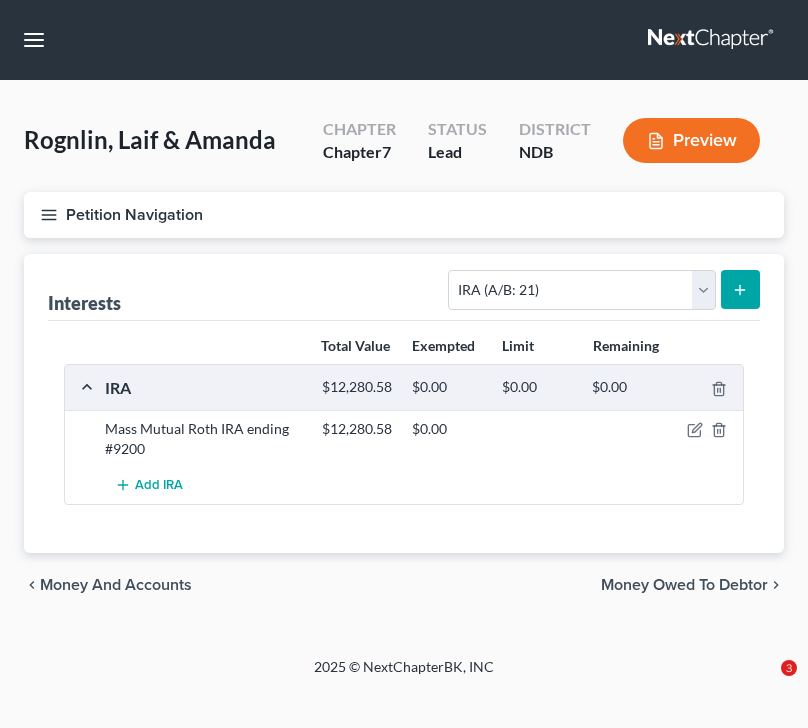 select on "ira" 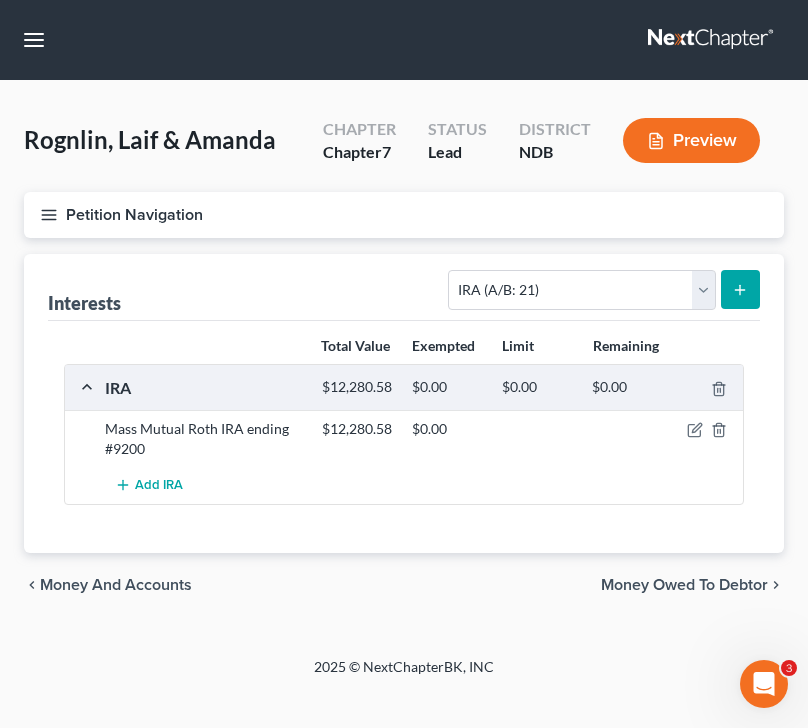 scroll, scrollTop: 0, scrollLeft: 0, axis: both 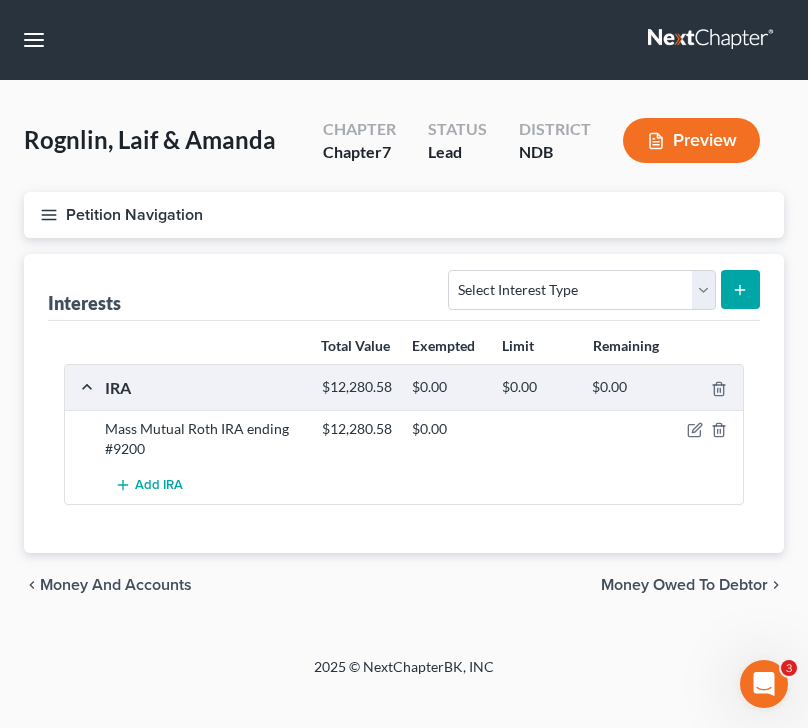 click 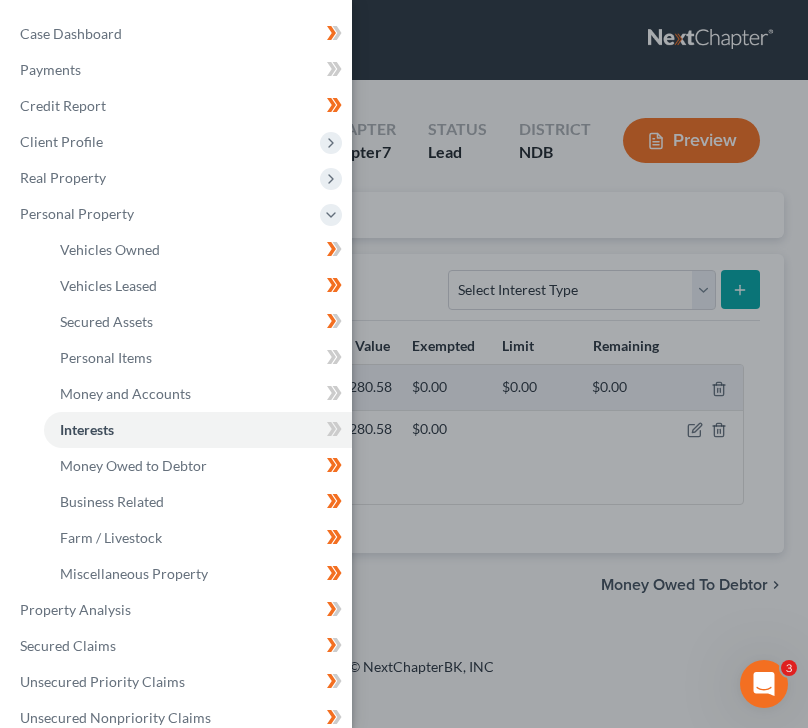 click on "Case Dashboard
Payments
Invoices
Payments
Payments
Credit Report
Client Profile" at bounding box center [404, 364] 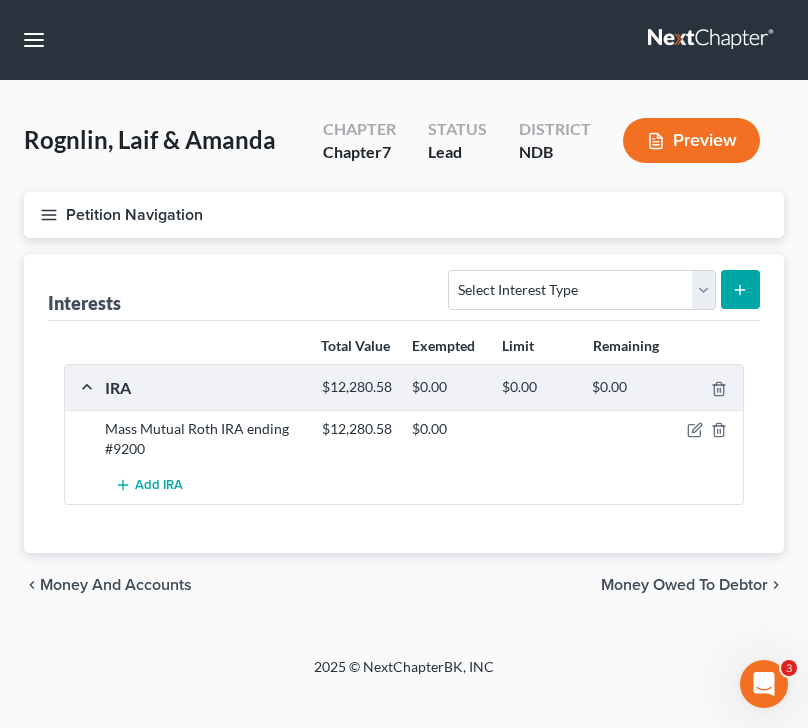 click 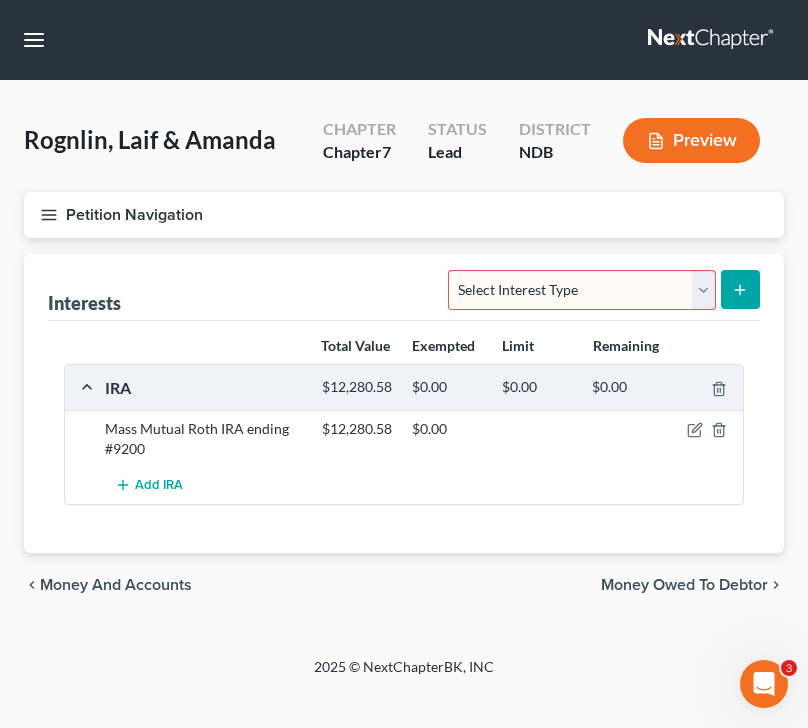click on "Select Interest Type 401K (A/B: 21) Annuity (A/B: 23) Bond (A/B: 18) Education IRA (A/B: 24) Government Bond (A/B: 20) Government Pension Plan (A/B: 21) Incorporated Business (A/B: 19) IRA (A/B: 21) Joint Venture (Active) (A/B: 42) Joint Venture (Inactive) (A/B: 19) Keogh (A/B: 21) Mutual Fund (A/B: 18) Other Retirement Plan (A/B: 21) Partnership (Active) (A/B: 42) Partnership (Inactive) (A/B: 19) Pension Plan (A/B: 21) Stock (A/B: 18) Term Life Insurance (A/B: 31) Unincorporated Business (A/B: 19) Whole Life Insurance (A/B: 31)" at bounding box center [581, 290] 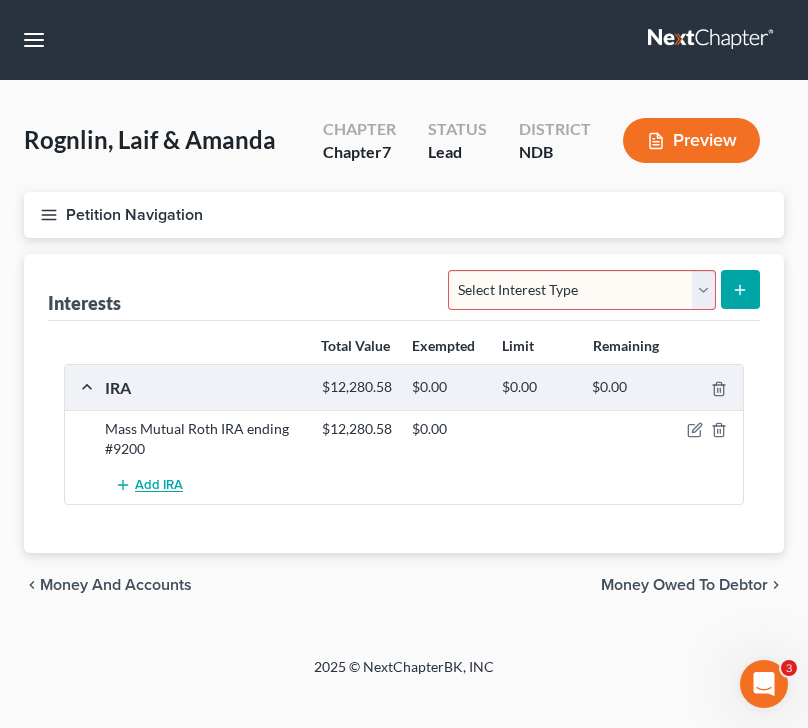 click on "Add IRA" at bounding box center (159, 486) 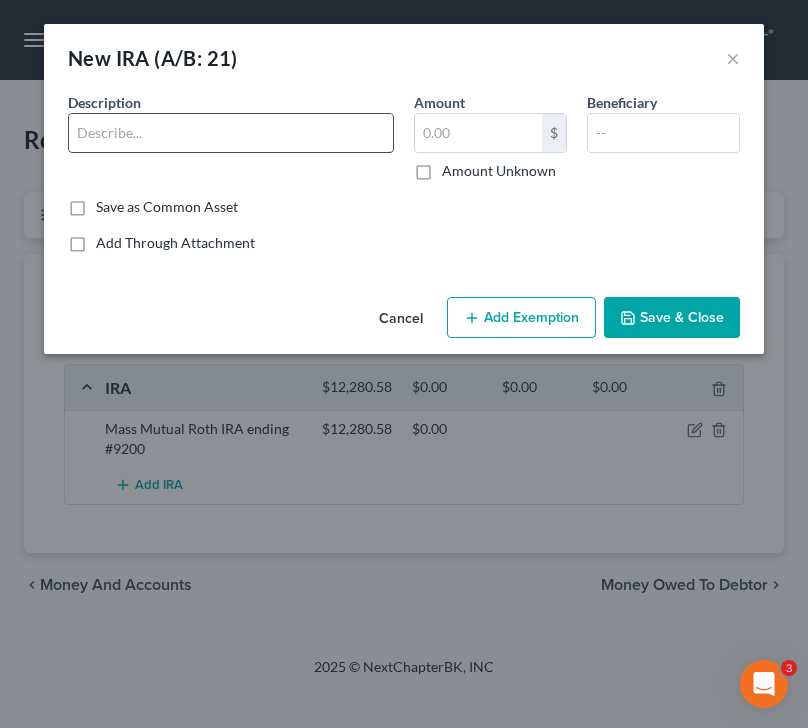 click at bounding box center (231, 133) 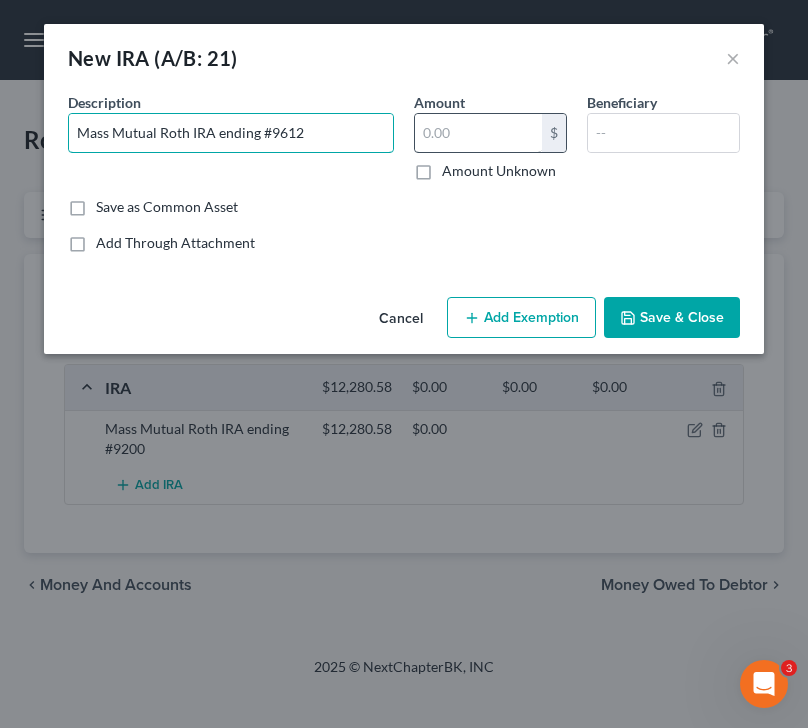 type on "Mass Mutual Roth IRA ending #9612" 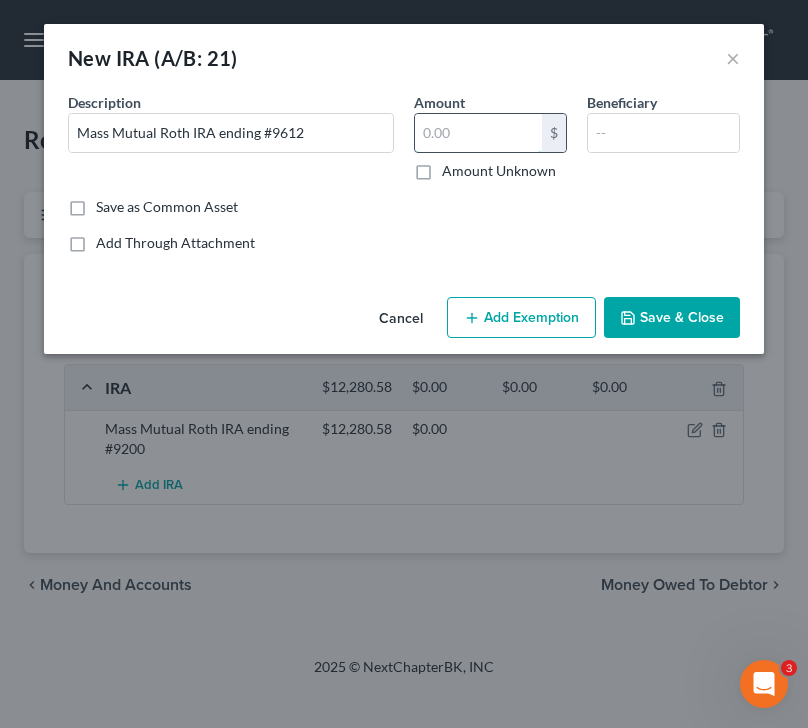 click at bounding box center [478, 133] 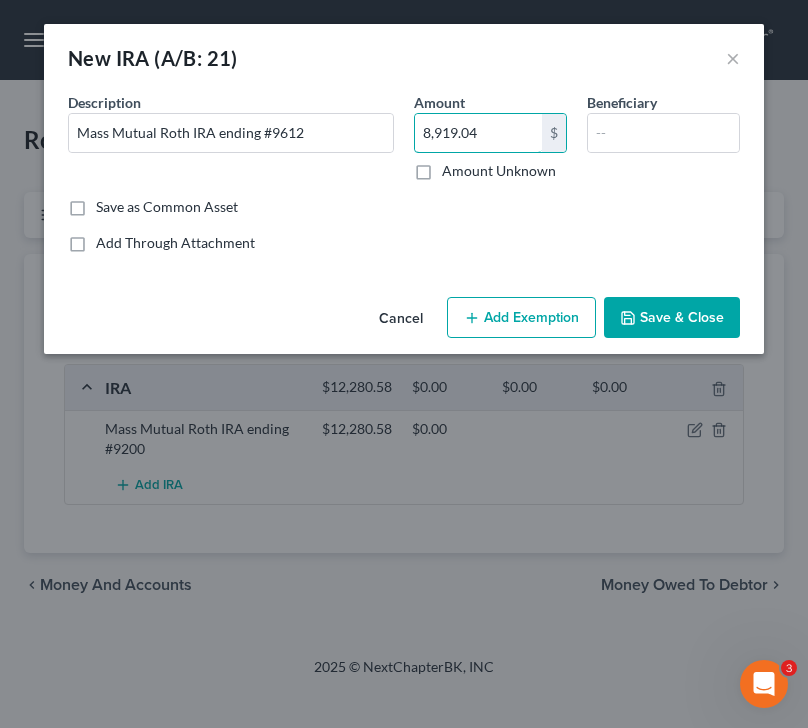 type on "8,919.04" 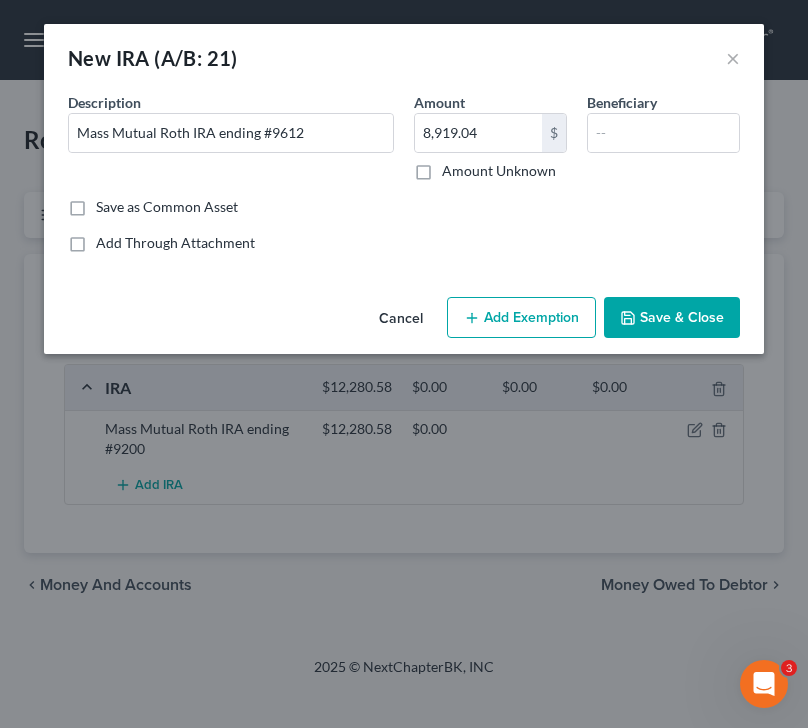 click on "Save & Close" at bounding box center (672, 318) 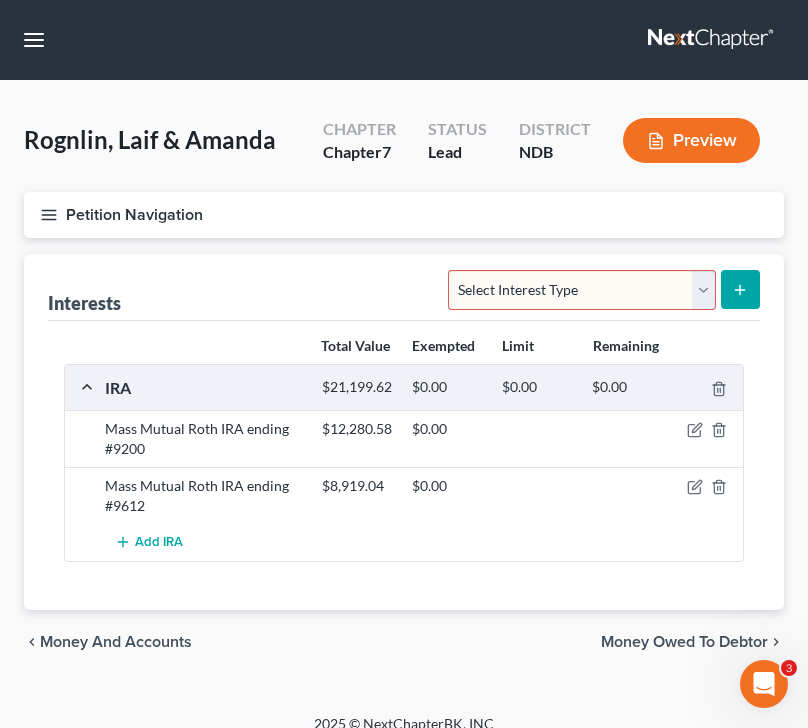 click on "Select Interest Type 401K (A/B: 21) Annuity (A/B: 23) Bond (A/B: 18) Education IRA (A/B: 24) Government Bond (A/B: 20) Government Pension Plan (A/B: 21) Incorporated Business (A/B: 19) IRA (A/B: 21) Joint Venture (Active) (A/B: 42) Joint Venture (Inactive) (A/B: 19) Keogh (A/B: 21) Mutual Fund (A/B: 18) Other Retirement Plan (A/B: 21) Partnership (Active) (A/B: 42) Partnership (Inactive) (A/B: 19) Pension Plan (A/B: 21) Stock (A/B: 18) Term Life Insurance (A/B: 31) Unincorporated Business (A/B: 19) Whole Life Insurance (A/B: 31)" at bounding box center [581, 290] 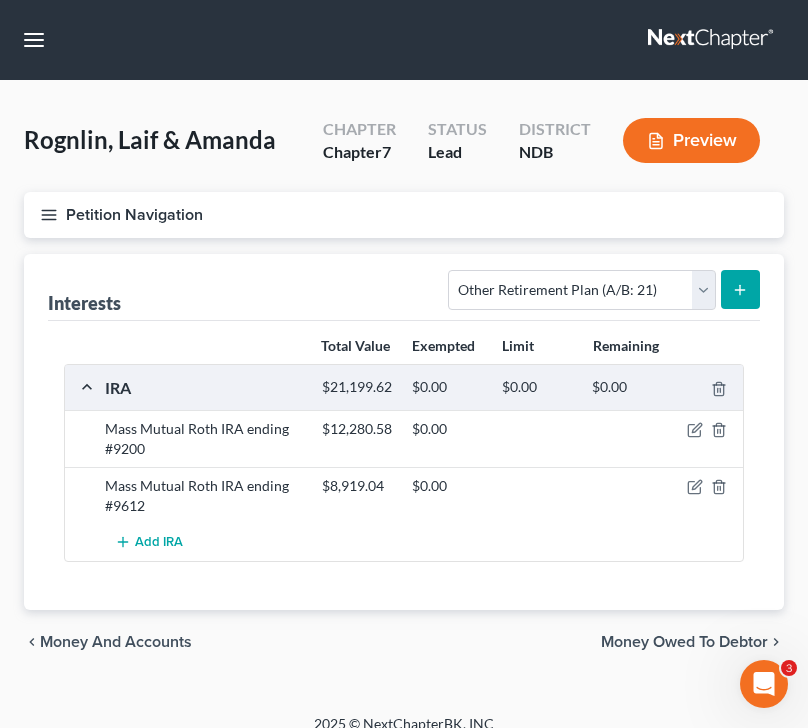click 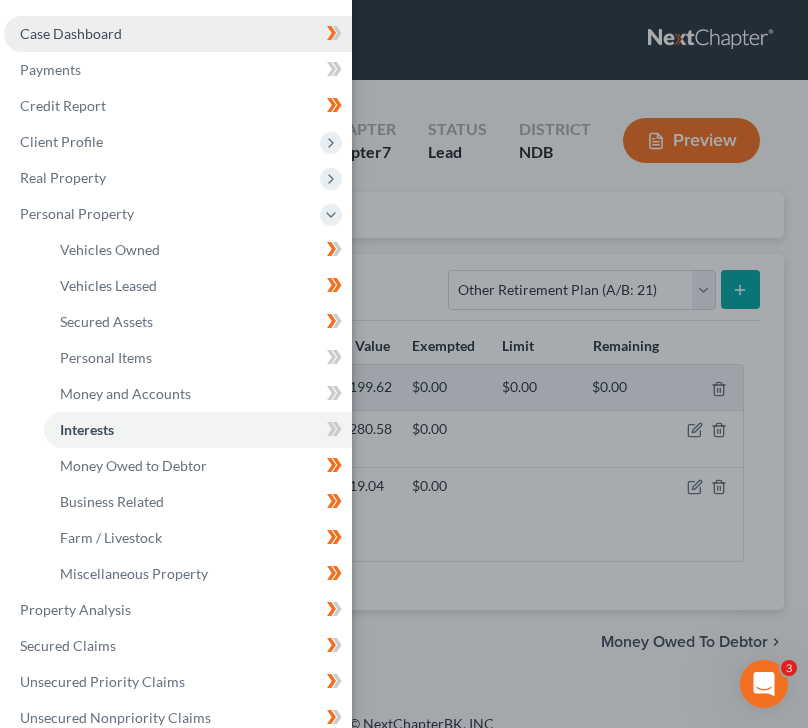 click on "Case Dashboard" at bounding box center [178, 34] 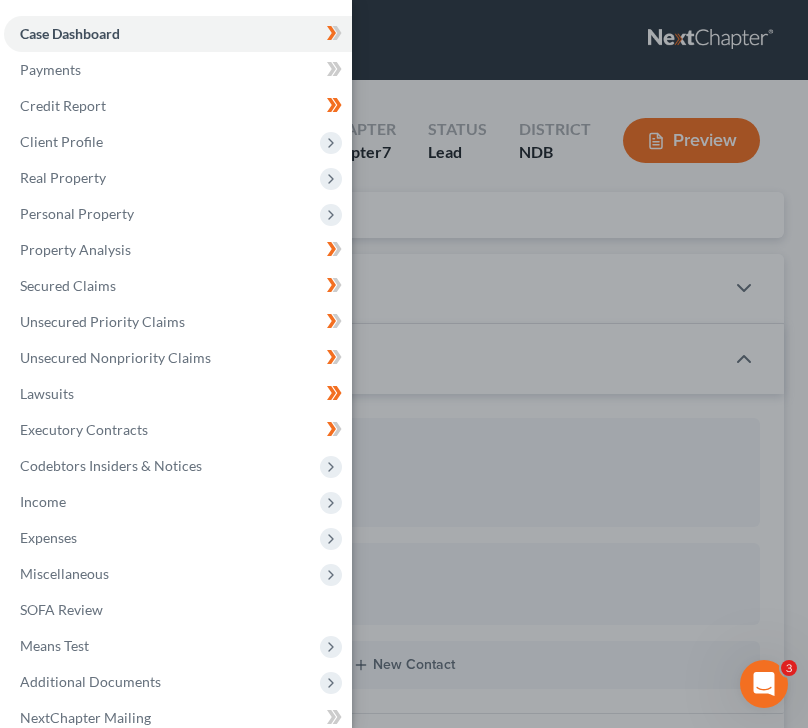 click on "Case Dashboard
Payments
Invoices
Payments
Payments
Credit Report
Client Profile" at bounding box center [404, 364] 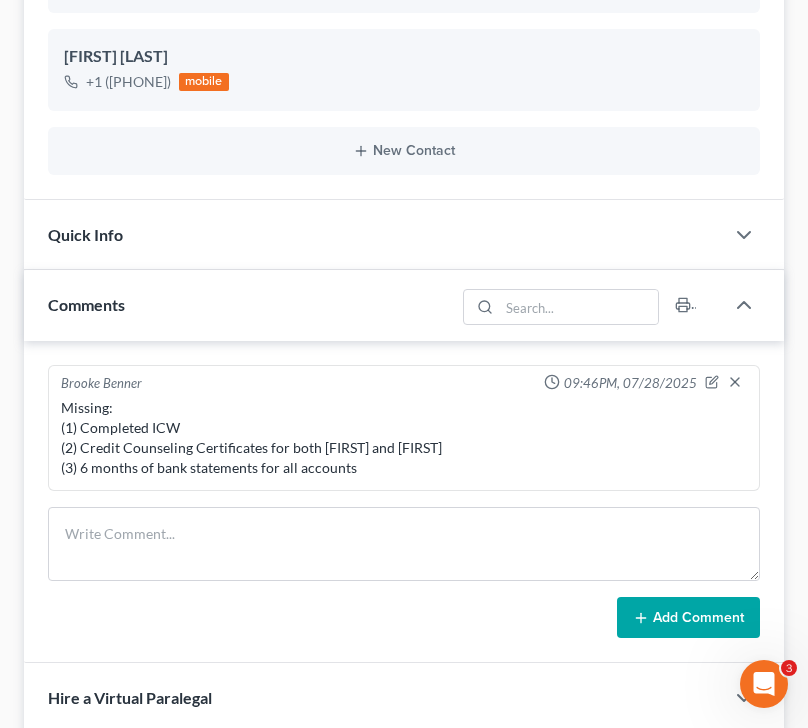 scroll, scrollTop: 515, scrollLeft: 0, axis: vertical 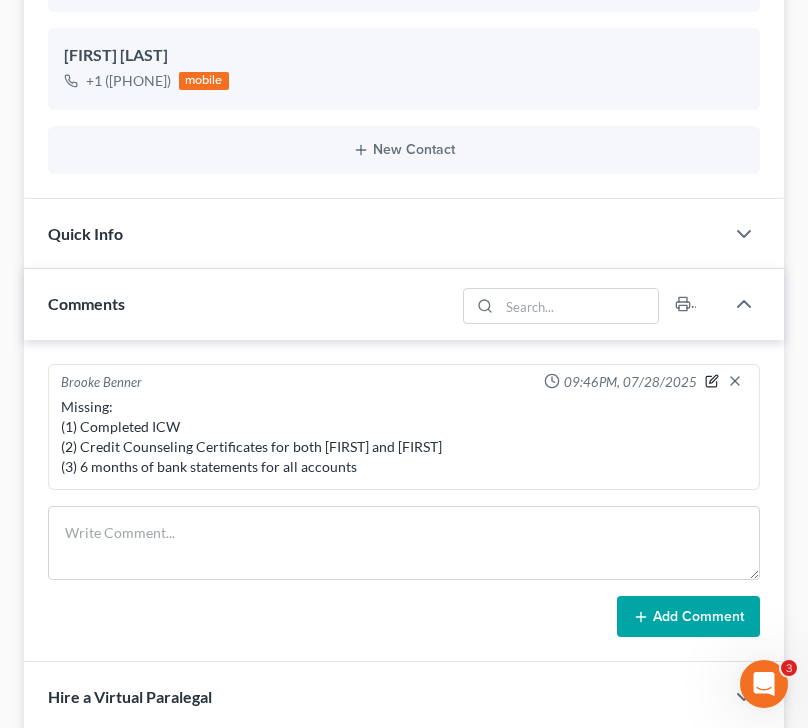 click 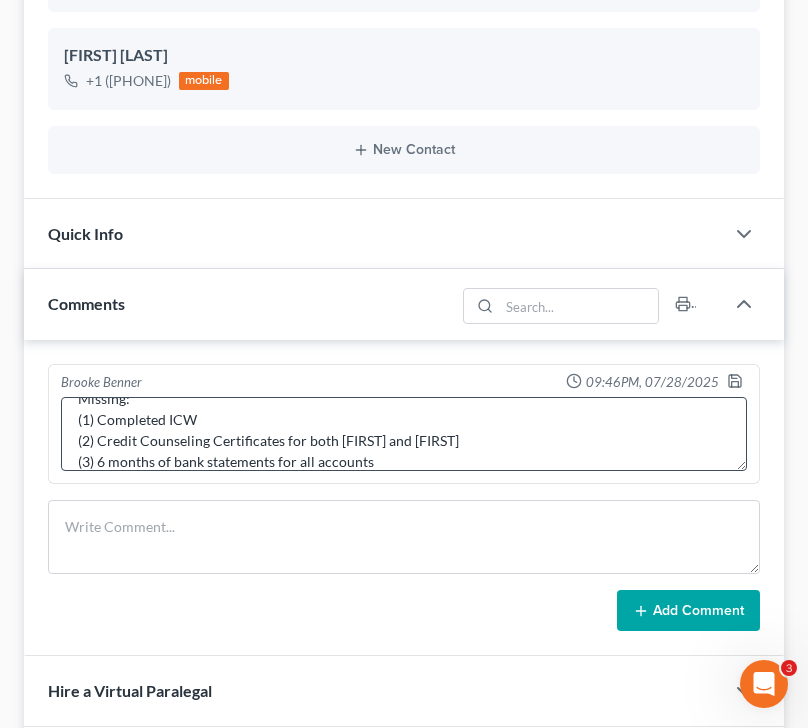 scroll, scrollTop: 23, scrollLeft: 0, axis: vertical 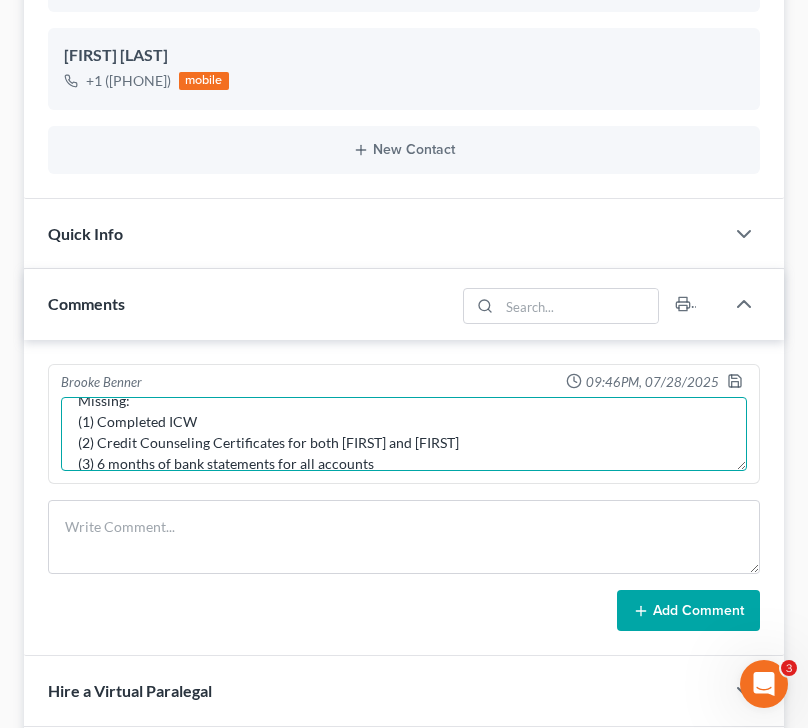 drag, startPoint x: 208, startPoint y: 427, endPoint x: 62, endPoint y: 424, distance: 146.03082 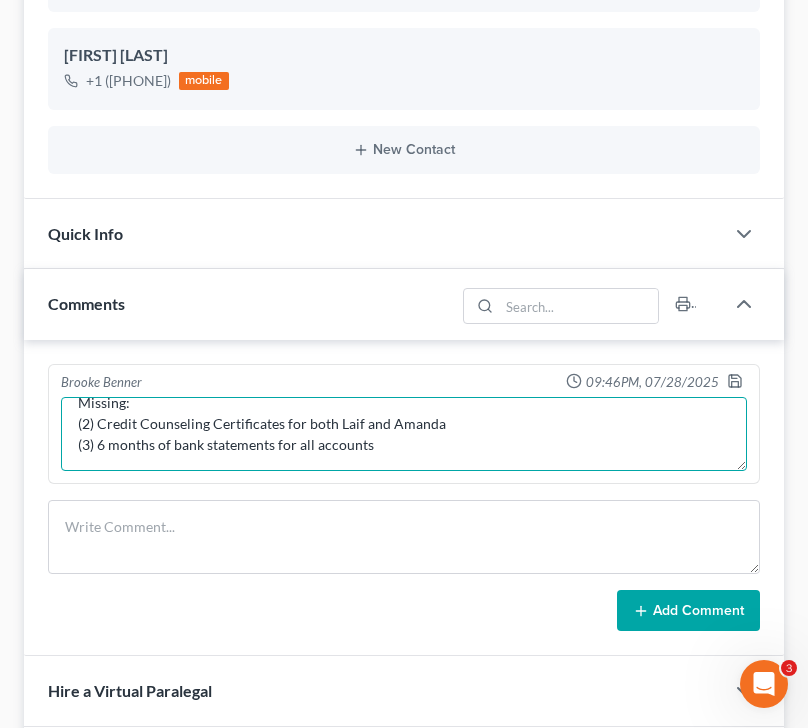 scroll, scrollTop: 2, scrollLeft: 0, axis: vertical 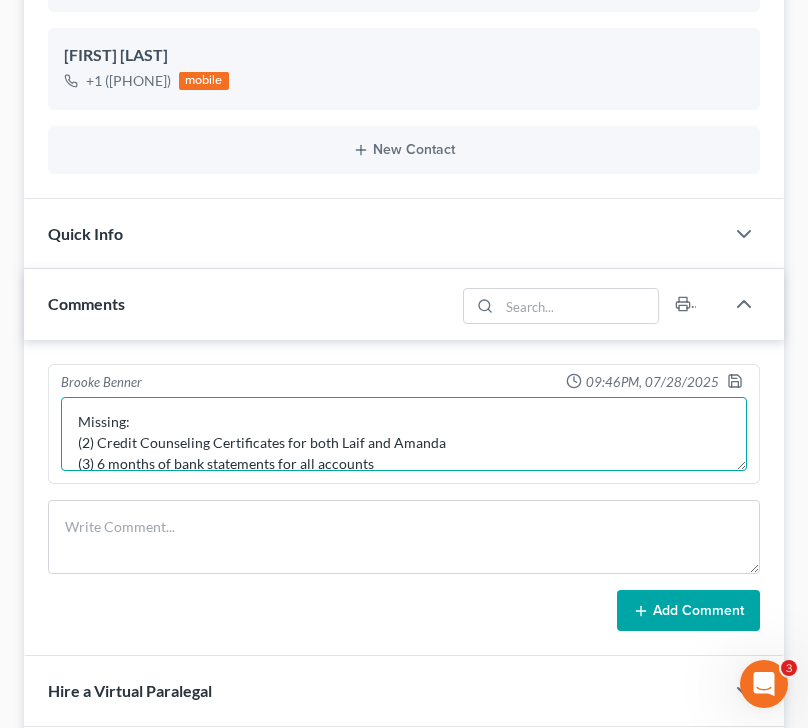 drag, startPoint x: 100, startPoint y: 440, endPoint x: 46, endPoint y: 438, distance: 54.037025 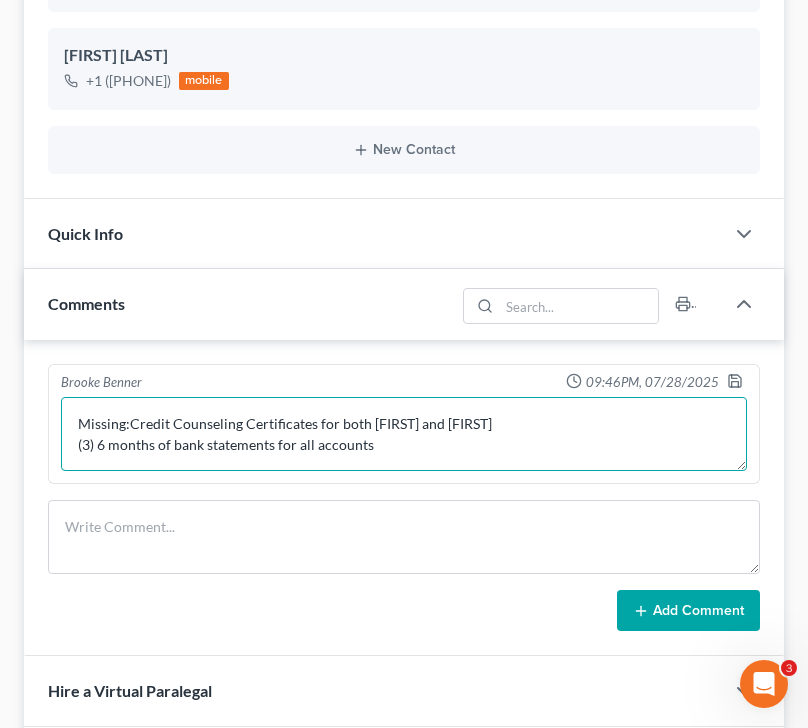 scroll, scrollTop: 0, scrollLeft: 0, axis: both 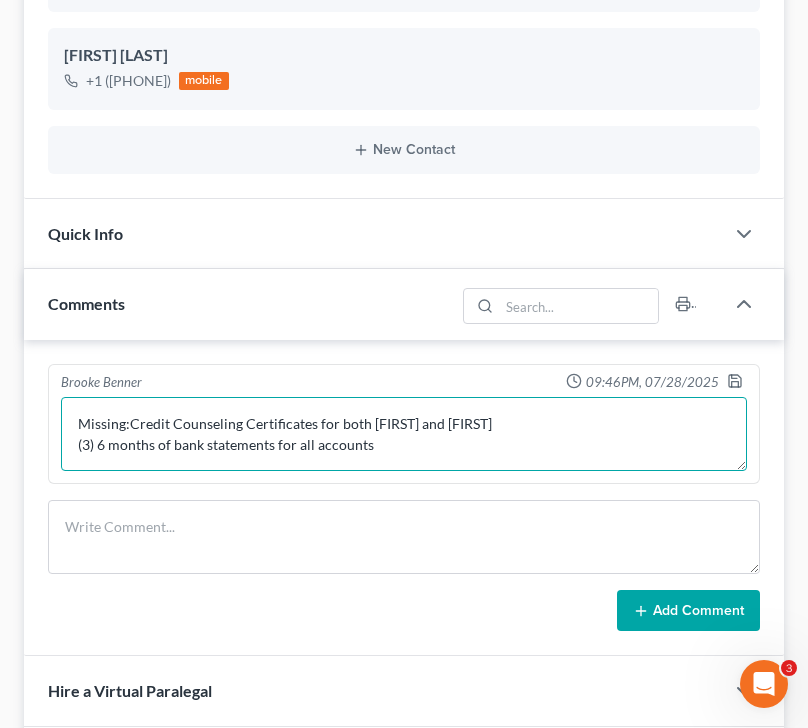 drag, startPoint x: 100, startPoint y: 443, endPoint x: 14, endPoint y: 438, distance: 86.145226 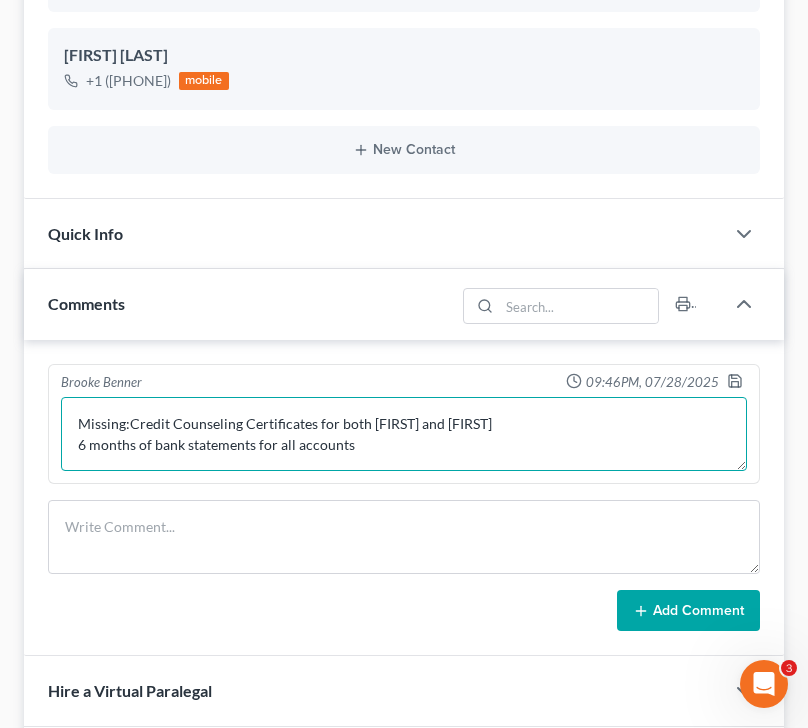 drag, startPoint x: 380, startPoint y: 450, endPoint x: 37, endPoint y: 440, distance: 343.14575 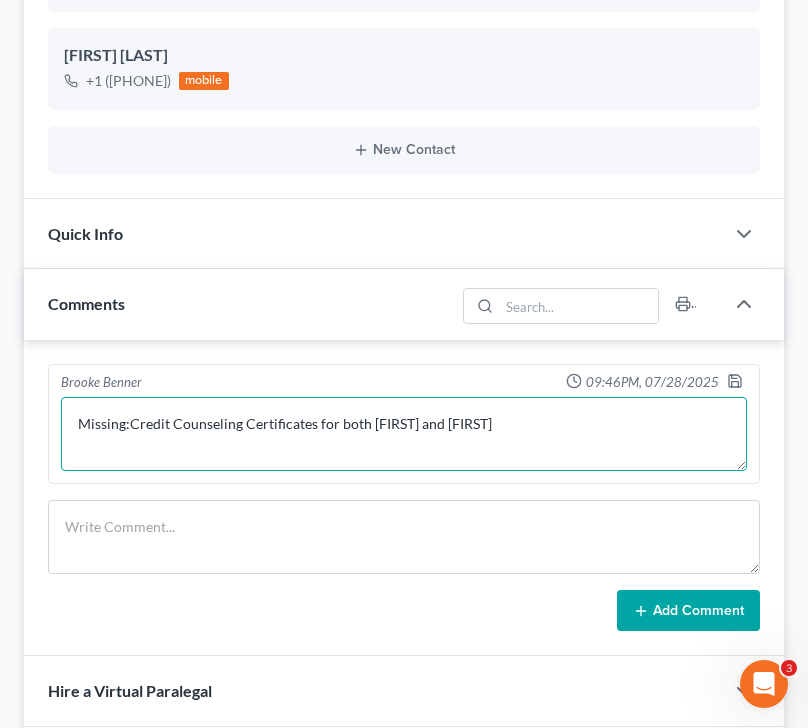 click on "Missing:Credit Counseling Certificates for both Laif and Amanda" at bounding box center (404, 434) 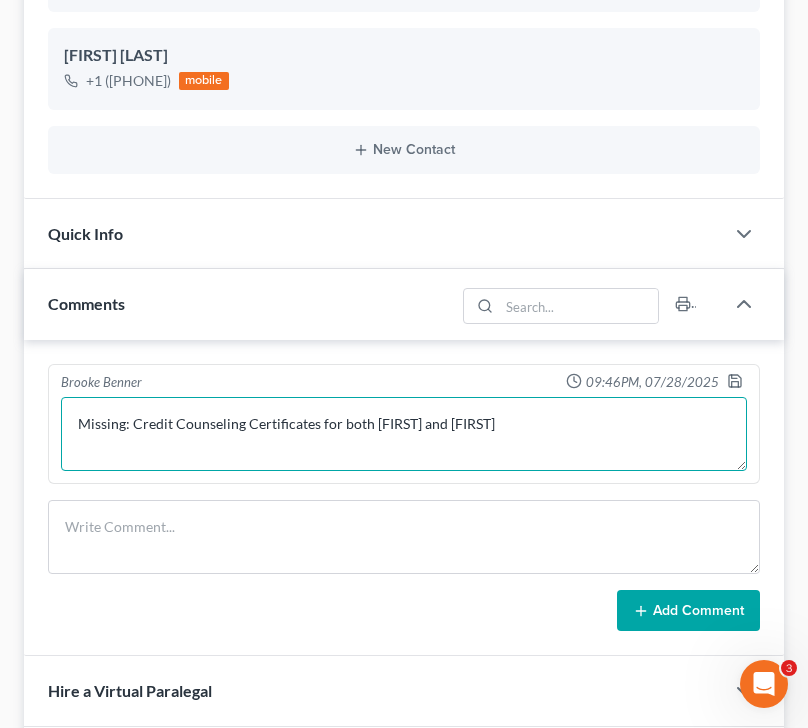 click on "Missing: Credit Counseling Certificates for both Laif and Amanda" at bounding box center [404, 434] 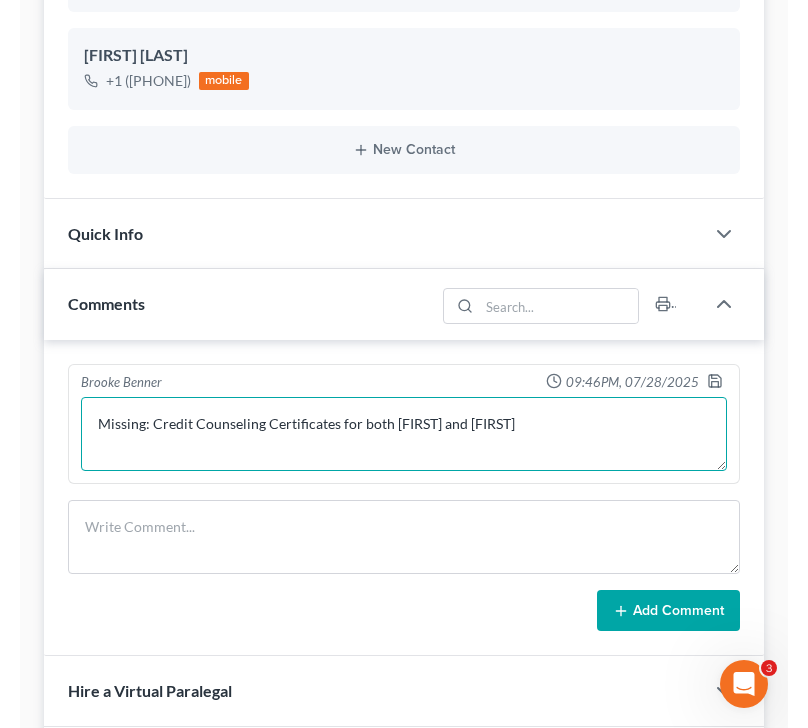 scroll, scrollTop: 515, scrollLeft: 0, axis: vertical 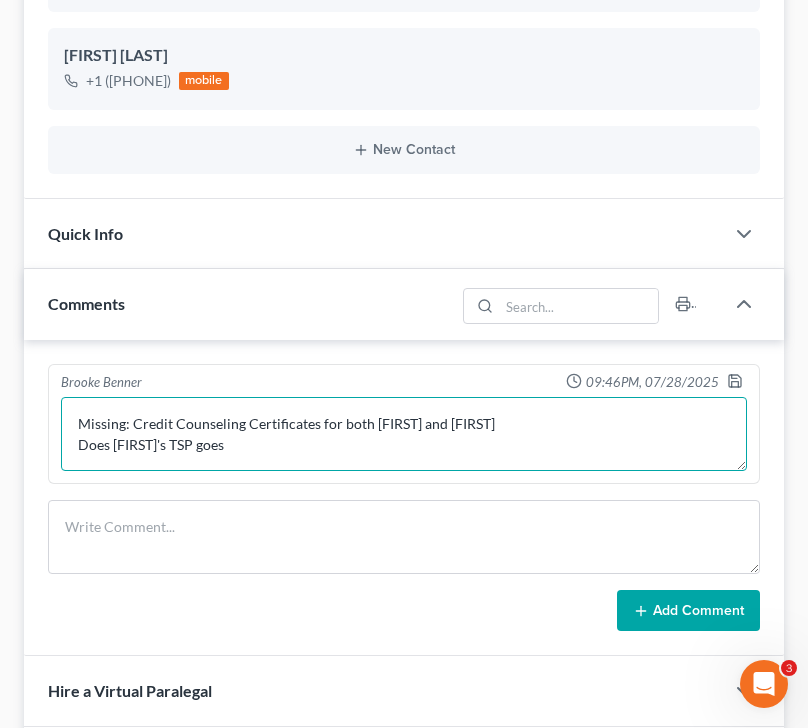 click on "Missing: Credit Counseling Certificates for both Laif and Amanda
Does Amanda's TSP goes" at bounding box center (404, 434) 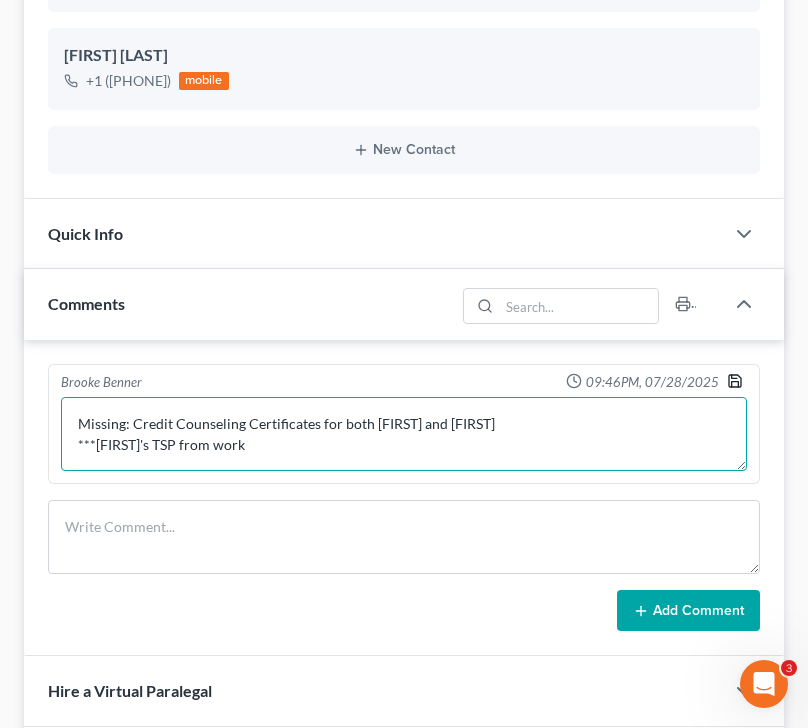 type on "Missing: Credit Counseling Certificates for both [FIRST] and [FIRST]
***[FIRST]'s TSP from work" 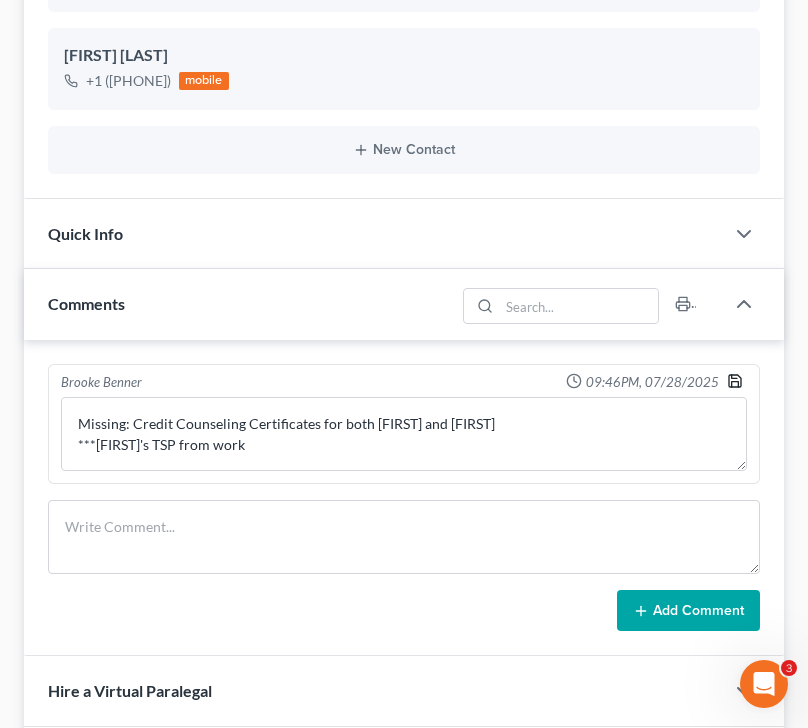 click 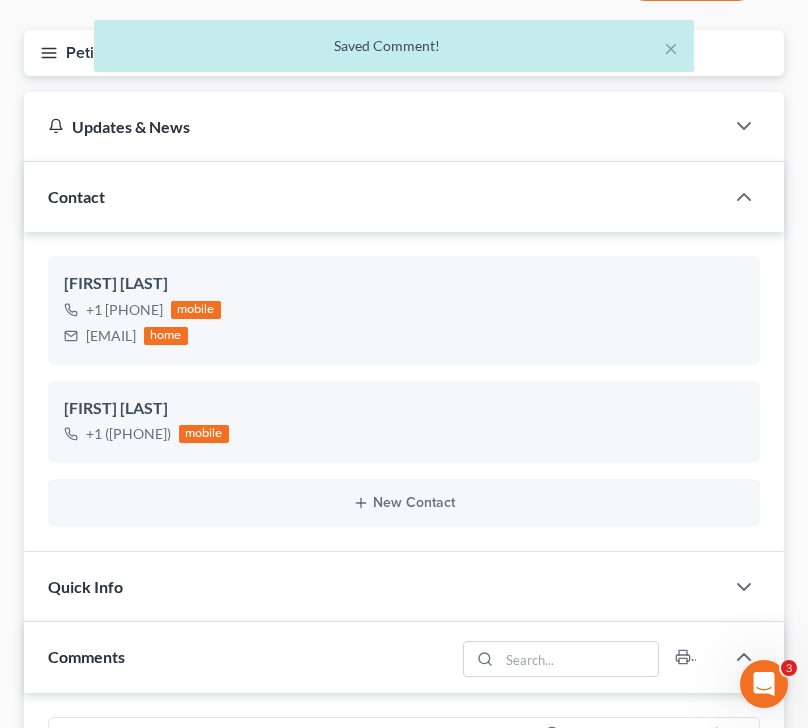 scroll, scrollTop: 0, scrollLeft: 0, axis: both 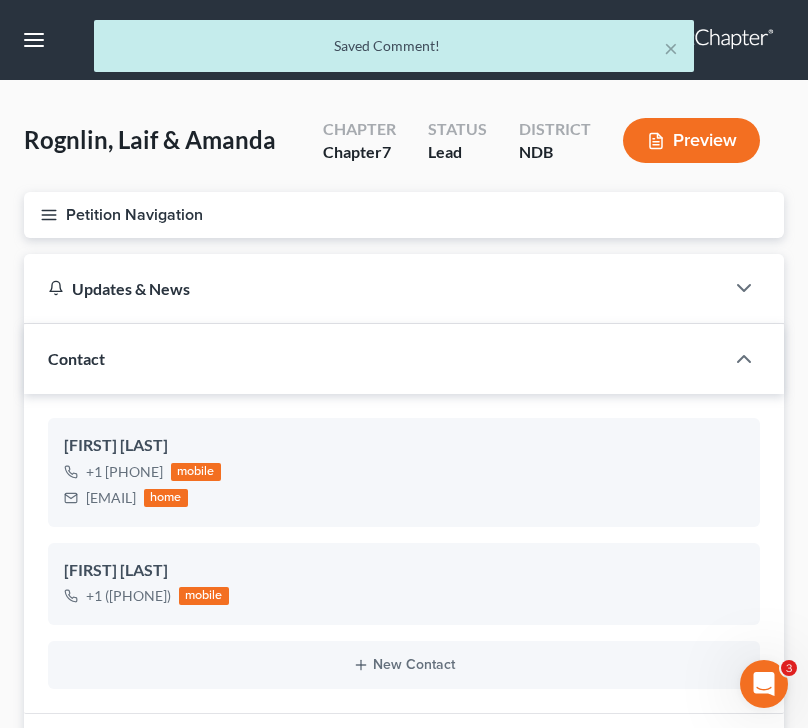 click 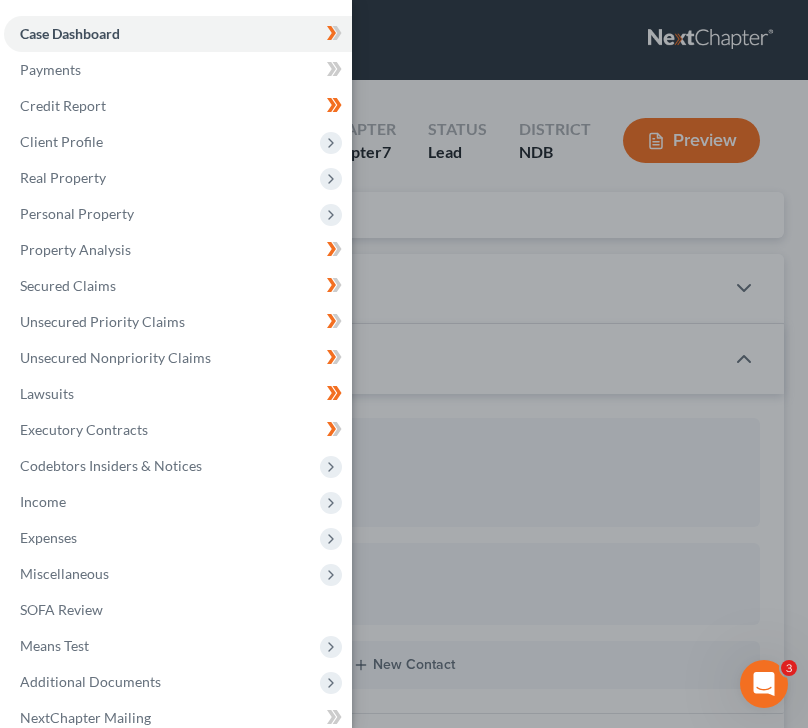 click on "Case Dashboard
Payments
Invoices
Payments
Payments
Credit Report
Client Profile" at bounding box center (404, 364) 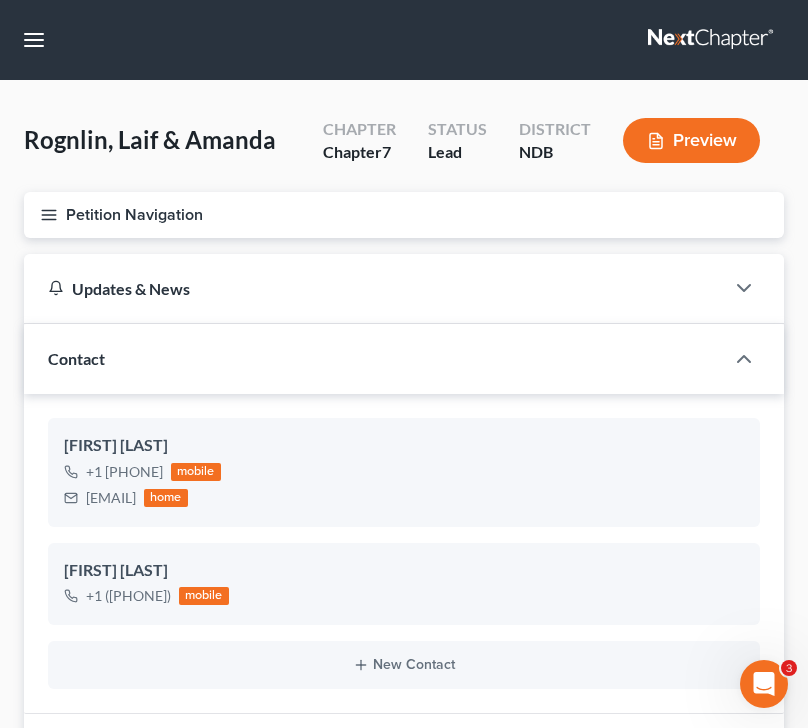 click on "Petition Navigation" at bounding box center (404, 215) 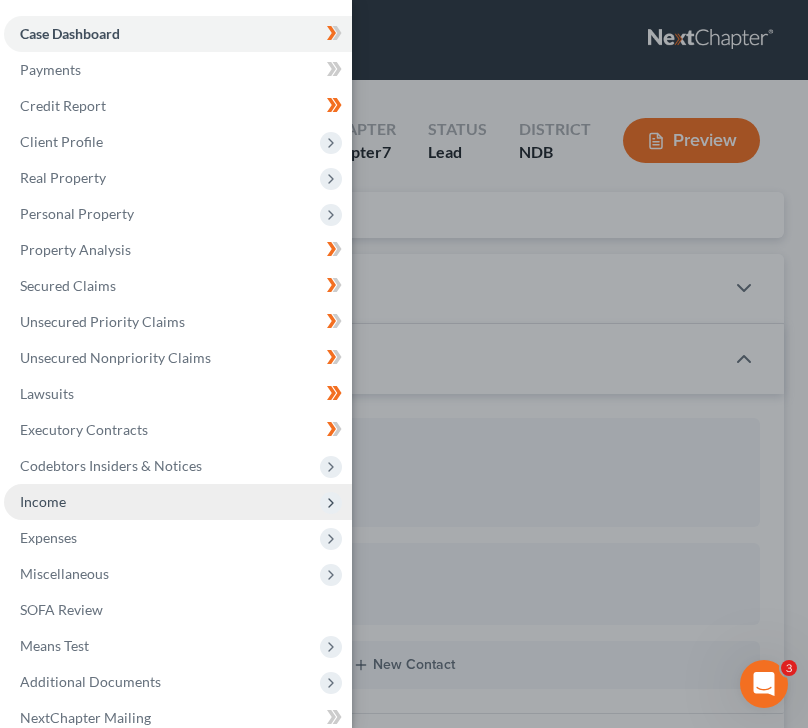 click on "Income" at bounding box center (178, 502) 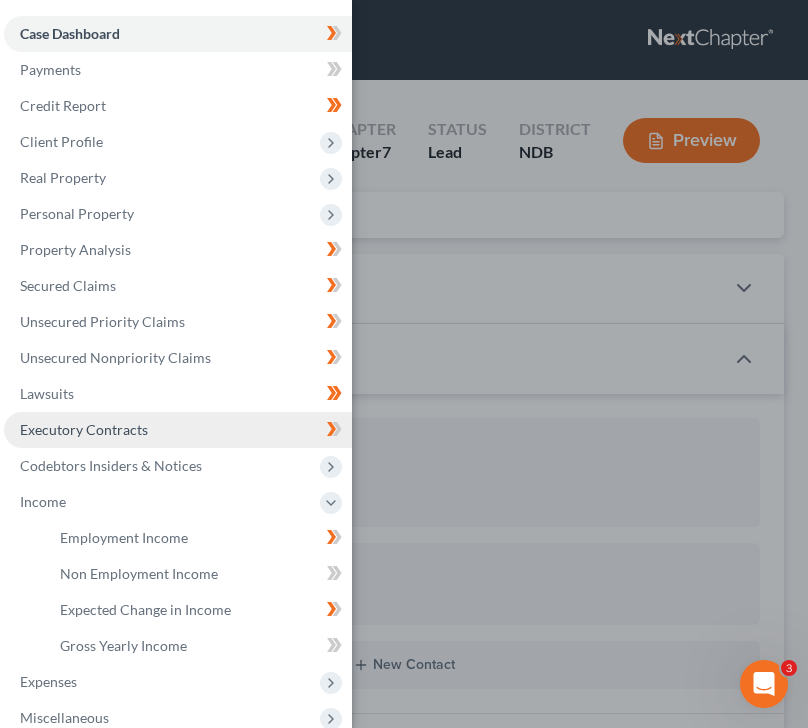 scroll, scrollTop: 240, scrollLeft: 0, axis: vertical 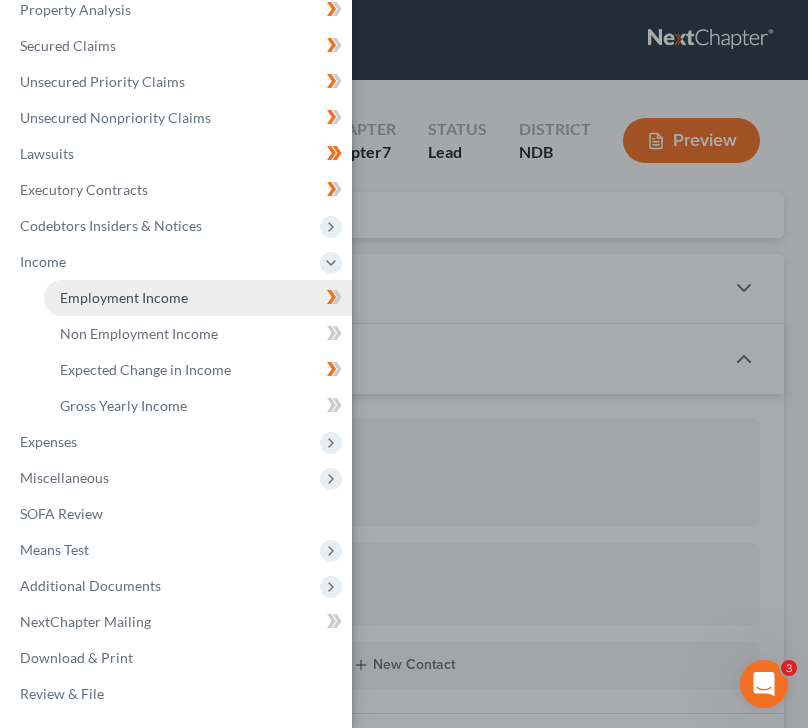 click on "Employment Income" at bounding box center [198, 298] 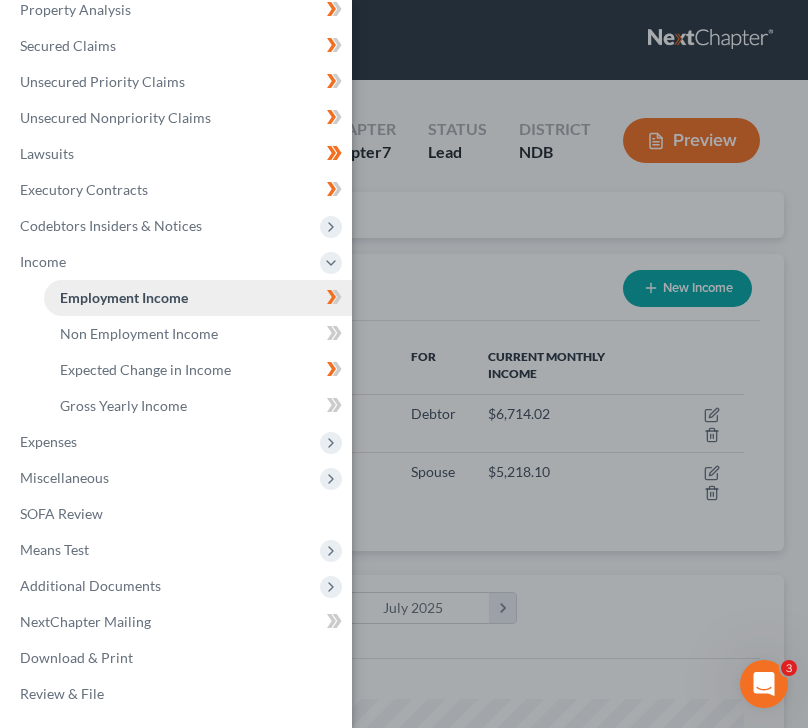 scroll, scrollTop: 999660, scrollLeft: 999280, axis: both 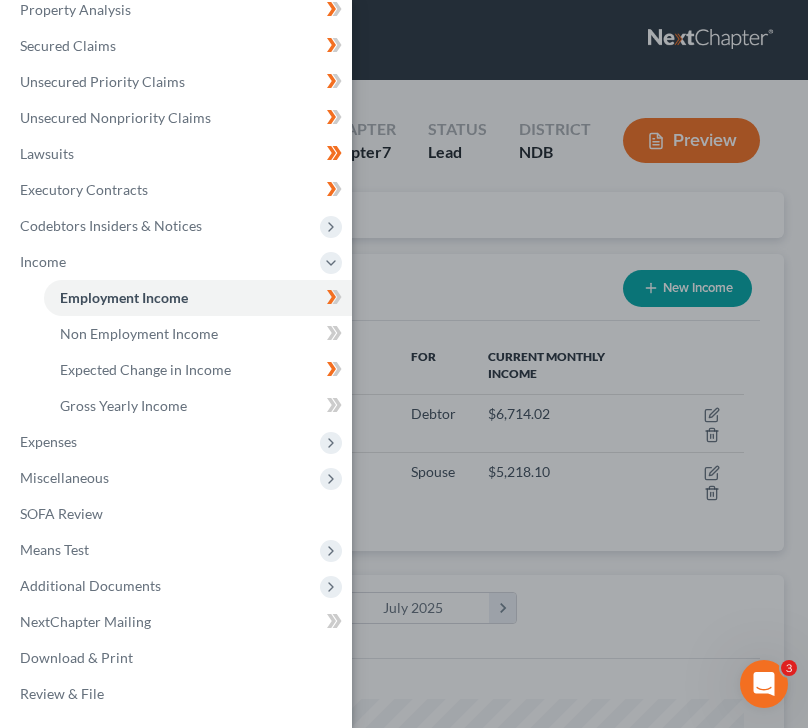 click on "Case Dashboard
Payments
Invoices
Payments
Payments
Credit Report
Client Profile" at bounding box center [404, 364] 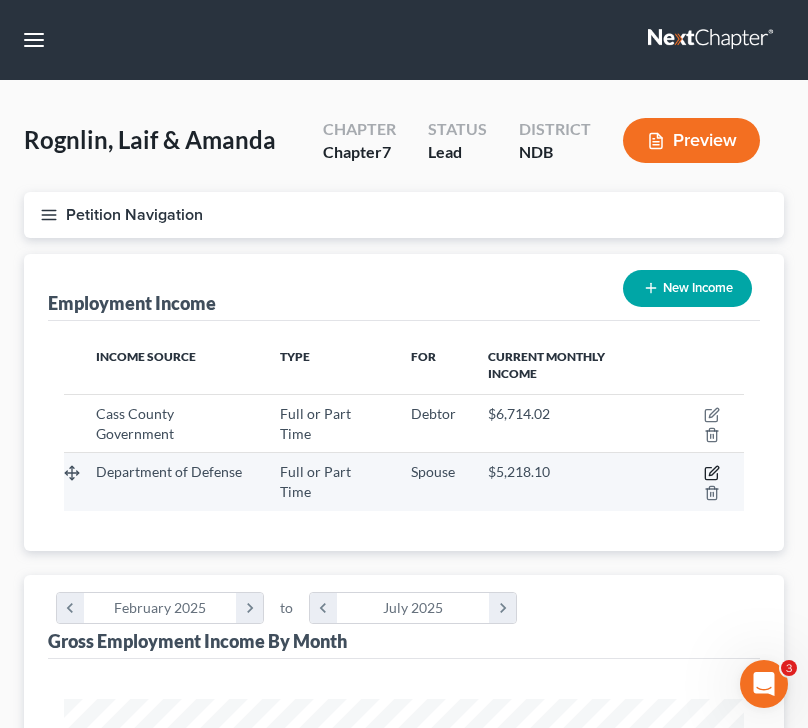 click 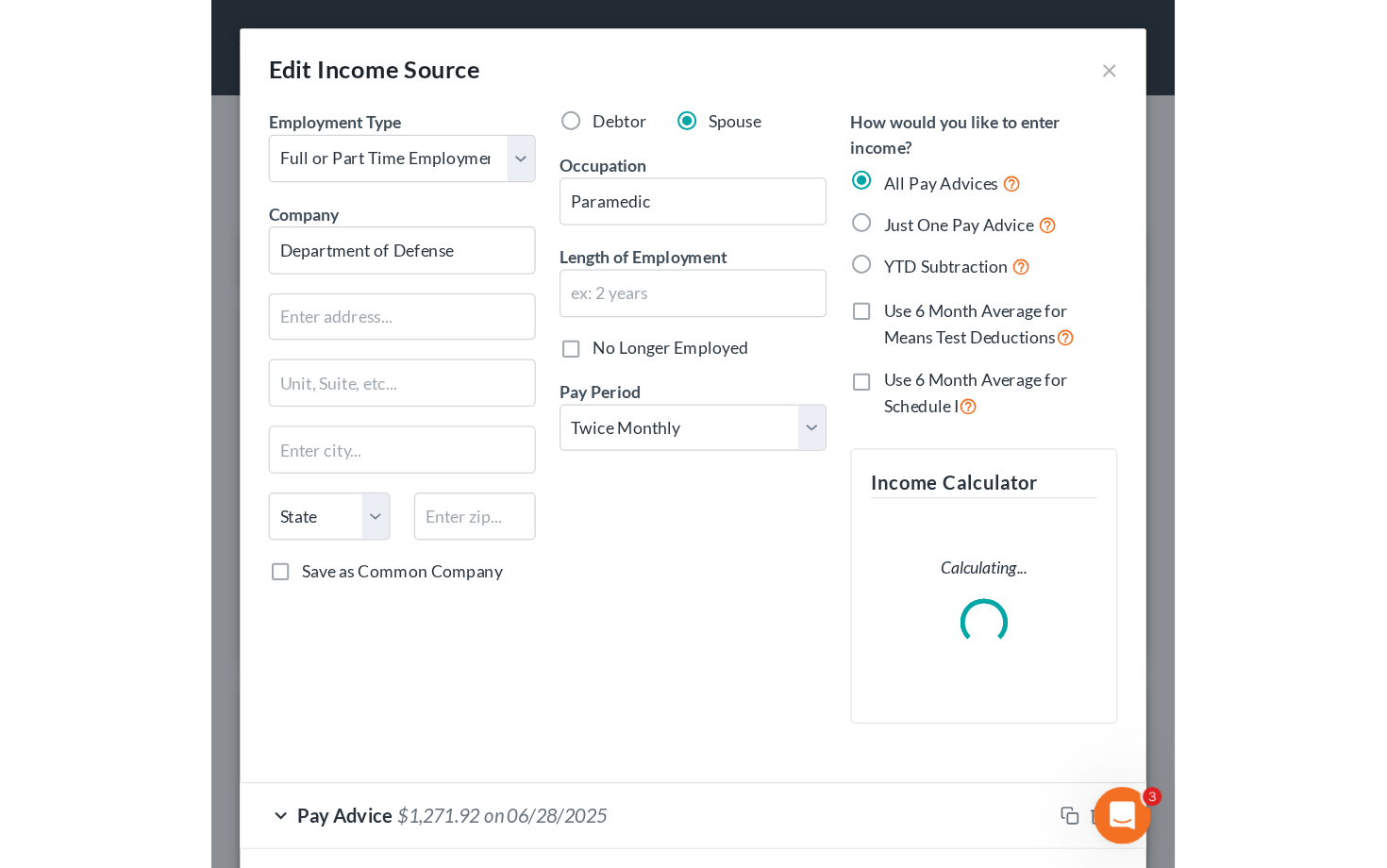 scroll, scrollTop: 943140, scrollLeft: 942975, axis: both 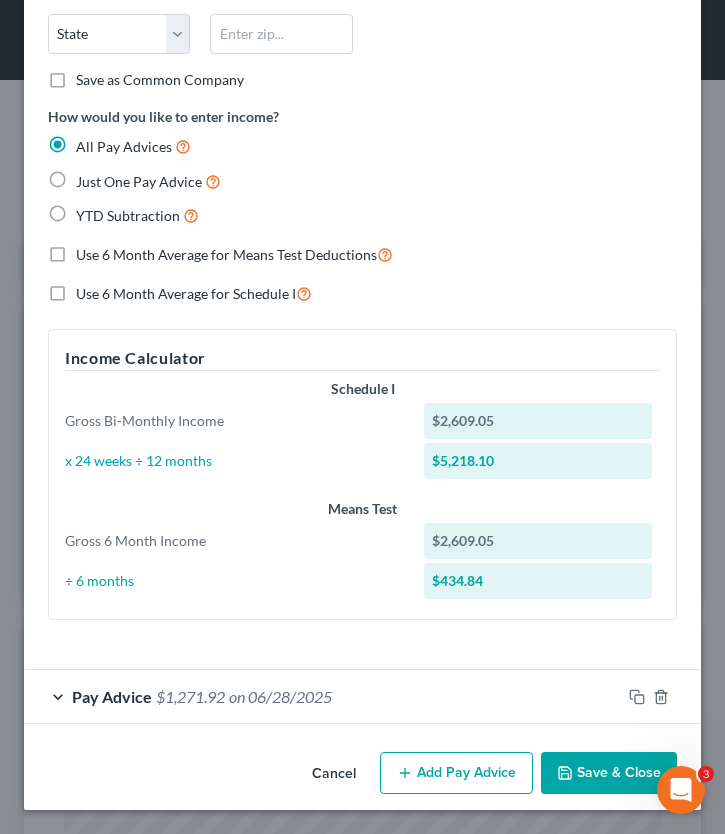 click on "Add Pay Advice" at bounding box center (456, 773) 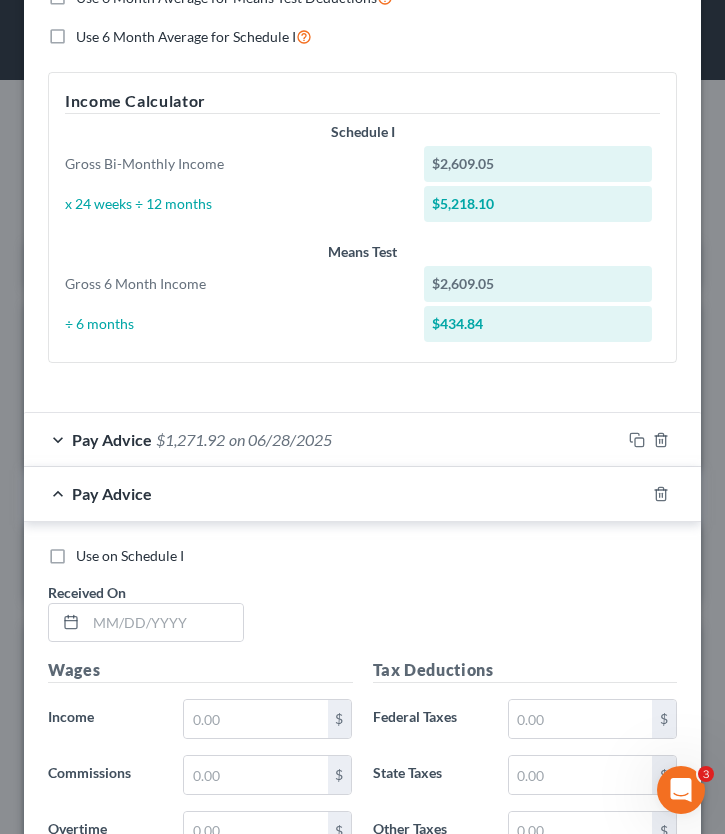 scroll, scrollTop: 658, scrollLeft: 0, axis: vertical 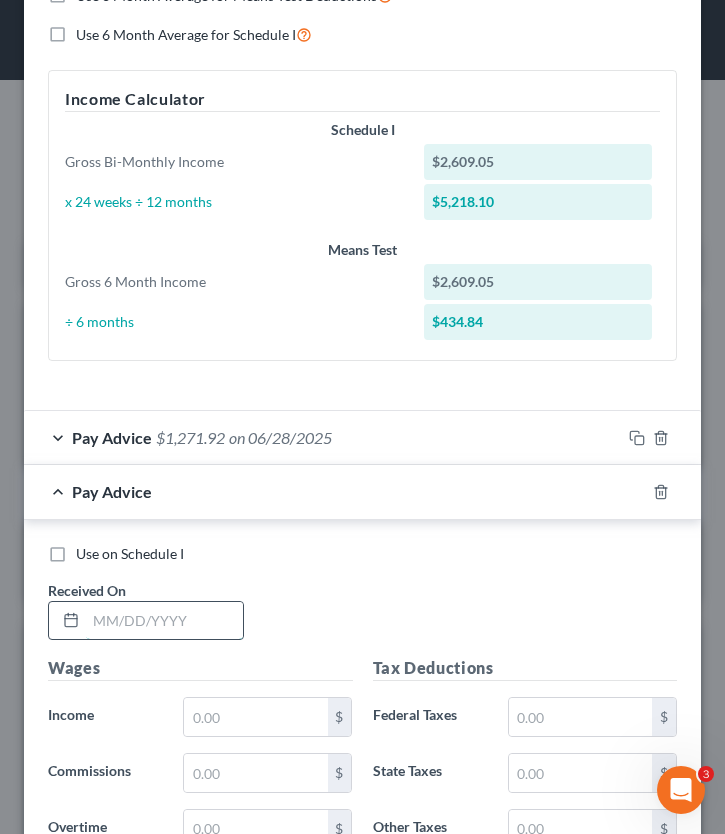 click at bounding box center [164, 621] 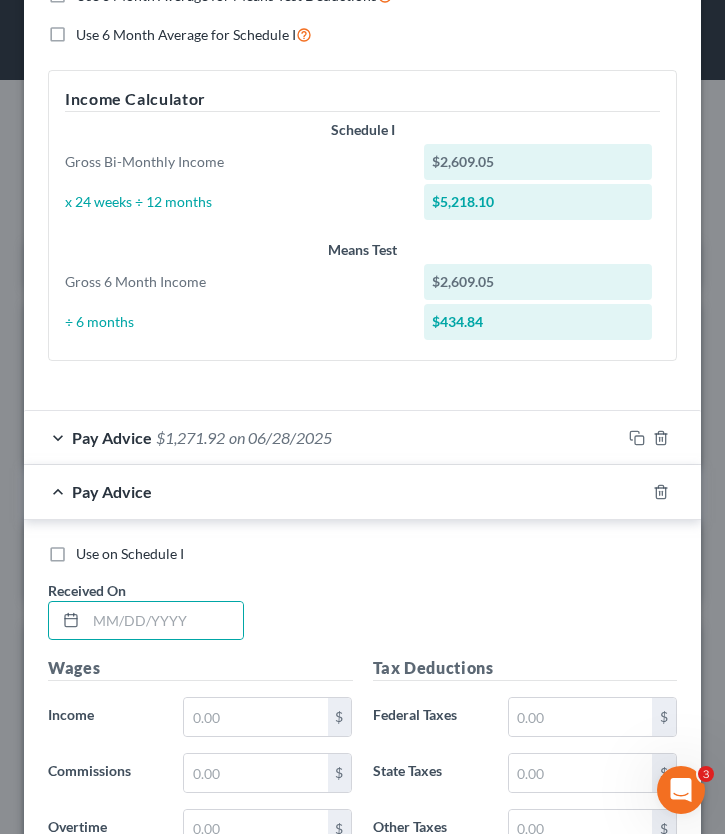 click on "Pay Advice $1,271.92 on 06/28/2025" at bounding box center (322, 437) 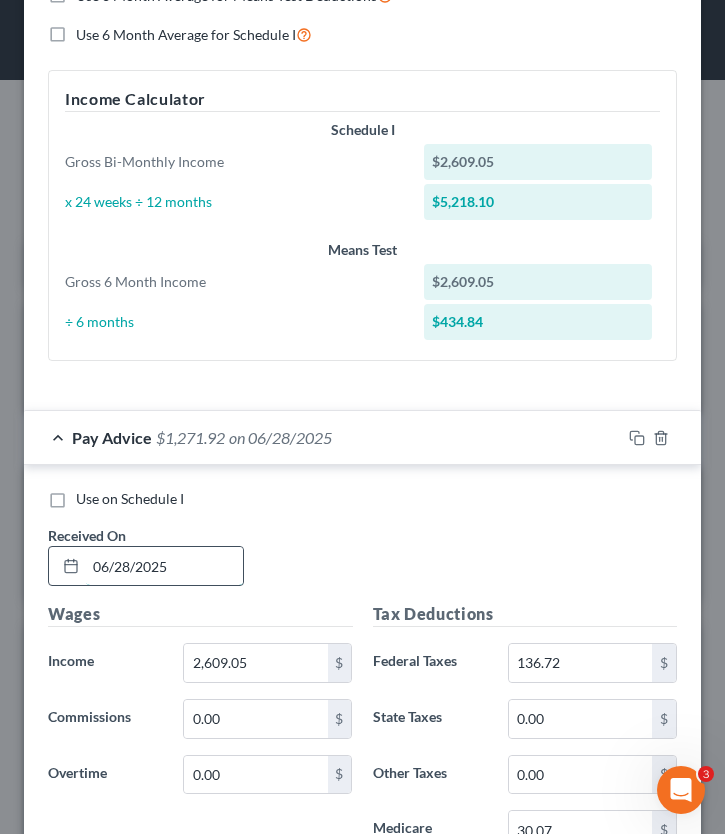click on "06/28/2025" at bounding box center (164, 566) 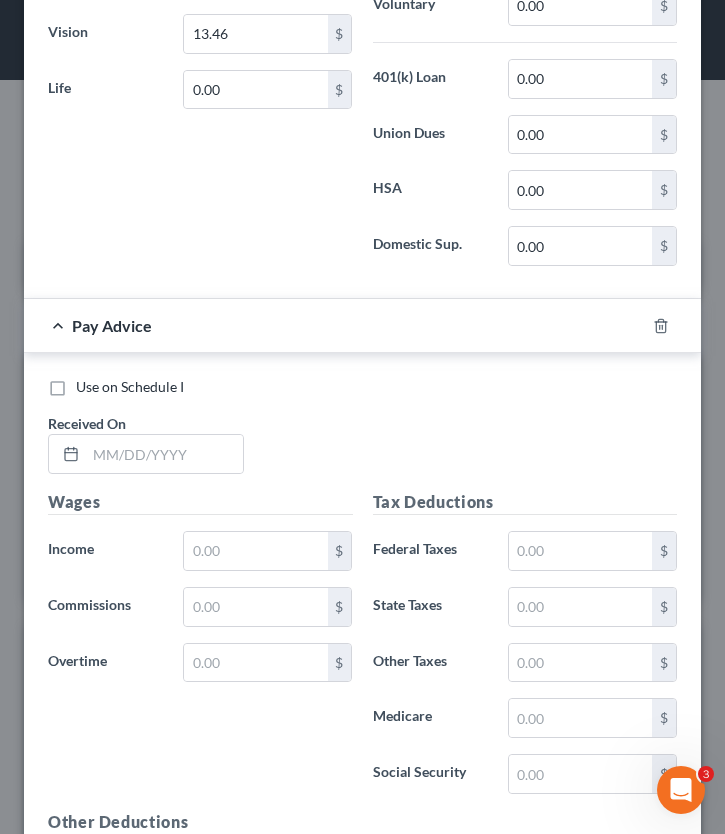 scroll, scrollTop: 1961, scrollLeft: 0, axis: vertical 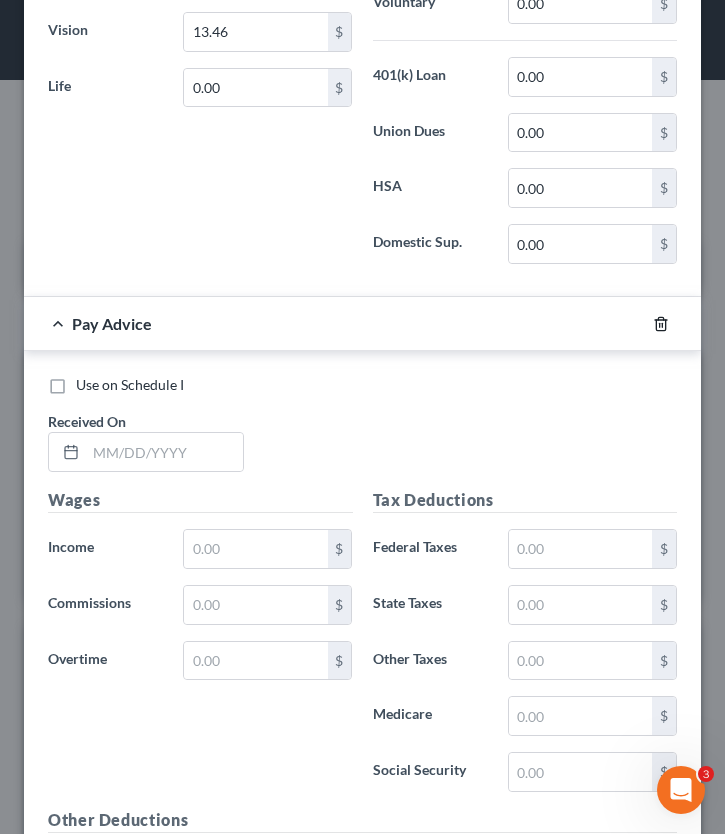 type on "07/03/2025" 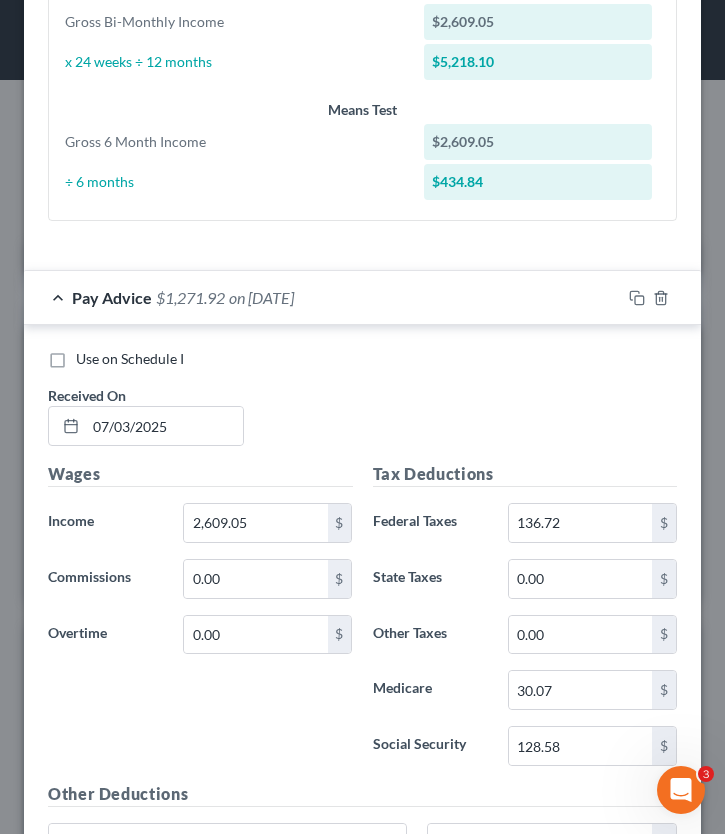 scroll, scrollTop: 805, scrollLeft: 0, axis: vertical 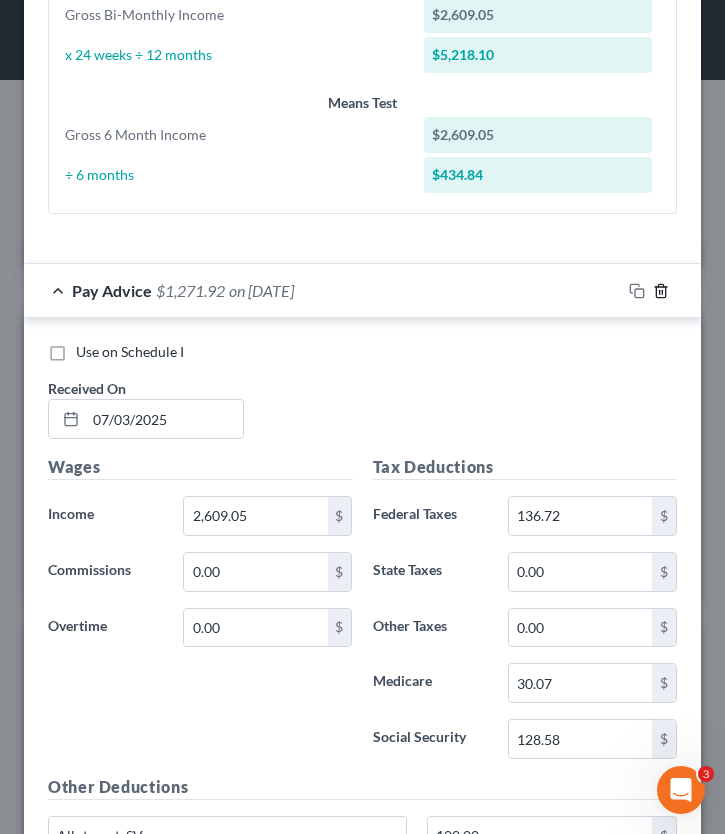drag, startPoint x: 658, startPoint y: 293, endPoint x: 302, endPoint y: 409, distance: 374.4222 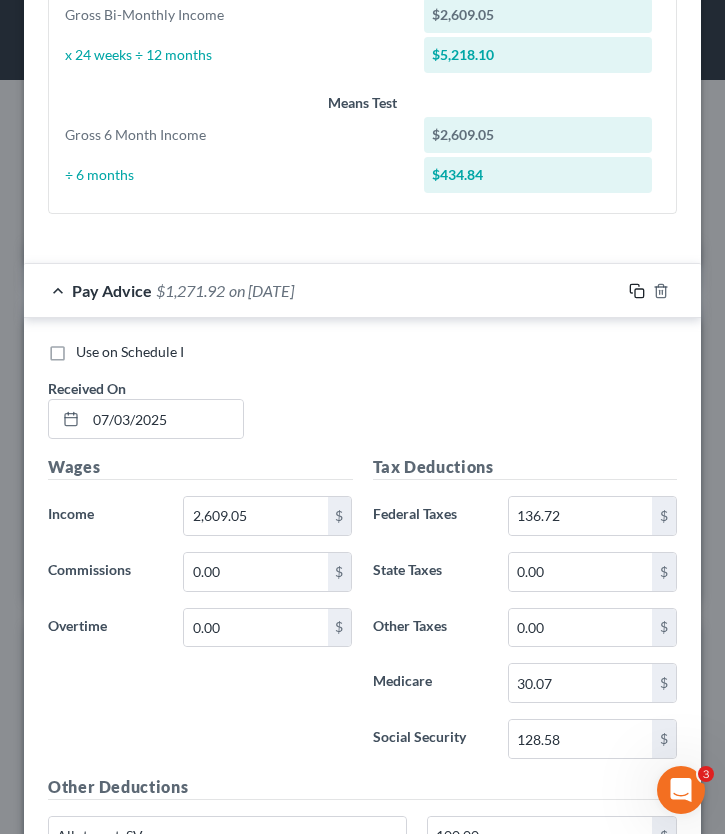 click 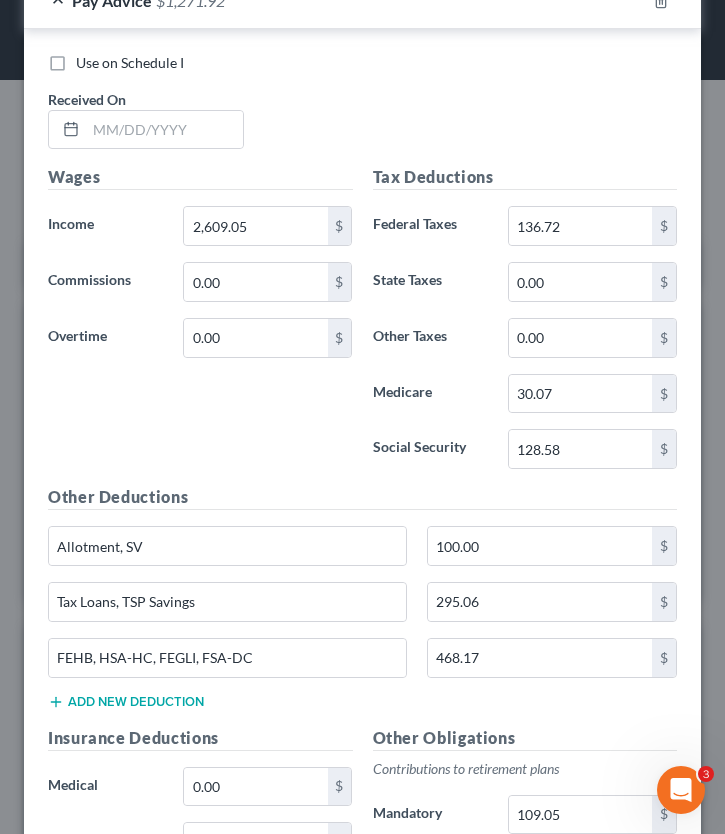 scroll, scrollTop: 1142, scrollLeft: 0, axis: vertical 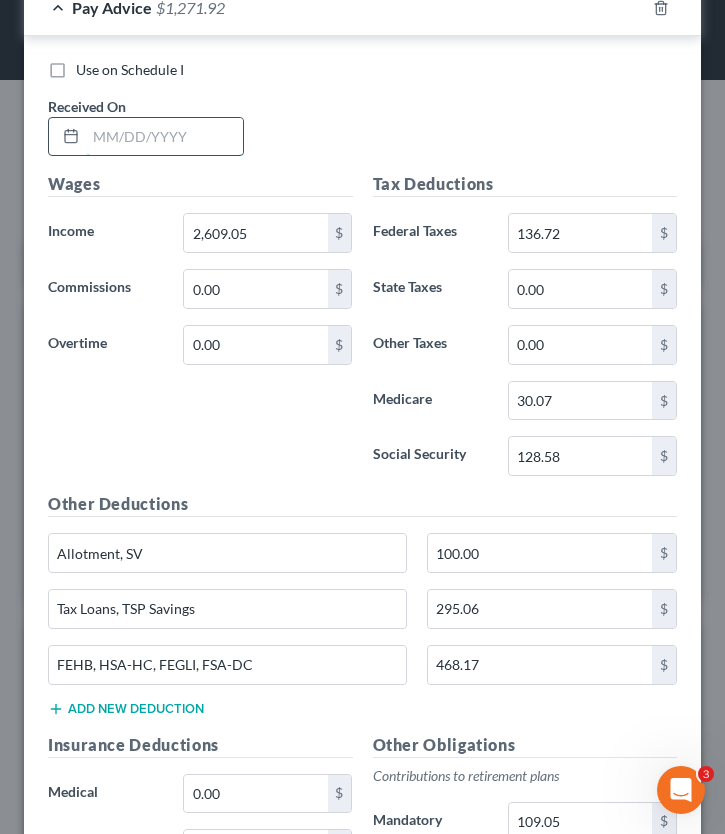 click at bounding box center [164, 137] 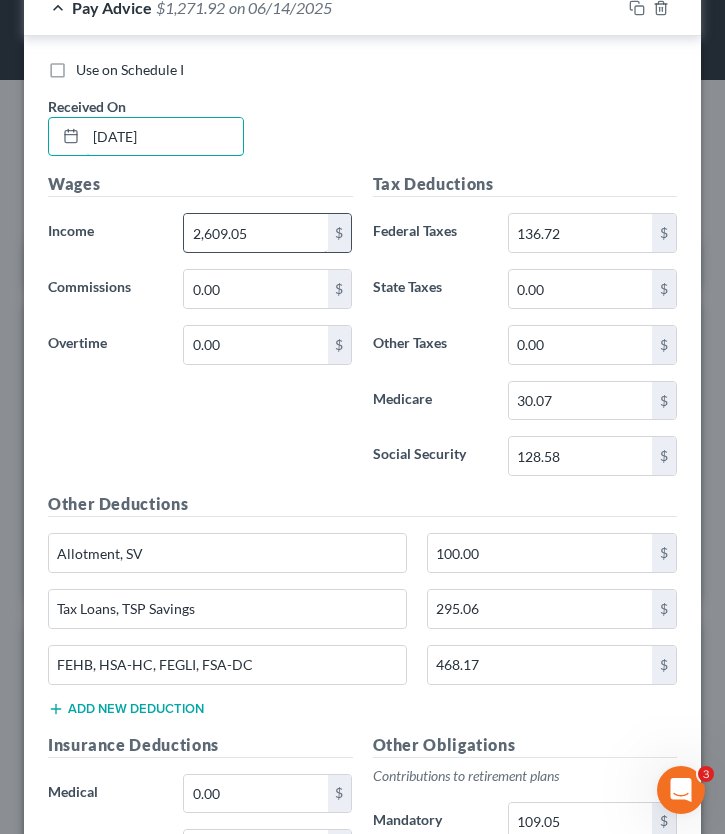type on "06/14/2025" 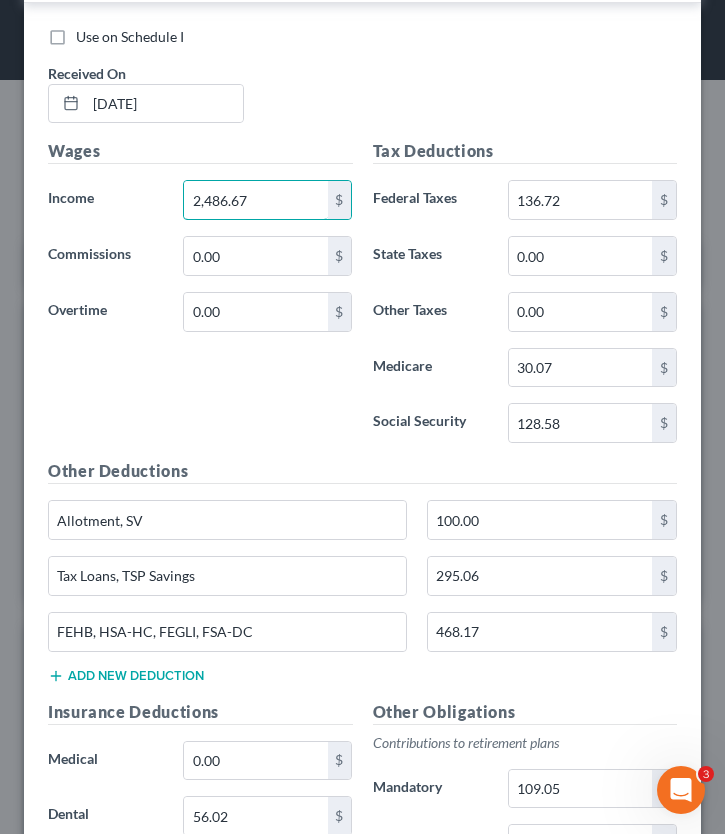 scroll, scrollTop: 1178, scrollLeft: 0, axis: vertical 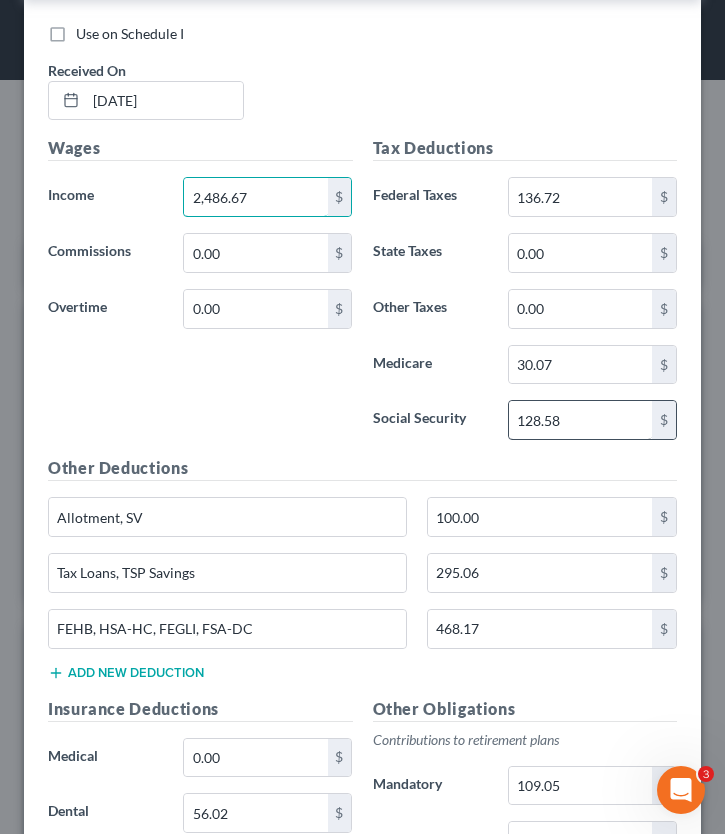 type on "2,486.67" 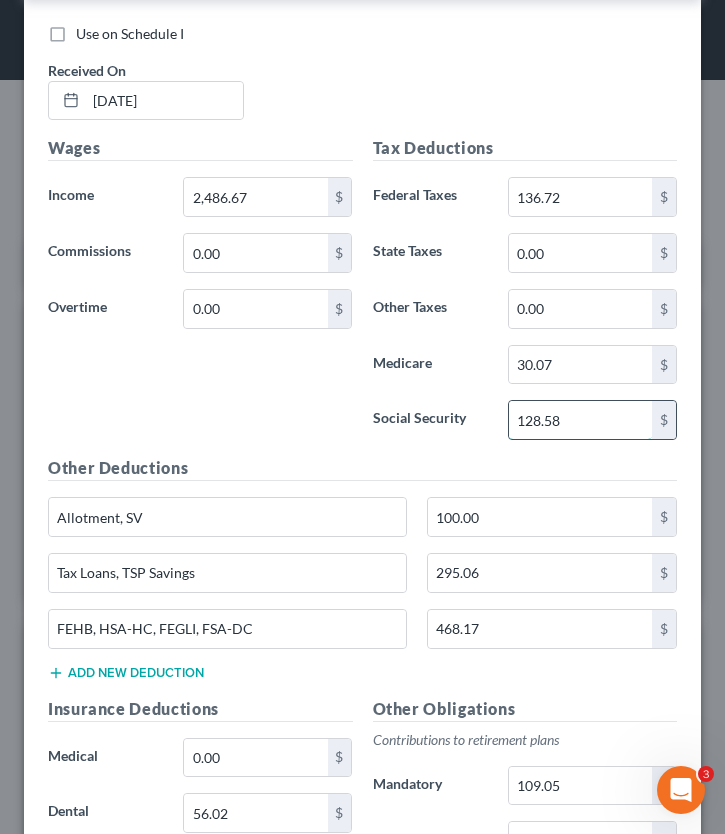 drag, startPoint x: 609, startPoint y: 436, endPoint x: 599, endPoint y: 429, distance: 12.206555 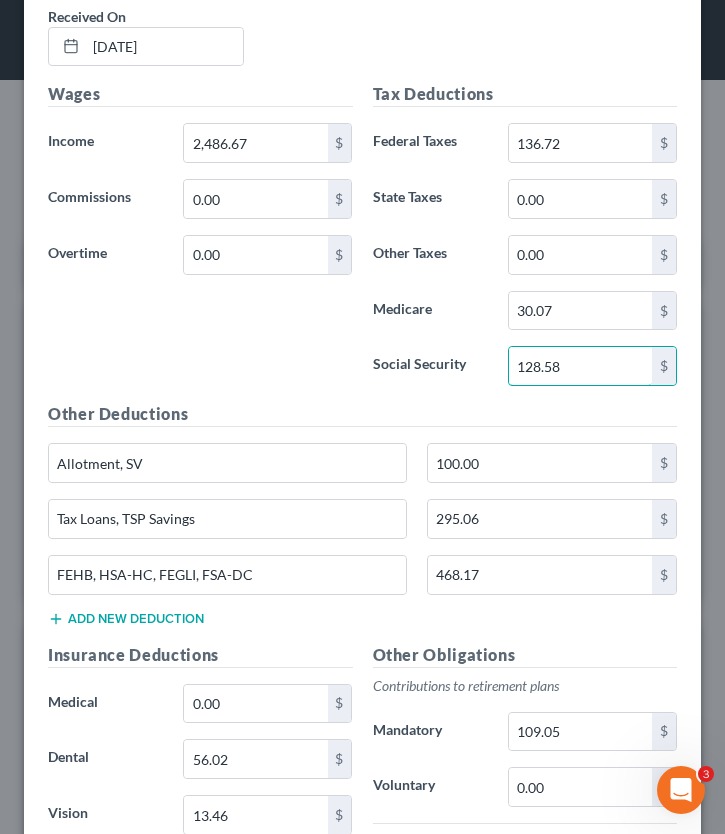 scroll, scrollTop: 1227, scrollLeft: 0, axis: vertical 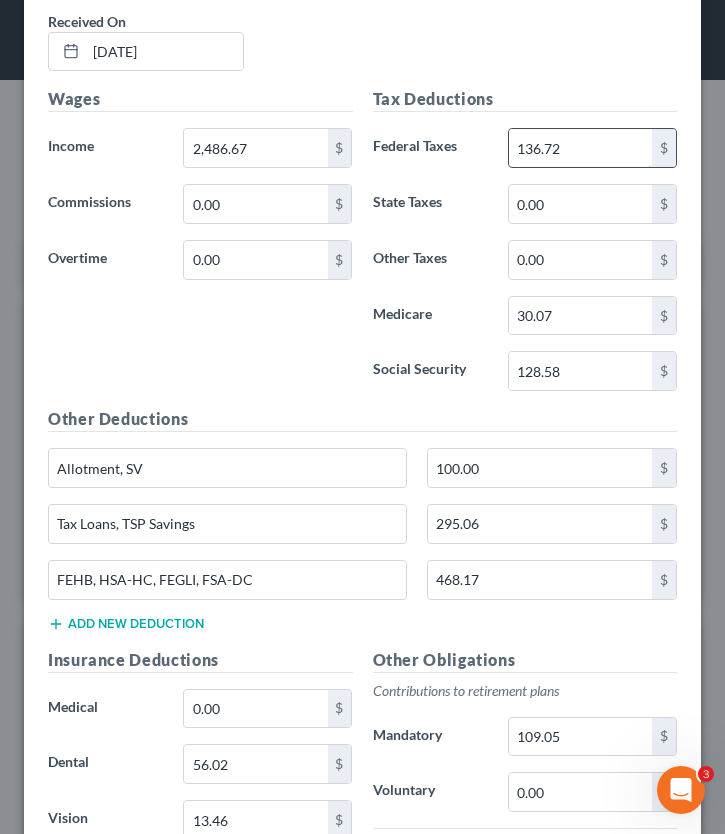click on "136.72" at bounding box center (580, 148) 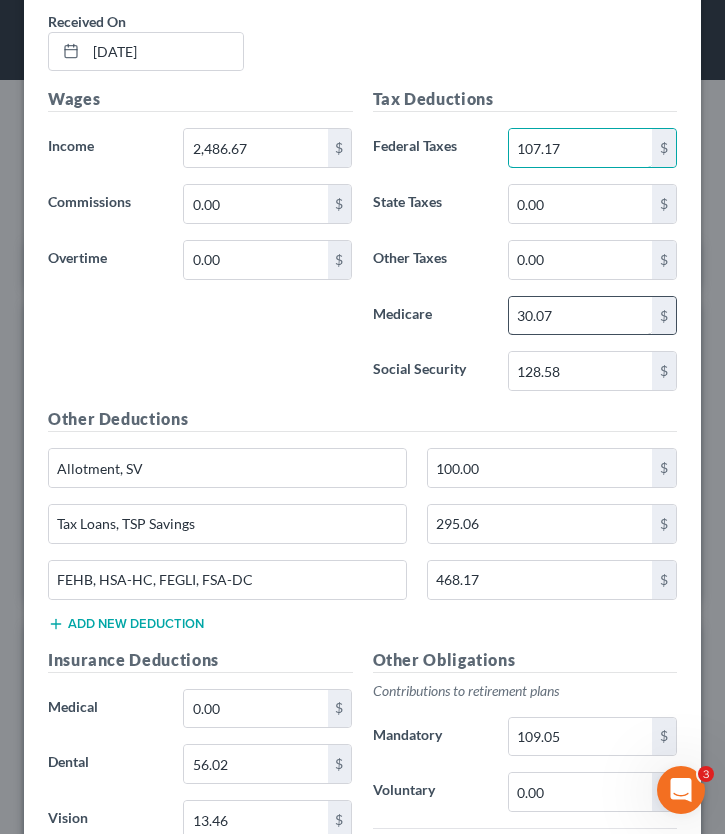 type on "107.17" 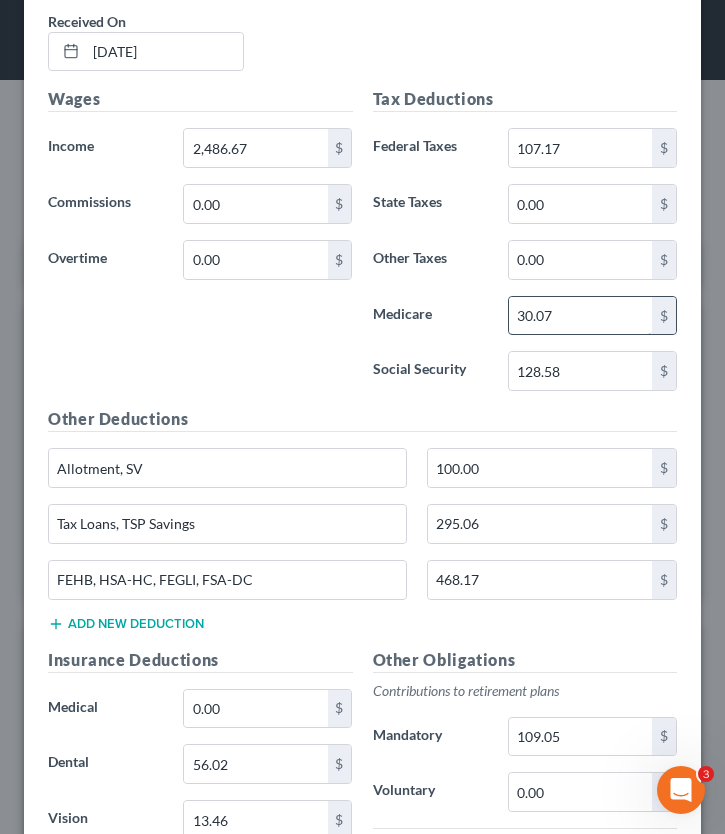 click on "30.07" at bounding box center (580, 316) 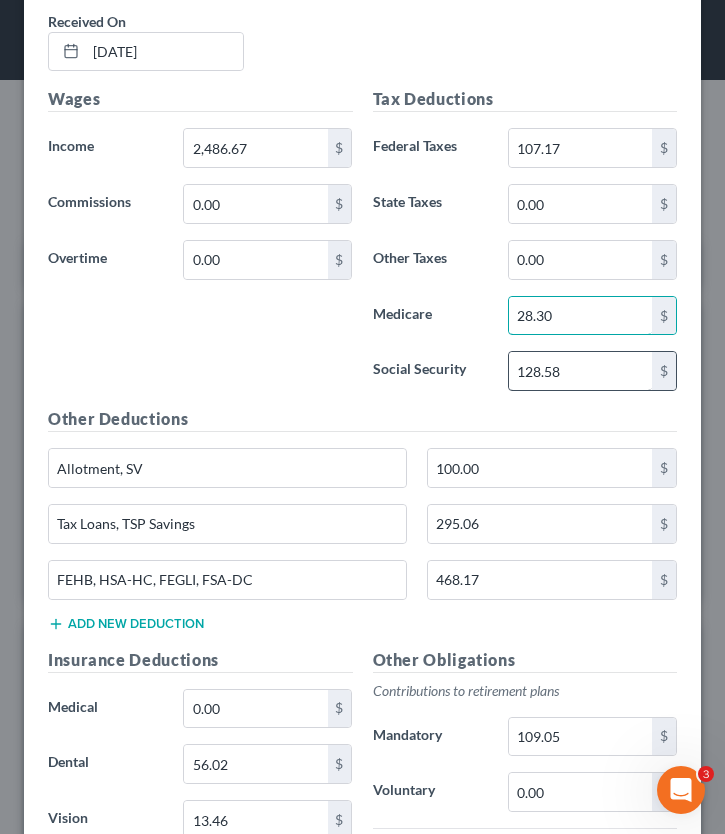 type on "28.30" 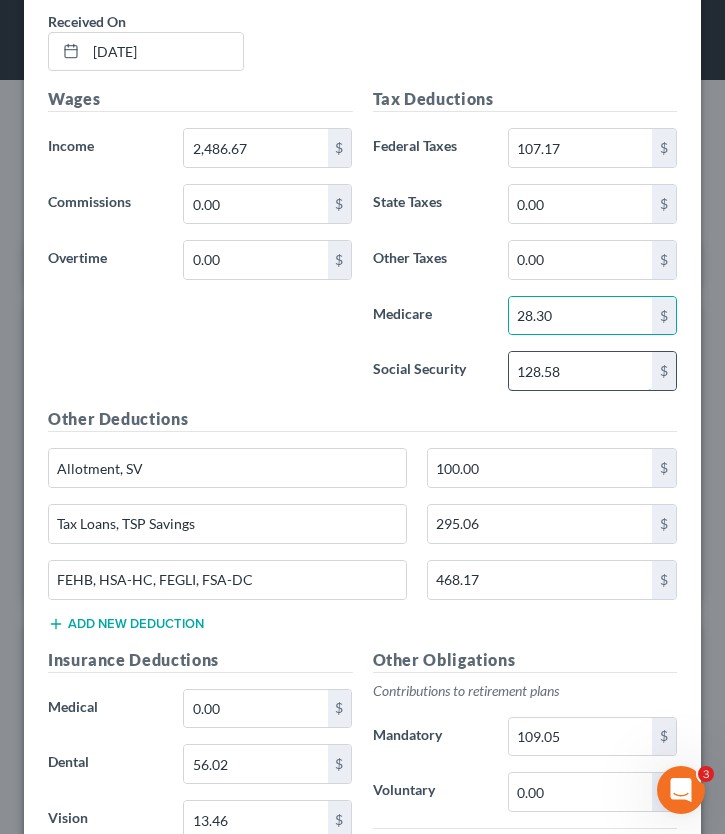 click on "128.58" at bounding box center [580, 371] 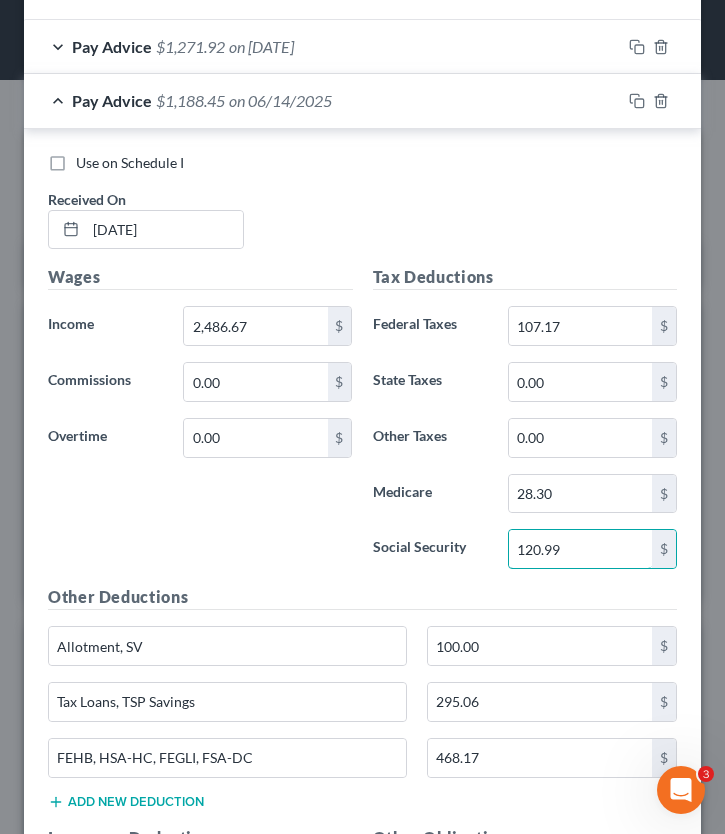 scroll, scrollTop: 1066, scrollLeft: 0, axis: vertical 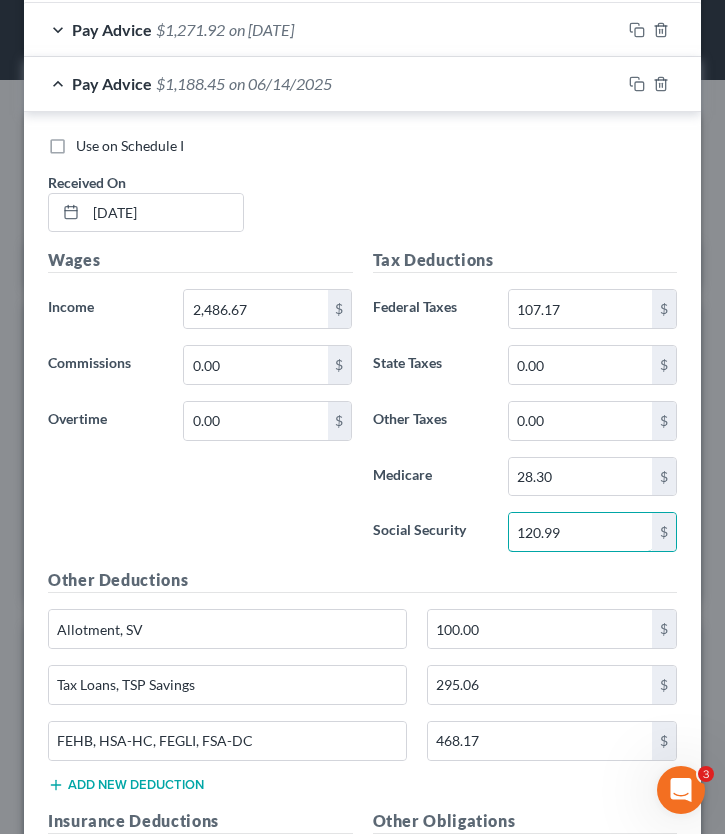 type on "120.99" 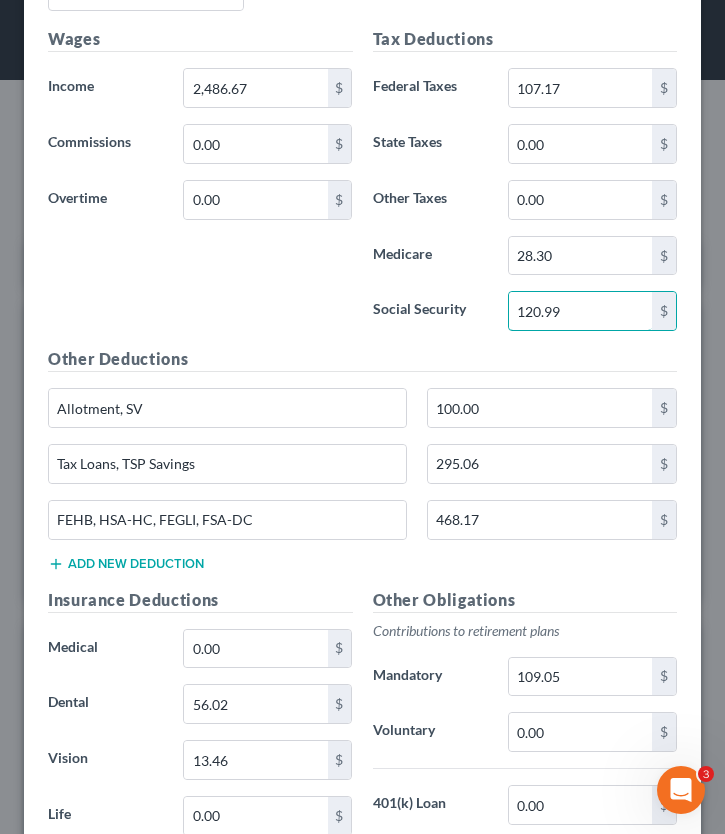 scroll, scrollTop: 1319, scrollLeft: 0, axis: vertical 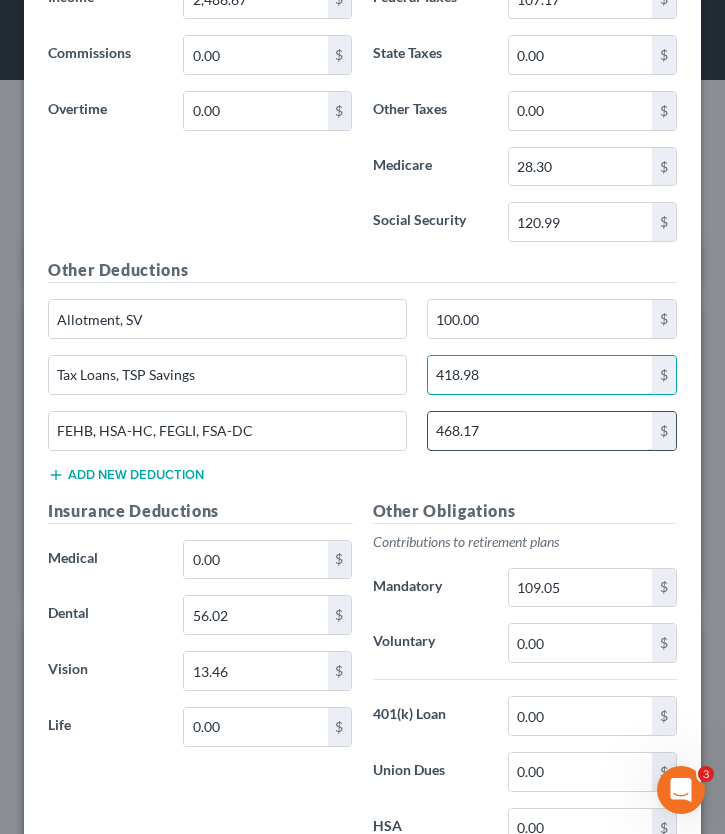 type on "418.98" 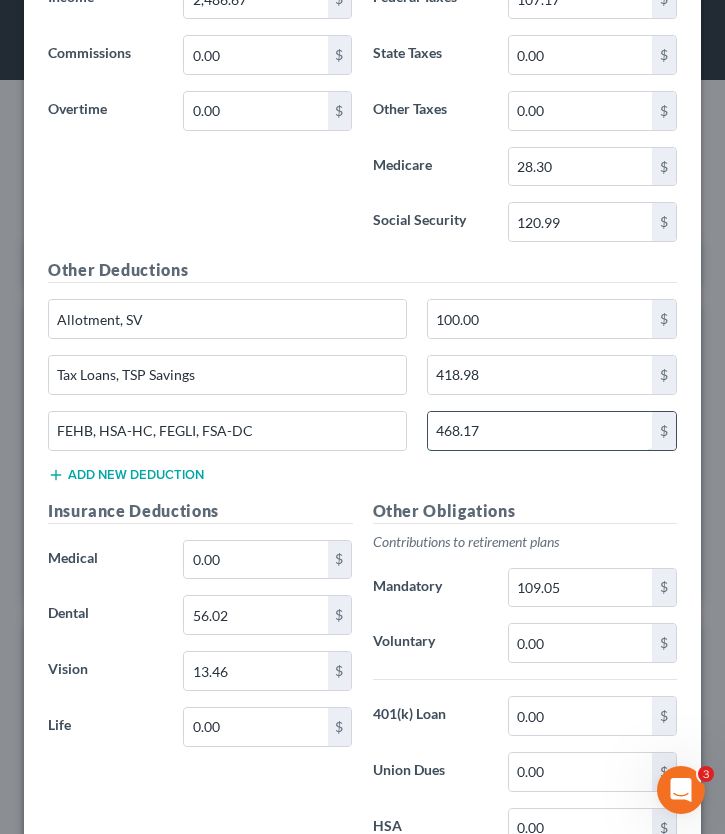 click on "468.17" at bounding box center (540, 431) 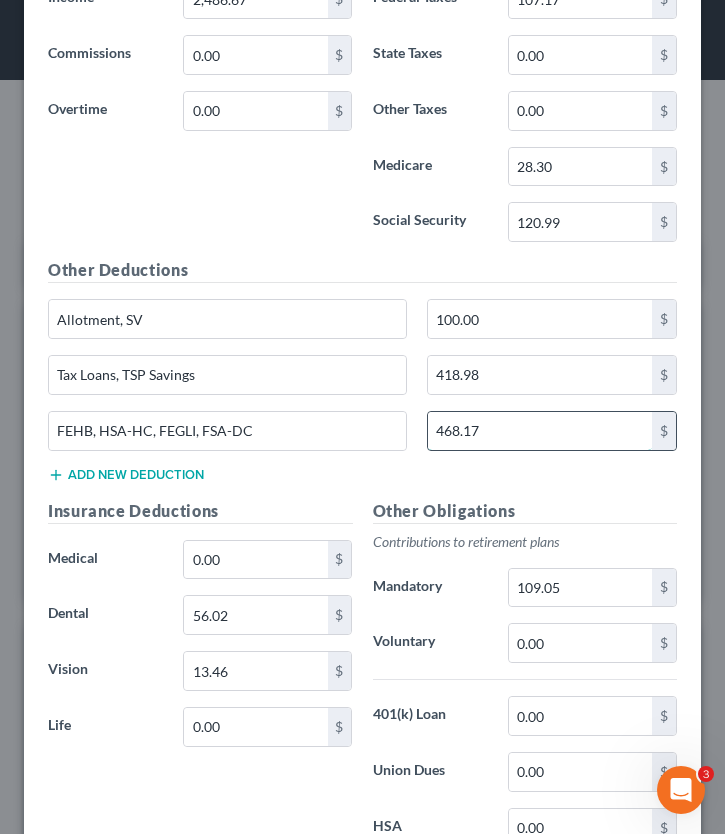 click on "468.17" at bounding box center [540, 431] 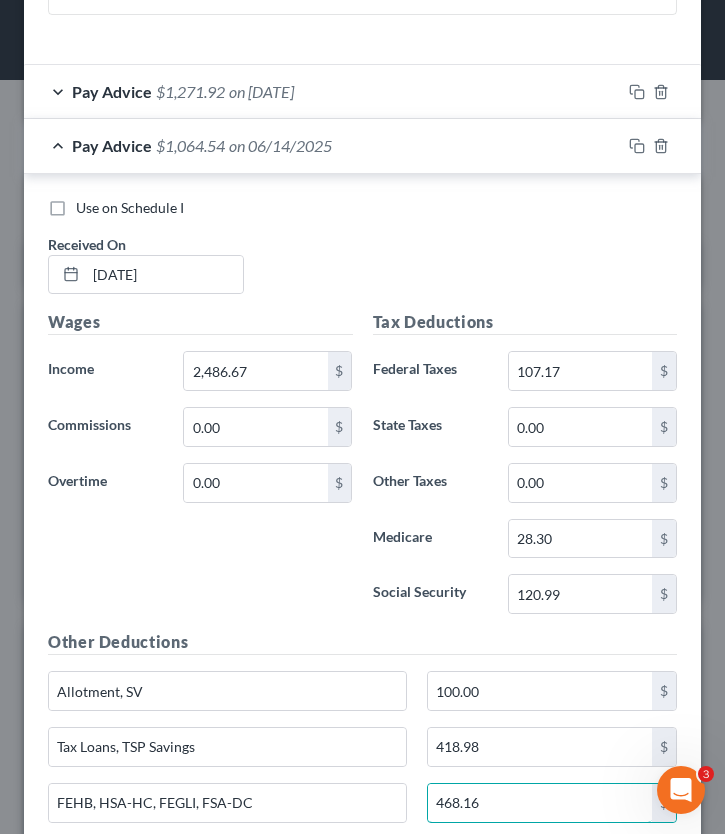 scroll, scrollTop: 1003, scrollLeft: 0, axis: vertical 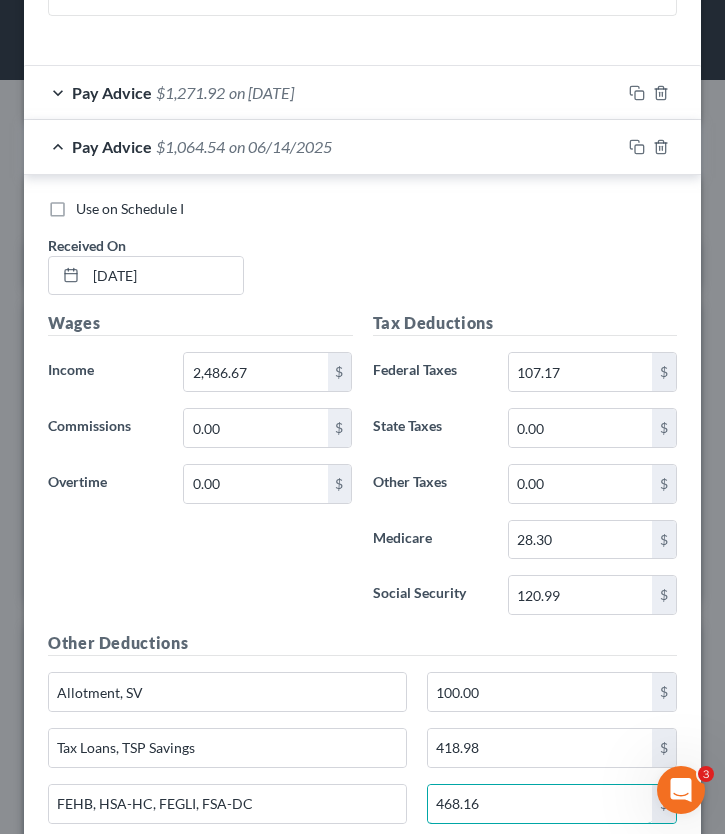 type on "468.16" 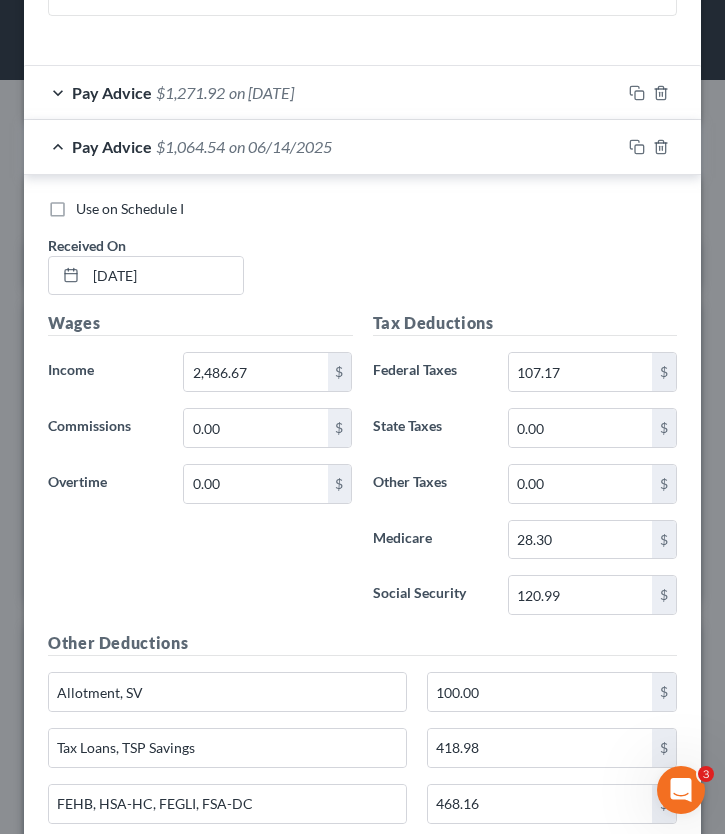 click at bounding box center (661, 147) 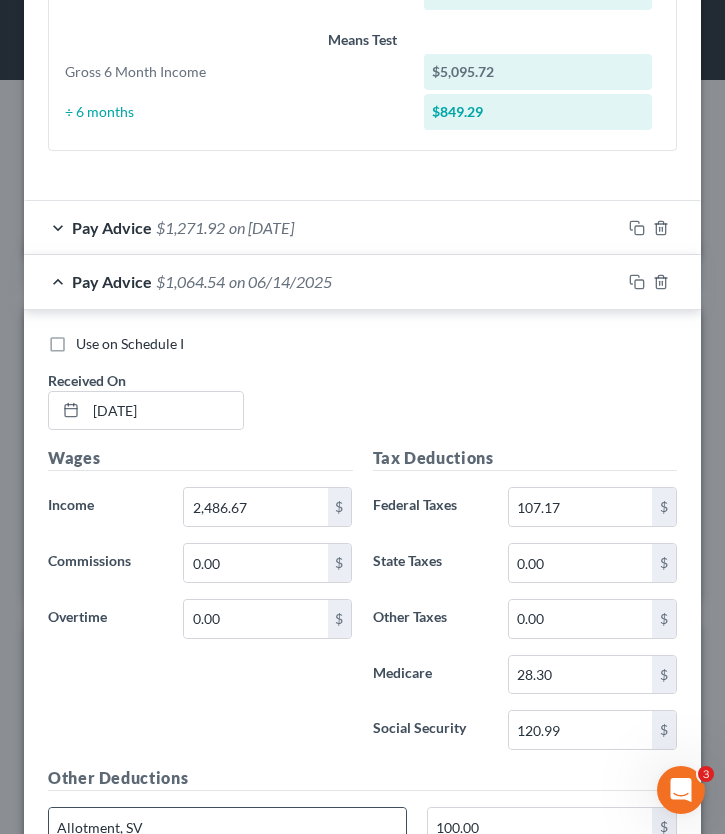 scroll, scrollTop: 891, scrollLeft: 0, axis: vertical 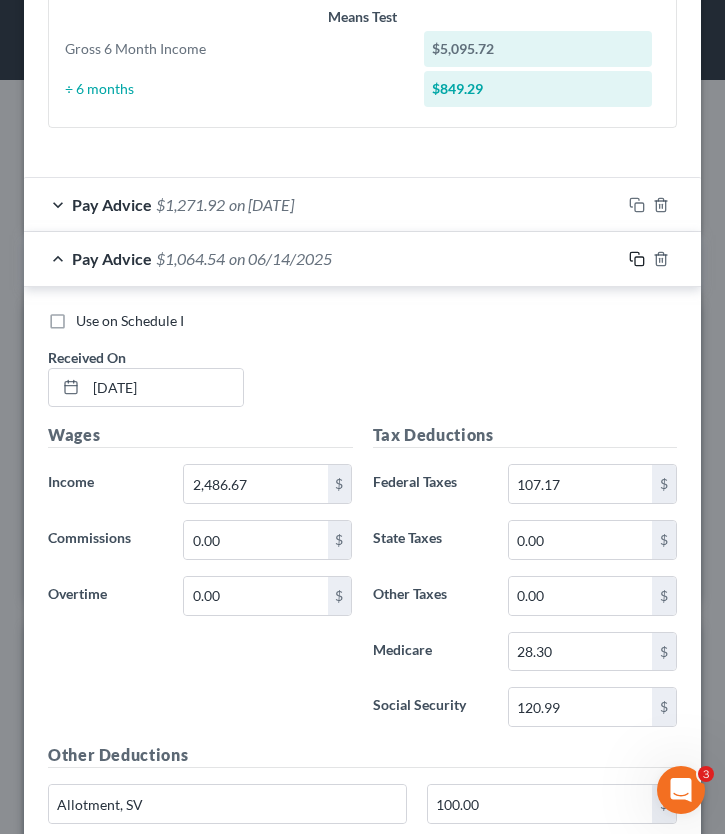 click 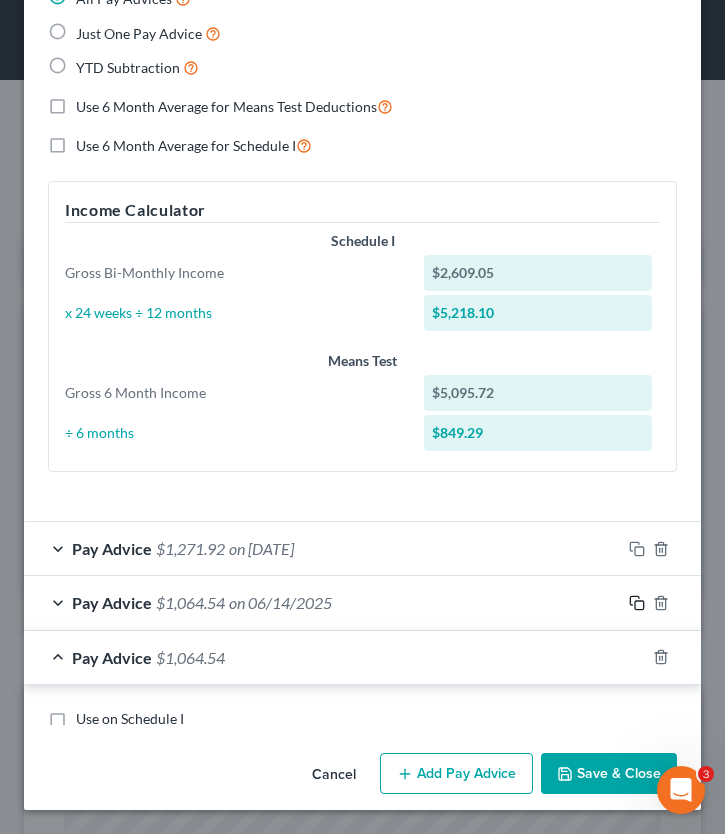 scroll, scrollTop: 891, scrollLeft: 0, axis: vertical 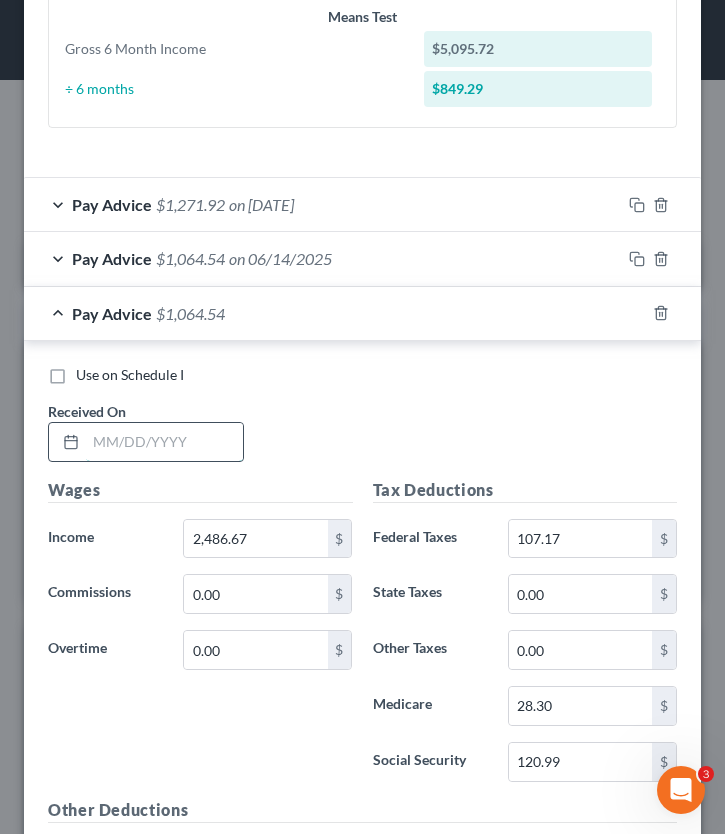 click at bounding box center [164, 442] 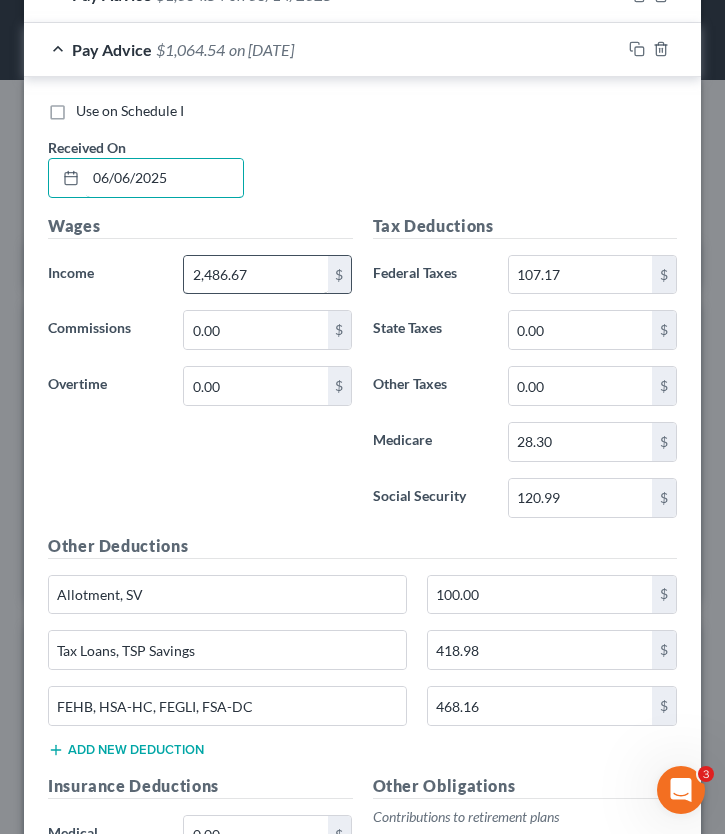 scroll, scrollTop: 1253, scrollLeft: 0, axis: vertical 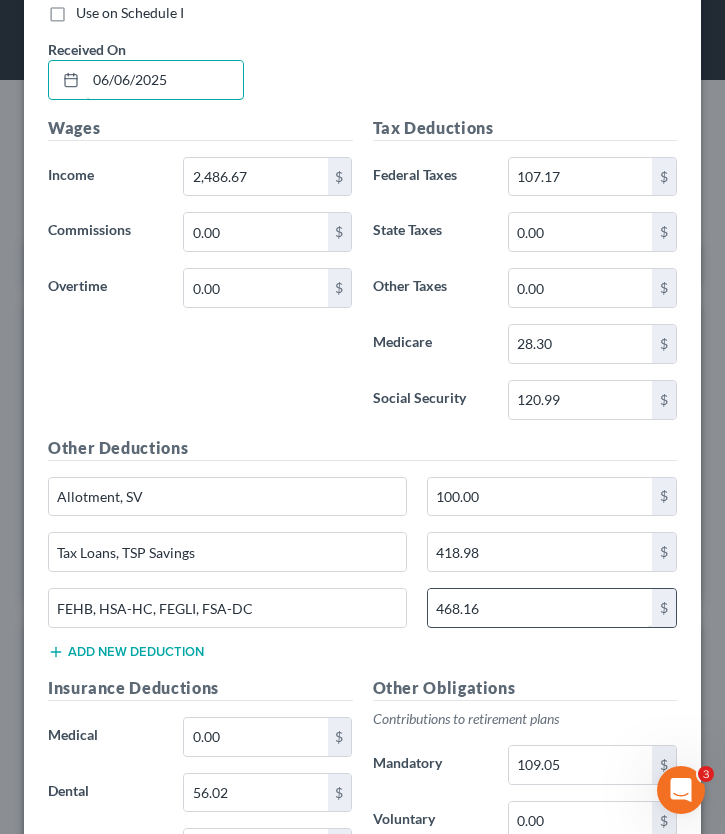 type on "06/06/2025" 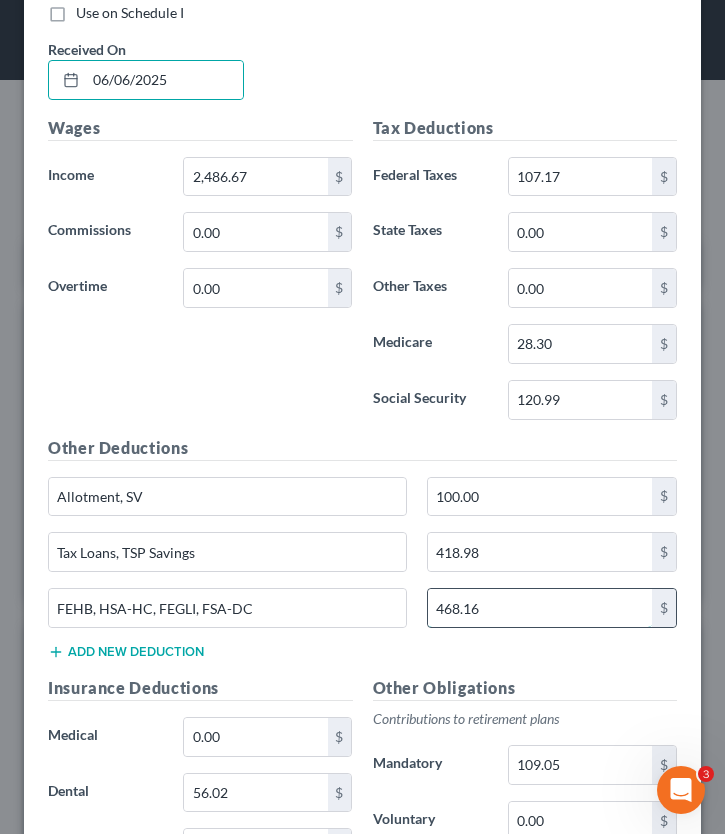 click on "468.16" at bounding box center [540, 608] 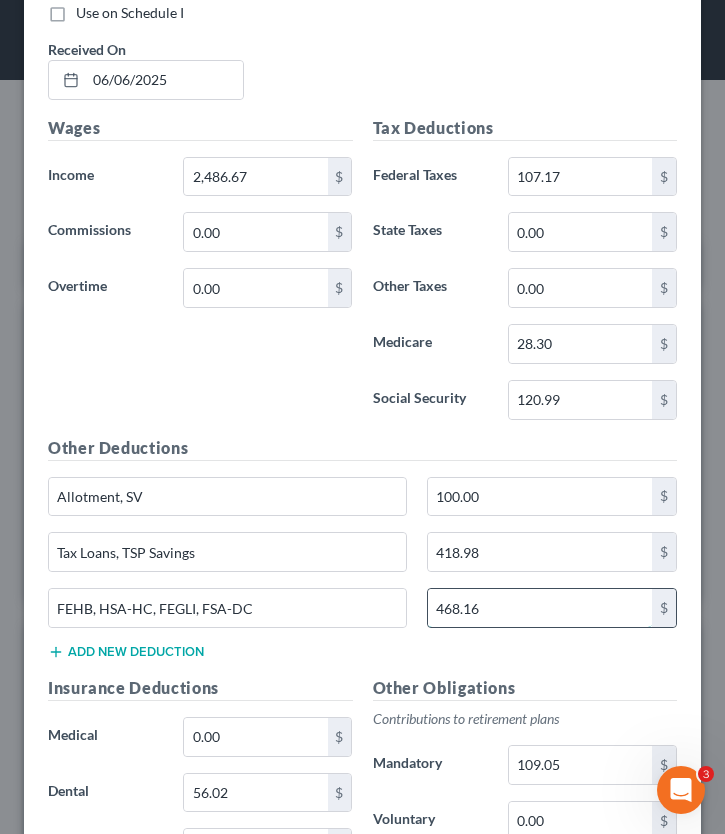 click on "468.16" at bounding box center (540, 608) 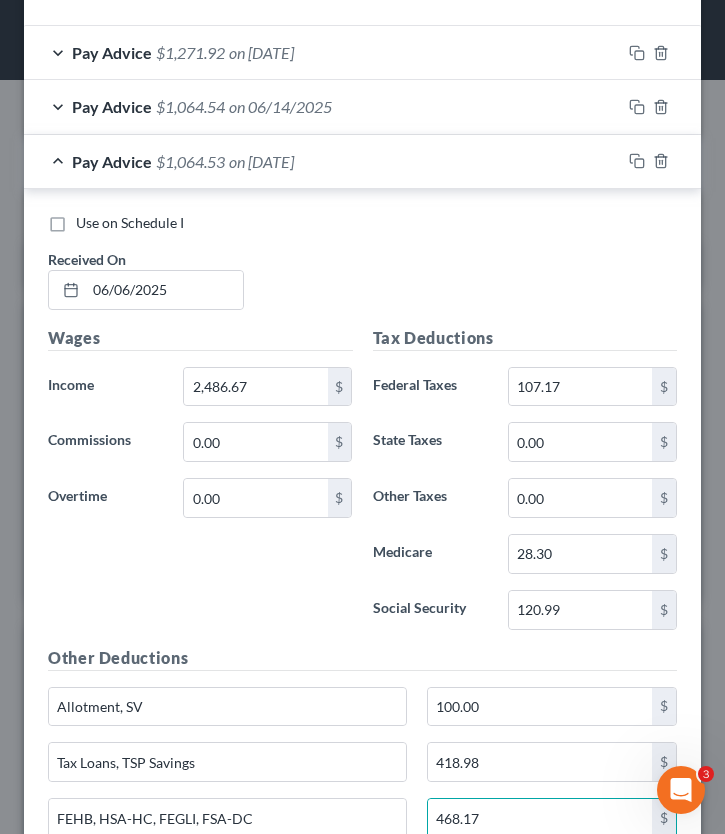 scroll, scrollTop: 1044, scrollLeft: 0, axis: vertical 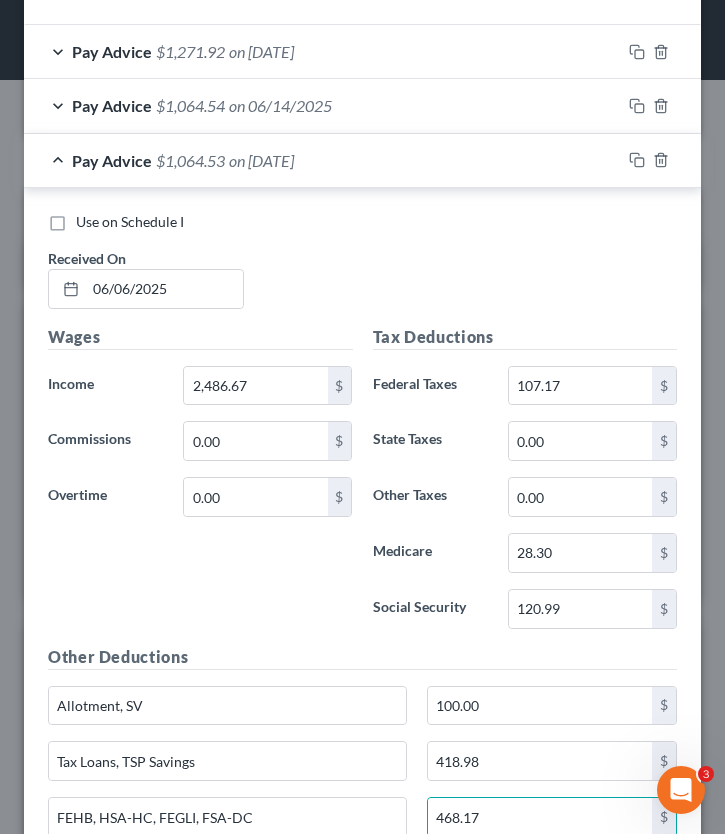 type on "468.17" 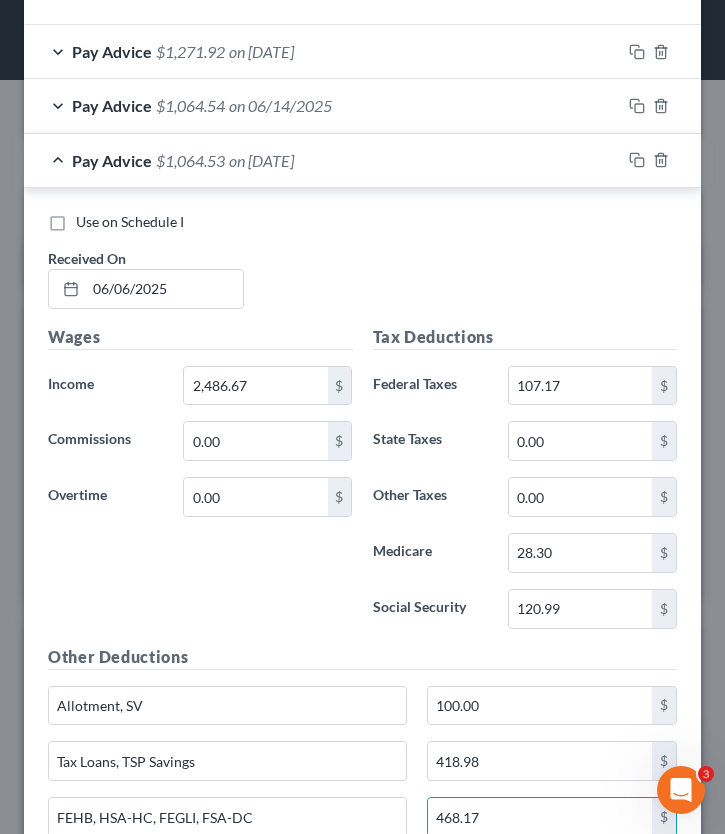 click on "Pay Advice $1,064.53 on 06/06/2025" at bounding box center (322, 160) 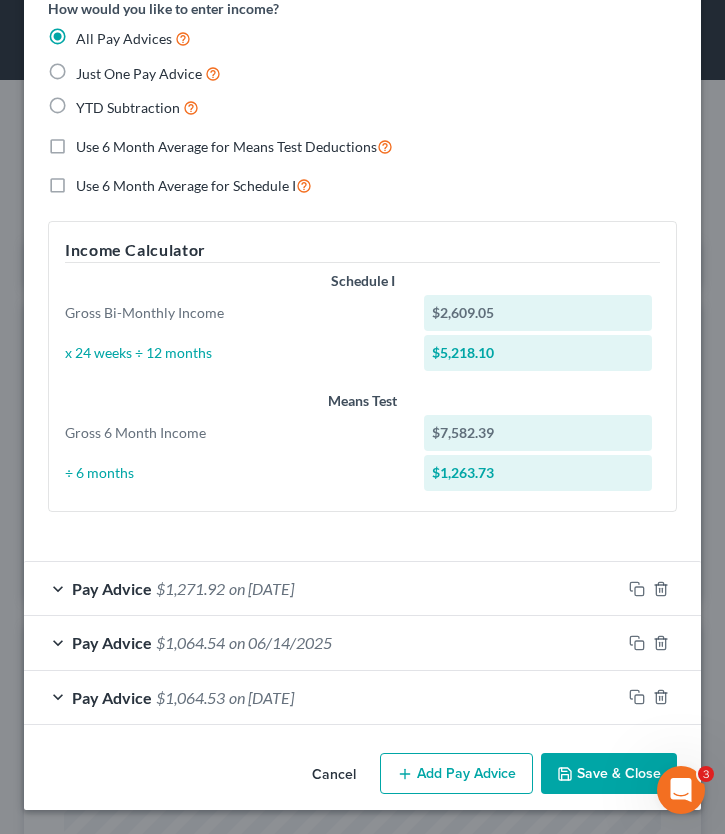 scroll, scrollTop: 507, scrollLeft: 0, axis: vertical 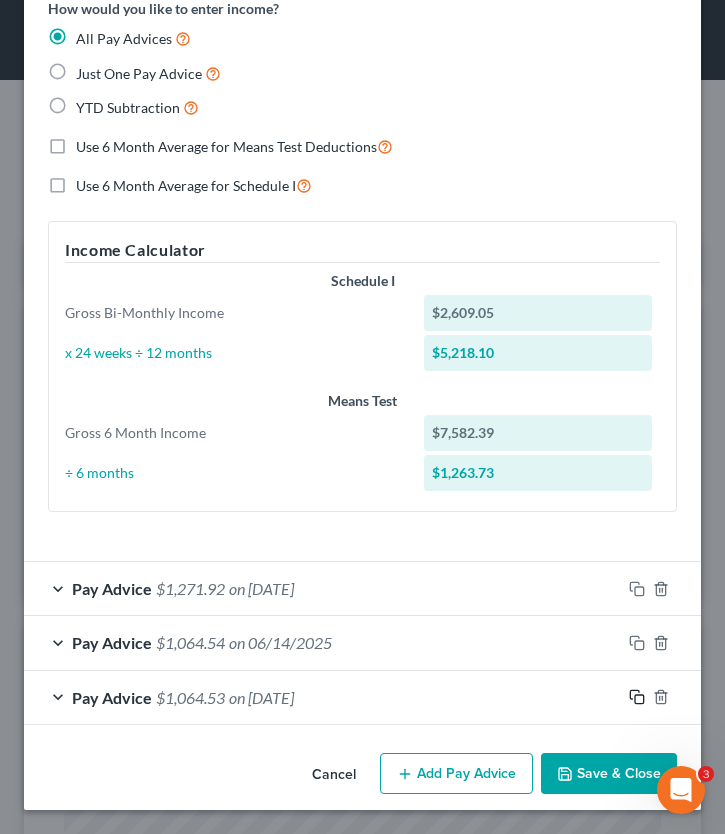click 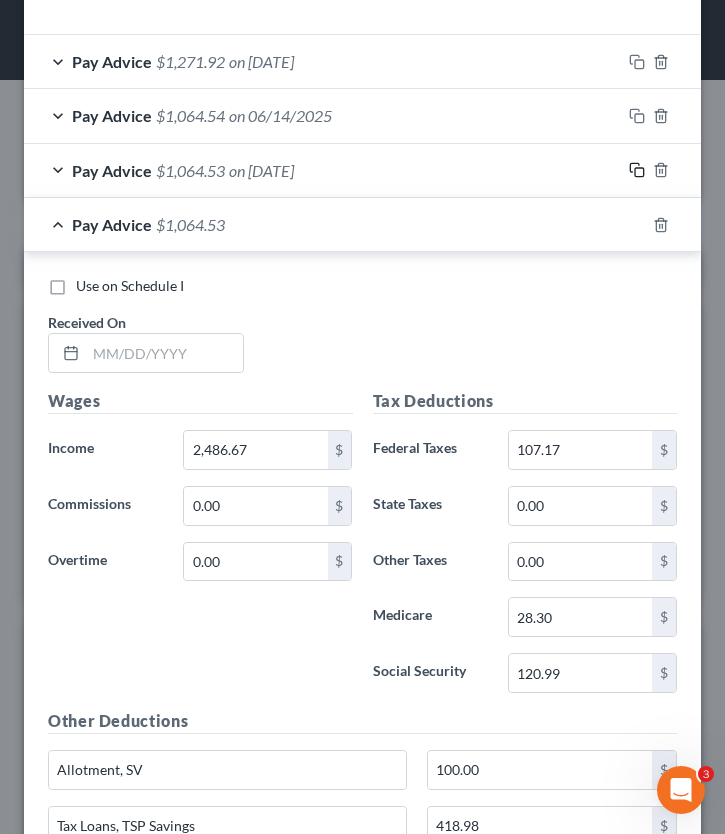 scroll, scrollTop: 1040, scrollLeft: 0, axis: vertical 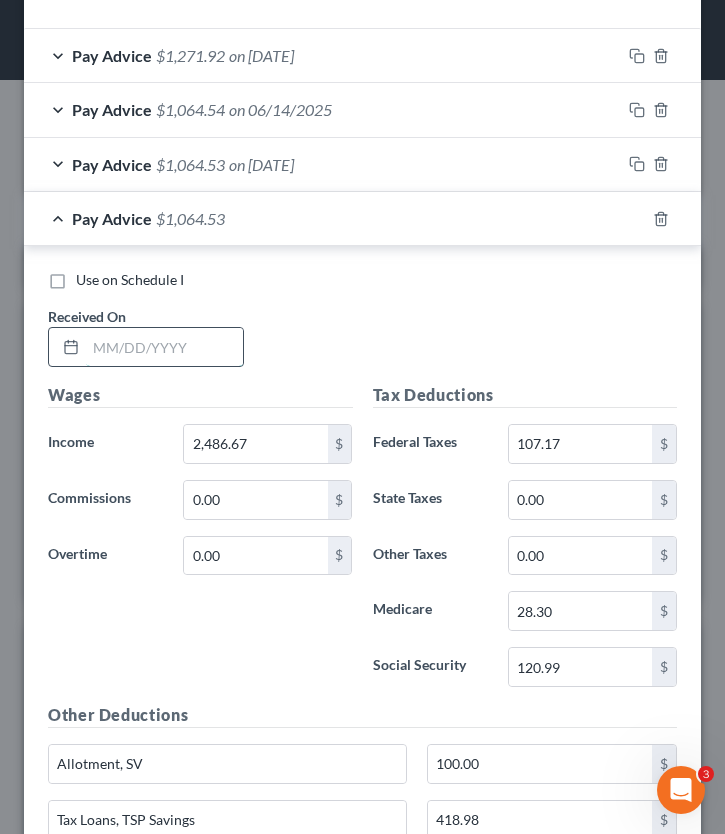 click at bounding box center [164, 347] 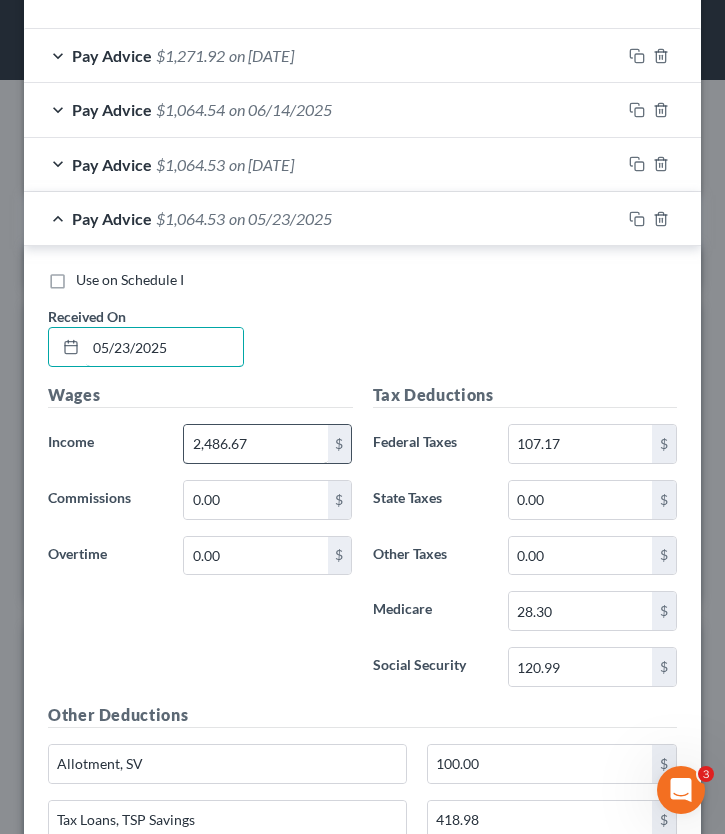 type on "05/23/2025" 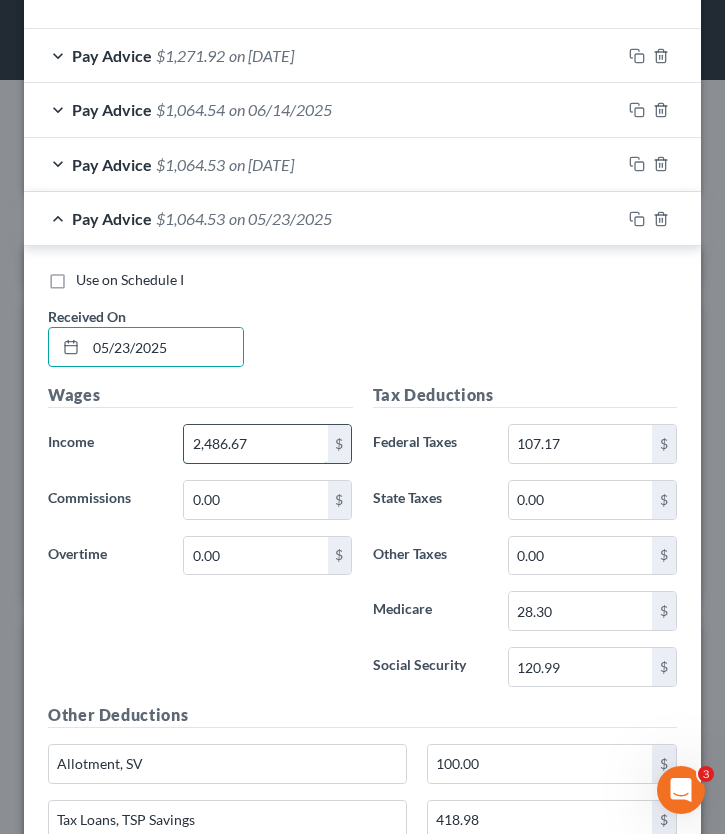 click on "2,486.67" at bounding box center (255, 444) 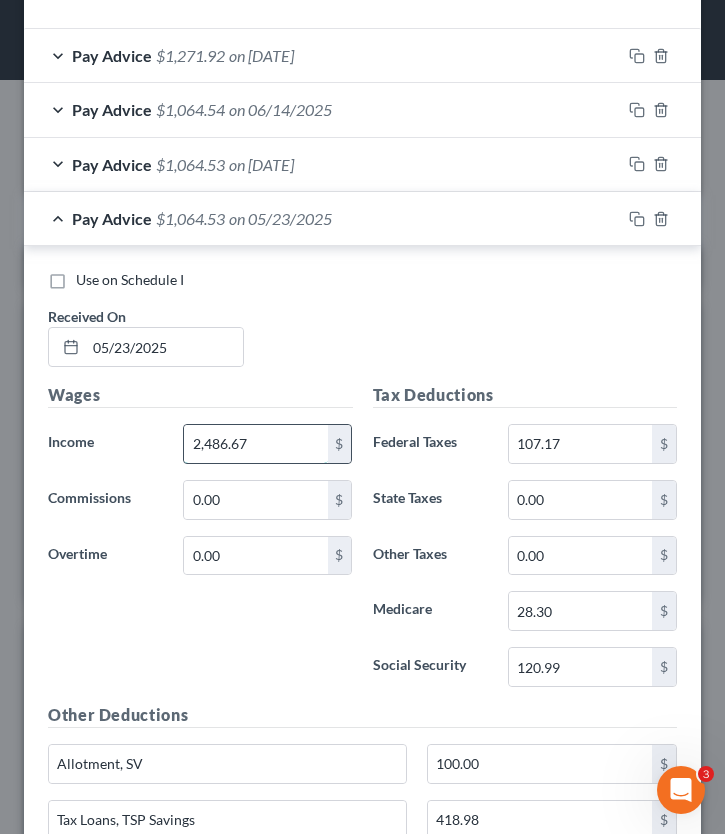 click on "2,486.67" at bounding box center (255, 444) 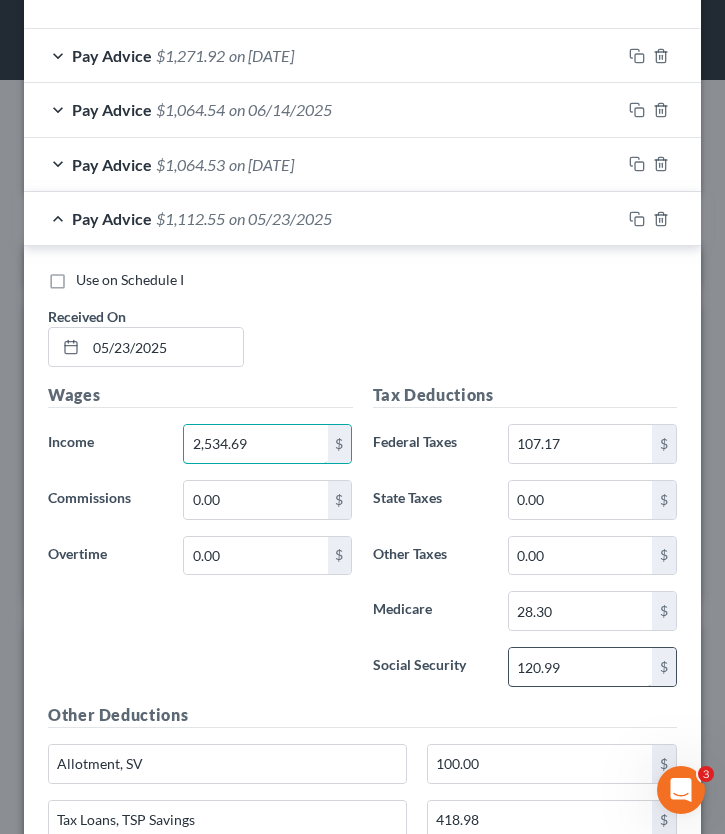 type on "2,534.69" 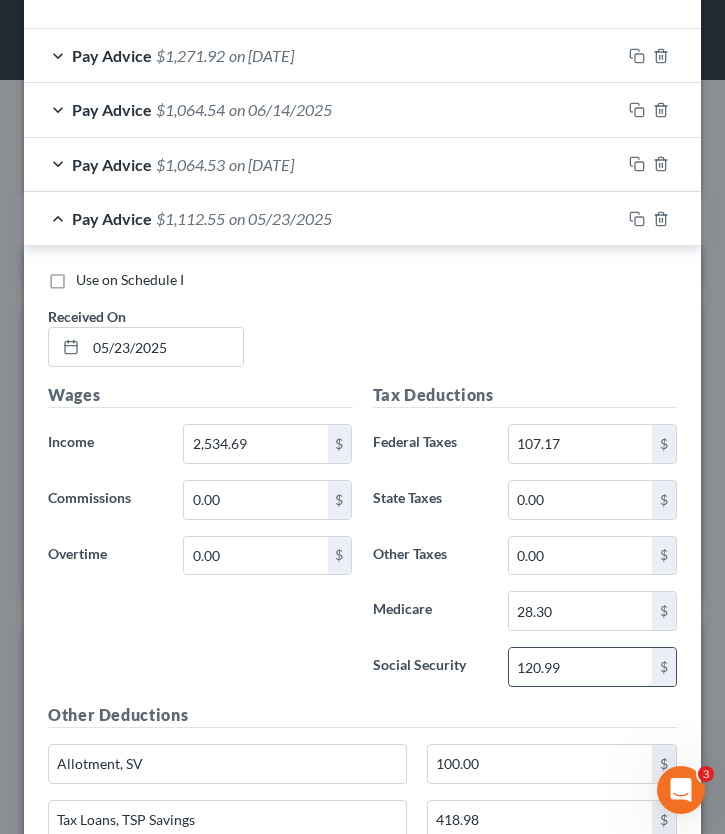 click on "120.99" at bounding box center (580, 667) 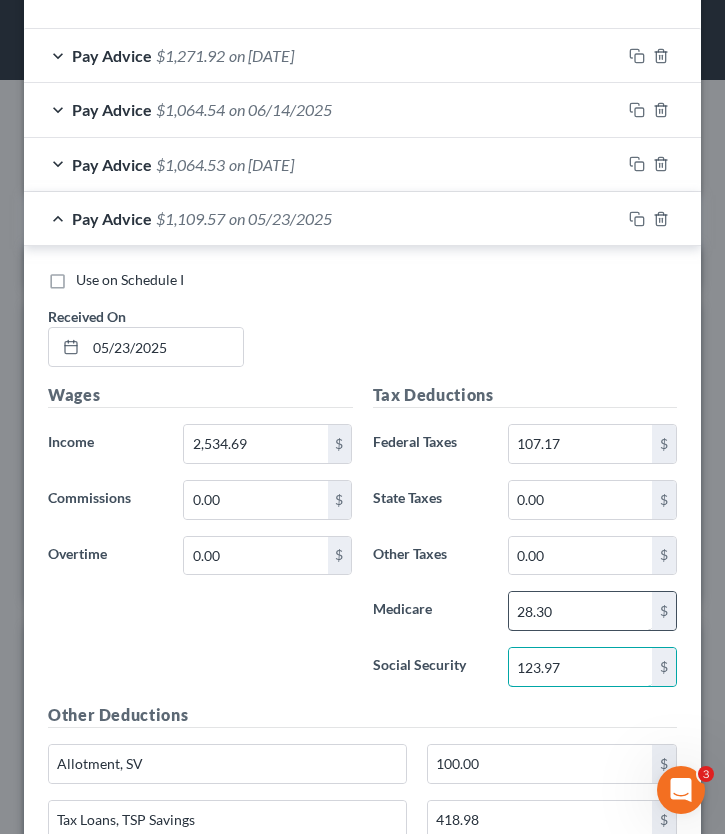 type on "123.97" 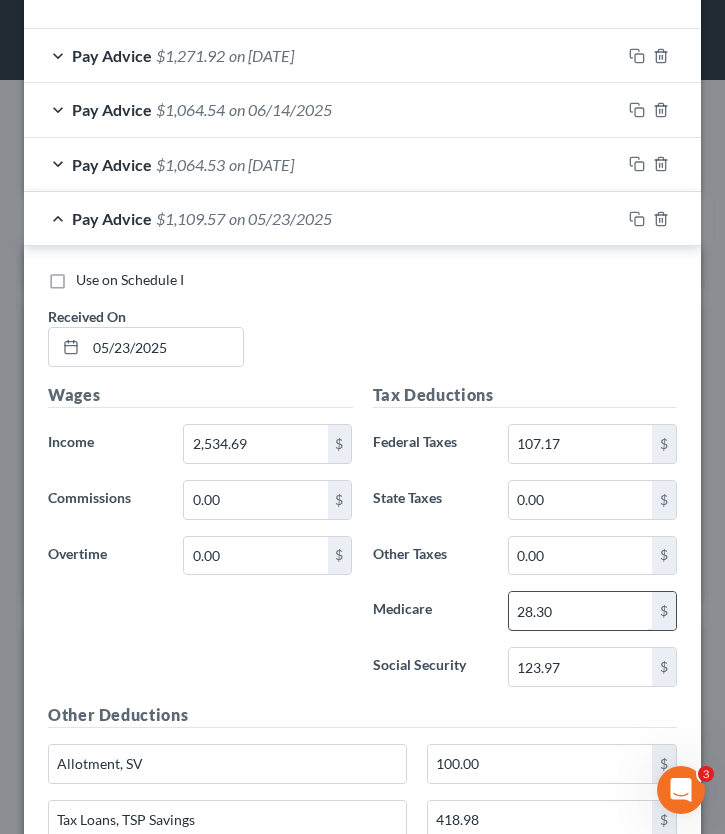 click on "28.30" at bounding box center [580, 611] 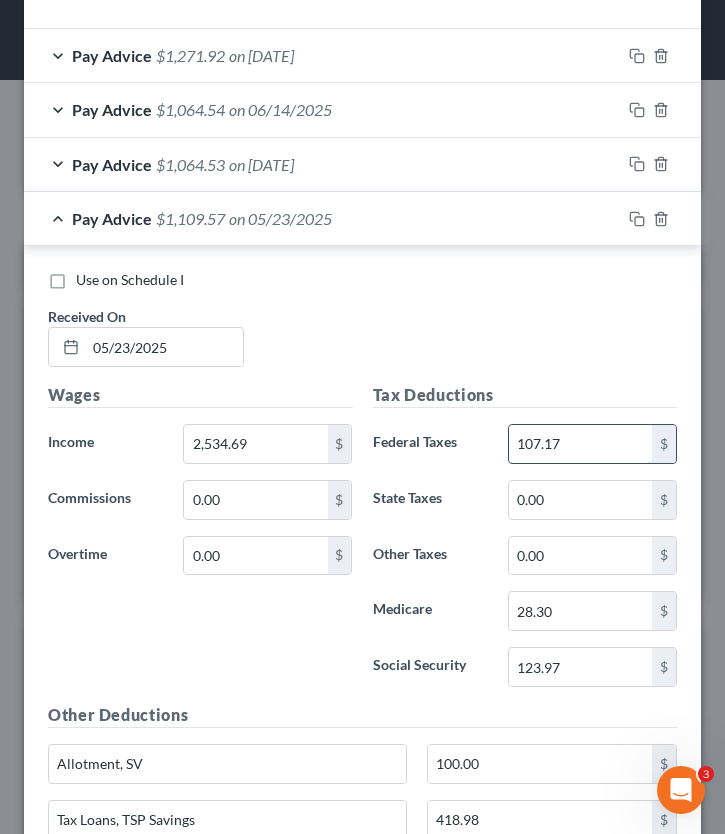 click on "107.17" at bounding box center (580, 444) 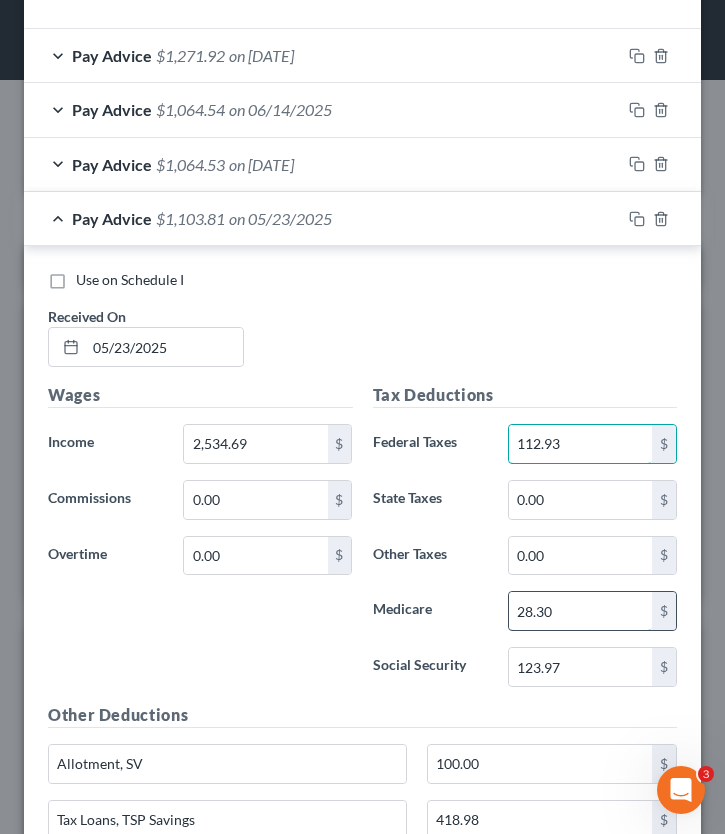 type on "112.93" 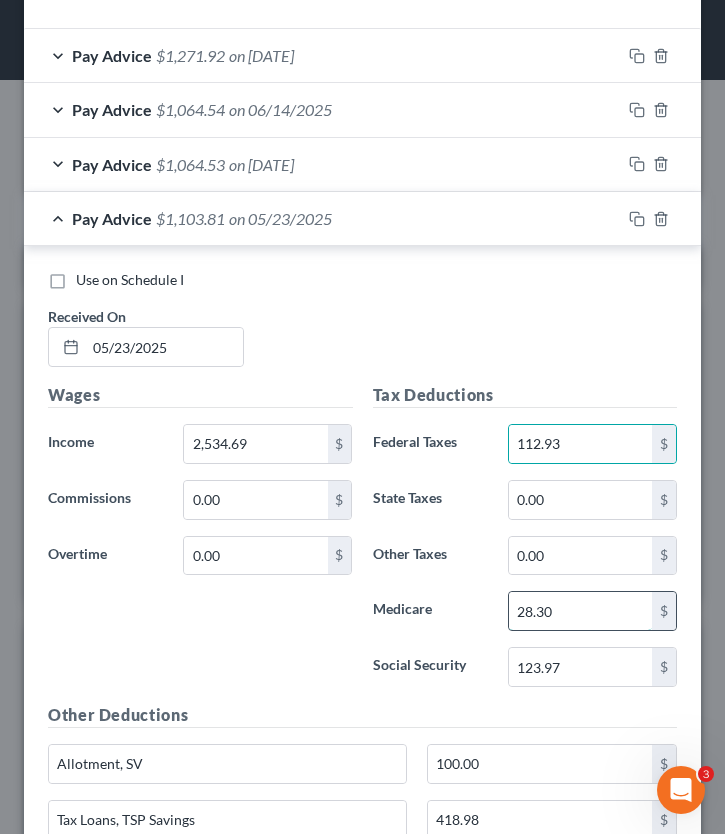 click on "28.30" at bounding box center (580, 611) 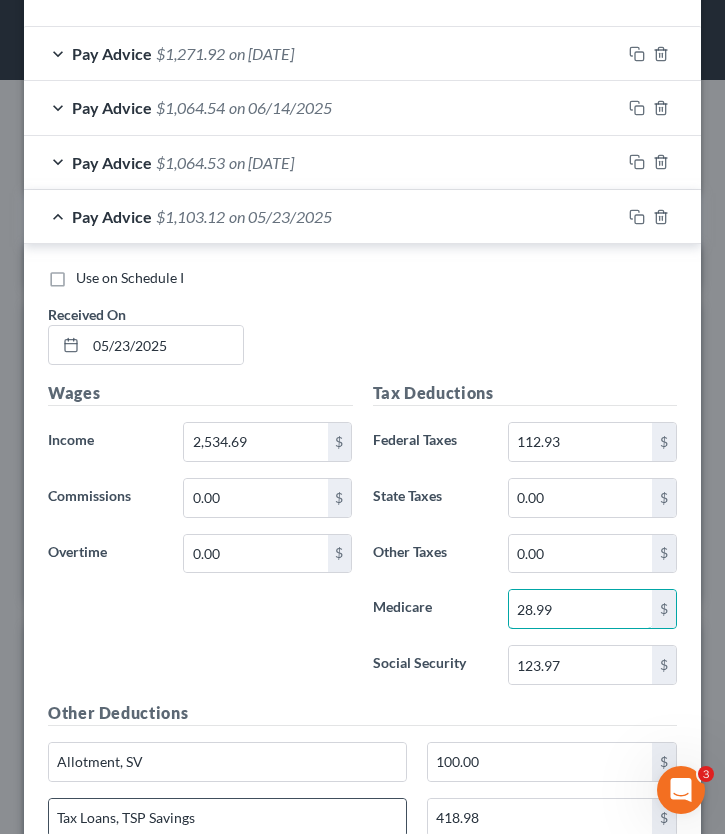 scroll, scrollTop: 1048, scrollLeft: 0, axis: vertical 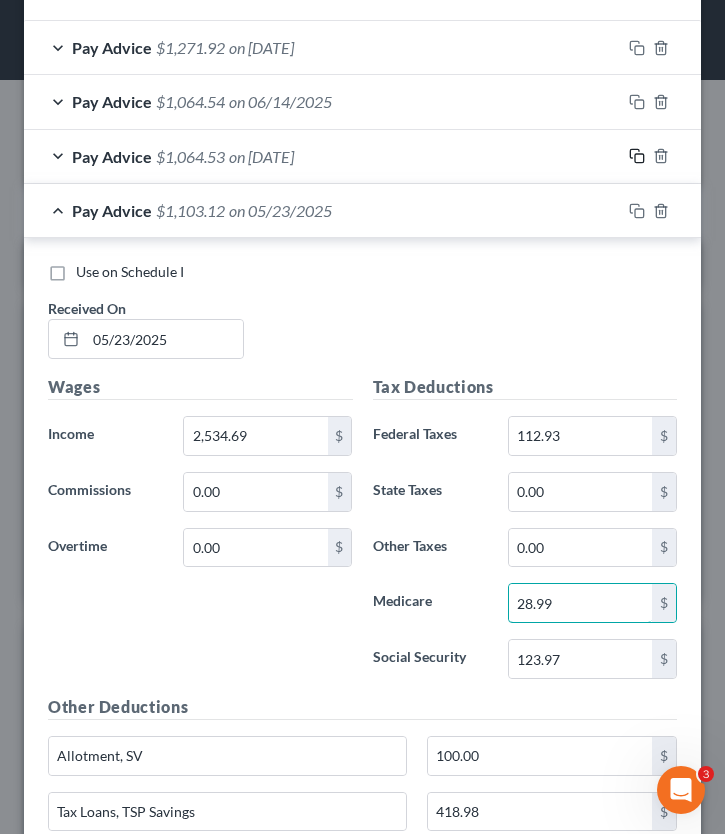 type on "28.99" 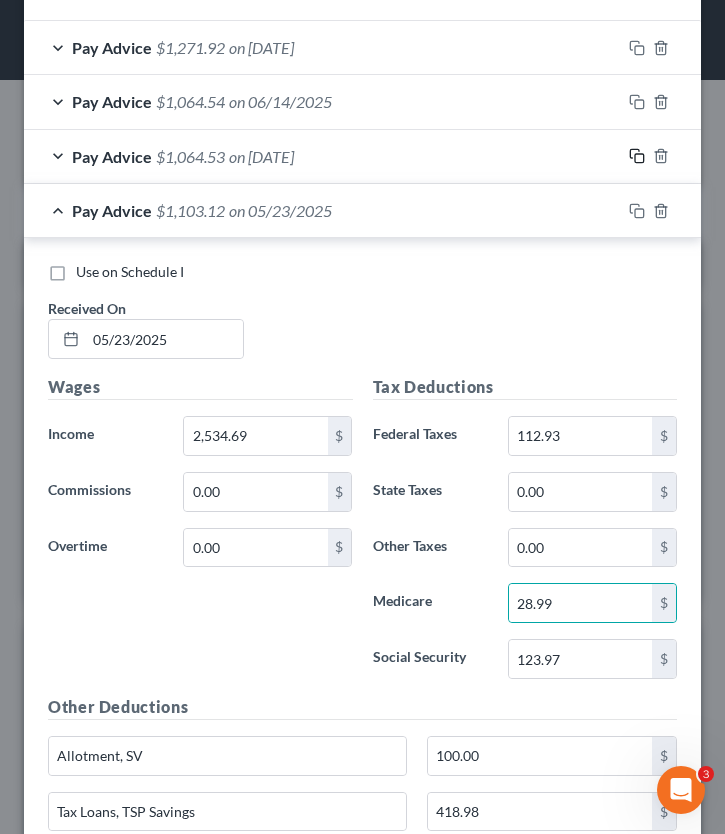 click 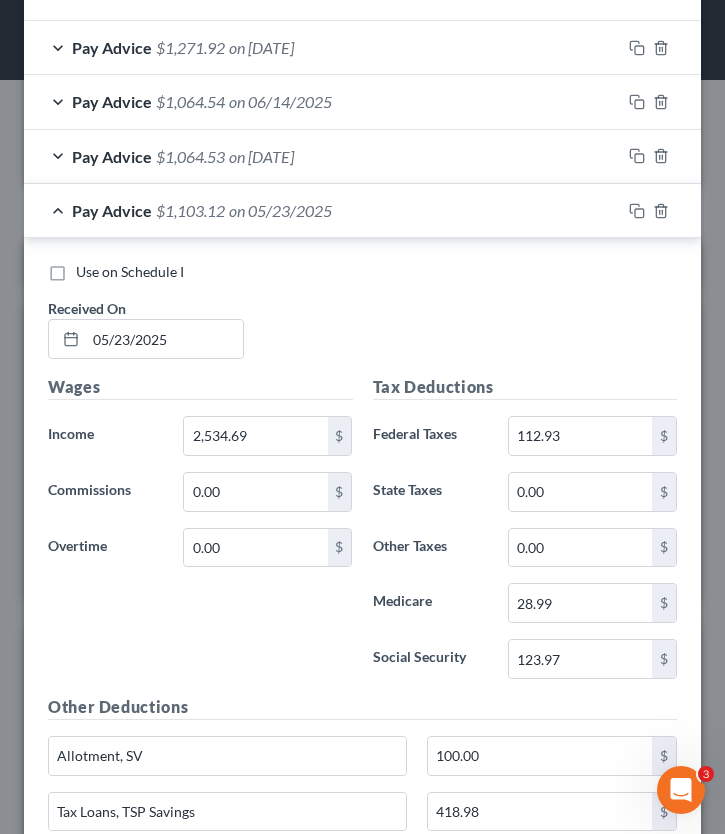 click on "Pay Advice $1,103.12 on 05/23/2025" at bounding box center (322, 210) 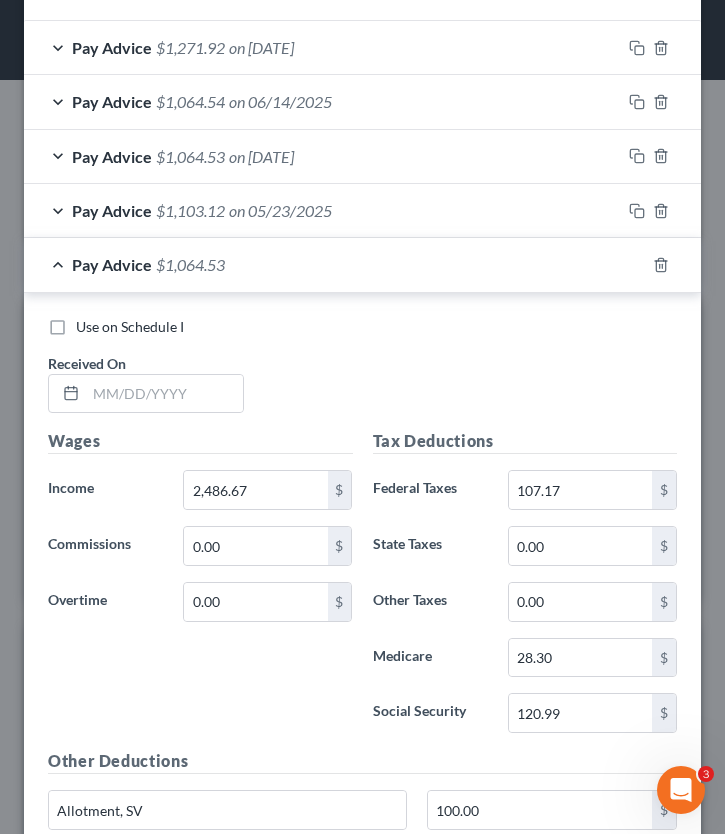 scroll, scrollTop: 1109, scrollLeft: 0, axis: vertical 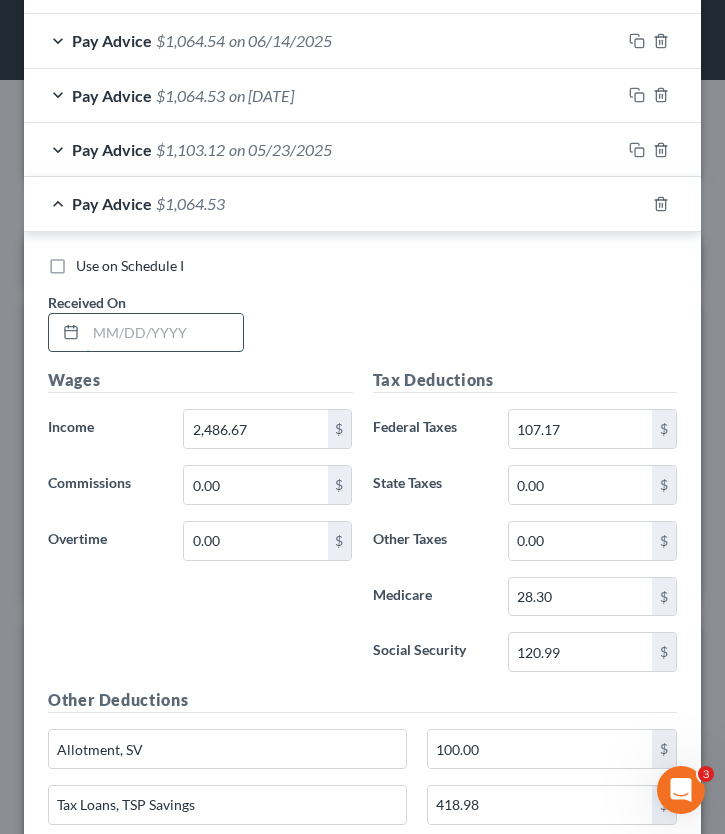 click at bounding box center (164, 333) 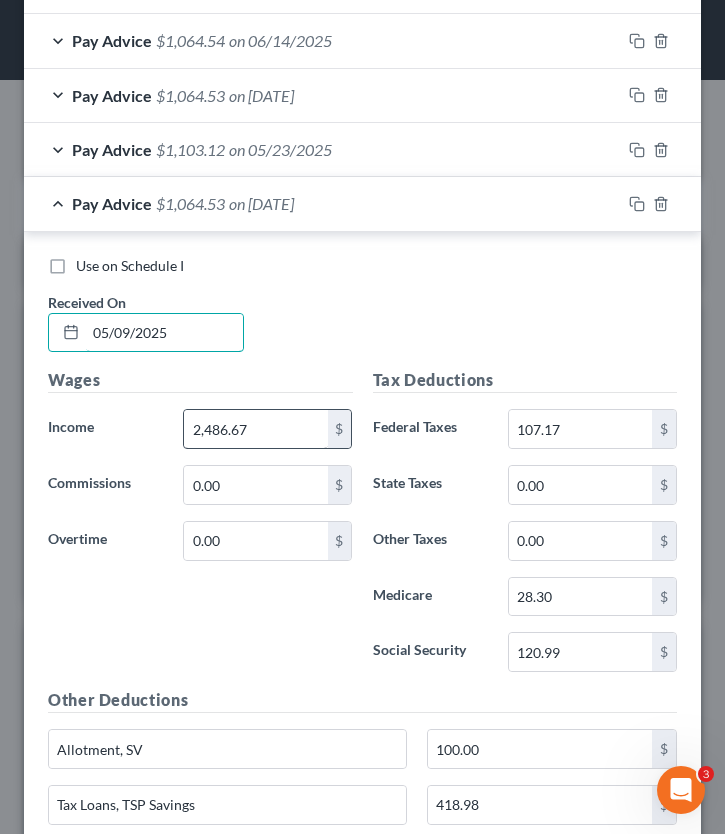 type on "05/09/2025" 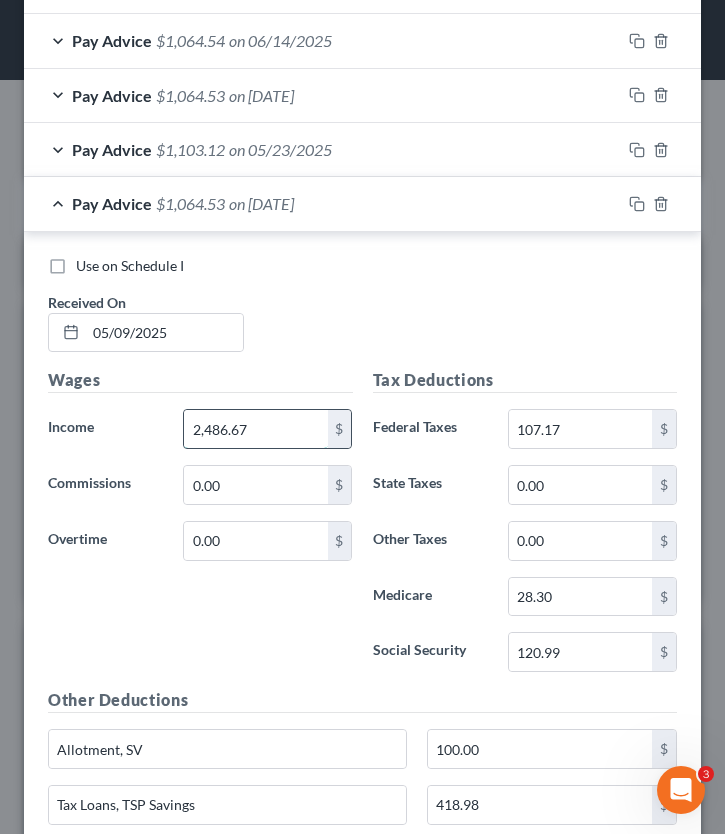 click on "2,486.67" at bounding box center [255, 429] 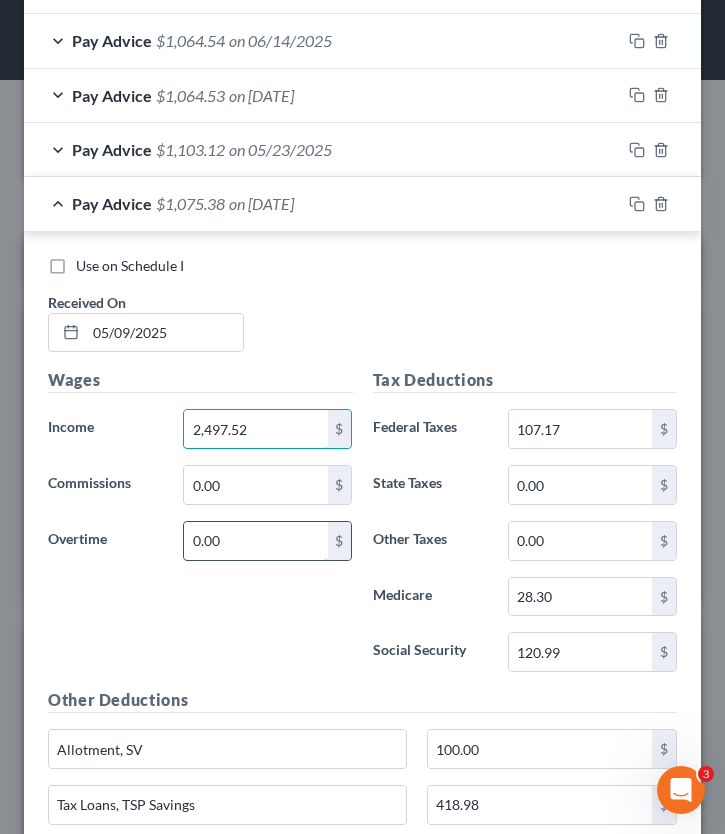 type on "2,497.52" 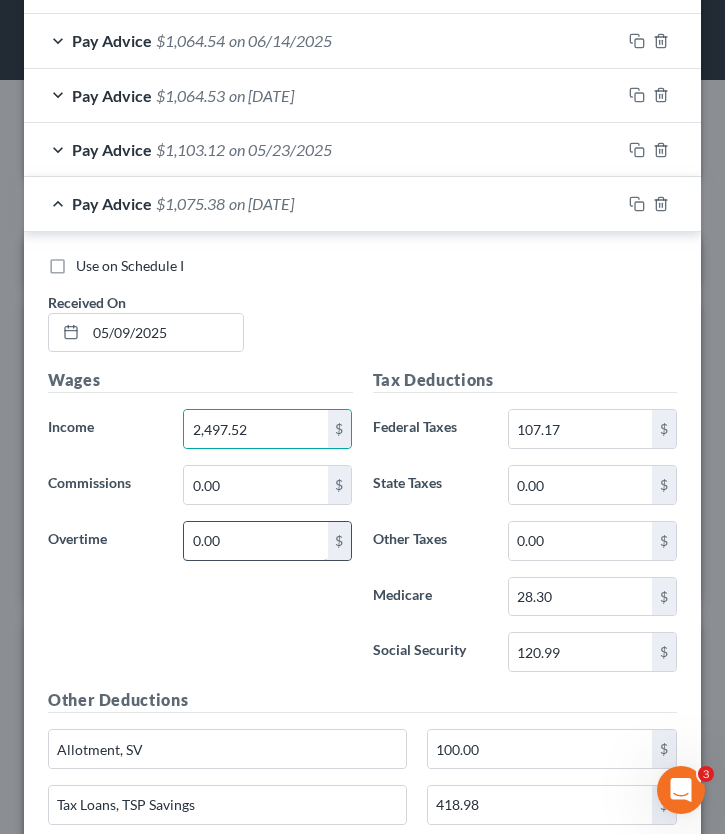click on "0.00" at bounding box center (255, 541) 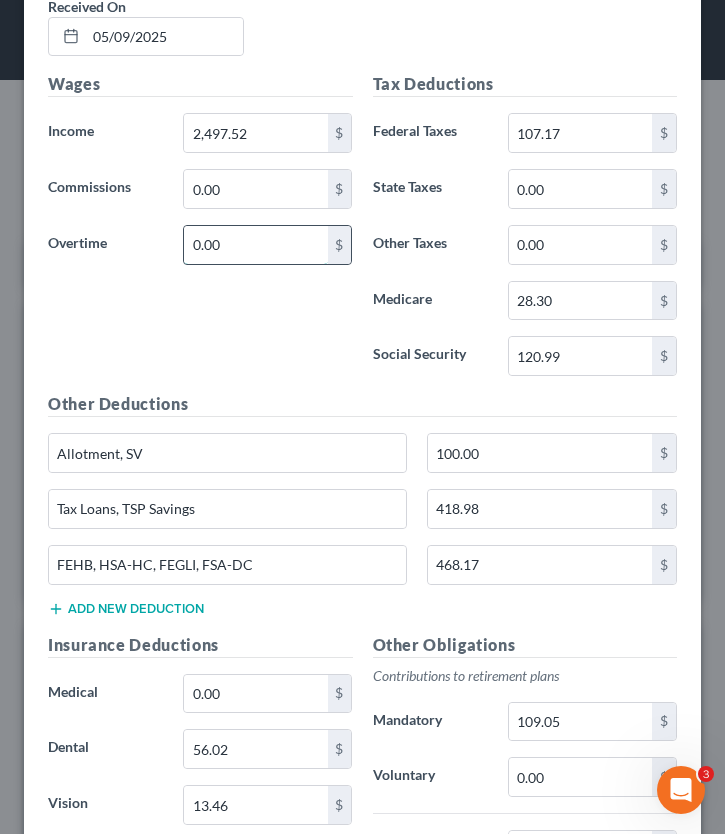 scroll, scrollTop: 1407, scrollLeft: 0, axis: vertical 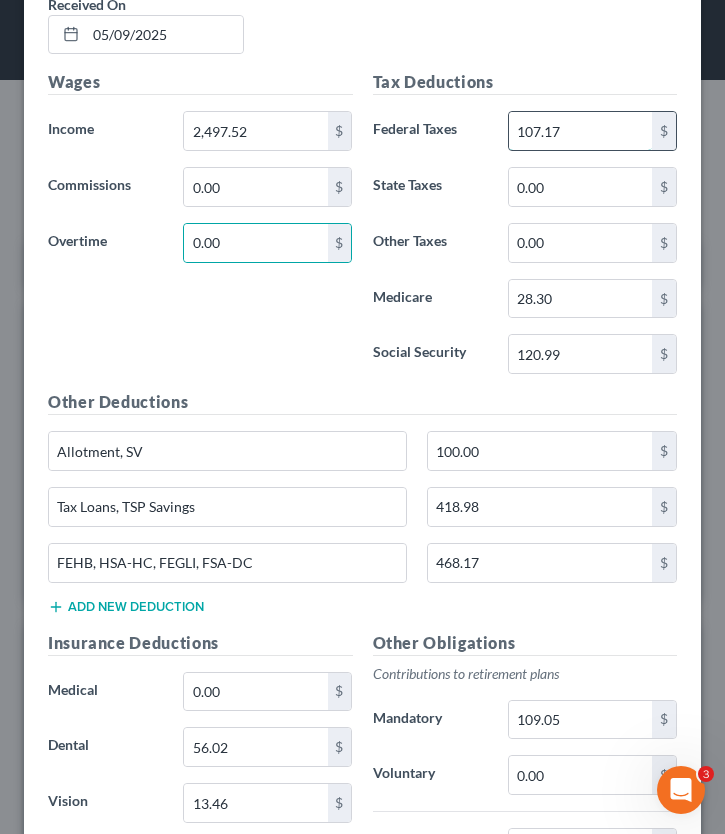 click on "107.17" at bounding box center (580, 131) 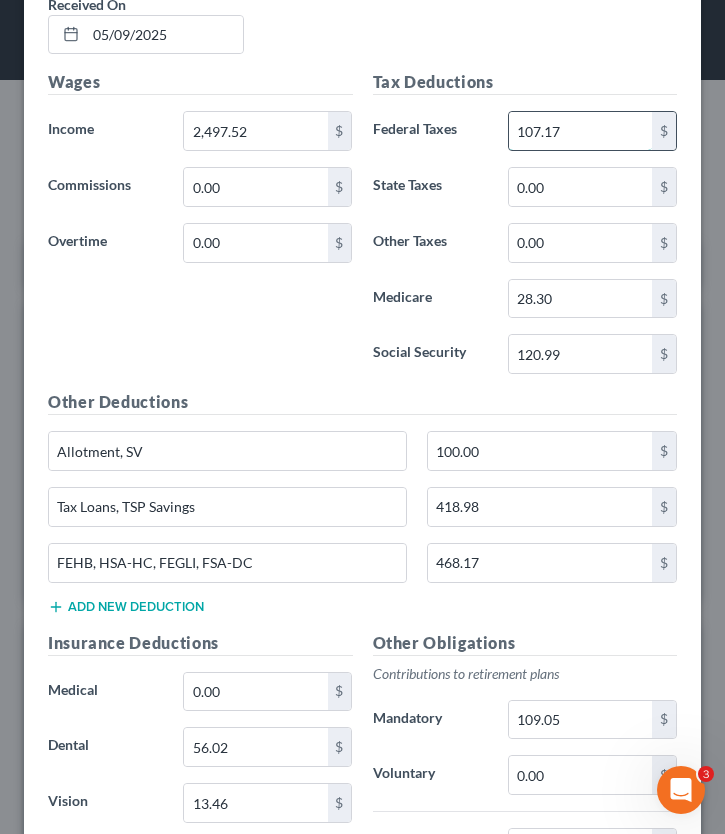 click on "107.17" at bounding box center (580, 131) 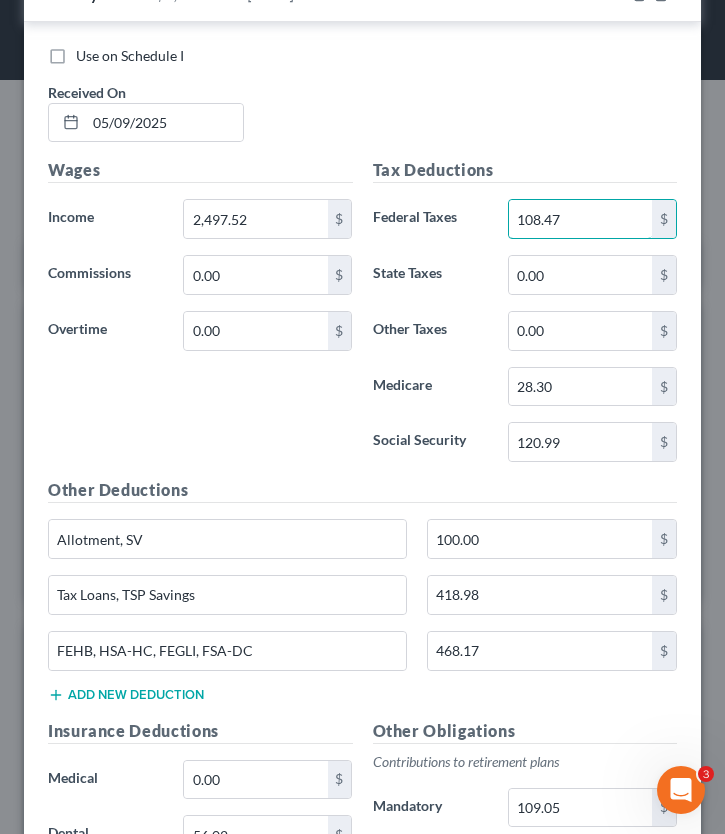 scroll, scrollTop: 1277, scrollLeft: 0, axis: vertical 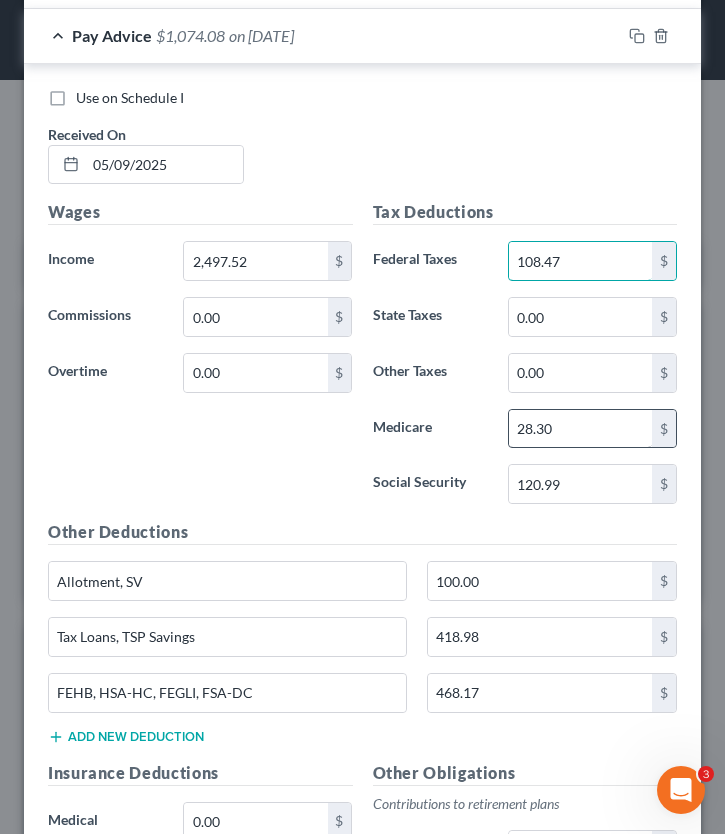type on "108.47" 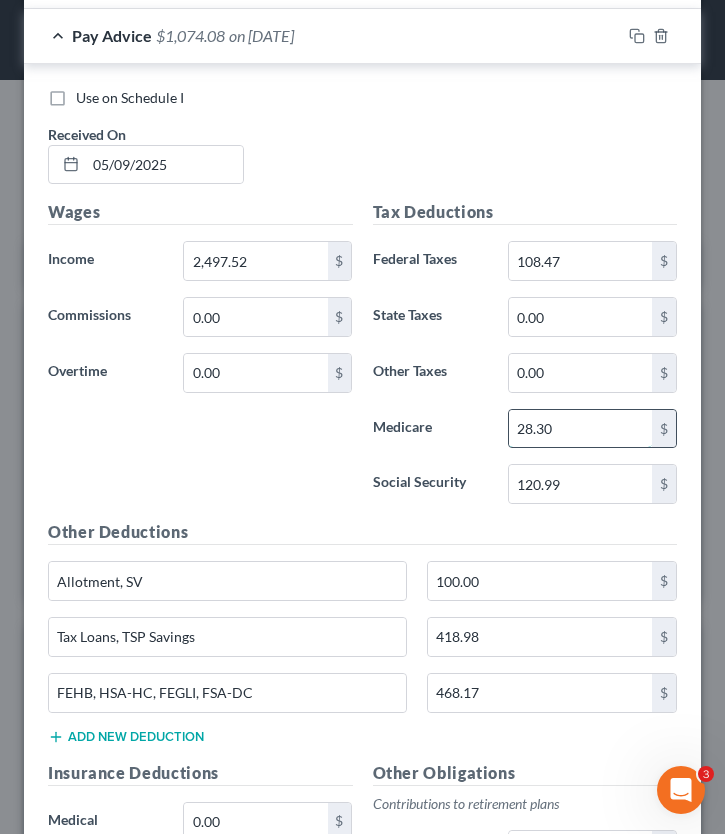 click on "28.30" at bounding box center (580, 429) 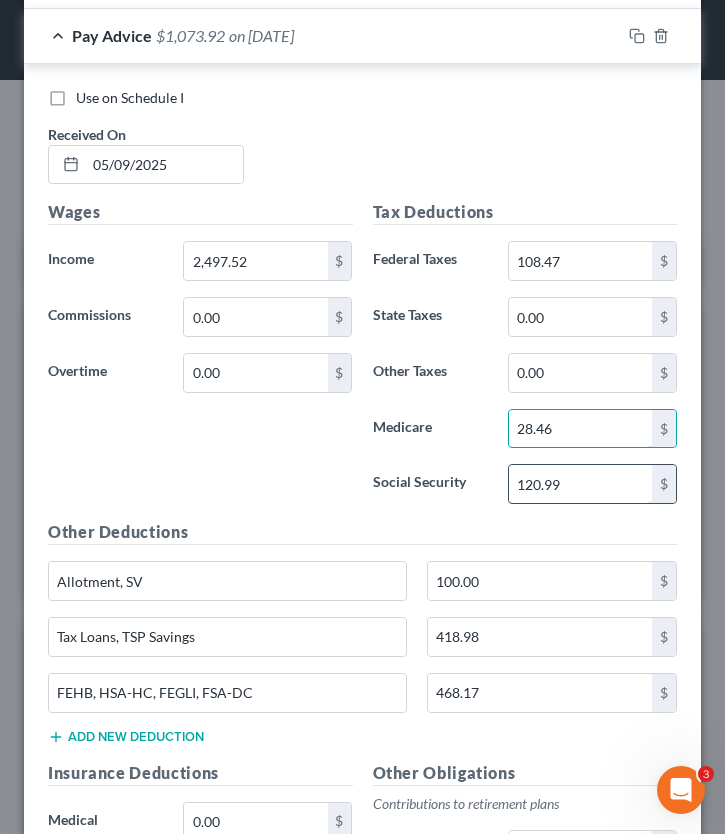 type on "28.46" 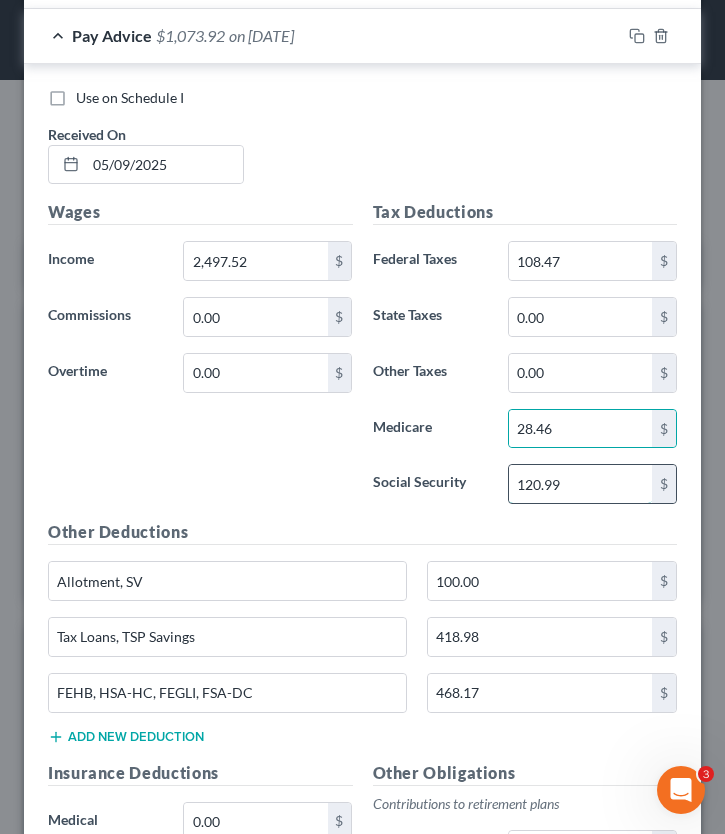 click on "120.99" at bounding box center (580, 484) 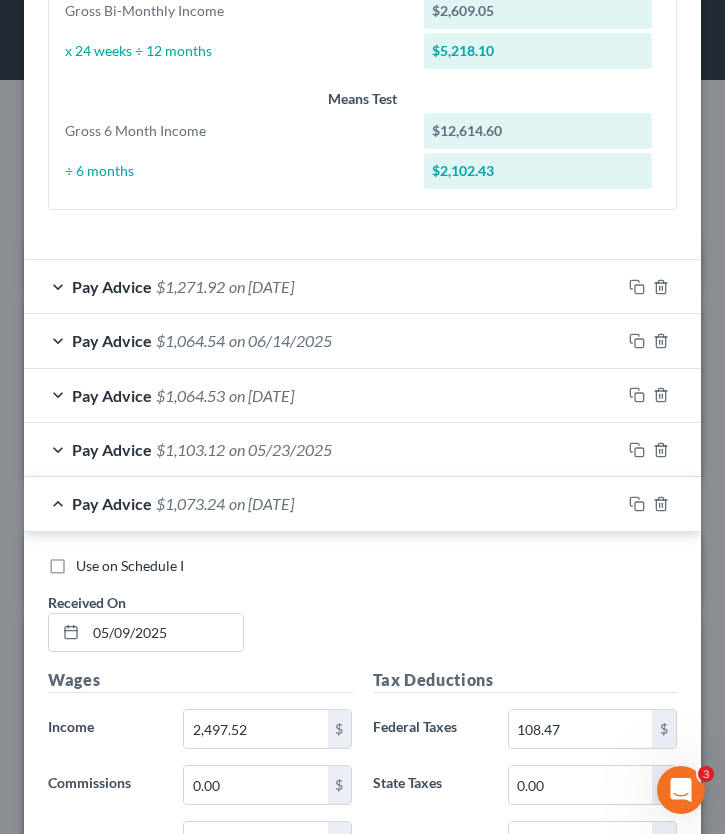 scroll, scrollTop: 840, scrollLeft: 0, axis: vertical 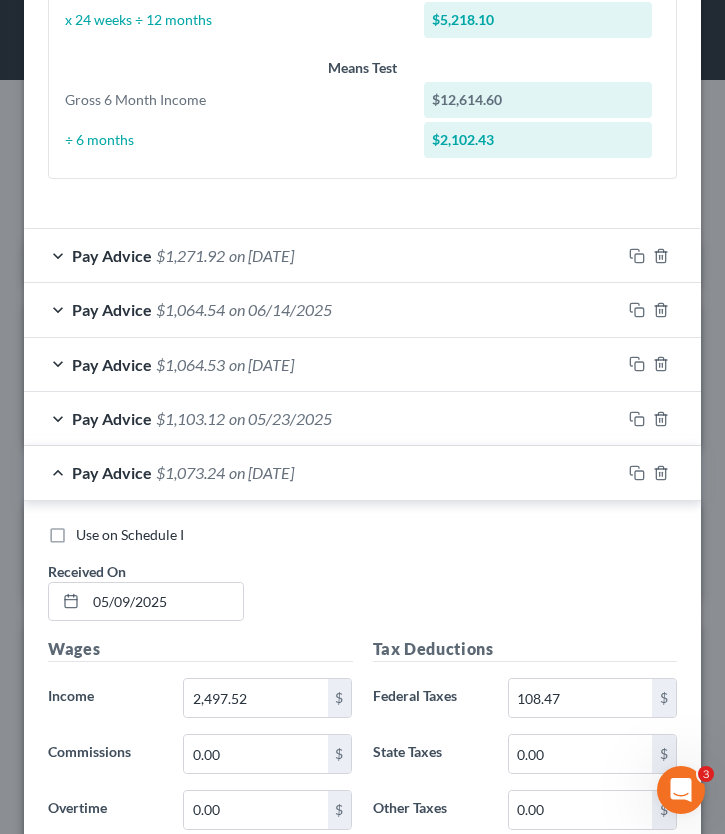 type on "121.67" 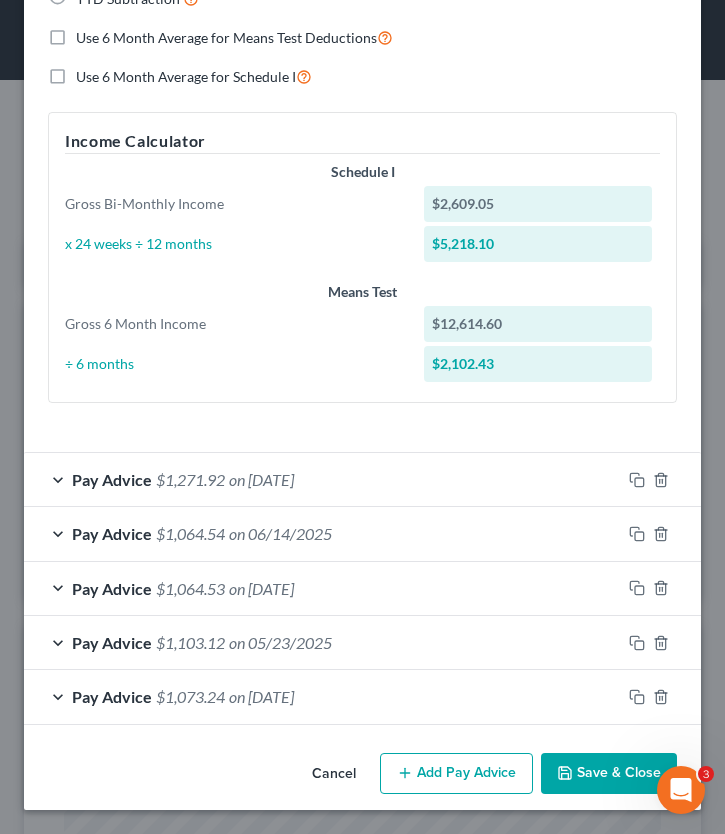 scroll, scrollTop: 616, scrollLeft: 0, axis: vertical 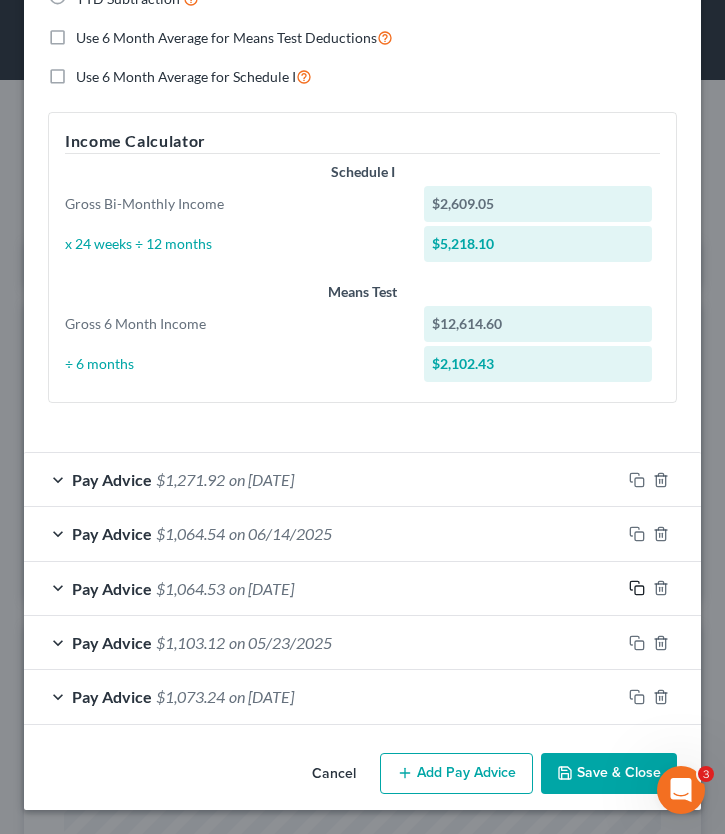 click 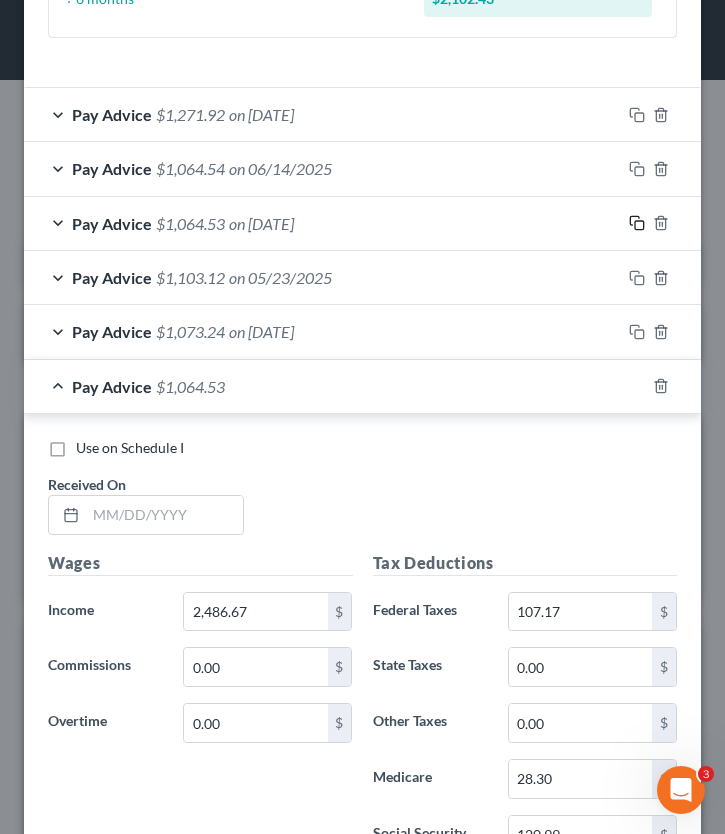 scroll, scrollTop: 985, scrollLeft: 0, axis: vertical 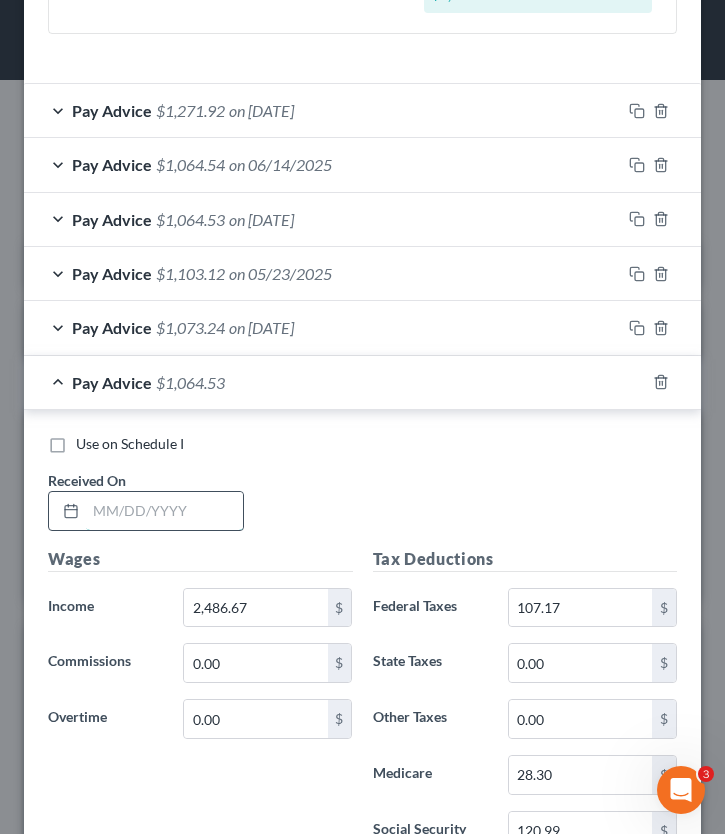 click at bounding box center (164, 511) 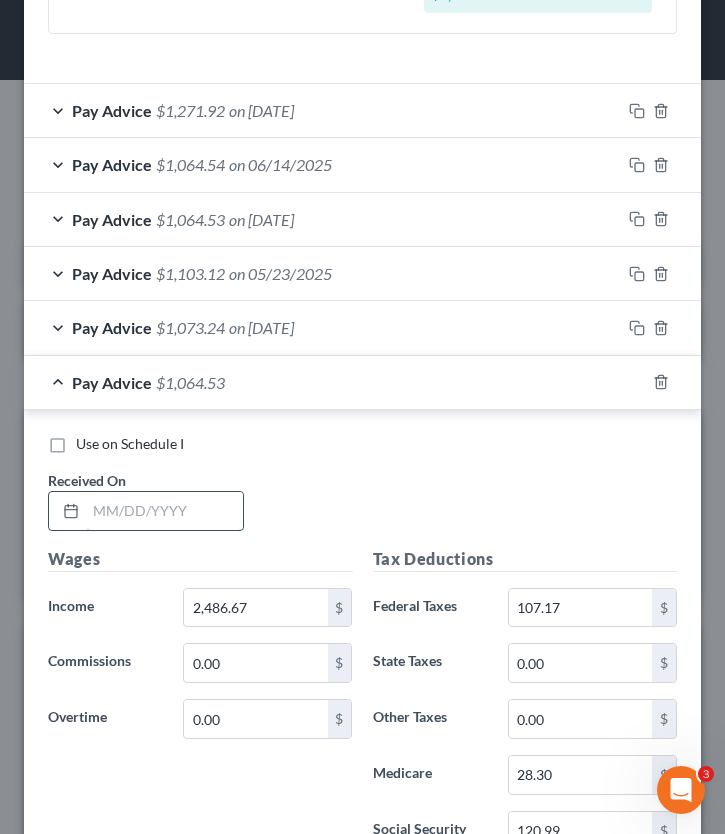 click at bounding box center [164, 511] 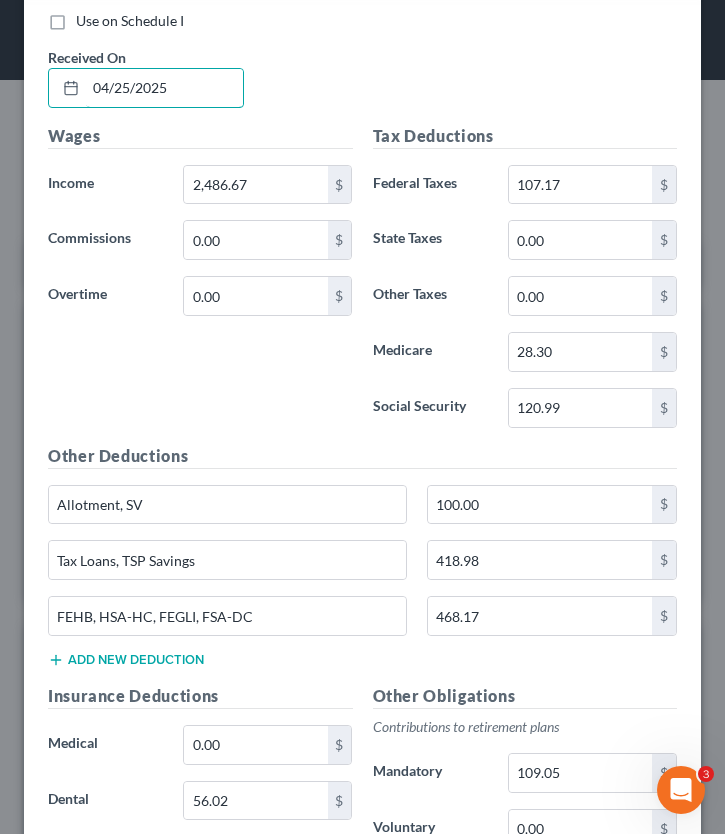 scroll, scrollTop: 1414, scrollLeft: 0, axis: vertical 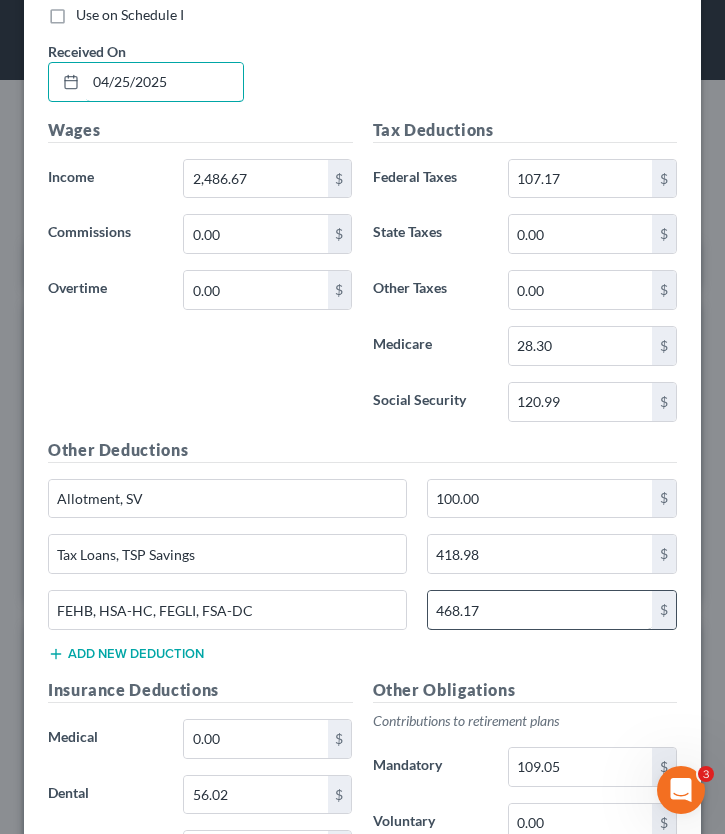 type on "04/25/2025" 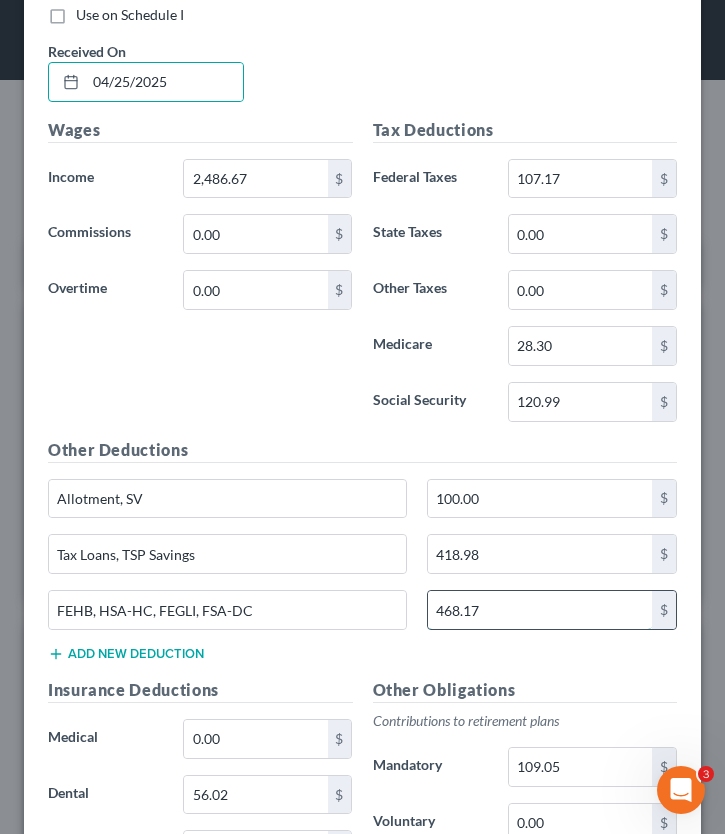 click on "468.17" at bounding box center [540, 610] 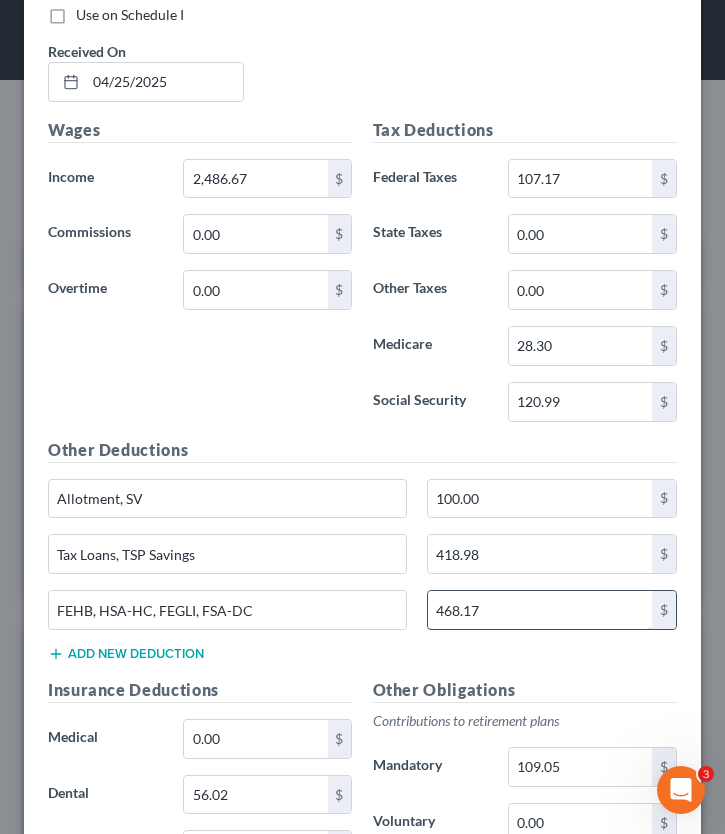 click on "468.17" at bounding box center (540, 610) 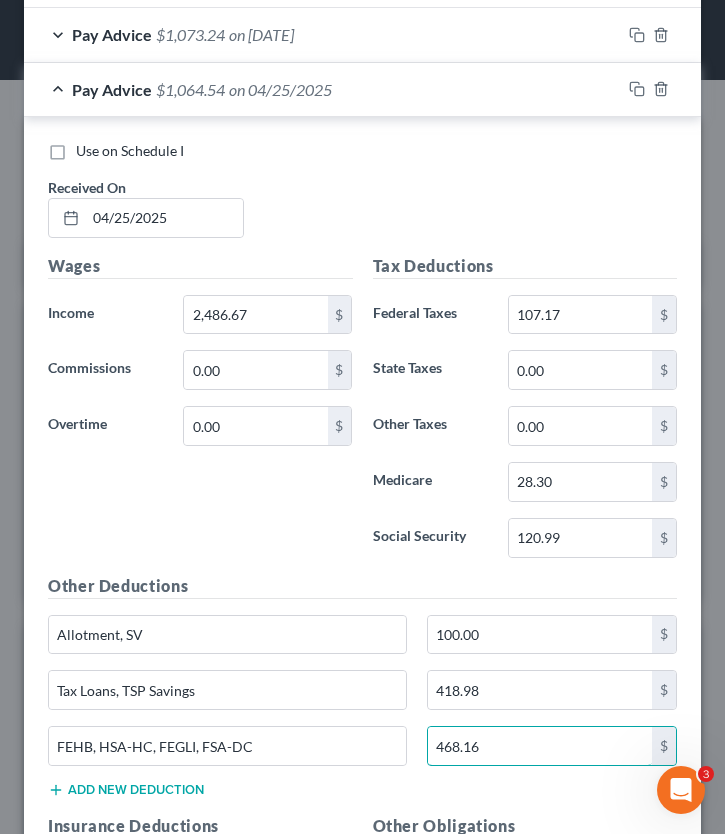 scroll, scrollTop: 1276, scrollLeft: 0, axis: vertical 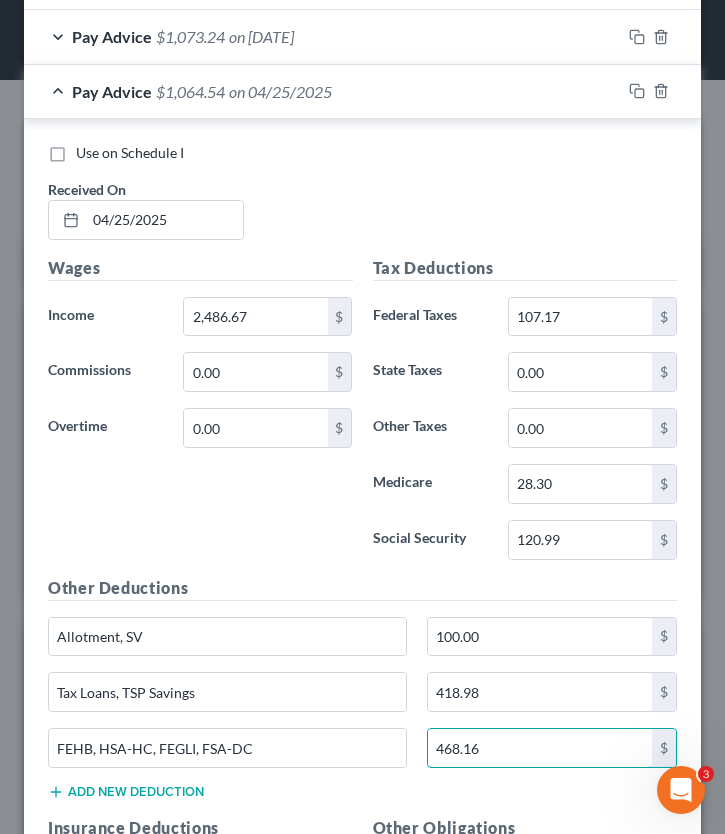 type on "468.16" 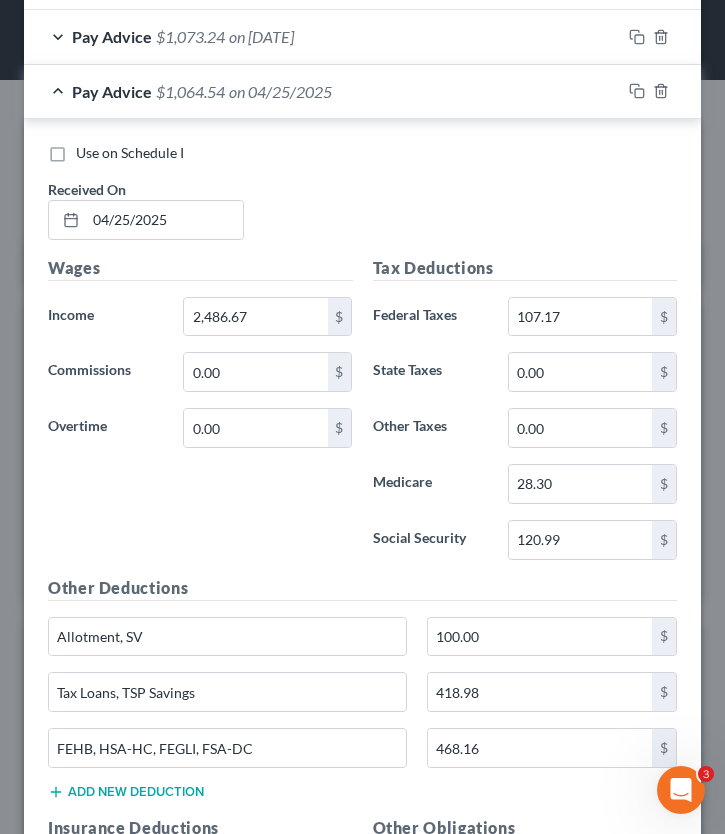 click on "Pay Advice $1,064.54 on 04/25/2025" at bounding box center (322, 91) 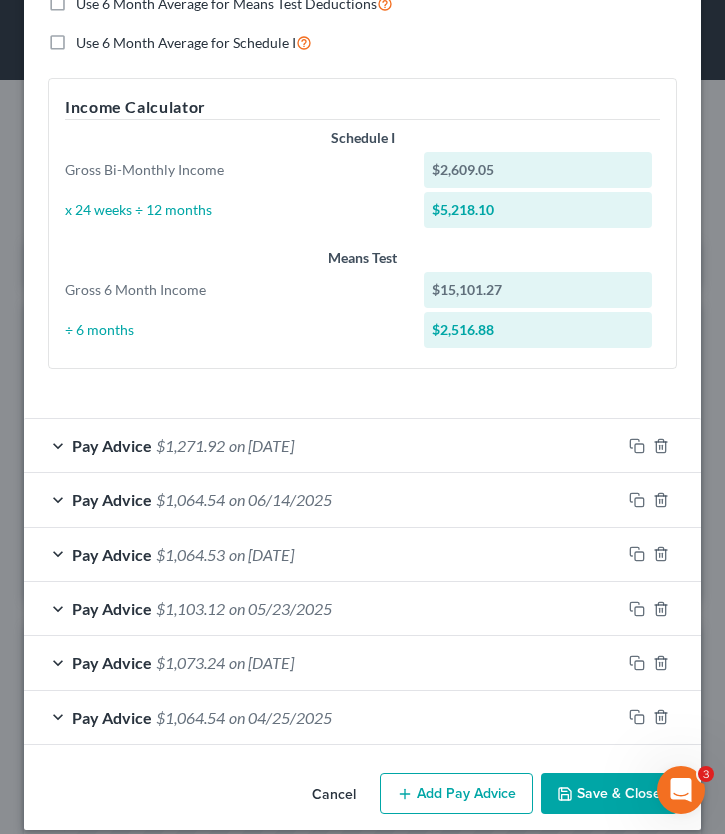 scroll, scrollTop: 655, scrollLeft: 0, axis: vertical 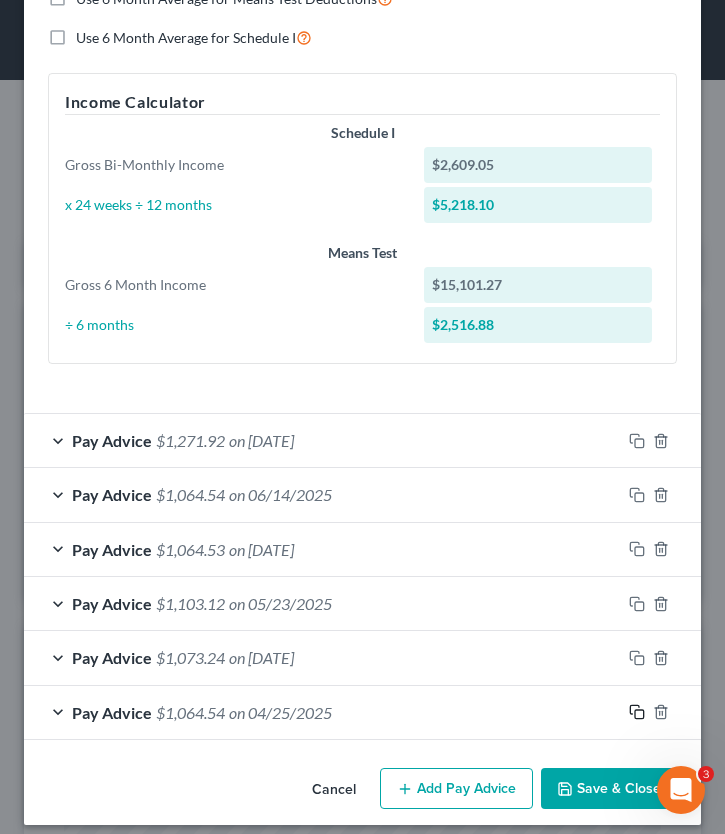 click 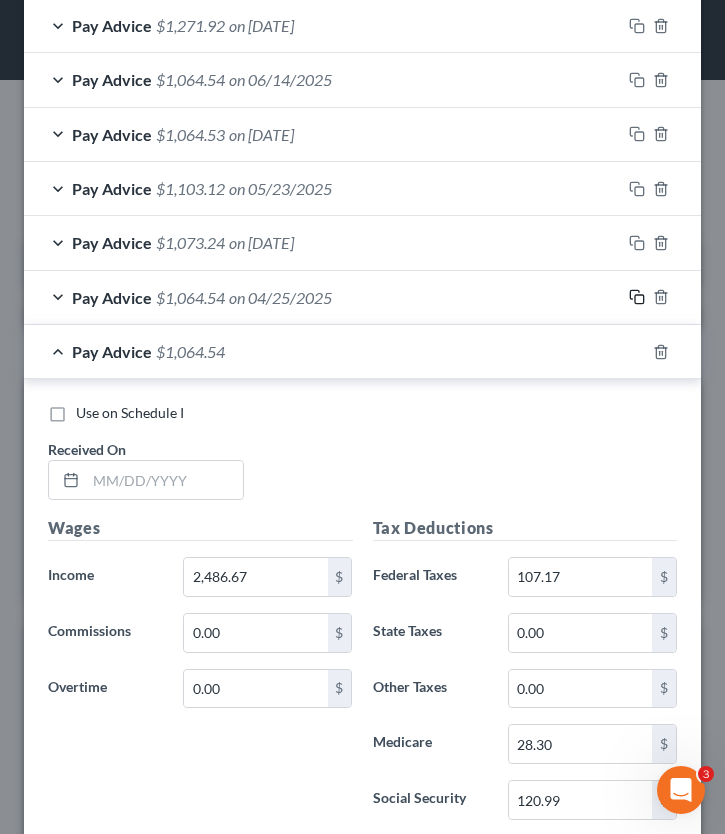 scroll, scrollTop: 1078, scrollLeft: 0, axis: vertical 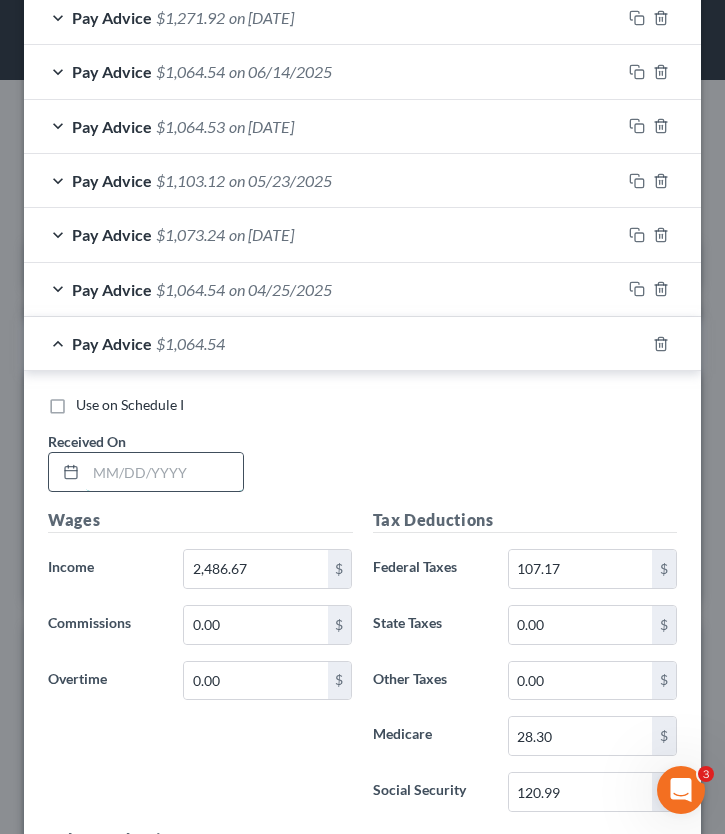 click at bounding box center (164, 472) 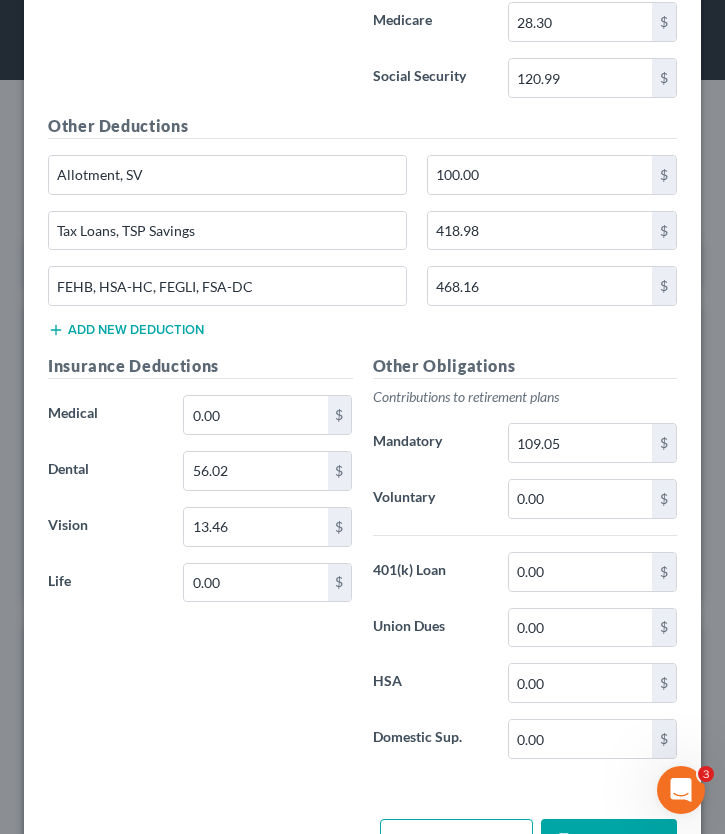 scroll, scrollTop: 1799, scrollLeft: 0, axis: vertical 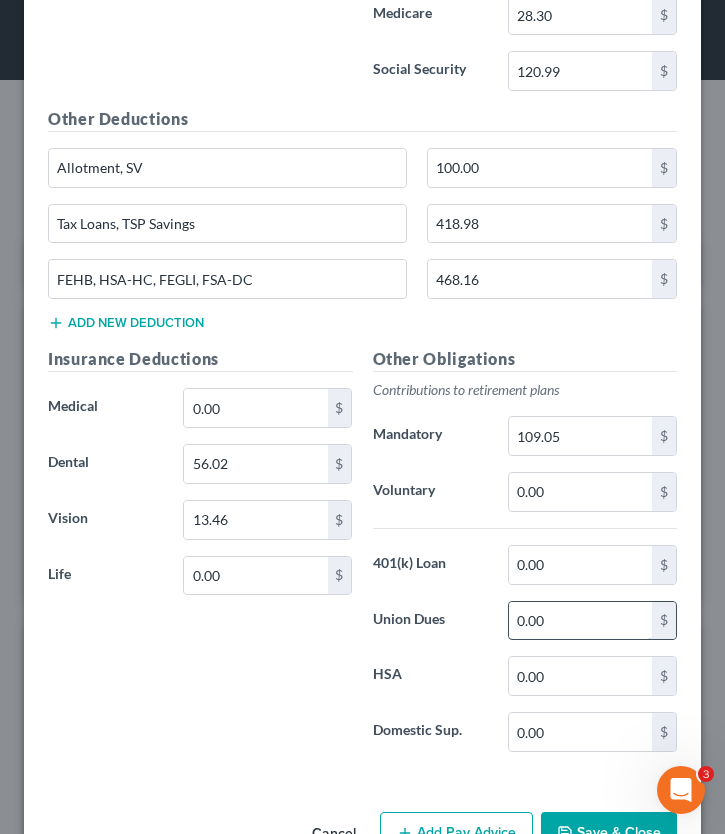 type on "04/11/2025" 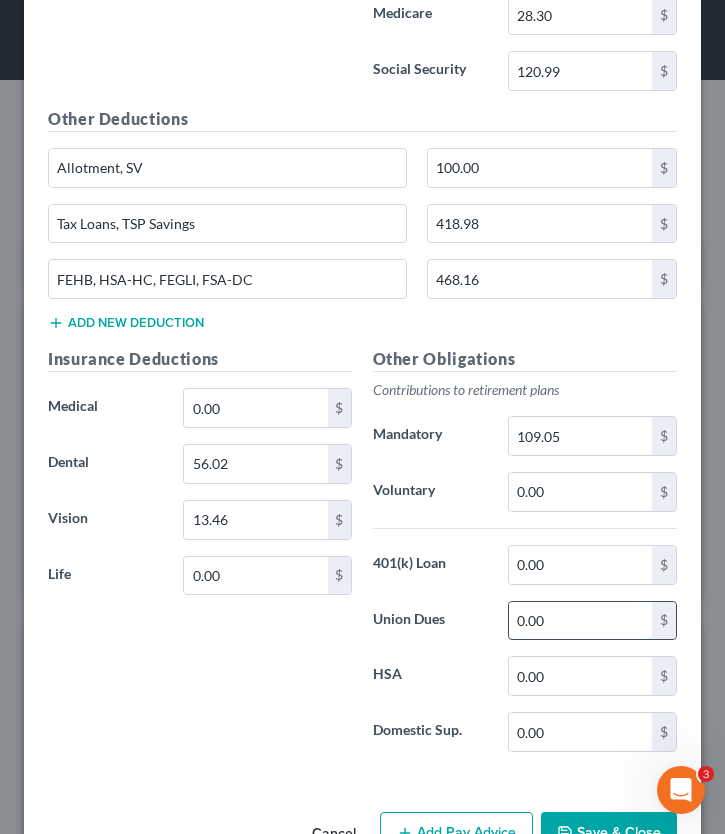 click on "0.00" at bounding box center [580, 621] 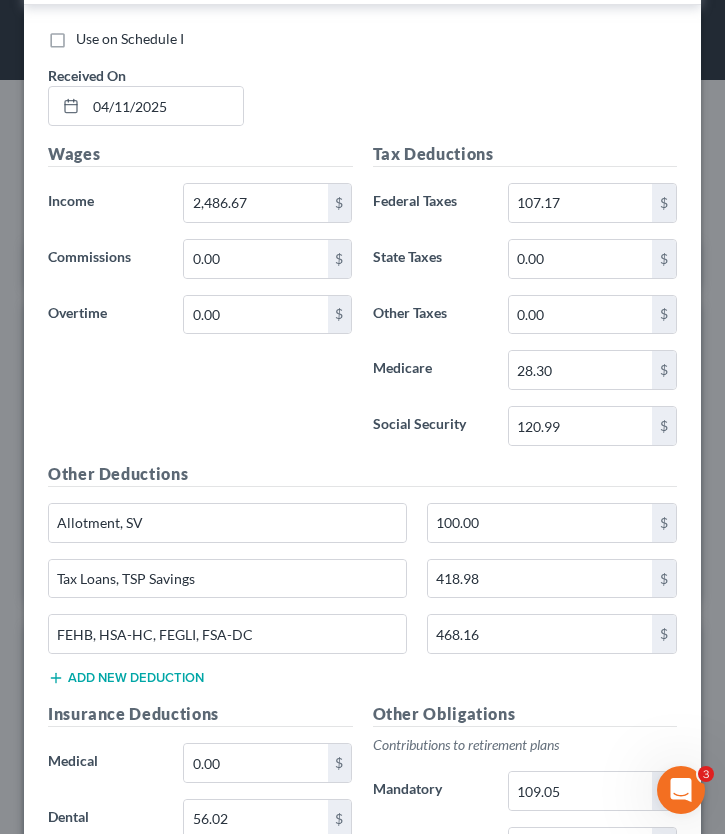 scroll, scrollTop: 1446, scrollLeft: 0, axis: vertical 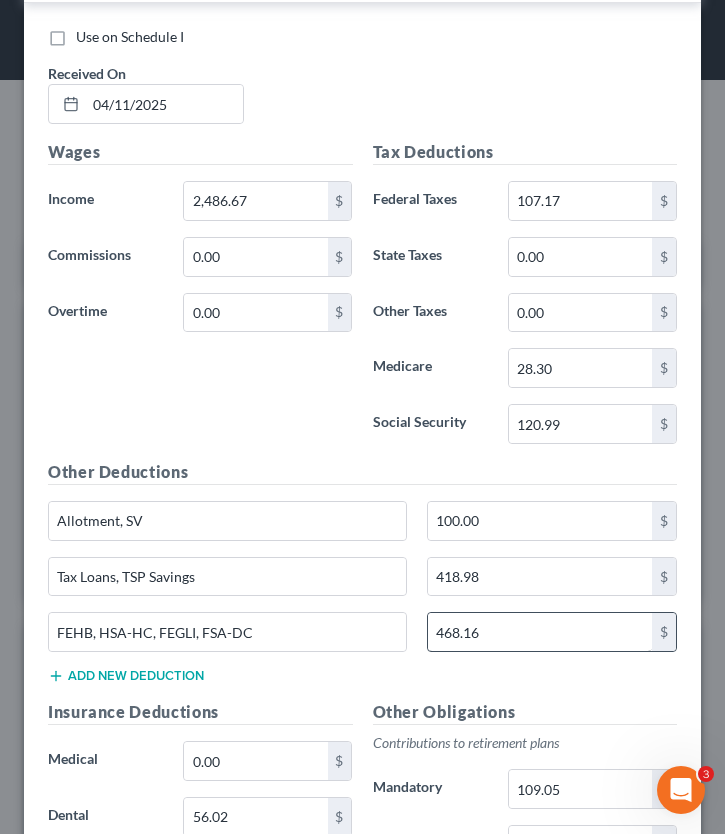 type on "13.84" 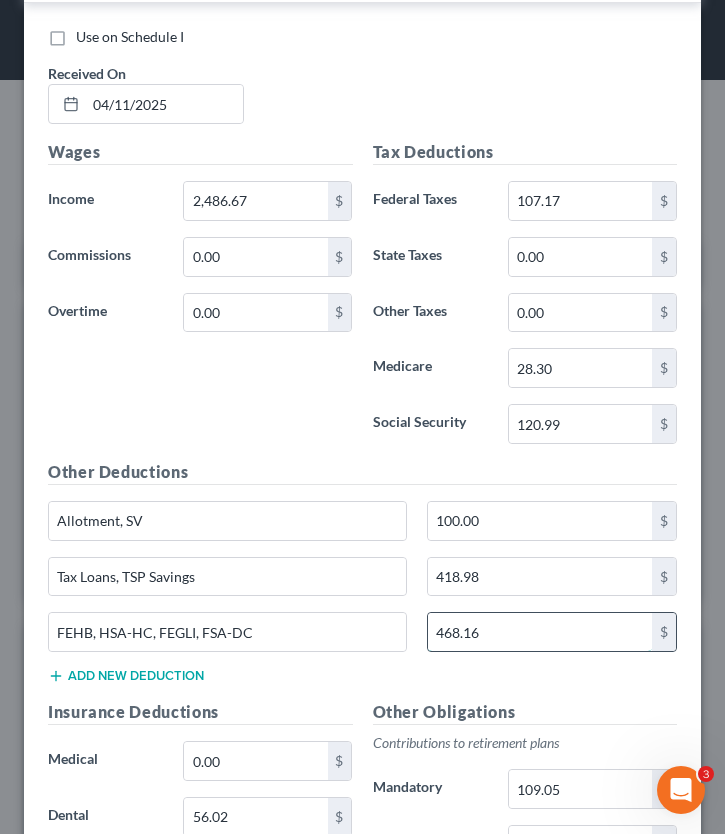 click on "468.16" at bounding box center [540, 632] 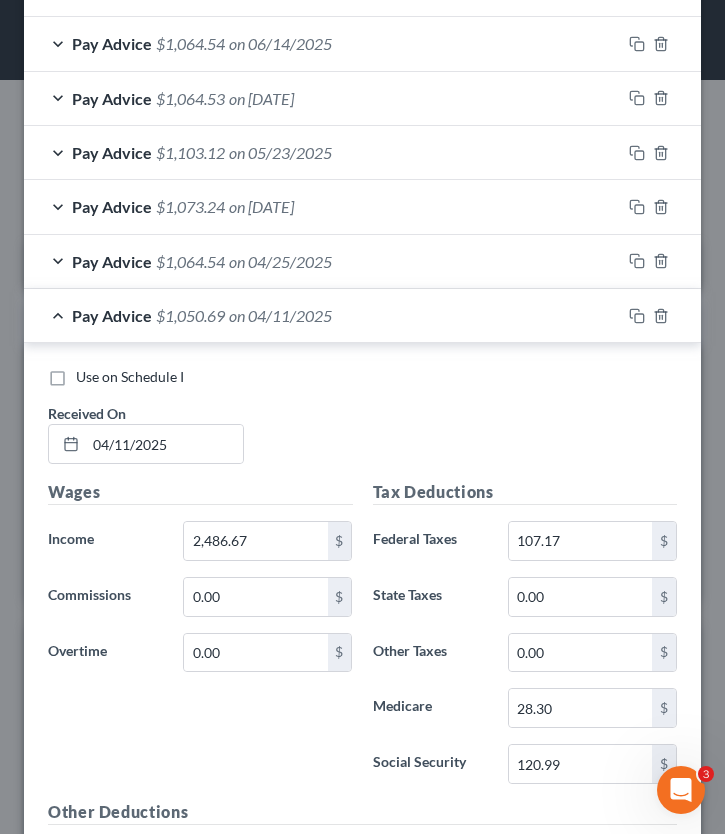 scroll, scrollTop: 1073, scrollLeft: 0, axis: vertical 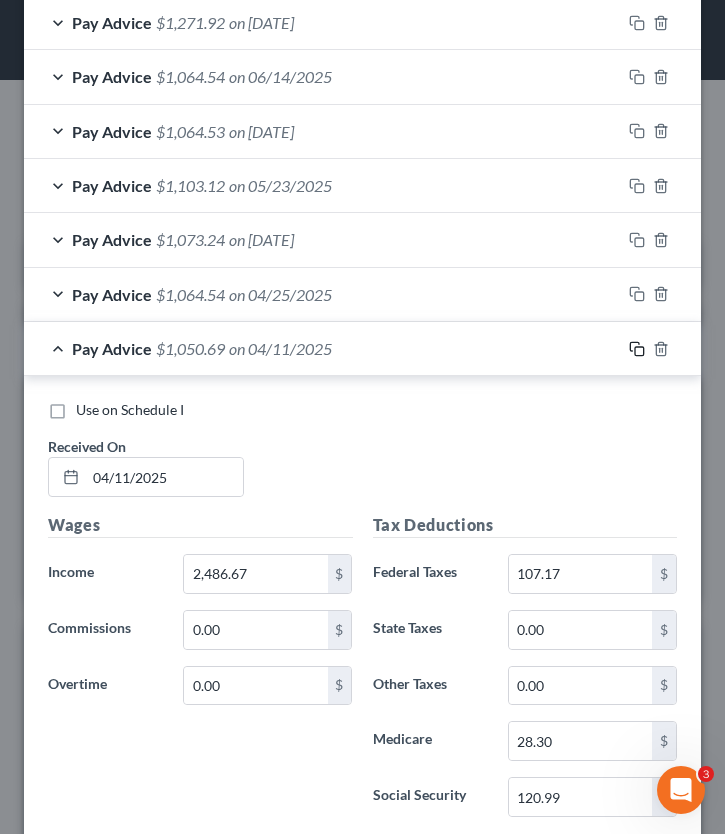 type on "468.17" 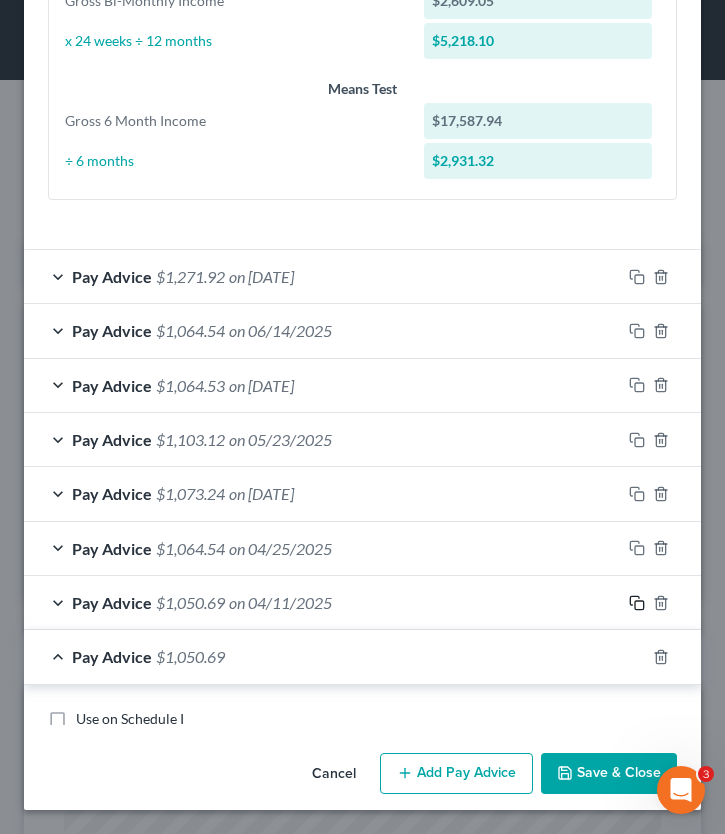 scroll, scrollTop: 1073, scrollLeft: 0, axis: vertical 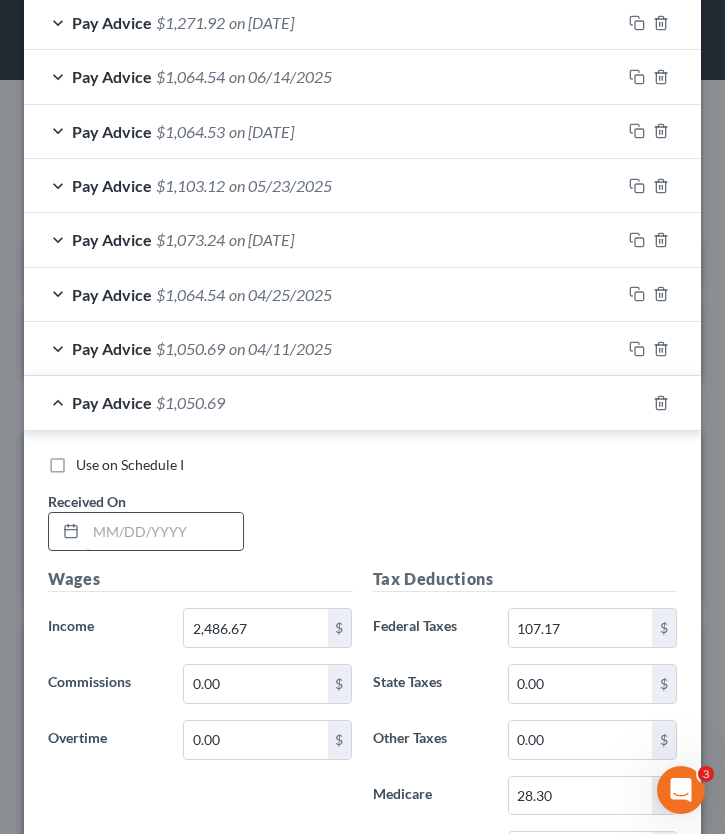 click at bounding box center [164, 532] 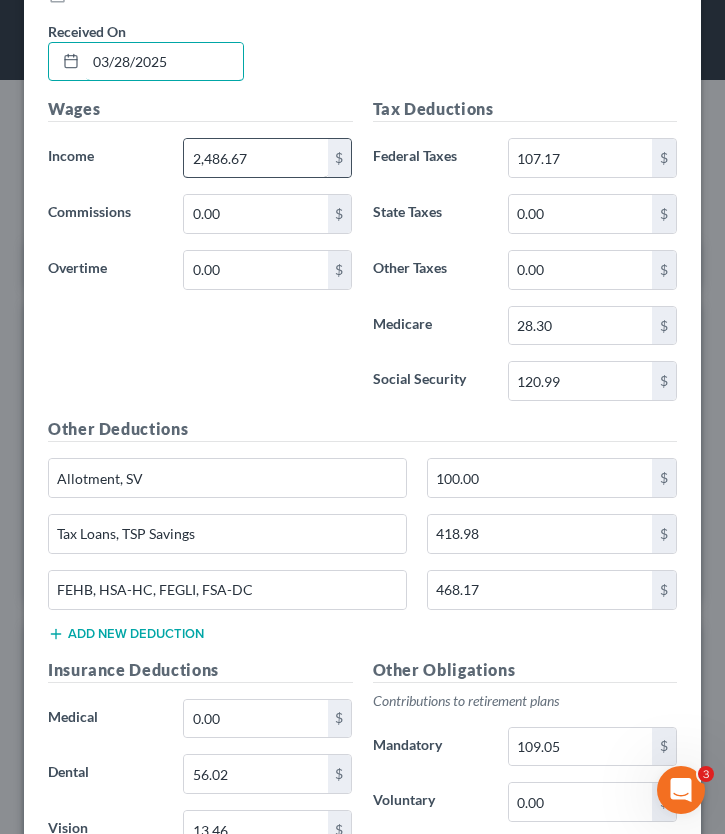 scroll, scrollTop: 1545, scrollLeft: 0, axis: vertical 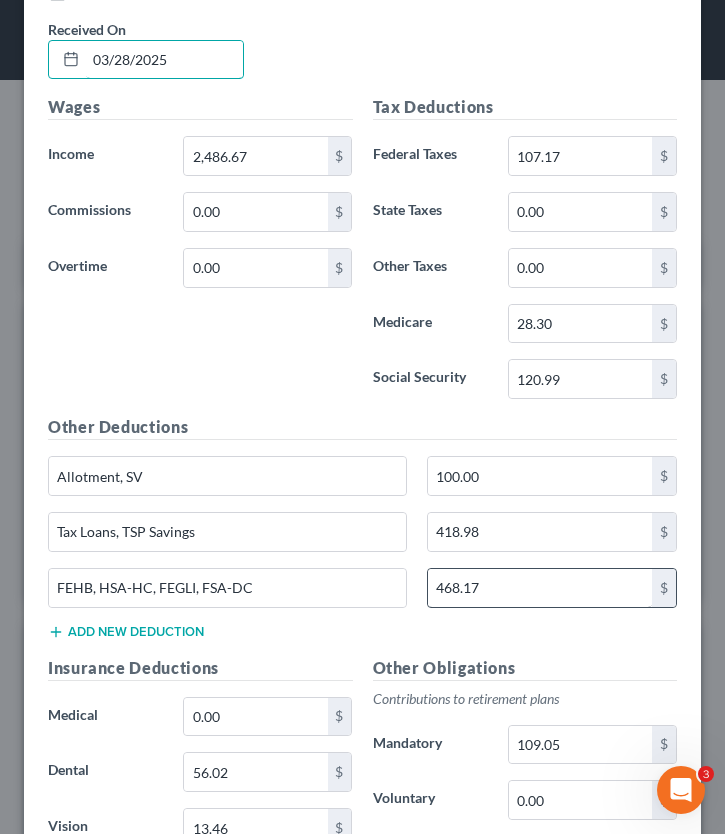 type on "03/28/2025" 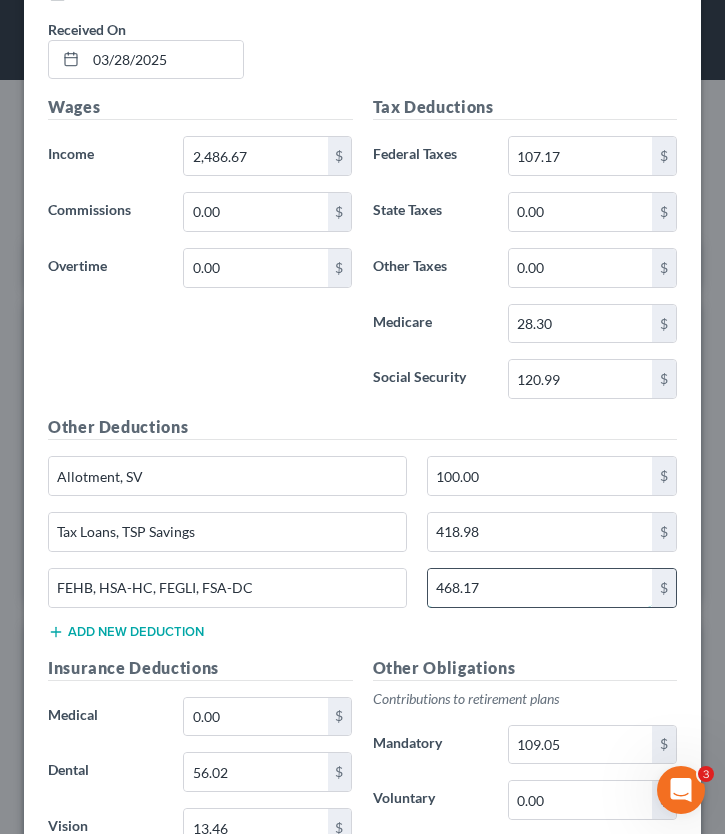 click on "468.17" at bounding box center [540, 588] 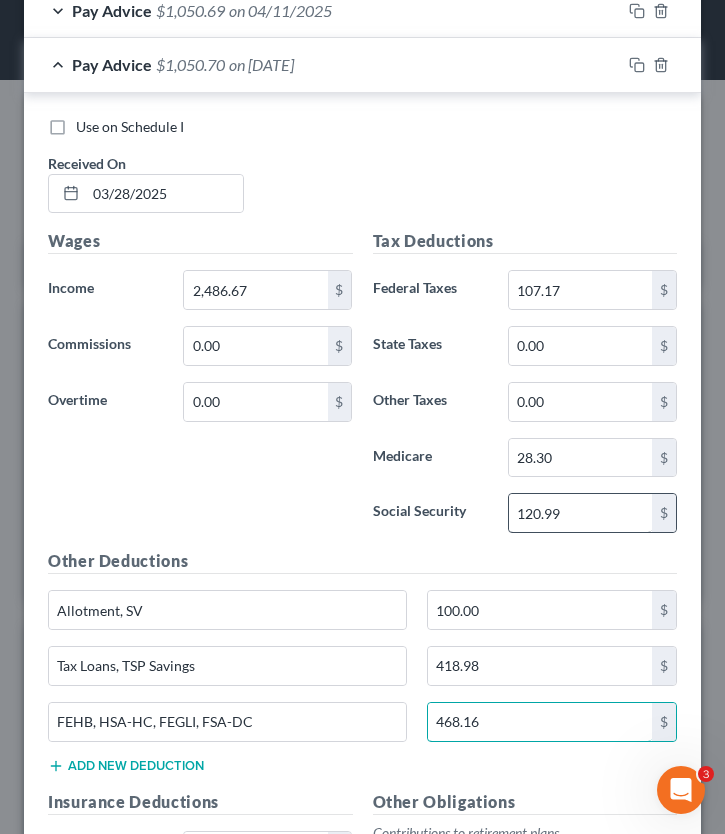 scroll, scrollTop: 1391, scrollLeft: 0, axis: vertical 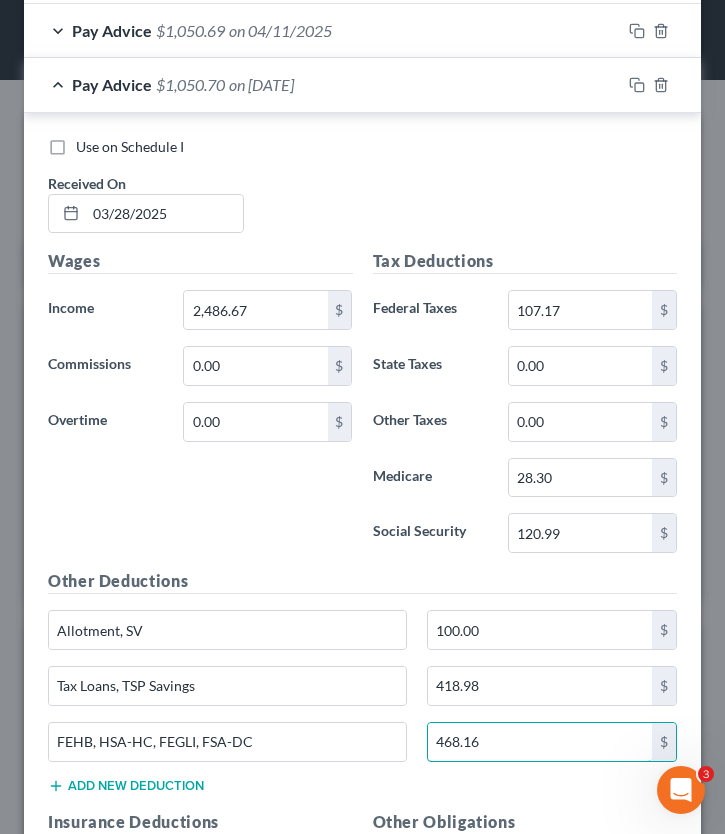 type on "468.16" 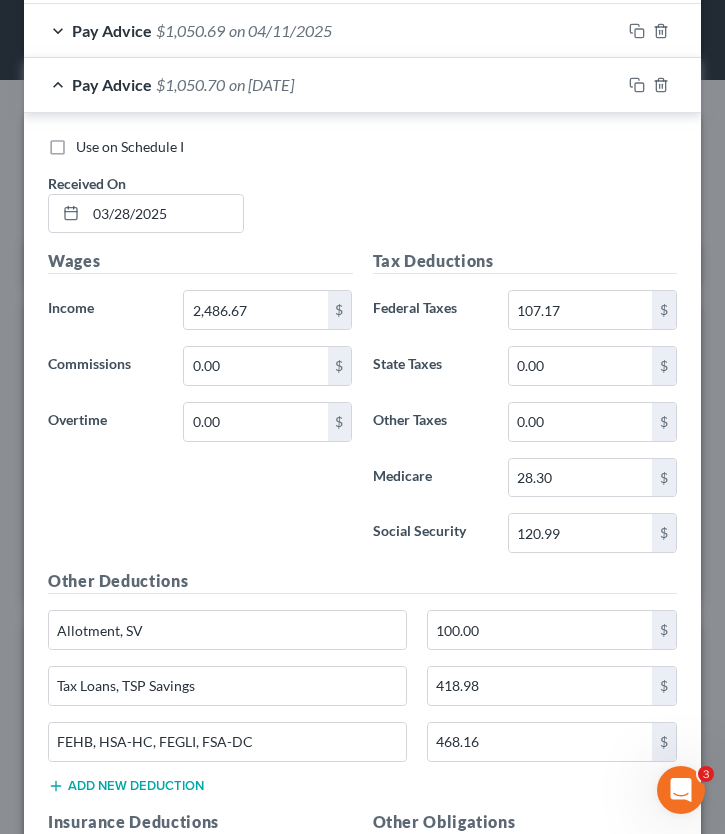 click on "Pay Advice $1,050.70 on 03/28/2025" at bounding box center (322, 84) 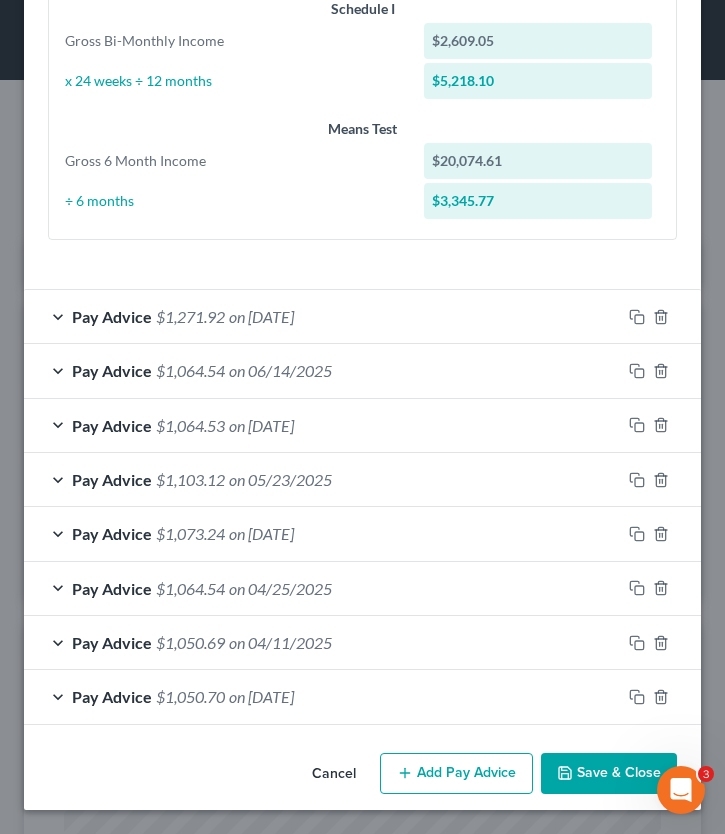 scroll, scrollTop: 779, scrollLeft: 0, axis: vertical 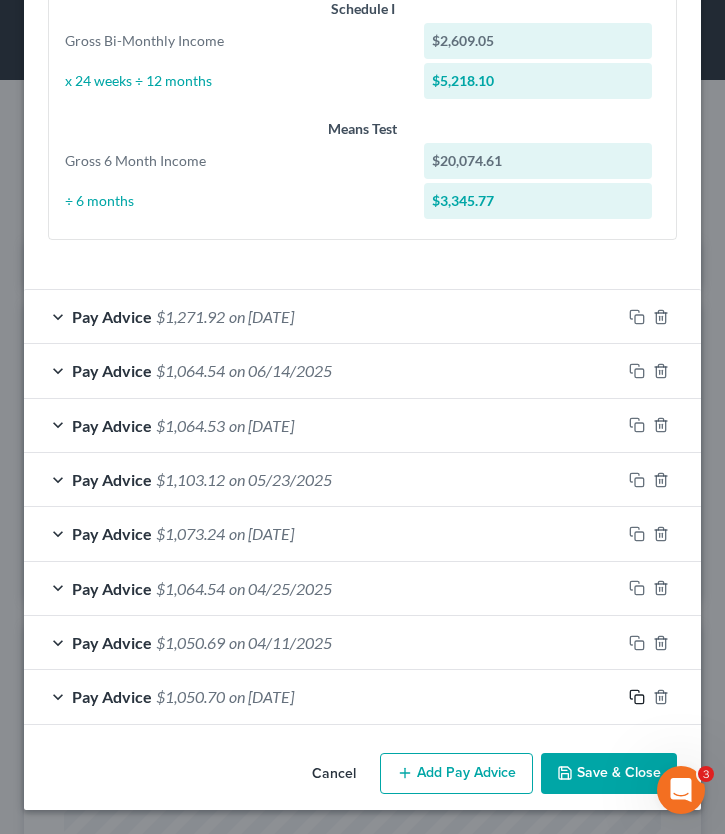 click 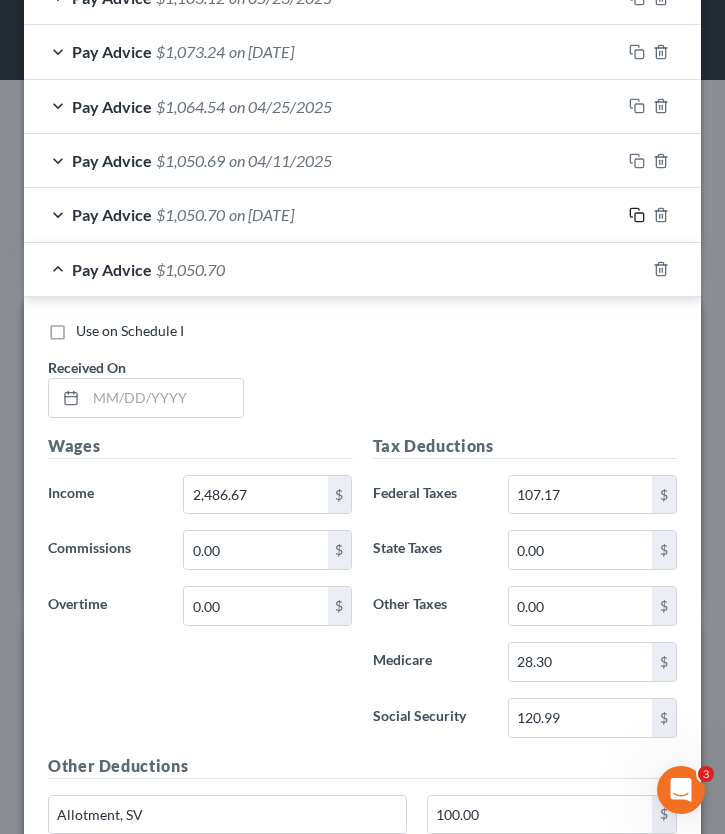 scroll, scrollTop: 1268, scrollLeft: 0, axis: vertical 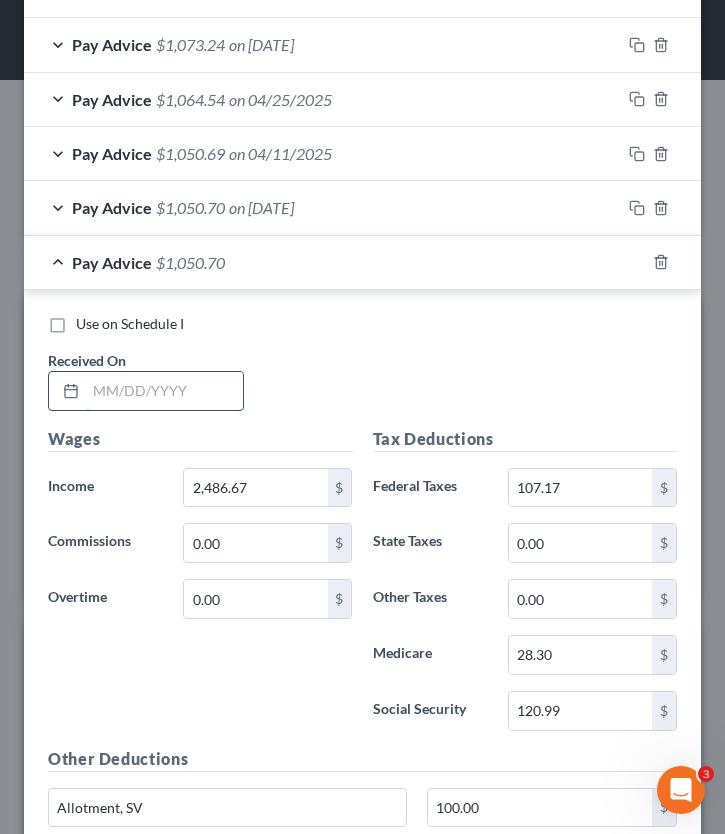 click at bounding box center [164, 391] 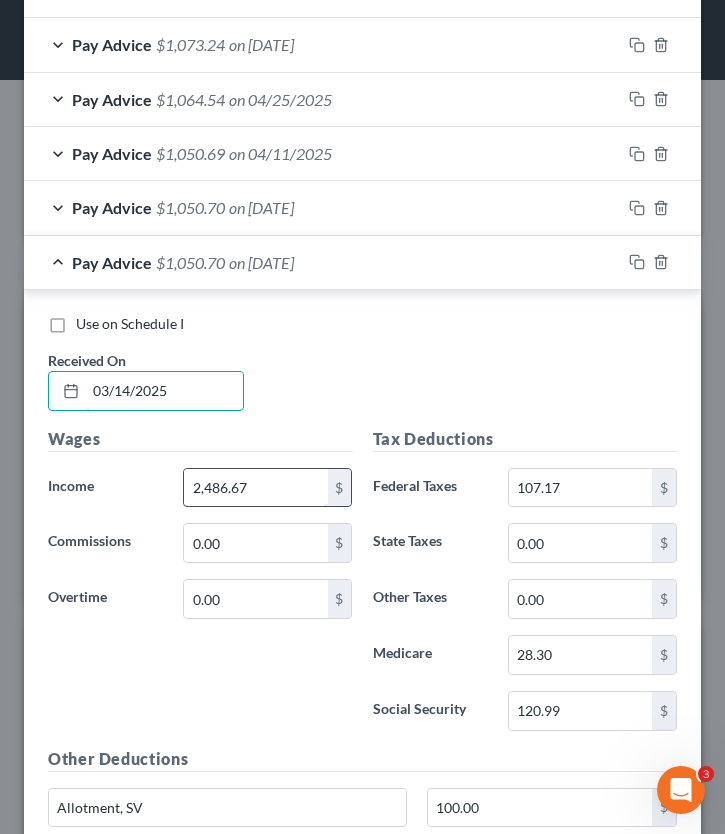 type on "03/14/2025" 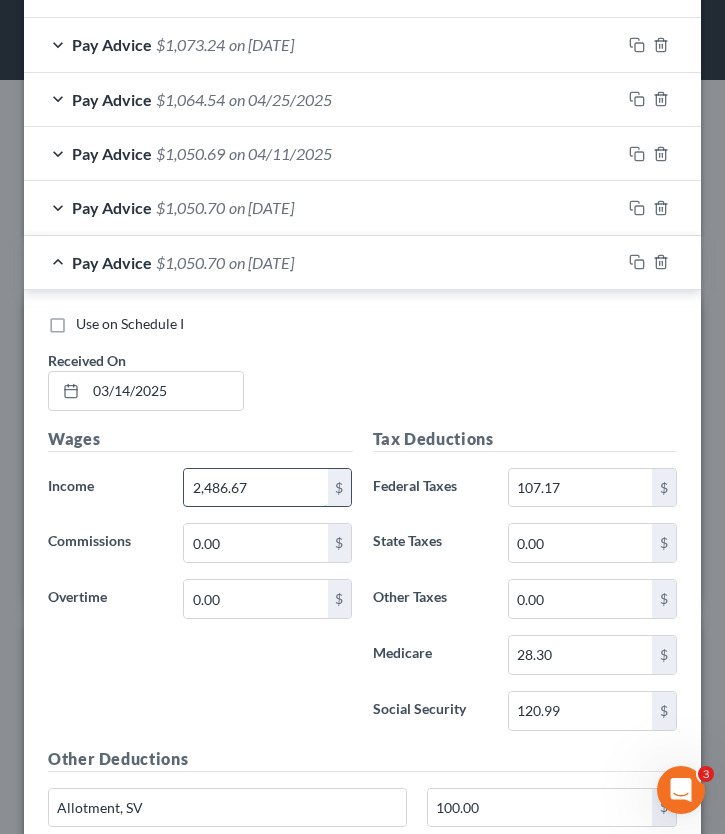 click on "2,486.67" at bounding box center (255, 488) 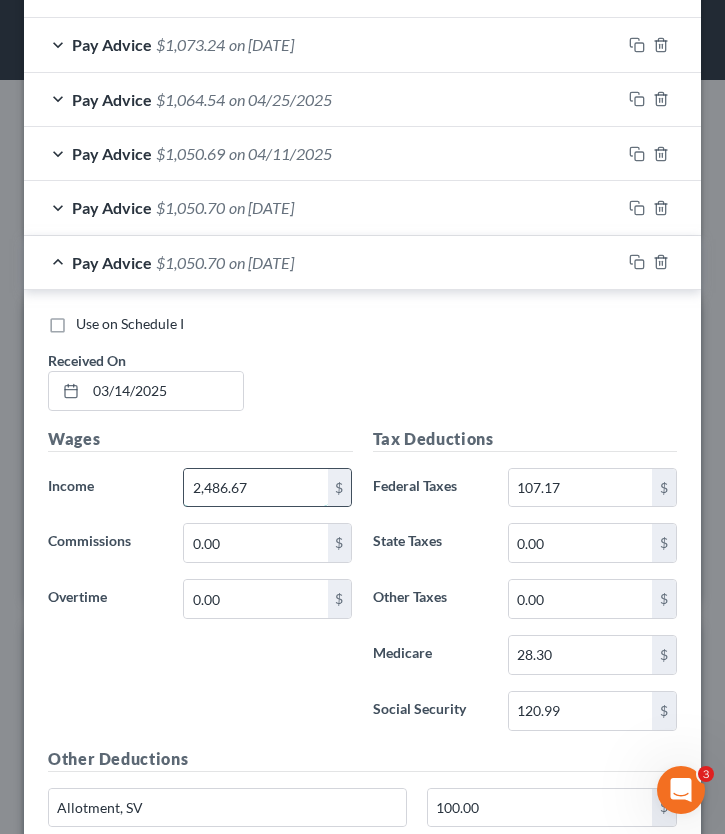 click on "2,486.67" at bounding box center (255, 488) 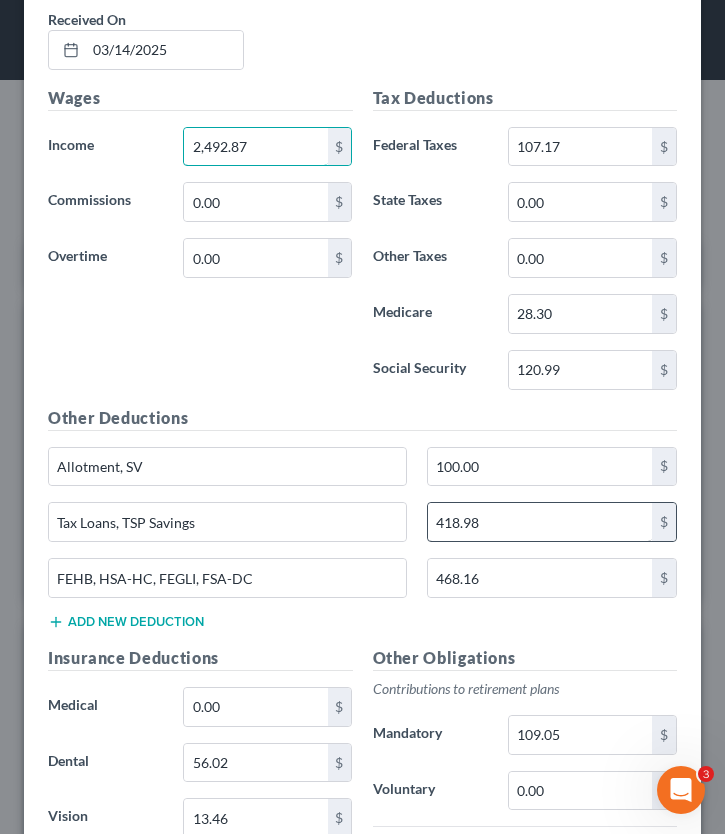 scroll, scrollTop: 1604, scrollLeft: 0, axis: vertical 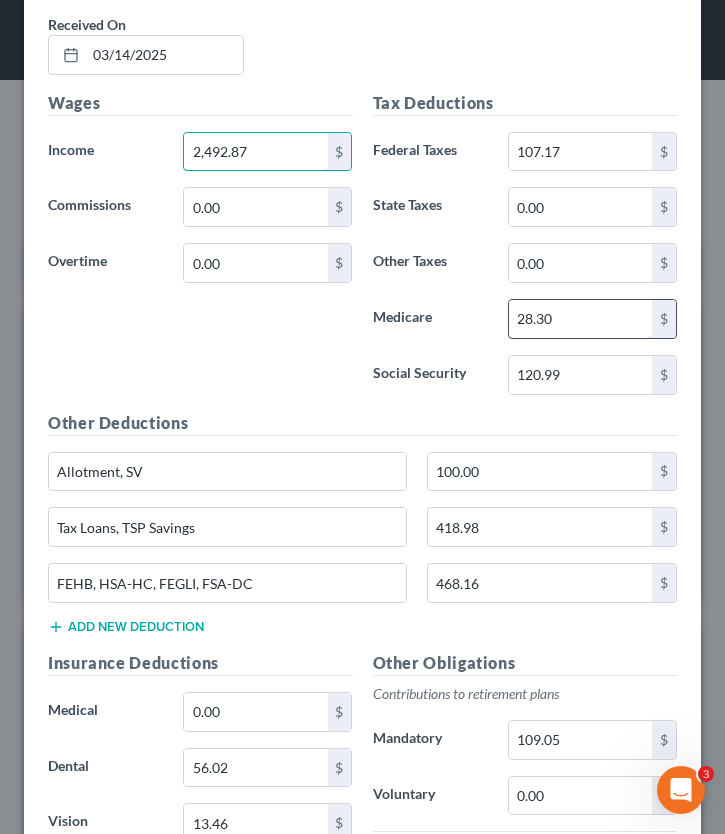 type on "2,492.87" 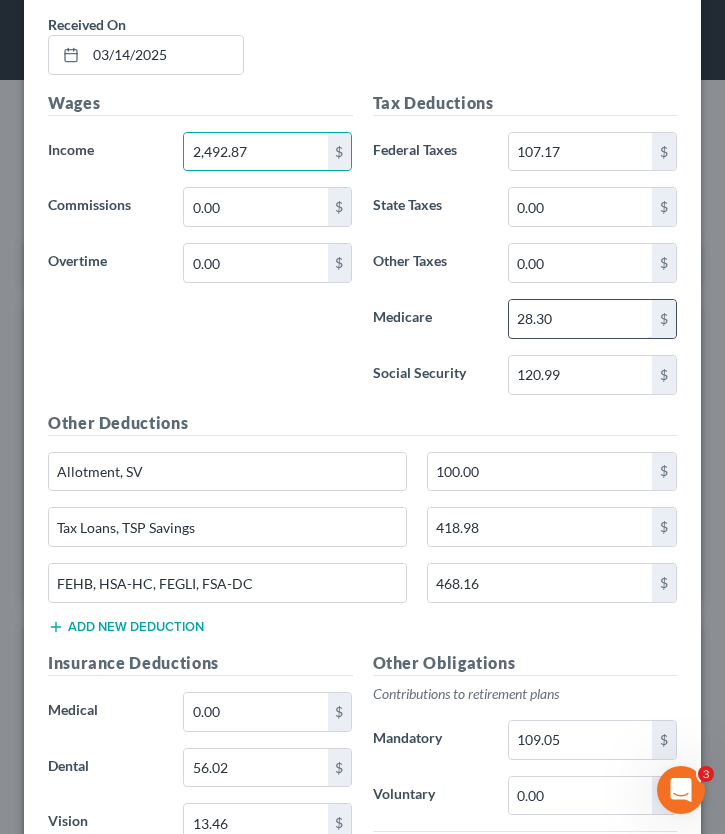 click on "28.30" at bounding box center (580, 319) 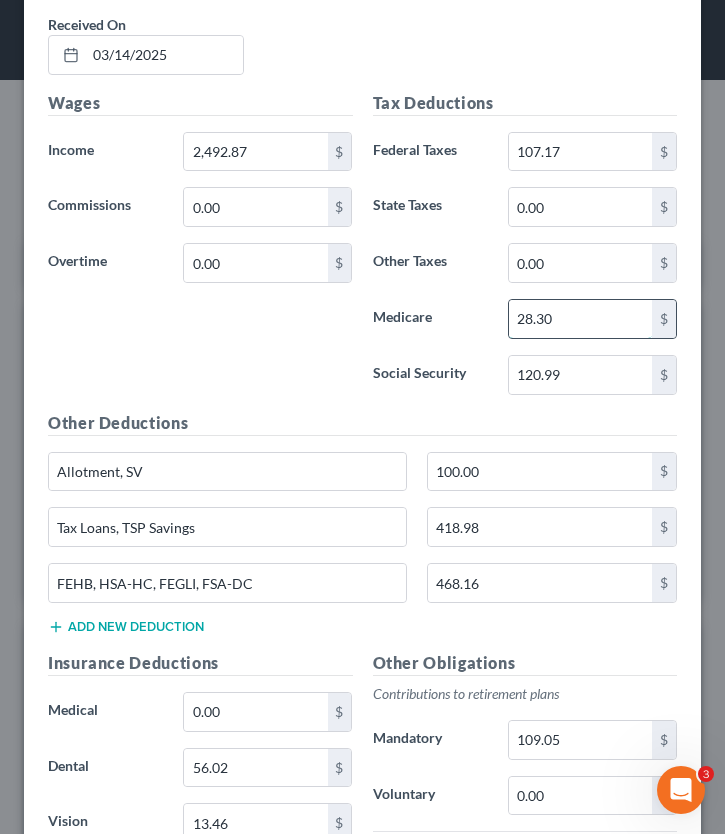 click on "28.30" at bounding box center (580, 319) 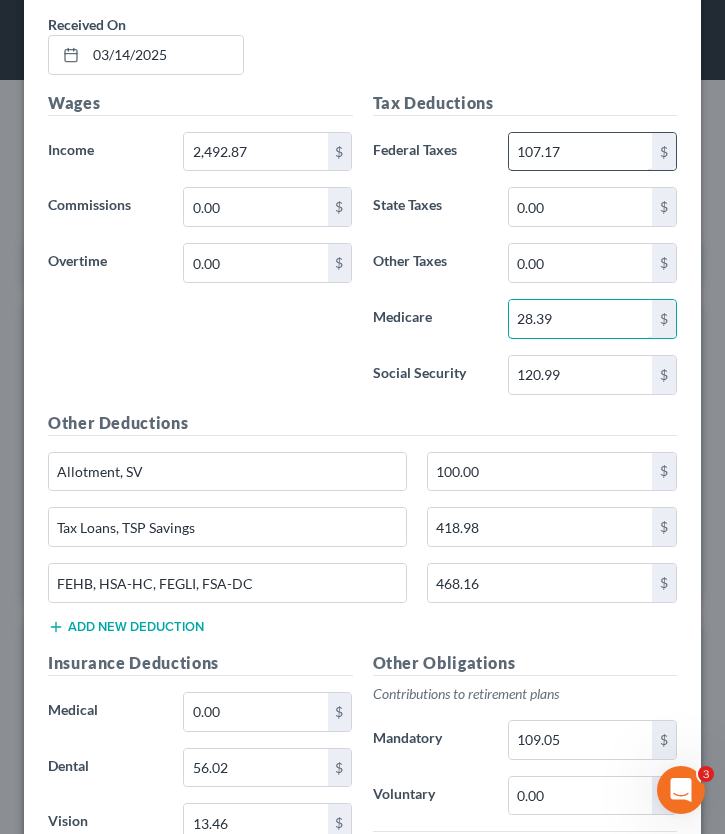 type on "28.39" 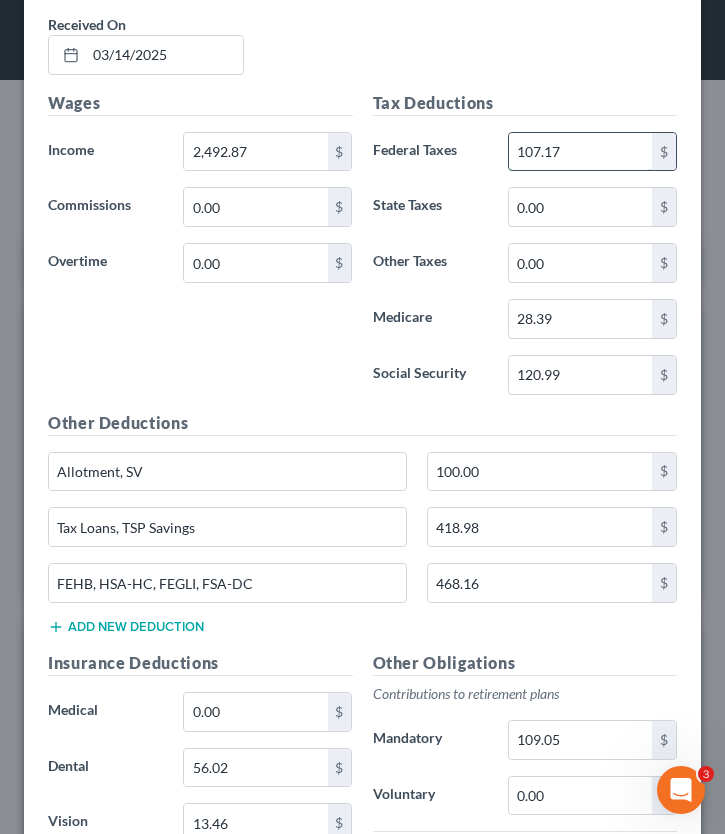click on "107.17" at bounding box center (580, 152) 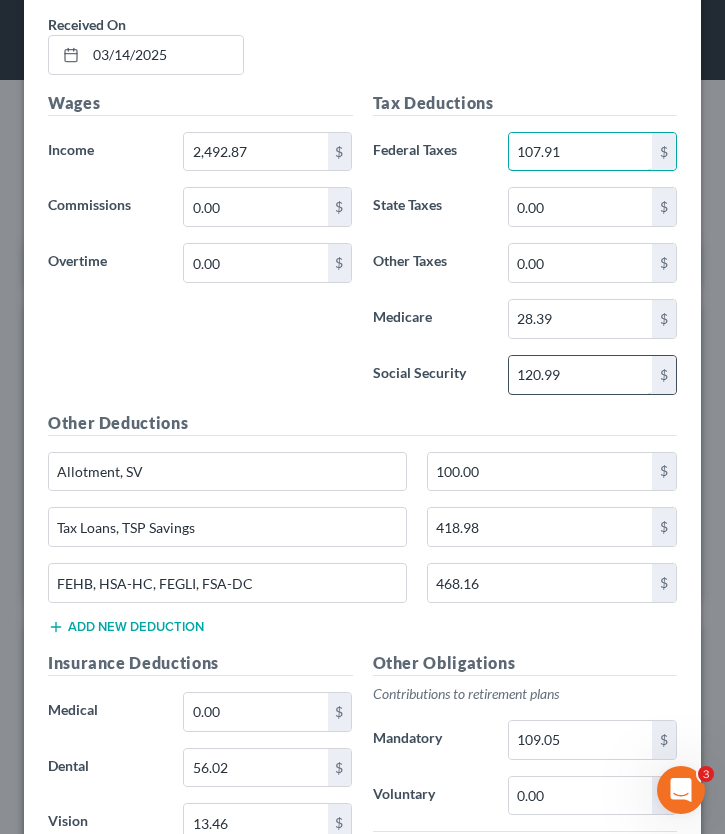 type on "107.91" 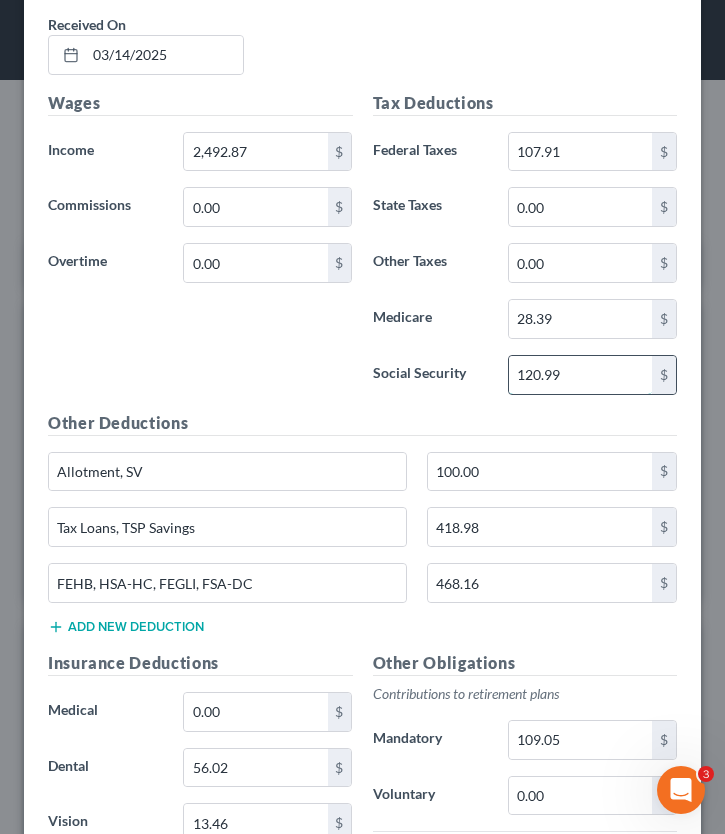 click on "120.99" at bounding box center [580, 375] 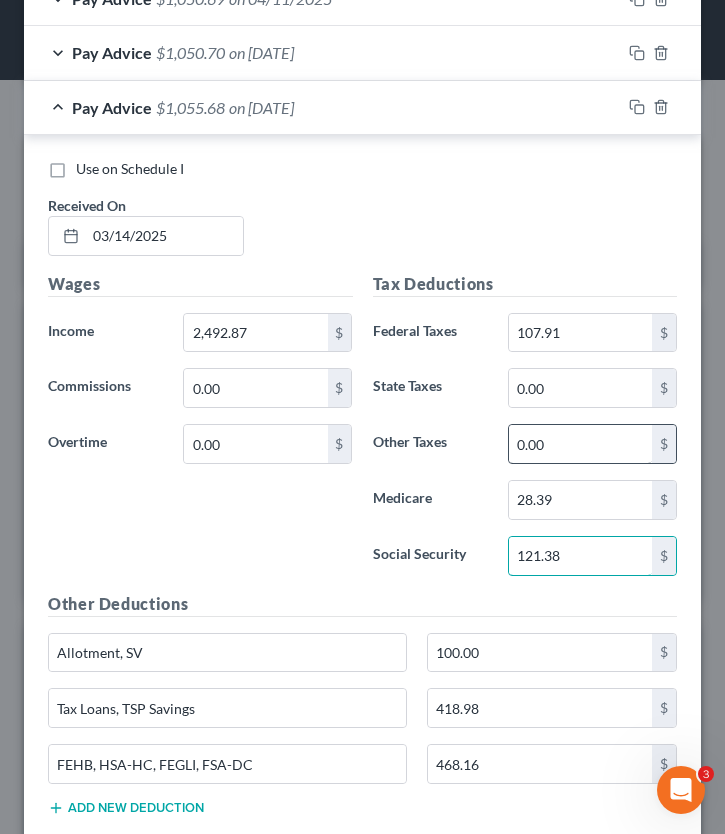scroll, scrollTop: 1420, scrollLeft: 0, axis: vertical 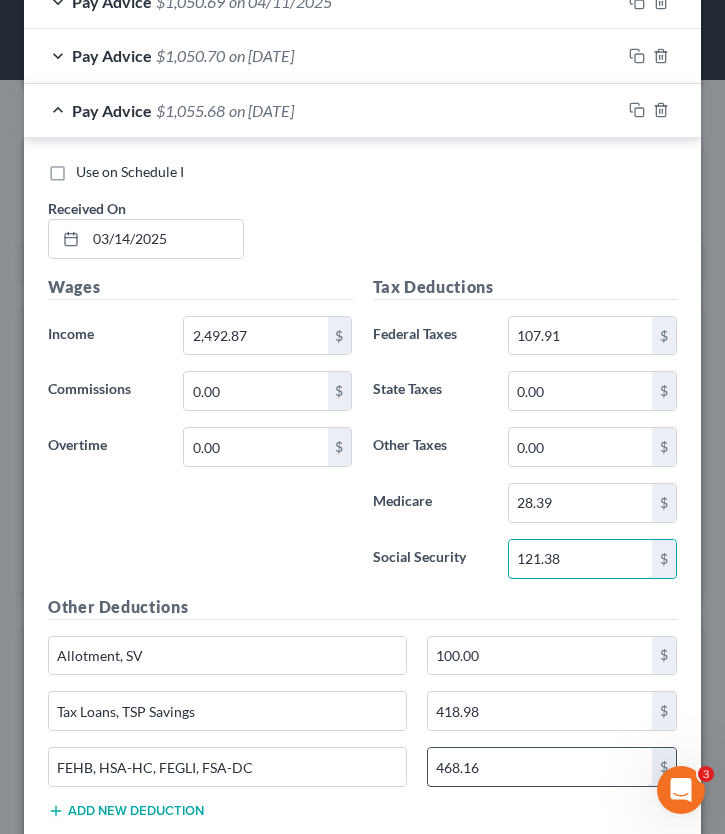type on "121.38" 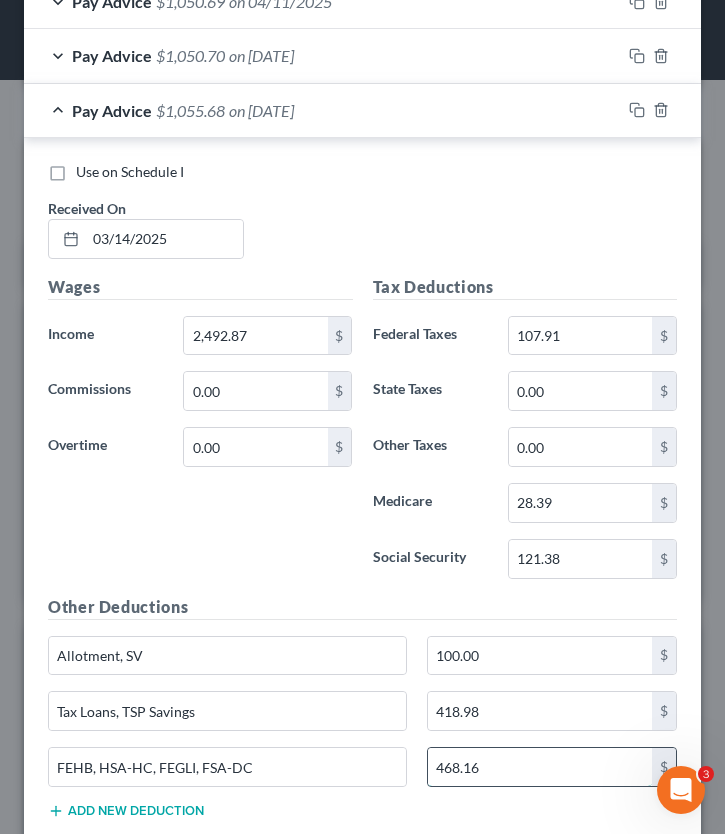 click on "468.16" at bounding box center (540, 767) 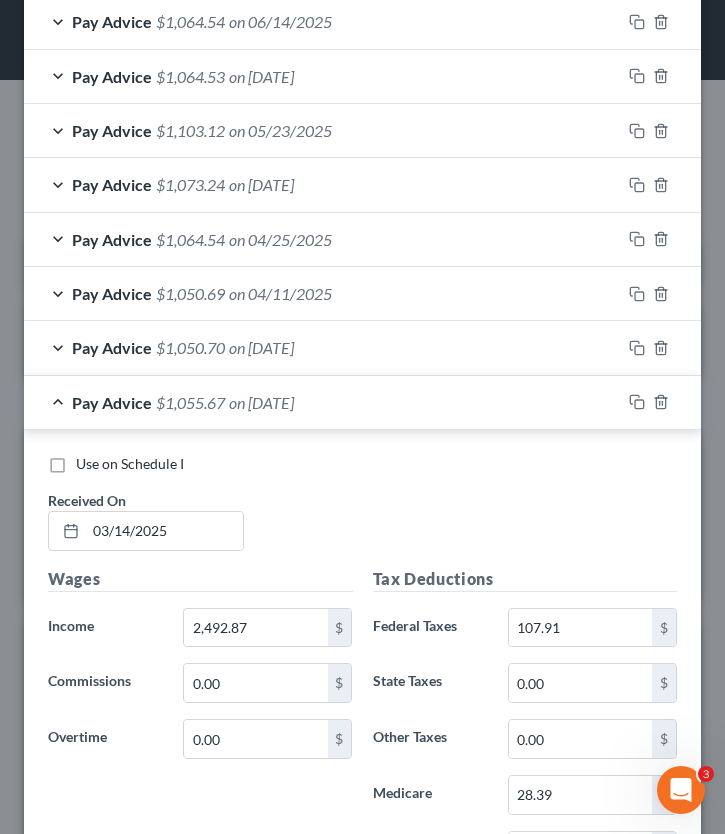 scroll, scrollTop: 1122, scrollLeft: 0, axis: vertical 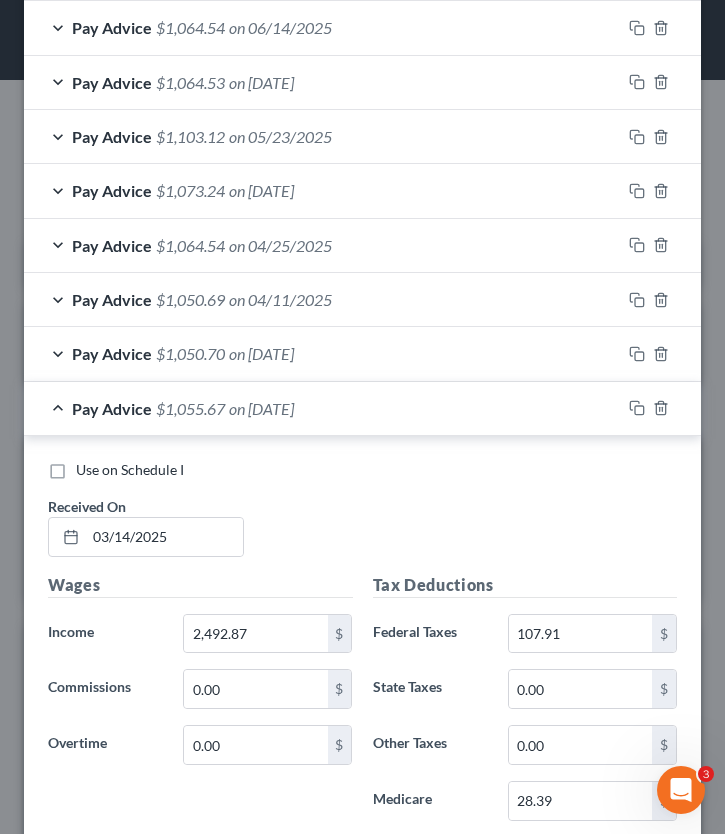 type on "468.17" 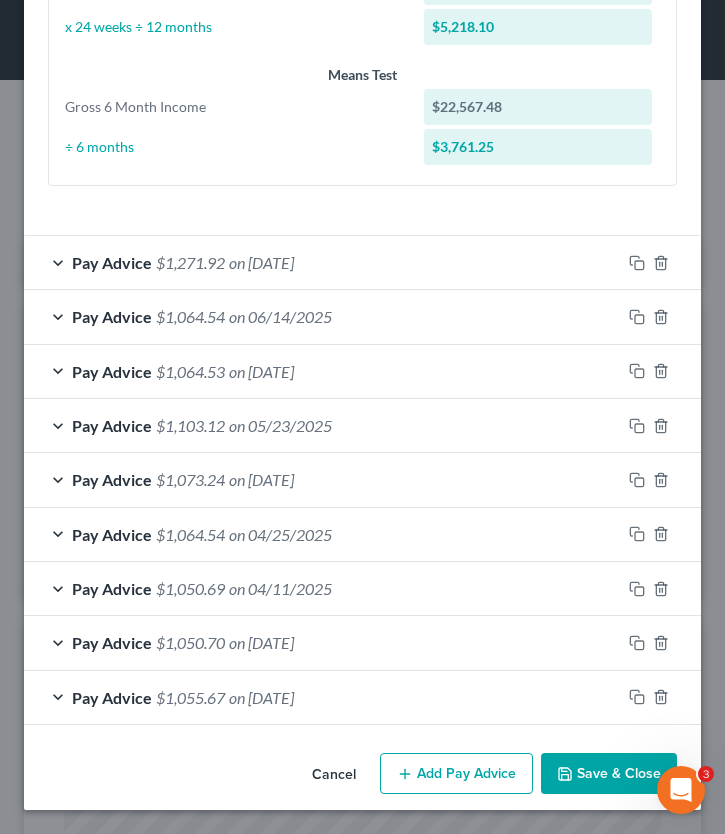 scroll, scrollTop: 833, scrollLeft: 0, axis: vertical 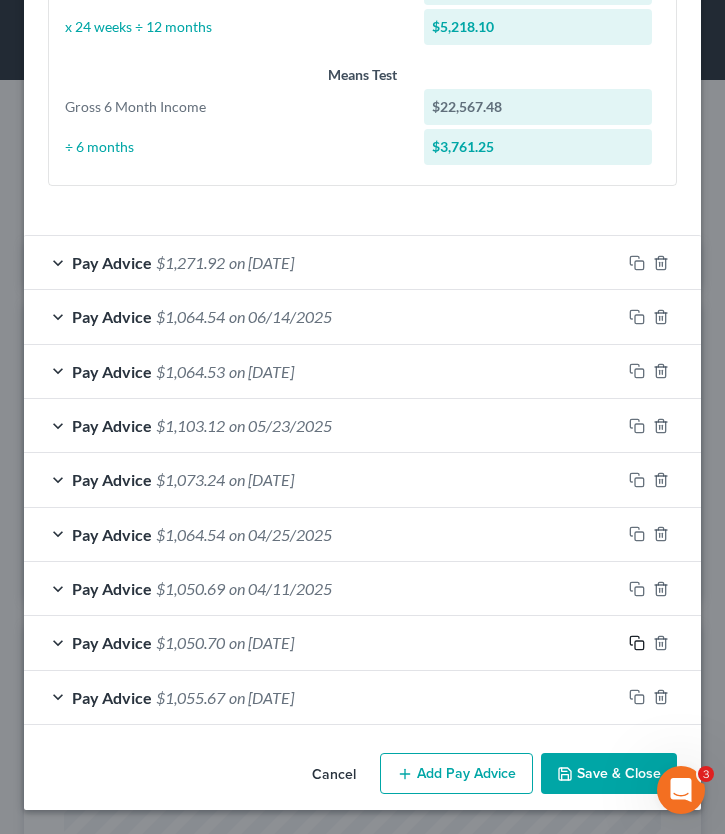click 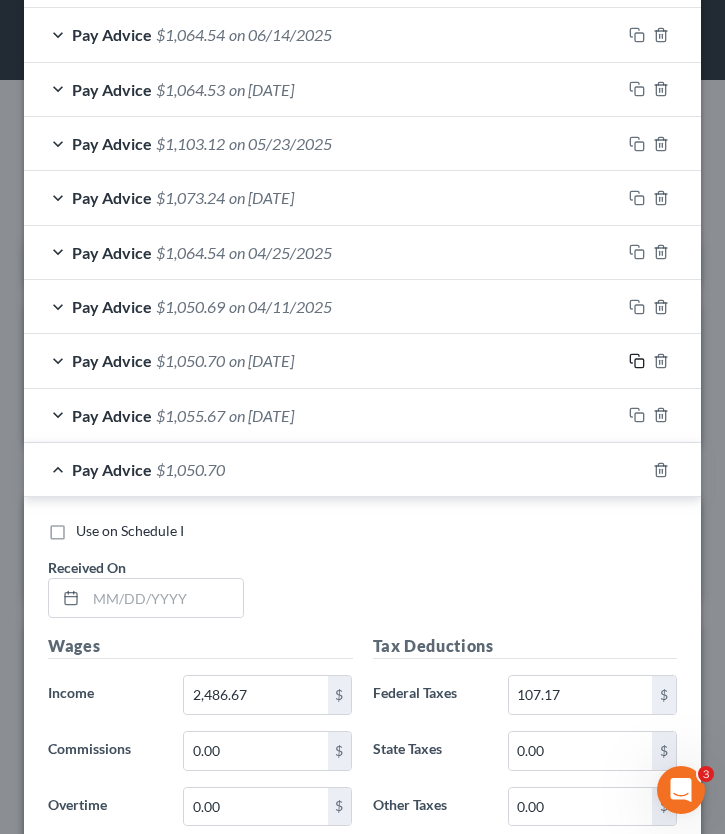 scroll, scrollTop: 1172, scrollLeft: 0, axis: vertical 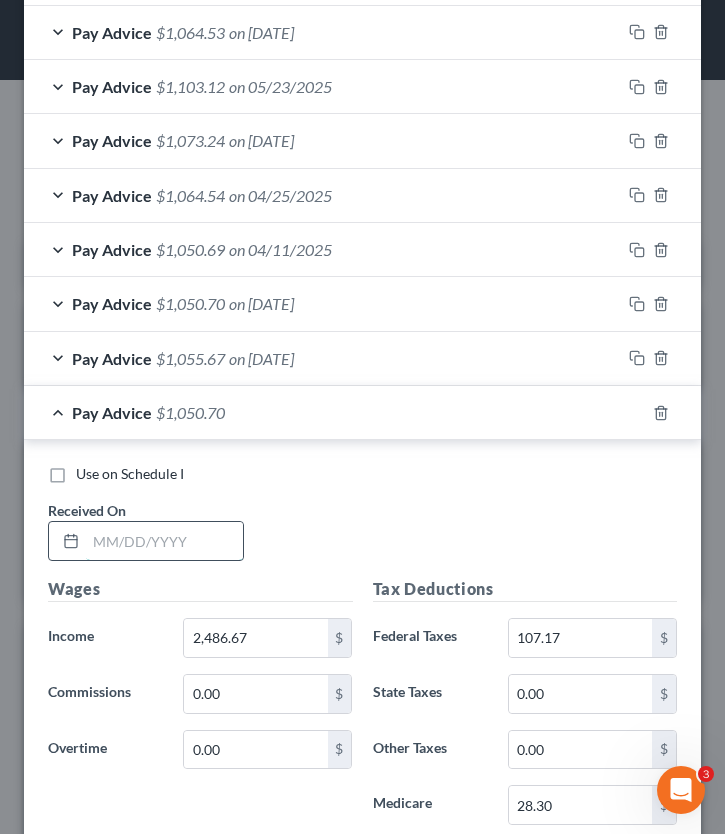 click at bounding box center (164, 541) 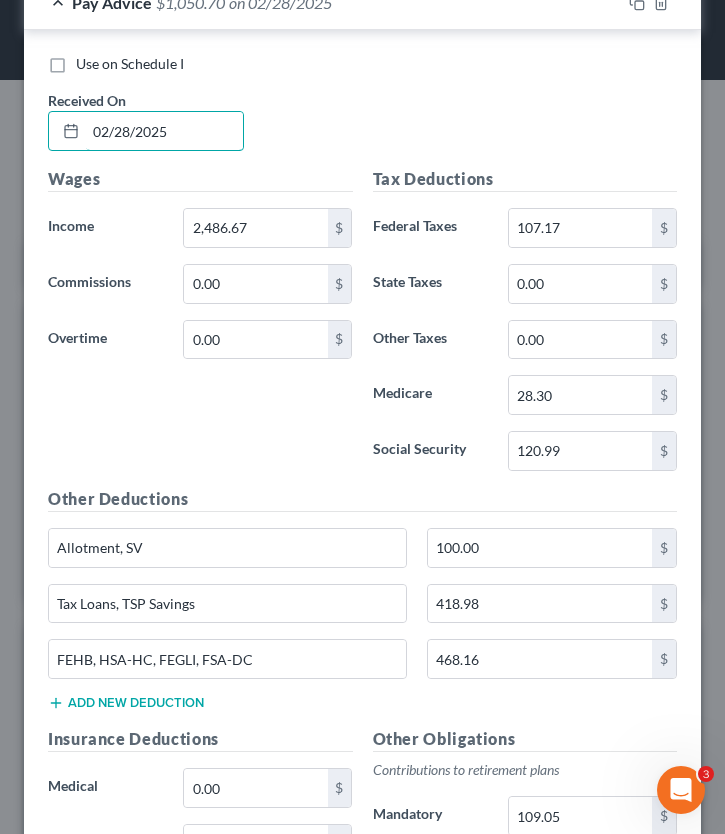 scroll, scrollTop: 1587, scrollLeft: 0, axis: vertical 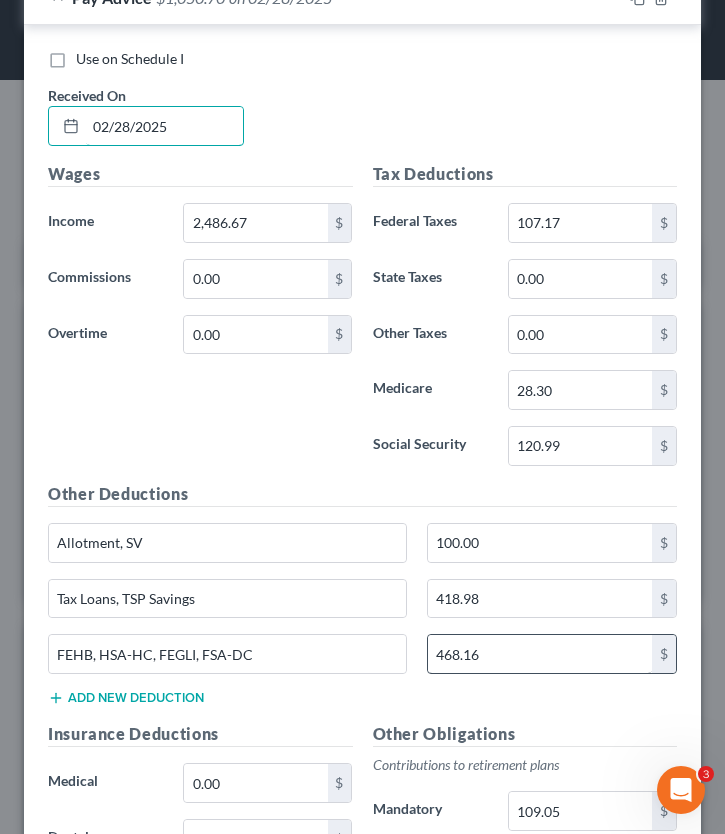 type on "02/28/2025" 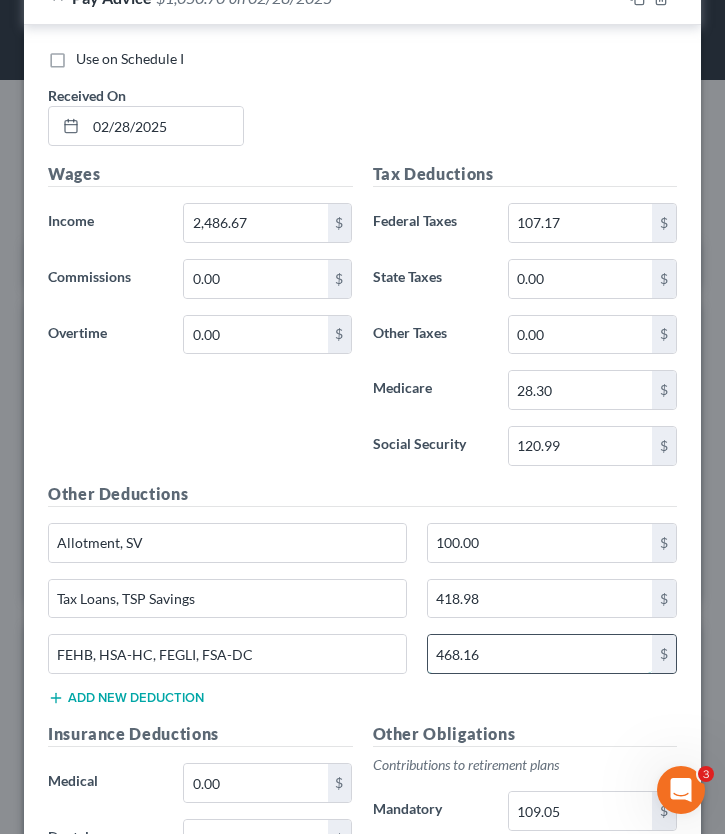 click on "468.16" at bounding box center (540, 654) 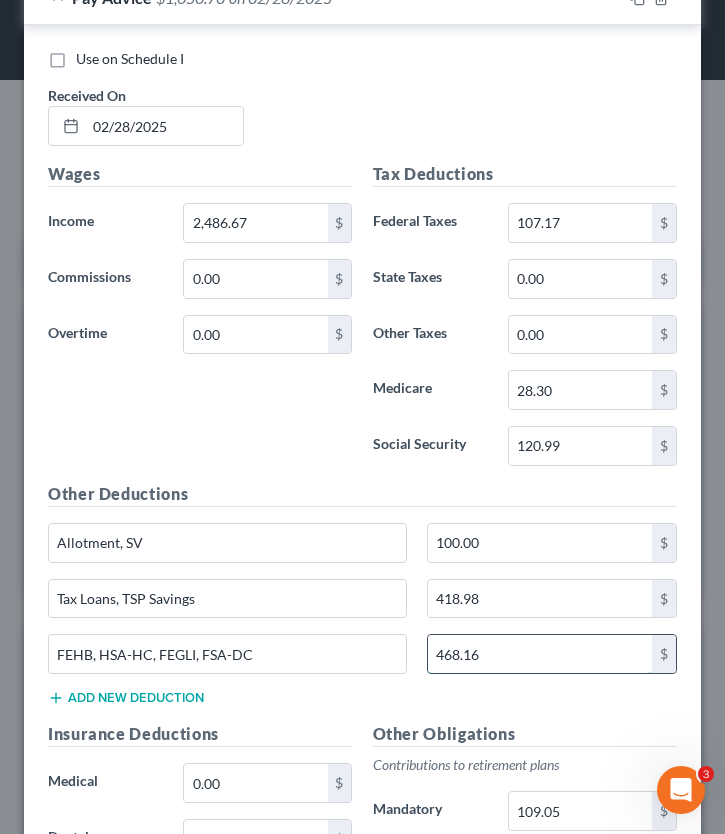 click on "468.16" at bounding box center (540, 654) 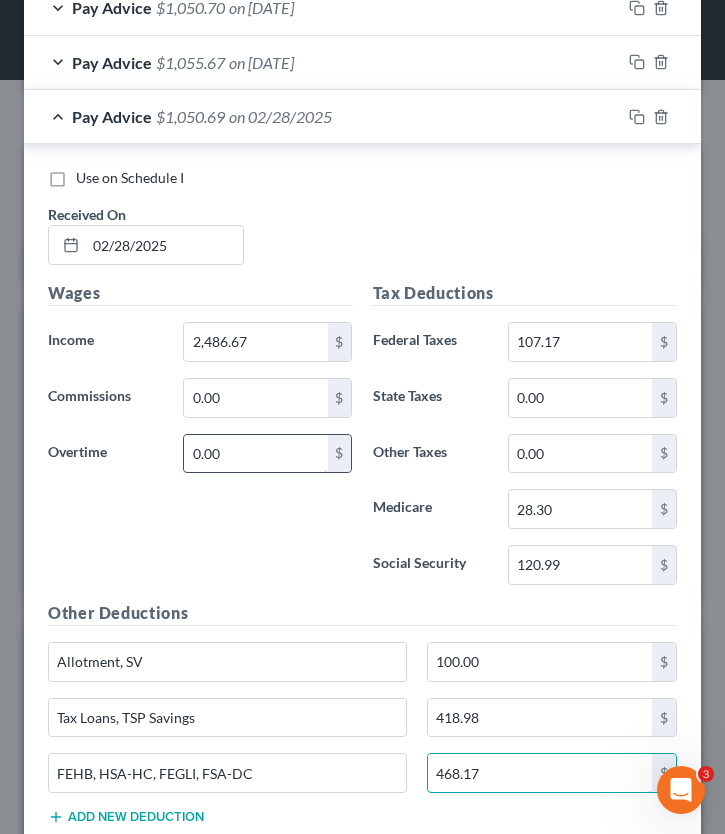 scroll, scrollTop: 1472, scrollLeft: 0, axis: vertical 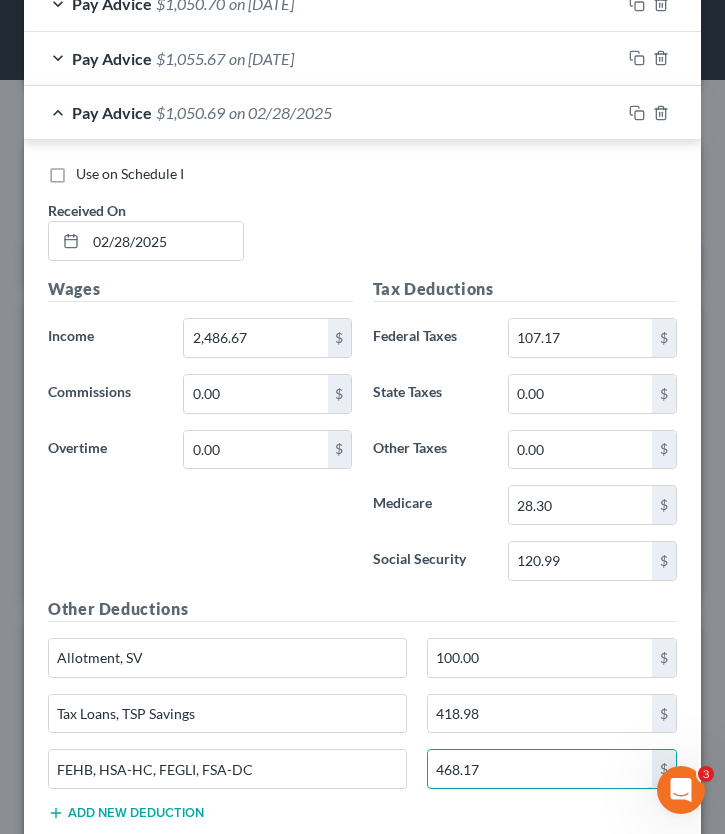 type on "468.17" 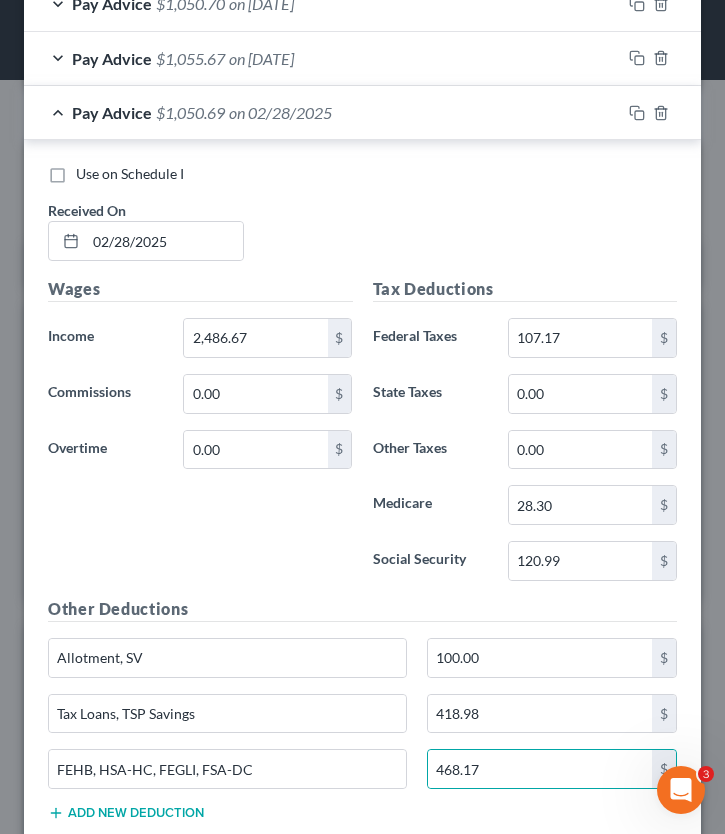 click on "Pay Advice $1,050.69 on 02/28/2025" at bounding box center [322, 112] 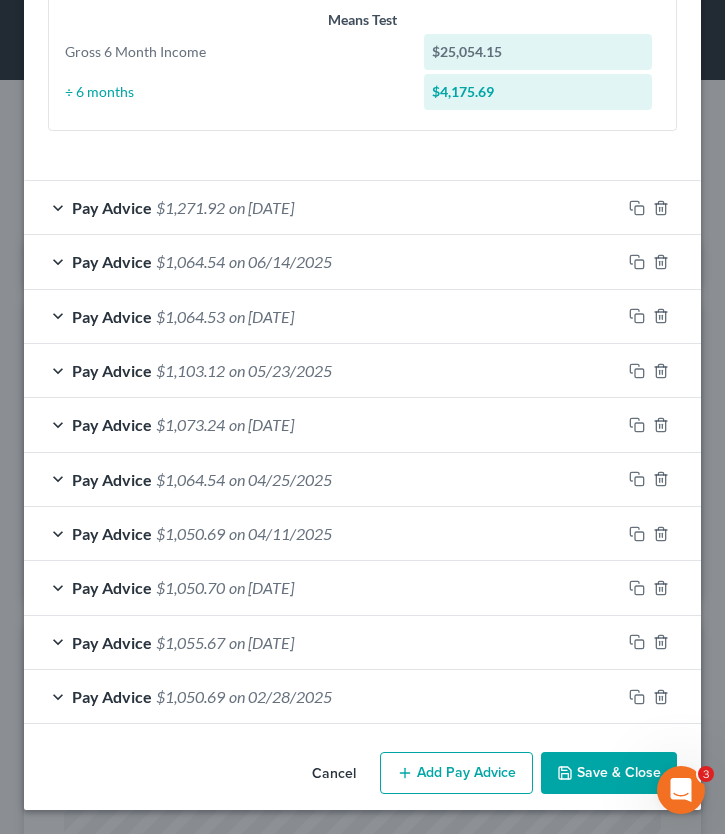 scroll, scrollTop: 888, scrollLeft: 0, axis: vertical 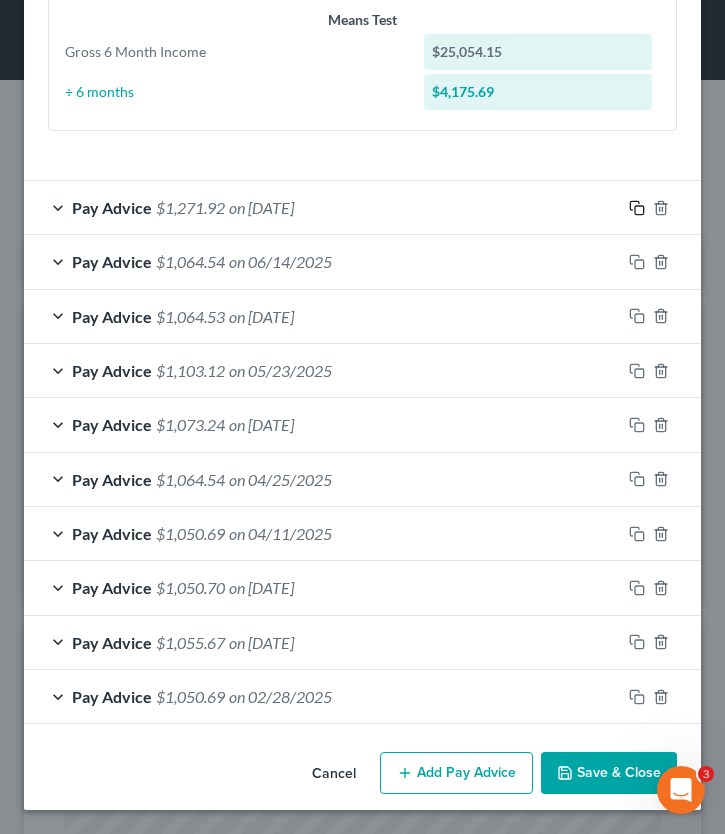 click 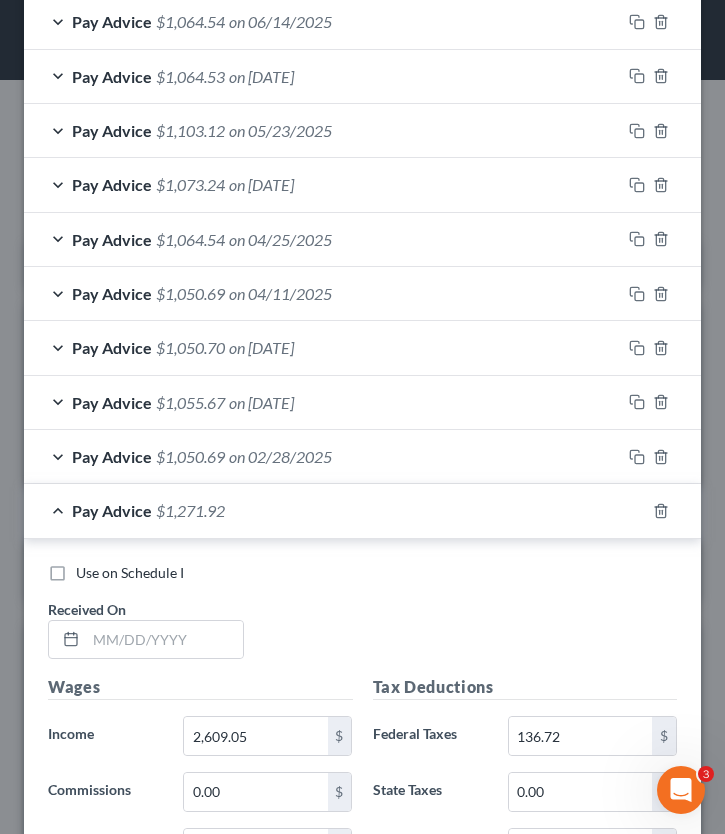 scroll, scrollTop: 1130, scrollLeft: 0, axis: vertical 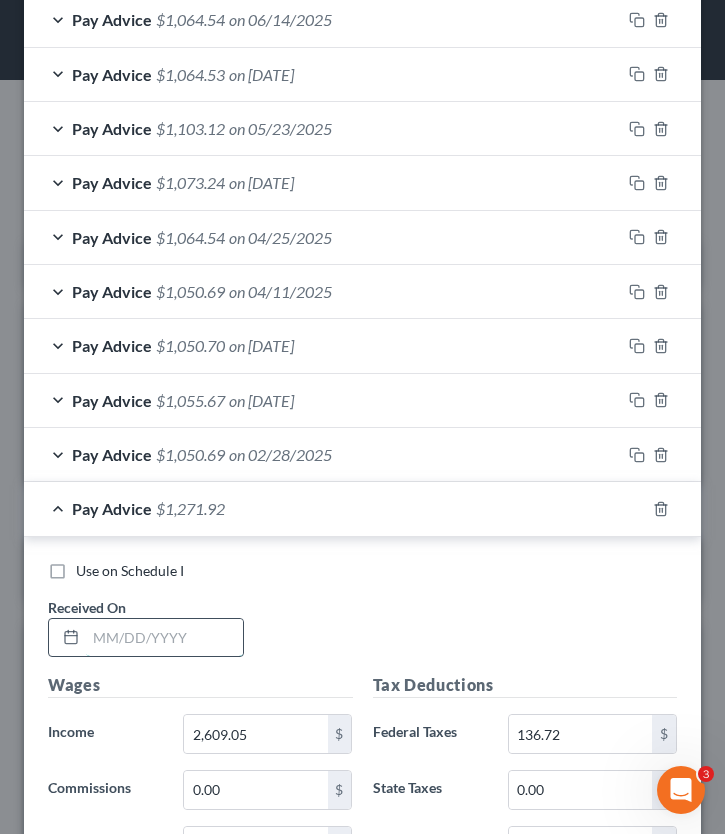 click at bounding box center (164, 638) 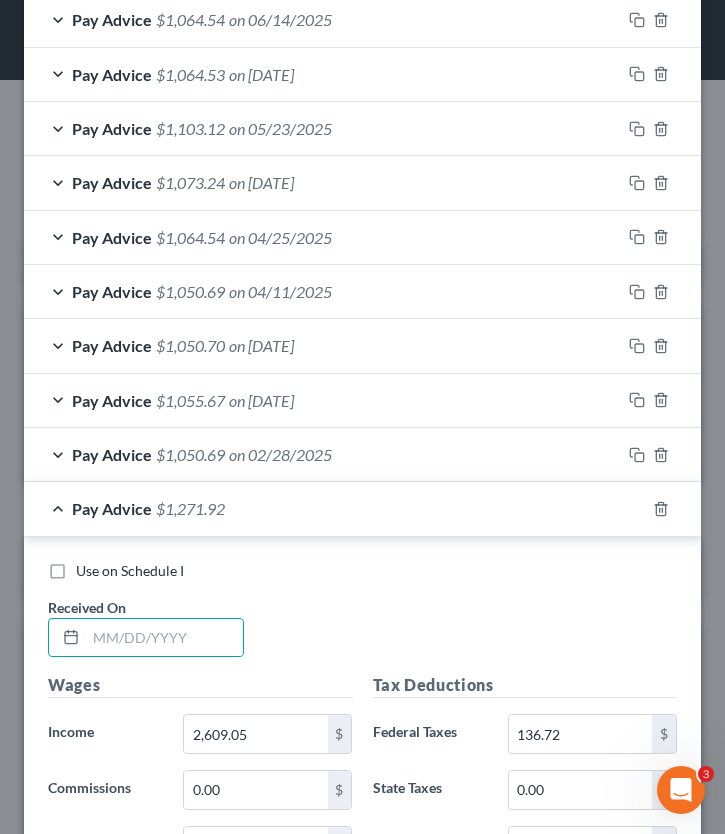 click on "Use on Schedule I
Received On
*" at bounding box center (362, 617) 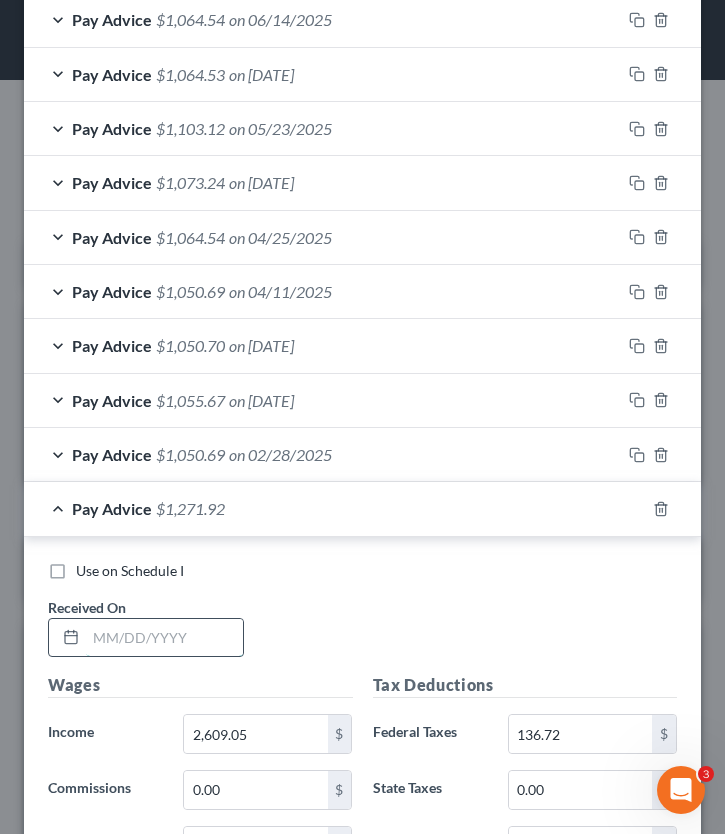 click at bounding box center [164, 638] 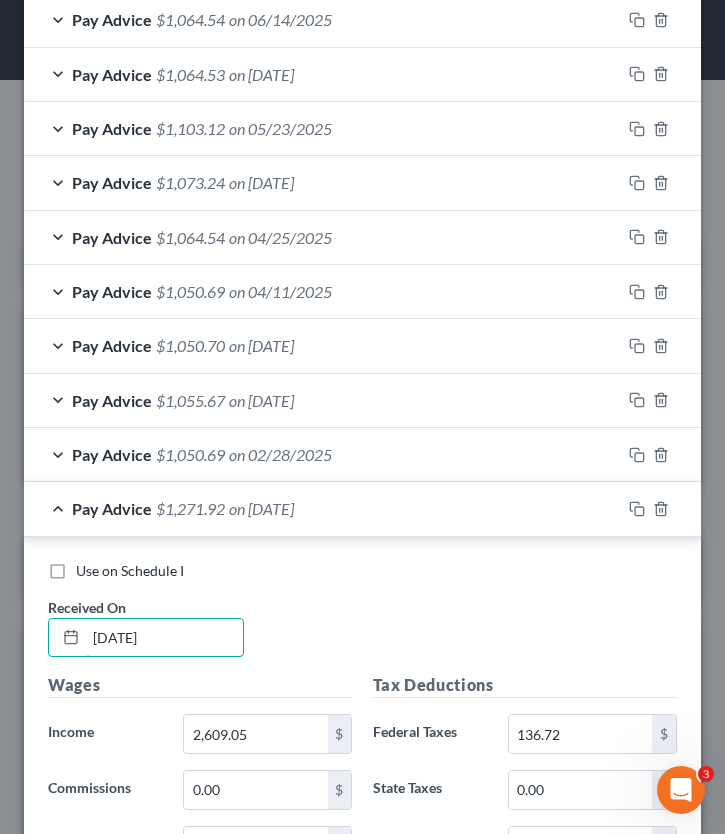 scroll, scrollTop: 1290, scrollLeft: 0, axis: vertical 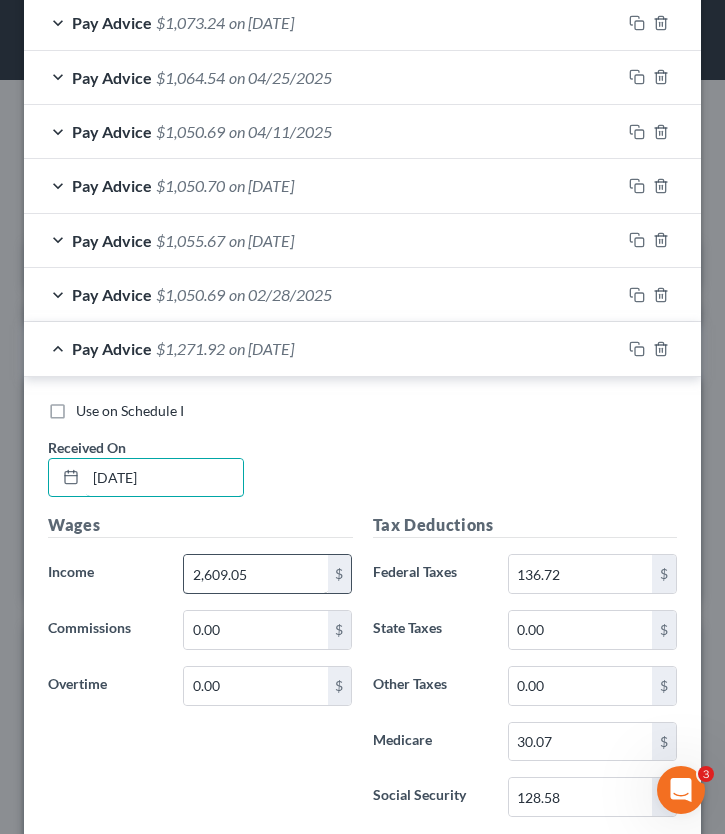 type on "02/14/2025" 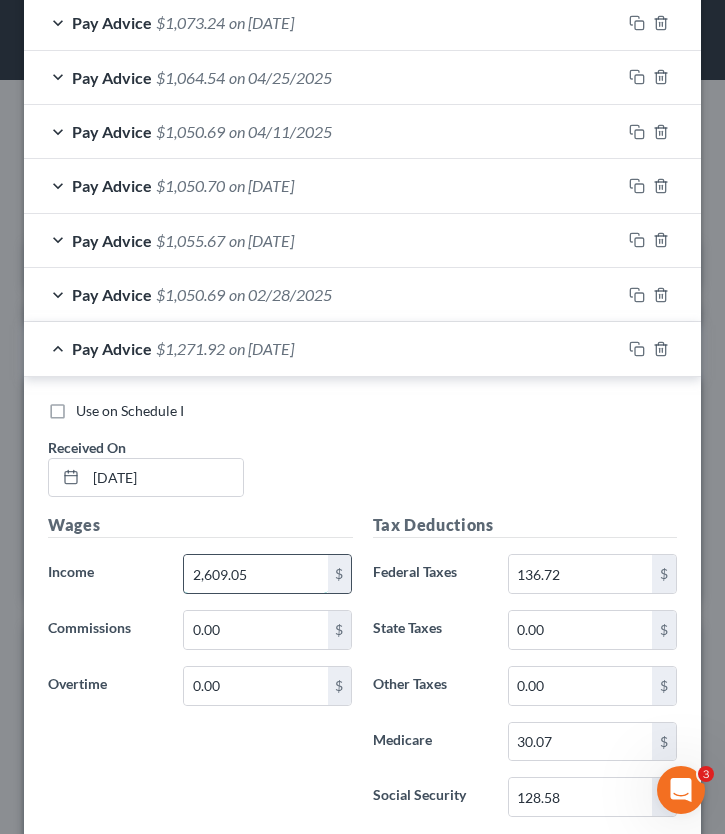 click on "2,609.05" at bounding box center (255, 574) 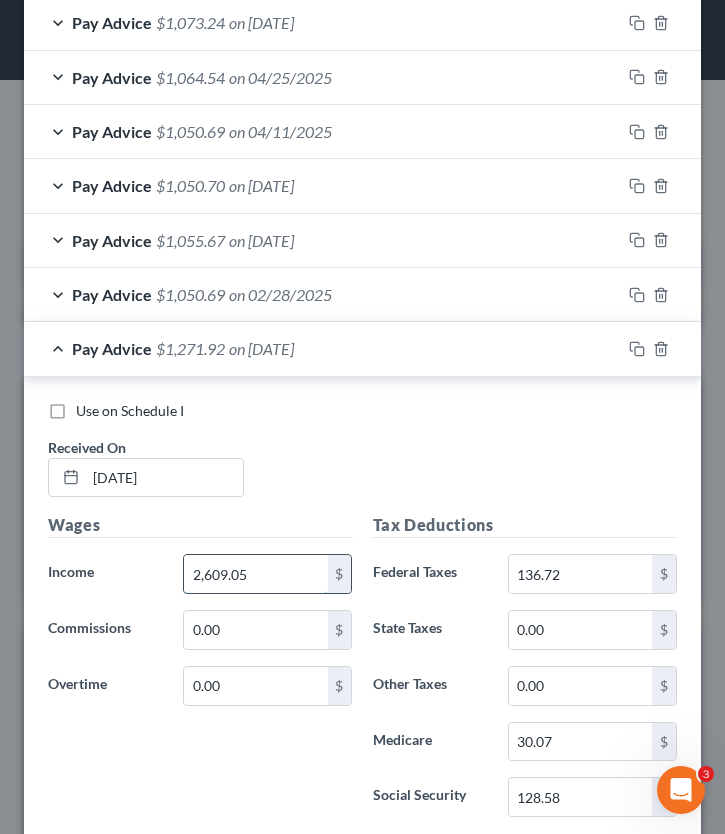click on "2,609.05" at bounding box center [255, 574] 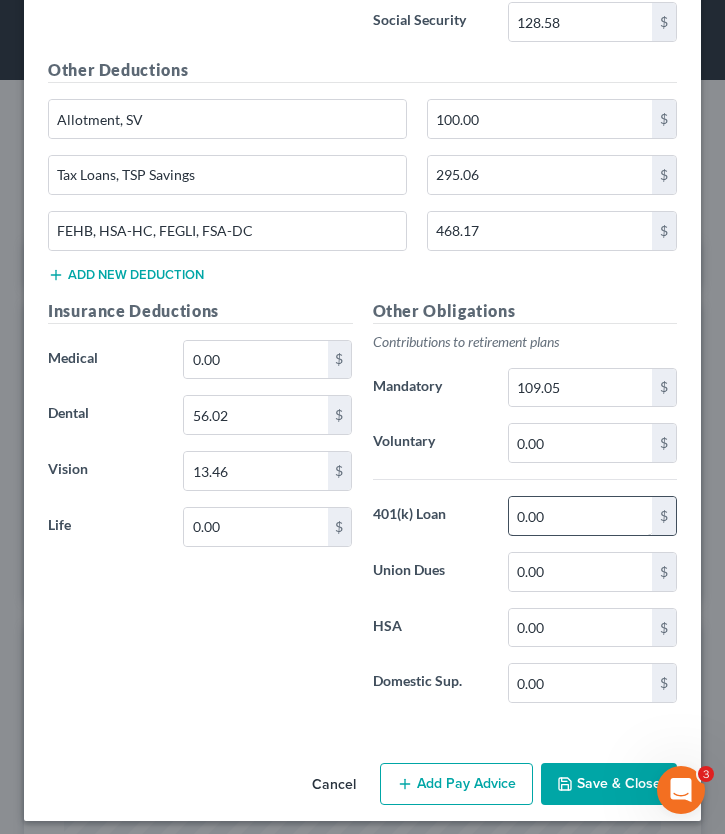 scroll, scrollTop: 2076, scrollLeft: 0, axis: vertical 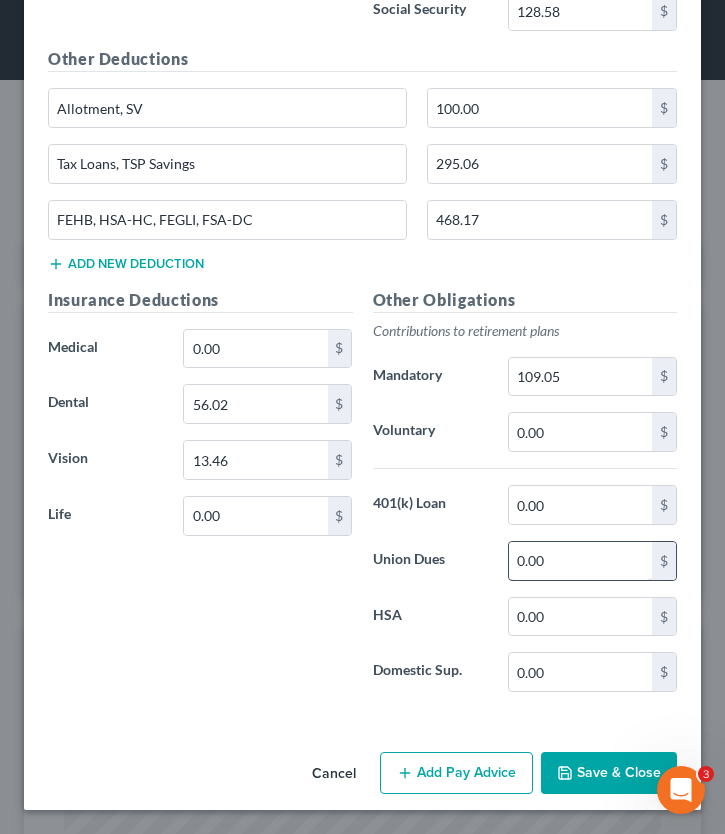 type on "2,719.02" 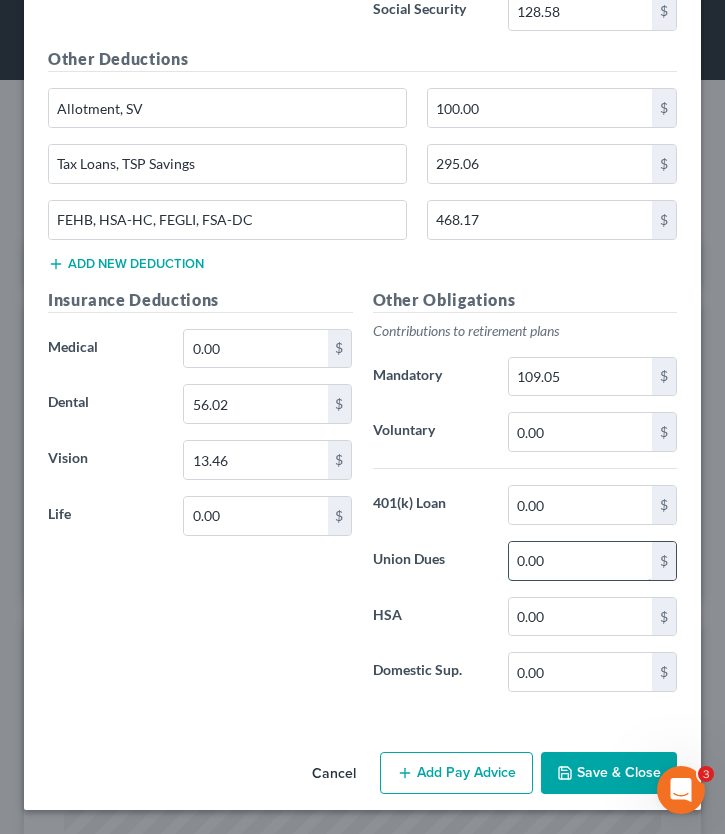 click on "0.00" at bounding box center [580, 561] 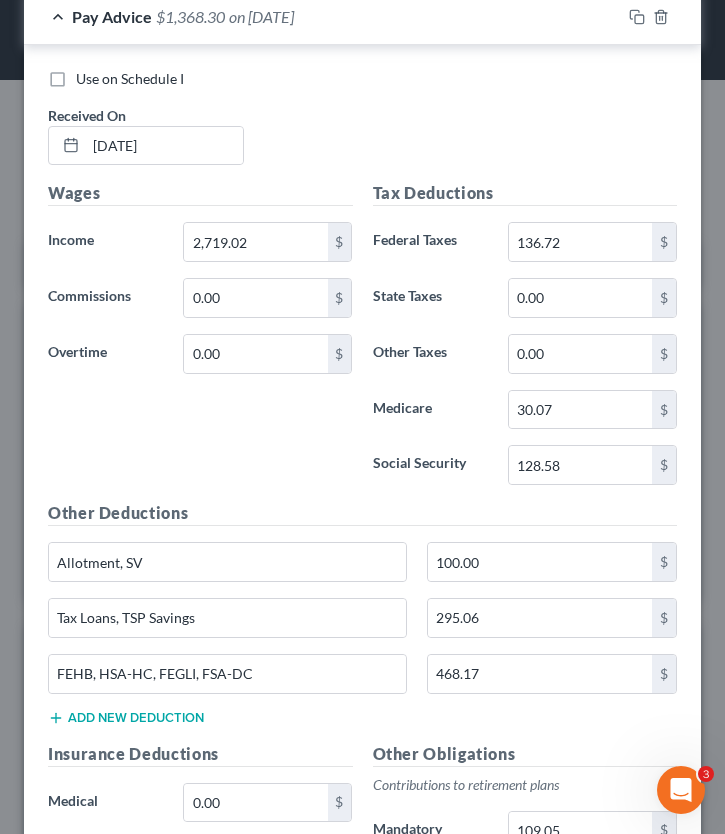 scroll, scrollTop: 1622, scrollLeft: 0, axis: vertical 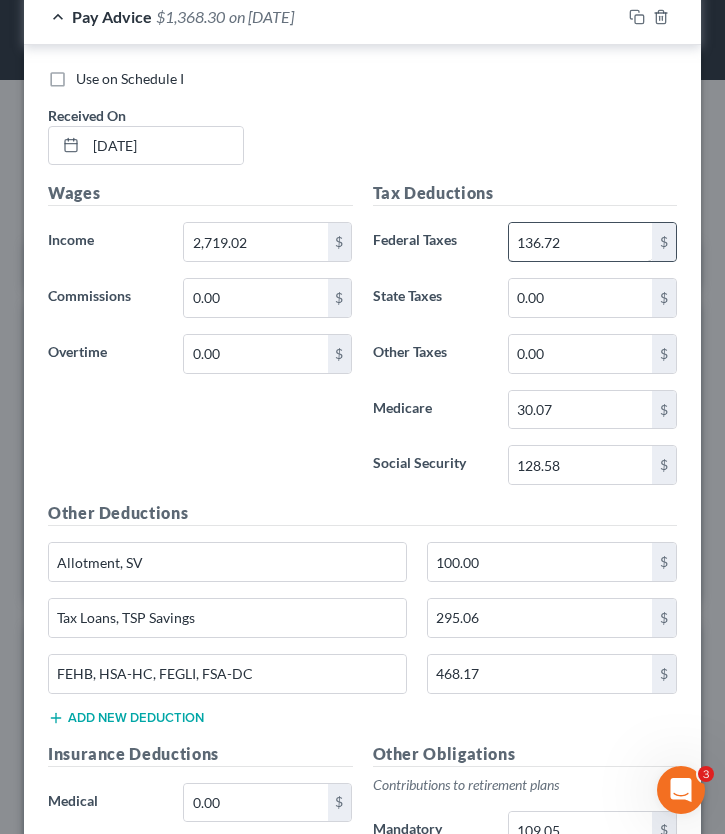 type on "13.59" 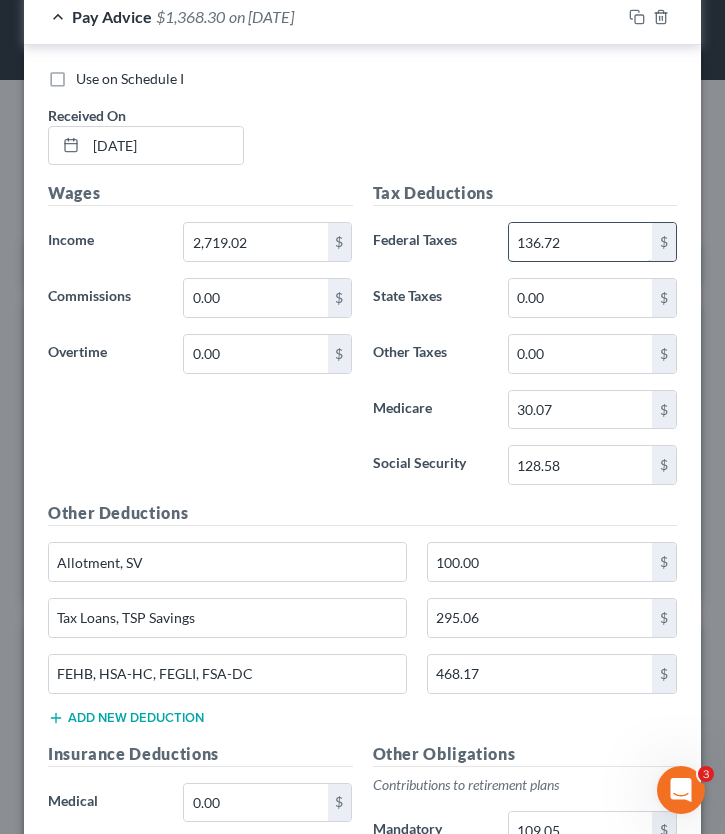 click on "136.72" at bounding box center (580, 242) 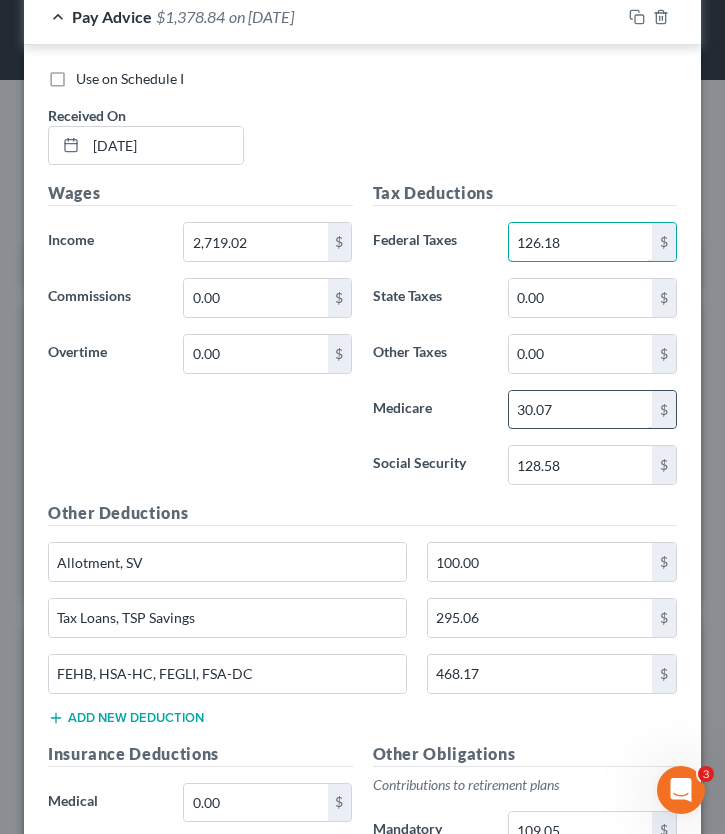 type on "126.18" 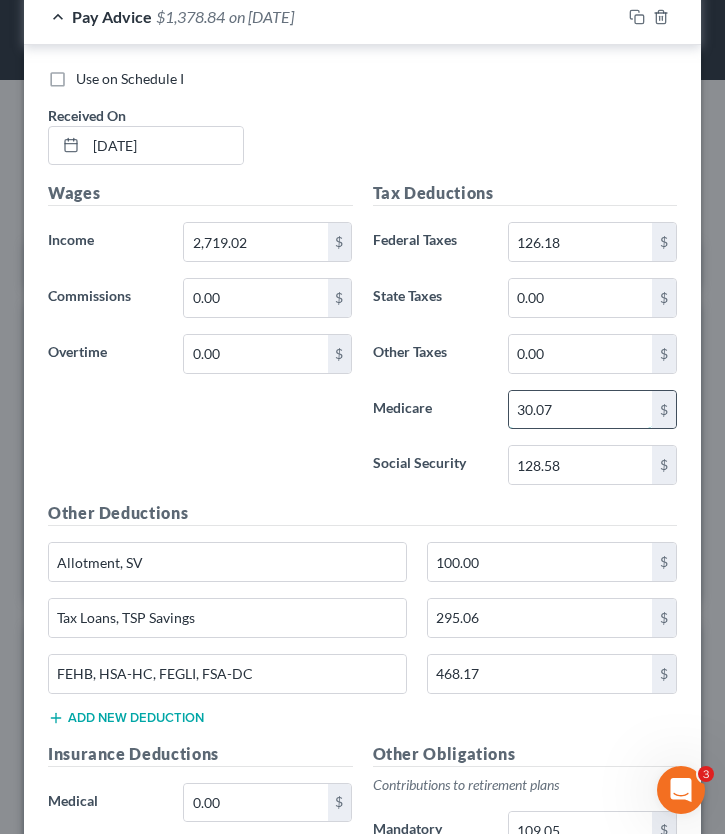 click on "30.07" at bounding box center (580, 410) 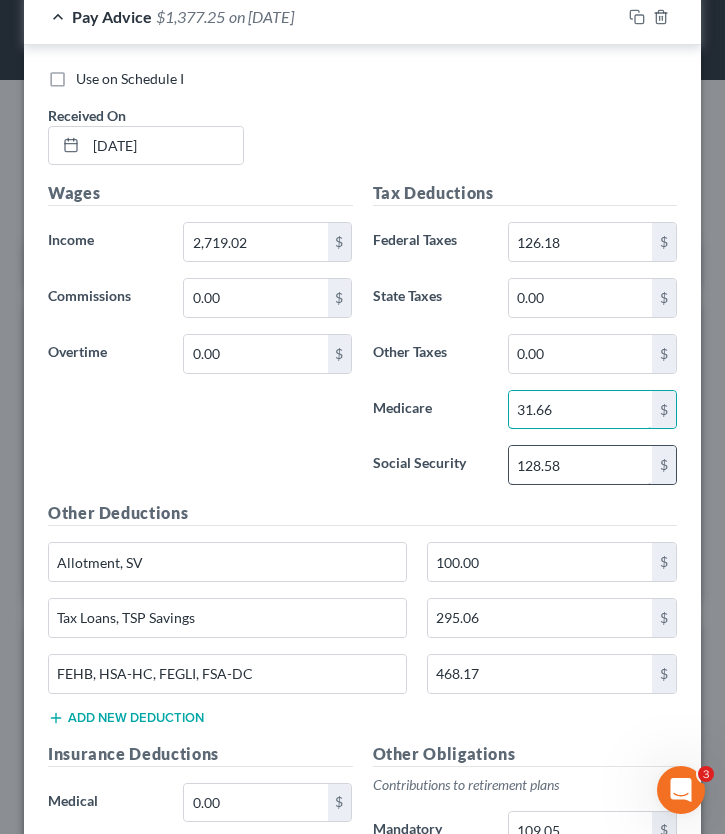 type on "31.66" 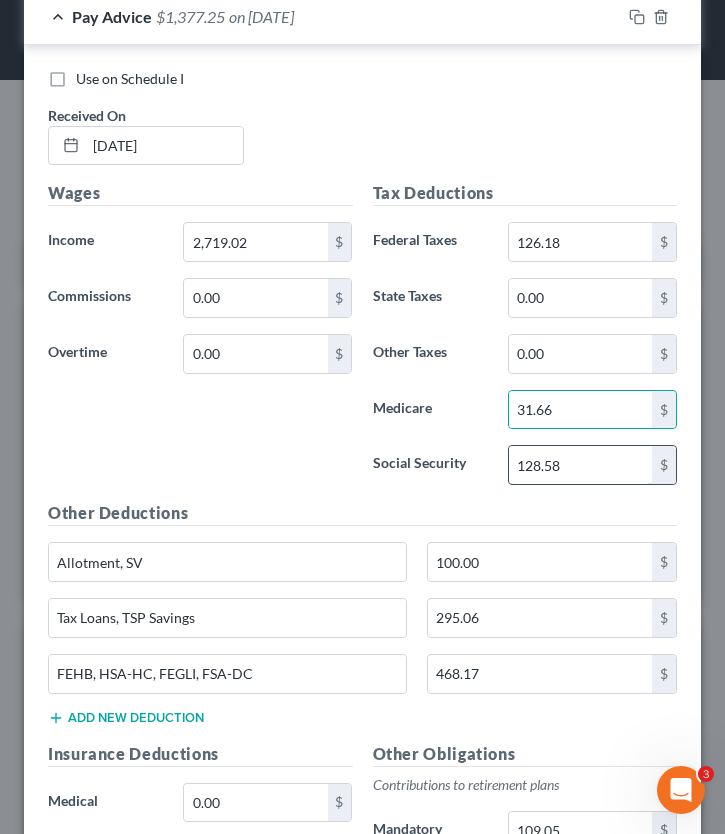 click on "128.58" at bounding box center (580, 465) 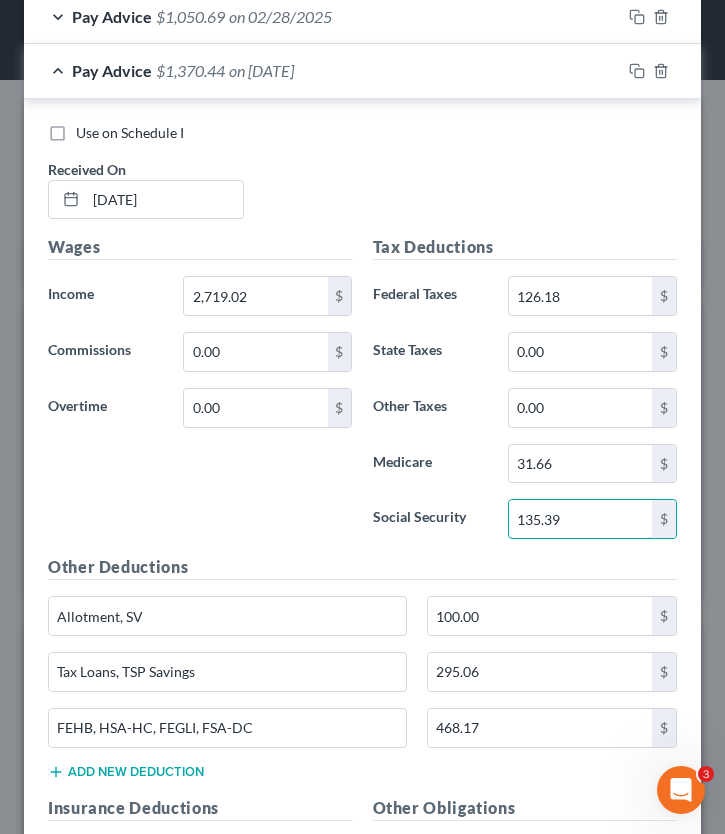 scroll, scrollTop: 1587, scrollLeft: 0, axis: vertical 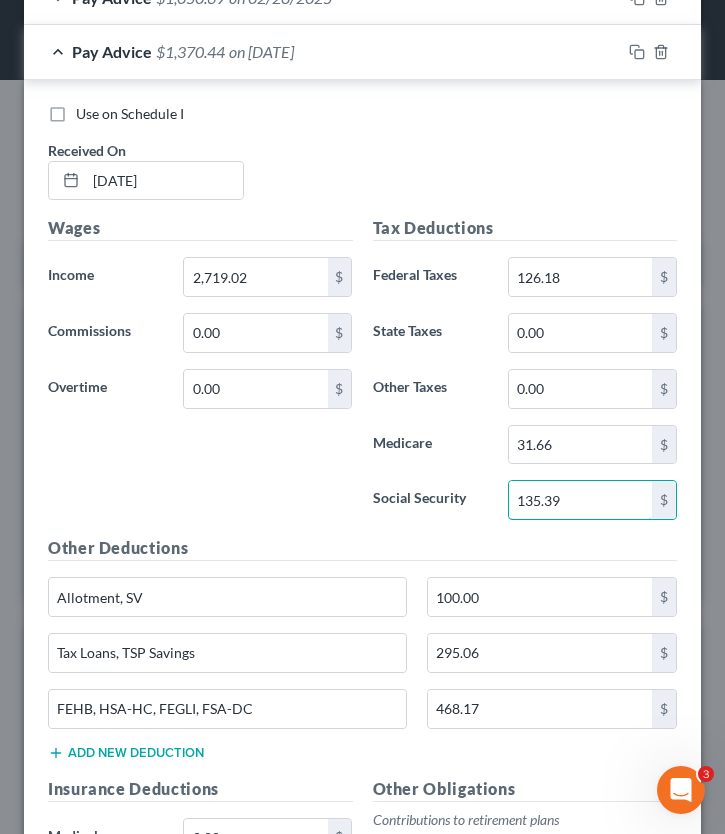 type on "135.39" 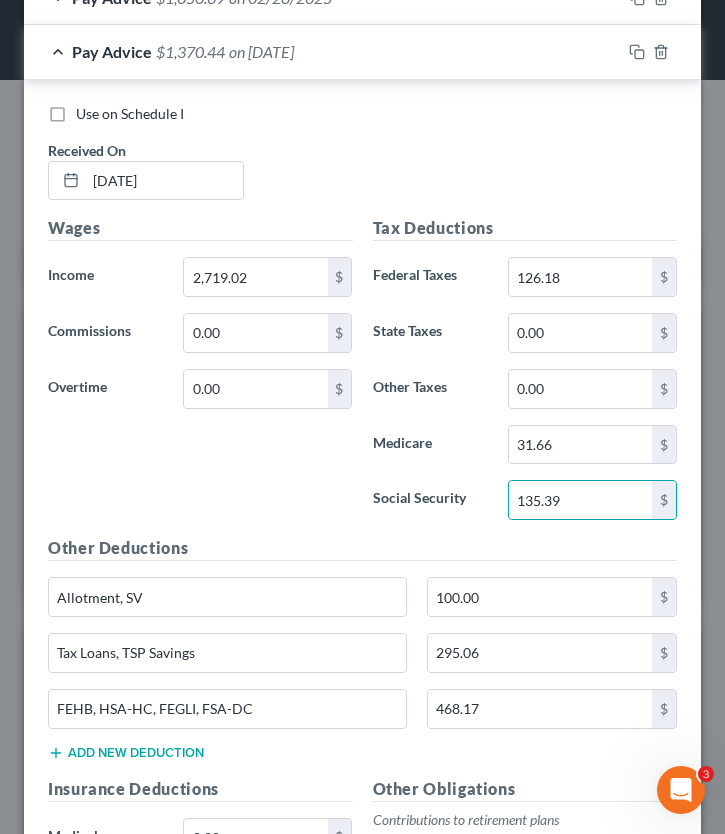 click on "Wages
Income
*
2,719.02 $ Commissions 0.00 $ Overtime 0.00 $" at bounding box center [200, 376] 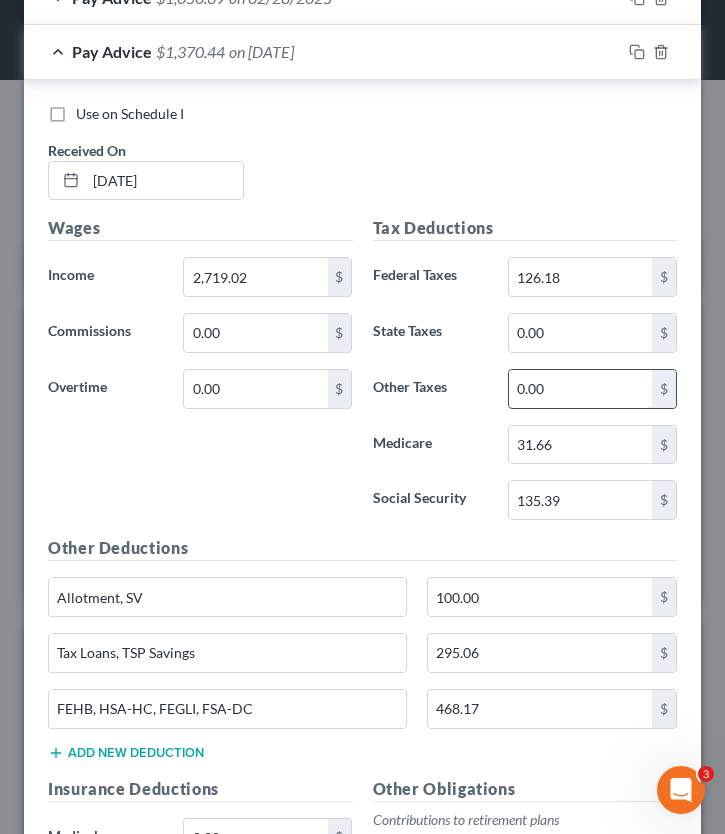 click on "0.00" at bounding box center (580, 389) 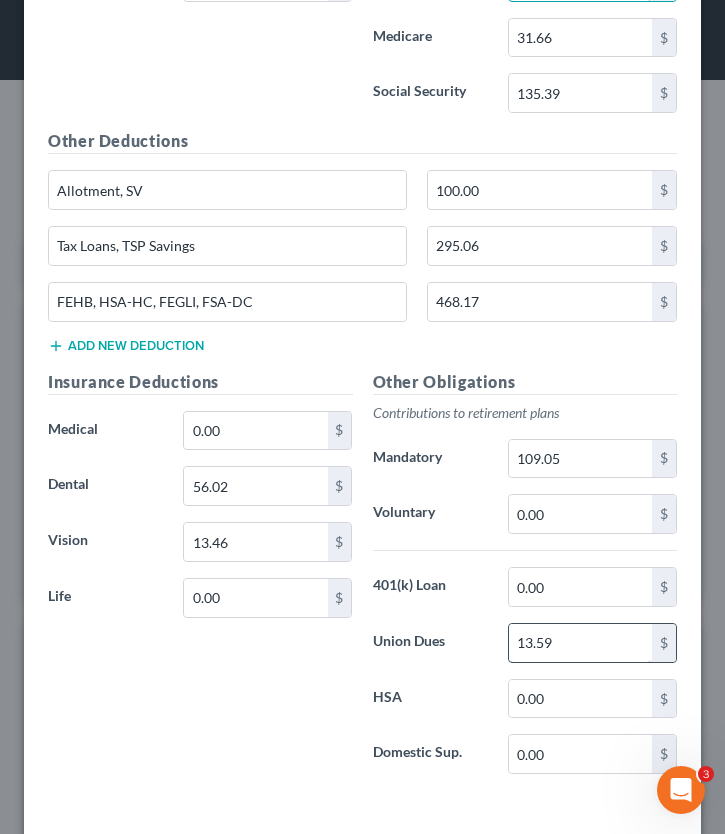 scroll, scrollTop: 2076, scrollLeft: 0, axis: vertical 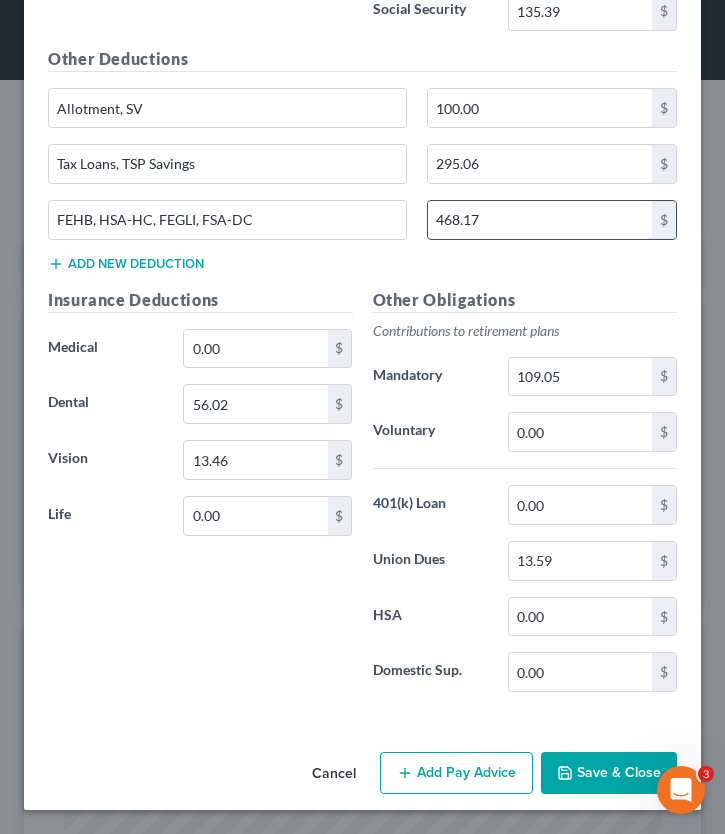 click on "468.17" at bounding box center [540, 220] 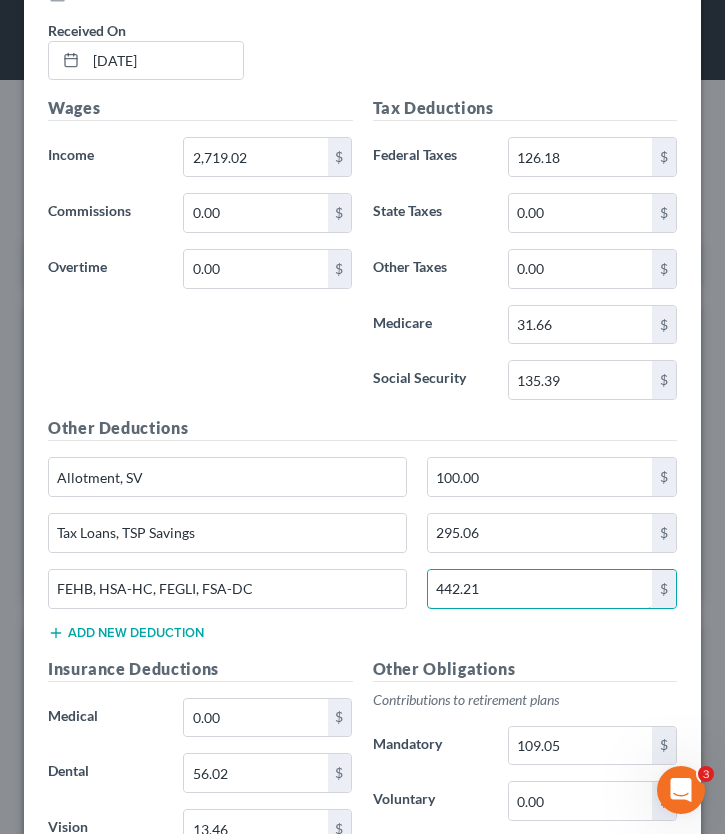 scroll, scrollTop: 1739, scrollLeft: 0, axis: vertical 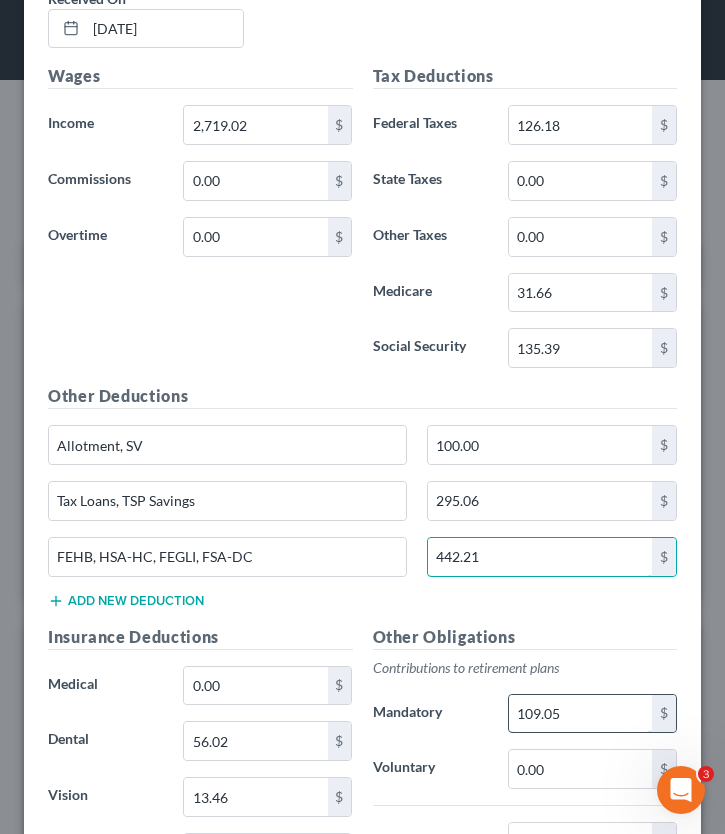 type on "442.21" 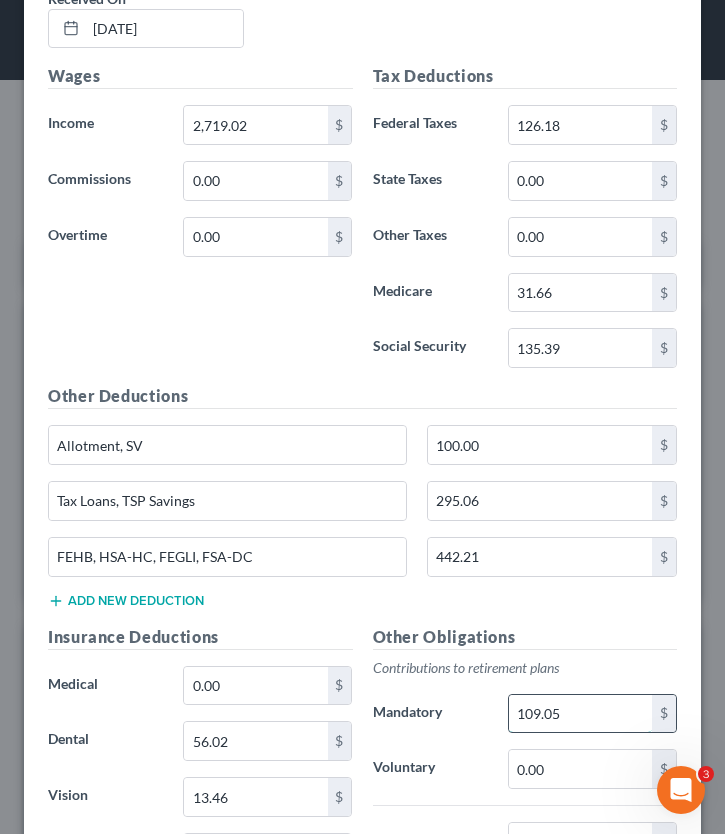 click on "109.05" at bounding box center (580, 714) 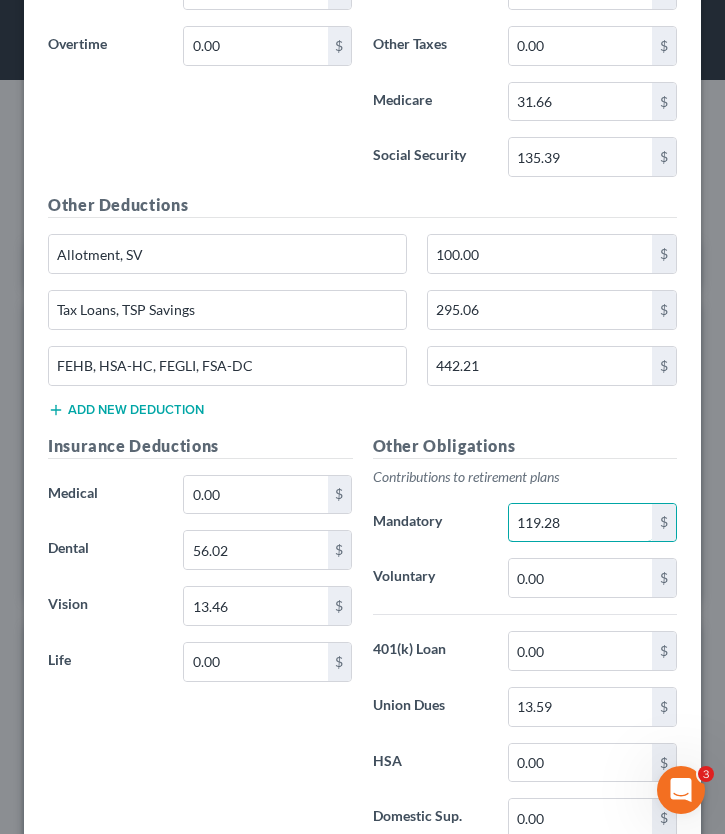 scroll, scrollTop: 1827, scrollLeft: 0, axis: vertical 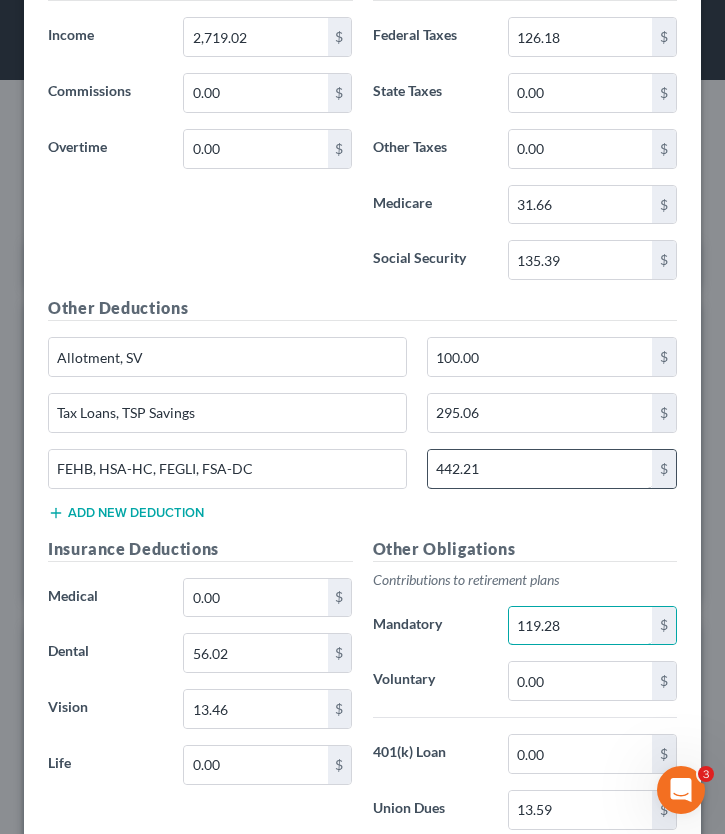 type on "119.28" 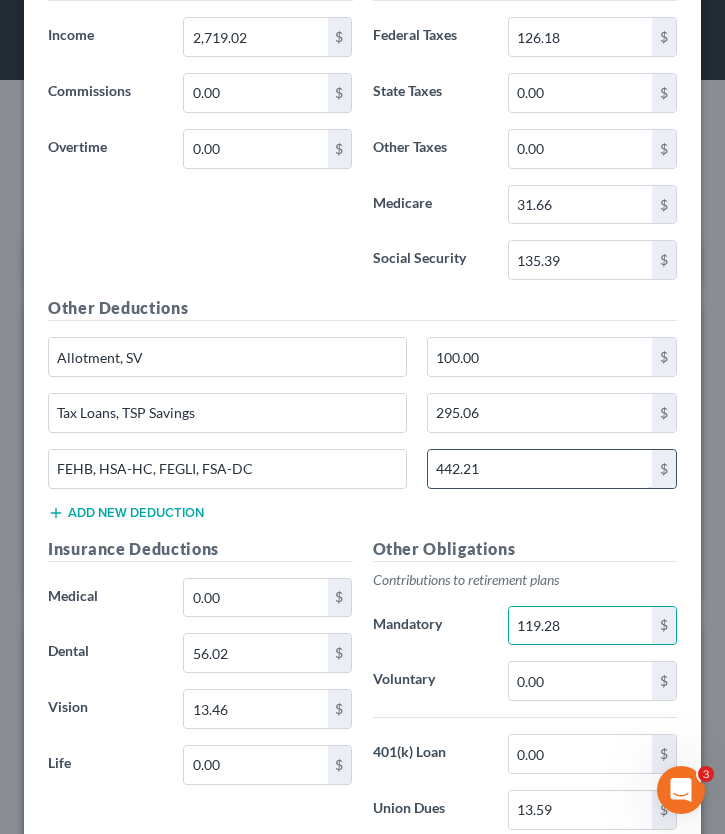 click on "442.21" at bounding box center (540, 469) 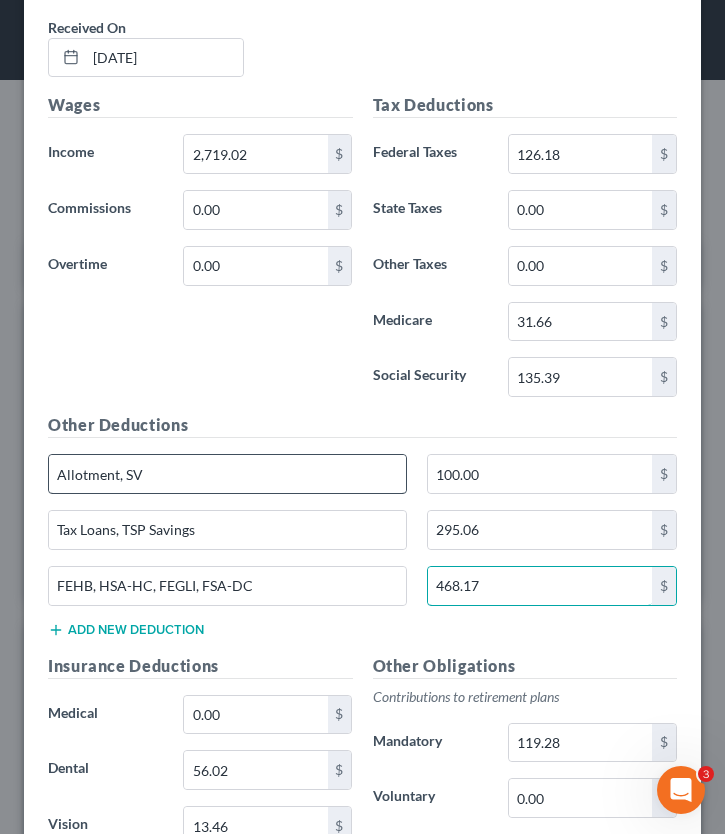 scroll, scrollTop: 1717, scrollLeft: 0, axis: vertical 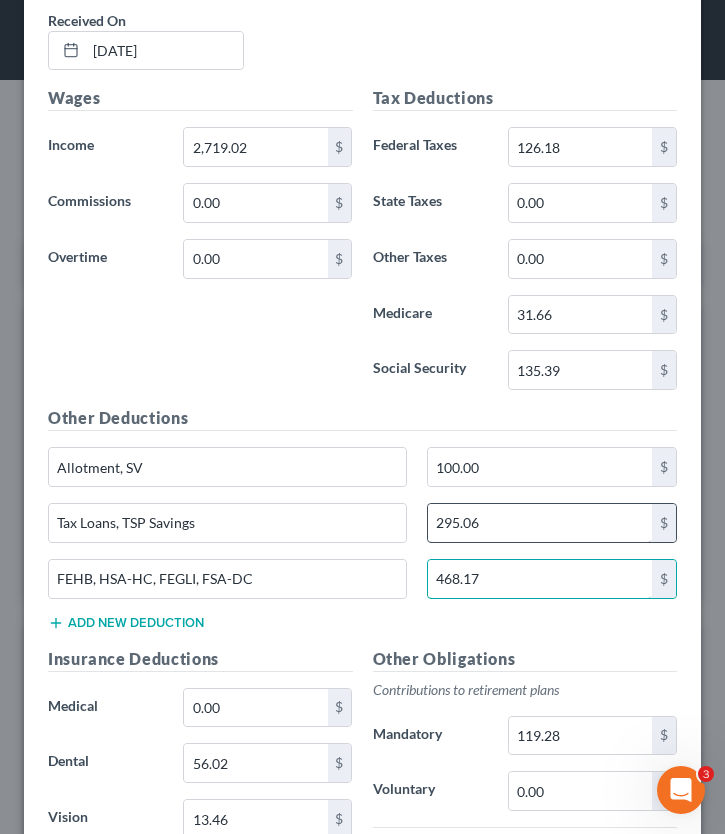 type on "468.17" 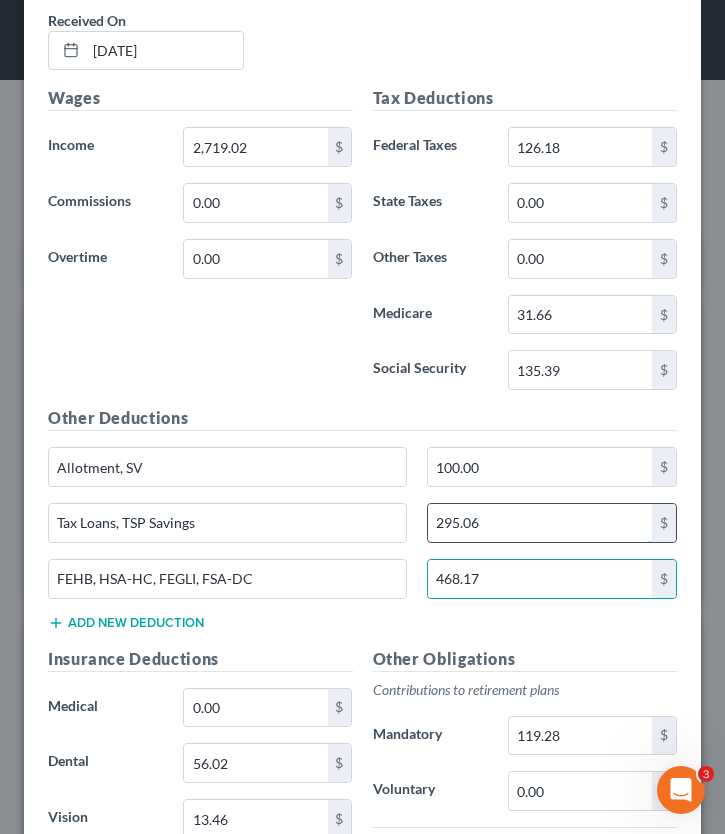 click on "295.06" at bounding box center (540, 523) 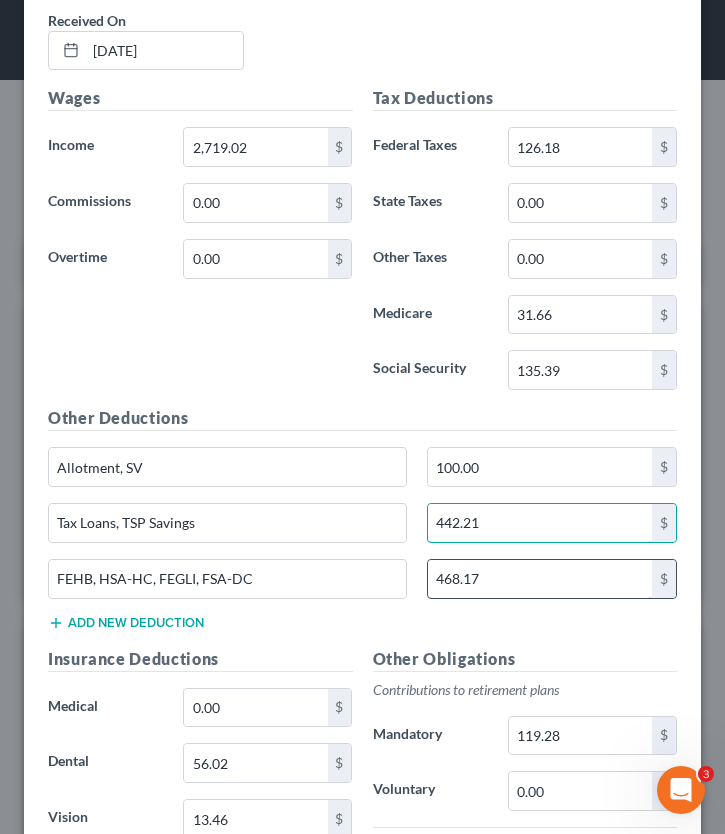 type on "442.21" 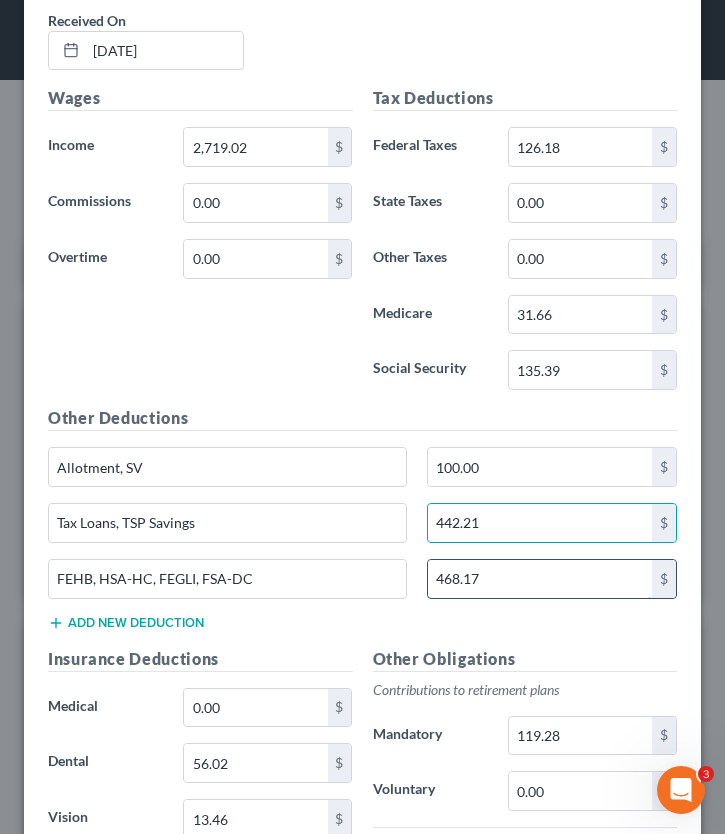 click on "468.17" at bounding box center (540, 579) 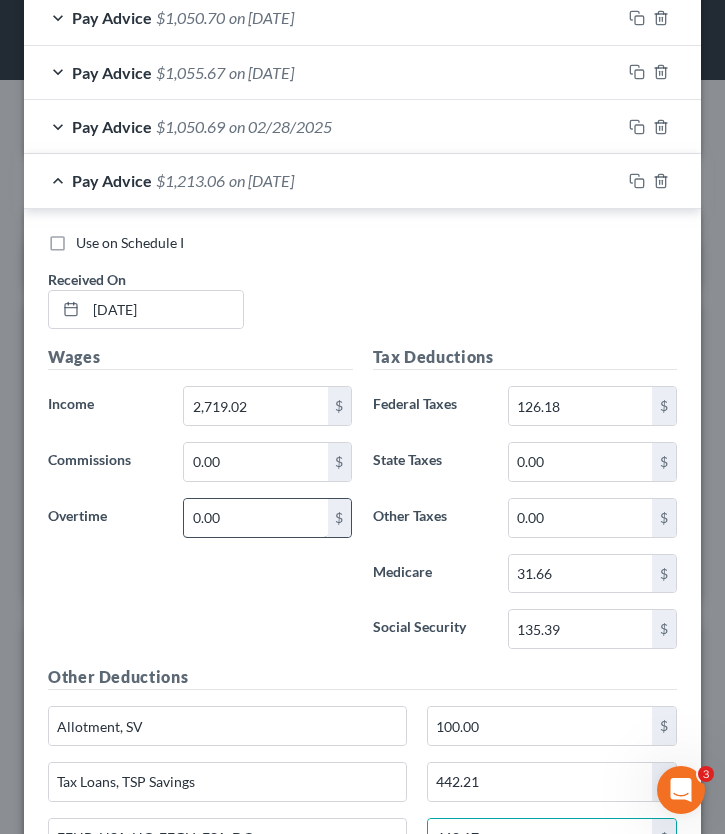 scroll, scrollTop: 1462, scrollLeft: 0, axis: vertical 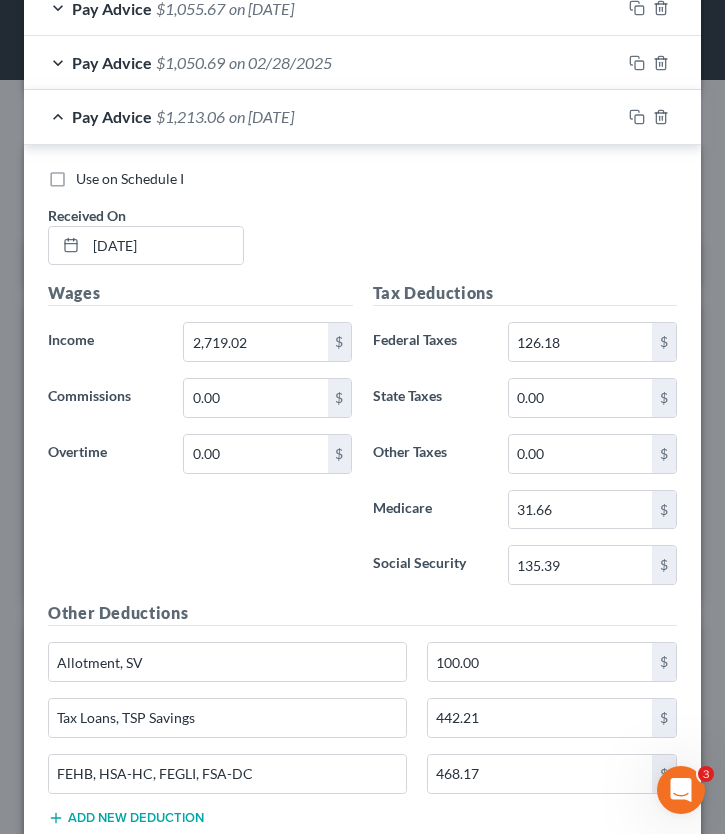 click on "Pay Advice $1,213.06 on 02/14/2025" at bounding box center [322, 116] 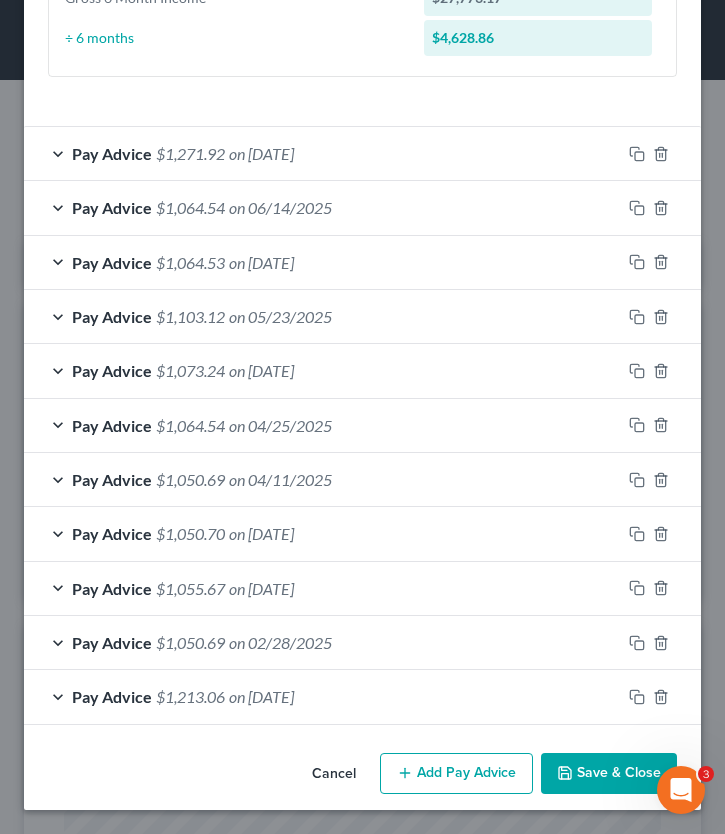scroll, scrollTop: 942, scrollLeft: 0, axis: vertical 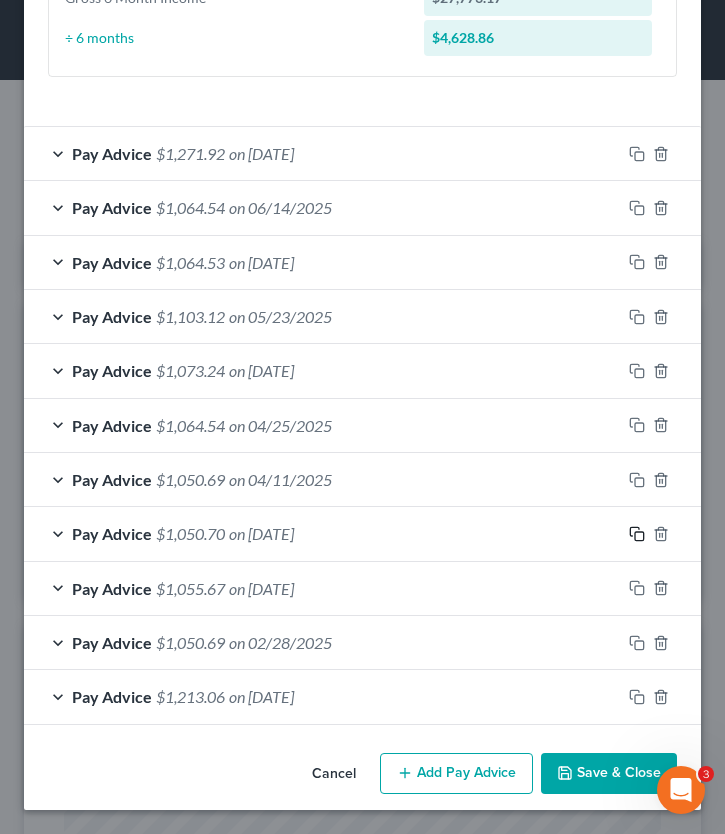 click 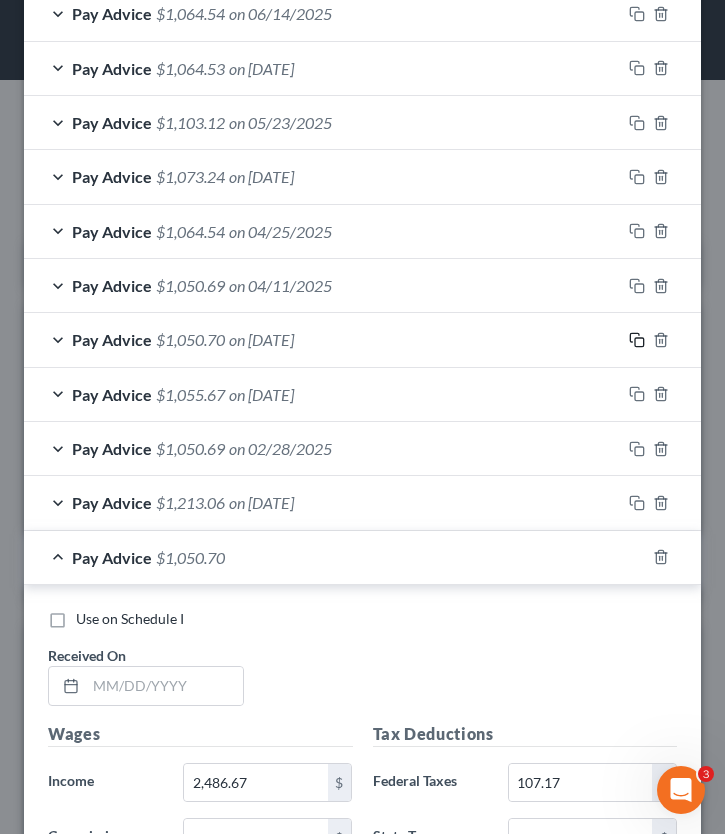 scroll, scrollTop: 1145, scrollLeft: 0, axis: vertical 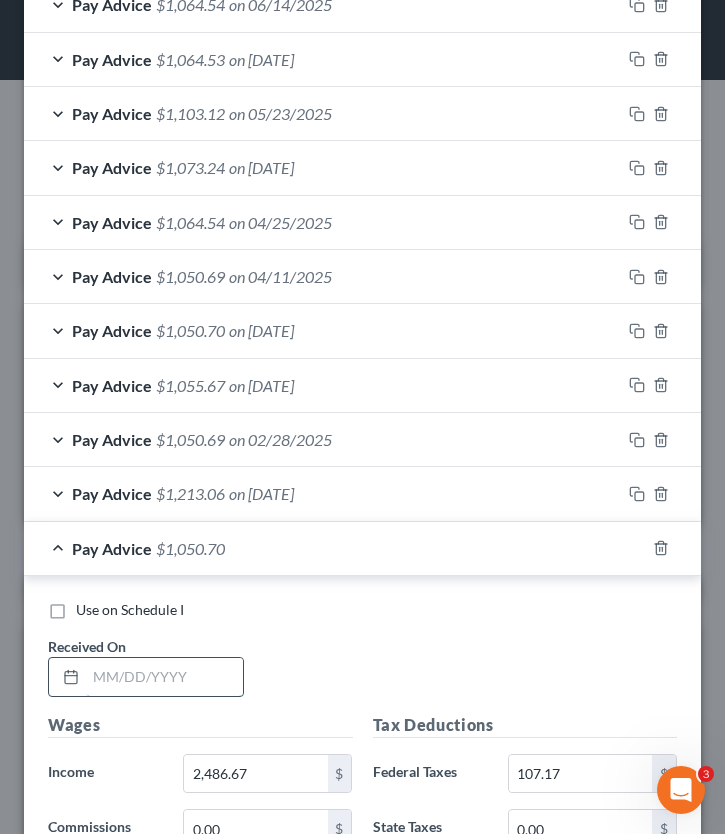 click at bounding box center (164, 677) 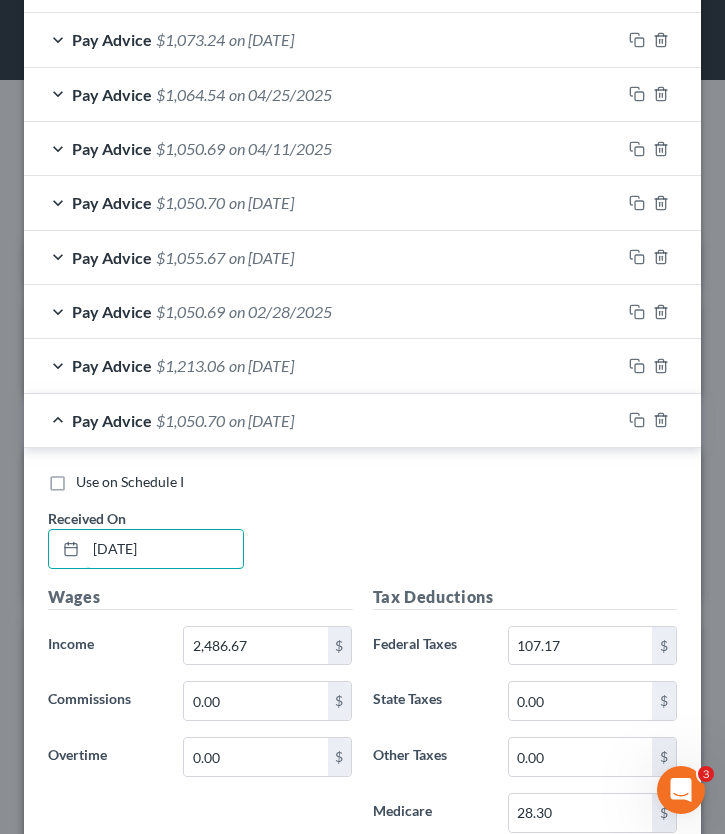 scroll, scrollTop: 1274, scrollLeft: 0, axis: vertical 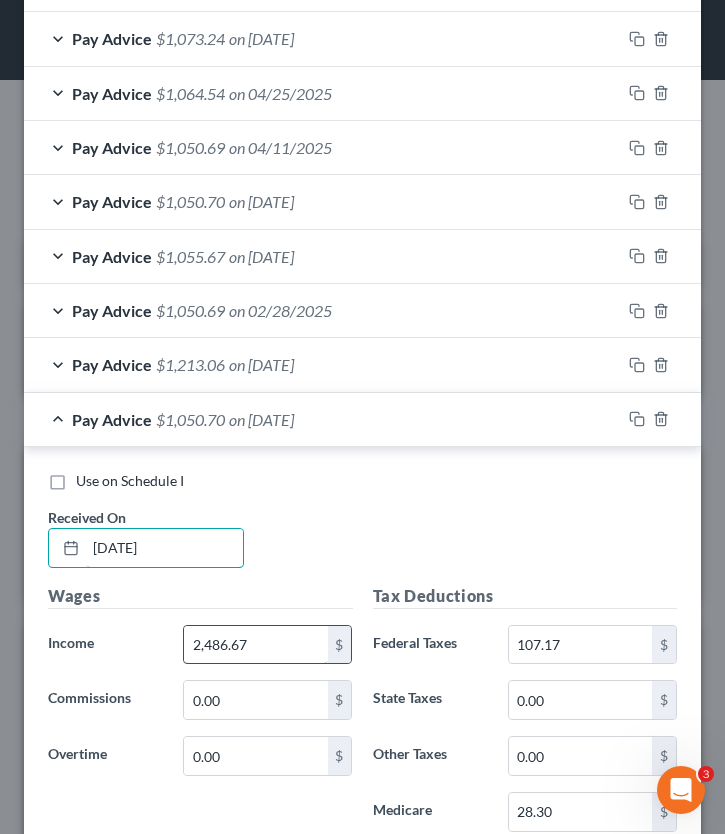 type on "01/31/2025" 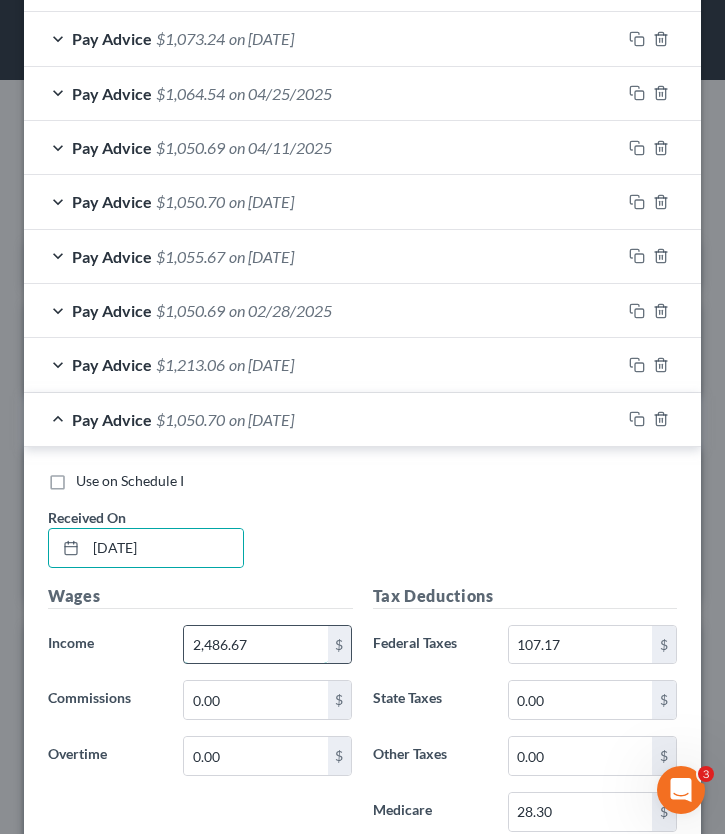 click on "2,486.67" at bounding box center [255, 645] 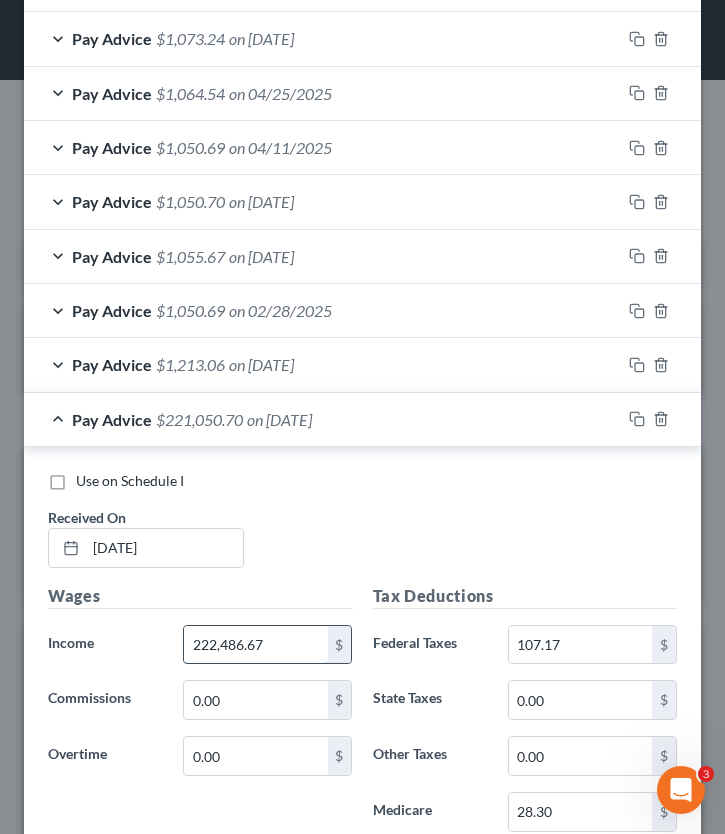 click on "222,486.67" at bounding box center (255, 645) 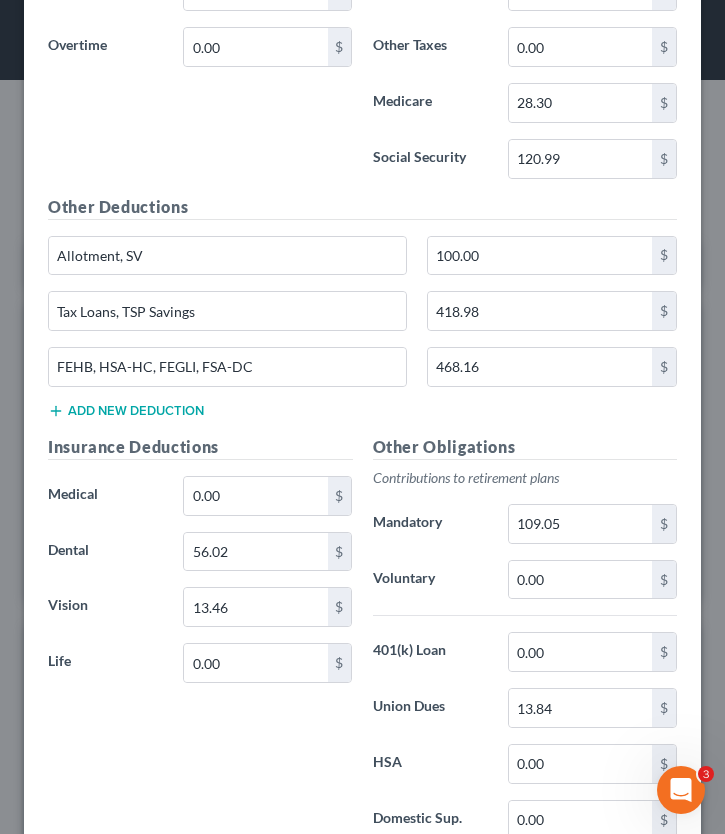 scroll, scrollTop: 2001, scrollLeft: 0, axis: vertical 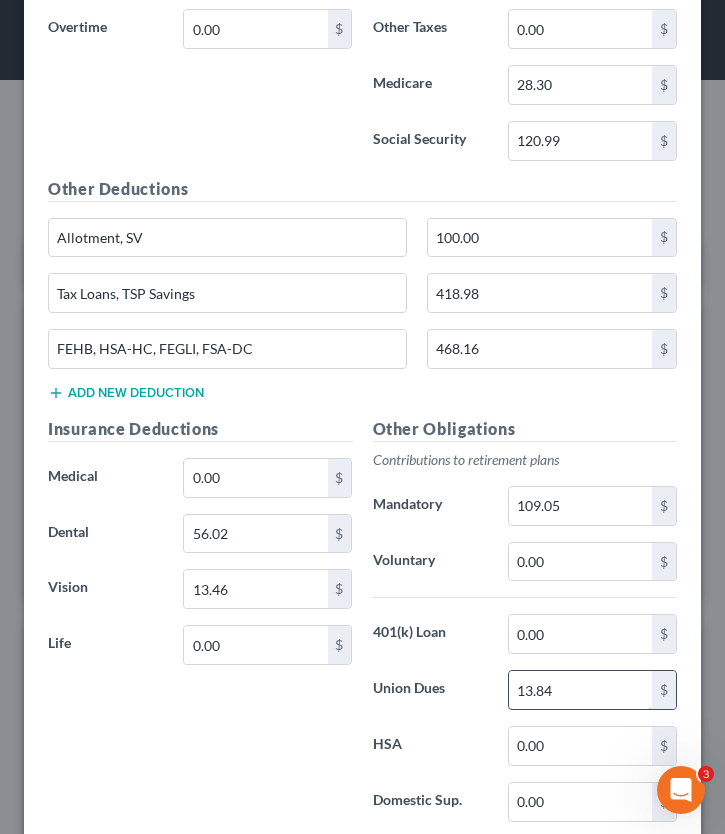 type on "2,238.83" 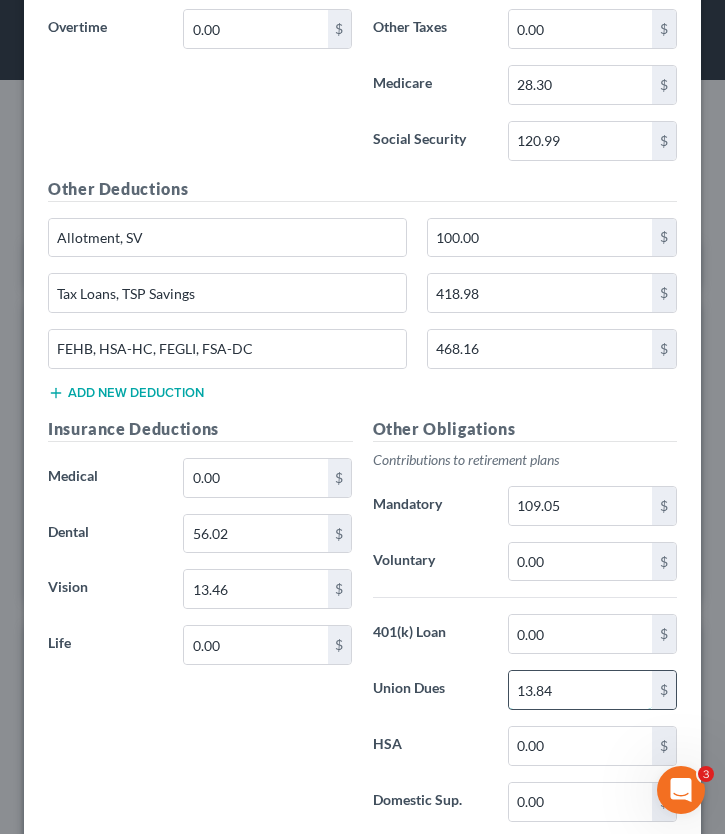 click on "13.84" at bounding box center [580, 690] 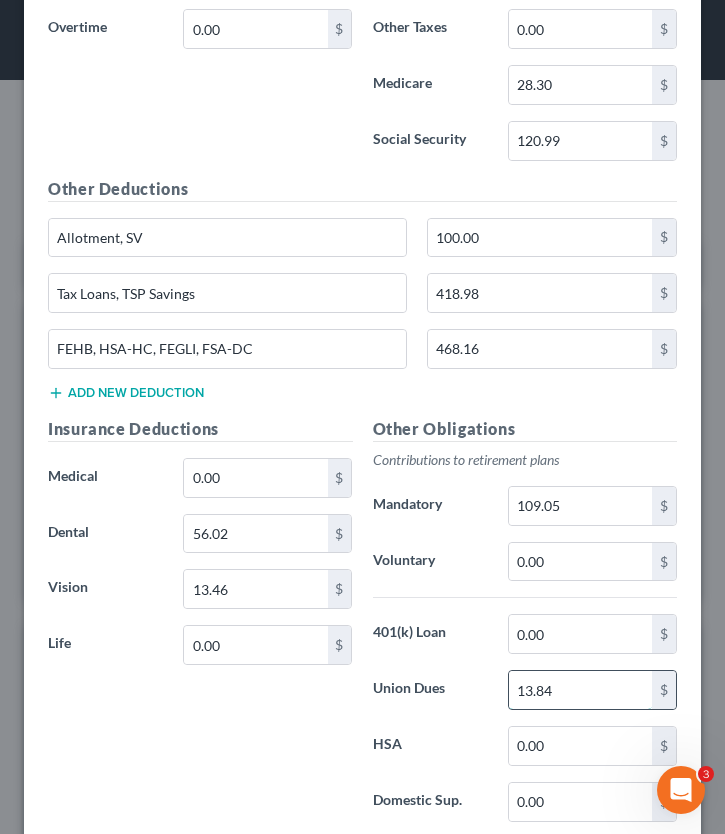click on "13.84" at bounding box center (580, 690) 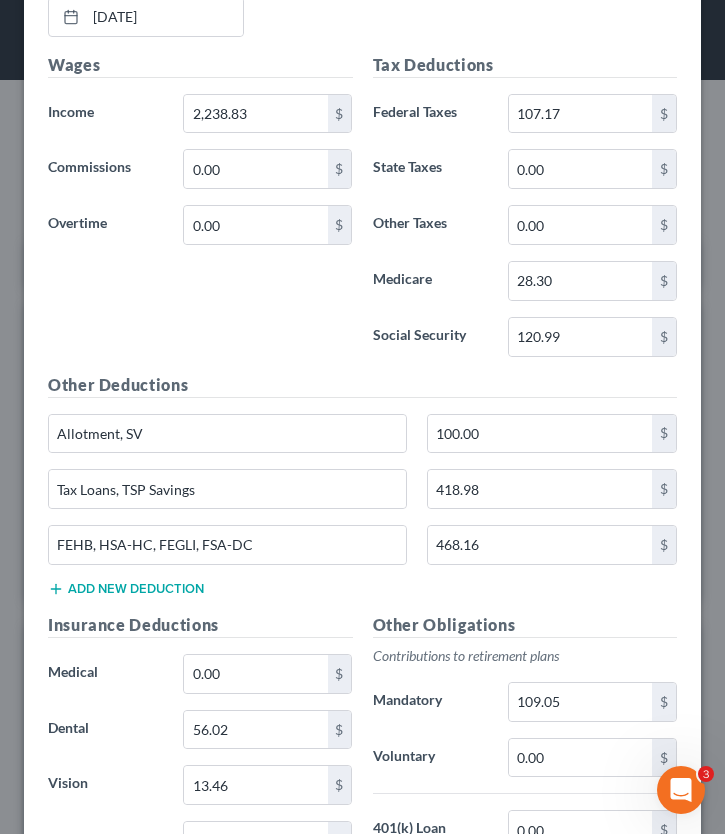scroll, scrollTop: 1794, scrollLeft: 0, axis: vertical 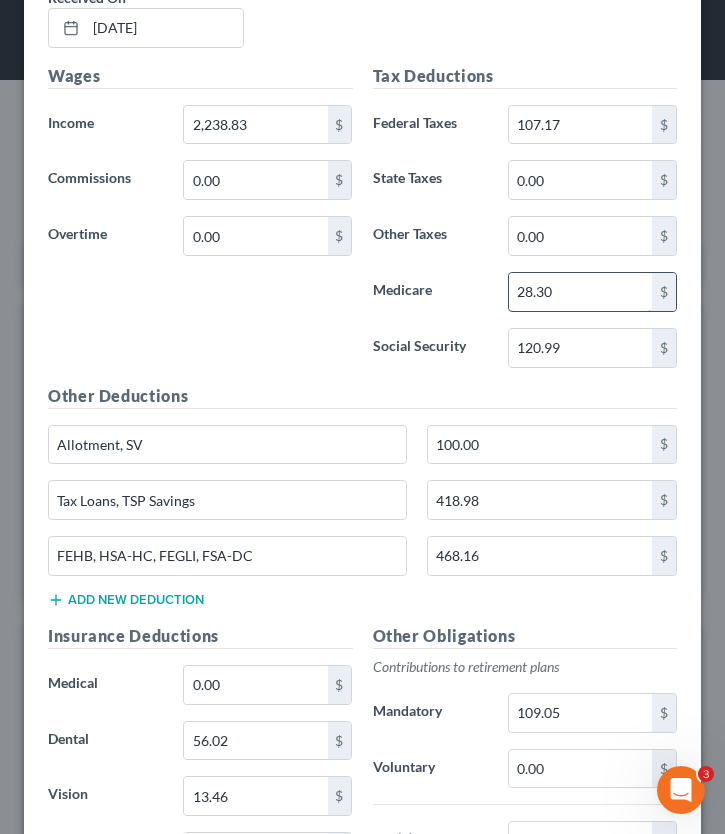 type on "13.59" 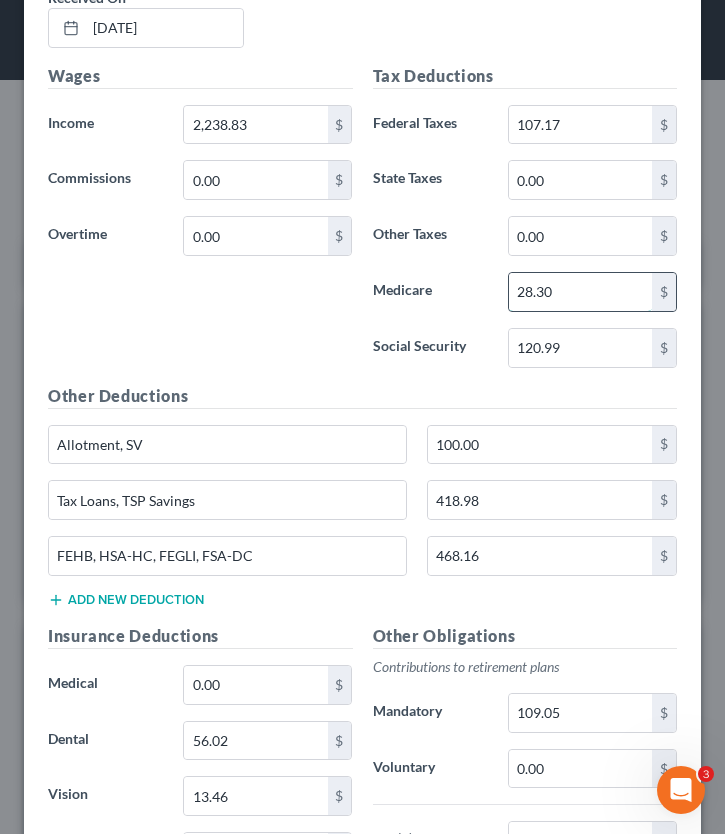click on "28.30" at bounding box center (580, 292) 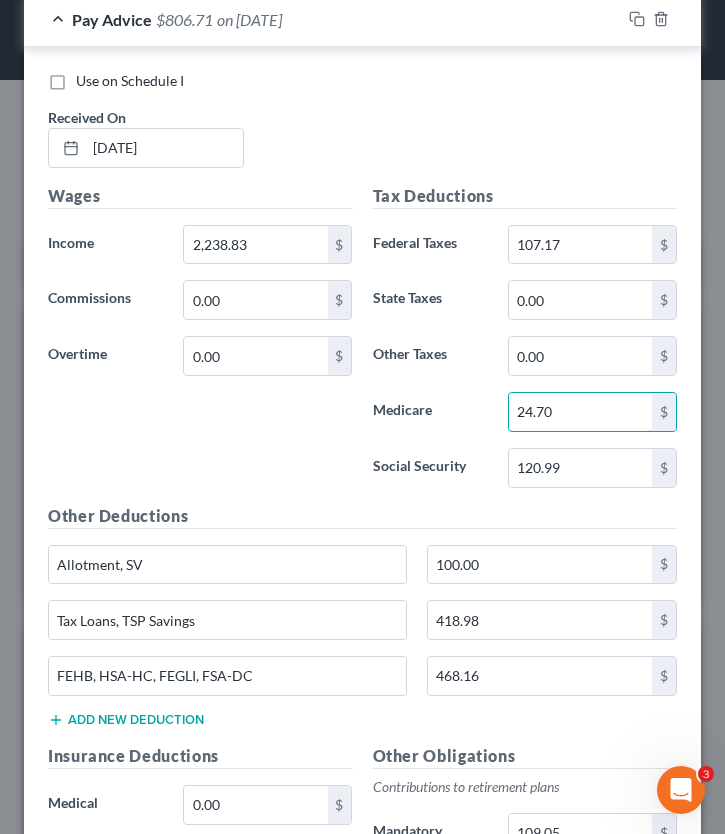 scroll, scrollTop: 1673, scrollLeft: 0, axis: vertical 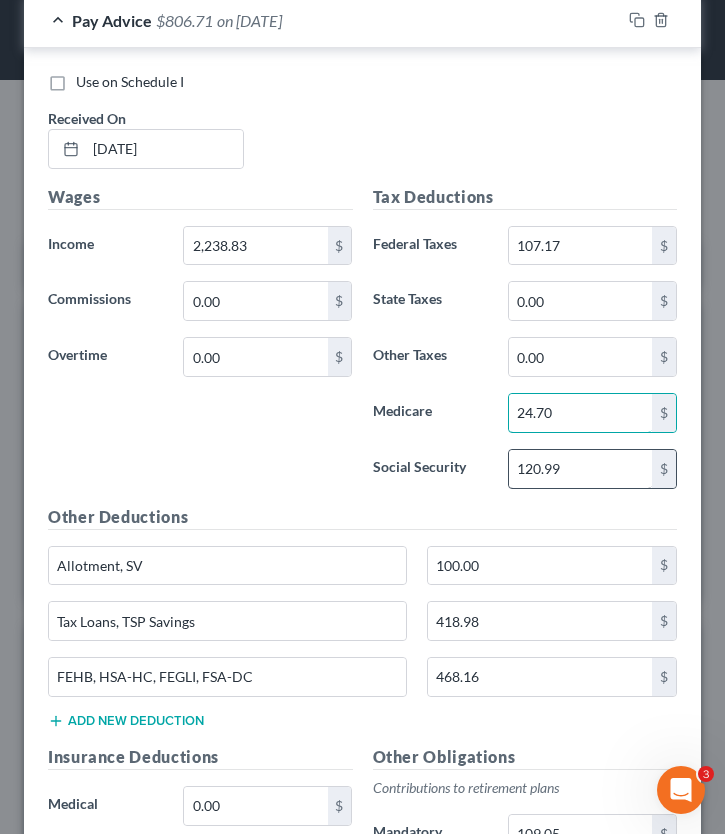 type on "24.70" 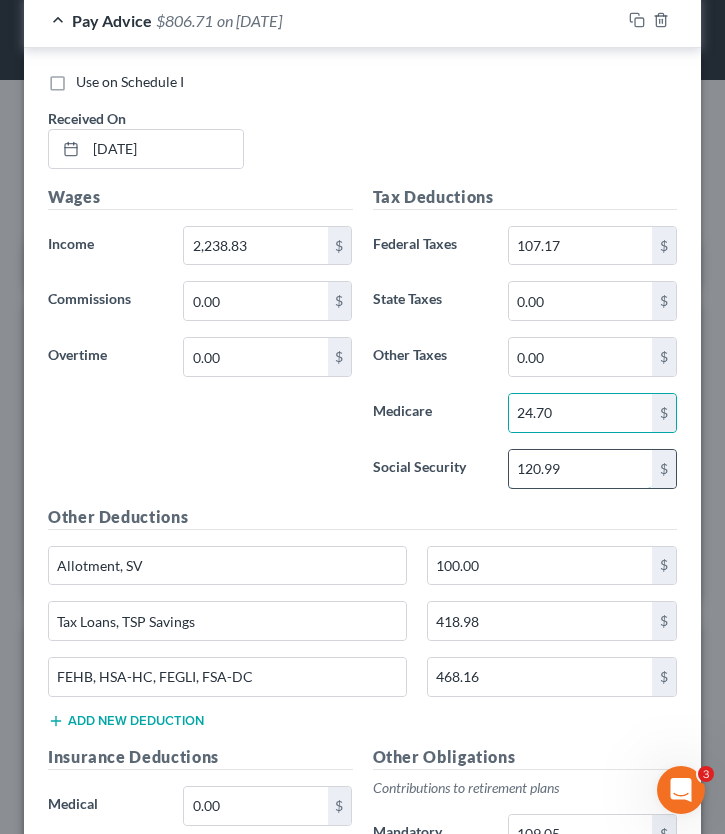 click on "120.99" at bounding box center (580, 469) 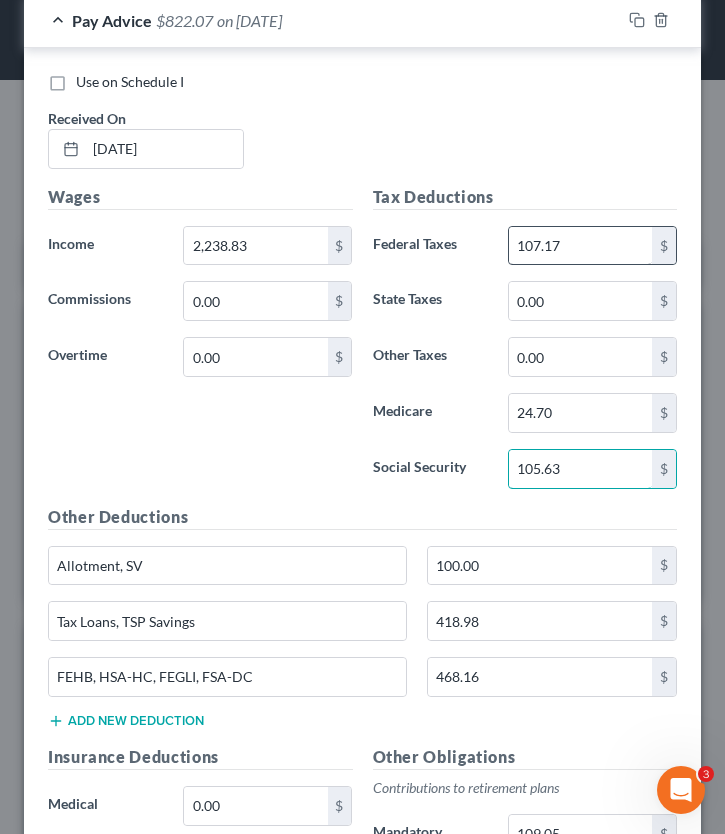 type on "105.63" 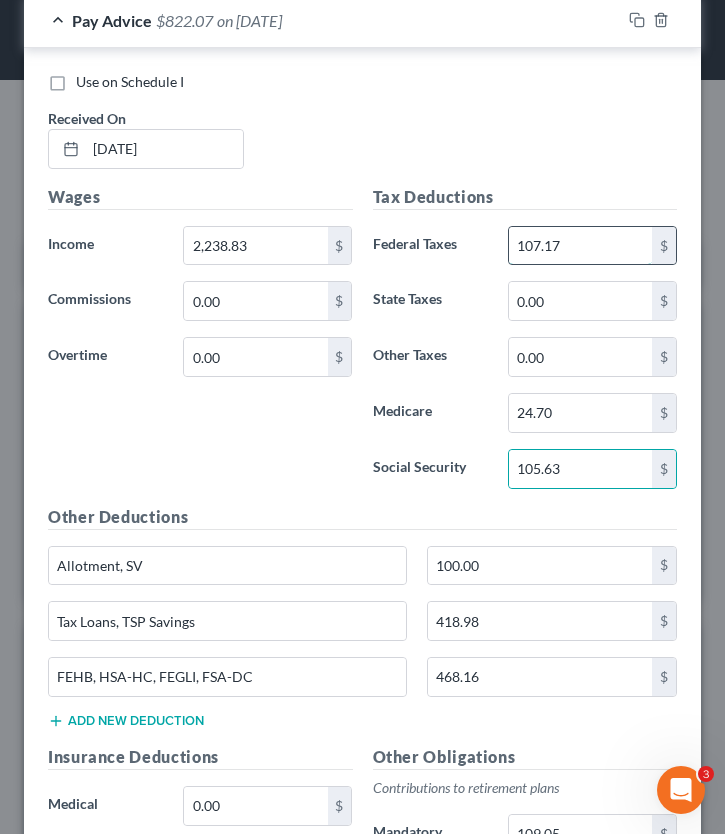 click on "107.17" at bounding box center [580, 246] 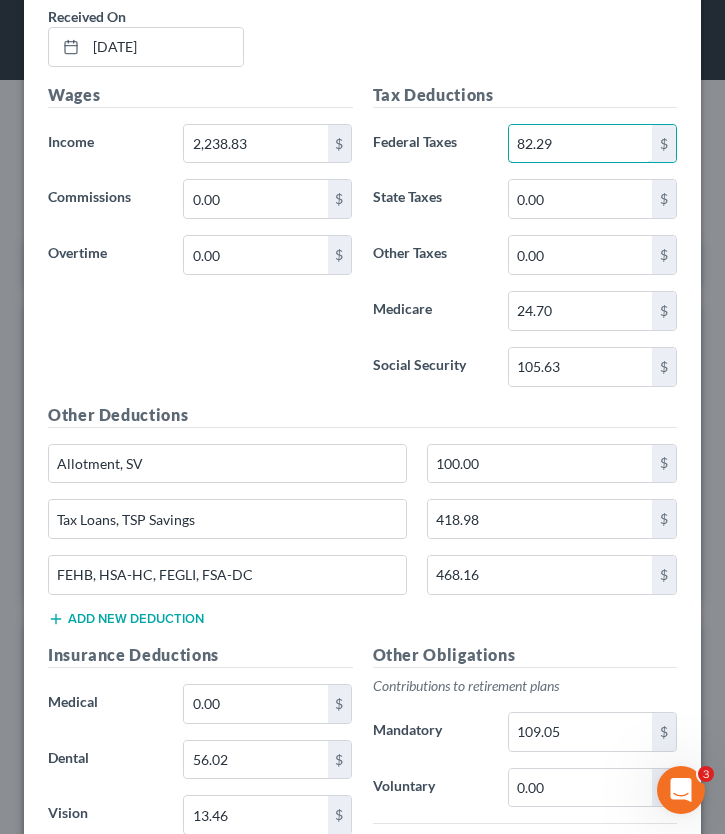 scroll, scrollTop: 1781, scrollLeft: 0, axis: vertical 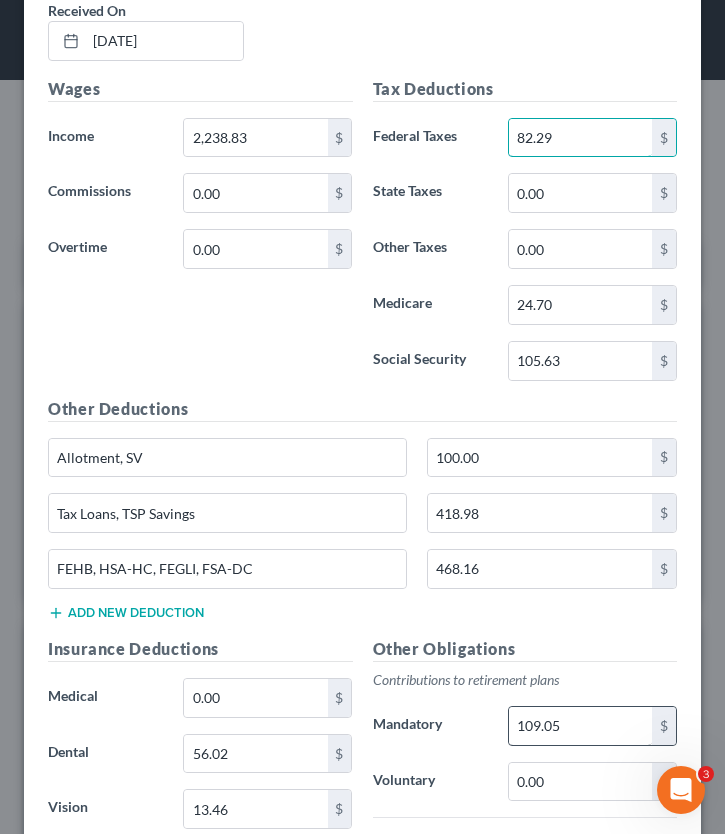 type on "82.29" 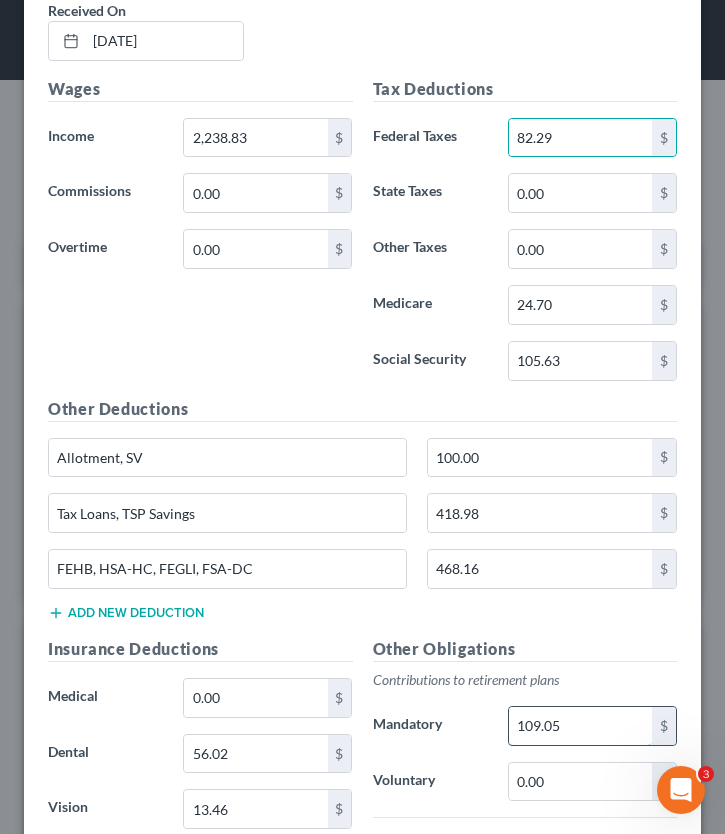 click on "109.05" at bounding box center (580, 726) 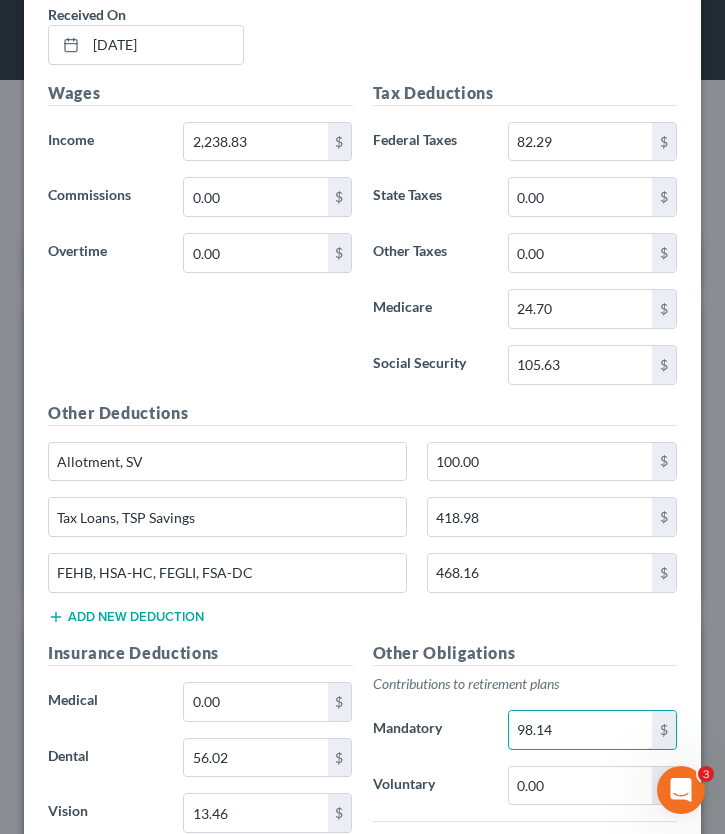 scroll, scrollTop: 1781, scrollLeft: 0, axis: vertical 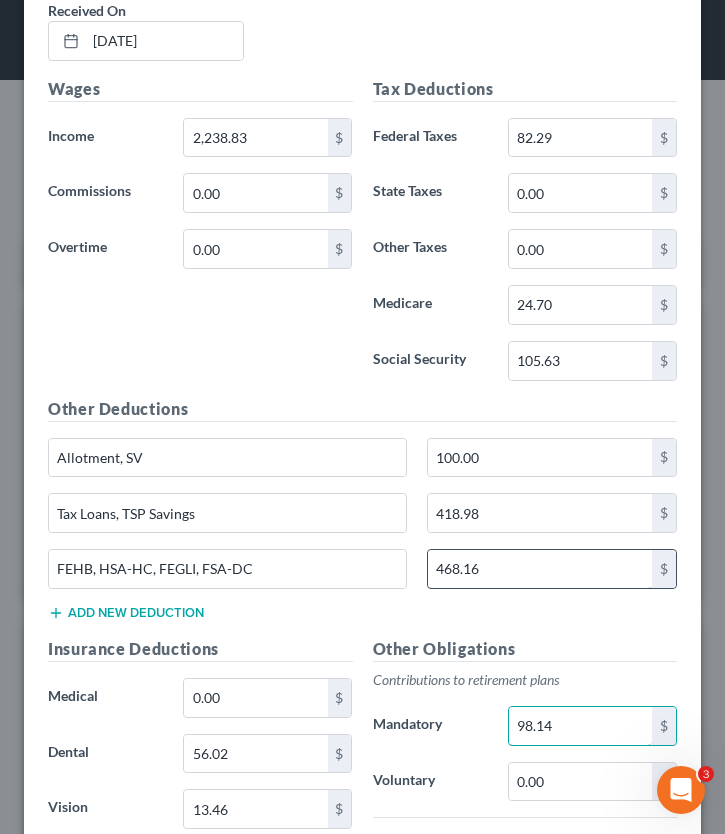 type on "98.14" 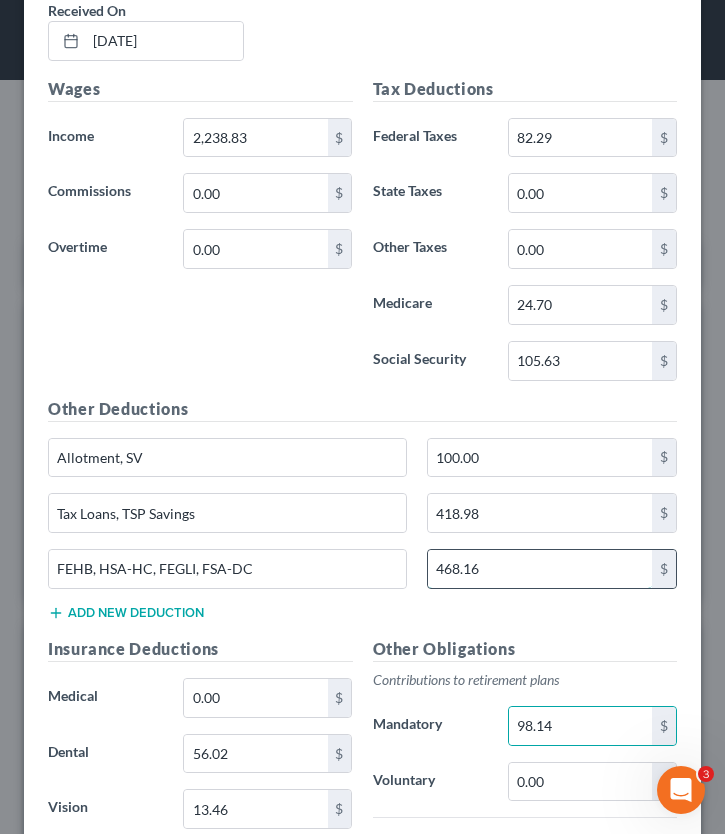click on "468.16" at bounding box center (540, 569) 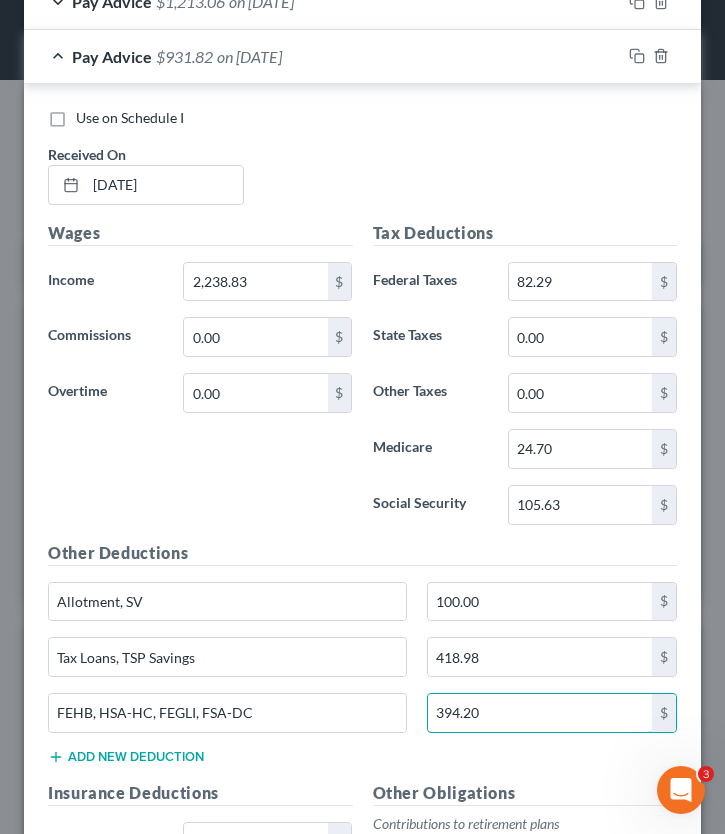 scroll, scrollTop: 1636, scrollLeft: 0, axis: vertical 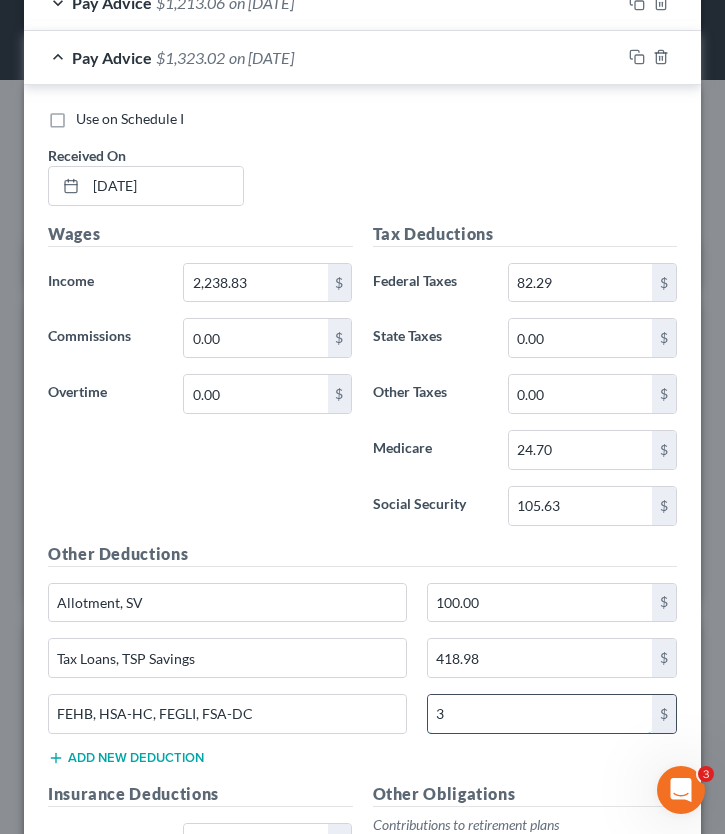 type on "468.16" 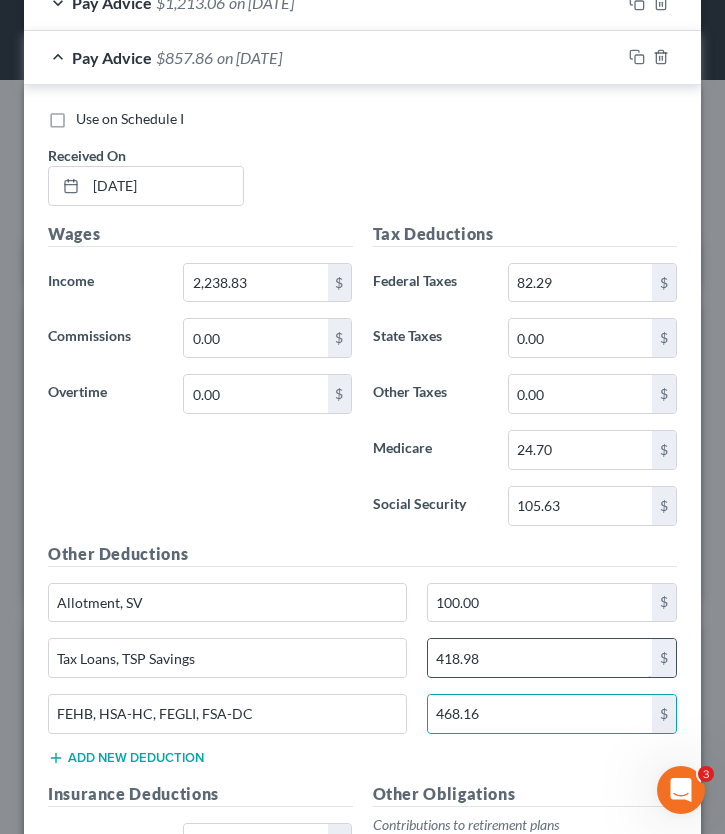 click on "418.98" at bounding box center [540, 658] 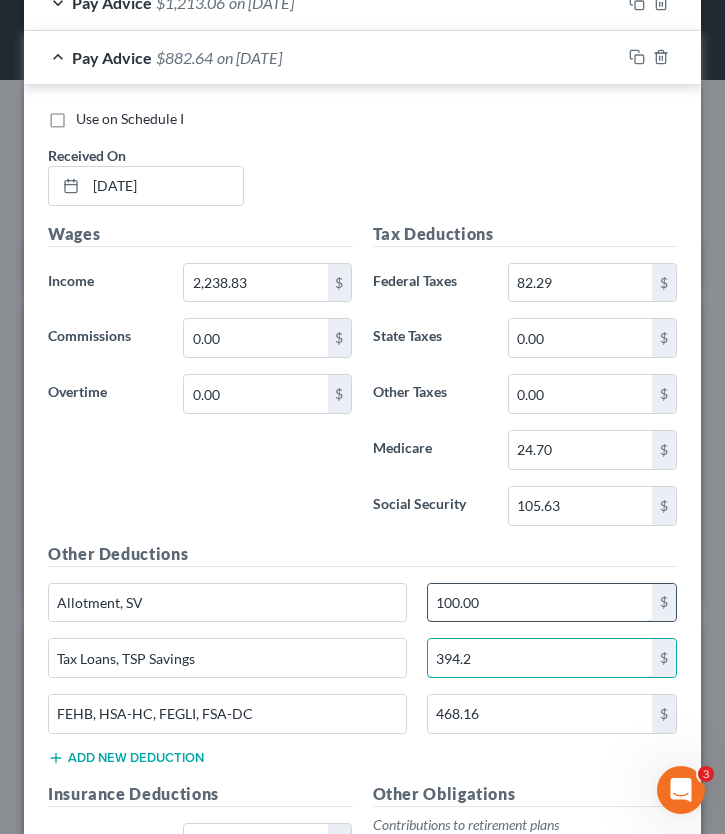 type on "394.2" 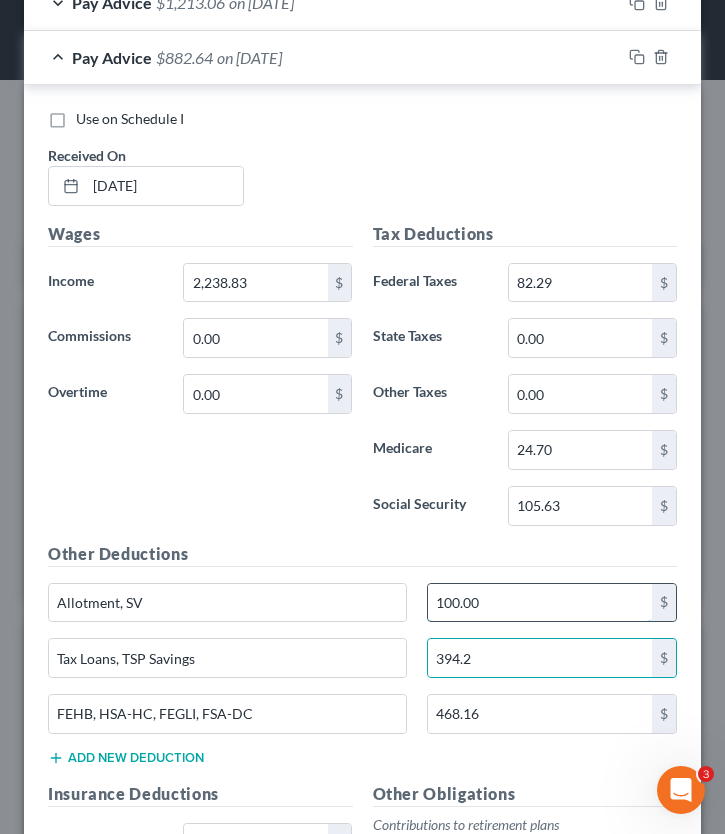 click on "100.00" at bounding box center [540, 603] 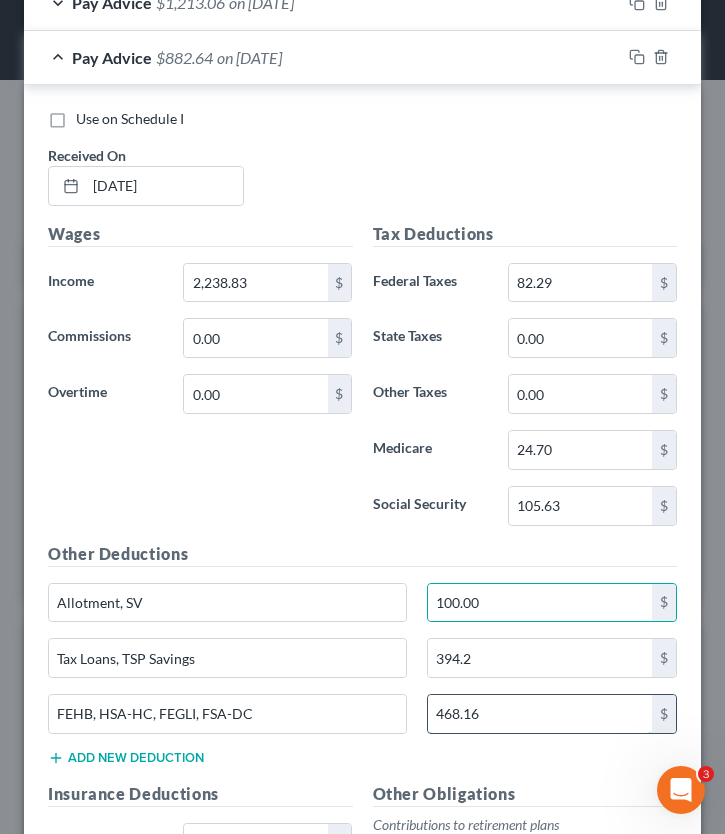 click on "468.16" at bounding box center [540, 714] 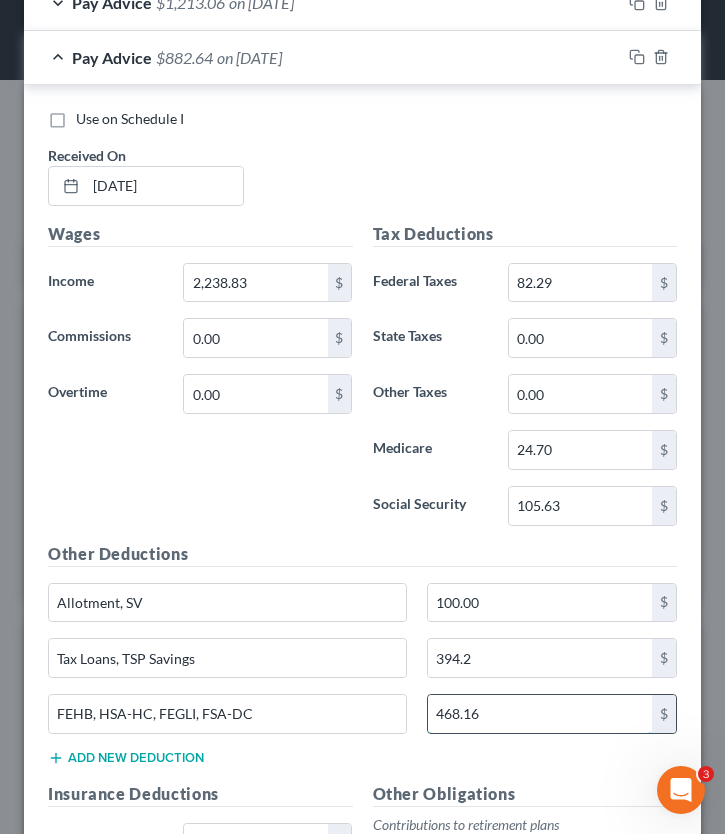 click on "468.16" at bounding box center (540, 714) 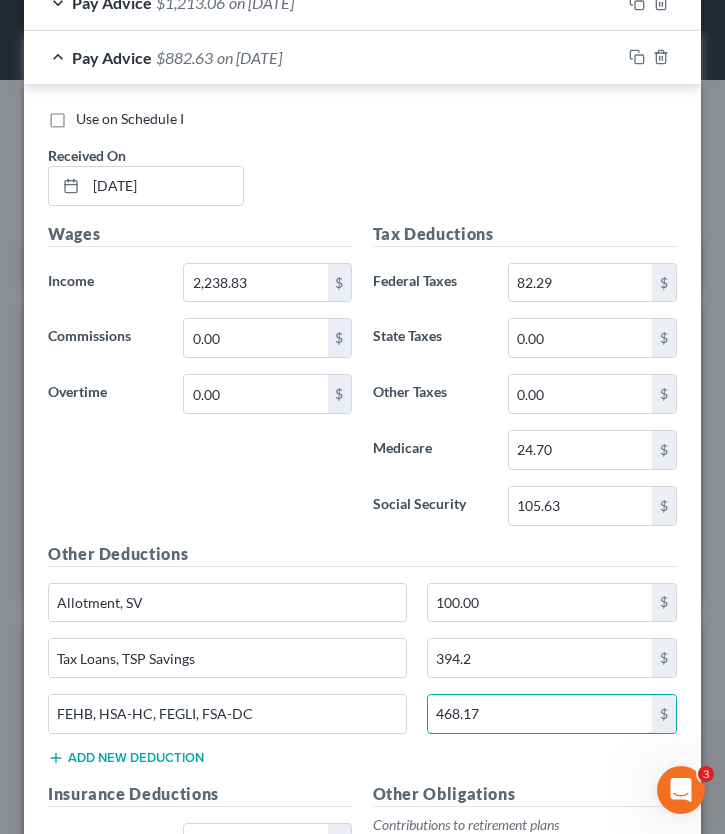 type on "468.17" 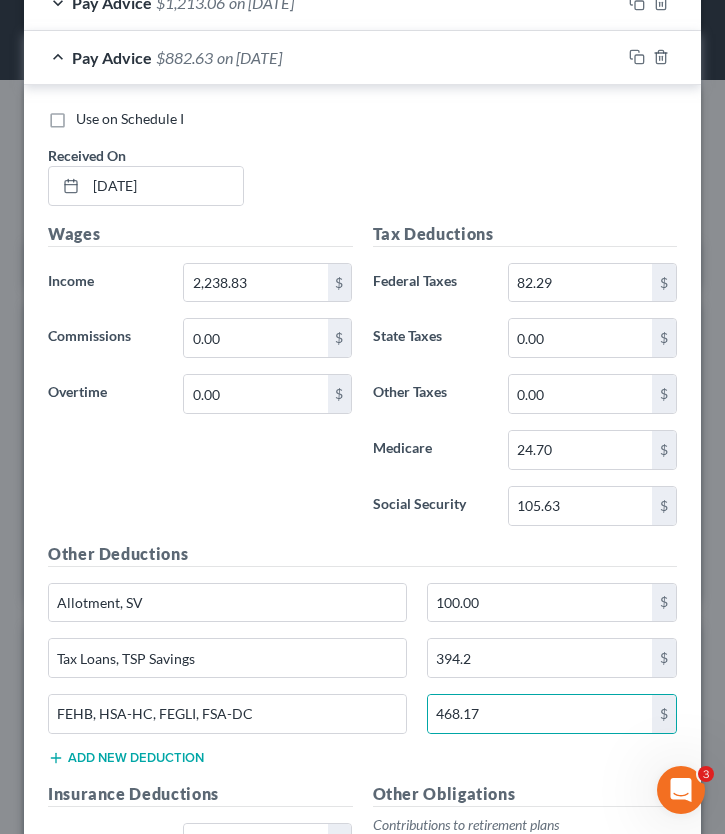 click on "Pay Advice $882.63 on 01/31/2025" at bounding box center [322, 57] 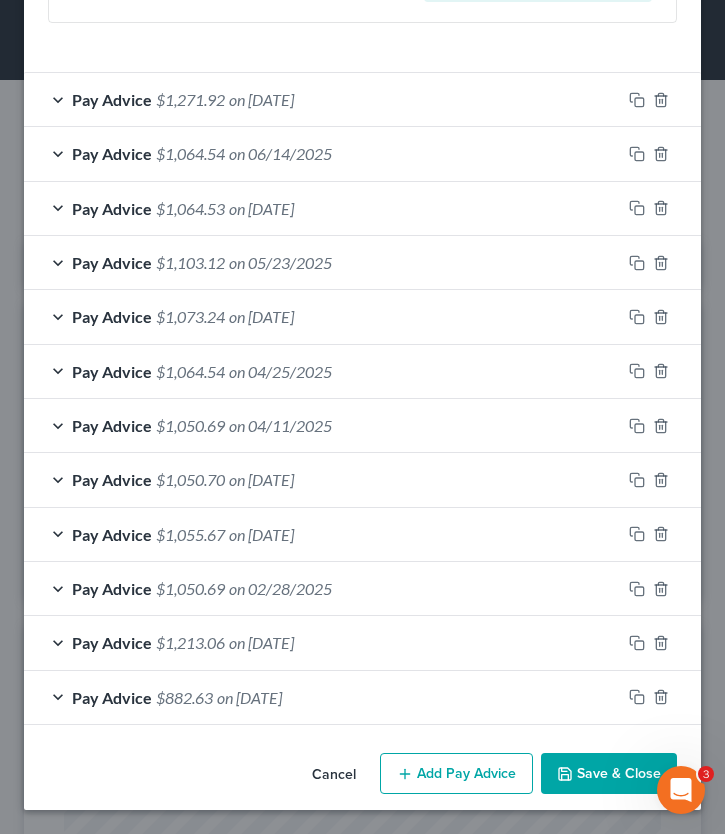scroll, scrollTop: 996, scrollLeft: 0, axis: vertical 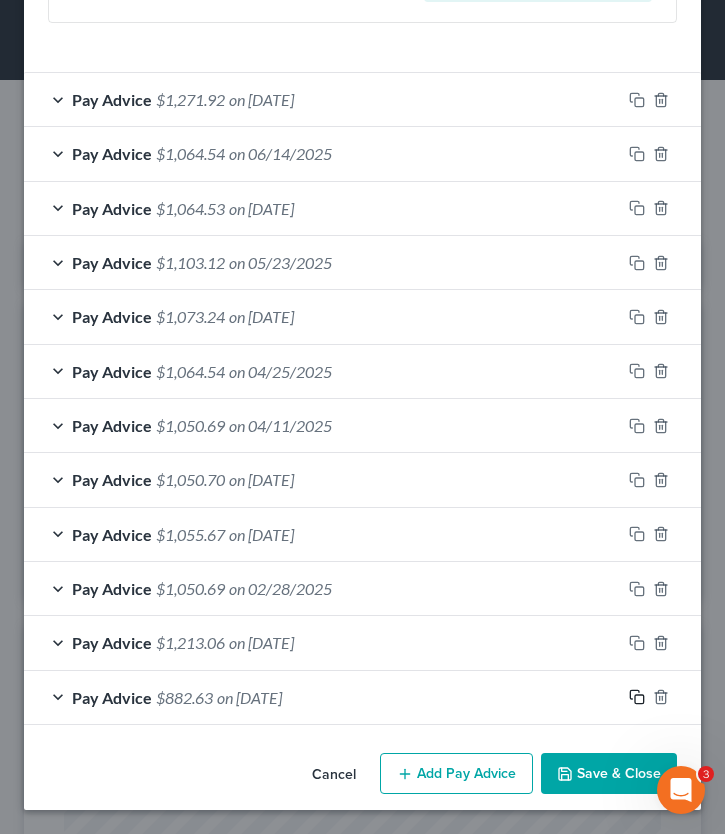 click 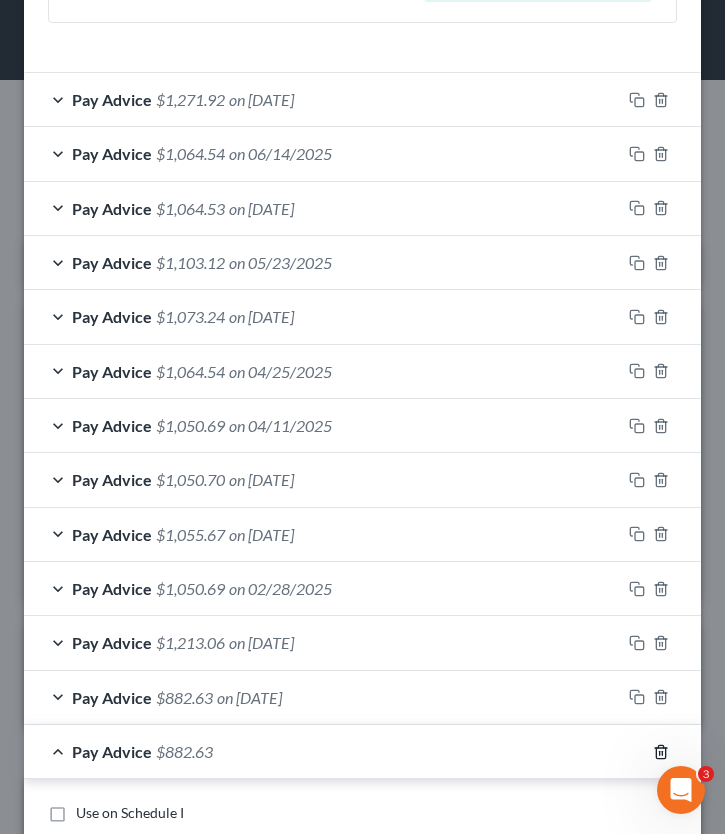 click 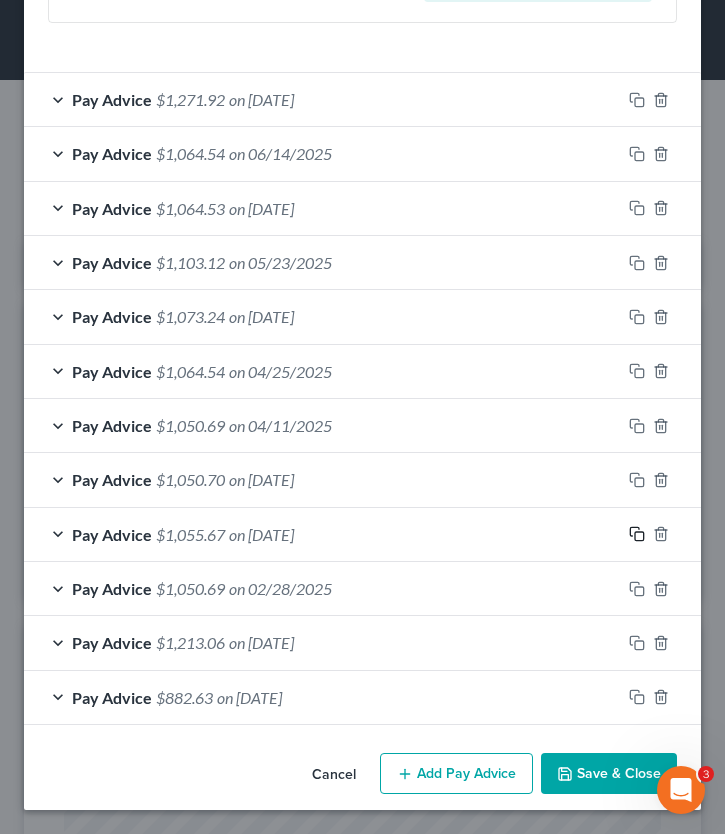 click 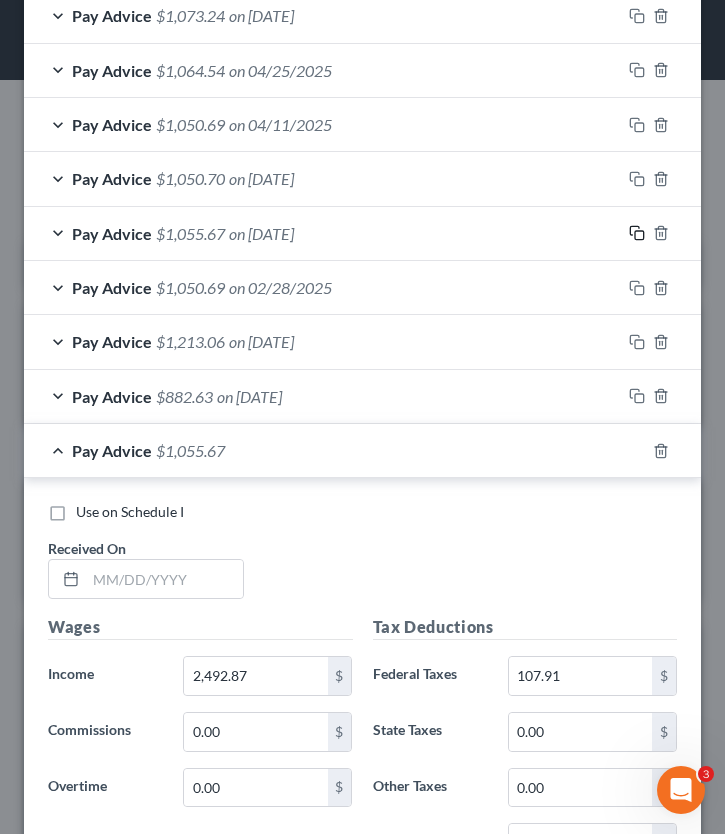 scroll, scrollTop: 1311, scrollLeft: 0, axis: vertical 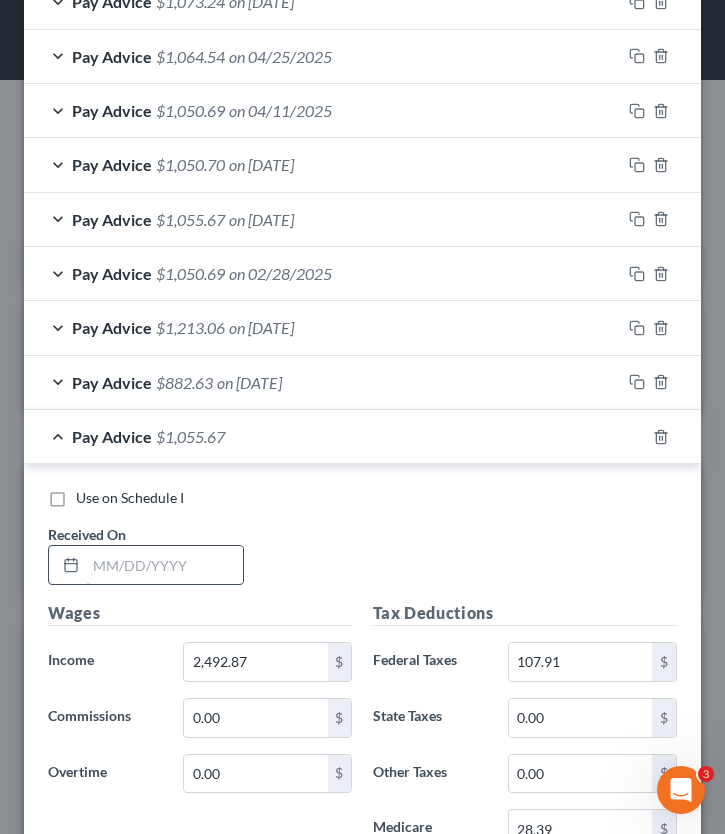 click at bounding box center (164, 565) 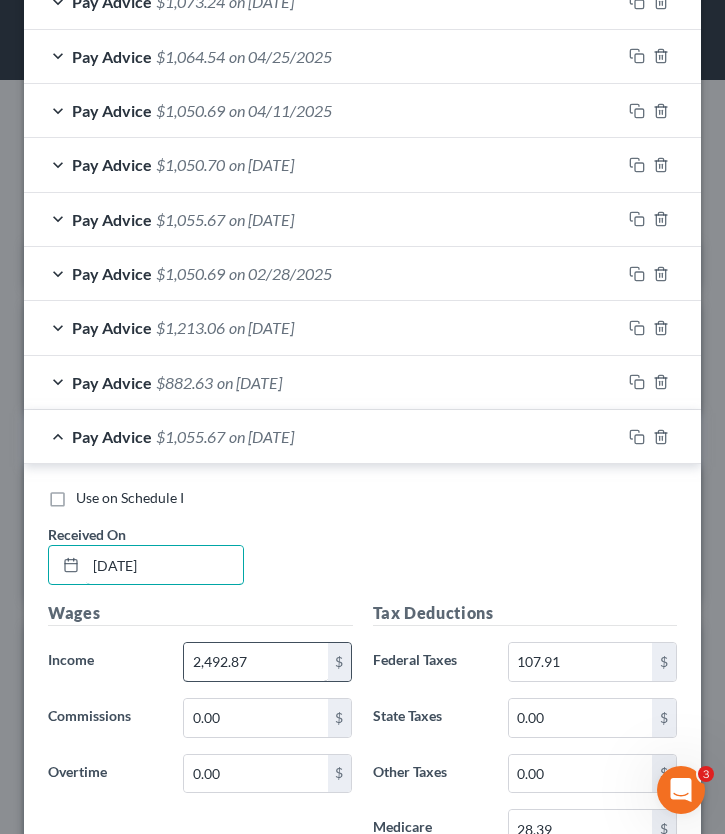 type on "01/17/2025" 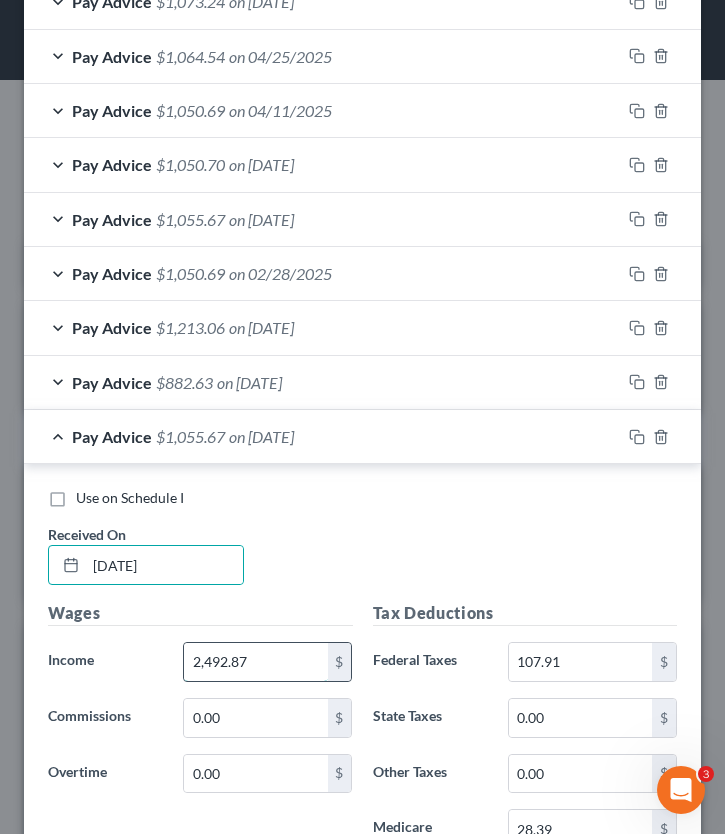 click on "2,492.87" at bounding box center (255, 662) 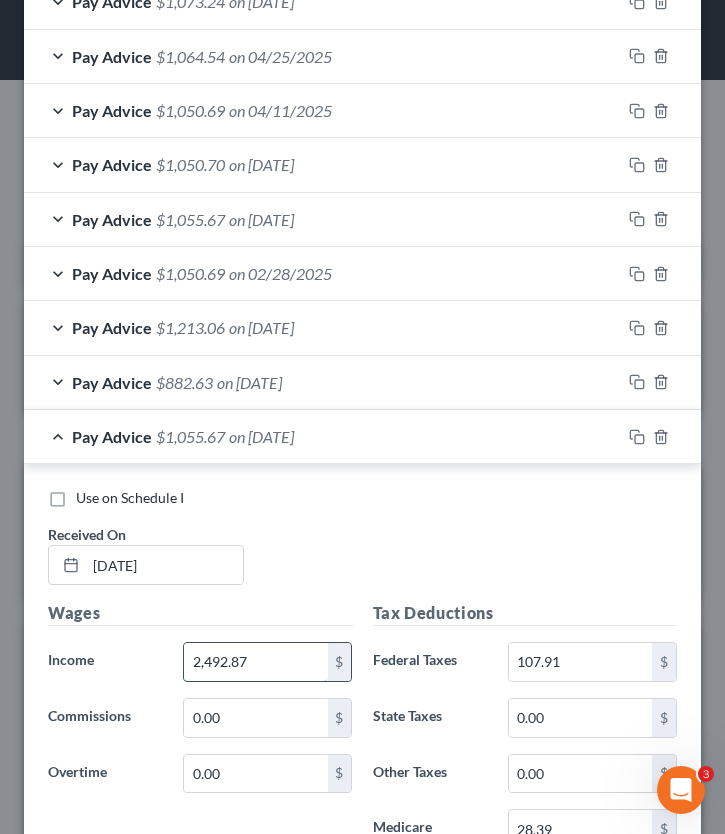 click on "2,492.87" at bounding box center [255, 662] 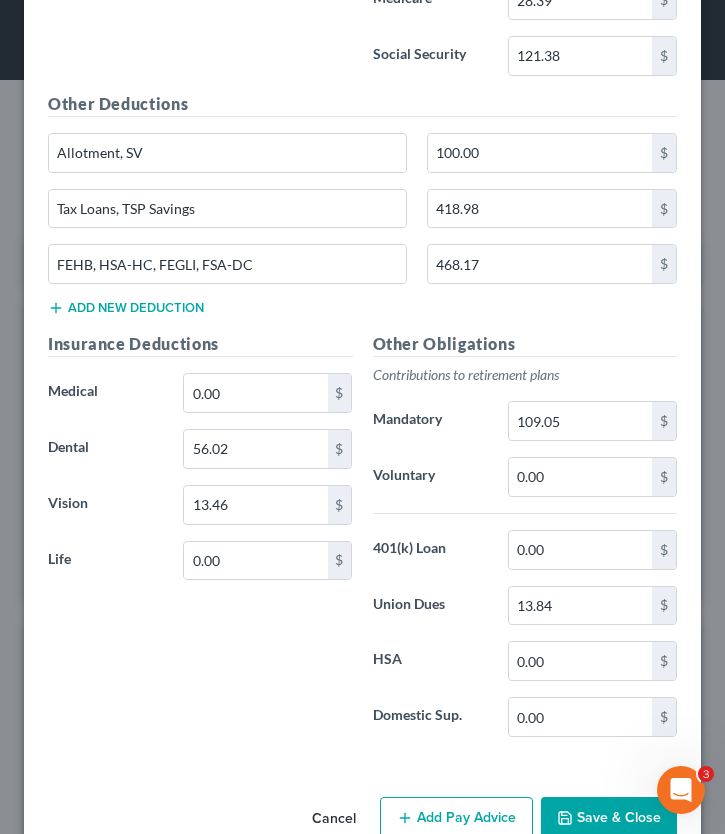 scroll, scrollTop: 2141, scrollLeft: 0, axis: vertical 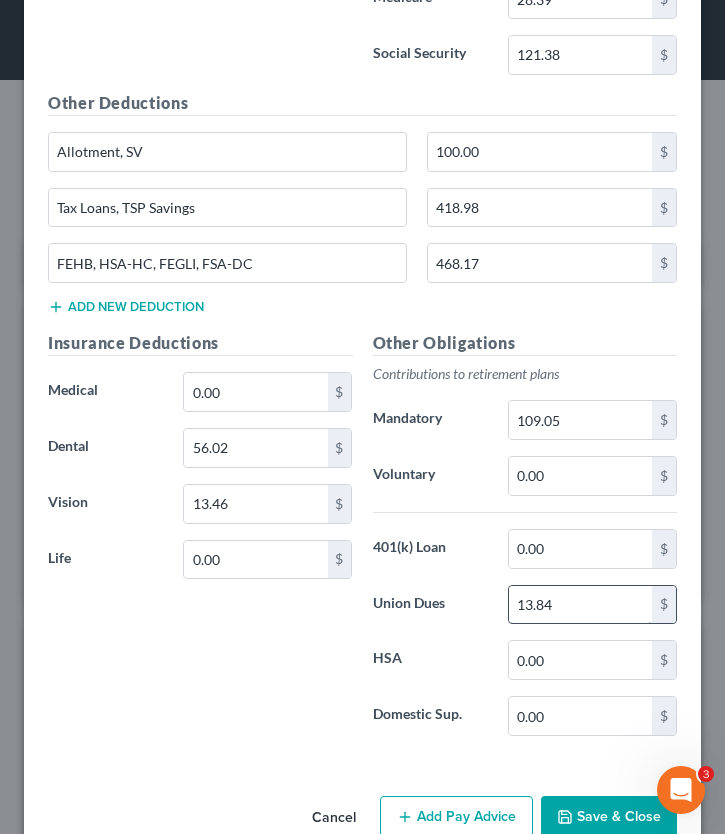 type on "2,492.07" 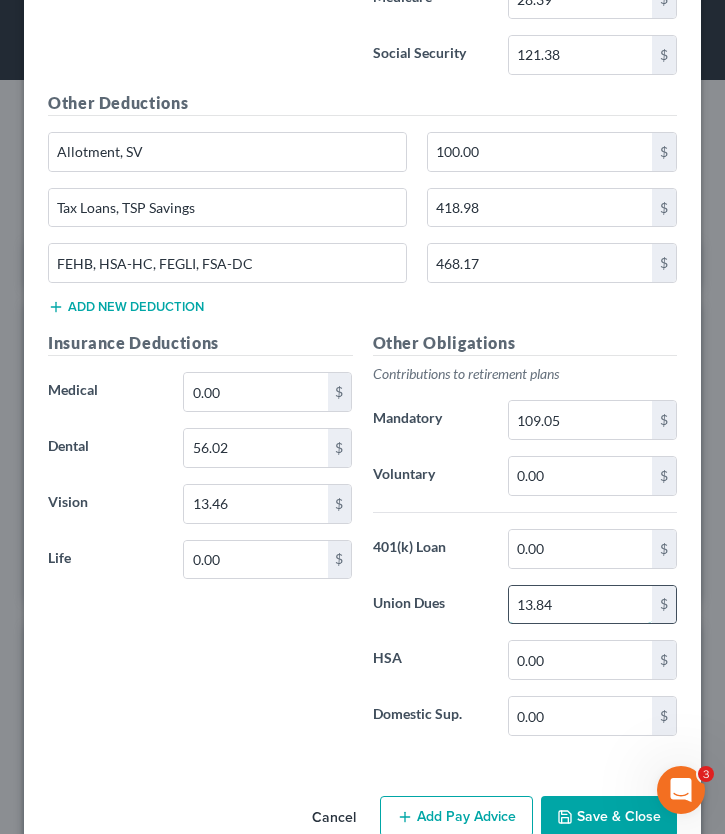 click on "13.84" at bounding box center [580, 605] 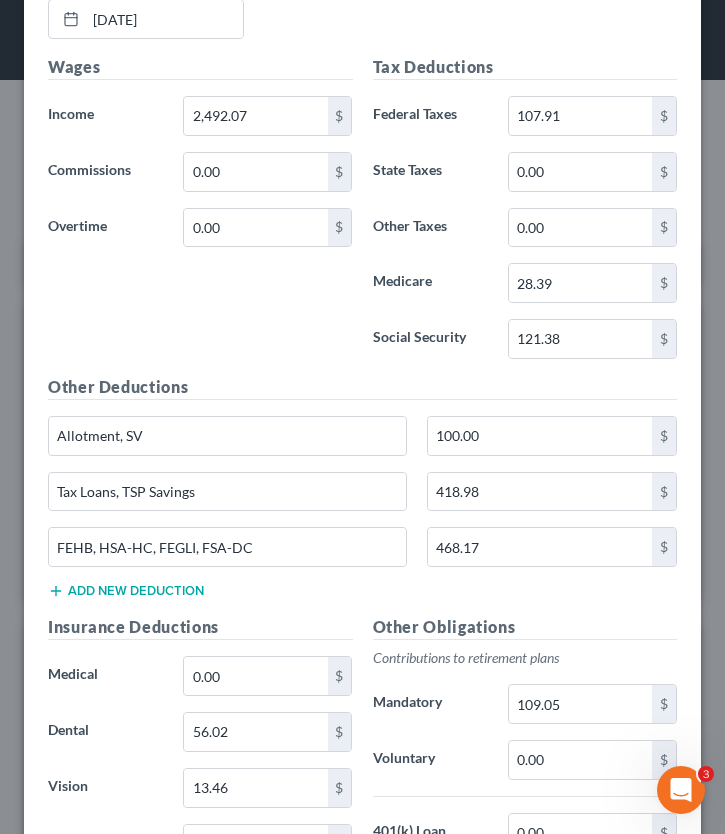 scroll, scrollTop: 1858, scrollLeft: 0, axis: vertical 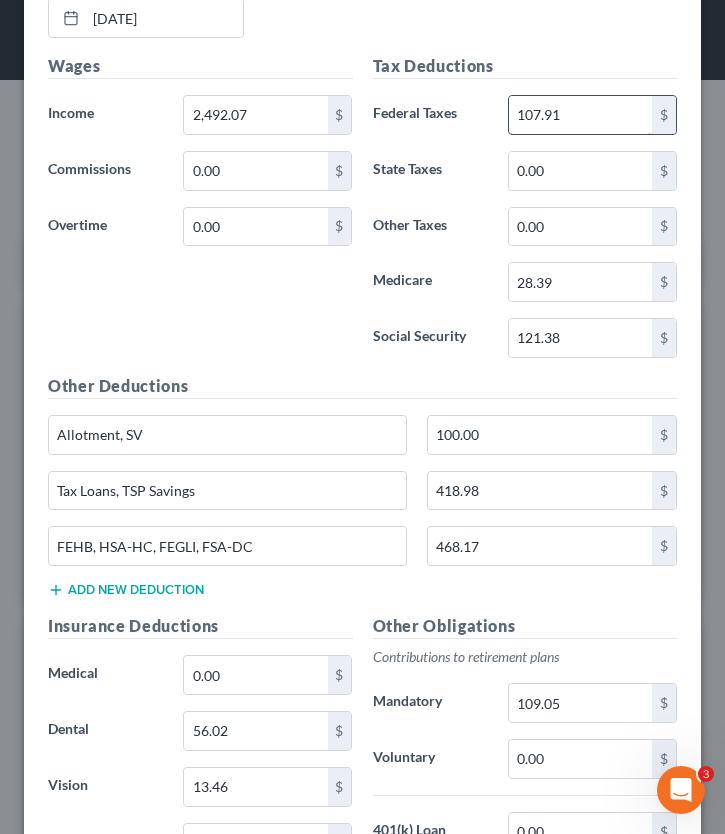 type on "13.59" 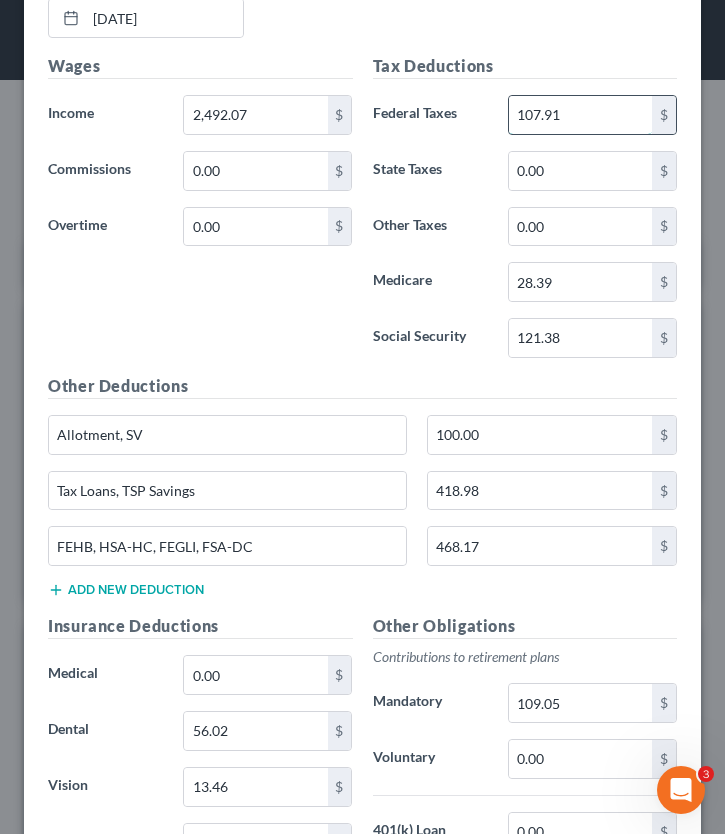 click on "107.91" at bounding box center (580, 115) 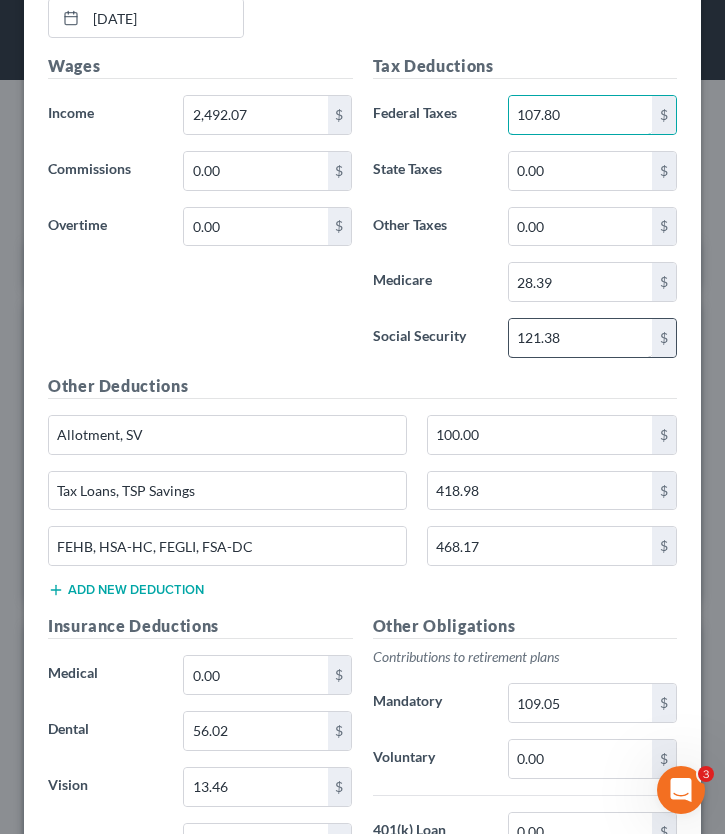type on "107.80" 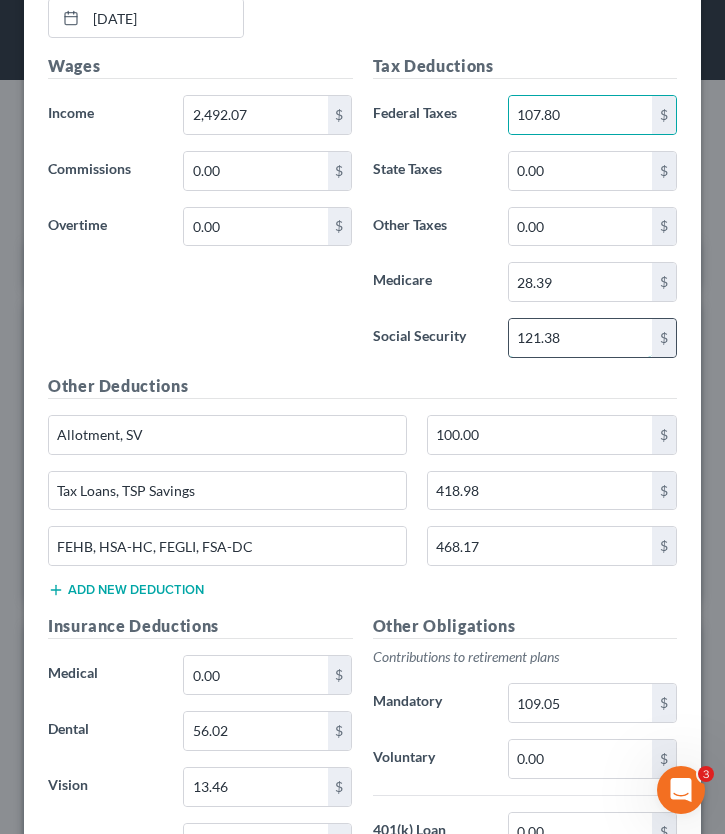click on "121.38" at bounding box center (580, 338) 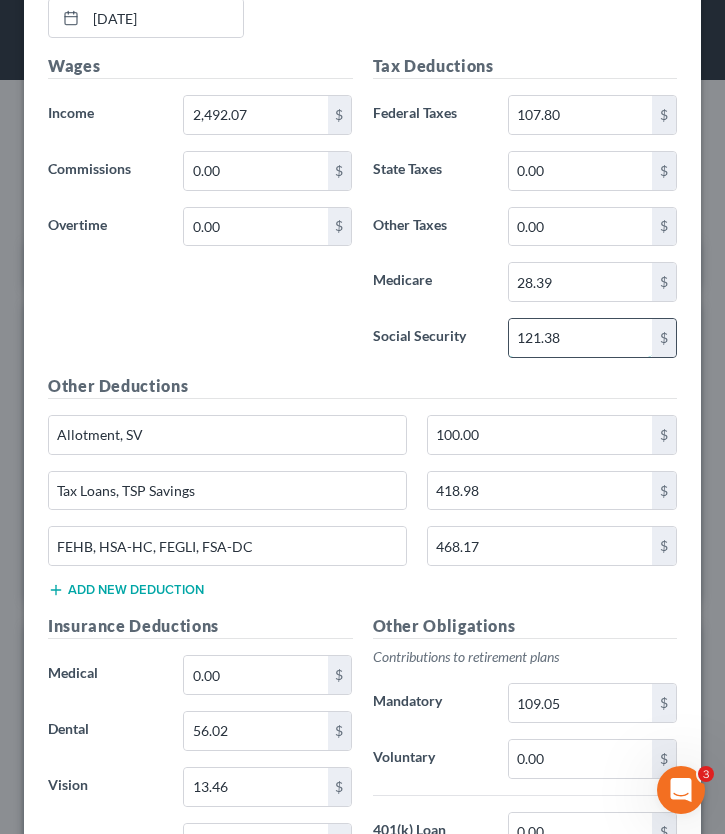 click on "121.38" at bounding box center (580, 338) 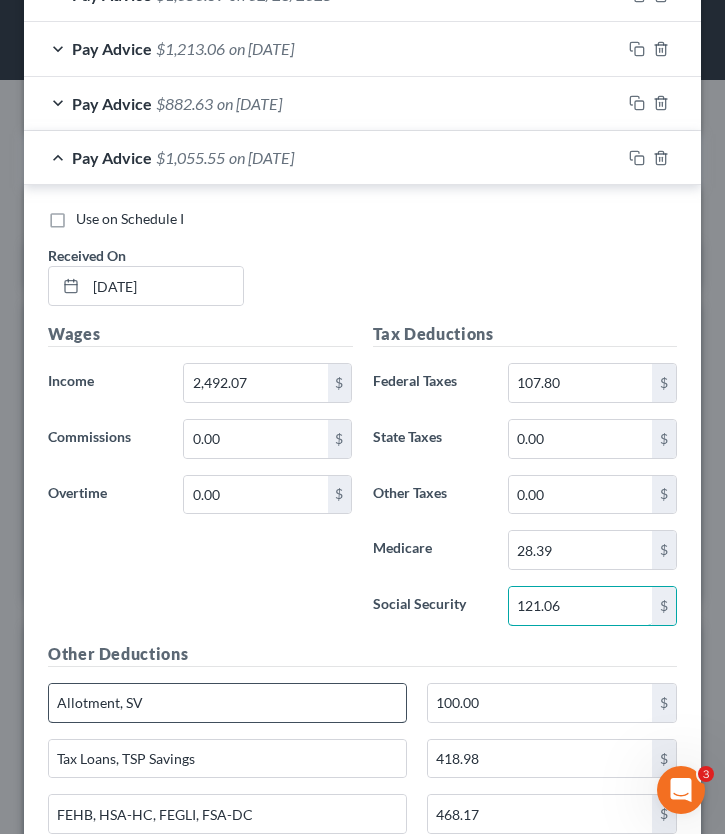 scroll, scrollTop: 1588, scrollLeft: 0, axis: vertical 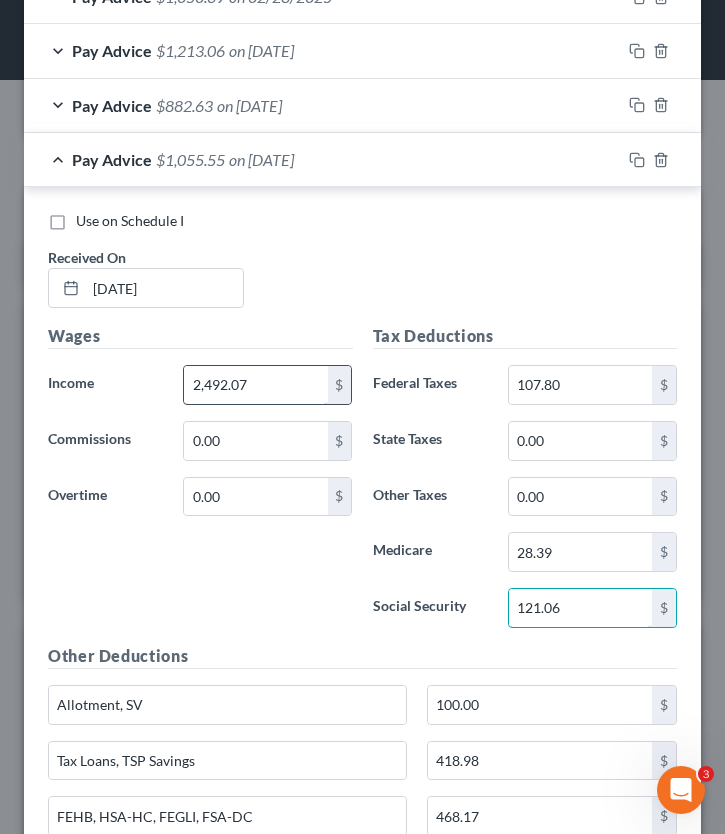 type on "121.06" 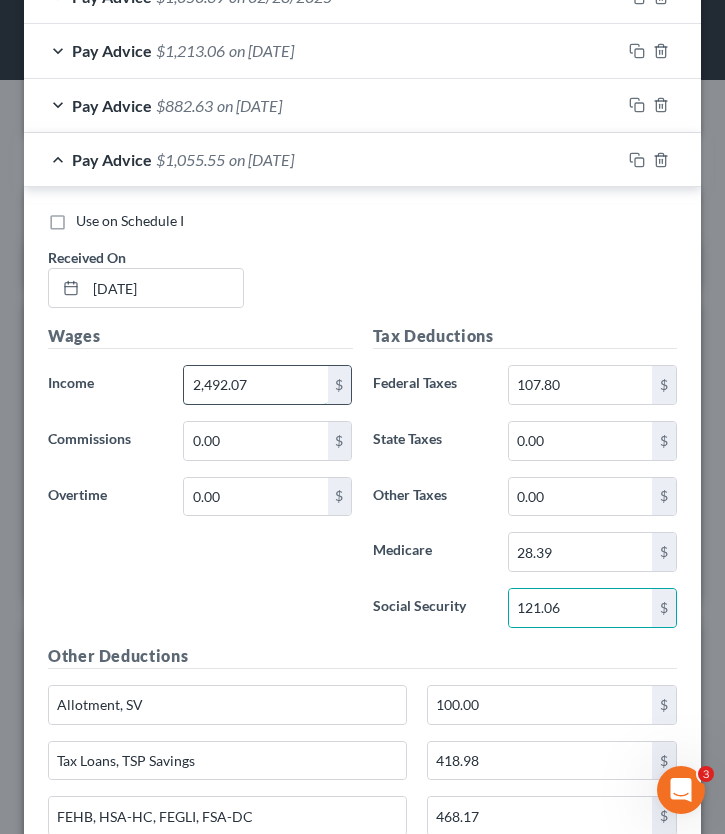 click on "2,492.07" at bounding box center (255, 385) 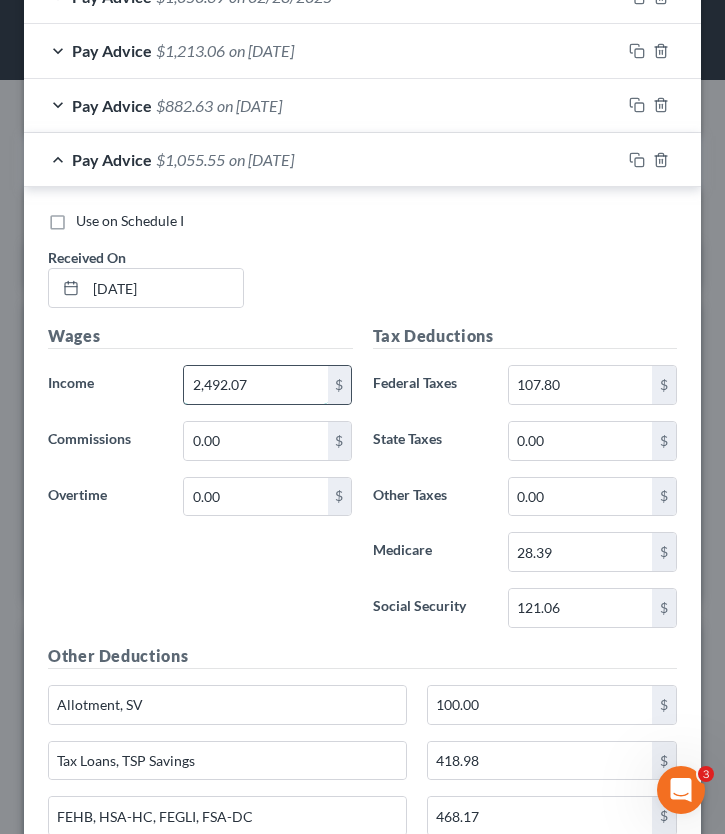 click on "2,492.07" at bounding box center (255, 385) 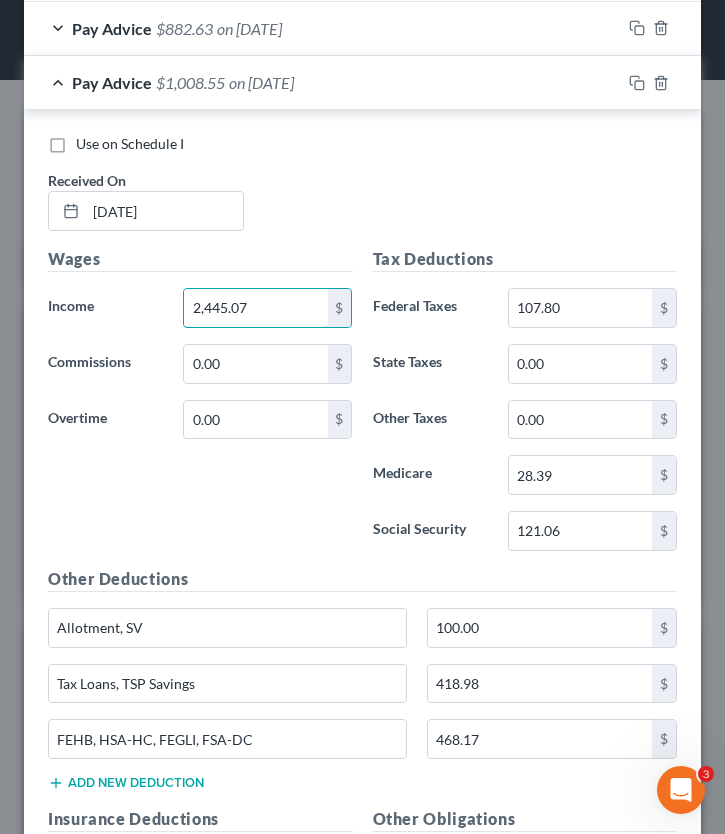 scroll, scrollTop: 1702, scrollLeft: 0, axis: vertical 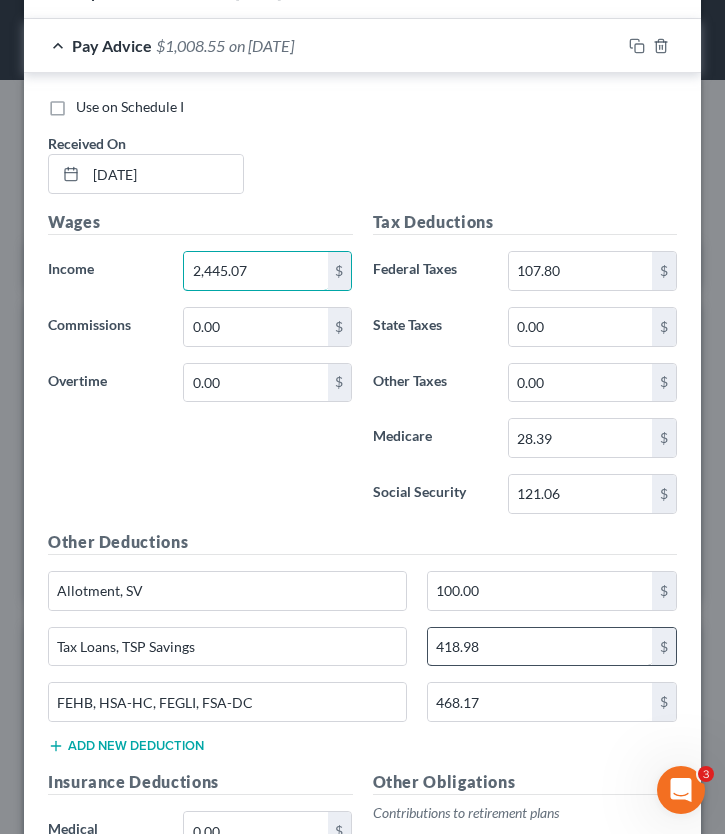 type on "2,445.07" 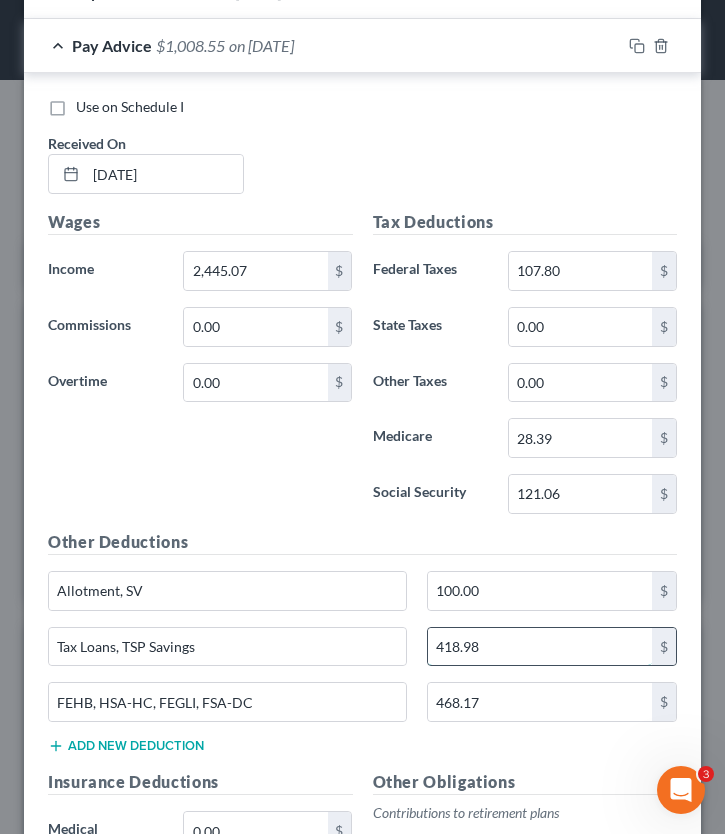 click on "418.98" at bounding box center (540, 647) 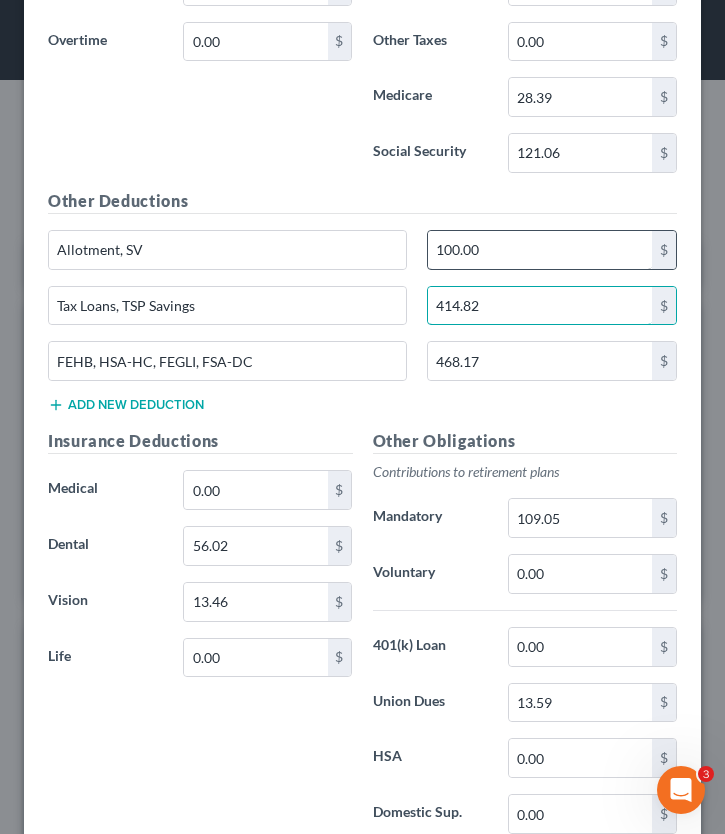 scroll, scrollTop: 2044, scrollLeft: 0, axis: vertical 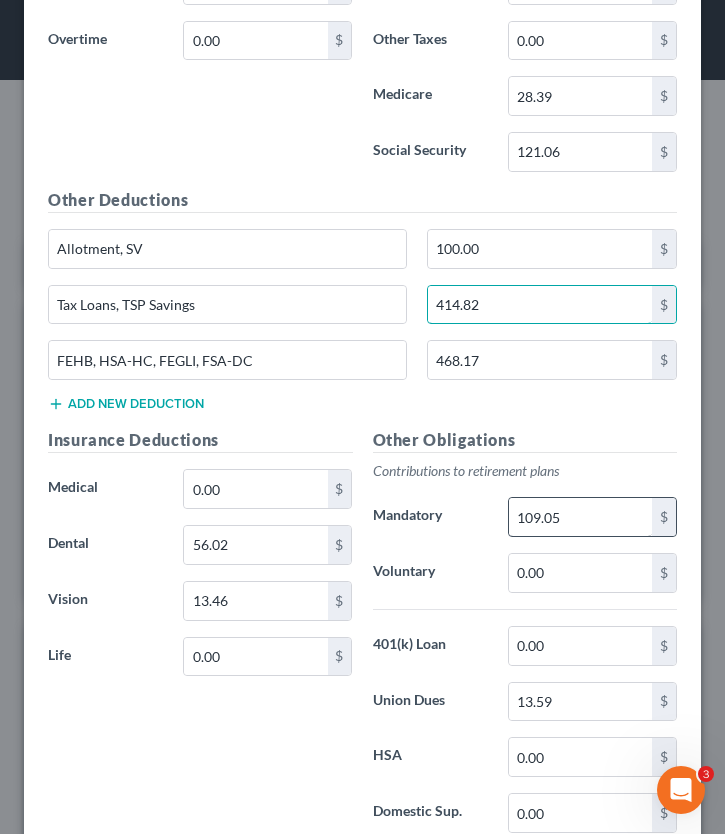 type on "414.82" 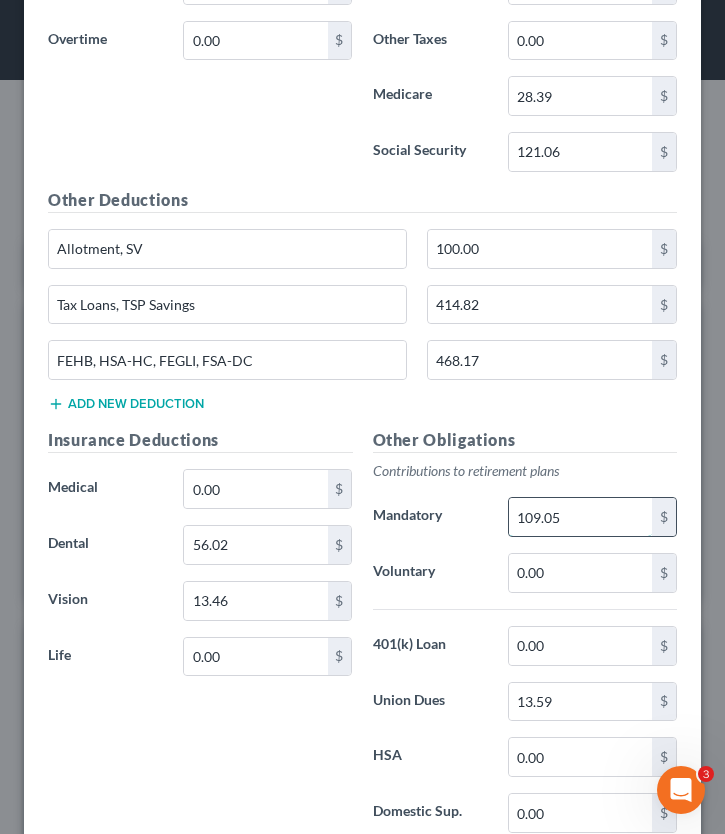 click on "109.05" at bounding box center (580, 517) 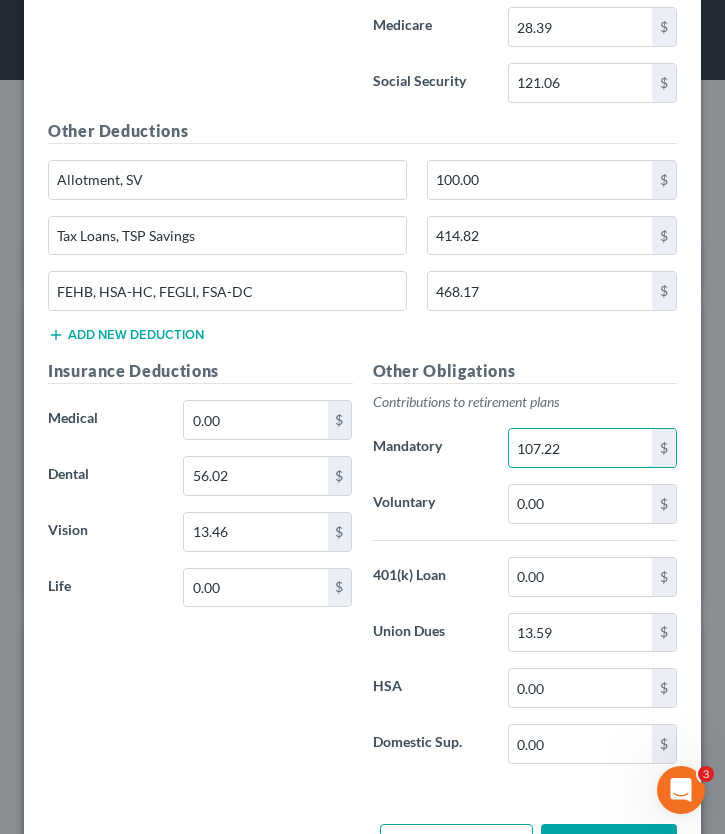 scroll, scrollTop: 2111, scrollLeft: 0, axis: vertical 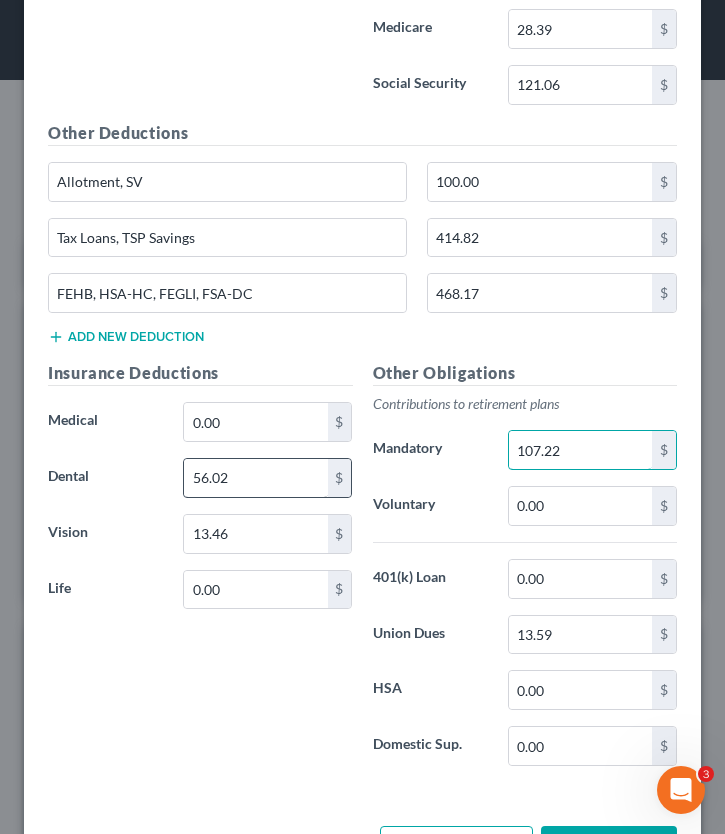 type on "107.22" 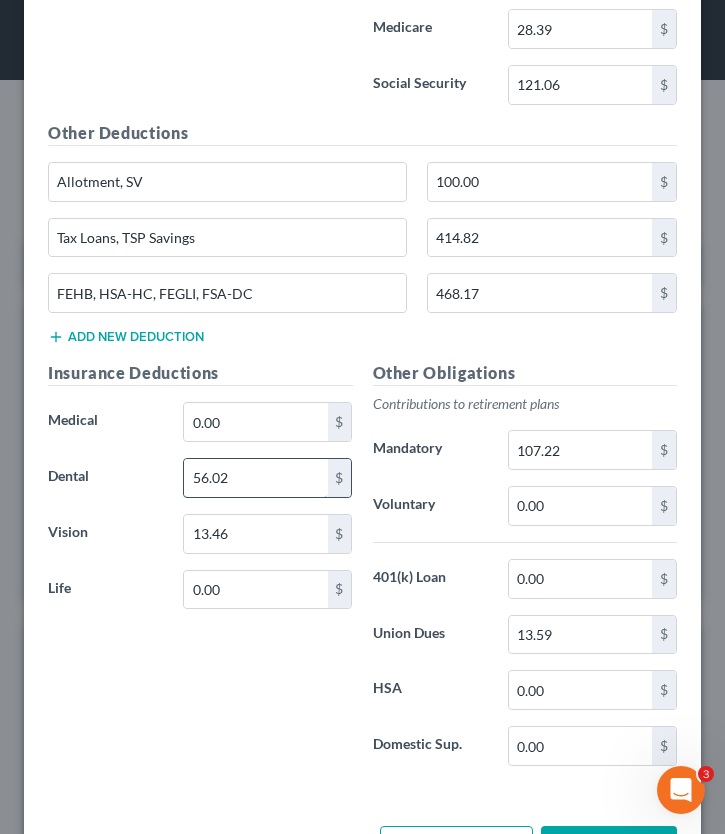 click on "56.02" at bounding box center (255, 478) 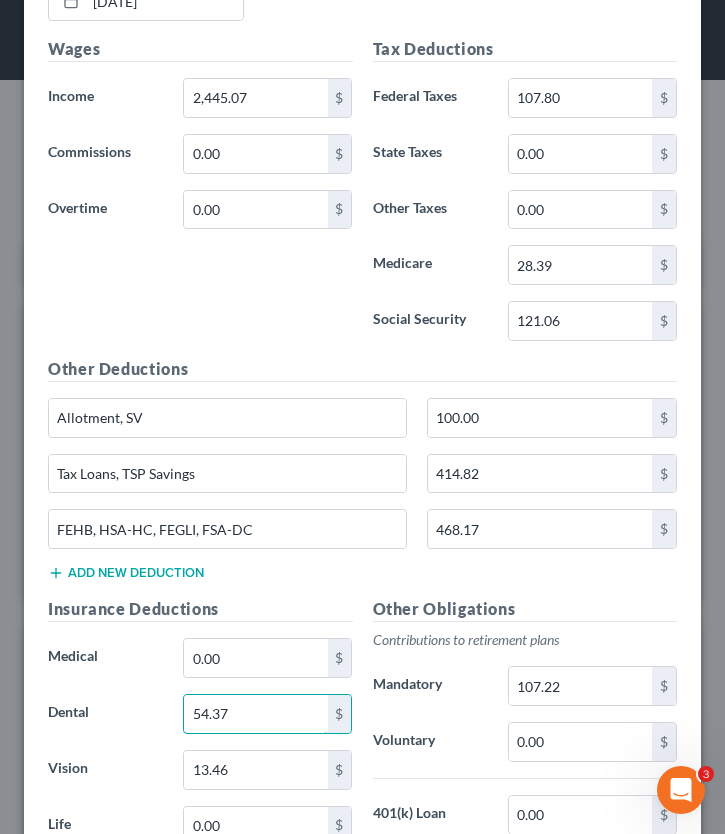 scroll, scrollTop: 1873, scrollLeft: 0, axis: vertical 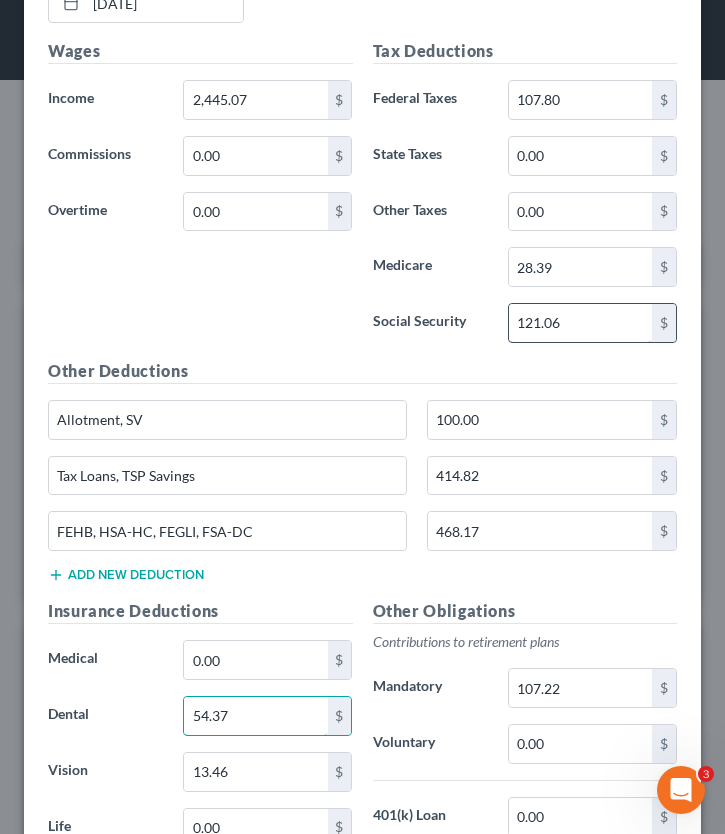 type on "54.37" 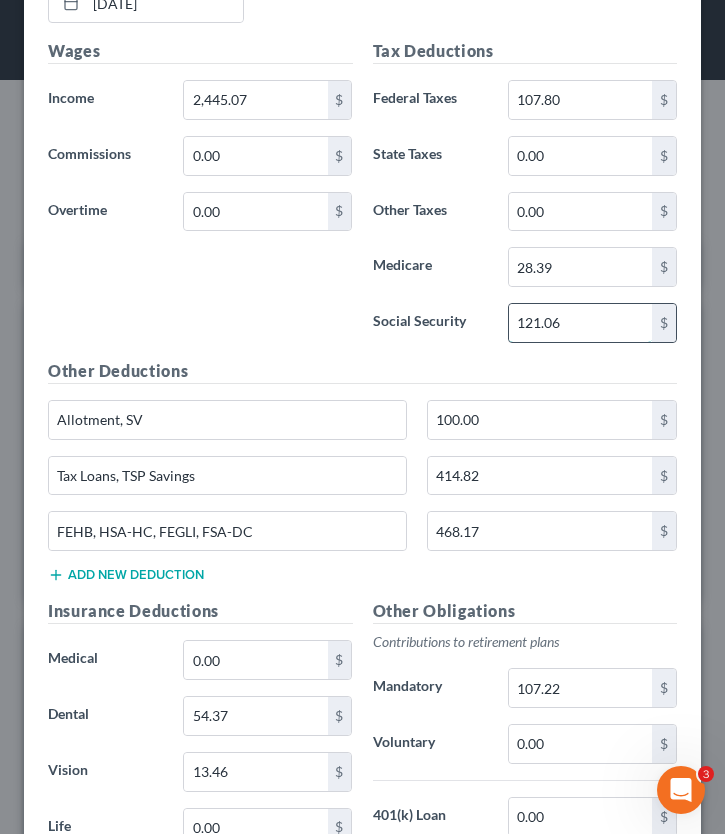 click on "121.06" at bounding box center (580, 323) 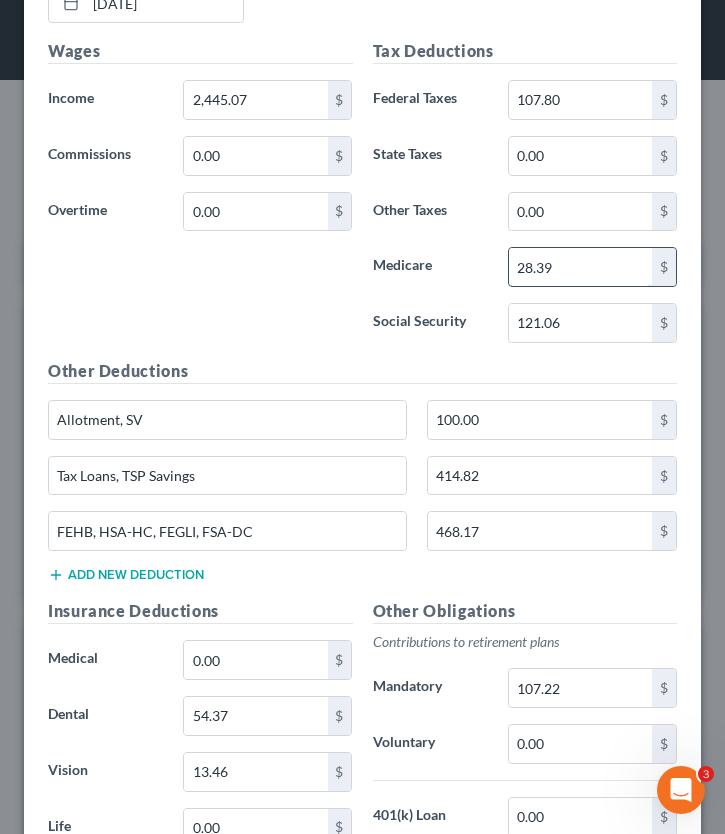 click on "28.39" at bounding box center (580, 267) 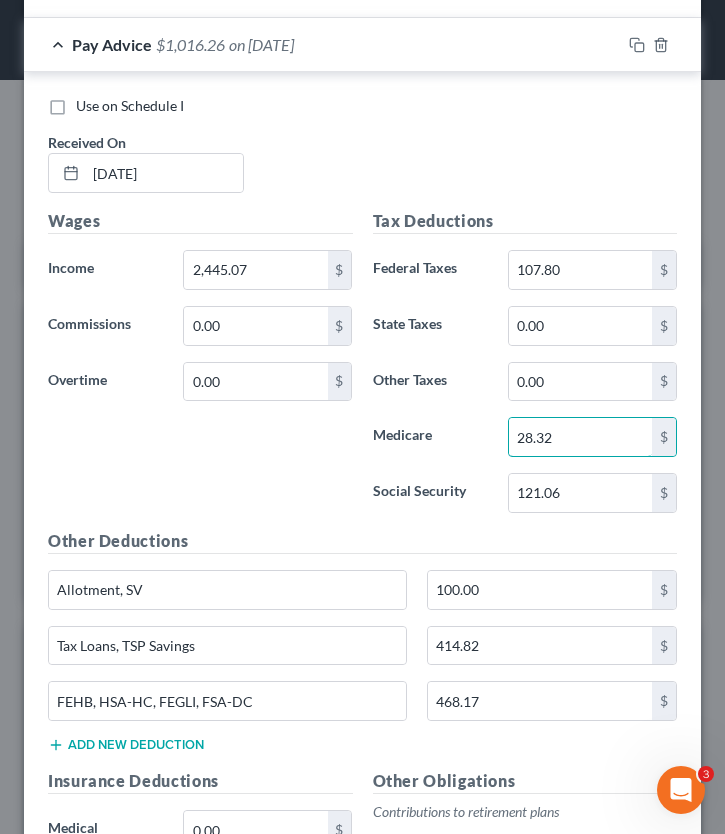 scroll, scrollTop: 1799, scrollLeft: 0, axis: vertical 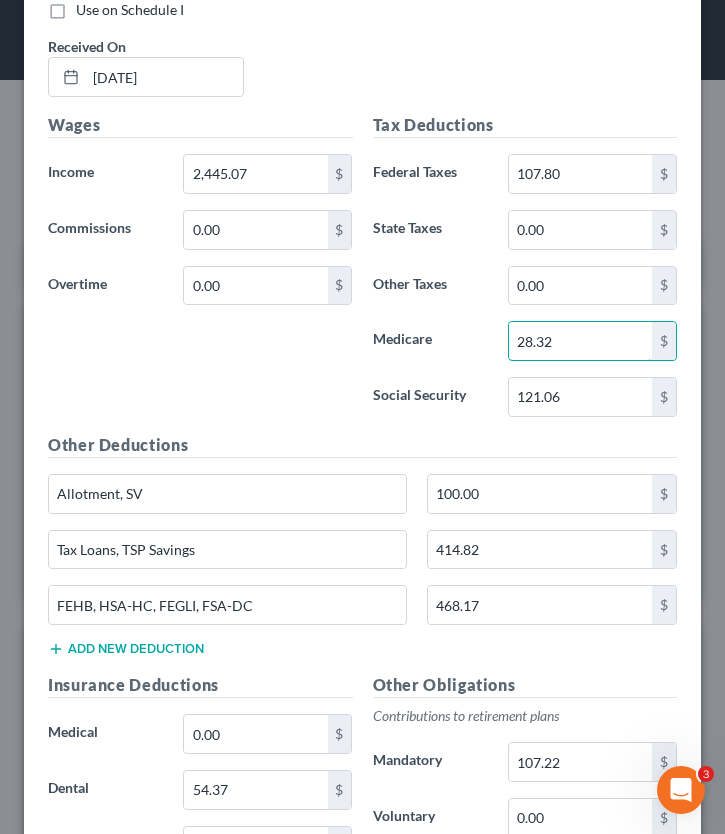 type on "28.32" 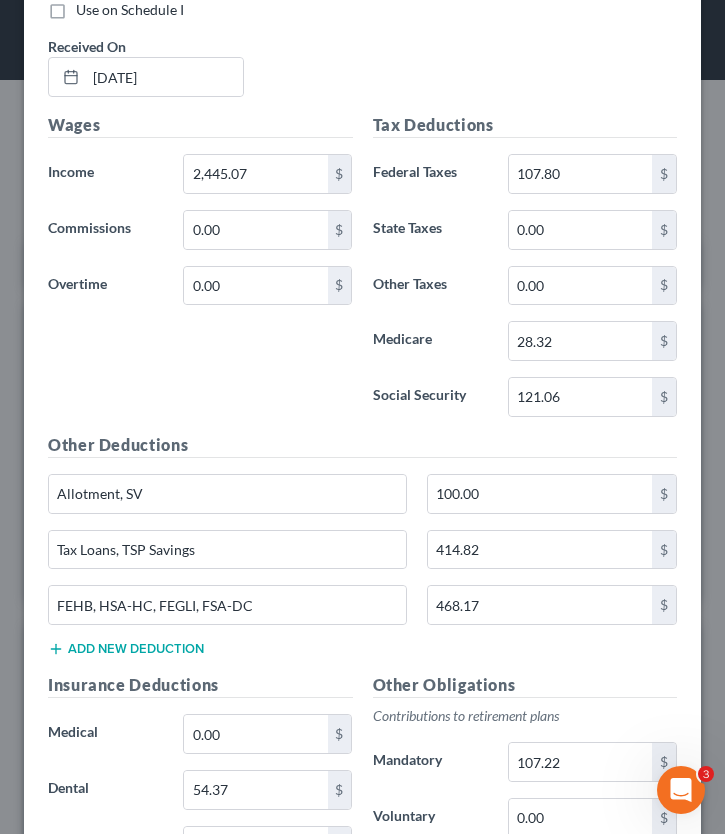 click on "Wages
Income
*
2,445.07 $ Commissions 0.00 $ Overtime 0.00 $" at bounding box center [200, 273] 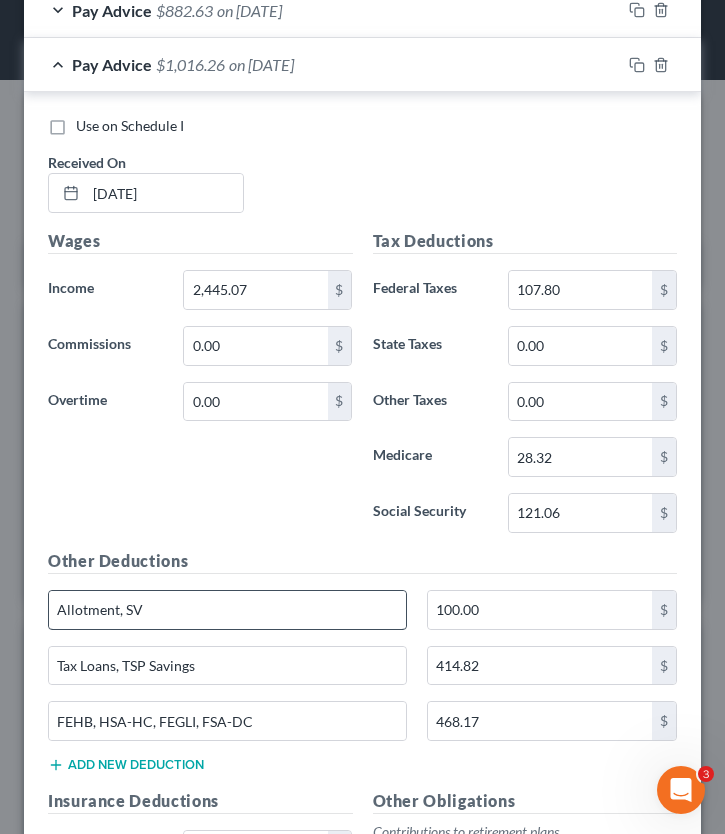 scroll, scrollTop: 1834, scrollLeft: 0, axis: vertical 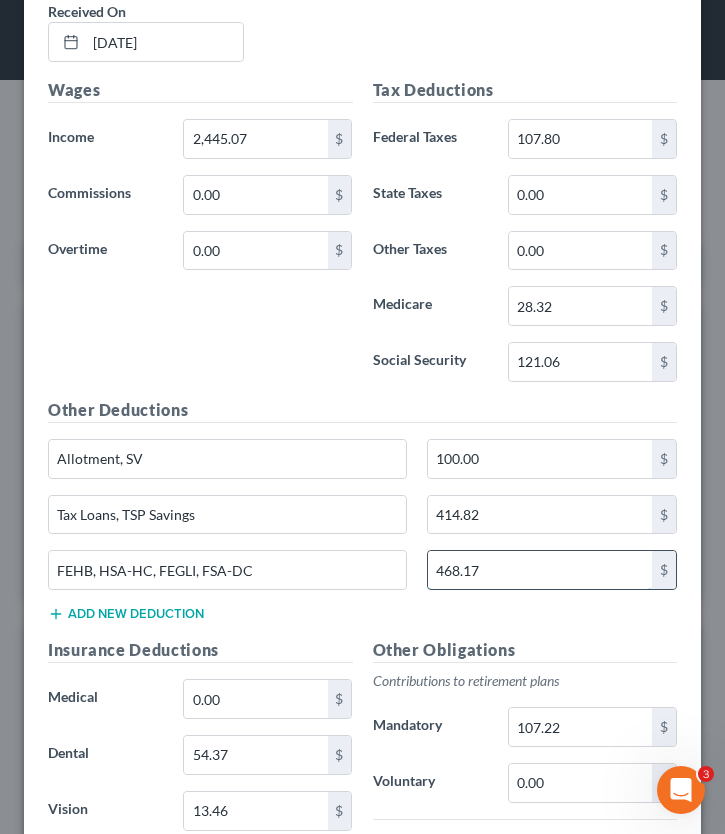 click on "468.17" at bounding box center [540, 570] 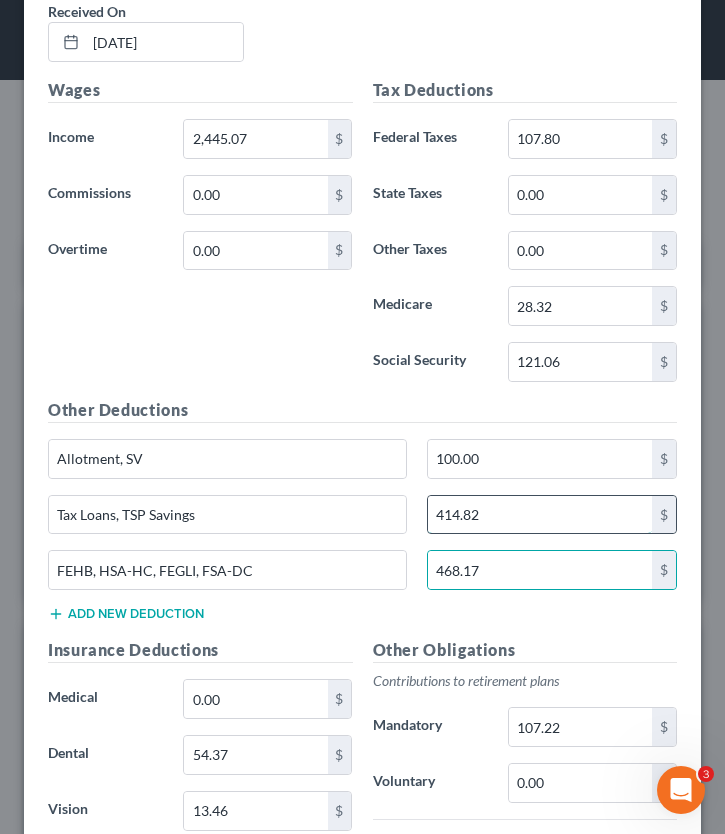 click on "414.82" at bounding box center [540, 515] 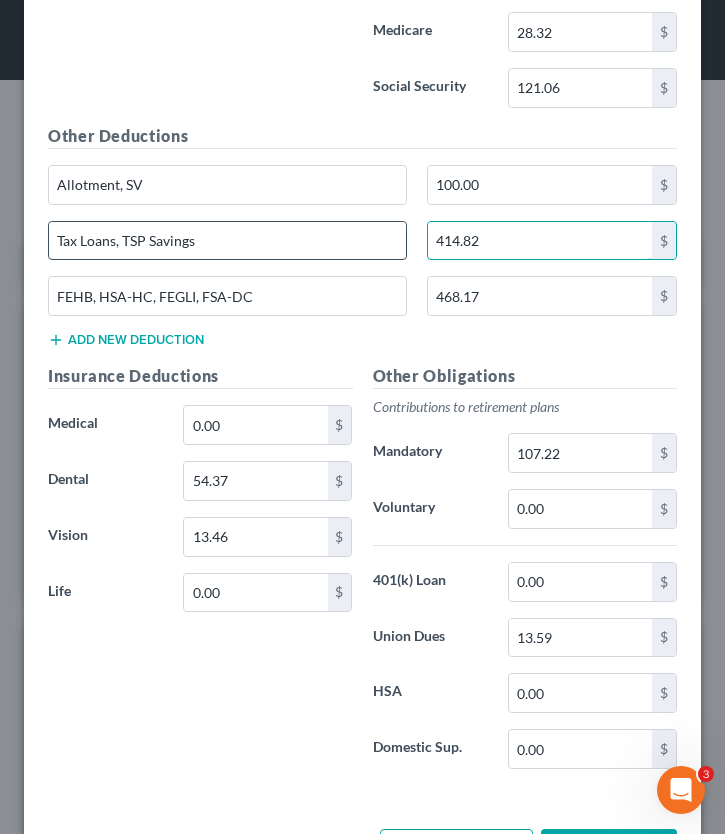 scroll, scrollTop: 2185, scrollLeft: 0, axis: vertical 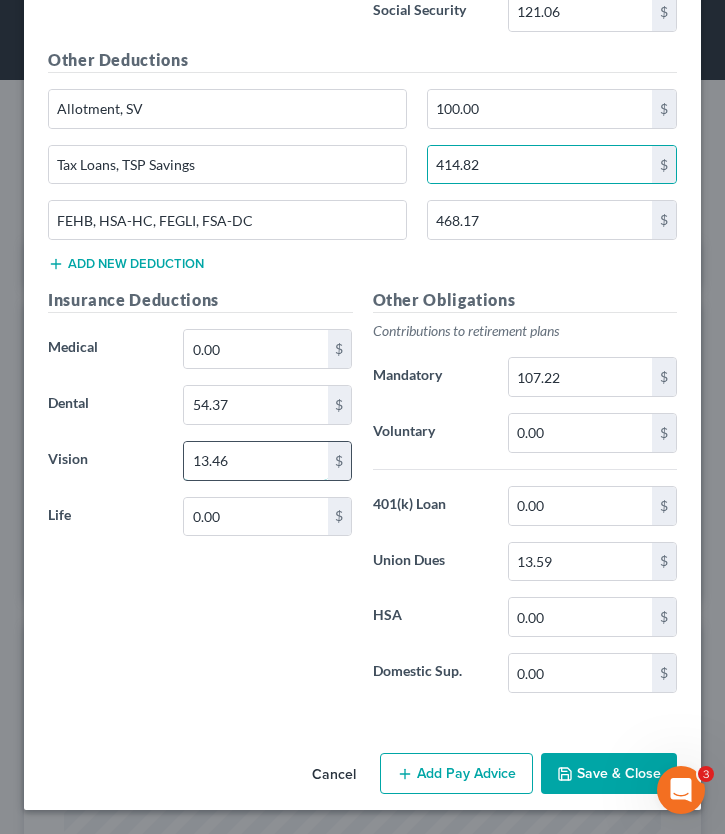 click on "13.46" at bounding box center (255, 461) 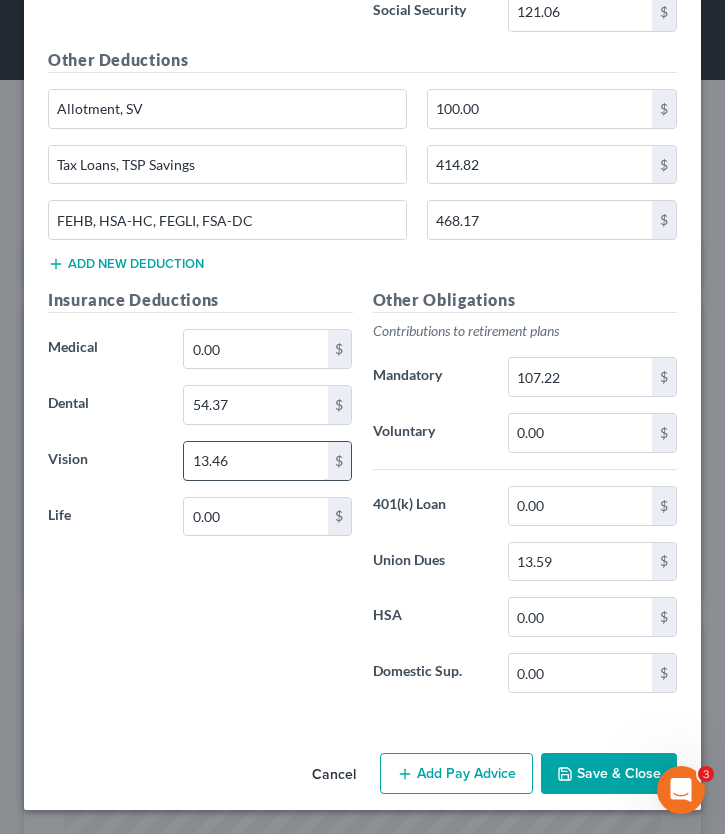 click on "13.46" at bounding box center (255, 461) 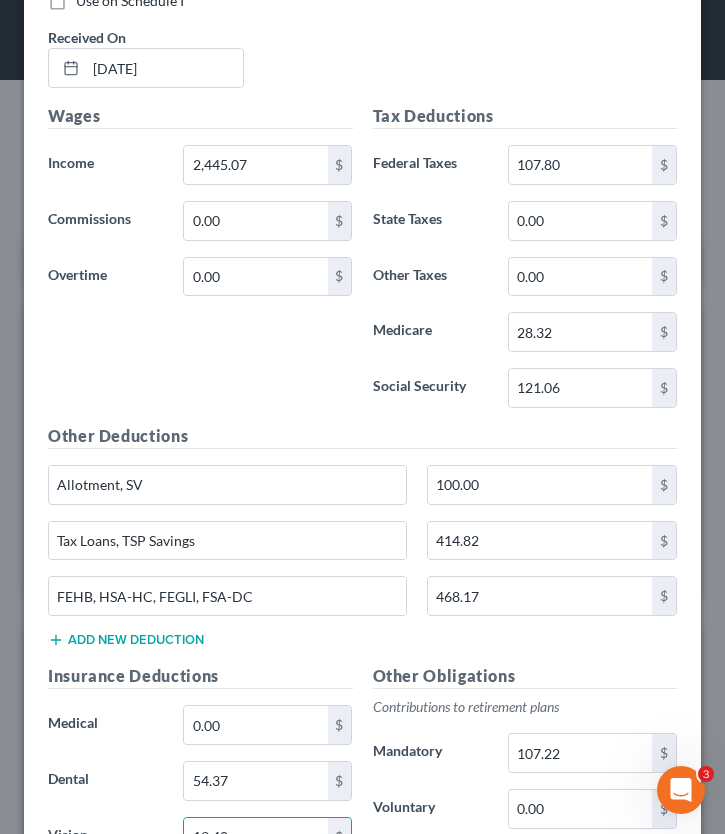 scroll, scrollTop: 1806, scrollLeft: 0, axis: vertical 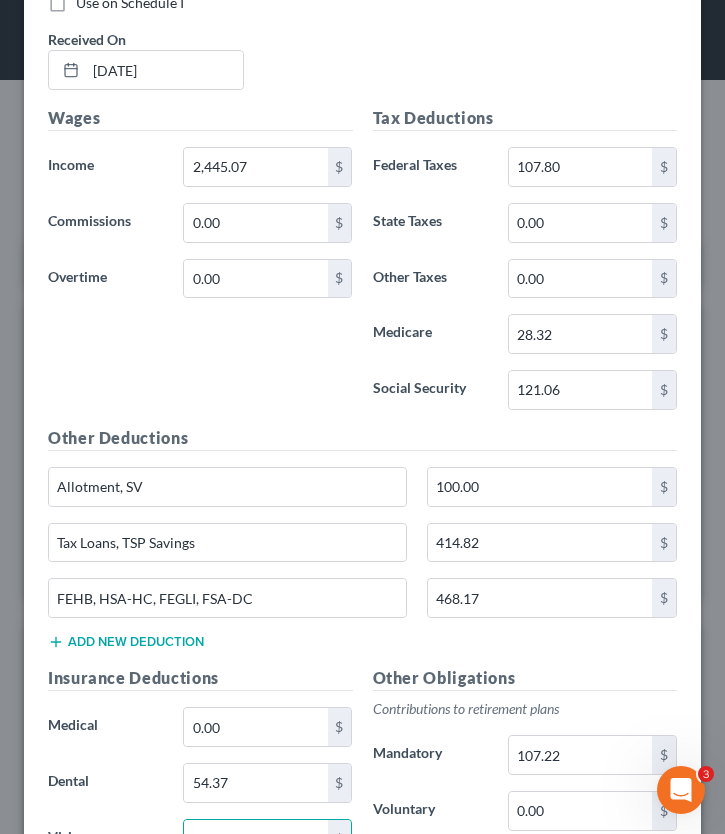 type on "13.40" 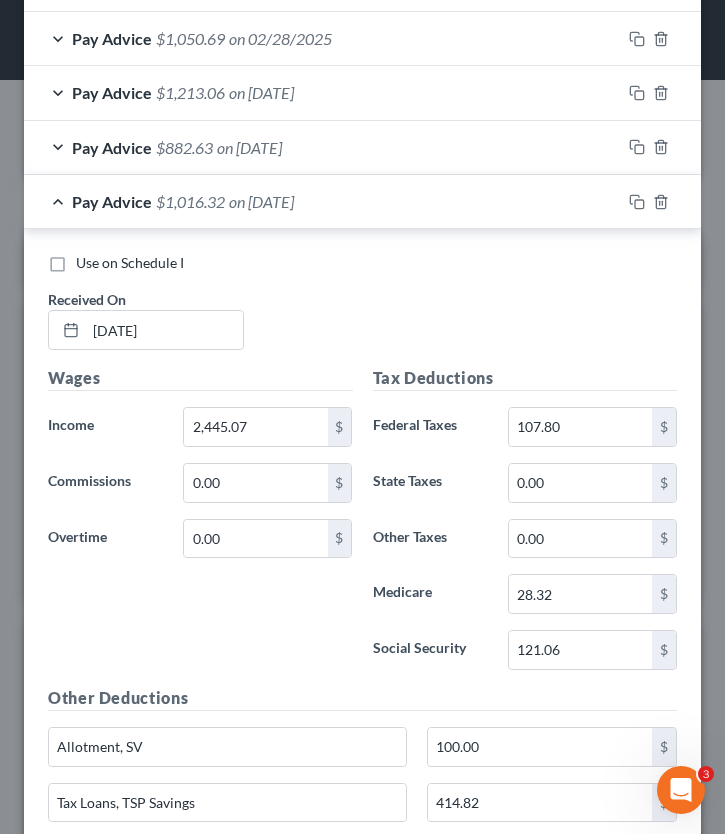 scroll, scrollTop: 1554, scrollLeft: 0, axis: vertical 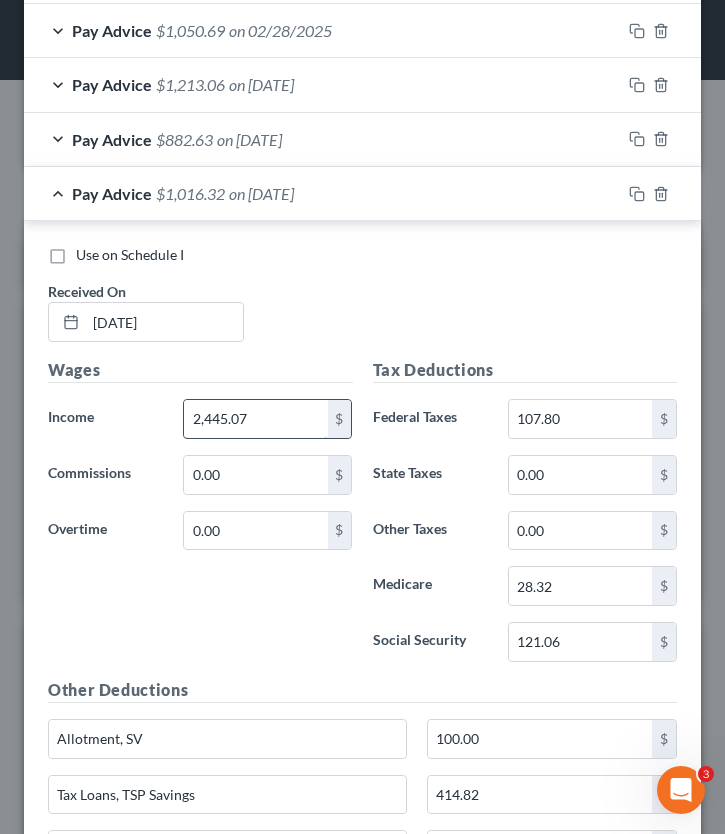 click on "2,445.07" at bounding box center (255, 419) 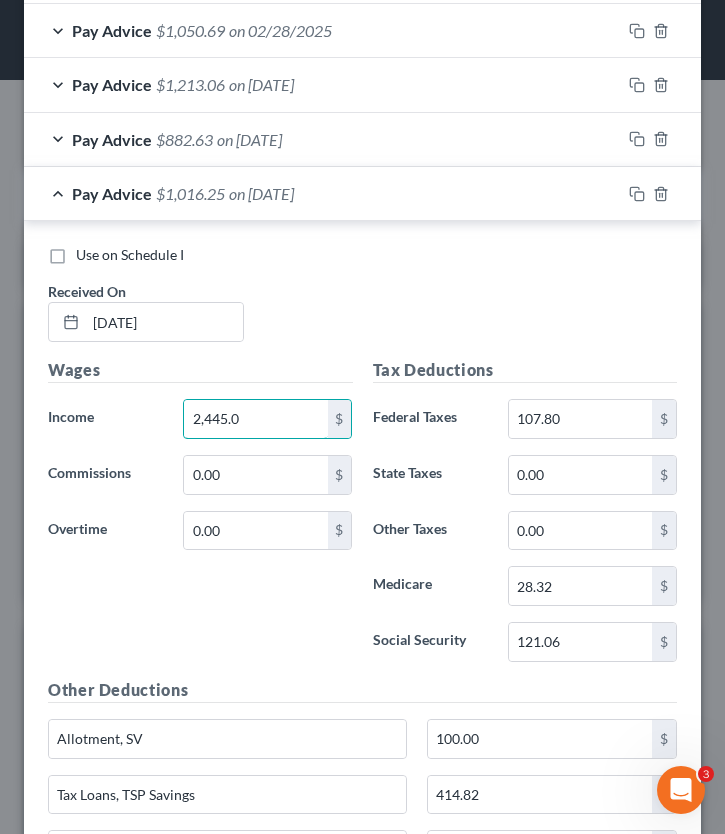 type on "2,445.07" 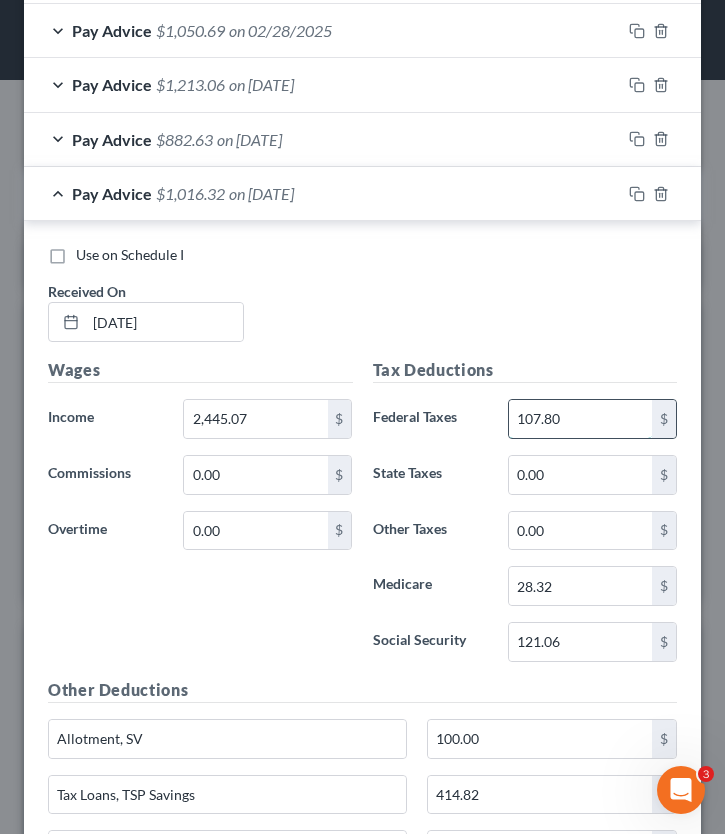 click on "107.80" at bounding box center (580, 419) 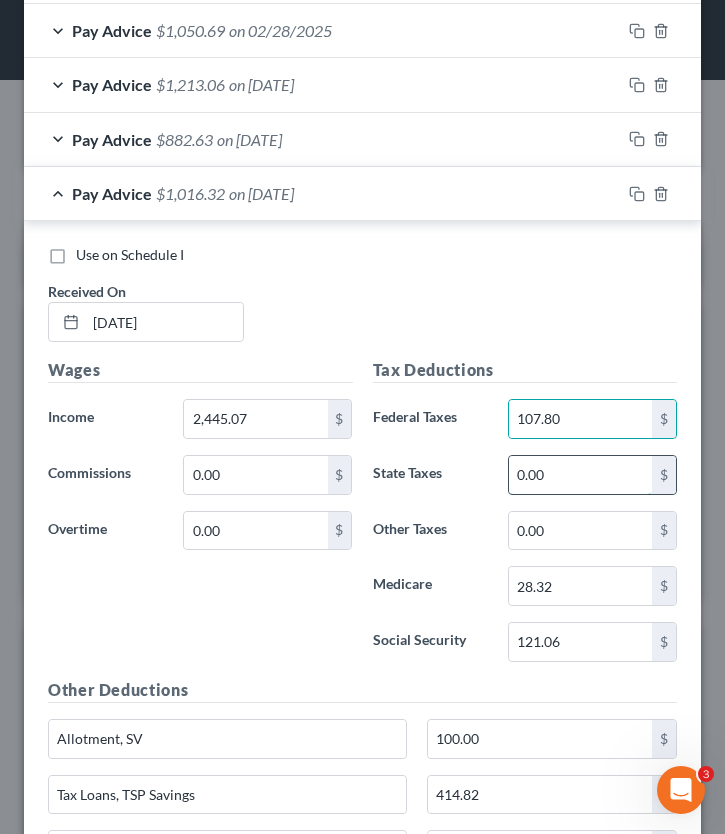 click on "0.00" at bounding box center [580, 475] 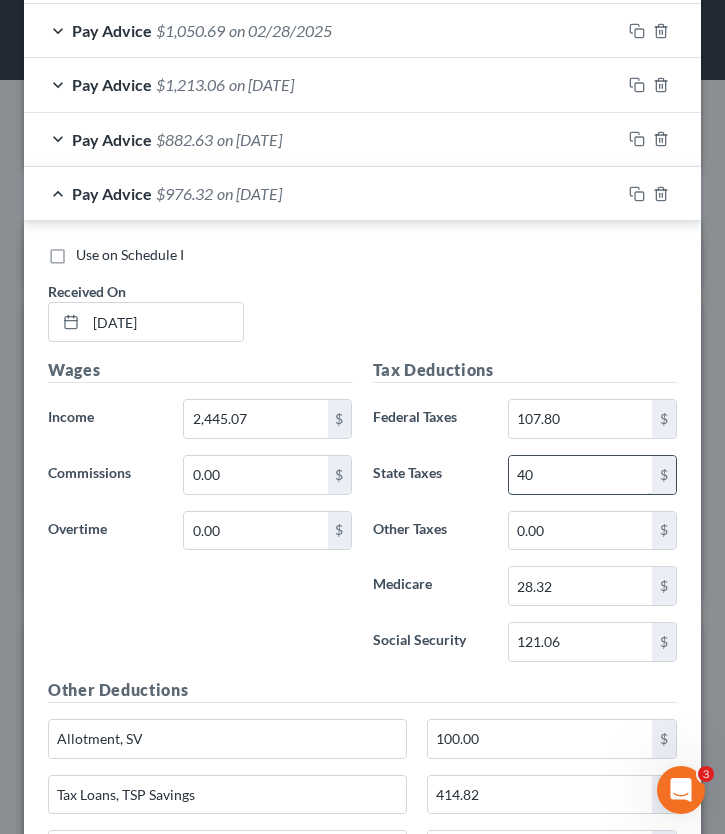type on "4" 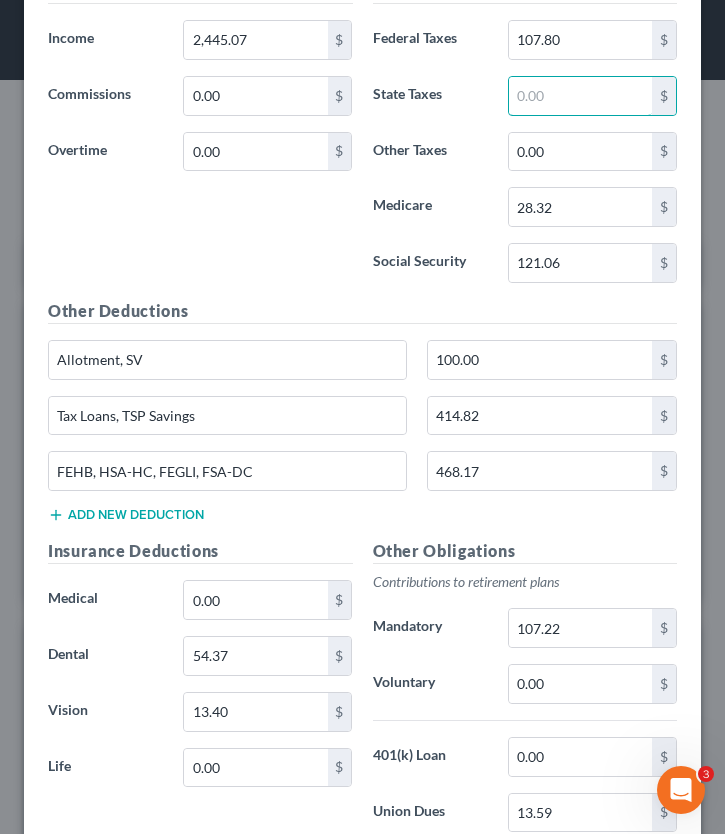 scroll, scrollTop: 1937, scrollLeft: 0, axis: vertical 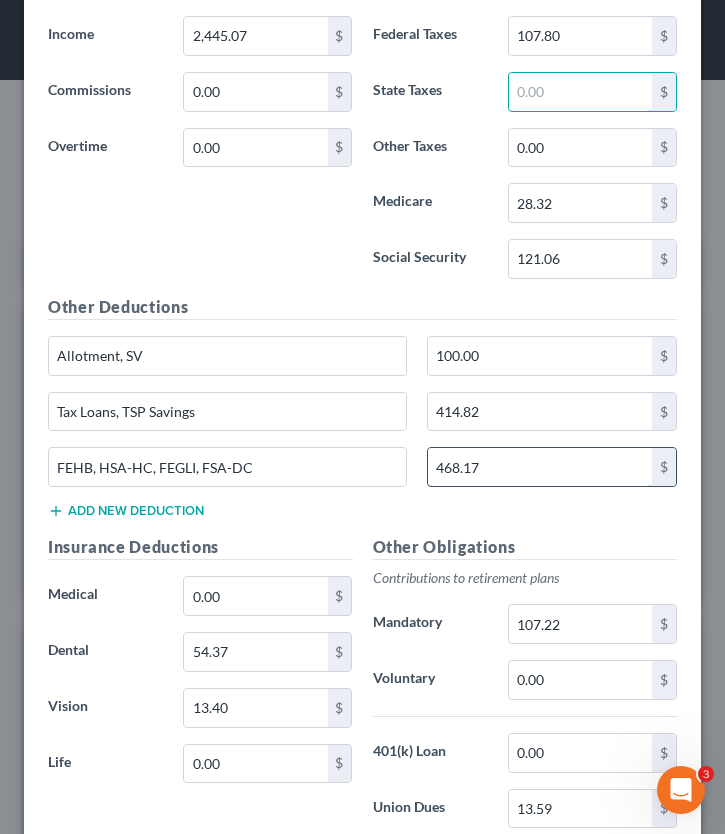 type 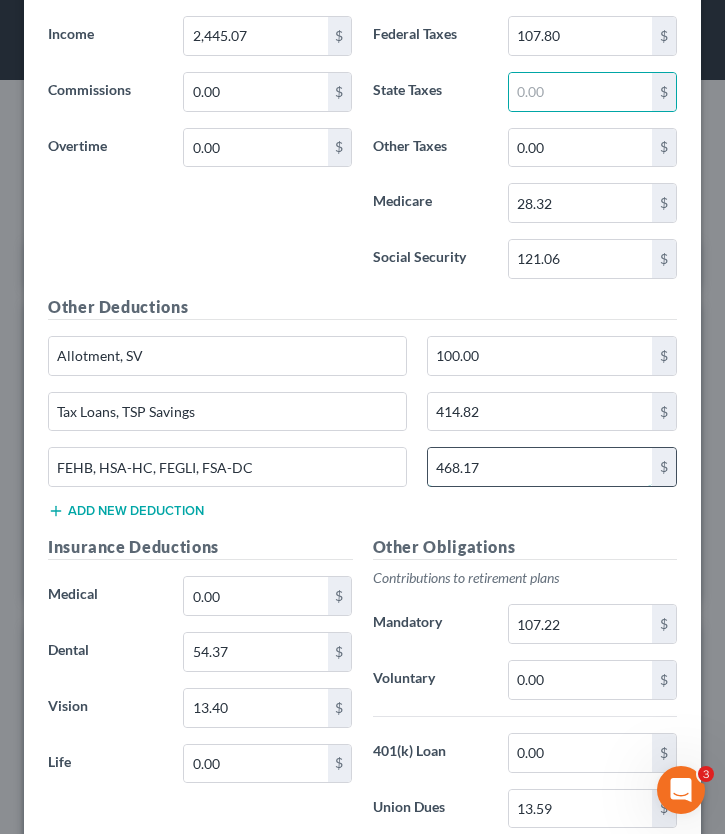click on "468.17" at bounding box center [540, 467] 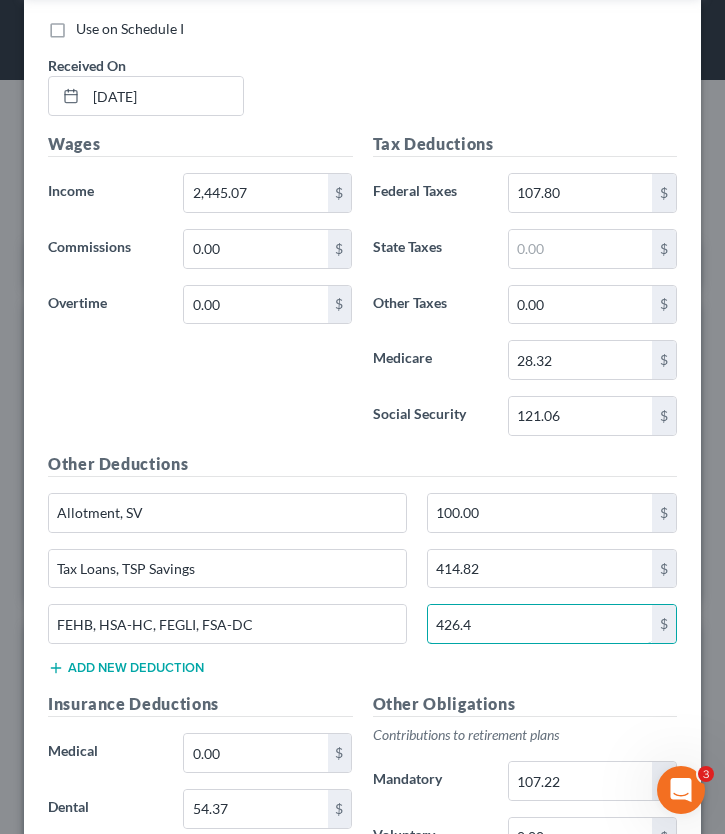 scroll, scrollTop: 1797, scrollLeft: 0, axis: vertical 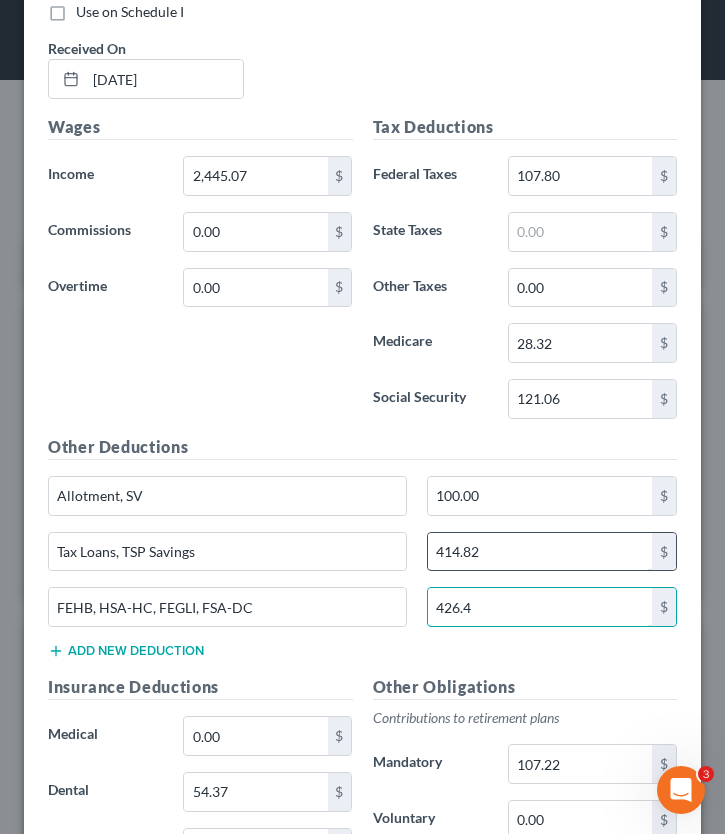 type on "426.4" 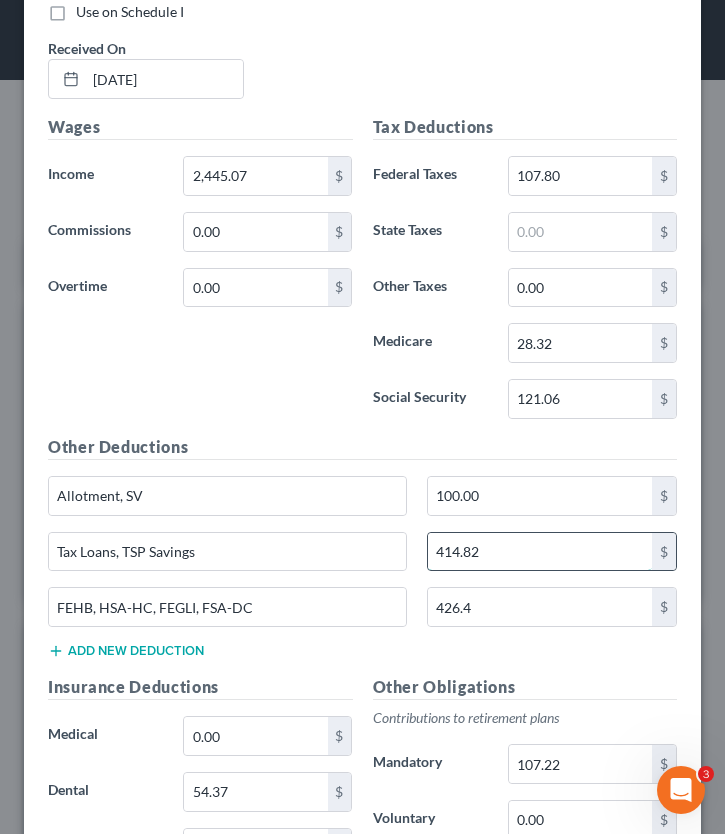 click on "414.82" at bounding box center [540, 552] 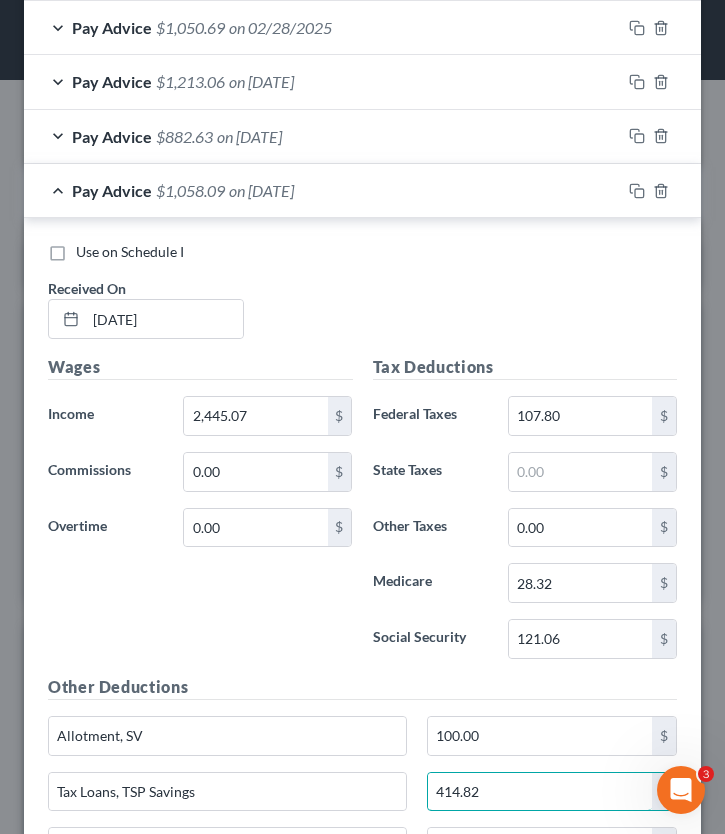 scroll, scrollTop: 1558, scrollLeft: 0, axis: vertical 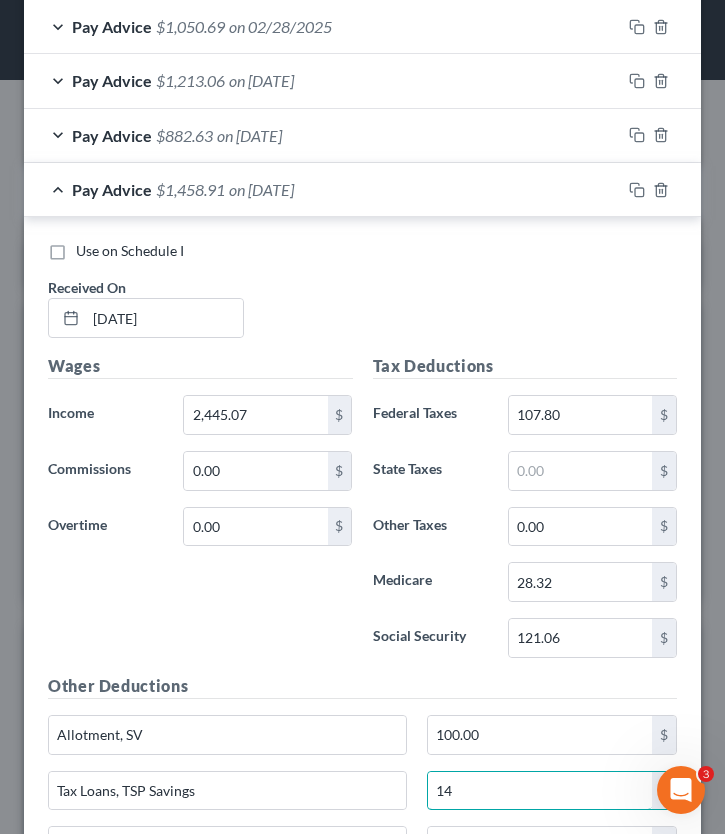 type on "1" 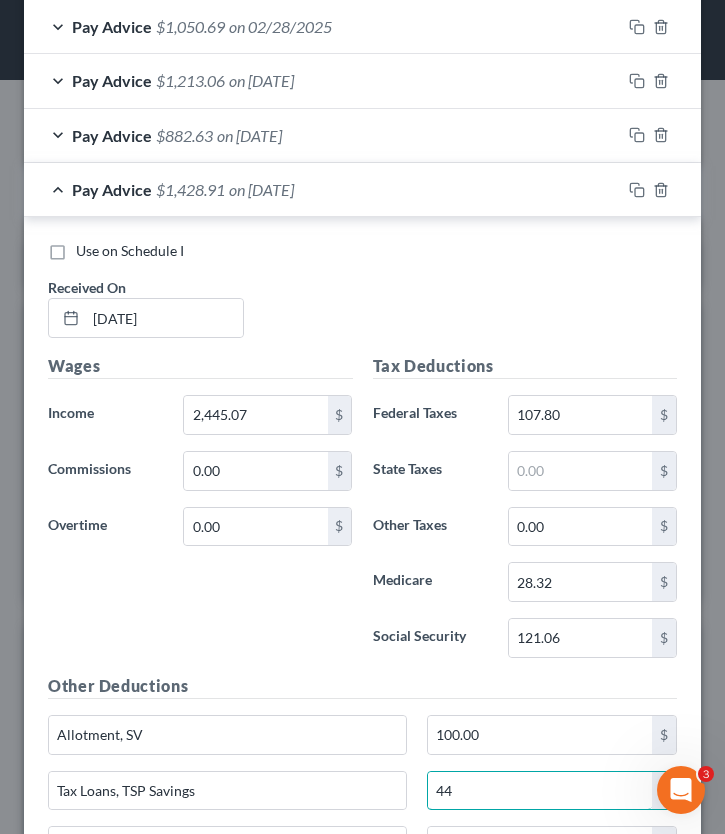 type on "4" 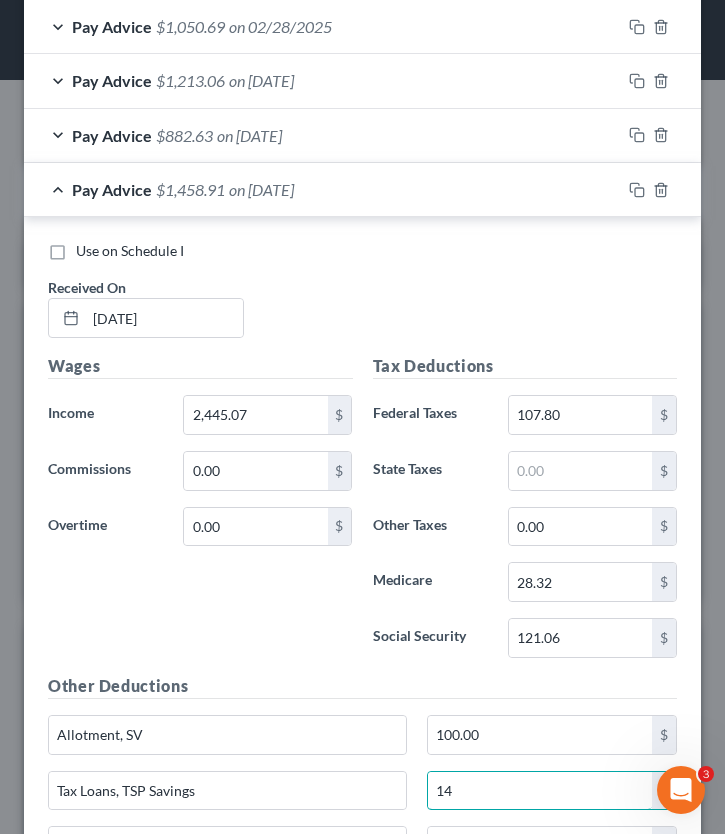 type on "1" 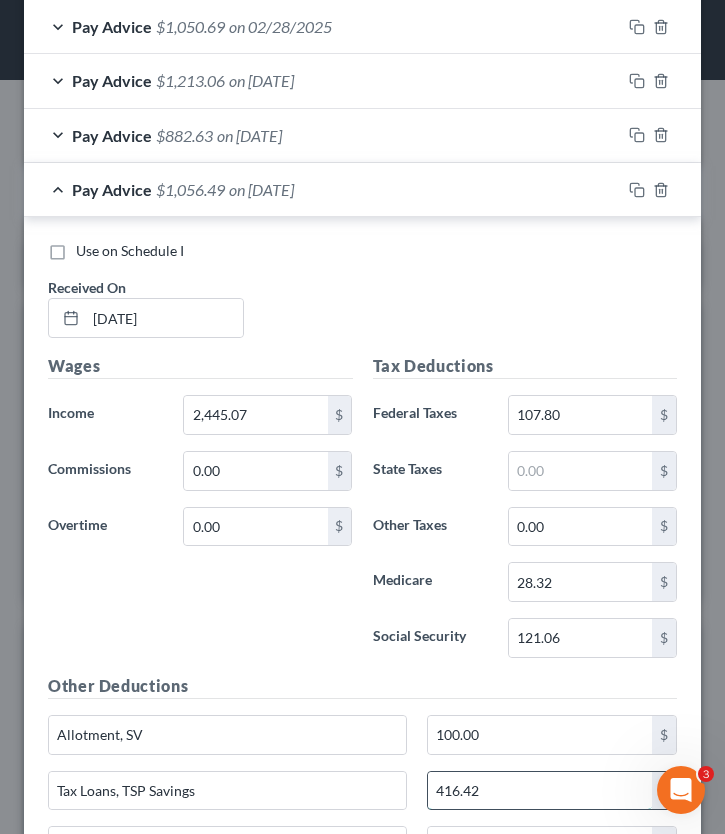 click on "416.42" at bounding box center [540, 791] 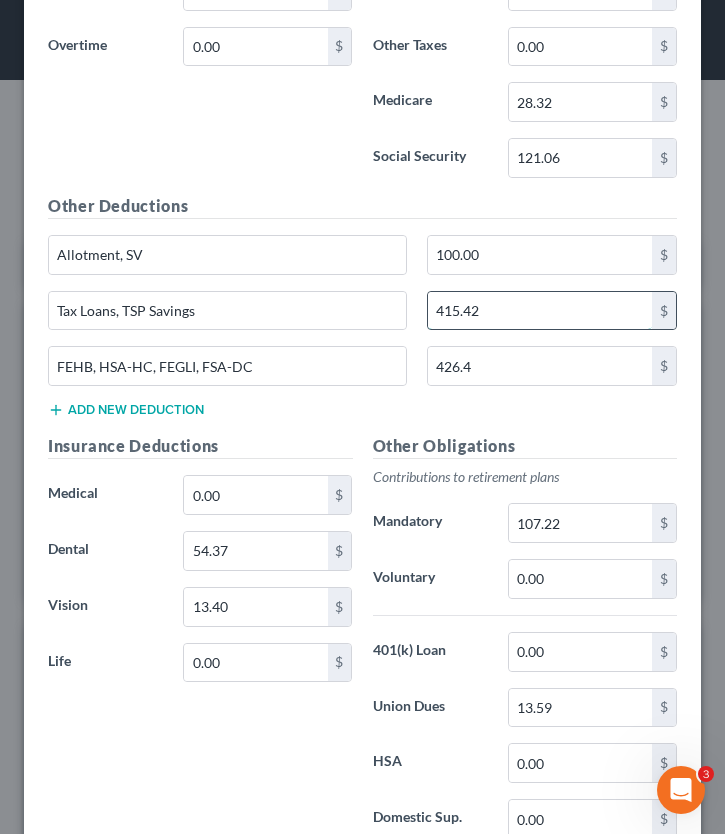 scroll, scrollTop: 2185, scrollLeft: 0, axis: vertical 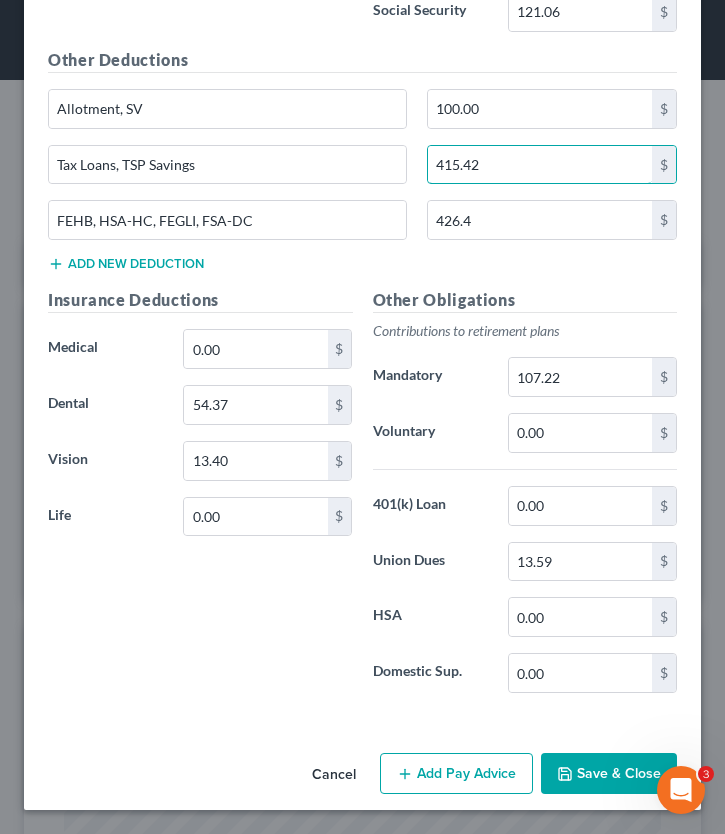 type on "415.42" 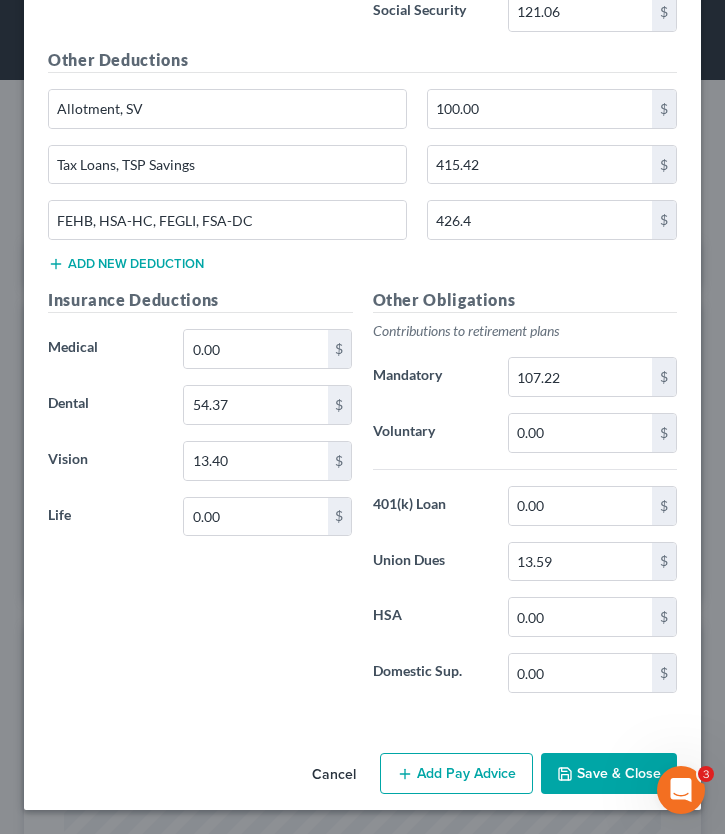 click on "Save & Close" at bounding box center (609, 774) 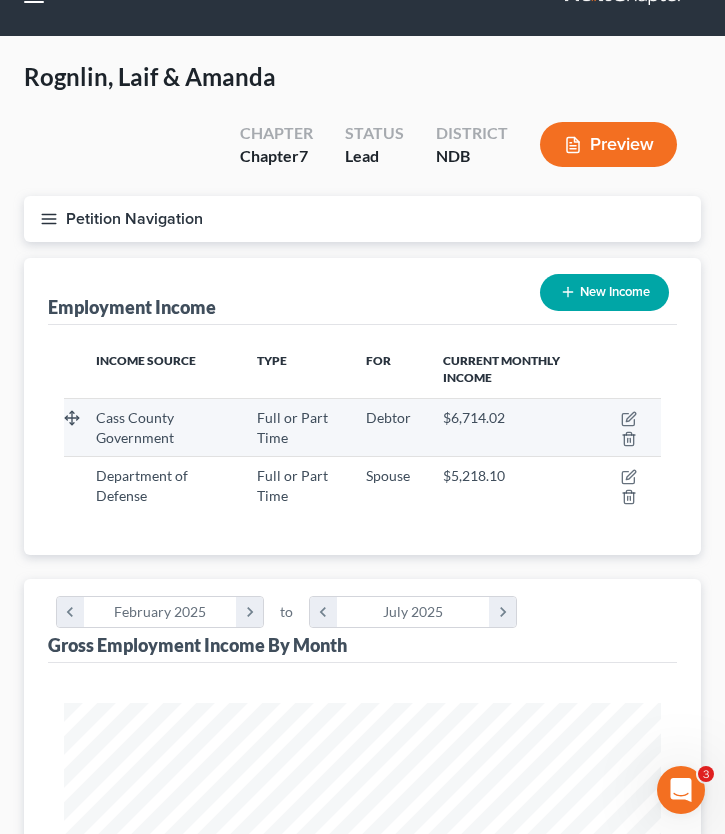 scroll, scrollTop: 0, scrollLeft: 0, axis: both 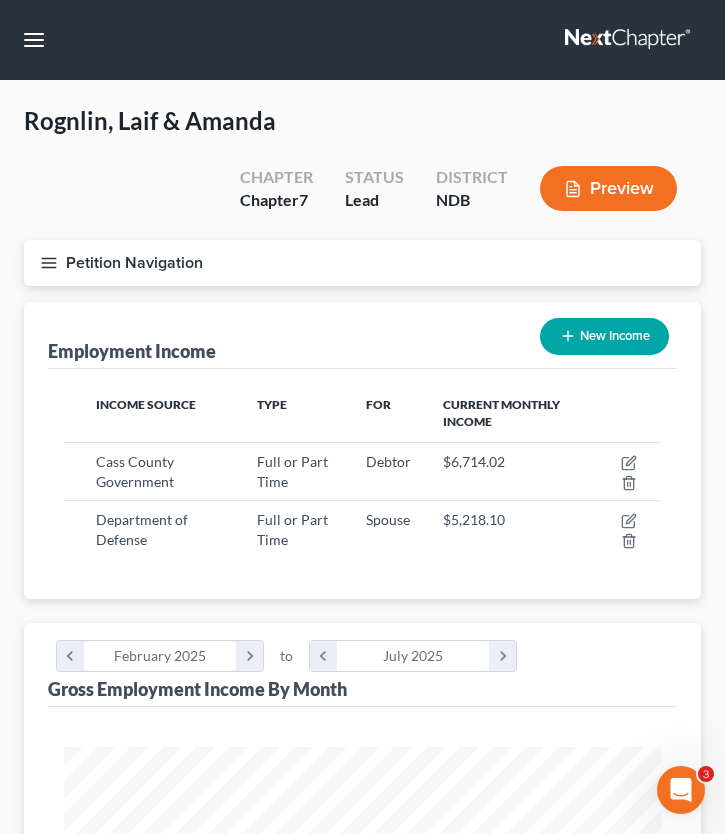 click 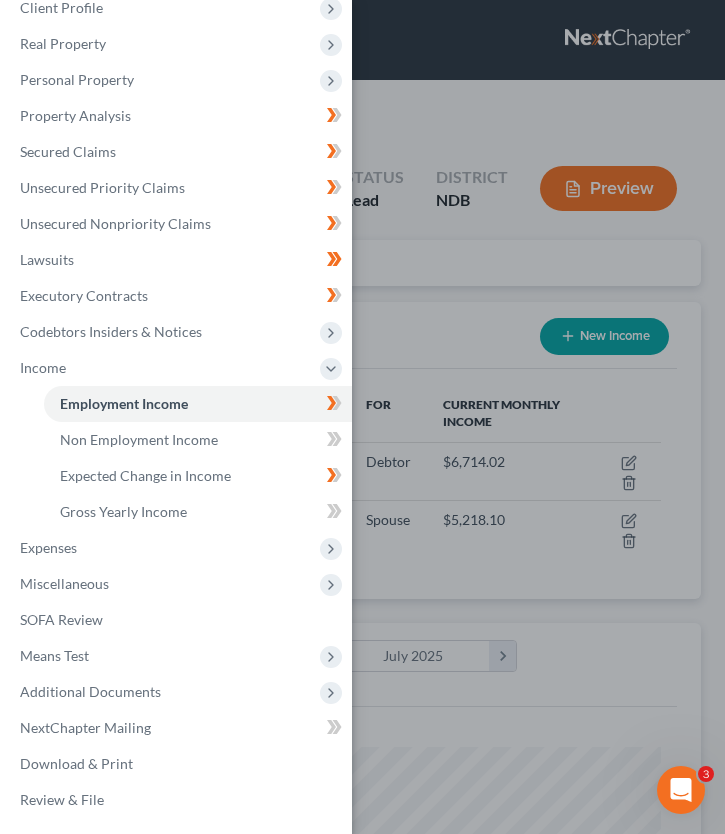 scroll, scrollTop: 134, scrollLeft: 0, axis: vertical 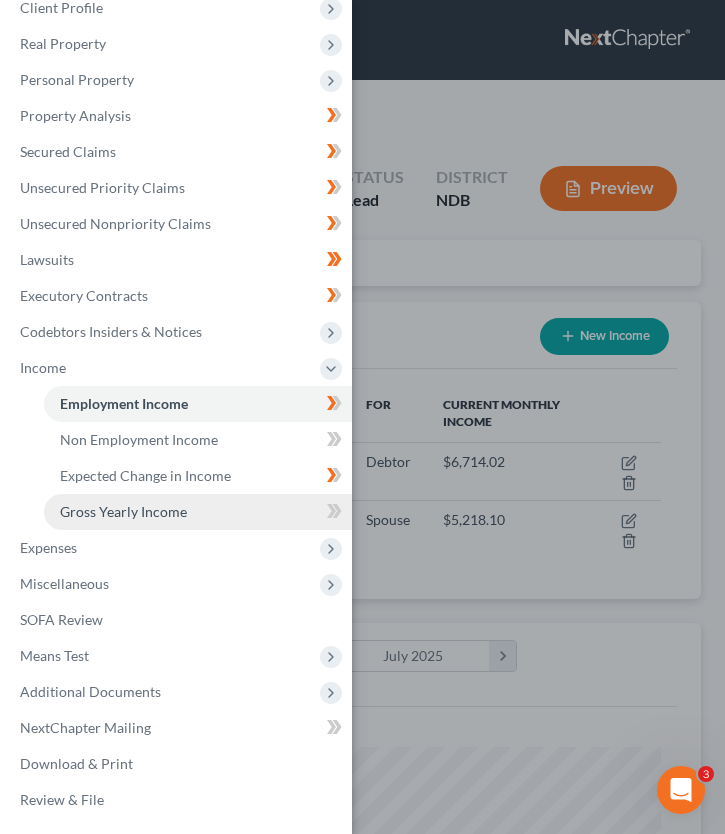 click on "Gross Yearly Income" at bounding box center [123, 511] 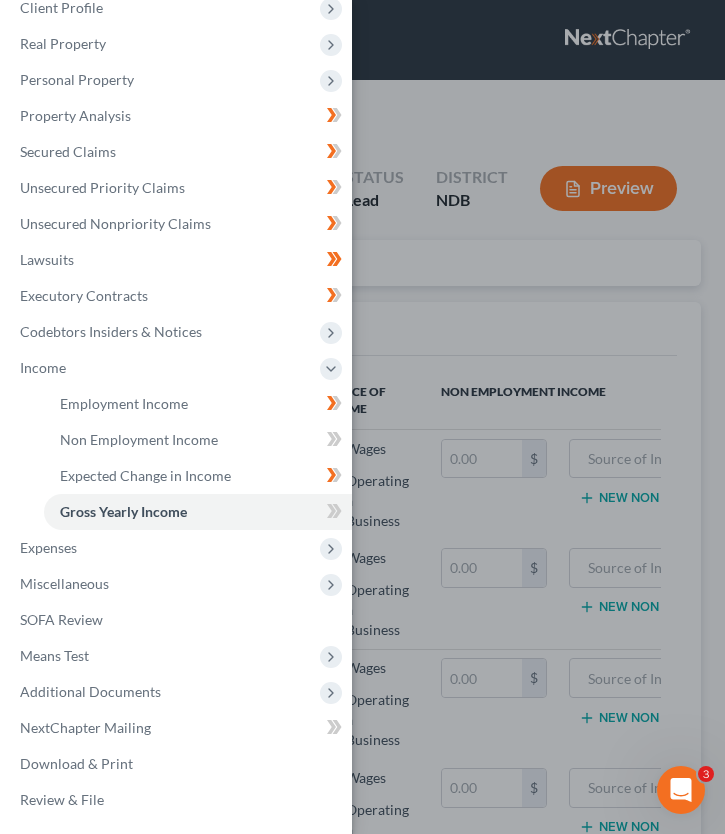 click on "Case Dashboard
Payments
Invoices
Payments
Payments
Credit Report
Client Profile" at bounding box center [362, 417] 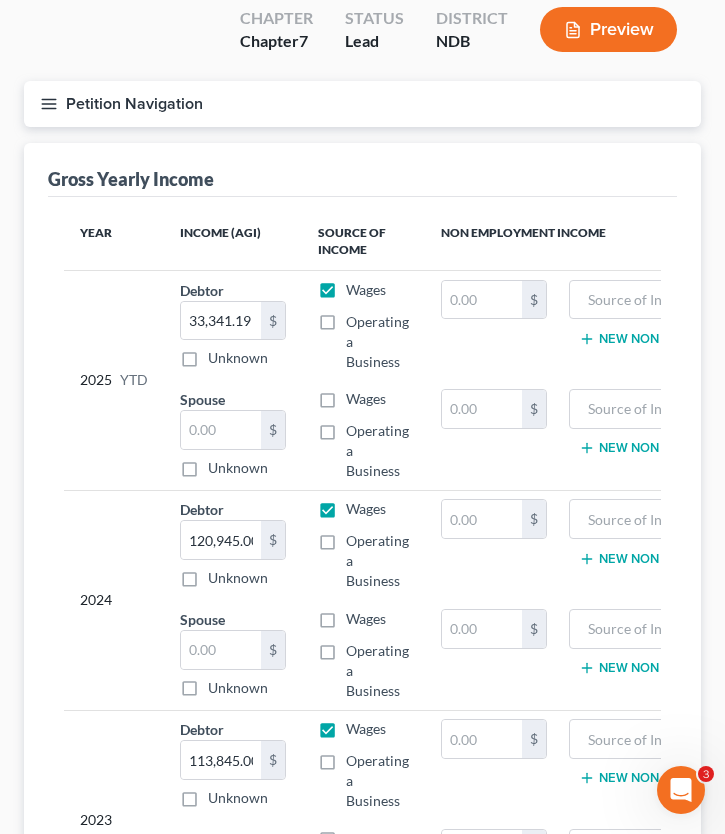 scroll, scrollTop: 0, scrollLeft: 0, axis: both 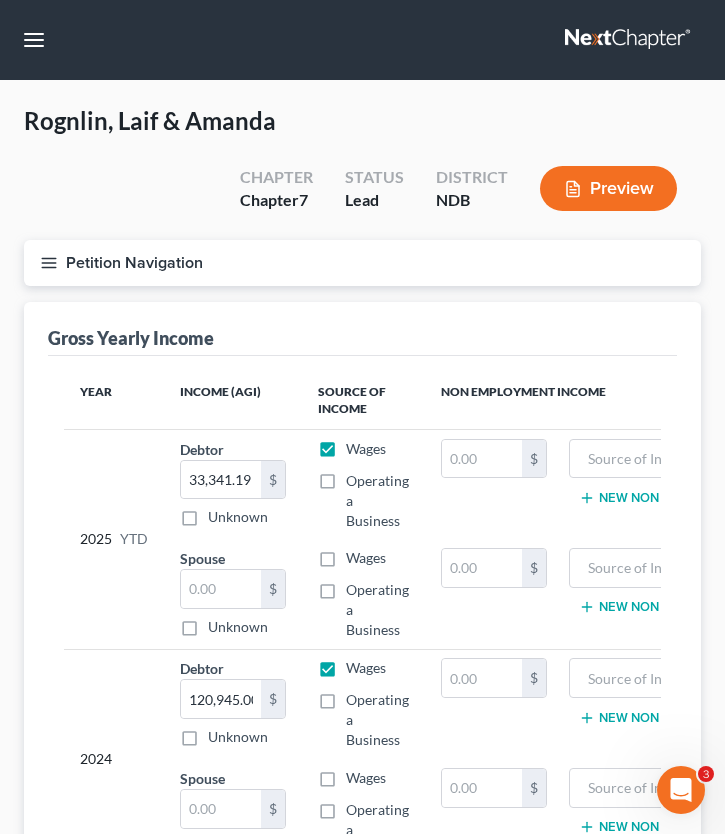 click on "Petition Navigation" at bounding box center (362, 263) 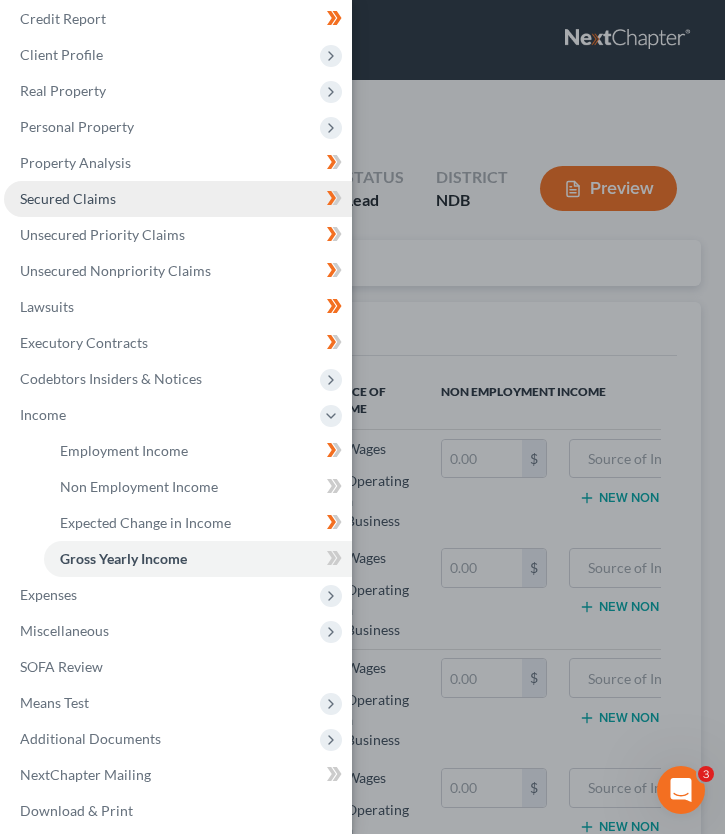 scroll, scrollTop: 0, scrollLeft: 0, axis: both 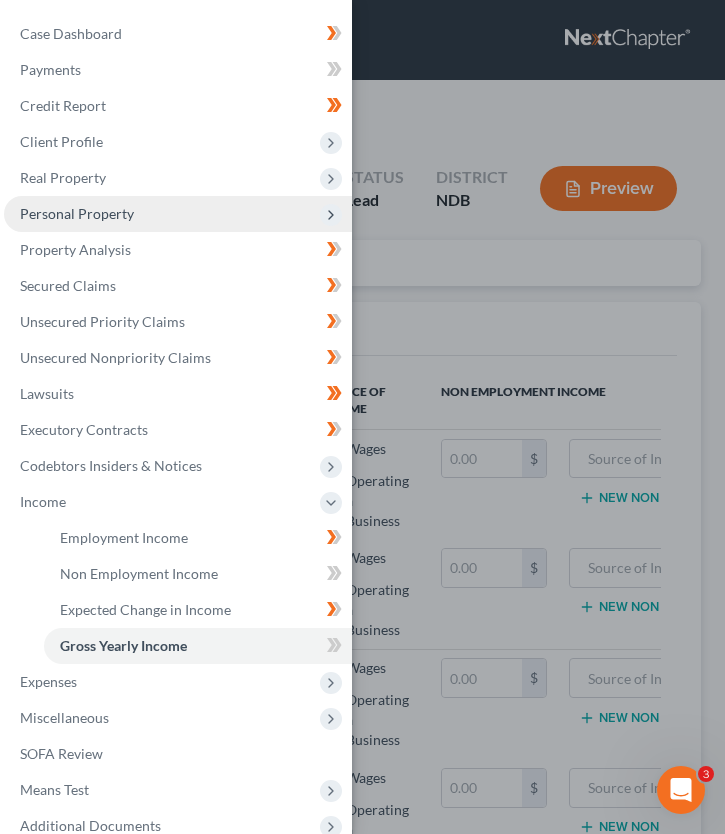 click on "Personal Property" at bounding box center (178, 214) 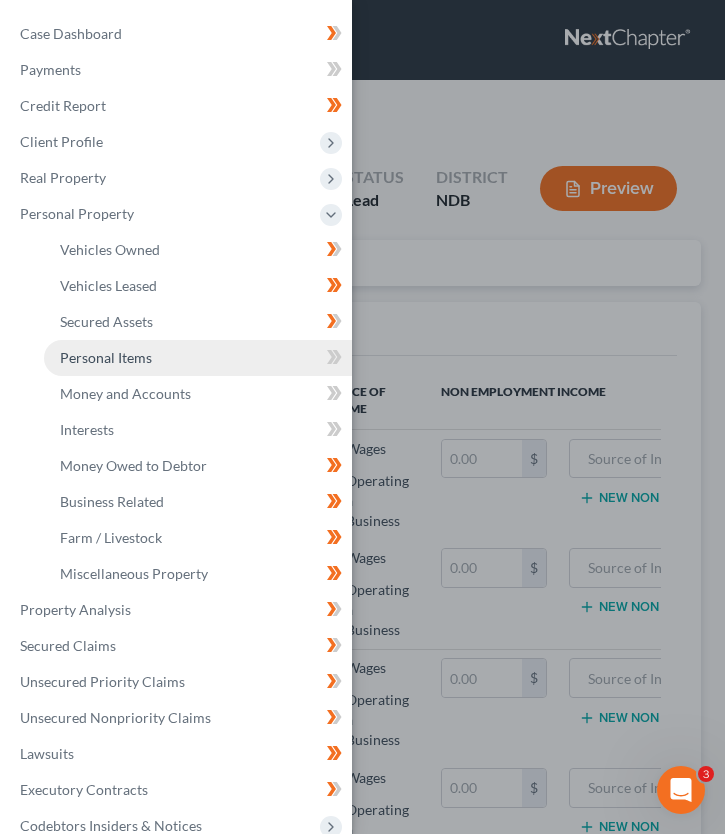 click on "Personal Items" at bounding box center [198, 358] 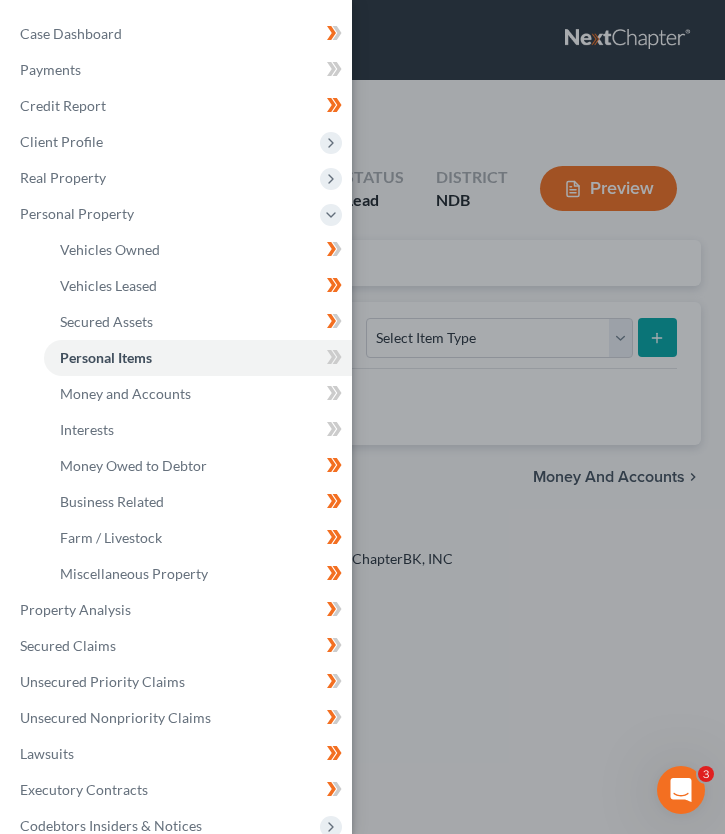 click on "Case Dashboard
Payments
Invoices
Payments
Payments
Credit Report
Client Profile" at bounding box center (362, 417) 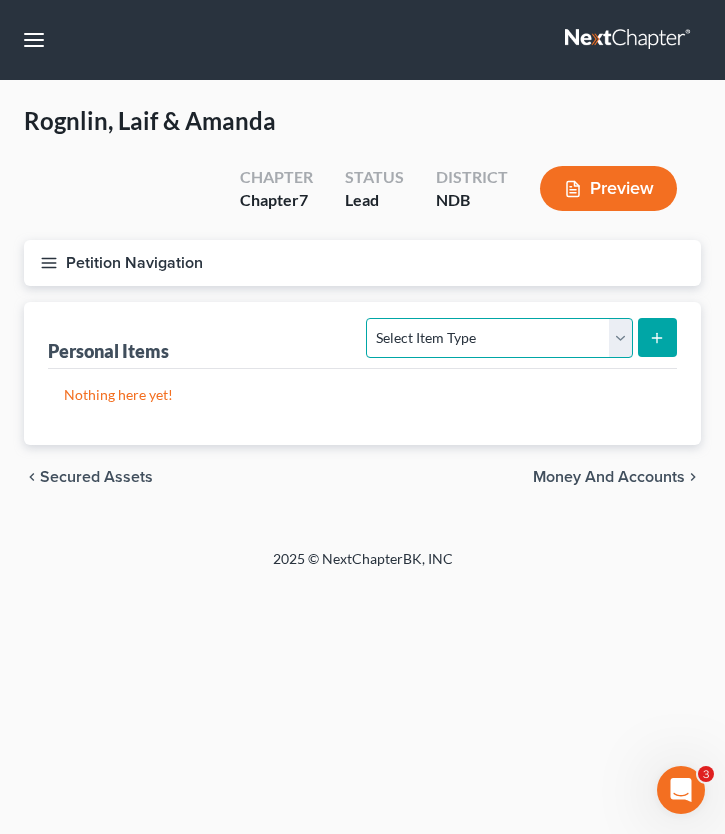 click on "Select Item Type Clothing (A/B: 11) Collectibles Of Value (A/B: 8) Electronics (A/B: 7) Firearms (A/B: 10) Household Goods (A/B: 6) Jewelry (A/B: 12) Other (A/B: 14) Pet(s) (A/B: 13) Sports & Hobby Equipment (A/B: 9)" at bounding box center [499, 338] 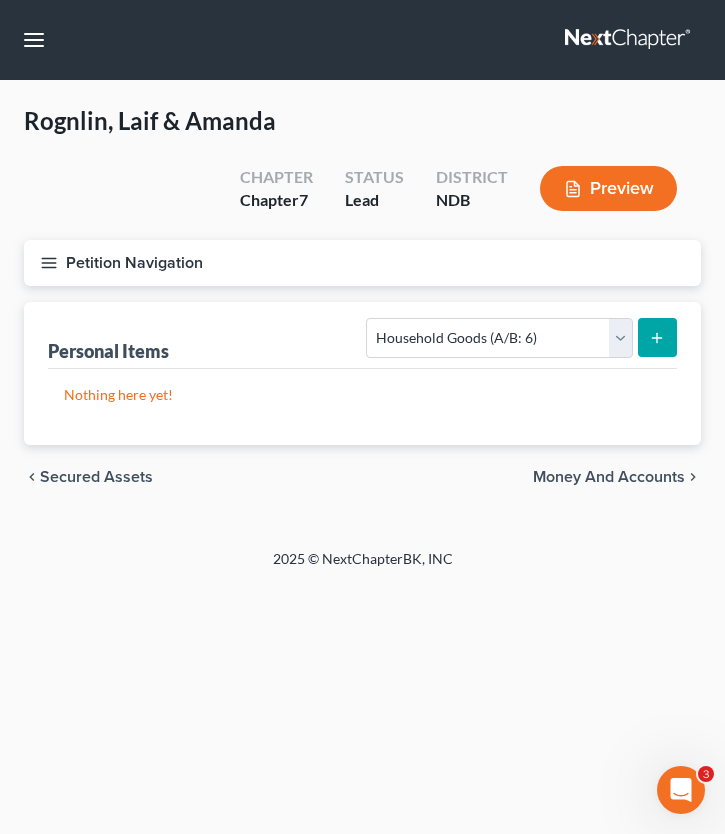 click 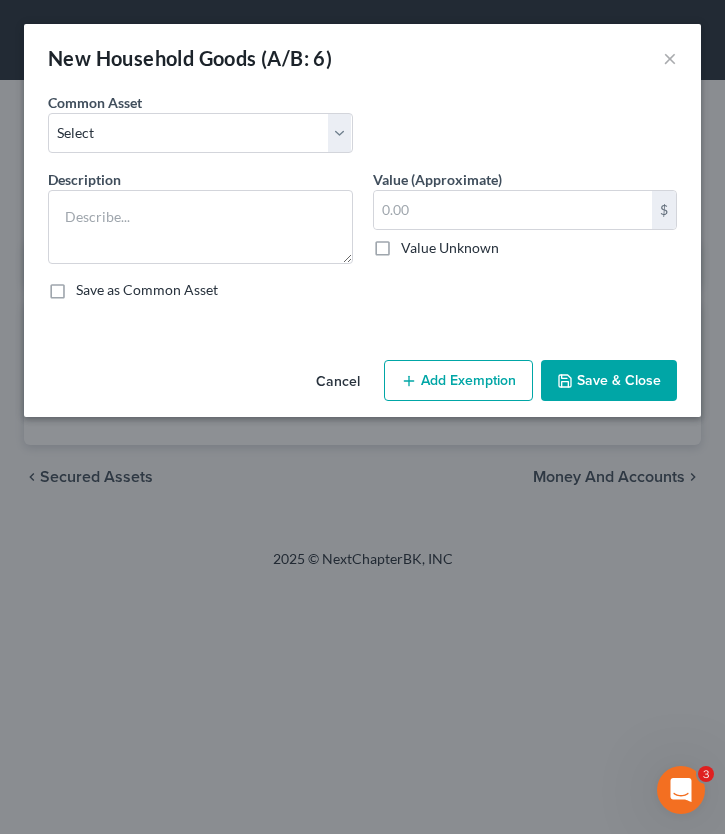 click on "An exemption set must first be selected from the Filing Information section. Common Asset Select Household goods and furnishings, no one item exceeding _______ in value Household goods and furnishings Household goods and furnishings, no one item exceeding  $ 50.00 in value
Description
*
Value (Approximate)
$
Value Unknown
Balance Undetermined
$
Value Unknown
Save as Common Asset" at bounding box center [362, 222] 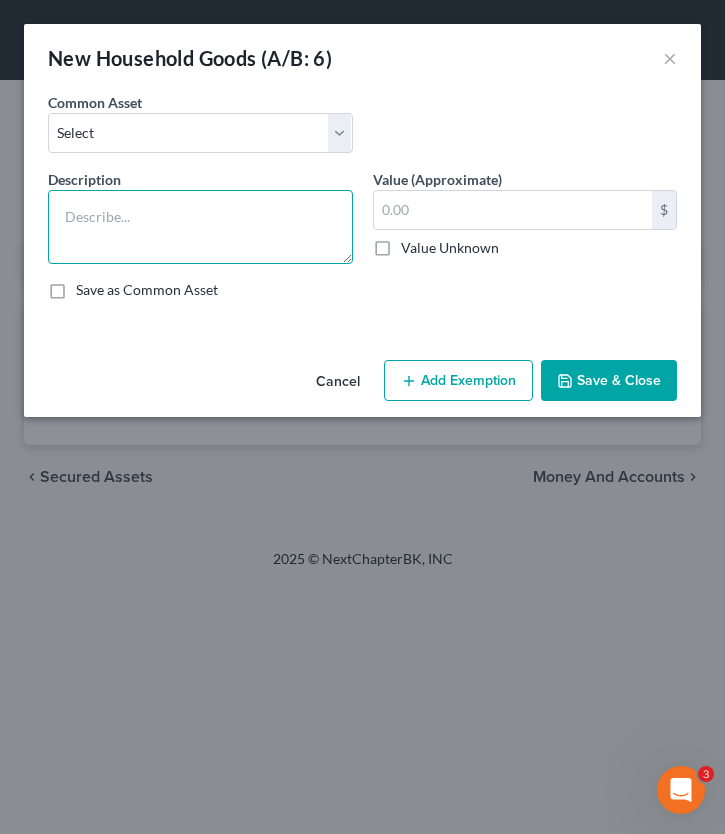 click at bounding box center [200, 227] 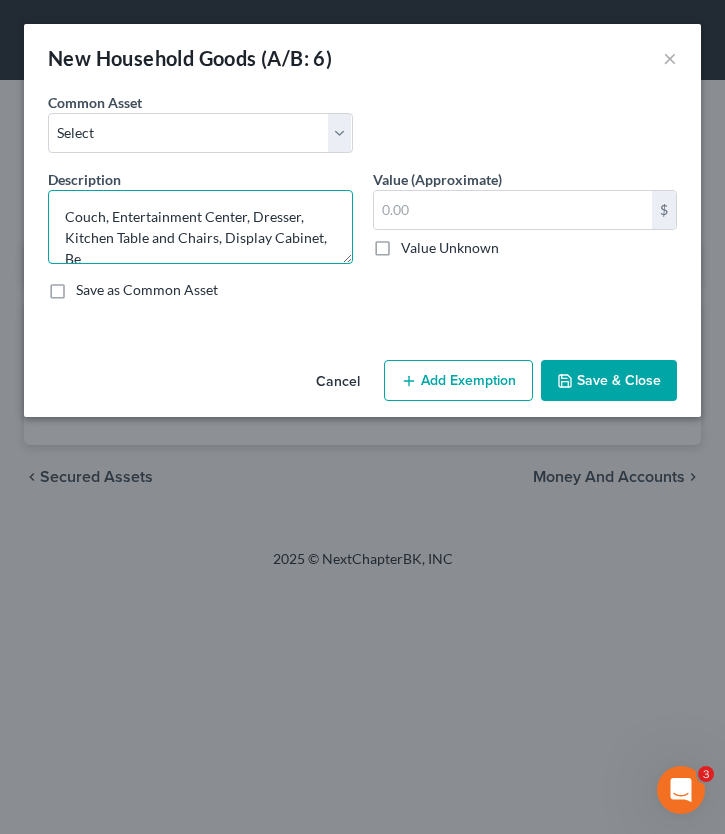 scroll, scrollTop: 4, scrollLeft: 0, axis: vertical 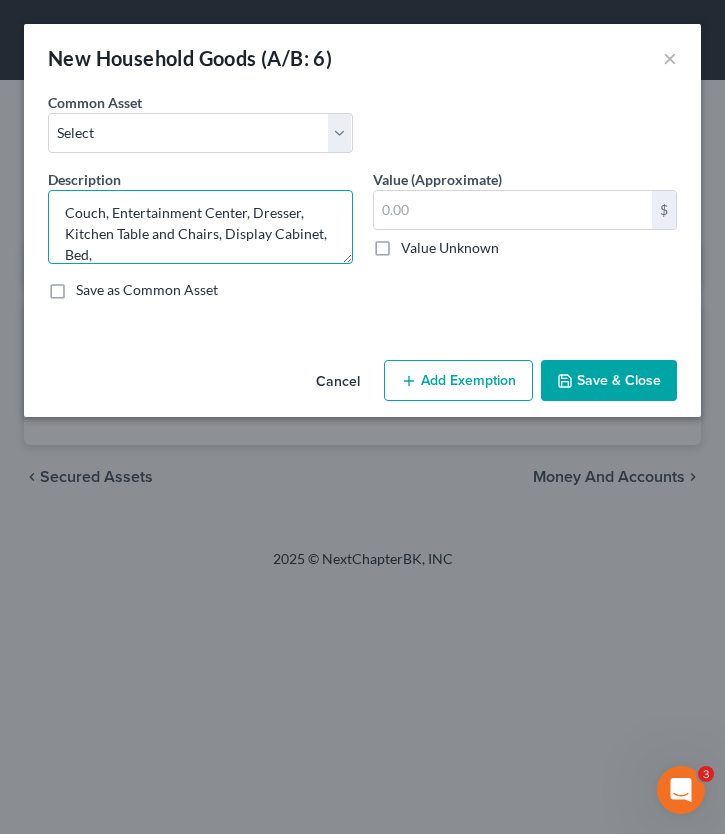 click on "Couch, Entertainment Center, Dresser, Kitchen Table and Chairs, Display Cabinet, Bed," at bounding box center (200, 227) 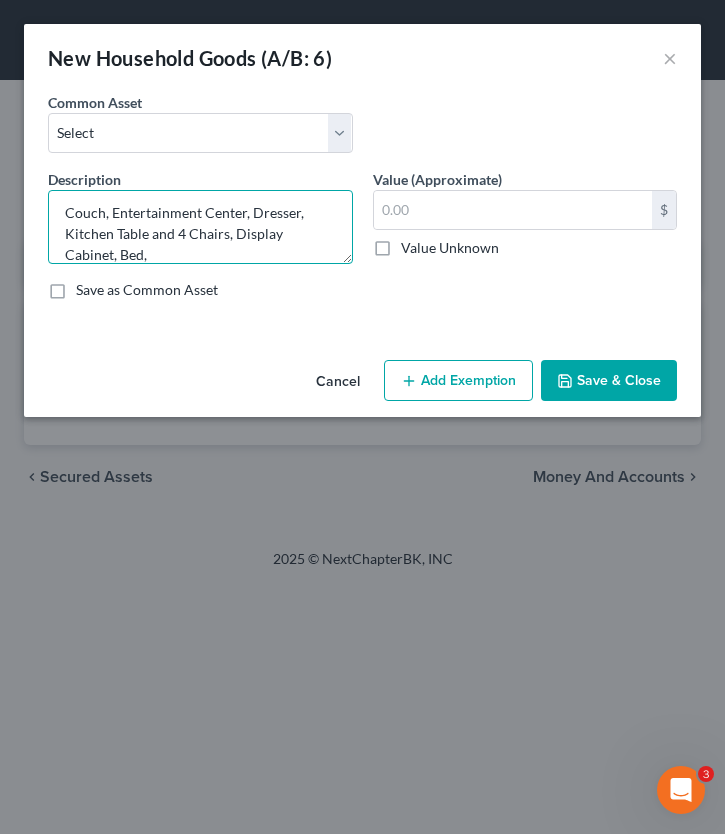 click on "Couch, Entertainment Center, Dresser, Kitchen Table and 4 Chairs, Display Cabinet, Bed," at bounding box center [200, 227] 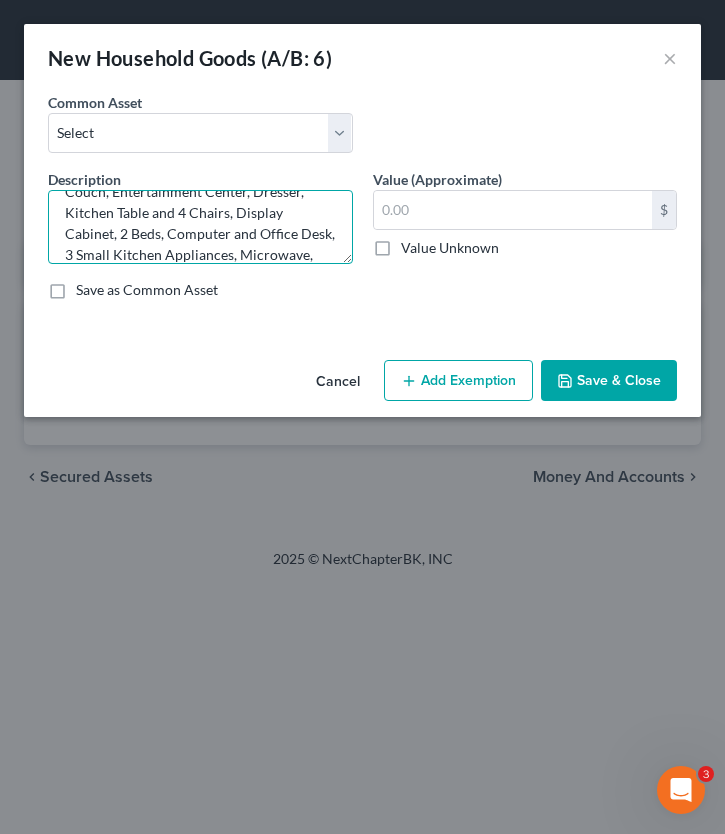 scroll, scrollTop: 46, scrollLeft: 0, axis: vertical 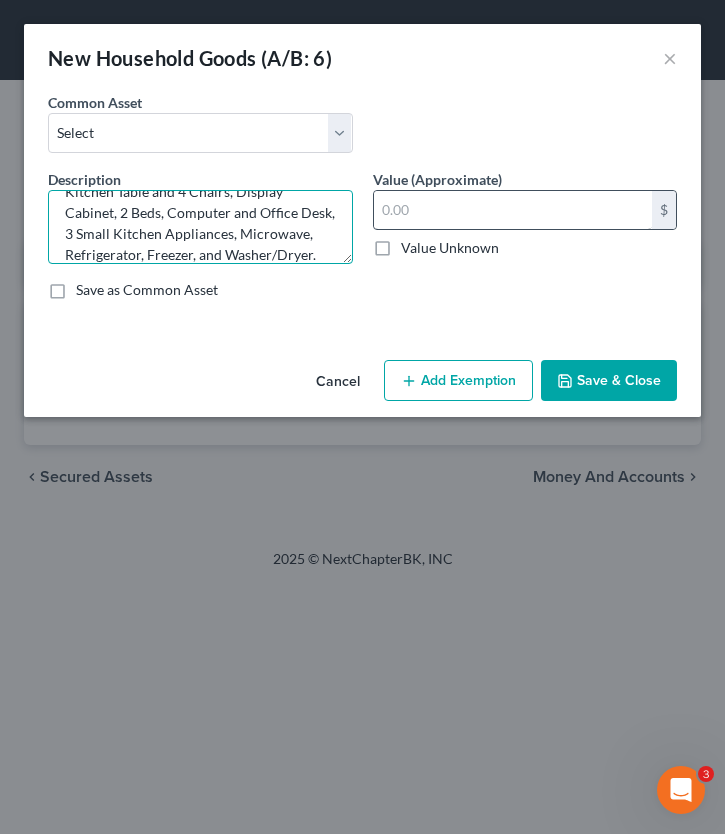 type on "Couch, Entertainment Center, Dresser, Kitchen Table and 4 Chairs, Display Cabinet, 2 Beds, Computer and Office Desk, 3 Small Kitchen Appliances, Microwave, Refrigerator, Freezer, and Washer/Dryer." 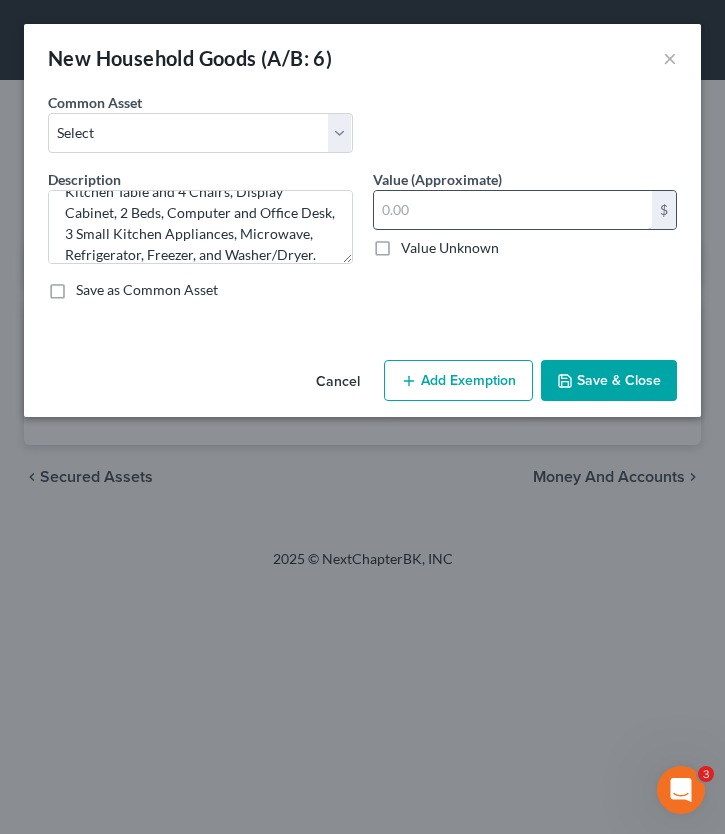 click at bounding box center [513, 210] 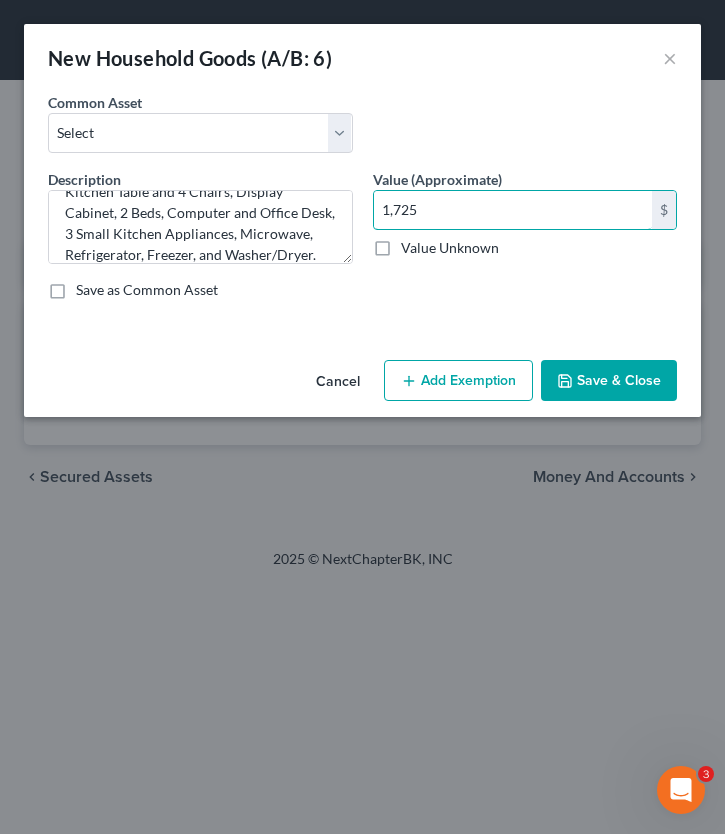 type on "1,725" 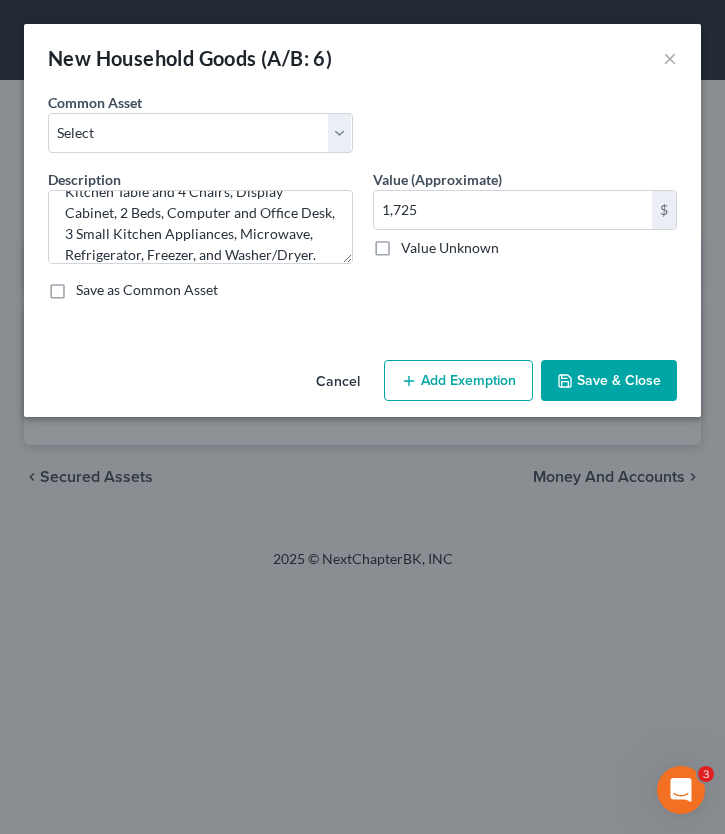 click on "Save & Close" at bounding box center [609, 381] 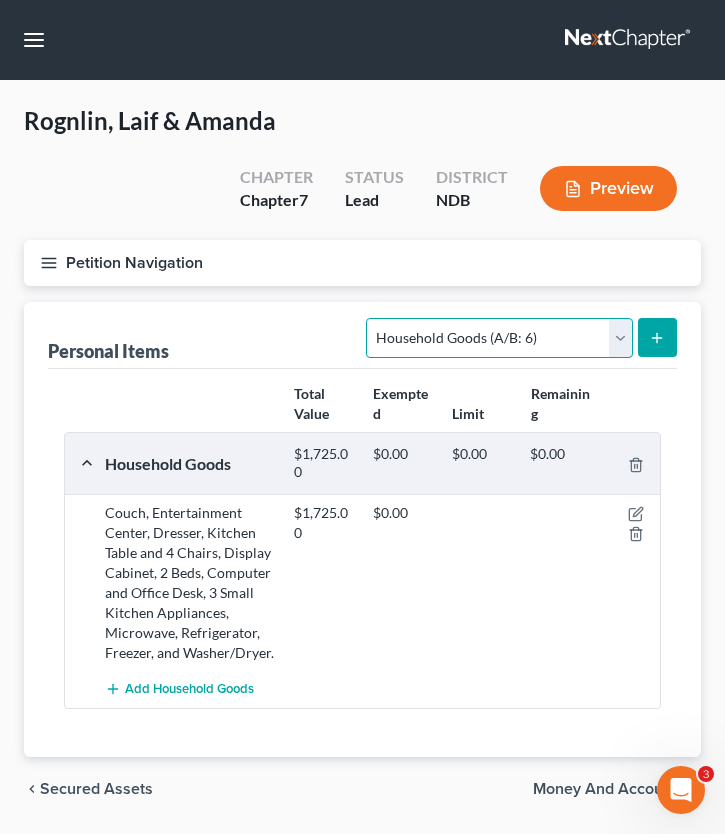 click on "Select Item Type Clothing (A/B: 11) Collectibles Of Value (A/B: 8) Electronics (A/B: 7) Firearms (A/B: 10) Household Goods (A/B: 6) Jewelry (A/B: 12) Other (A/B: 14) Pet(s) (A/B: 13) Sports & Hobby Equipment (A/B: 9)" at bounding box center [499, 338] 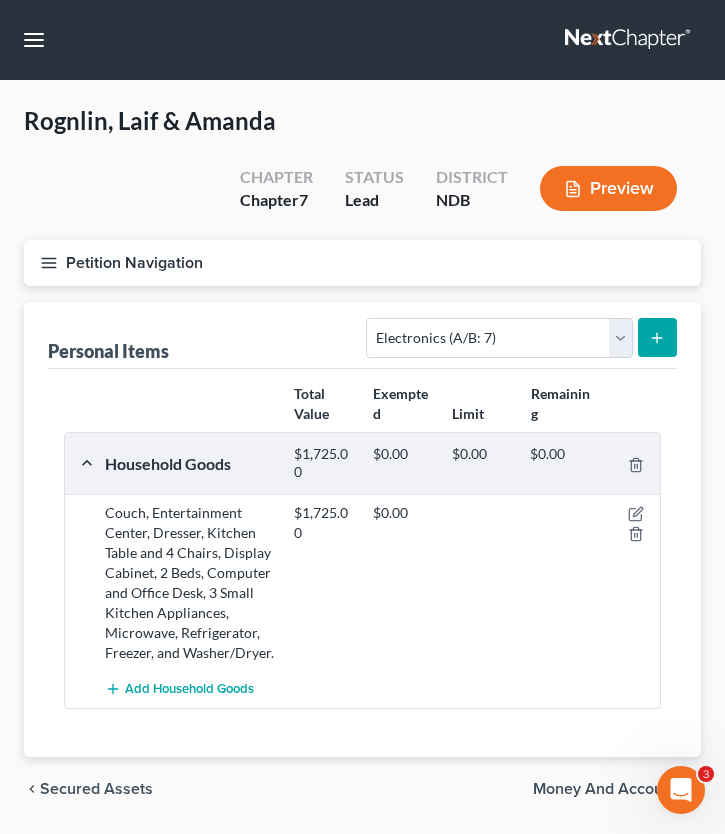 click 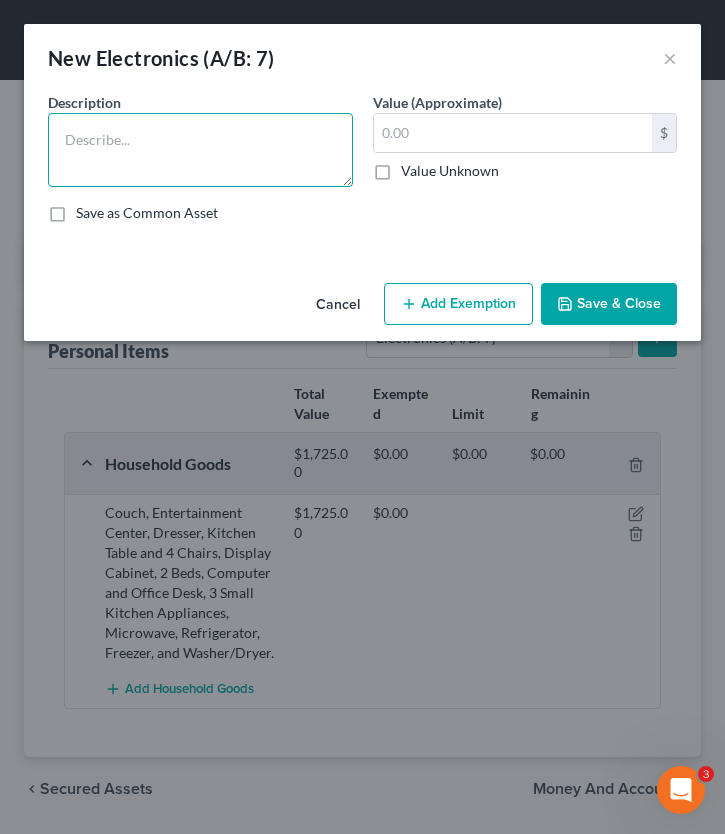 click at bounding box center [200, 150] 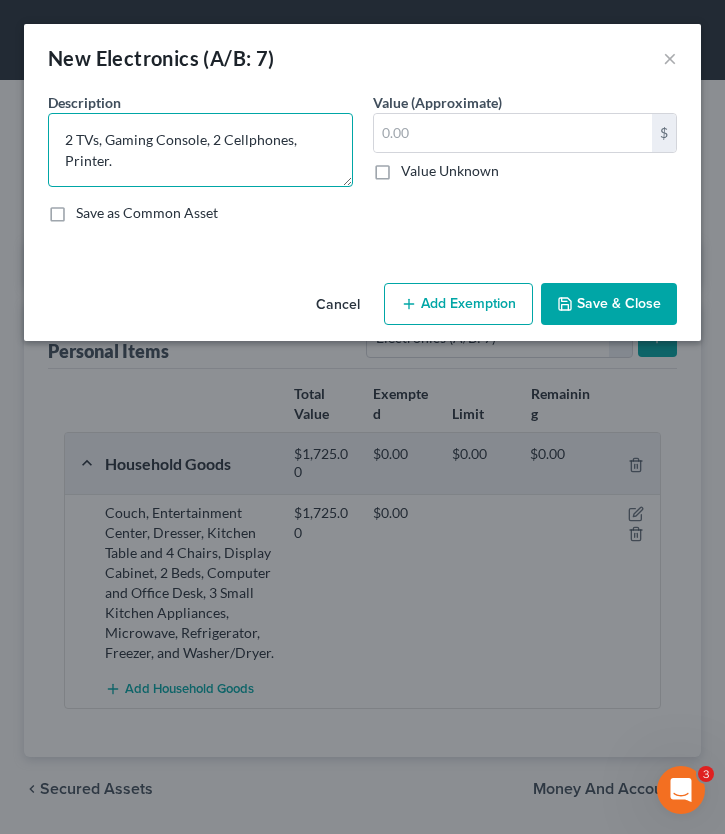 click on "2 TVs, Gaming Console, 2 Cellphones, Printer." at bounding box center [200, 150] 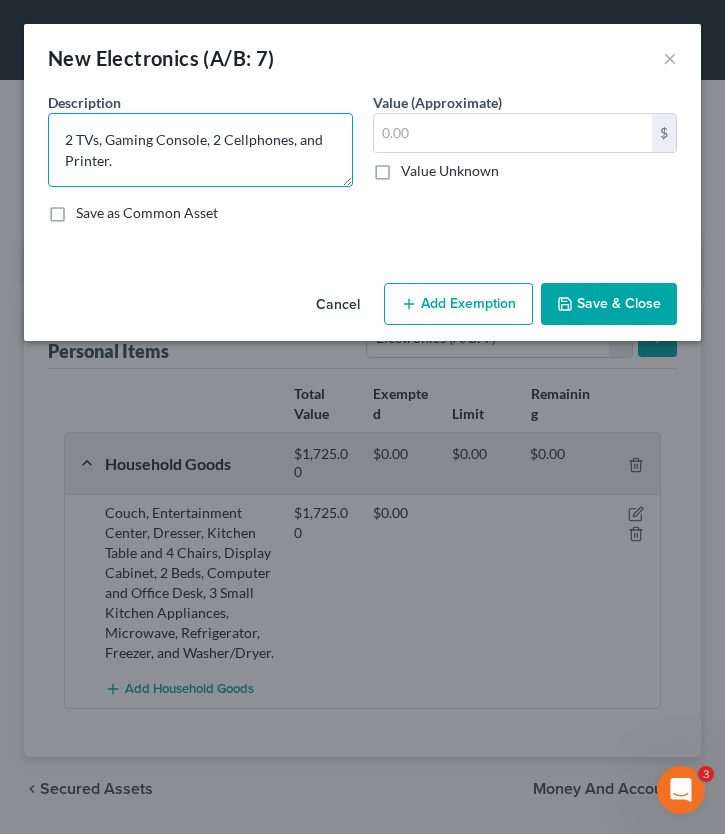 click on "2 TVs, Gaming Console, 2 Cellphones, and Printer." at bounding box center (200, 150) 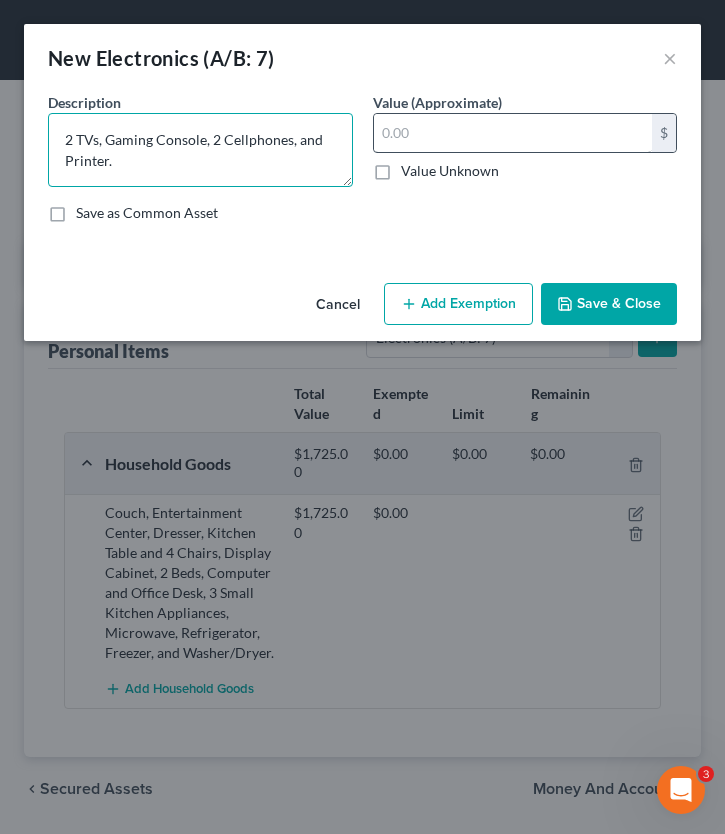 type on "2 TVs, Gaming Console, 2 Cellphones, and Printer." 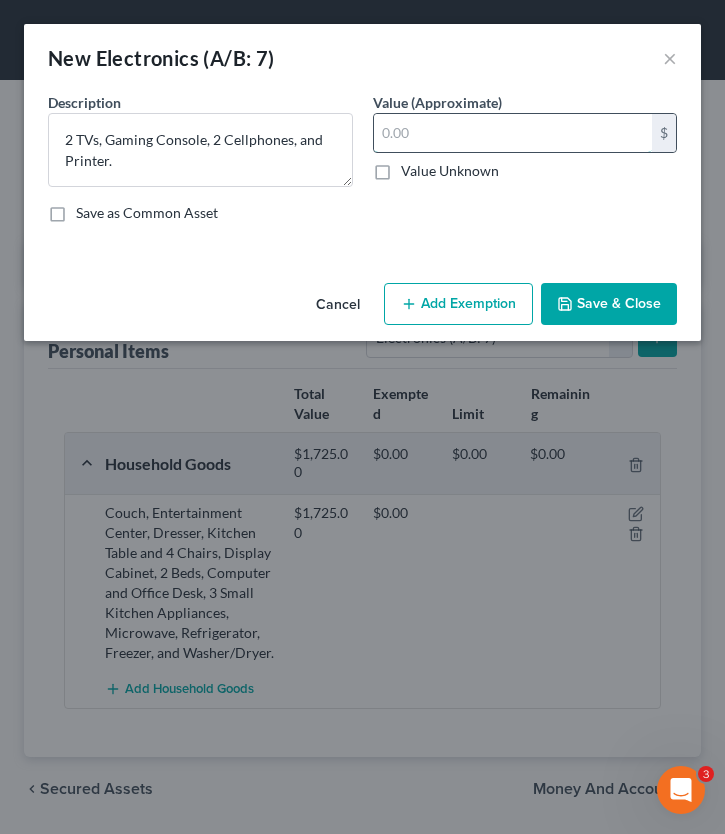 click at bounding box center (513, 133) 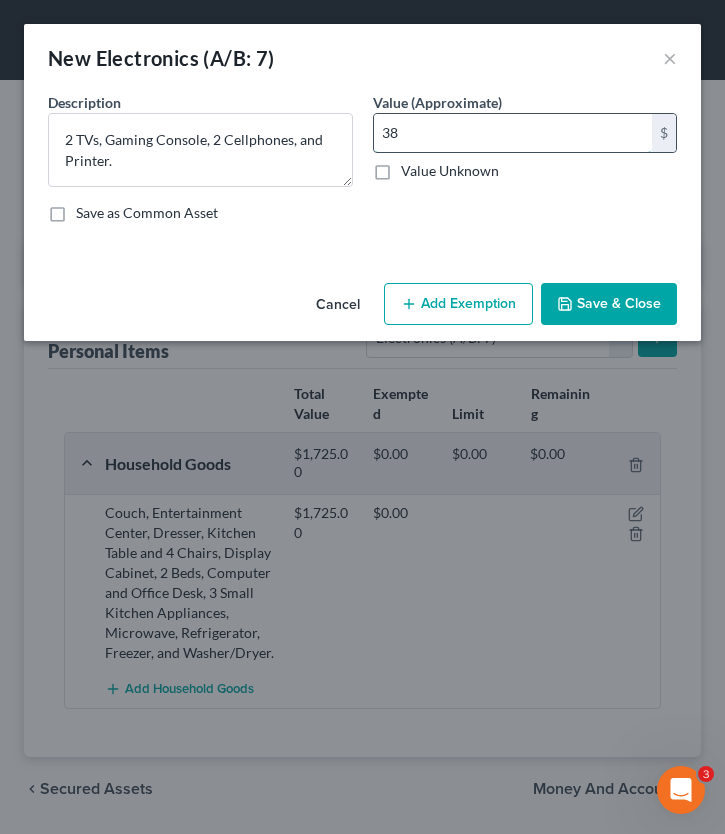 type on "3" 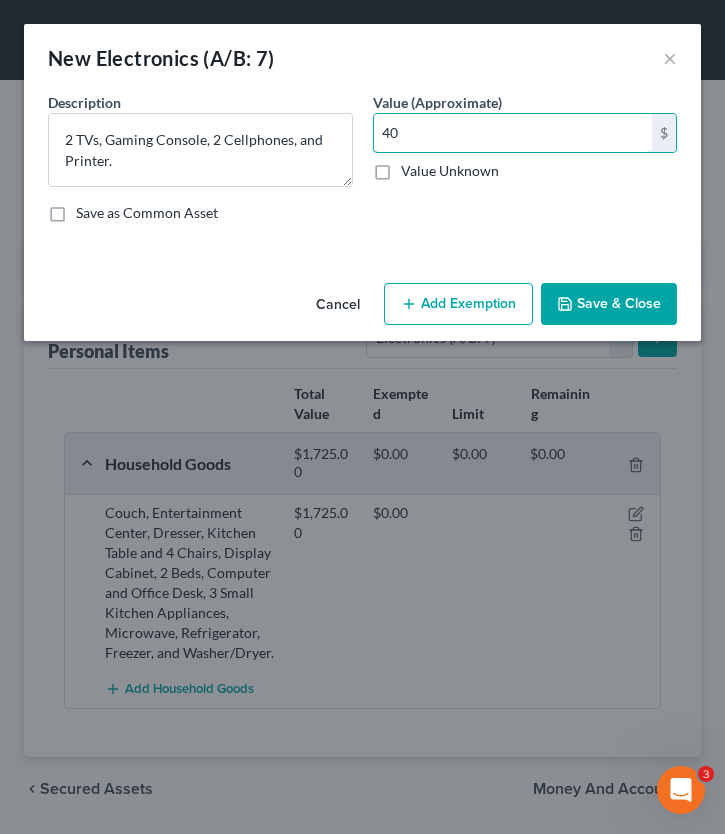 type on "4" 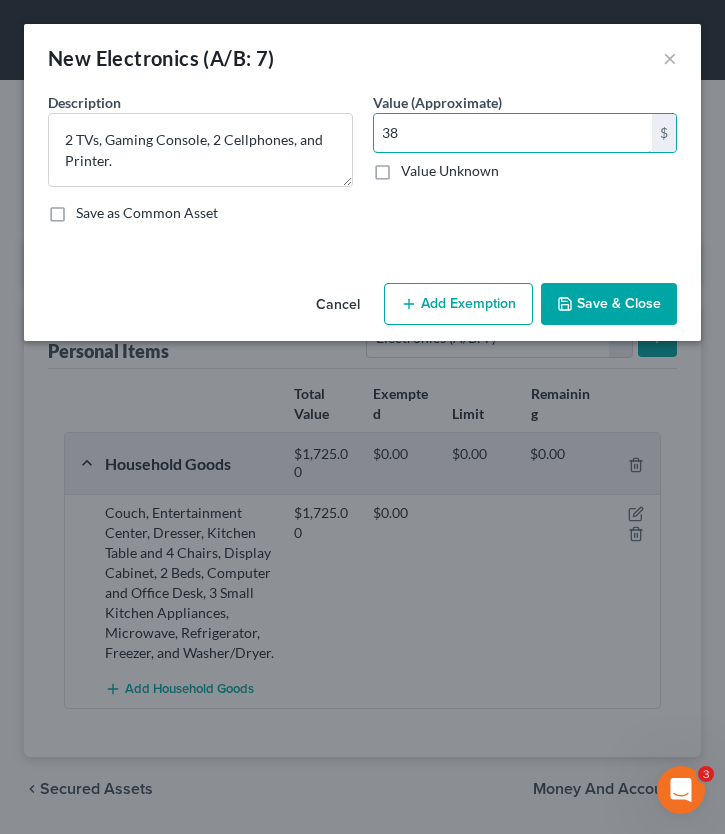 type on "3" 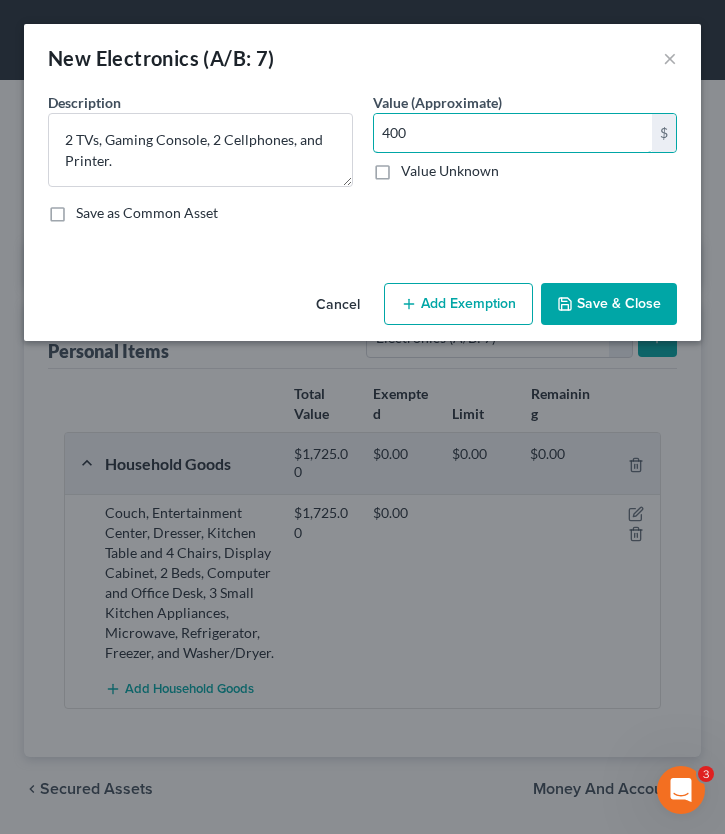 type on "400" 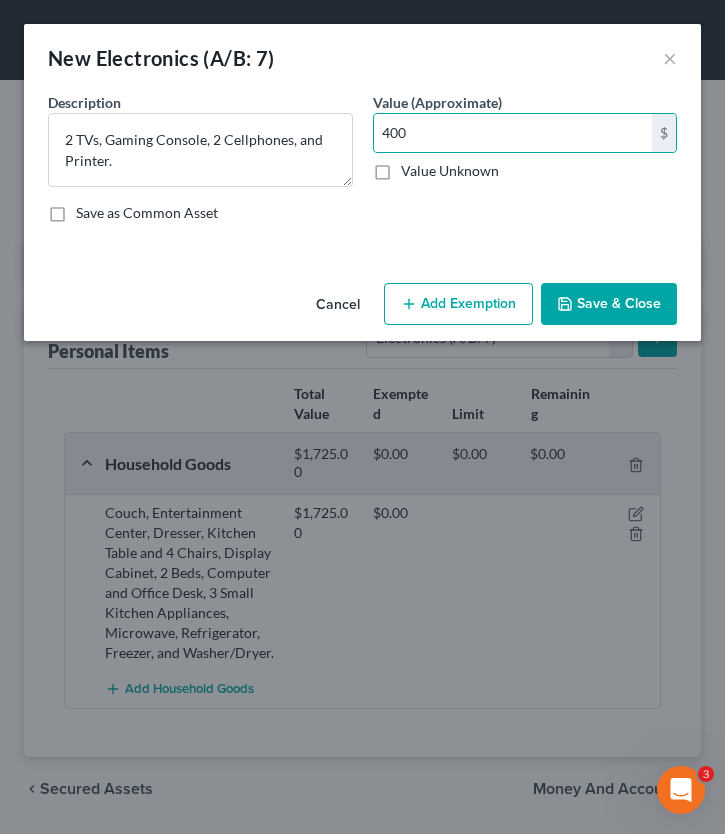 click on "Save & Close" at bounding box center [609, 304] 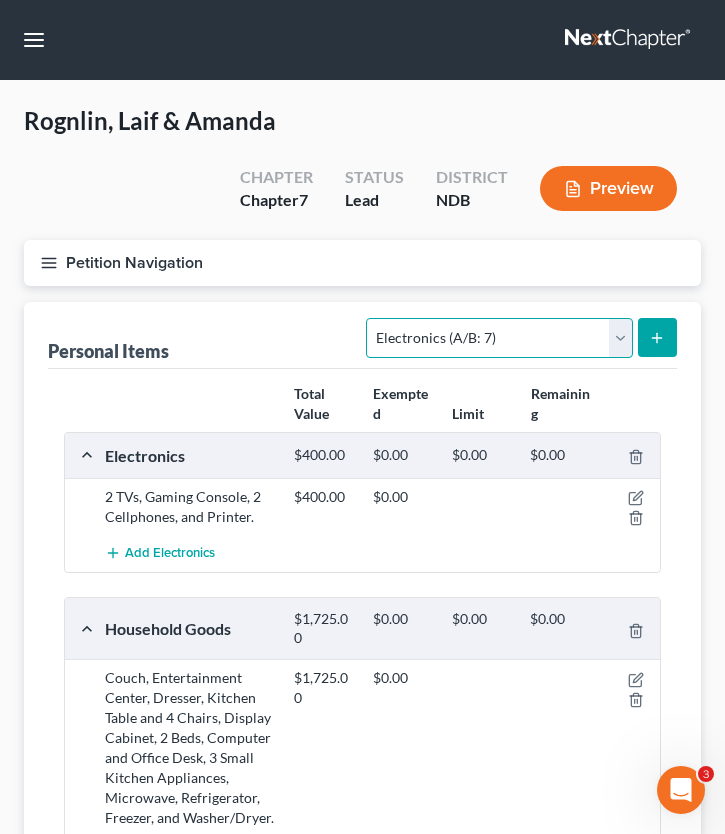 click on "Select Item Type Clothing (A/B: 11) Collectibles Of Value (A/B: 8) Electronics (A/B: 7) Firearms (A/B: 10) Household Goods (A/B: 6) Jewelry (A/B: 12) Other (A/B: 14) Pet(s) (A/B: 13) Sports & Hobby Equipment (A/B: 9)" at bounding box center [499, 338] 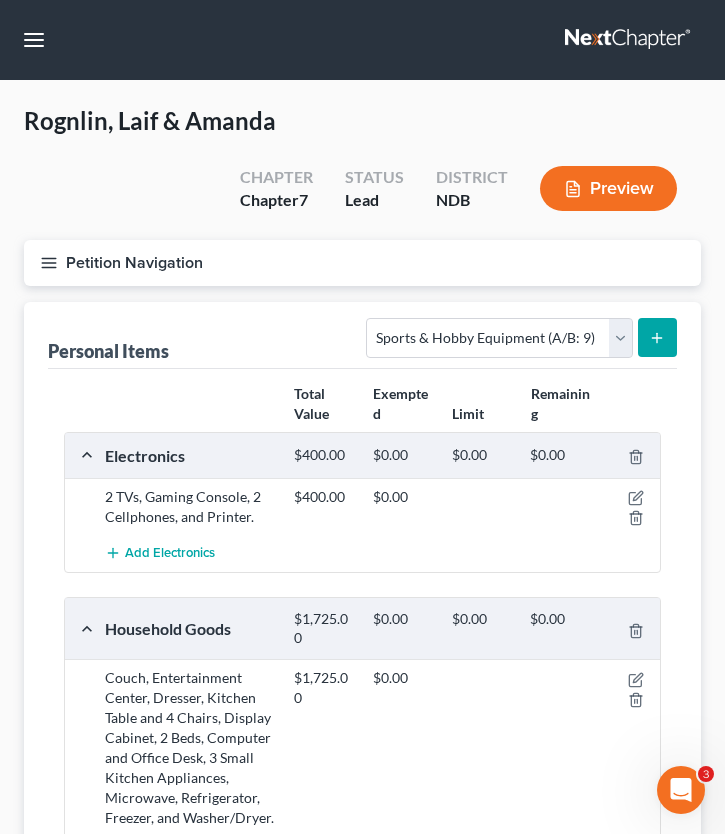 click 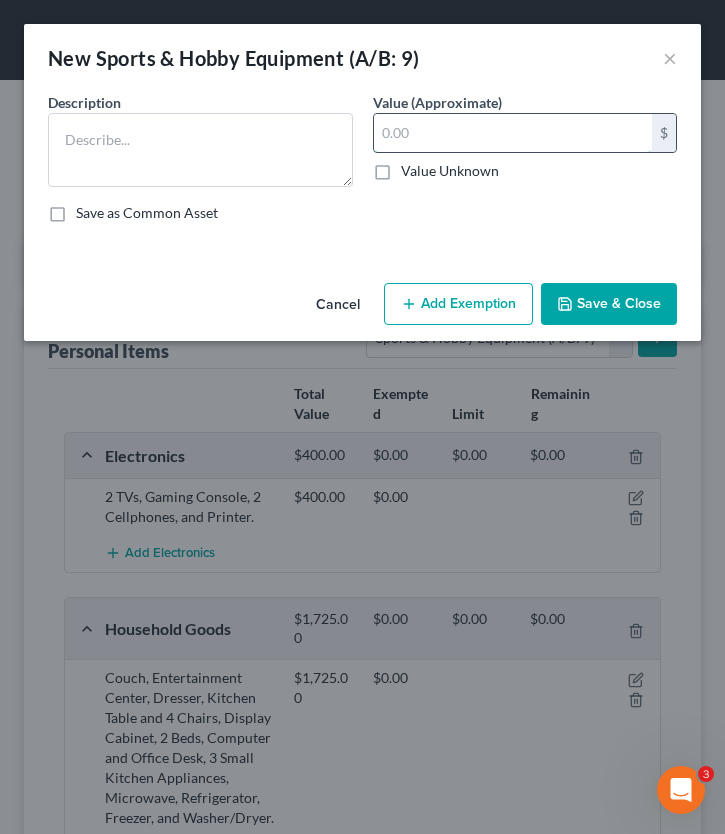 click at bounding box center (513, 133) 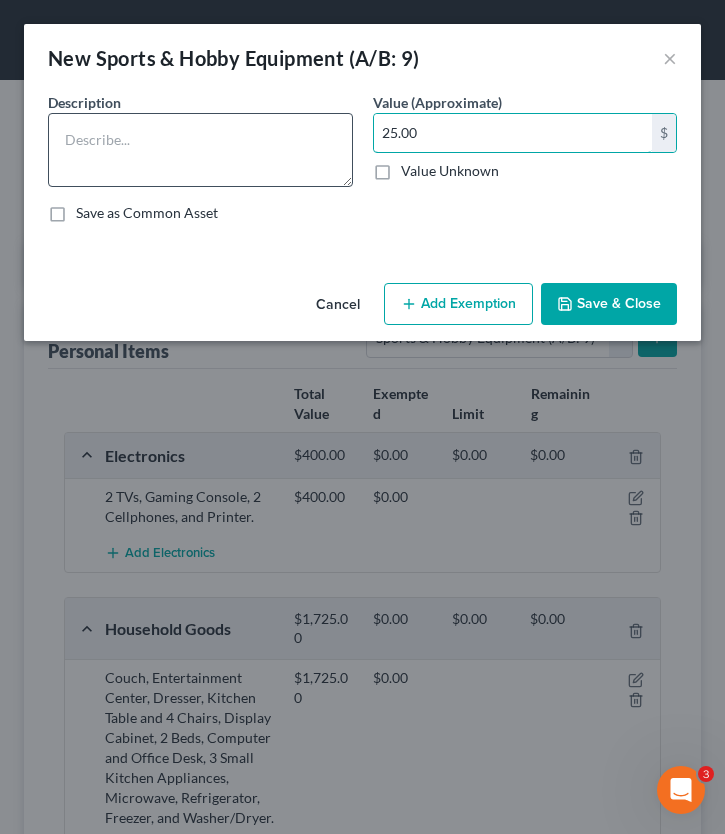 type on "25.00" 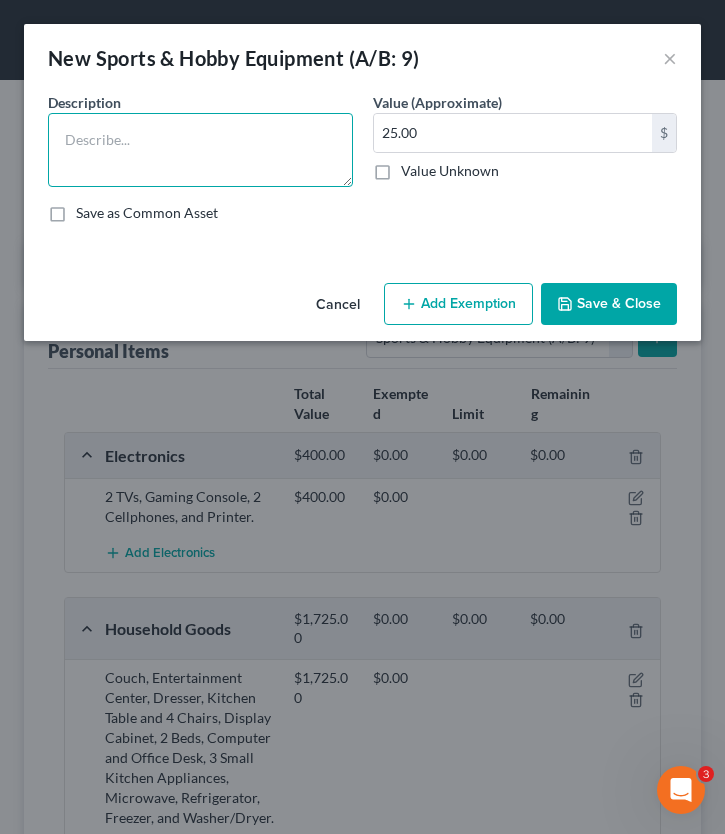 click at bounding box center (200, 150) 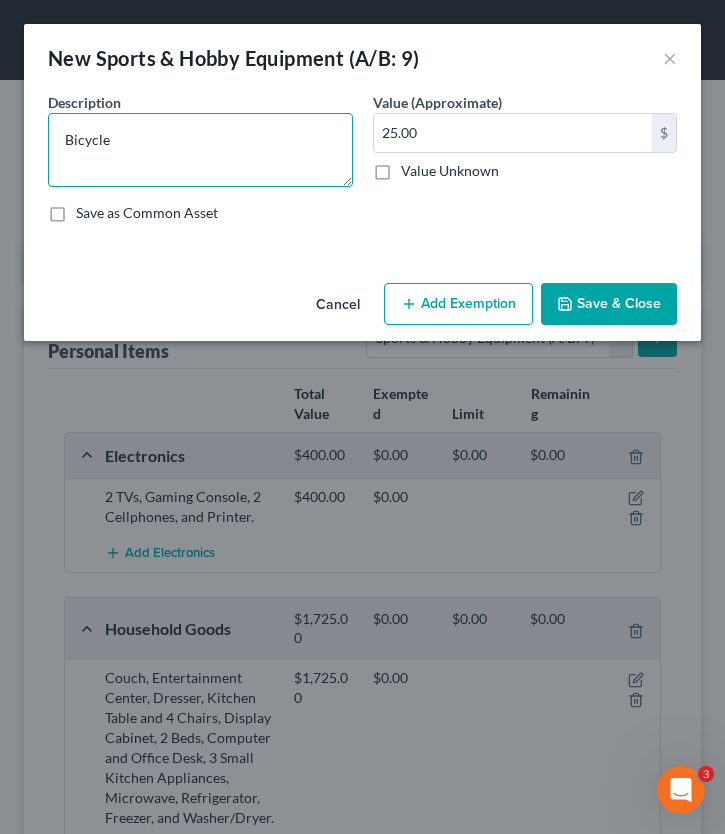 type on "Bicycle" 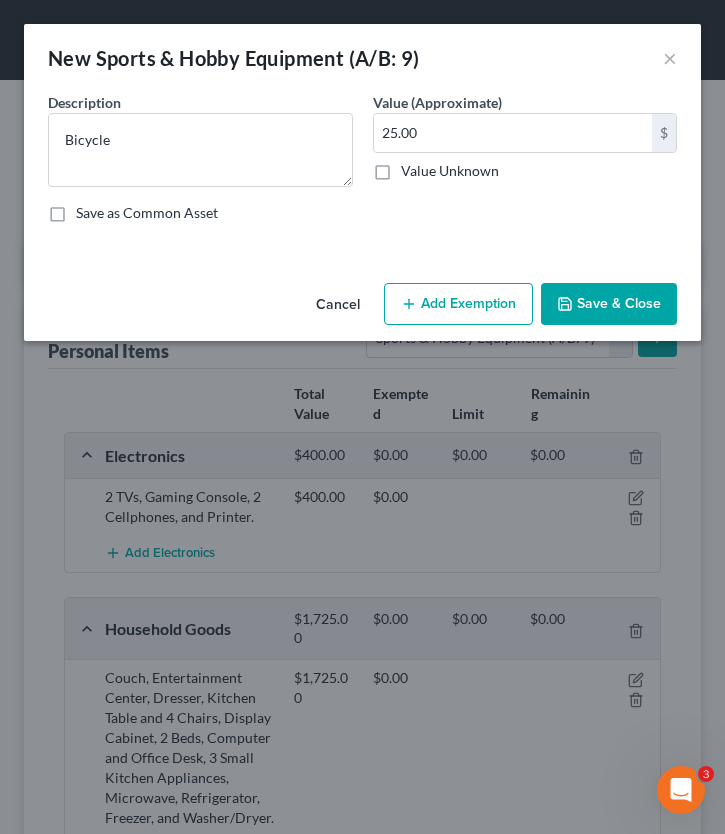 click on "Save & Close" at bounding box center [609, 304] 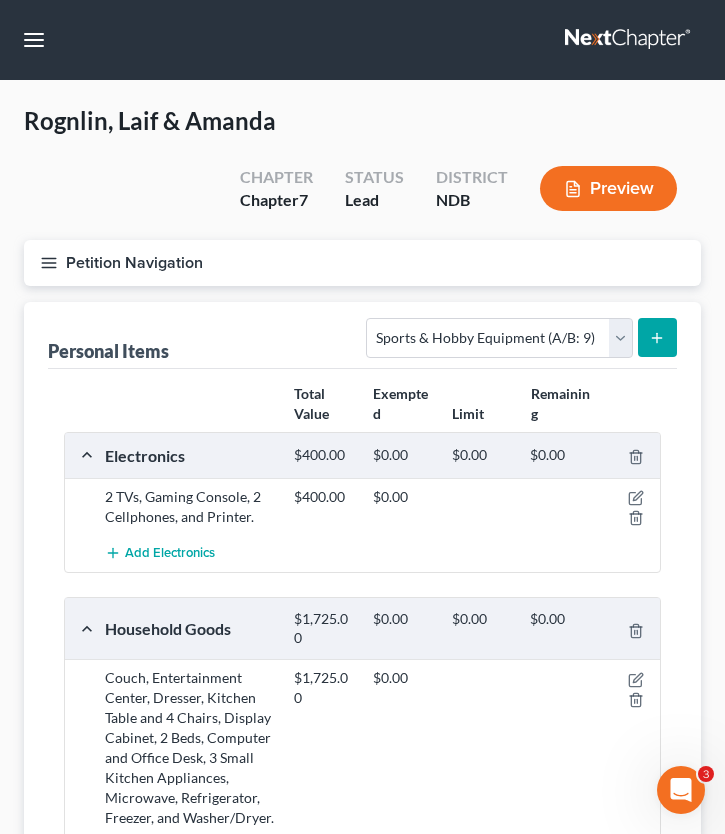 click 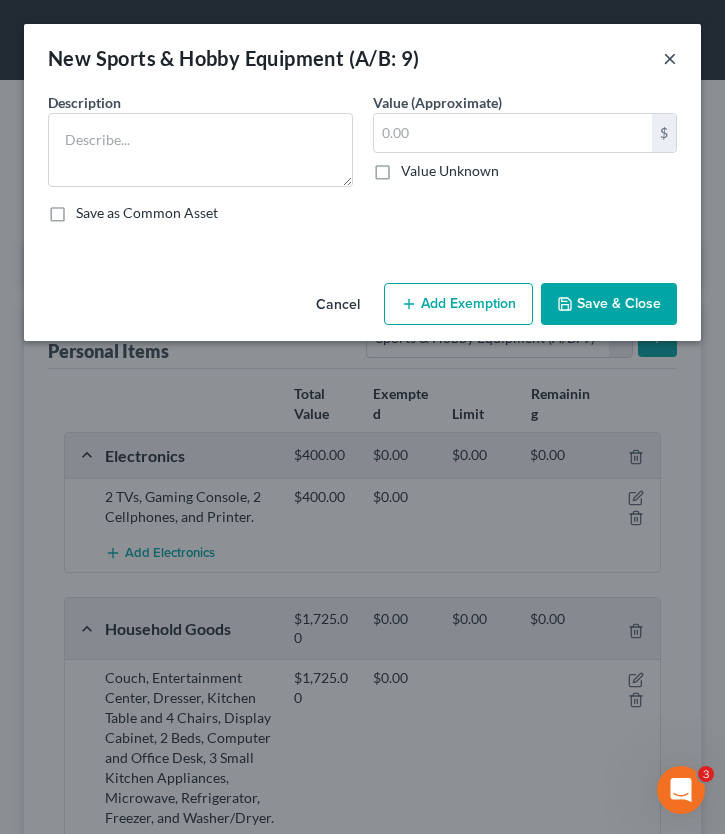 click on "×" at bounding box center [670, 58] 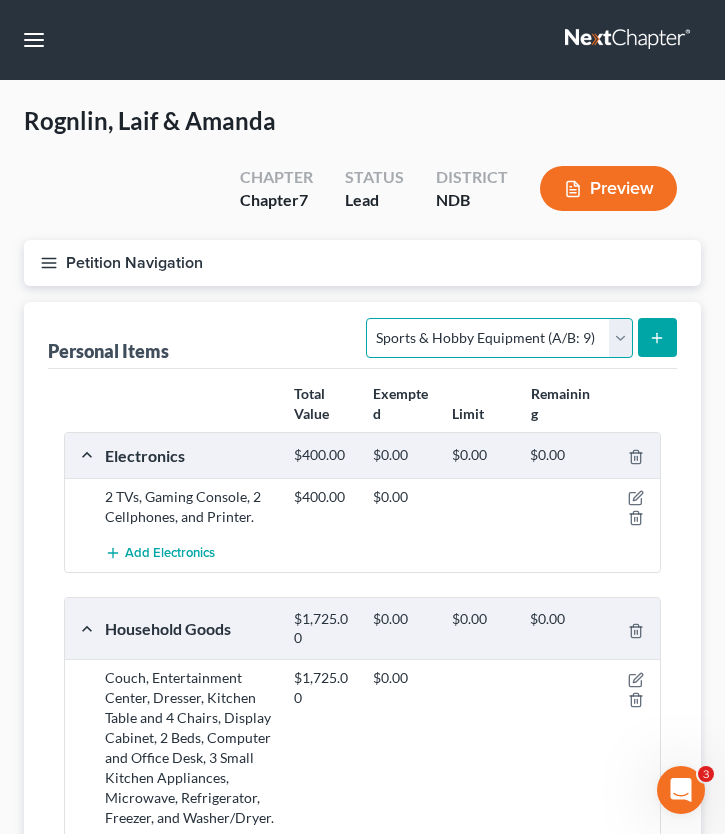 click on "Select Item Type Clothing (A/B: 11) Collectibles Of Value (A/B: 8) Electronics (A/B: 7) Firearms (A/B: 10) Household Goods (A/B: 6) Jewelry (A/B: 12) Other (A/B: 14) Pet(s) (A/B: 13) Sports & Hobby Equipment (A/B: 9)" at bounding box center (499, 338) 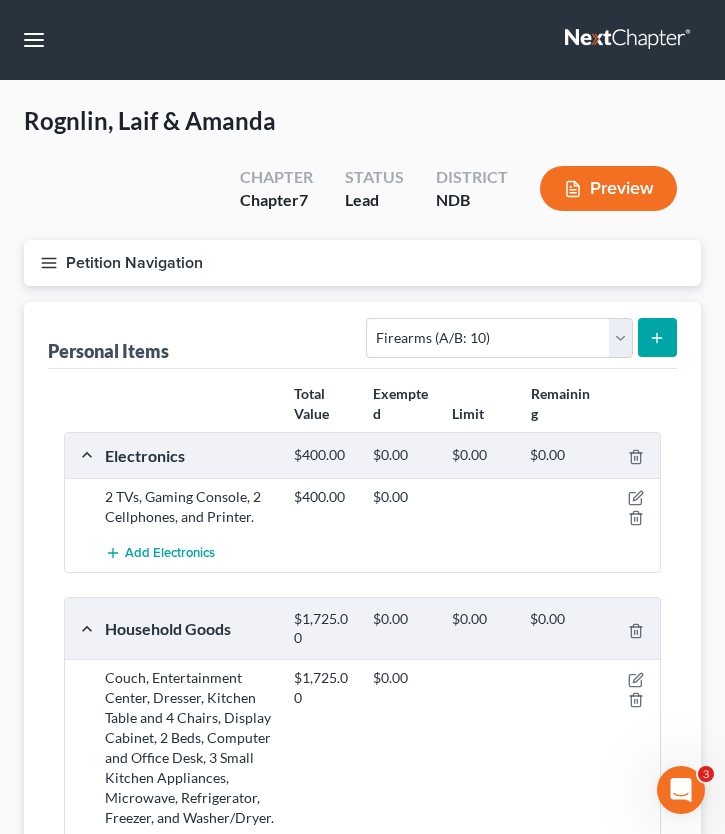 click at bounding box center [657, 337] 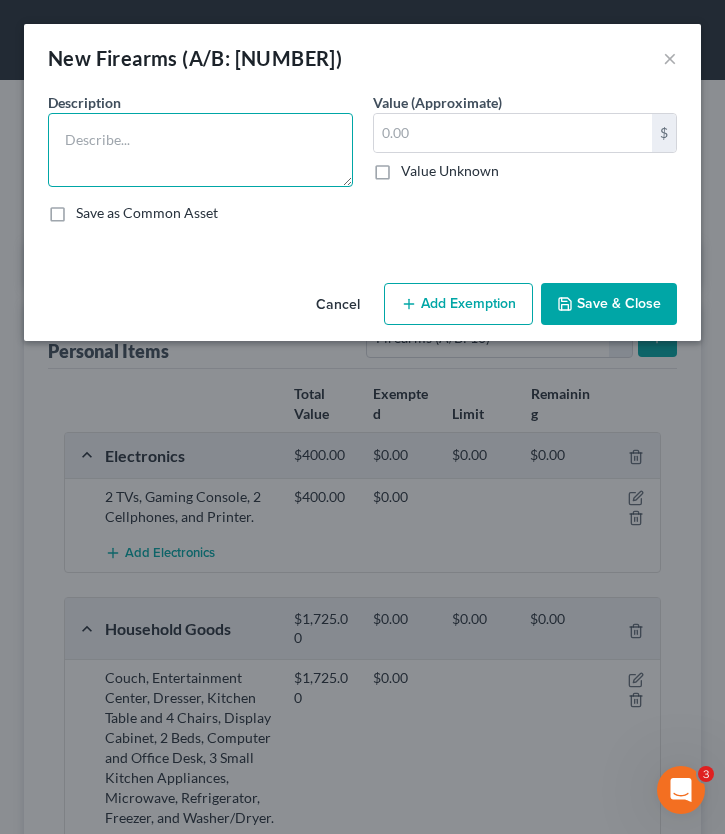 click at bounding box center [200, 150] 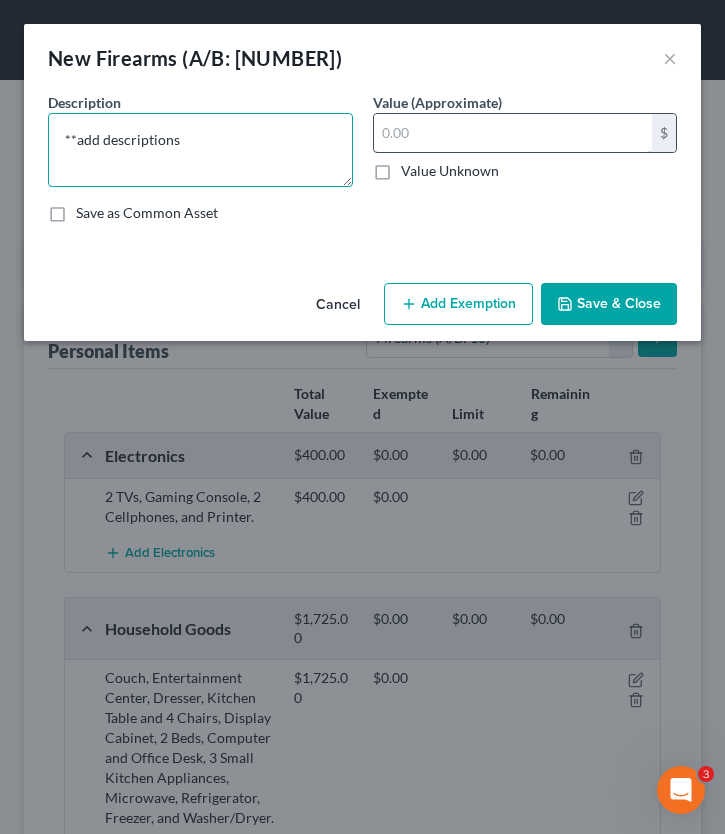 type on "**add descriptions" 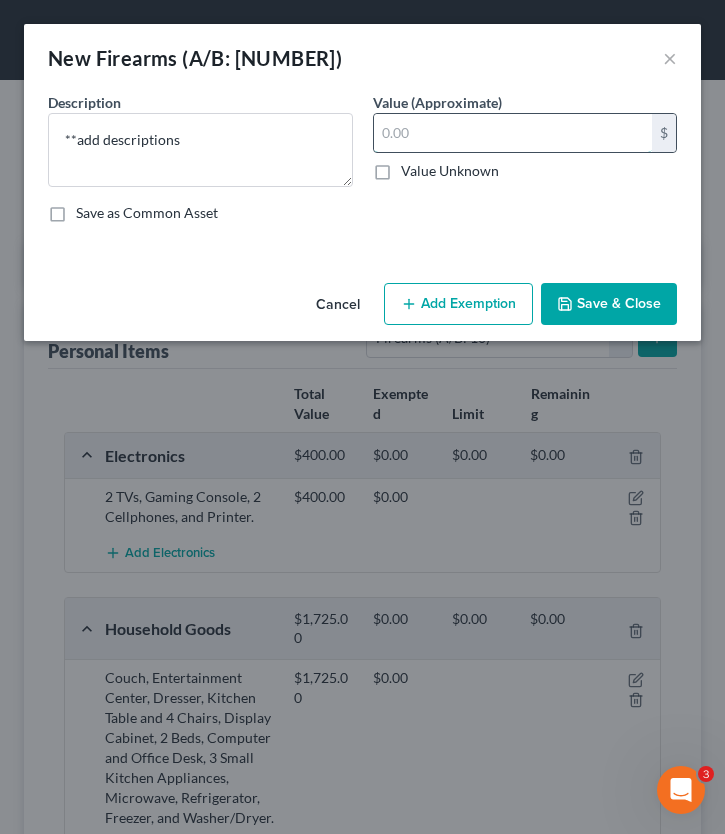 click at bounding box center [513, 133] 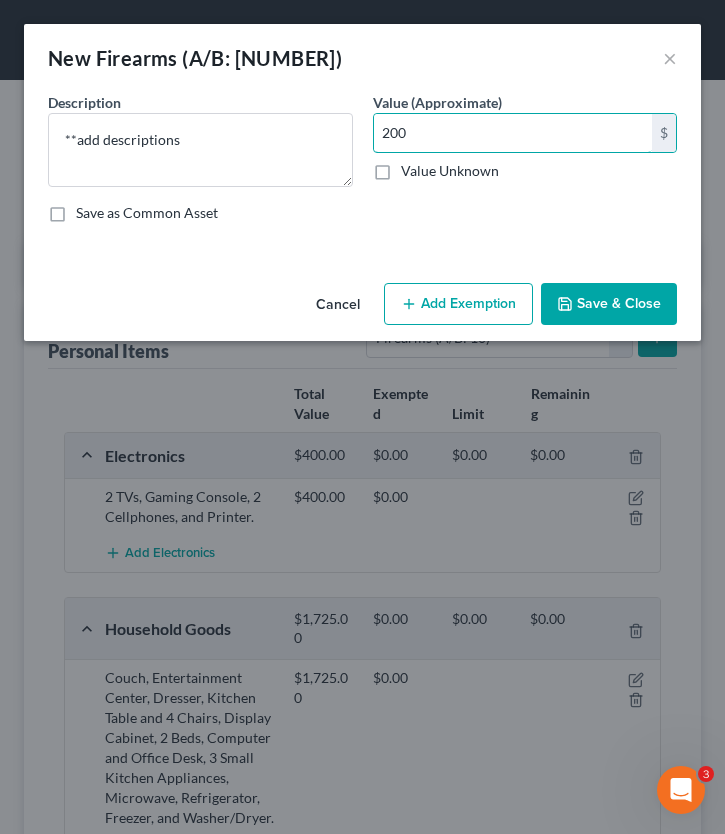 type on "200" 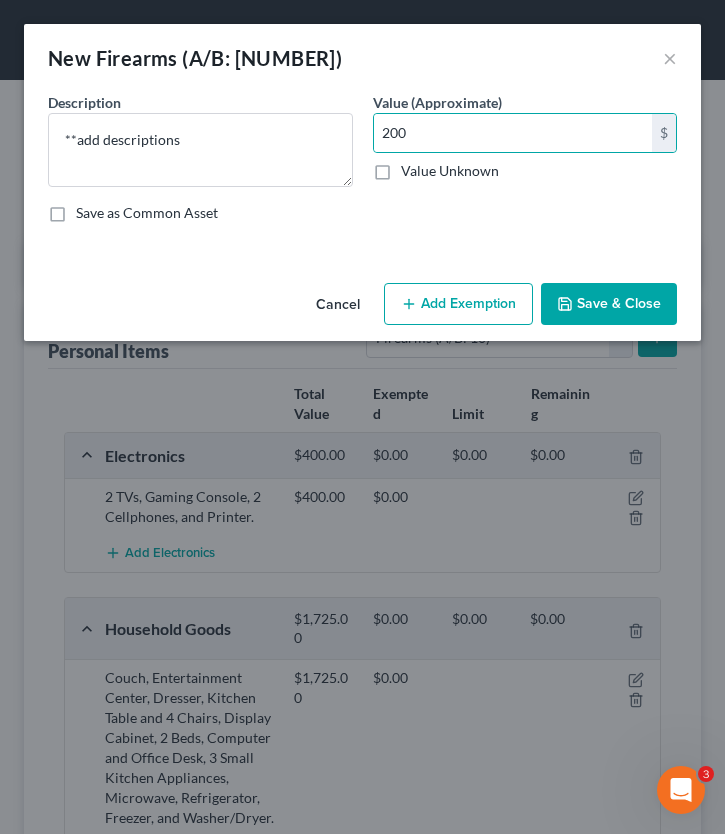 click on "Save & Close" at bounding box center [609, 304] 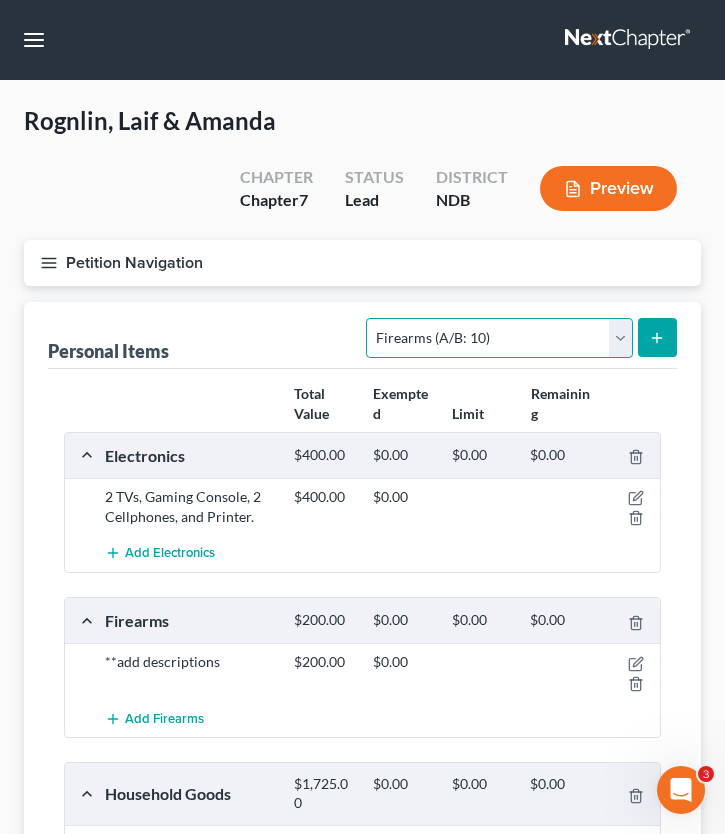 click on "Select Item Type Clothing (A/B: 11) Collectibles Of Value (A/B: 8) Electronics (A/B: 7) Firearms (A/B: 10) Household Goods (A/B: 6) Jewelry (A/B: 12) Other (A/B: 14) Pet(s) (A/B: 13) Sports & Hobby Equipment (A/B: 9)" at bounding box center [499, 338] 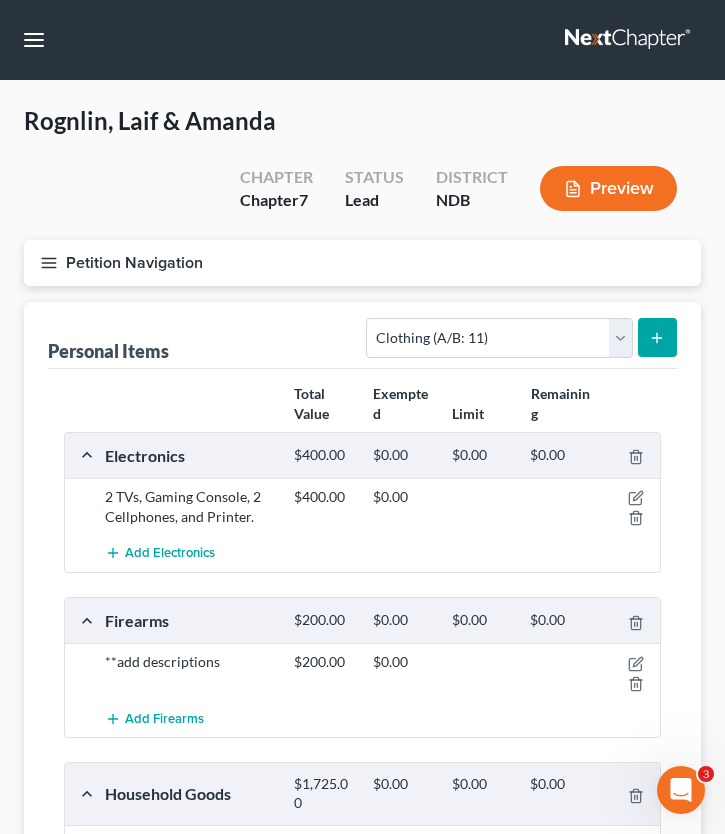 click on "Rognlin, Laif & Amanda Upgraded Chapter Chapter  7 Status Lead District NDB Preview Petition Navigation
Case Dashboard
Payments
Invoices
Payments
Payments
Credit Report" at bounding box center [362, 729] 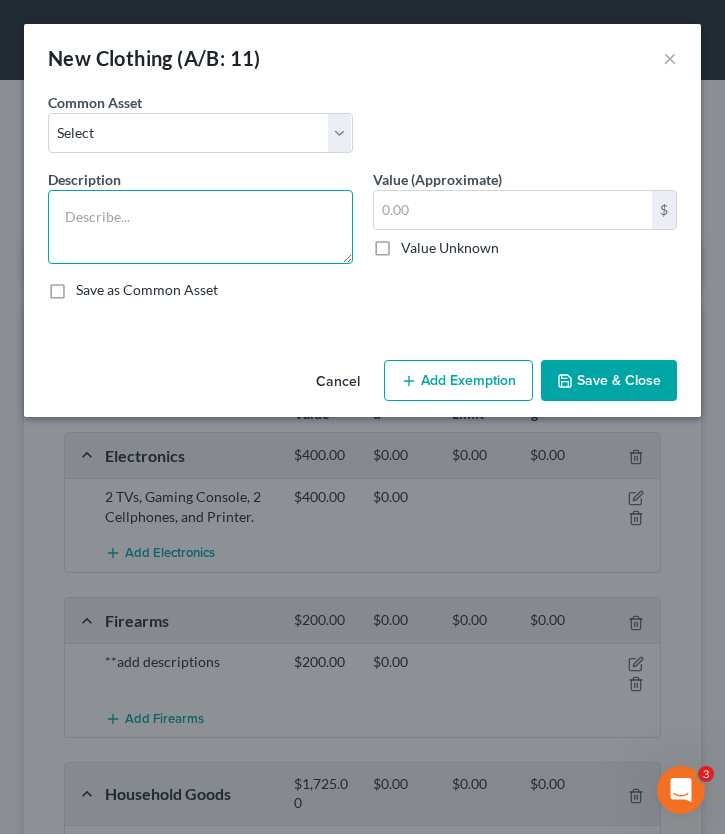 click at bounding box center [200, 227] 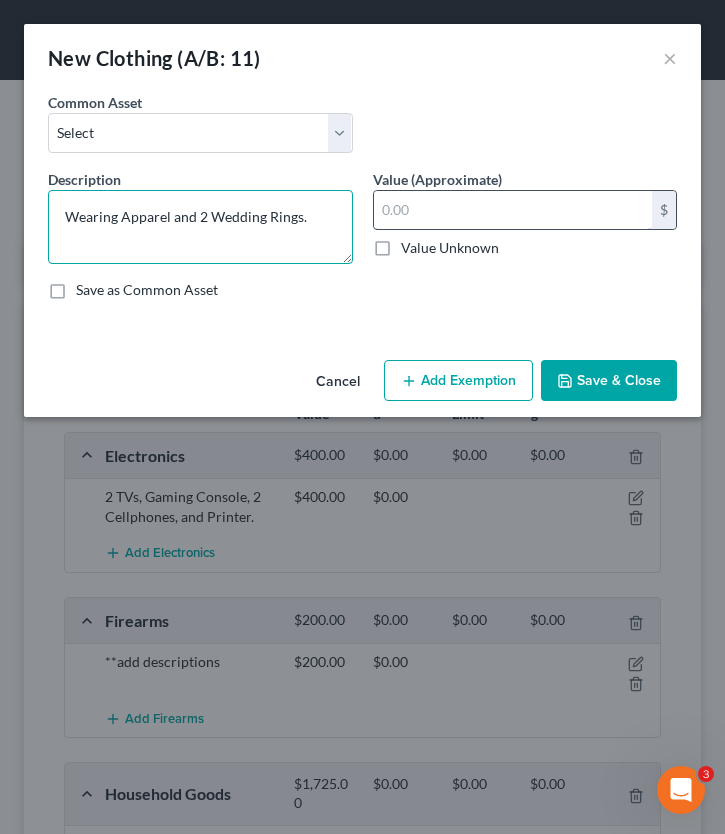 type on "Wearing Apparel and 2 Wedding Rings." 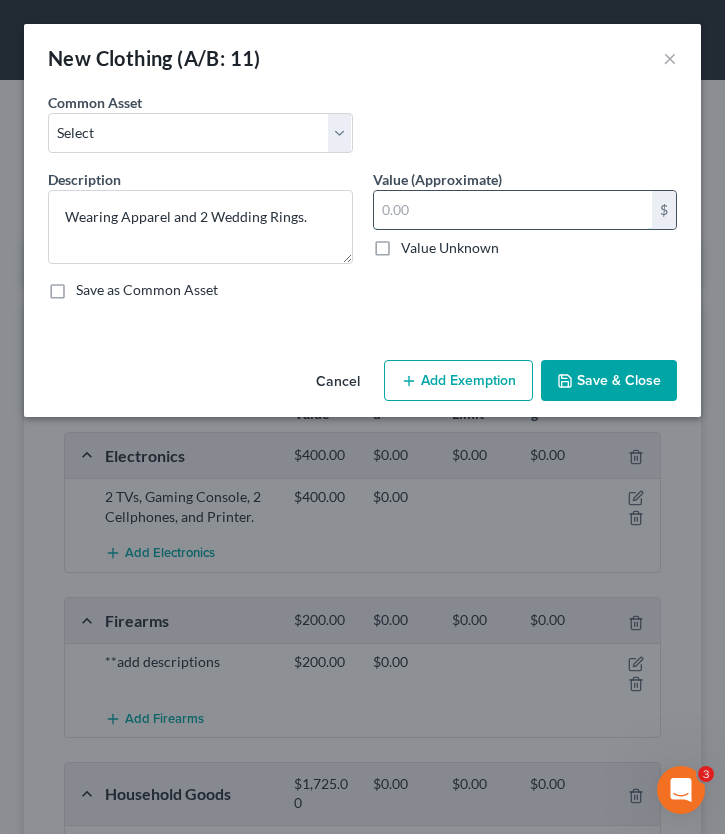 click at bounding box center [513, 210] 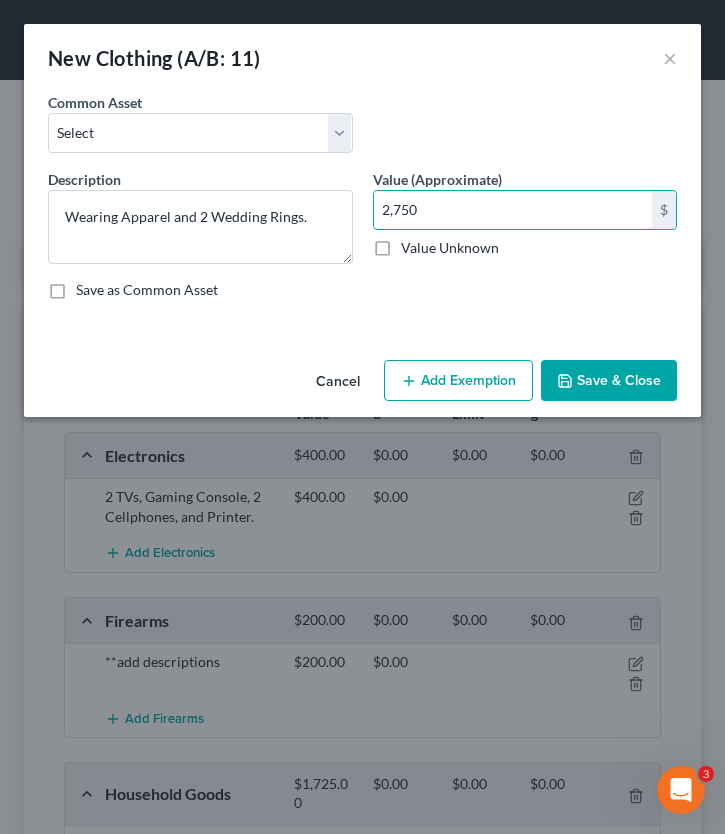type on "2,750" 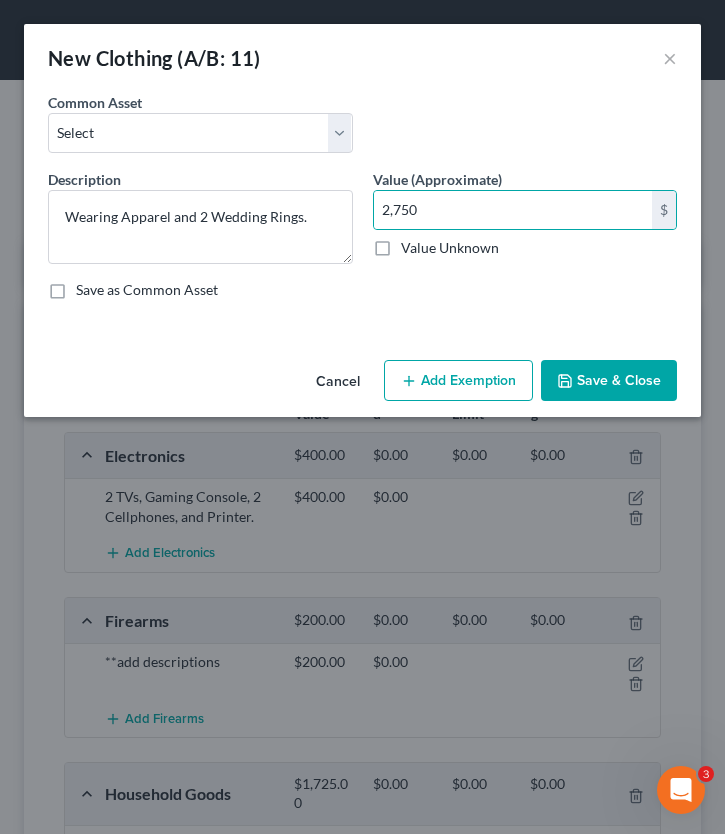 click on "Add Exemption" at bounding box center [458, 381] 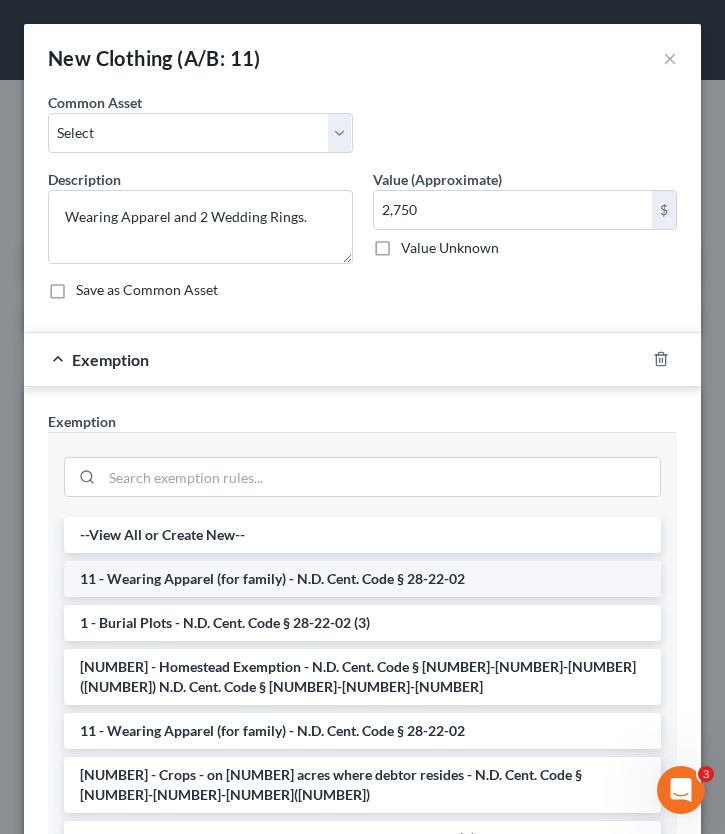 click on "11 - Wearing Apparel (for family) - N.D. Cent. Code § 28-22-02" at bounding box center [362, 579] 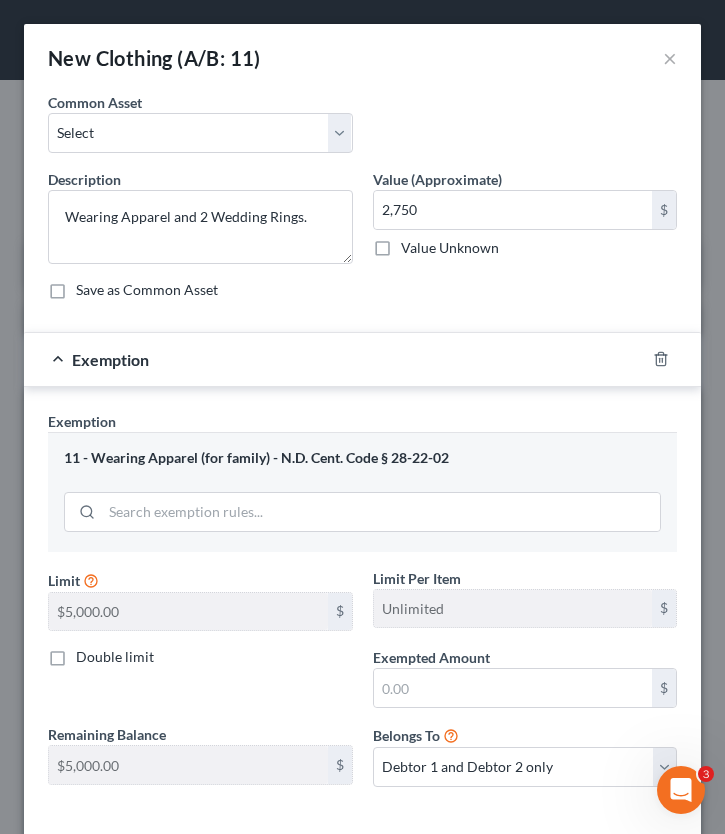 scroll, scrollTop: 95, scrollLeft: 0, axis: vertical 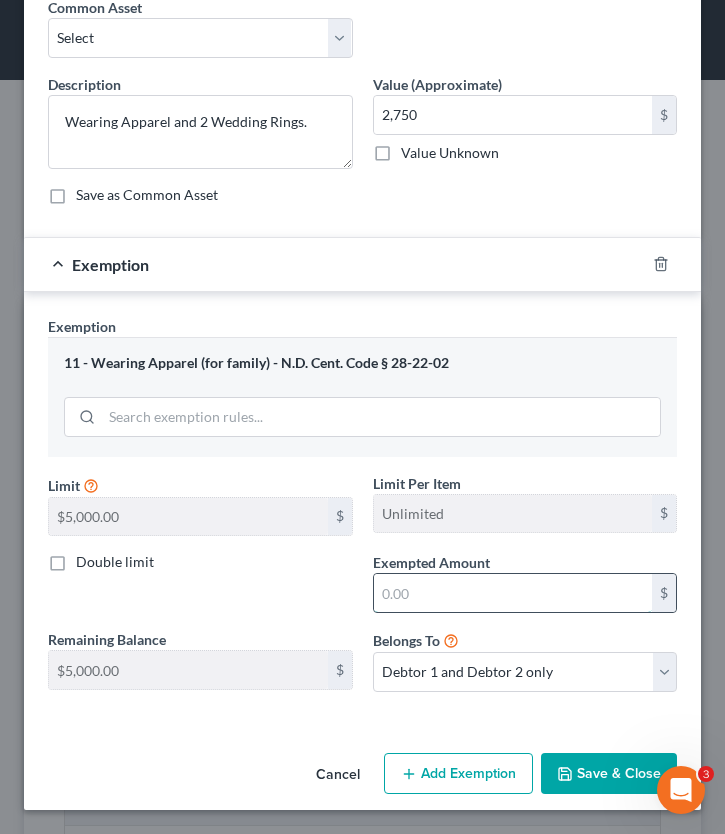 click at bounding box center (513, 593) 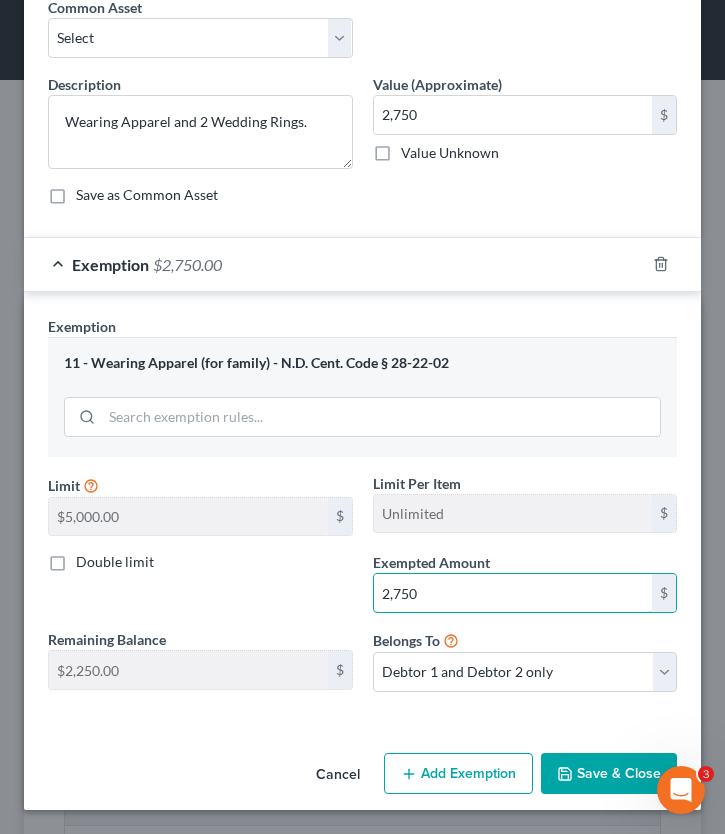 type on "2,750" 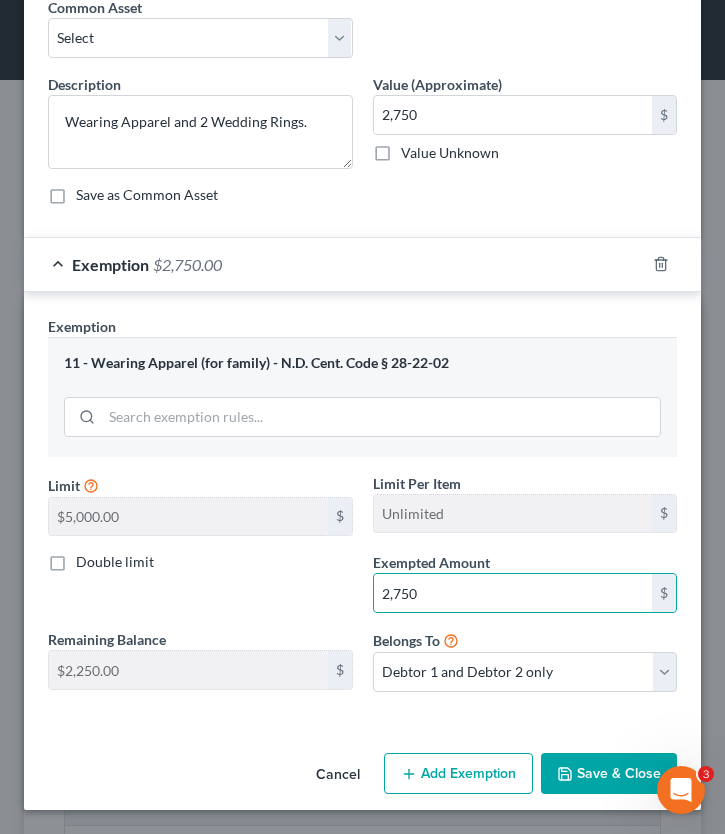 click on "Save & Close" at bounding box center [609, 774] 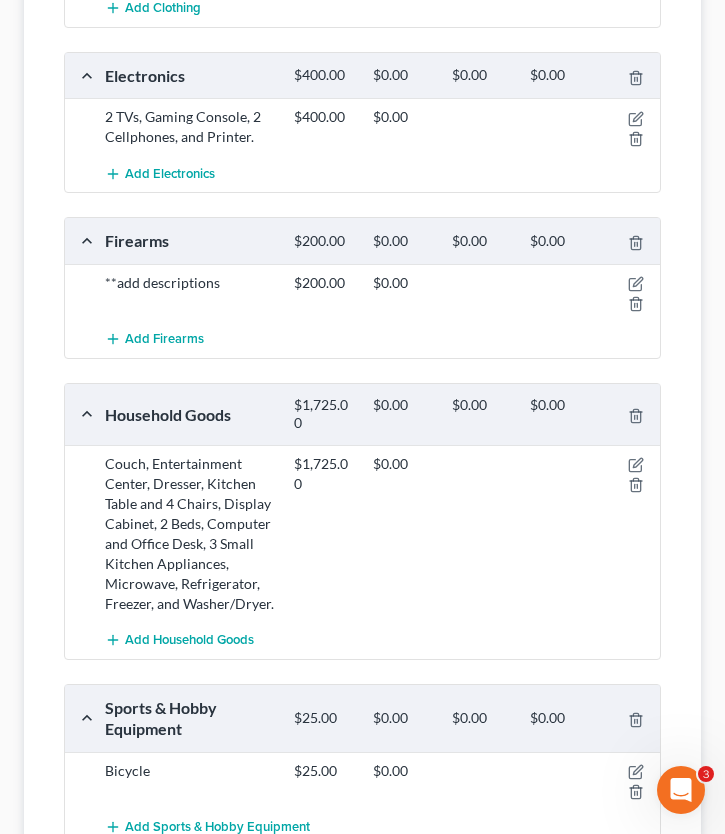 scroll, scrollTop: 659, scrollLeft: 0, axis: vertical 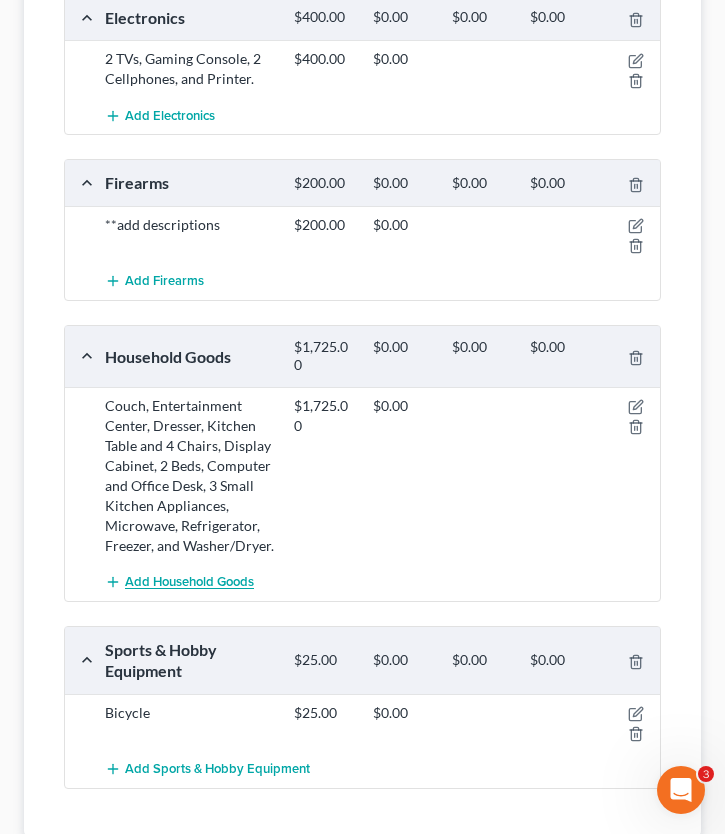 click on "Add Household Goods" at bounding box center (189, 583) 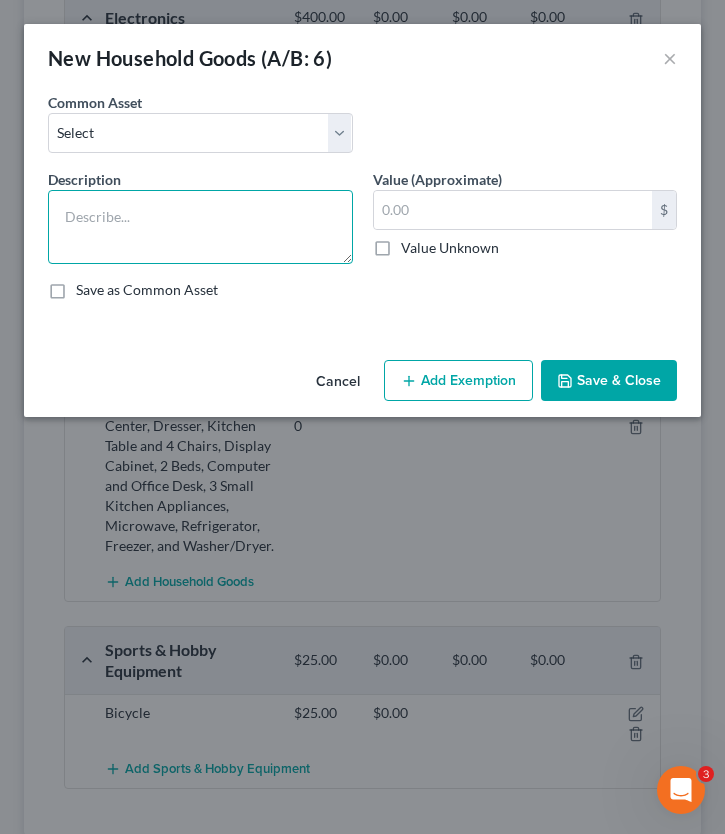 click at bounding box center (200, 227) 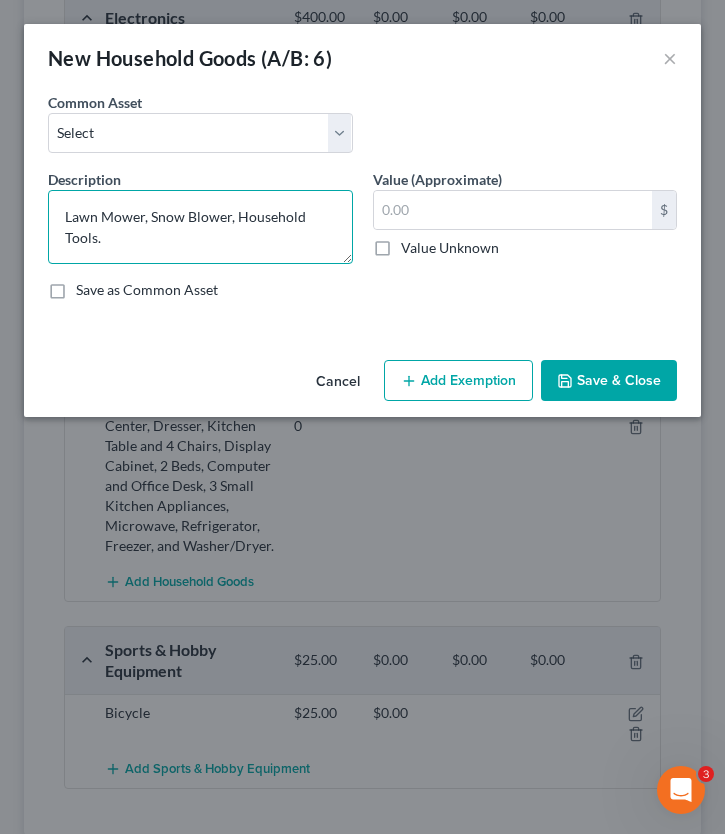 click on "Lawn Mower, Snow Blower, Household Tools." at bounding box center [200, 227] 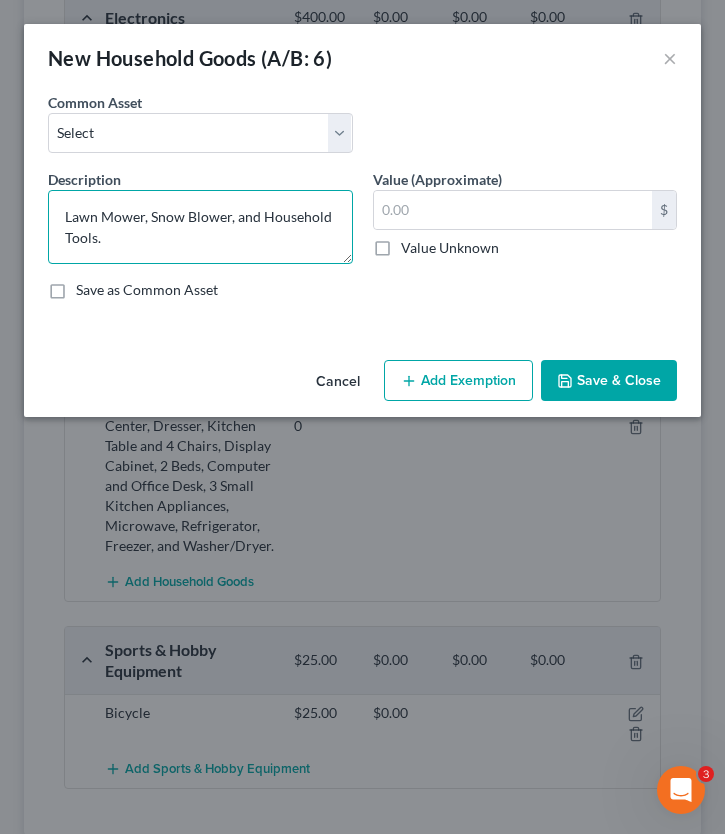 click on "Lawn Mower, Snow Blower, and Household Tools." at bounding box center [200, 227] 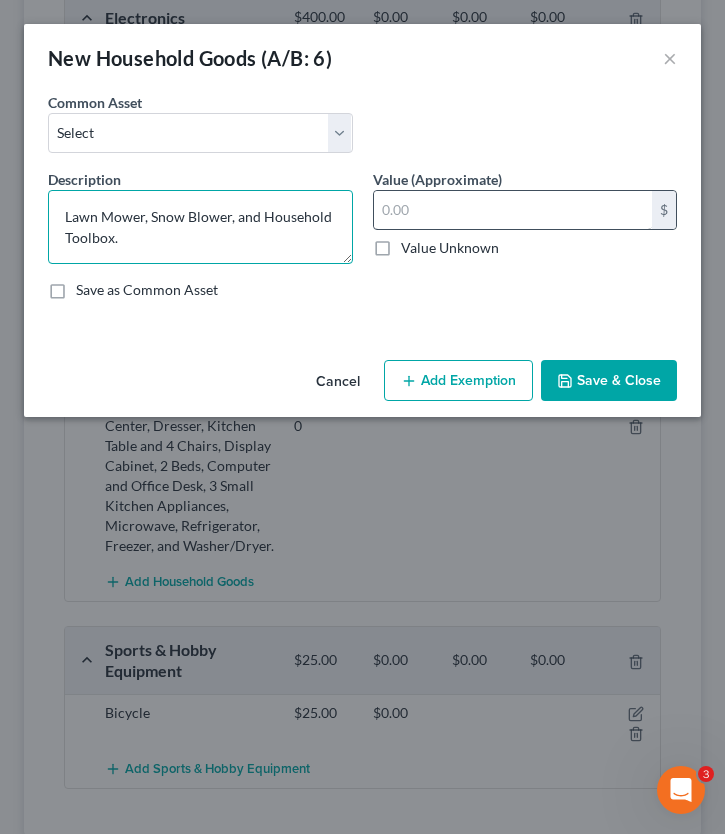 type on "Lawn Mower, Snow Blower, and Household Toolbox." 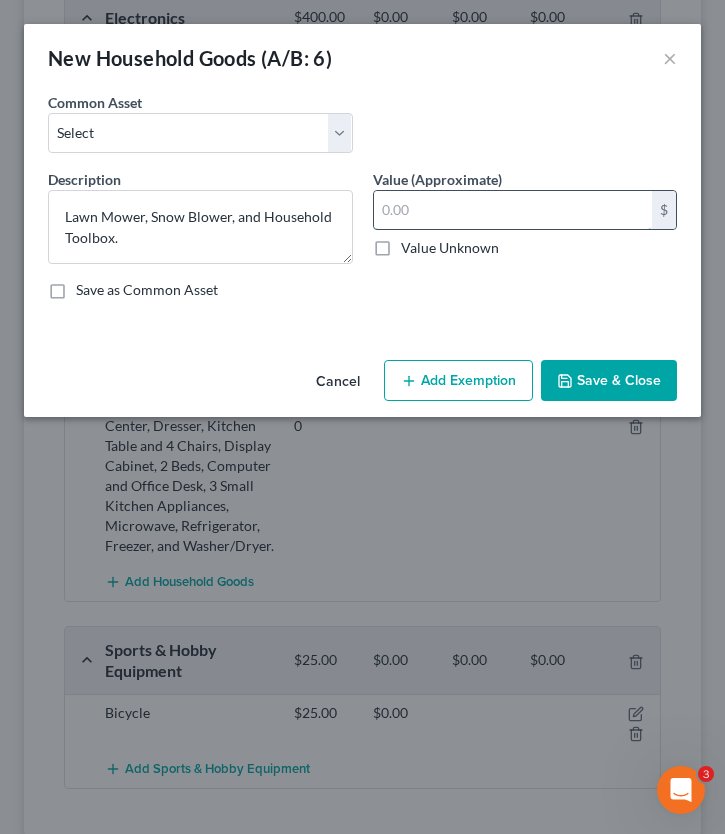 click at bounding box center [513, 210] 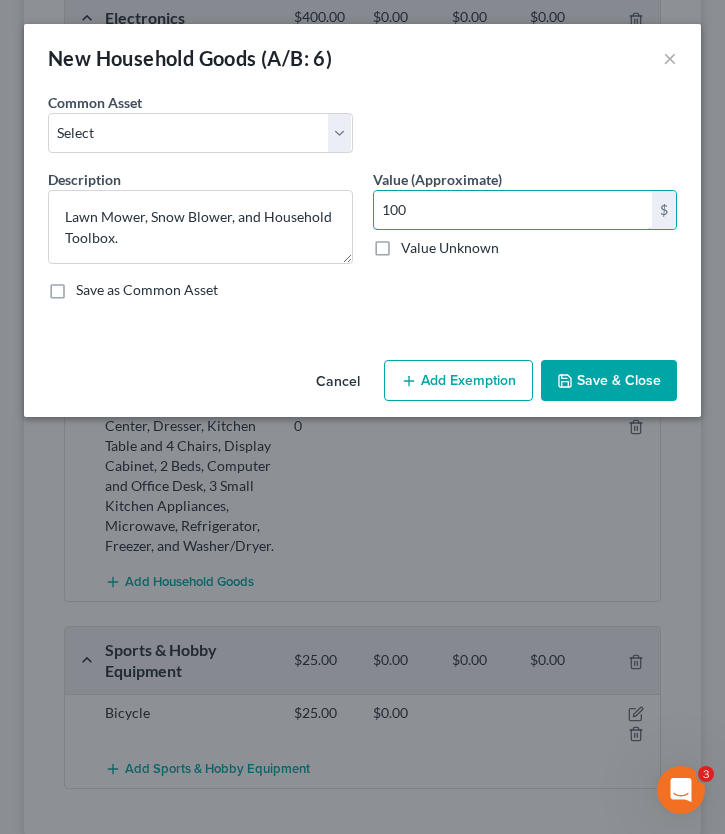type on "100" 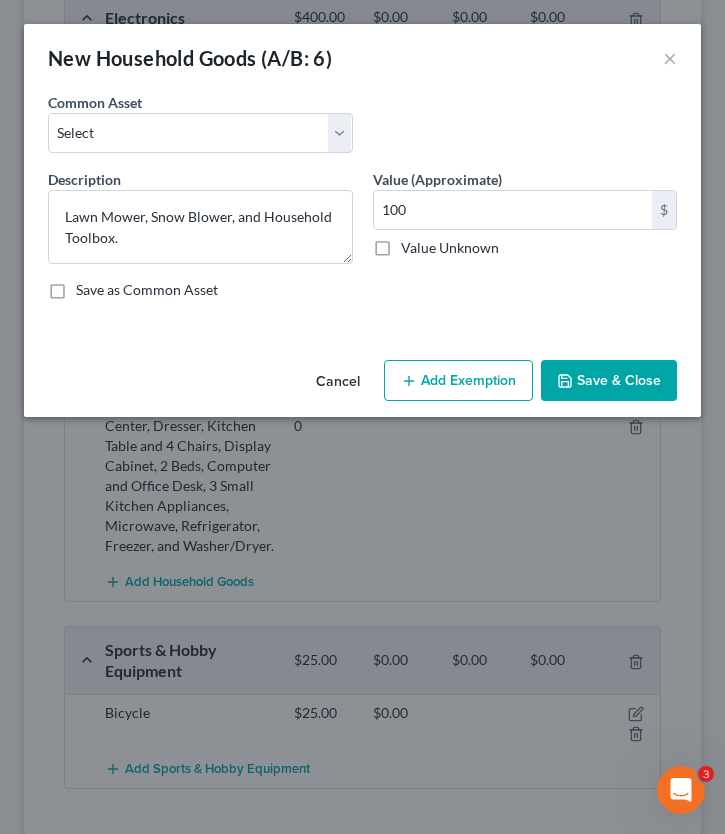 click on "Save & Close" at bounding box center [609, 381] 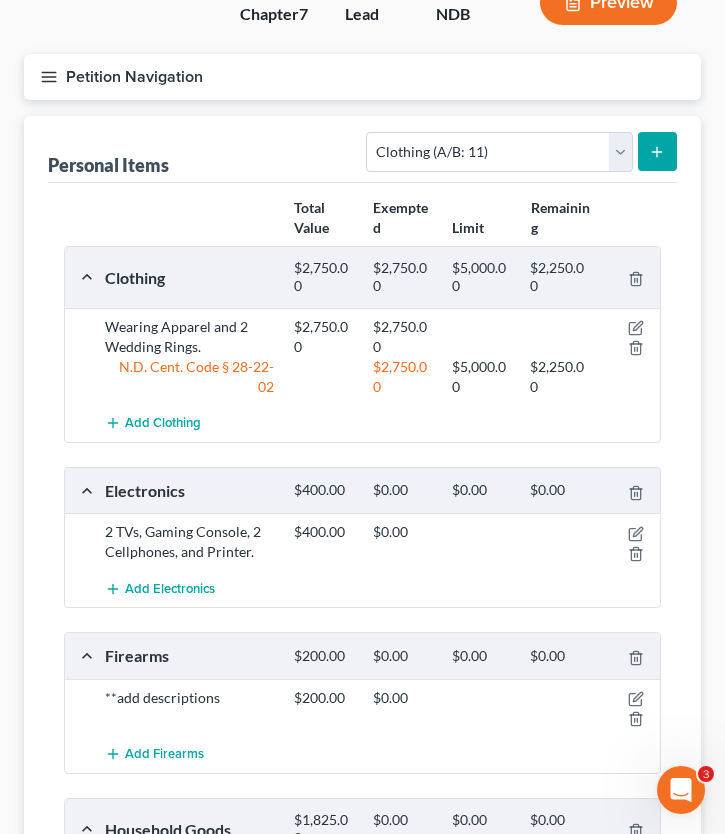 scroll, scrollTop: 177, scrollLeft: 0, axis: vertical 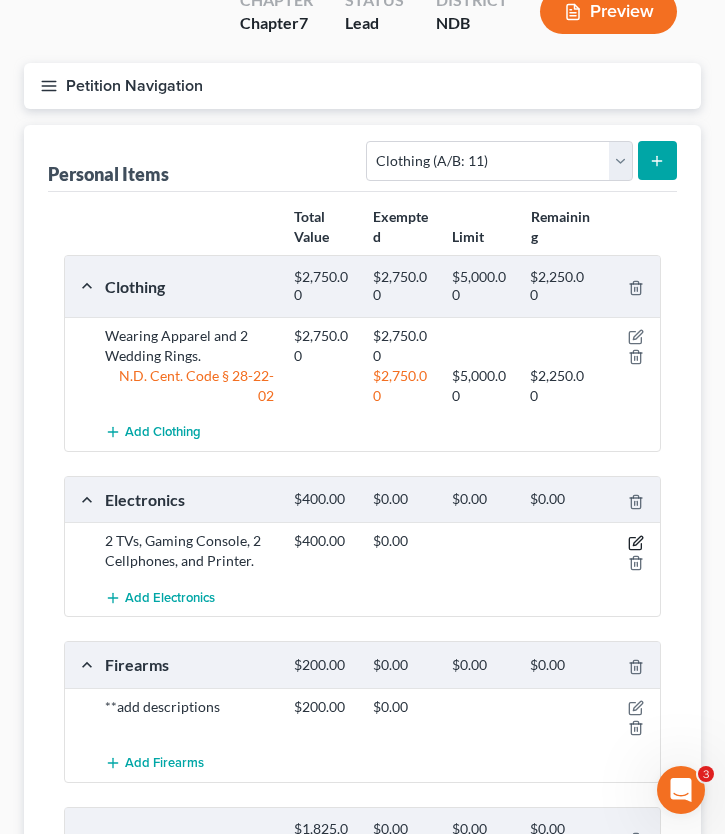 click 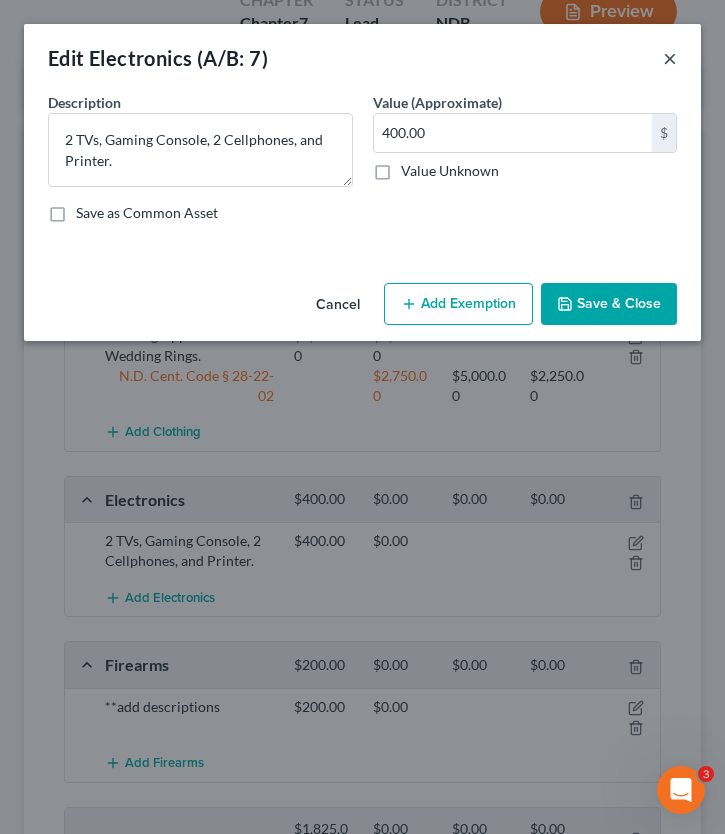 click on "×" at bounding box center [670, 58] 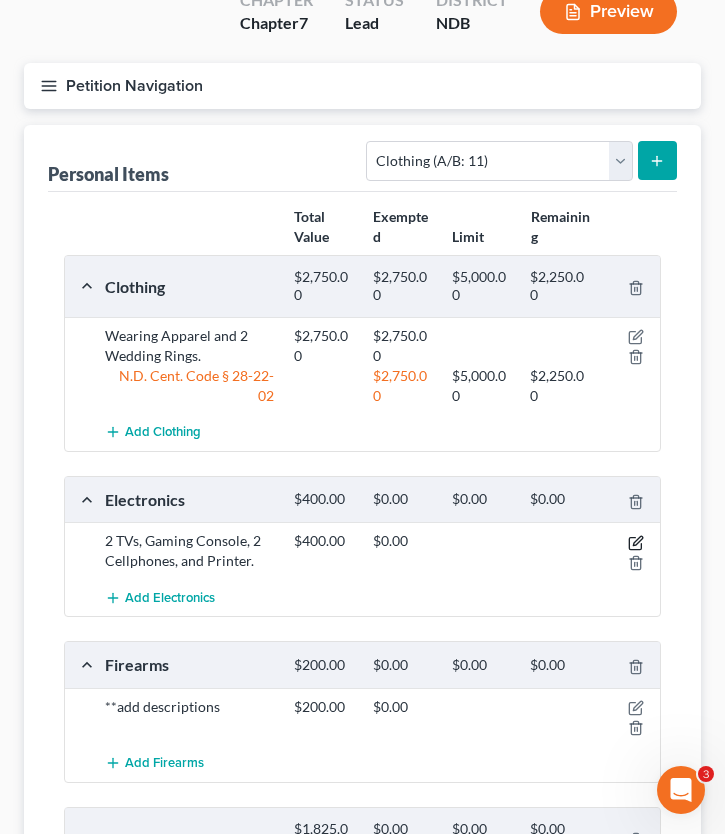 click 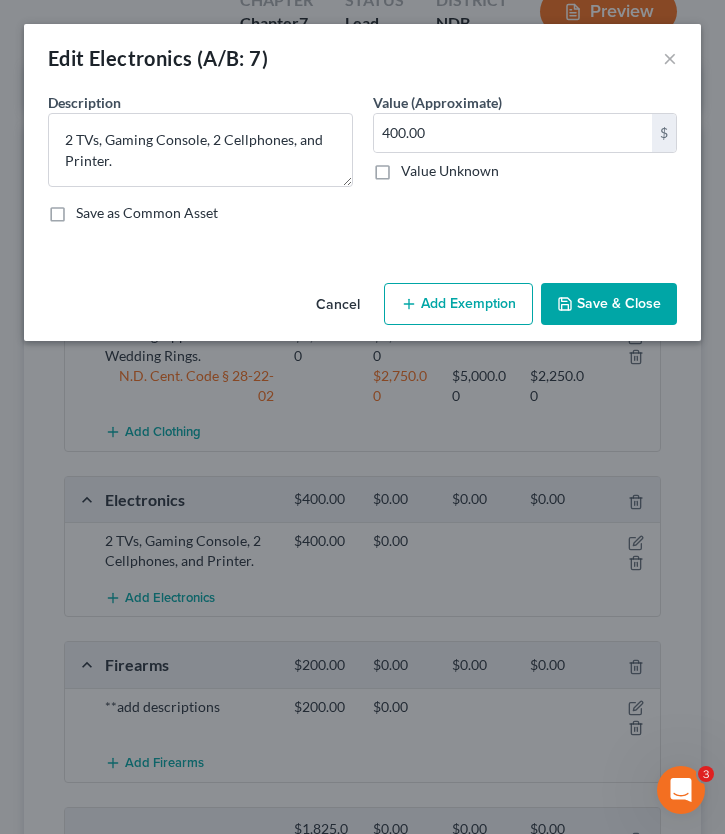 click on "Cancel Add Exemption Save & Close" at bounding box center [362, 308] 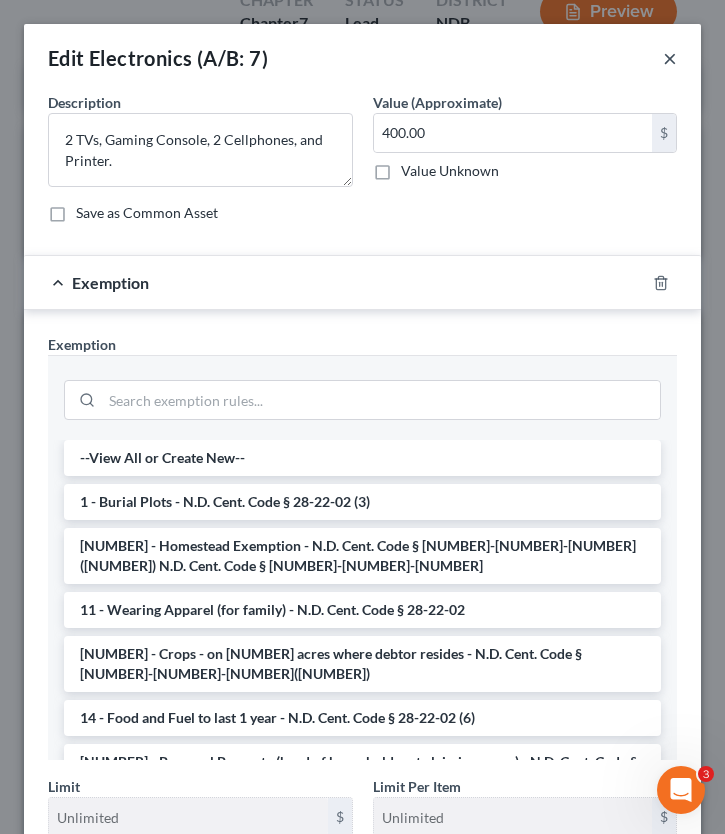 click on "×" at bounding box center (670, 58) 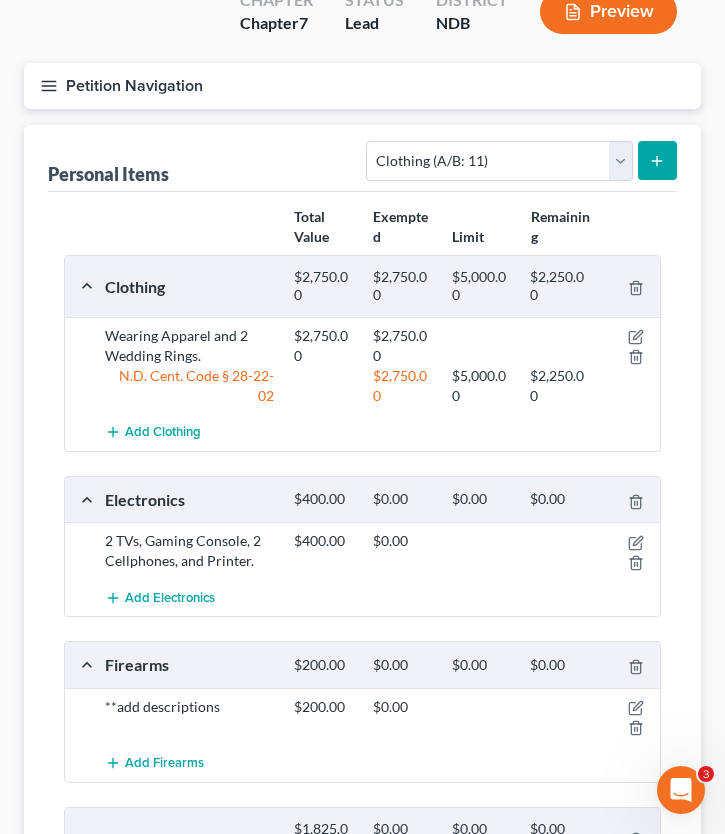click 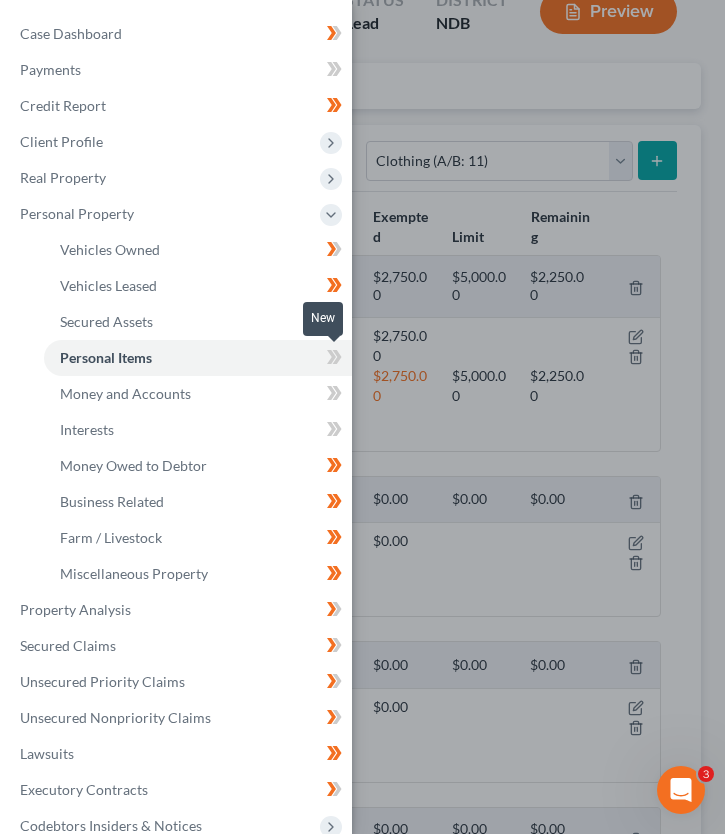 click 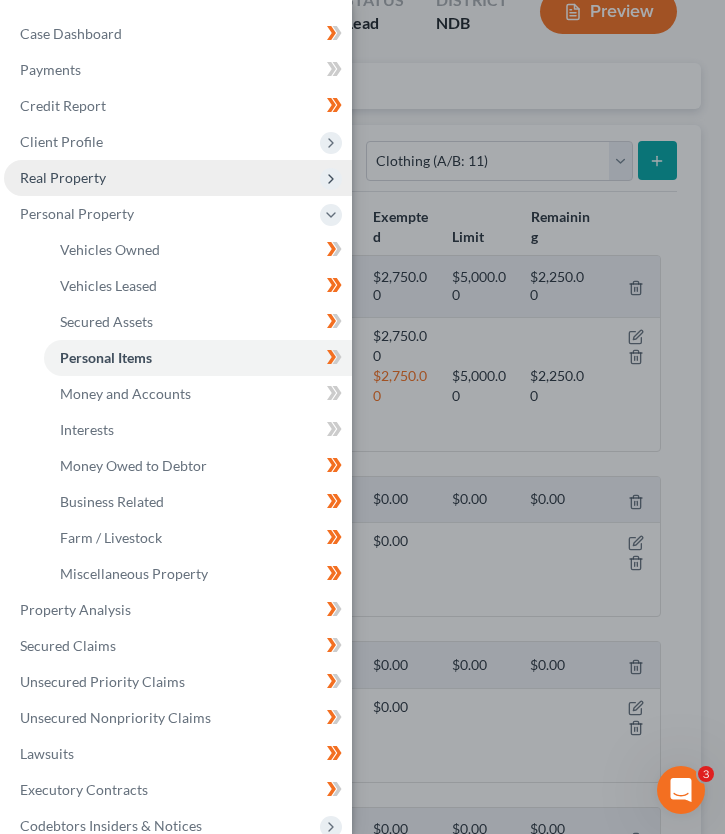 click on "Real Property" at bounding box center [178, 178] 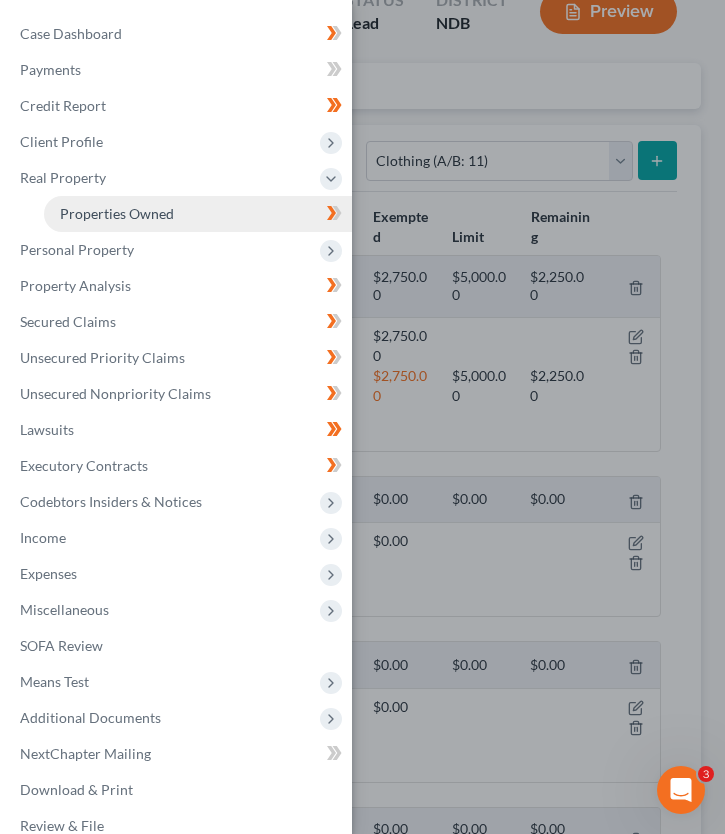 click on "Properties Owned" at bounding box center (117, 213) 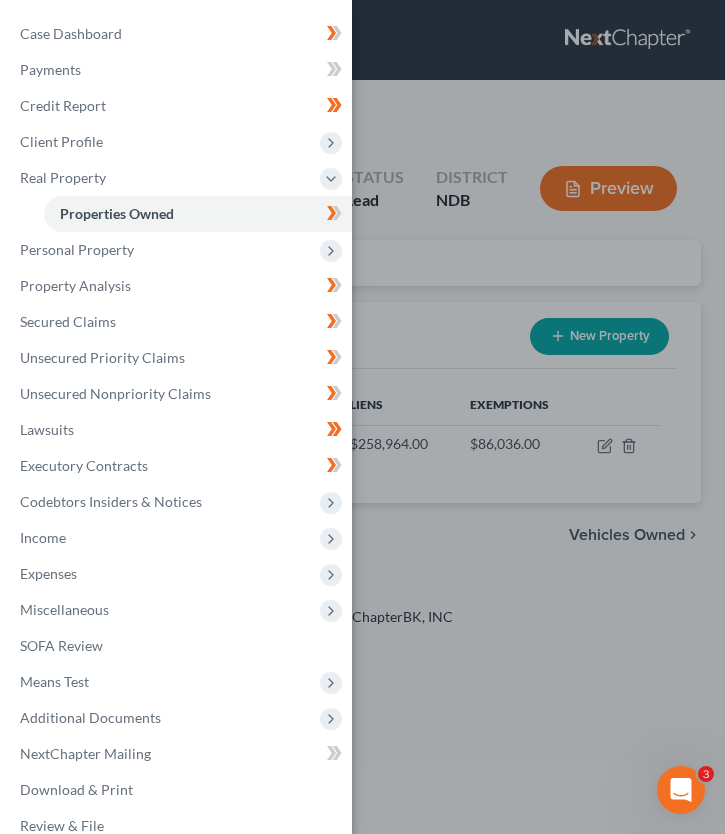 click on "Case Dashboard
Payments
Invoices
Payments
Payments
Credit Report
Client Profile" at bounding box center [362, 417] 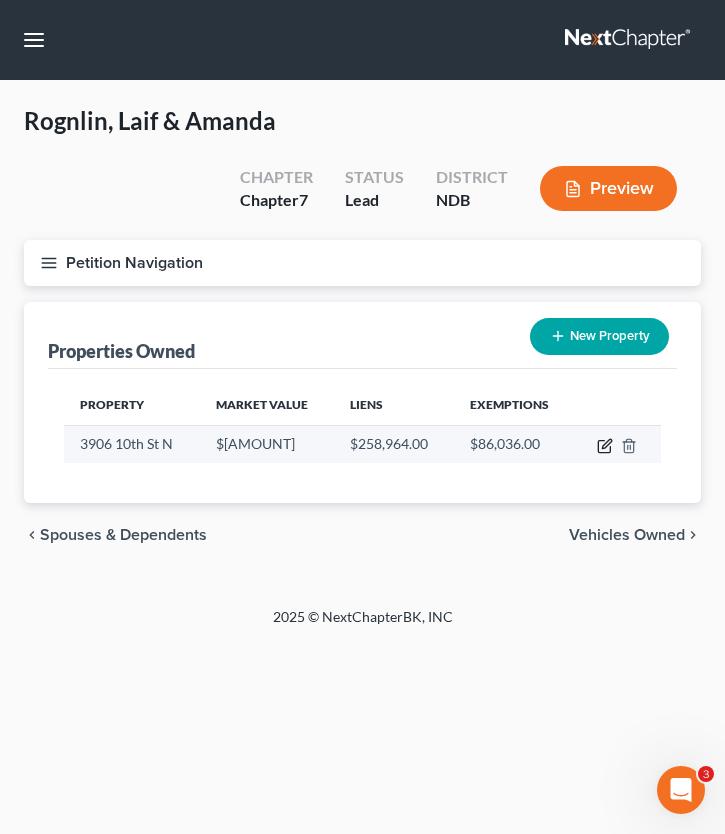 click 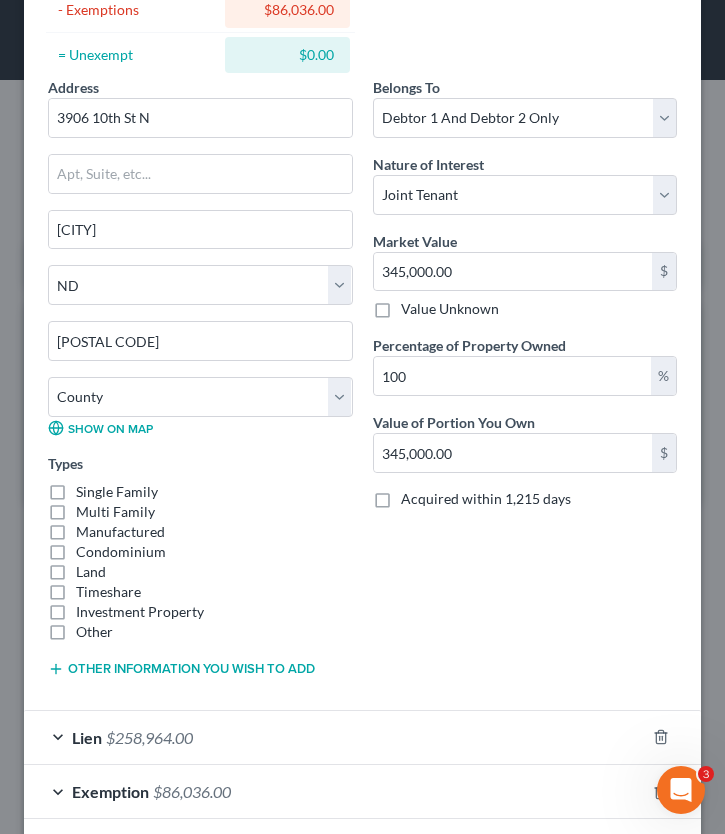 scroll, scrollTop: 362, scrollLeft: 0, axis: vertical 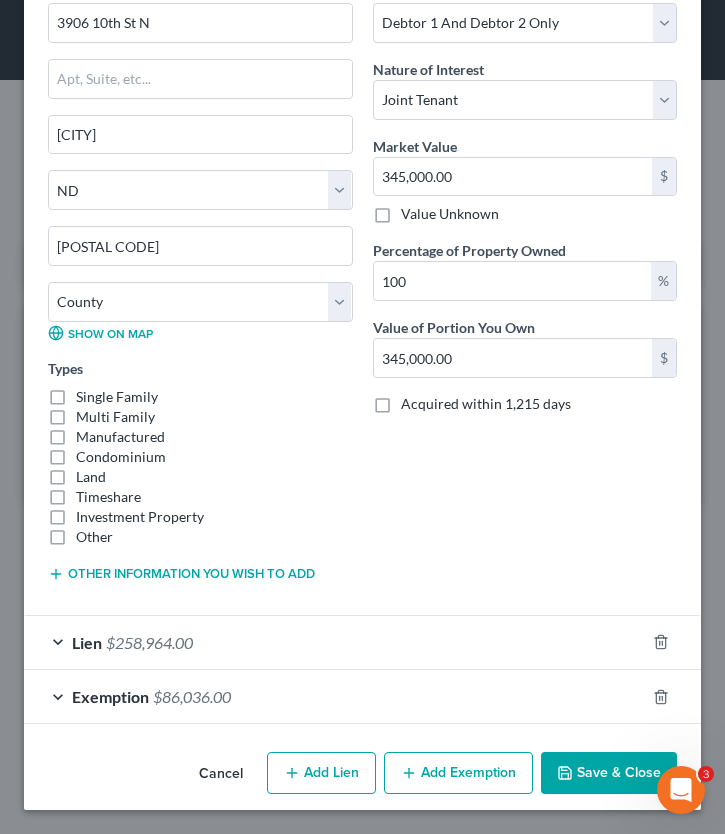 click on "Exemption $86,036.00" at bounding box center [334, 696] 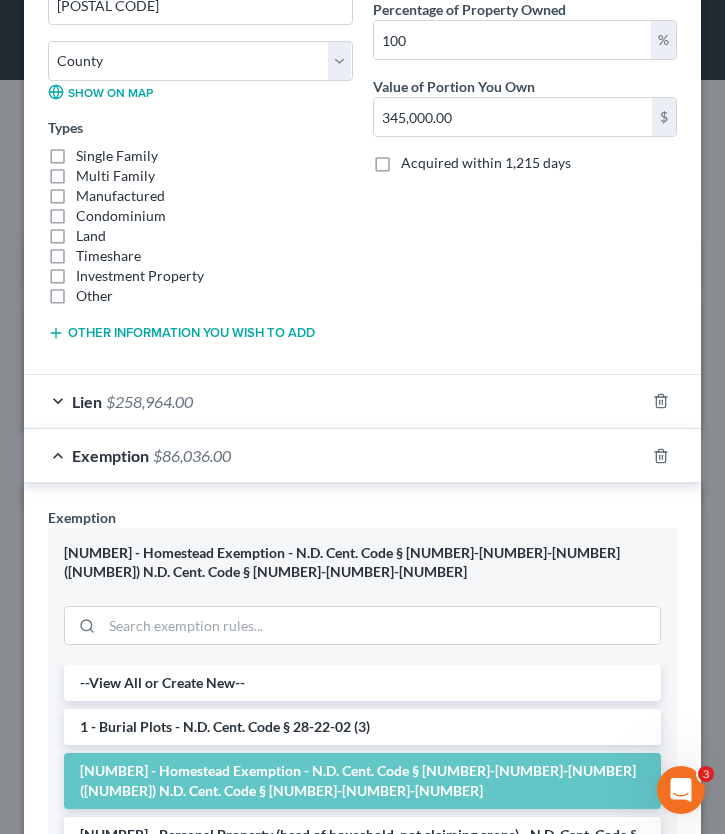 scroll, scrollTop: 0, scrollLeft: 0, axis: both 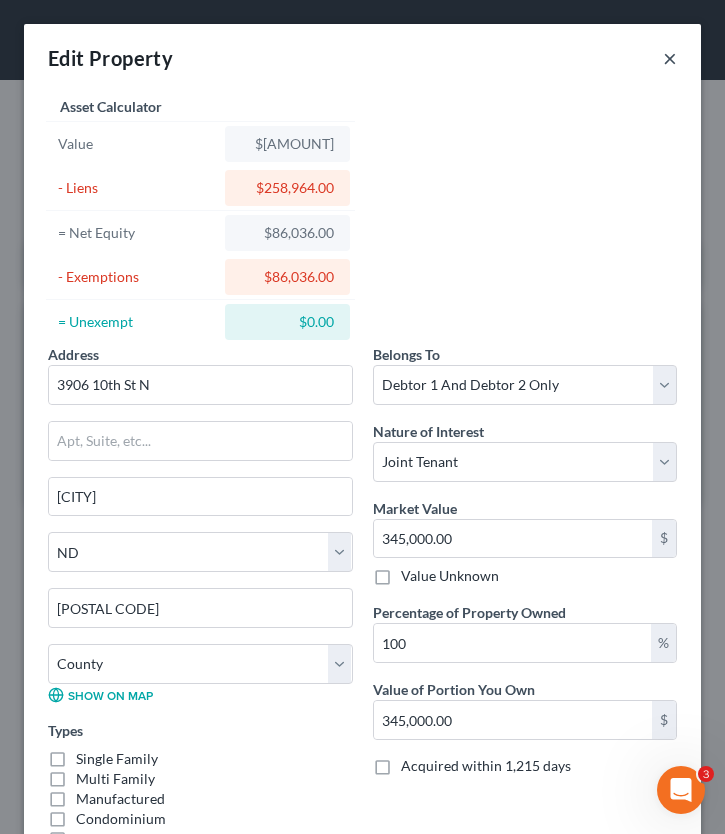 click on "×" at bounding box center [670, 58] 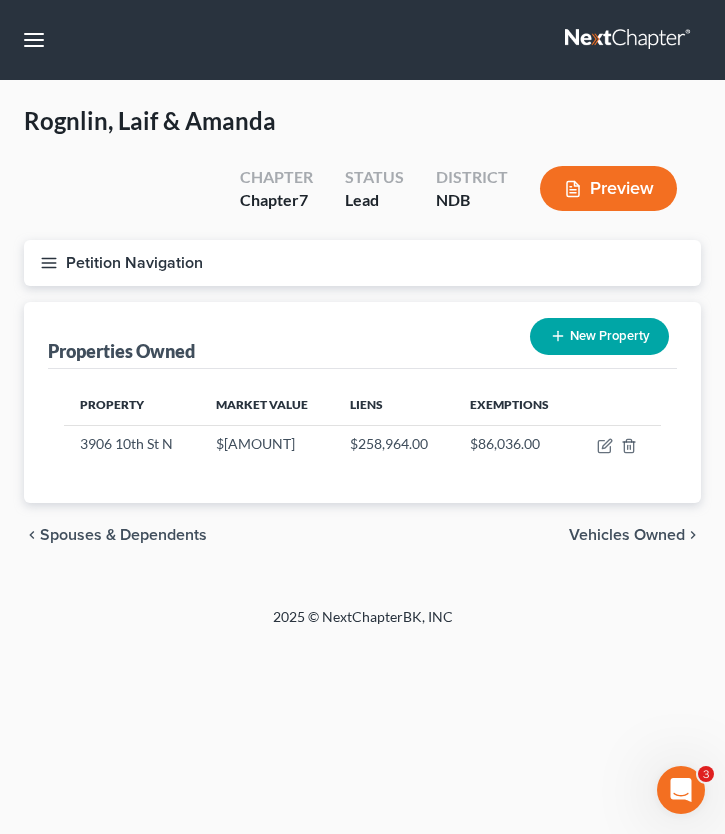 click 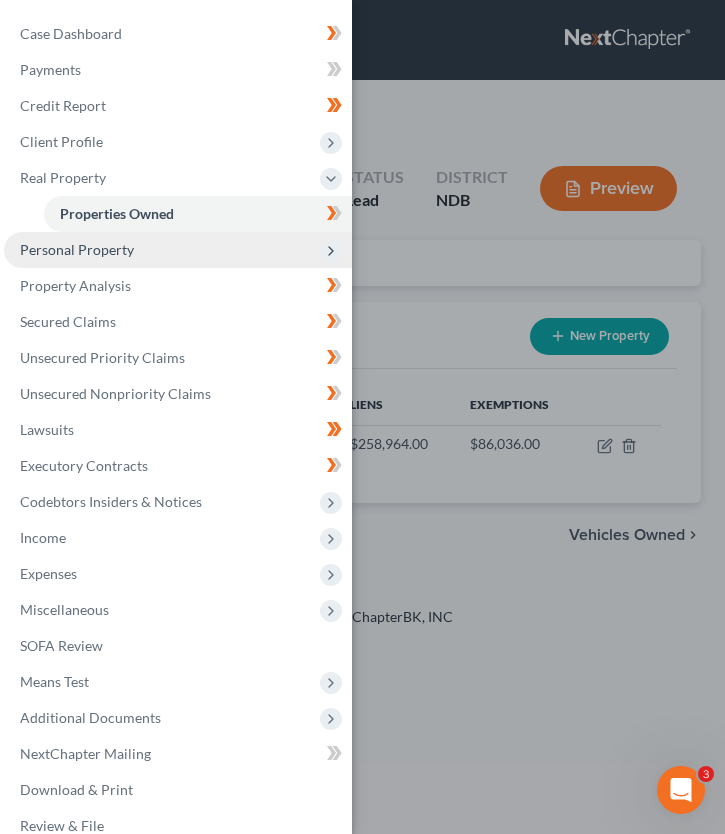 click on "Personal Property" at bounding box center [178, 250] 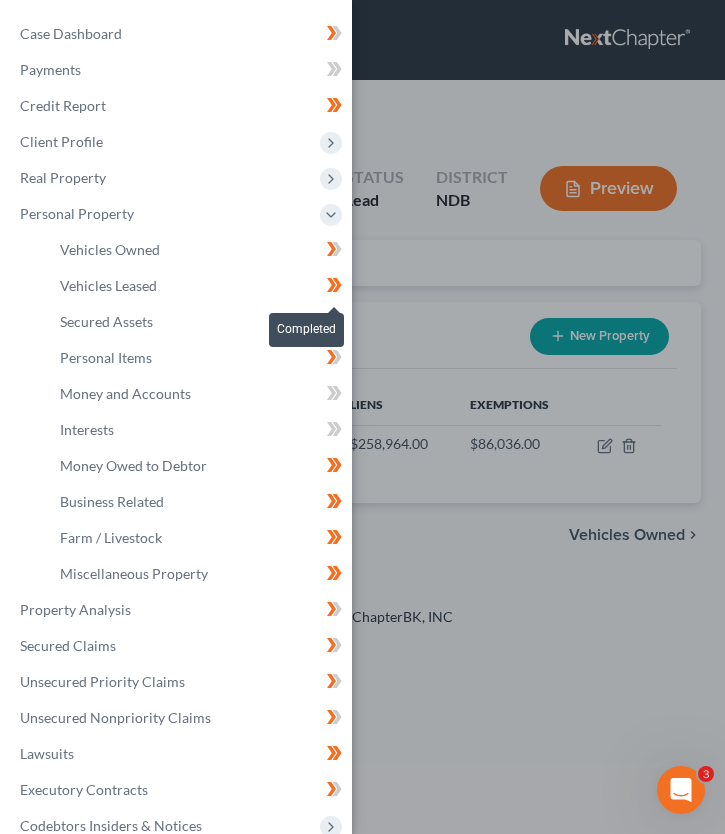 click at bounding box center [334, 288] 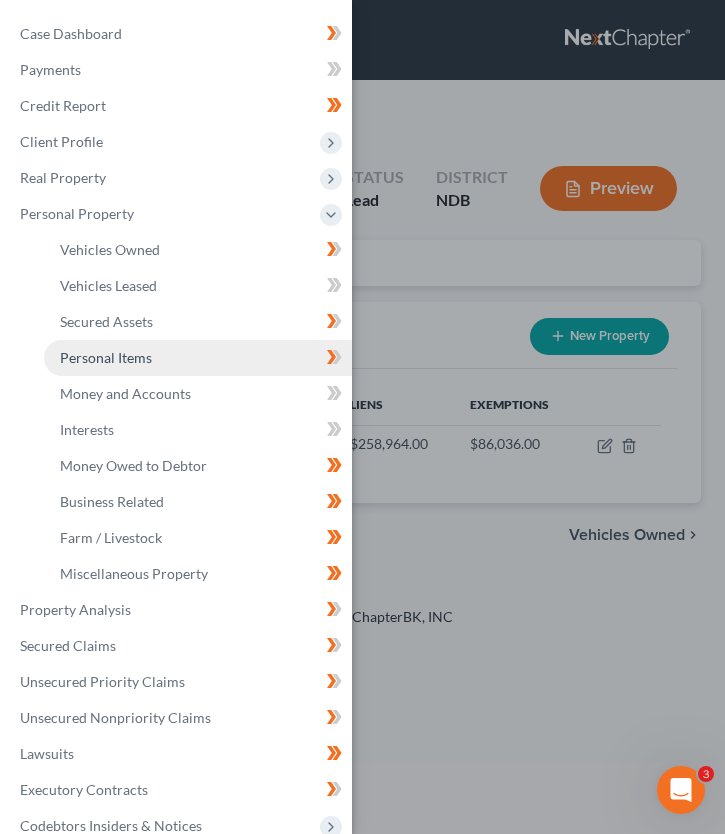 click on "Personal Items" at bounding box center [198, 358] 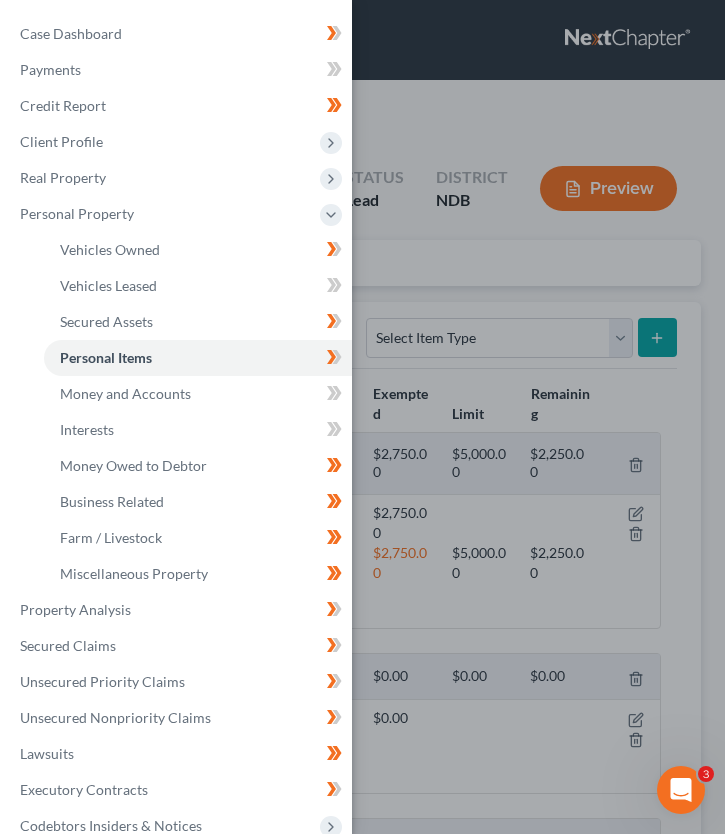 click on "Case Dashboard
Payments
Invoices
Payments
Payments
Credit Report
Client Profile" at bounding box center [362, 417] 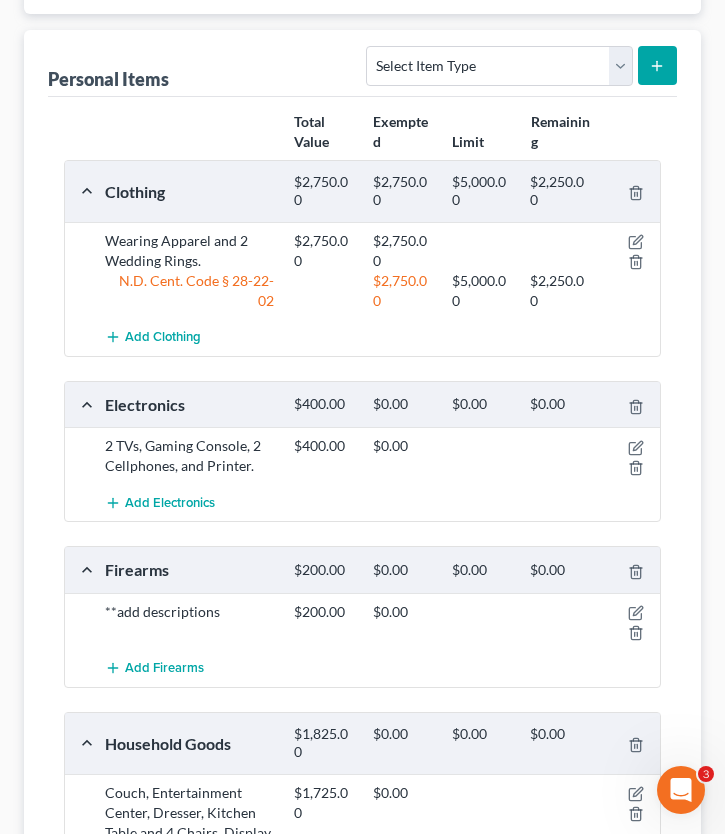 scroll, scrollTop: 316, scrollLeft: 0, axis: vertical 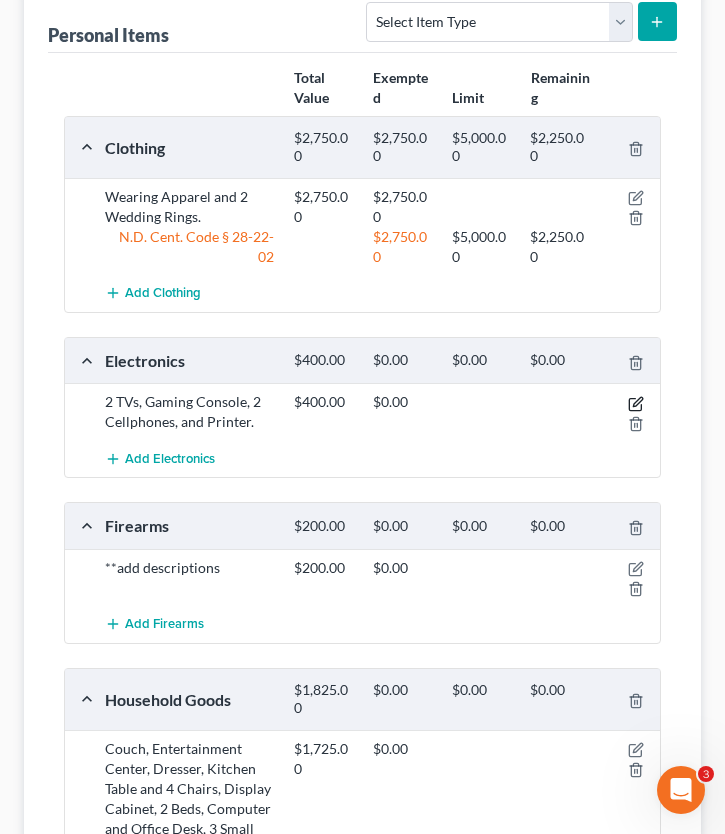 click 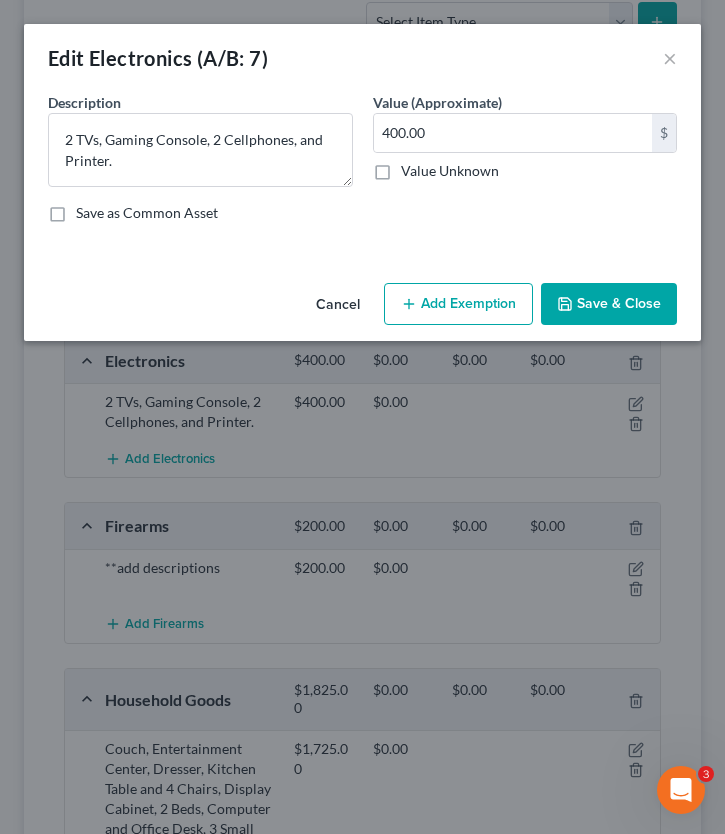 click on "Add Exemption" at bounding box center [458, 304] 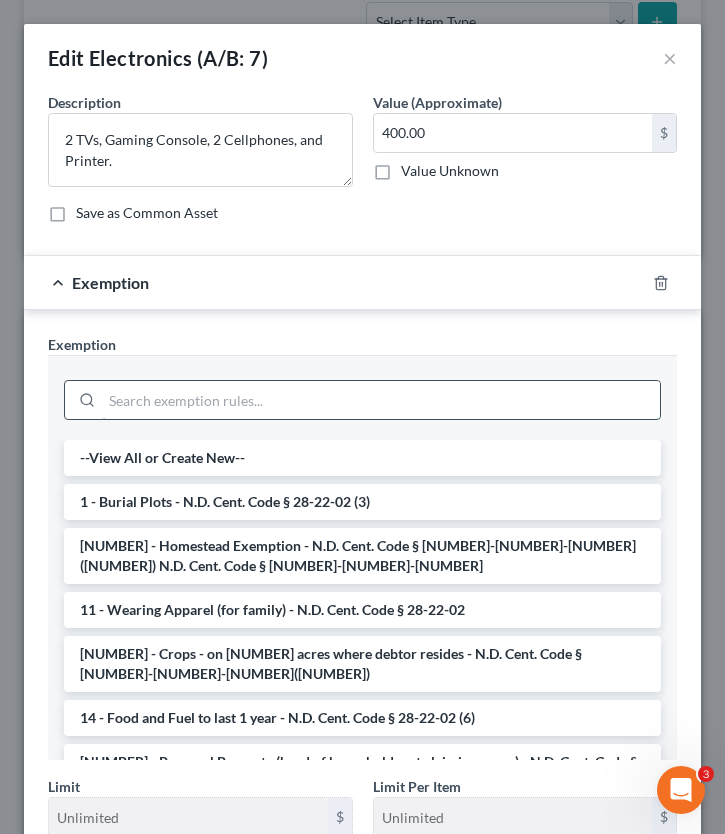 click at bounding box center [381, 400] 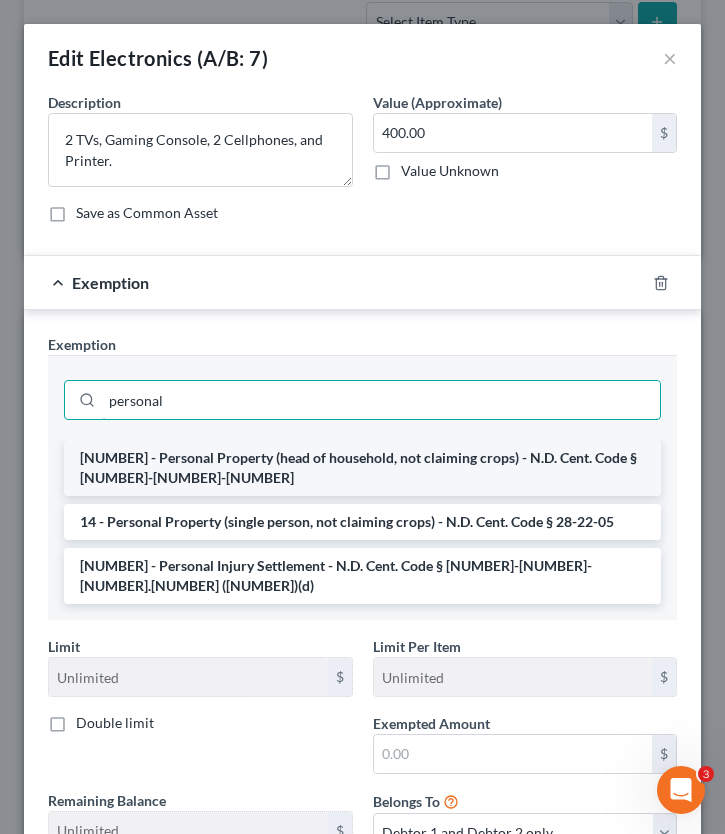 type on "personal" 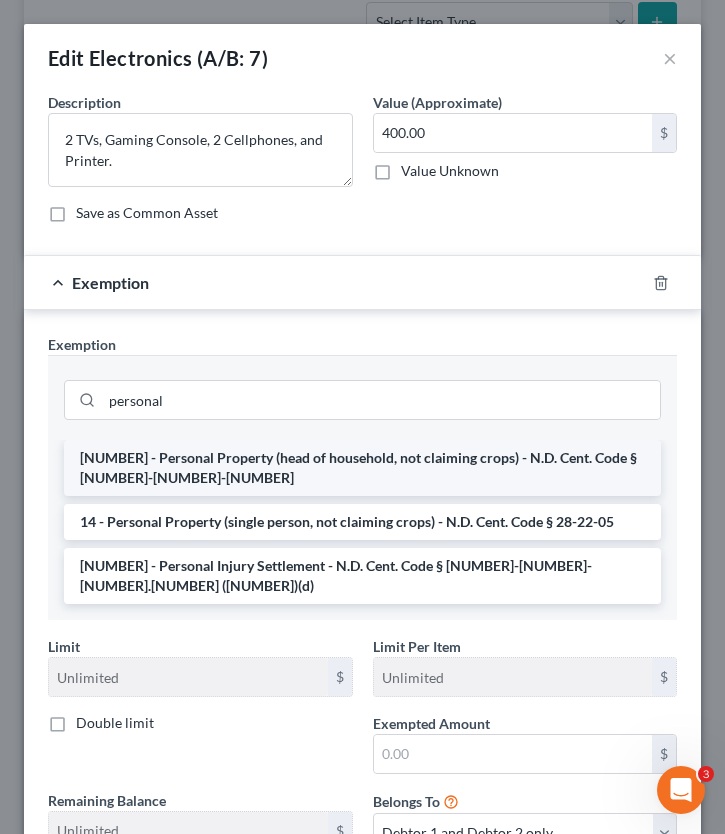 click on "14 - Personal Property (head of household, not claiming crops) - N.D. Cent. Code § 28-22-03" at bounding box center [362, 468] 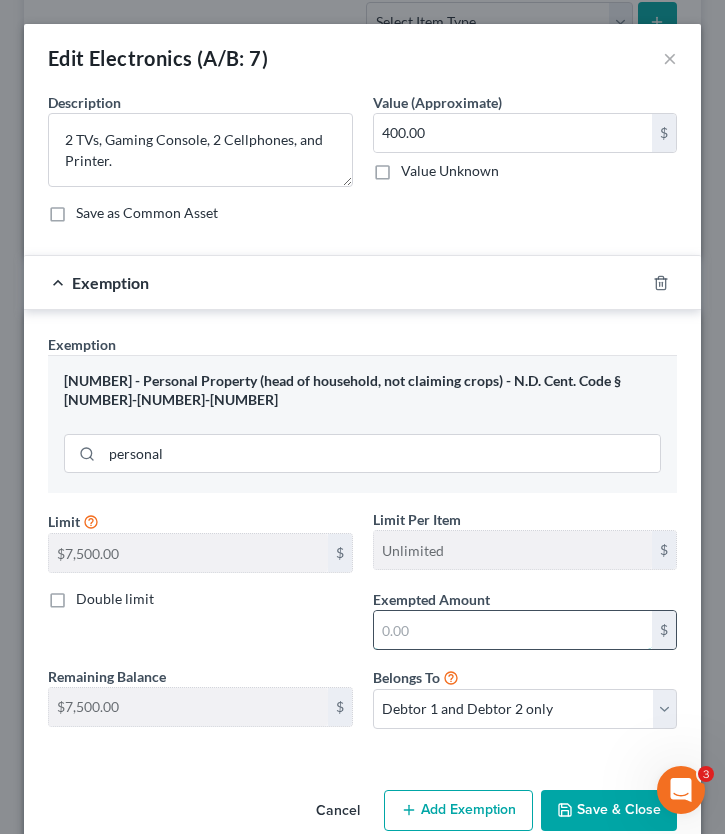 click at bounding box center (513, 612) 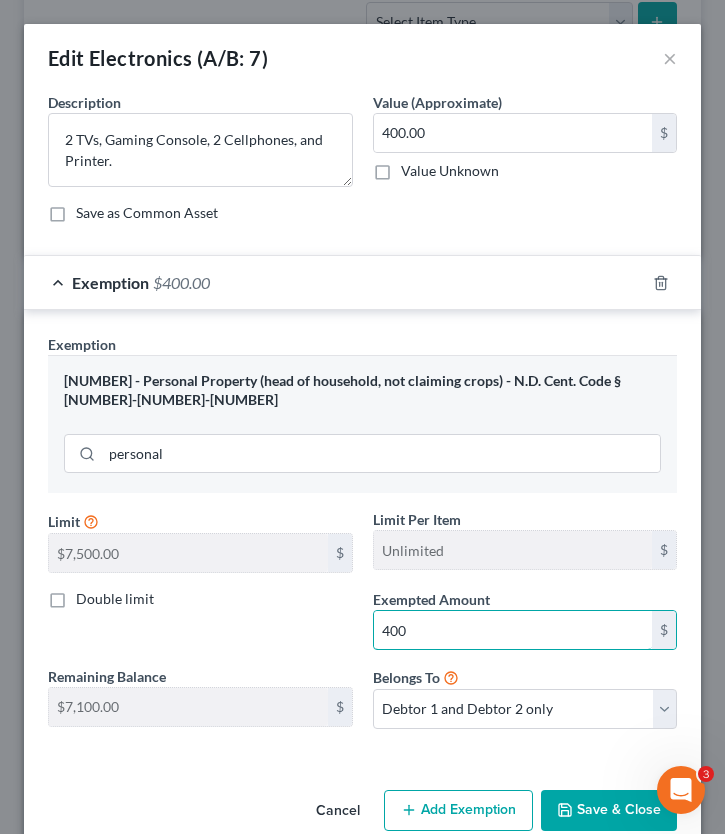 type on "400" 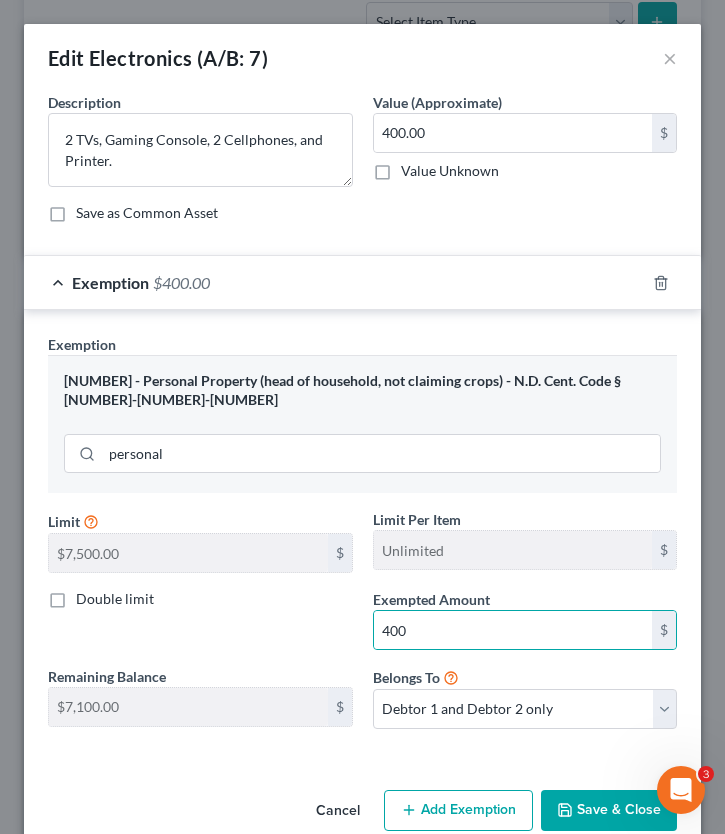 click on "Save & Close" at bounding box center [609, 792] 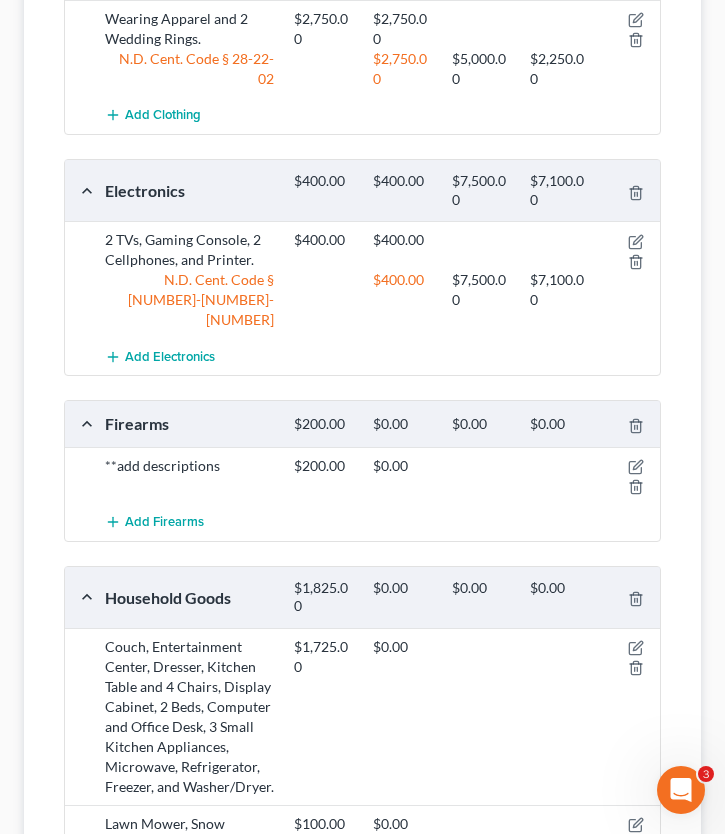 scroll, scrollTop: 496, scrollLeft: 0, axis: vertical 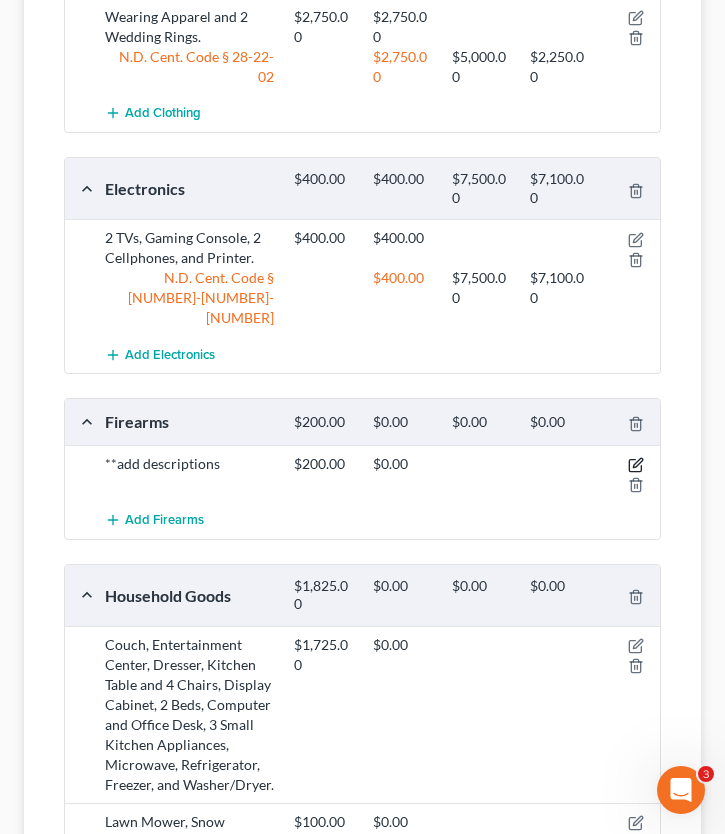 click 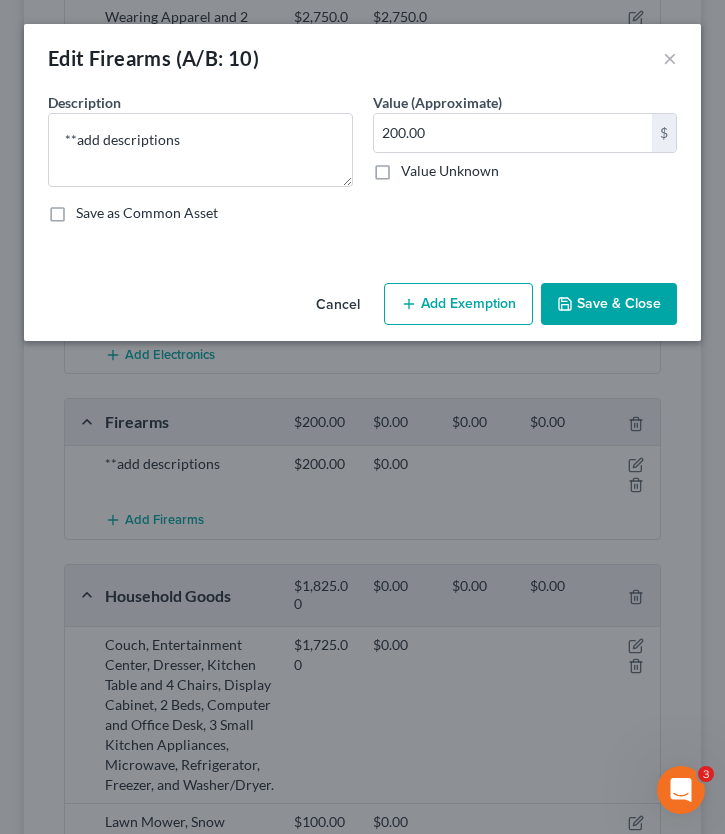 click on "Add Exemption" at bounding box center (458, 304) 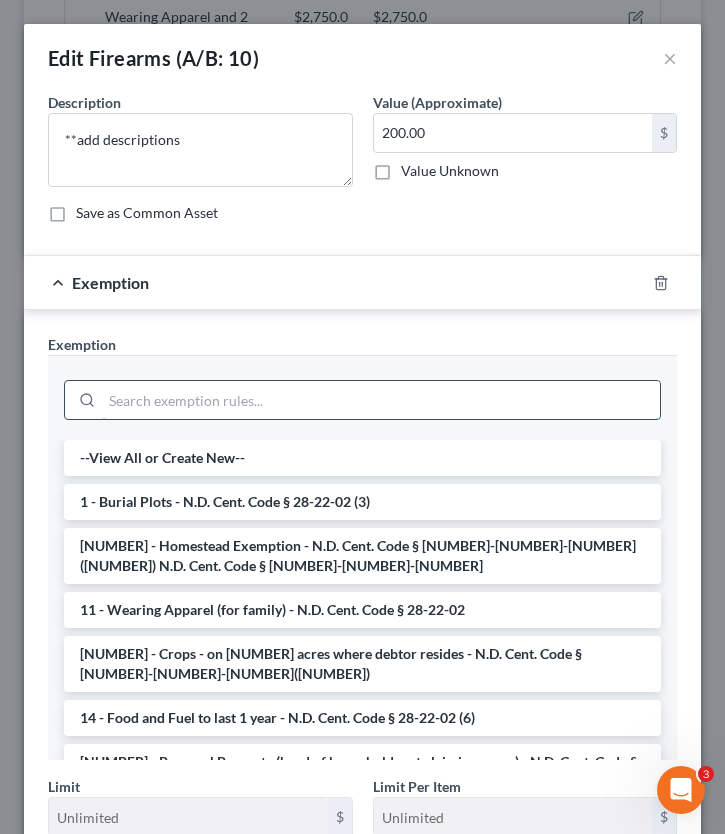 click at bounding box center (381, 400) 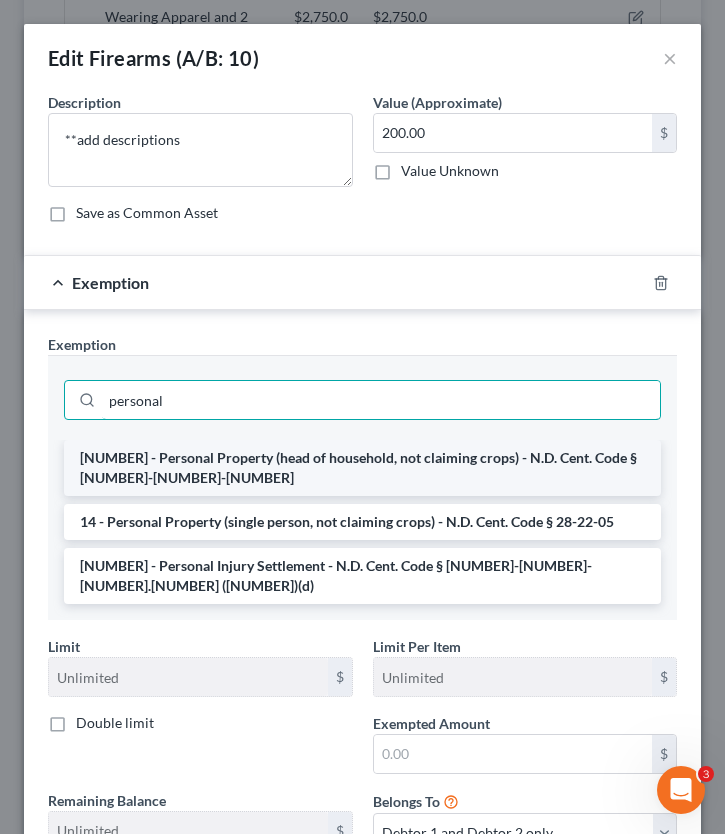 type on "personal" 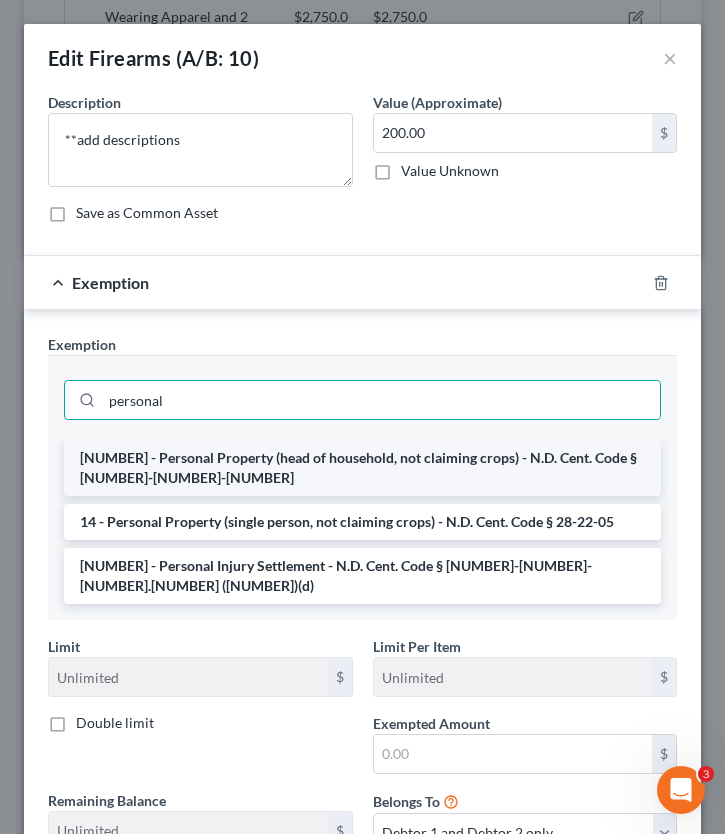 click on "14 - Personal Property (head of household, not claiming crops) - N.D. Cent. Code § 28-22-03" at bounding box center (362, 468) 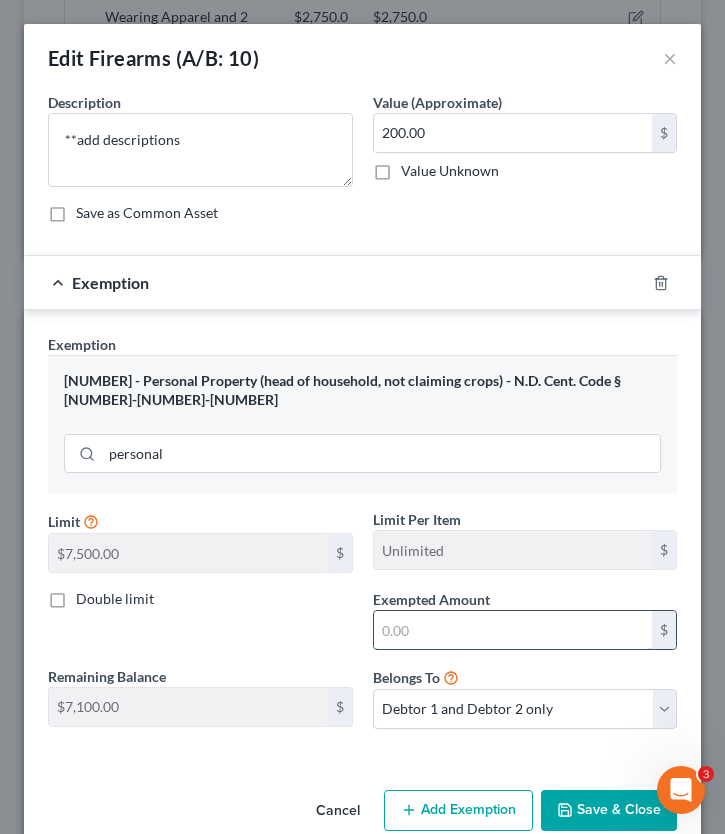 click at bounding box center (513, 612) 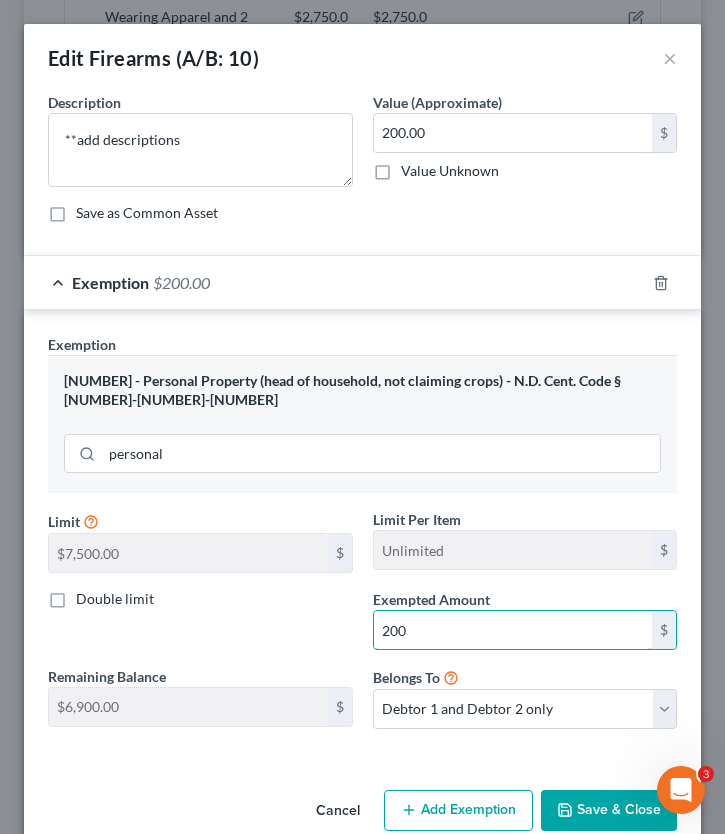 type on "200" 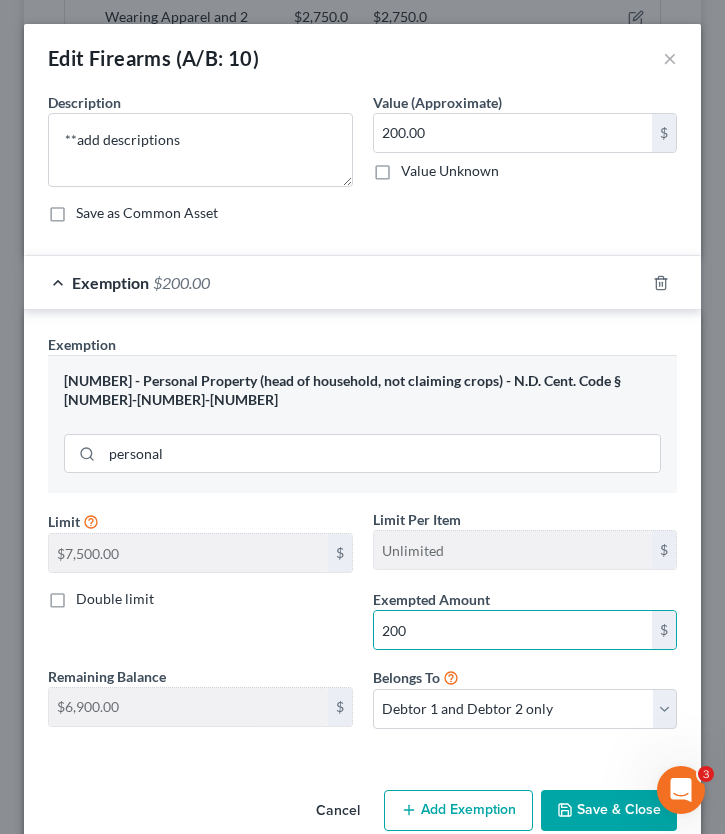 click on "Save & Close" at bounding box center (609, 792) 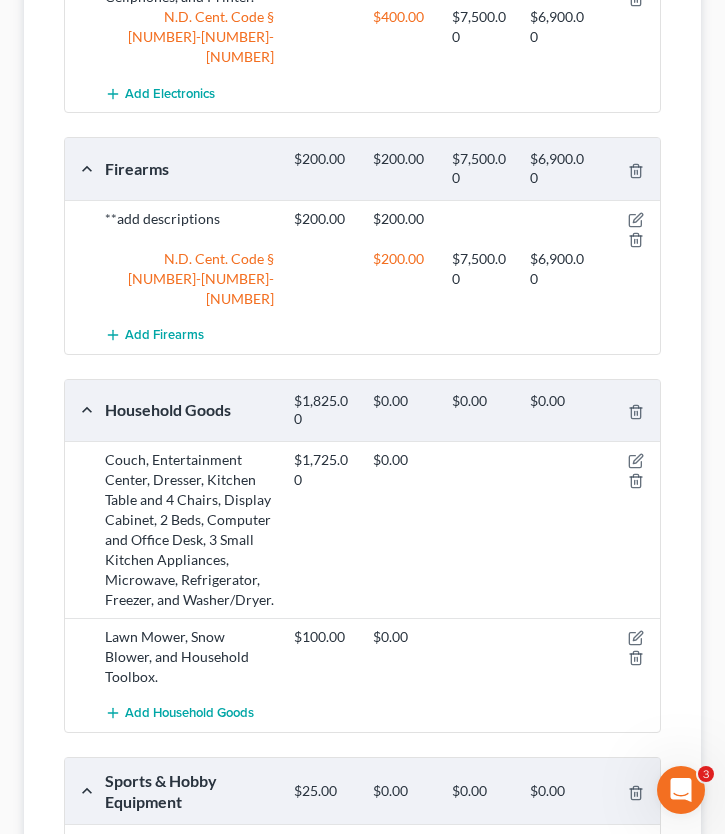 scroll, scrollTop: 758, scrollLeft: 0, axis: vertical 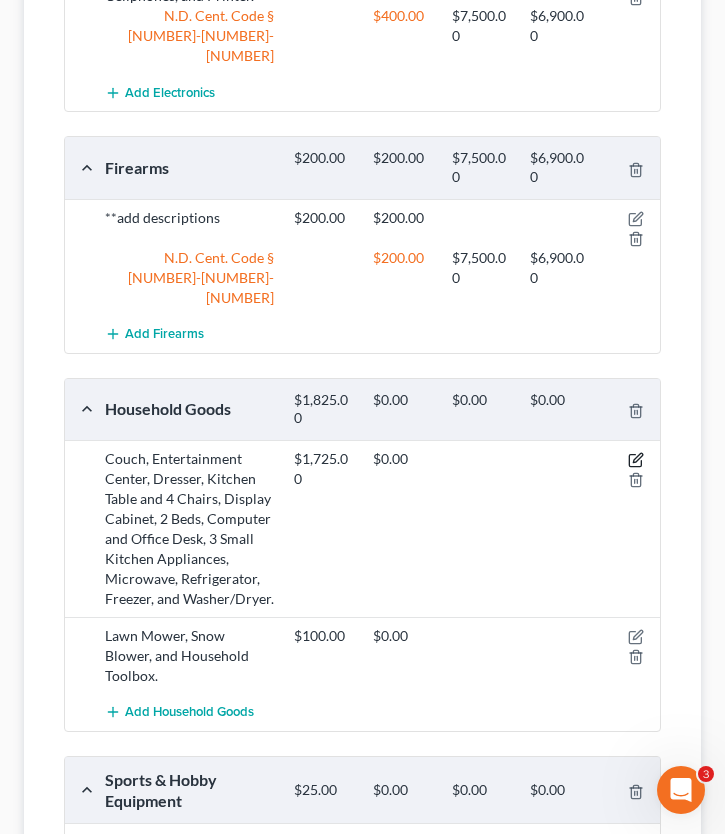 click 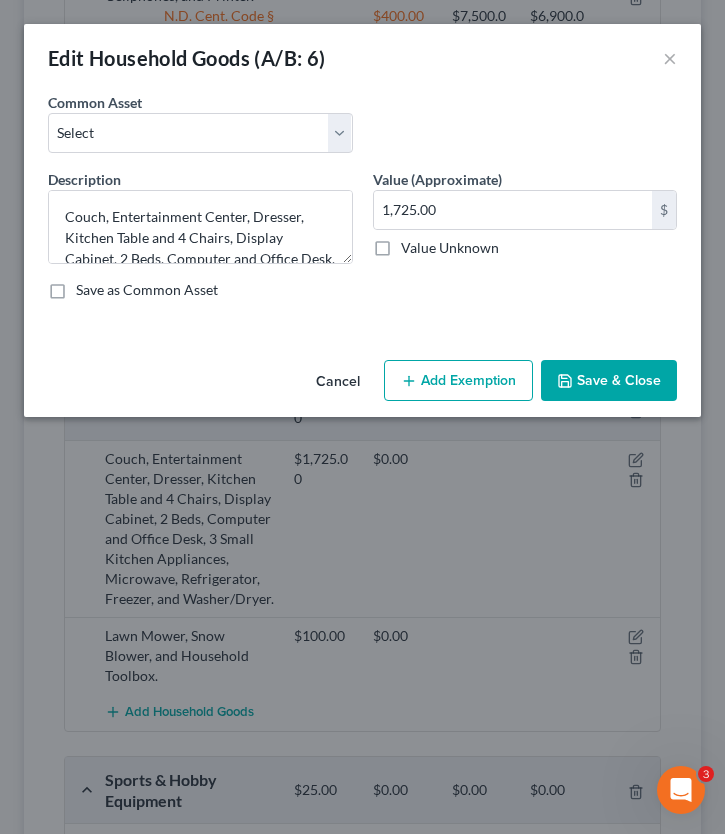 click on "Add Exemption" at bounding box center (458, 381) 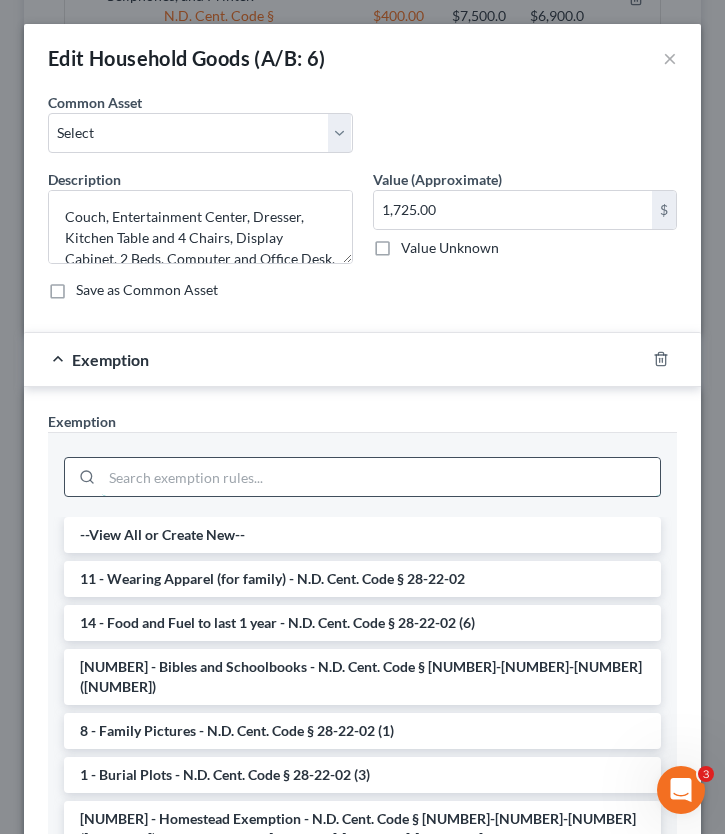 click at bounding box center [381, 477] 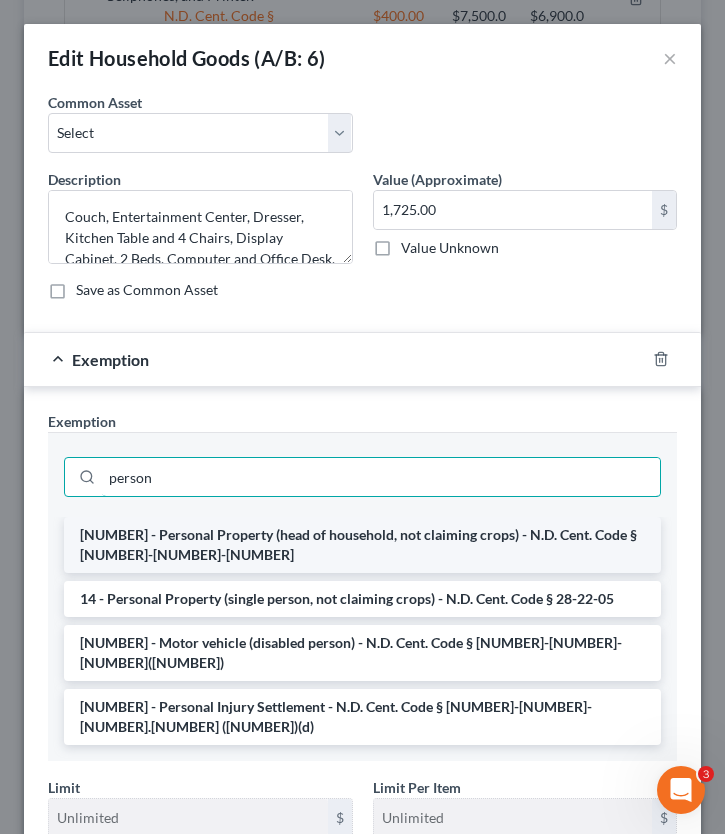 type on "person" 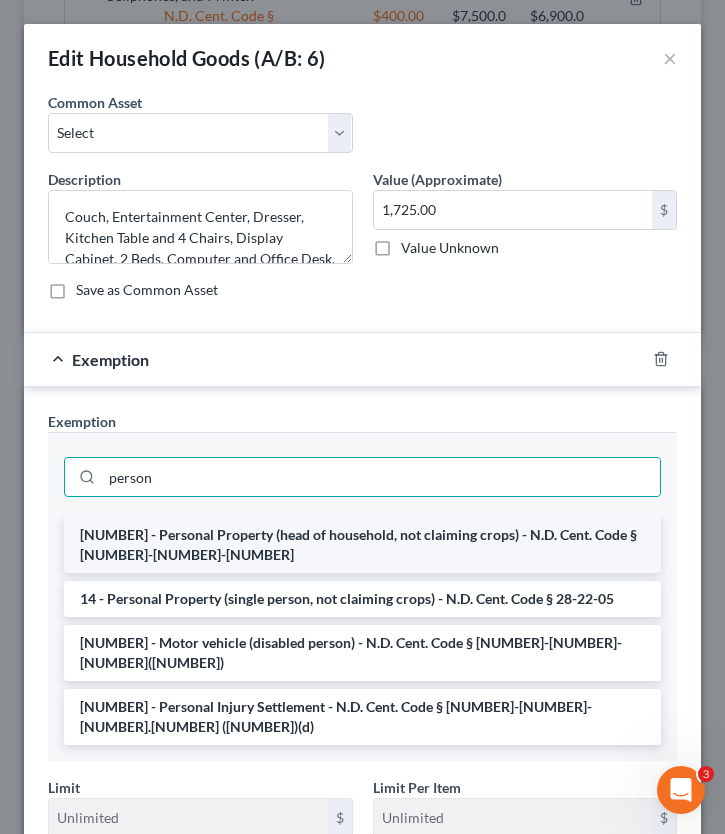 click on "14 - Personal Property (head of household, not claiming crops) - N.D. Cent. Code § 28-22-03" at bounding box center [362, 545] 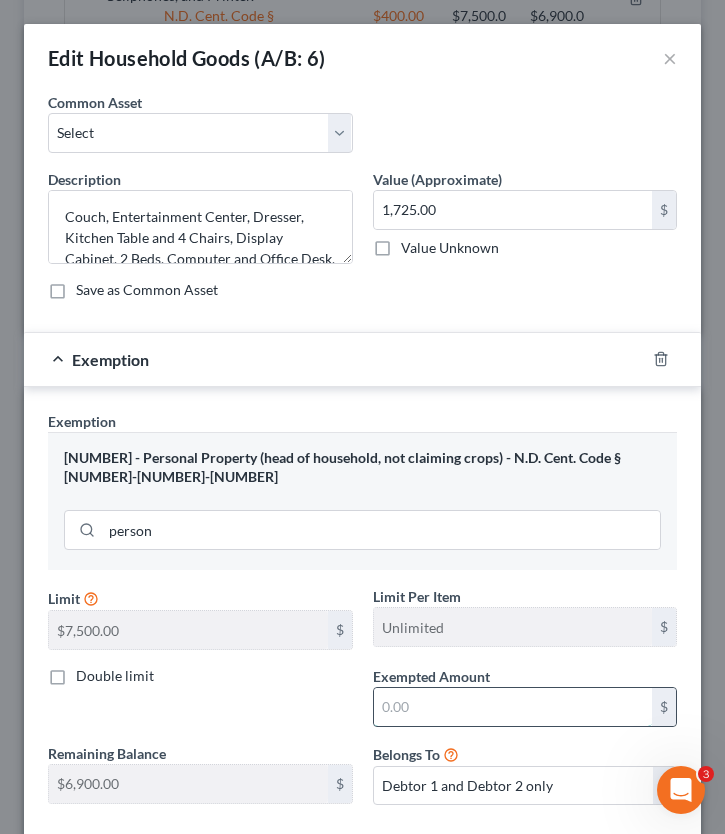 click at bounding box center [513, 688] 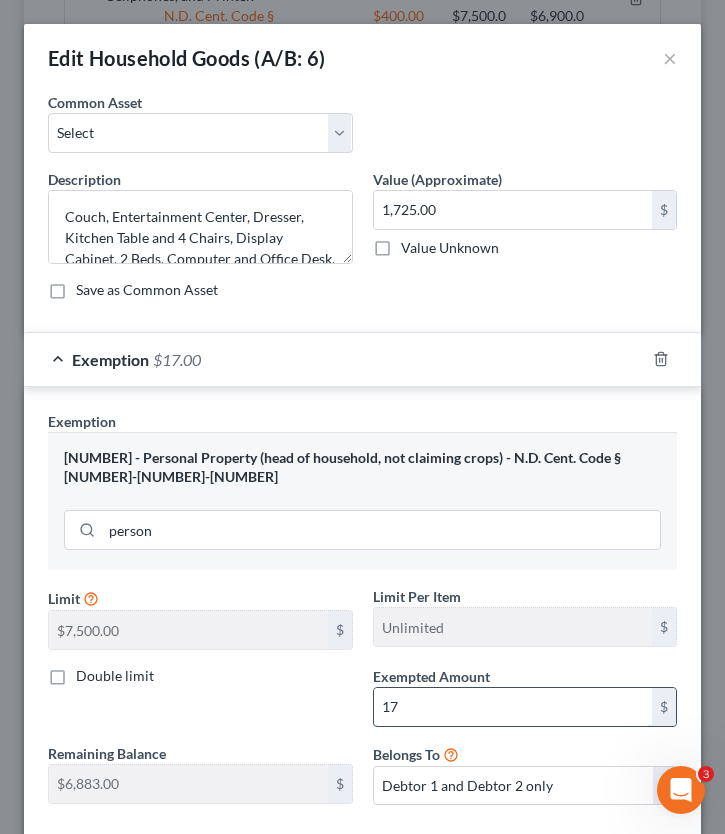 type on "1" 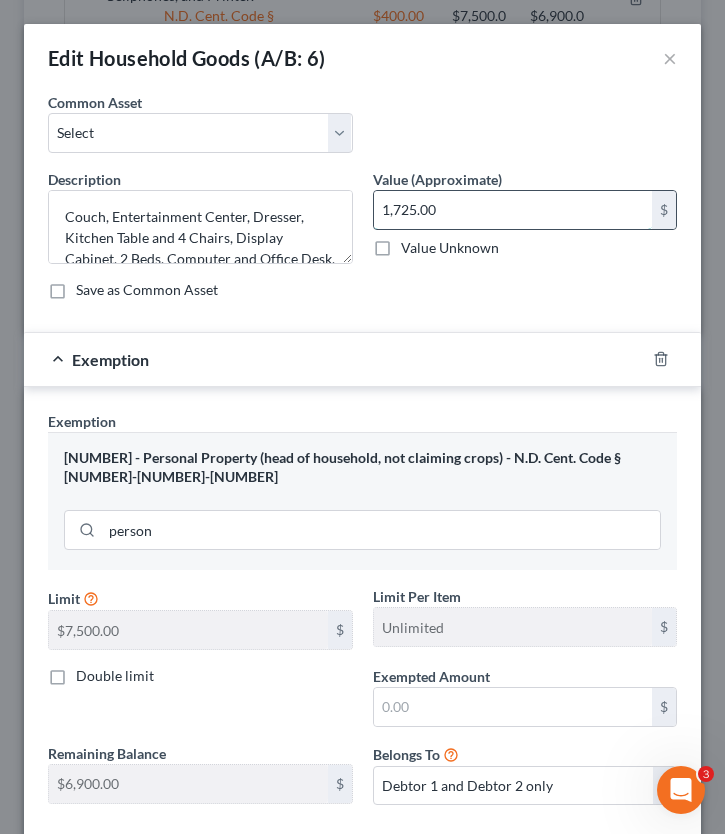 click on "1,725.00" at bounding box center (513, 210) 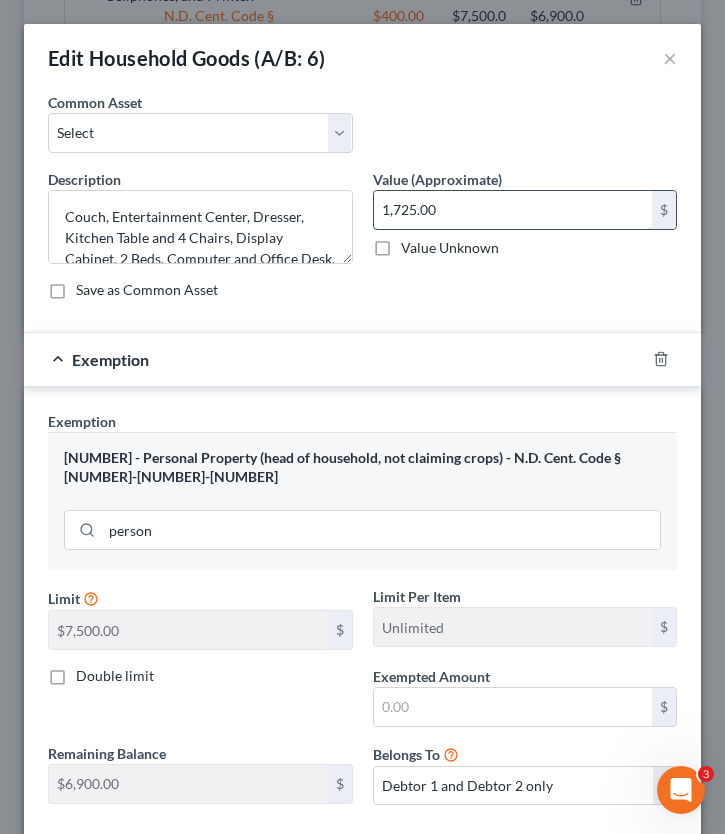 click on "1,725.00" at bounding box center [513, 210] 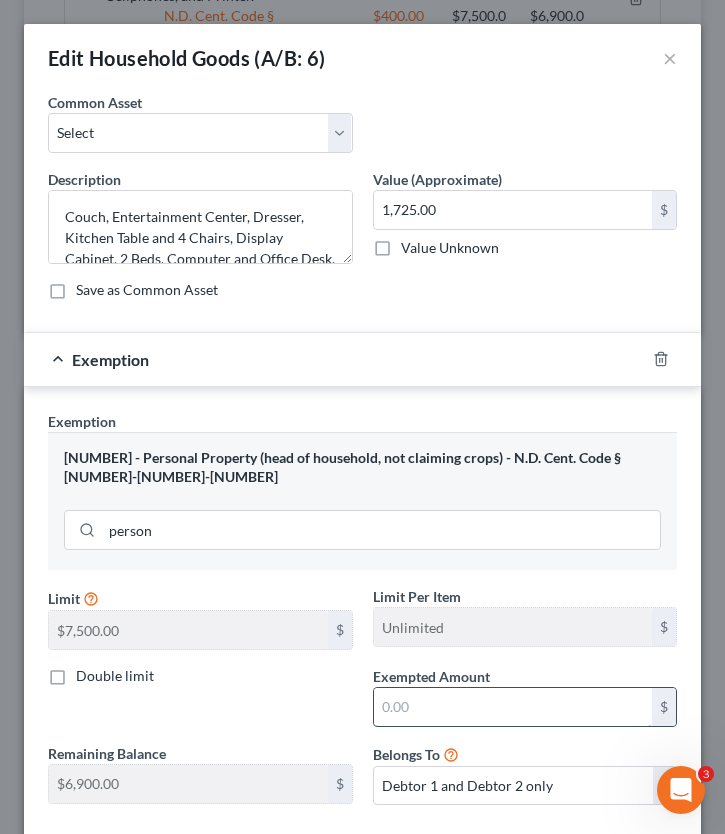 click at bounding box center [513, 688] 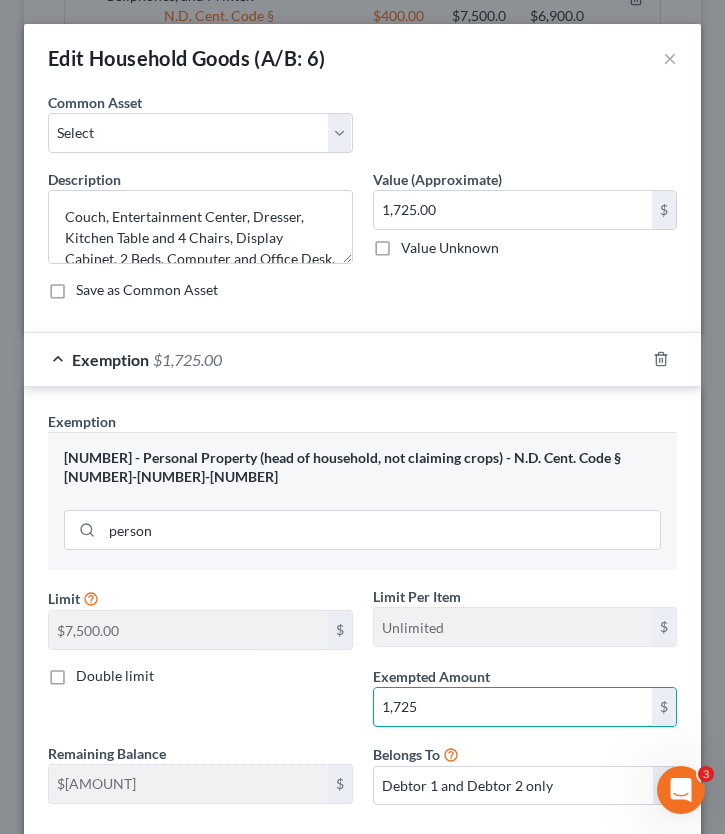 scroll, scrollTop: 95, scrollLeft: 0, axis: vertical 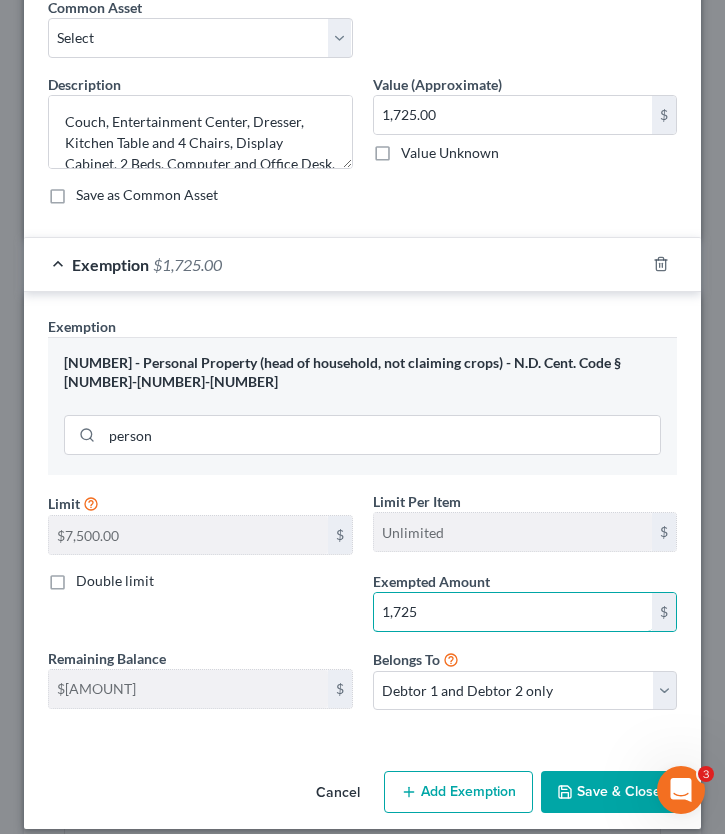 type on "1,725" 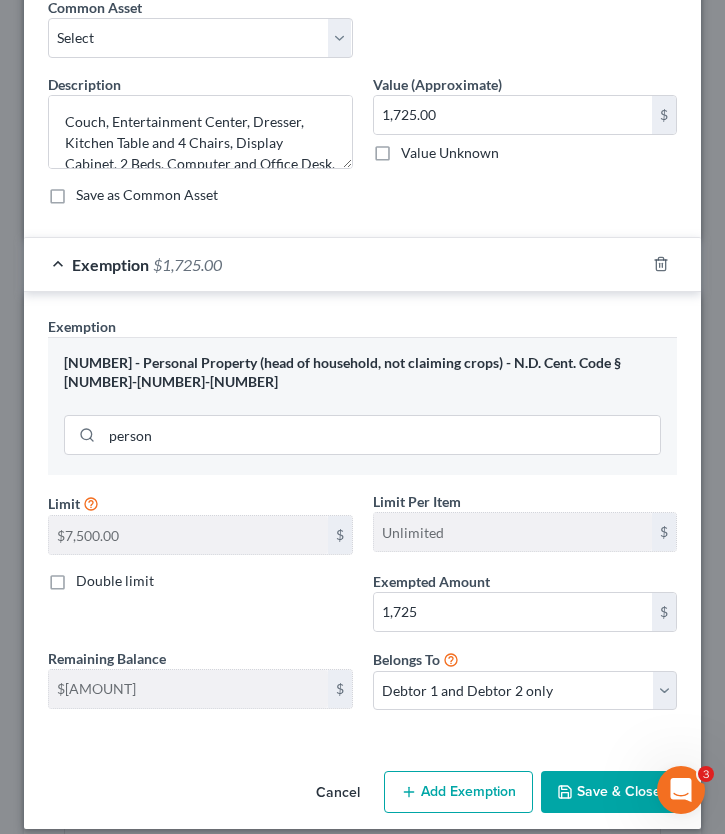 click on "Save & Close" at bounding box center (609, 774) 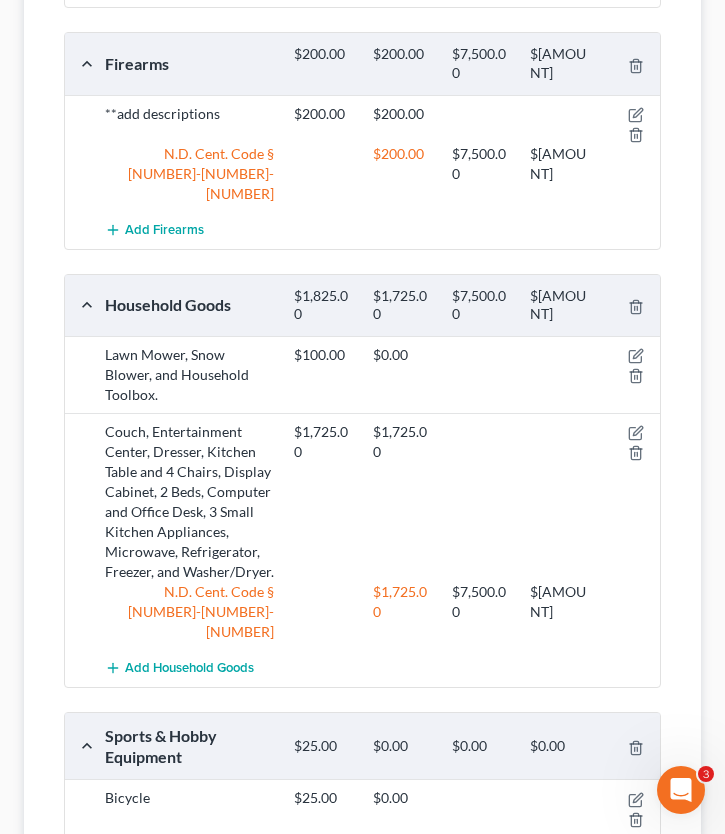 scroll, scrollTop: 864, scrollLeft: 0, axis: vertical 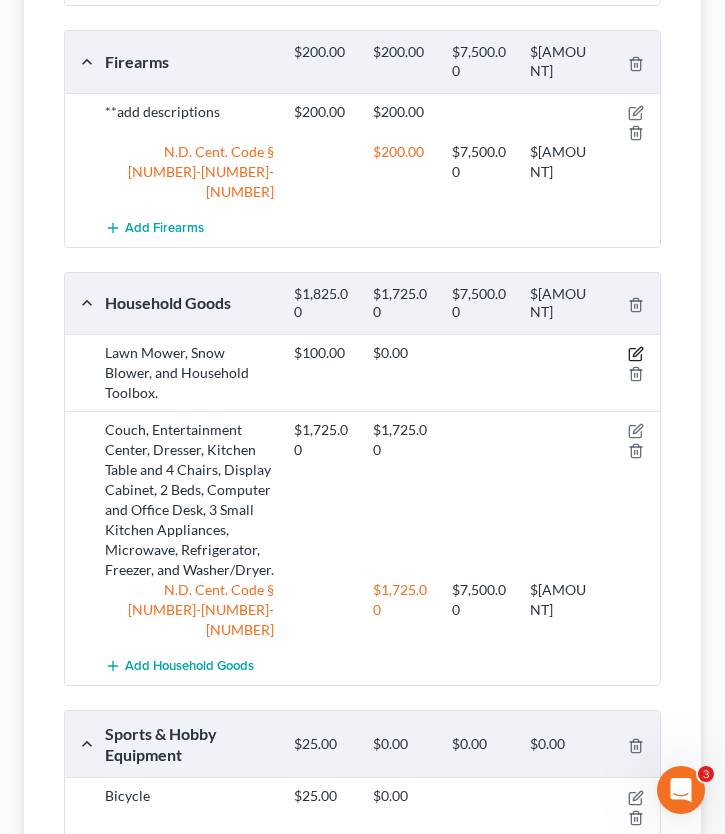 click 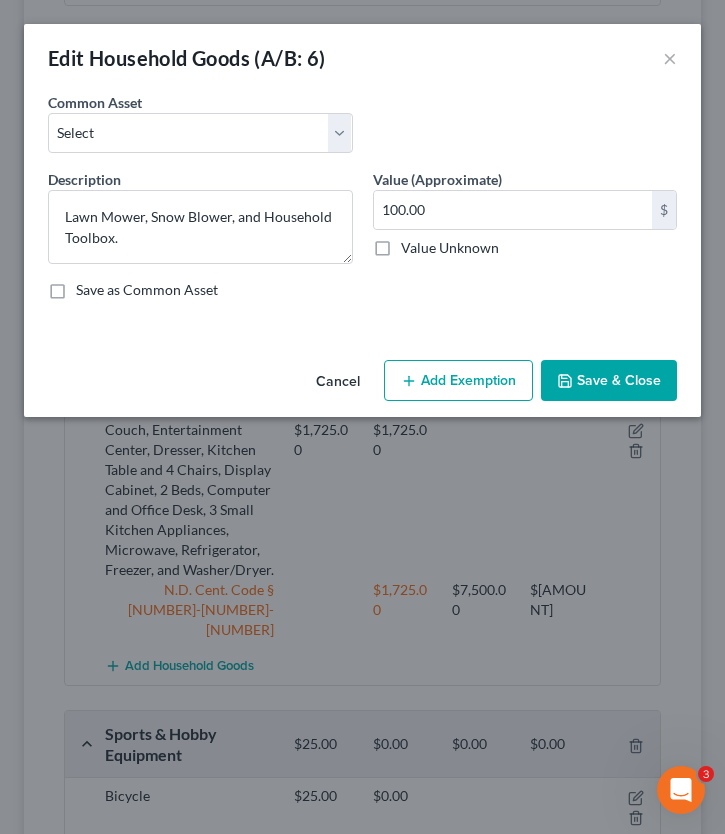 click on "Add Exemption" at bounding box center (458, 381) 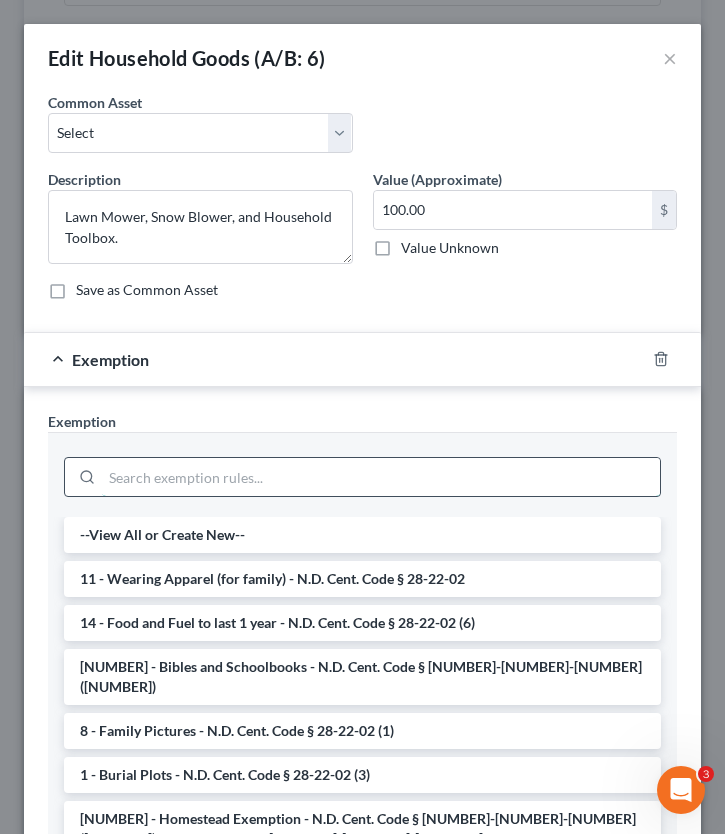 click at bounding box center (381, 477) 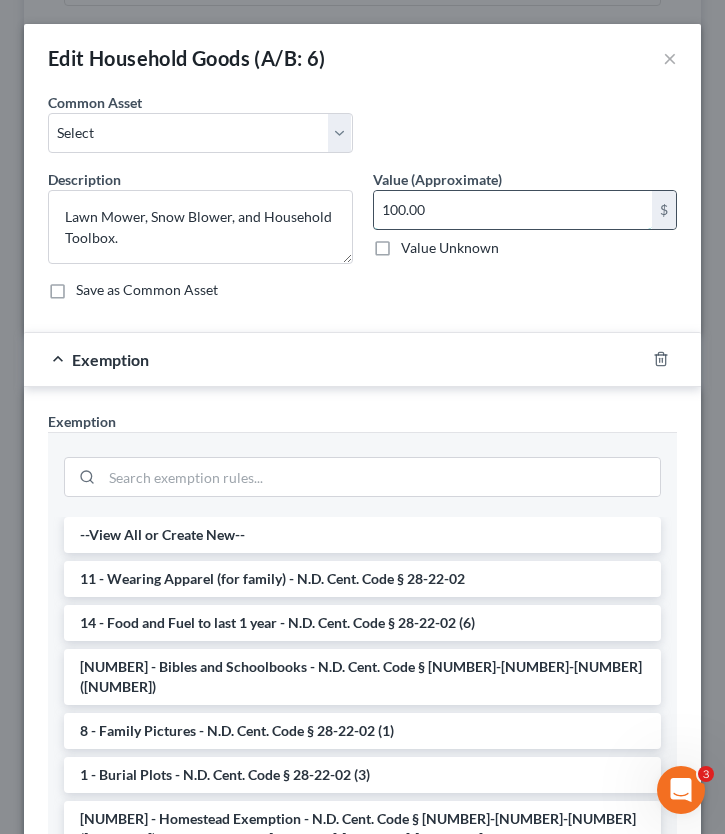 click on "100.00" at bounding box center (513, 210) 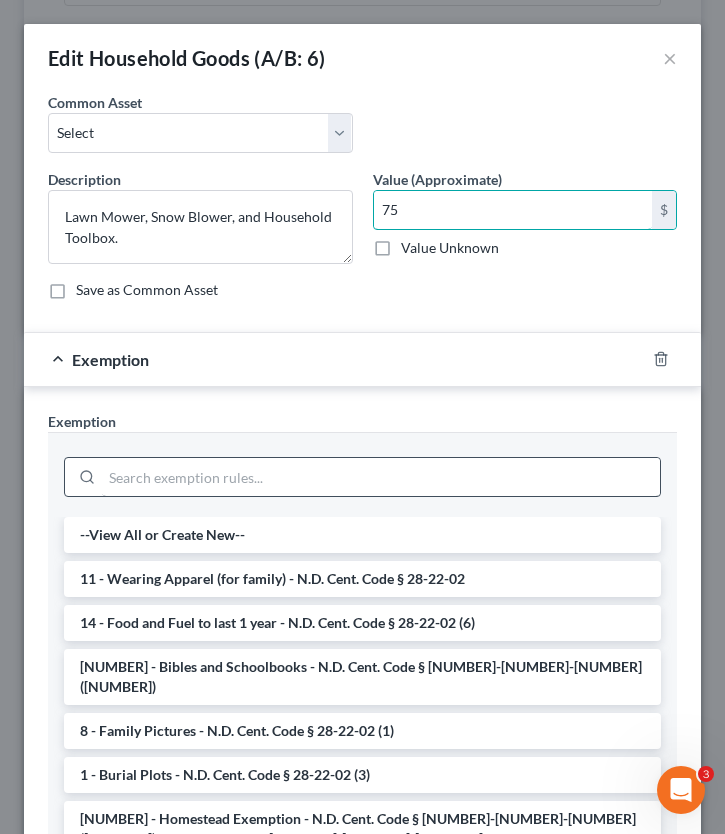 type on "75" 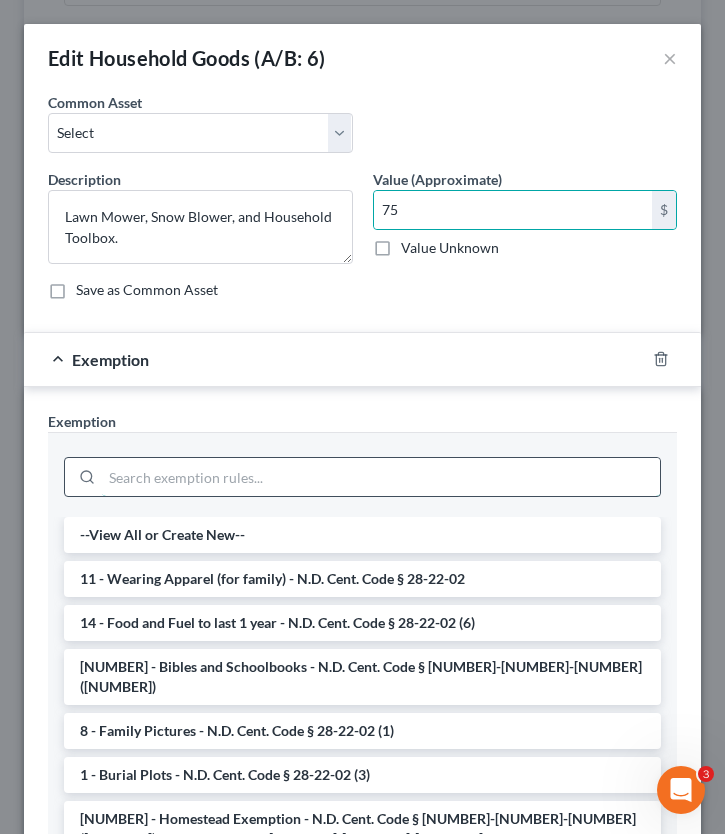click at bounding box center (381, 477) 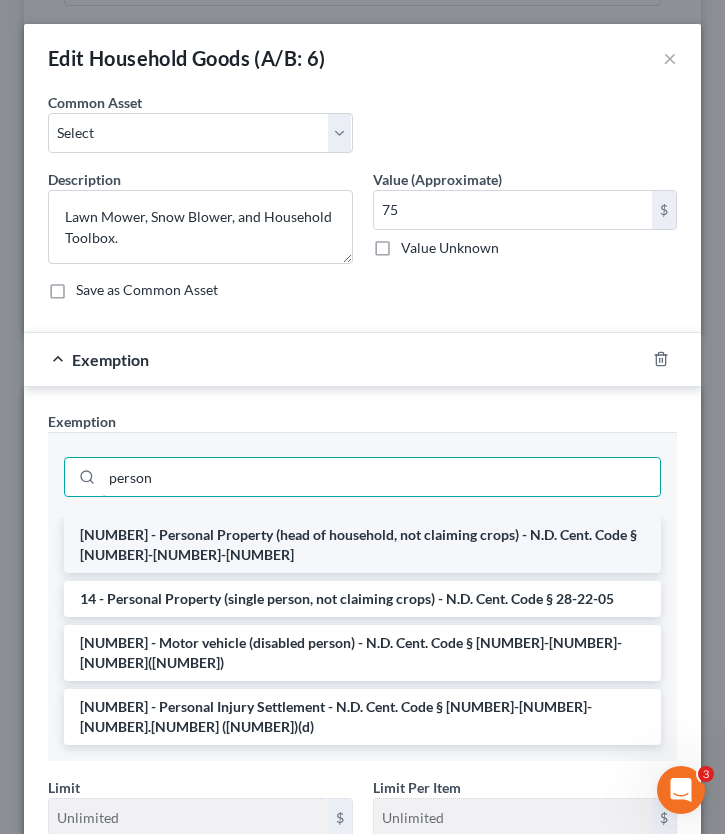 type on "person" 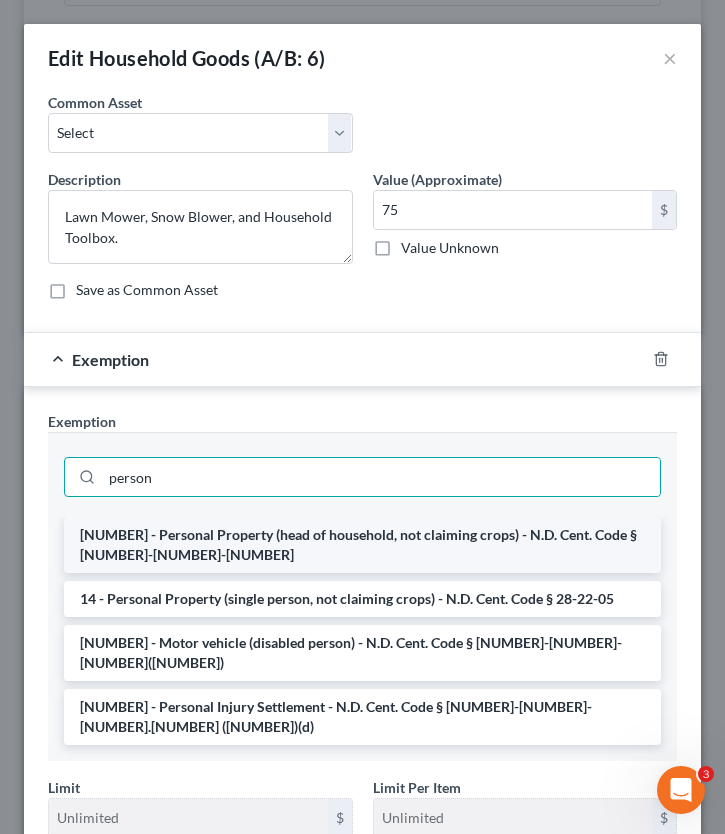 click on "14 - Personal Property (head of household, not claiming crops) - N.D. Cent. Code § 28-22-03" at bounding box center (362, 545) 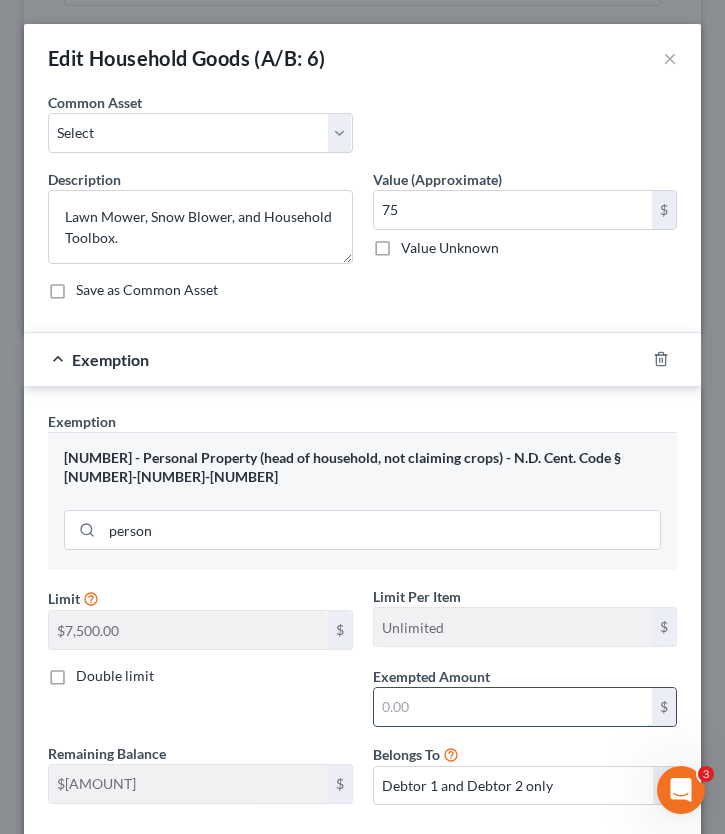 click at bounding box center [513, 688] 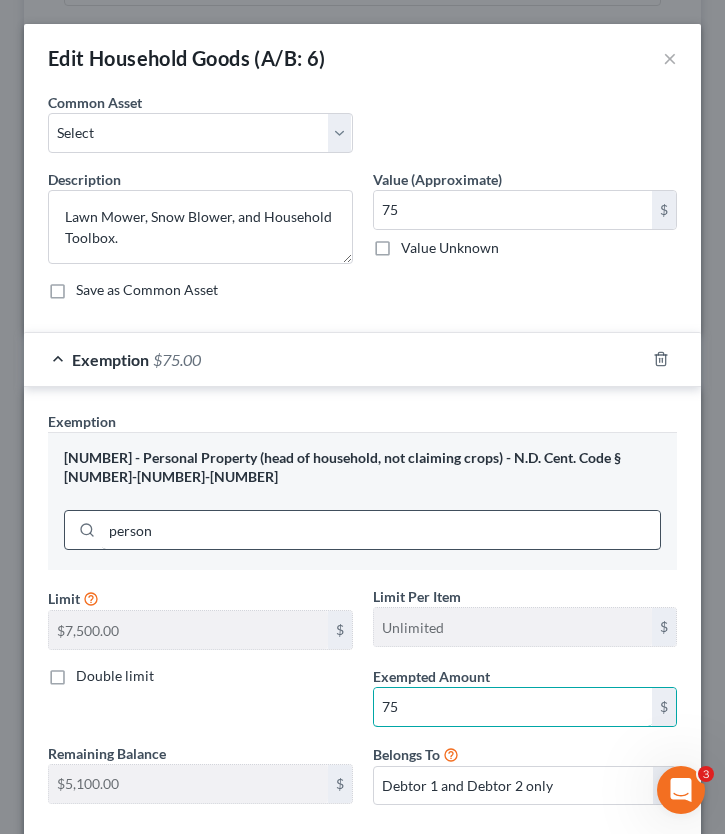 scroll, scrollTop: 95, scrollLeft: 0, axis: vertical 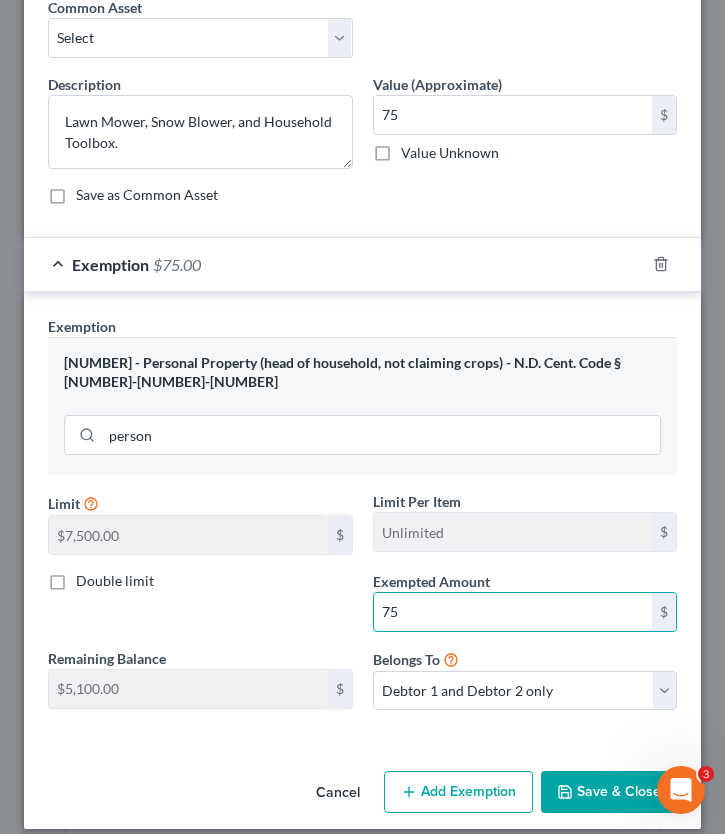 type on "75" 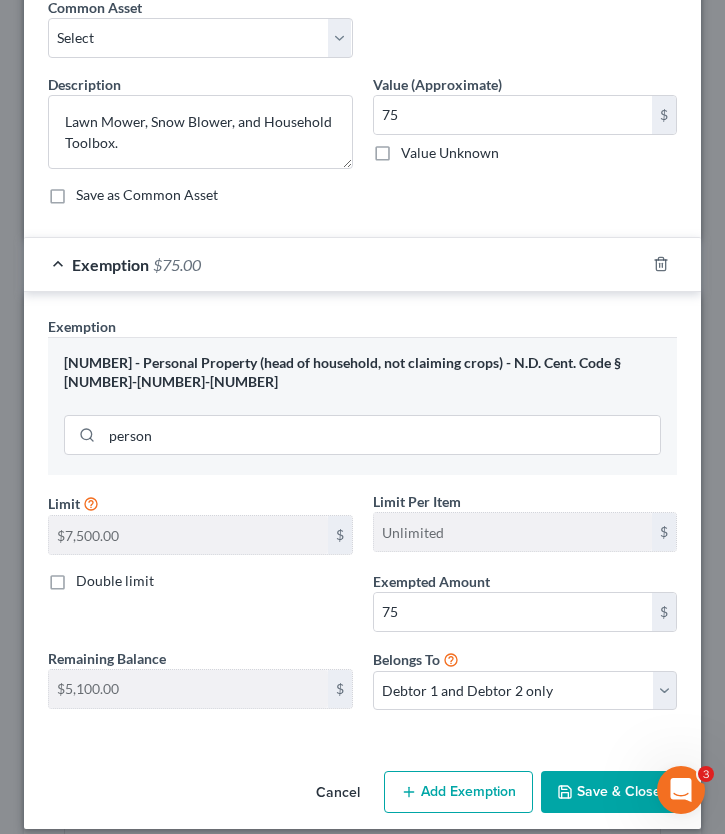 click on "Save & Close" at bounding box center [609, 774] 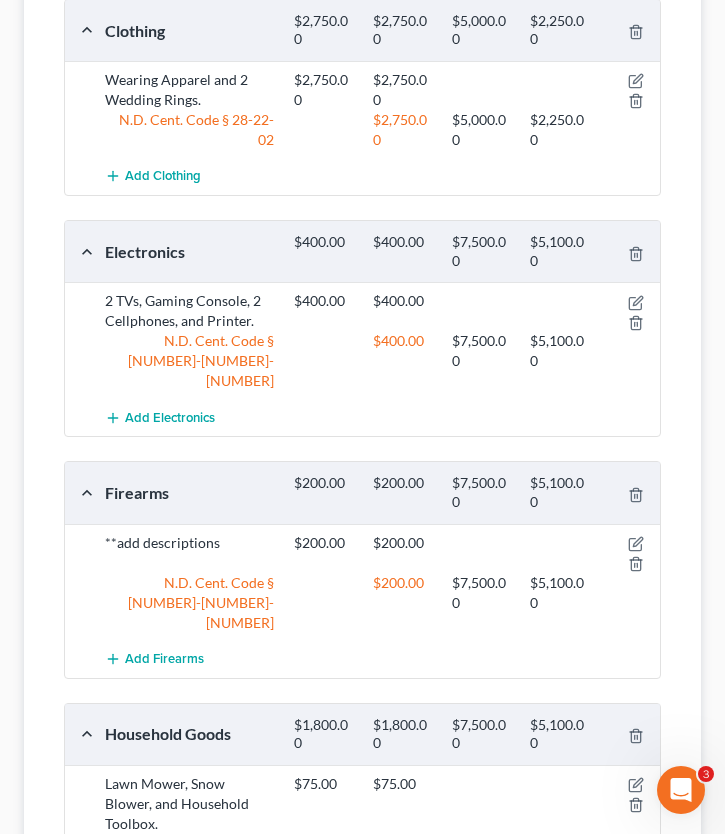 scroll, scrollTop: 432, scrollLeft: 0, axis: vertical 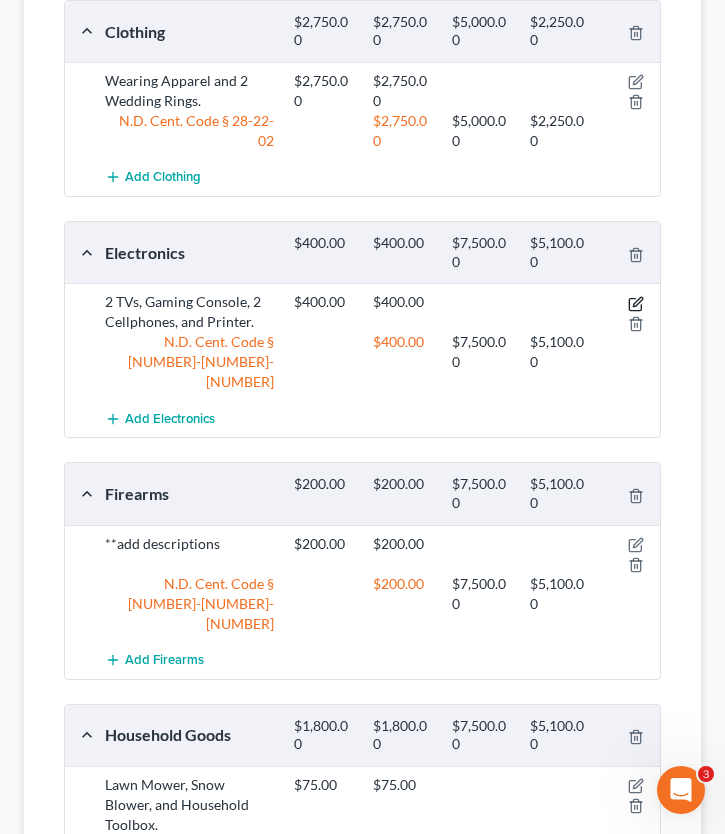 click 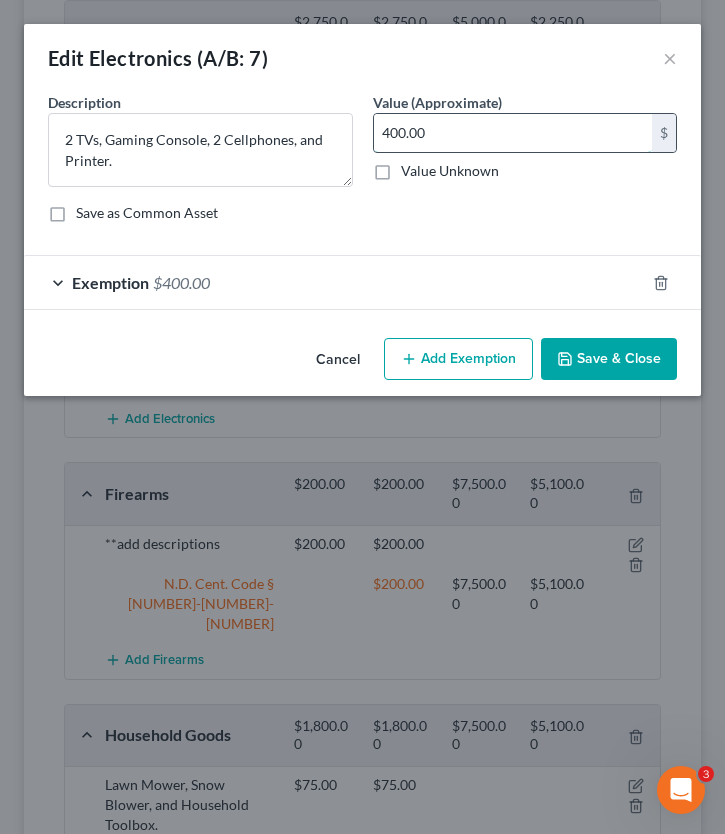 click on "400.00" at bounding box center (513, 133) 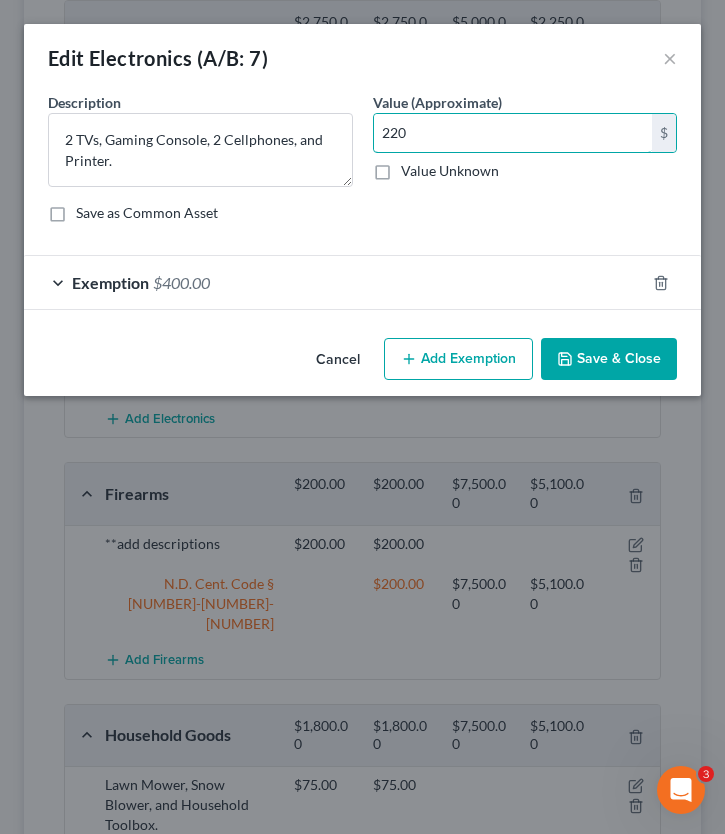 type on "220" 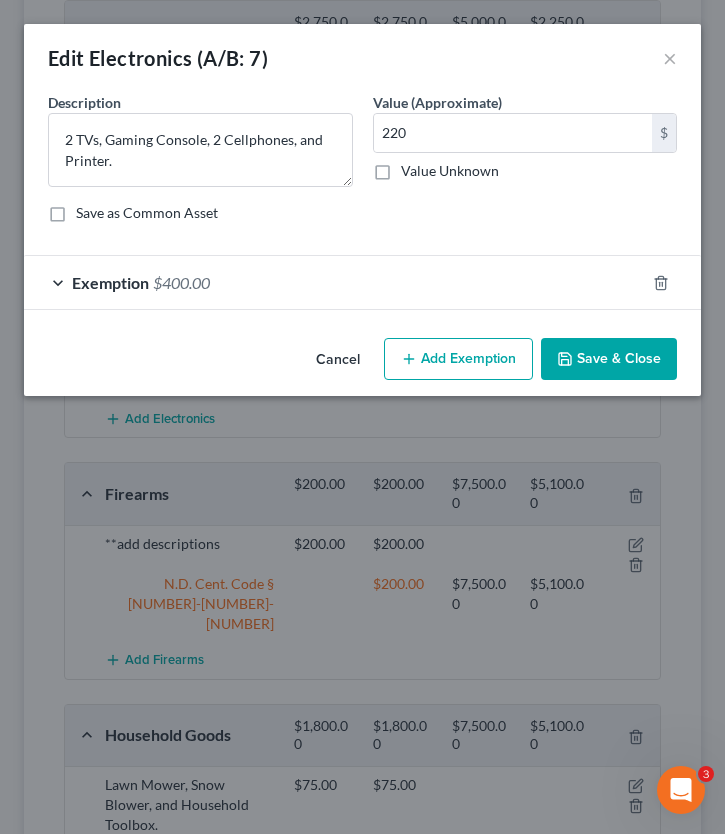 click on "Add Exemption" at bounding box center (458, 359) 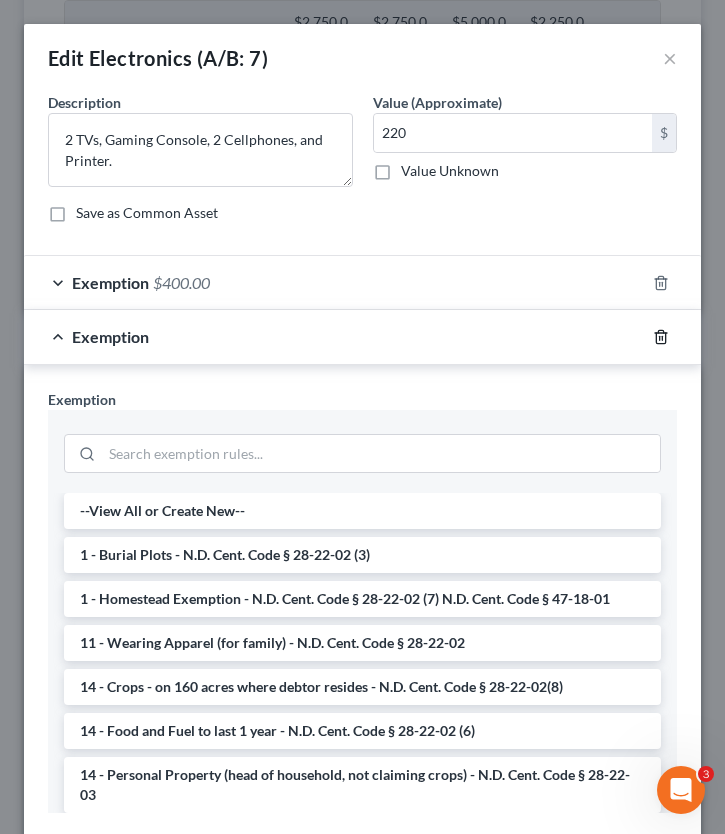 click 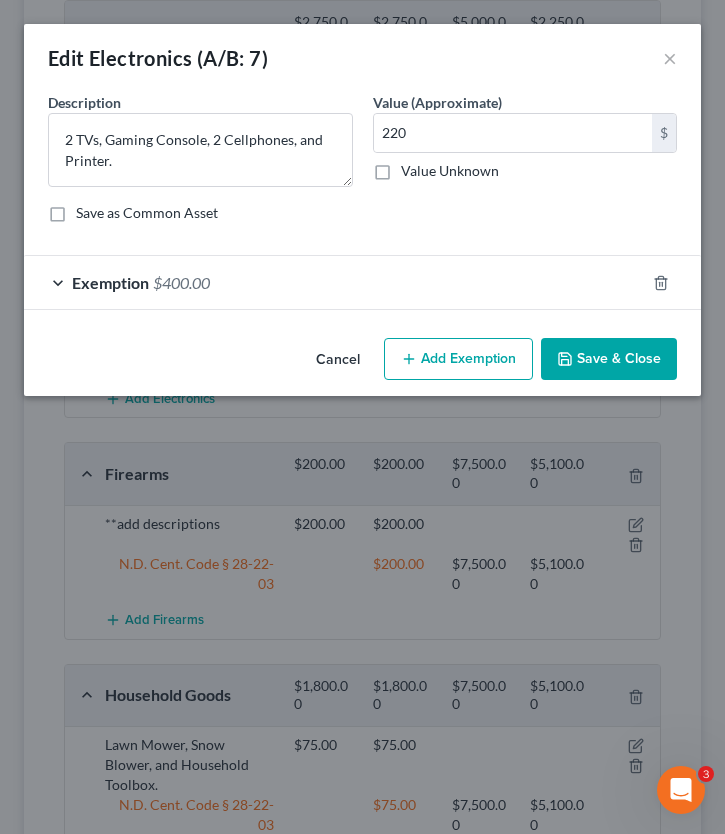 click on "$400.00" at bounding box center [181, 282] 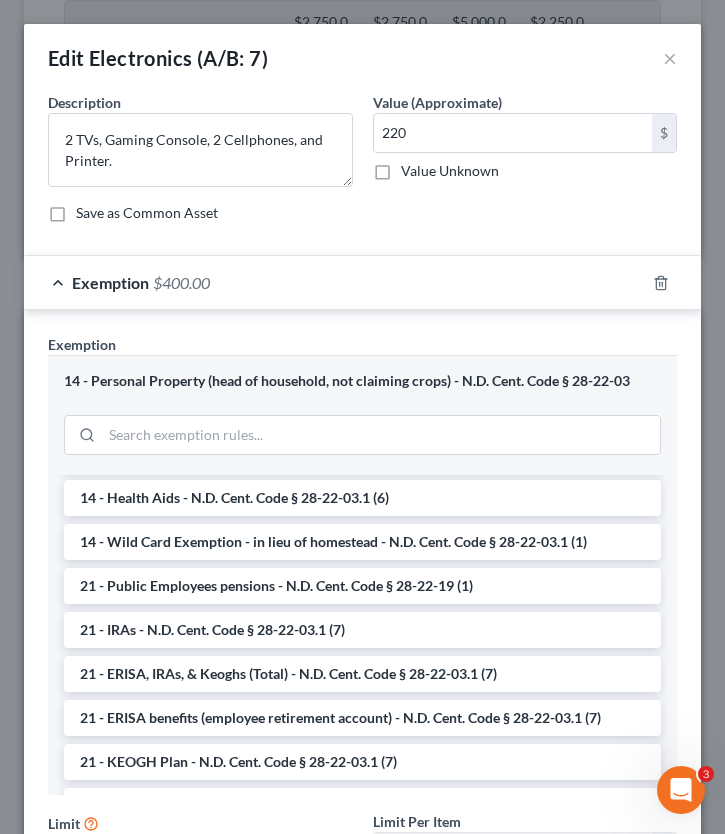 scroll, scrollTop: 379, scrollLeft: 0, axis: vertical 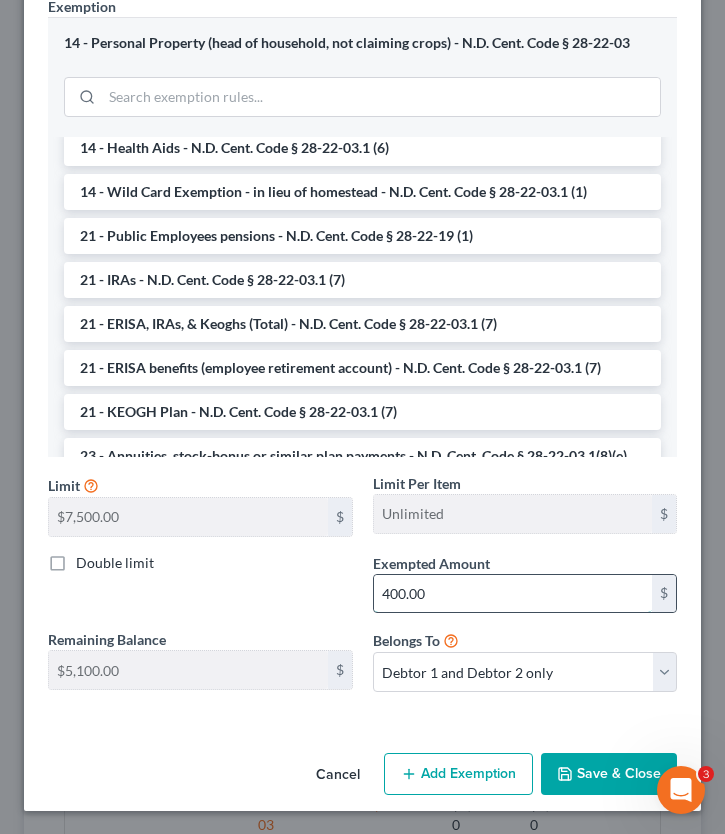 click on "400.00" at bounding box center [513, 594] 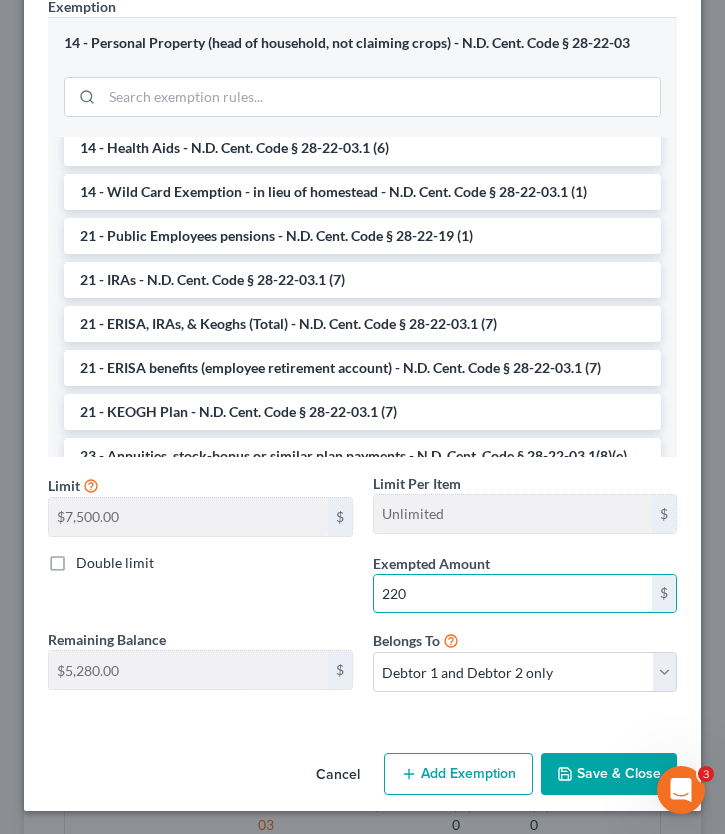 type on "220" 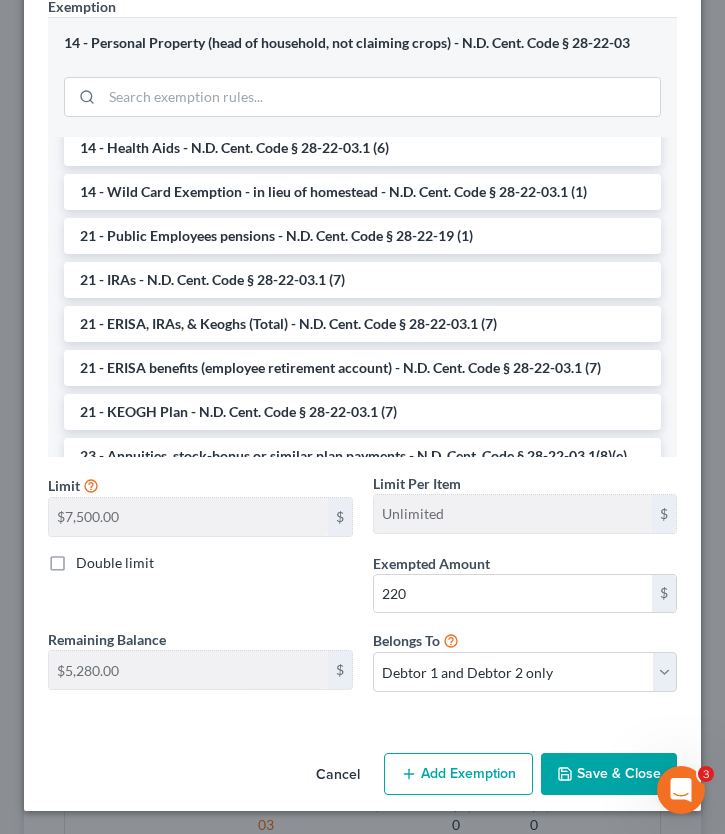 click on "Save & Close" at bounding box center [609, 774] 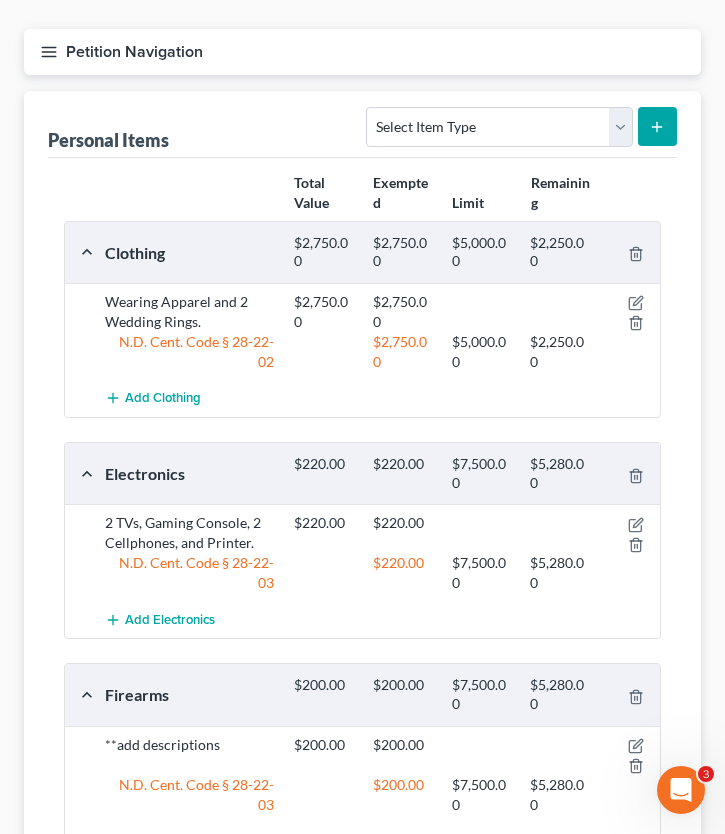 scroll, scrollTop: 212, scrollLeft: 0, axis: vertical 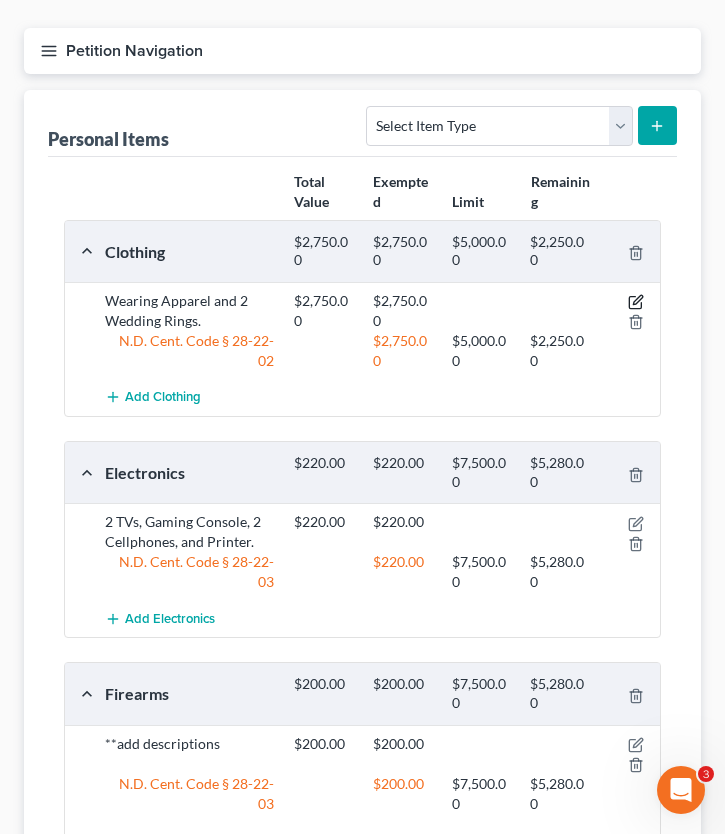 click 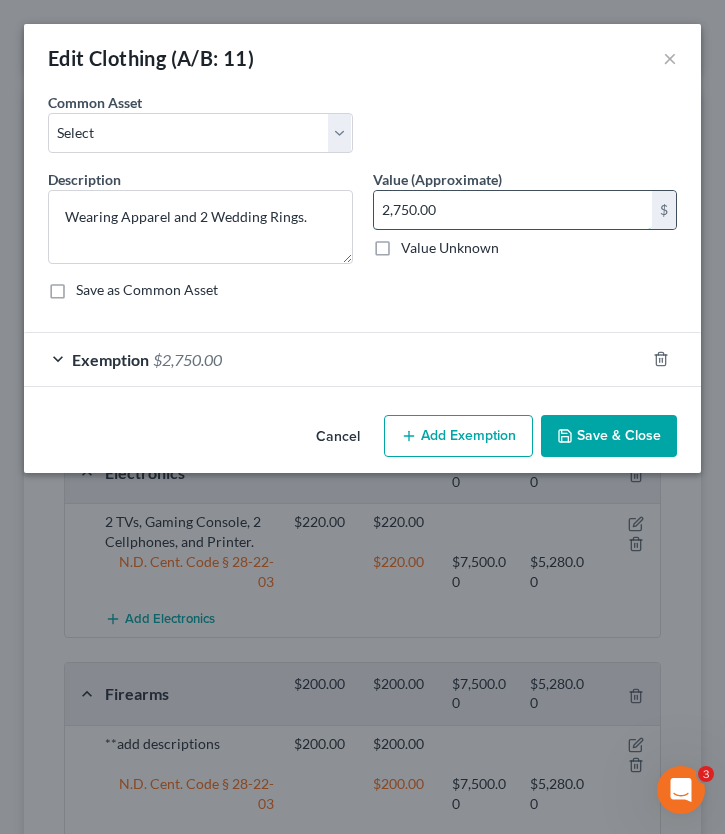 click on "2,750.00" at bounding box center (513, 210) 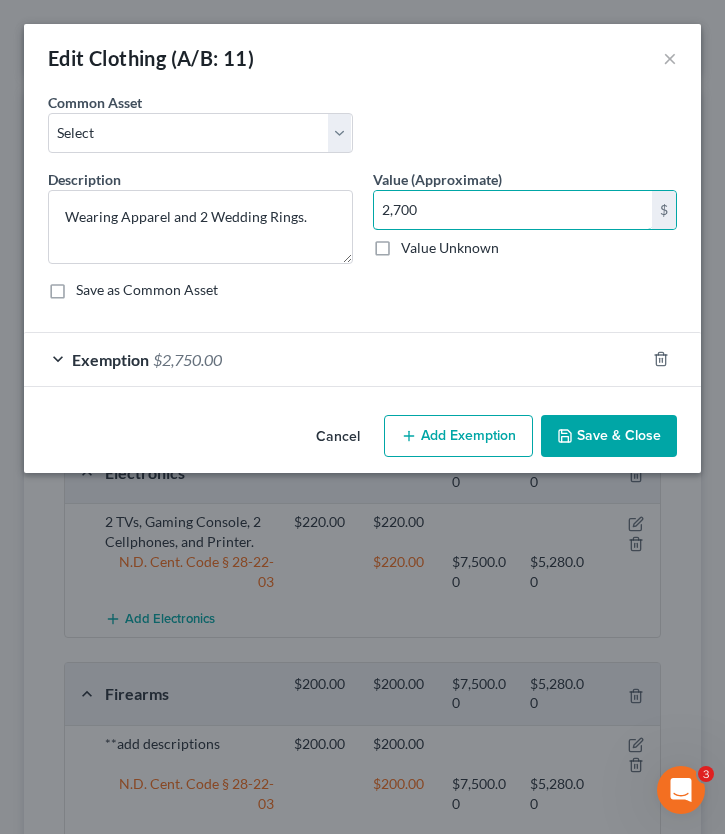 type on "2,700" 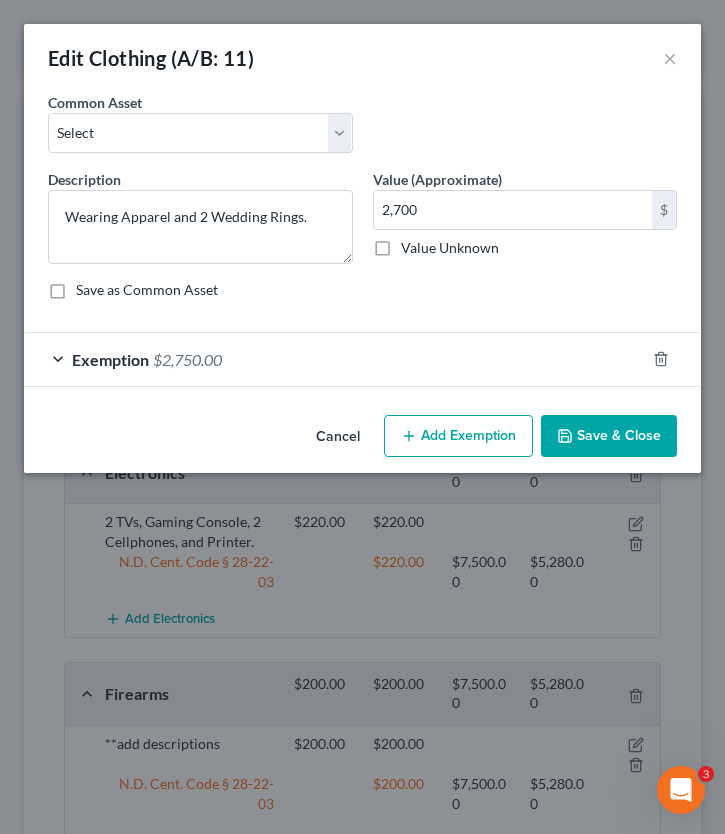 click on "Exemption" at bounding box center [110, 359] 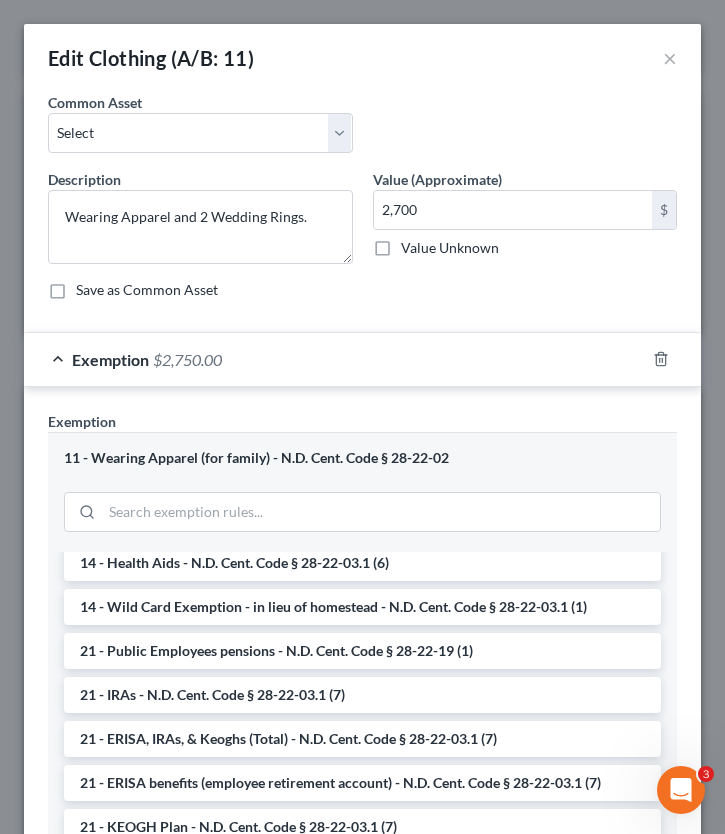 scroll, scrollTop: 446, scrollLeft: 0, axis: vertical 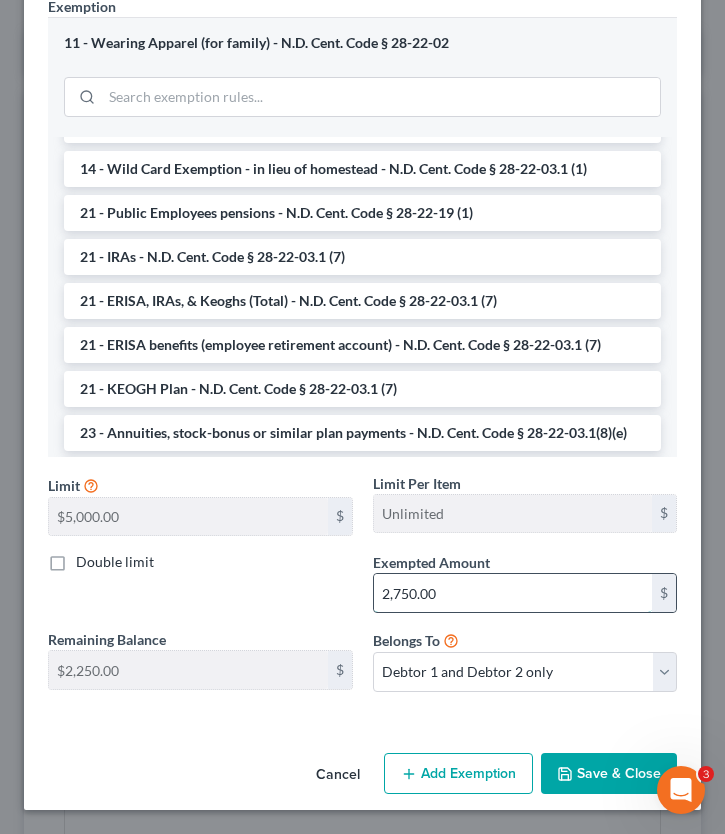 click on "2,750.00" at bounding box center (513, 593) 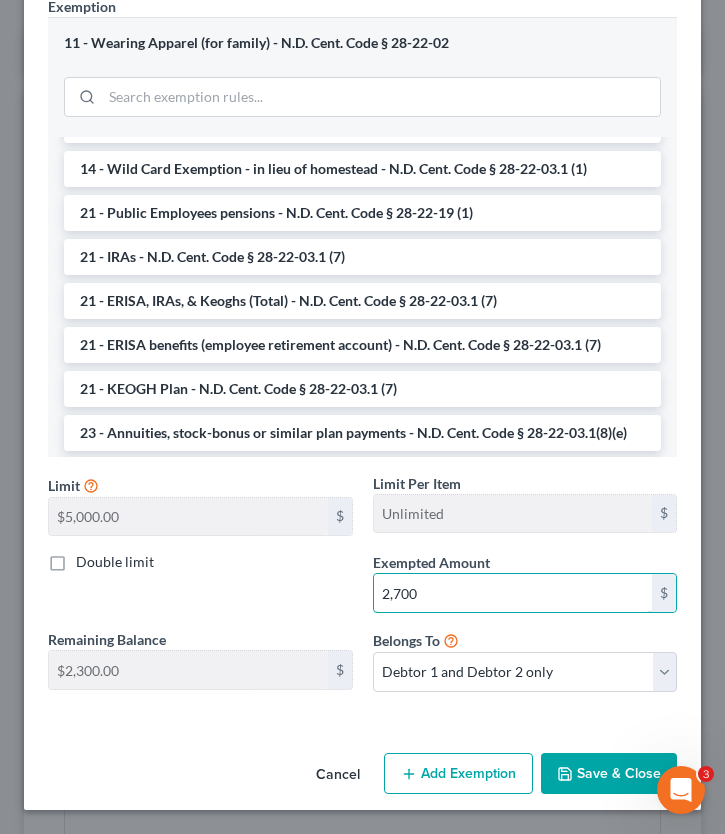 type on "2,700" 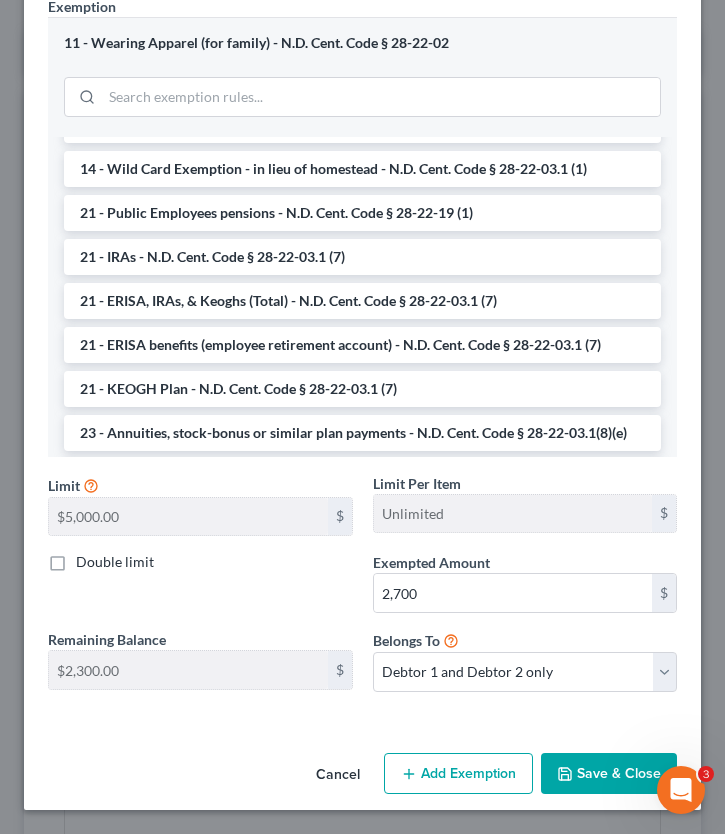click on "Save & Close" at bounding box center (609, 774) 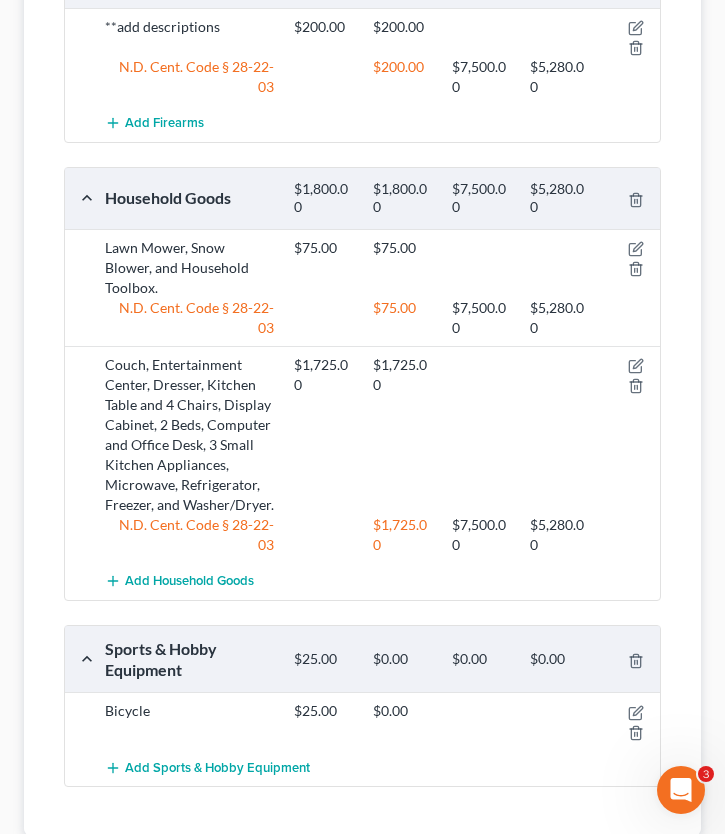 scroll, scrollTop: 1049, scrollLeft: 0, axis: vertical 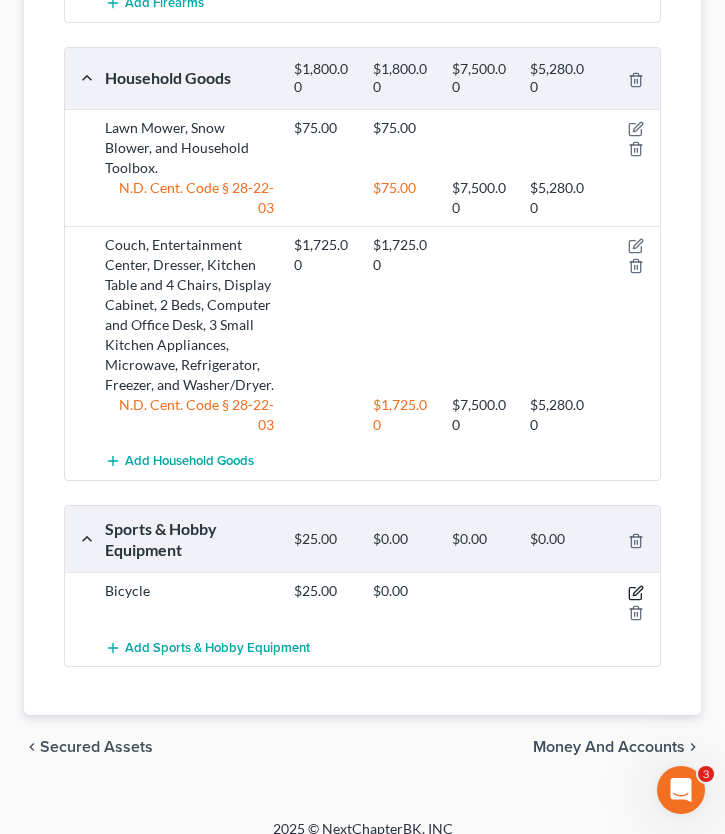 click 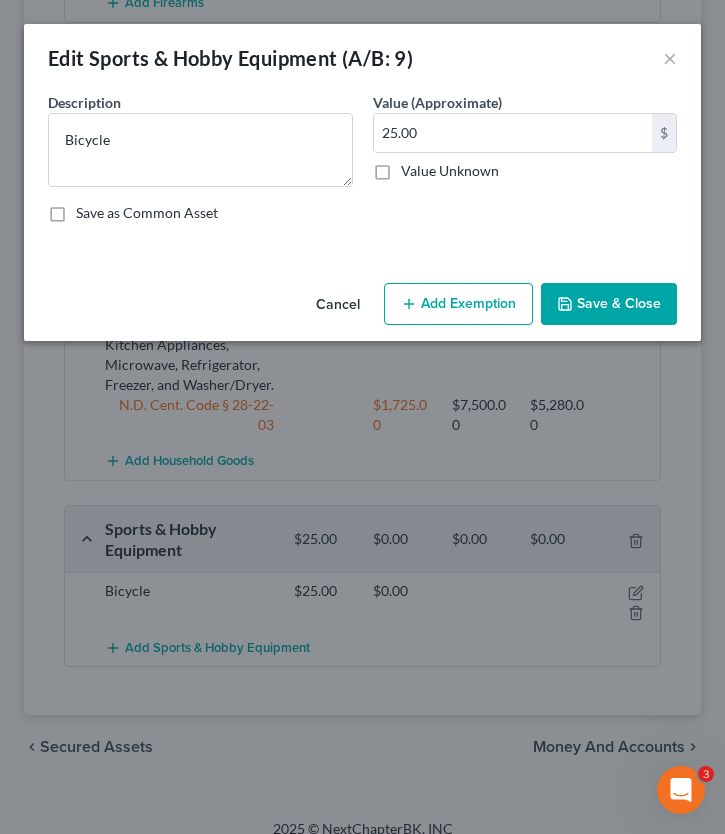 click on "Add Exemption" at bounding box center (458, 304) 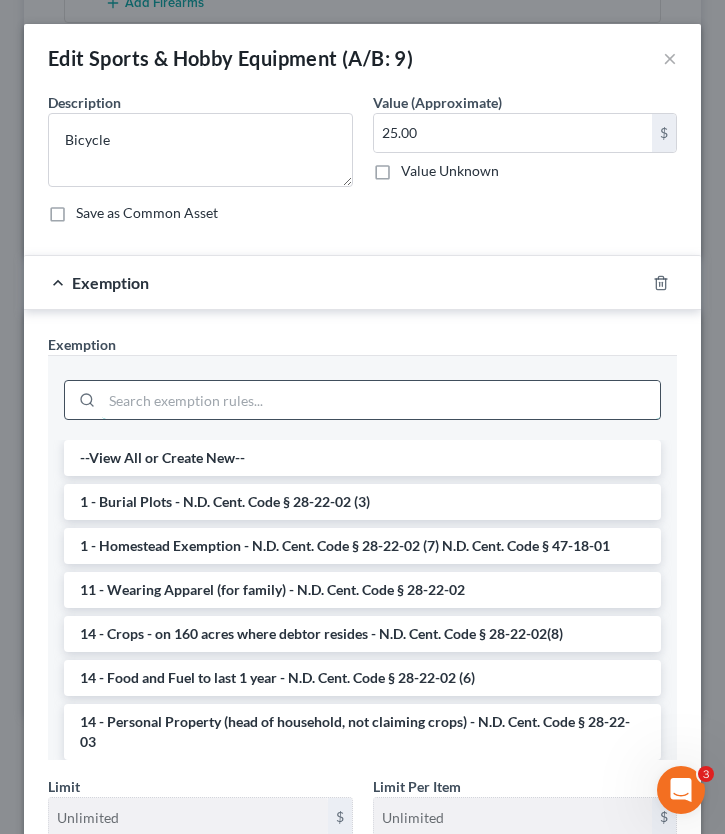 click at bounding box center [381, 400] 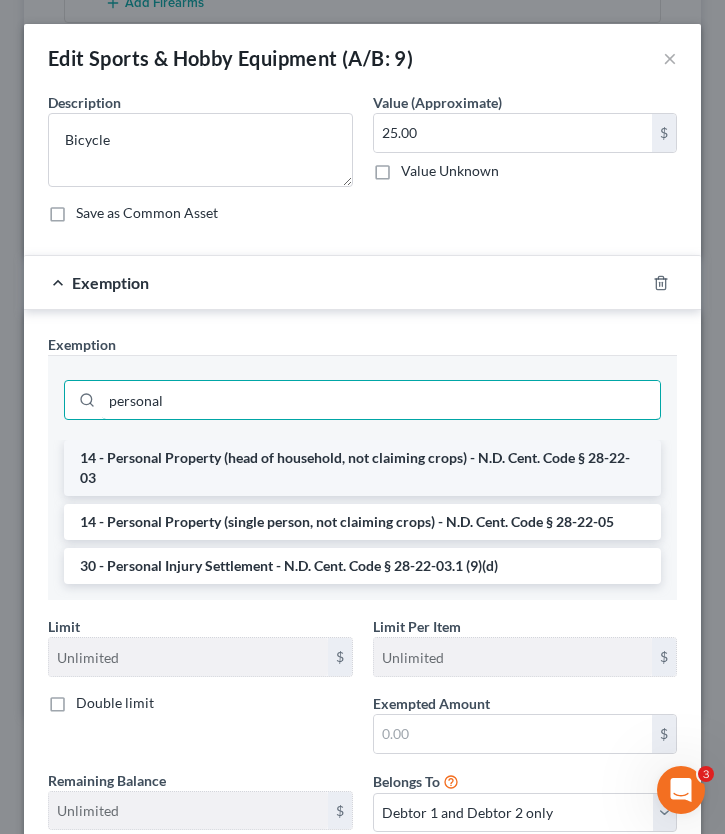 type on "personal" 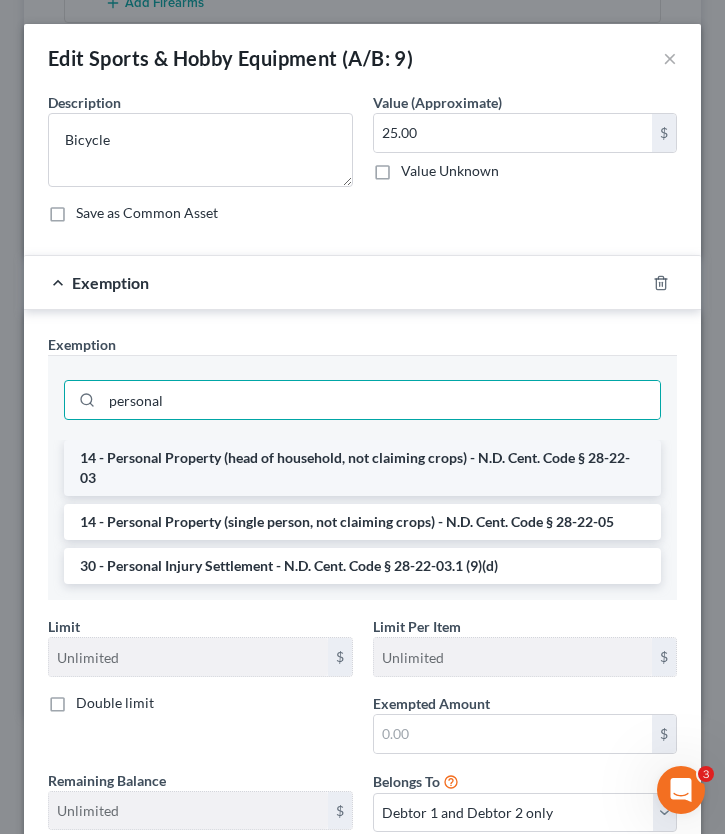 click on "14 - Personal Property (head of household, not claiming crops) - N.D. Cent. Code § 28-22-03" at bounding box center (362, 468) 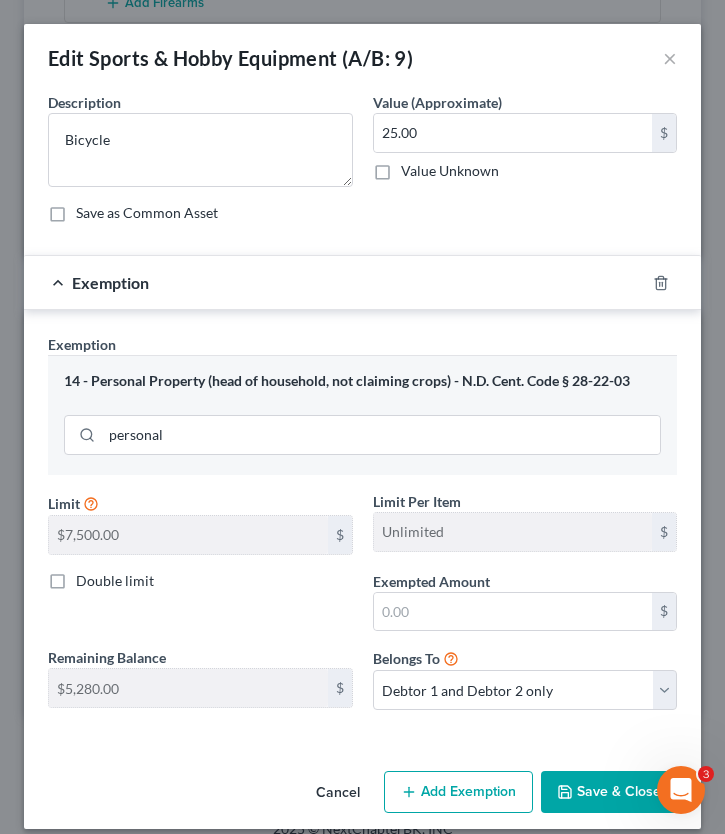 scroll, scrollTop: 18, scrollLeft: 0, axis: vertical 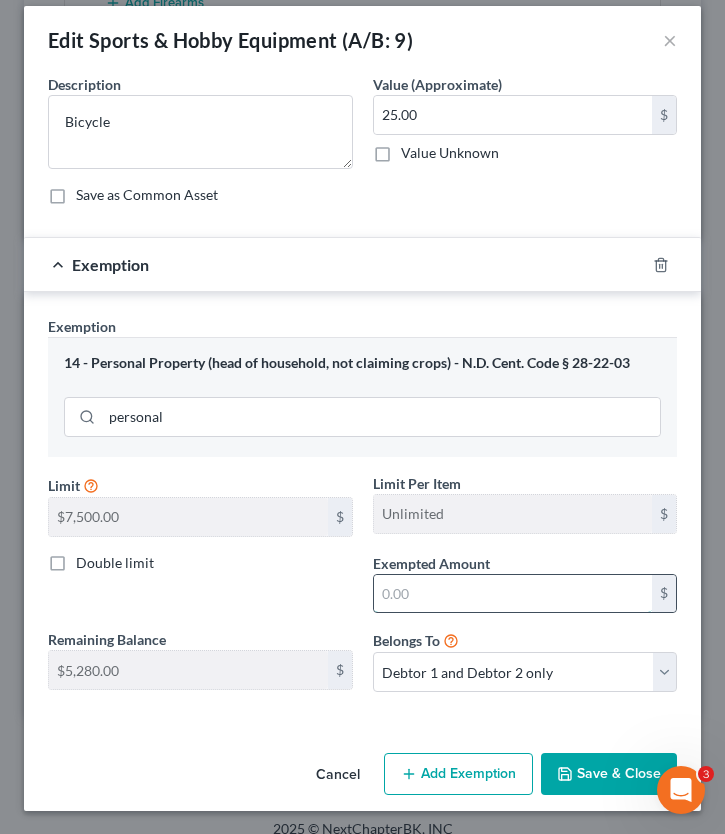 click at bounding box center (513, 594) 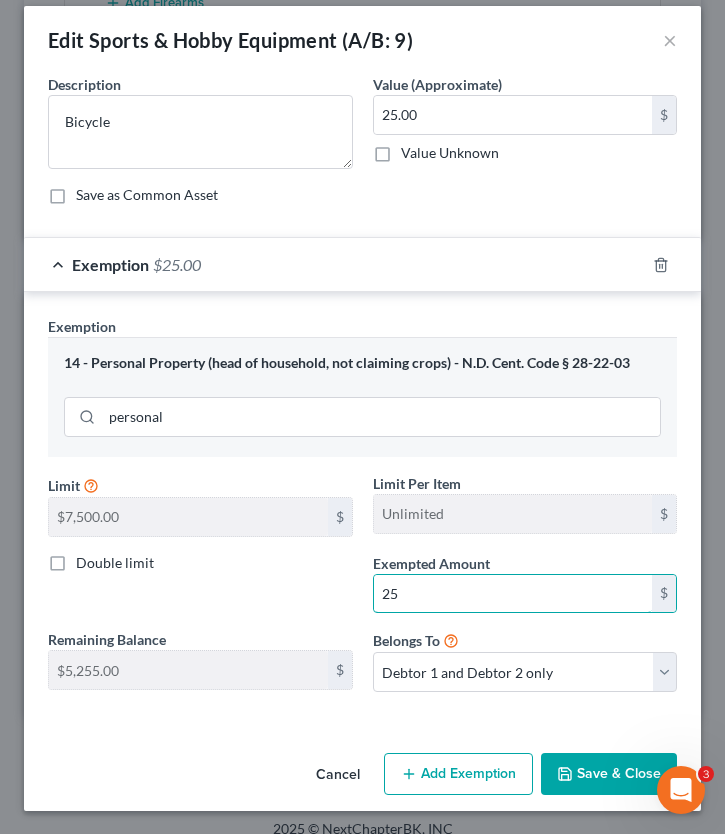type on "25" 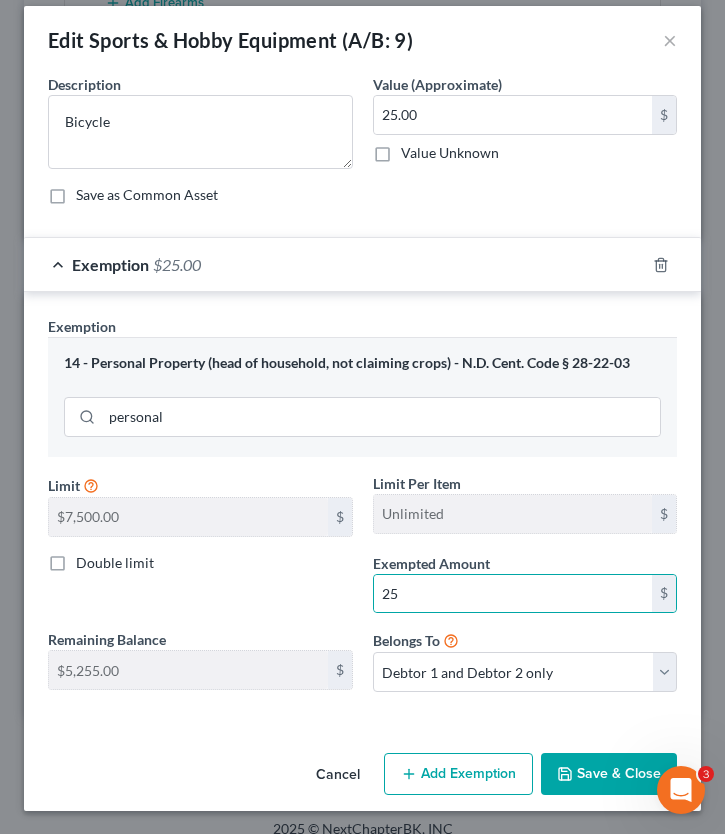 click on "Save & Close" at bounding box center [609, 774] 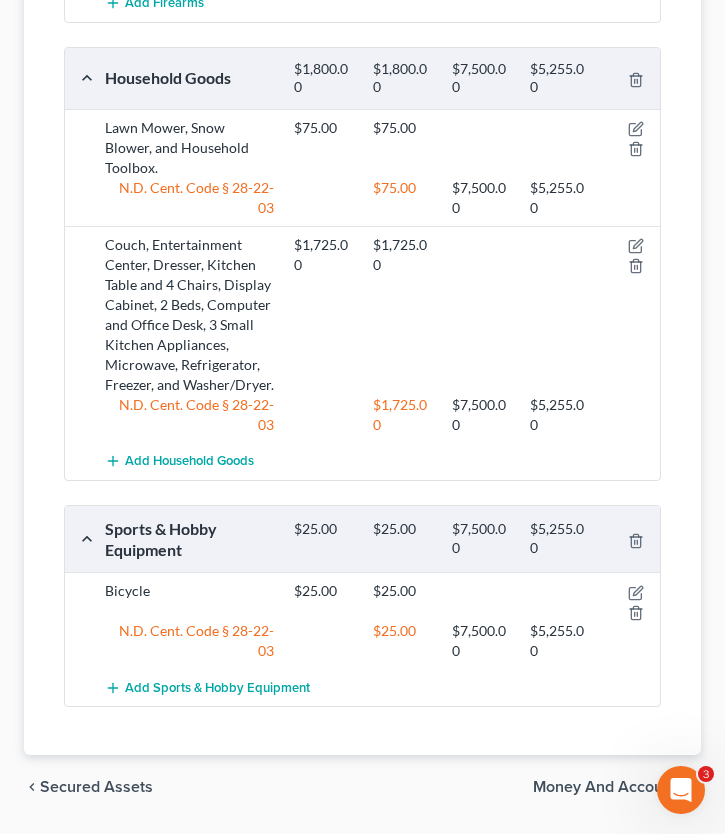 click on "chevron_left
Secured Assets
Money and Accounts
chevron_right" at bounding box center [362, 787] 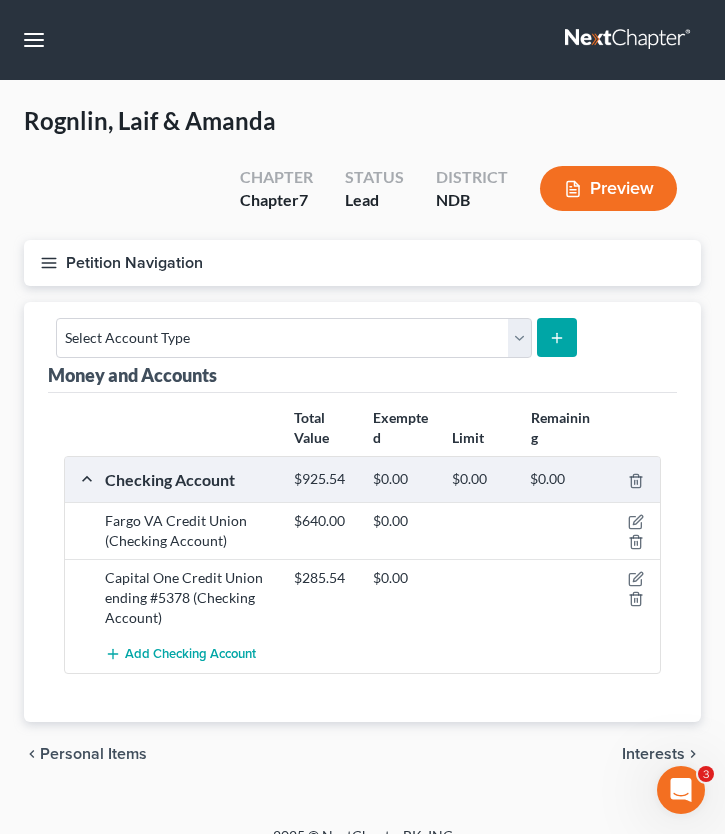 click on "Interests" at bounding box center (653, 754) 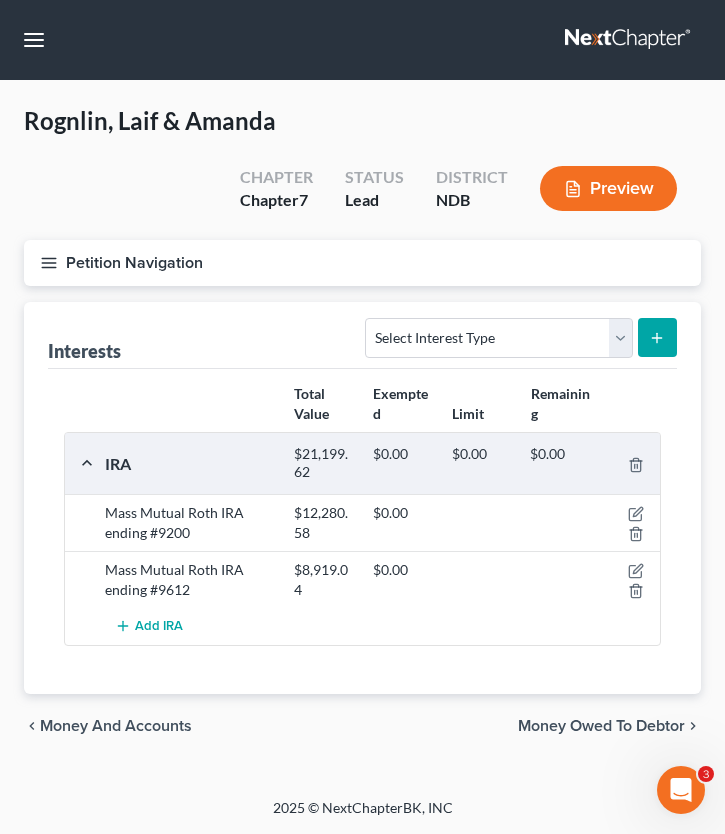 click on "chevron_left
Money and Accounts
Money Owed to Debtor
chevron_right" at bounding box center (362, 726) 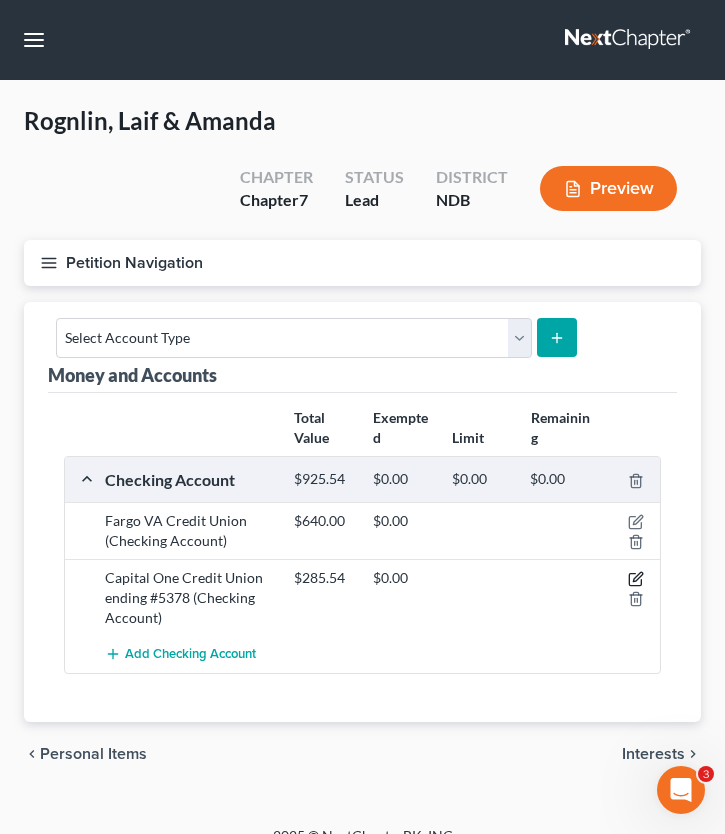click 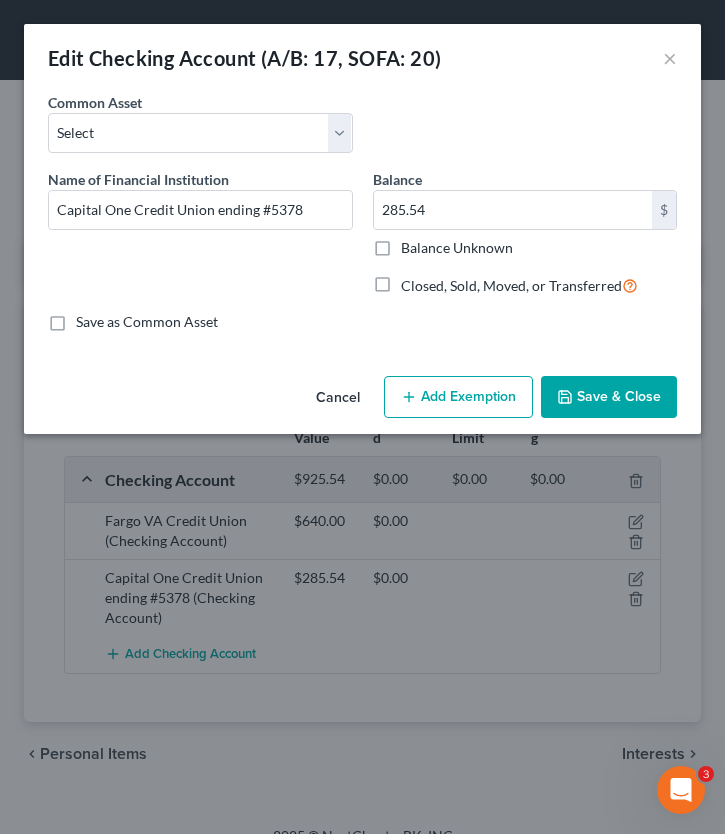 click on "Add Exemption" at bounding box center (458, 397) 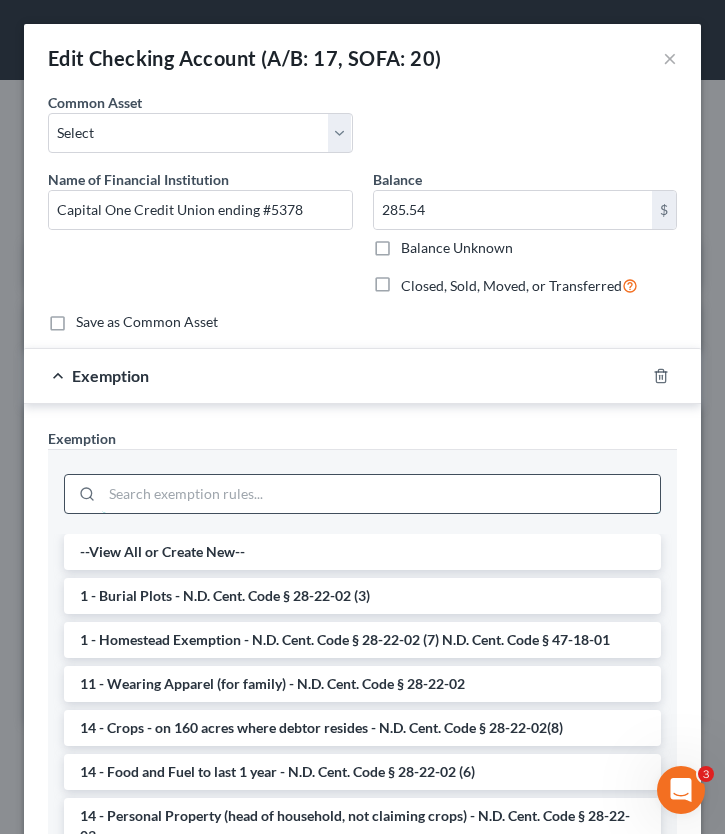 click at bounding box center [381, 494] 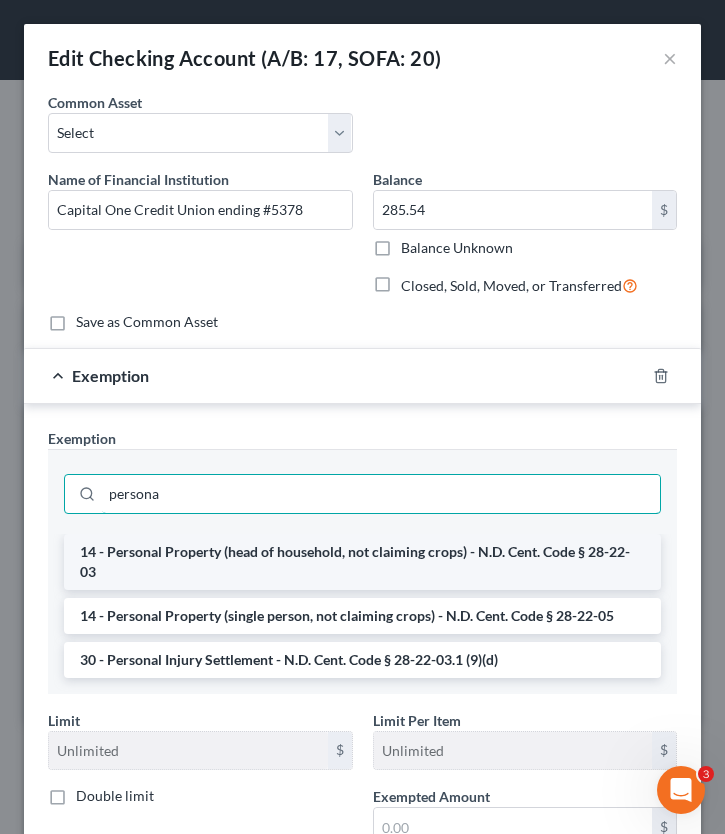 type on "persona" 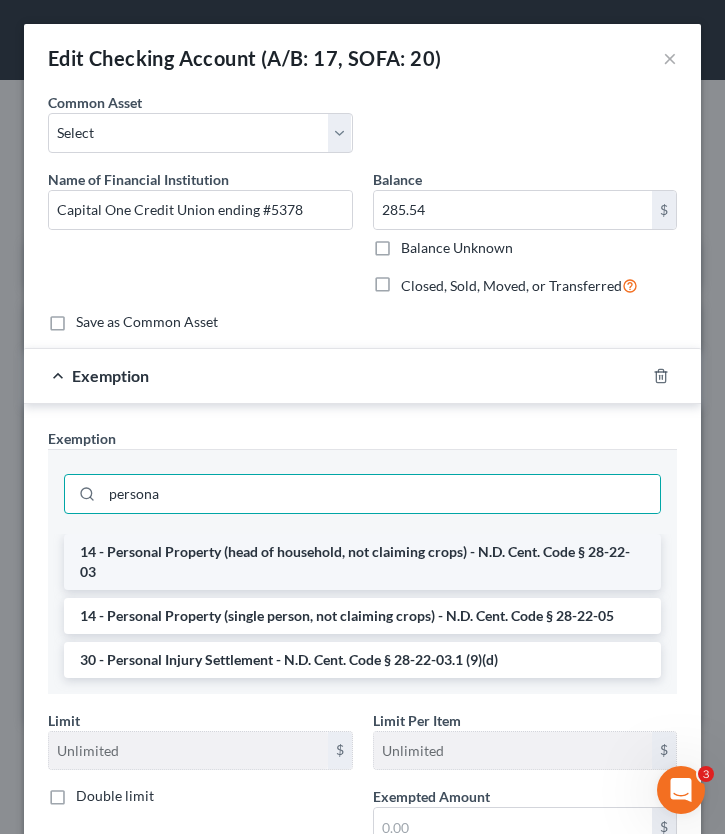 click on "14 - Personal Property (head of household, not claiming crops) - N.D. Cent. Code § 28-22-03" at bounding box center [362, 562] 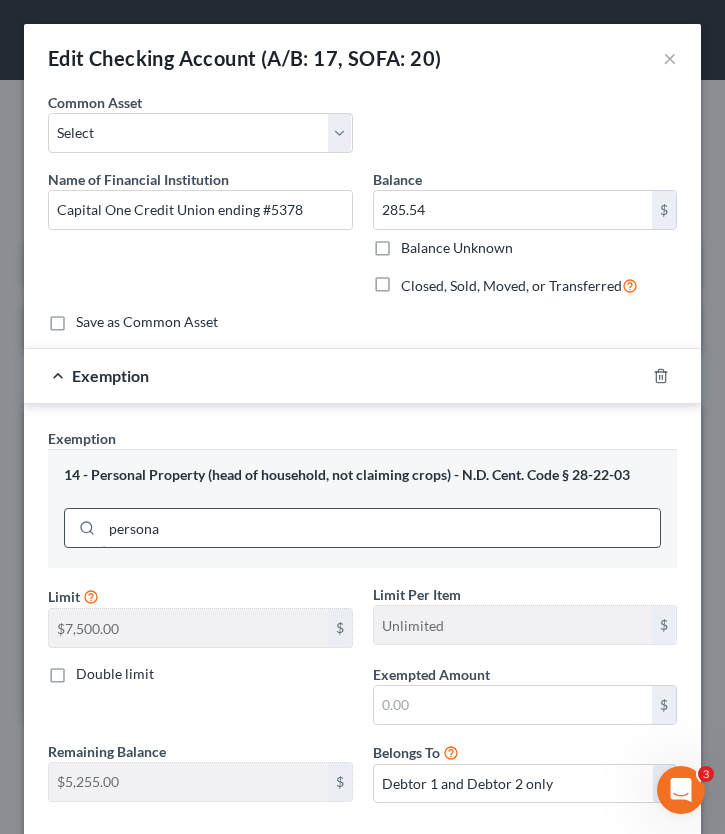 scroll, scrollTop: 112, scrollLeft: 0, axis: vertical 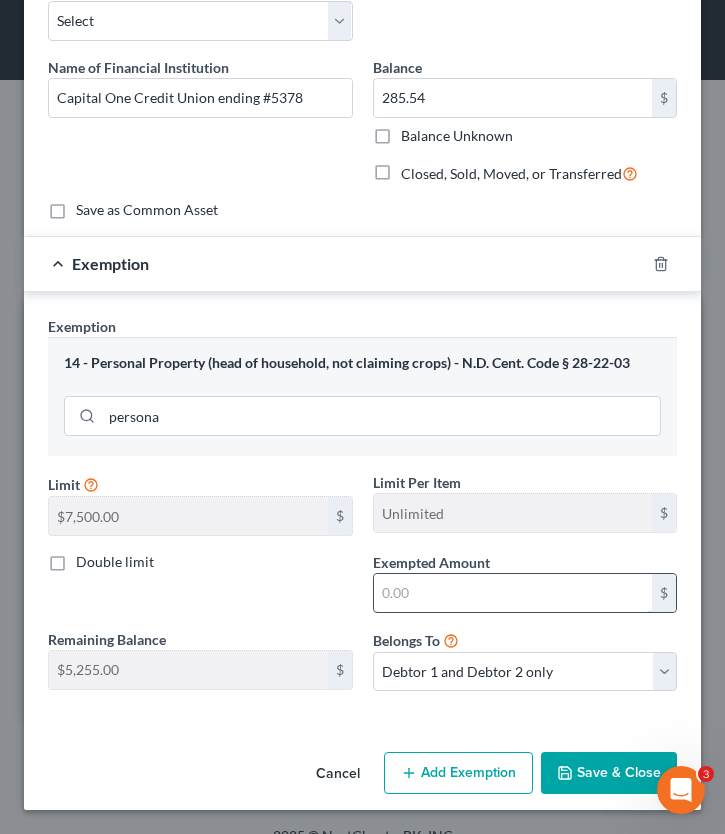 click at bounding box center [513, 593] 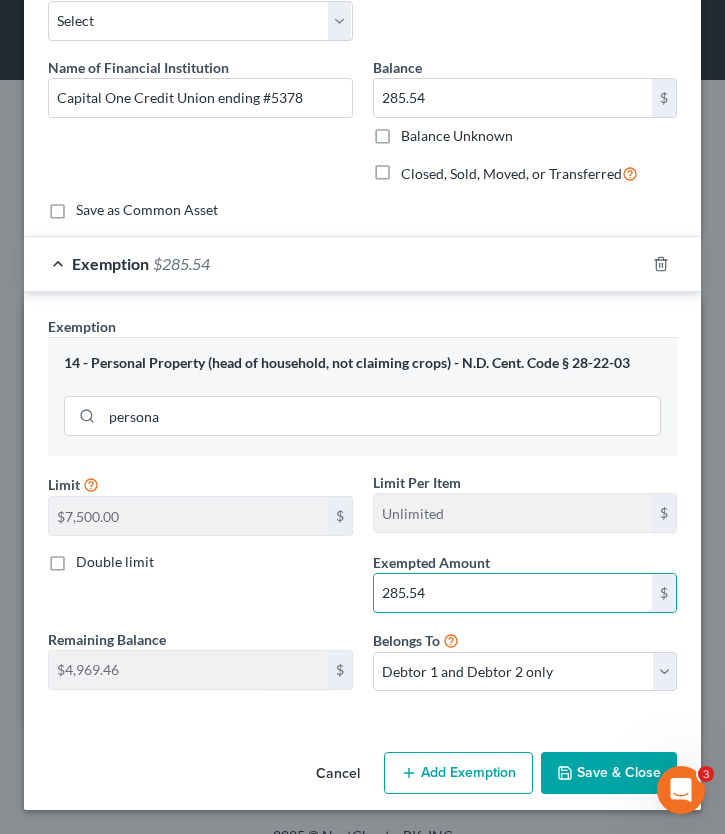 type on "285.54" 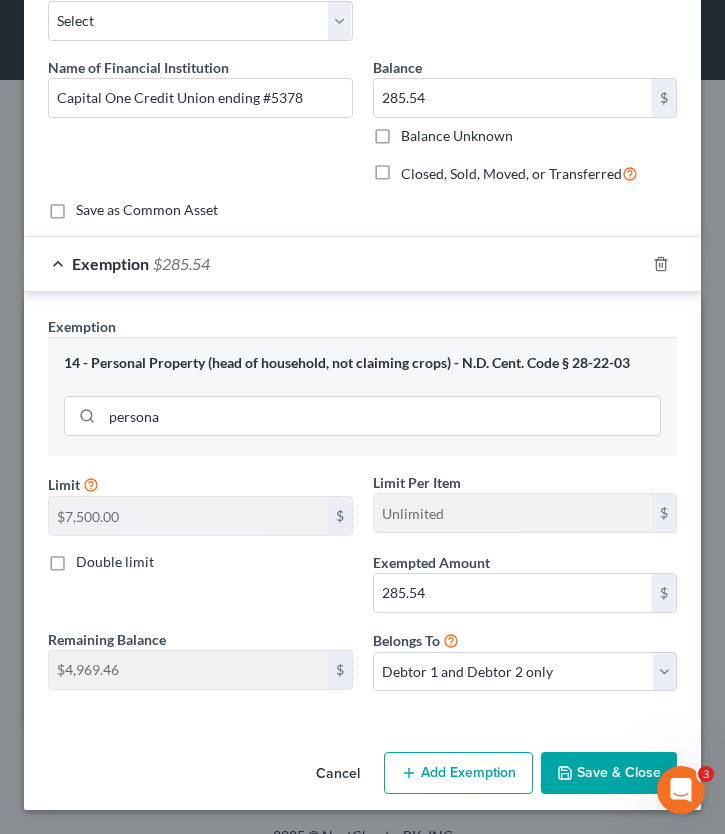 click on "Save & Close" at bounding box center (609, 773) 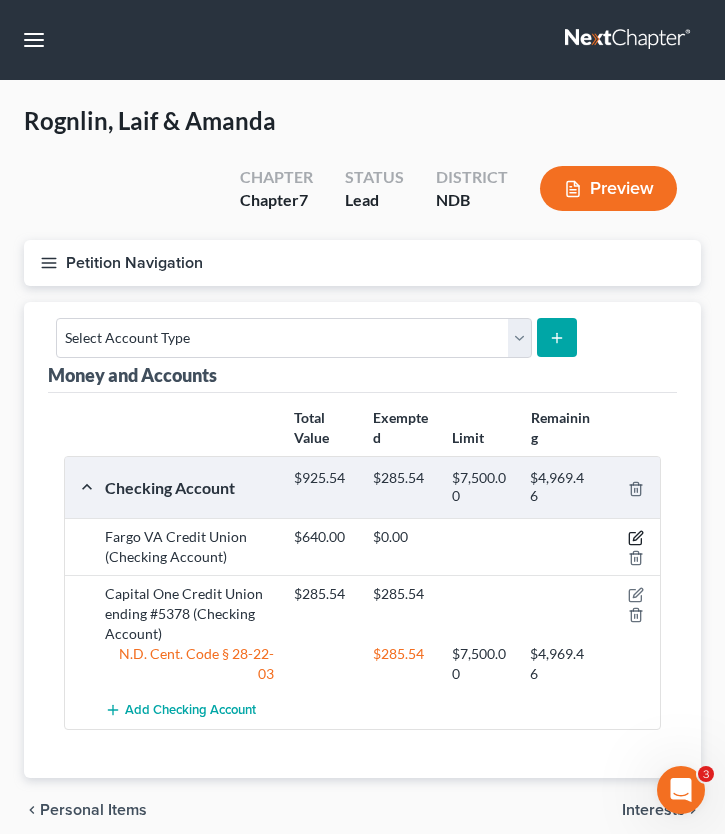 click 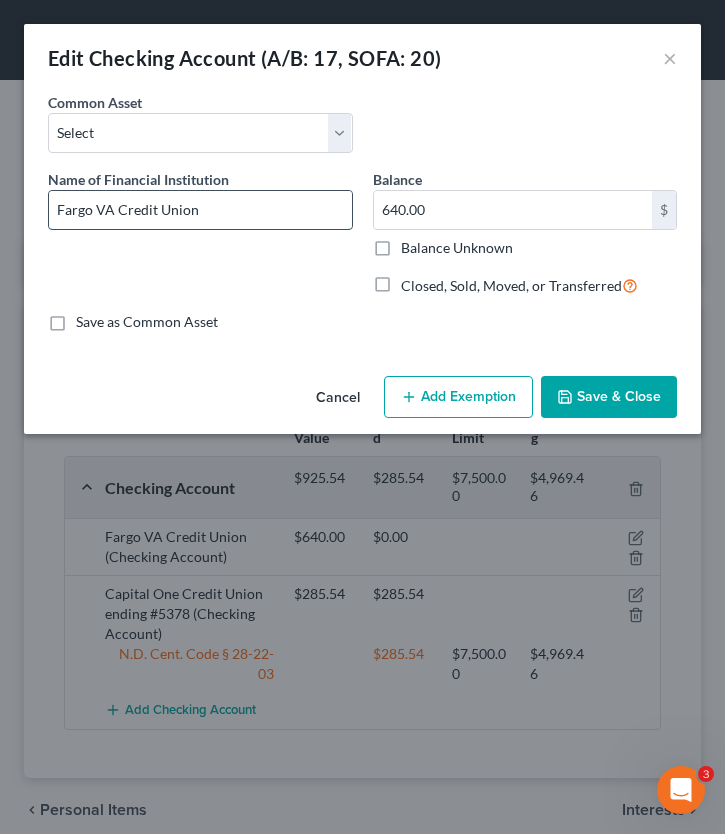 click on "Fargo VA Credit Union" at bounding box center (200, 210) 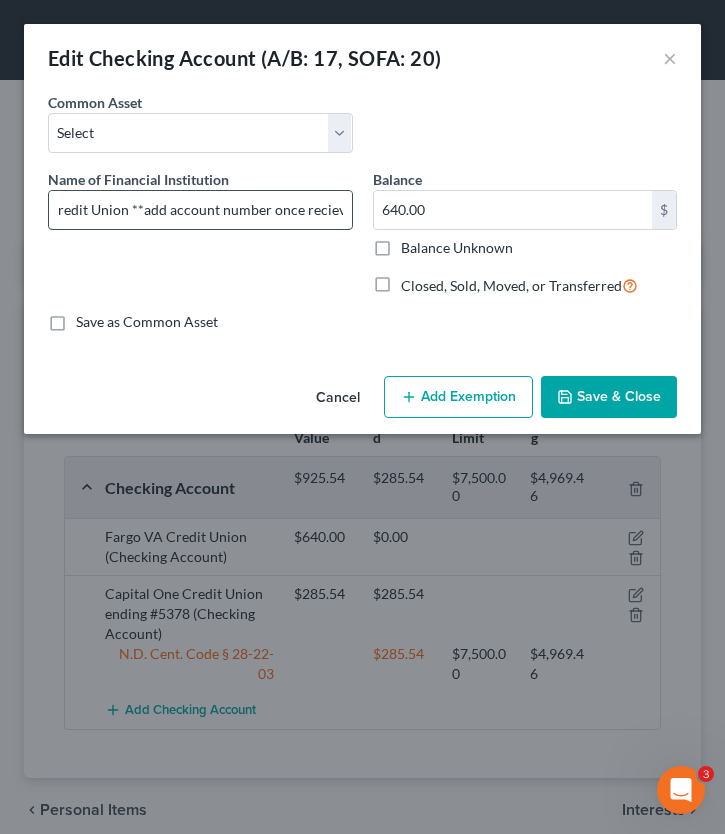 scroll, scrollTop: 0, scrollLeft: 78, axis: horizontal 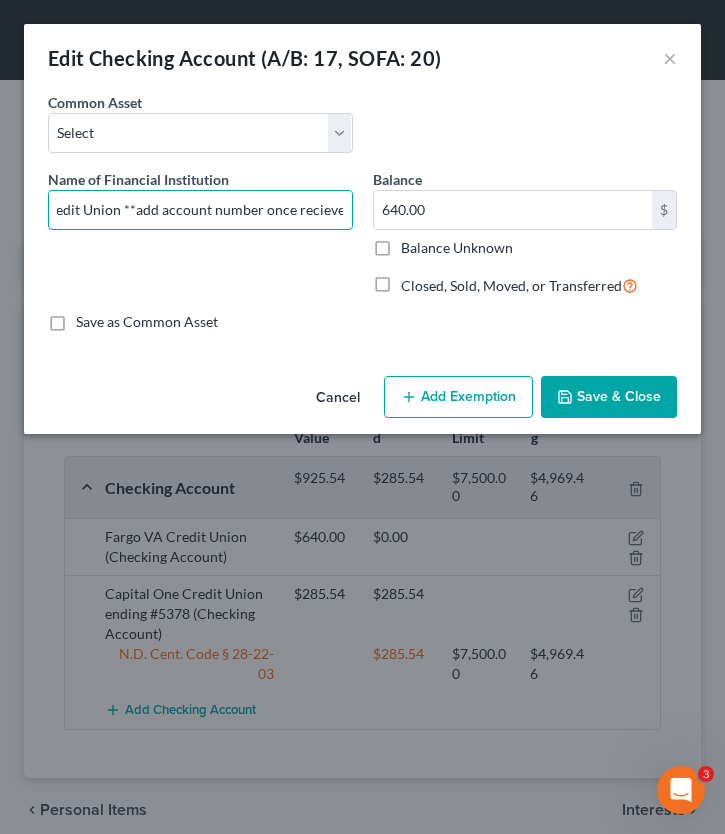type on "Fargo VA Credit Union **add account number once recieved" 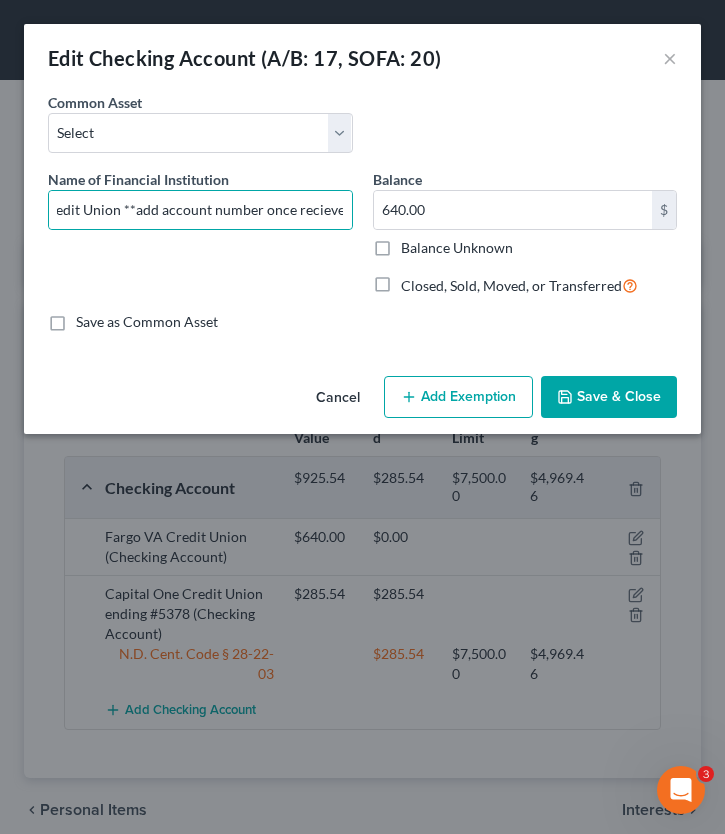 click on "Add Exemption" at bounding box center (458, 397) 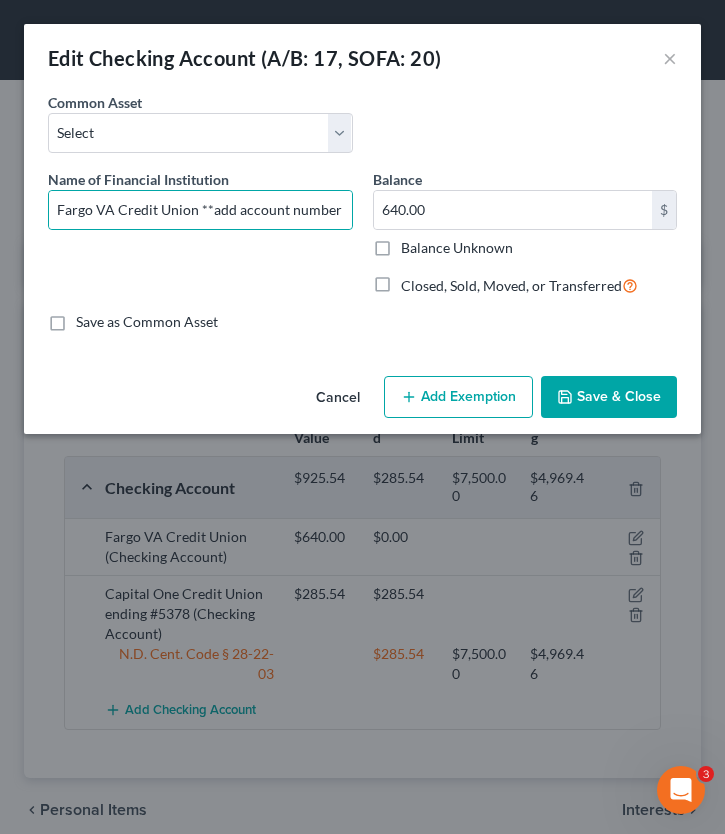 select on "2" 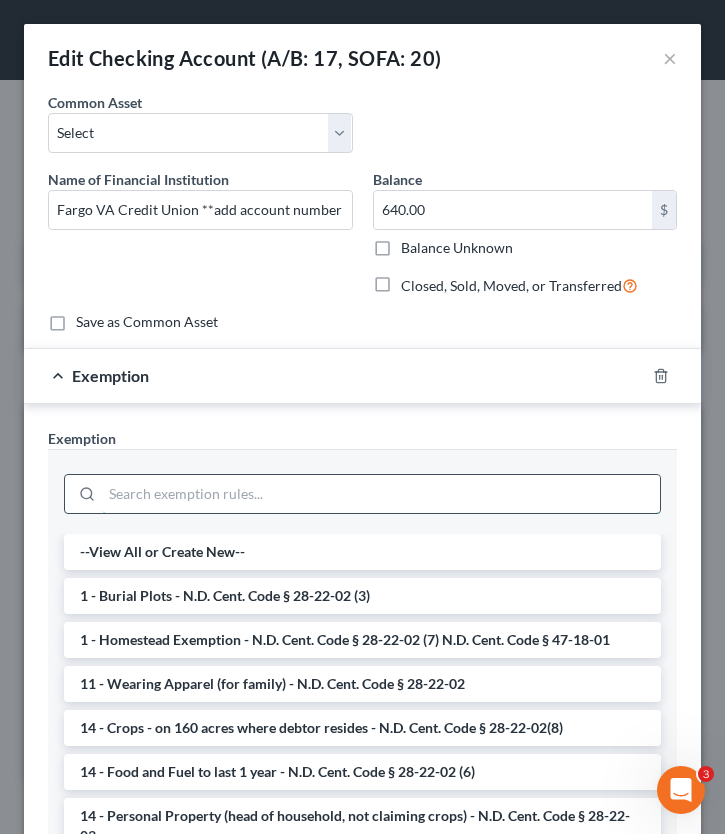 click at bounding box center [381, 494] 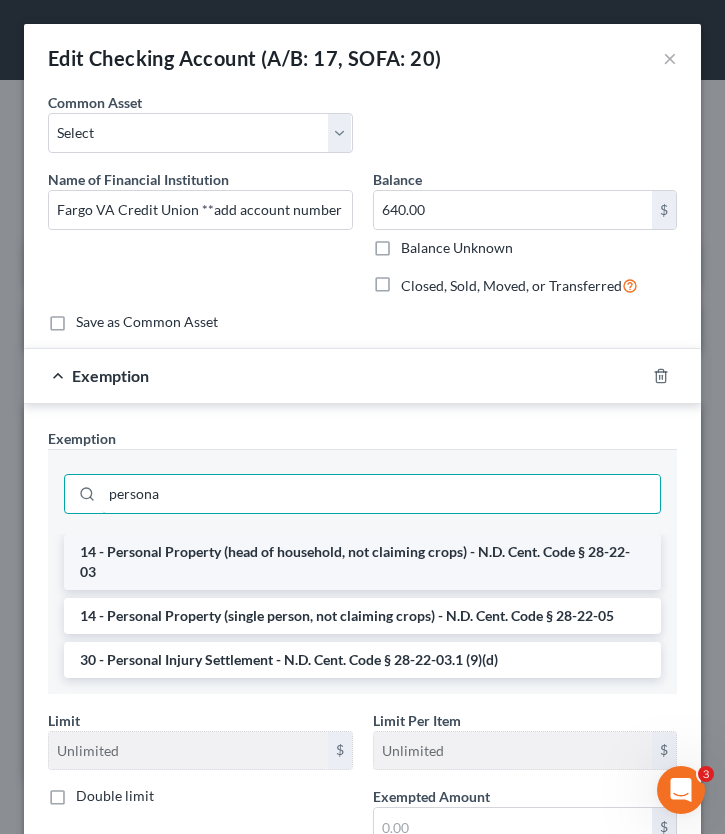 type on "persona" 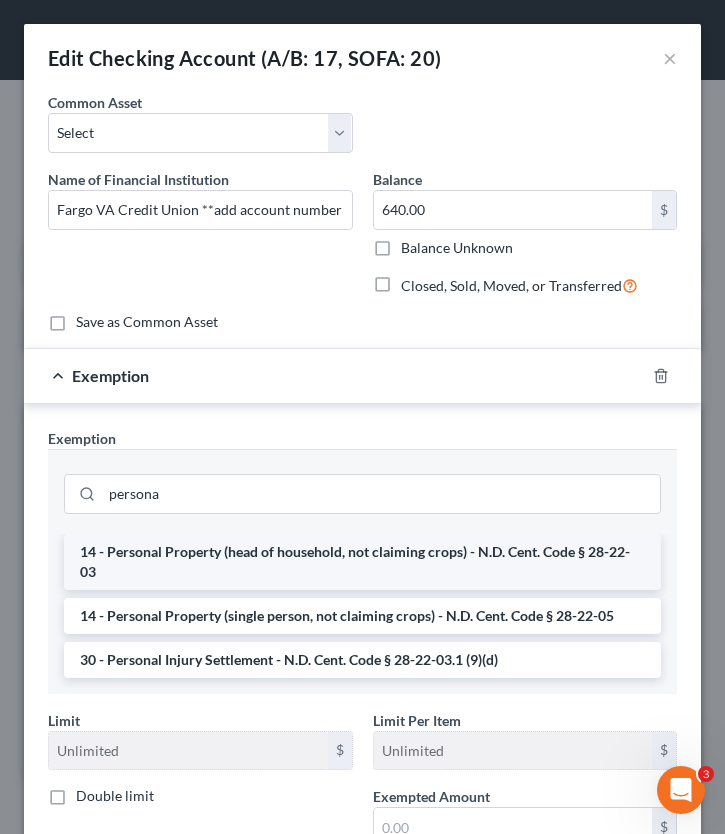 click on "14 - Personal Property (head of household, not claiming crops) - N.D. Cent. Code § 28-22-03" at bounding box center (362, 562) 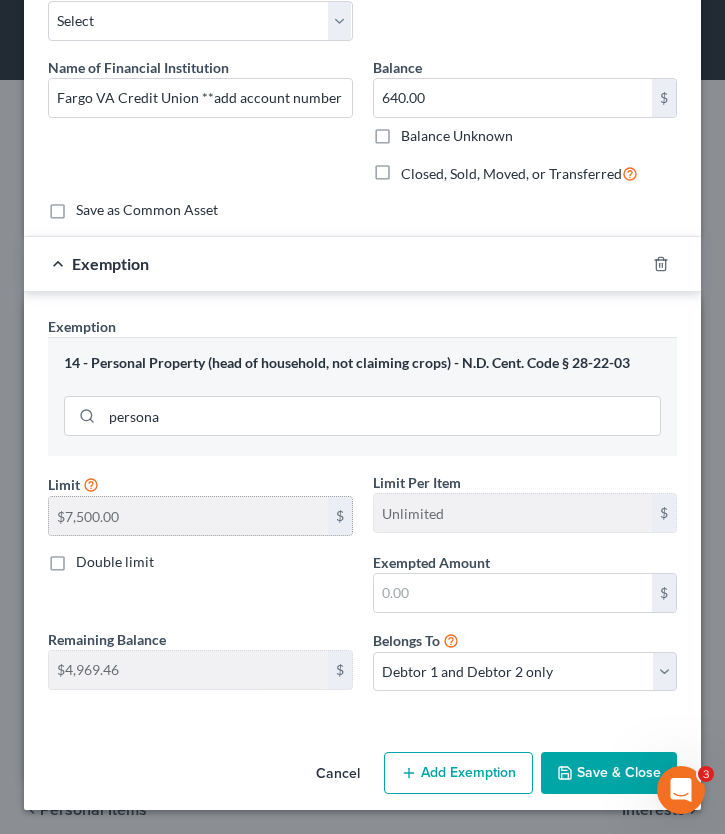 scroll, scrollTop: 108, scrollLeft: 0, axis: vertical 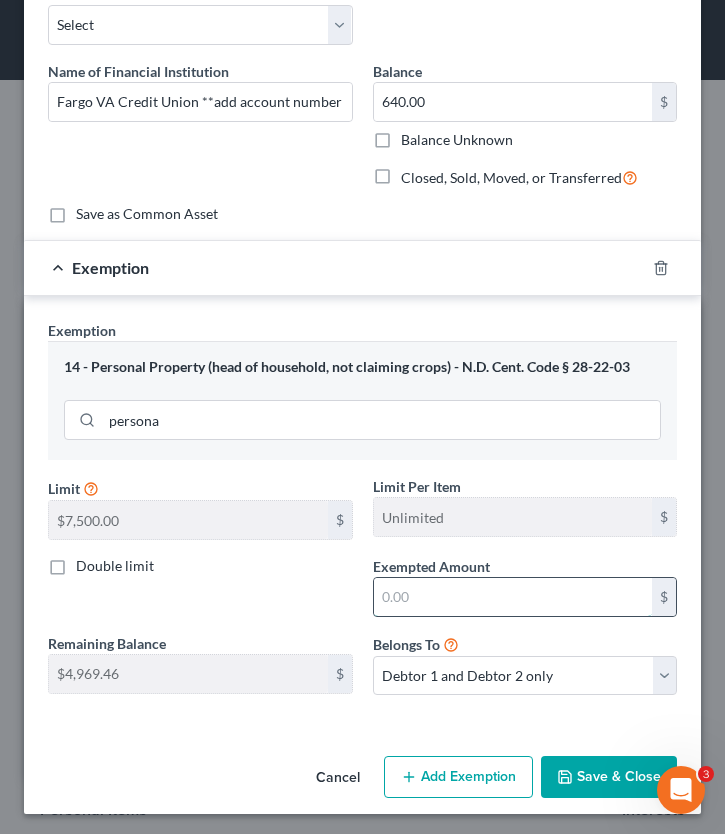 click at bounding box center (513, 597) 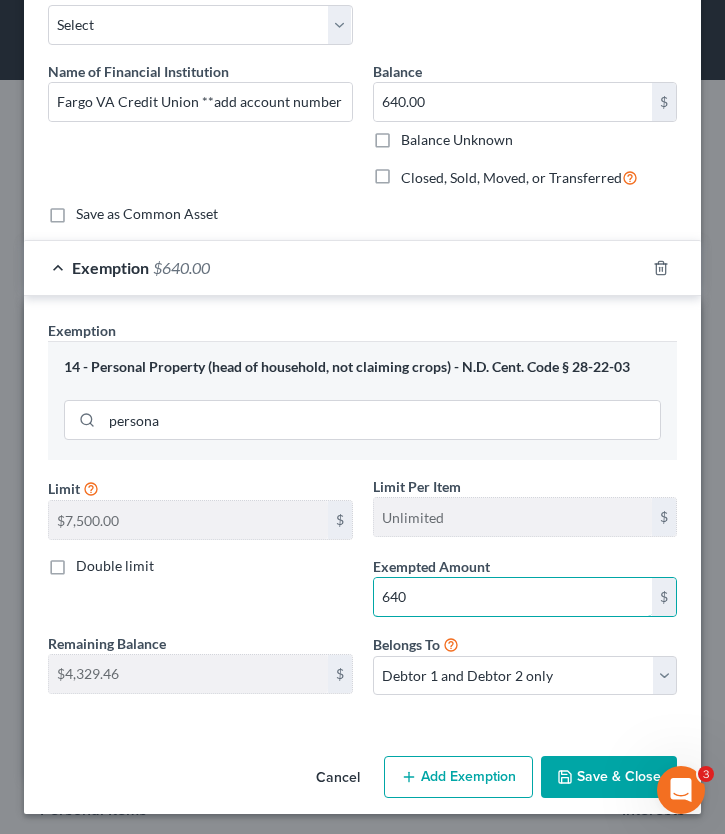 type on "640" 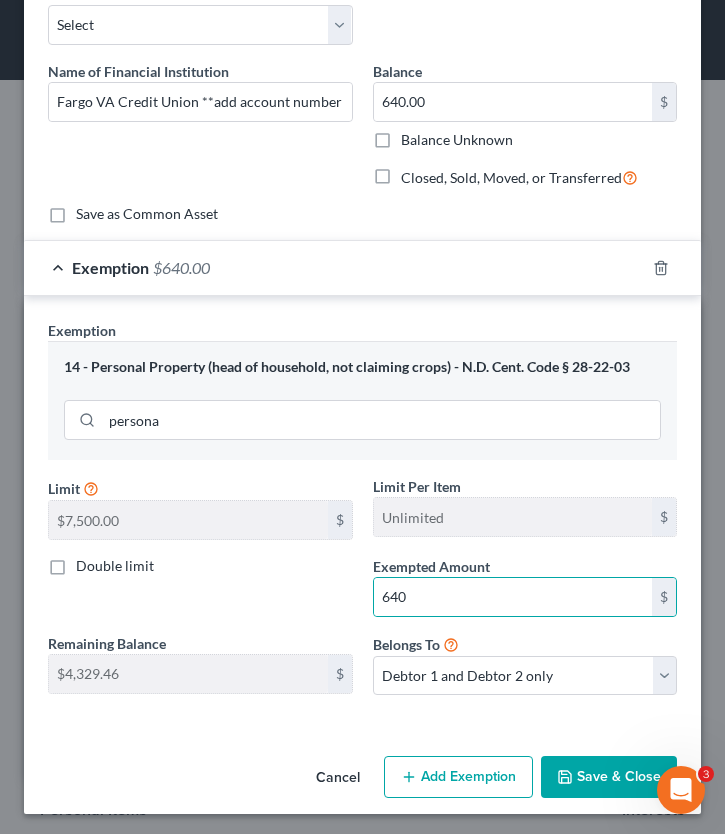 click on "Save & Close" at bounding box center (609, 777) 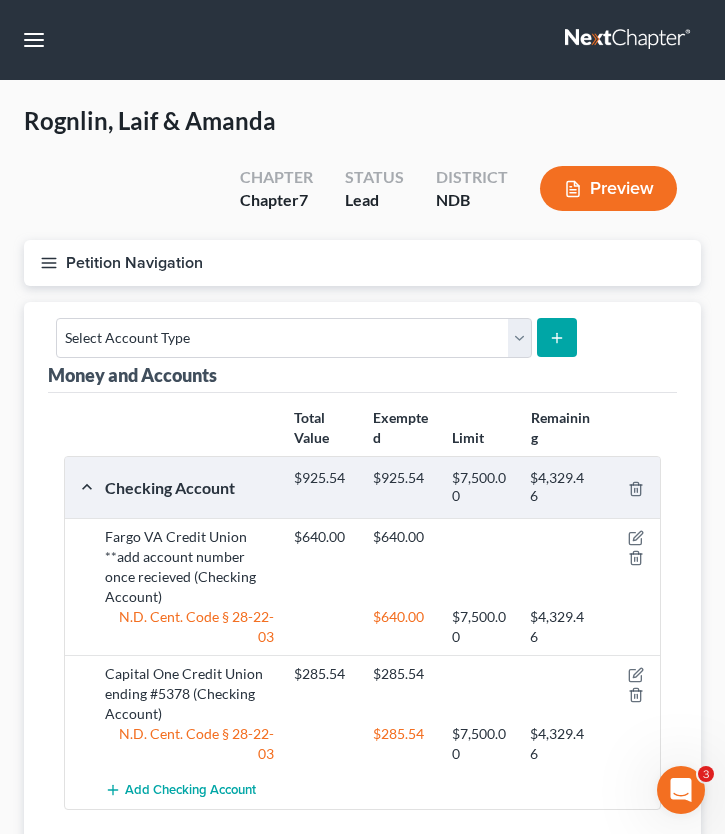 scroll, scrollTop: 163, scrollLeft: 0, axis: vertical 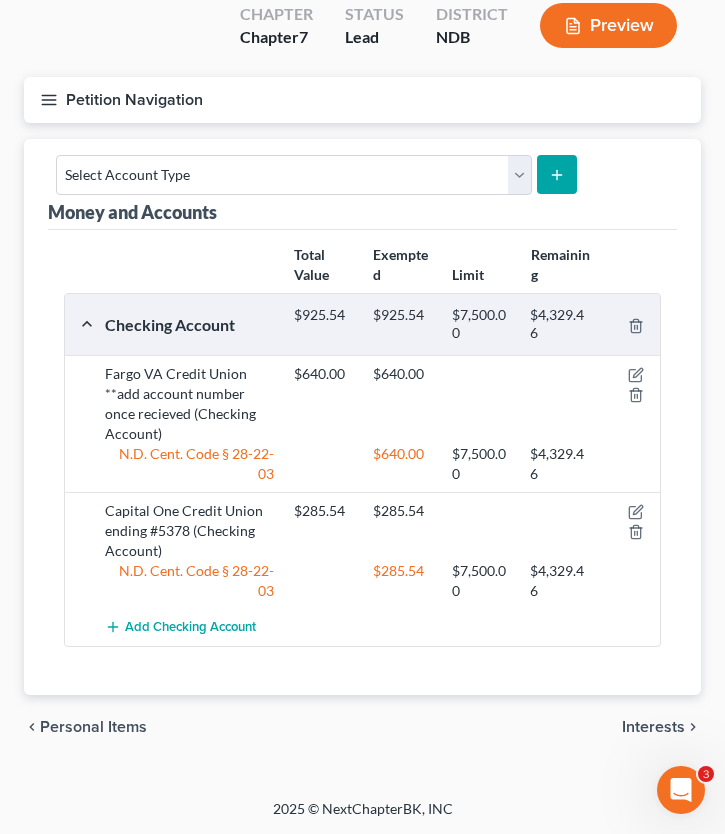 click on "Interests" at bounding box center (653, 727) 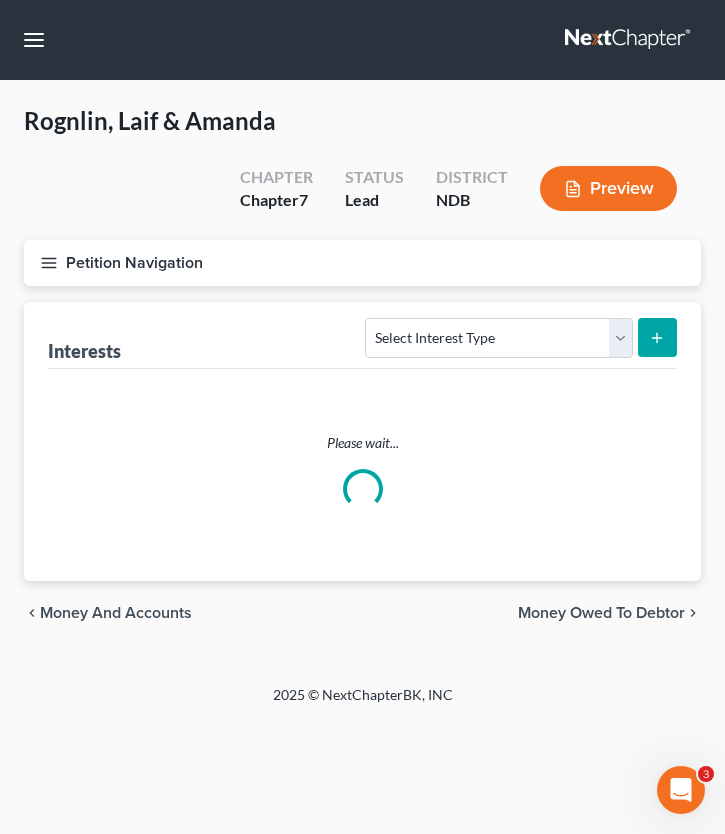 scroll, scrollTop: 0, scrollLeft: 0, axis: both 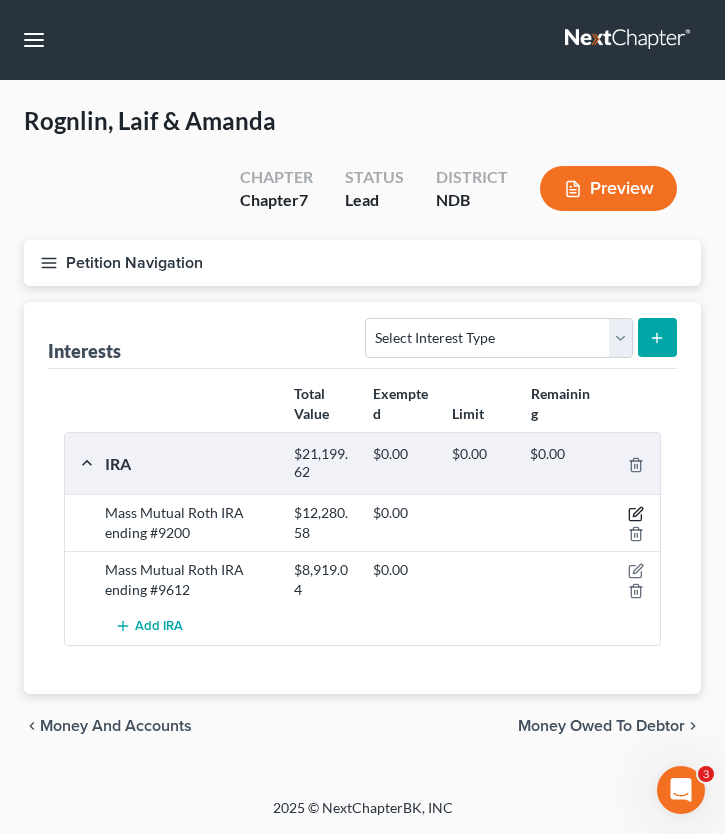 click 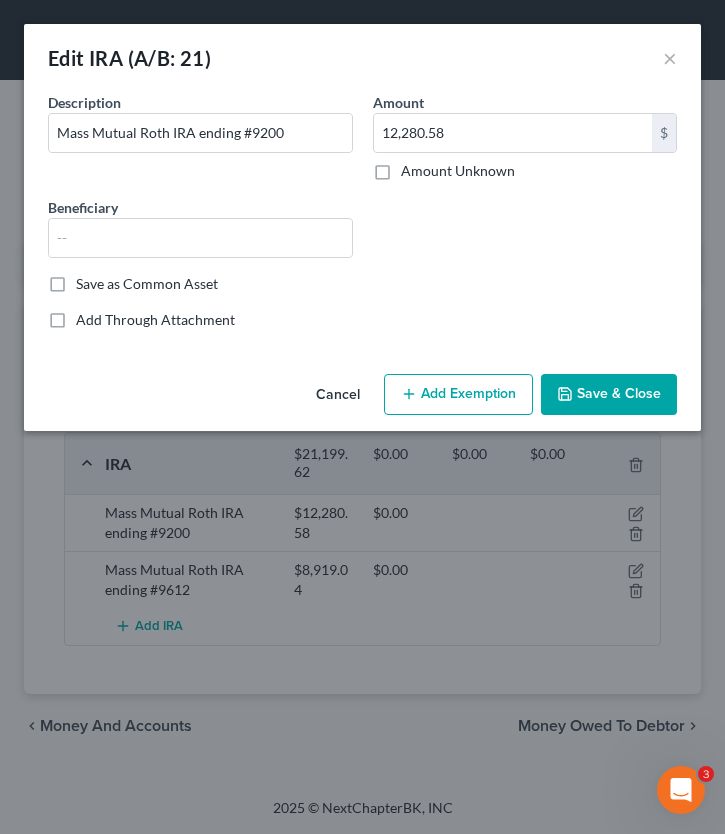 click on "Add Exemption" at bounding box center [458, 395] 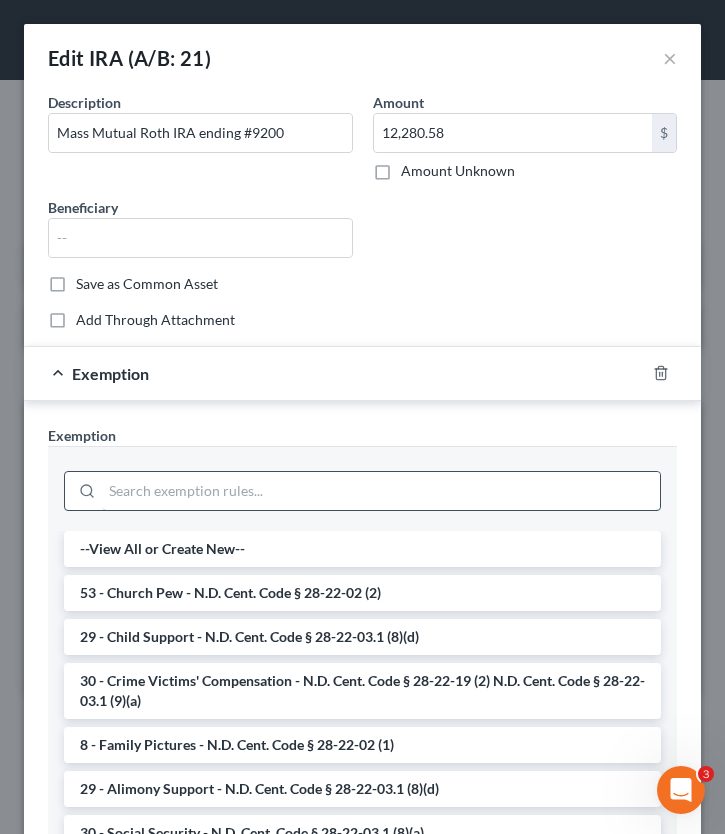 click at bounding box center [381, 491] 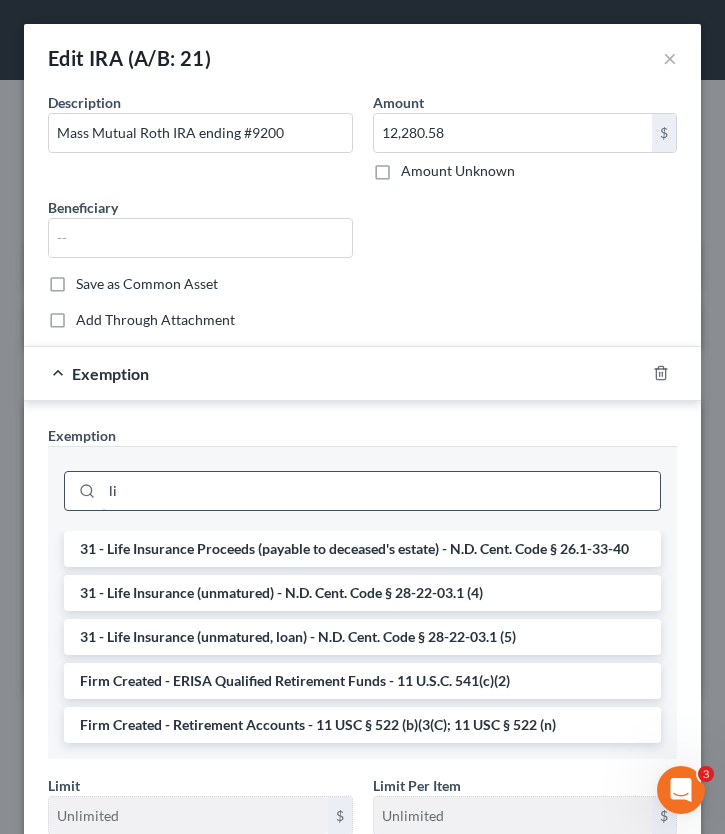 type on "l" 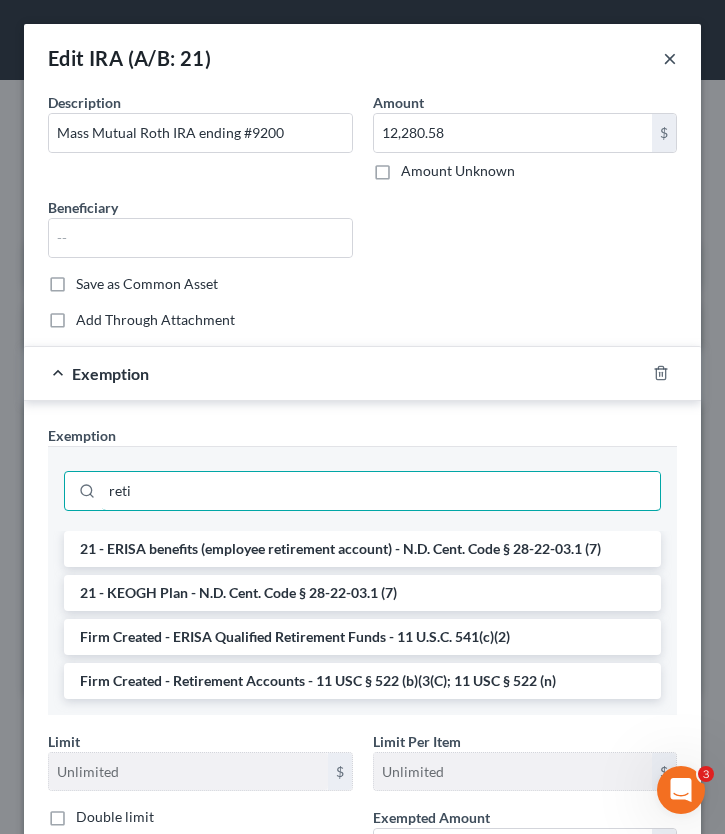 type on "reti" 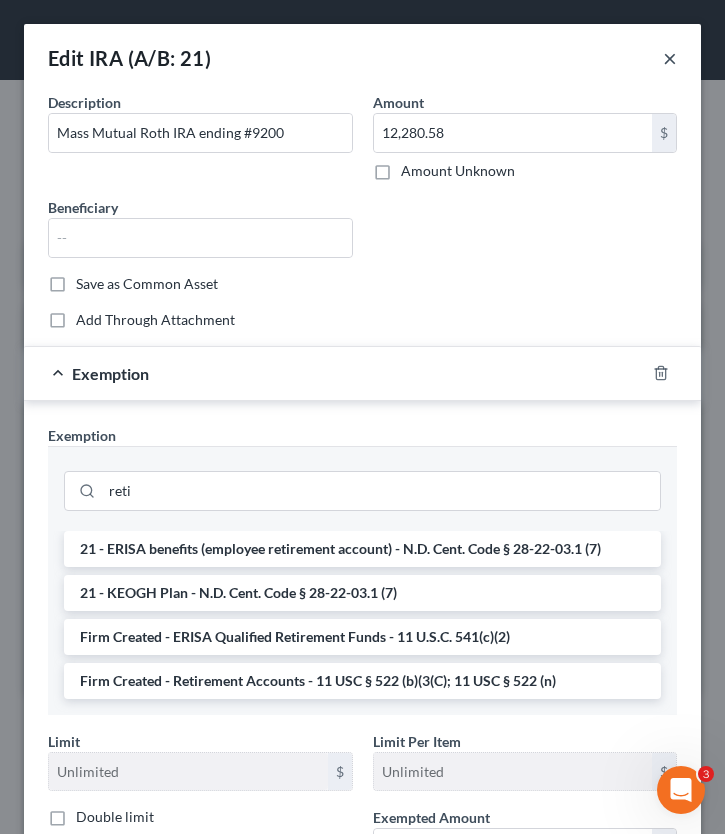 click on "×" at bounding box center (670, 58) 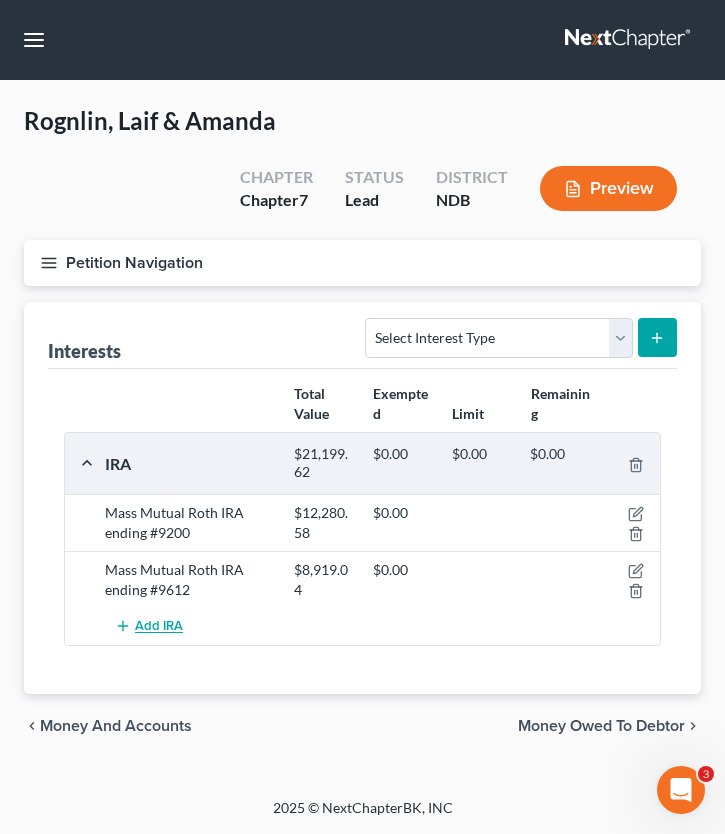 click on "Add IRA" at bounding box center [159, 627] 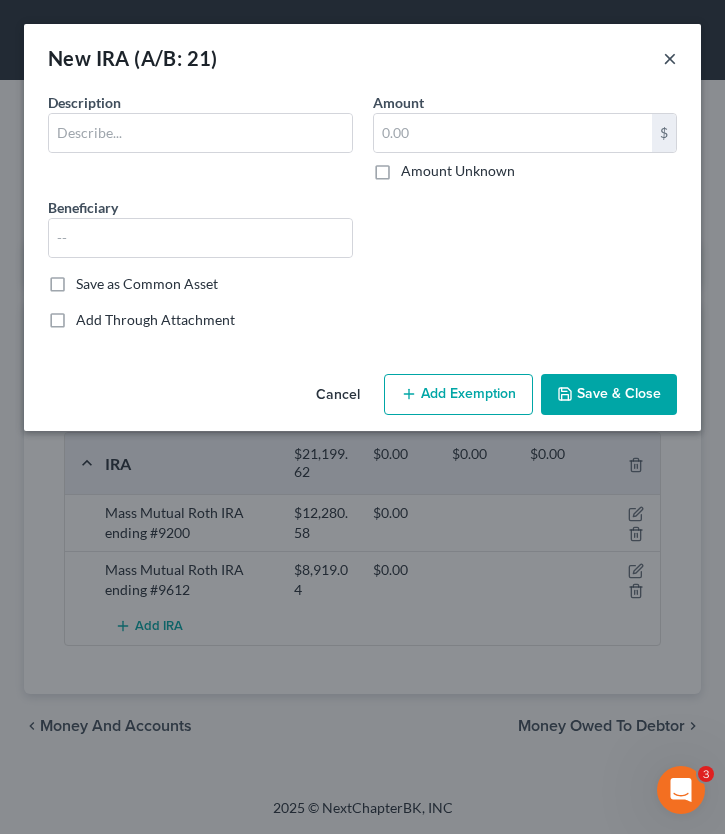 click on "×" at bounding box center [670, 58] 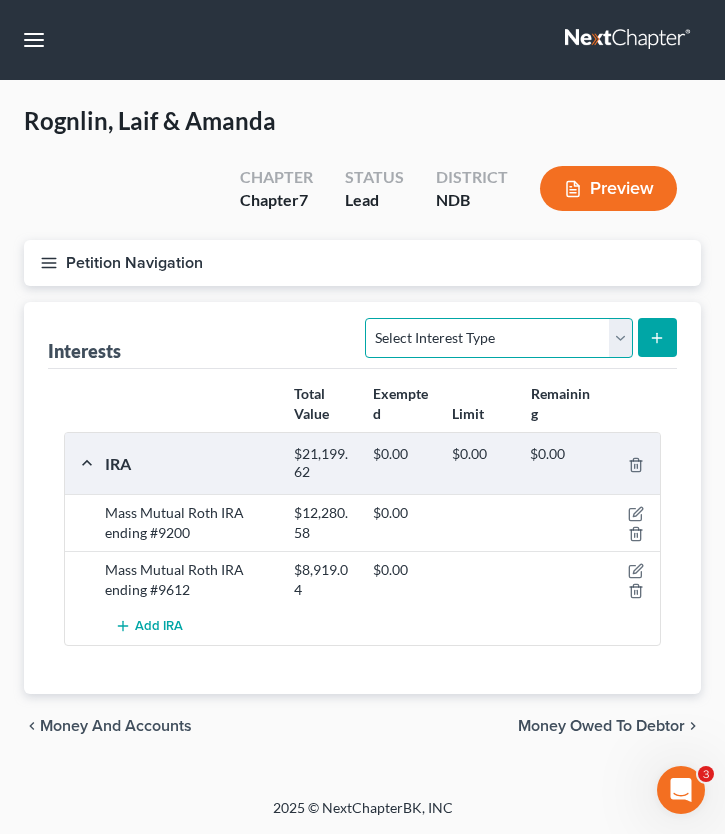 click on "Select Interest Type 401K (A/B: 21) Annuity (A/B: 23) Bond (A/B: 18) Education IRA (A/B: 24) Government Bond (A/B: 20) Government Pension Plan (A/B: 21) Incorporated Business (A/B: 19) IRA (A/B: 21) Joint Venture (Active) (A/B: 42) Joint Venture (Inactive) (A/B: 19) Keogh (A/B: 21) Mutual Fund (A/B: 18) Other Retirement Plan (A/B: 21) Partnership (Active) (A/B: 42) Partnership (Inactive) (A/B: 19) Pension Plan (A/B: 21) Stock (A/B: 18) Term Life Insurance (A/B: 31) Unincorporated Business (A/B: 19) Whole Life Insurance (A/B: 31)" at bounding box center [498, 338] 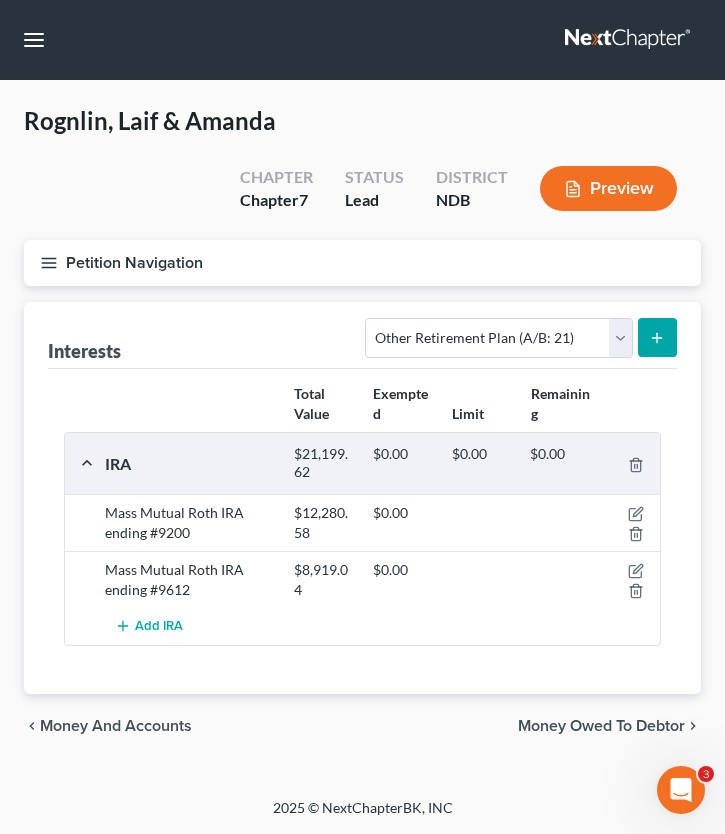 click 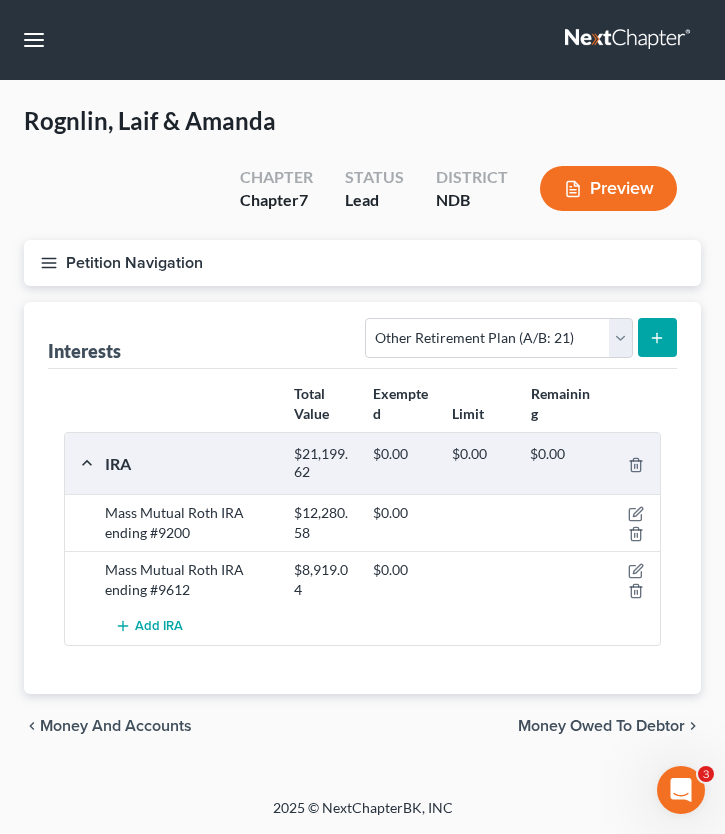 click 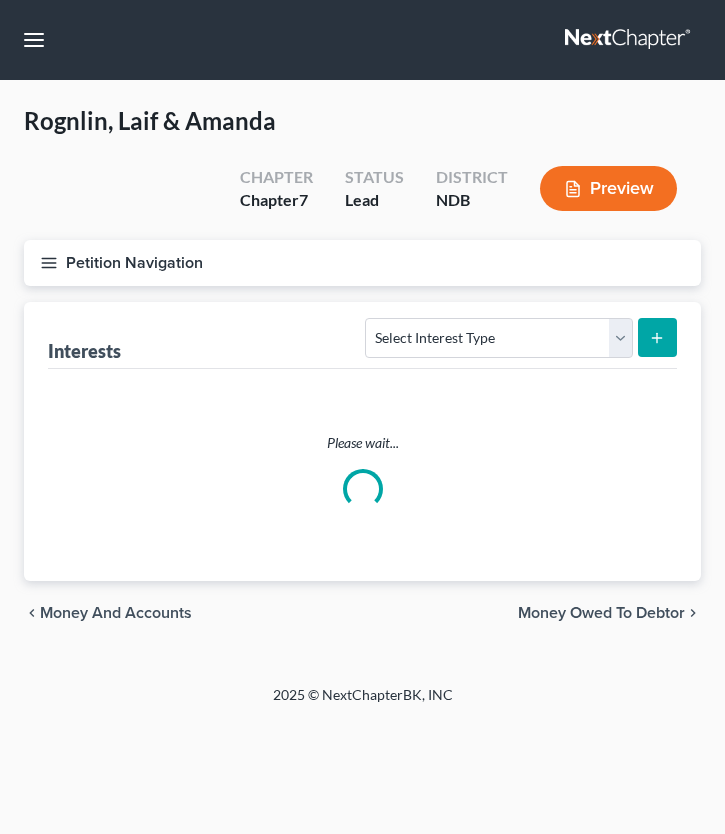 scroll, scrollTop: 0, scrollLeft: 0, axis: both 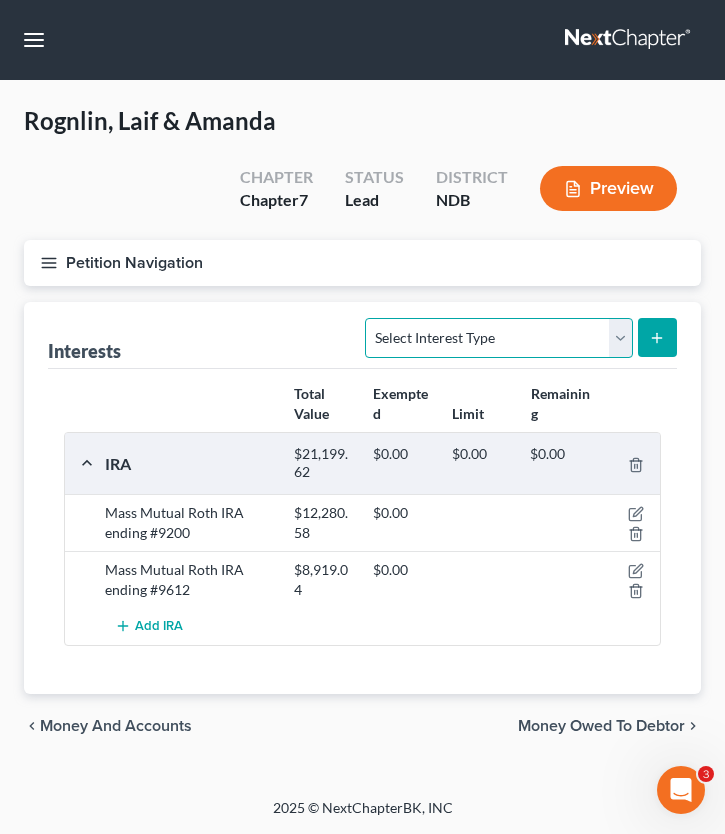 click on "Select Interest Type 401K (A/B: 21) Annuity (A/B: 23) Bond (A/B: 18) Education IRA (A/B: 24) Government Bond (A/B: 20) Government Pension Plan (A/B: 21) Incorporated Business (A/B: 19) IRA (A/B: 21) Joint Venture (Active) (A/B: 42) Joint Venture (Inactive) (A/B: 19) Keogh (A/B: 21) Mutual Fund (A/B: 18) Other Retirement Plan (A/B: 21) Partnership (Active) (A/B: 42) Partnership (Inactive) (A/B: 19) Pension Plan (A/B: 21) Stock (A/B: 18) Term Life Insurance (A/B: 31) Unincorporated Business (A/B: 19) Whole Life Insurance (A/B: 31)" at bounding box center (498, 338) 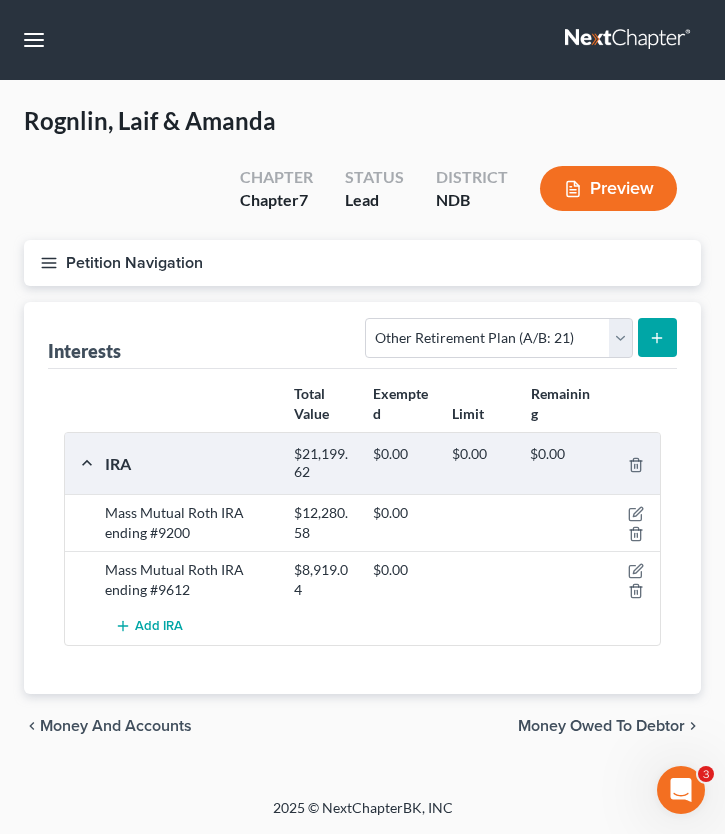 click 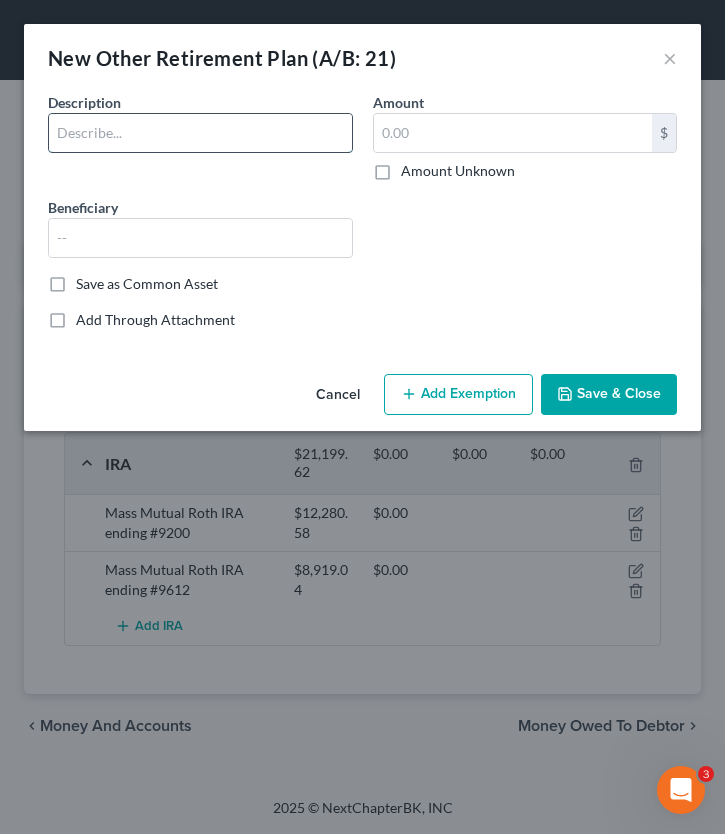 click at bounding box center (200, 133) 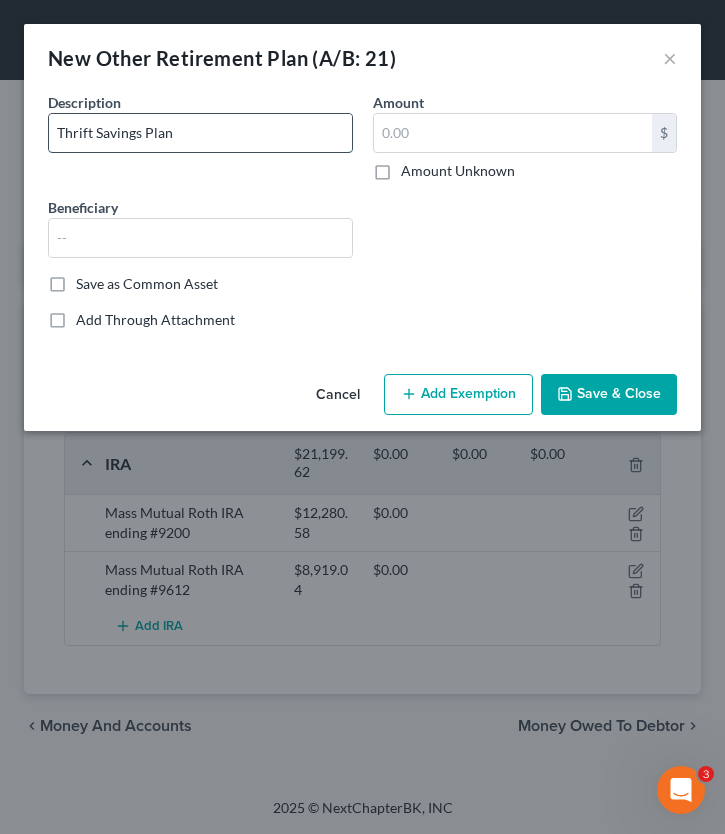 click on "Thrift Savings Plan" at bounding box center [200, 133] 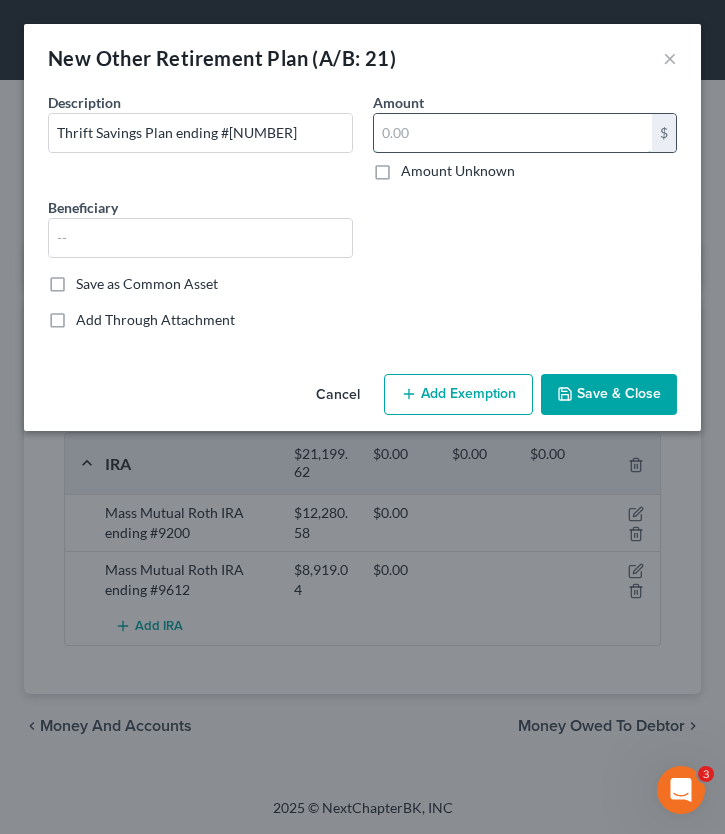 click at bounding box center [513, 133] 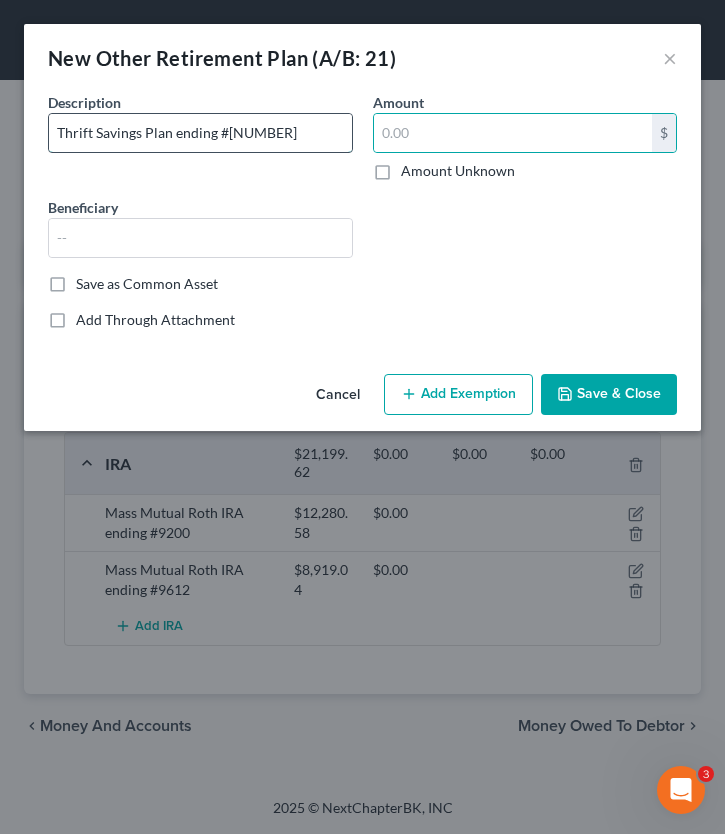 click on "Thrift Savings Plan ending #[NUMBER]" at bounding box center (200, 133) 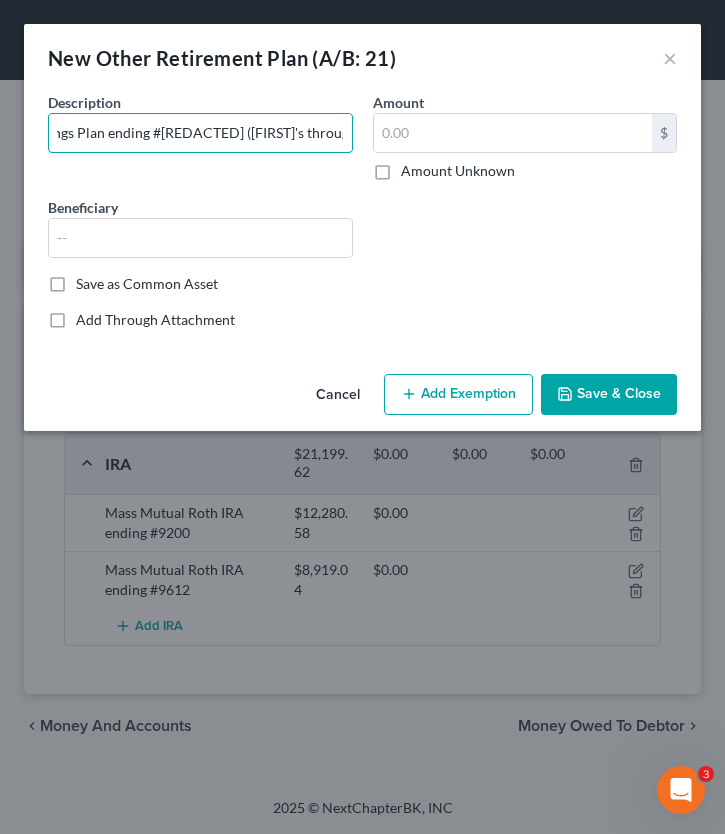 scroll, scrollTop: 0, scrollLeft: 72, axis: horizontal 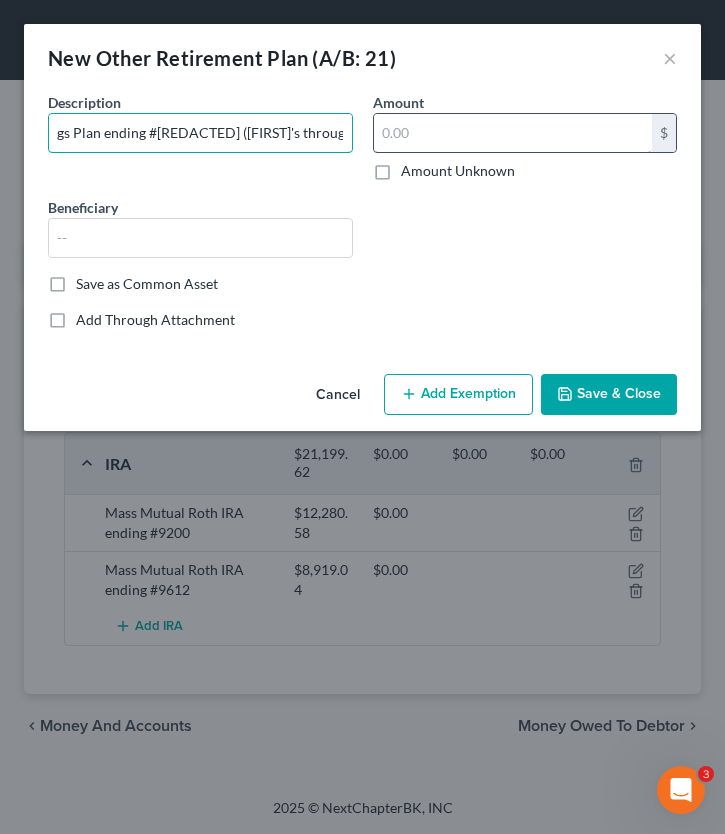 type on "Thrift Savings Plan ending #[REDACTED] ([FIRST]'s through work)" 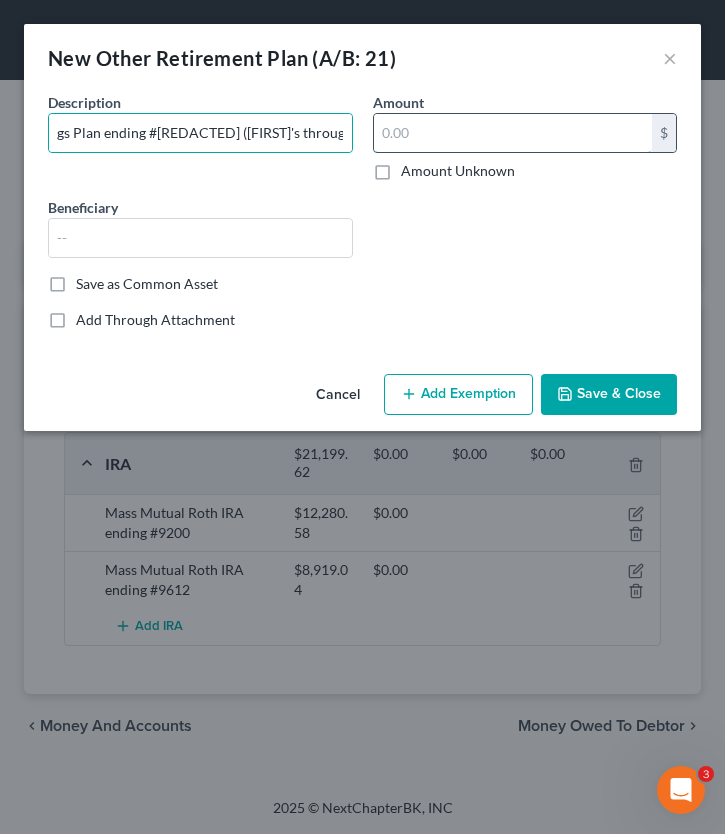 scroll, scrollTop: 0, scrollLeft: 0, axis: both 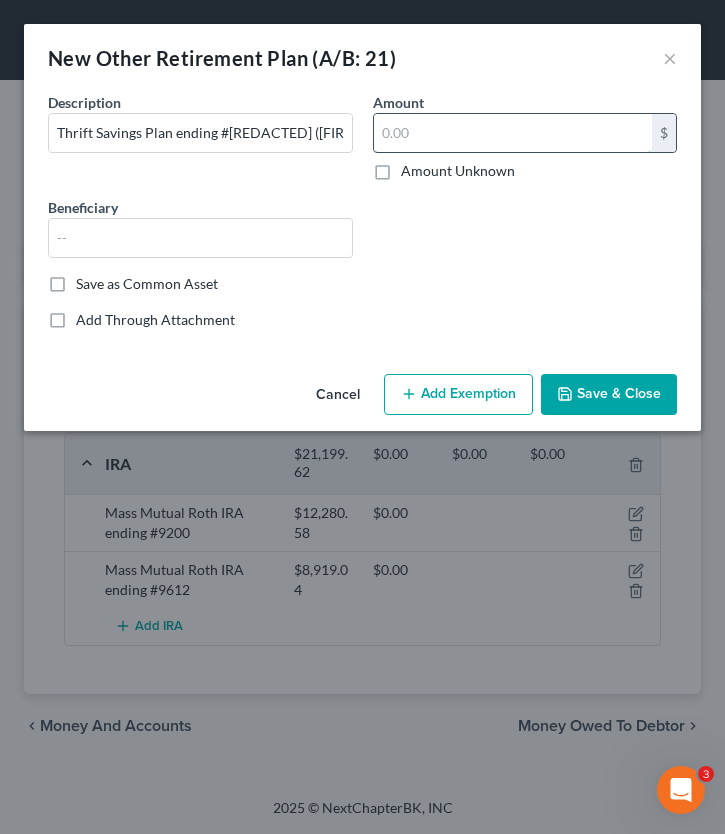 click at bounding box center [513, 133] 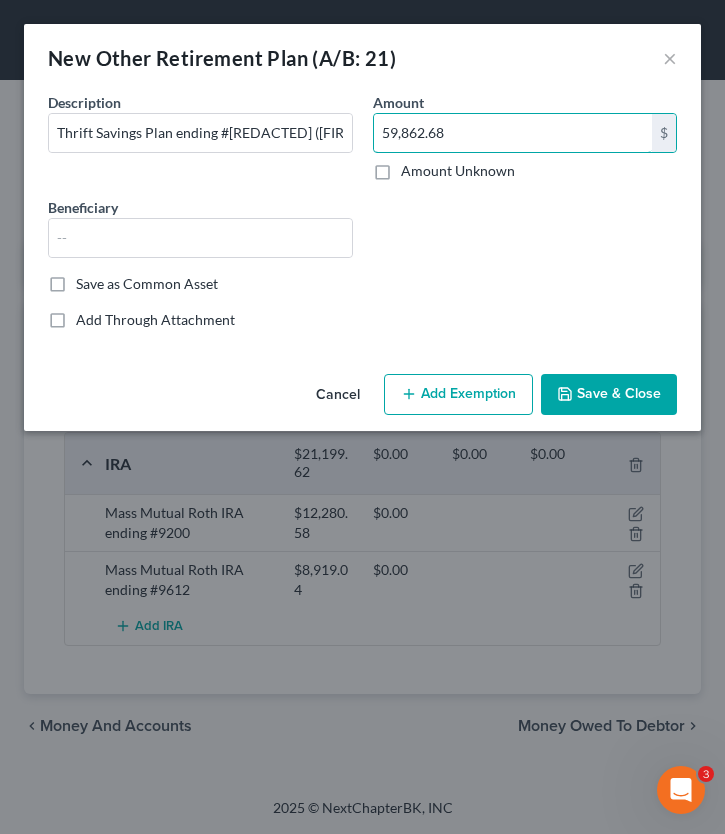 type on "59,862.68" 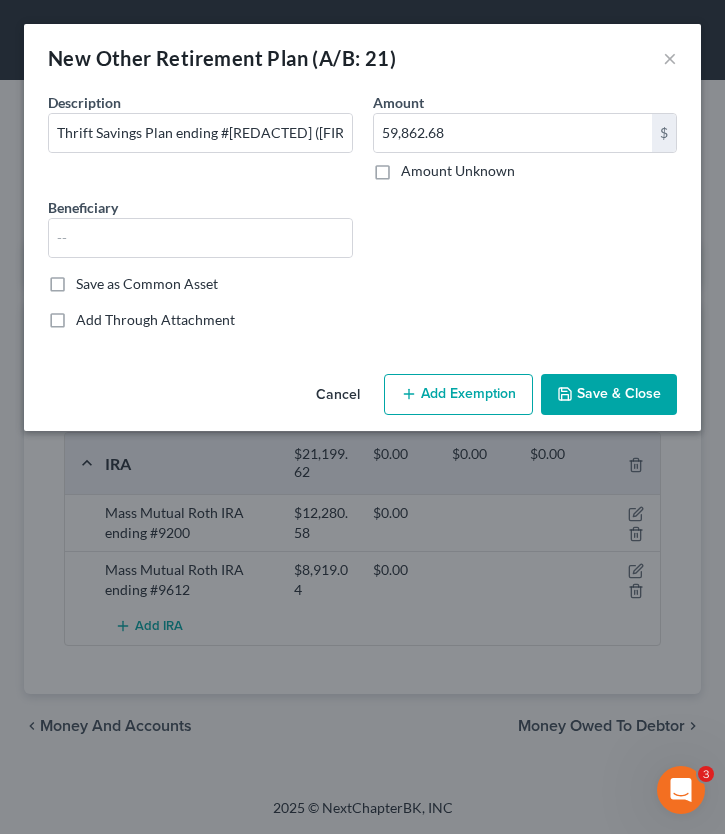 click on "Save & Close" at bounding box center [609, 395] 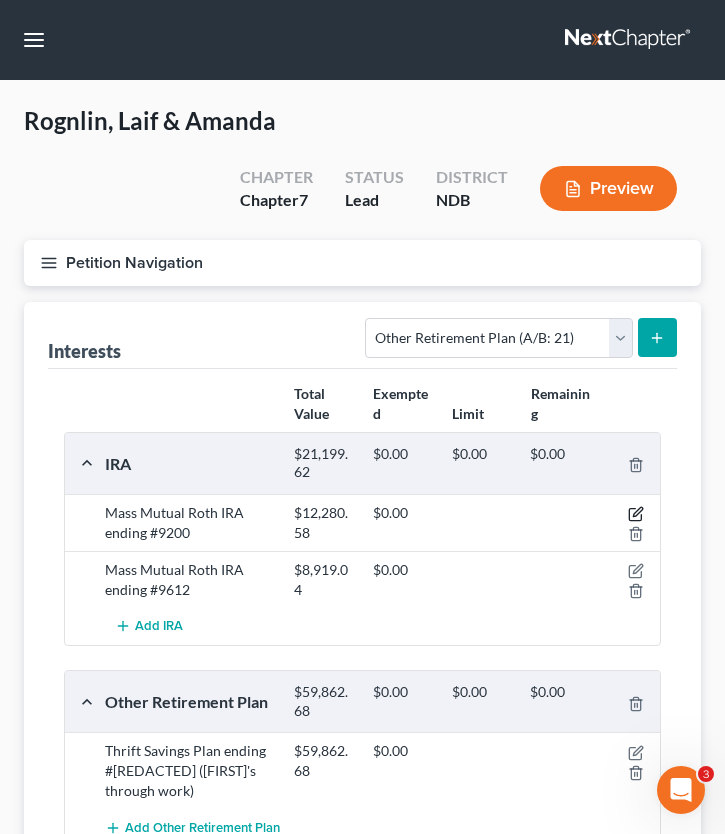click 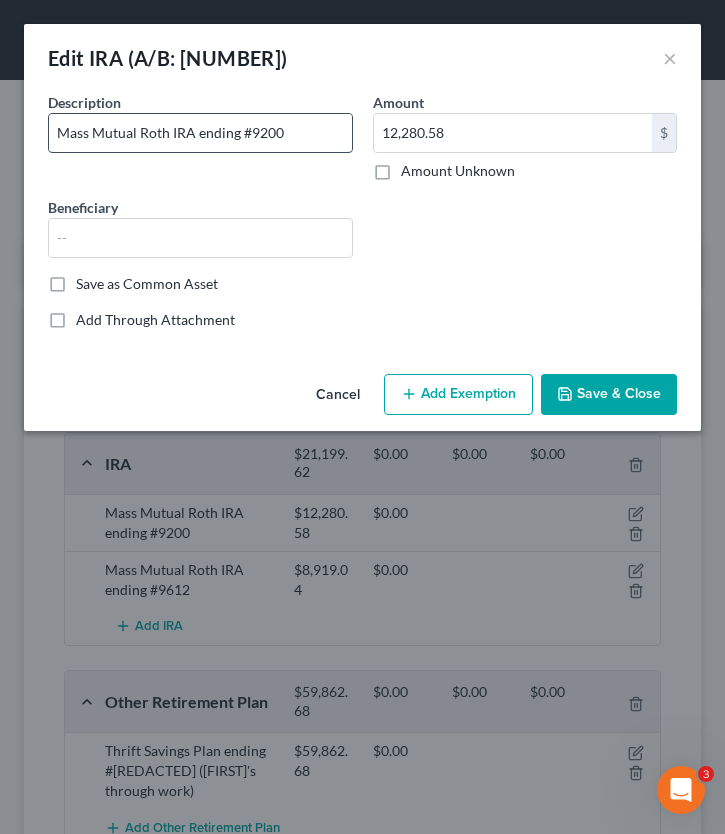 click on "Mass Mutual Roth IRA ending #9200" at bounding box center (200, 133) 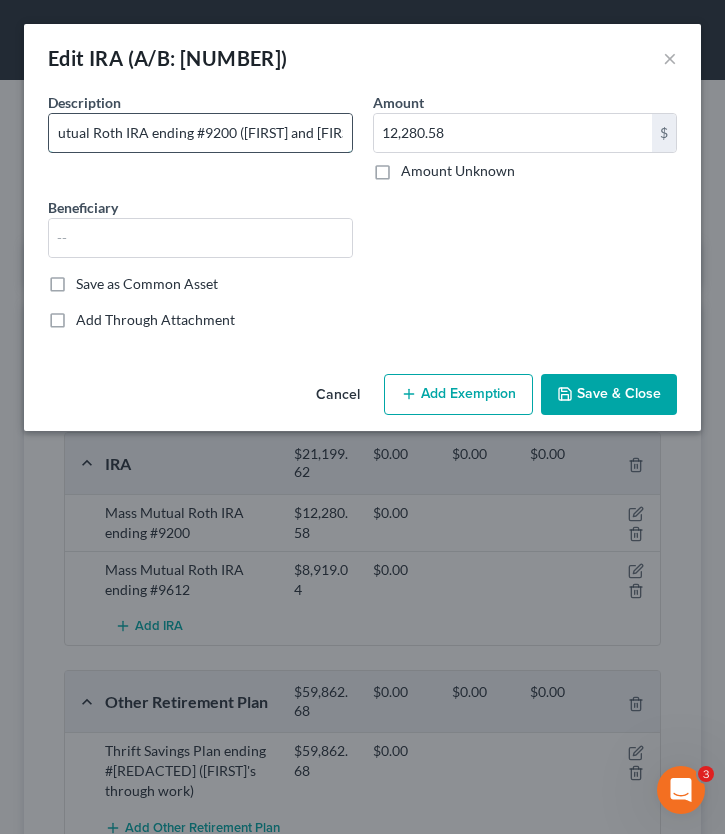 scroll, scrollTop: 0, scrollLeft: 51, axis: horizontal 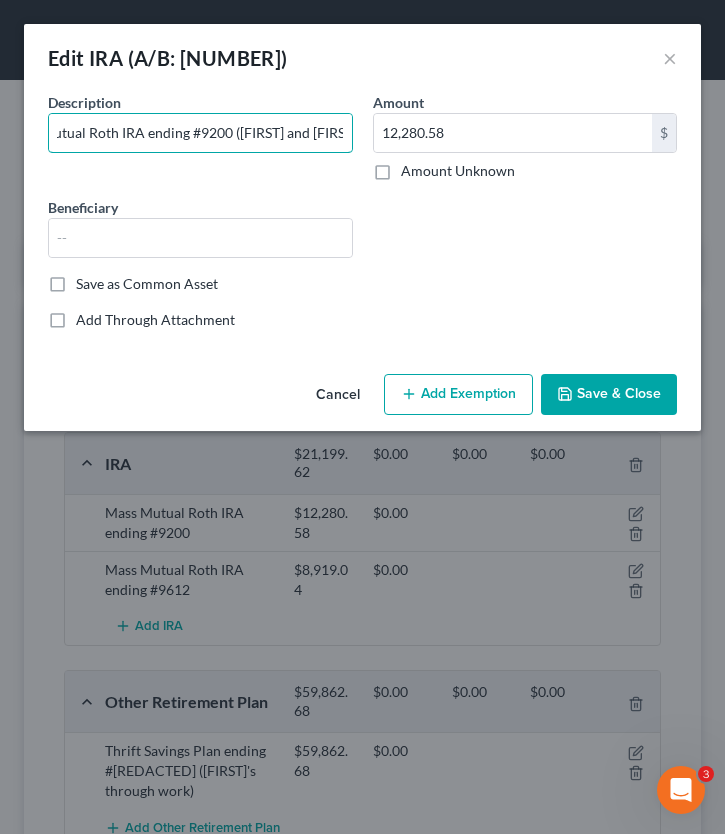type on "Mass Mutual Roth IRA ending #9200 ([FIRST] and [FIRST])" 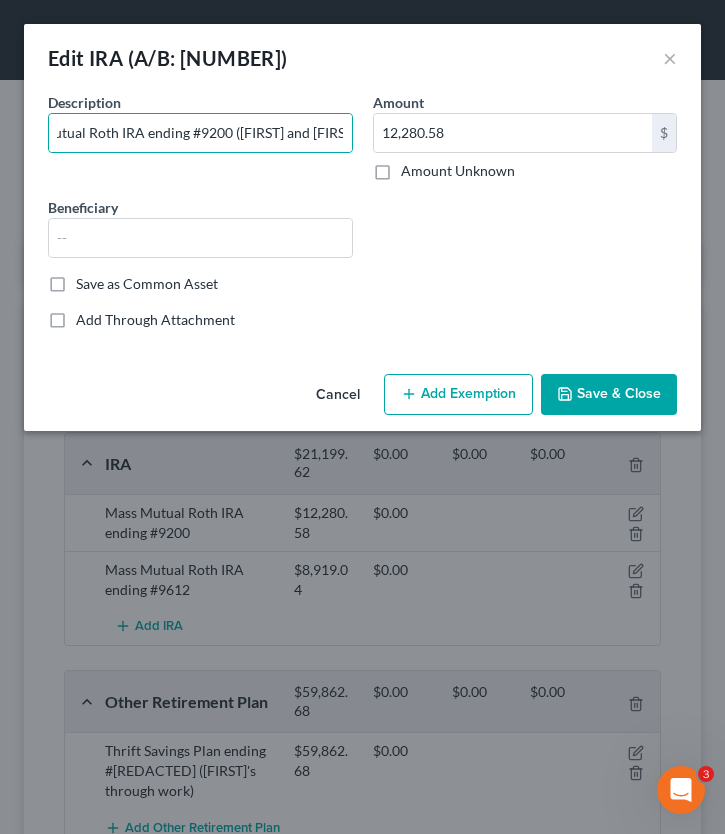 scroll, scrollTop: 0, scrollLeft: 0, axis: both 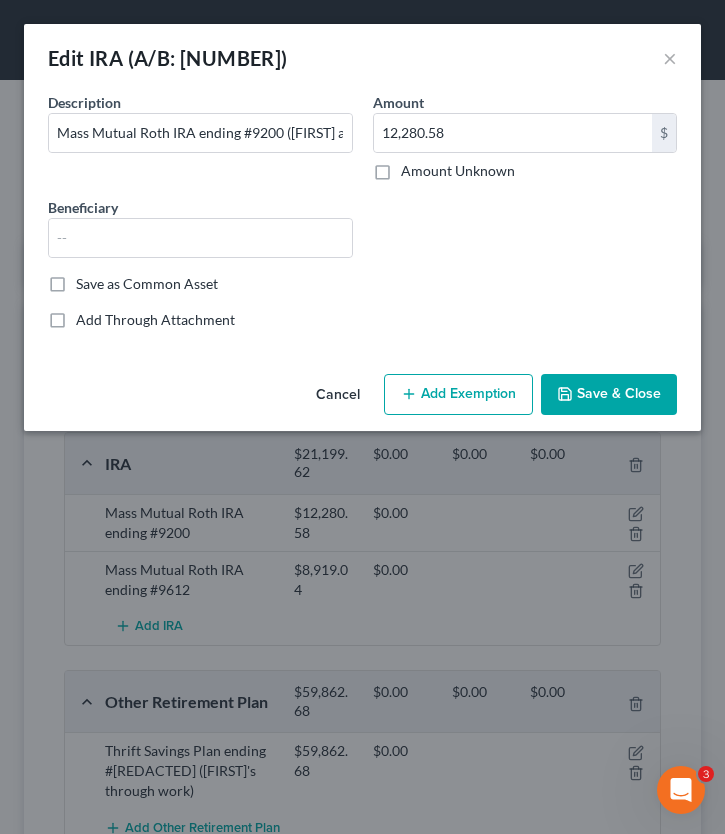 click on "Save & Close" at bounding box center (609, 395) 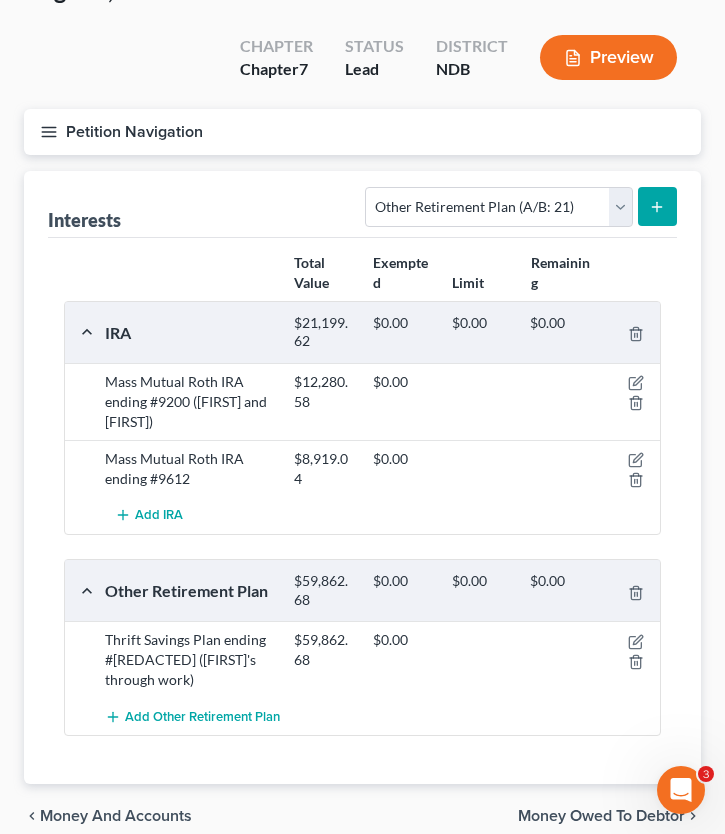 scroll, scrollTop: 132, scrollLeft: 0, axis: vertical 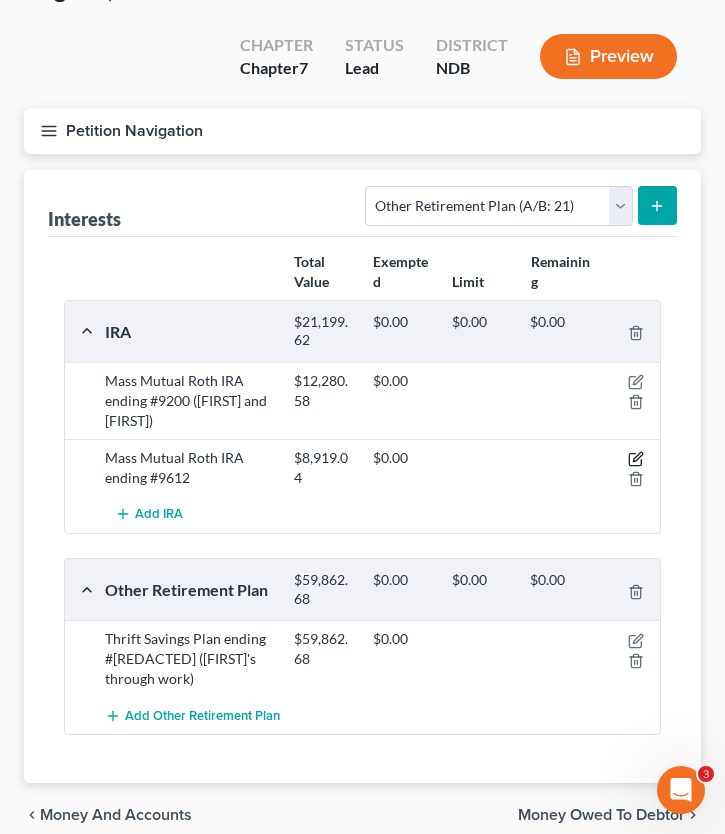 click 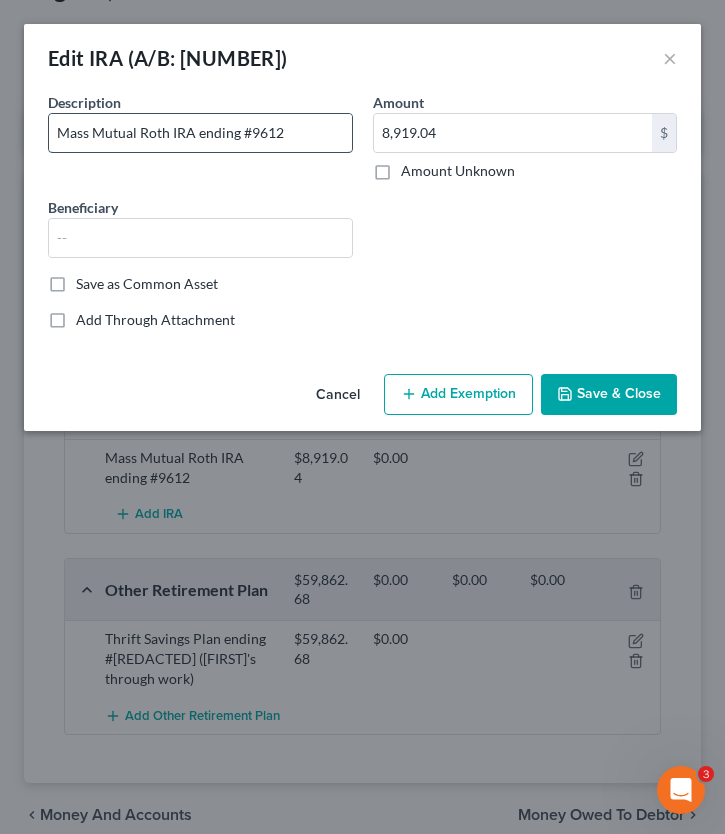 click on "Mass Mutual Roth IRA ending #9612" at bounding box center (200, 133) 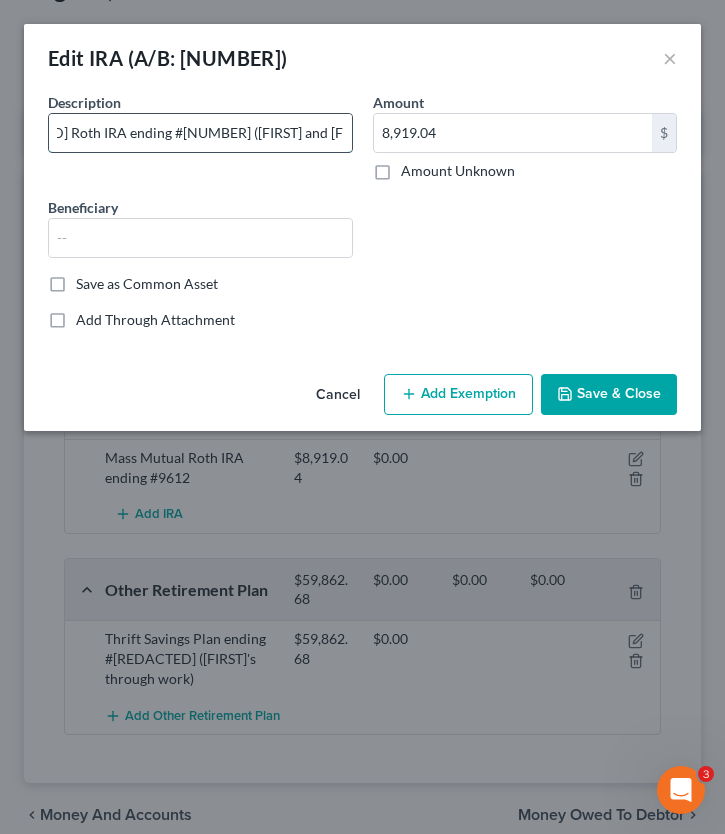 scroll, scrollTop: 0, scrollLeft: 51, axis: horizontal 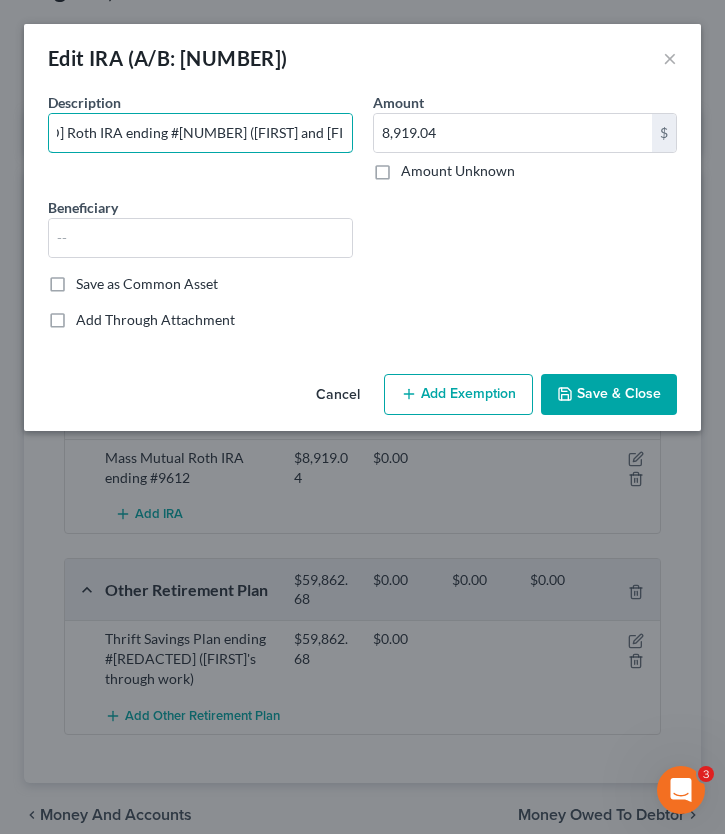 type on "[BRAND] Roth IRA ending #[NUMBER] ([FIRST] and [FIRST])" 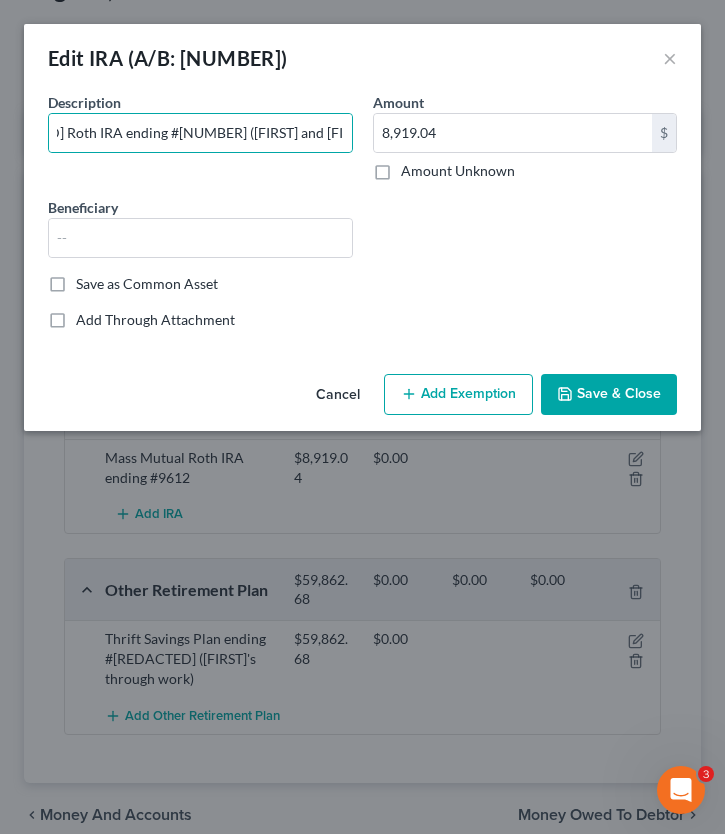 click on "Save & Close" at bounding box center (609, 395) 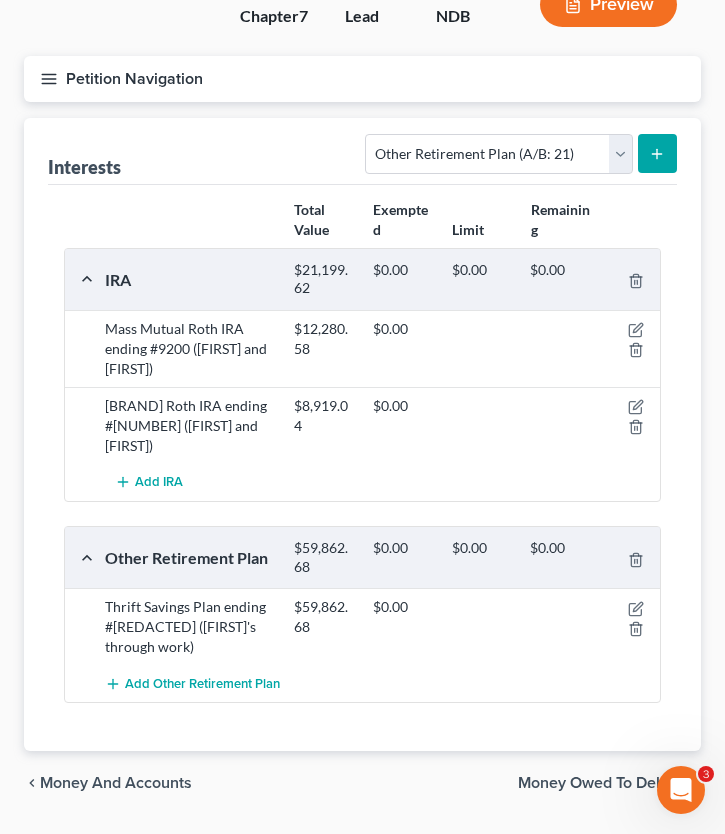 scroll, scrollTop: 240, scrollLeft: 0, axis: vertical 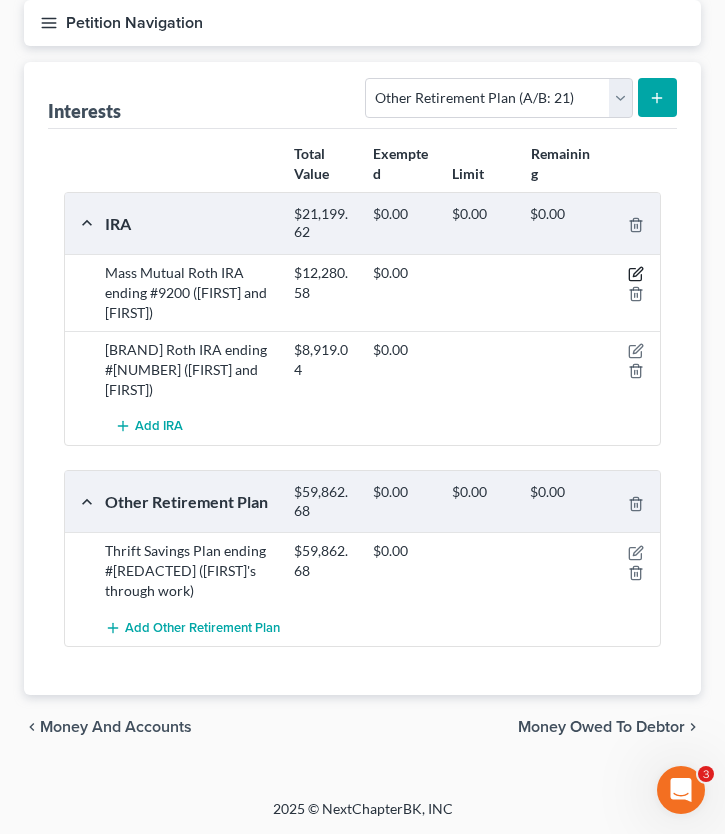 click 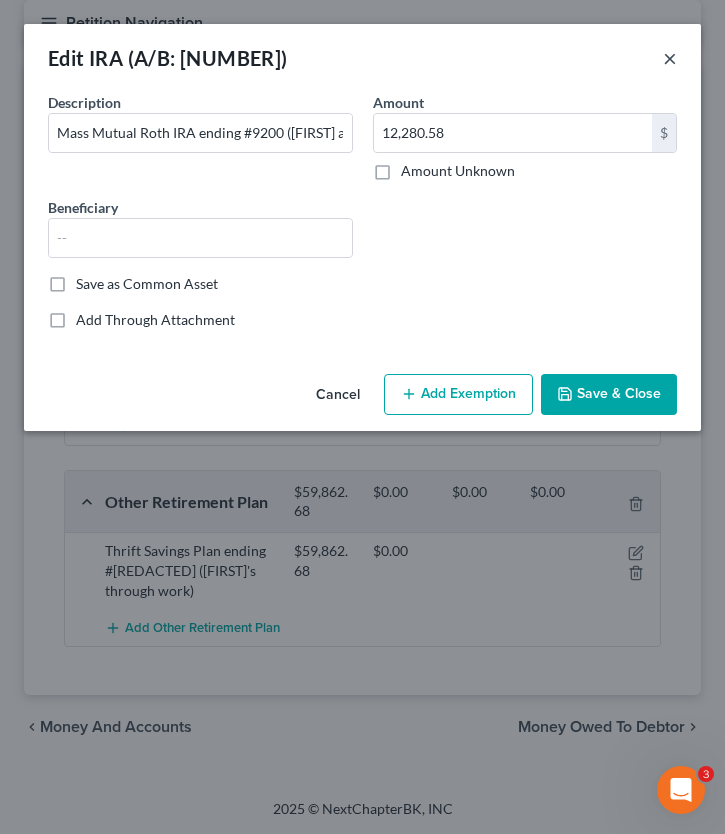 click on "×" at bounding box center [670, 58] 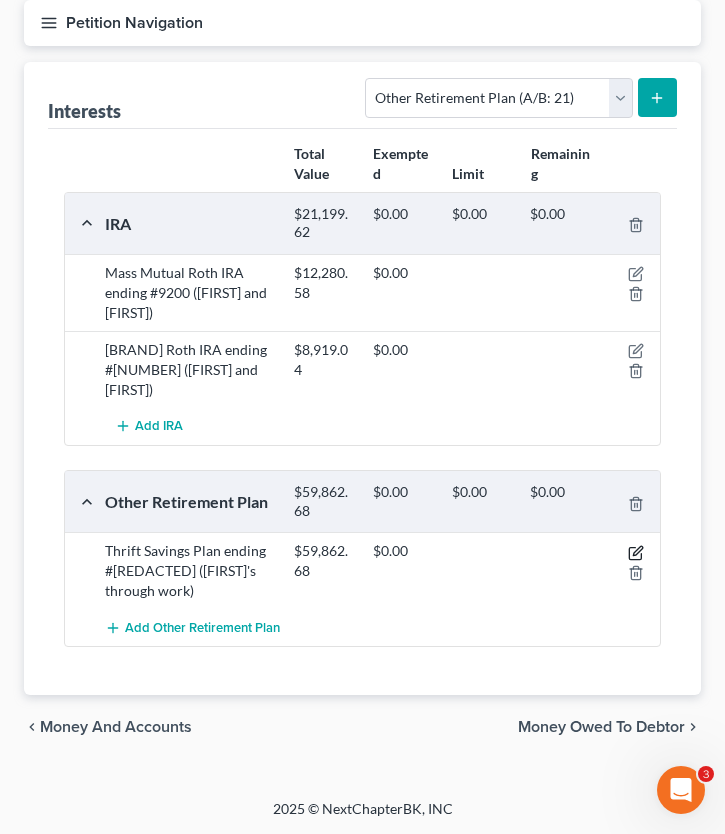 click 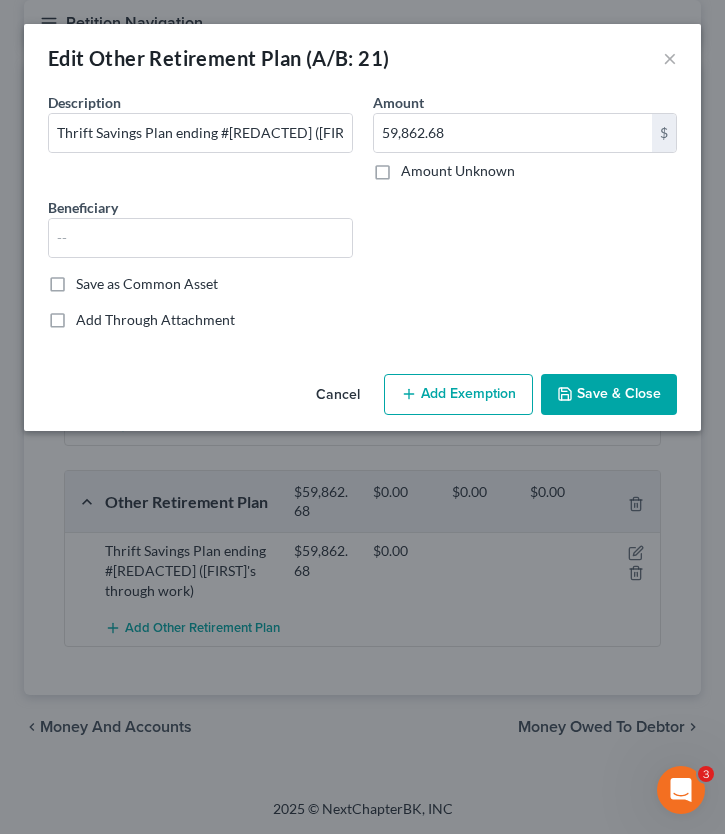 click on "Add Exemption" at bounding box center [458, 395] 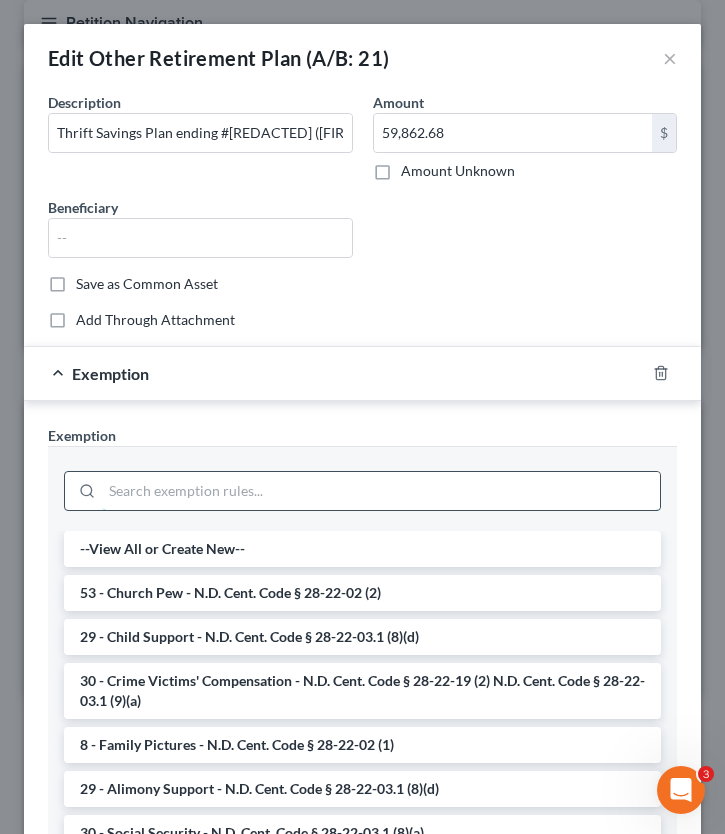 click at bounding box center [381, 491] 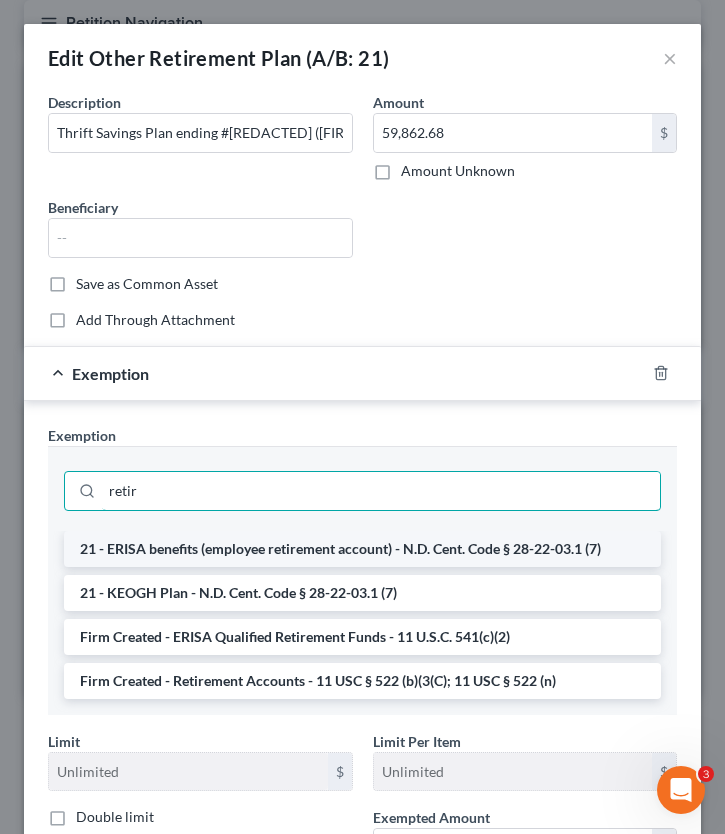 type on "retir" 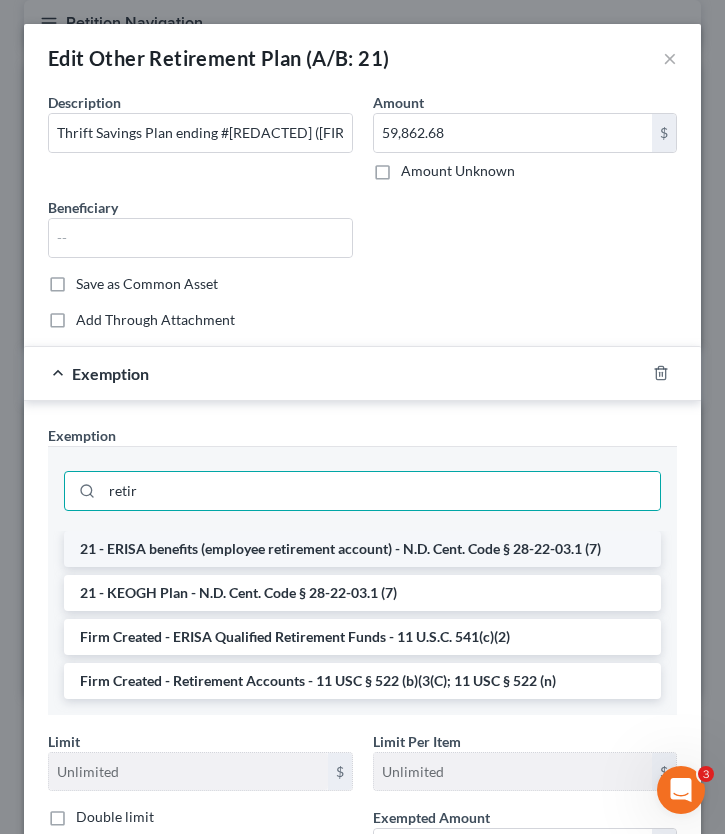 click on "21 - ERISA benefits (employee retirement account)  - N.D. Cent. Code § 28-22-03.1 (7)" at bounding box center (362, 549) 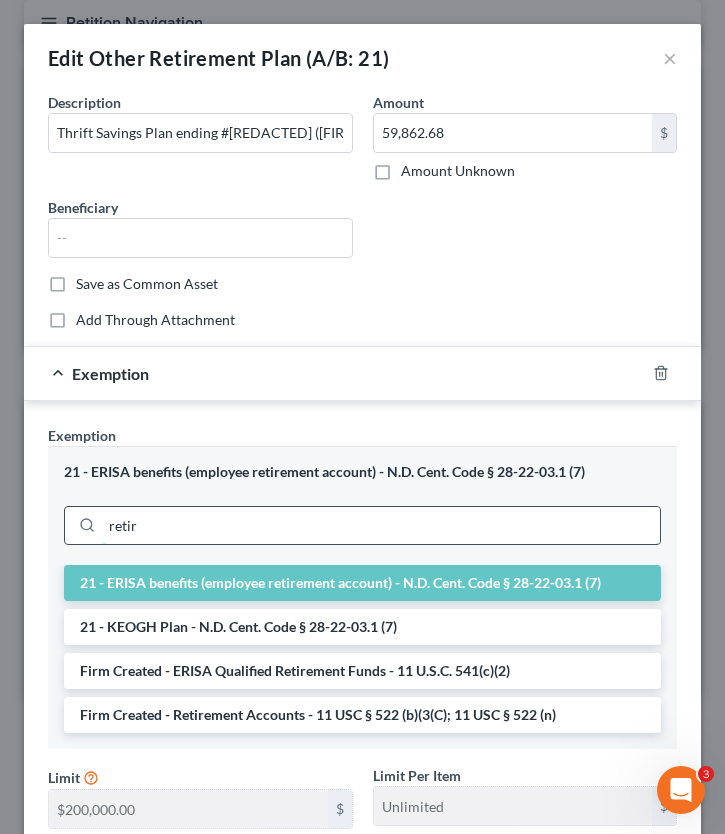 click on "retir" at bounding box center (381, 526) 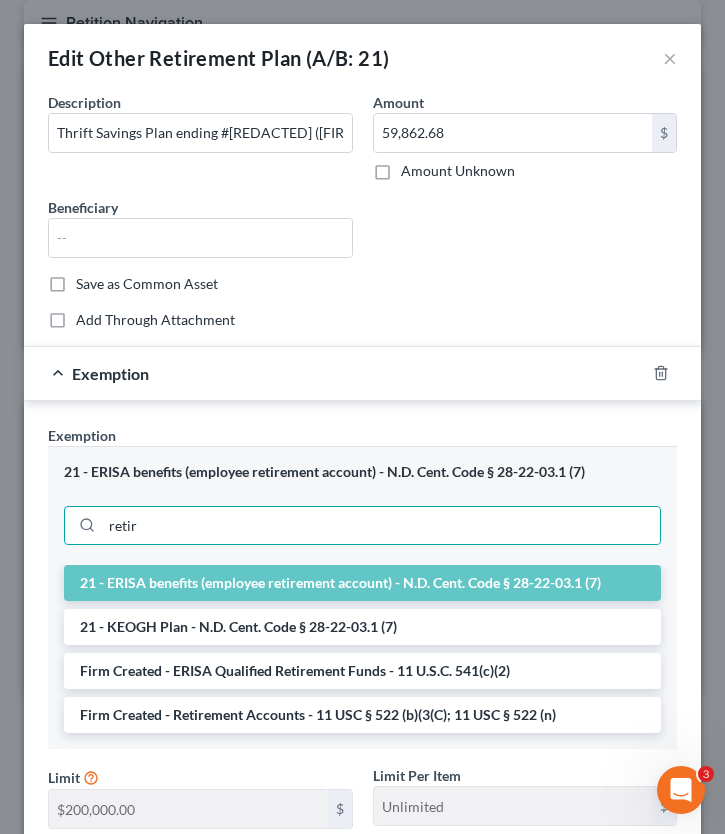 click on "21 - ERISA benefits (employee retirement account)  - N.D. Cent. Code § 28-22-03.1 (7)" at bounding box center [362, 583] 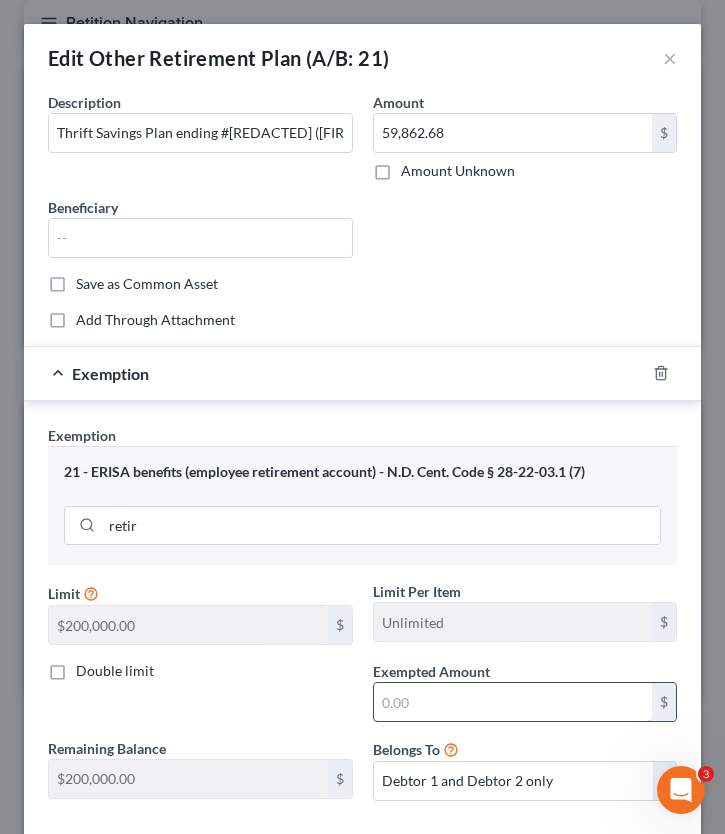 click at bounding box center [513, 702] 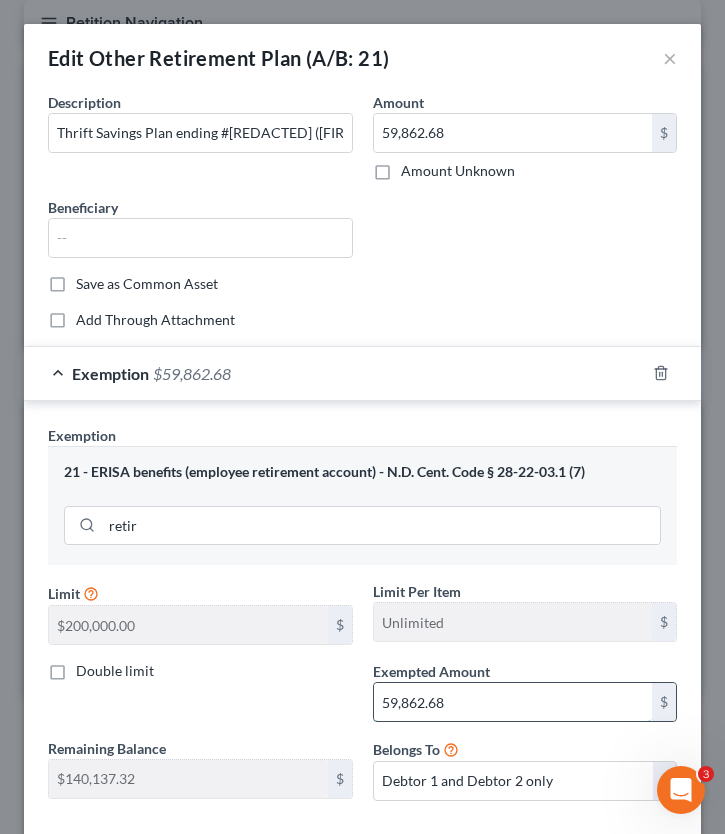 scroll, scrollTop: 109, scrollLeft: 0, axis: vertical 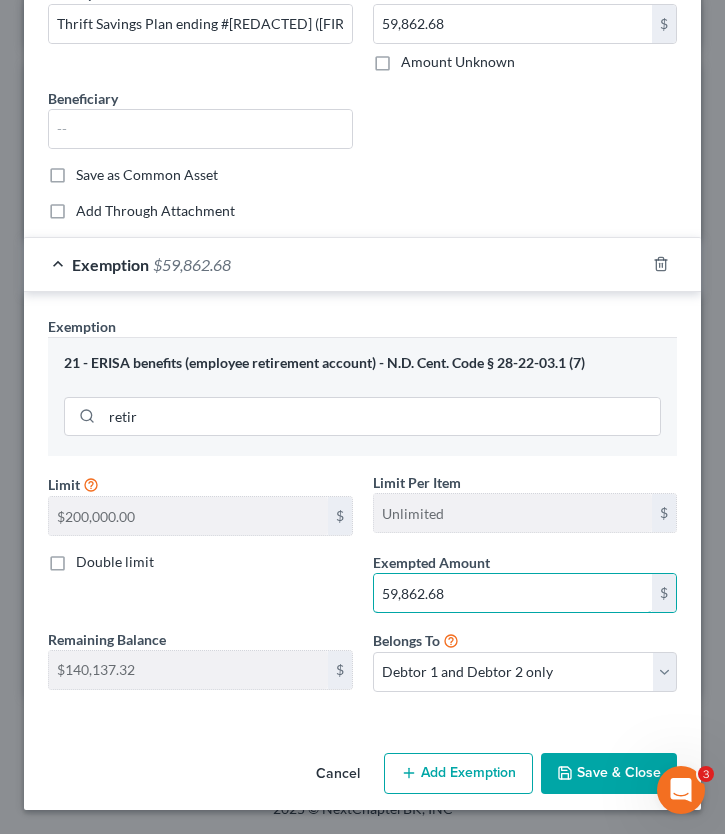 type on "59,862.68" 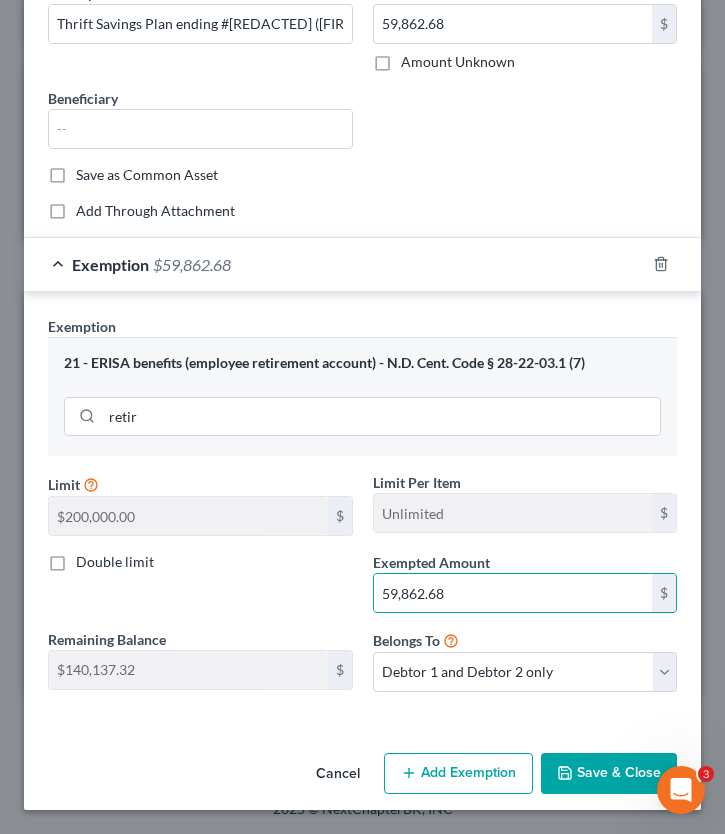 click on "Save & Close" at bounding box center [609, 774] 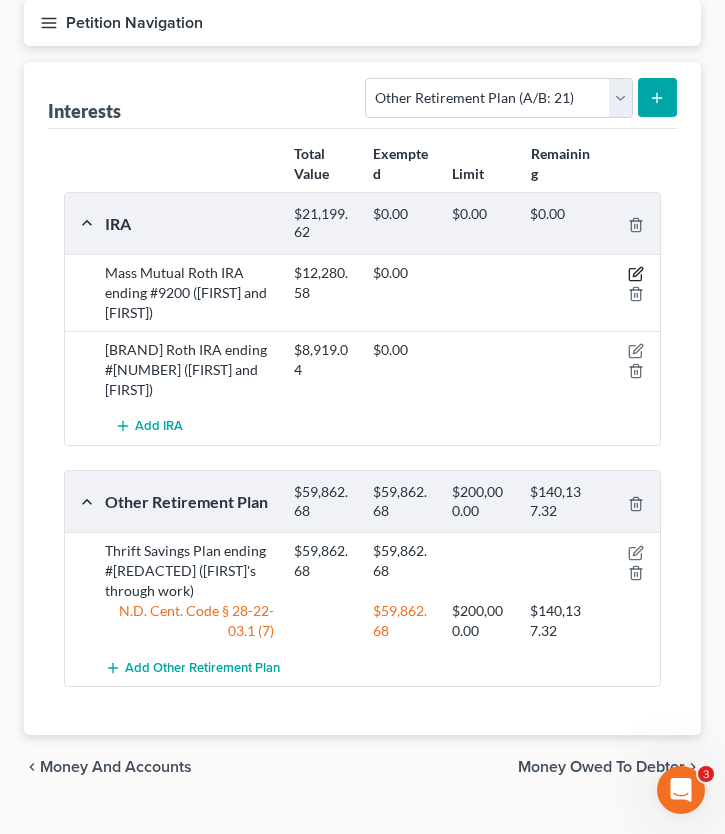 click 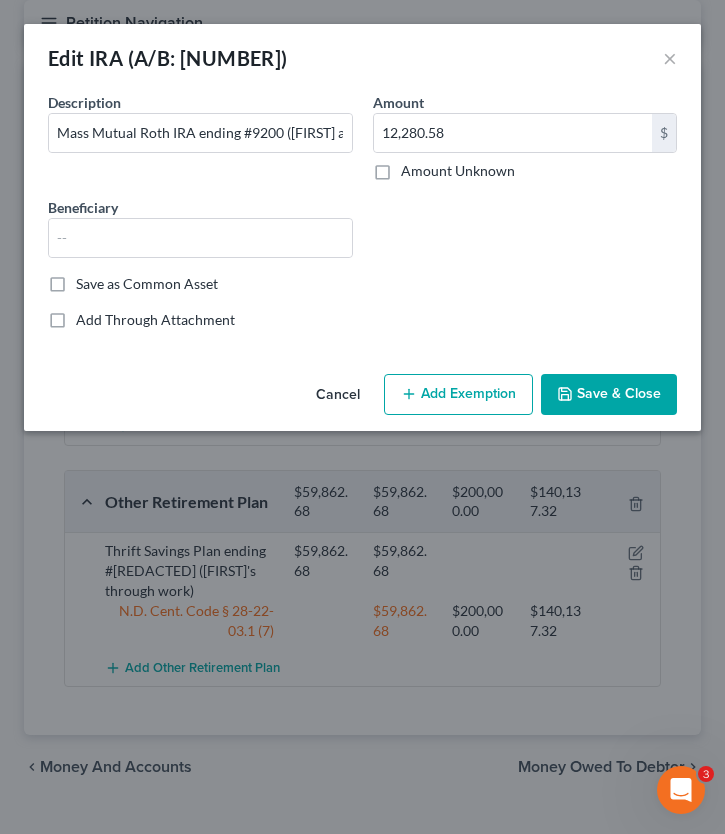 click on "Add Exemption" at bounding box center (458, 395) 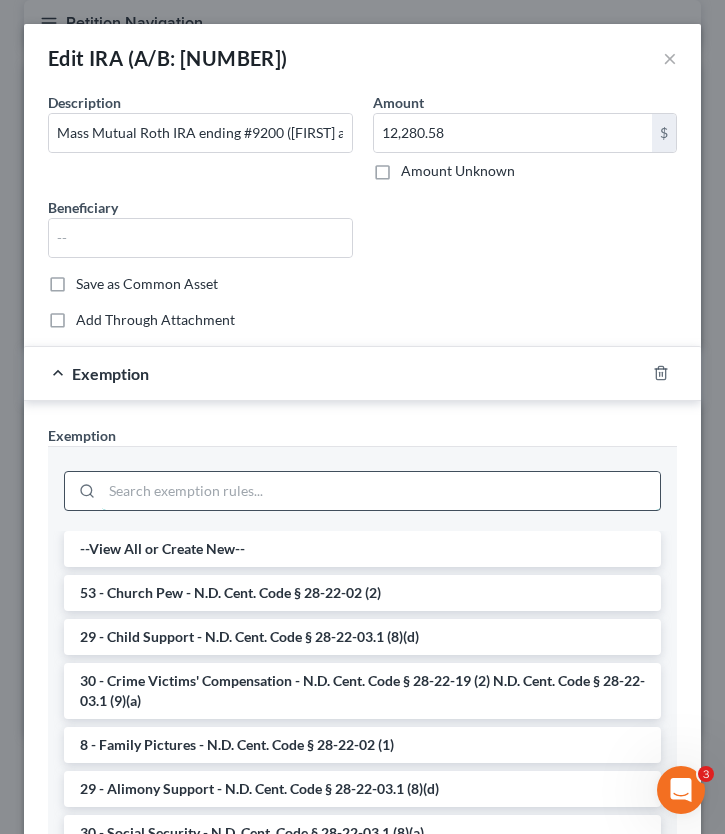 click at bounding box center [381, 491] 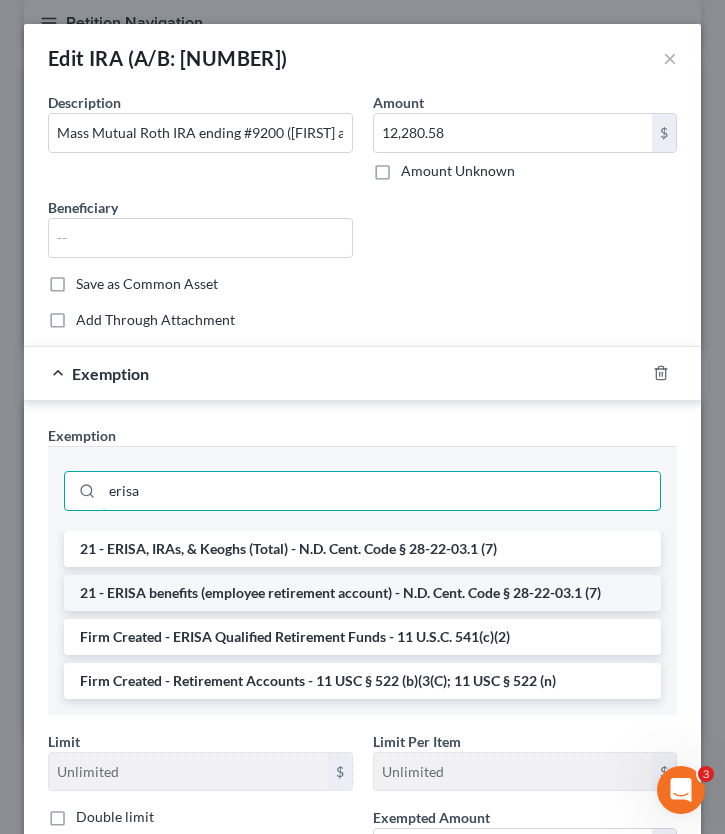 type on "erisa" 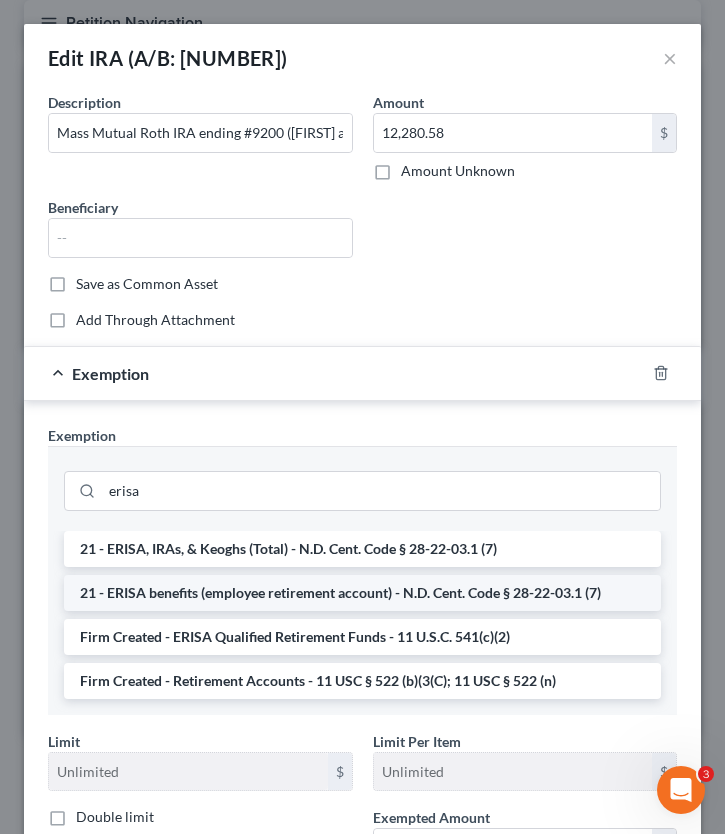click on "21 - ERISA benefits (employee retirement account)  - N.D. Cent. Code § 28-22-03.1 (7)" at bounding box center [362, 593] 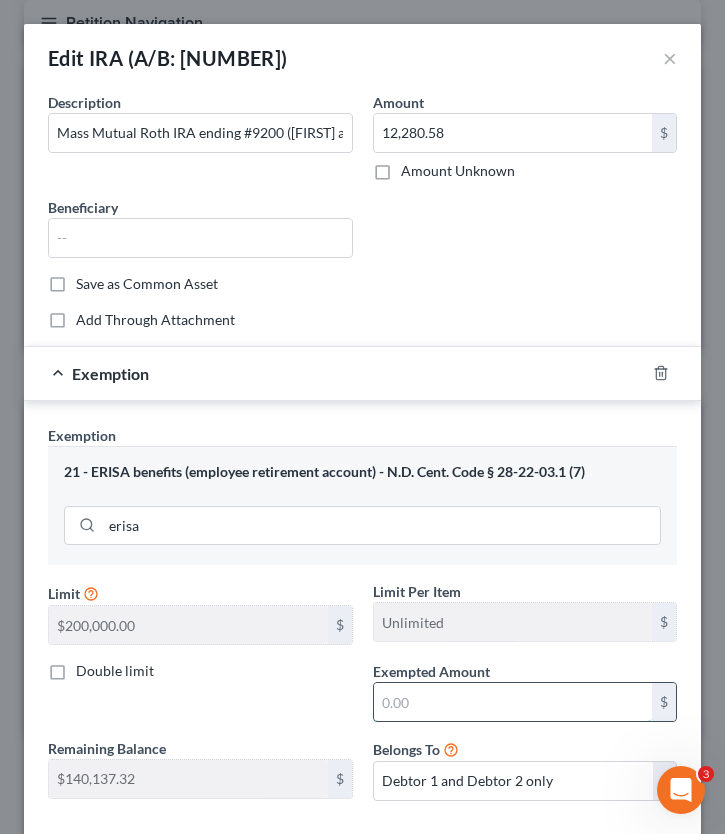 click at bounding box center (513, 702) 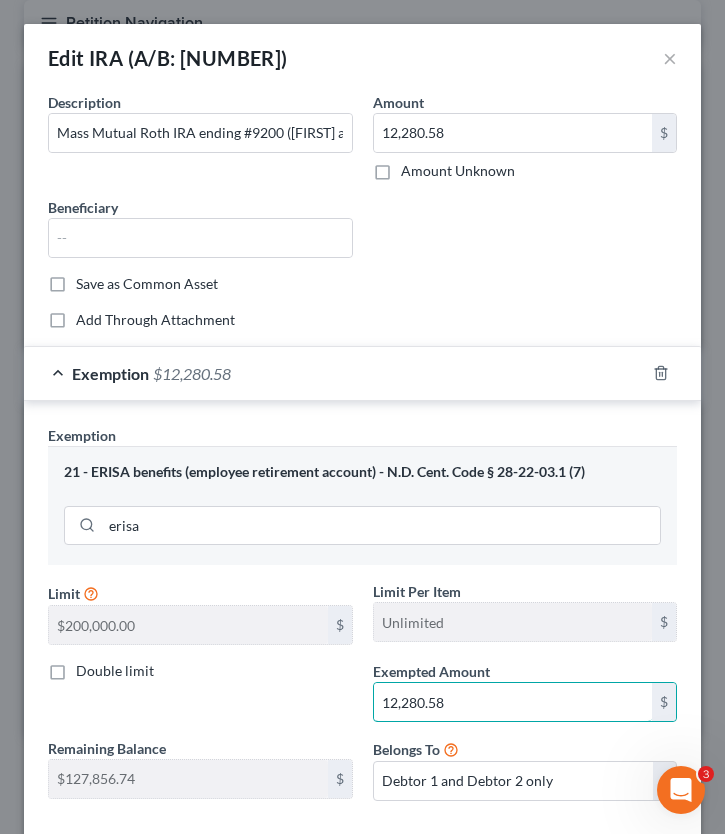 scroll, scrollTop: 109, scrollLeft: 0, axis: vertical 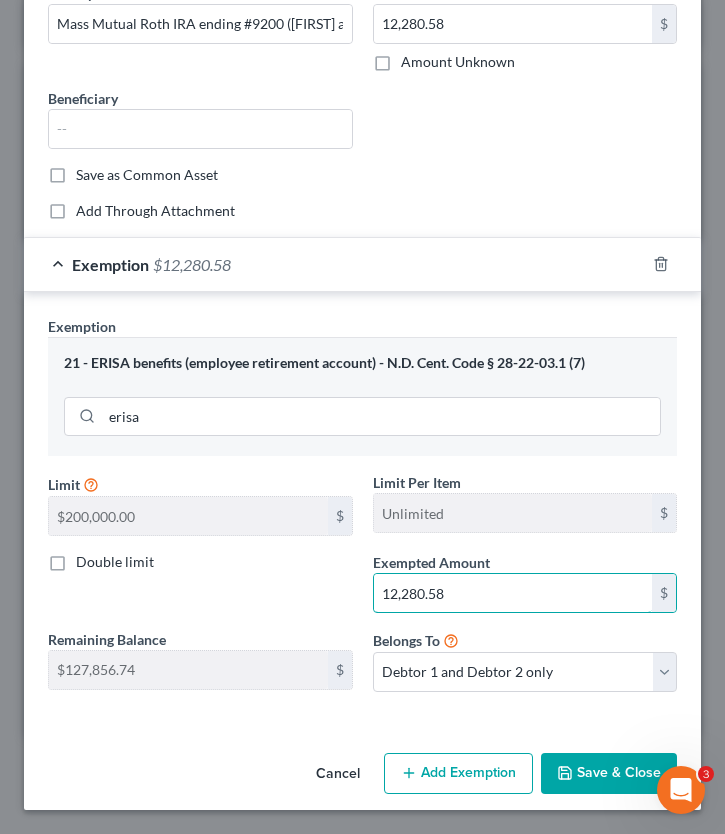 type on "12,280.58" 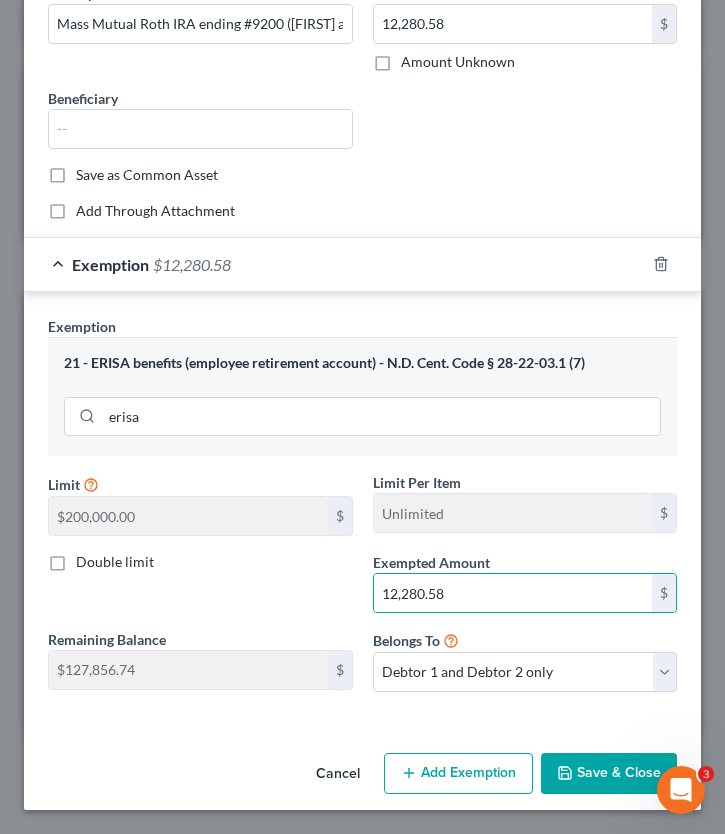 click on "Save & Close" at bounding box center (609, 774) 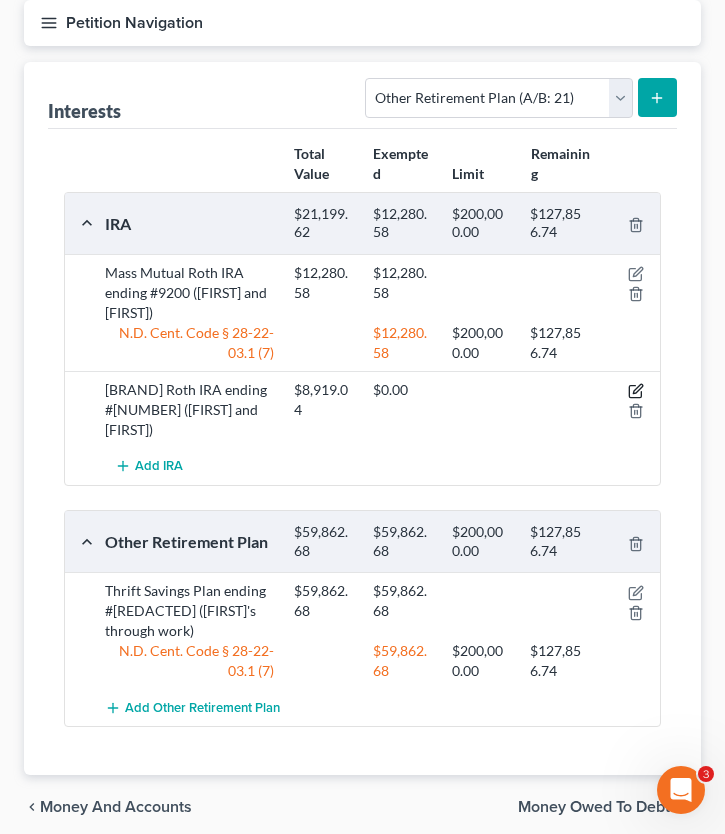 click 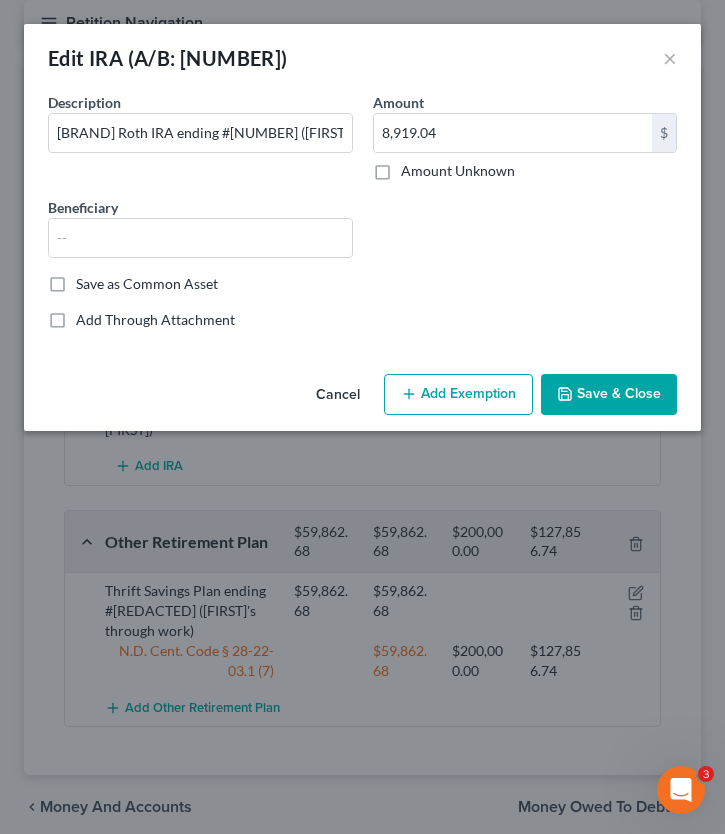 click on "Add Exemption" at bounding box center (458, 395) 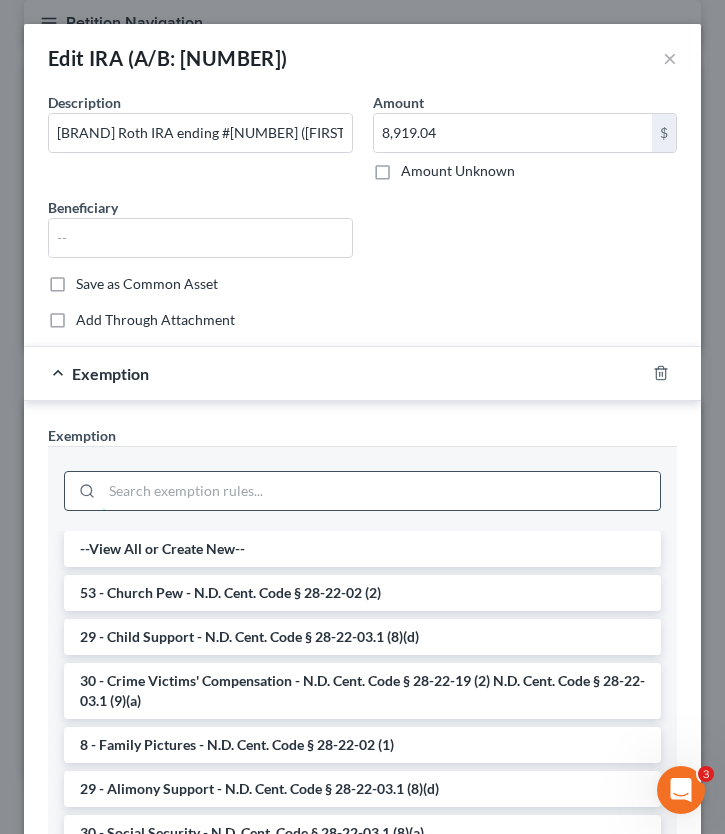click at bounding box center (381, 491) 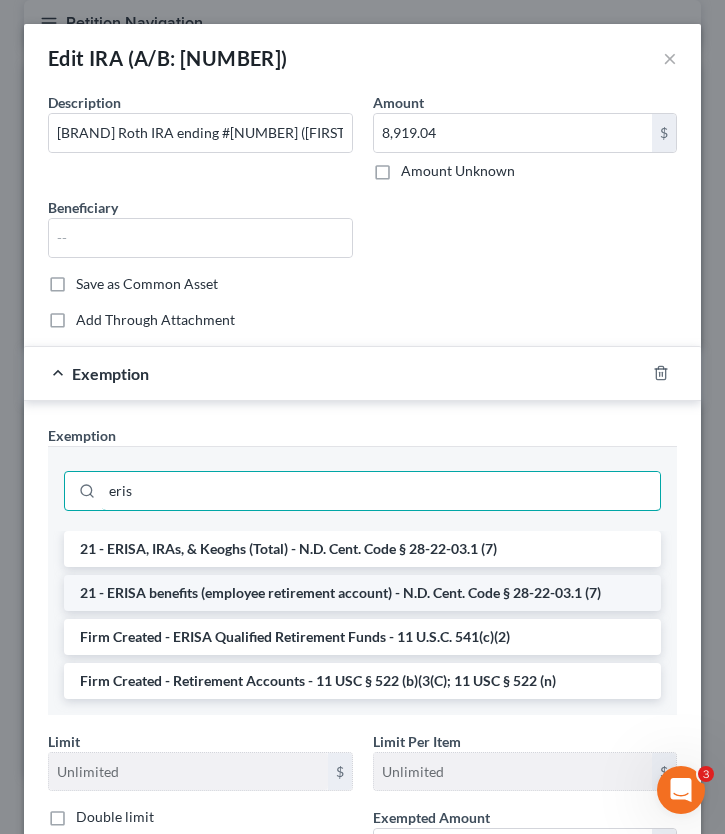 type on "eris" 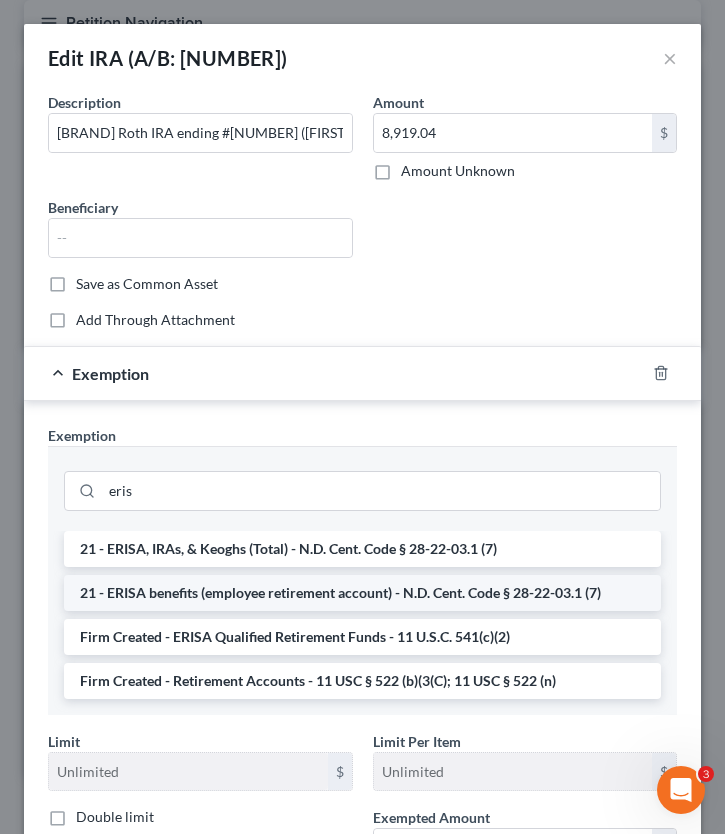 click on "21 - ERISA benefits (employee retirement account)  - N.D. Cent. Code § 28-22-03.1 (7)" at bounding box center [362, 593] 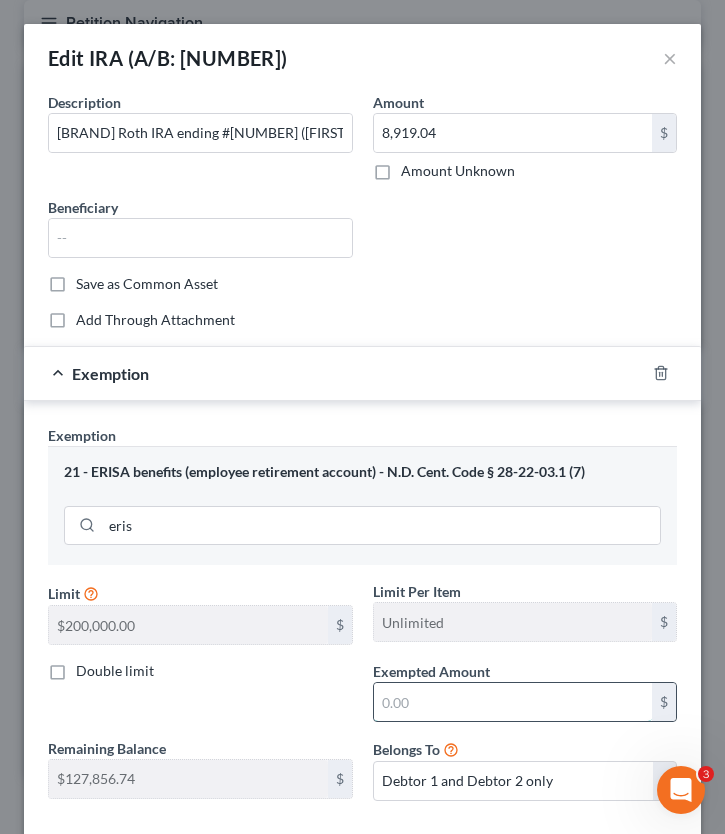 click at bounding box center (513, 702) 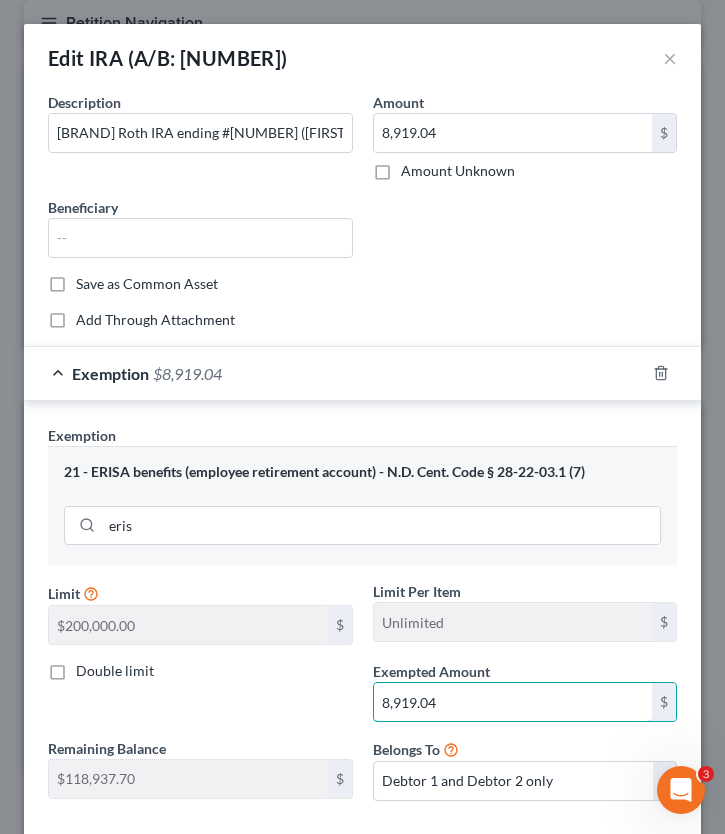 scroll, scrollTop: 109, scrollLeft: 0, axis: vertical 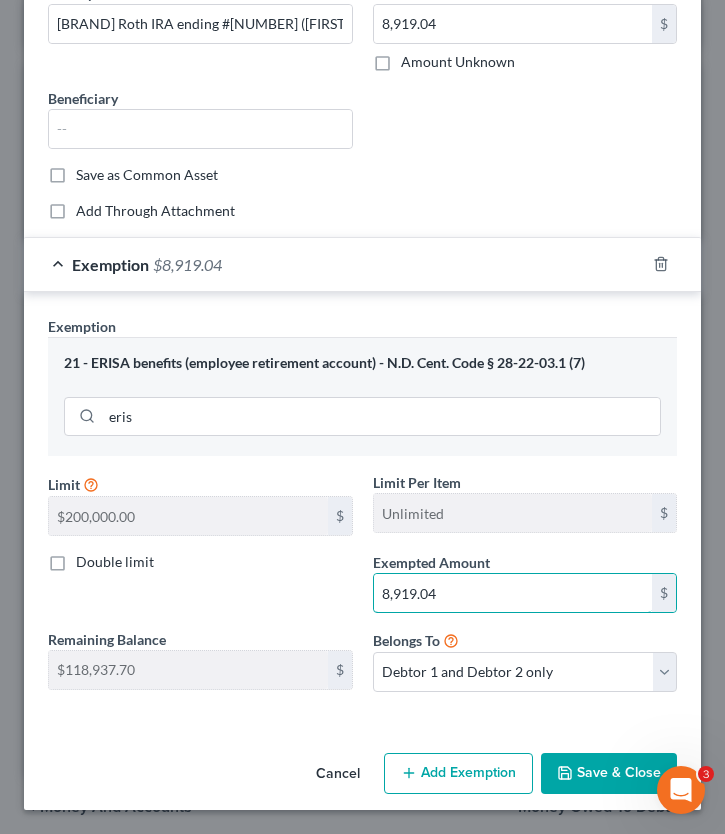 type on "8,919.04" 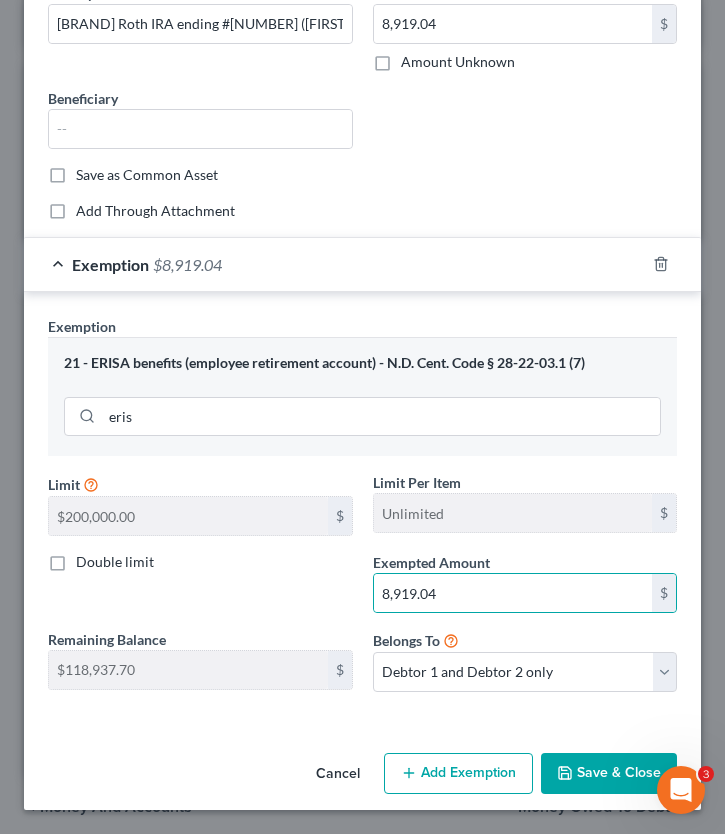 click on "Save & Close" at bounding box center (609, 774) 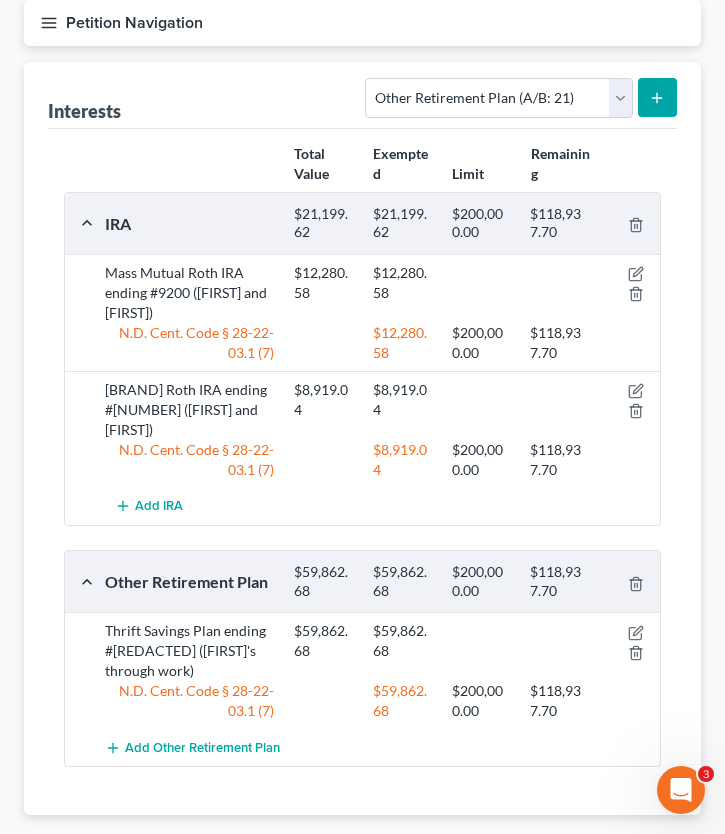 scroll, scrollTop: 360, scrollLeft: 0, axis: vertical 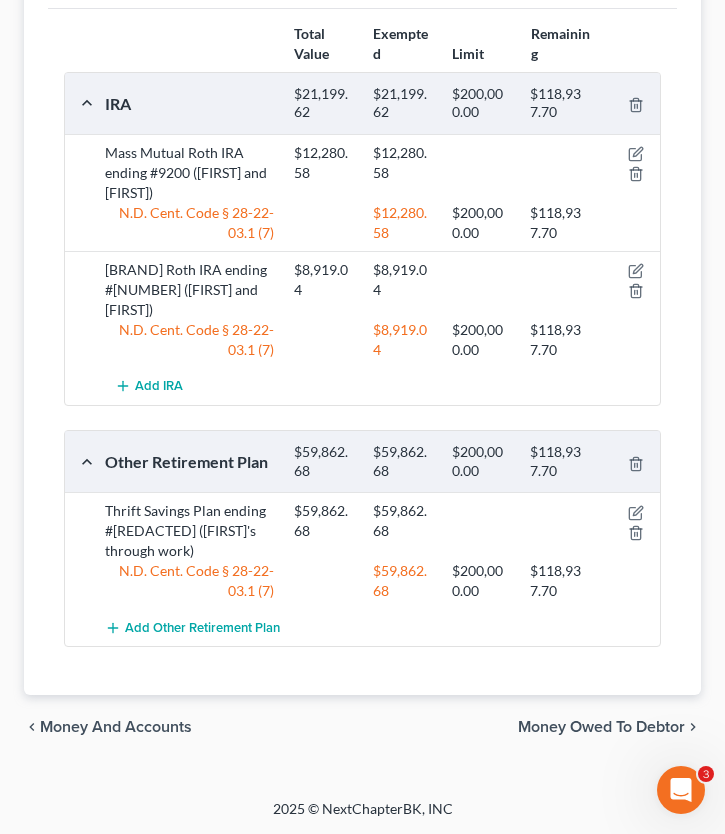 click on "Money Owed to Debtor" at bounding box center [601, 727] 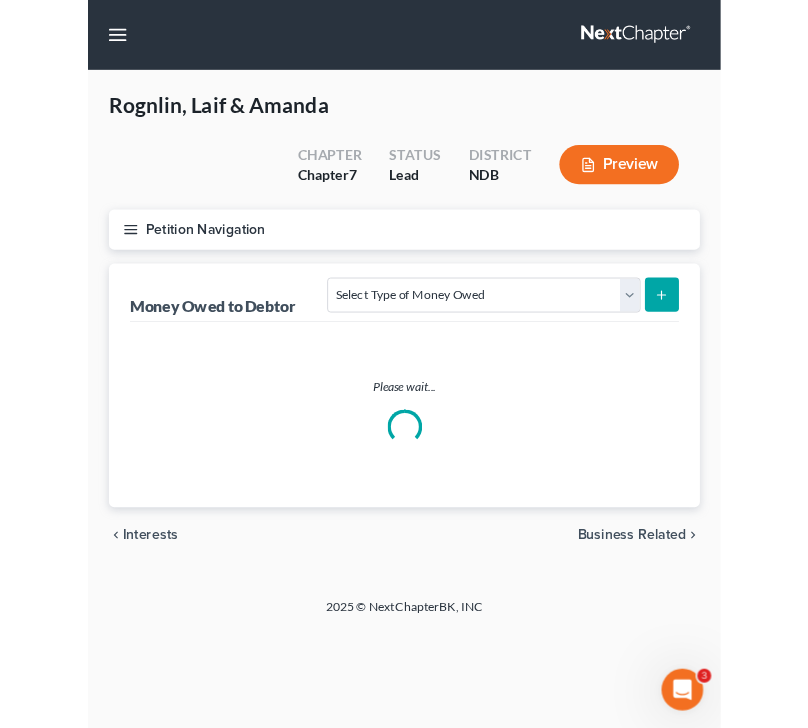 scroll, scrollTop: 0, scrollLeft: 0, axis: both 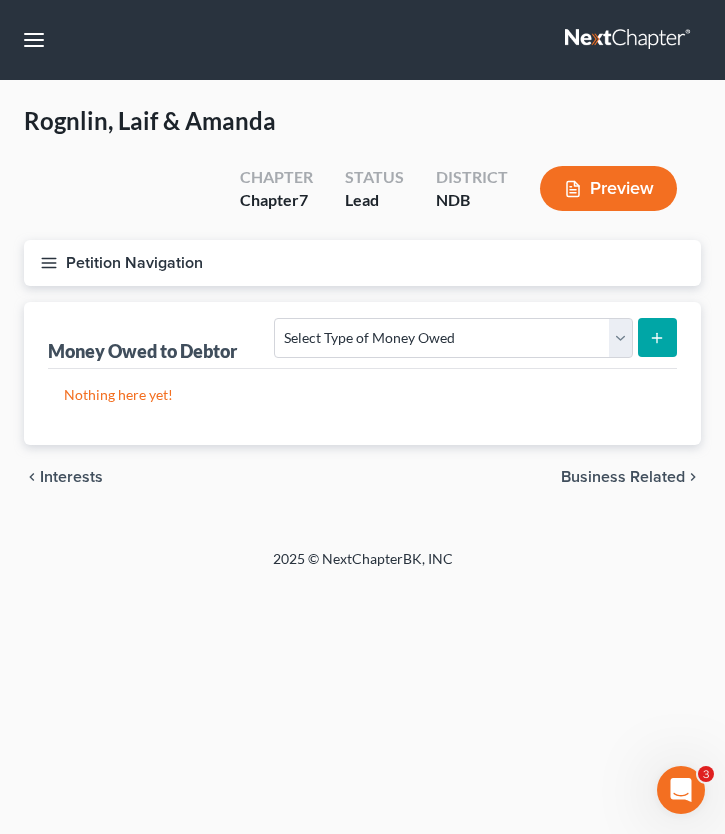 click 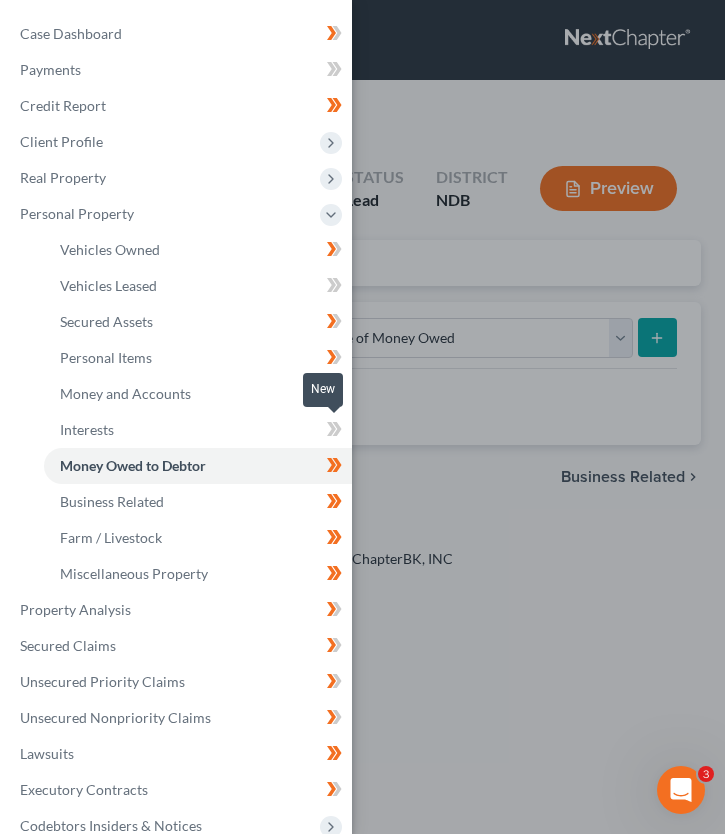 click 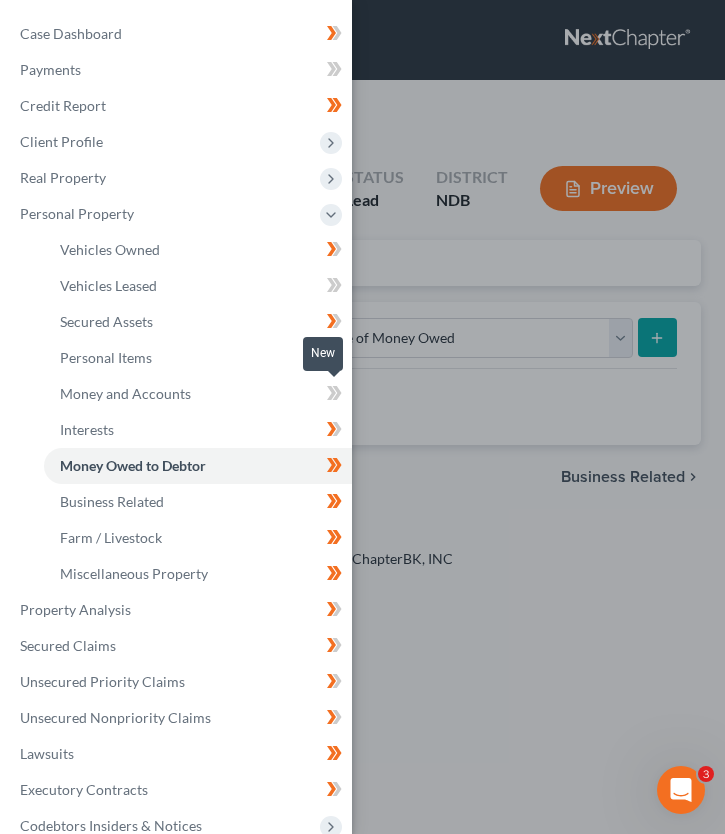 click at bounding box center [334, 396] 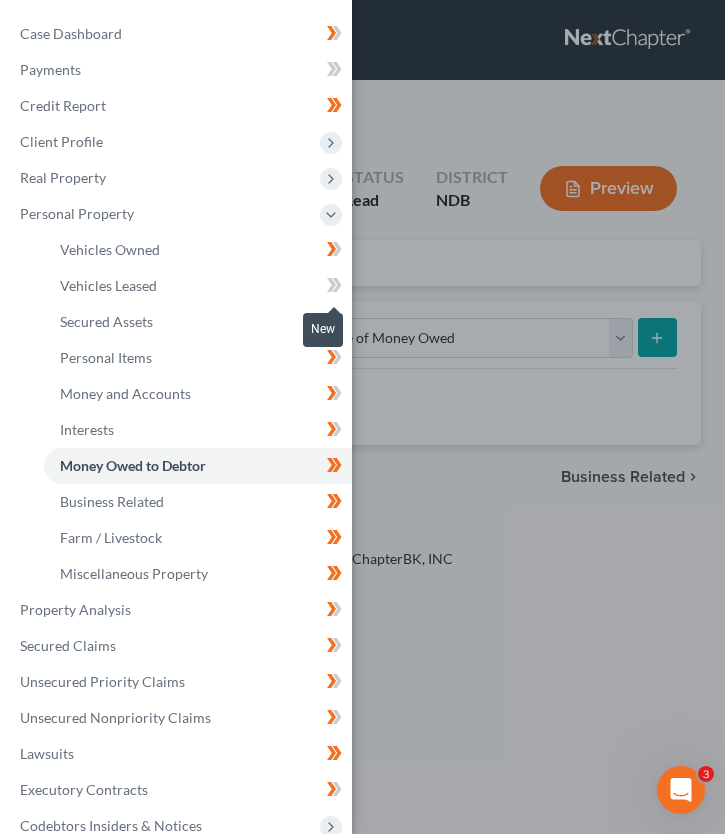 click 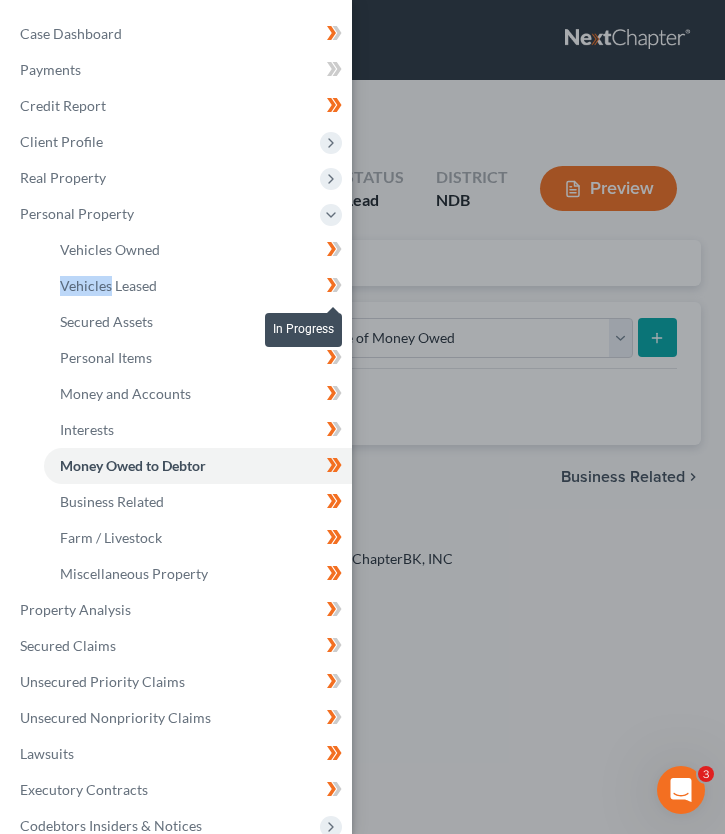 click 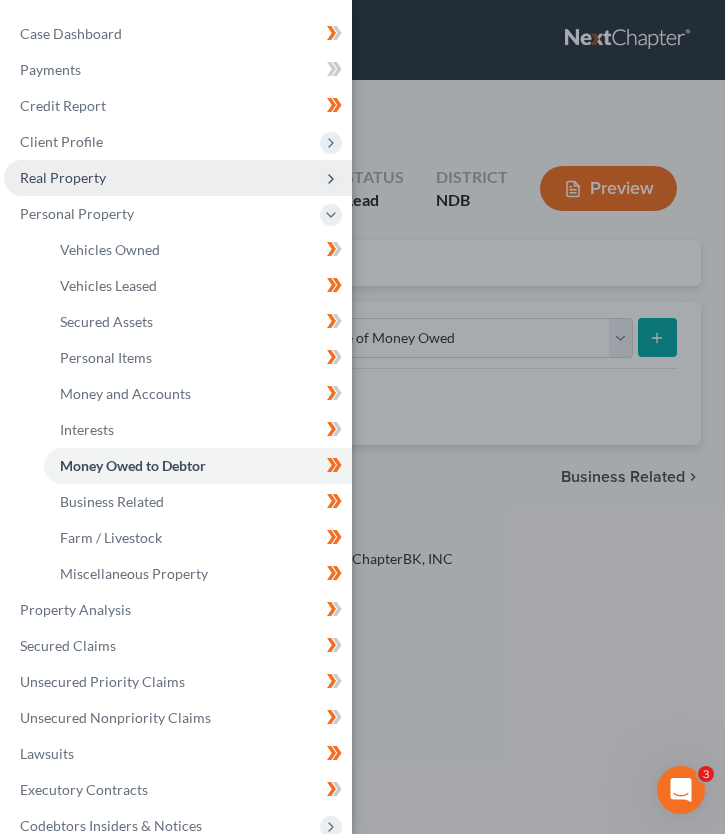 click on "Real Property" at bounding box center [178, 178] 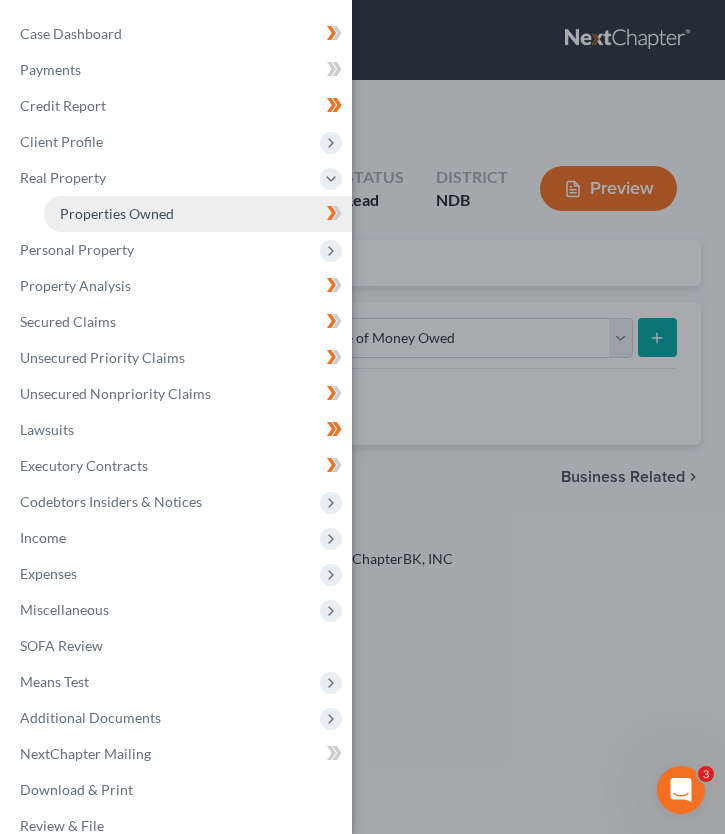 click on "Properties Owned" at bounding box center (117, 213) 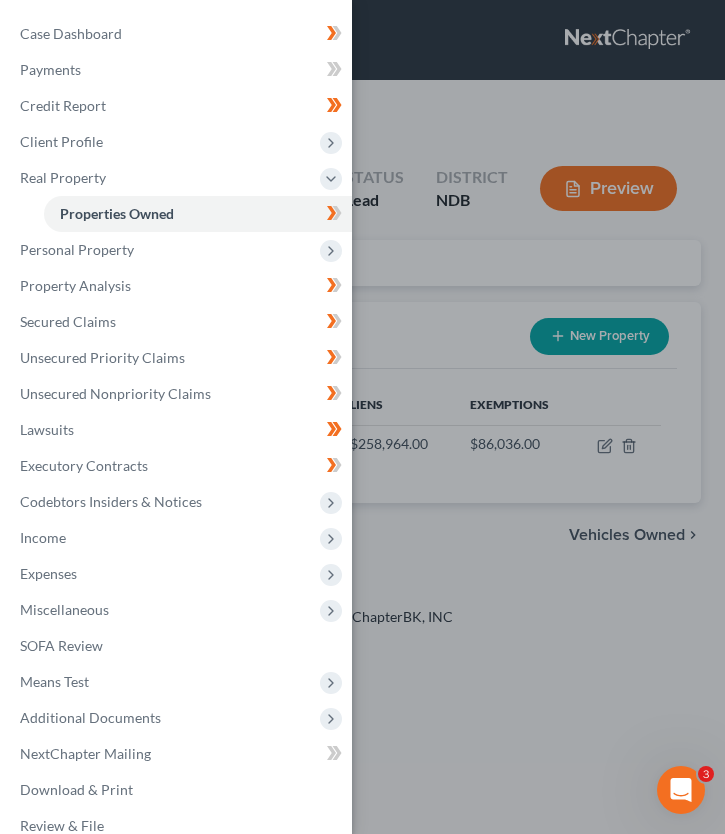 click on "Case Dashboard
Payments
Invoices
Payments
Payments
Credit Report
Client Profile" at bounding box center [362, 417] 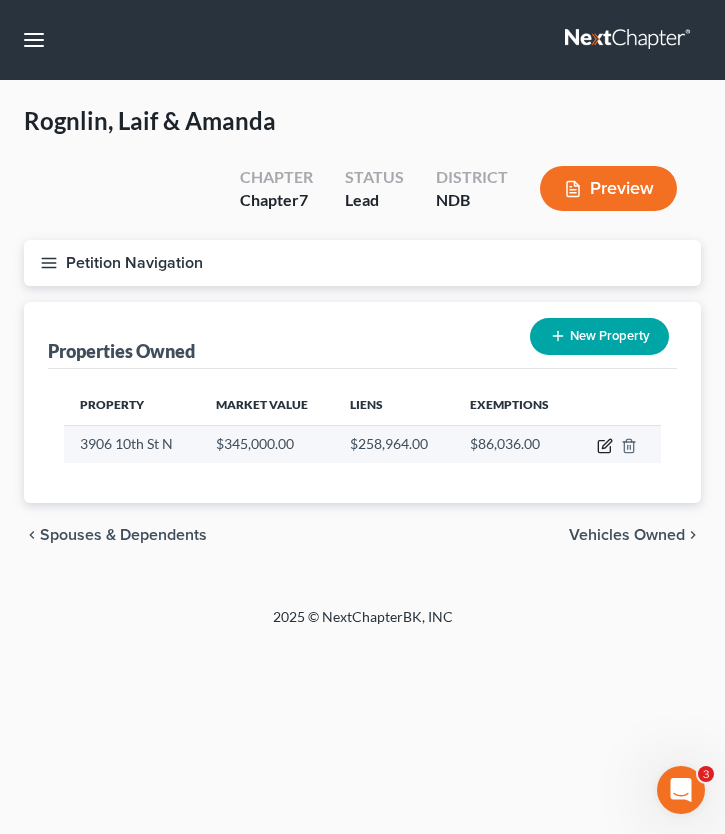 click 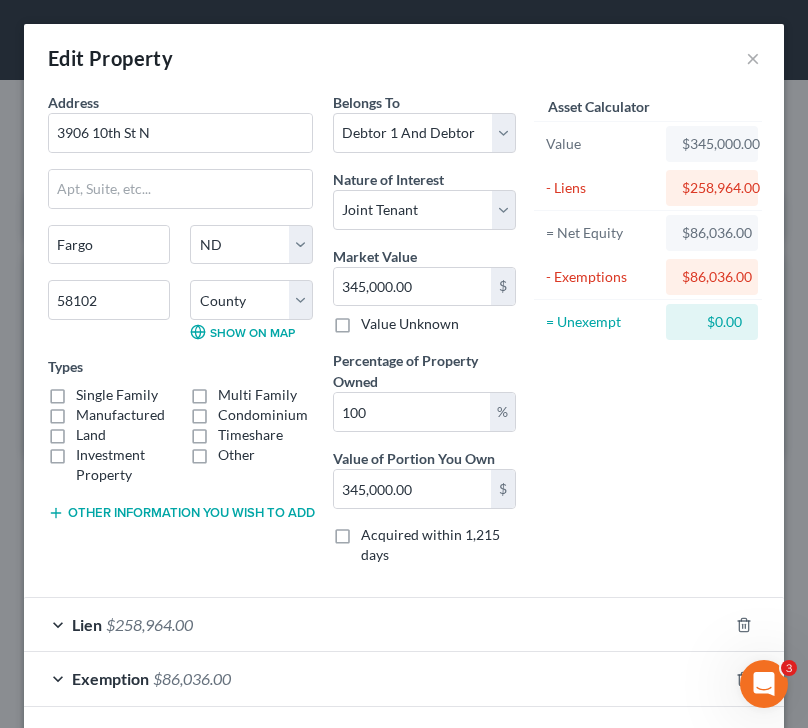 click on "Single Family" at bounding box center [117, 395] 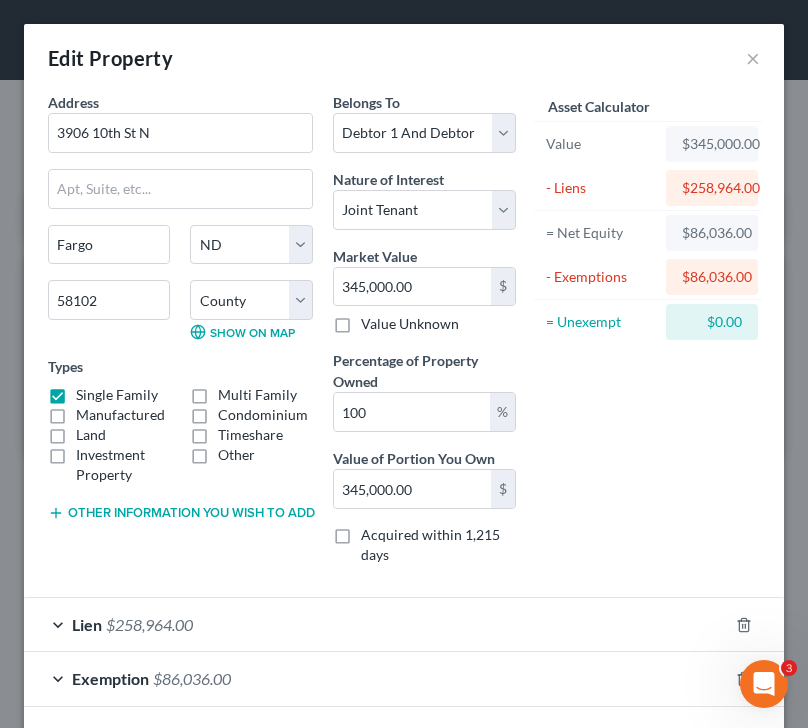 click on "Other information you wish to add" at bounding box center [180, 513] 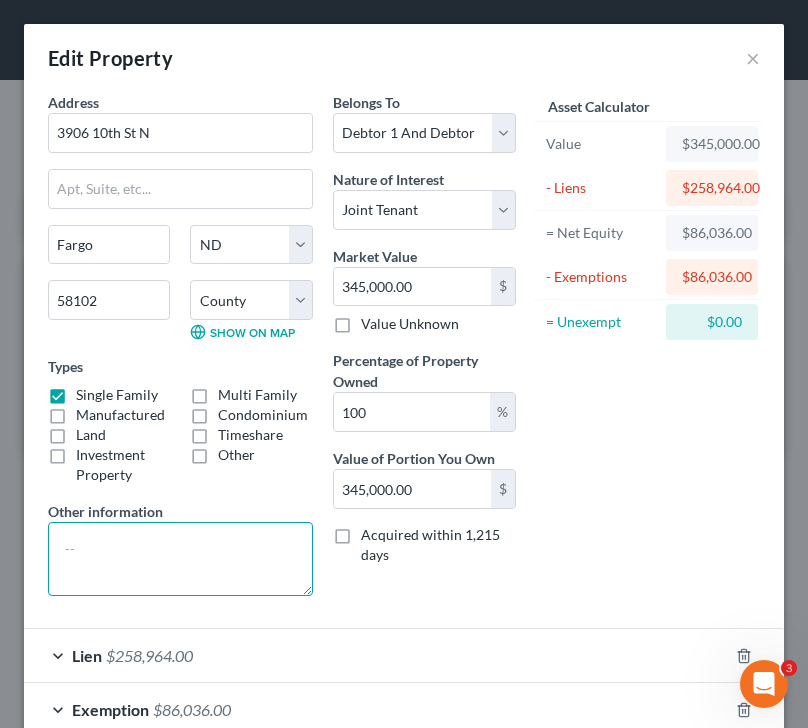 click at bounding box center [180, 559] 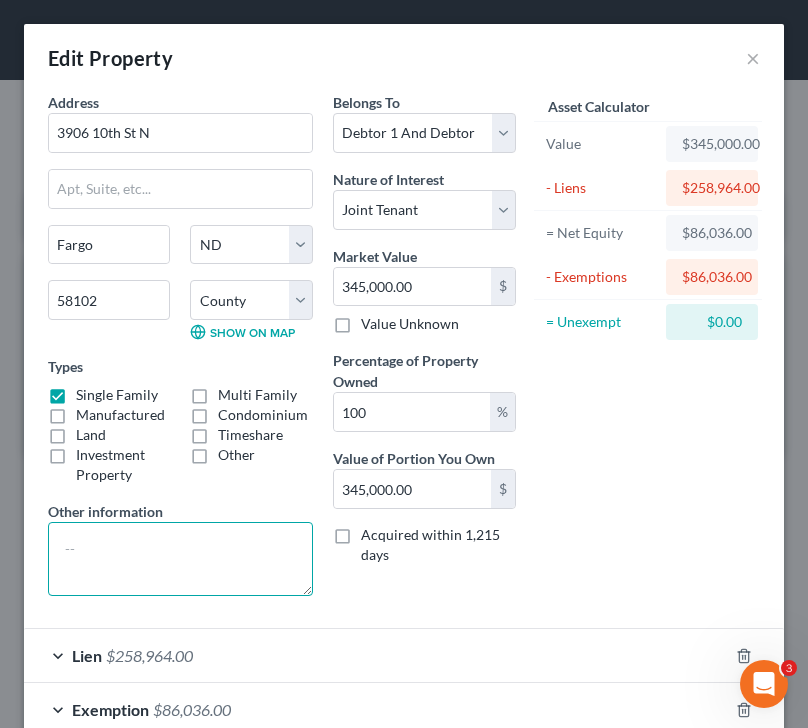 click at bounding box center [180, 559] 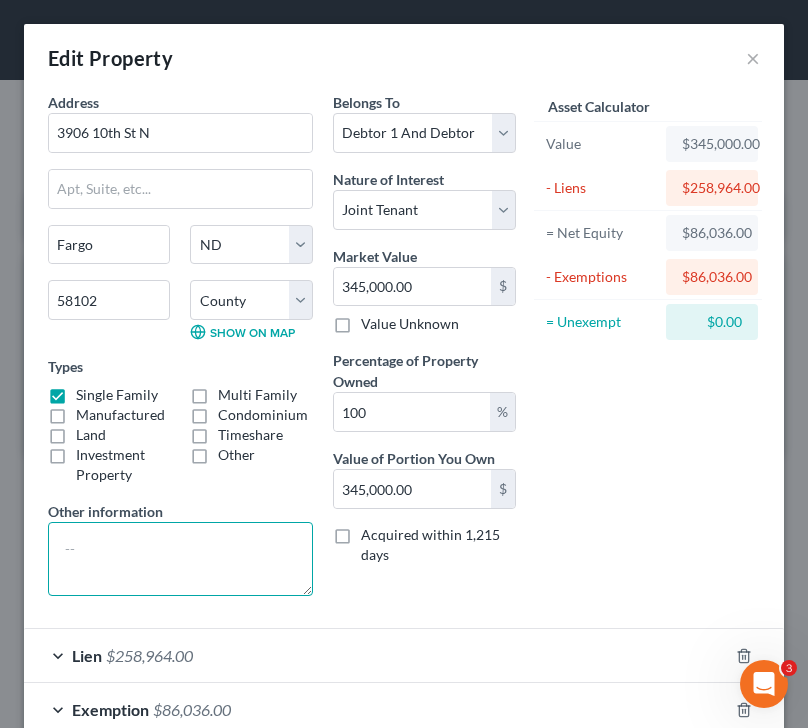 paste on "L" 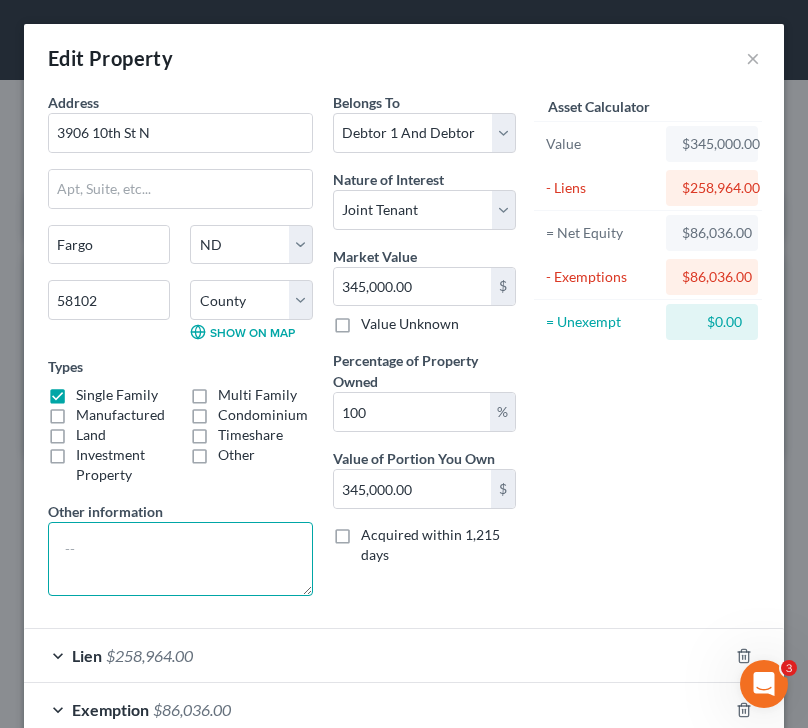 click at bounding box center [180, 559] 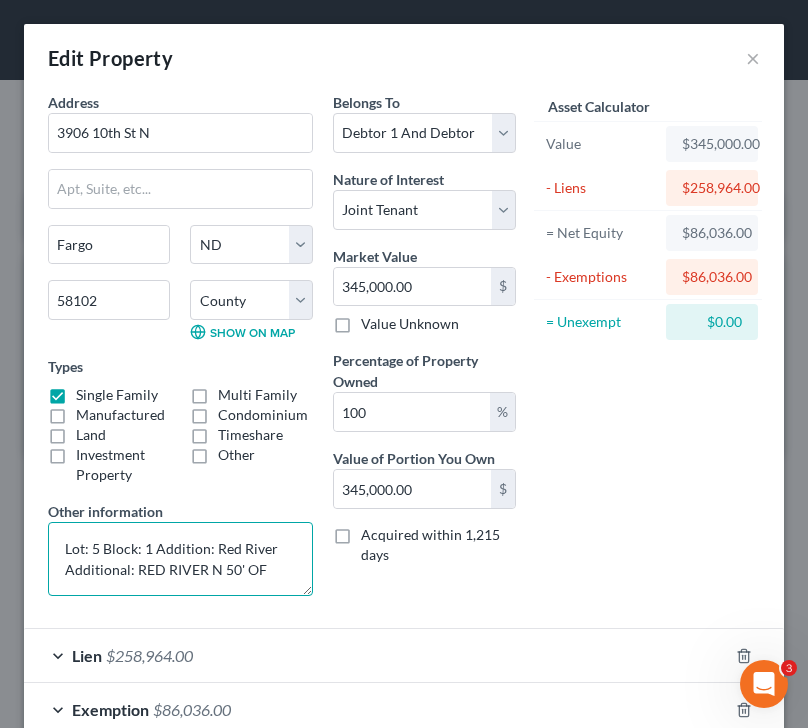 click on "Lot: 5 Block: 1 Addition: Red River Additional: RED RIVER N 50' OF" at bounding box center (180, 559) 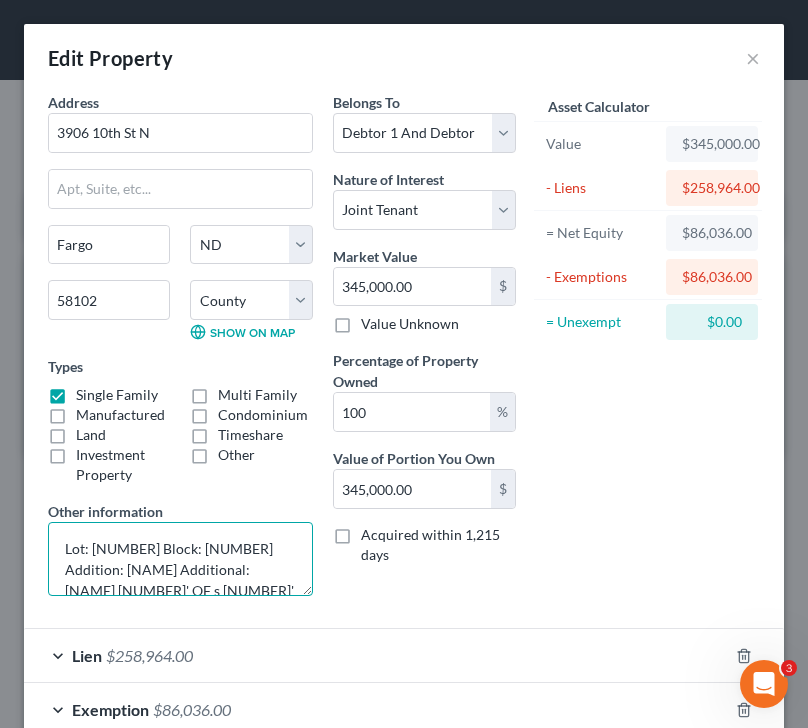 click on "Lot: [NUMBER] Block: [NUMBER] Addition: [NAME] Additional: [NAME] [NUMBER]' OF s [NUMBER]'" at bounding box center [180, 559] 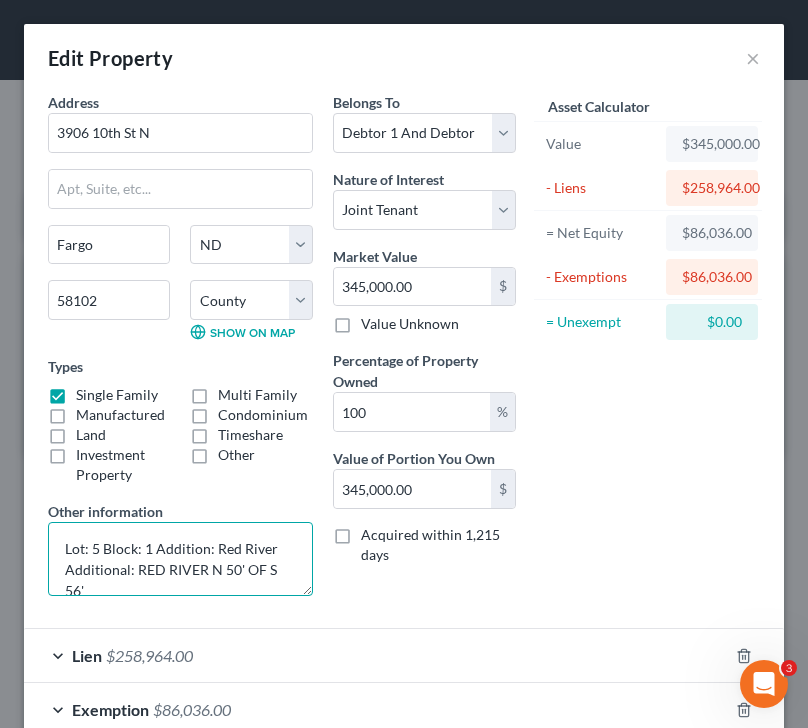 click on "Lot: 5 Block: 1 Addition: Red River Additional: RED RIVER N 50' OF S 56'" at bounding box center [180, 559] 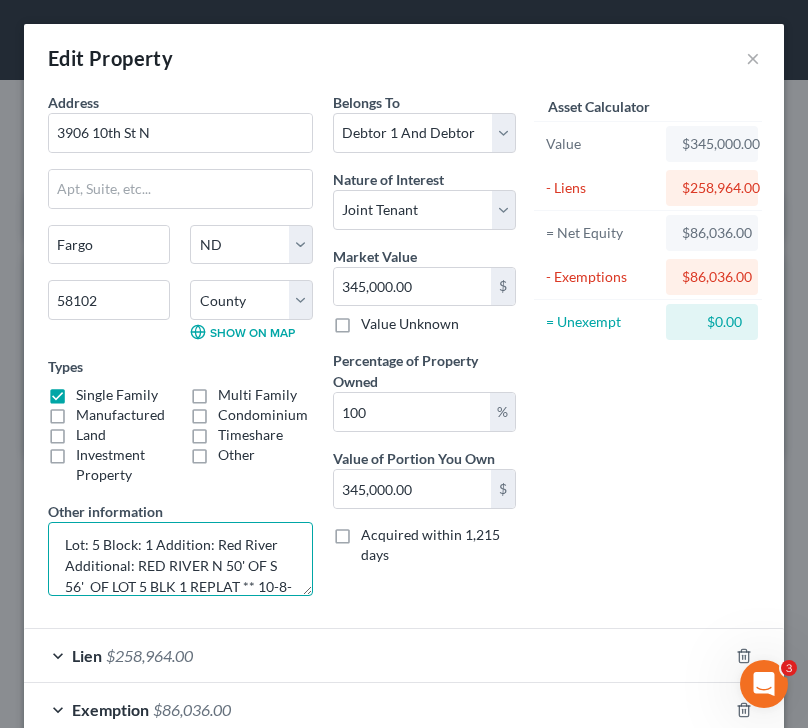 scroll, scrollTop: 25, scrollLeft: 0, axis: vertical 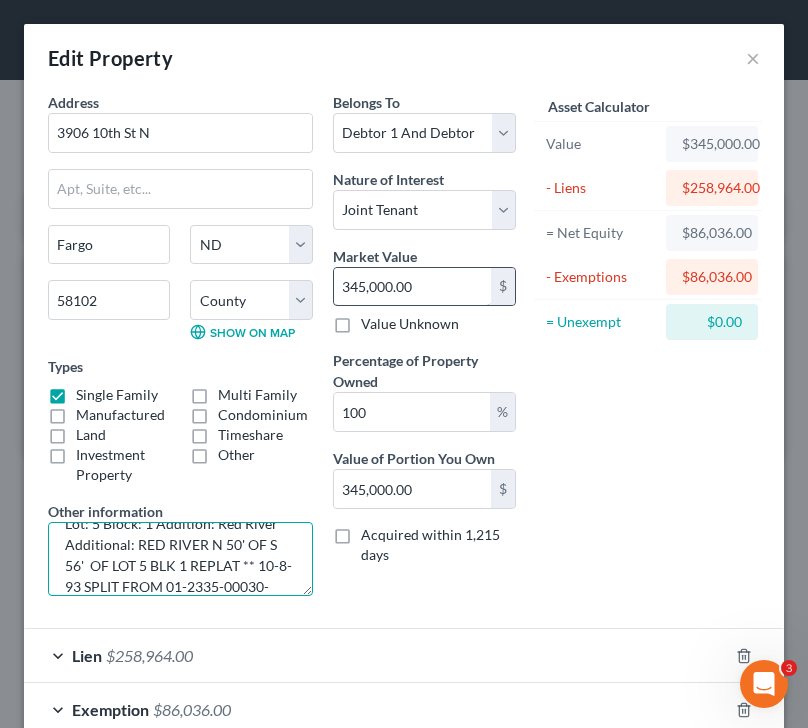 type on "Lot: 5 Block: 1 Addition: Red River Additional: RED RIVER N 50' OF S 56'  OF LOT 5 BLK 1 REPLAT ** 10-8-93 SPLIT FROM 01-2335-00030-000..." 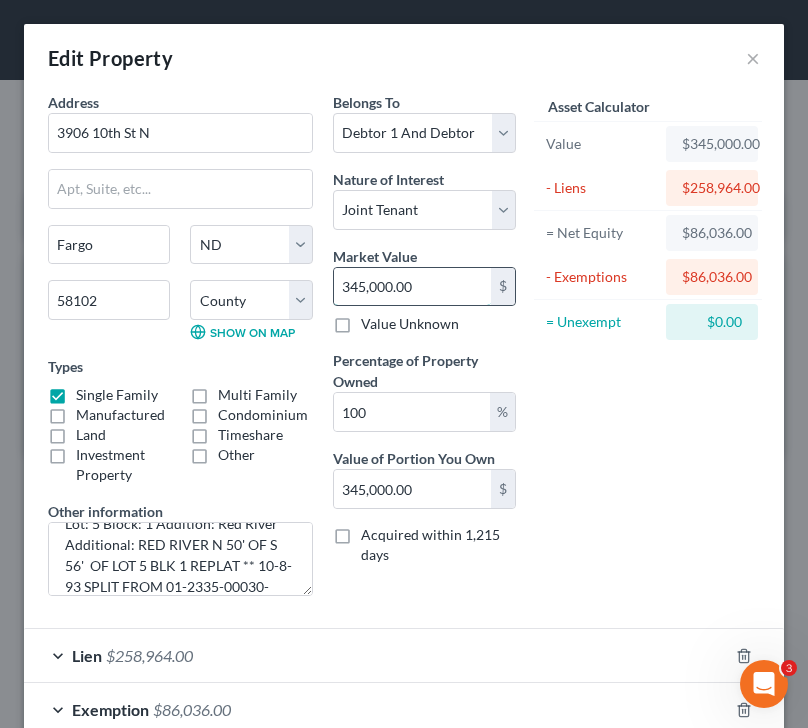 click on "345,000.00" at bounding box center (412, 287) 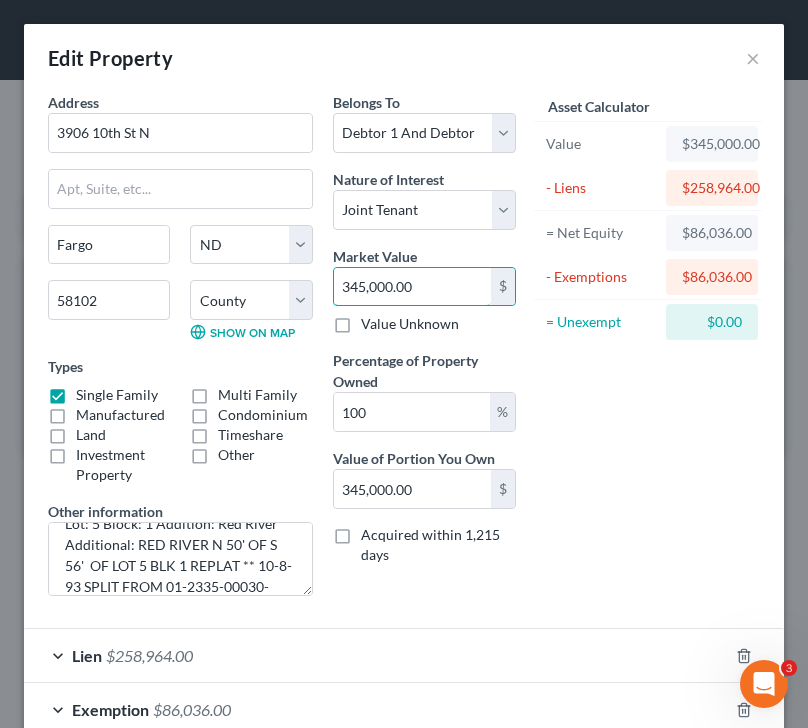 type on "2" 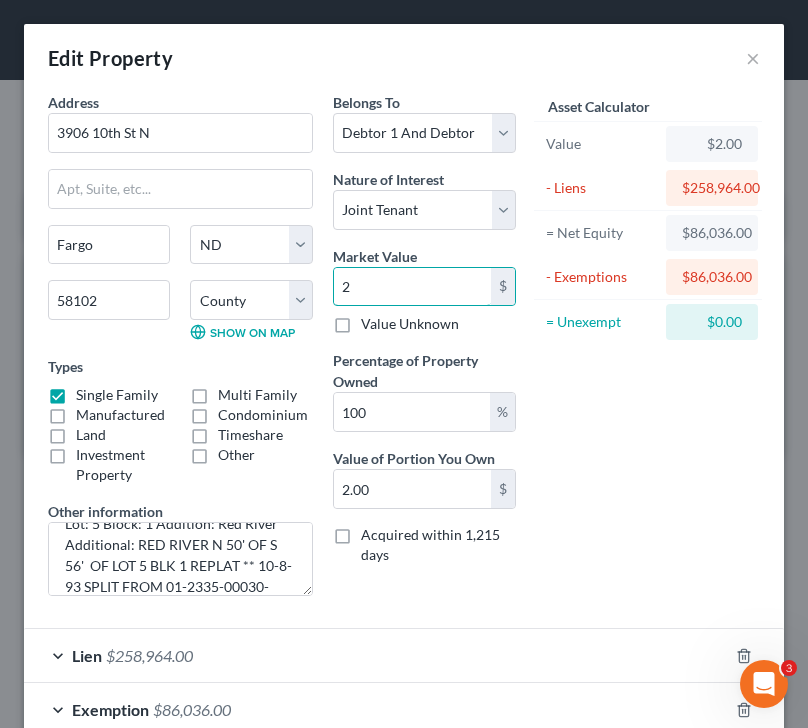 type on "27" 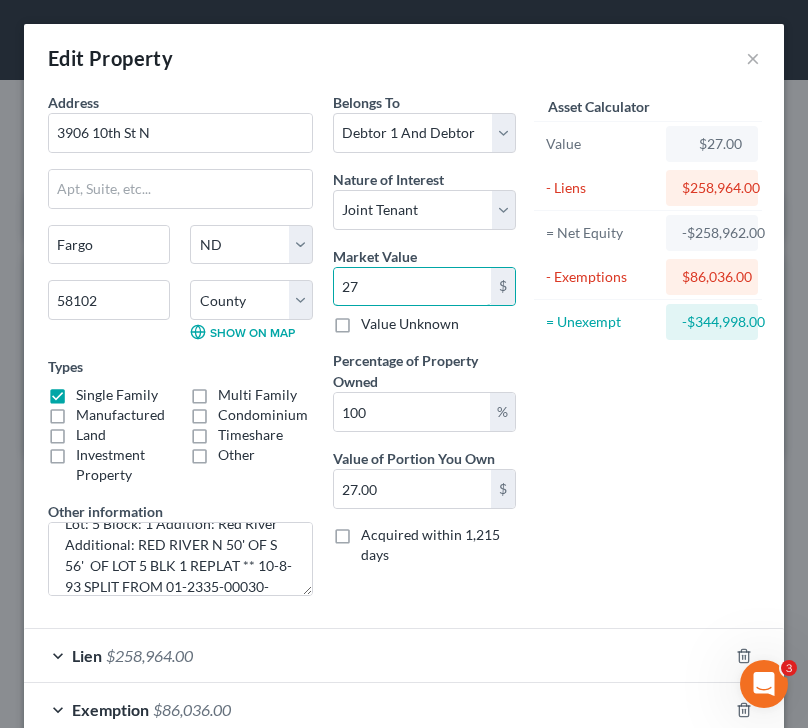 type on "275" 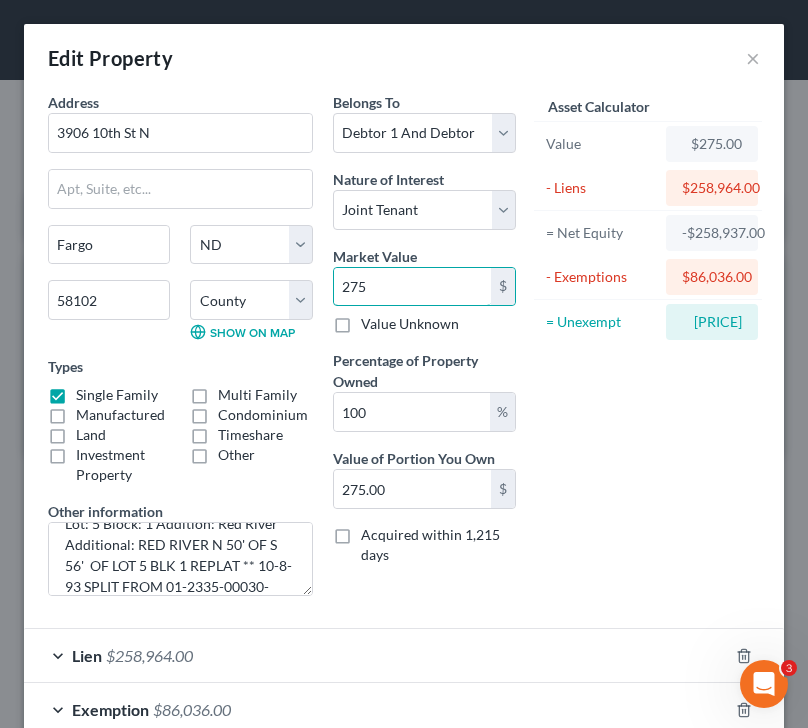 type on "2751" 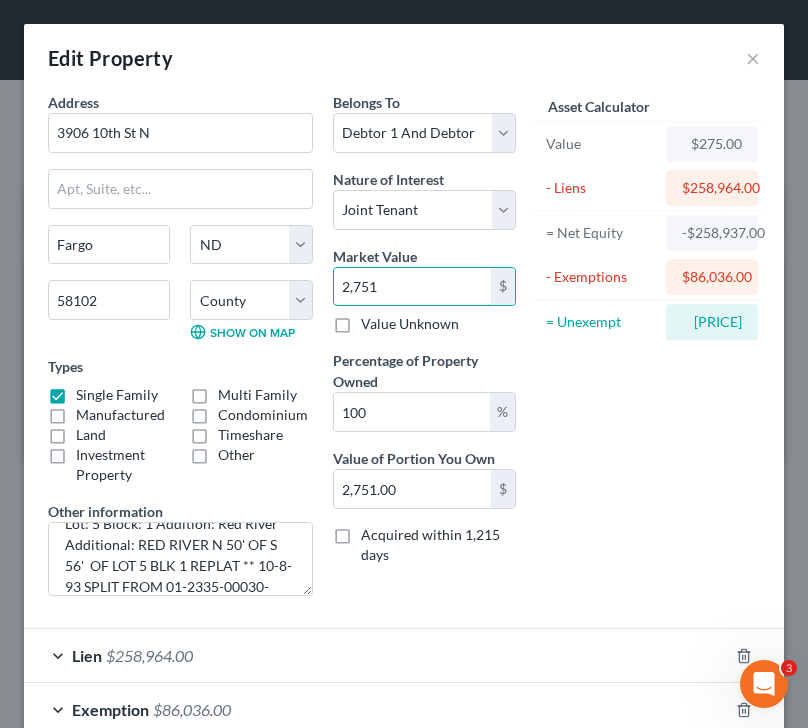 type on "2,7510" 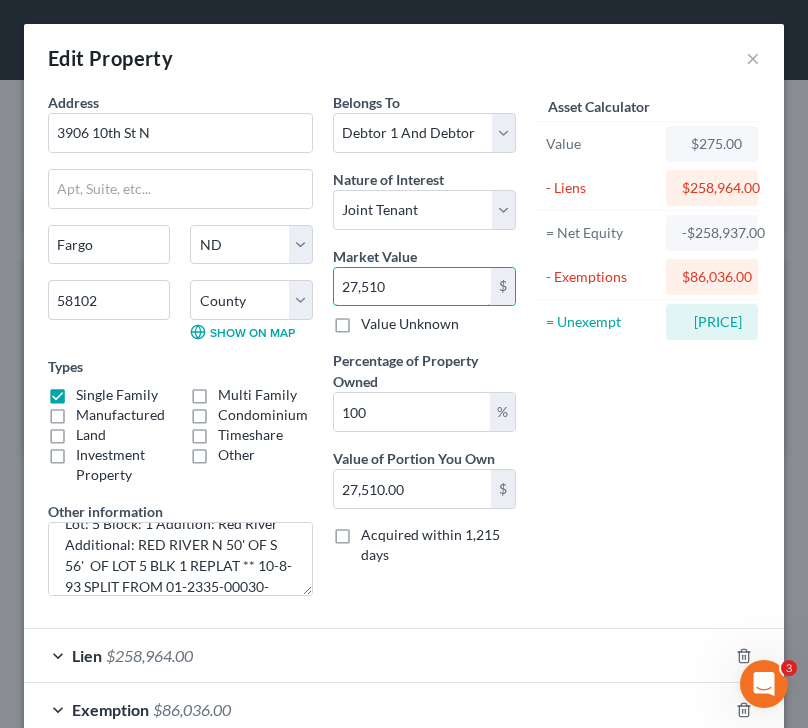 type on "[NUMBER],[NUMBER]" 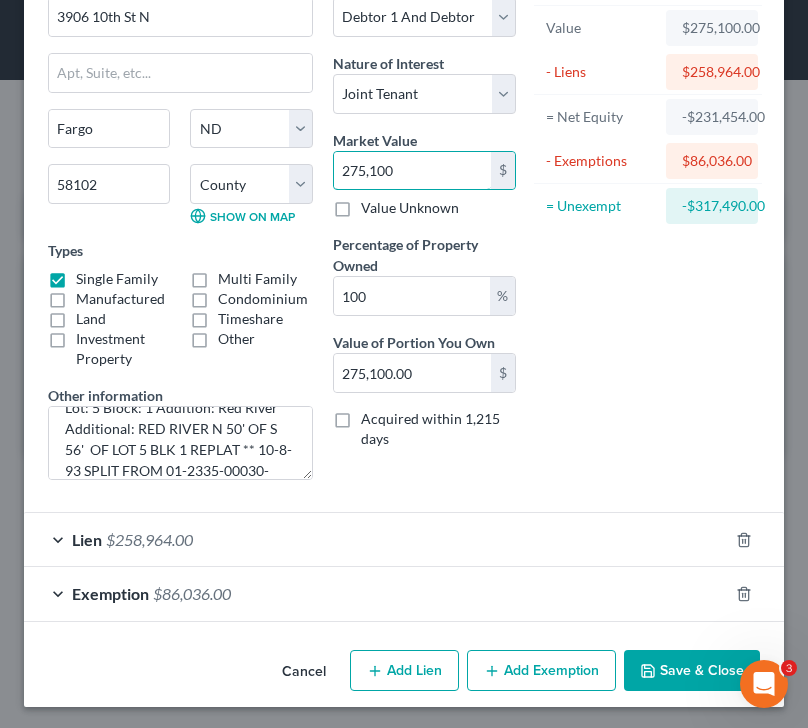 scroll, scrollTop: 119, scrollLeft: 0, axis: vertical 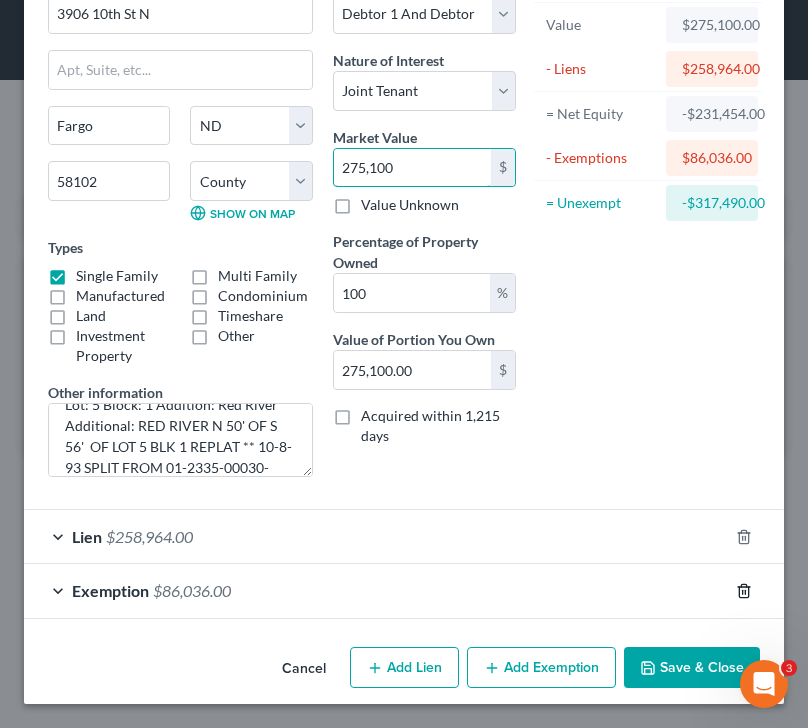 type on "275,100" 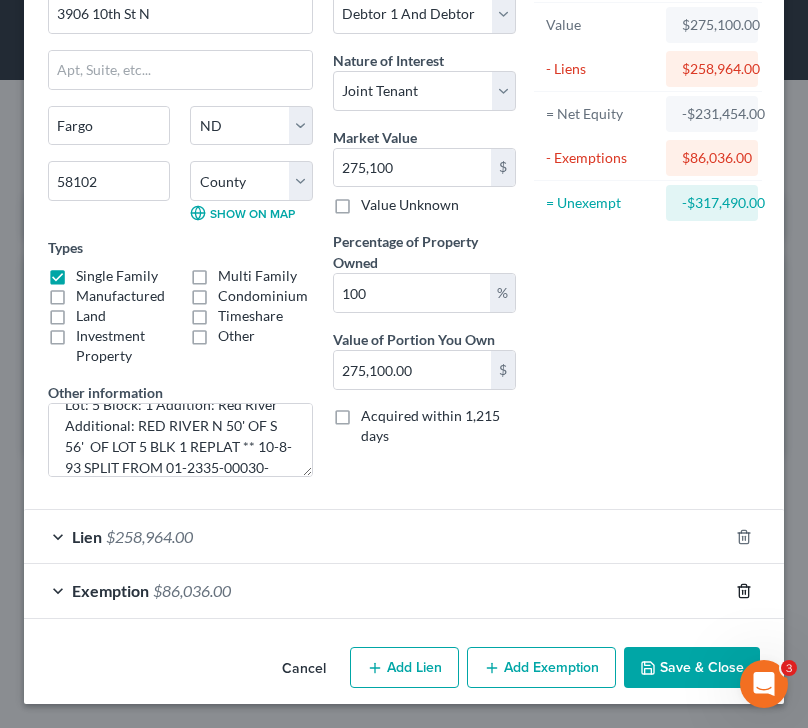click 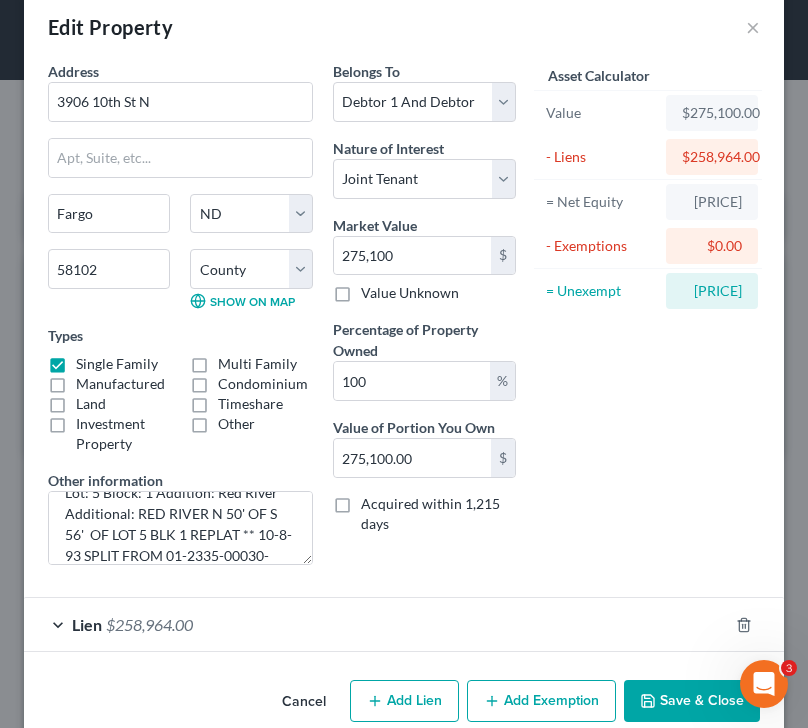 scroll, scrollTop: 65, scrollLeft: 0, axis: vertical 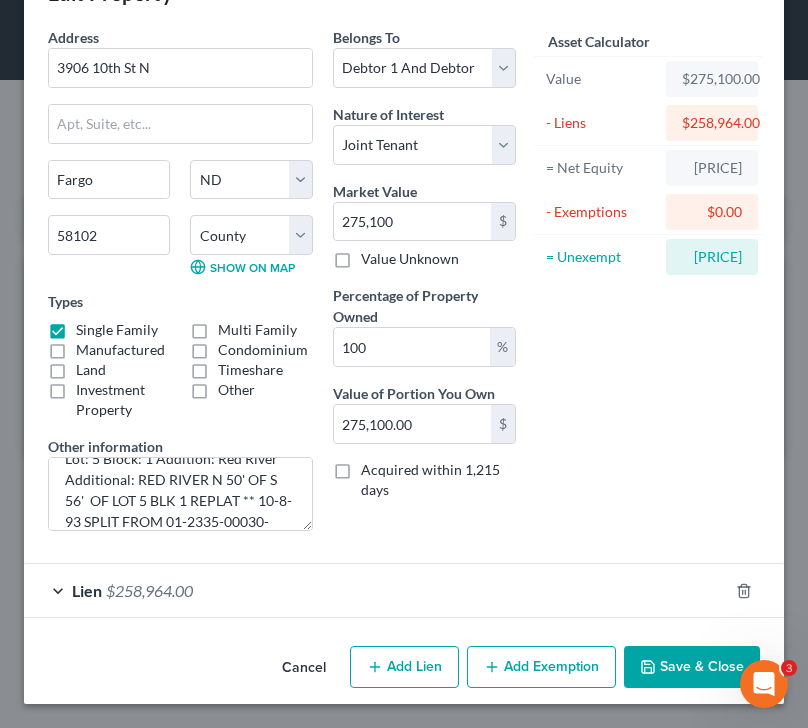 click 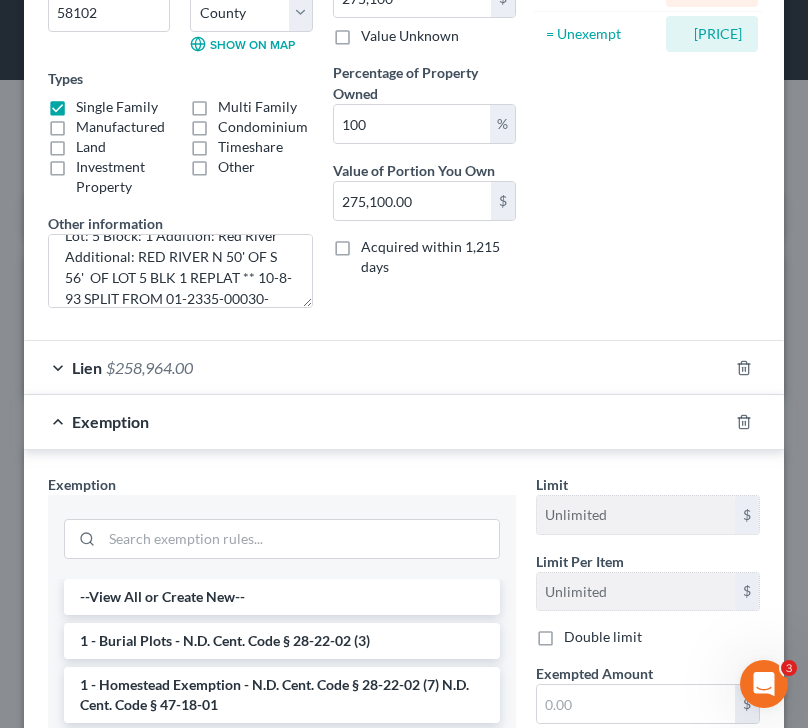 scroll, scrollTop: 299, scrollLeft: 0, axis: vertical 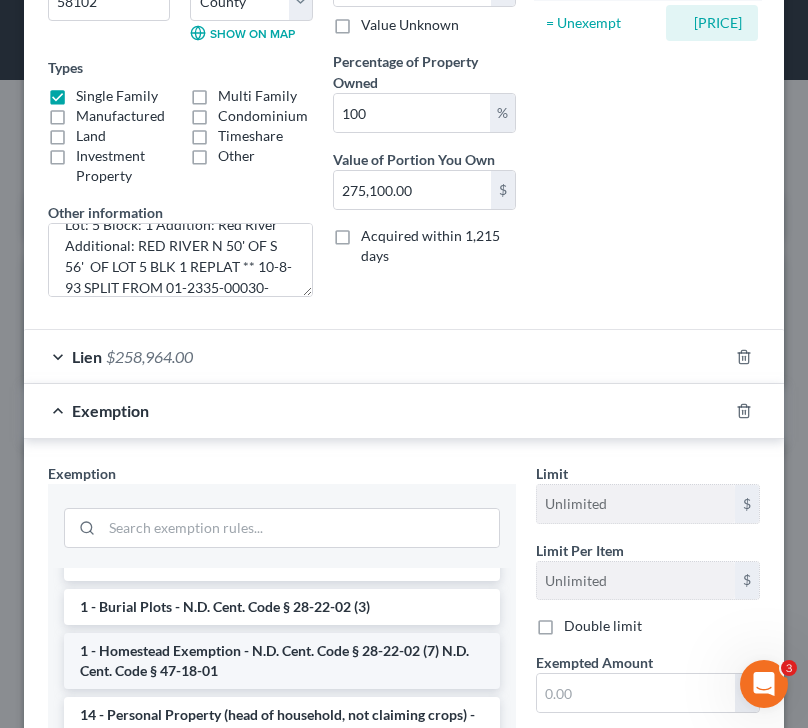 click on "1 - Homestead Exemption  - N.D. Cent. Code § 28-22-02 (7)  N.D. Cent. Code § 47-18-01" at bounding box center (282, 661) 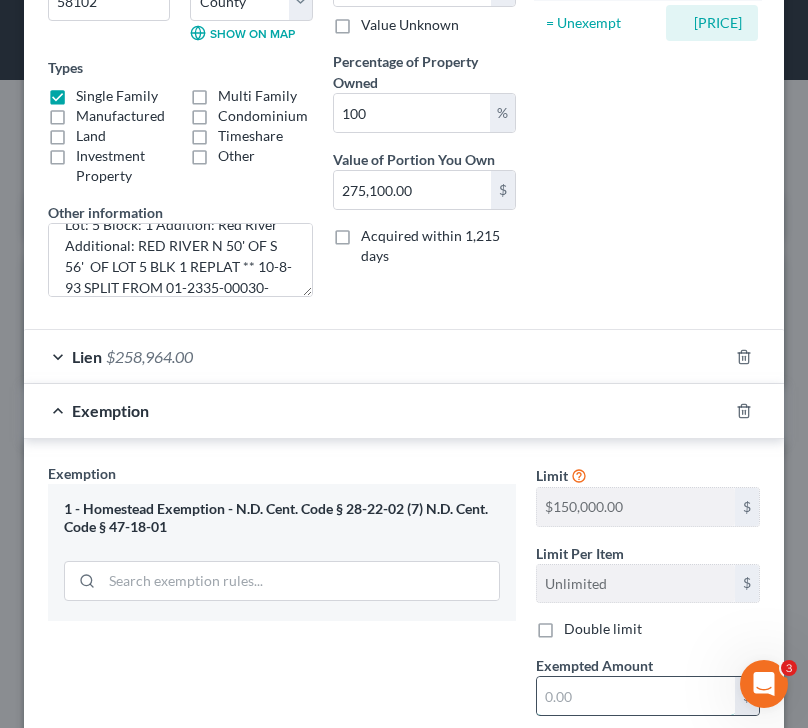 click at bounding box center (636, 696) 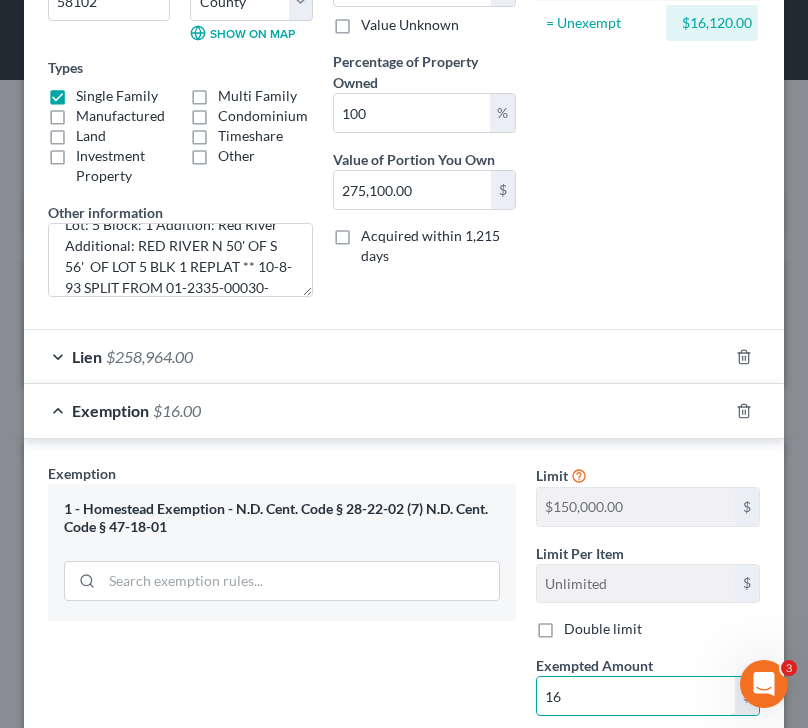type on "1" 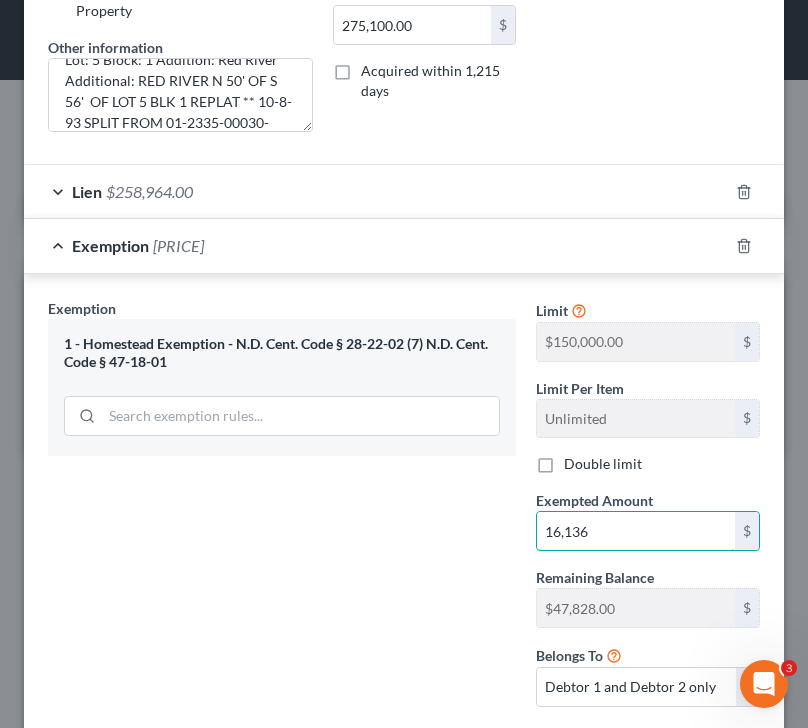 scroll, scrollTop: 585, scrollLeft: 0, axis: vertical 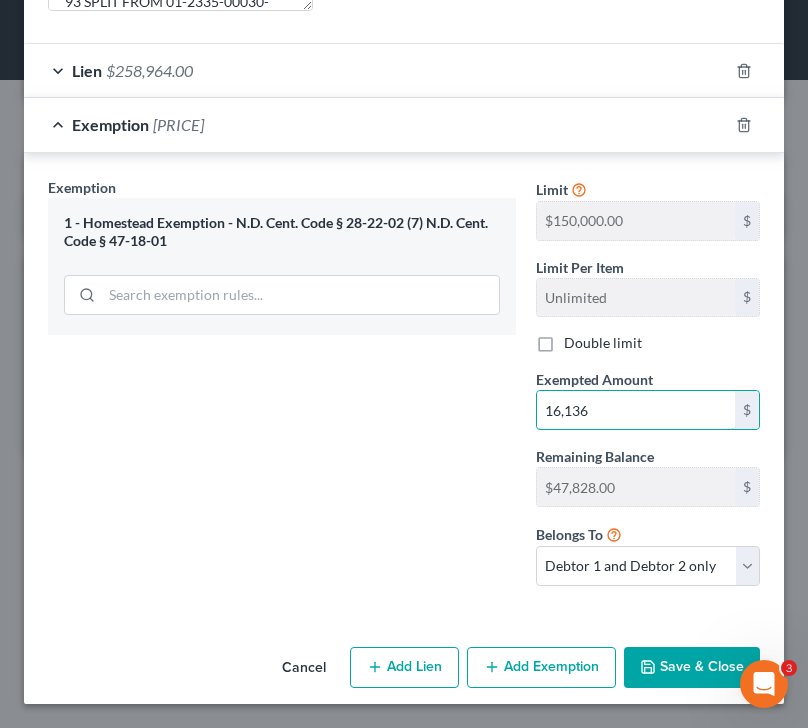 type on "16,136" 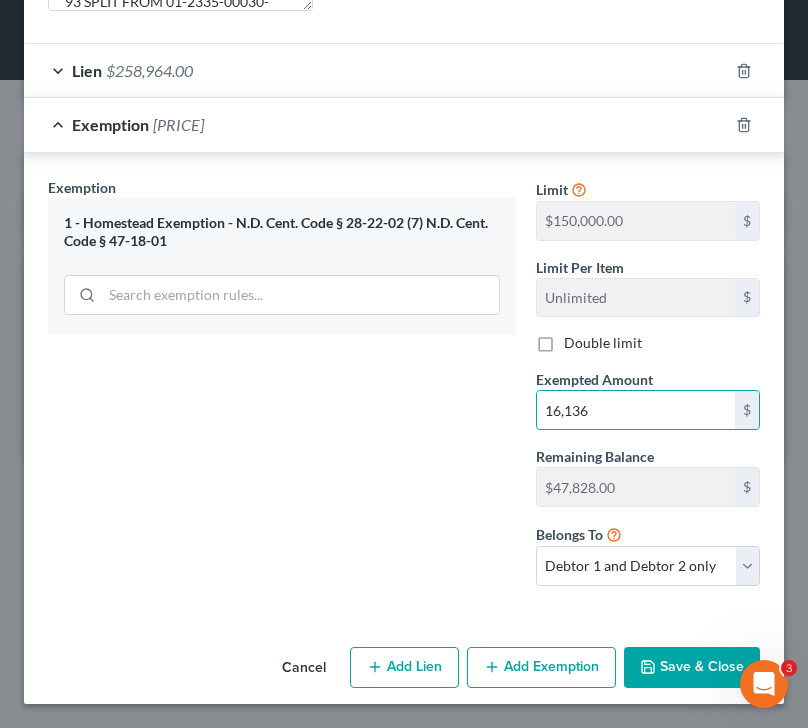 click on "Save & Close" at bounding box center [692, 668] 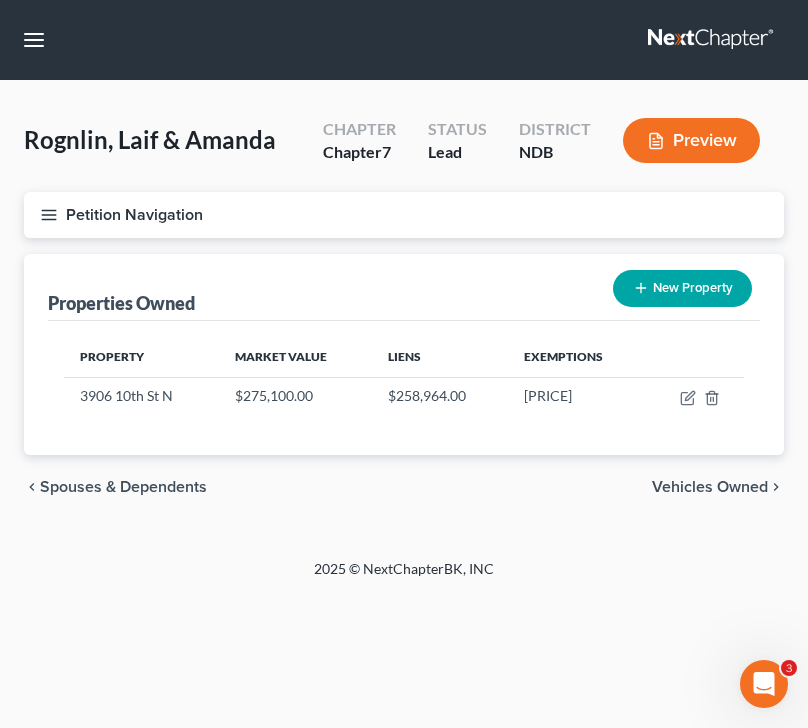 click 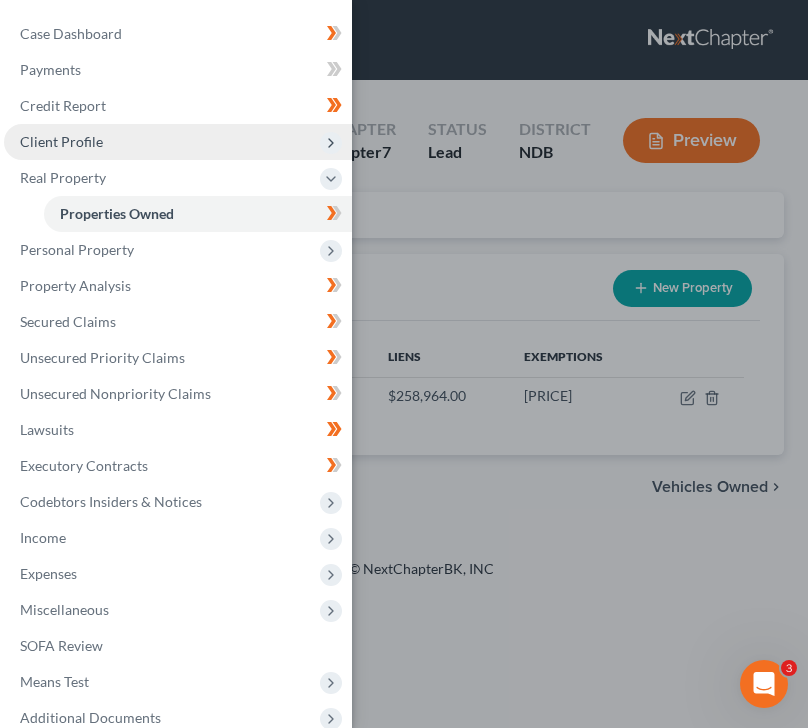 click on "Client Profile" at bounding box center (178, 142) 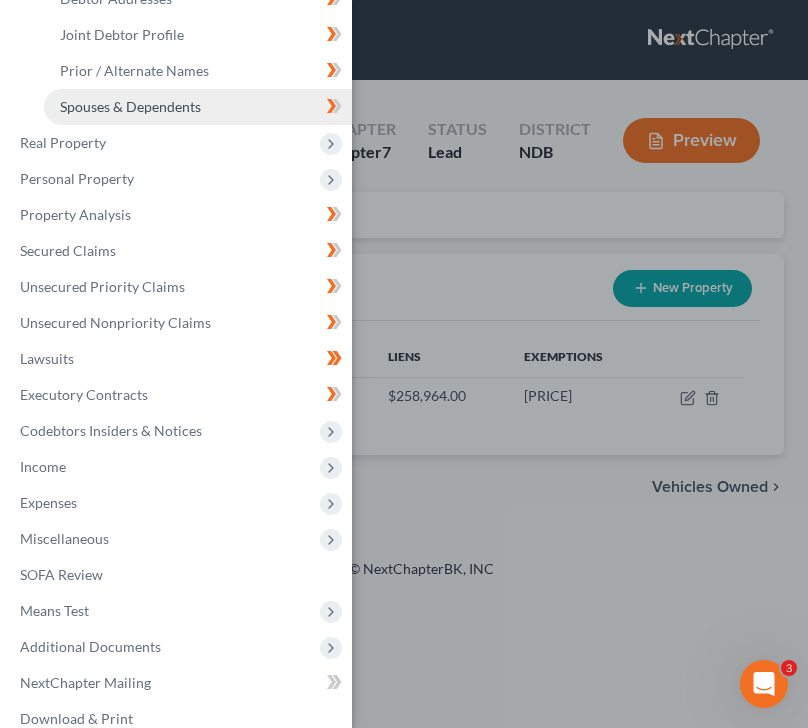 scroll, scrollTop: 274, scrollLeft: 0, axis: vertical 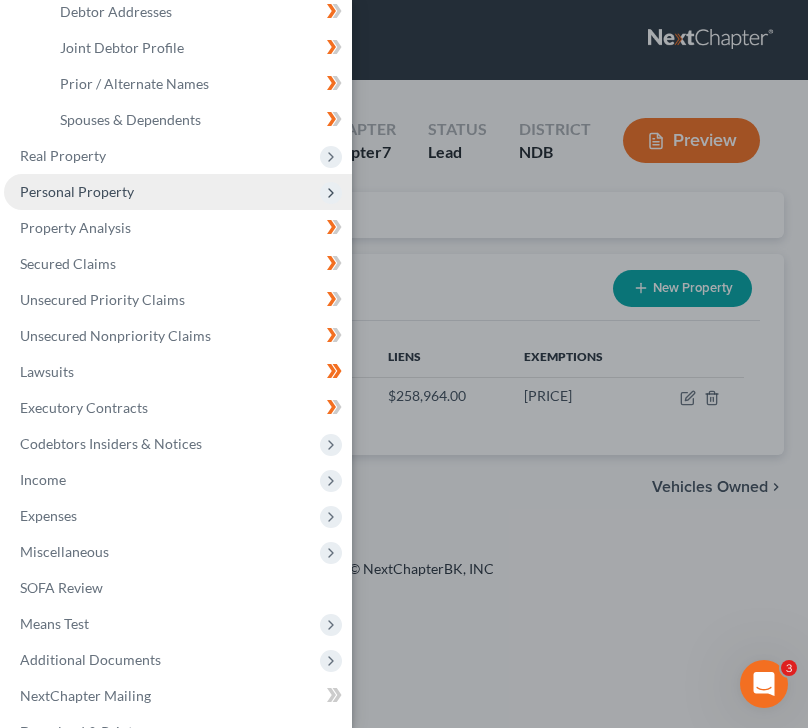 click on "Personal Property" at bounding box center (77, 191) 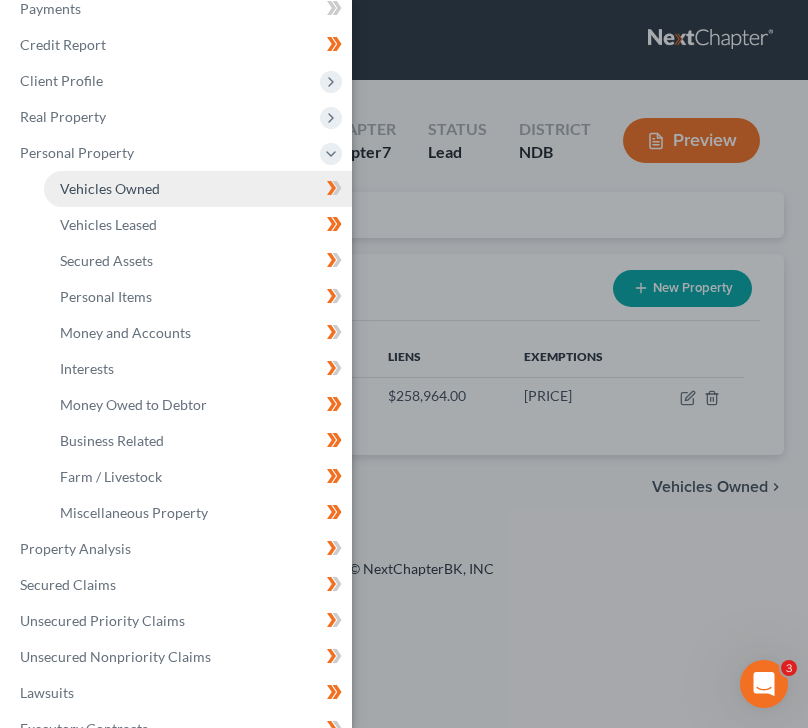 scroll, scrollTop: 64, scrollLeft: 0, axis: vertical 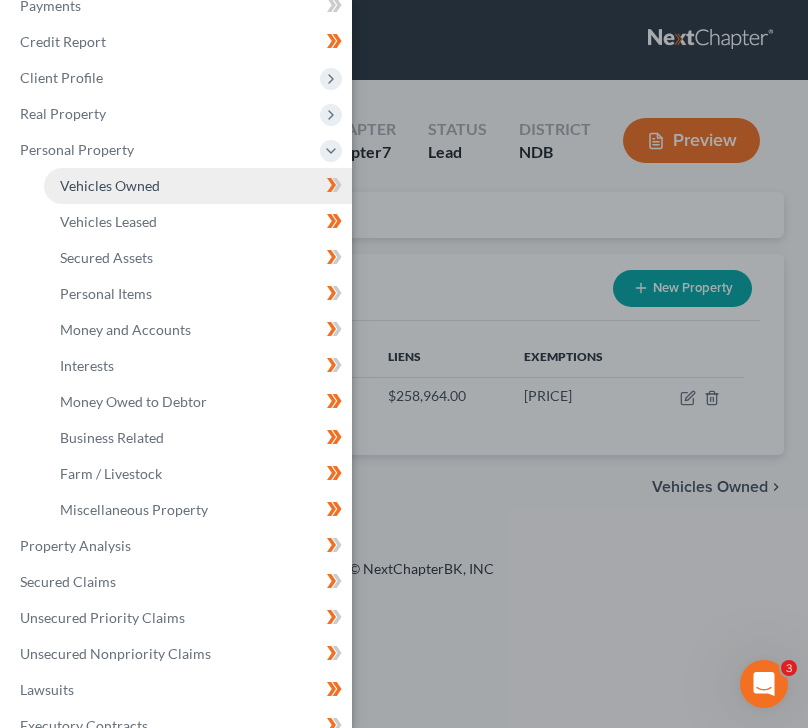 click on "Vehicles Owned" at bounding box center [198, 186] 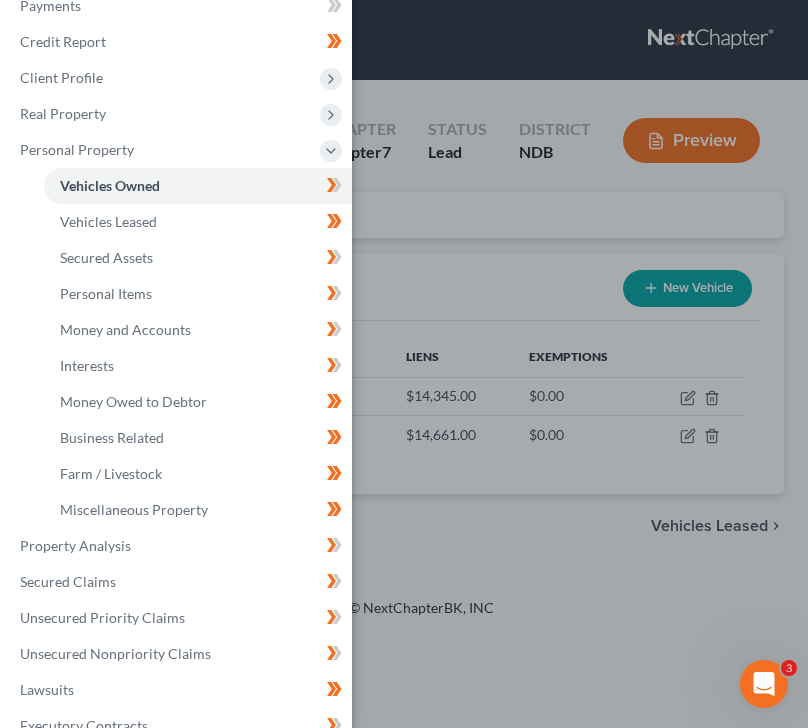 click on "Case Dashboard
Payments
Invoices
Payments
Payments
Credit Report
Client Profile" at bounding box center (404, 364) 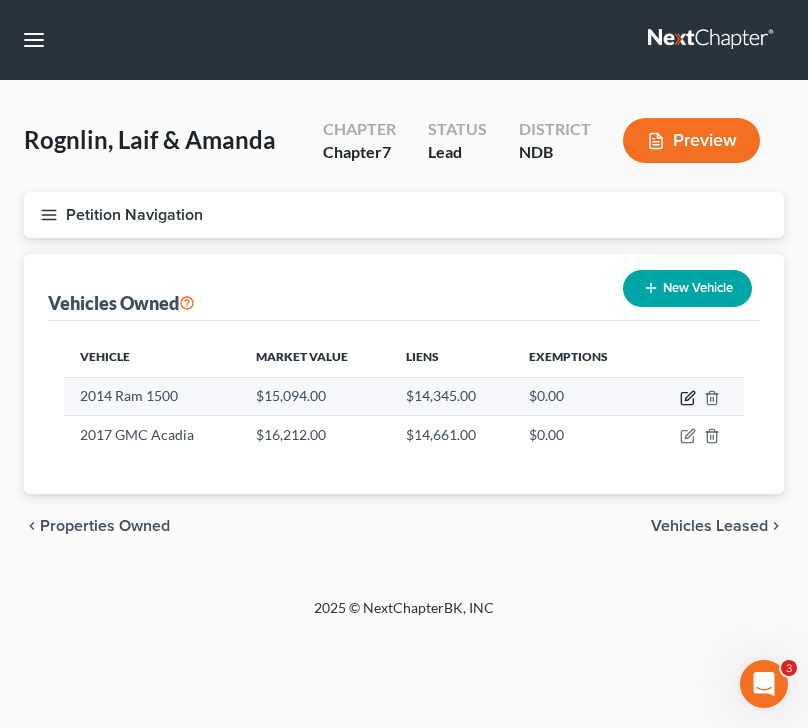 click 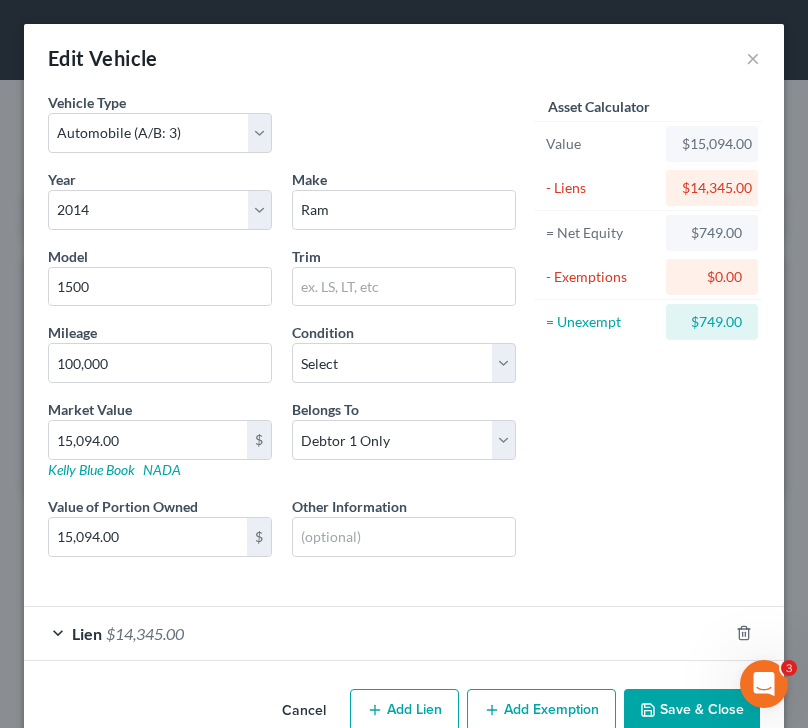 scroll, scrollTop: 42, scrollLeft: 0, axis: vertical 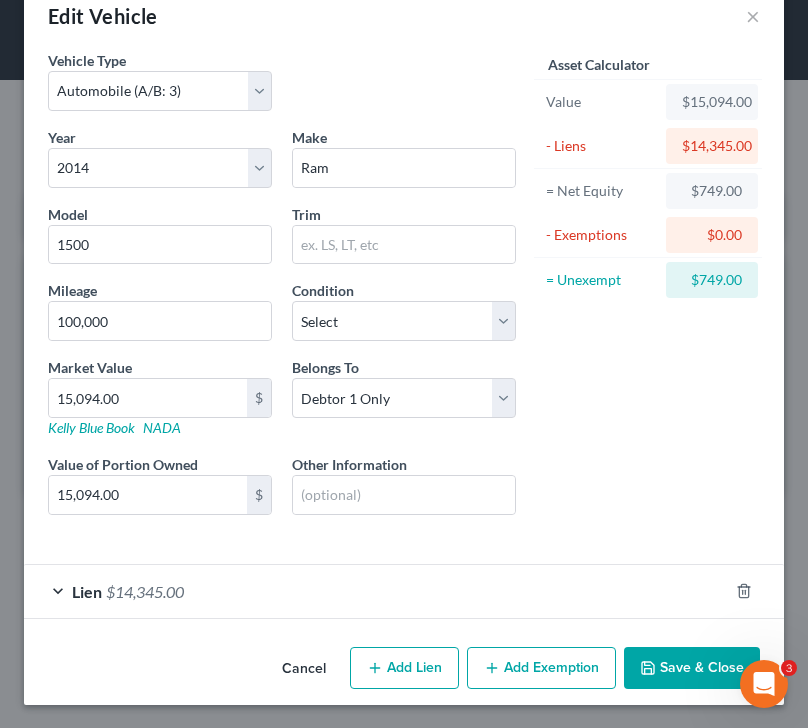 click on "Lien $14,345.00" at bounding box center [376, 591] 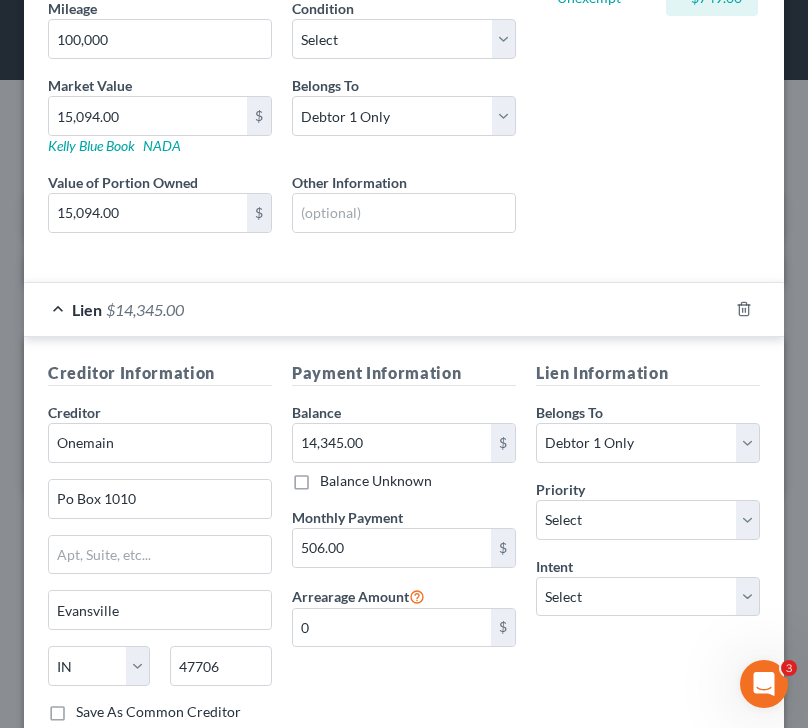 scroll, scrollTop: 330, scrollLeft: 0, axis: vertical 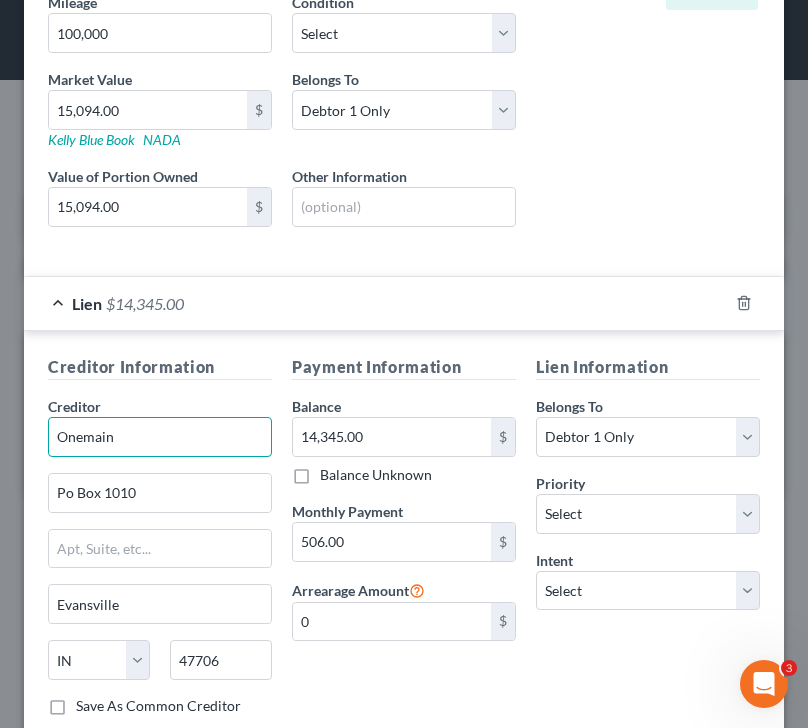 click on "Onemain" at bounding box center (160, 437) 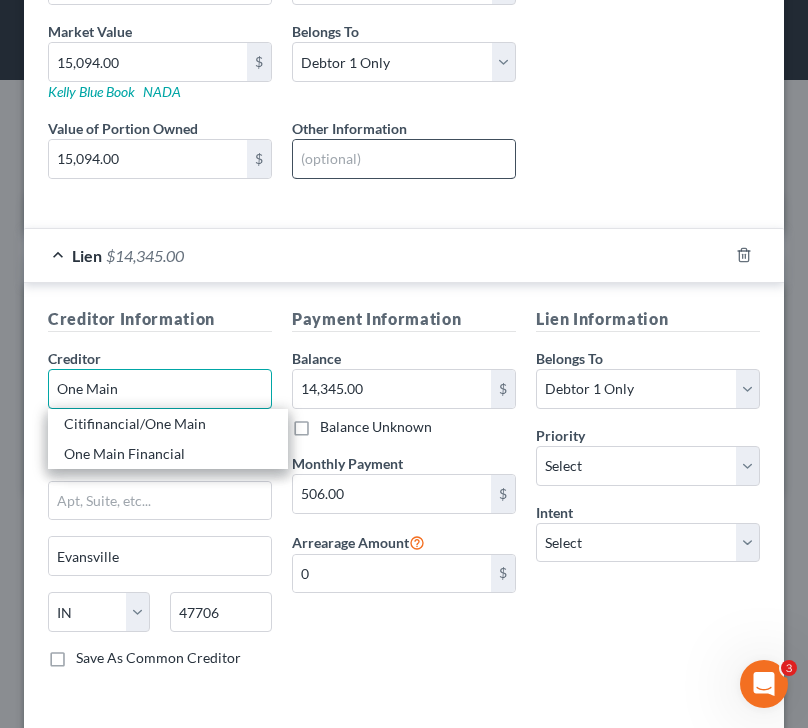scroll, scrollTop: 459, scrollLeft: 0, axis: vertical 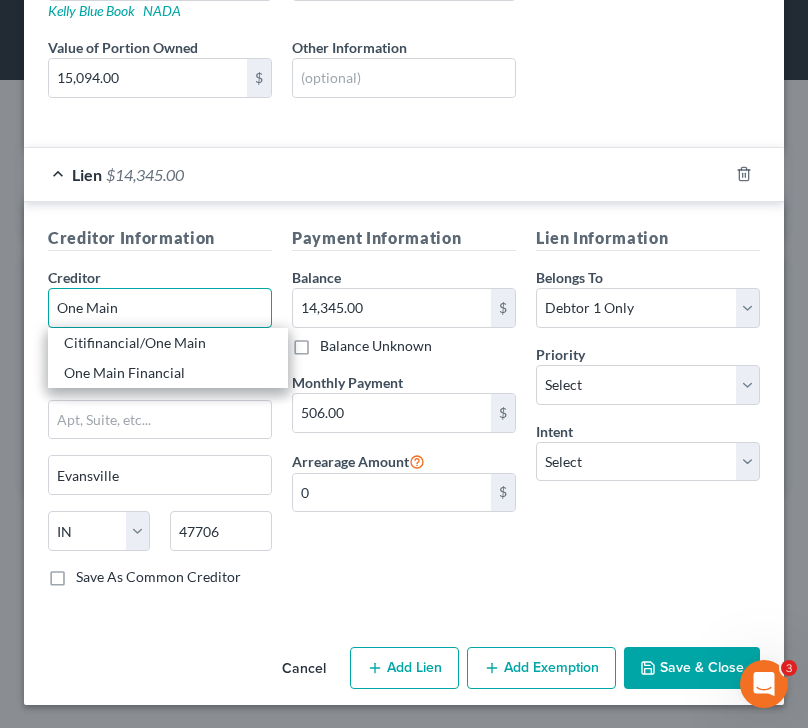 type on "One Main" 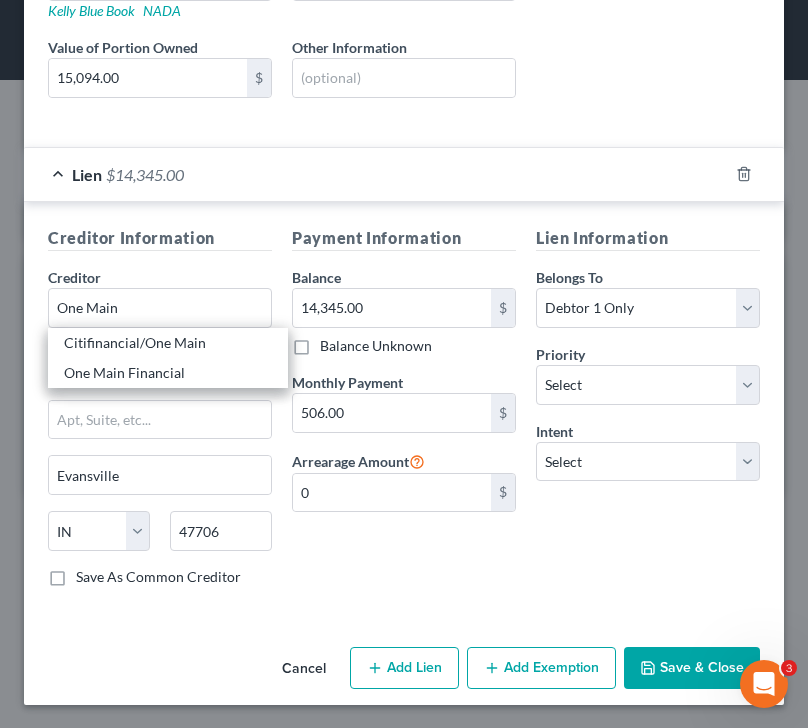 click on "Save & Close" at bounding box center [692, 668] 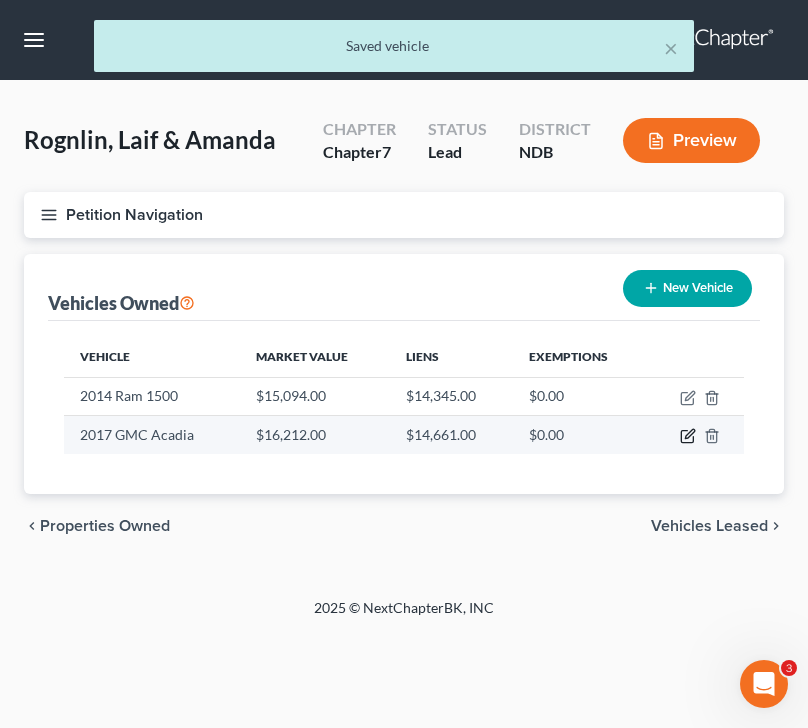 click 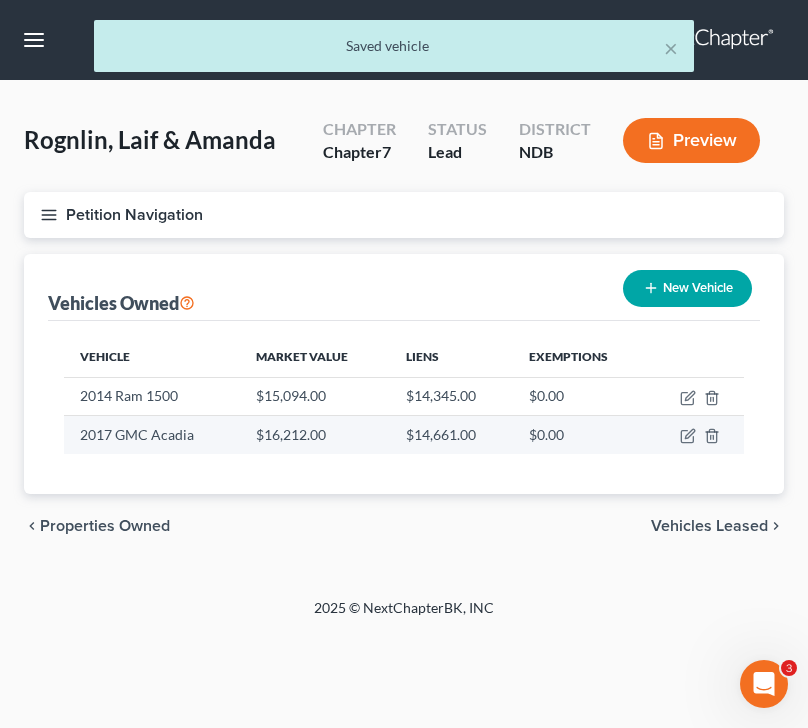 select on "0" 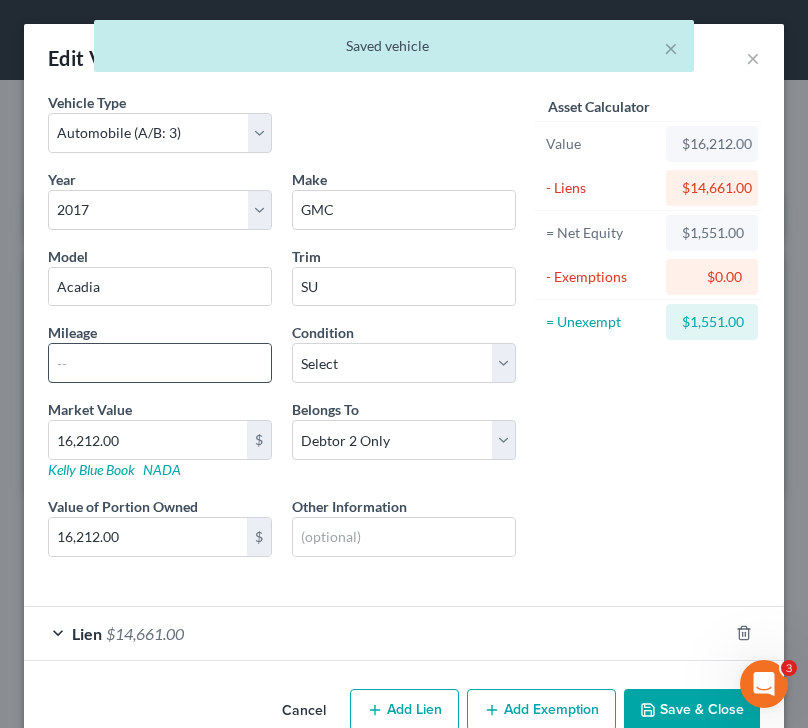scroll, scrollTop: 42, scrollLeft: 0, axis: vertical 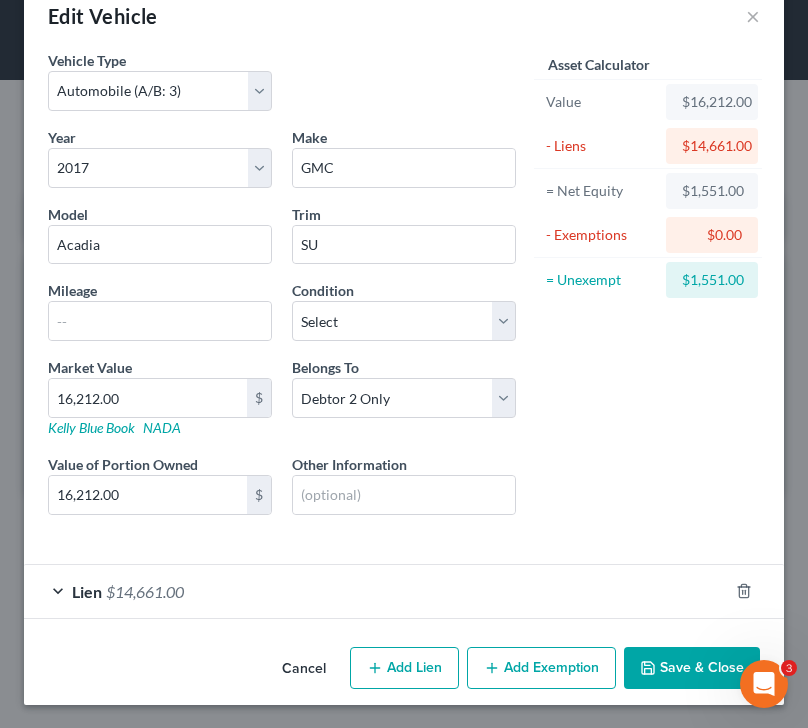 click on "Lien $14,661.00" at bounding box center [376, 591] 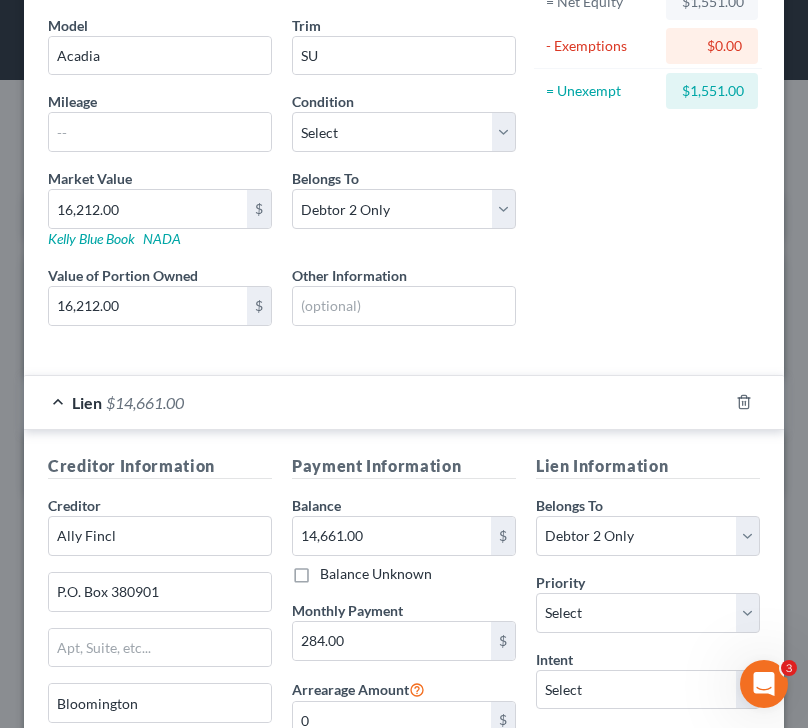 scroll, scrollTop: 300, scrollLeft: 0, axis: vertical 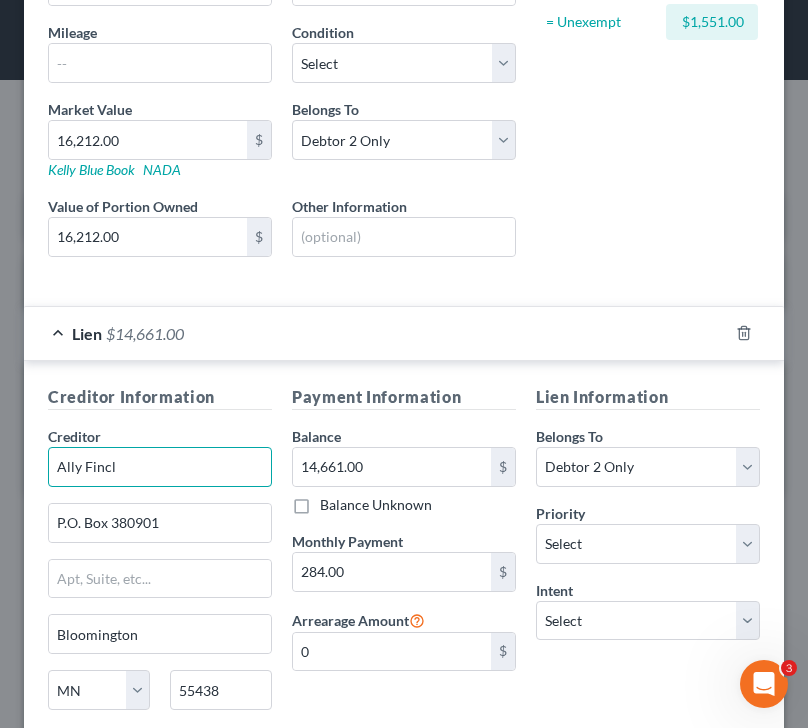 click on "Ally Fincl" at bounding box center (160, 467) 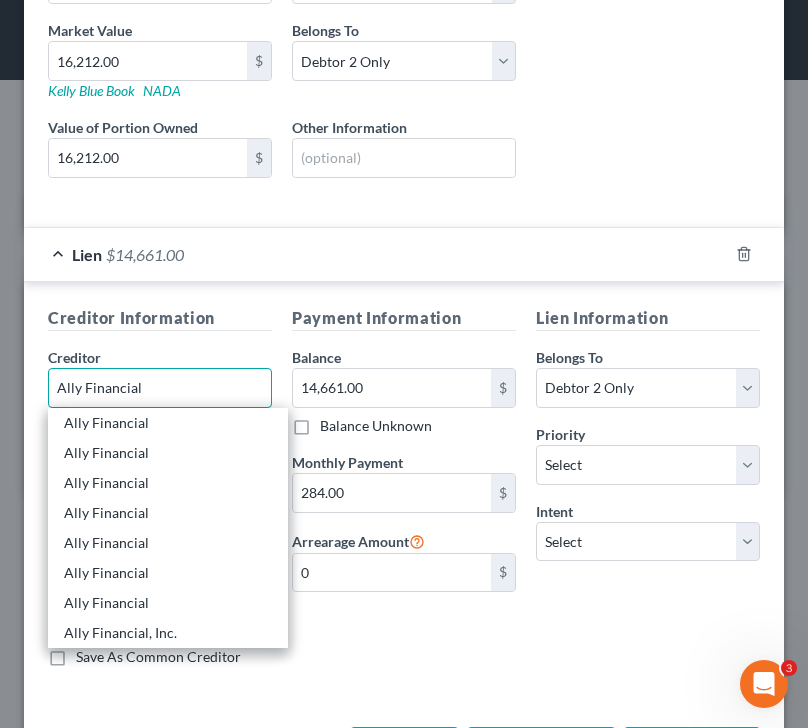 scroll, scrollTop: 459, scrollLeft: 0, axis: vertical 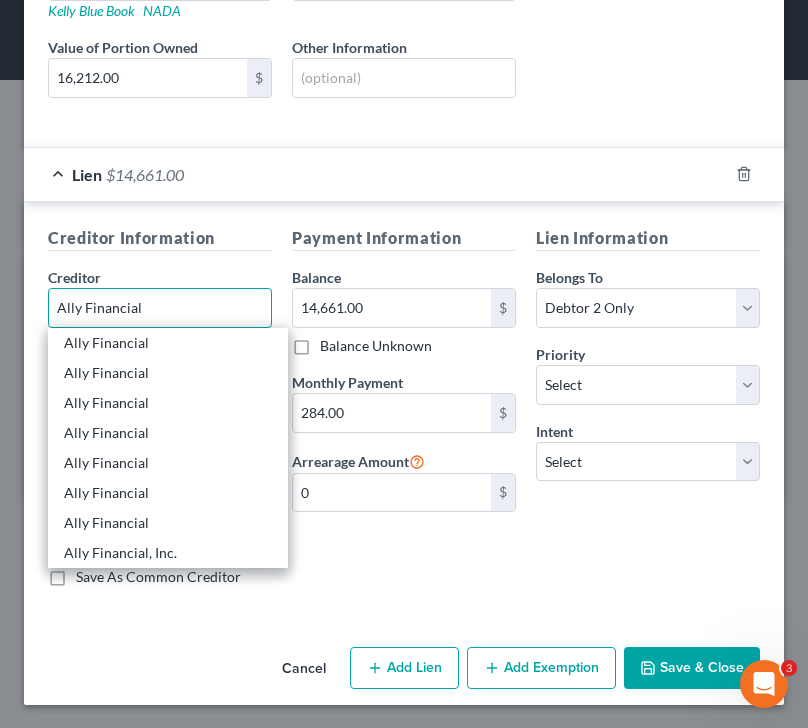 type on "Ally Financial" 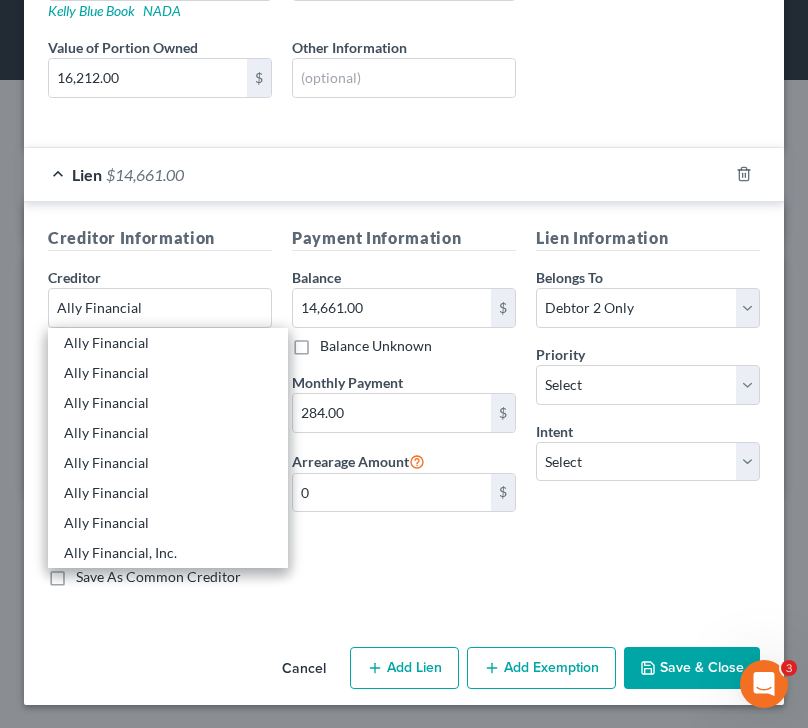 click on "Save & Close" at bounding box center (692, 668) 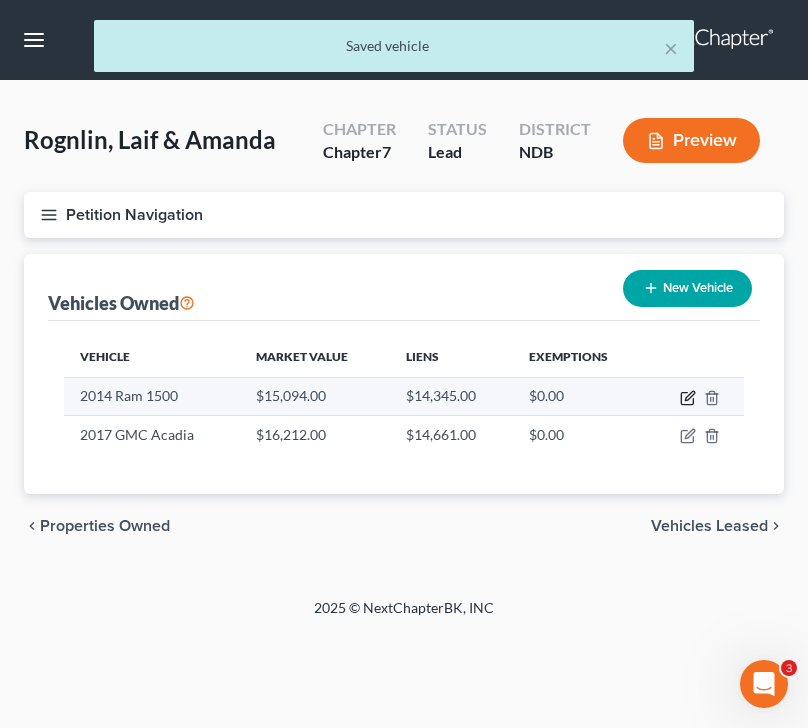 click 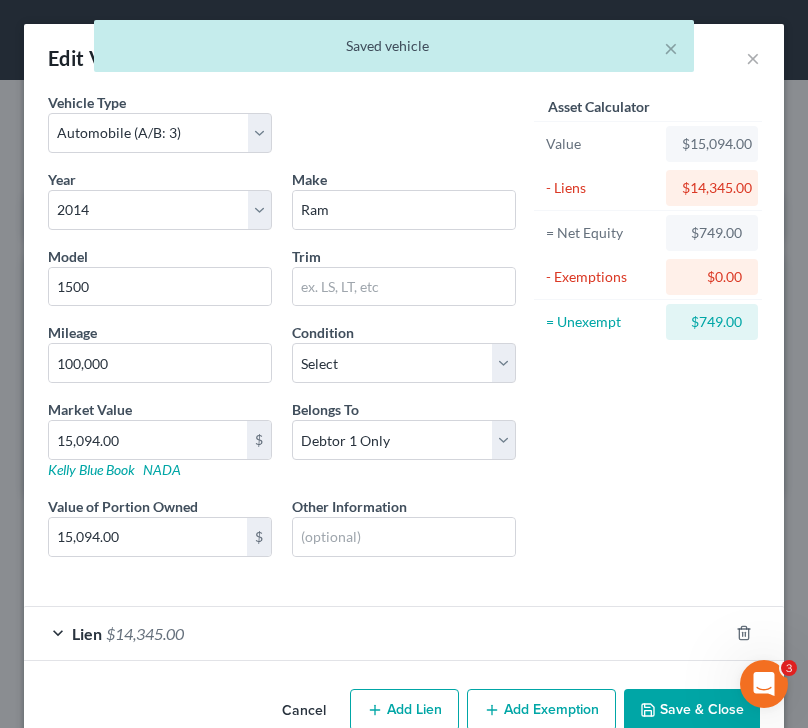 click on "Lien" at bounding box center (87, 633) 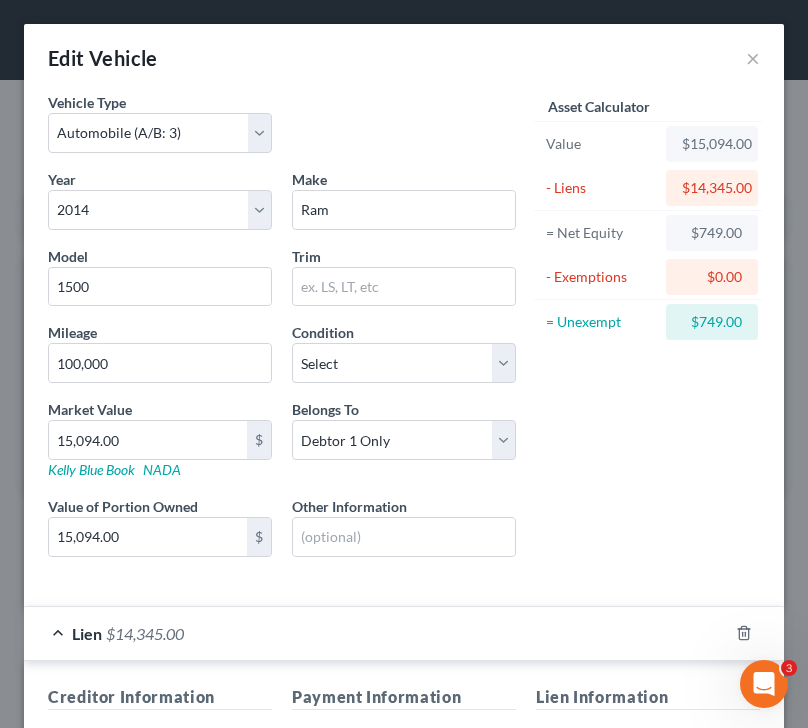 scroll, scrollTop: 459, scrollLeft: 0, axis: vertical 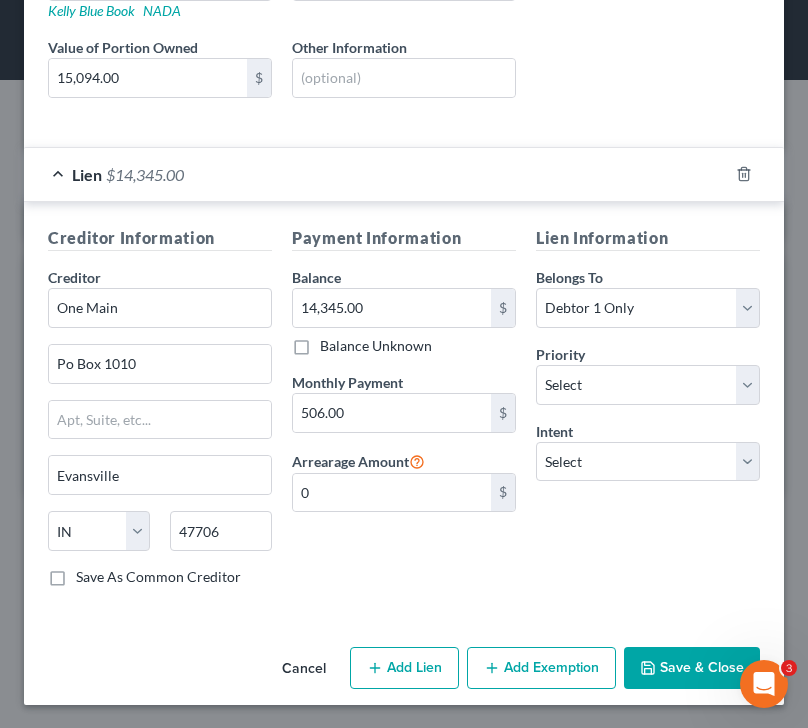 click on "Save & Close" at bounding box center (692, 668) 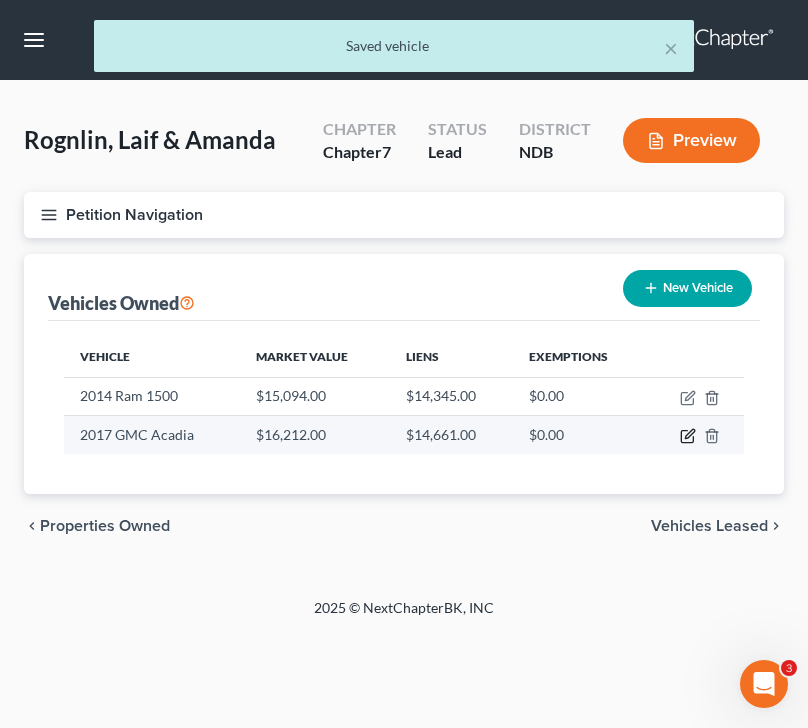 click 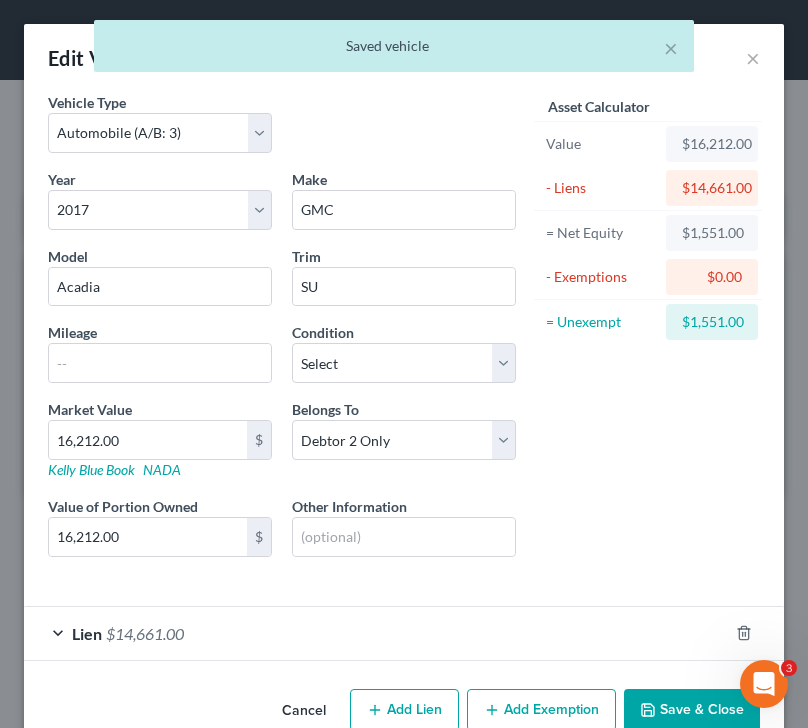 scroll, scrollTop: 42, scrollLeft: 0, axis: vertical 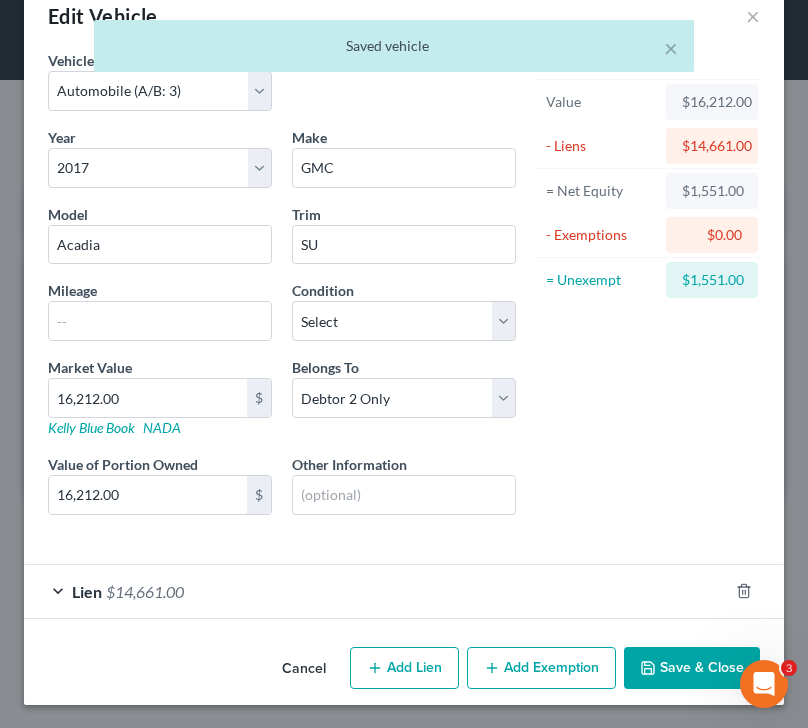 click on "$14,661.00" at bounding box center [145, 591] 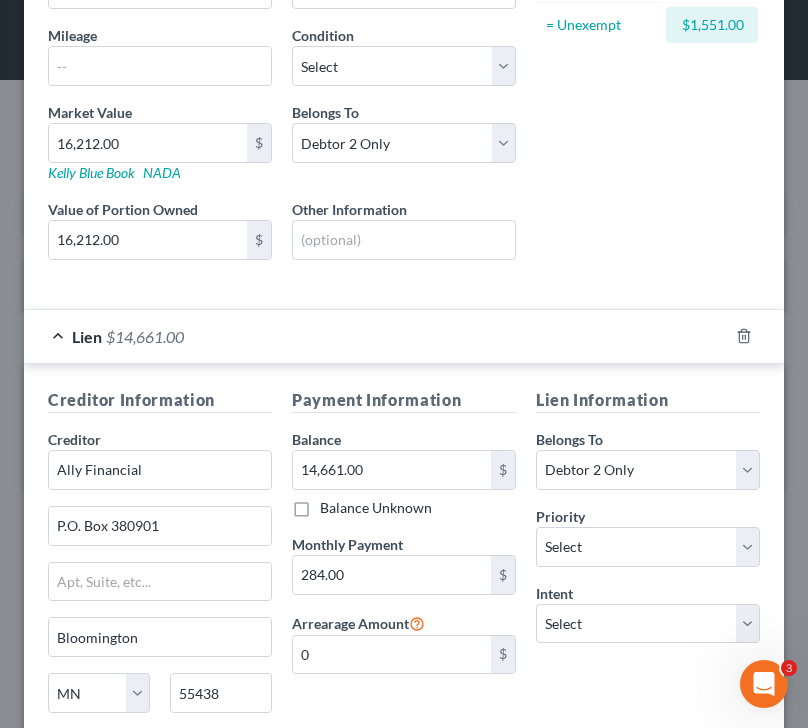 scroll, scrollTop: 459, scrollLeft: 0, axis: vertical 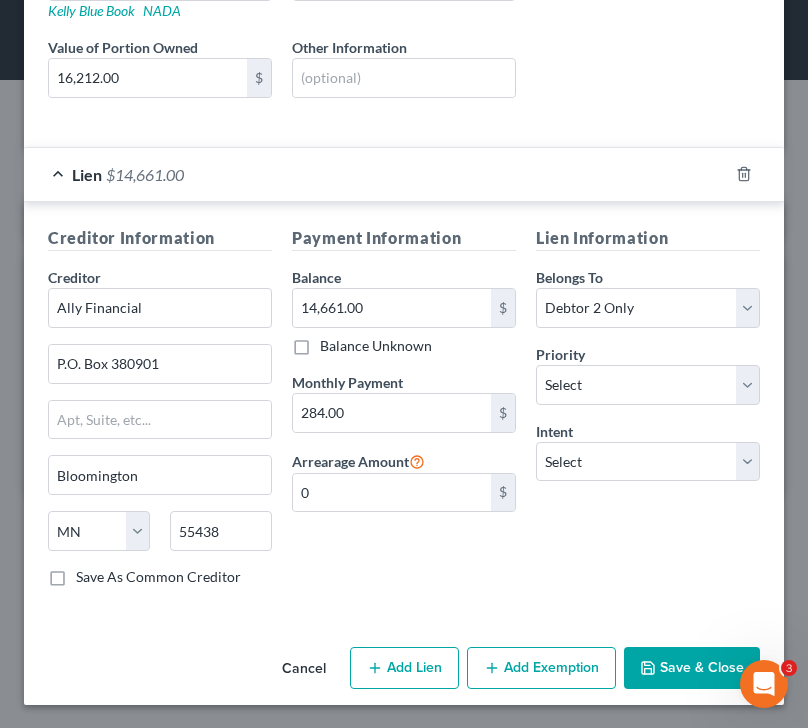 click on "Save & Close" at bounding box center [692, 668] 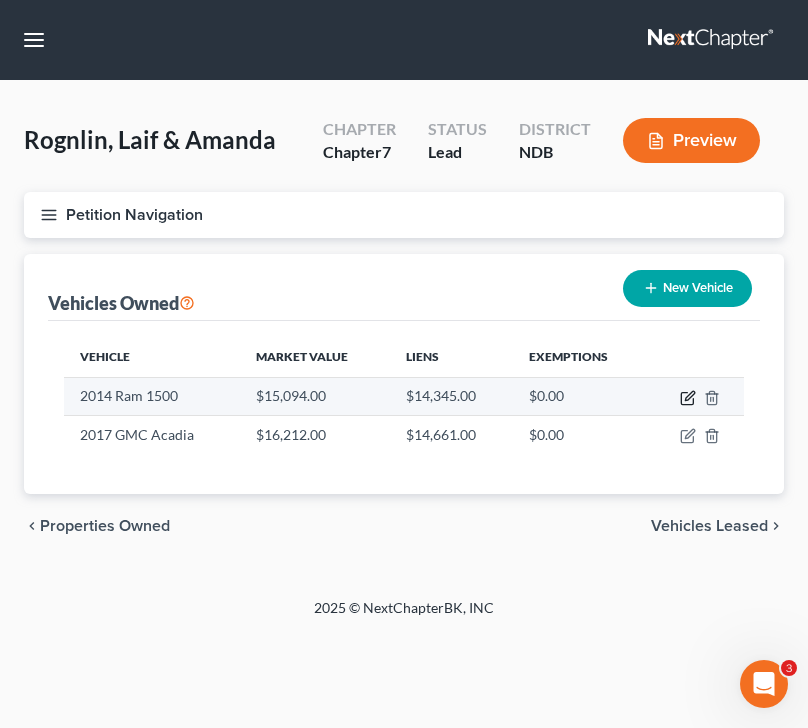 click 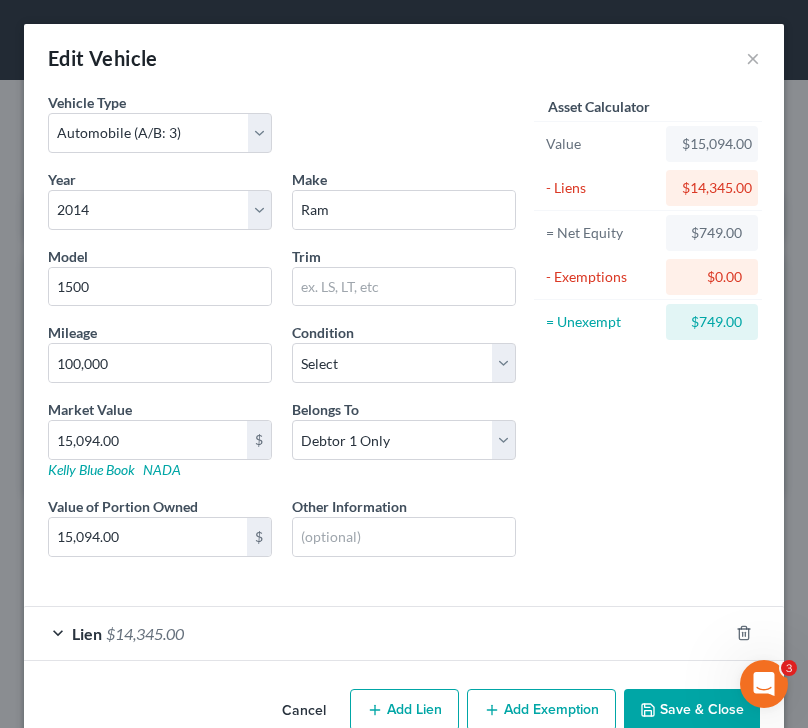 scroll, scrollTop: 42, scrollLeft: 0, axis: vertical 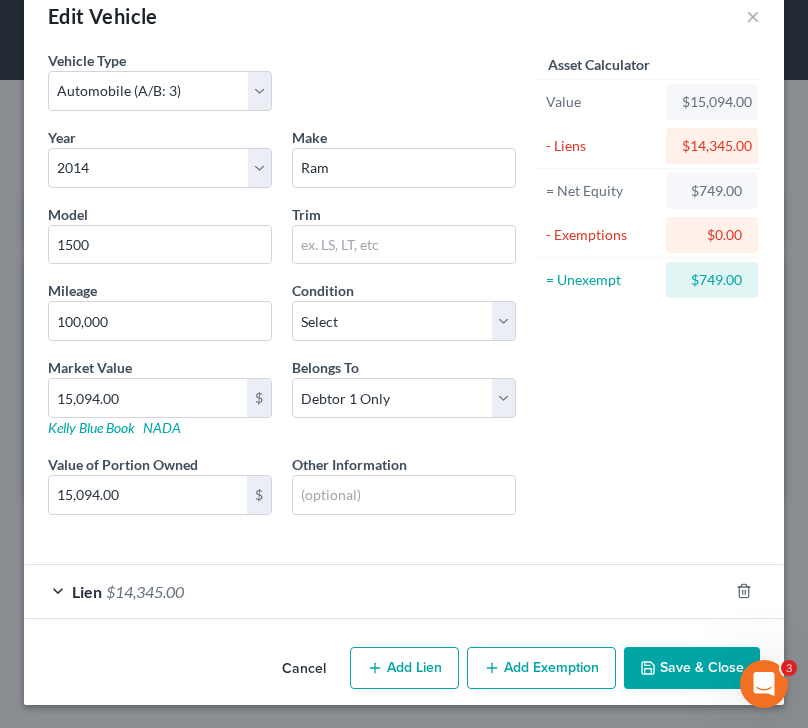 click on "Add Exemption" at bounding box center [541, 668] 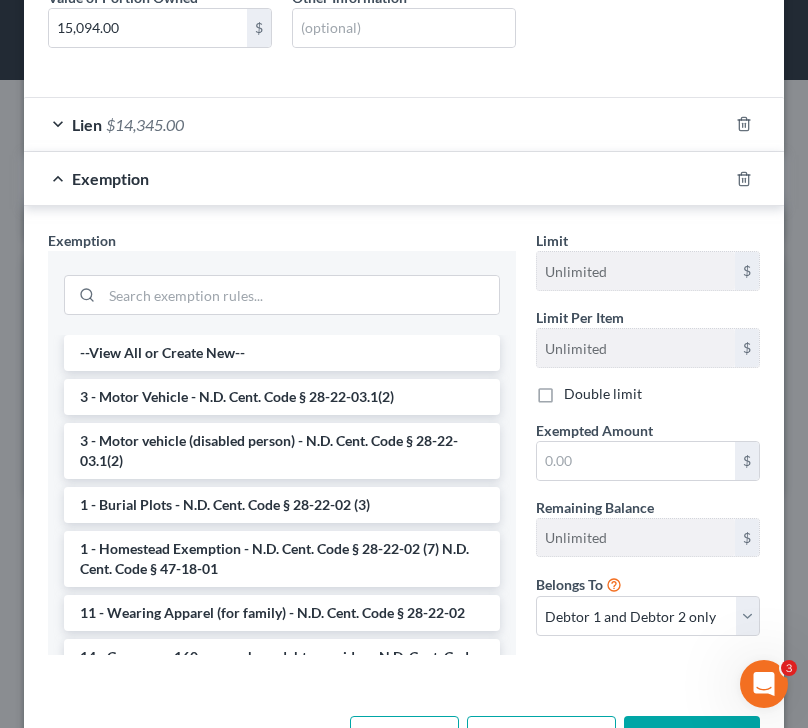 scroll, scrollTop: 525, scrollLeft: 0, axis: vertical 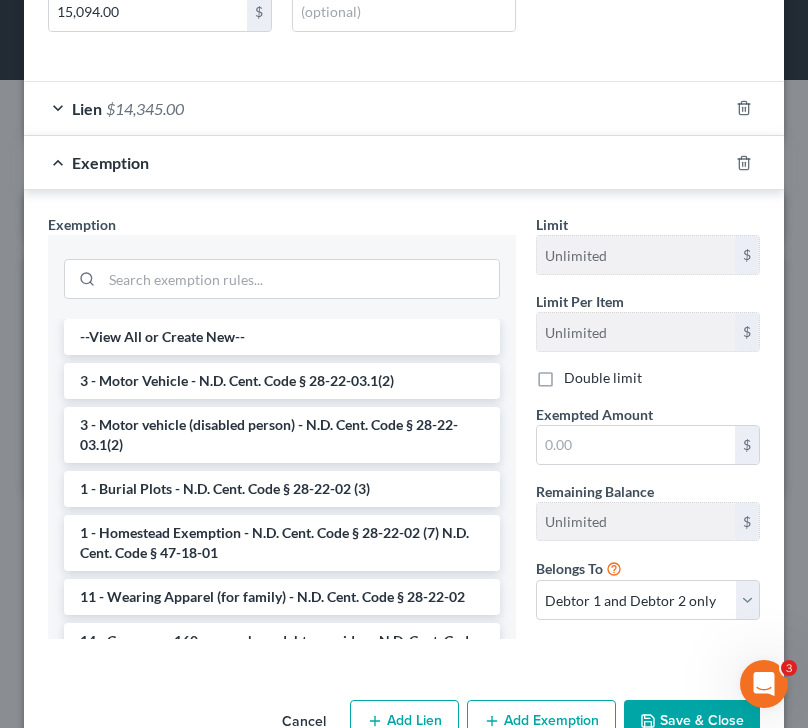 click at bounding box center [282, 277] 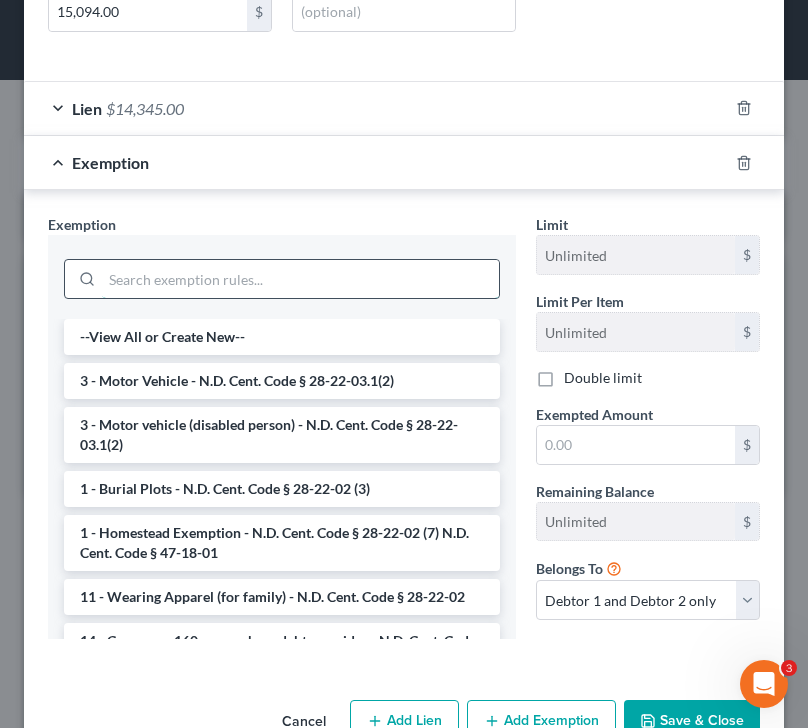 click at bounding box center [300, 279] 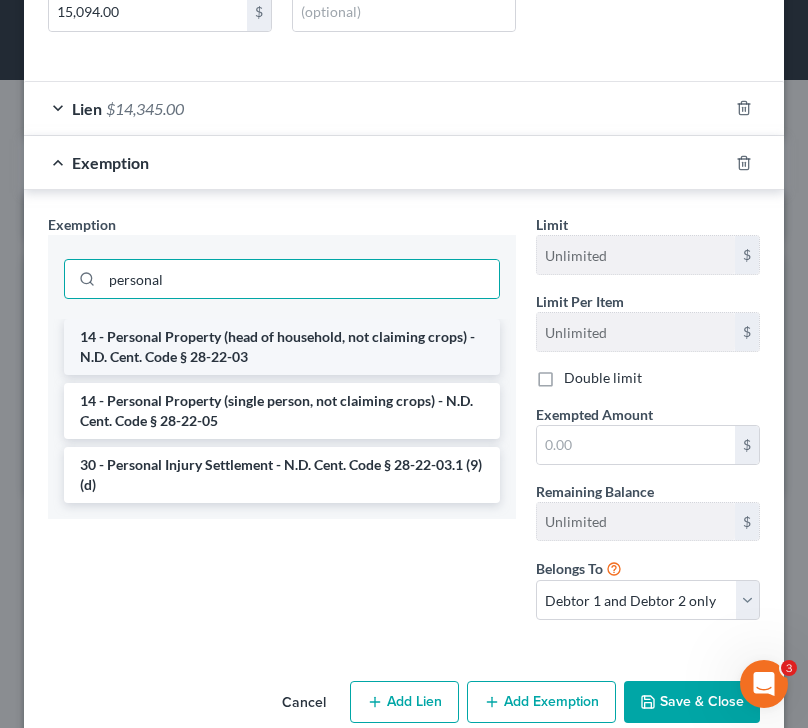 click on "14 - Personal Property (head of household, not claiming crops) - N.D. Cent. Code § 28-22-03" at bounding box center (282, 347) 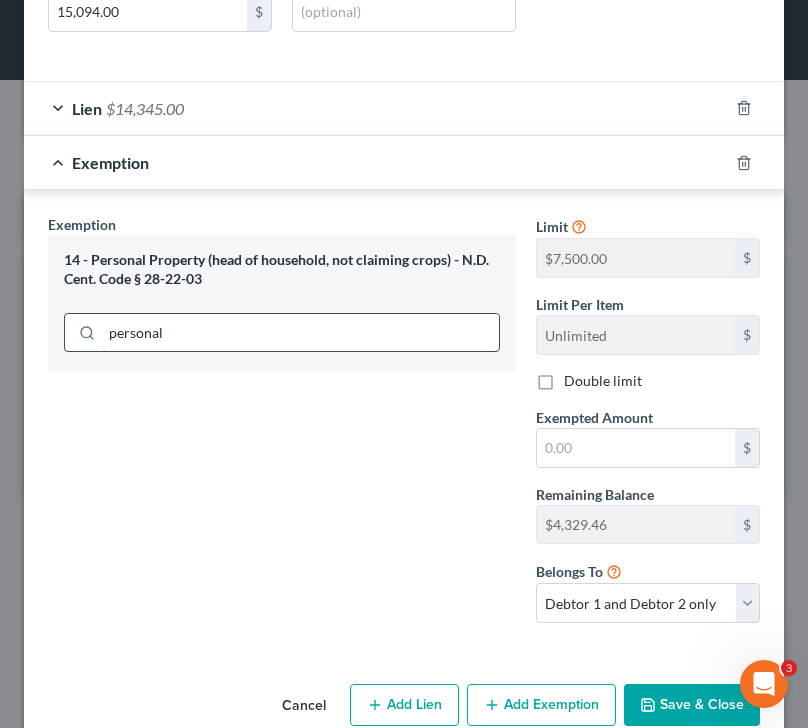 click on "personal" at bounding box center (300, 333) 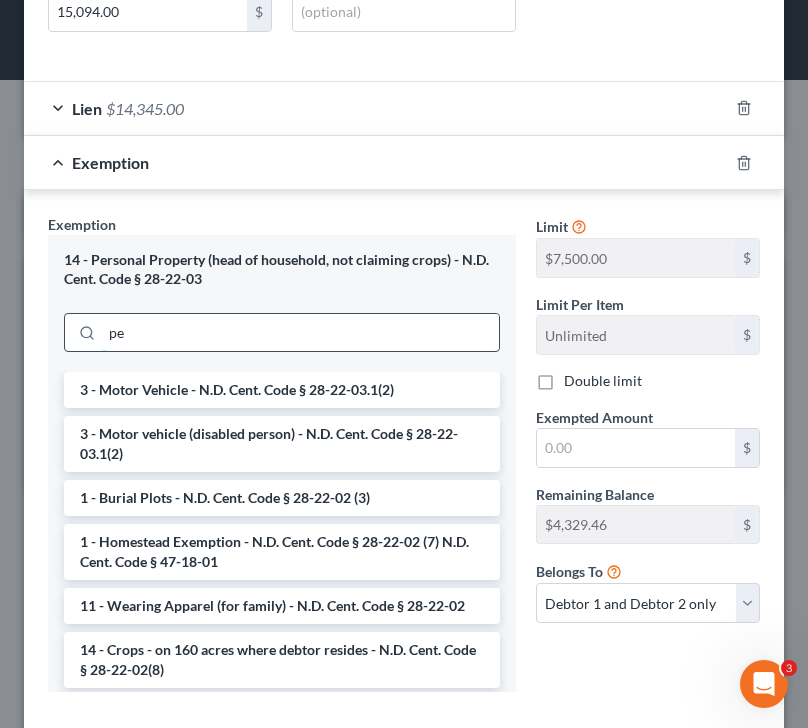 type on "p" 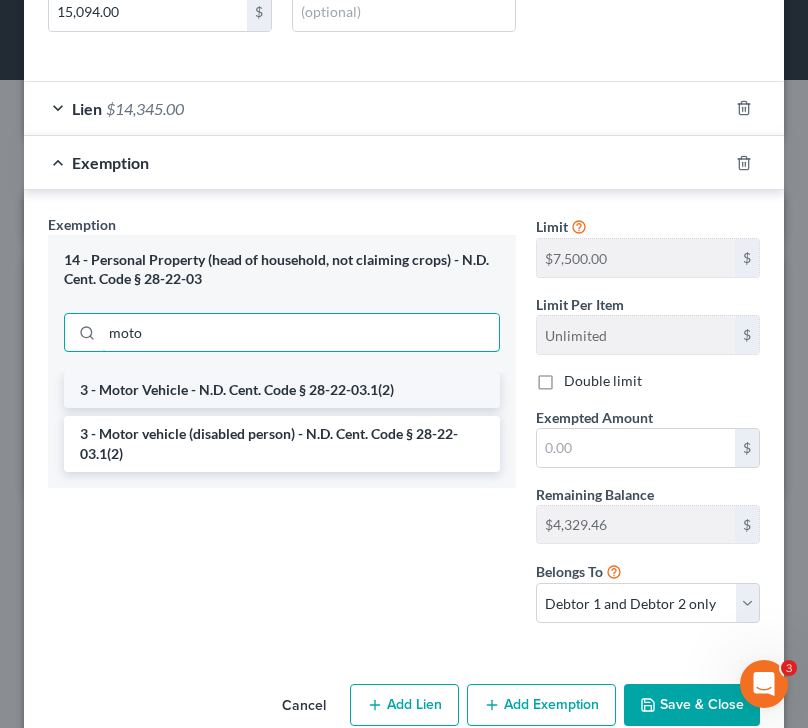 type on "moto" 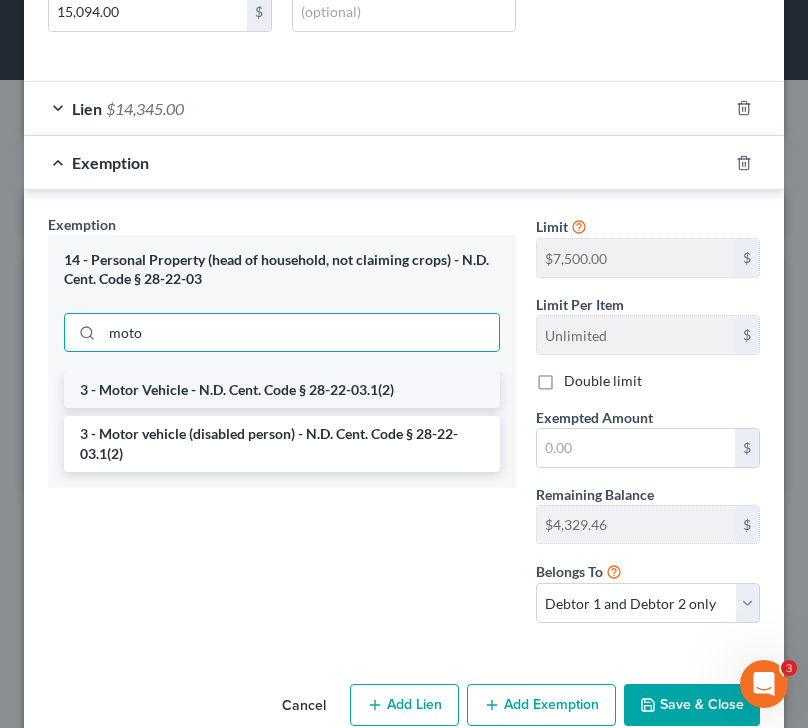 click on "3 - Motor Vehicle - N.D. Cent. Code § 28-22-03.1(2)" at bounding box center (282, 390) 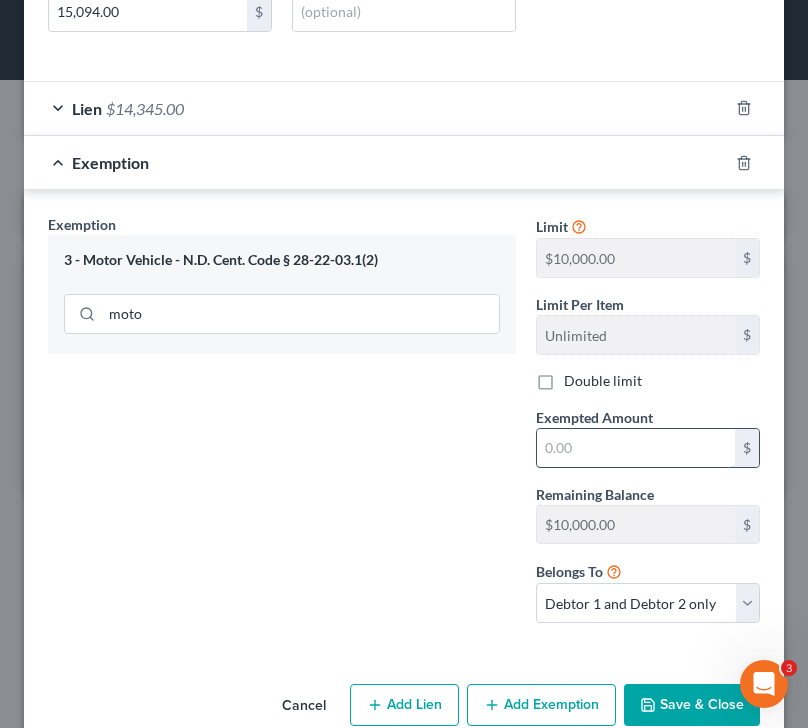 click at bounding box center [636, 448] 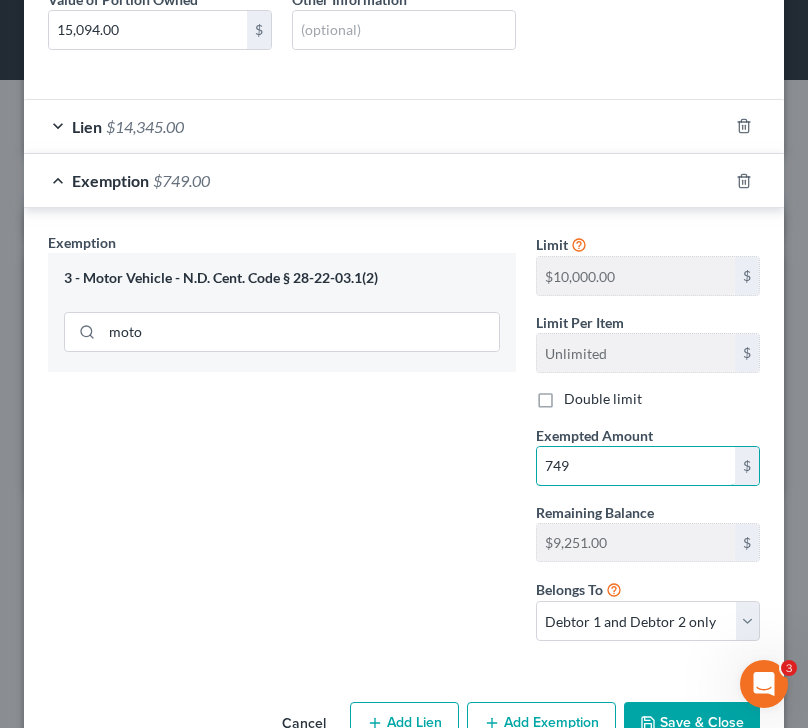 scroll, scrollTop: 535, scrollLeft: 0, axis: vertical 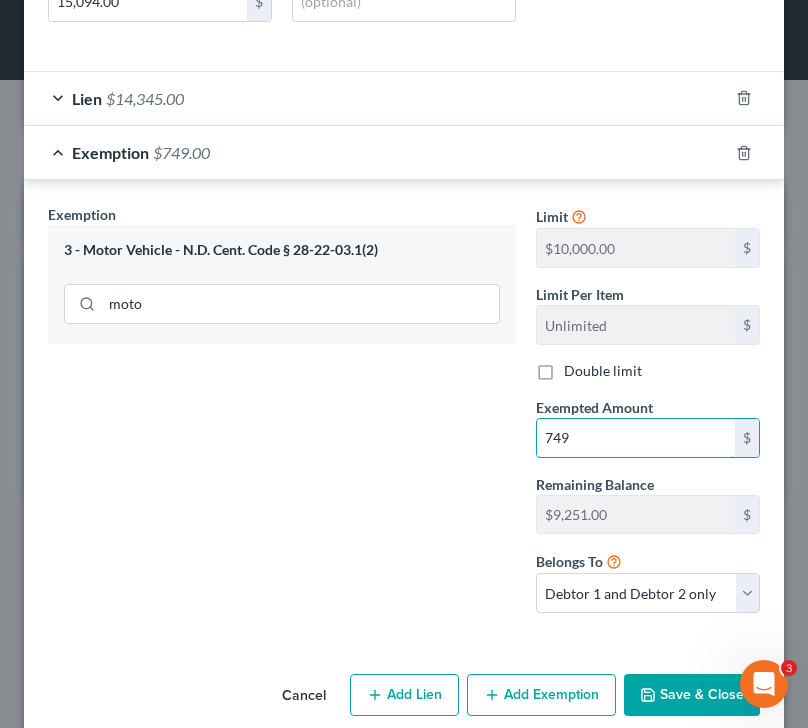 type on "749" 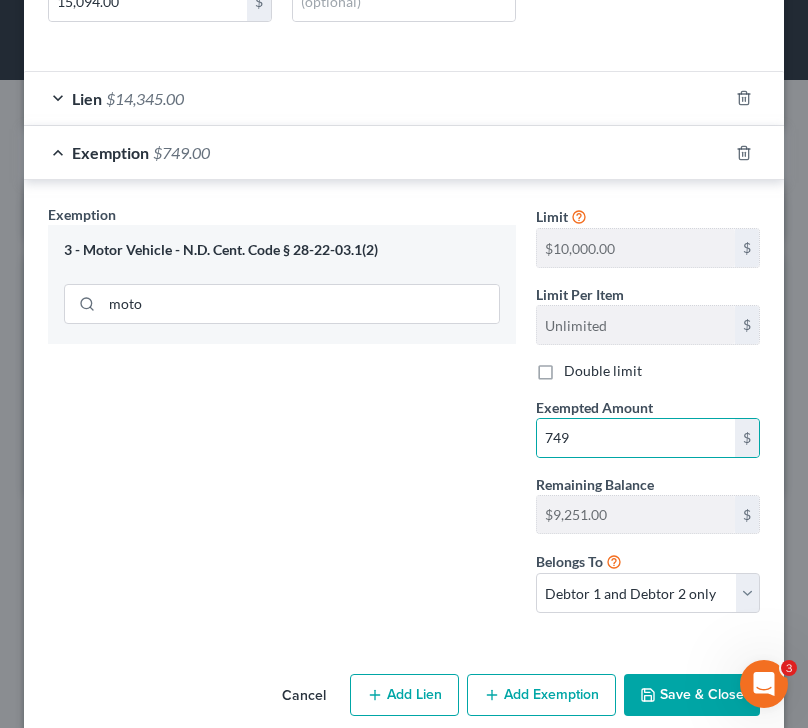 click on "Save & Close" at bounding box center [692, 695] 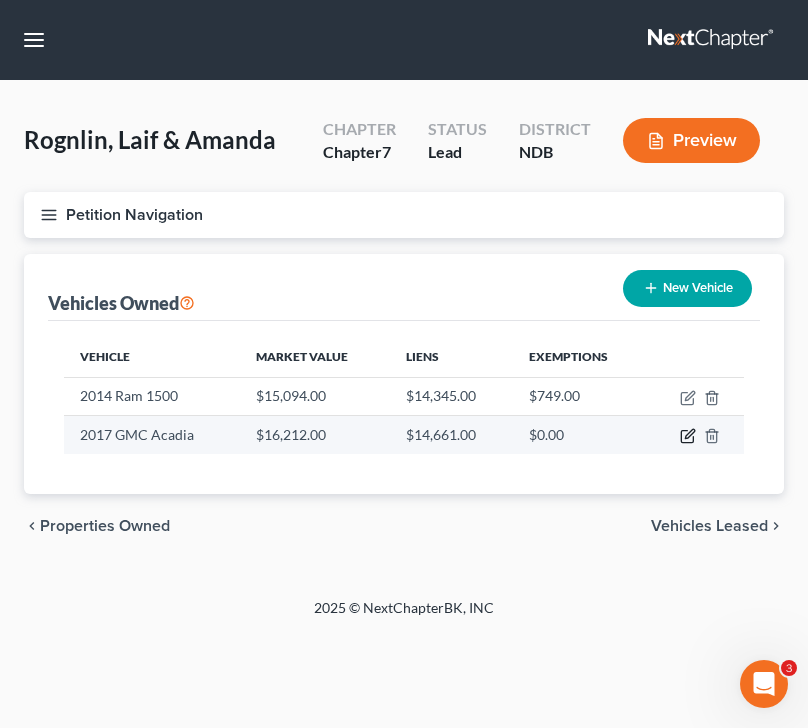 click 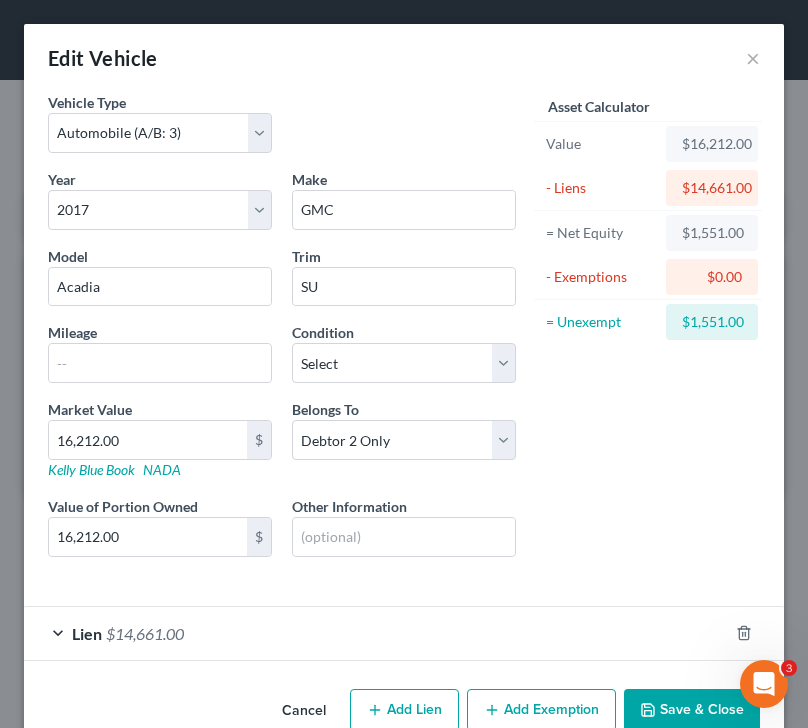 click on "Asset Calculator Value $16,212.00 - Liens $14,661.00 = Net Equity $1,551.00 - Exemptions $0.00 = Unexempt $1,551.00" at bounding box center (648, 341) 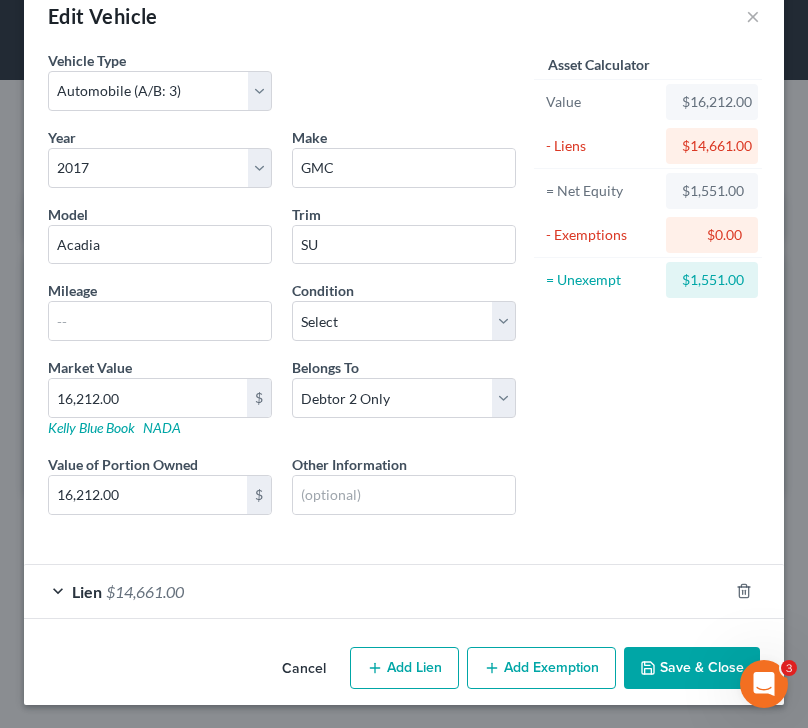 click on "Add Exemption" at bounding box center (541, 668) 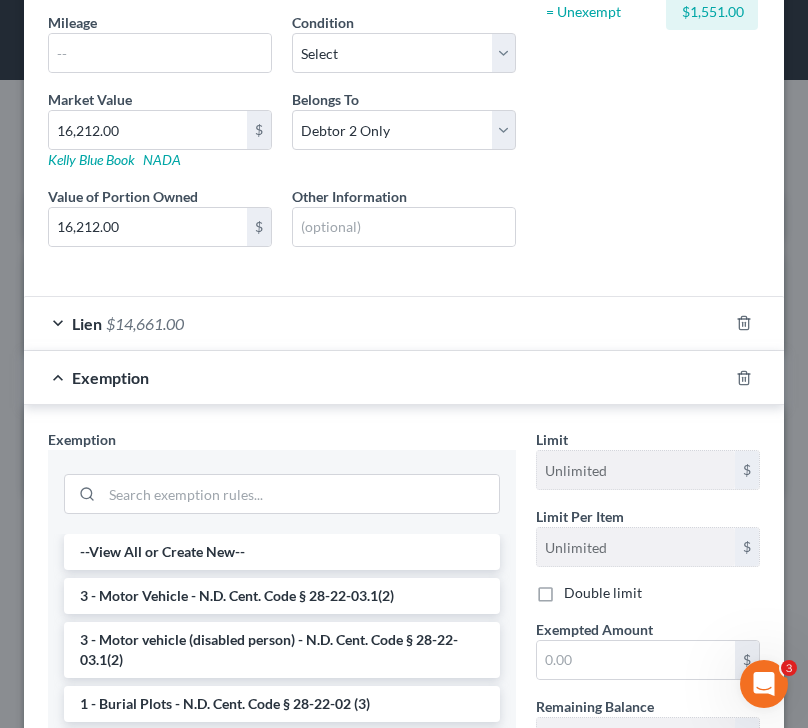 scroll, scrollTop: 328, scrollLeft: 0, axis: vertical 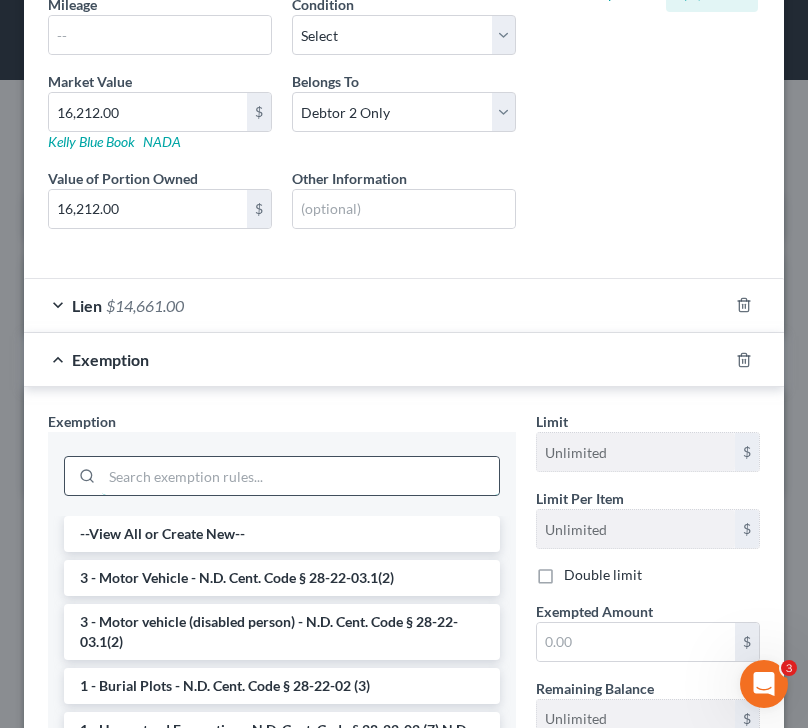 click at bounding box center [300, 476] 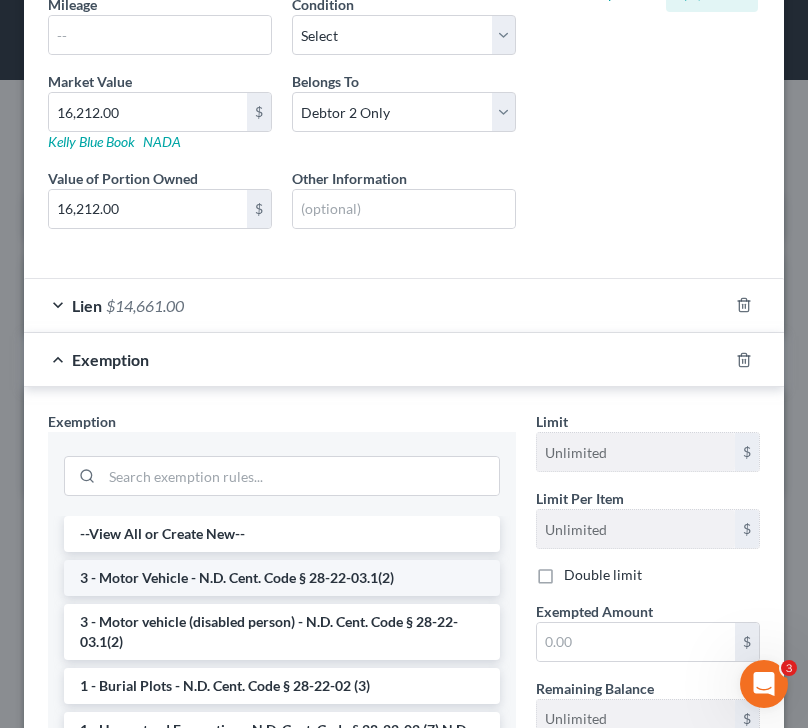 click on "3 - Motor Vehicle - N.D. Cent. Code § 28-22-03.1(2)" at bounding box center (282, 578) 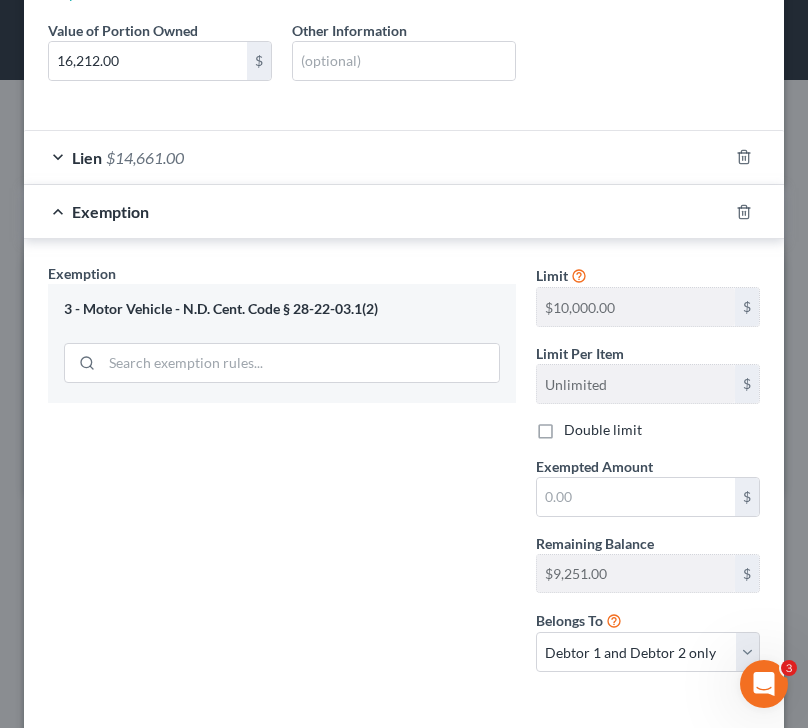 scroll, scrollTop: 482, scrollLeft: 0, axis: vertical 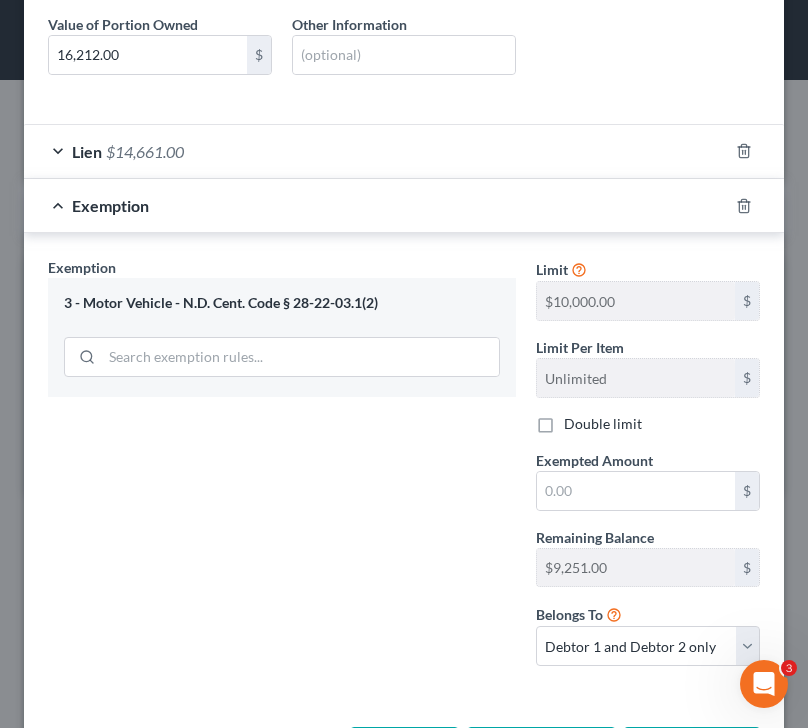 click on "Double limit" at bounding box center (603, 424) 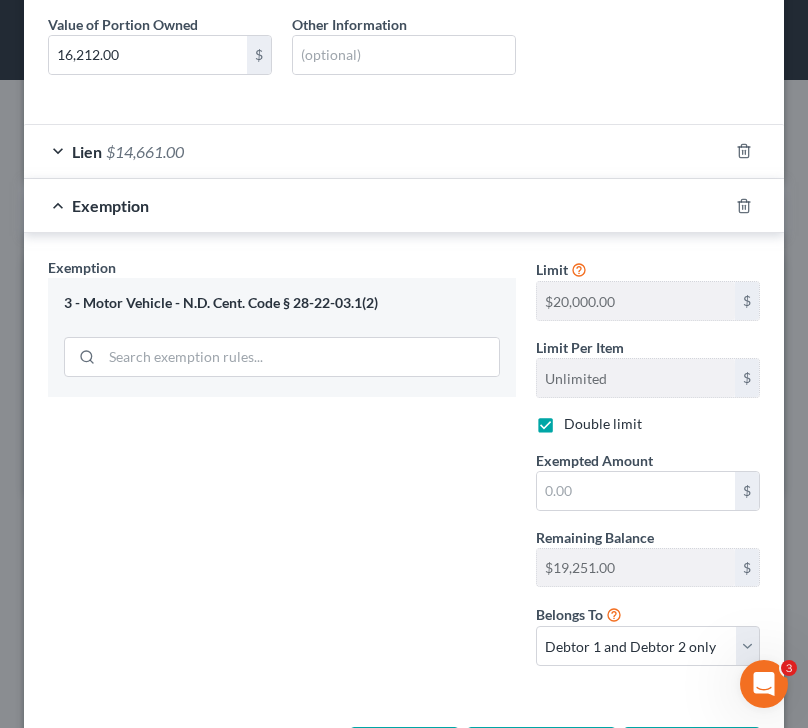 click on "Double limit" at bounding box center [603, 424] 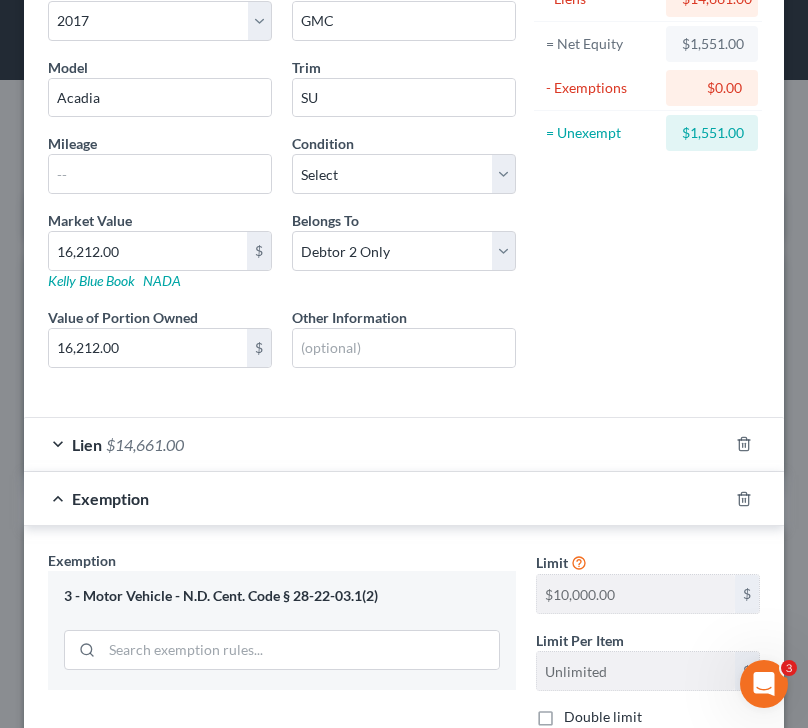 scroll, scrollTop: 188, scrollLeft: 0, axis: vertical 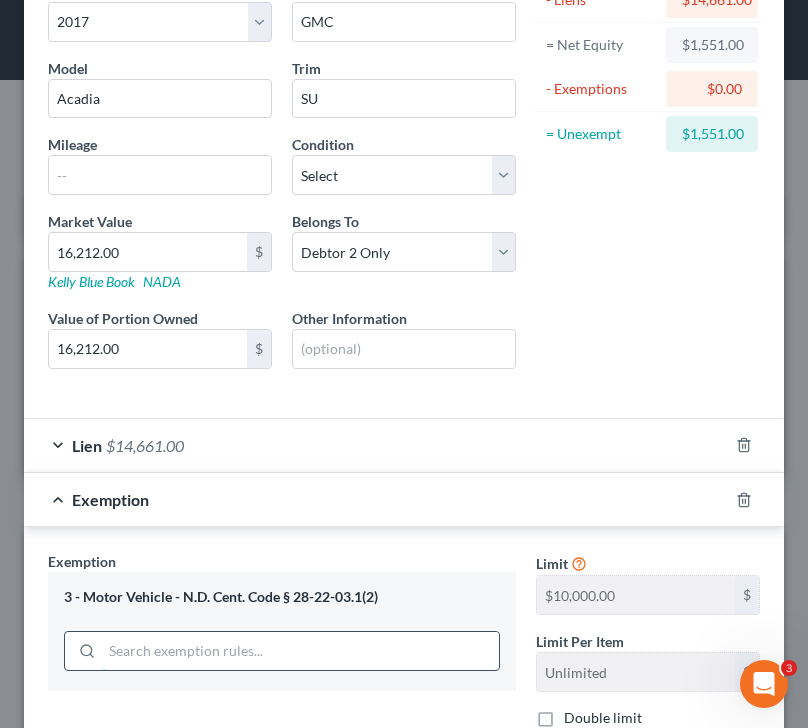 click at bounding box center (300, 651) 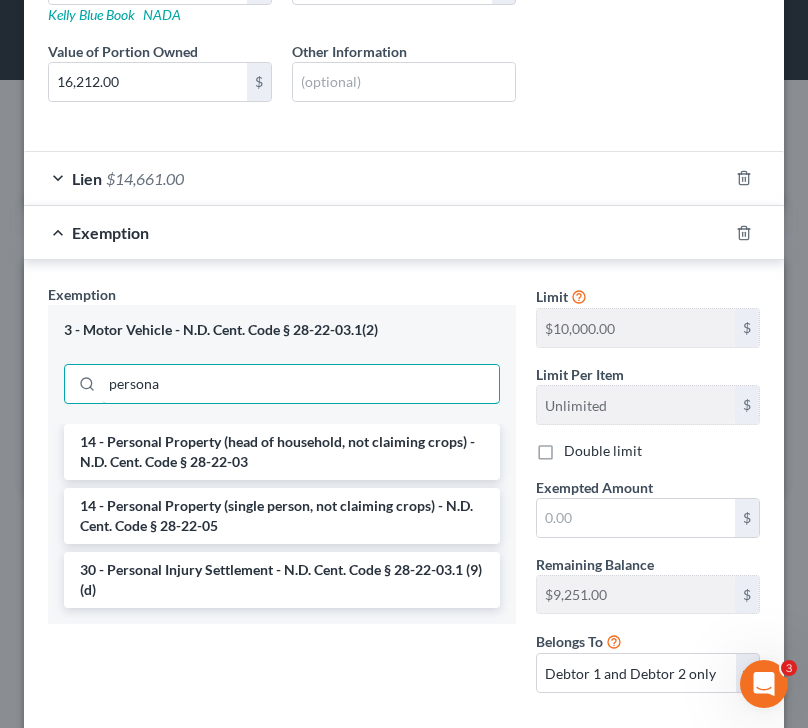 scroll, scrollTop: 459, scrollLeft: 0, axis: vertical 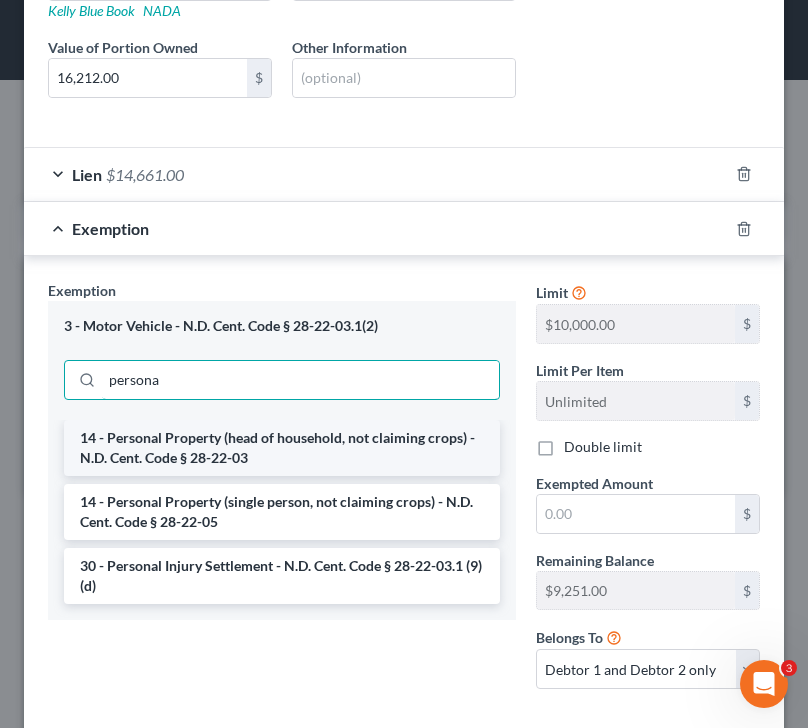 type on "persona" 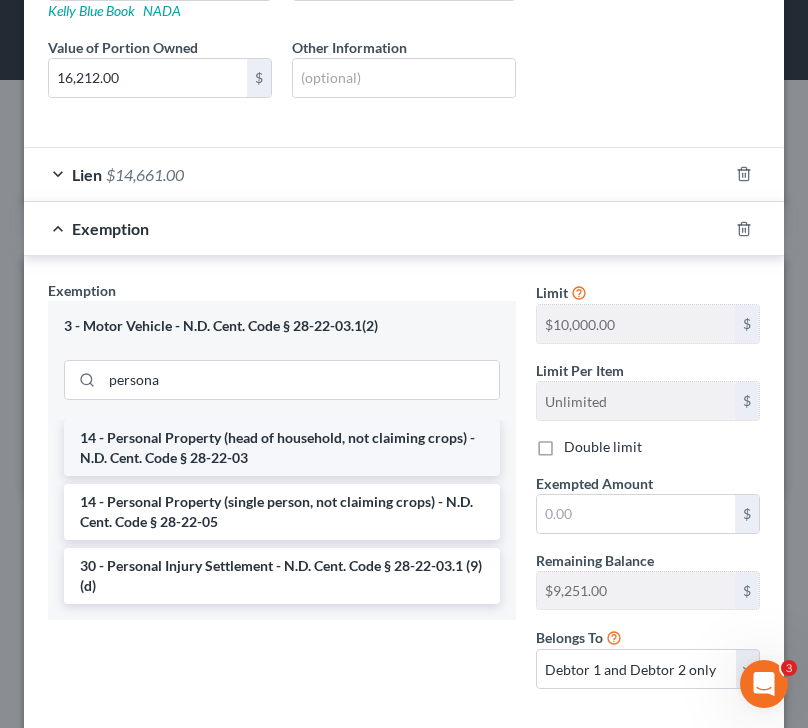 click on "14 - Personal Property (head of household, not claiming crops) - N.D. Cent. Code § 28-22-03" at bounding box center [282, 448] 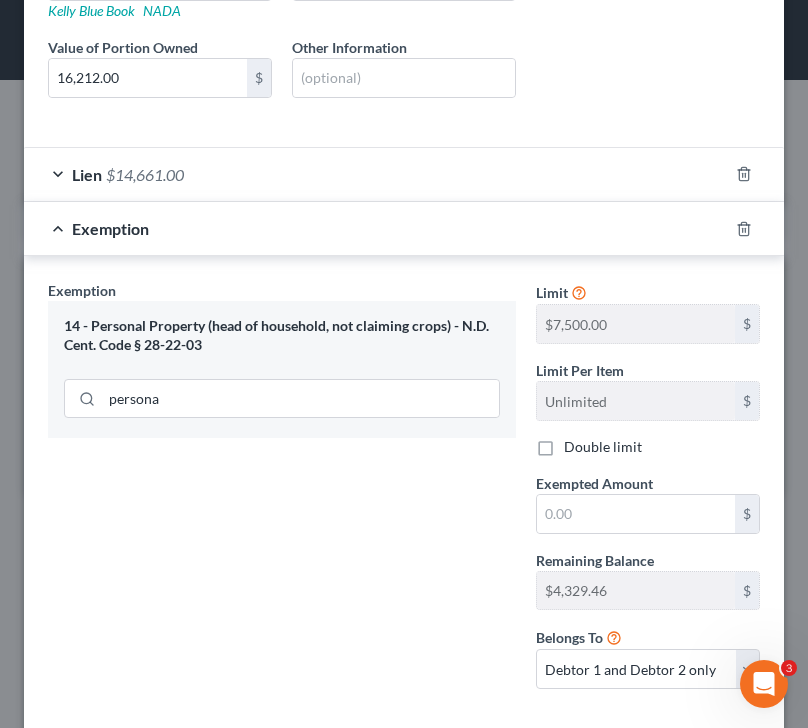 scroll, scrollTop: 563, scrollLeft: 0, axis: vertical 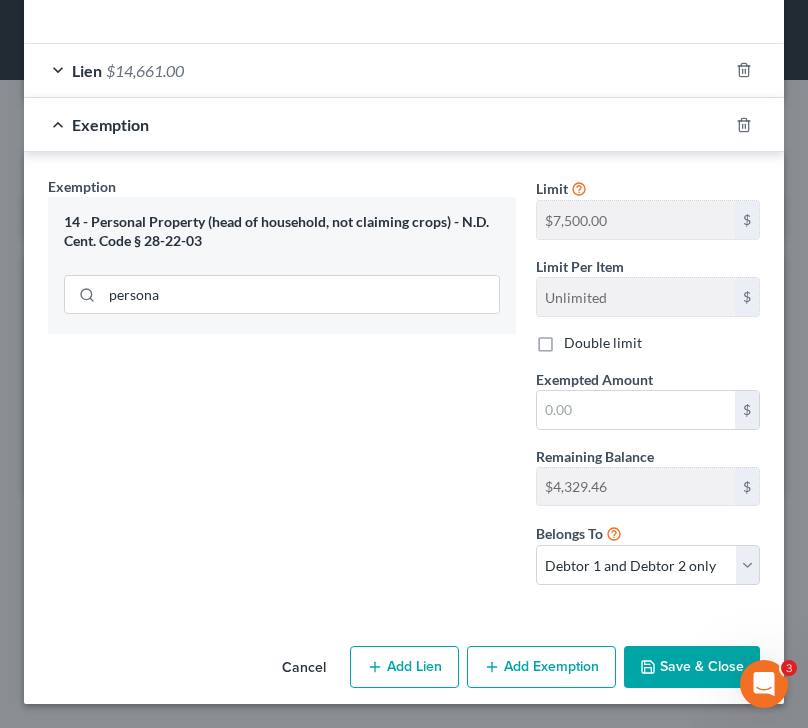 click on "Save & Close" at bounding box center [692, 667] 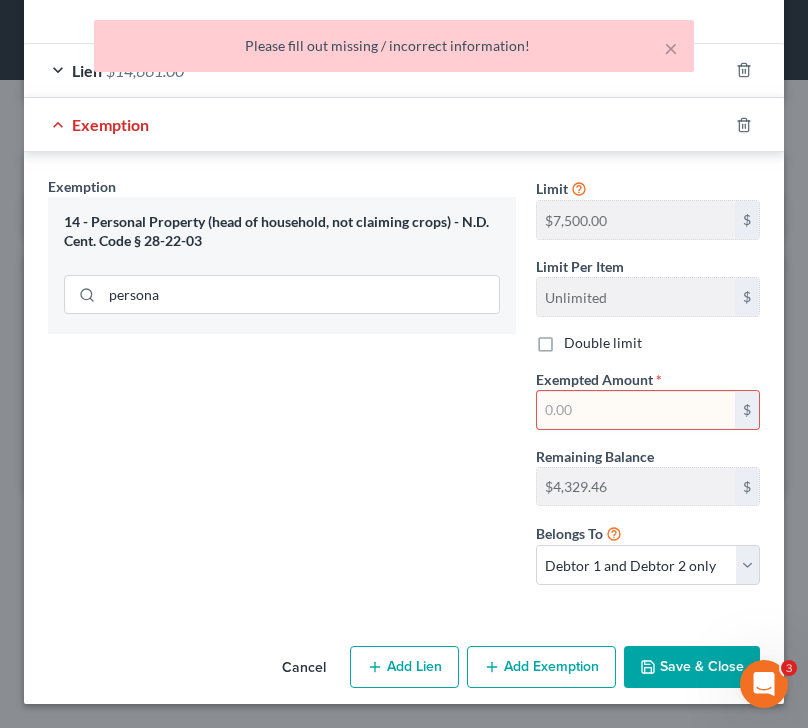 scroll, scrollTop: 458, scrollLeft: 0, axis: vertical 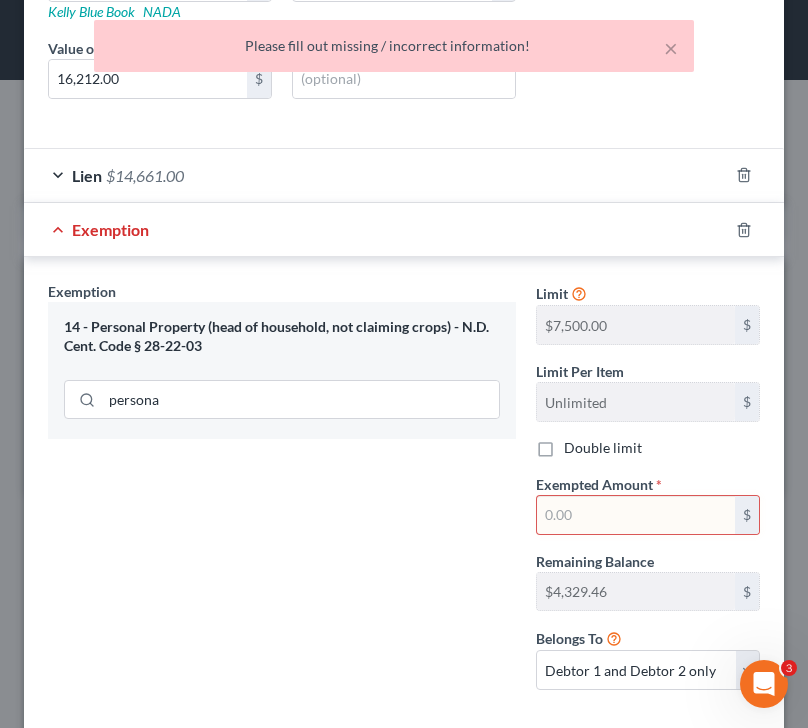 click at bounding box center [636, 515] 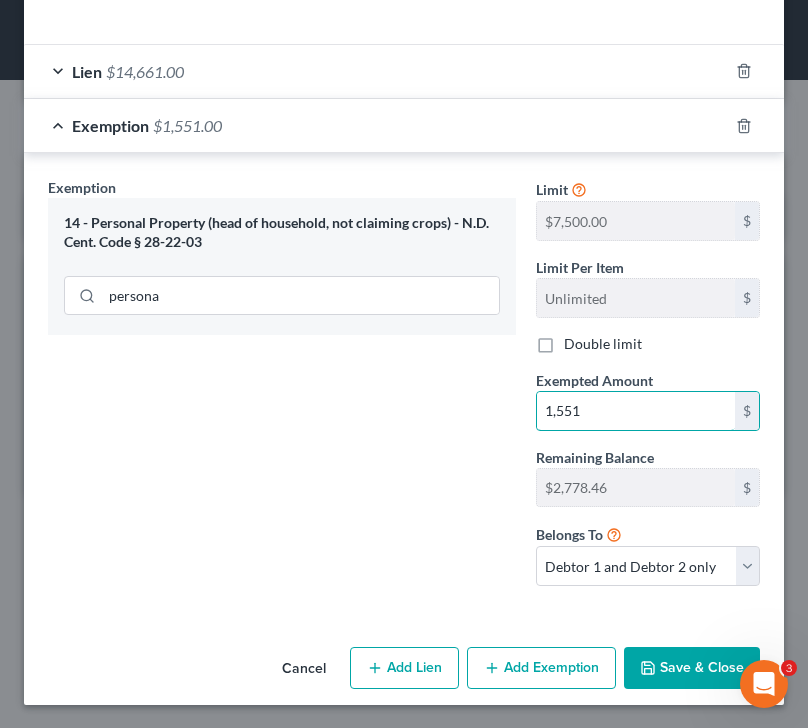 scroll, scrollTop: 563, scrollLeft: 0, axis: vertical 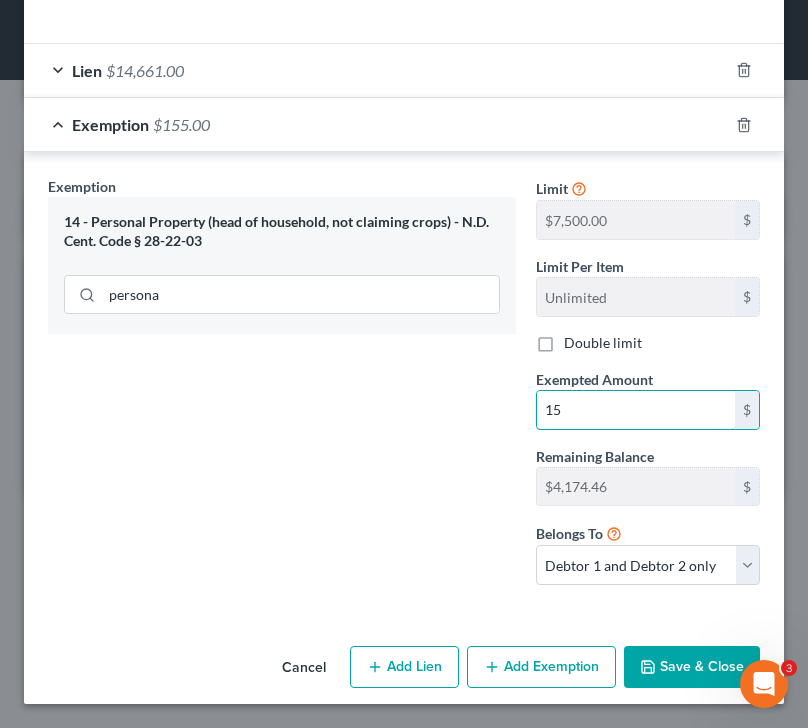 type on "1" 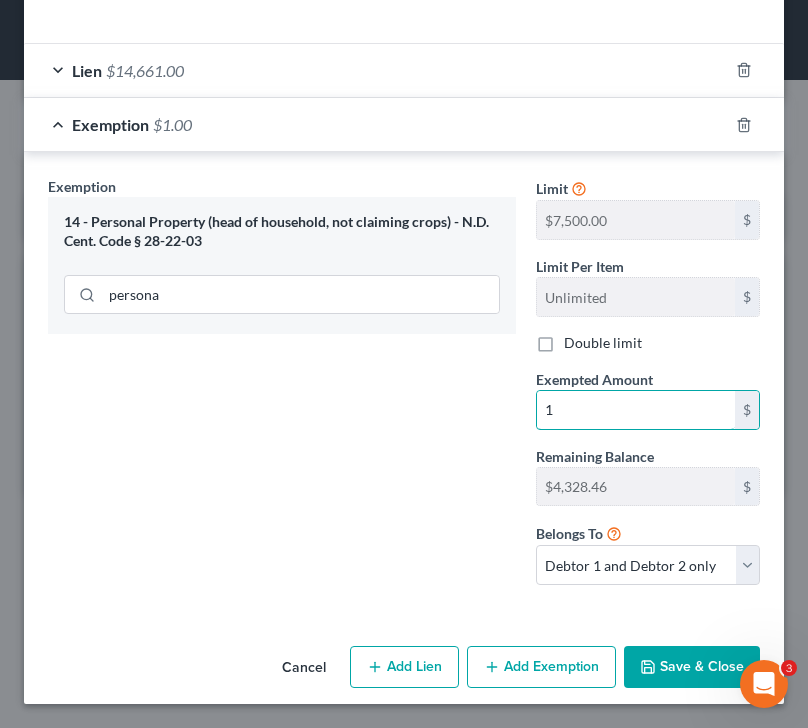 type 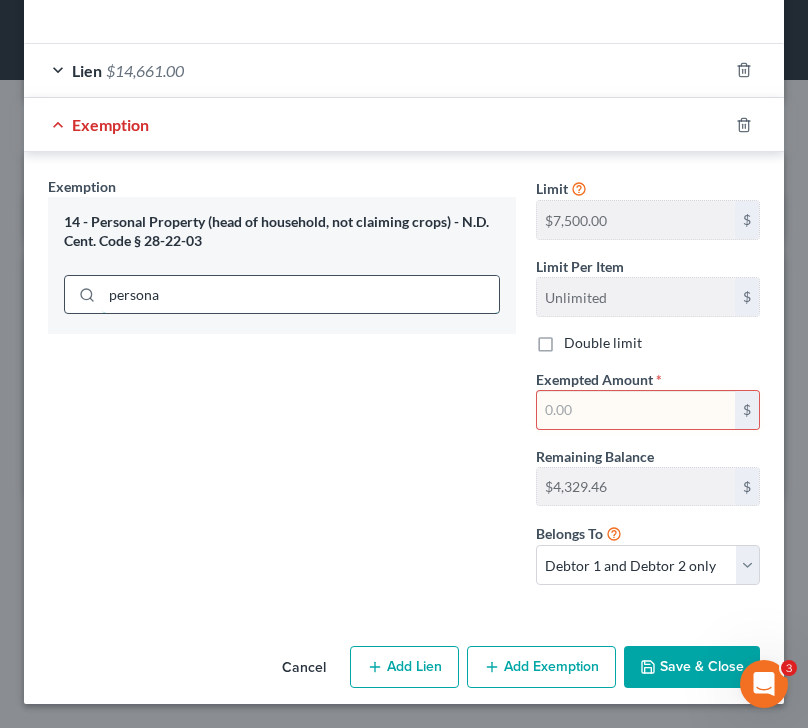 click on "persona" at bounding box center [300, 295] 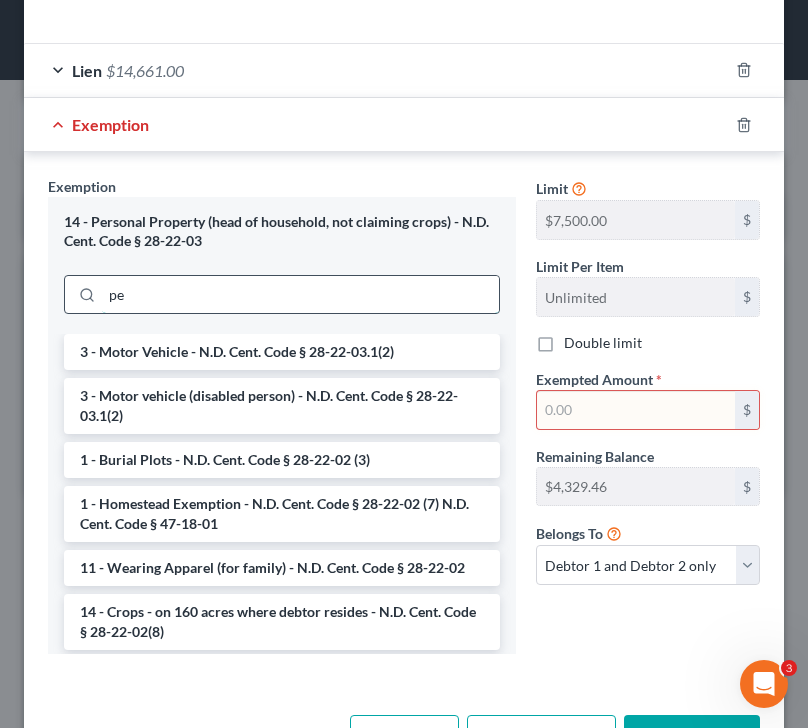 type on "p" 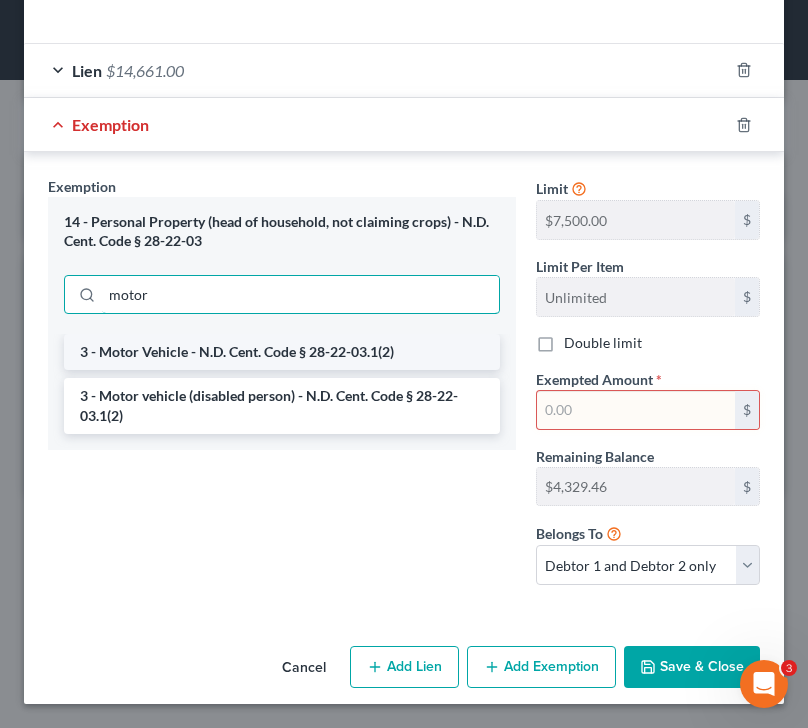 type on "motor" 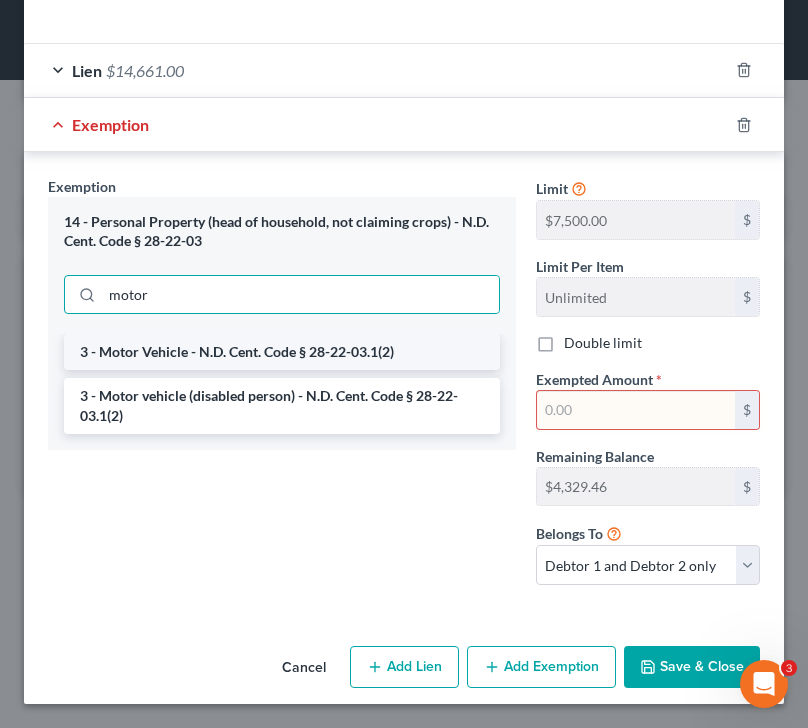 click on "3 - Motor Vehicle - N.D. Cent. Code § 28-22-03.1(2)" at bounding box center [282, 352] 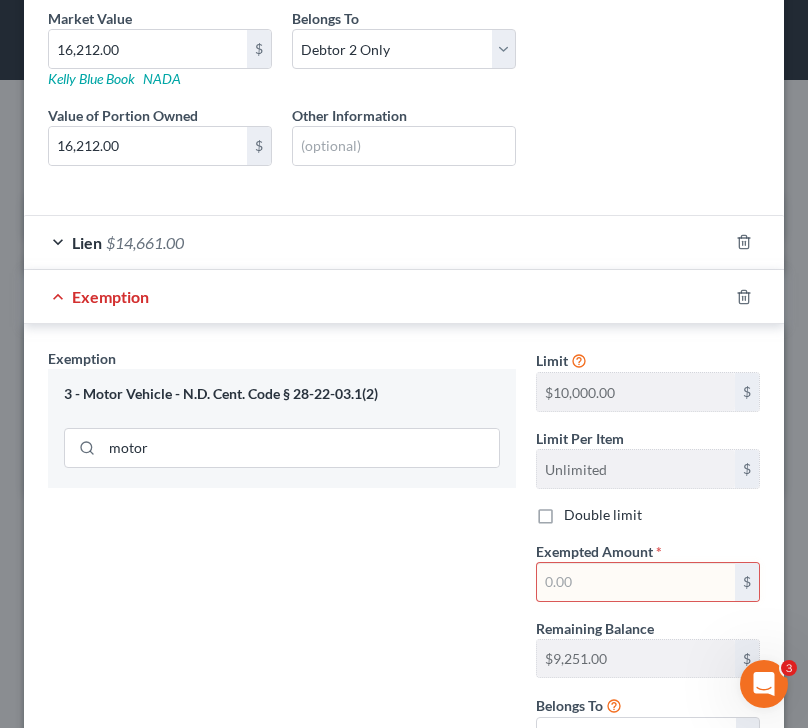 scroll, scrollTop: 392, scrollLeft: 0, axis: vertical 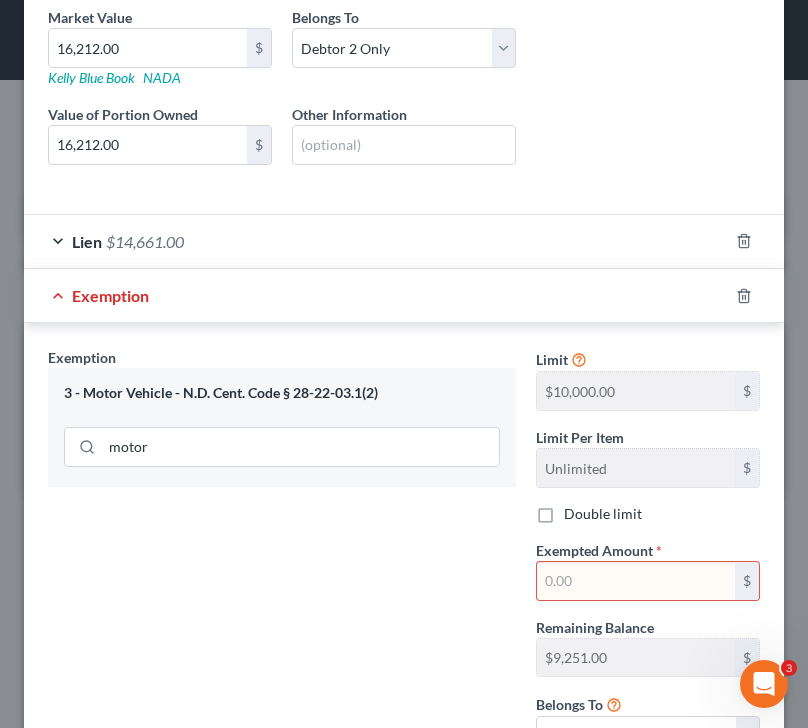click at bounding box center (636, 581) 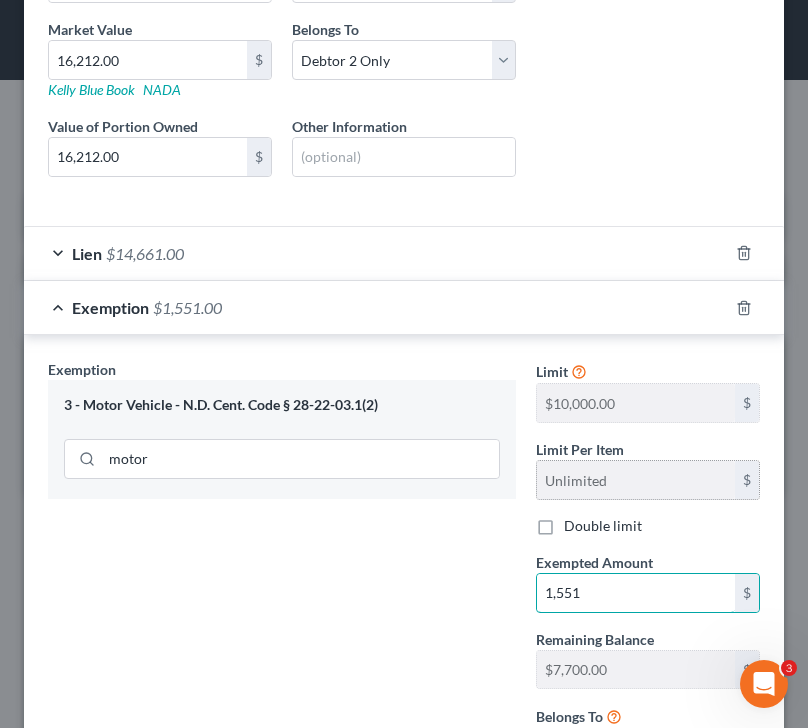 scroll, scrollTop: 563, scrollLeft: 0, axis: vertical 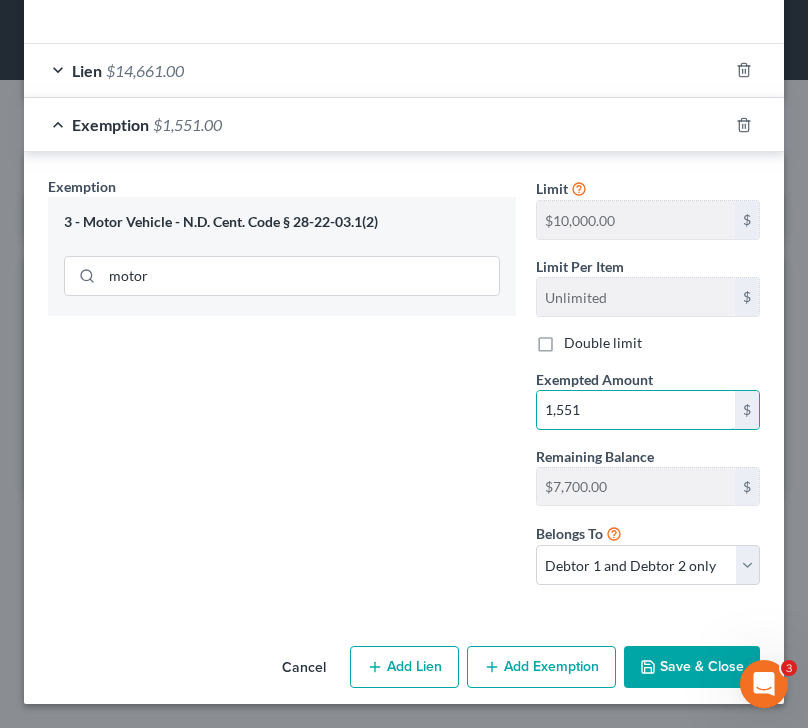 type on "1,551" 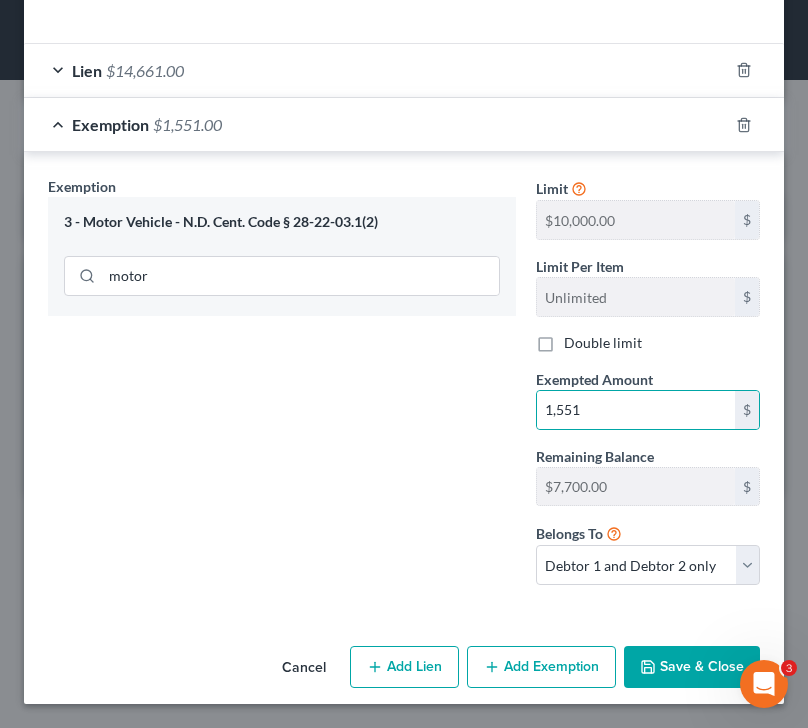click on "Save & Close" at bounding box center [692, 667] 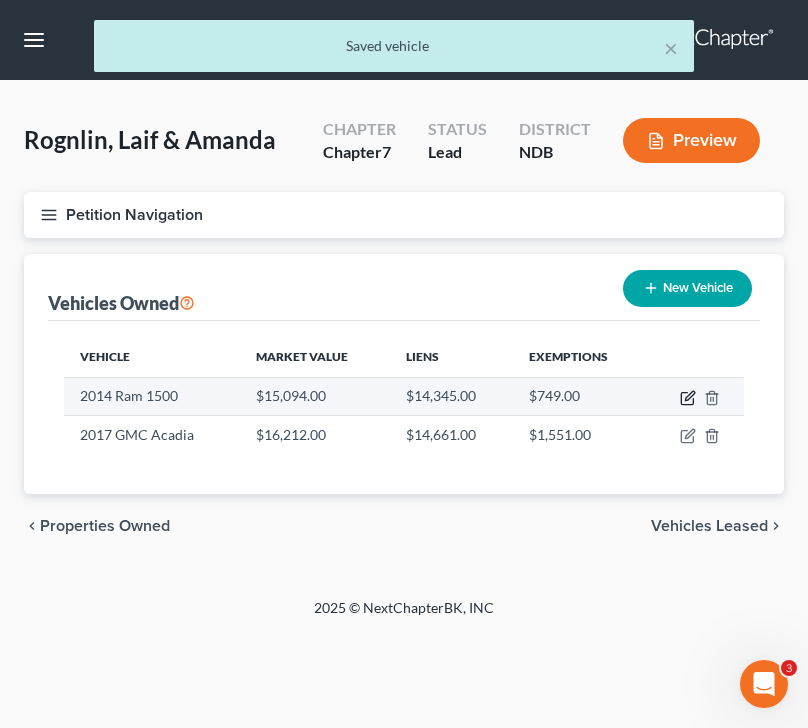 click 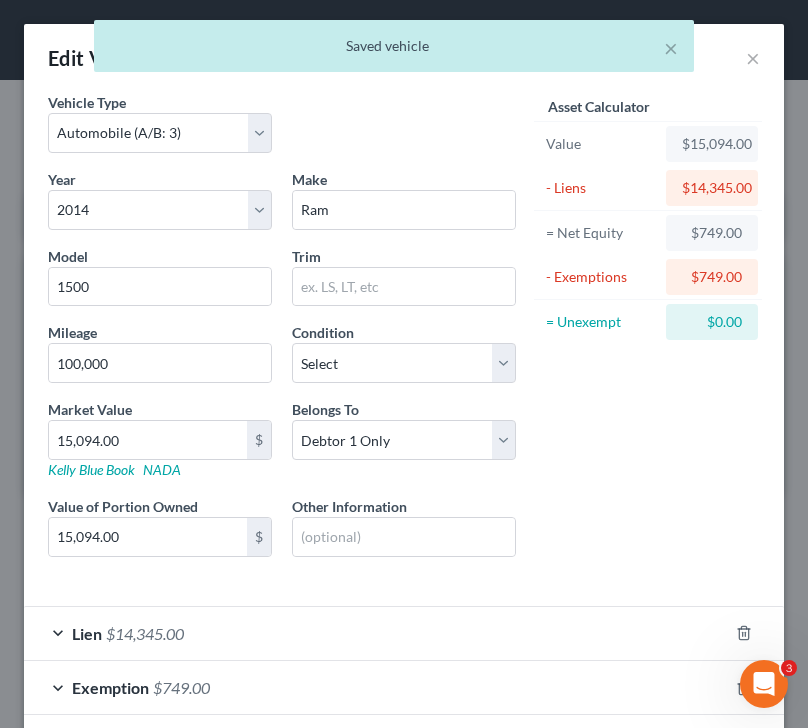 scroll, scrollTop: 97, scrollLeft: 0, axis: vertical 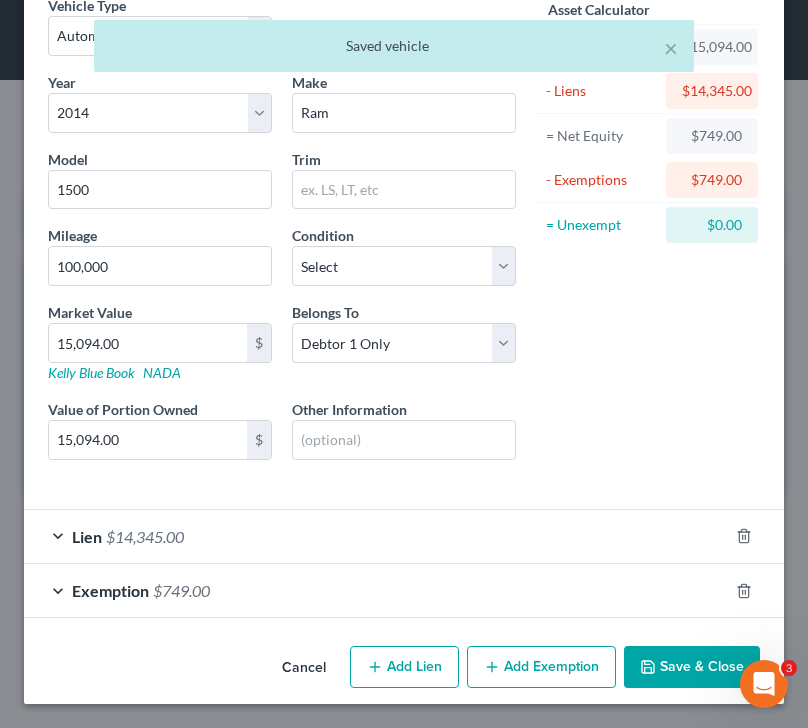click on "Exemption $749.00" at bounding box center (376, 590) 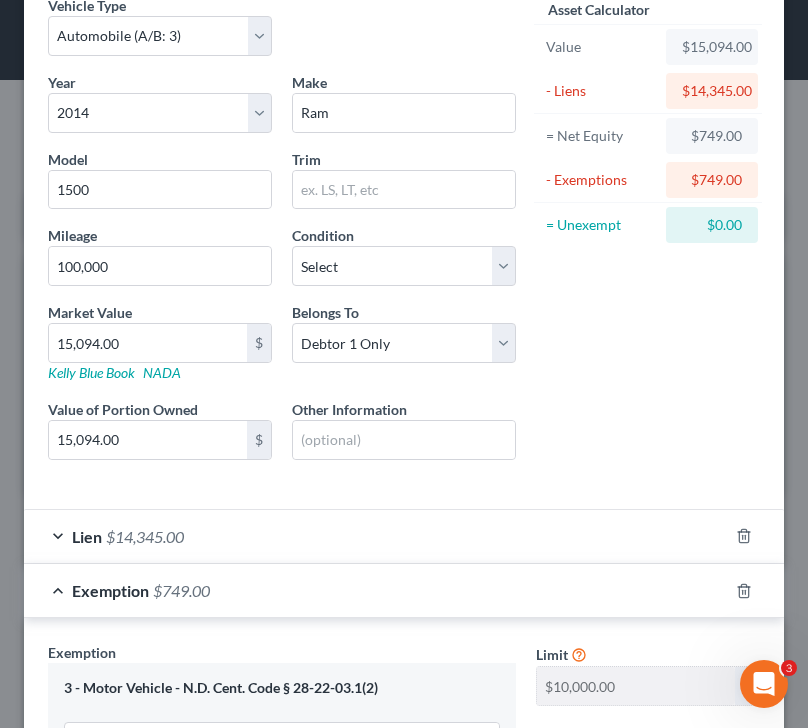 scroll, scrollTop: 303, scrollLeft: 0, axis: vertical 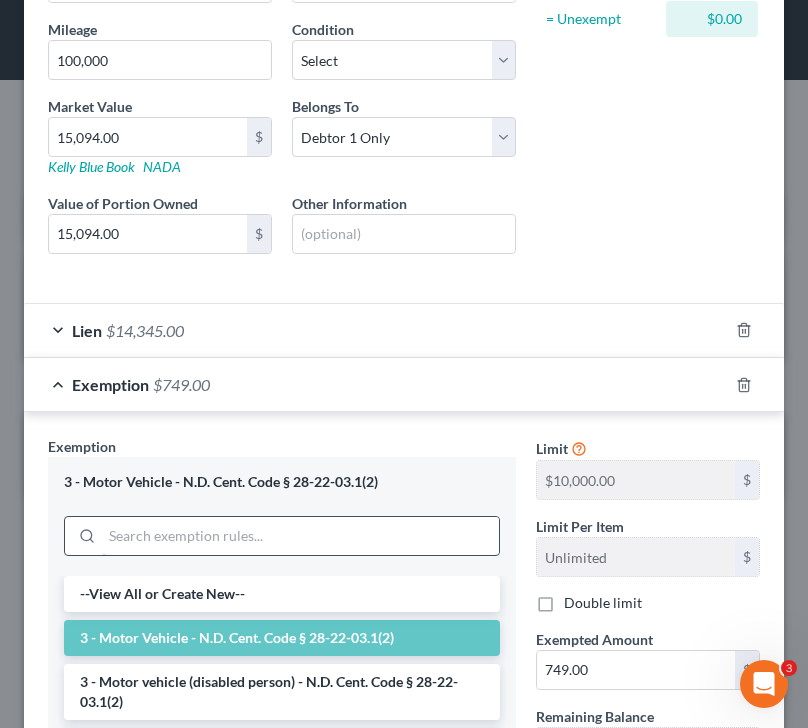 click at bounding box center [300, 536] 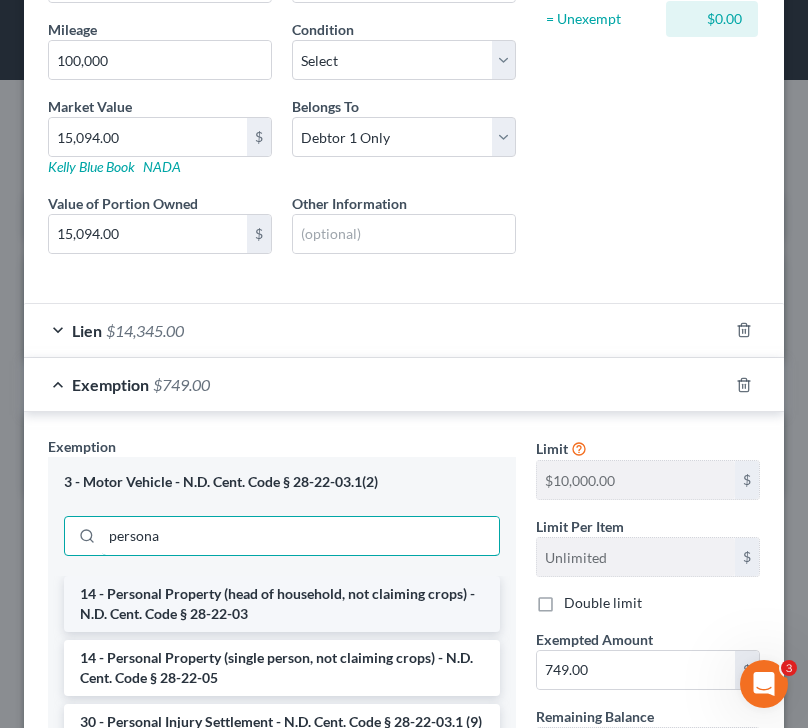 type on "persona" 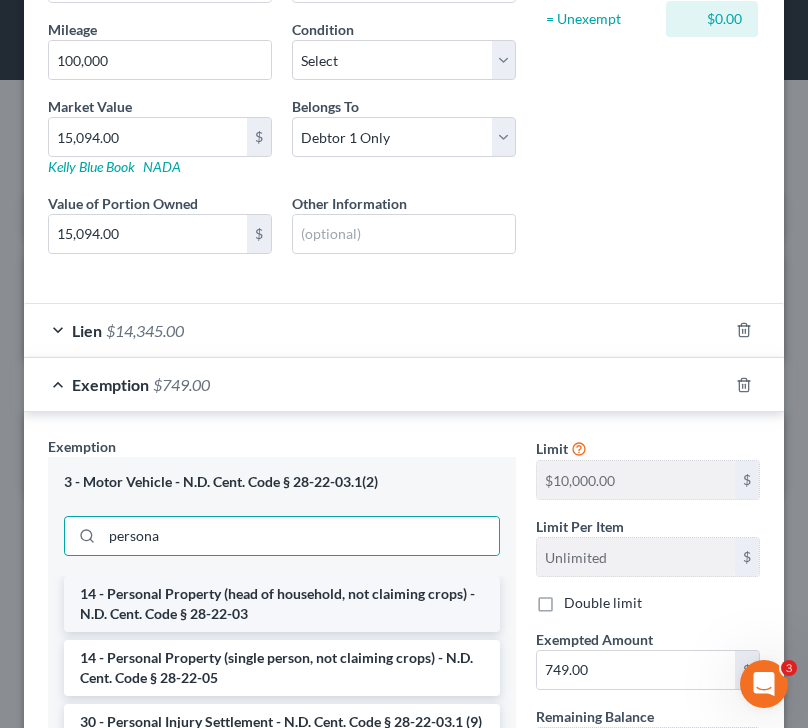 click on "14 - Personal Property (head of household, not claiming crops) - N.D. Cent. Code § 28-22-03" at bounding box center [282, 604] 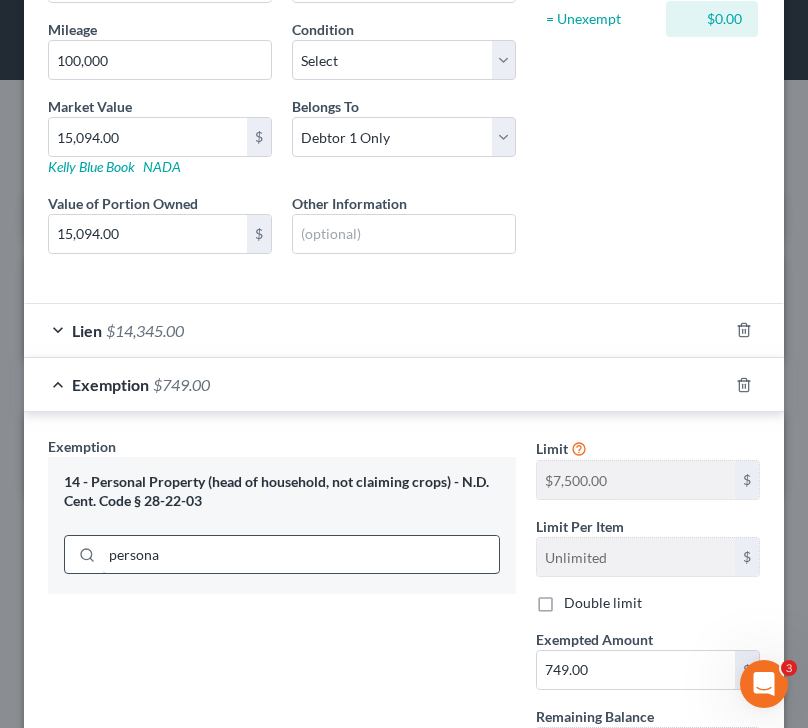 scroll, scrollTop: 563, scrollLeft: 0, axis: vertical 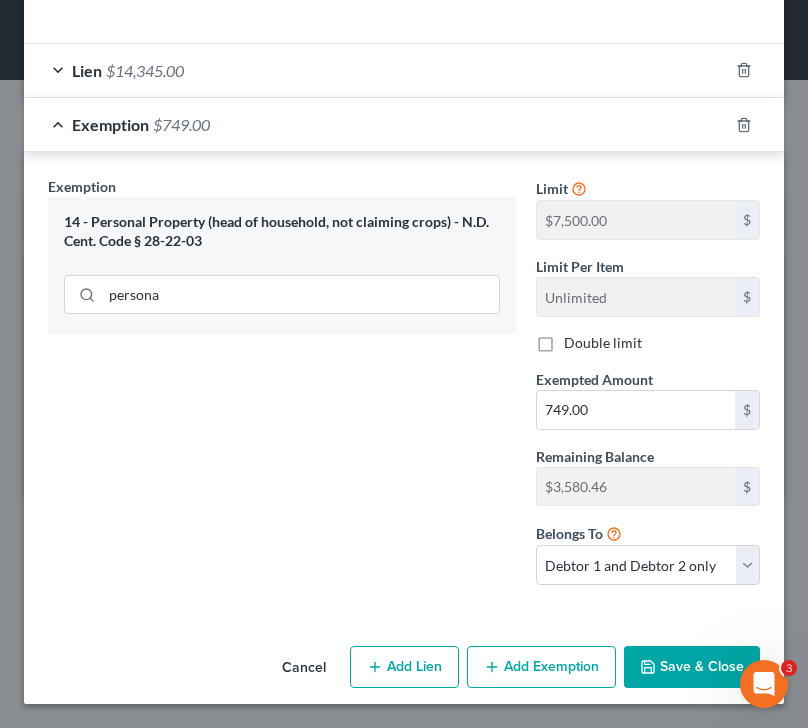 click on "Save & Close" at bounding box center [692, 667] 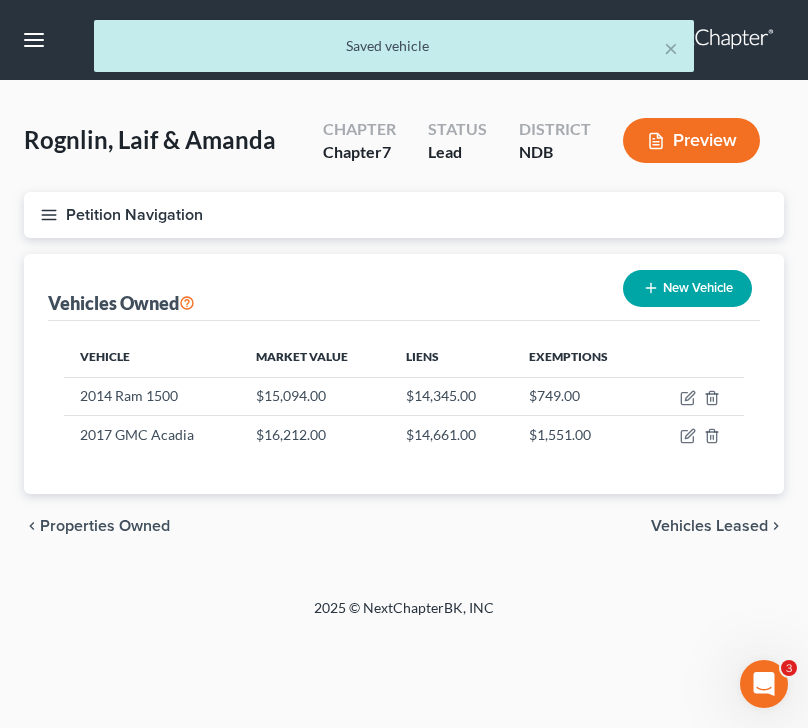 click on "Petition Navigation" at bounding box center (404, 215) 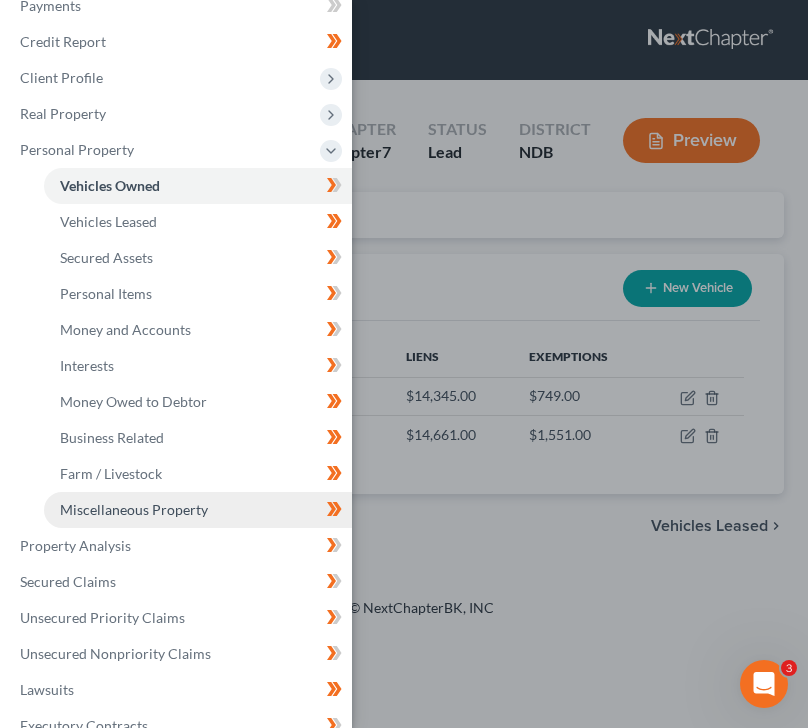 click on "Miscellaneous Property" at bounding box center (134, 509) 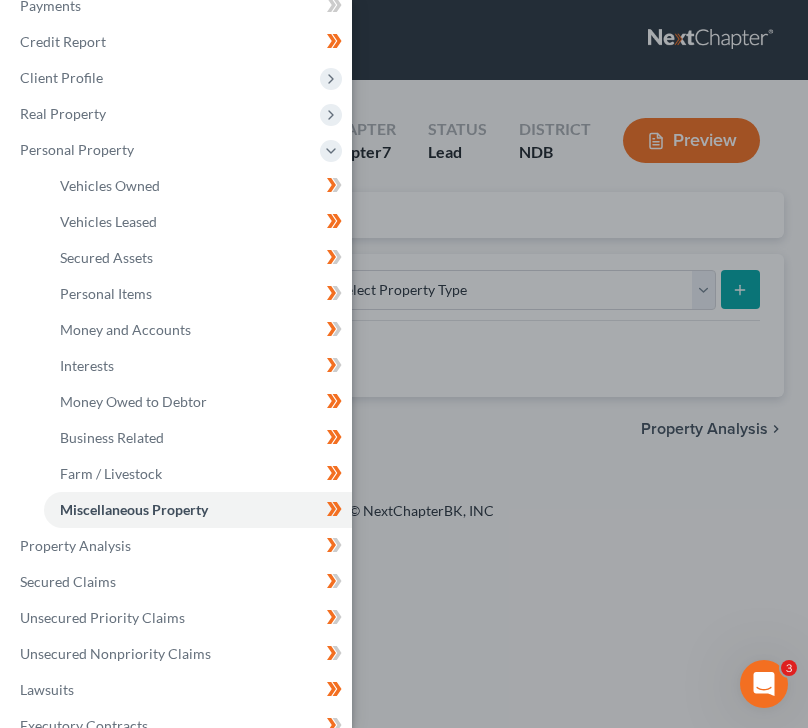 click on "Case Dashboard
Payments
Invoices
Payments
Payments
Credit Report
Client Profile" at bounding box center [404, 364] 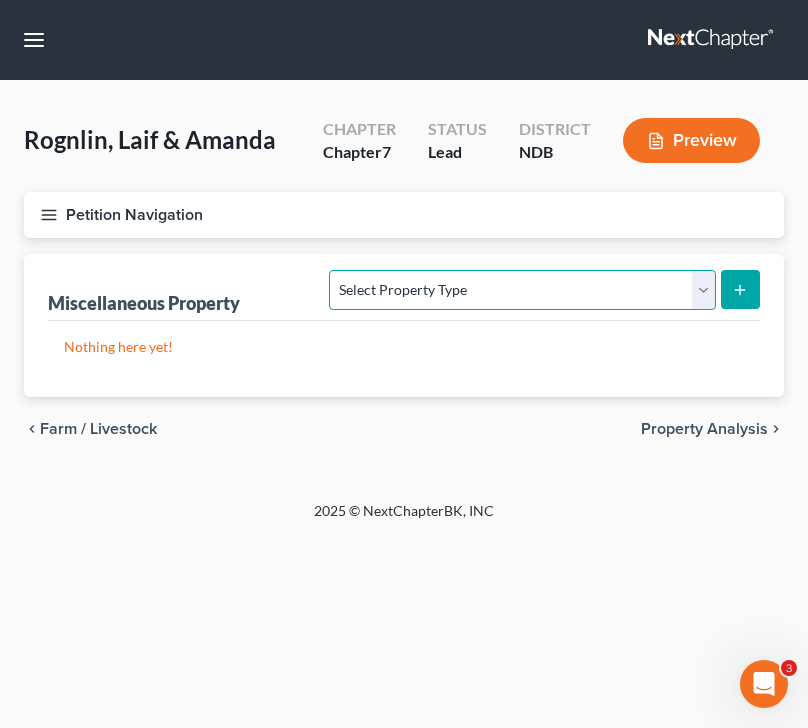click on "Select Property Type Assigned for Creditor Benefit Within 1 Year (SOFA: 12) Holding for Another (SOFA: 23) Not Yet Listed (A/B 53) Stored Within 1 Year (SOFA: 22, Optional A/B: 6) Transferred (SOFA 18, 19)" at bounding box center (522, 290) 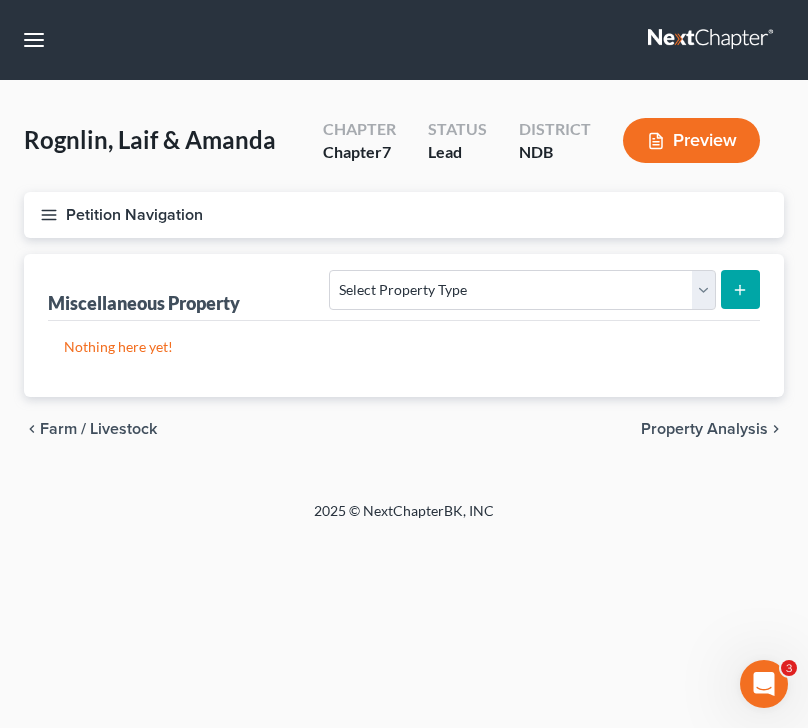 click 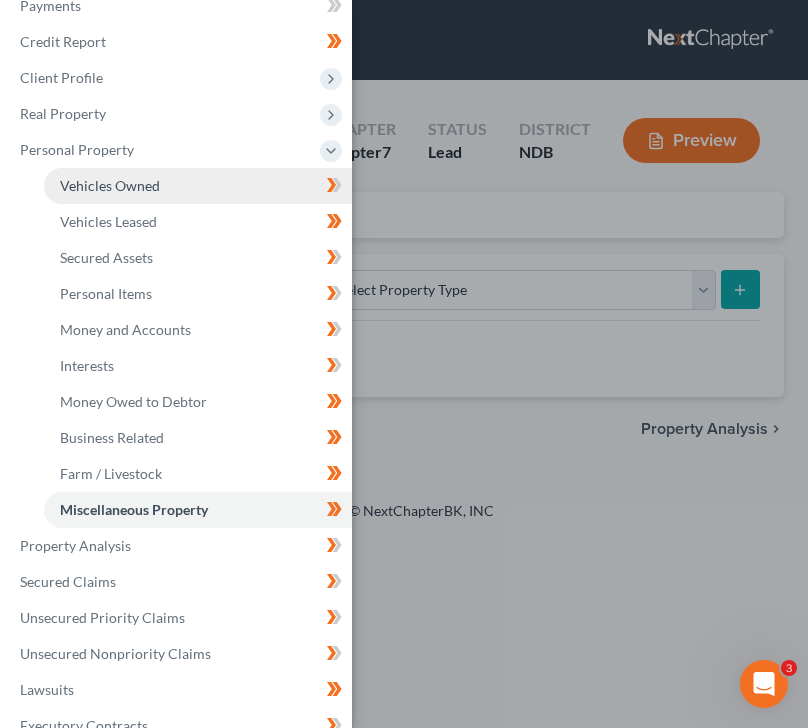 click on "Vehicles Owned" at bounding box center (198, 186) 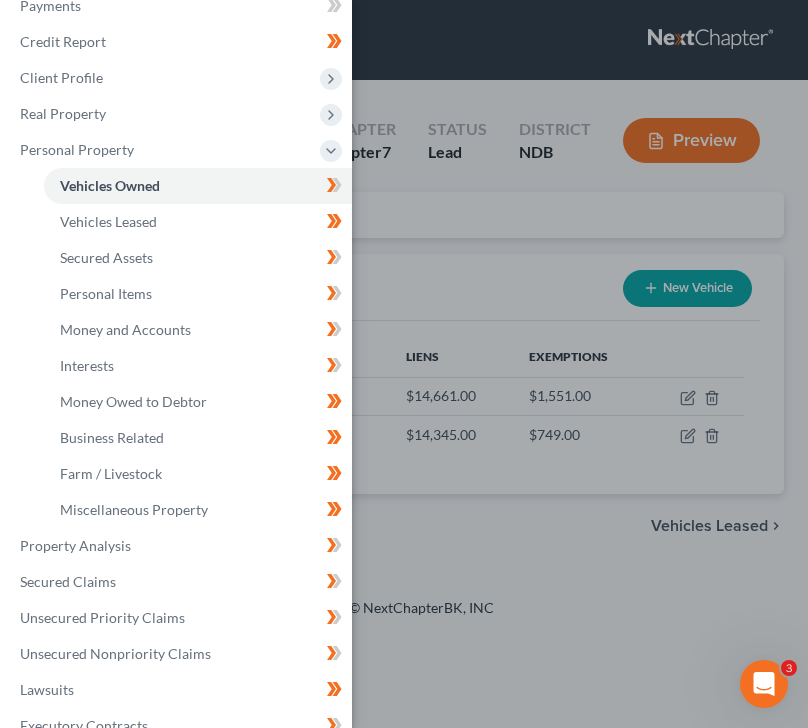 click on "Case Dashboard
Payments
Invoices
Payments
Payments
Credit Report
Client Profile" at bounding box center [404, 364] 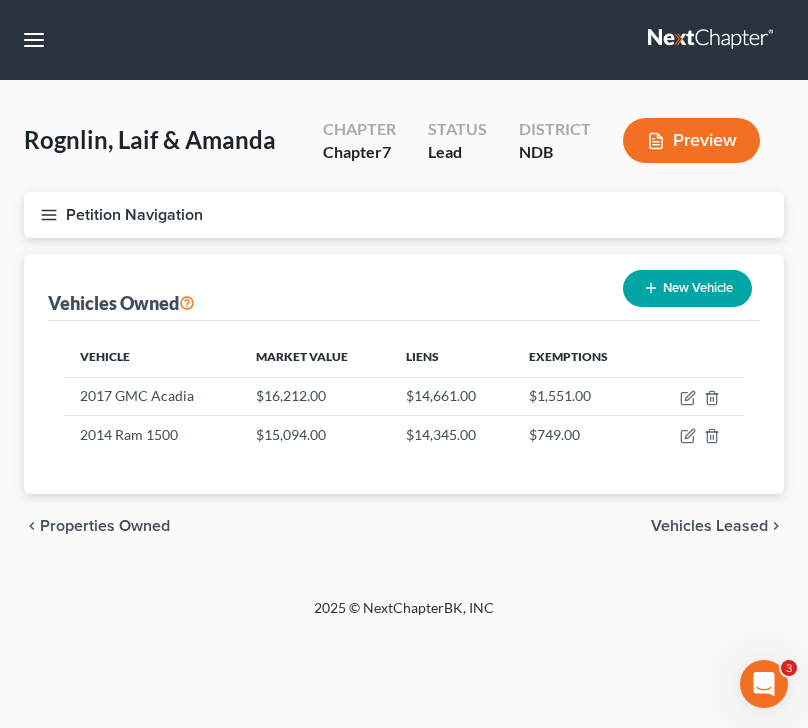 click on "New Vehicle" at bounding box center [687, 288] 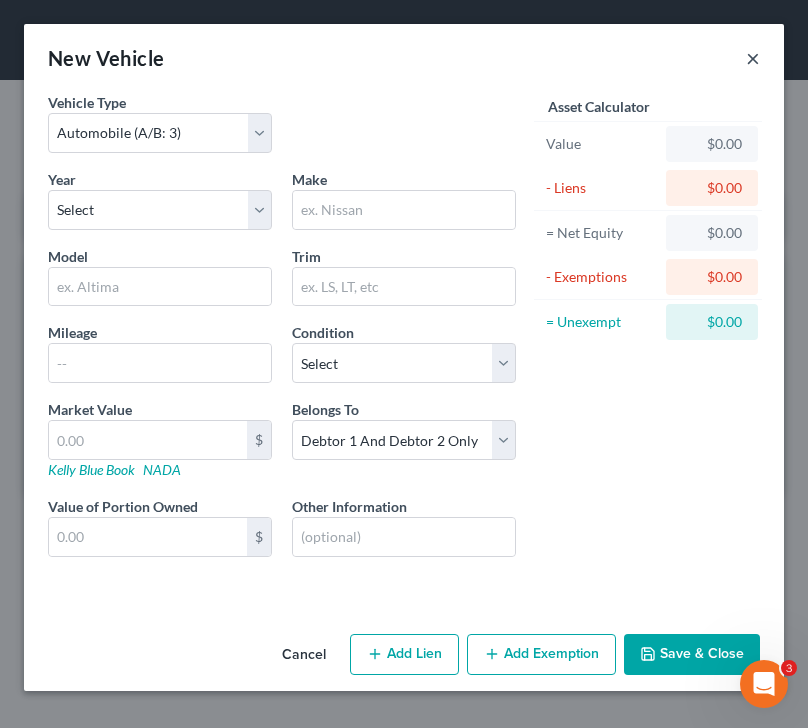 click on "×" at bounding box center [753, 58] 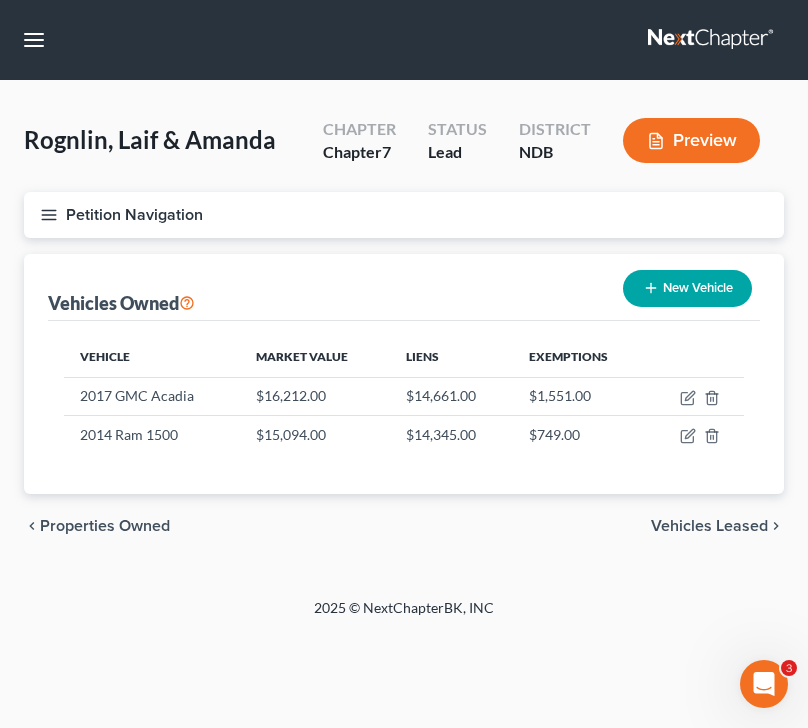 click on "New Vehicle" at bounding box center [687, 288] 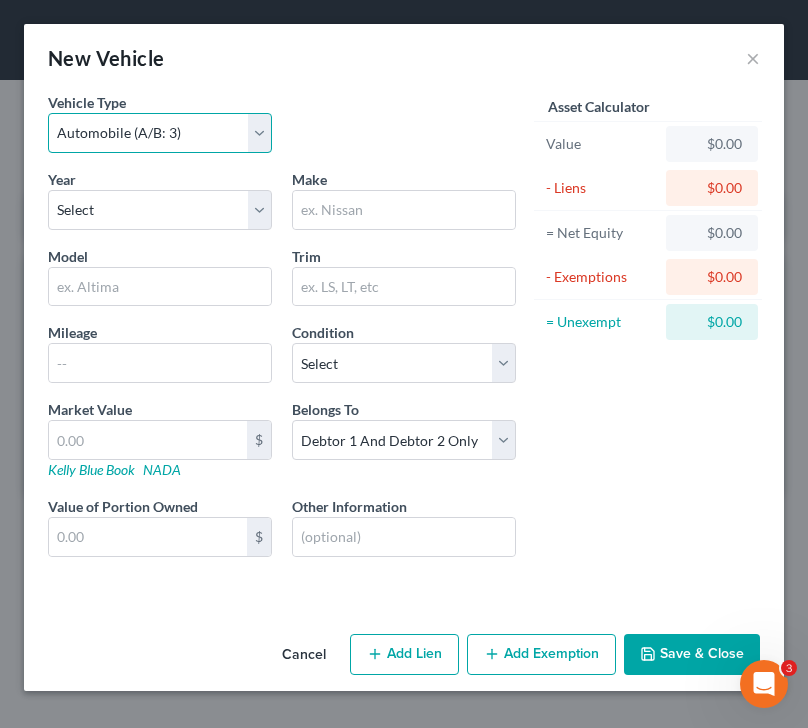 click on "Select Automobile (A/B: 3) Truck (A/B: 3) Trailer (A/B: 4) Watercraft (A/B: 4) Aircraft (A/B: 4) Motor Home (A/B: 4) ATV (A/B: 4) Other Vehicle (A/B: 4)" at bounding box center [160, 133] 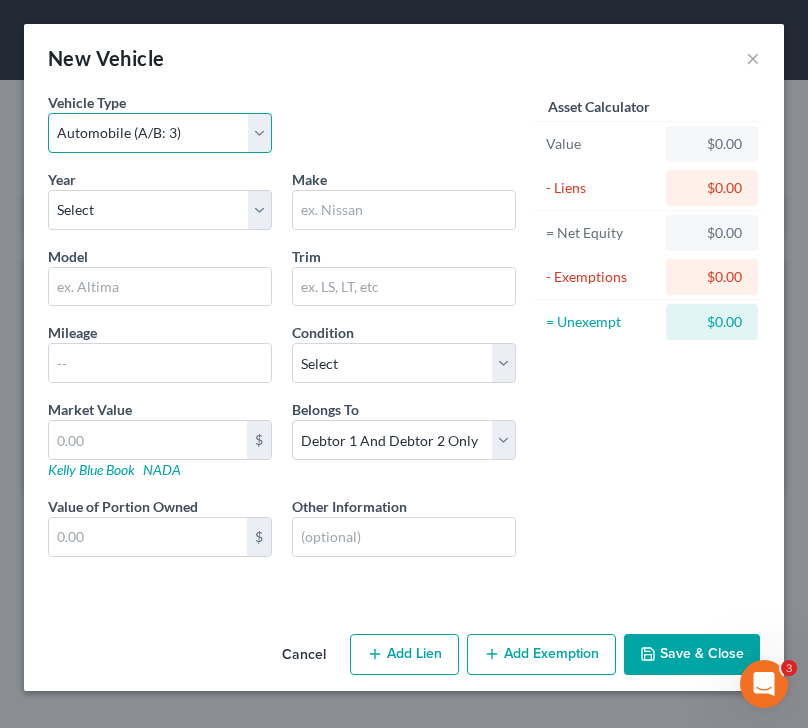 select on "2" 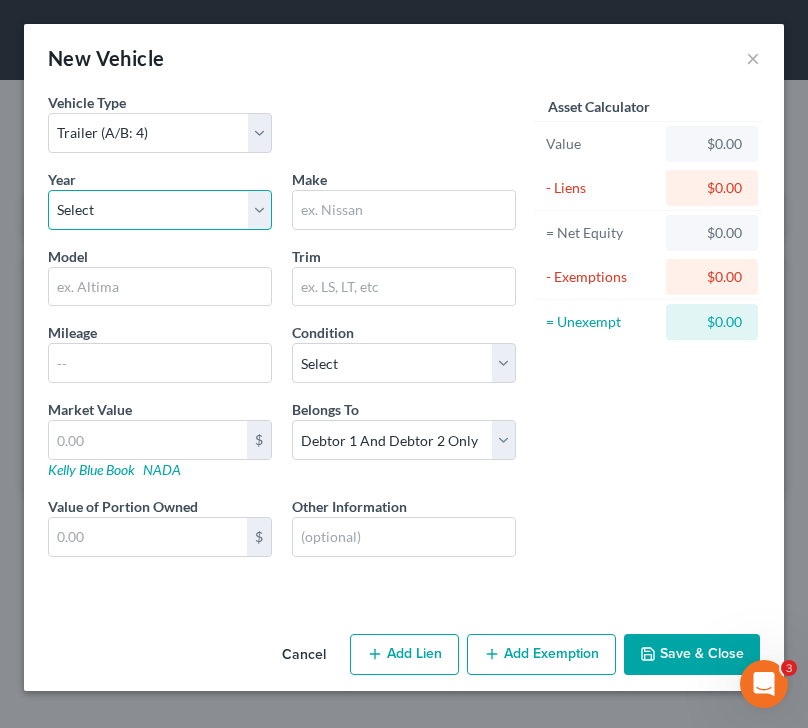 click on "Select 2026 2025 2024 2023 2022 2021 2020 2019 2018 2017 2016 2015 2014 2013 2012 2011 2010 2009 2008 2007 2006 2005 2004 2003 2002 2001 2000 1999 1998 1997 1996 1995 1994 1993 1992 1991 1990 1989 1988 1987 1986 1985 1984 1983 1982 1981 1980 1979 1978 1977 1976 1975 1974 1973 1972 1971 1970 1969 1968 1967 1966 1965 1964 1963 1962 1961 1960 1959 1958 1957 1956 1955 1954 1953 1952 1951 1950 1949 1948 1947 1946 1945 1944 1943 1942 1941 1940 1939 1938 1937 1936 1935 1934 1933 1932 1931 1930 1929 1928 1927 1926 1925 1924 1923 1922 1921 1920 1919 1918 1917 1916 1915 1914 1913 1912 1911 1910 1909 1908 1907 1906 1905 1904 1903 1902 1901" at bounding box center (160, 210) 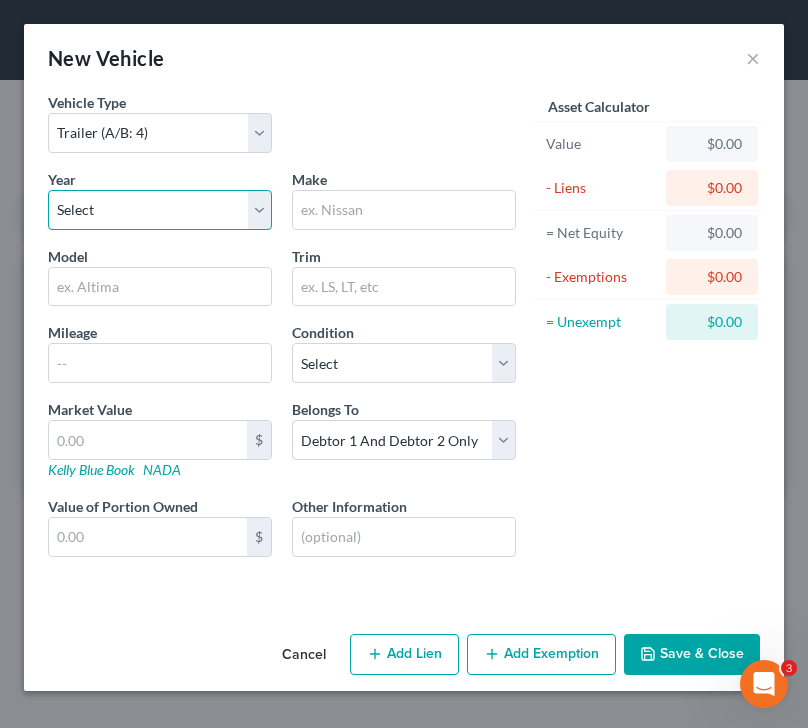 select on "7" 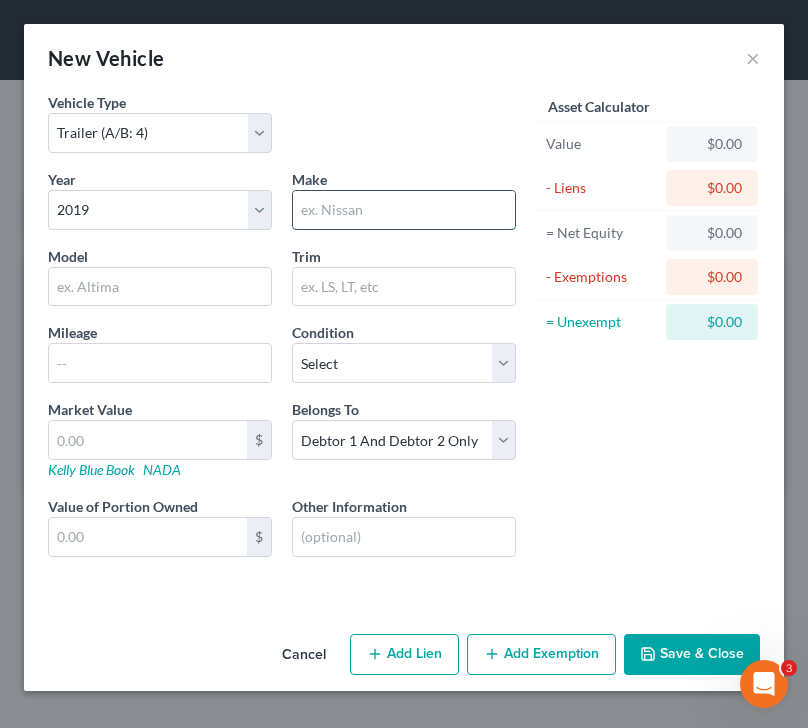 click at bounding box center [404, 210] 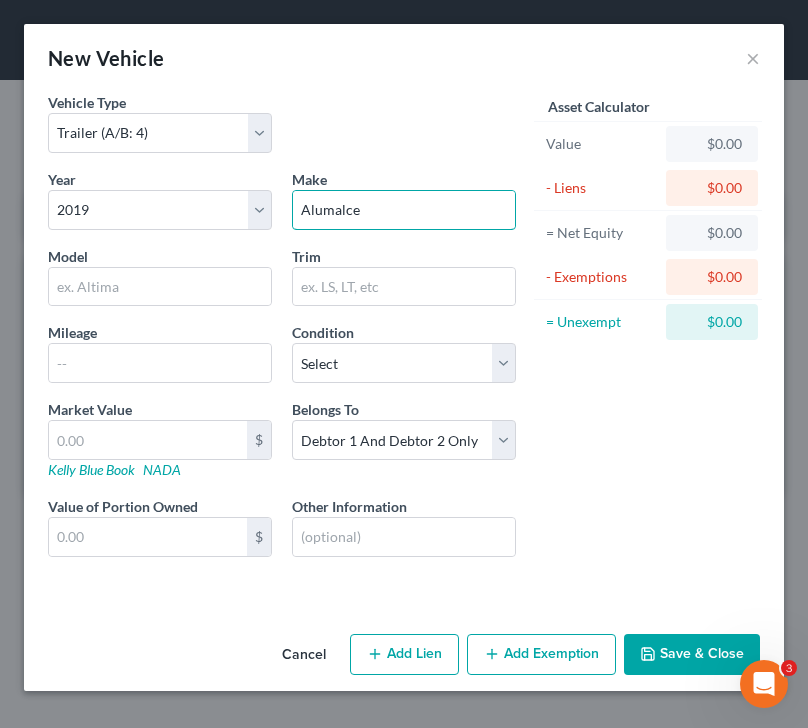 type on "Alumalce" 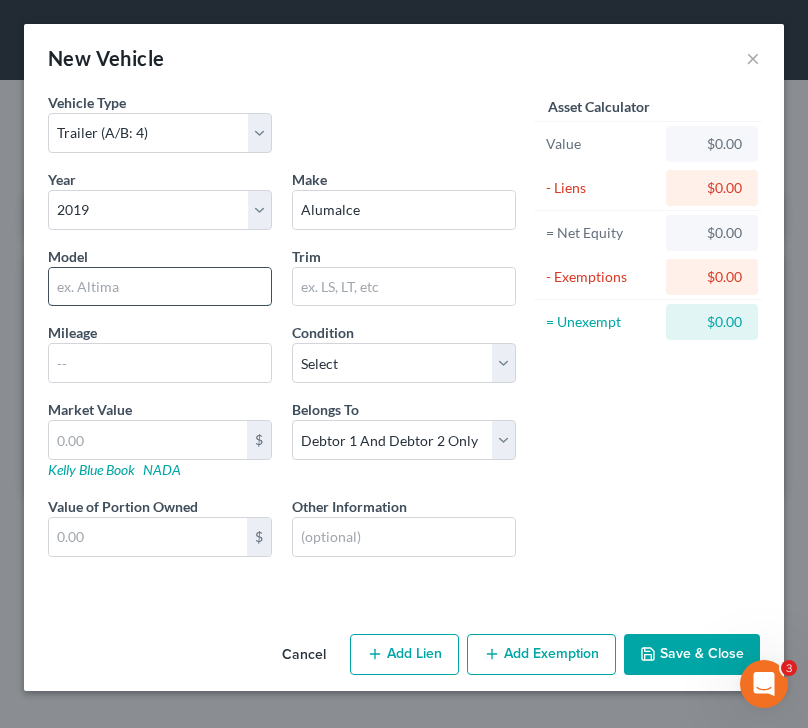 click at bounding box center [160, 287] 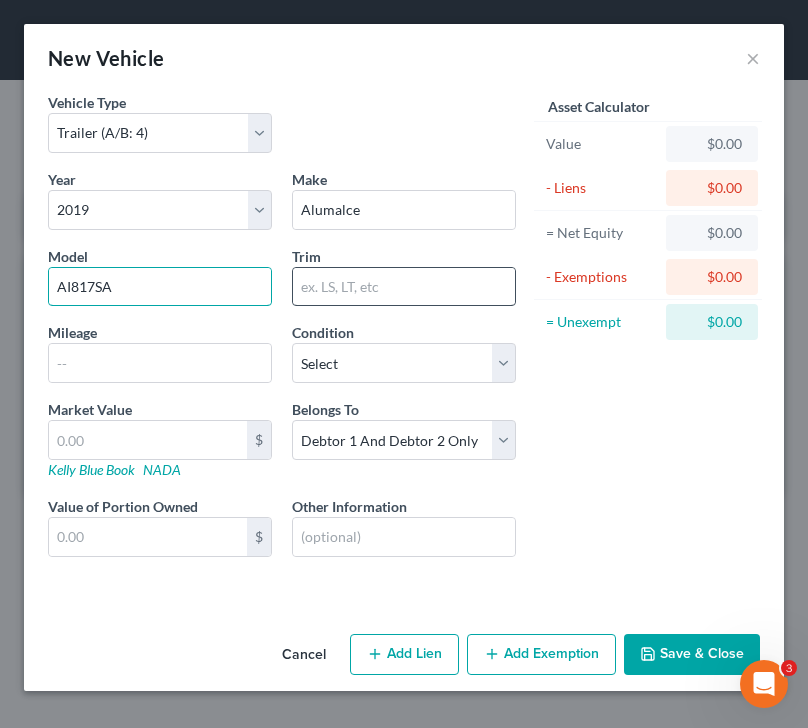 type on "AI817SA" 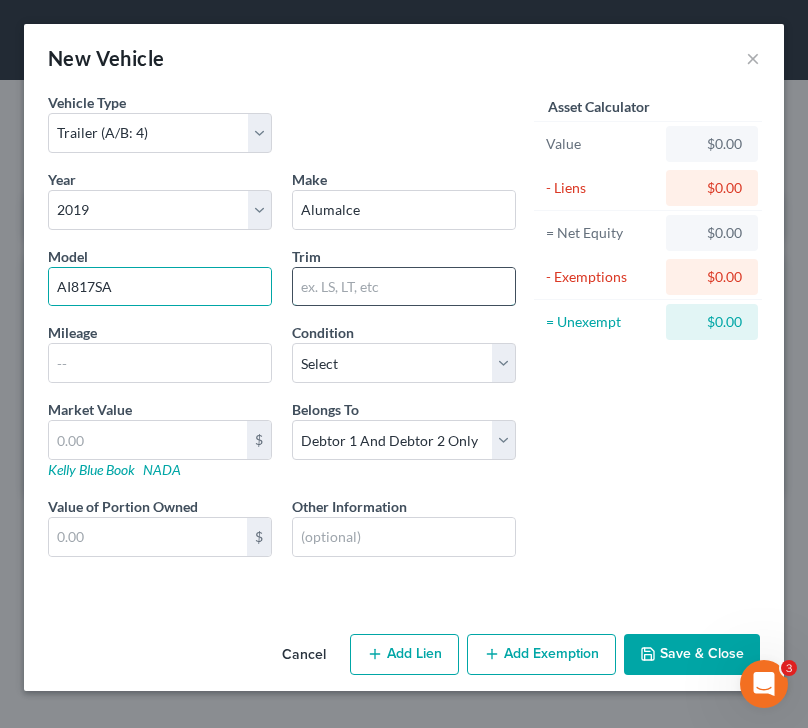 click at bounding box center (404, 287) 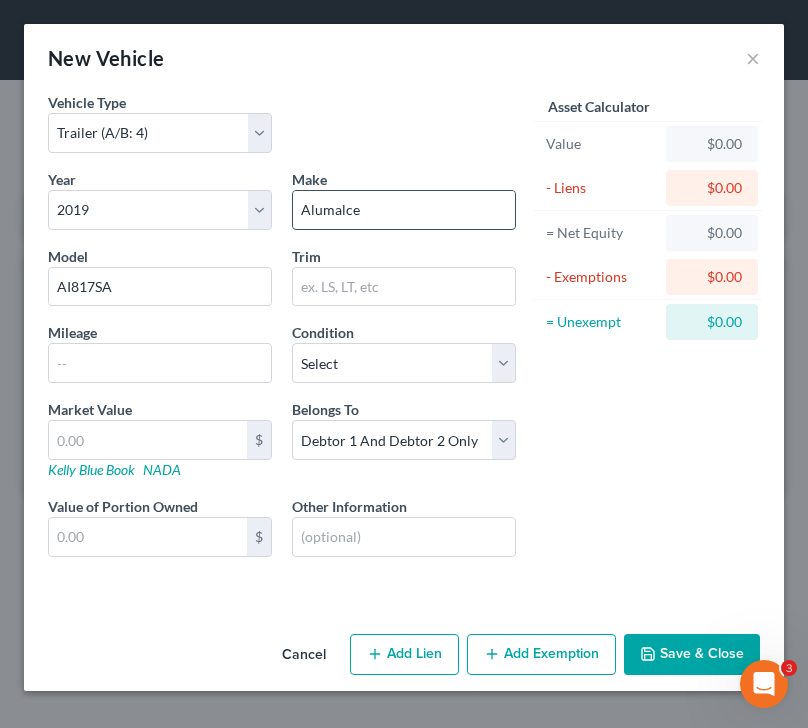 click on "Alumalce" at bounding box center (404, 210) 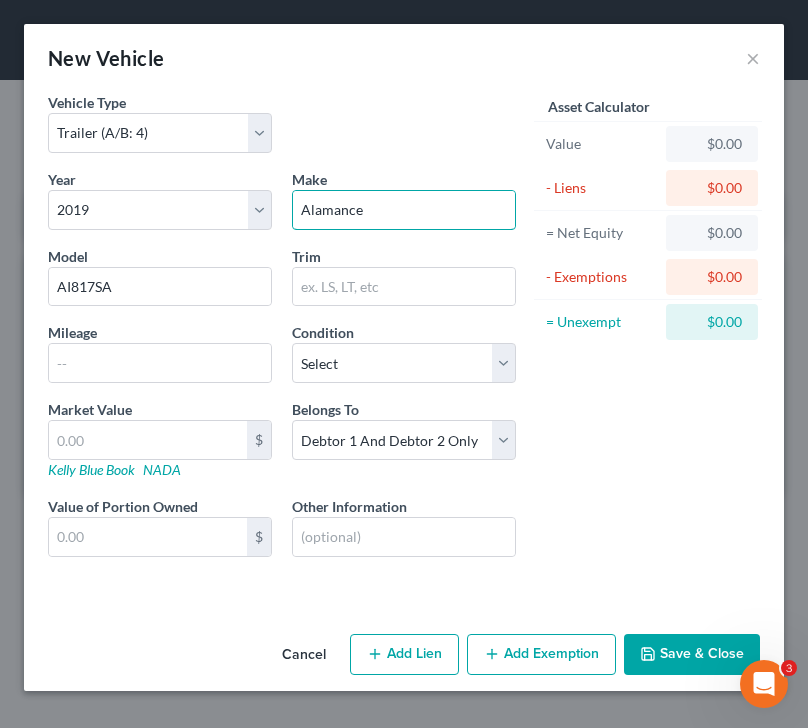 type on "Alamance" 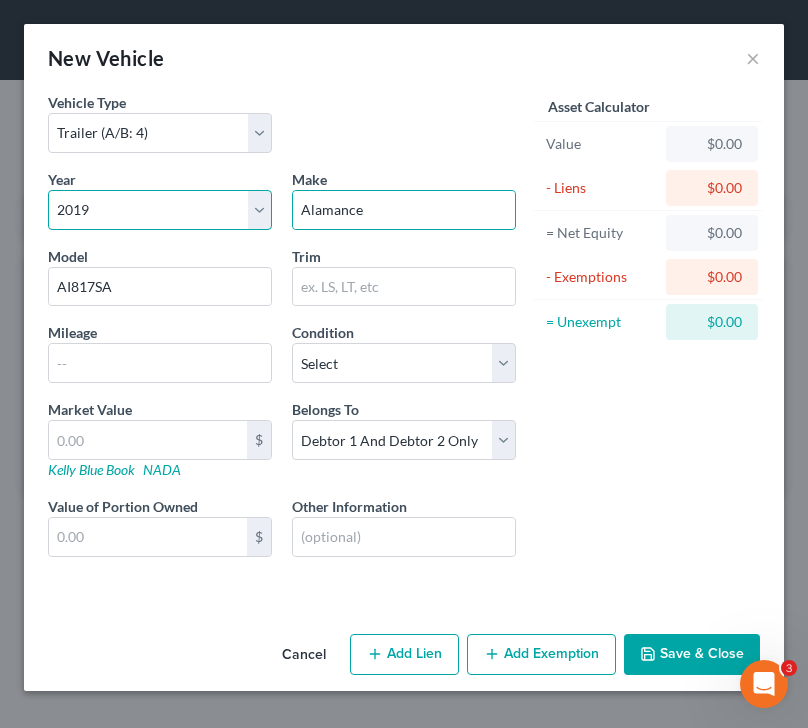 click on "Select 2026 2025 2024 2023 2022 2021 2020 2019 2018 2017 2016 2015 2014 2013 2012 2011 2010 2009 2008 2007 2006 2005 2004 2003 2002 2001 2000 1999 1998 1997 1996 1995 1994 1993 1992 1991 1990 1989 1988 1987 1986 1985 1984 1983 1982 1981 1980 1979 1978 1977 1976 1975 1974 1973 1972 1971 1970 1969 1968 1967 1966 1965 1964 1963 1962 1961 1960 1959 1958 1957 1956 1955 1954 1953 1952 1951 1950 1949 1948 1947 1946 1945 1944 1943 1942 1941 1940 1939 1938 1937 1936 1935 1934 1933 1932 1931 1930 1929 1928 1927 1926 1925 1924 1923 1922 1921 1920 1919 1918 1917 1916 1915 1914 1913 1912 1911 1910 1909 1908 1907 1906 1905 1904 1903 1902 1901" at bounding box center [160, 210] 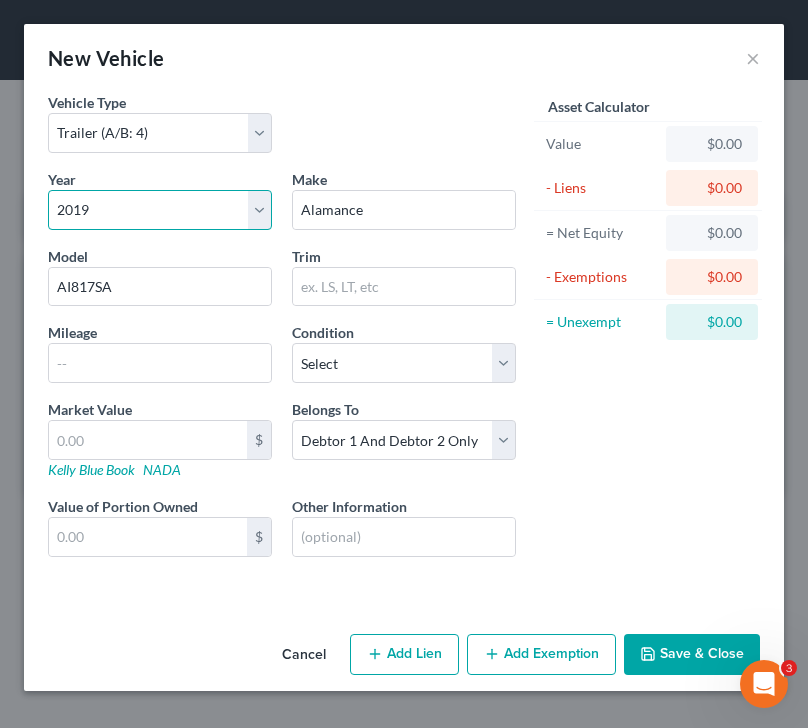 select on "5" 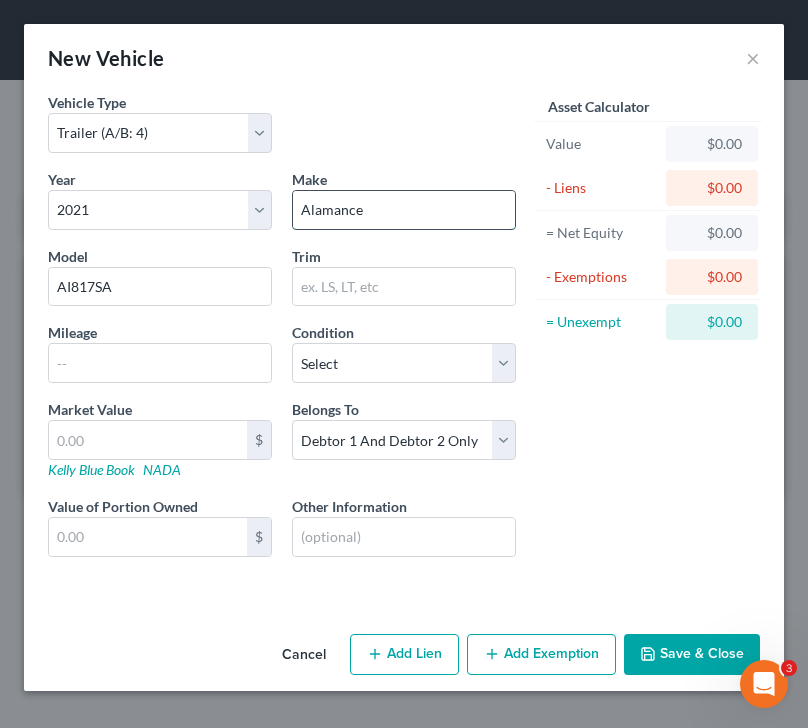 click on "Alamance" at bounding box center (404, 210) 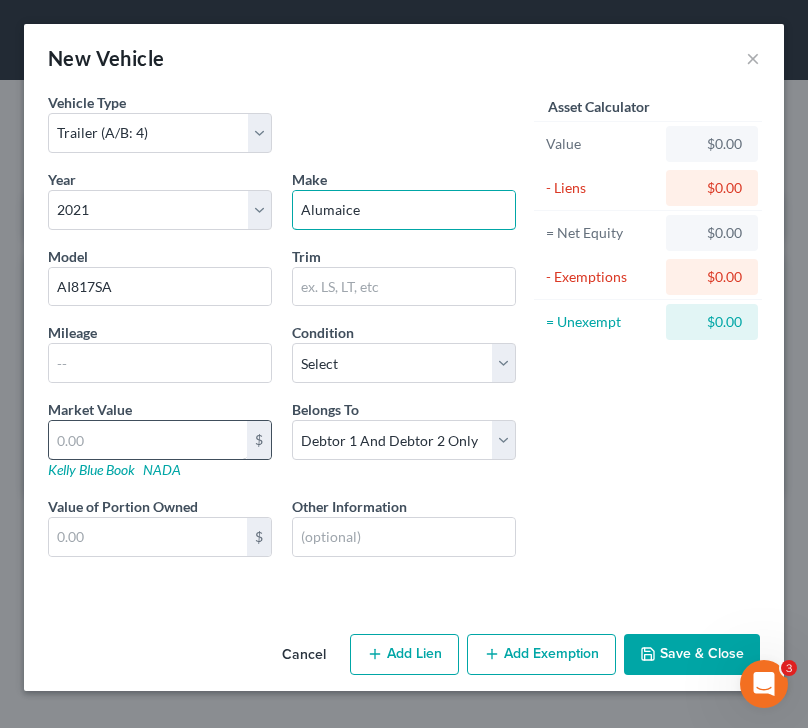 type on "Alumaice" 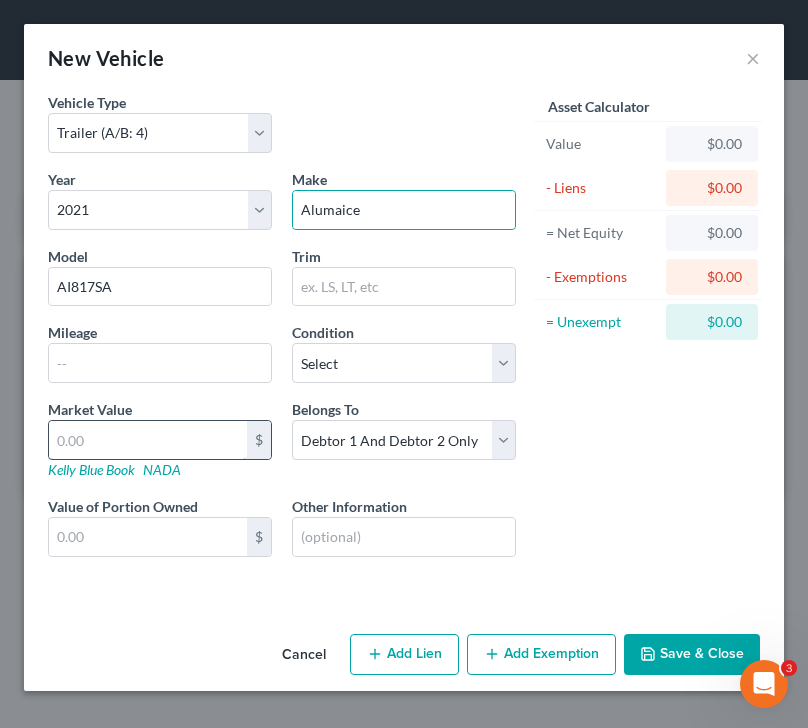 click at bounding box center (148, 440) 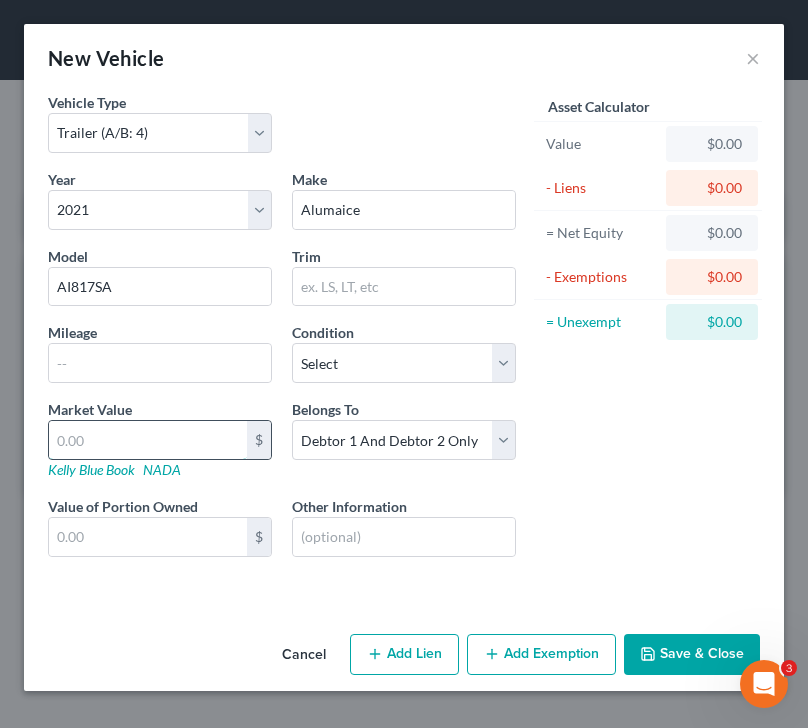 type on "2" 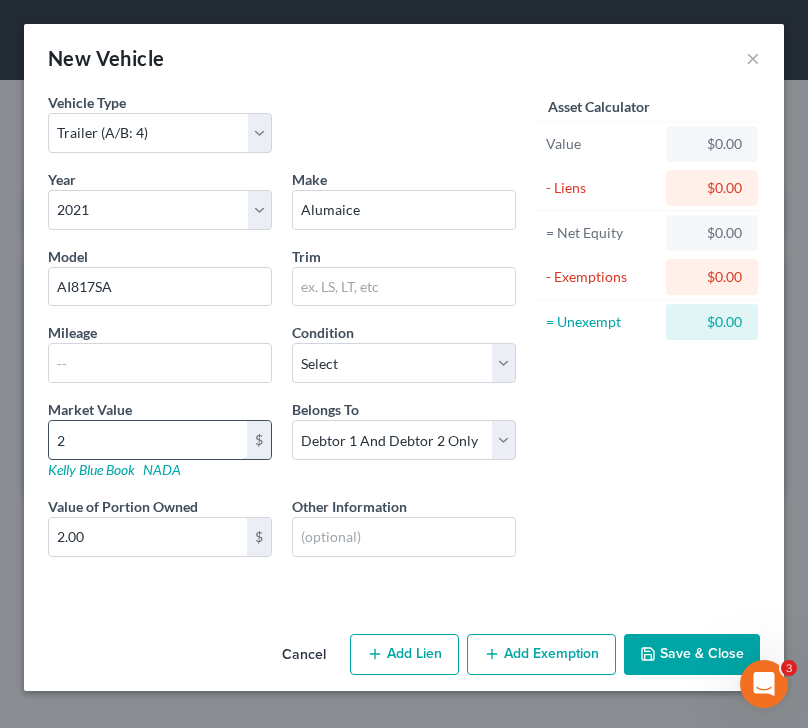 type on "24" 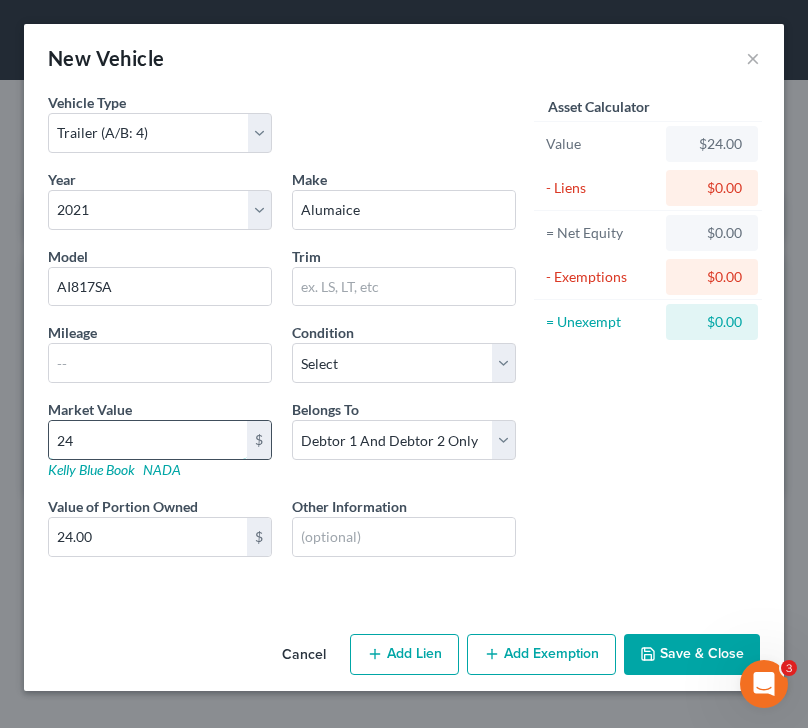 type on "240" 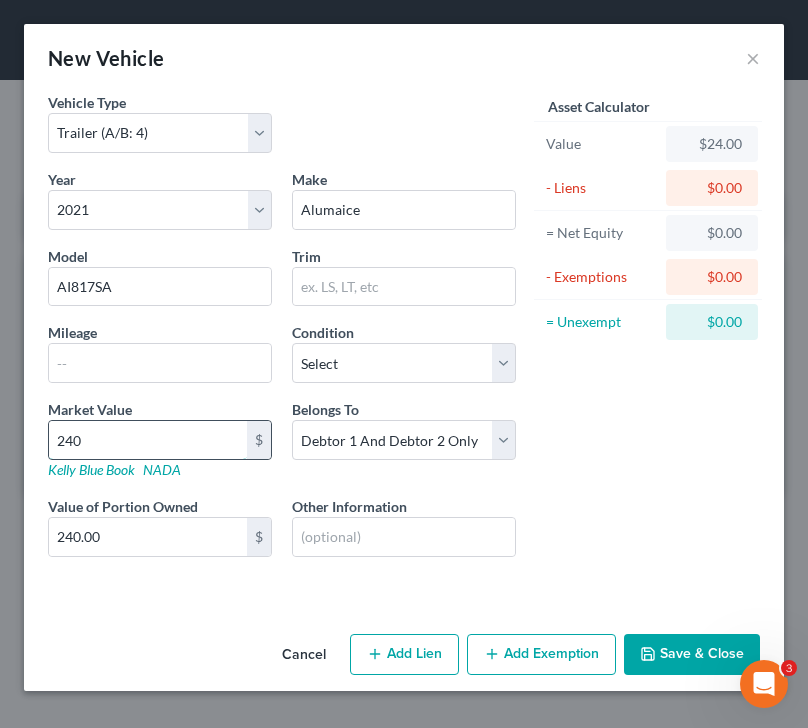 type on "2400" 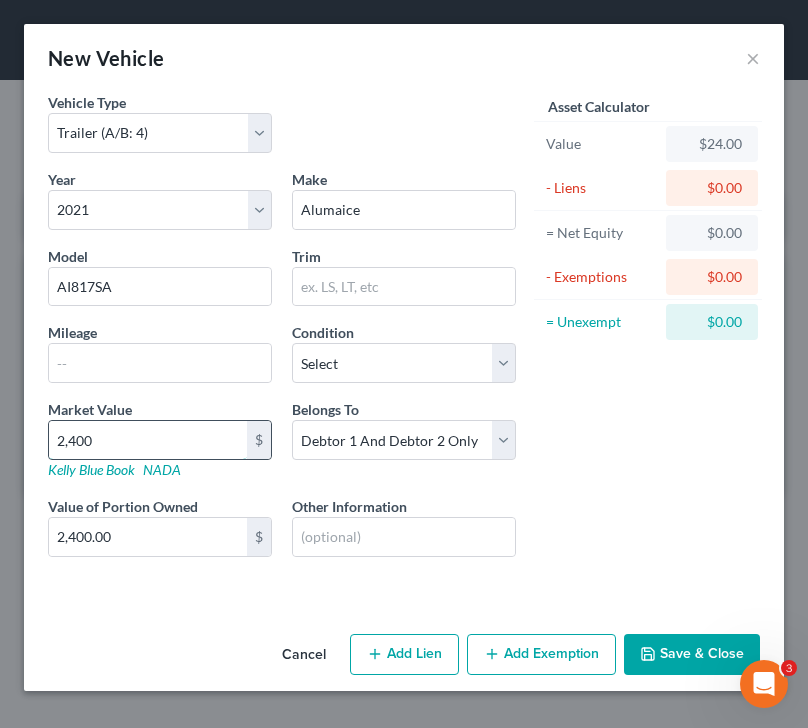 type on "2,4000" 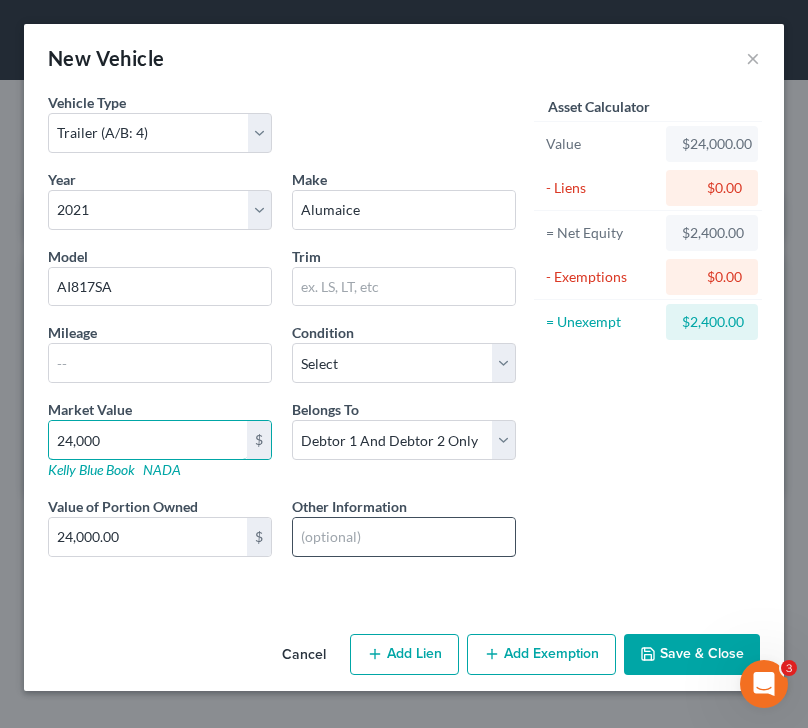 type on "24,000" 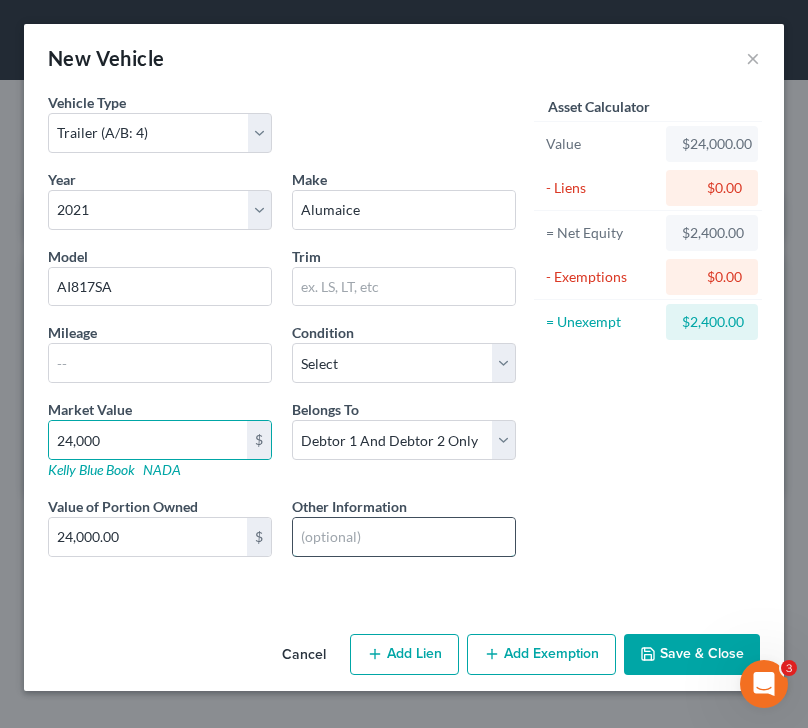 click at bounding box center (404, 537) 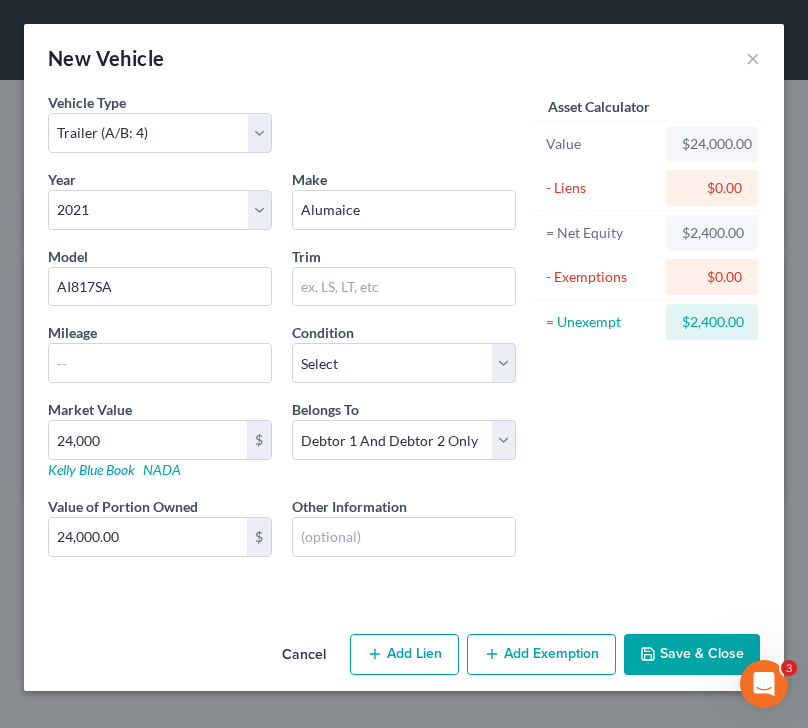 click on "Asset Calculator Value $24,000.00 - Liens $0.00 = Net Equity $2,400.00 - Exemptions $0.00 = Unexempt $2,400.00" at bounding box center [648, 341] 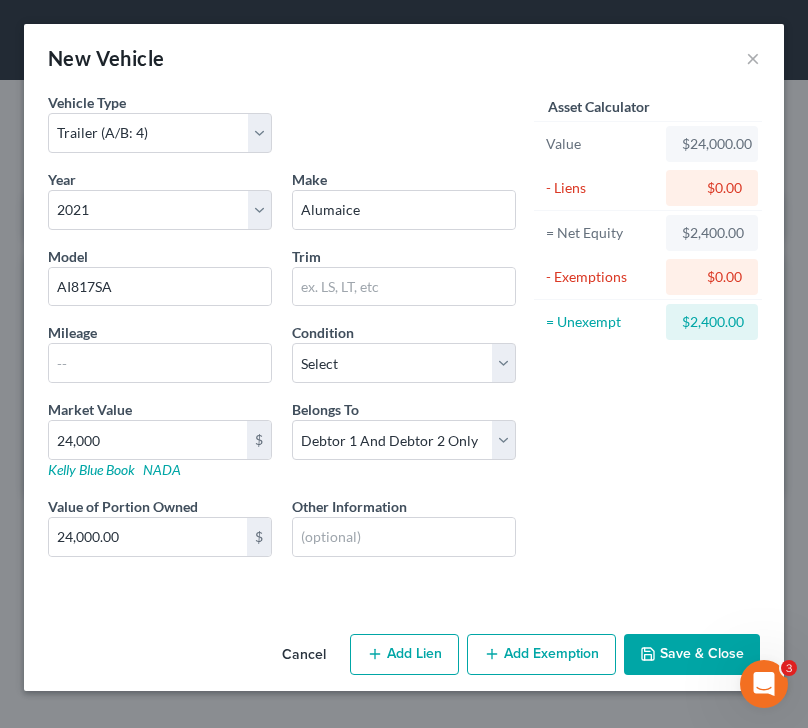 select on "0" 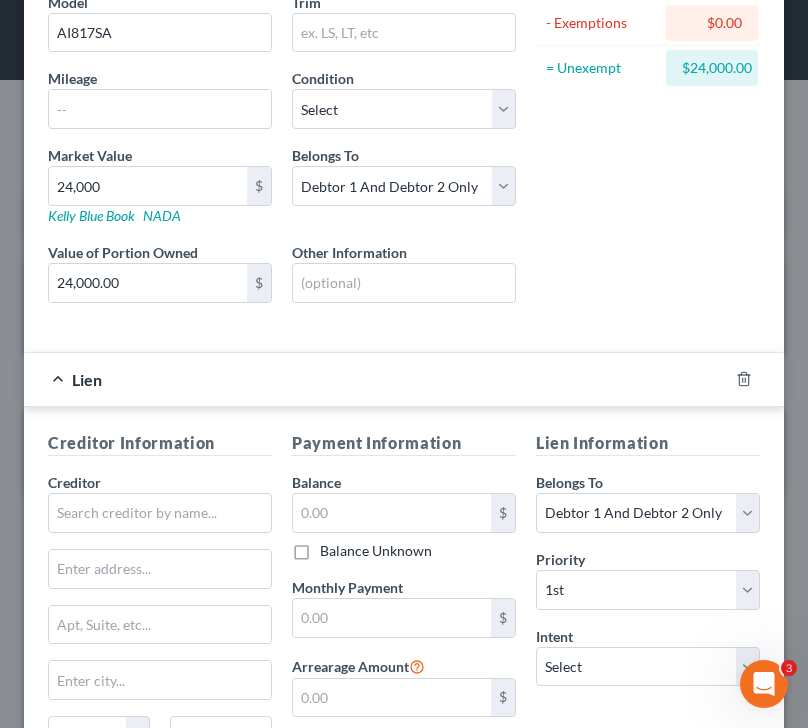 scroll, scrollTop: 289, scrollLeft: 0, axis: vertical 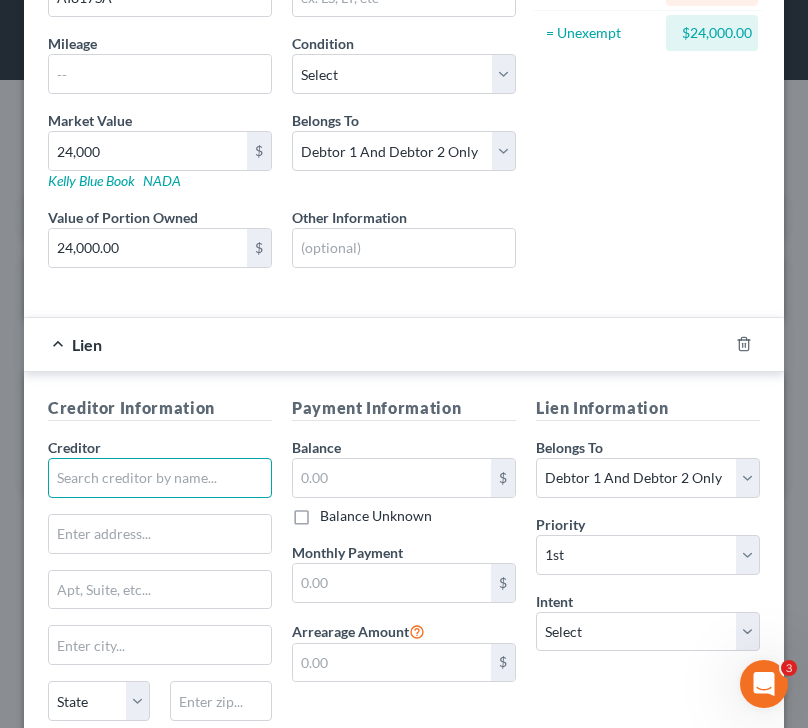 click at bounding box center (160, 478) 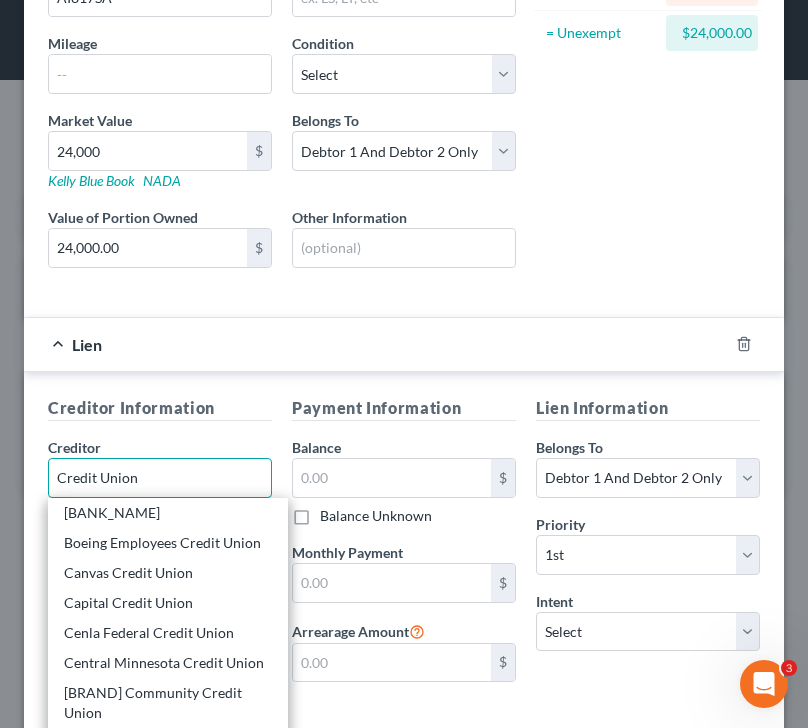 scroll, scrollTop: 427, scrollLeft: 0, axis: vertical 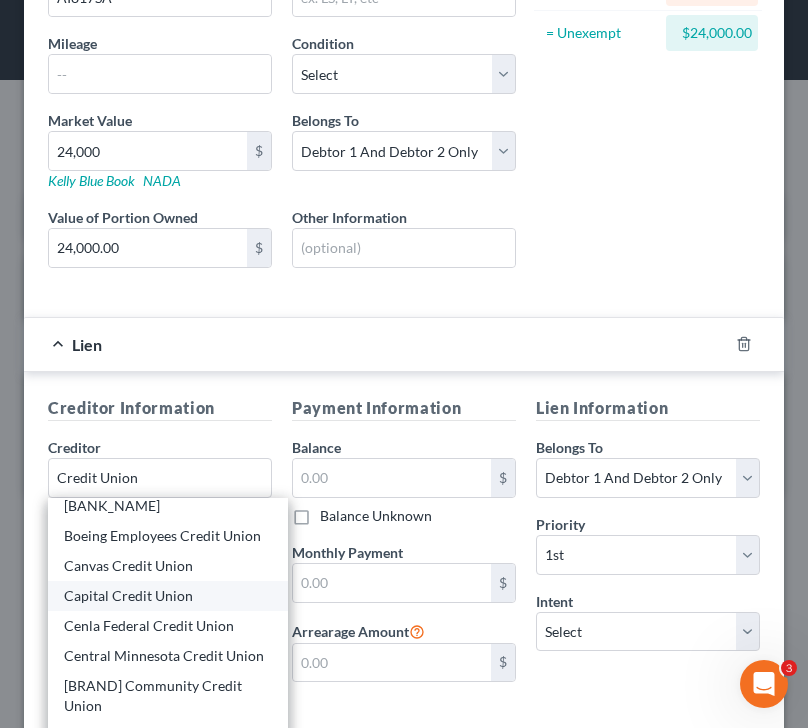 click on "Capital Credit Union" at bounding box center (168, 596) 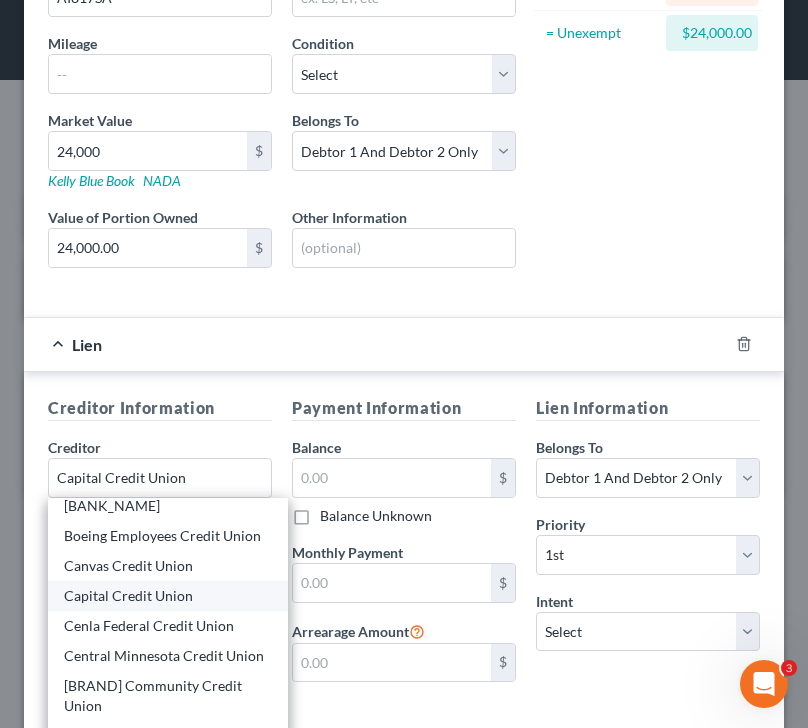scroll, scrollTop: 0, scrollLeft: 0, axis: both 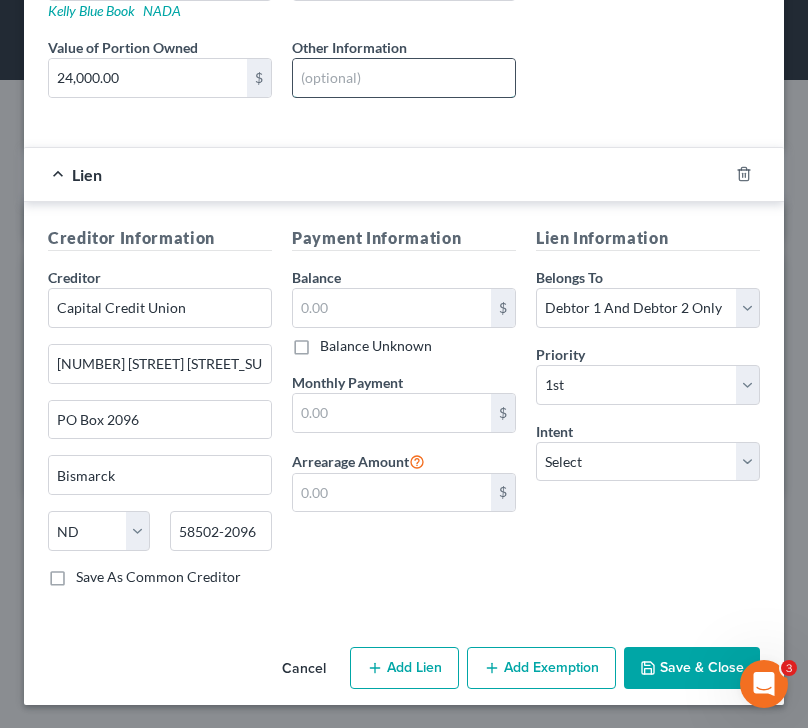 click at bounding box center [404, 78] 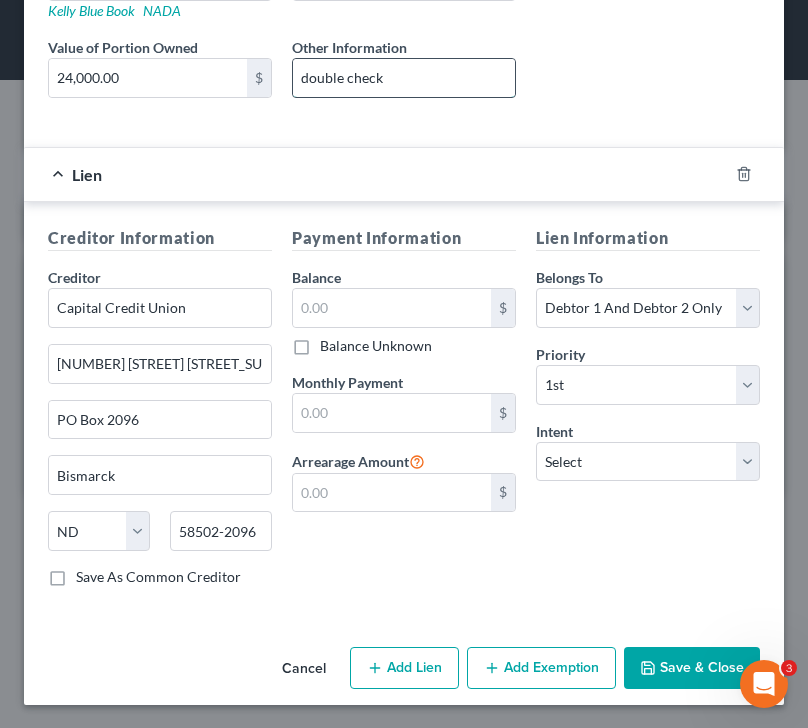 click on "double check" at bounding box center (404, 78) 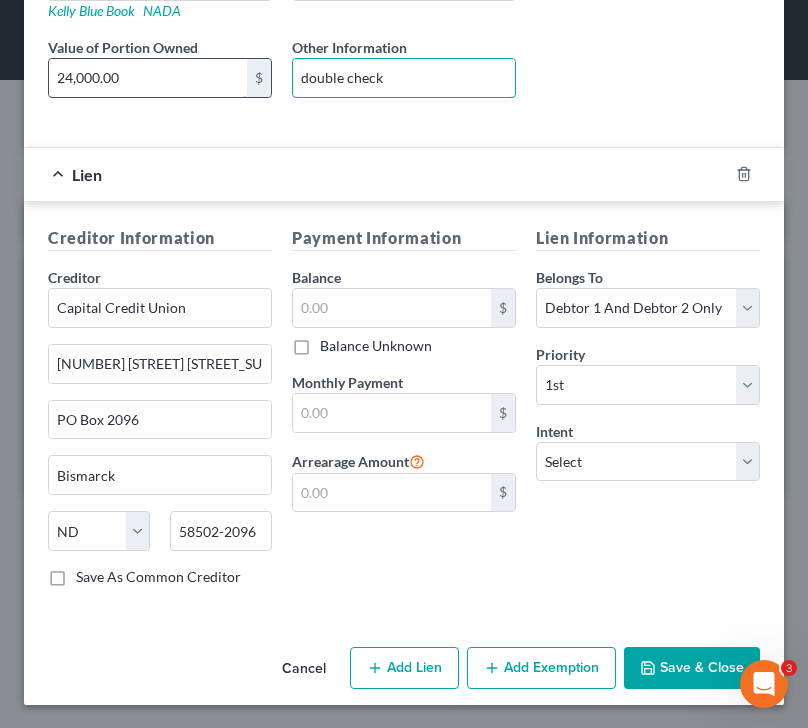 drag, startPoint x: 395, startPoint y: 73, endPoint x: 203, endPoint y: 75, distance: 192.01042 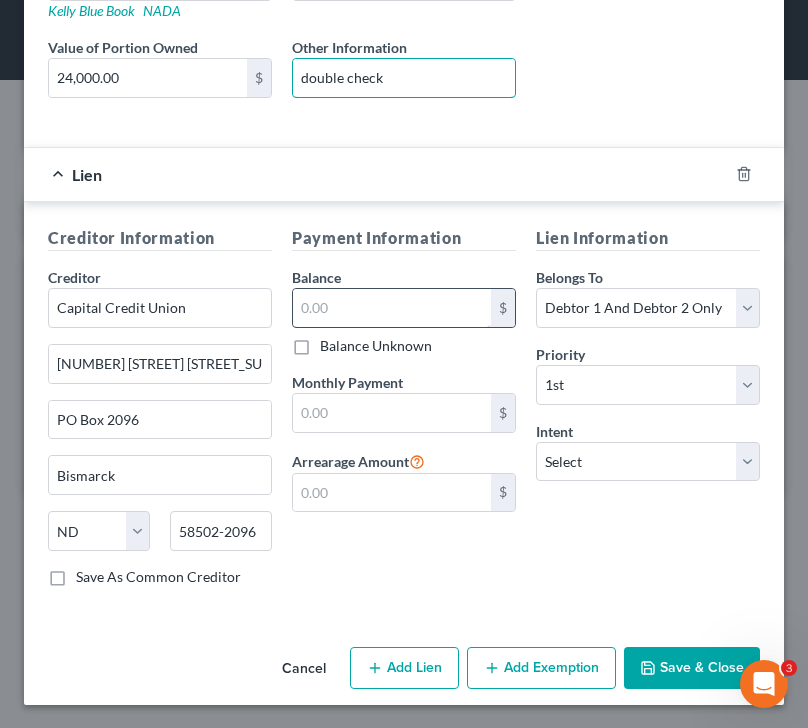 type on "double check" 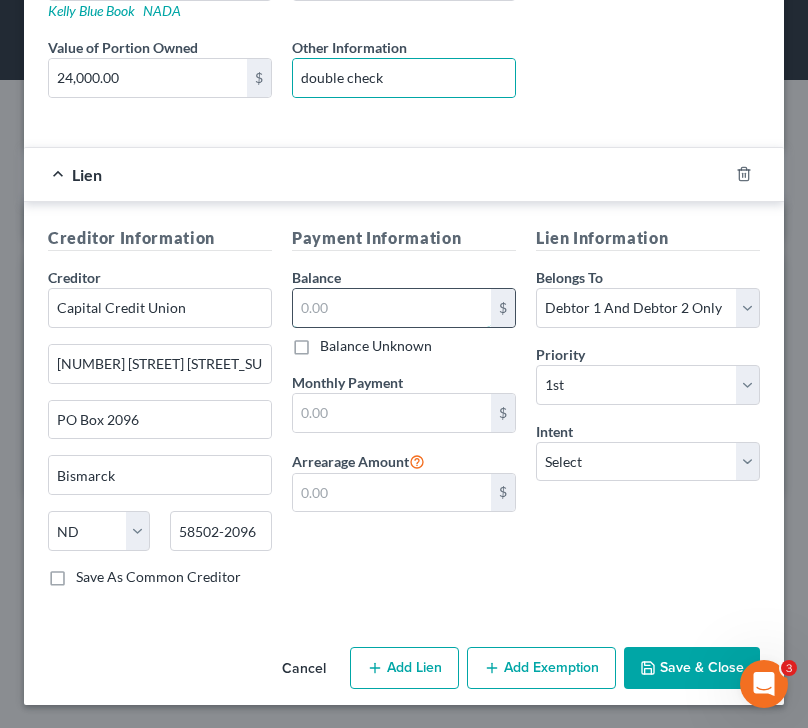 click at bounding box center [392, 308] 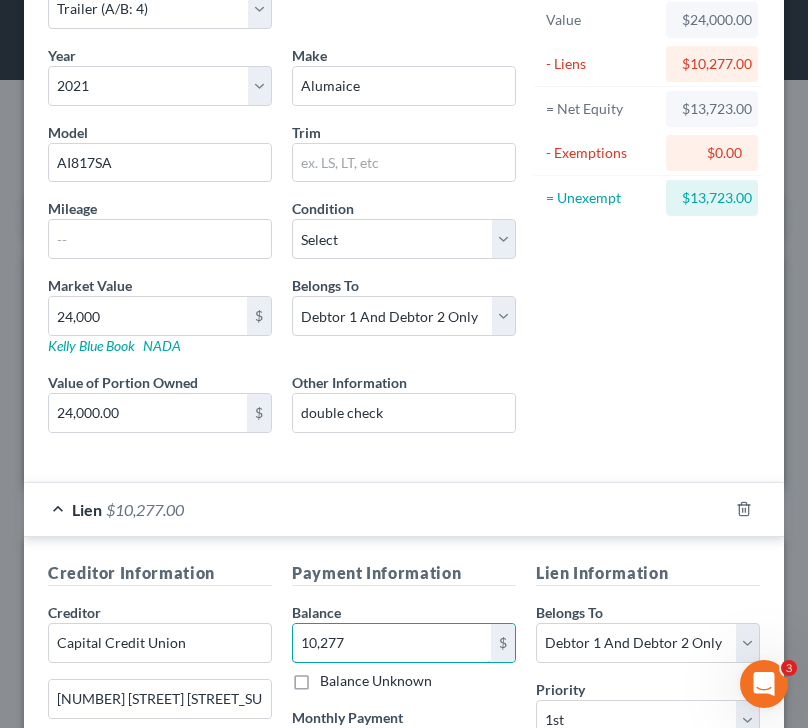 scroll, scrollTop: 100, scrollLeft: 0, axis: vertical 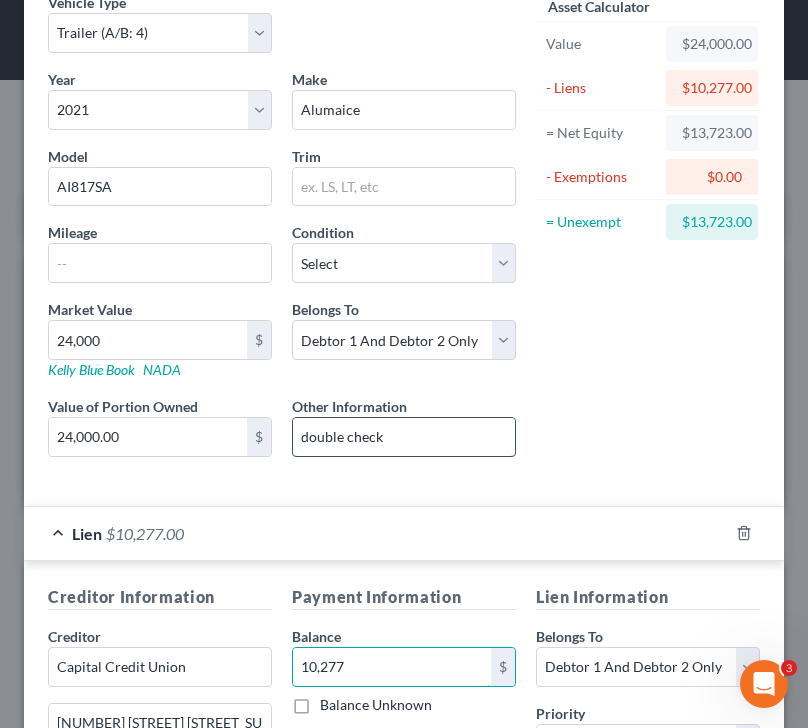 type on "10,277" 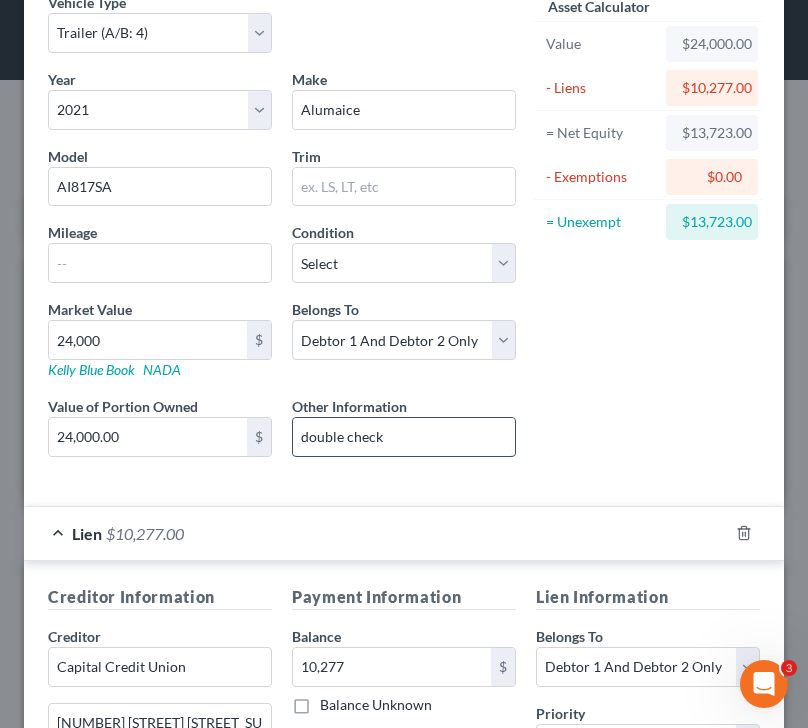 click on "double check" at bounding box center (404, 437) 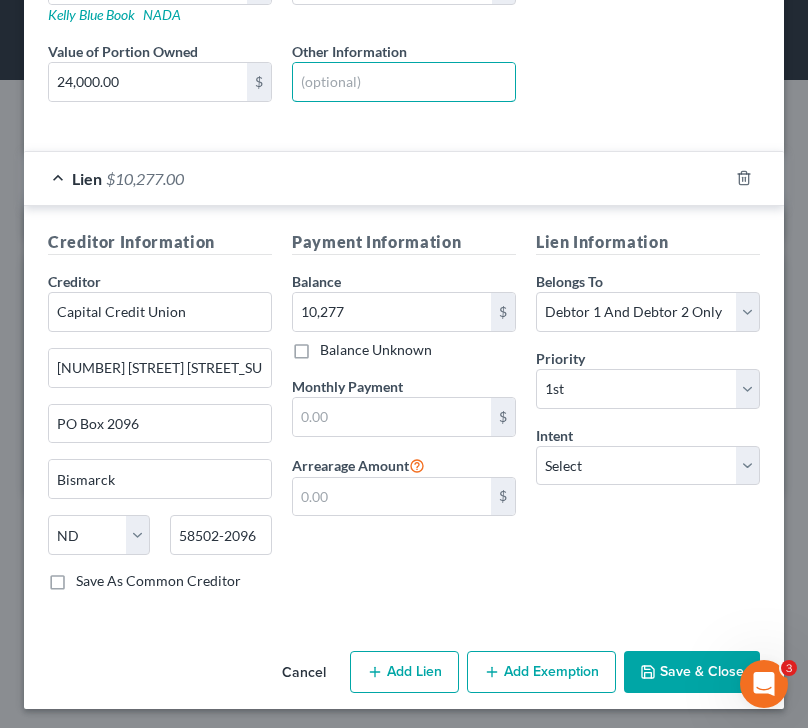 scroll, scrollTop: 459, scrollLeft: 0, axis: vertical 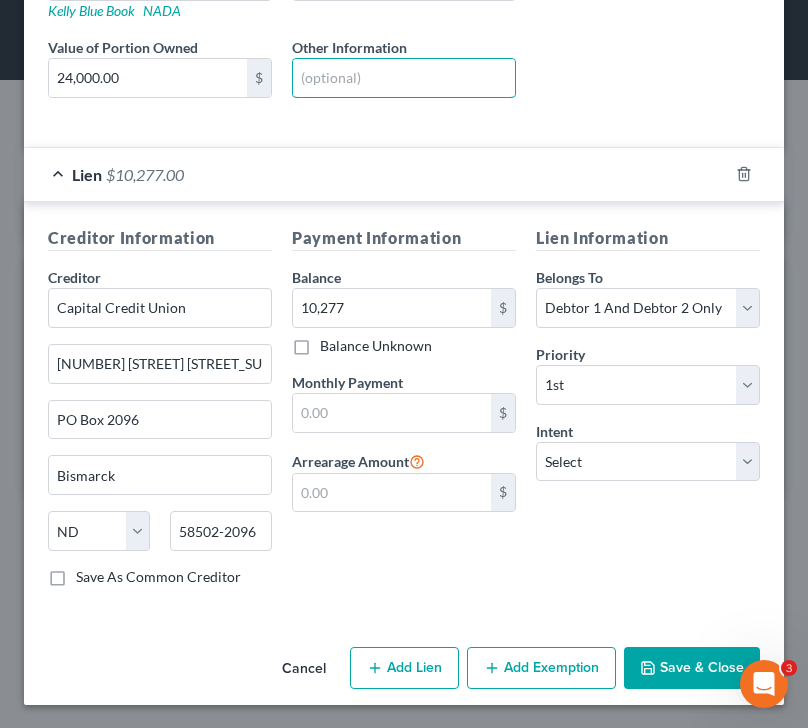 type 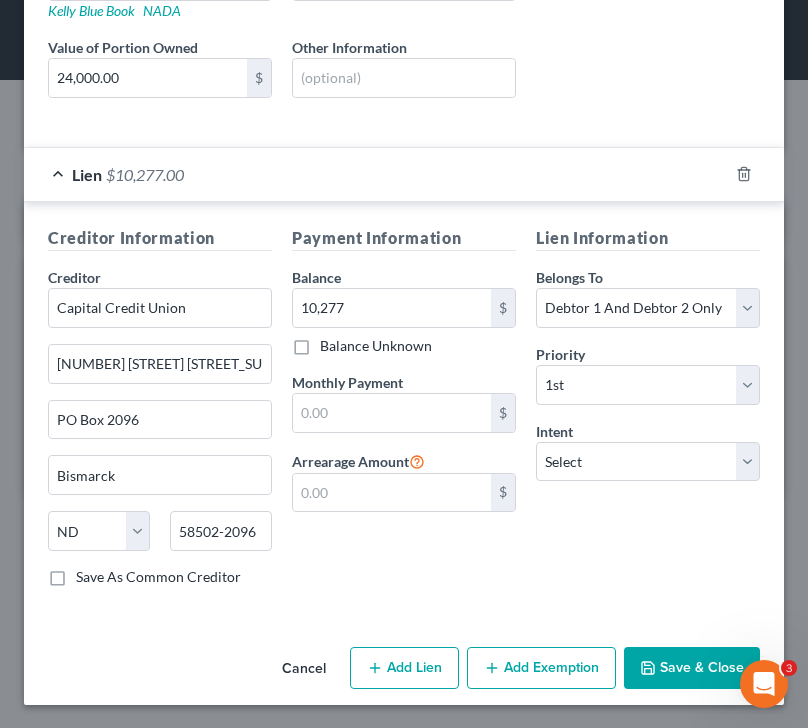 click 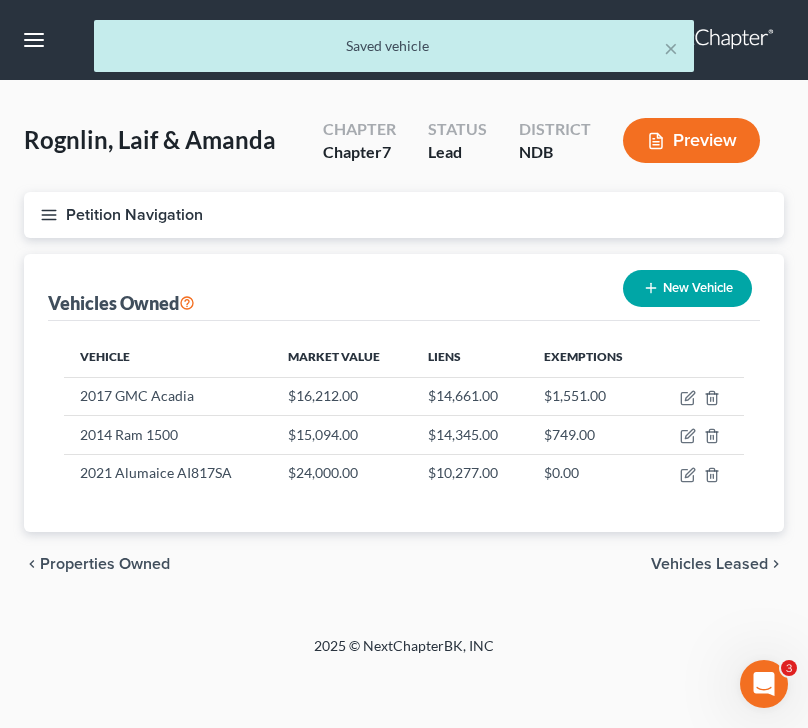 click 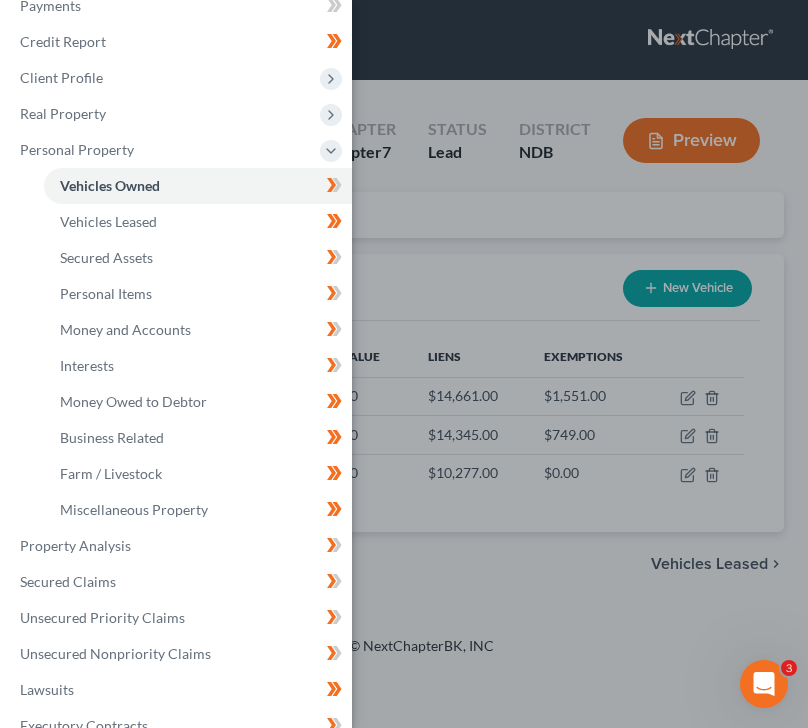scroll, scrollTop: 0, scrollLeft: 0, axis: both 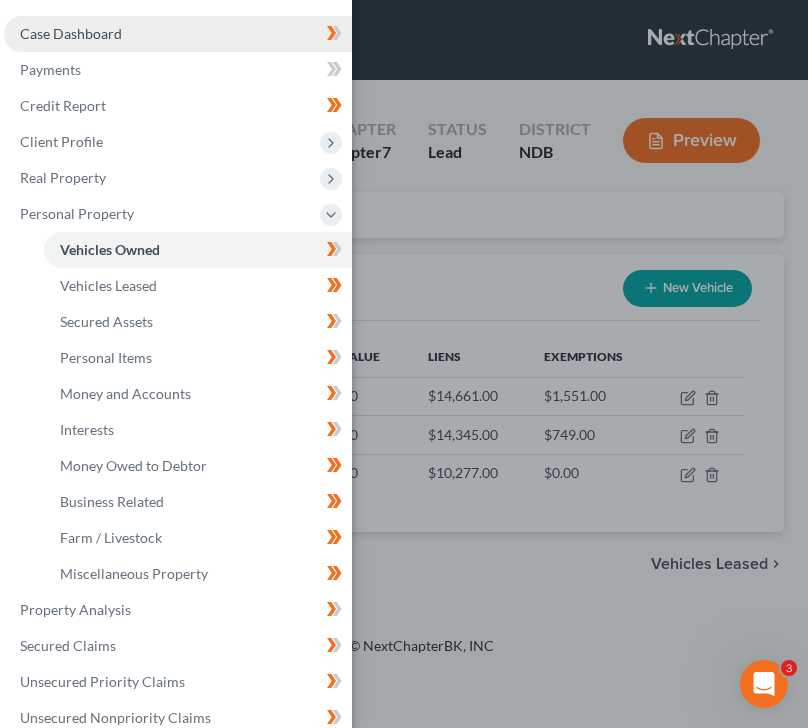 click on "Case Dashboard" at bounding box center (178, 34) 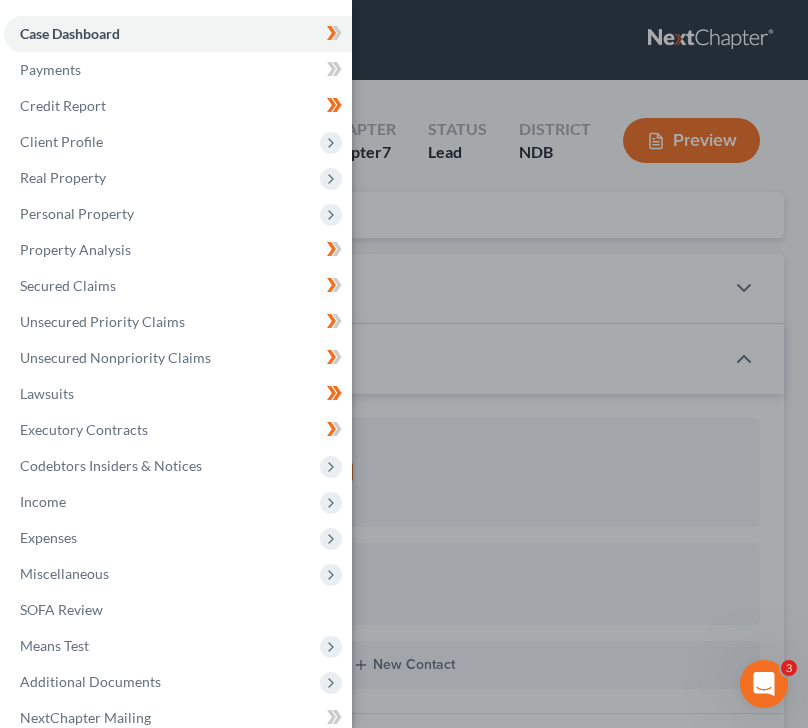 click on "Case Dashboard
Payments
Invoices
Payments
Payments
Credit Report
Client Profile" at bounding box center (404, 364) 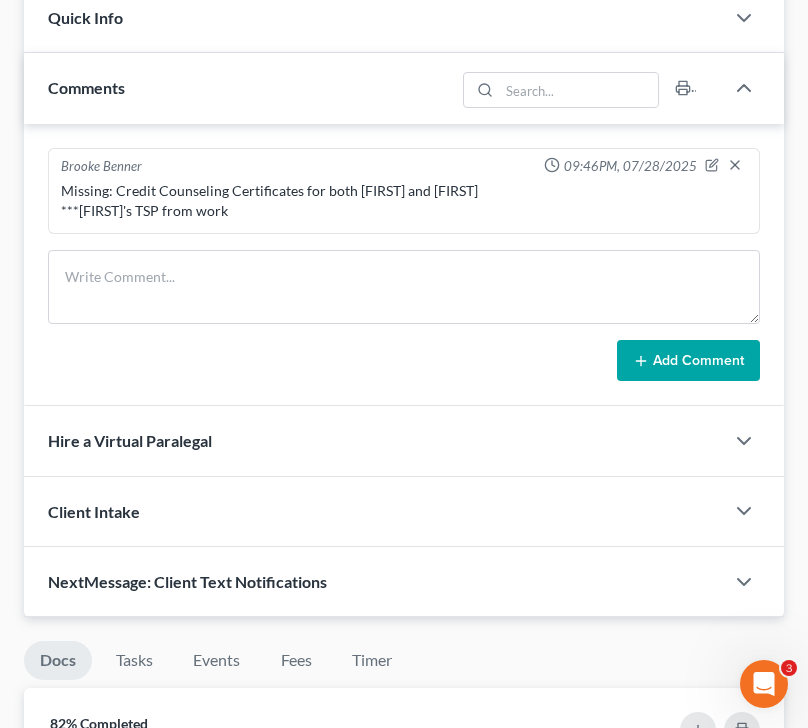 scroll, scrollTop: 732, scrollLeft: 0, axis: vertical 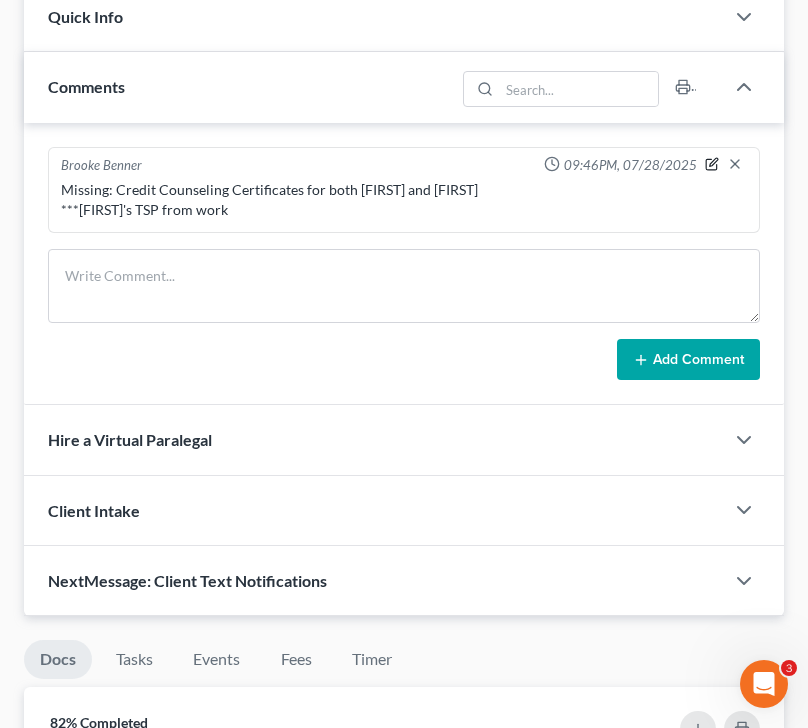 click 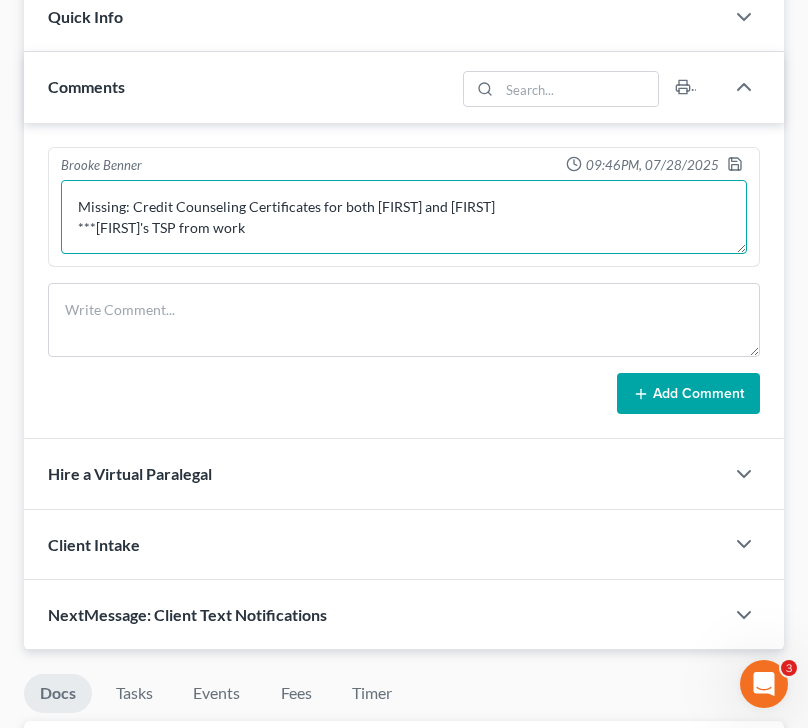 click on "Missing: Credit Counseling Certificates for both [FIRST] and [FIRST]
***[FIRST]'s TSP from work" at bounding box center [404, 217] 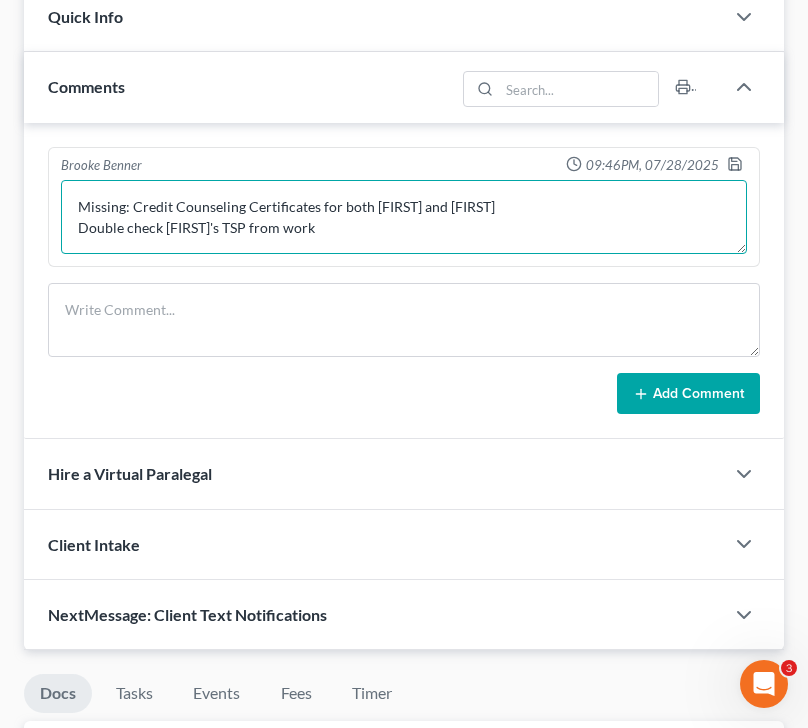 click on "Missing: Credit Counseling Certificates for both [FIRST] and [FIRST]
Double check [FIRST]'s TSP from work" at bounding box center (404, 217) 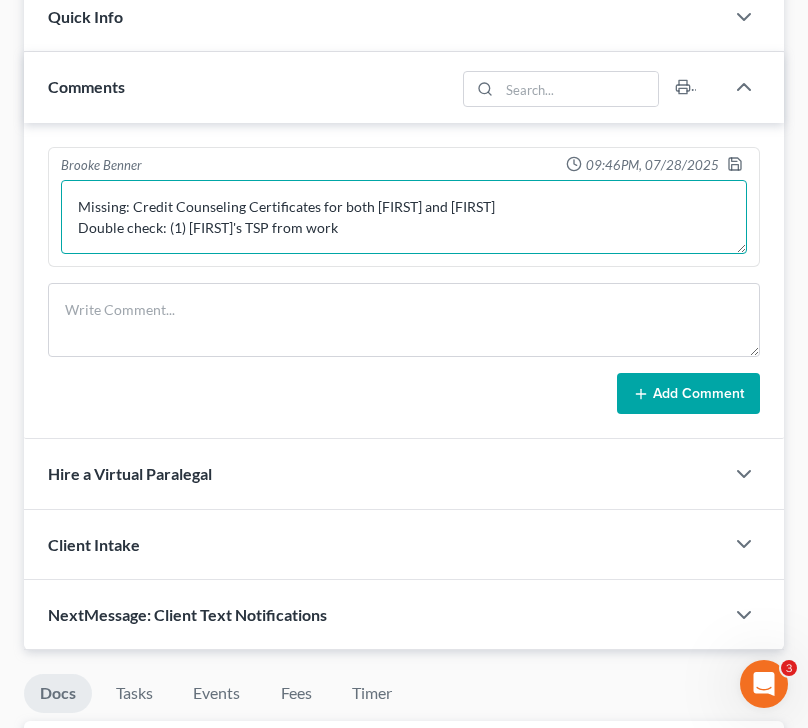 click on "Missing: Credit Counseling Certificates for both [FIRST] and [FIRST]
Double check: (1) [FIRST]'s TSP from work" at bounding box center (404, 217) 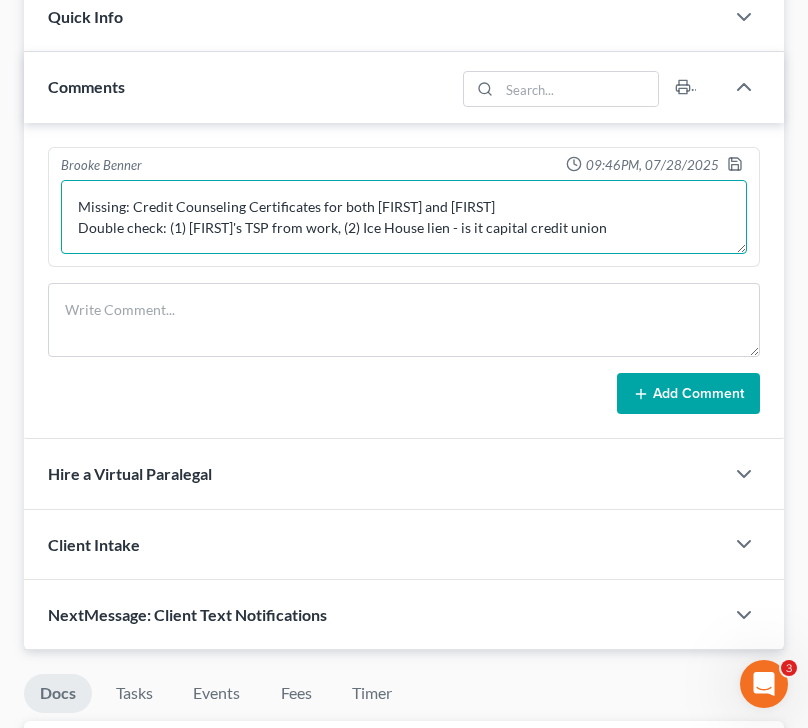 click on "Missing: Credit Counseling Certificates for both [FIRST] and [FIRST]
Double check: (1) [FIRST]'s TSP from work, (2) Ice House lien - is it capital credit union" at bounding box center [404, 217] 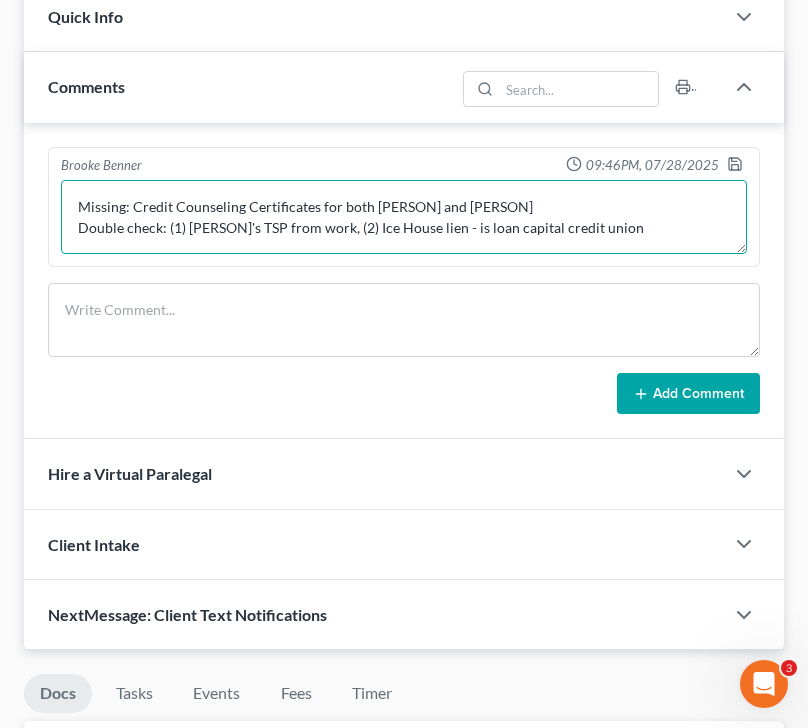 click on "Missing: Credit Counseling Certificates for both [PERSON] and [PERSON]
Double check: (1) [PERSON]'s TSP from work, (2) Ice House lien - is loan capital credit union" at bounding box center [404, 217] 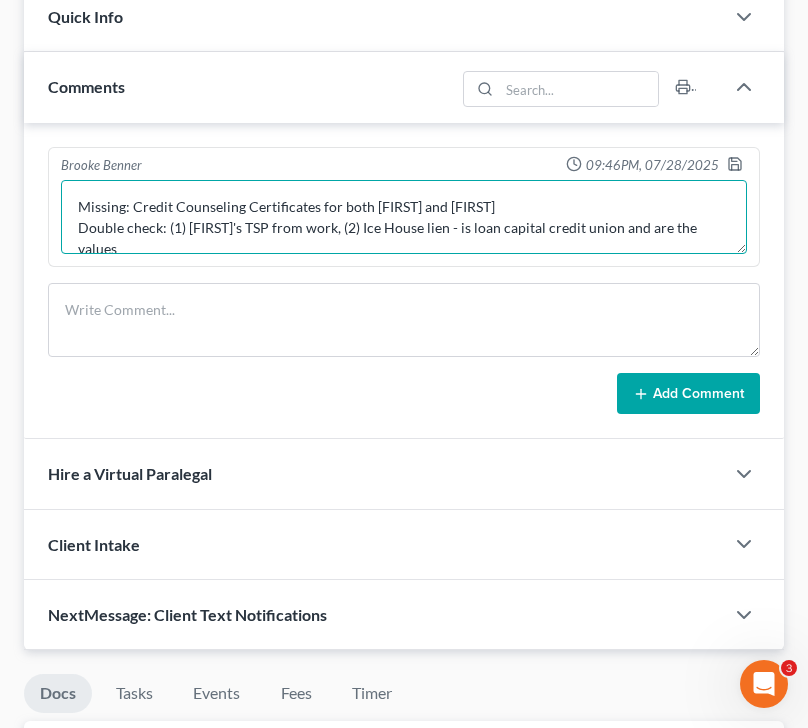 scroll, scrollTop: 4, scrollLeft: 0, axis: vertical 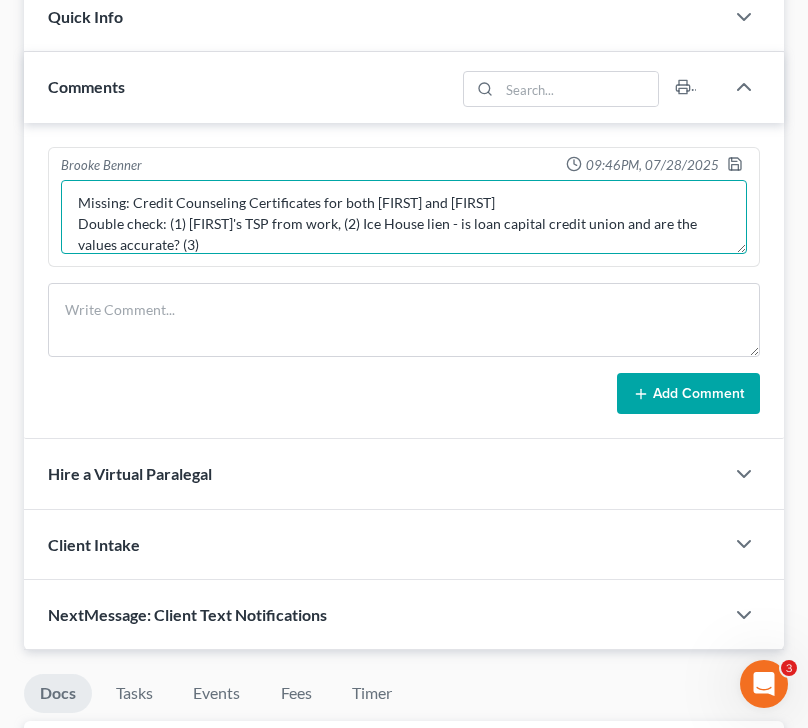 click on "Missing: Credit Counseling Certificates for both [FIRST] and [FIRST]
Double check: (1) [FIRST]'s TSP from work, (2) Ice House lien - is loan capital credit union and are the values accurate? (3)" at bounding box center (404, 217) 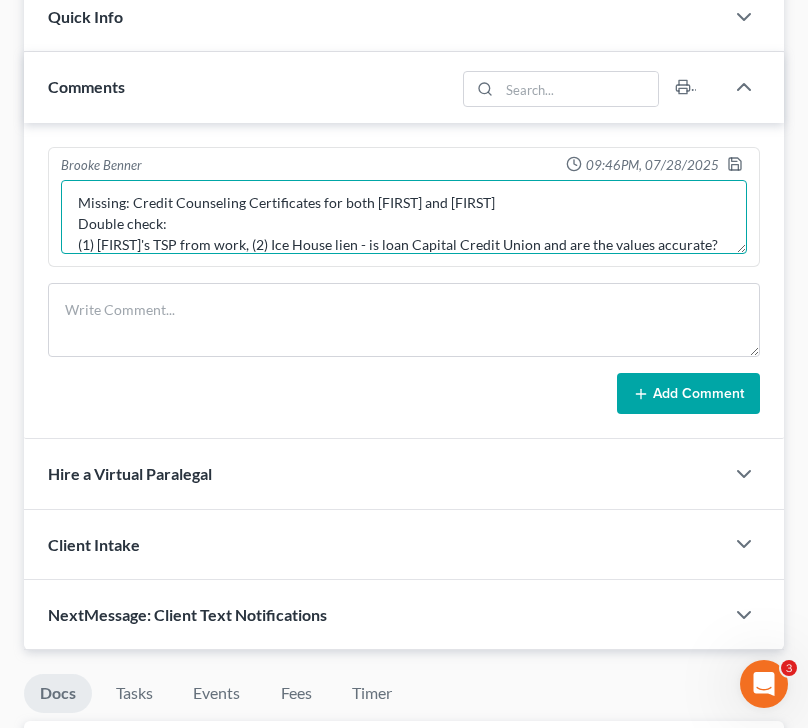 click on "Missing: Credit Counseling Certificates for both [FIRST] and [FIRST]
Double check:
(1) [FIRST]'s TSP from work, (2) Ice House lien - is loan Capital Credit Union and are the values accurate? (3)" at bounding box center (404, 217) 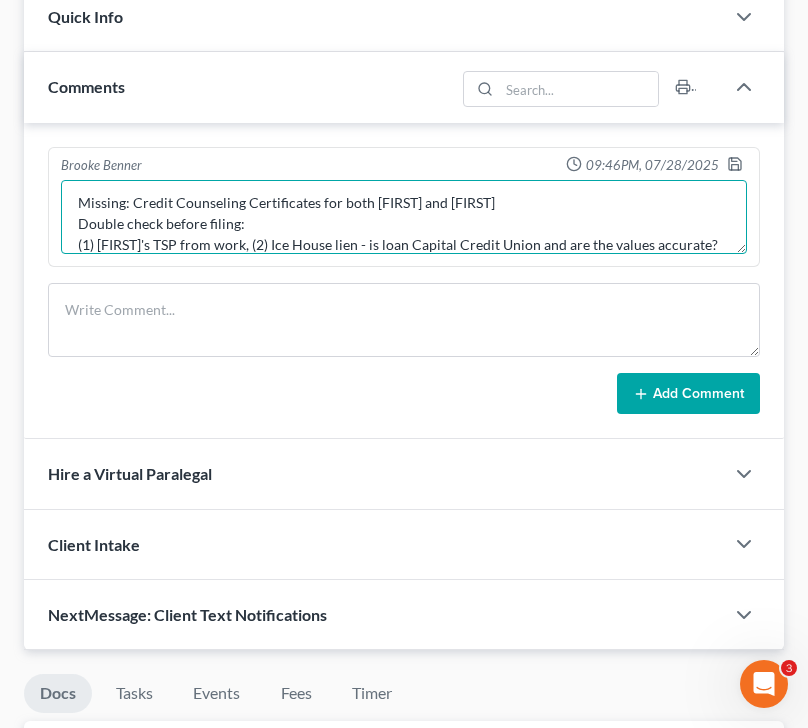 scroll, scrollTop: 21, scrollLeft: 0, axis: vertical 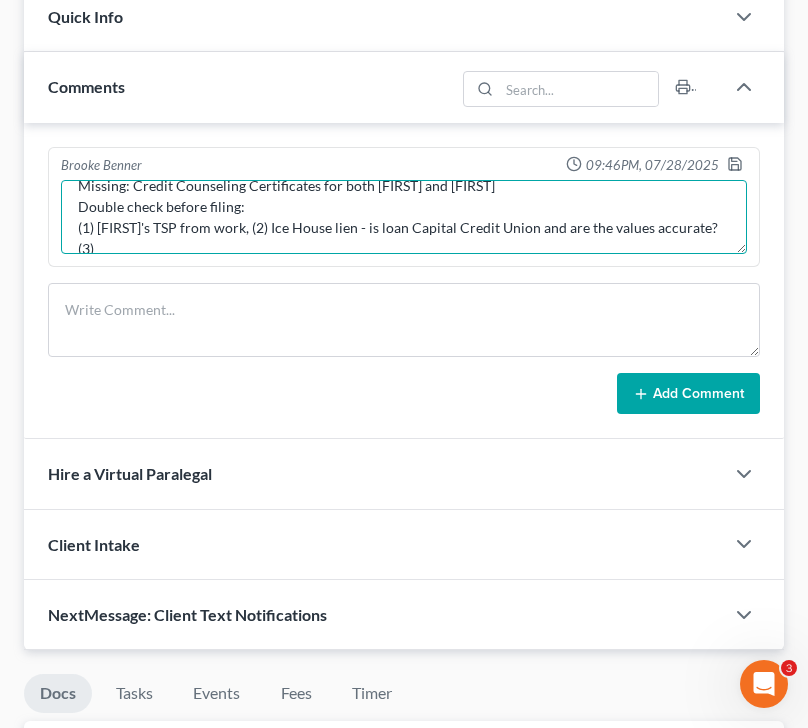 click on "Missing: Credit Counseling Certificates for both [FIRST] and [FIRST]
Double check before filing:
(1) [FIRST]'s TSP from work, (2) Ice House lien - is loan Capital Credit Union and are the values accurate? (3)" at bounding box center (404, 217) 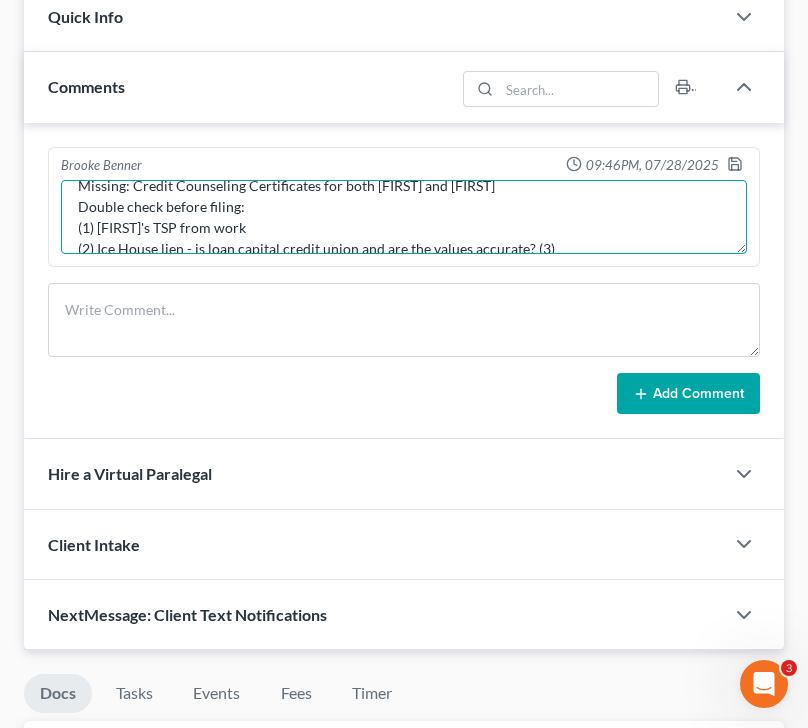 scroll, scrollTop: 25, scrollLeft: 0, axis: vertical 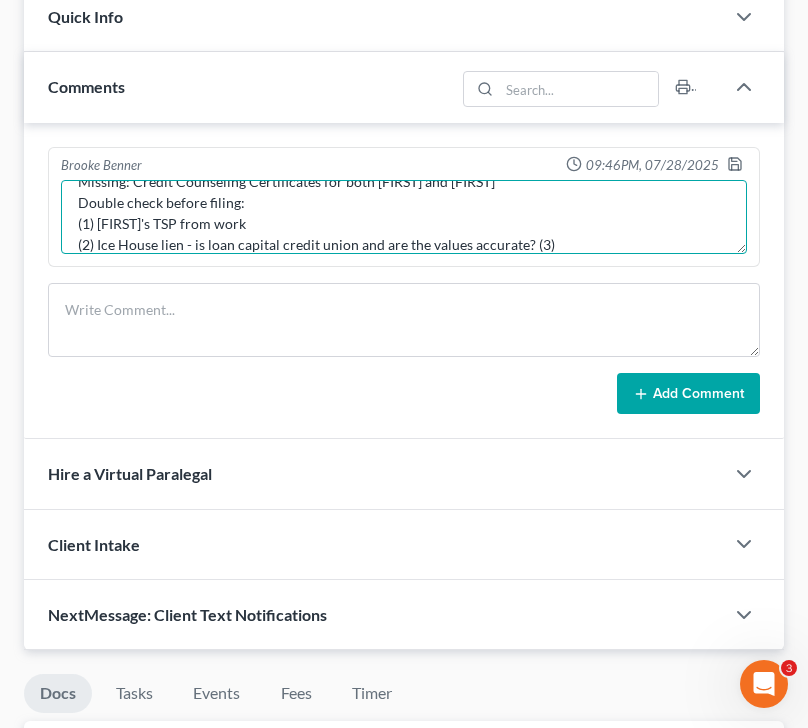 click on "Missing: Credit Counseling Certificates for both [FIRST] and [FIRST]
Double check before filing:
(1) [FIRST]'s TSP from work
(2) Ice House lien - is loan capital credit union and are the values accurate? (3)" at bounding box center [404, 217] 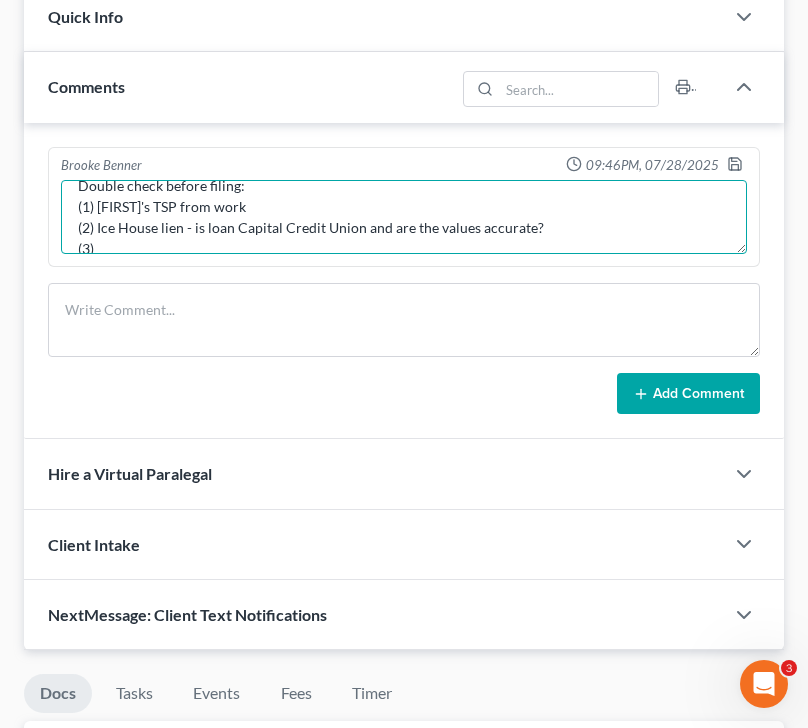 scroll, scrollTop: 46, scrollLeft: 0, axis: vertical 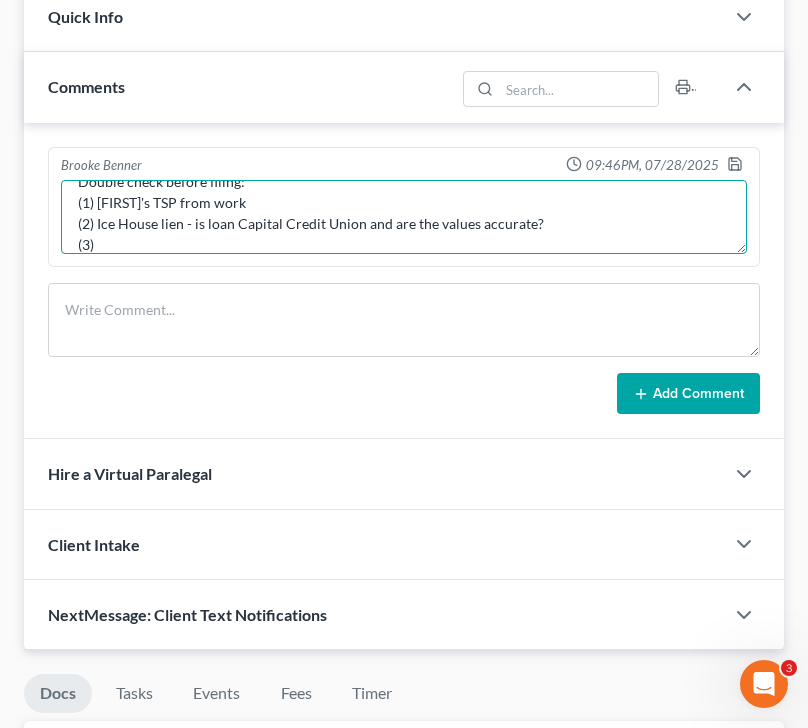 click on "Missing: Credit Counseling Certificates for both [FIRST] and [FIRST]
Double check before filing:
(1) [FIRST]'s TSP from work
(2) Ice House lien - is loan Capital Credit Union and are the values accurate?
(3)" at bounding box center [404, 217] 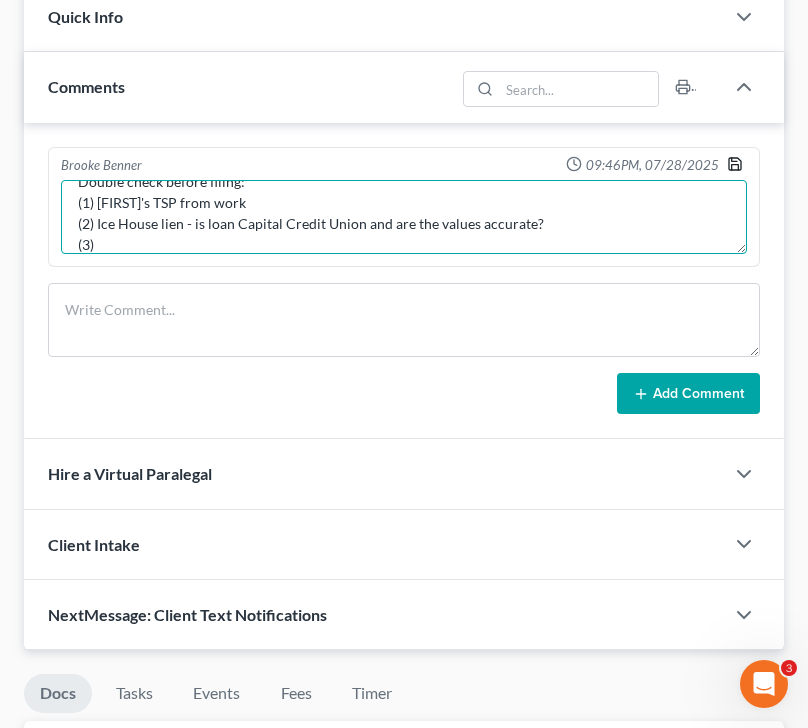 type on "Missing: Credit Counseling Certificates for both [FIRST] and [FIRST]
Double check before filing:
(1) [FIRST]'s TSP from work
(2) Ice House lien - is loan Capital Credit Union and are the values accurate?
(3)" 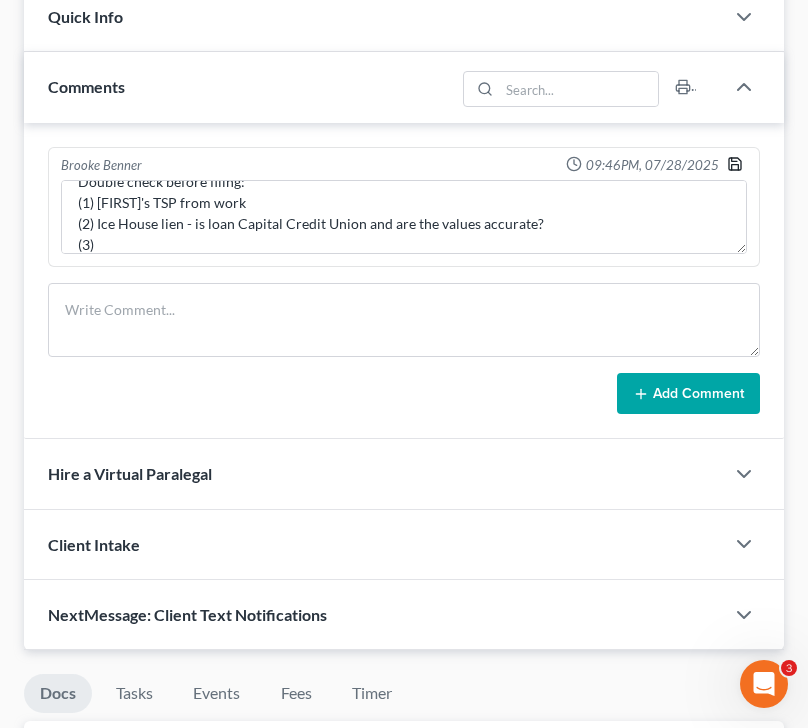 click 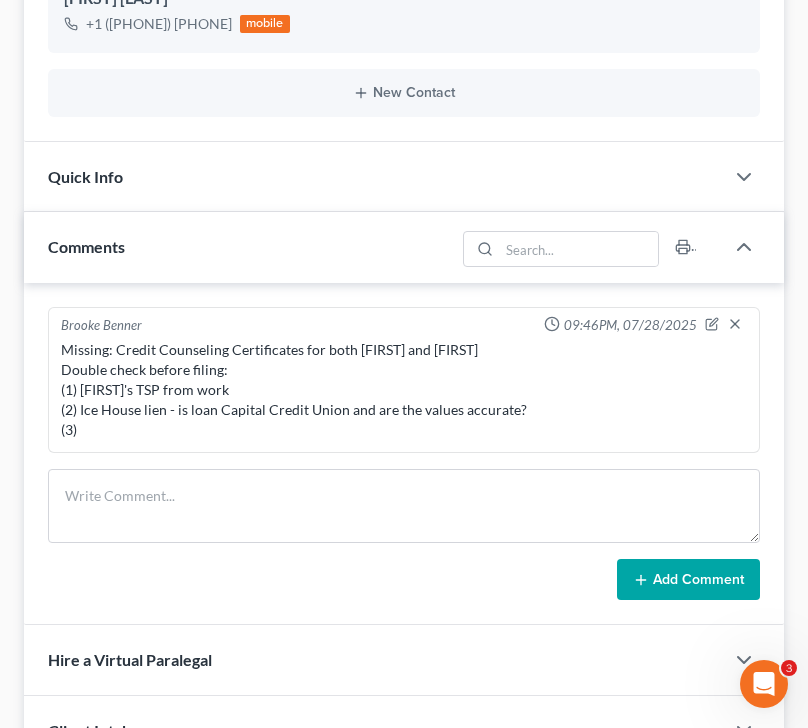 scroll, scrollTop: 573, scrollLeft: 0, axis: vertical 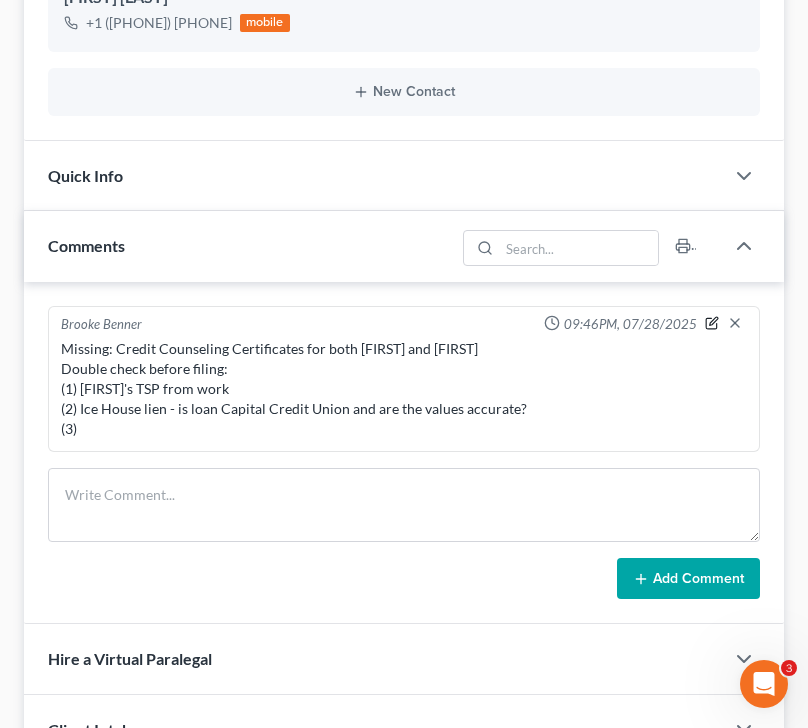 click 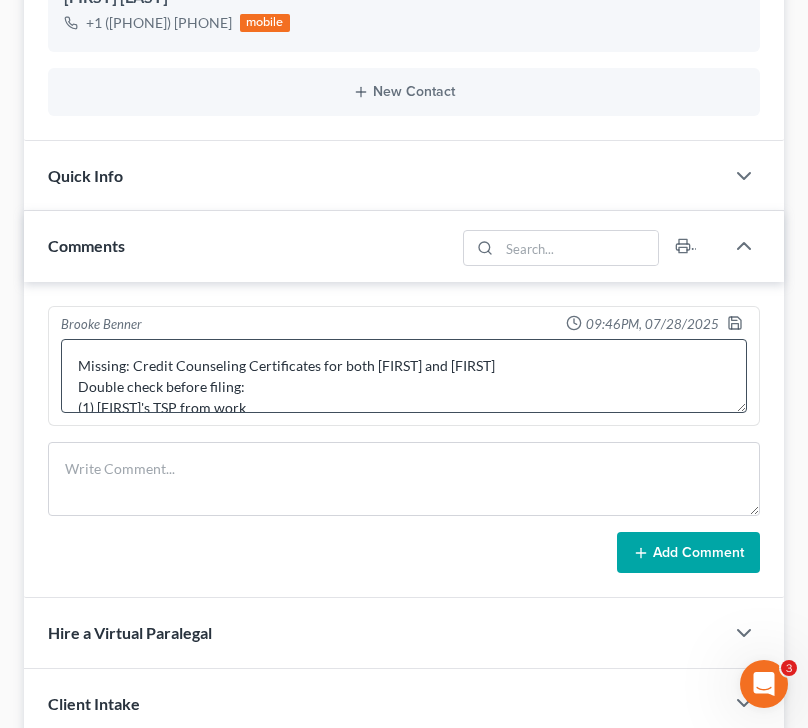 scroll, scrollTop: 63, scrollLeft: 0, axis: vertical 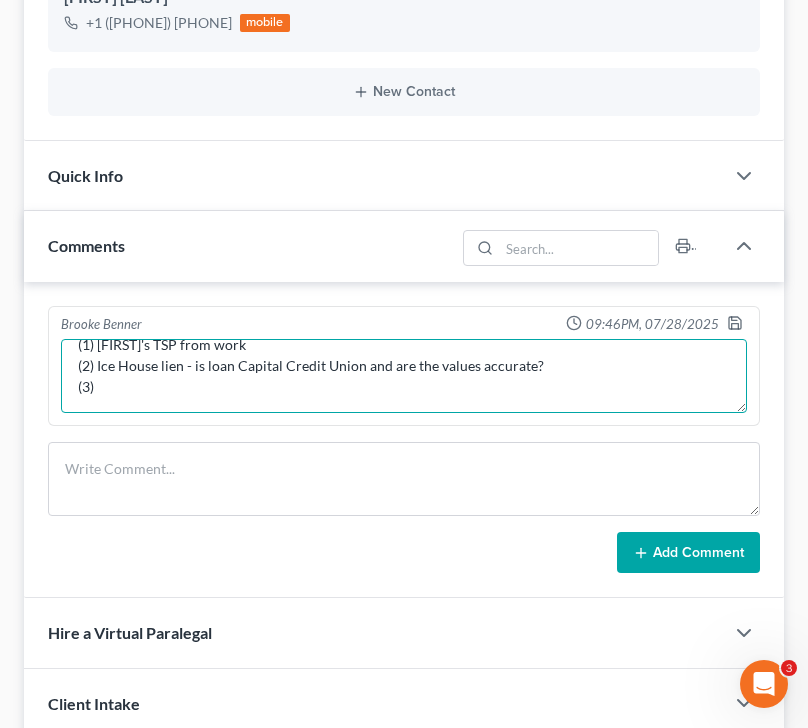 click on "Missing: Credit Counseling Certificates for both [FIRST] and [FIRST]
Double check before filing:
(1) [FIRST]'s TSP from work
(2) Ice House lien - is loan Capital Credit Union and are the values accurate?
(3)" at bounding box center (404, 376) 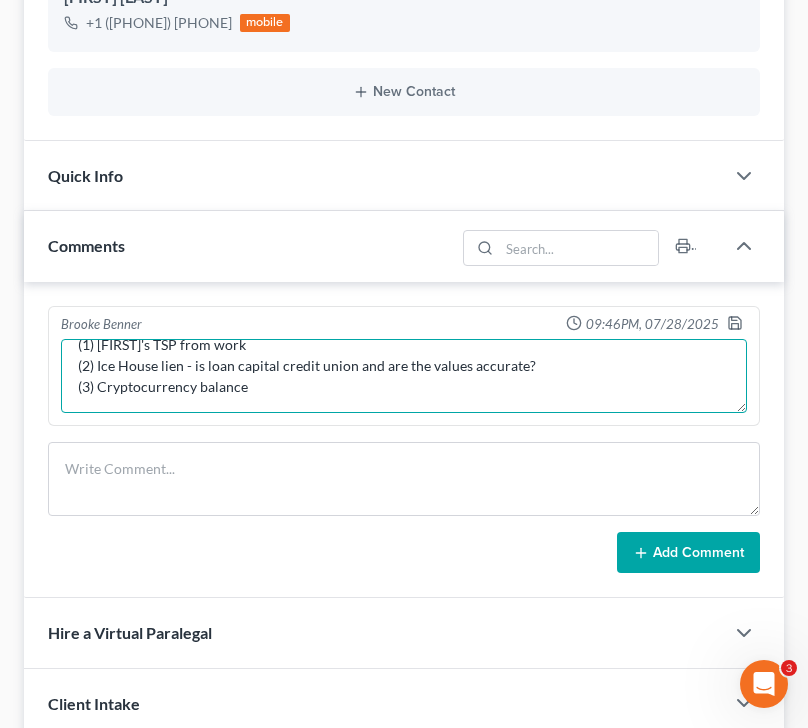 click on "Missing: Credit Counseling Certificates for both [FIRST] and [FIRST]
Double check before filing:
(1) [FIRST]'s TSP from work
(2) Ice House lien - is loan capital credit union and are the values accurate?
(3) Cryptocurrency balance" at bounding box center (404, 376) 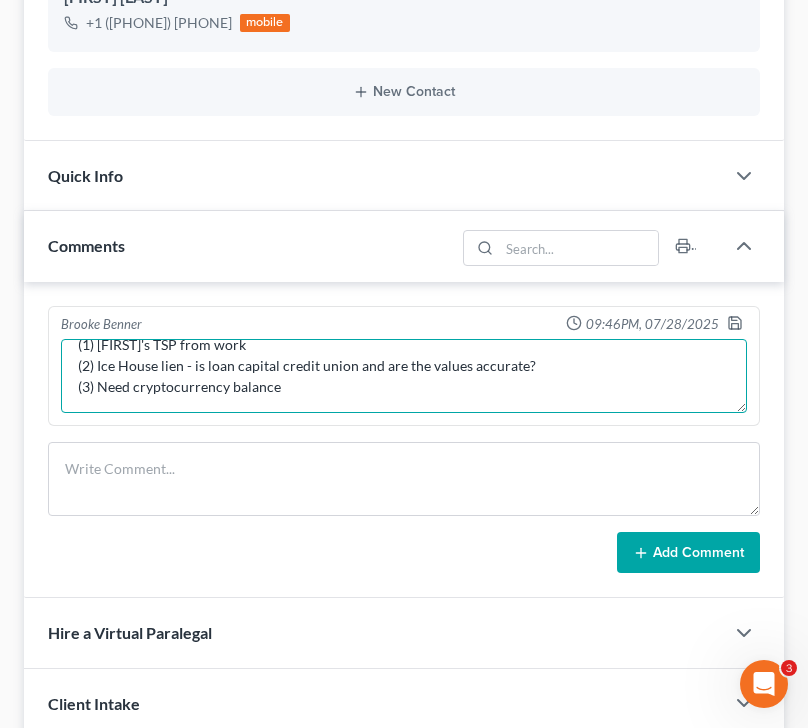 click on "Missing: Credit Counseling Certificates for both [FIRST] and [FIRST]
Double check before filing:
(1) [FIRST]'s TSP from work
(2) Ice House lien - is loan capital credit union and are the values accurate?
(3) Need cryptocurrency balance" at bounding box center [404, 376] 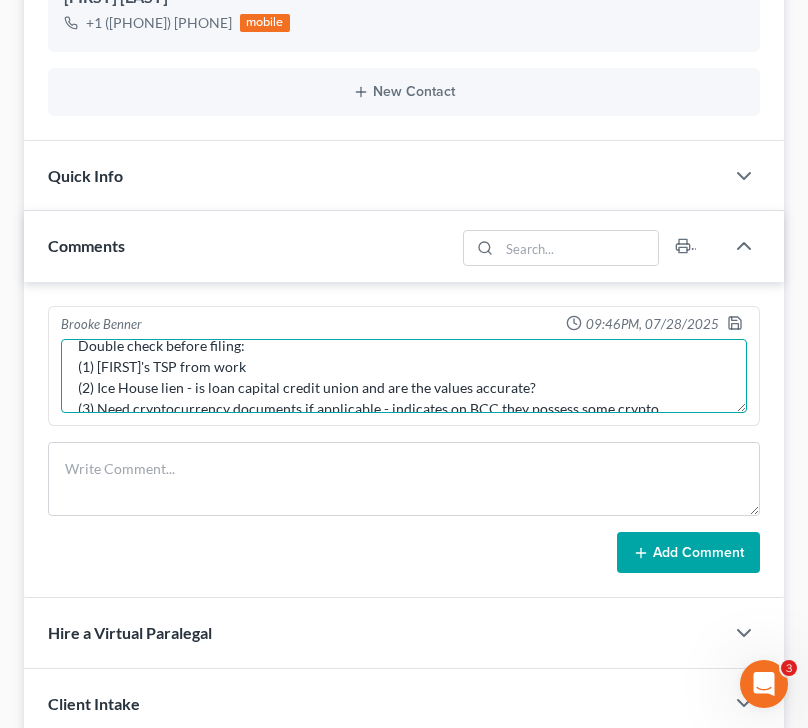 scroll, scrollTop: 32, scrollLeft: 0, axis: vertical 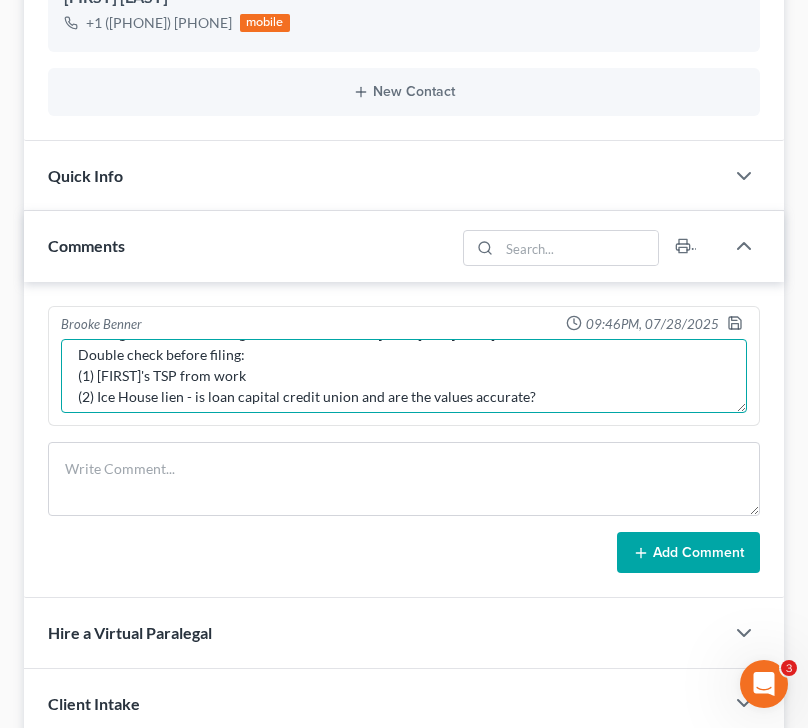 click on "Missing: Credit Counseling Certificates for both [FIRST] and [FIRST]
Double check before filing:
(1) [FIRST]'s TSP from work
(2) Ice House lien - is loan capital credit union and are the values accurate?
(3) Need cryptocurrency documents if applicable - indicates on BCC they possess some crypto." at bounding box center [404, 376] 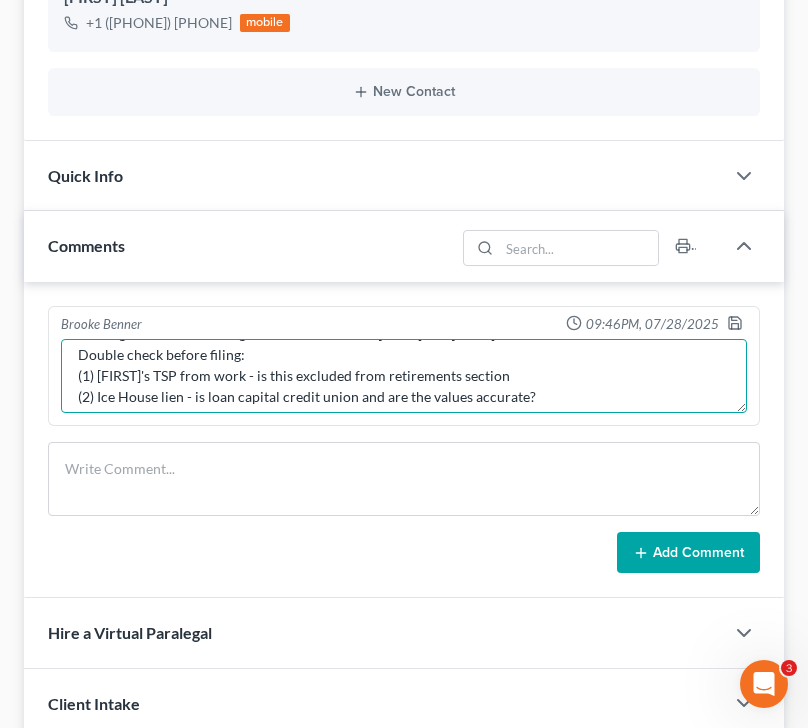 click on "Missing: Credit Counseling Certificates for both [FIRST] and [FIRST]
Double check before filing:
(1) [FIRST]'s TSP from work - is this excluded from retirements section
(2) Ice House lien - is loan capital credit union and are the values accurate?
(3) Need cryptocurrency documents if applicable - indicates on BCC they possess some crypto." at bounding box center (404, 376) 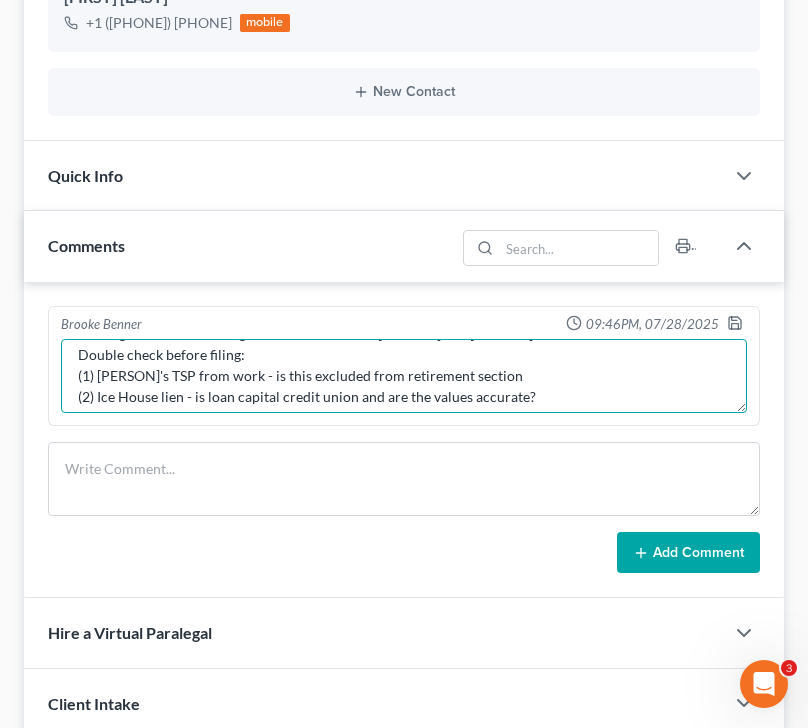 click on "Missing: Credit Counseling Certificates for both [PERSON] and [PERSON]
Double check before filing:
(1) [PERSON]'s TSP from work - is this excluded from retirement section
(2) Ice House lien - is loan capital credit union and are the values accurate?
(3) Need cryptocurrency documents if applicable - indicates on BCC they possess some crypto." at bounding box center (404, 376) 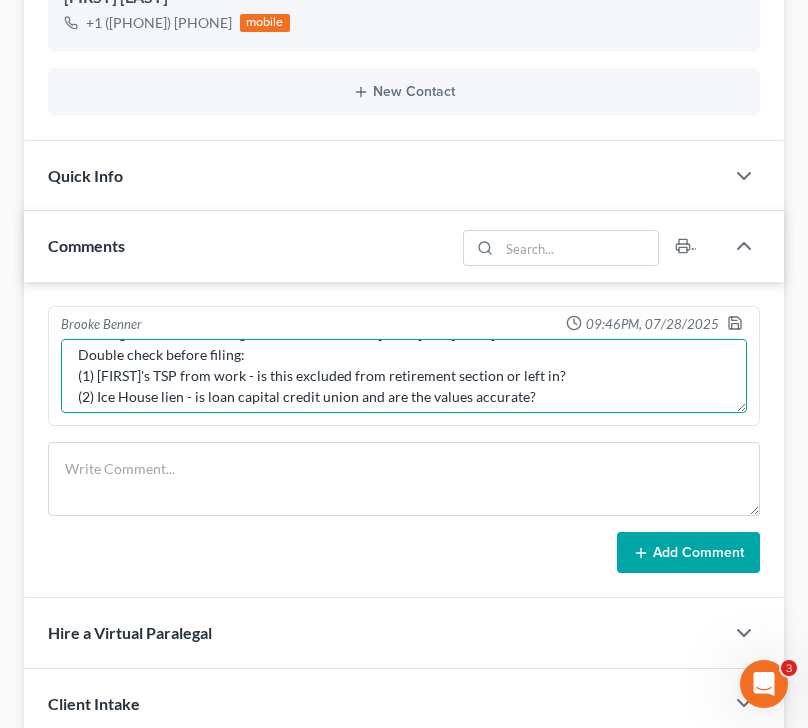 scroll, scrollTop: 84, scrollLeft: 0, axis: vertical 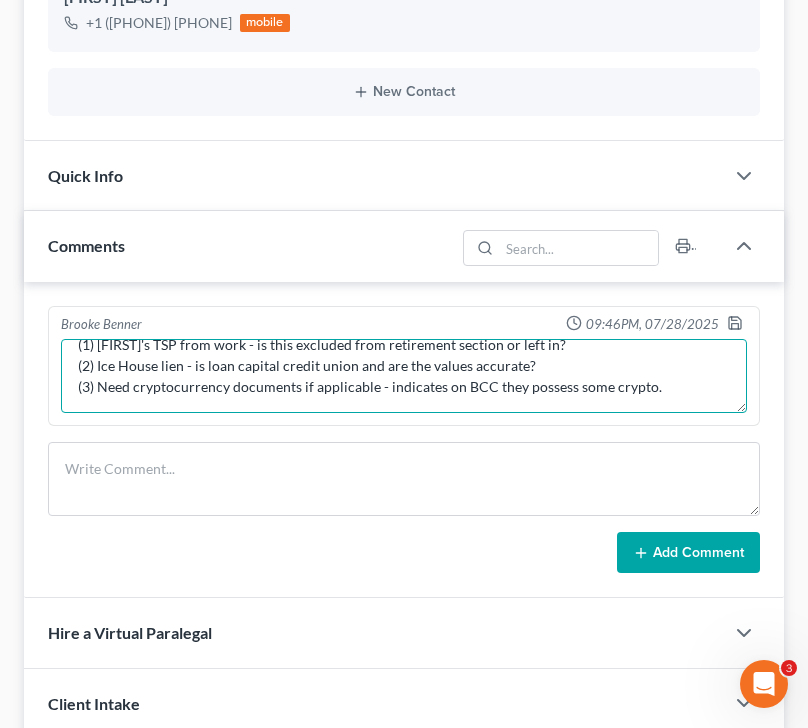 click on "Missing: Credit Counseling Certificates for both [FIRST] and [FIRST]
Double check before filing:
(1) [FIRST]'s TSP from work - is this excluded from retirement section or left in?
(2) Ice House lien - is loan capital credit union and are the values accurate?
(3) Need cryptocurrency documents if applicable - indicates on BCC they possess some crypto." at bounding box center (404, 376) 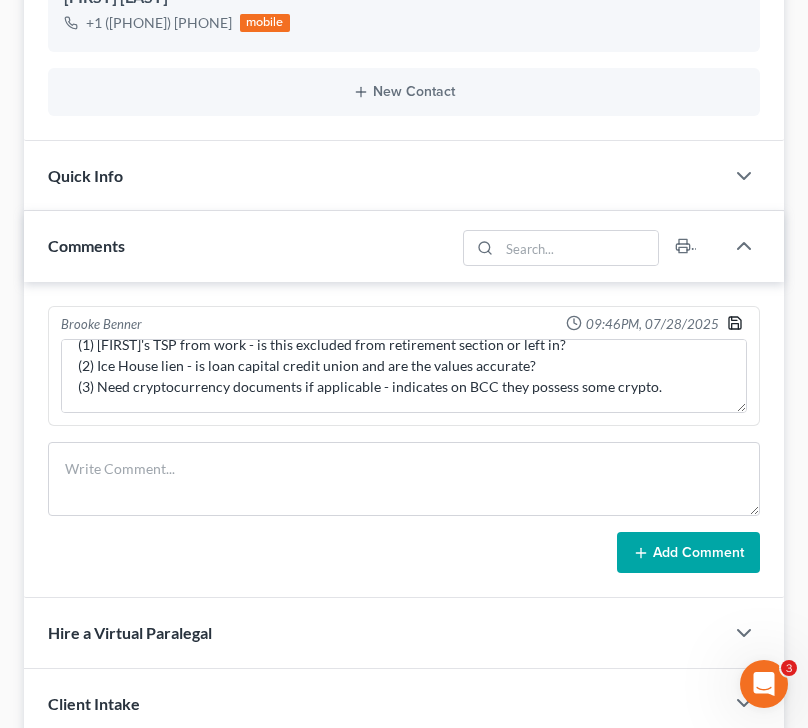 click 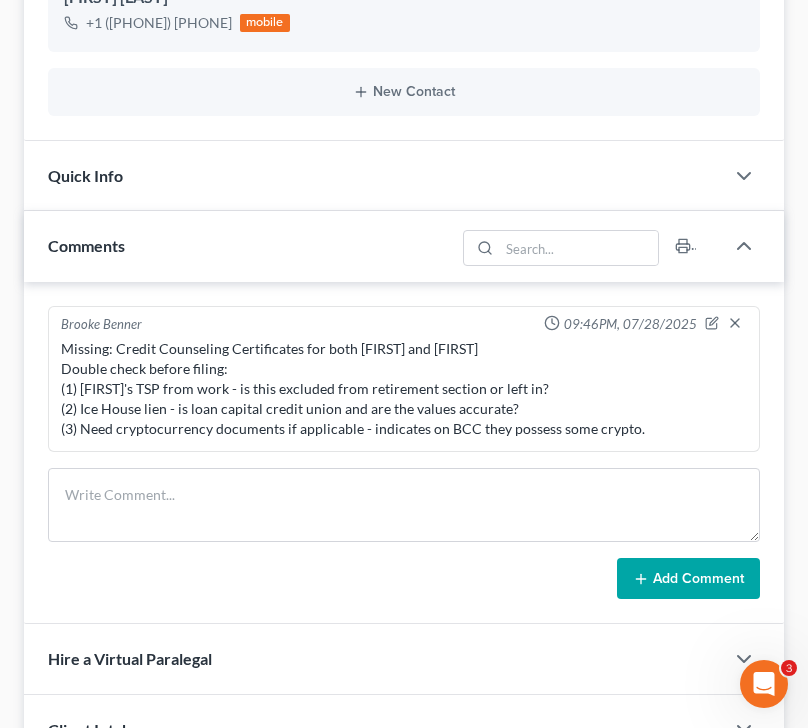 scroll, scrollTop: 0, scrollLeft: 0, axis: both 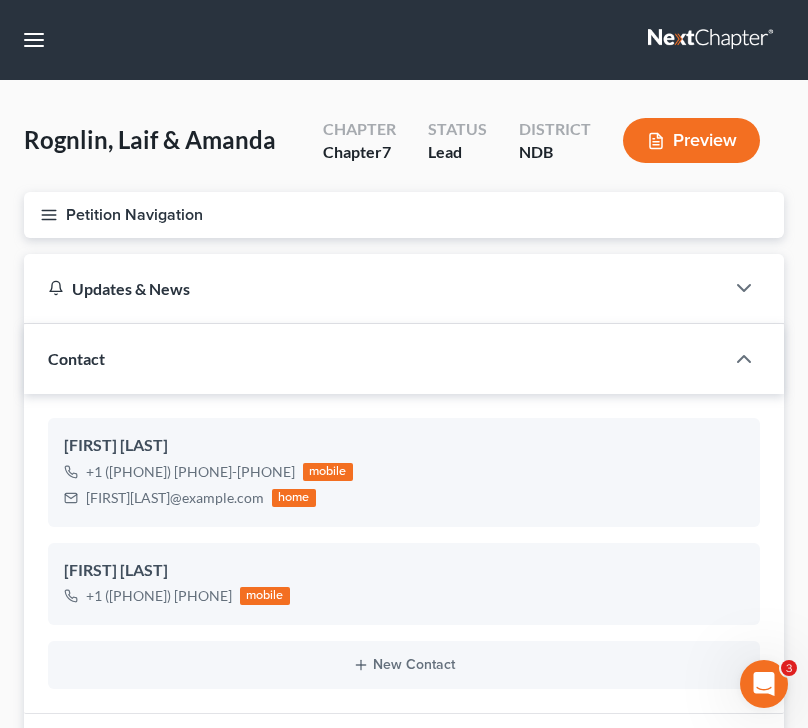 click 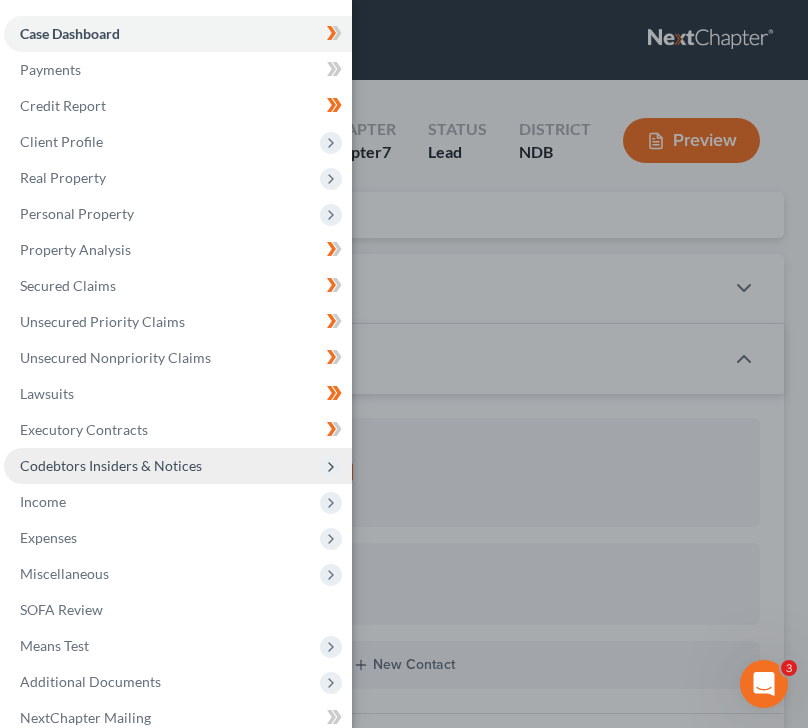 click on "Codebtors Insiders & Notices" at bounding box center [111, 465] 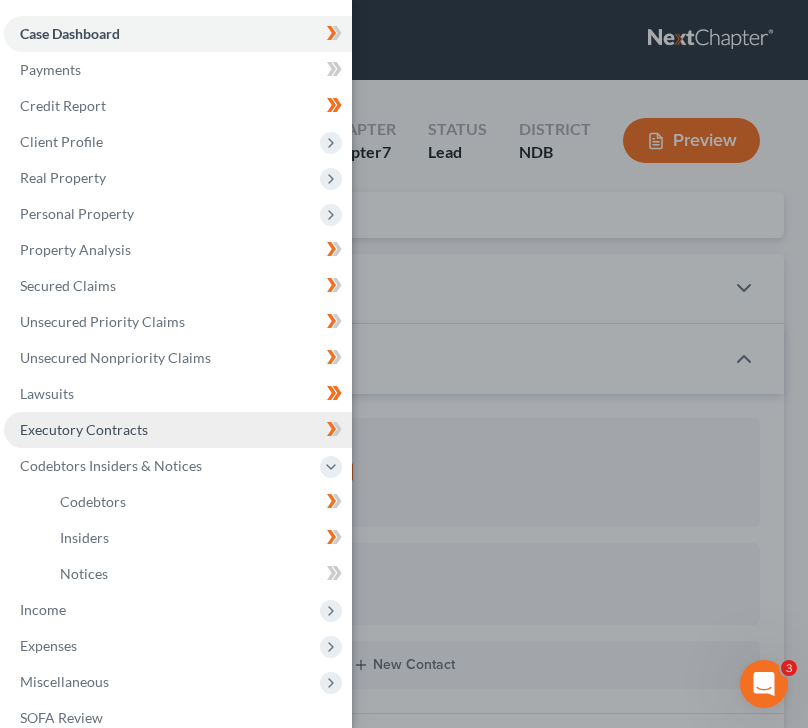 click on "Executory Contracts" at bounding box center [178, 430] 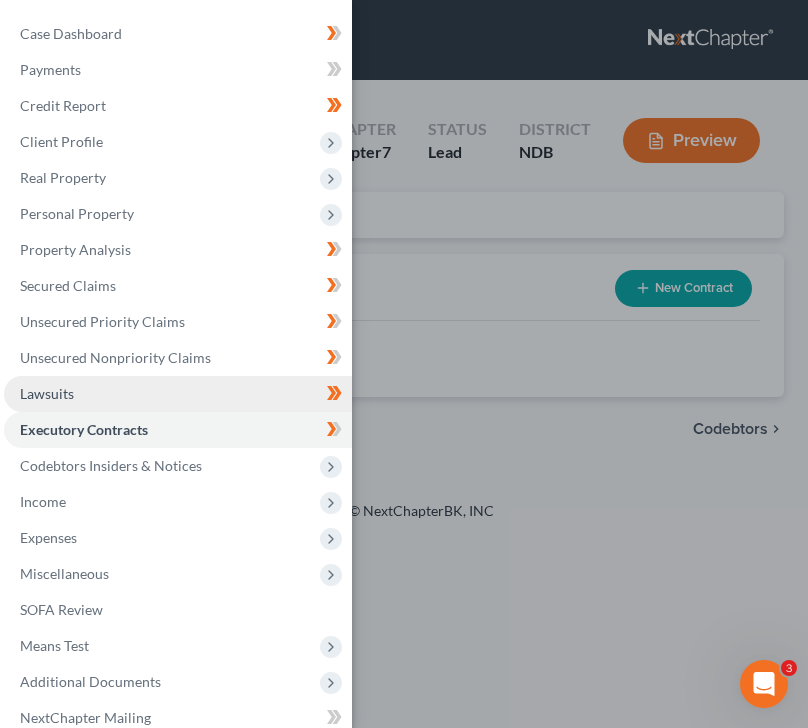 click on "Lawsuits" at bounding box center (178, 394) 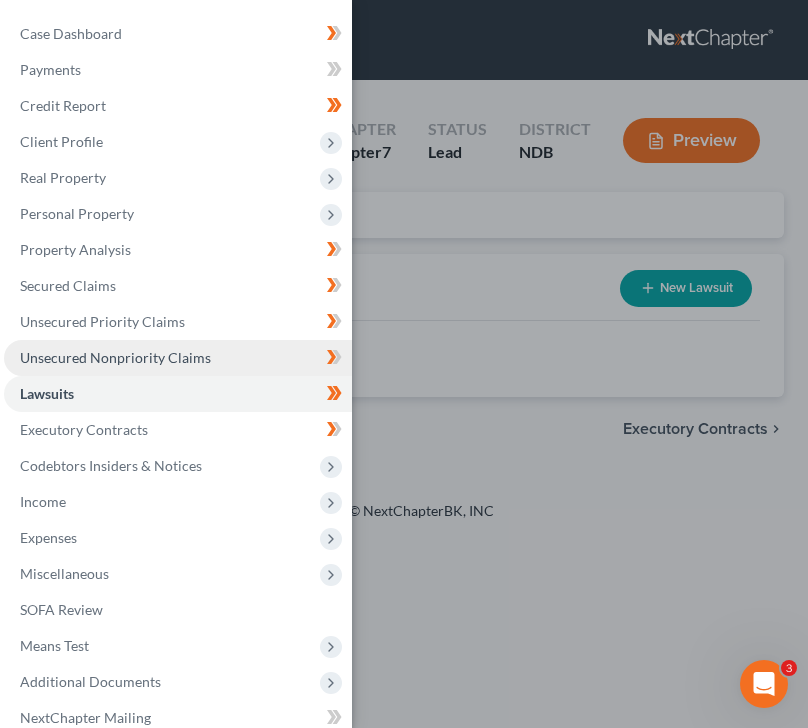 click on "Unsecured Nonpriority Claims" at bounding box center (115, 357) 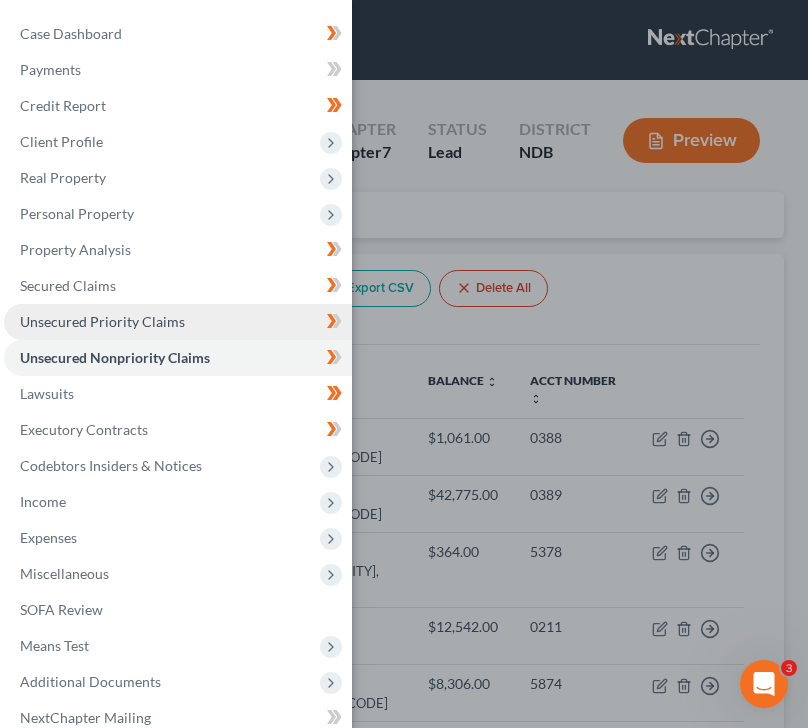 click on "Unsecured Priority Claims" at bounding box center (102, 321) 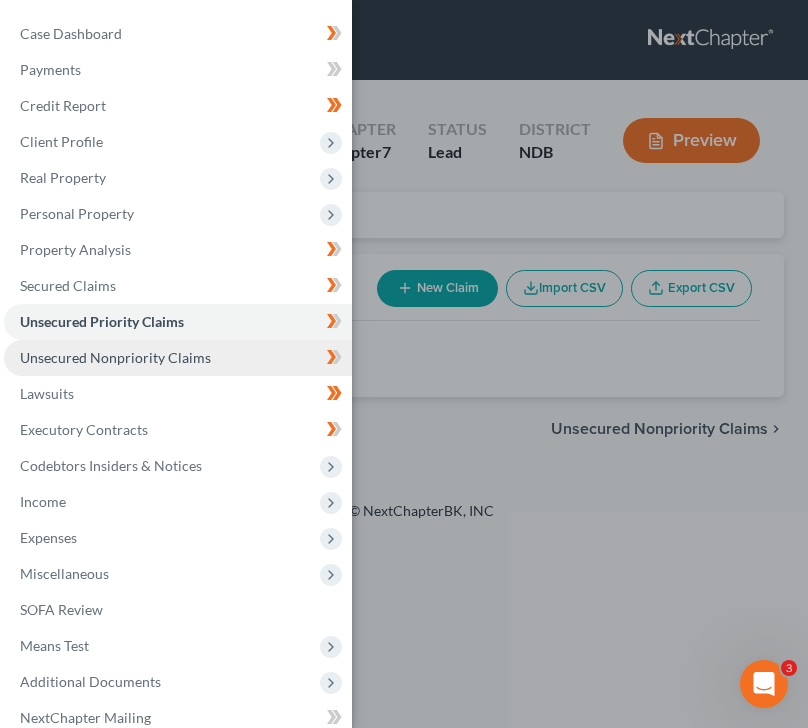 click on "Unsecured Nonpriority Claims" at bounding box center [115, 357] 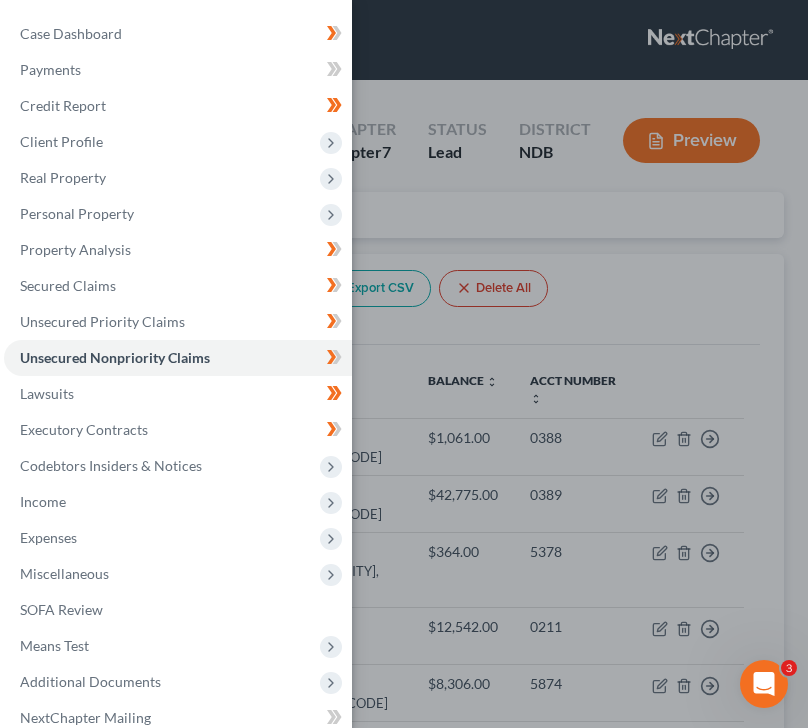 click on "Case Dashboard
Payments
Invoices
Payments
Payments
Credit Report
Client Profile" at bounding box center (404, 364) 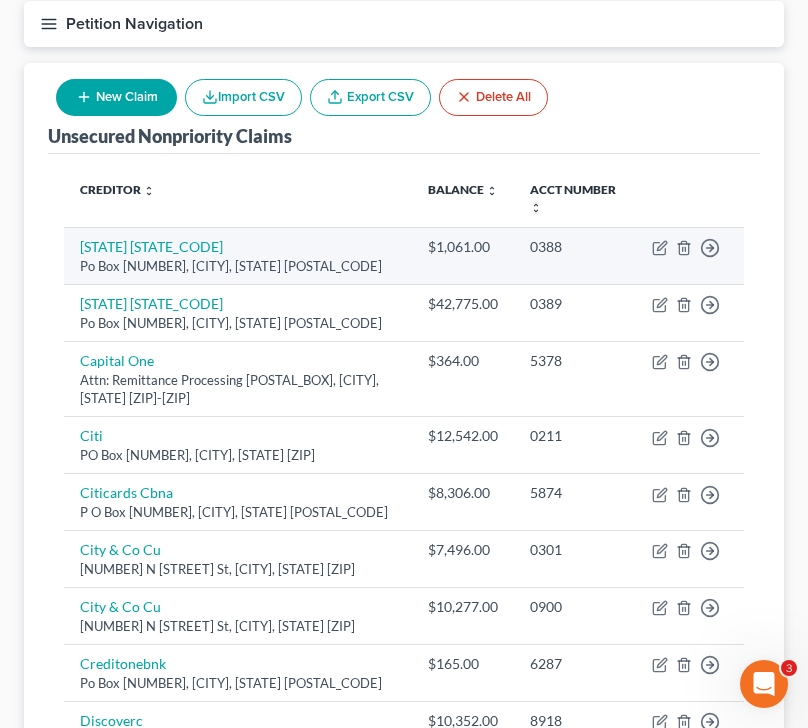 scroll, scrollTop: 181, scrollLeft: 0, axis: vertical 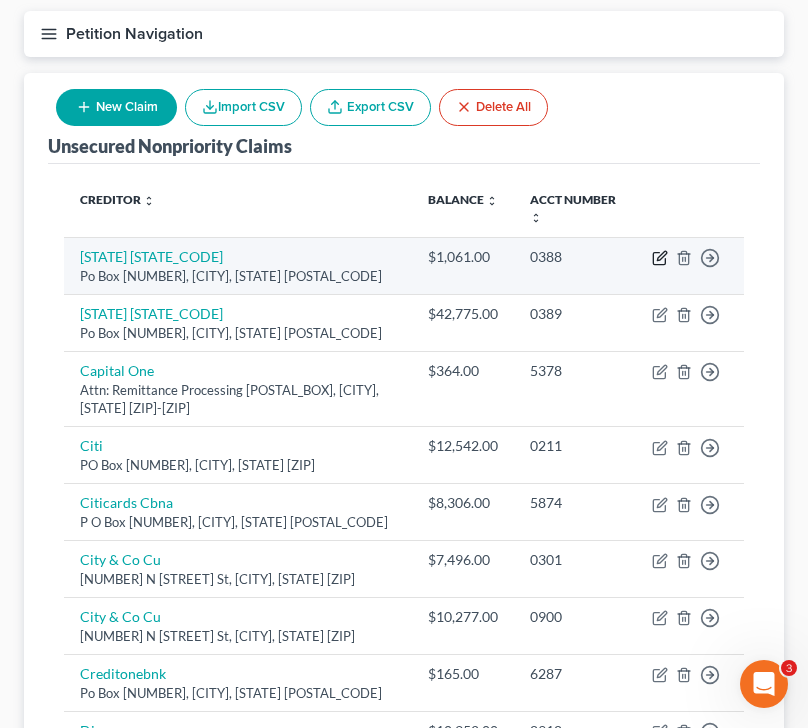 click 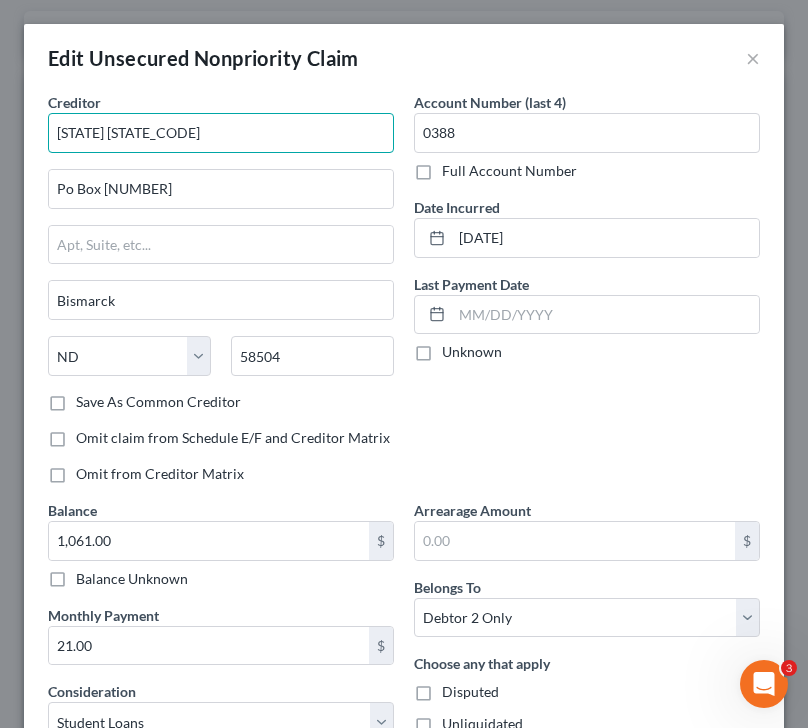click on "[STATE] [STATE_CODE]" at bounding box center [221, 133] 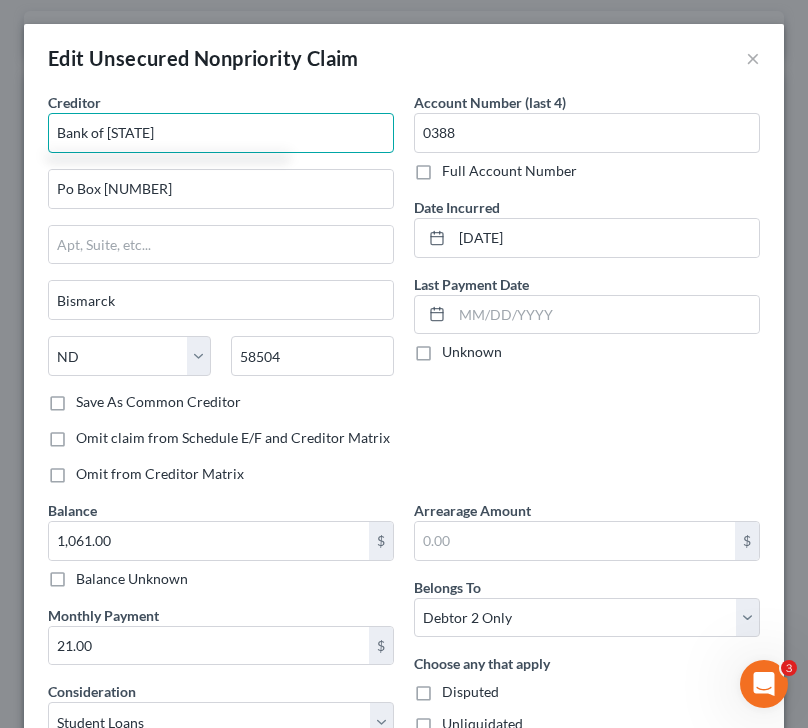 click on "Bank of [STATE]" at bounding box center [221, 133] 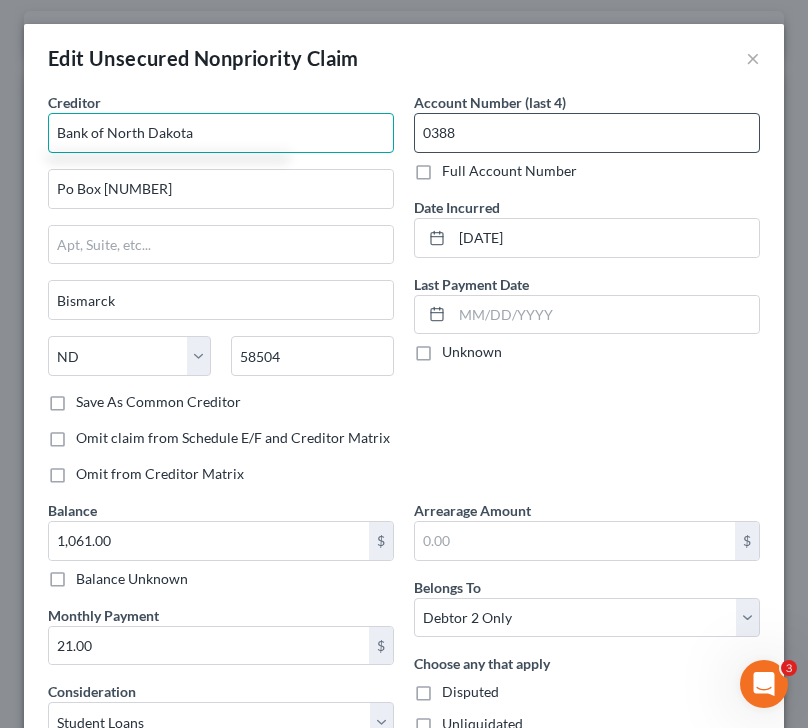 scroll, scrollTop: 249, scrollLeft: 0, axis: vertical 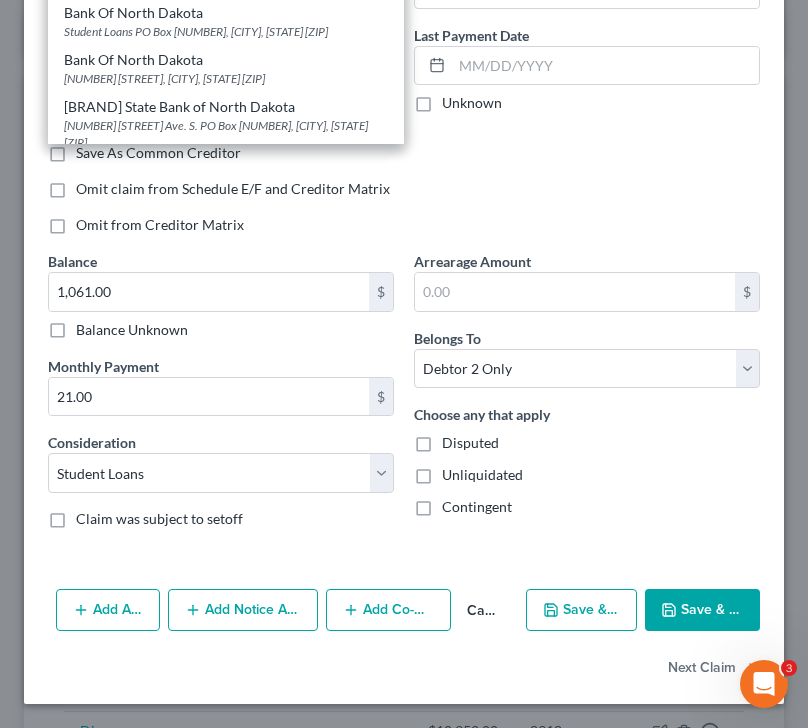 type on "Bank of North Dakota" 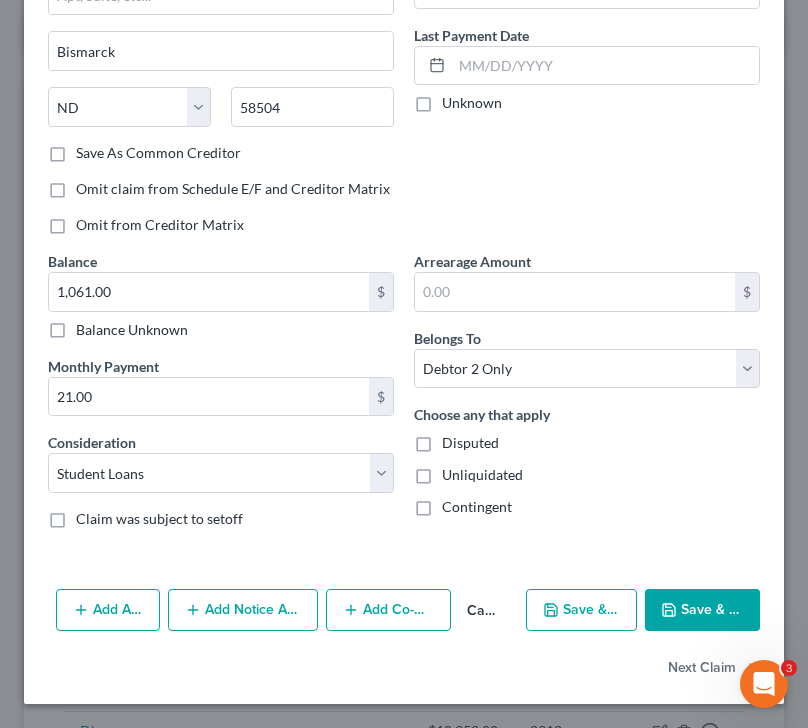 click on "Save & Close" at bounding box center (702, 610) 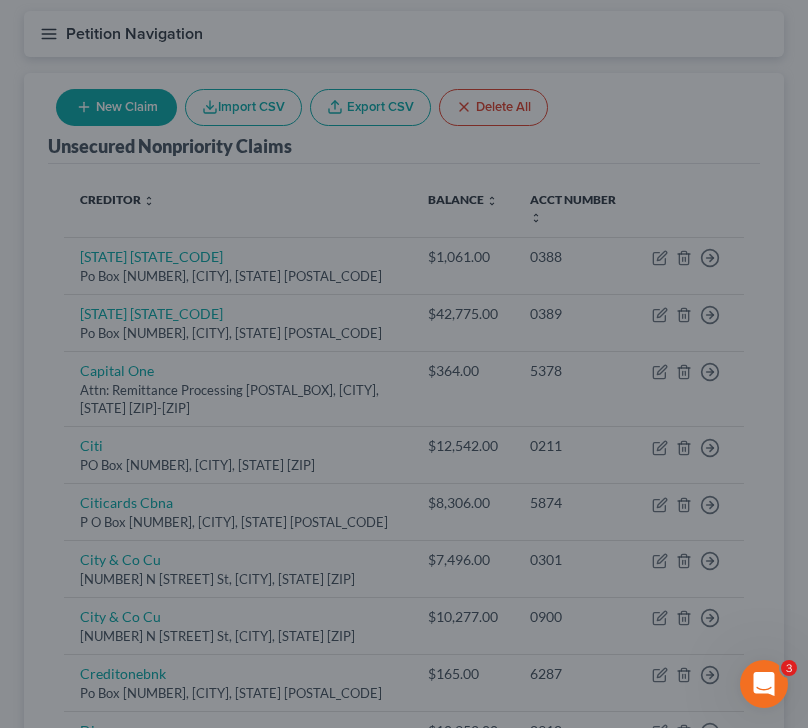 type on "0" 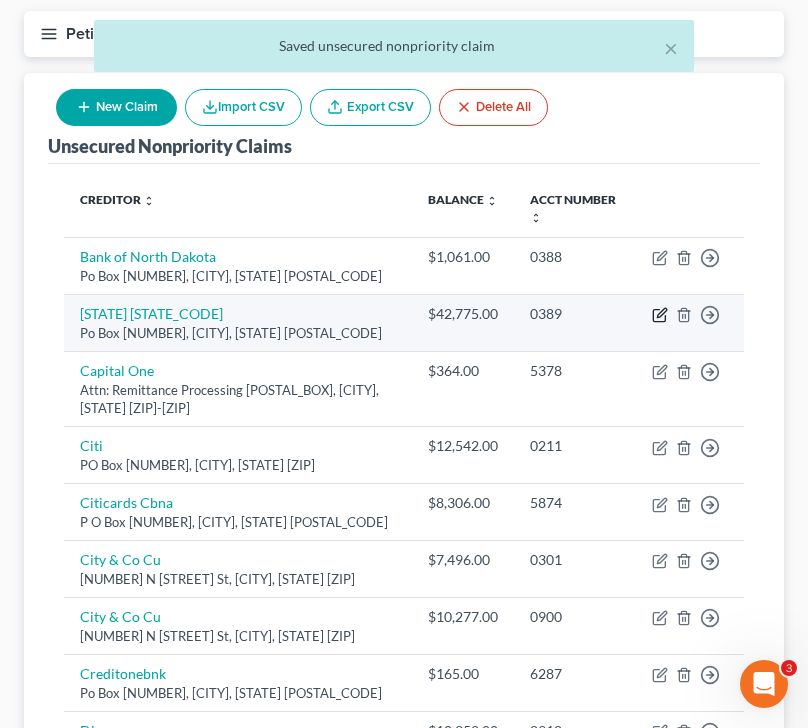 click 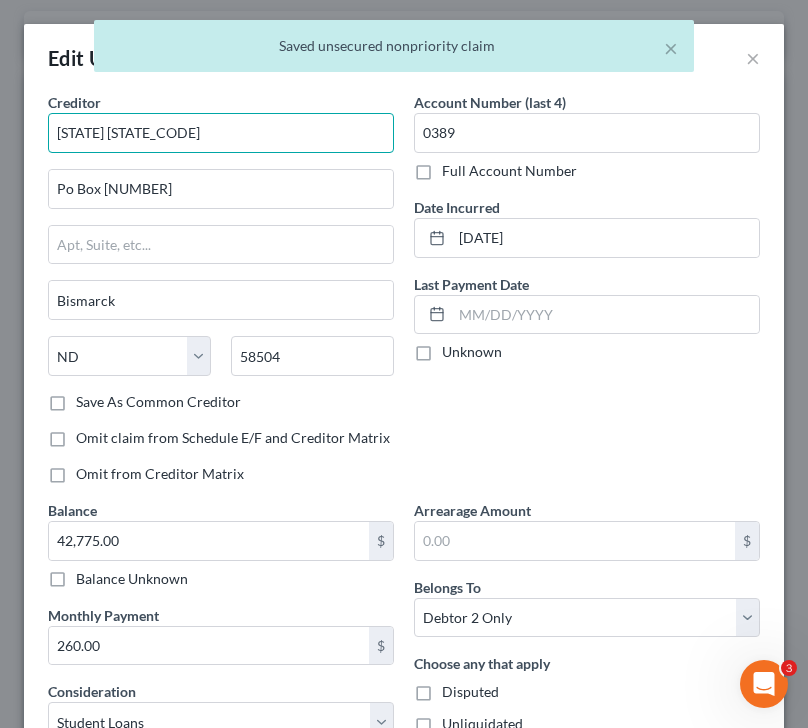 click on "[STATE] [STATE_CODE]" at bounding box center [221, 133] 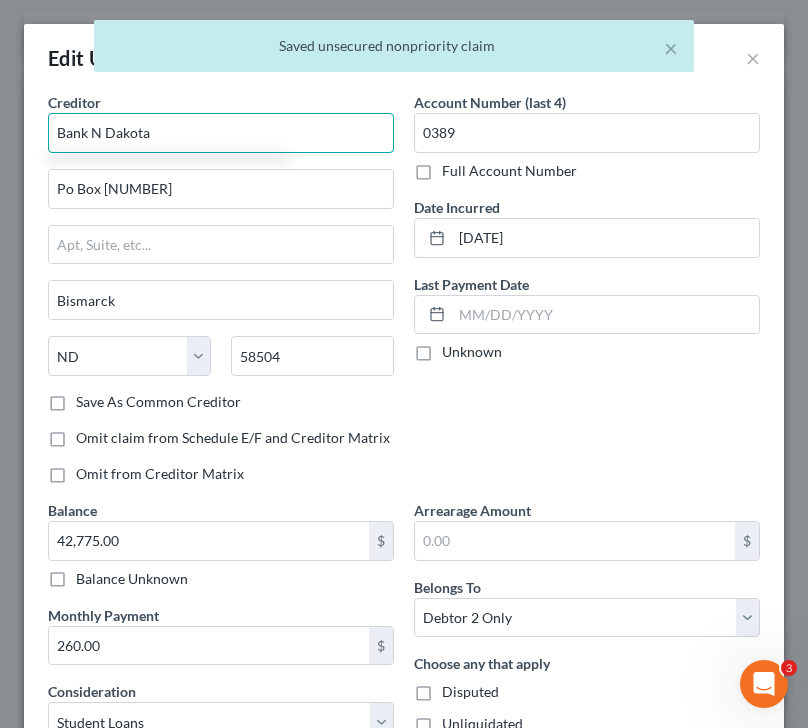 click on "Bank N Dakota" at bounding box center [221, 133] 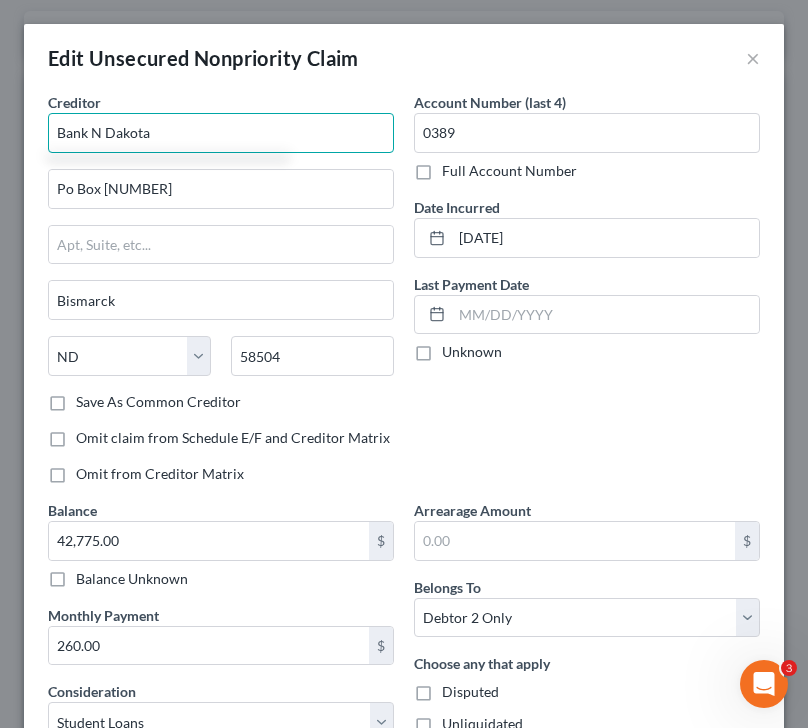 click on "Bank N Dakota" at bounding box center (221, 133) 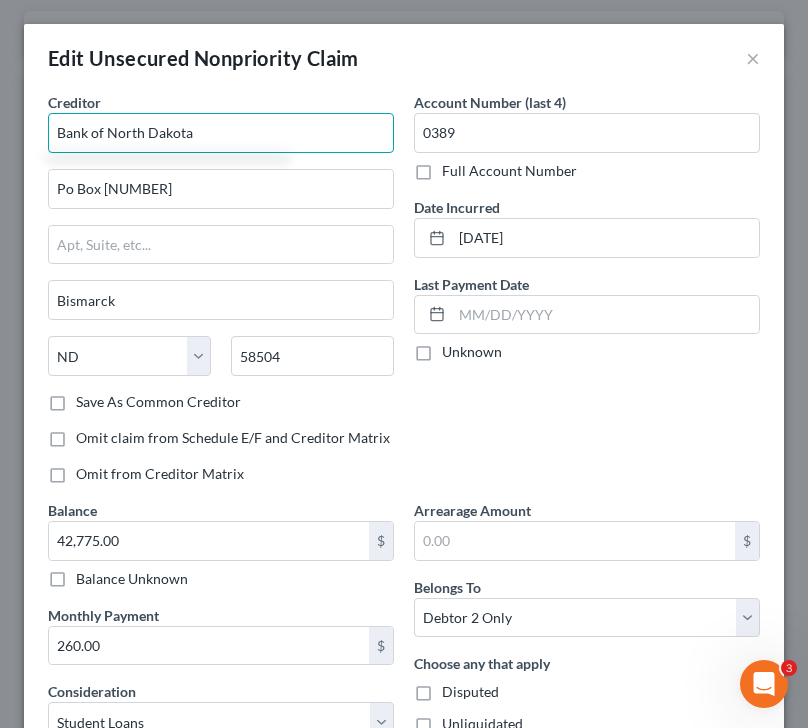 scroll, scrollTop: 249, scrollLeft: 0, axis: vertical 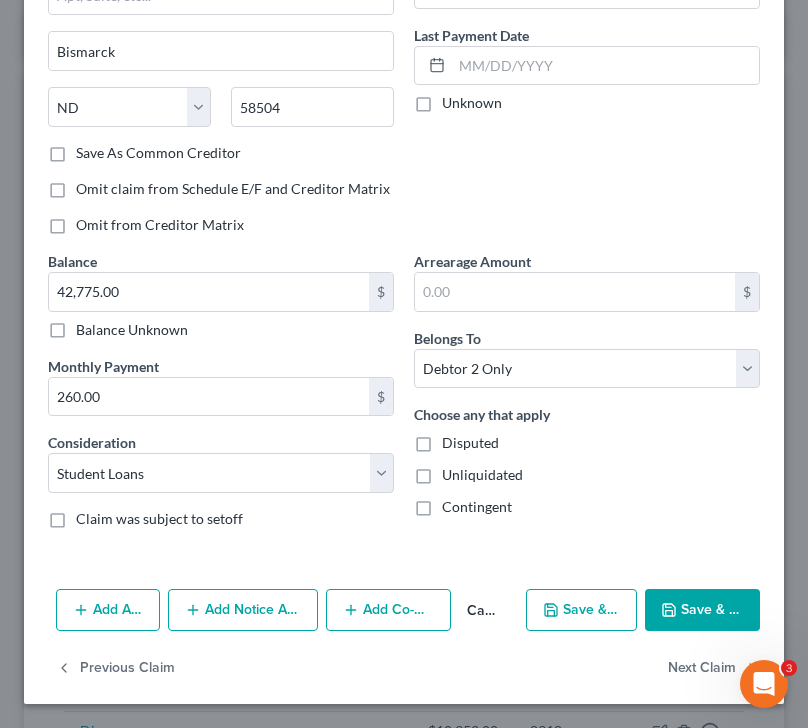 type on "Bank of North Dakota" 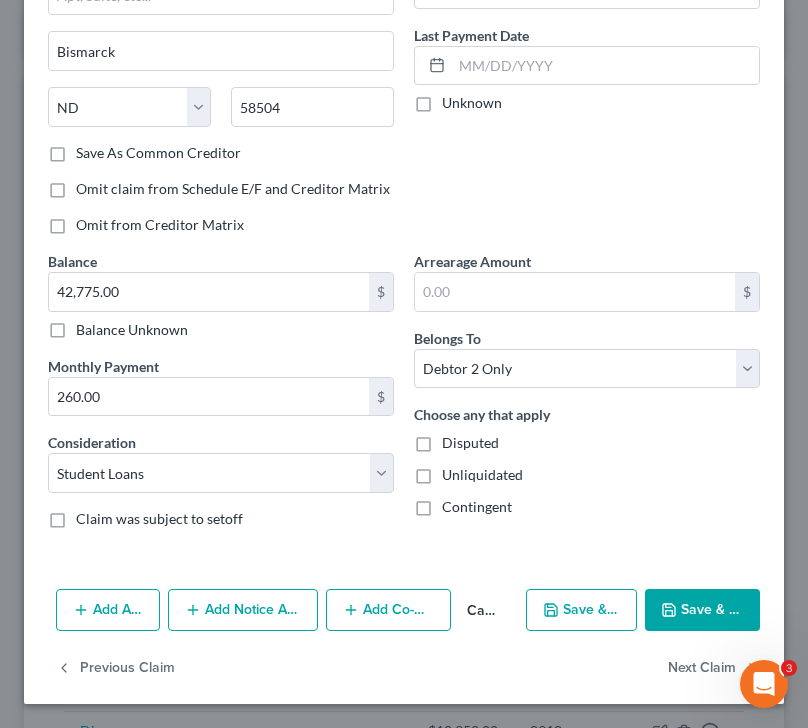 click on "Save & Close" at bounding box center (702, 610) 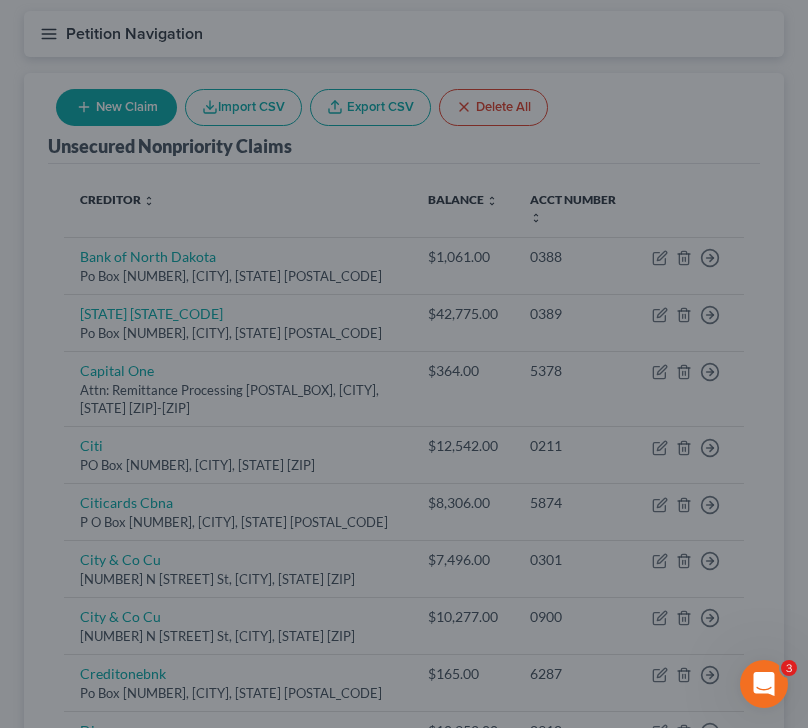 type on "0" 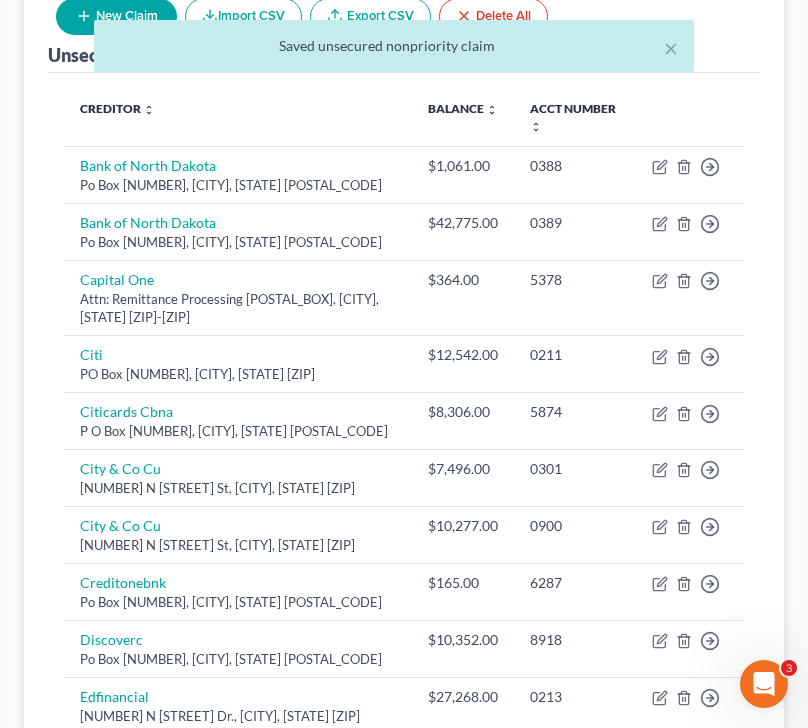 scroll, scrollTop: 282, scrollLeft: 0, axis: vertical 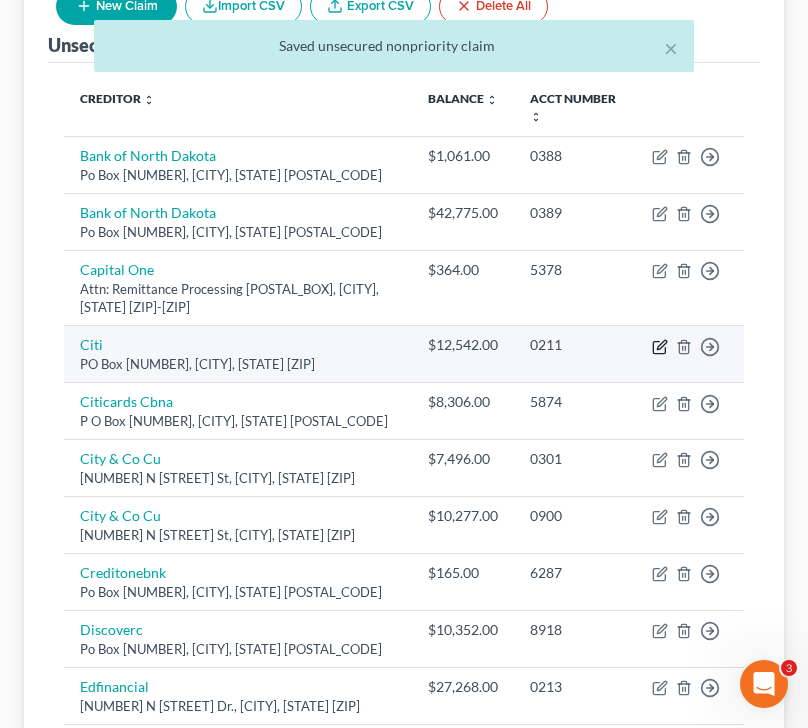 click 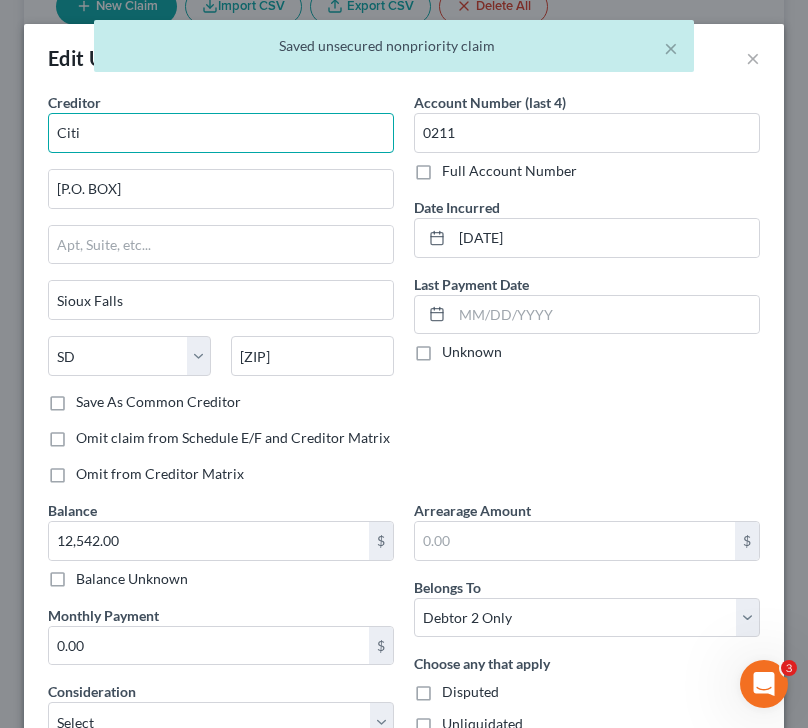 click on "Citi" at bounding box center [221, 133] 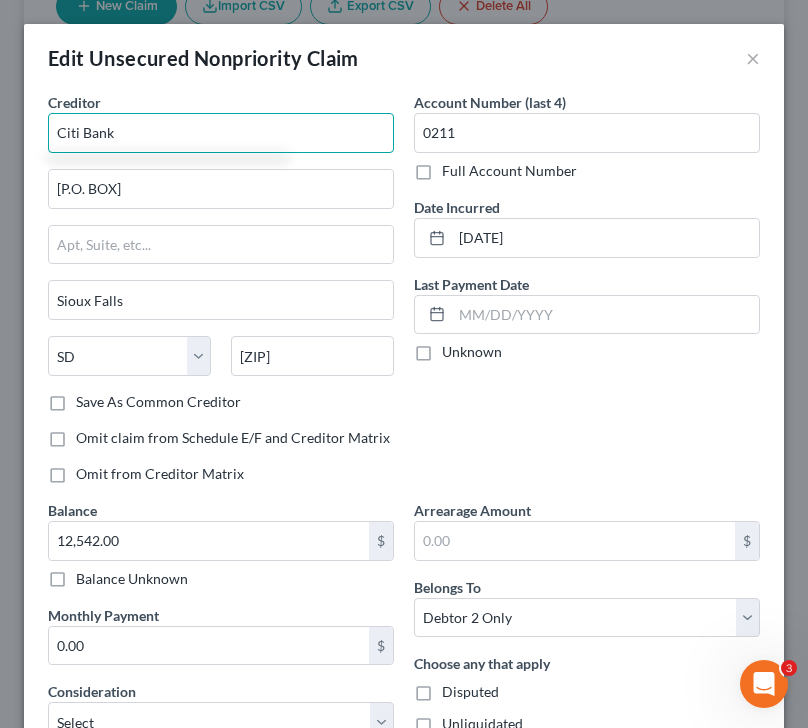scroll, scrollTop: 249, scrollLeft: 0, axis: vertical 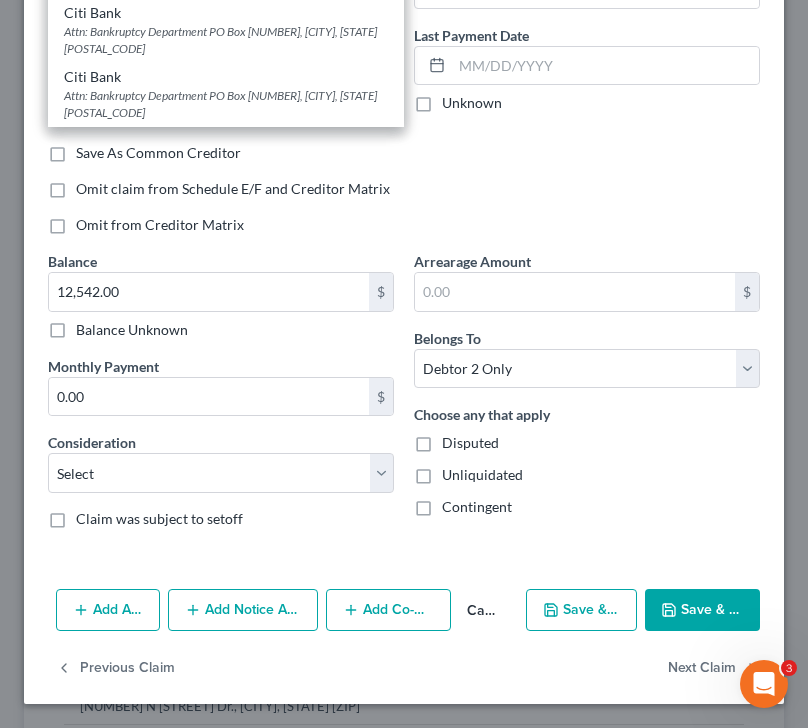 type on "Citi Bank" 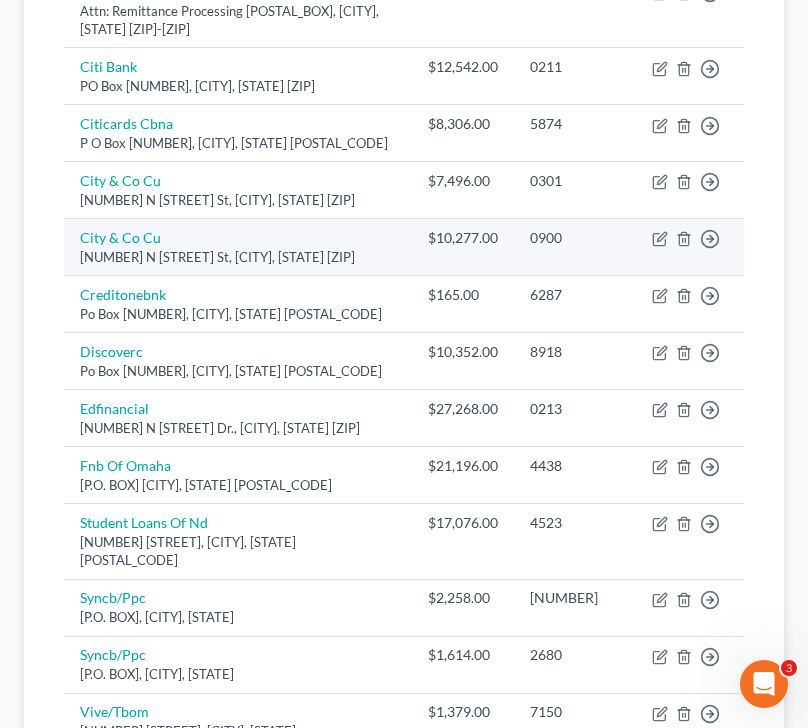 scroll, scrollTop: 556, scrollLeft: 0, axis: vertical 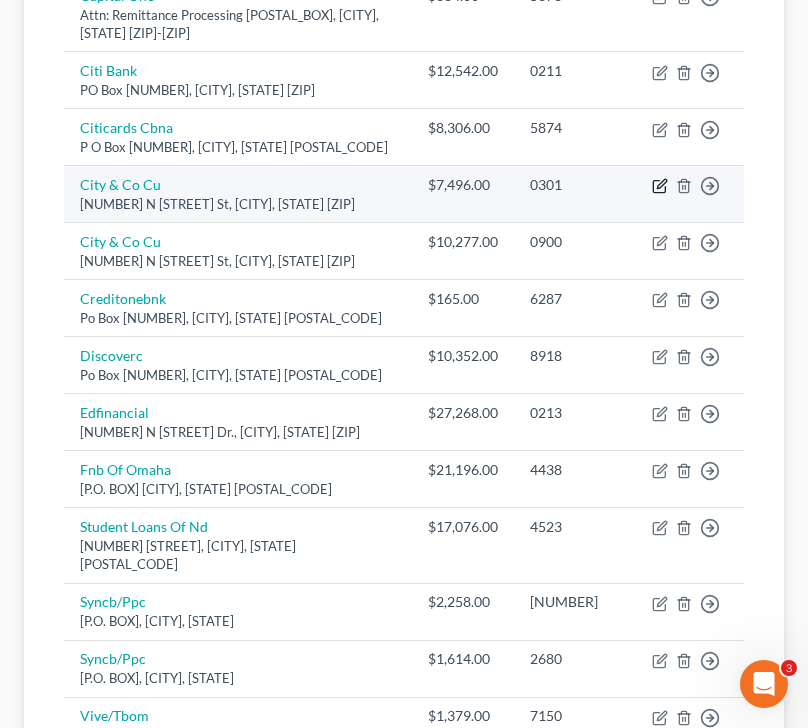 click 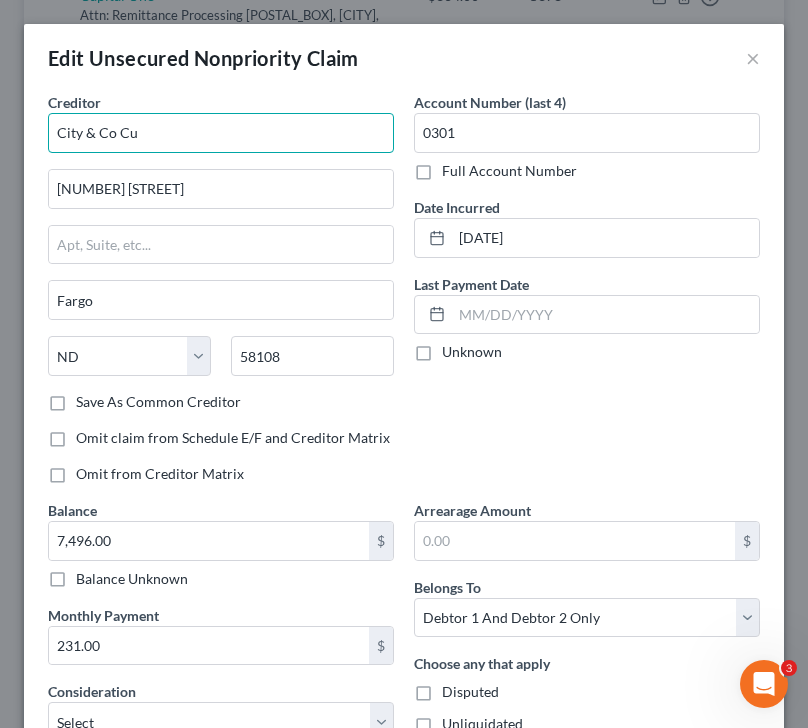 click on "City & Co Cu" at bounding box center [221, 133] 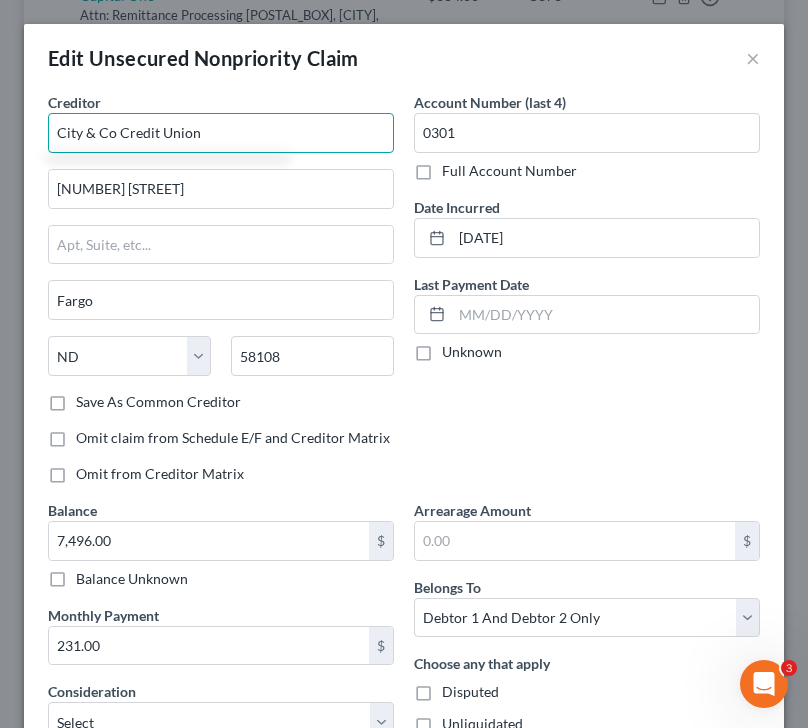 scroll, scrollTop: 249, scrollLeft: 0, axis: vertical 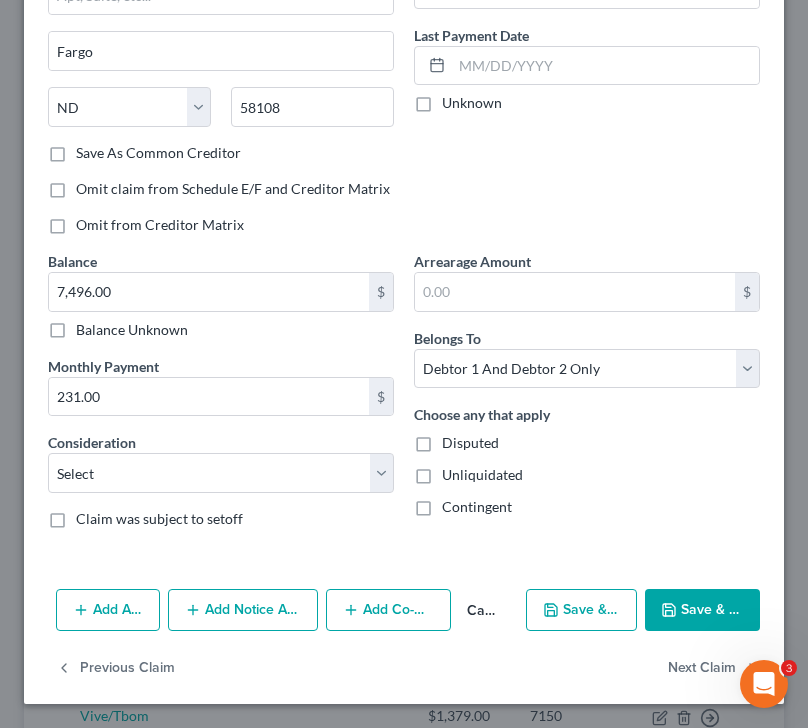 type on "City & Co Credit Union" 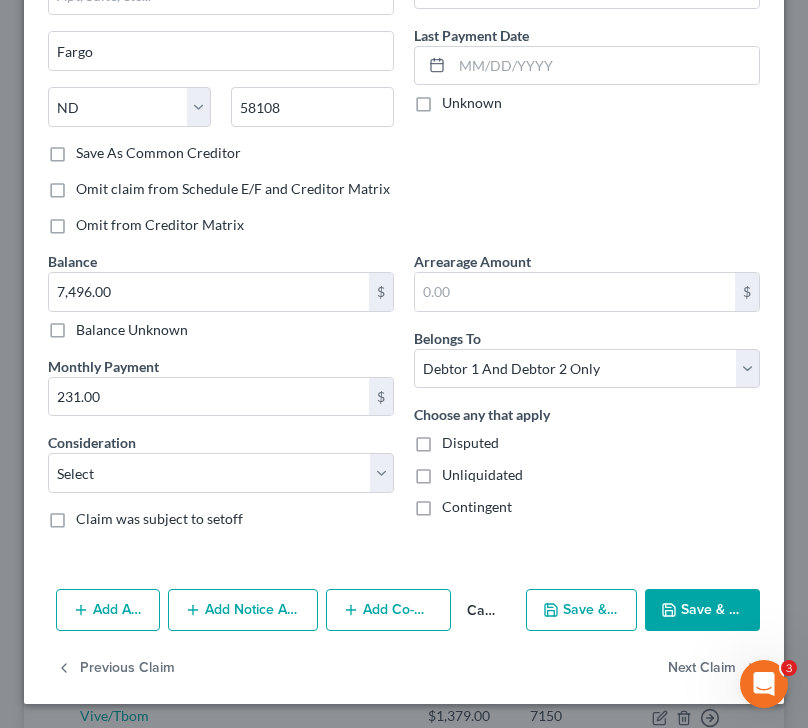 click on "Save & Close" at bounding box center [702, 610] 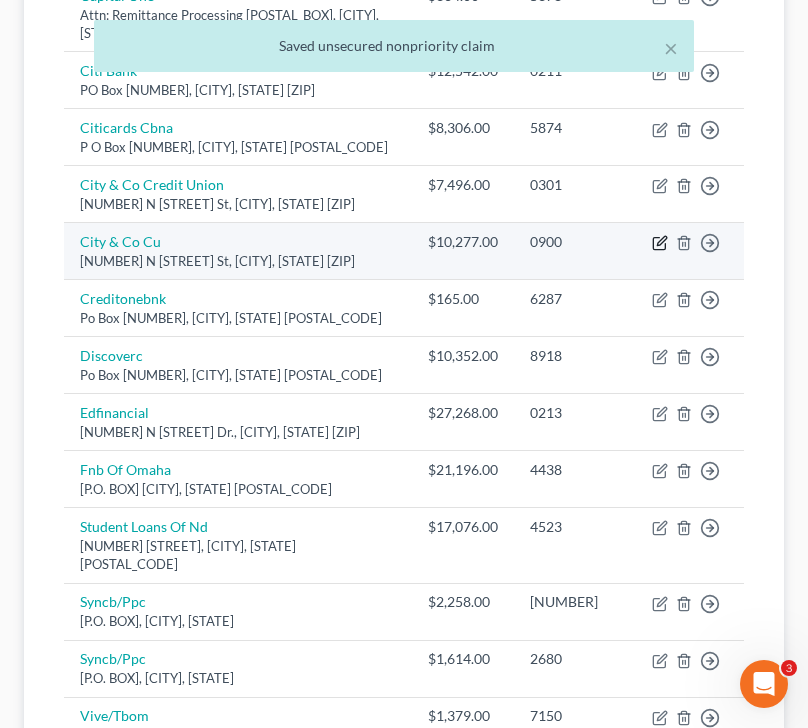 click 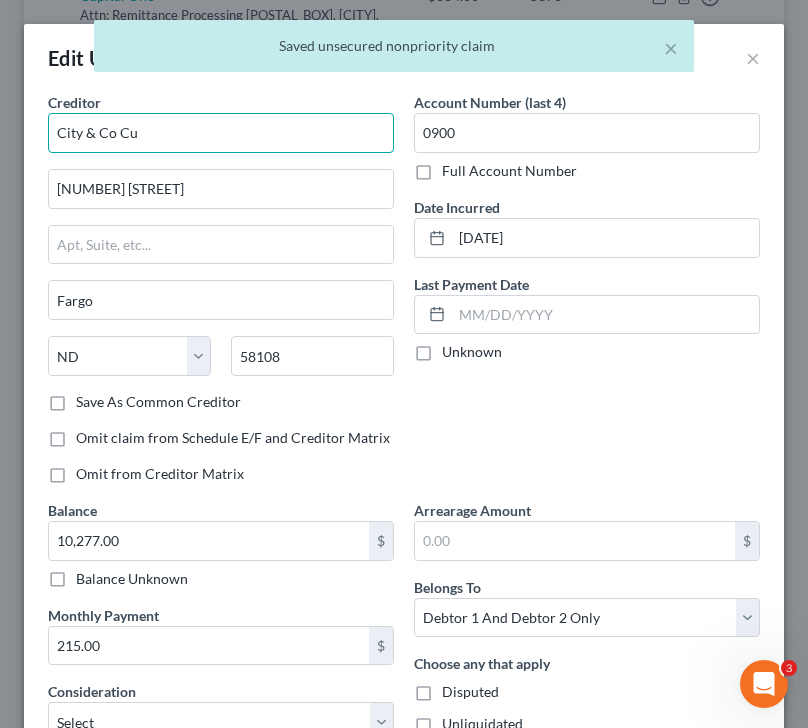 click on "City & Co Cu" at bounding box center [221, 133] 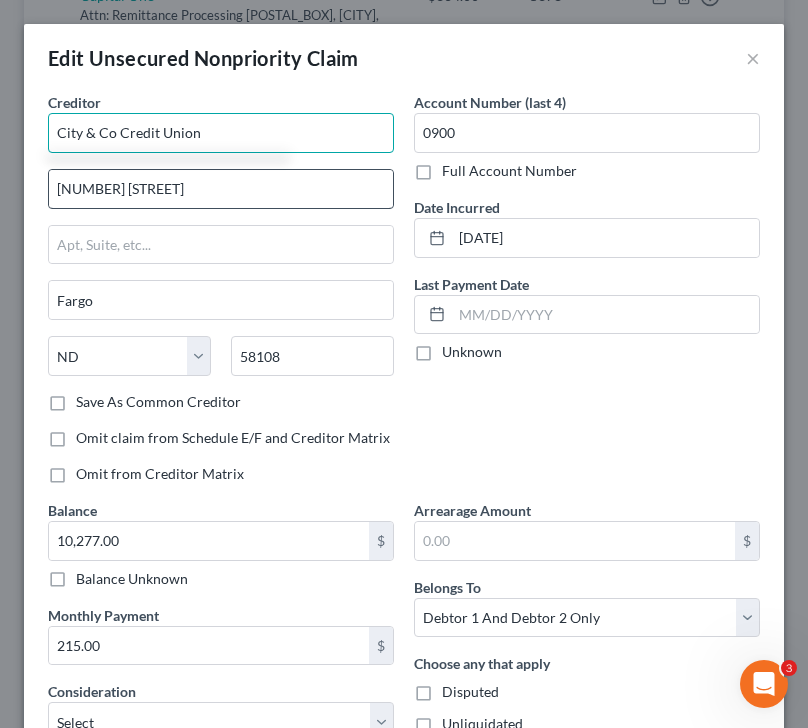 scroll, scrollTop: 249, scrollLeft: 0, axis: vertical 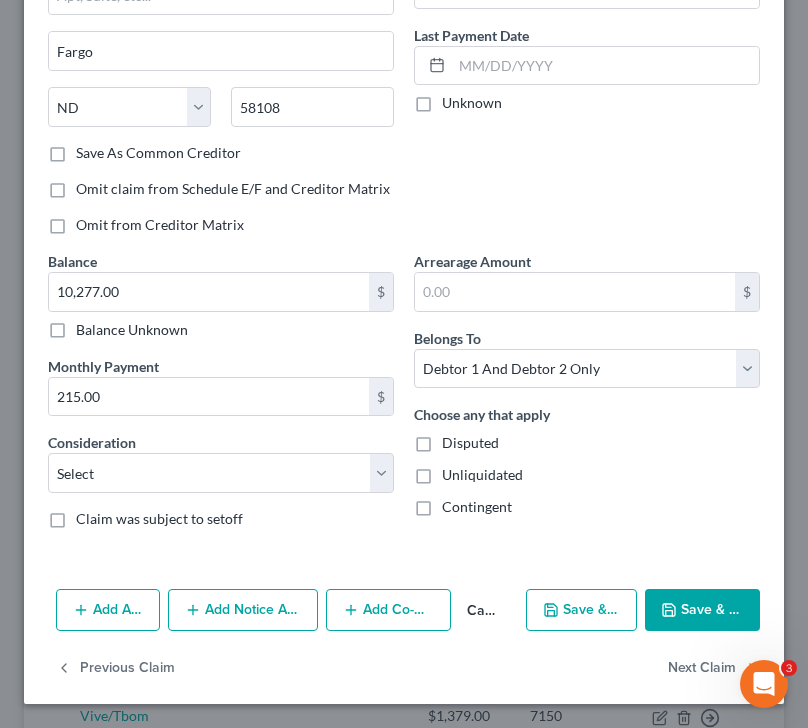 type on "City & Co Credit Union" 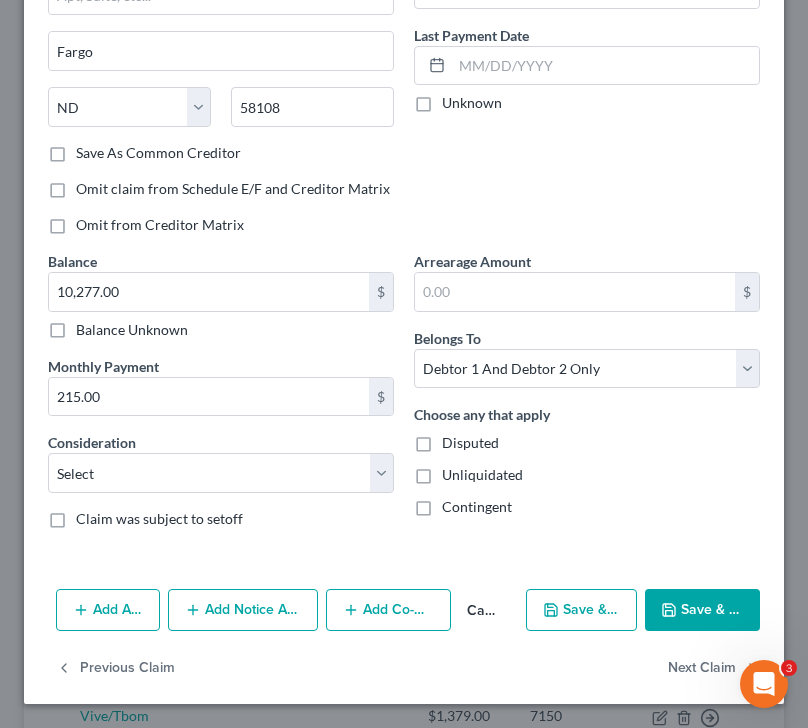 click on "Save & Close" at bounding box center [702, 610] 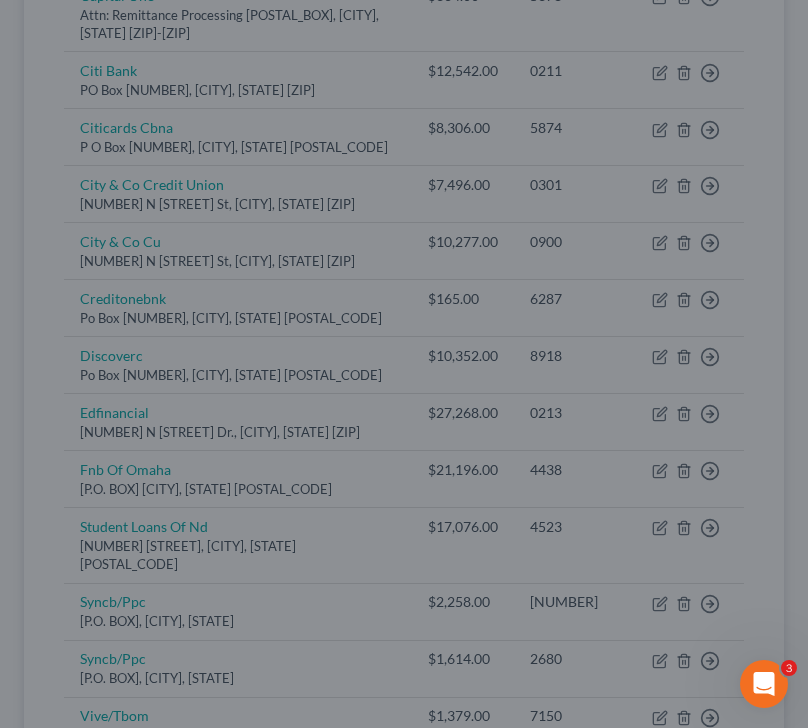 type on "0" 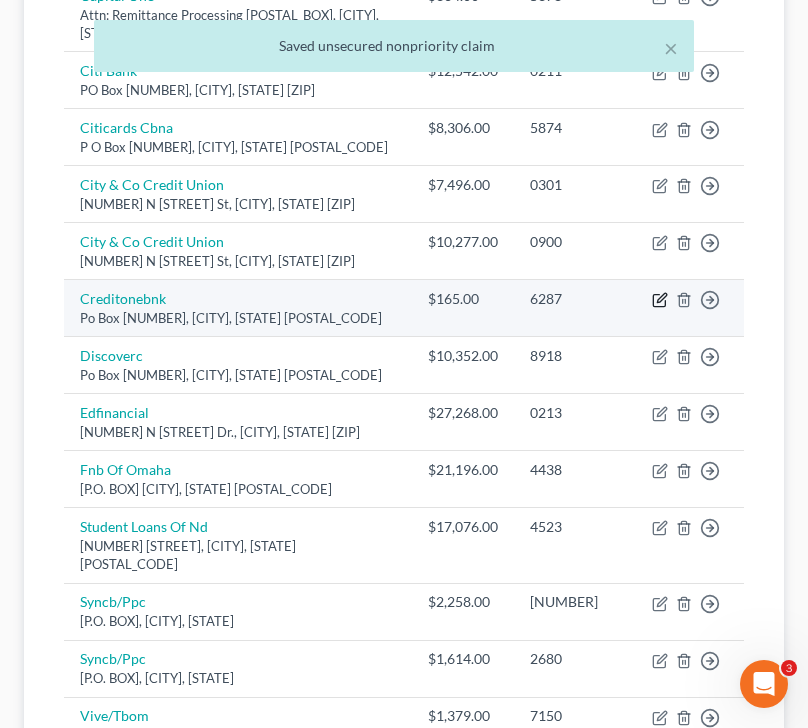 click 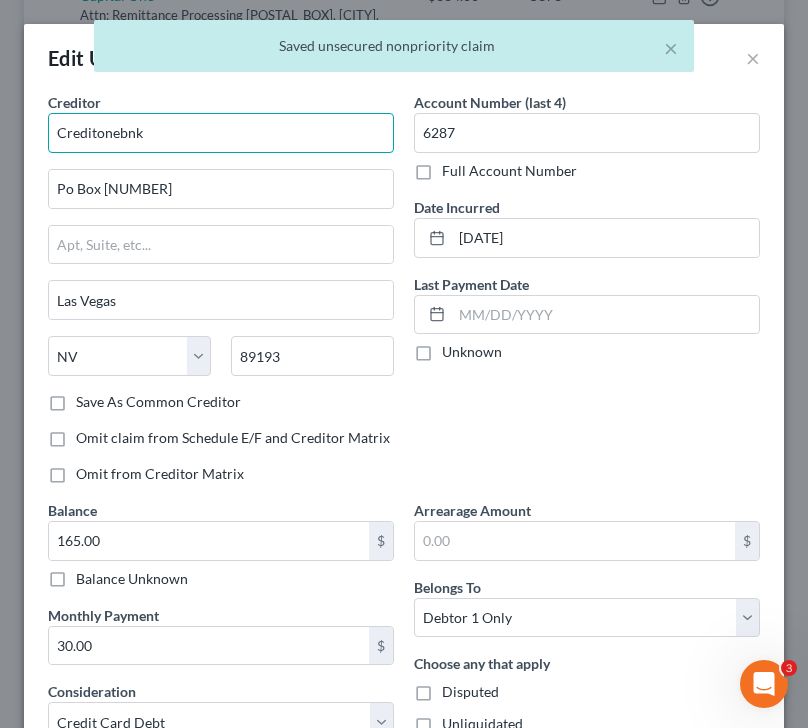 click on "Creditonebnk" at bounding box center (221, 133) 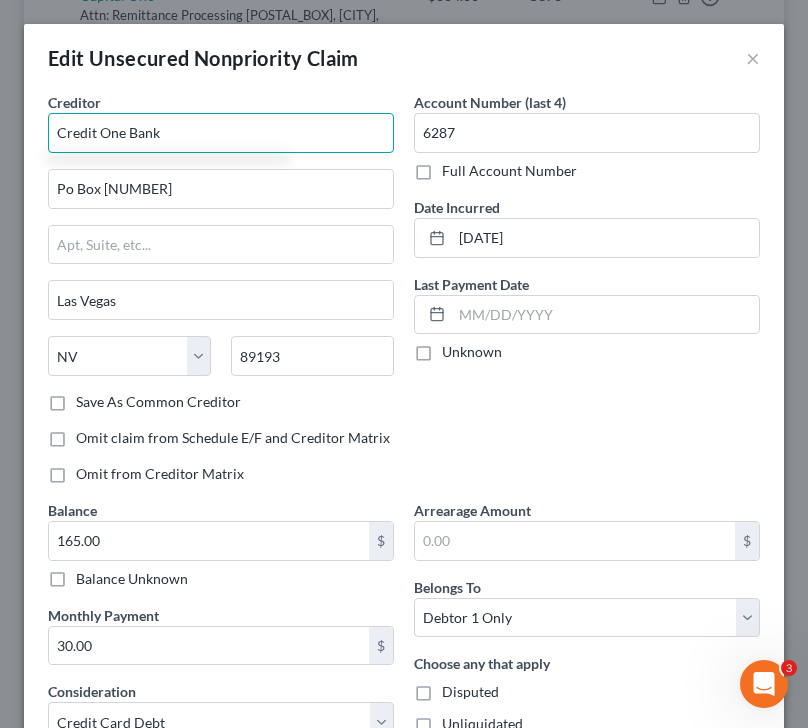 scroll, scrollTop: 249, scrollLeft: 0, axis: vertical 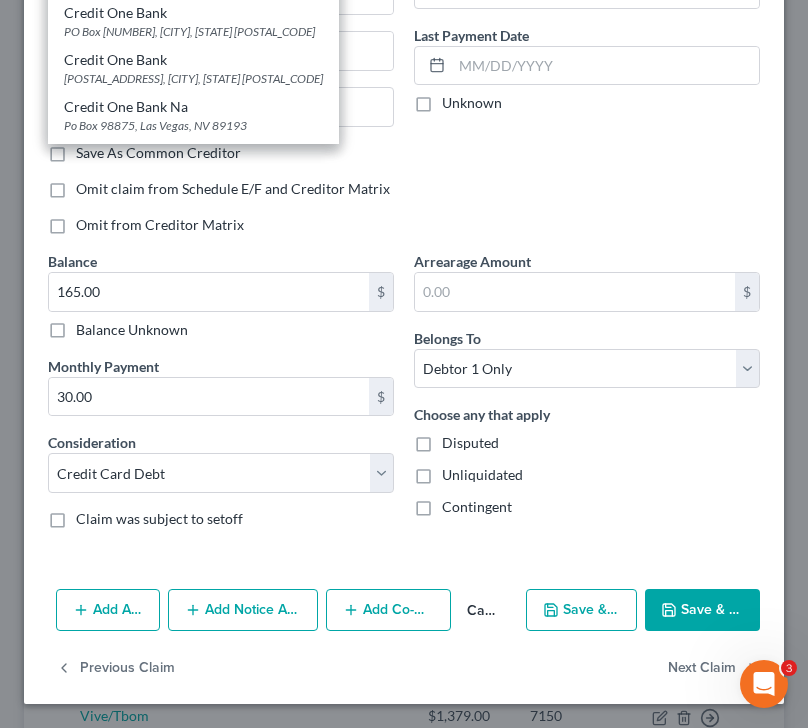 type on "Credit One Bank" 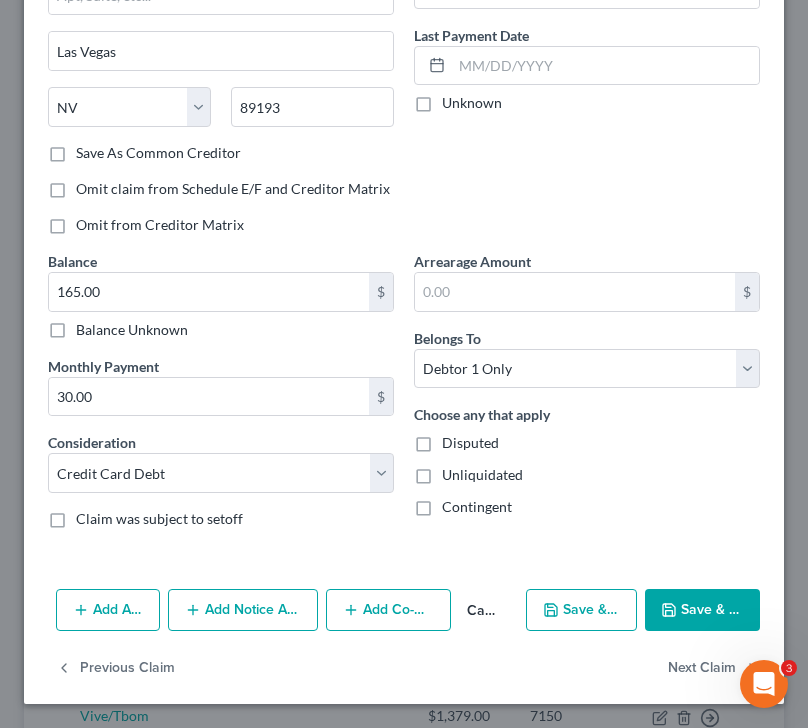 click on "Save & Close" at bounding box center [702, 610] 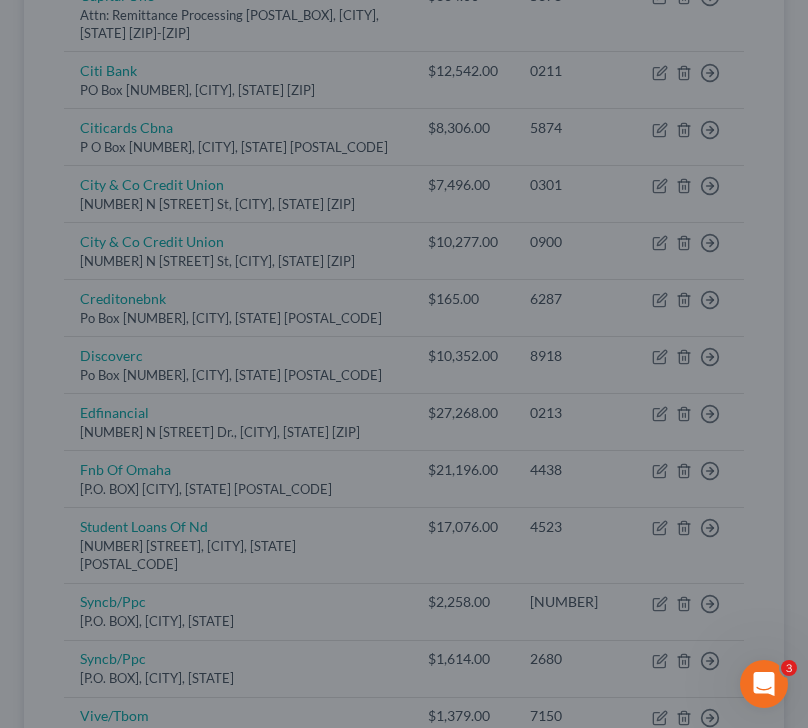 type on "0" 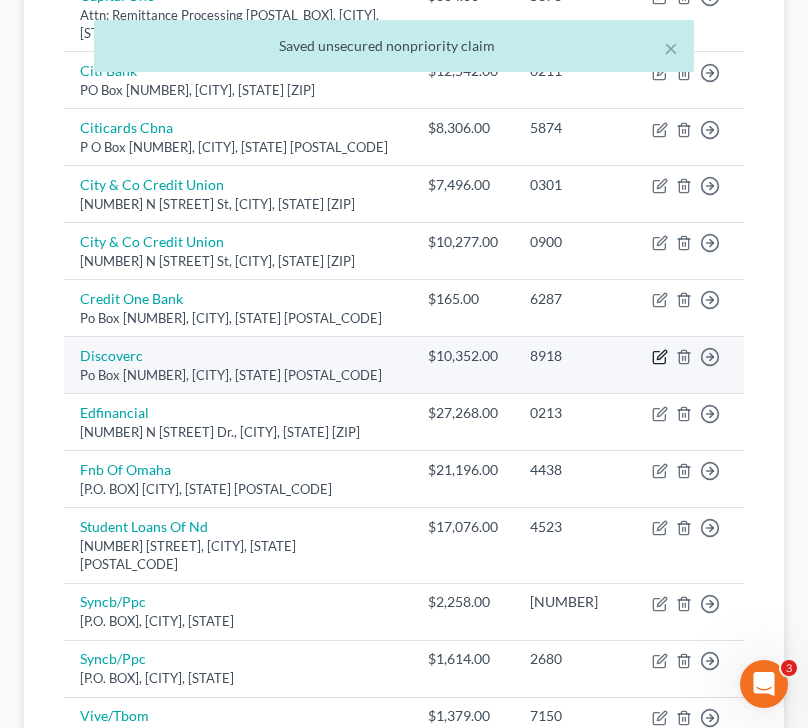 click 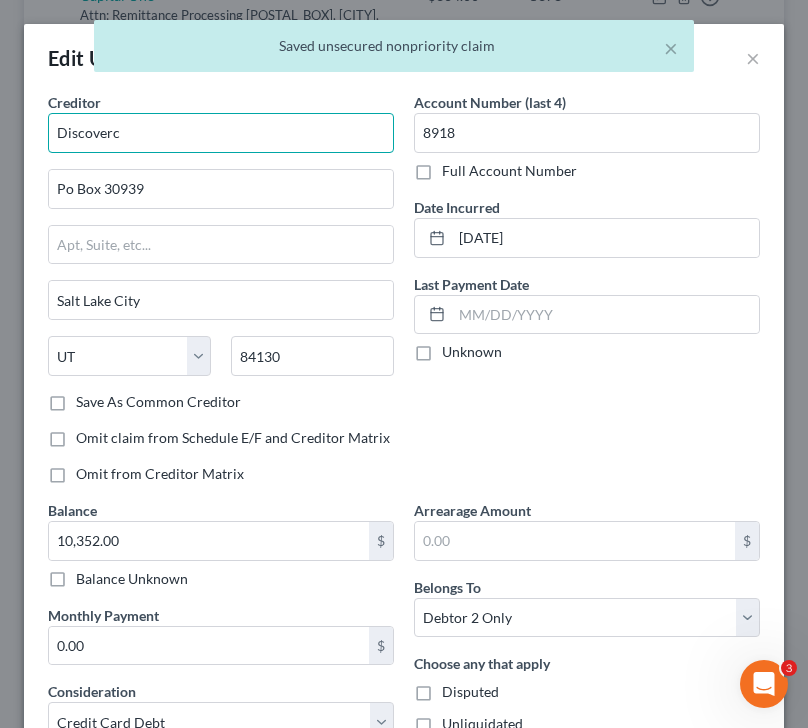 click on "Discoverc" at bounding box center (221, 133) 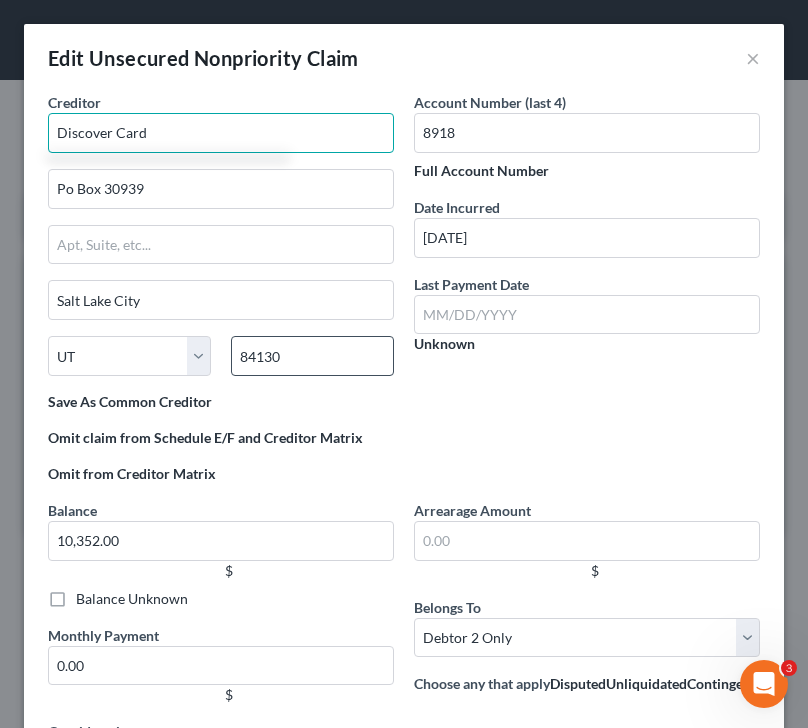 scroll, scrollTop: 0, scrollLeft: 0, axis: both 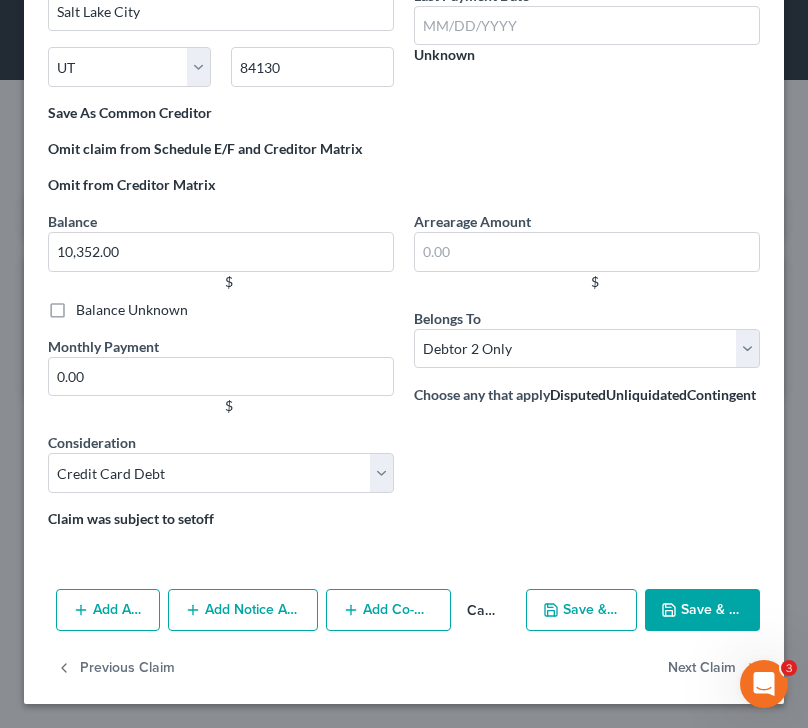 type on "Discover Card" 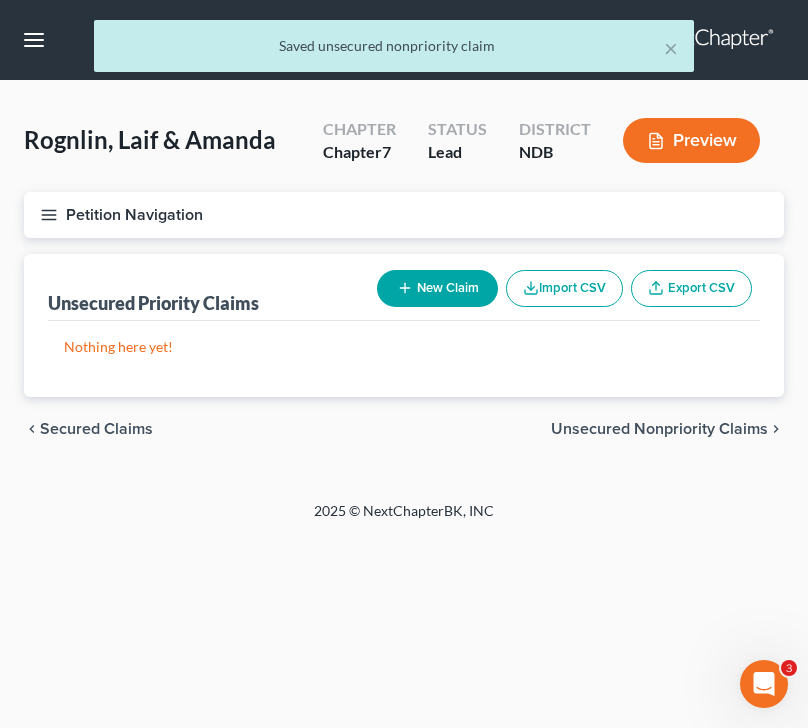 click on "Unsecured Nonpriority Claims" at bounding box center (659, 429) 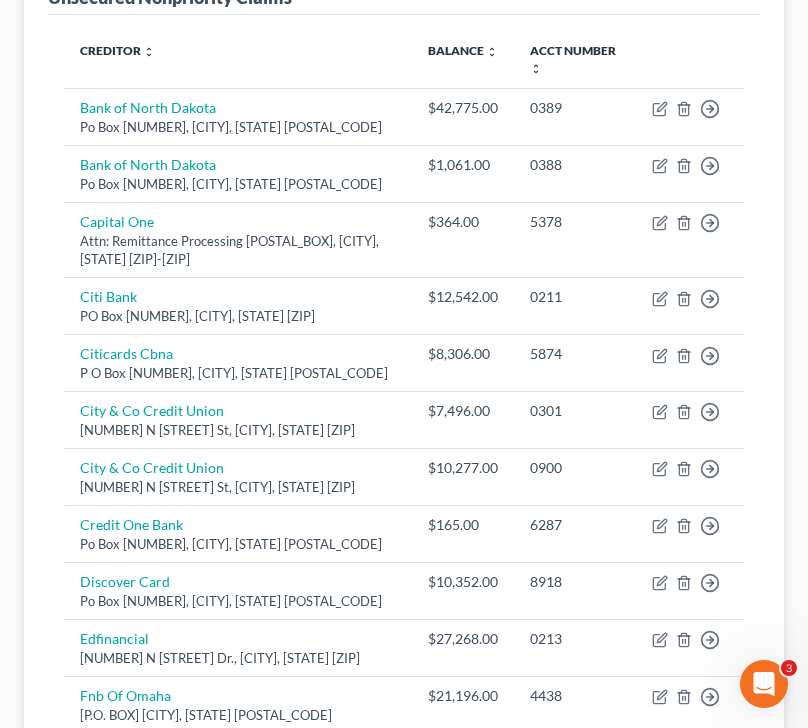 scroll, scrollTop: 779, scrollLeft: 0, axis: vertical 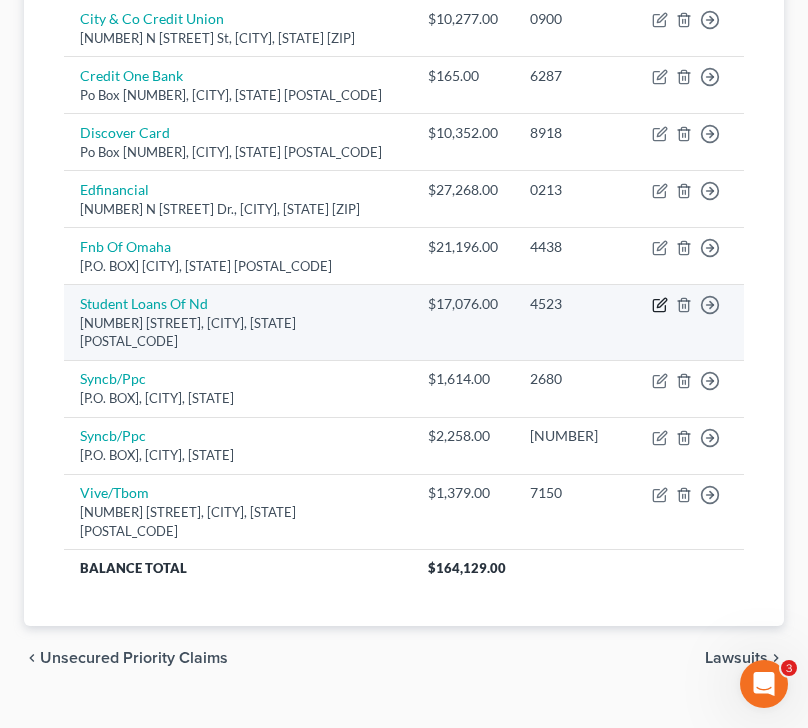 click 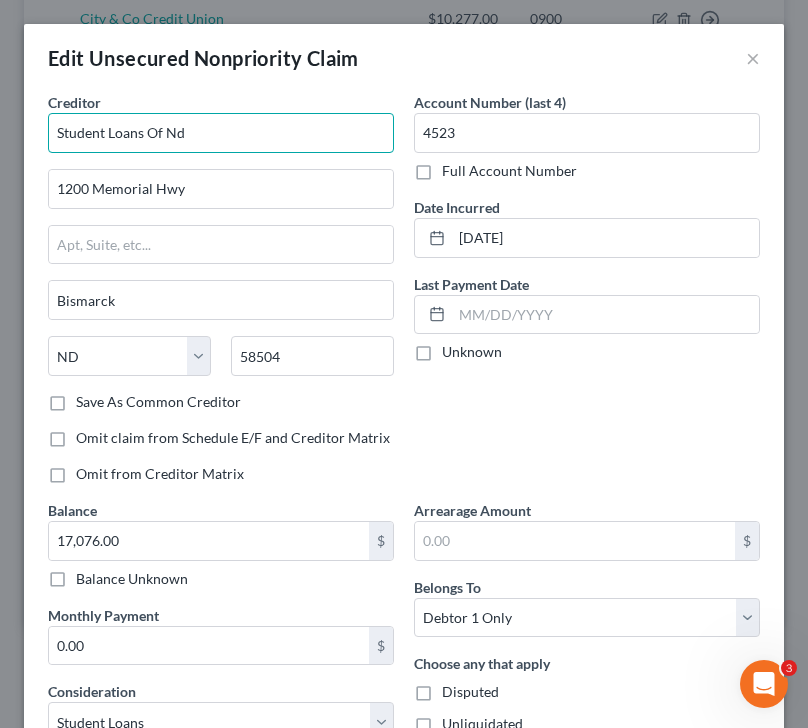 click on "Student Loans Of Nd" at bounding box center [221, 133] 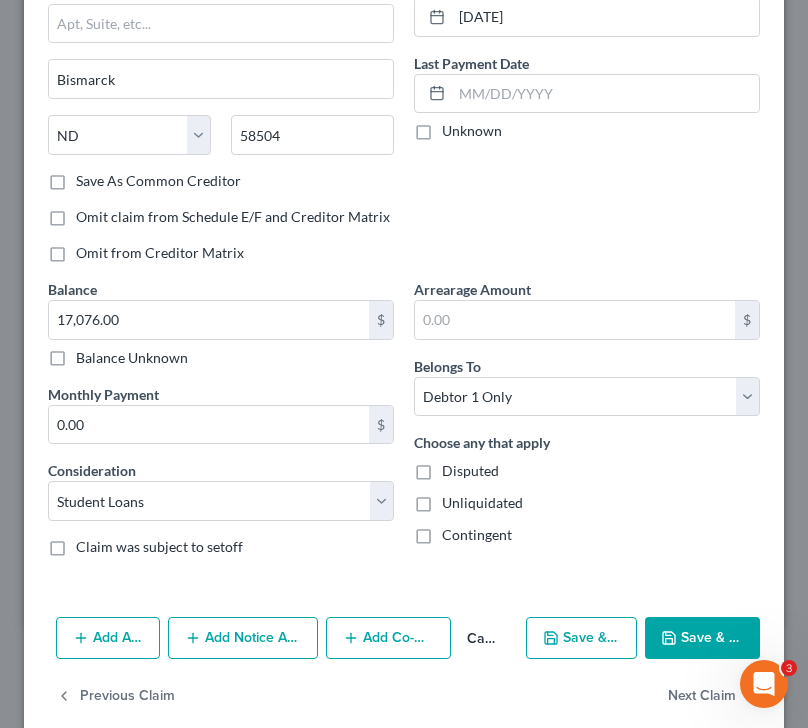 scroll, scrollTop: 249, scrollLeft: 0, axis: vertical 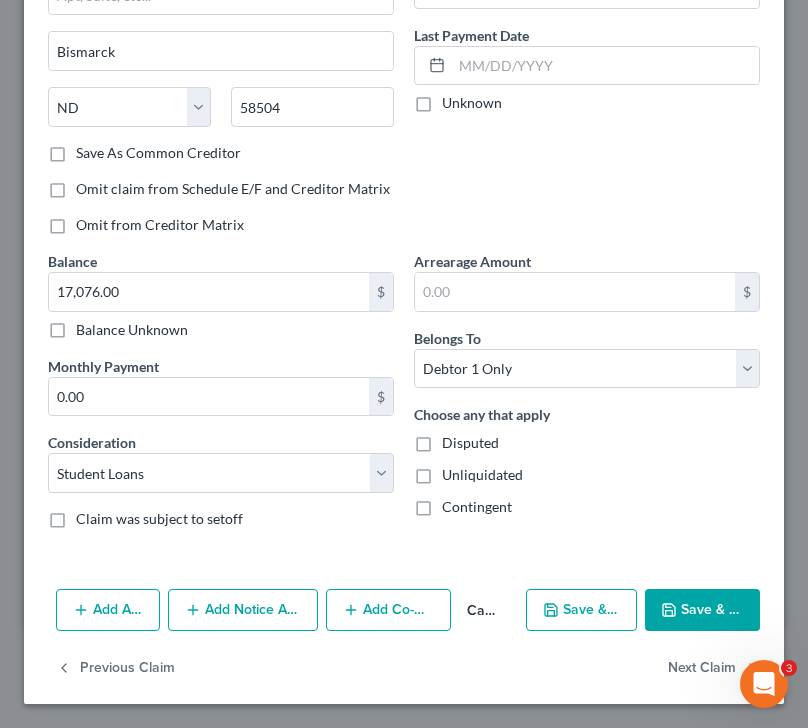 type on "Student Loans Of ND" 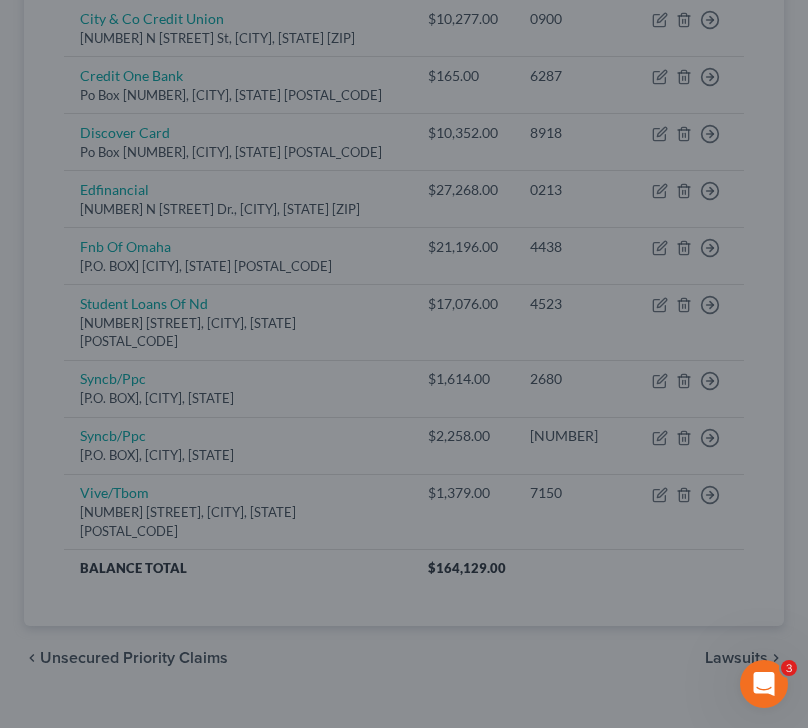 type on "0" 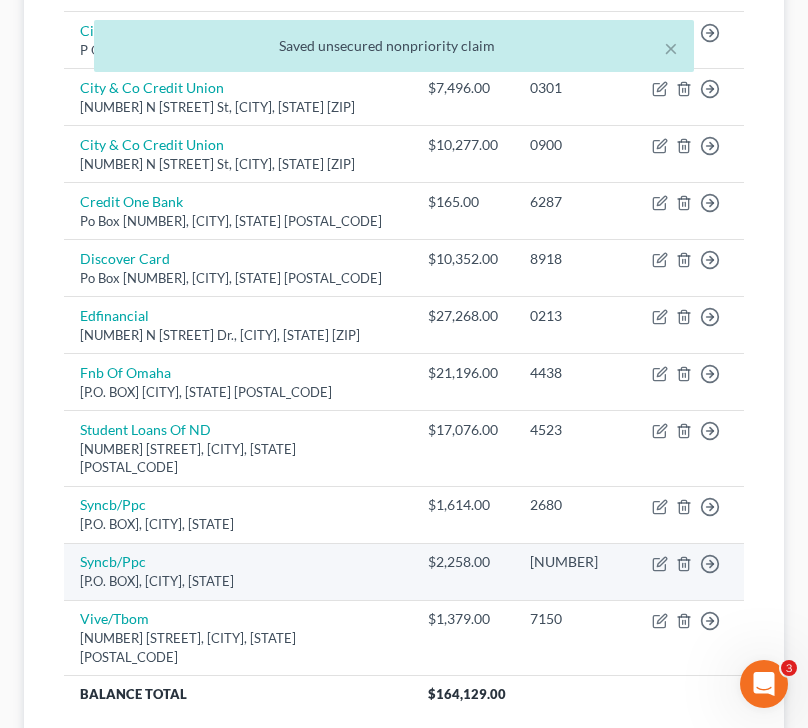 scroll, scrollTop: 640, scrollLeft: 0, axis: vertical 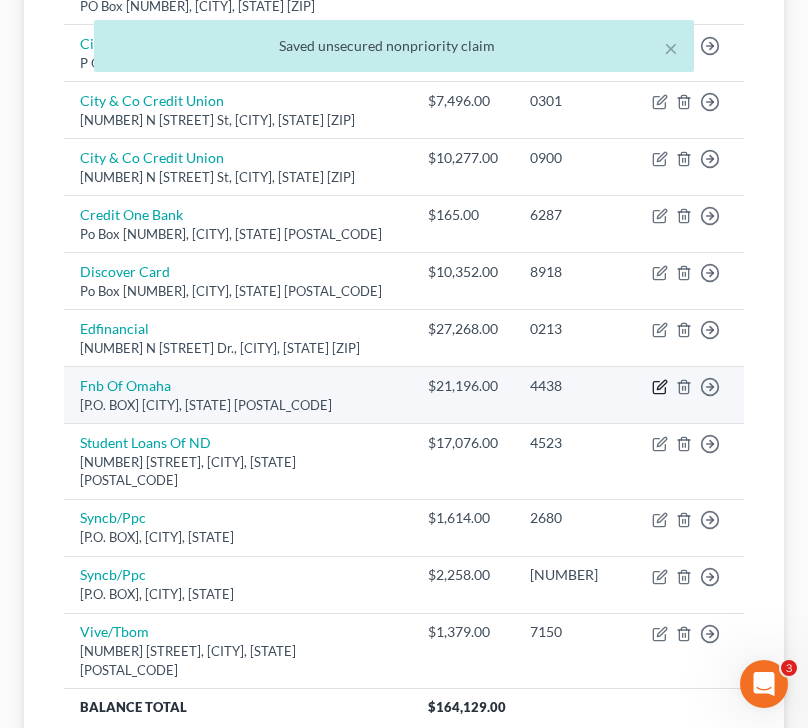 click 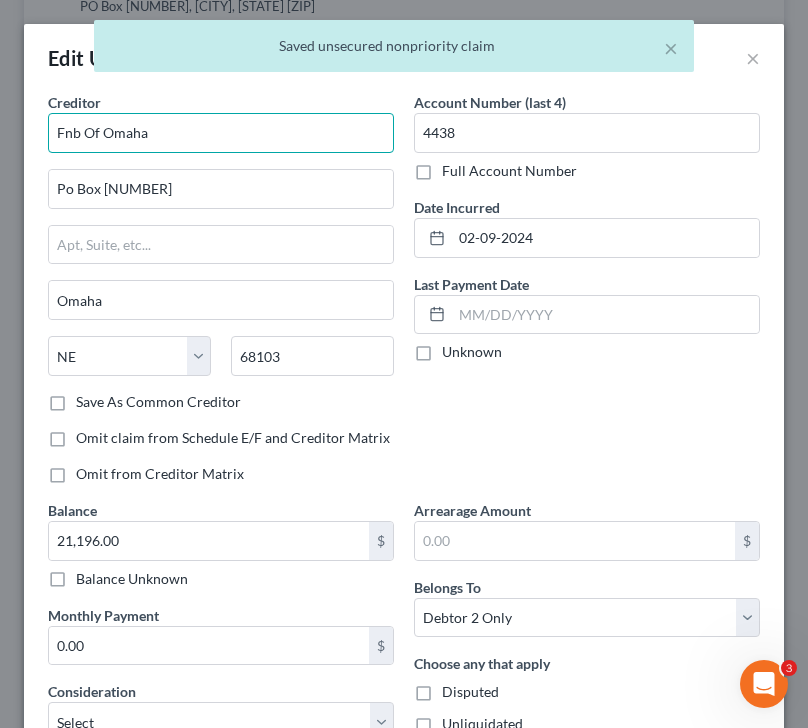 click on "Fnb Of Omaha" at bounding box center (221, 133) 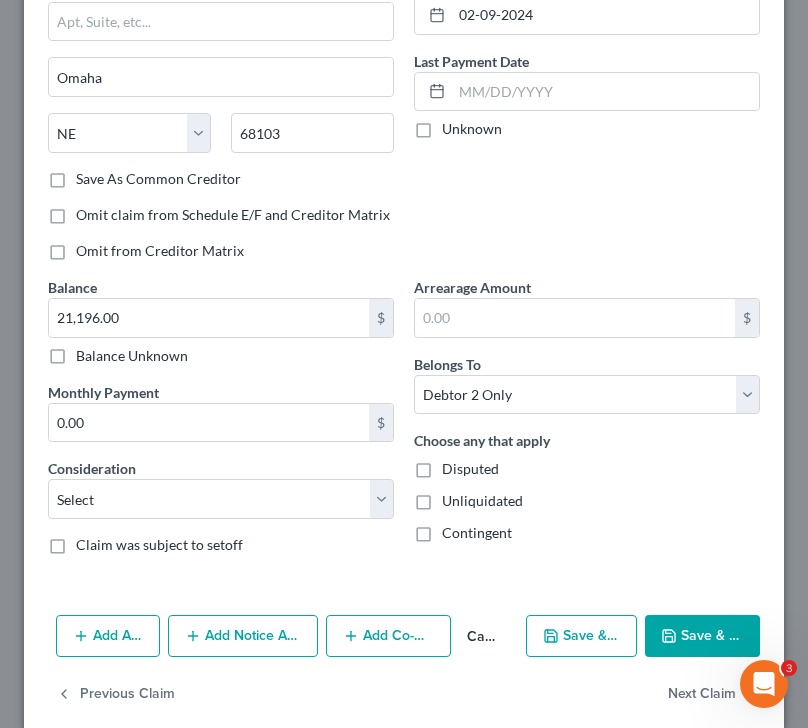 scroll, scrollTop: 249, scrollLeft: 0, axis: vertical 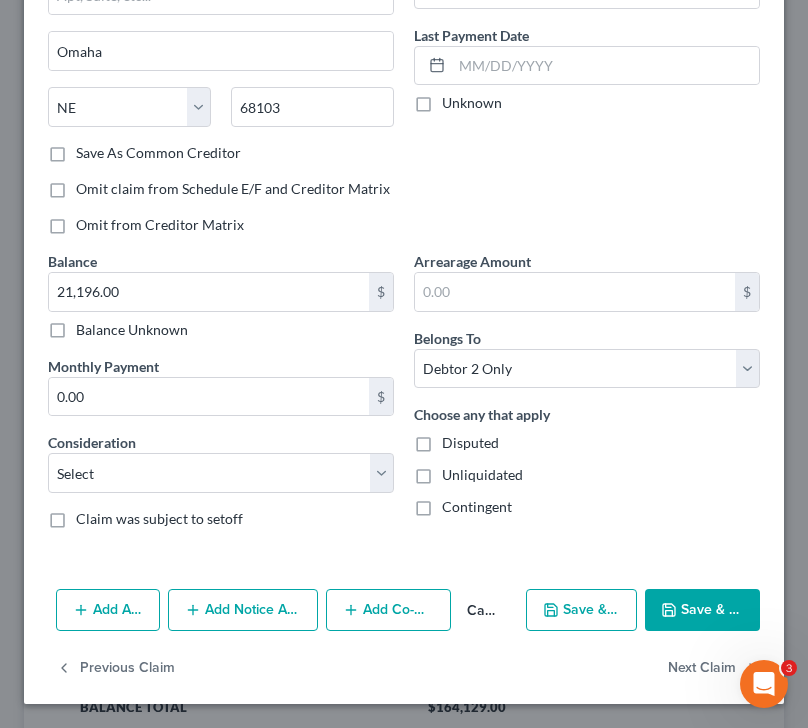 type on "FNB Of Omaha" 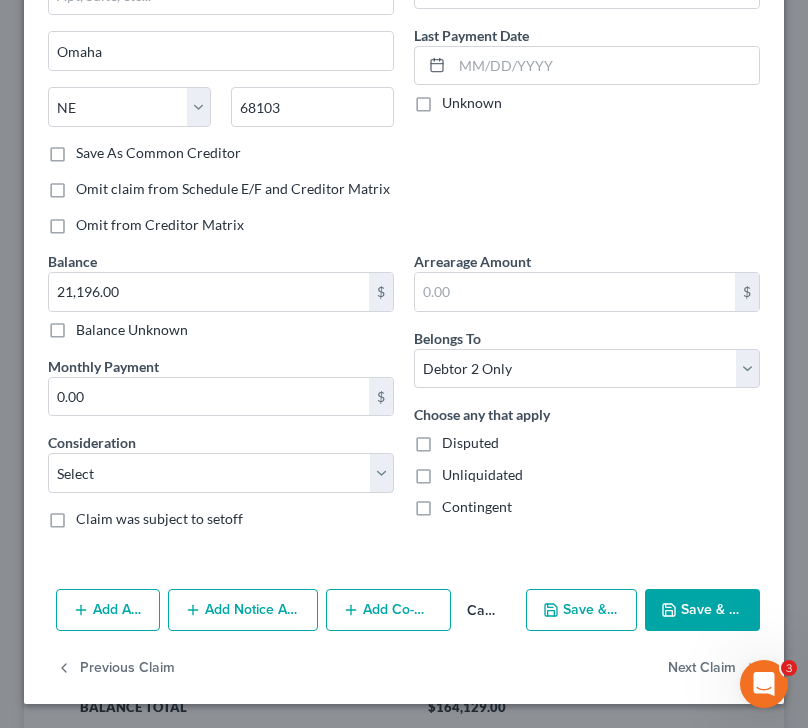 click on "Save & Close" at bounding box center [702, 610] 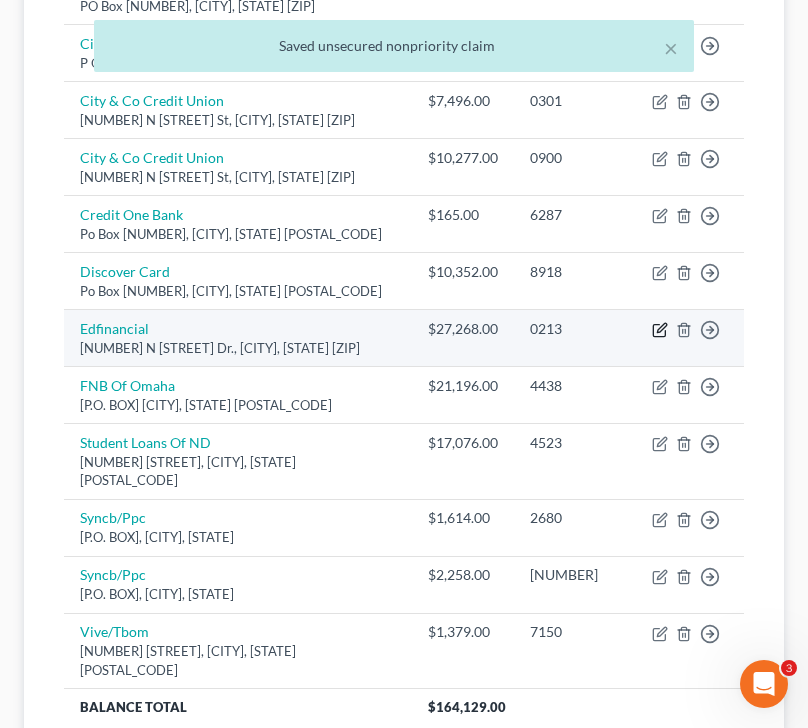 click 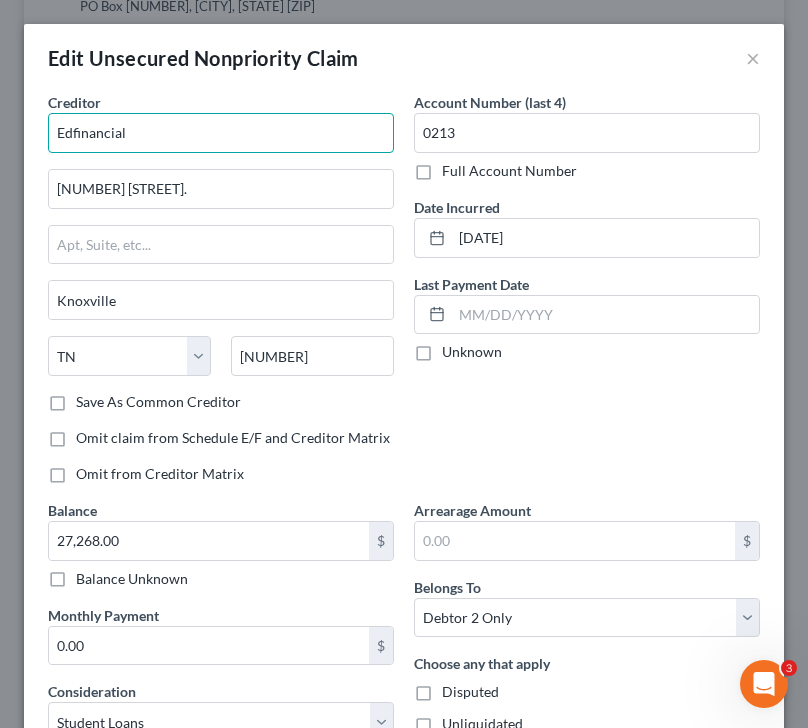 click on "Edfinancial" at bounding box center (221, 133) 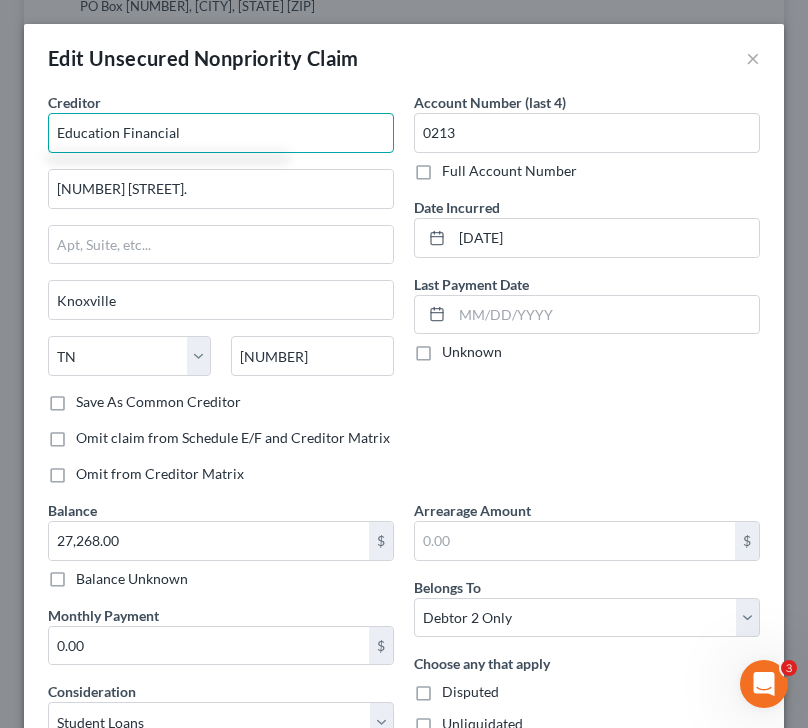 scroll, scrollTop: 249, scrollLeft: 0, axis: vertical 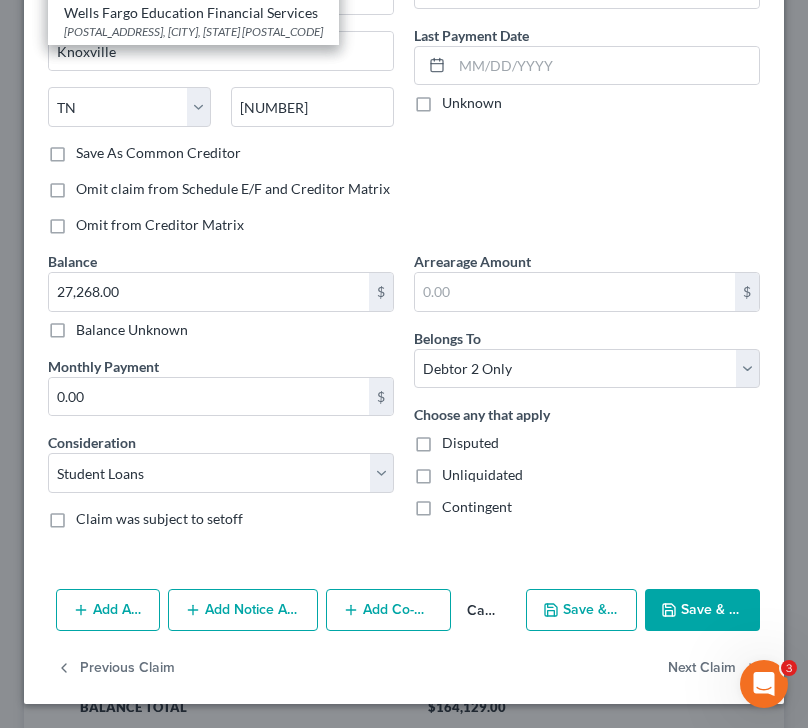 type on "Education Financial" 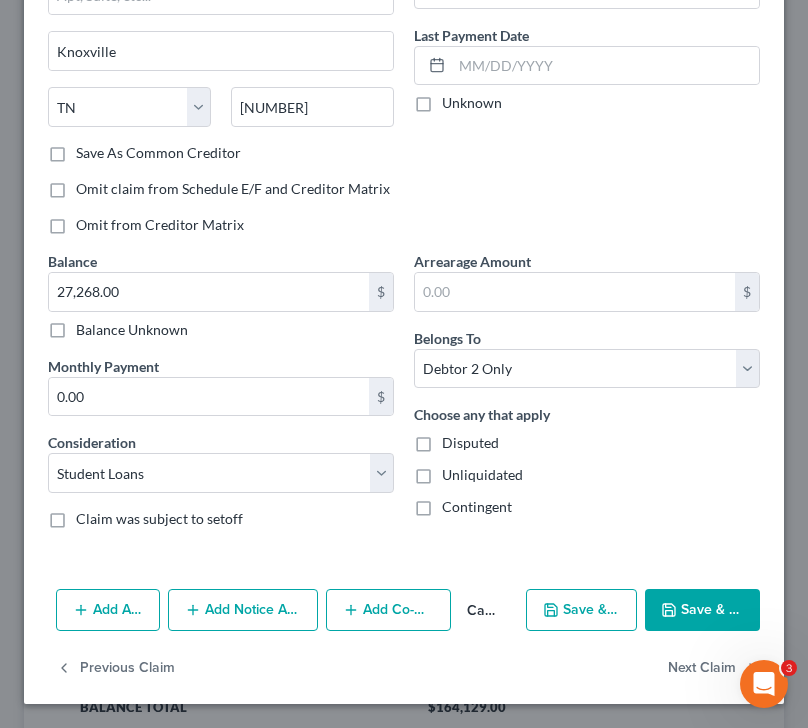 click on "Add Action Add Notice Address Add Co-Debtor Cancel Save & New Save & Close" at bounding box center [404, 614] 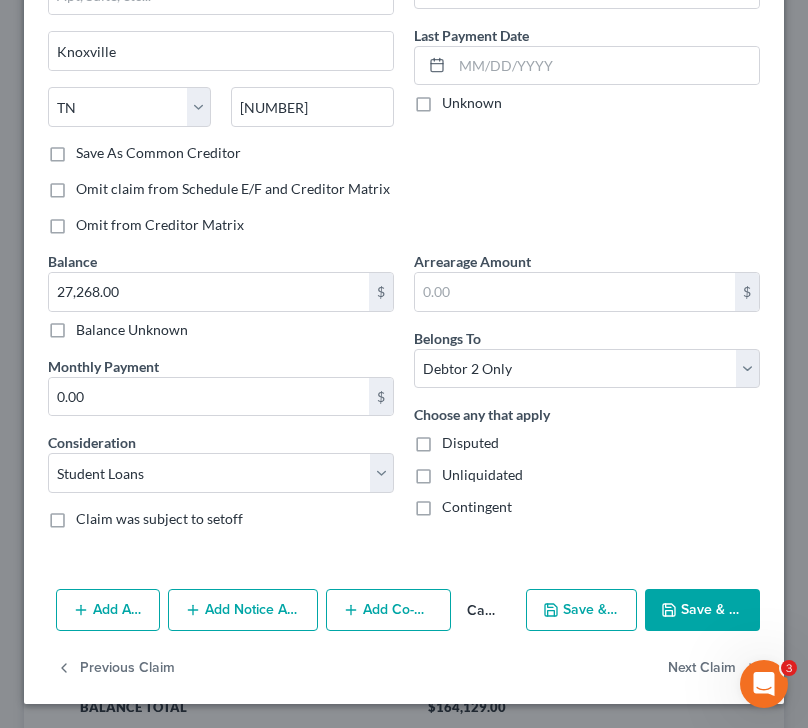 click on "Save & Close" at bounding box center [702, 610] 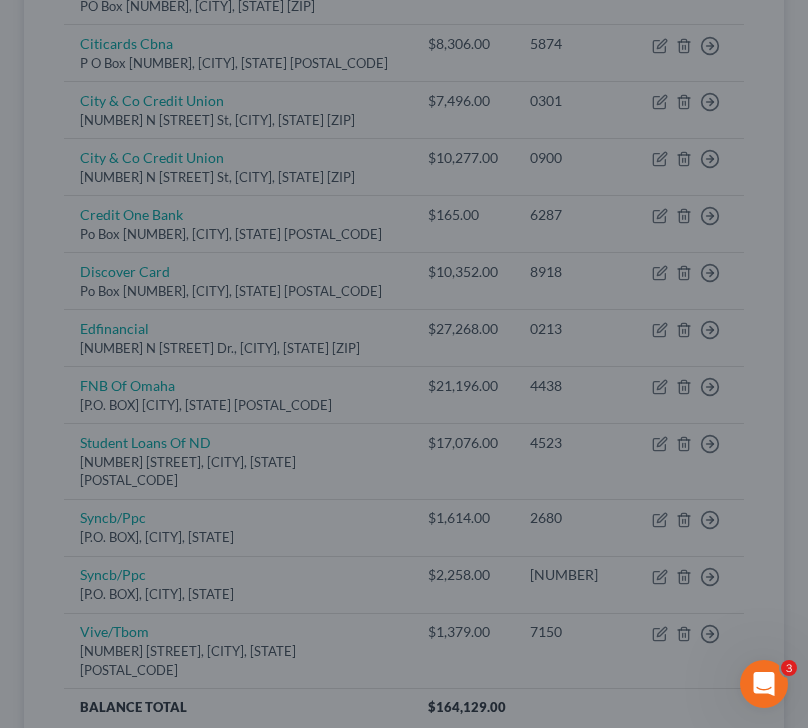 type on "0" 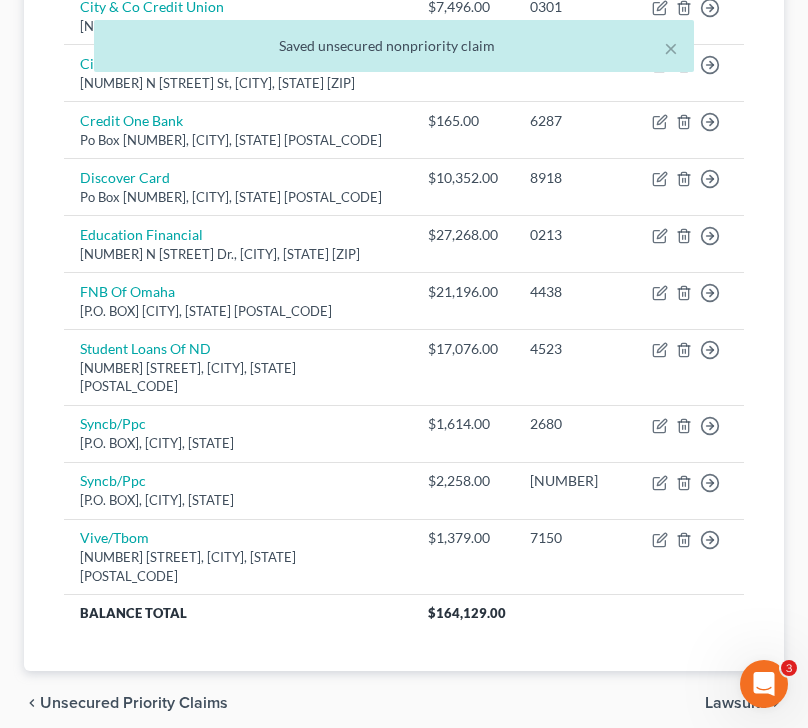 scroll, scrollTop: 735, scrollLeft: 0, axis: vertical 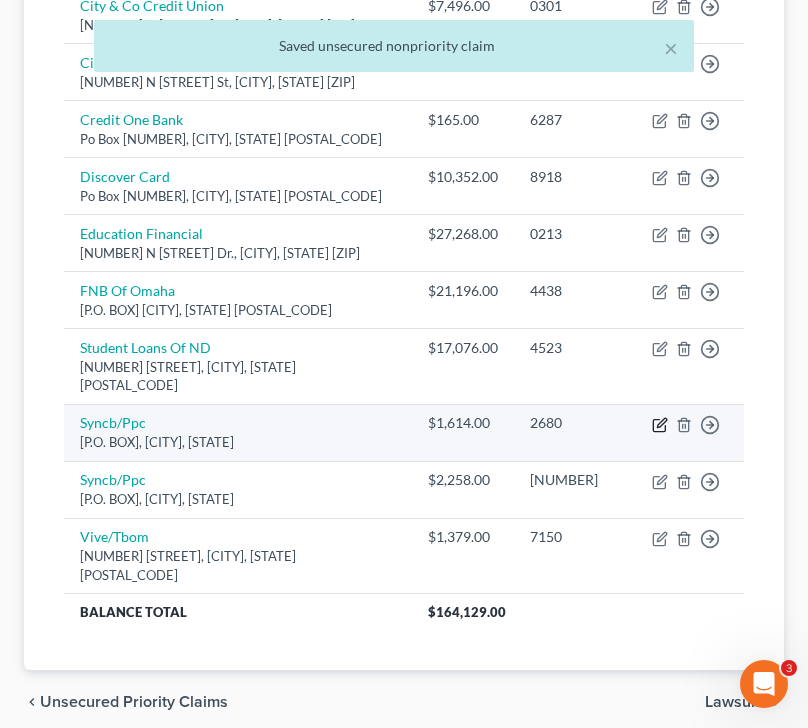click 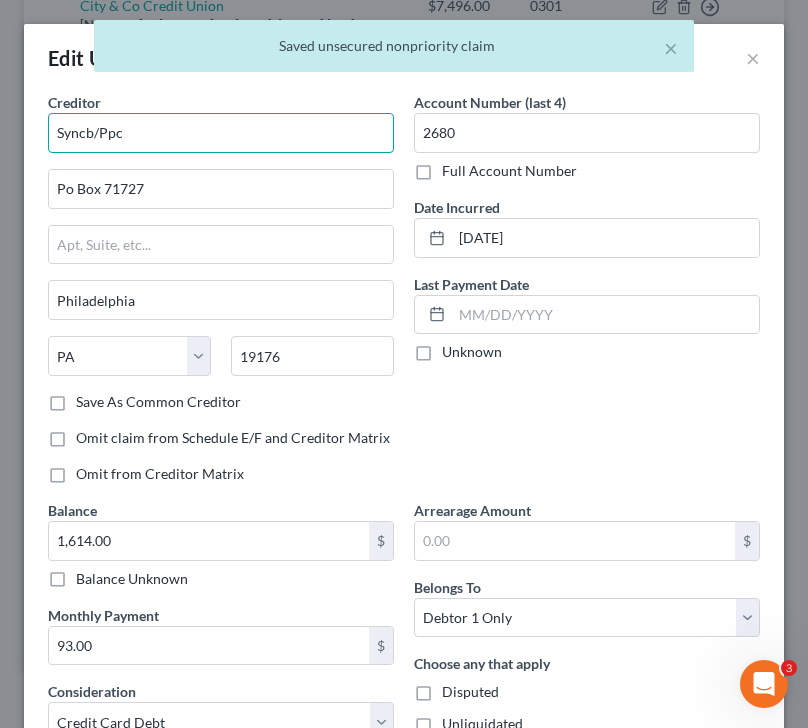 click on "Syncb/Ppc" at bounding box center [221, 133] 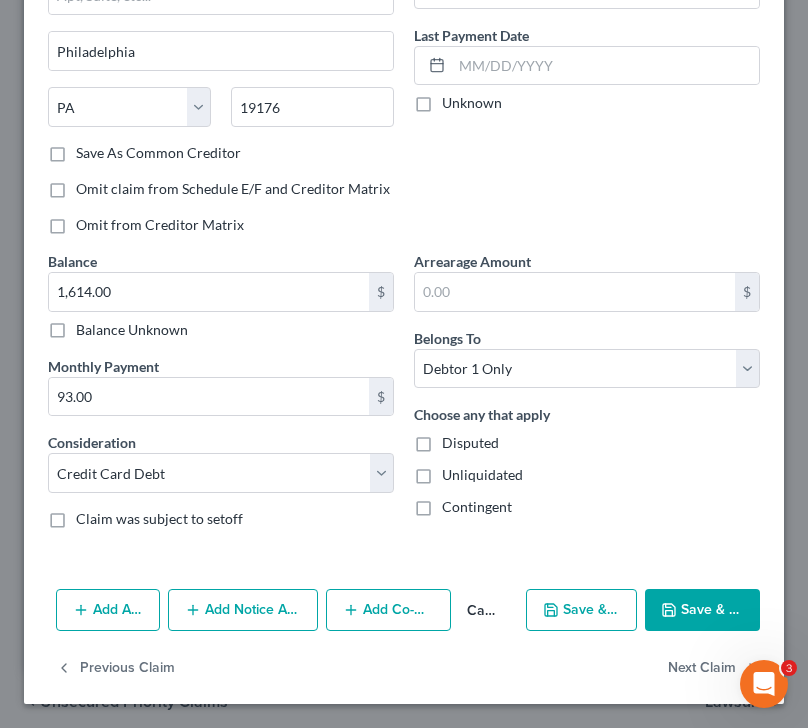scroll, scrollTop: 0, scrollLeft: 0, axis: both 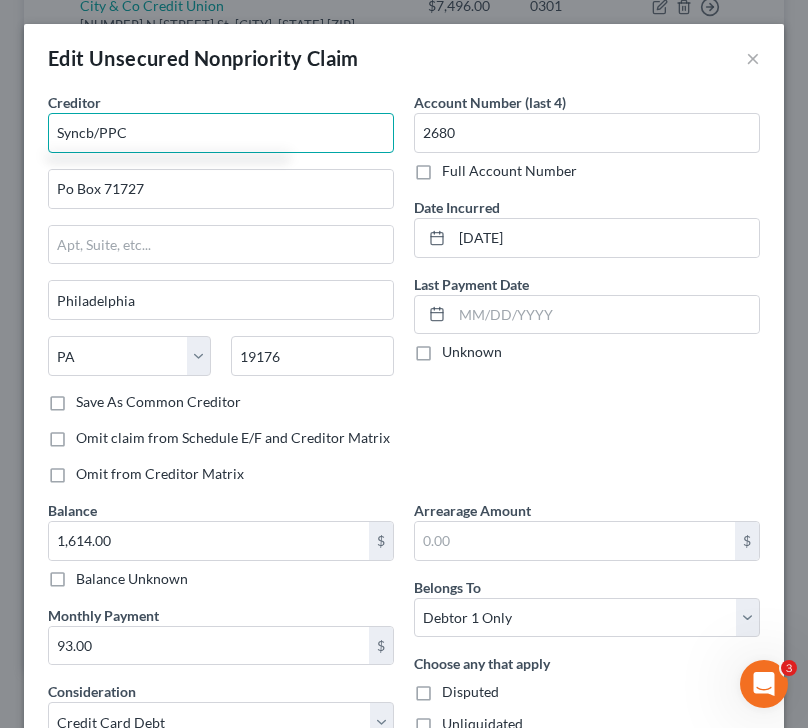 click on "Syncb/PPC" at bounding box center (221, 133) 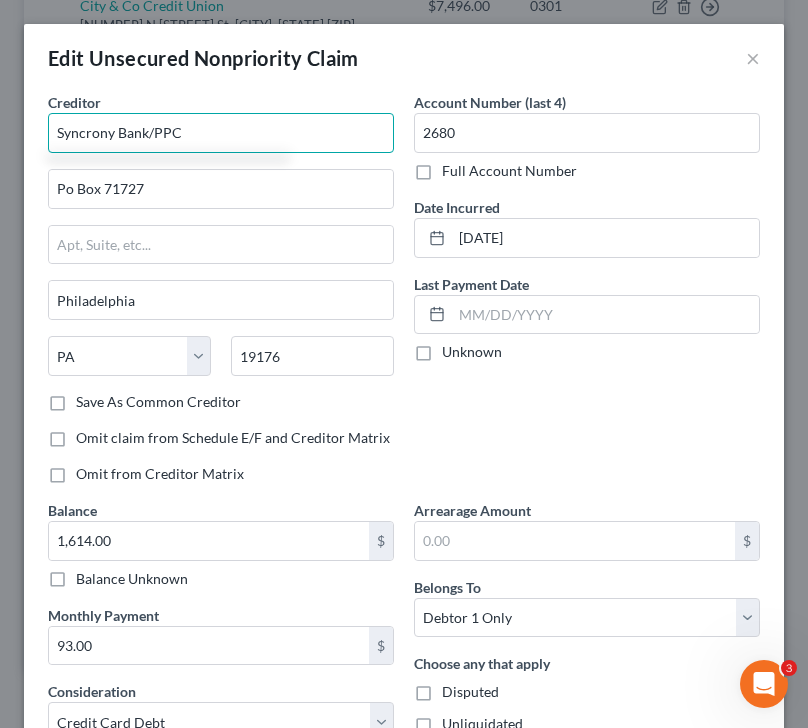 click on "Syncrony Bank/PPC" at bounding box center (221, 133) 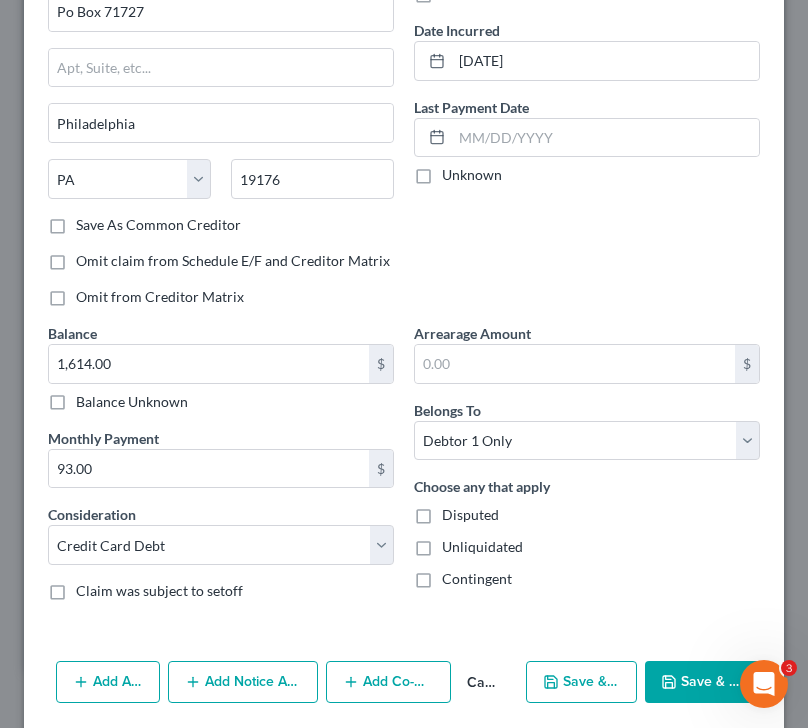 scroll, scrollTop: 249, scrollLeft: 0, axis: vertical 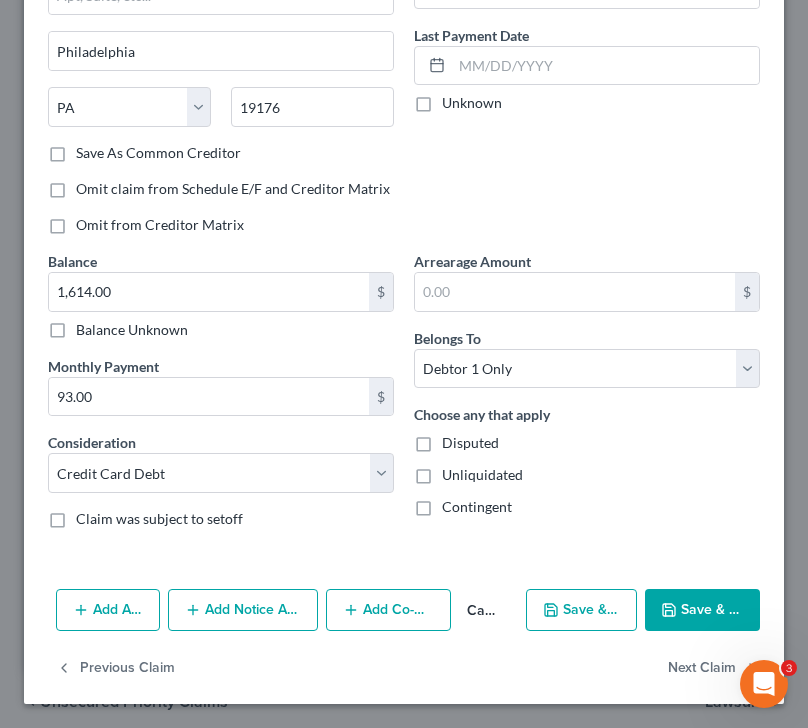 type on "Synchrony Bank/PPC" 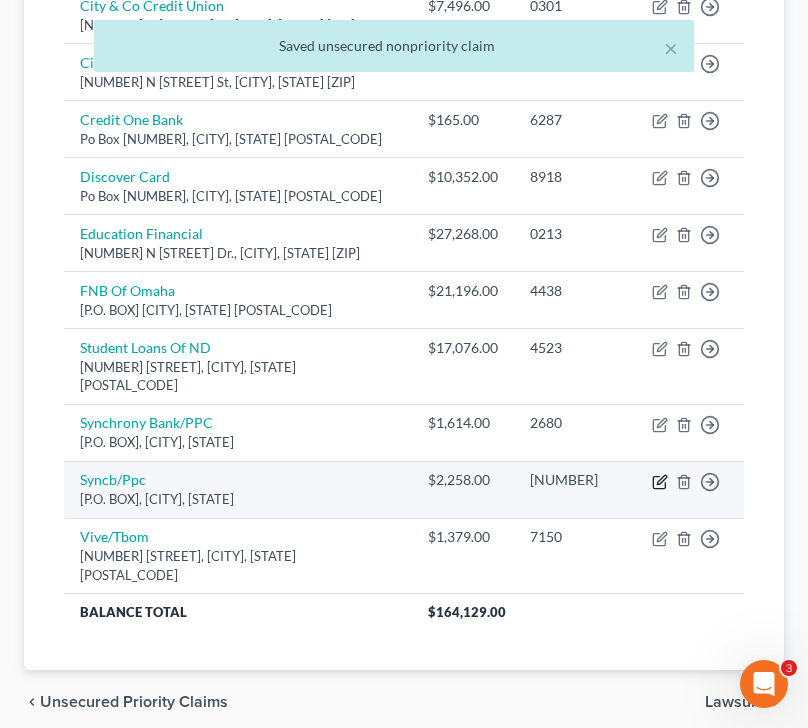 click 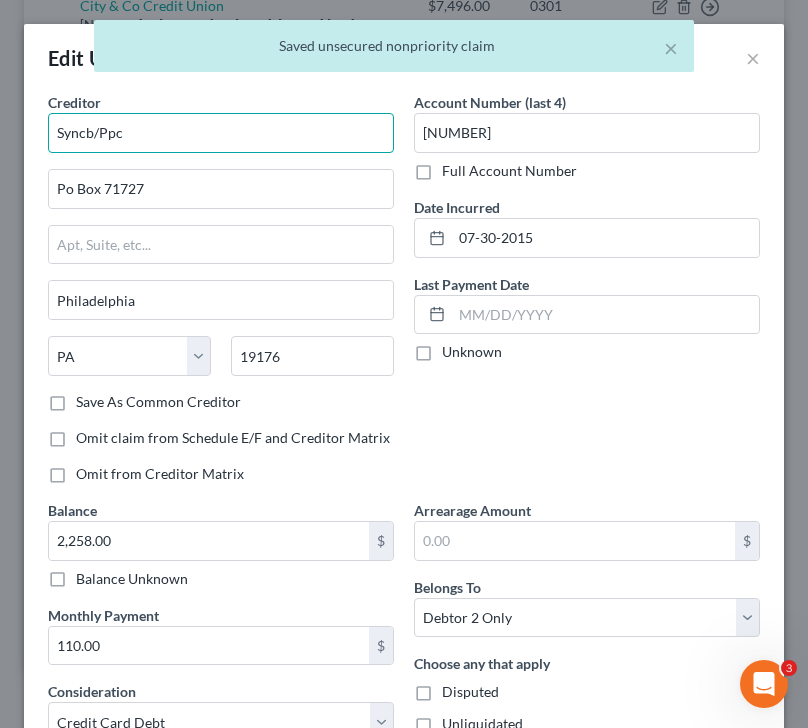 click on "Syncb/Ppc" at bounding box center [221, 133] 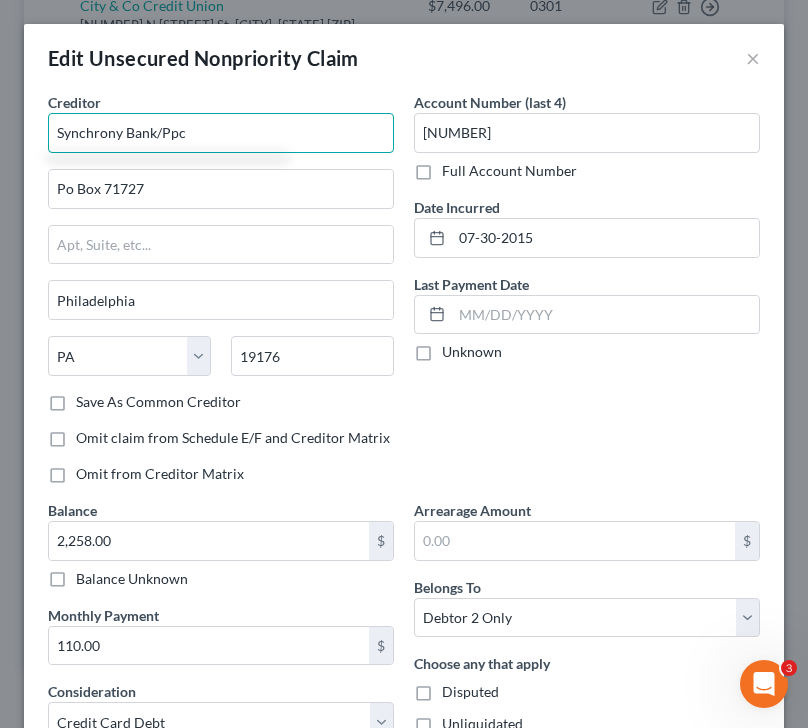 click on "Synchrony Bank/Ppc" at bounding box center [221, 133] 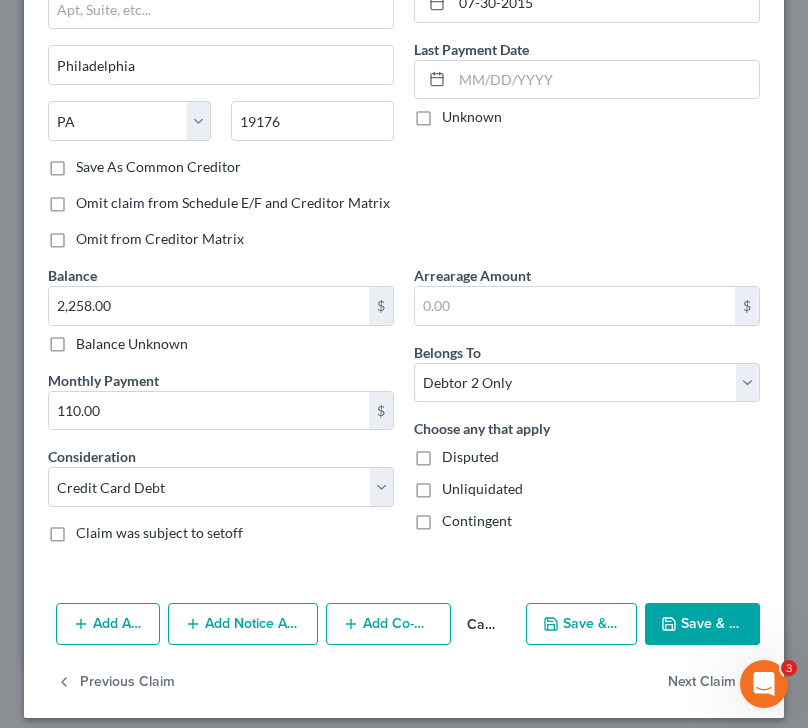 scroll, scrollTop: 249, scrollLeft: 0, axis: vertical 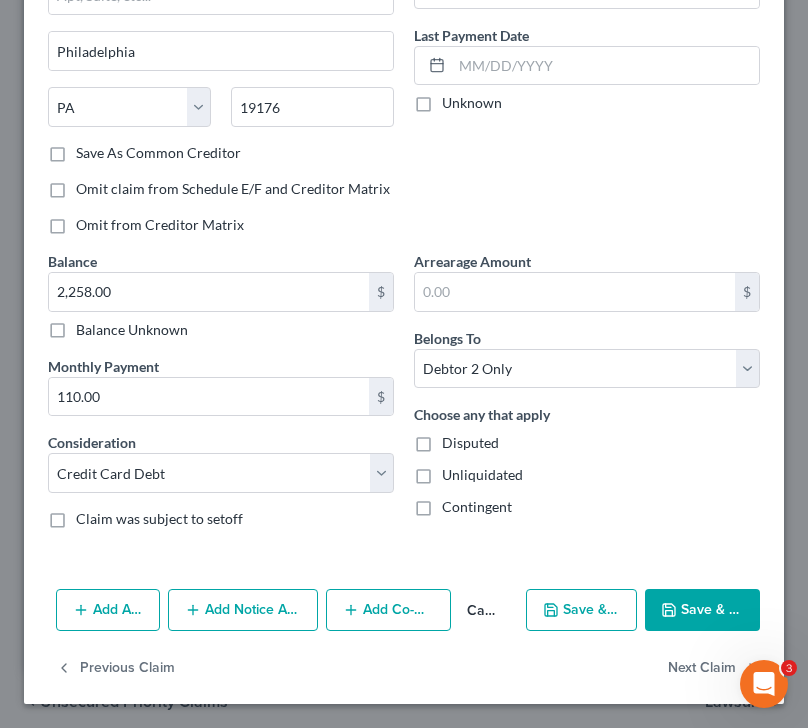 type on "Synchrony Bank/PPC" 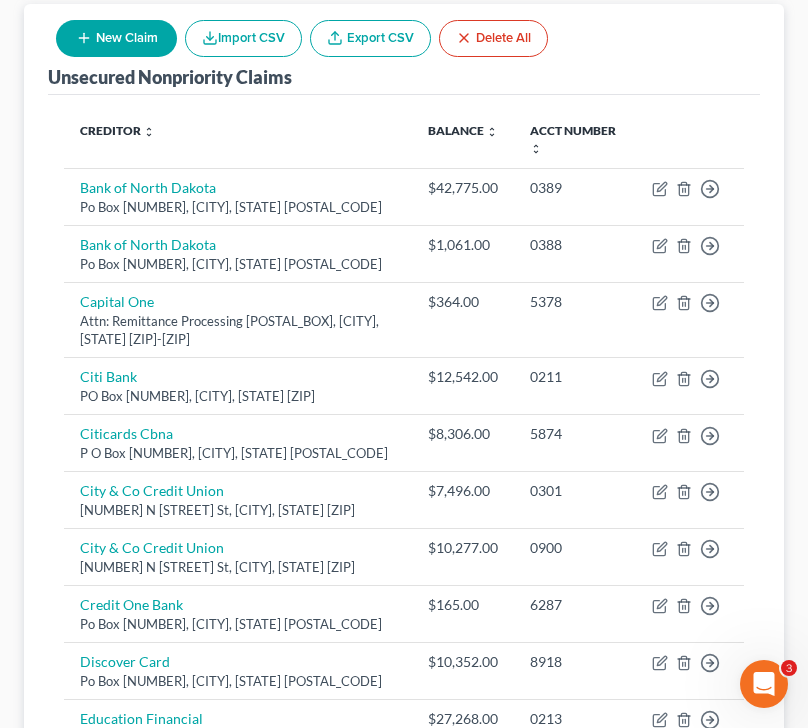 scroll, scrollTop: 0, scrollLeft: 0, axis: both 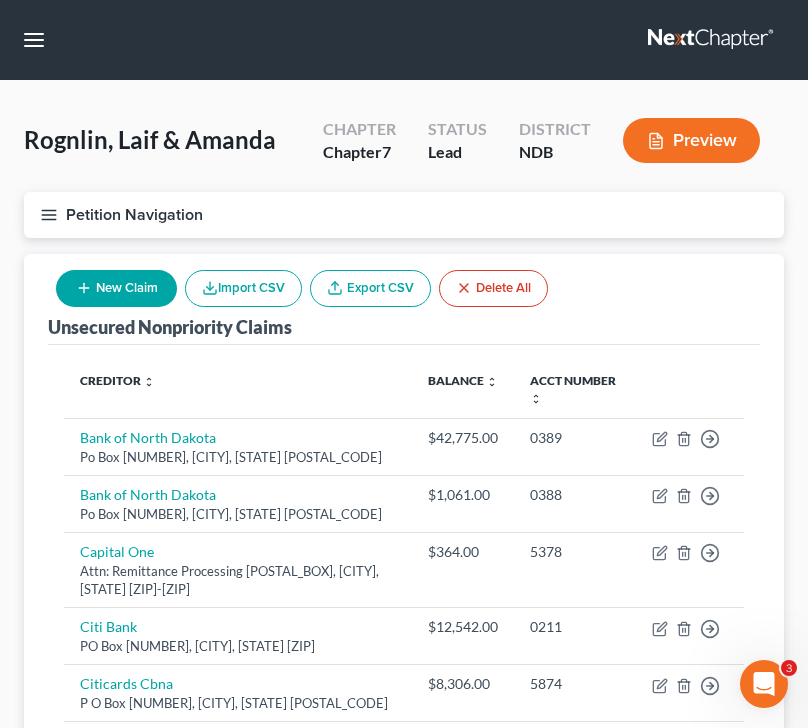click on "Petition Navigation" at bounding box center (404, 215) 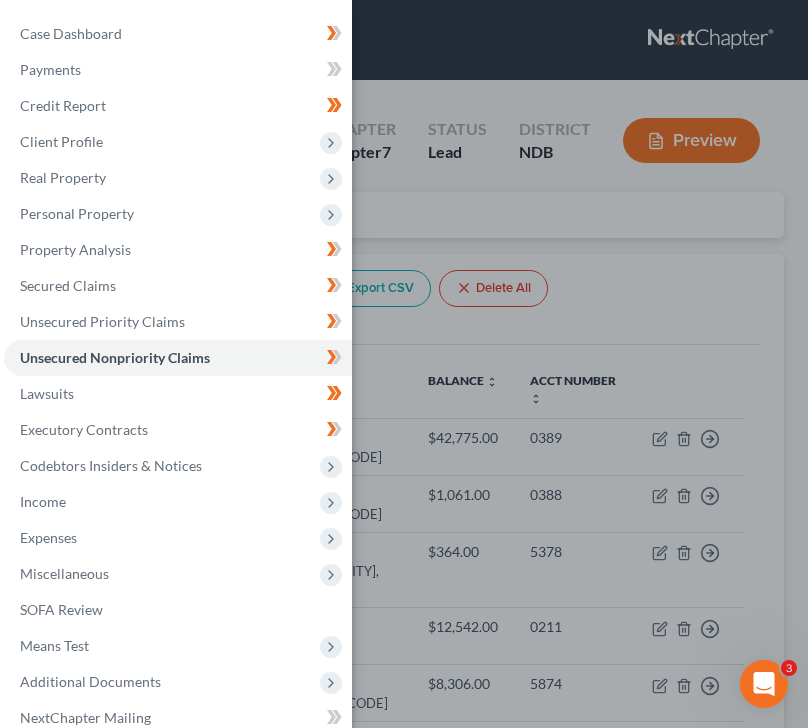 click on "Case Dashboard
Payments
Invoices
Payments
Payments
Credit Report
Client Profile
Home" at bounding box center [176, 412] 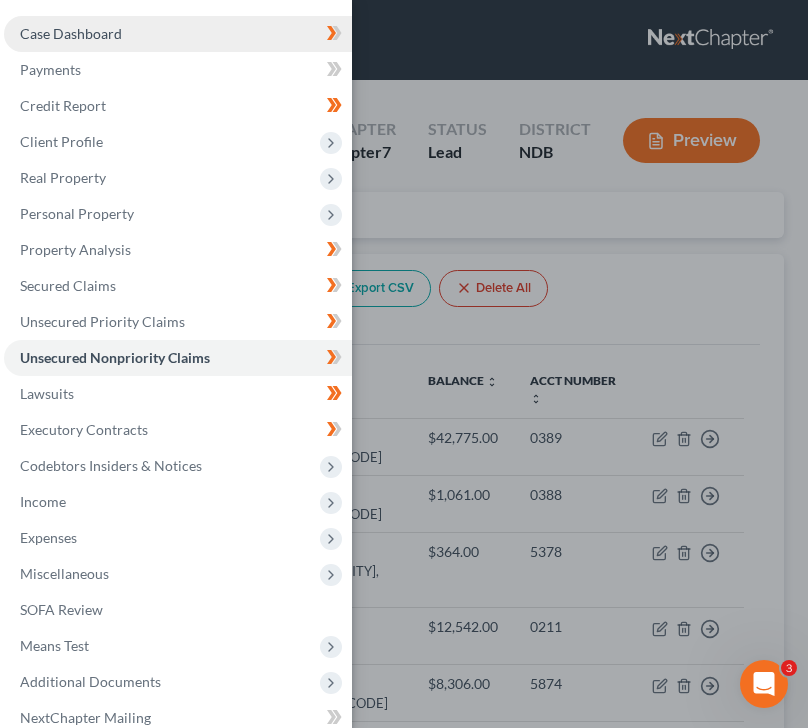 click on "Case Dashboard" at bounding box center [178, 34] 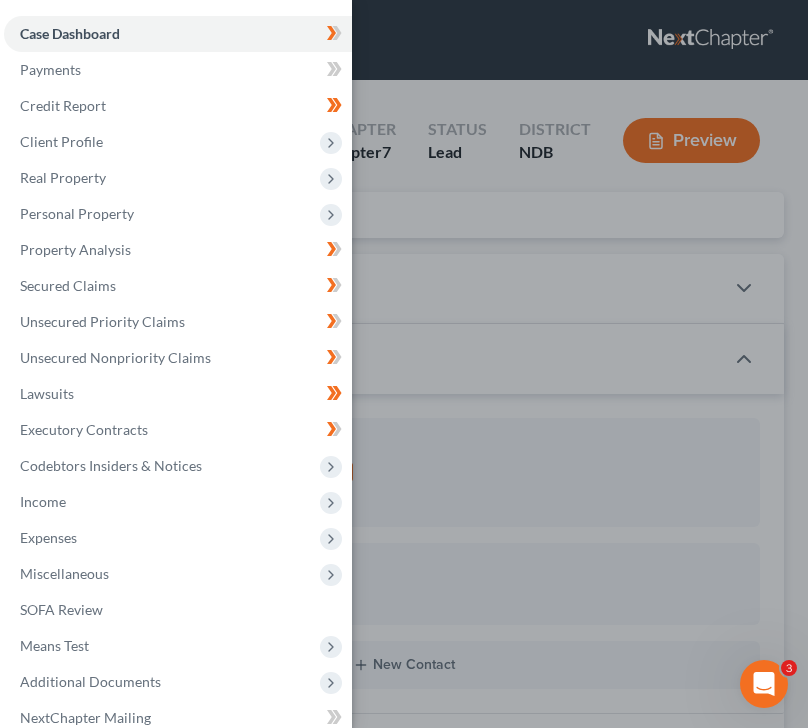 click on "Case Dashboard
Payments
Invoices
Payments
Payments
Credit Report
Client Profile" at bounding box center (404, 364) 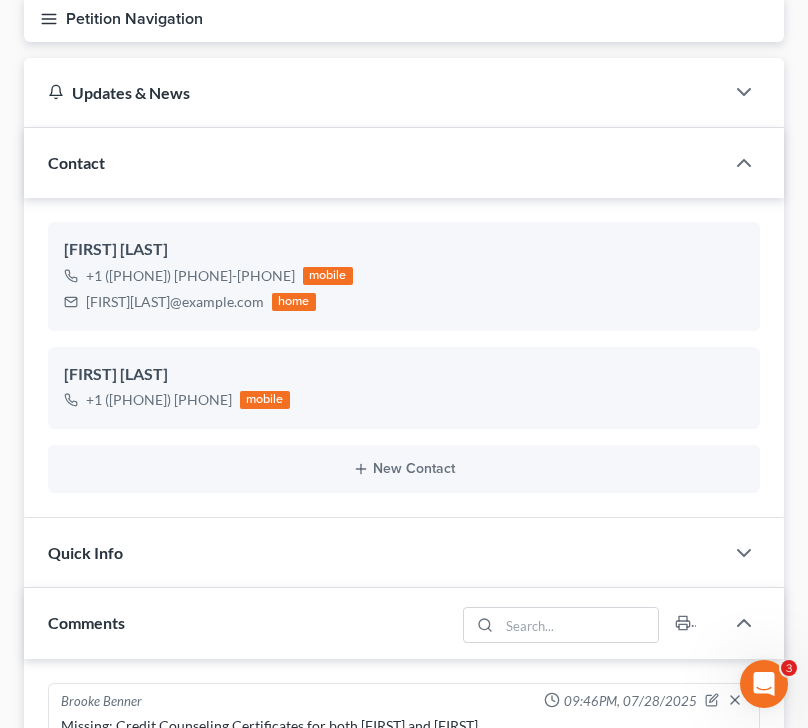 scroll, scrollTop: 193, scrollLeft: 0, axis: vertical 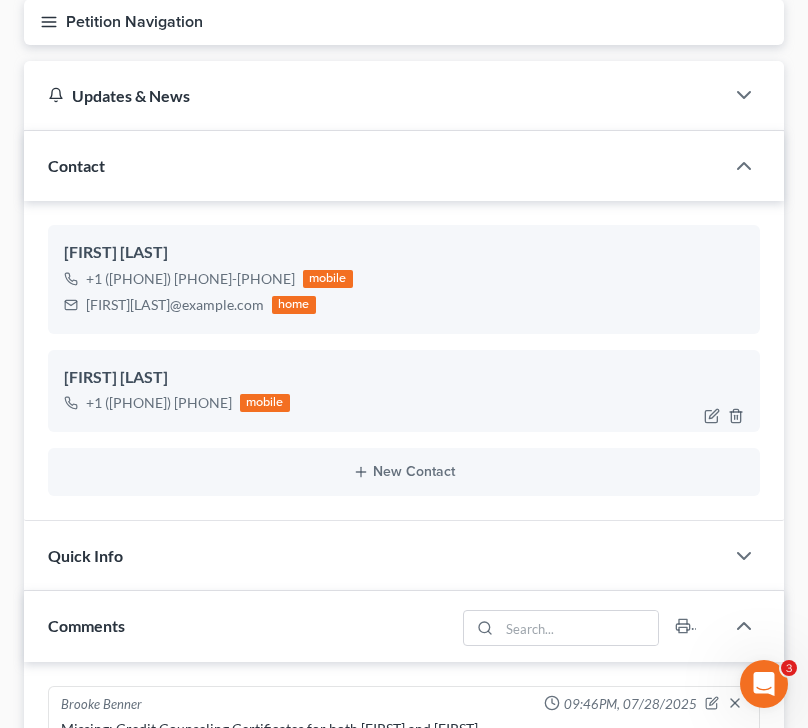 click on "+1 [PHONE] mobile" at bounding box center [404, 403] 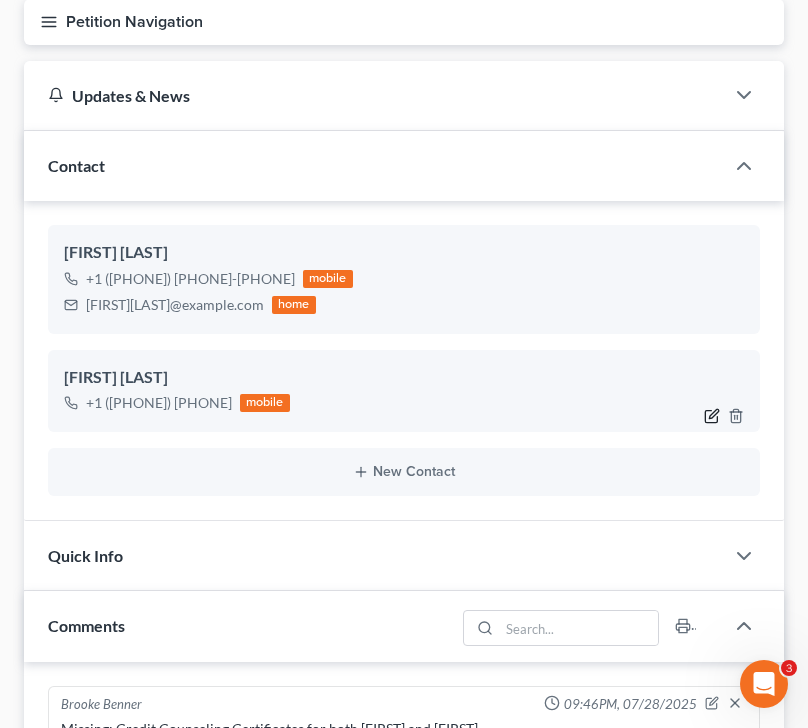 click 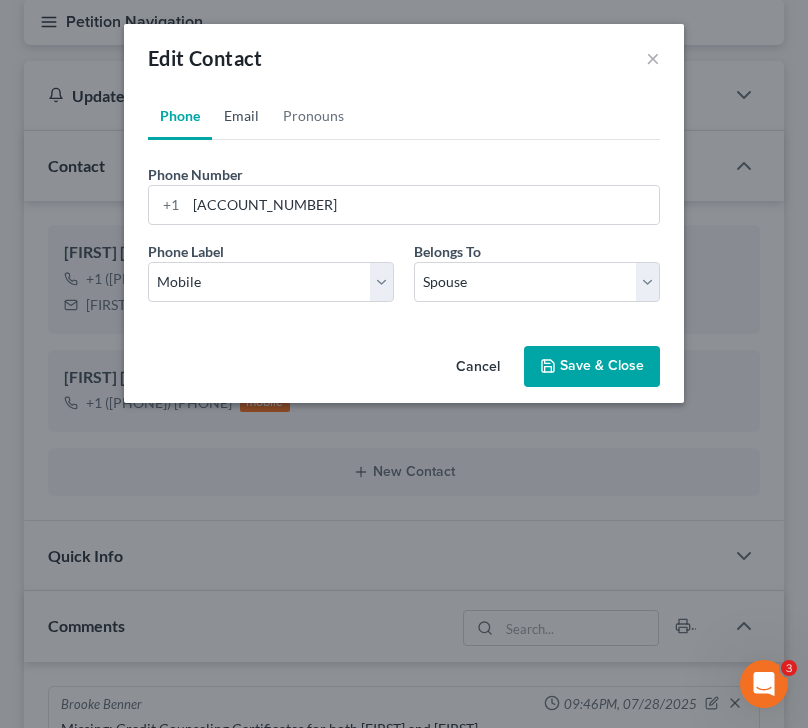 click on "Email" at bounding box center (241, 116) 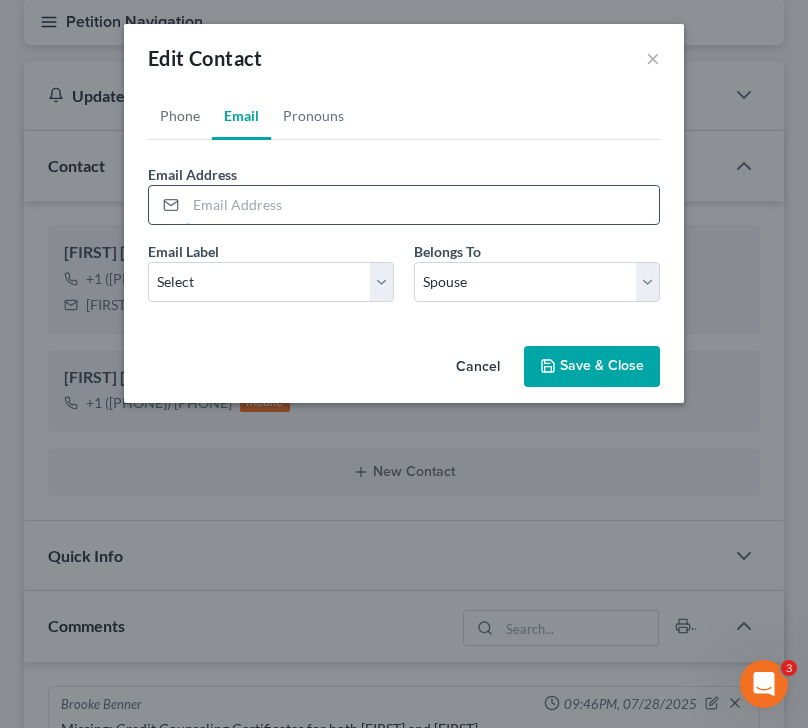 click at bounding box center [422, 205] 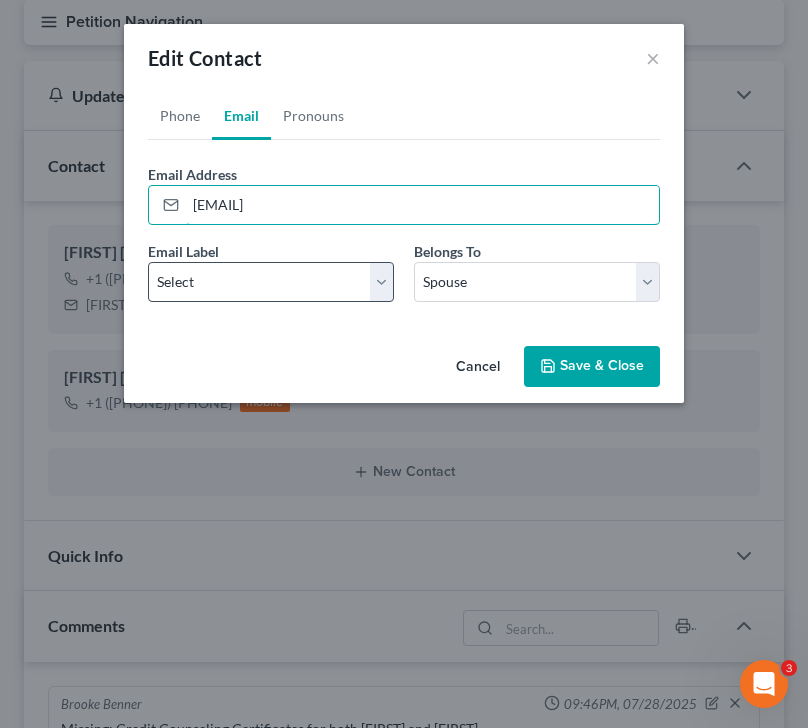 type on "[EMAIL]" 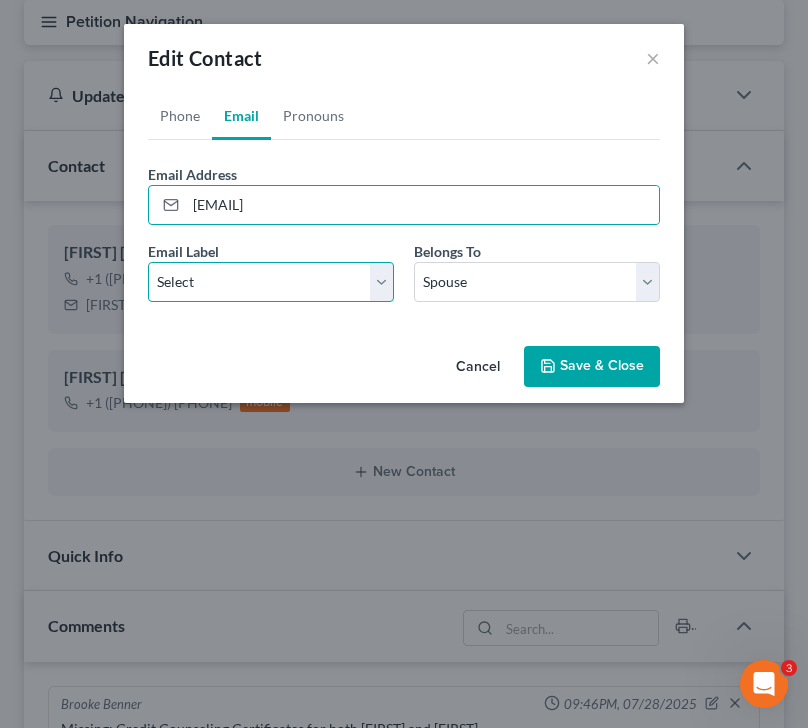 click on "Select Home Work Other" at bounding box center [271, 282] 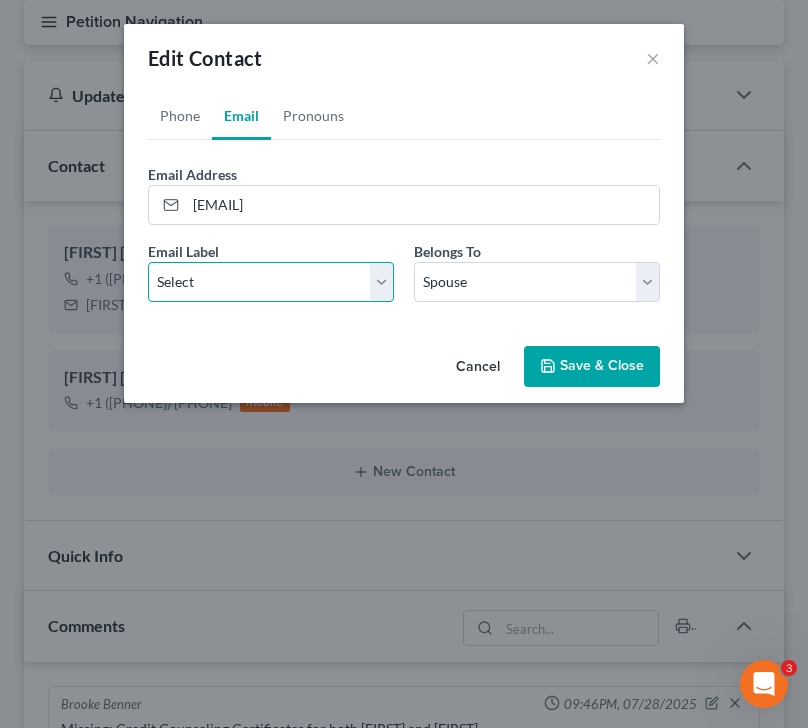 select on "0" 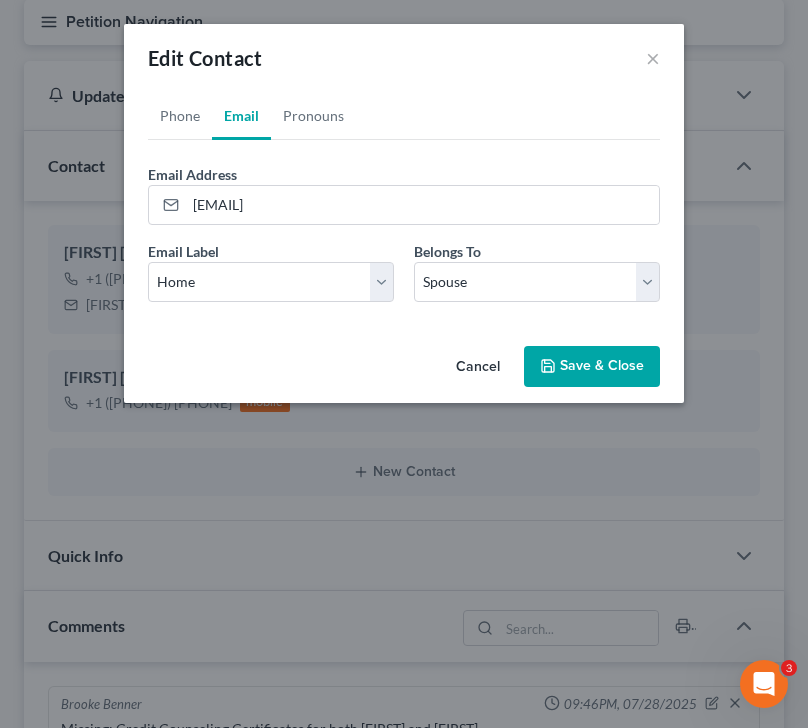 click on "Email Label Select Home Work Other
Belongs To
*
Select Client Spouse Other" at bounding box center [404, 279] 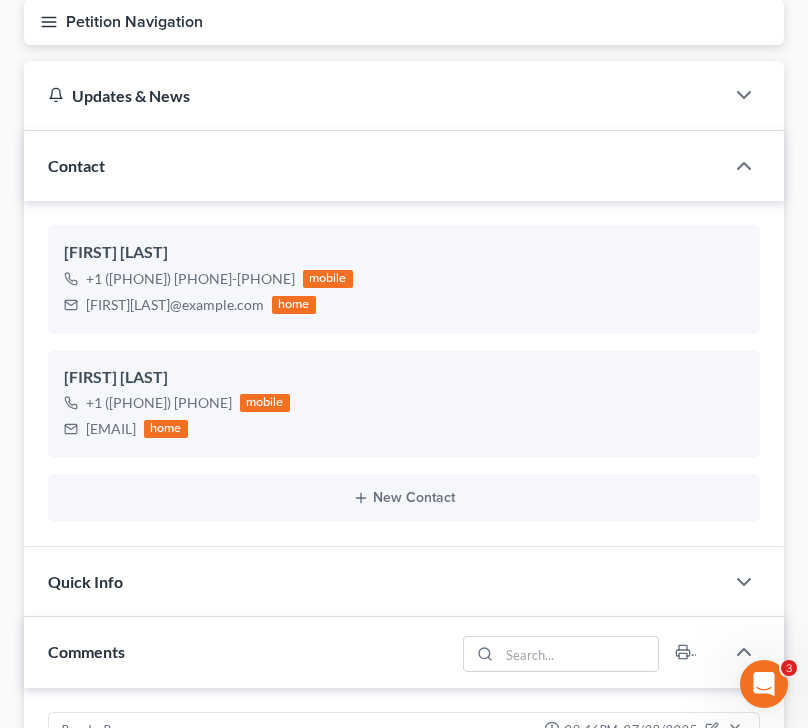 click on "Quick Info" at bounding box center [374, 581] 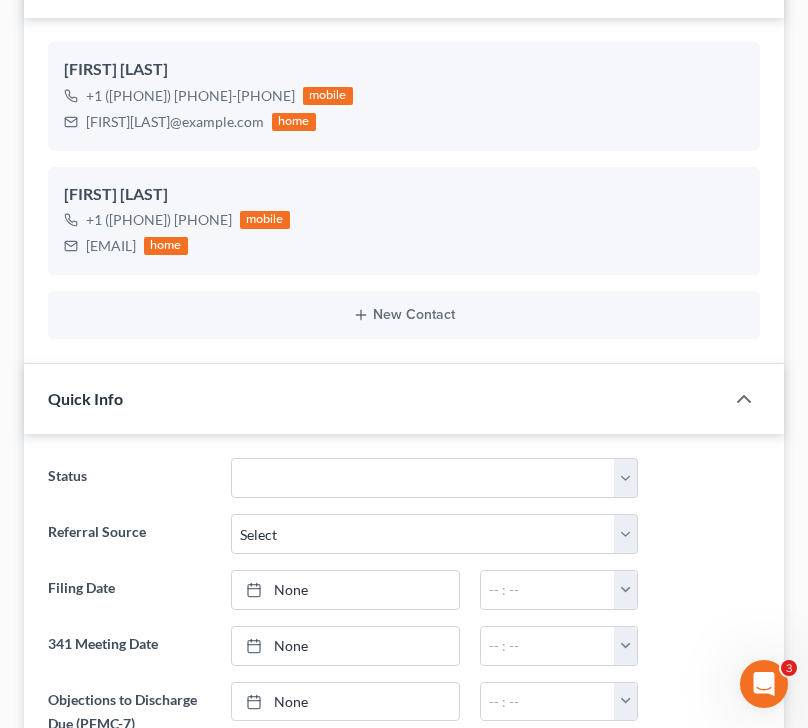 scroll, scrollTop: 406, scrollLeft: 0, axis: vertical 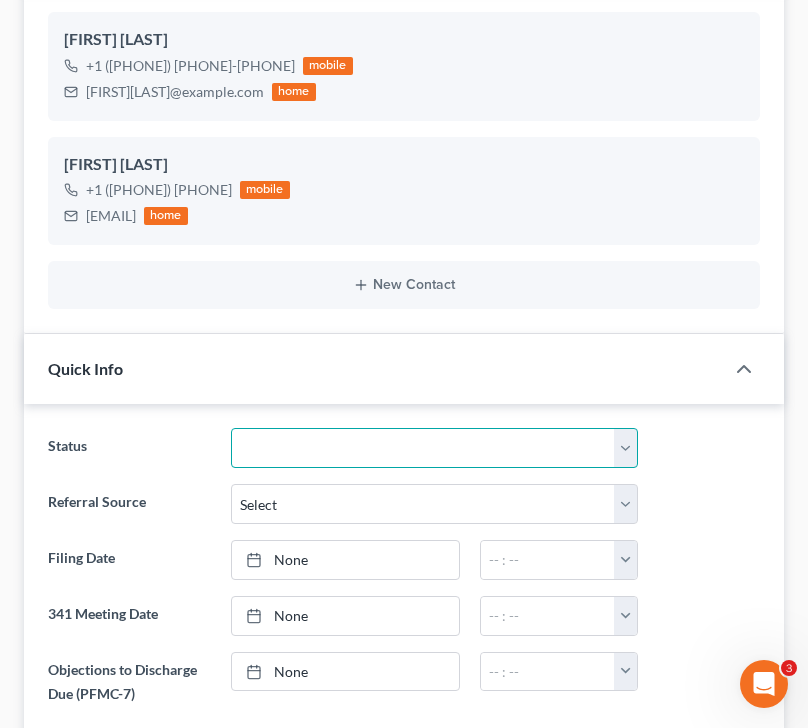 click on "10 - Chapter 13 Discharged 11 - Chapter 13 Converted to 7 12 - Debt Settlement/Pre-Bankruptcy 1.5-Partially Paid; Pre-Bankruptcy Billable 1 - Partially Paid 2 - Fully Paid; In Staff Review 3 - Fully Paid, In Attorney Review 4 - Ready For Petition Signing 5 - Case Filed 6 - Chapter 7 Discharged 7- 13 Plan Confirmed 8 - Case Dismissed/Closed 9 - Chapter 11/12 Plan Confirmed" at bounding box center [434, 448] 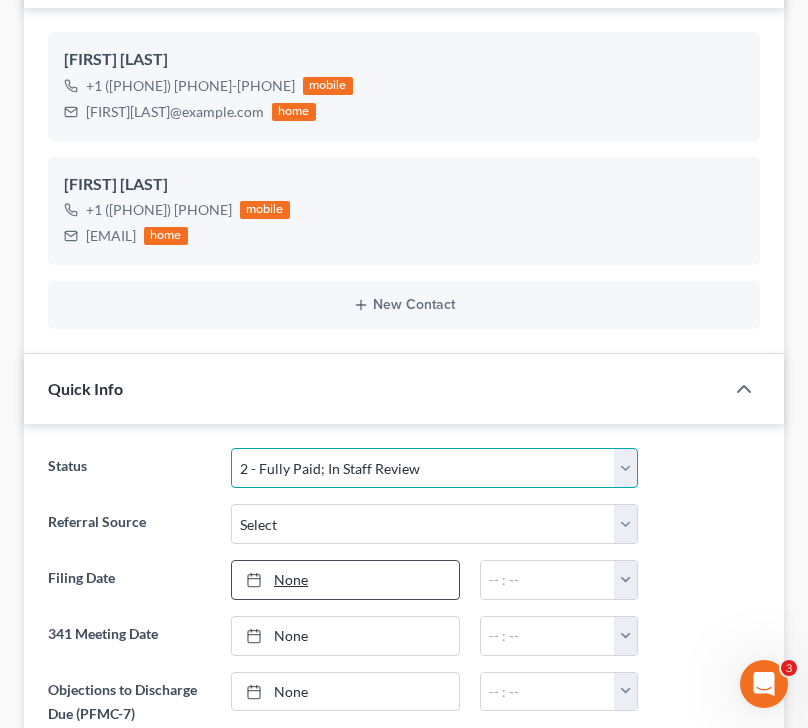 scroll, scrollTop: 378, scrollLeft: 0, axis: vertical 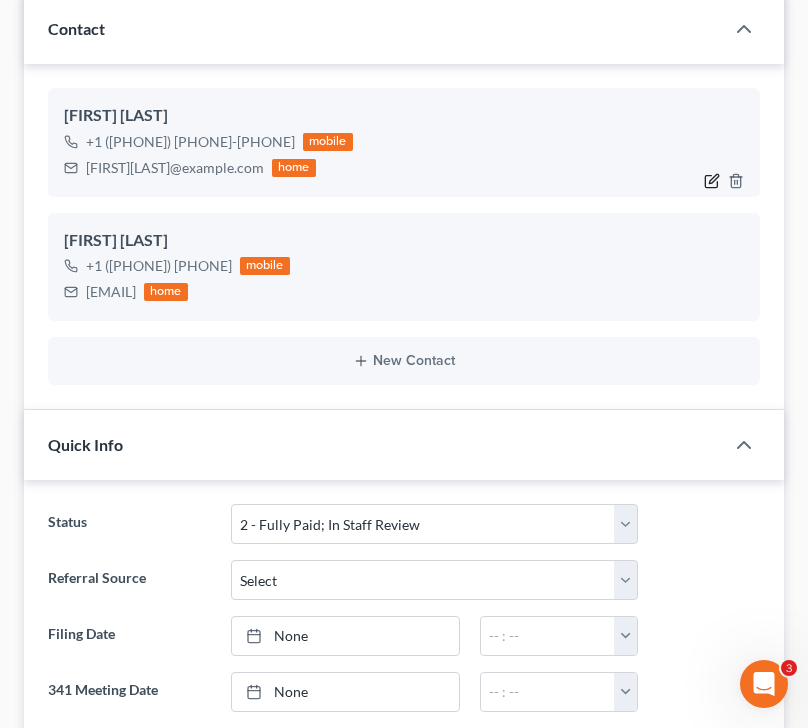 click 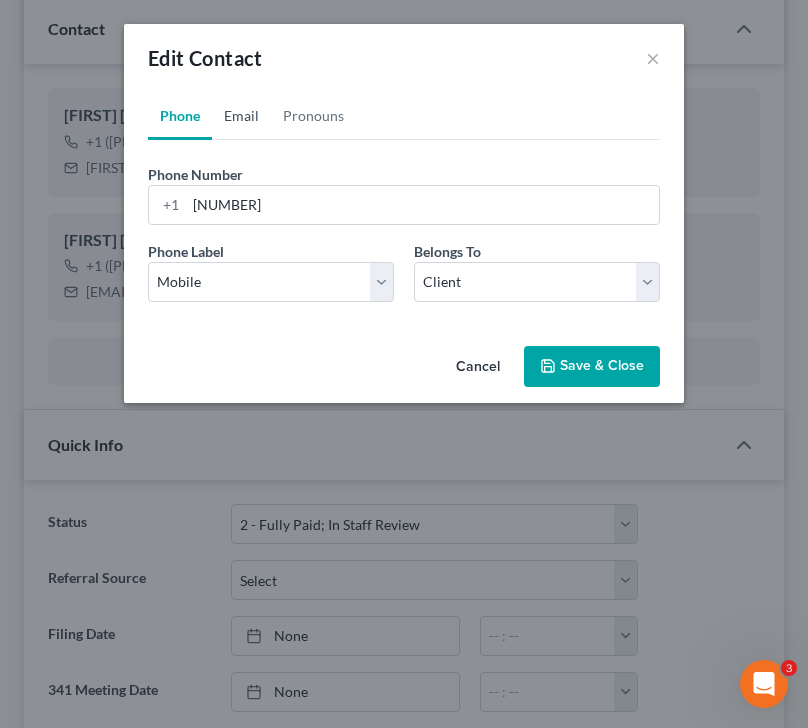 click on "Email" at bounding box center [241, 116] 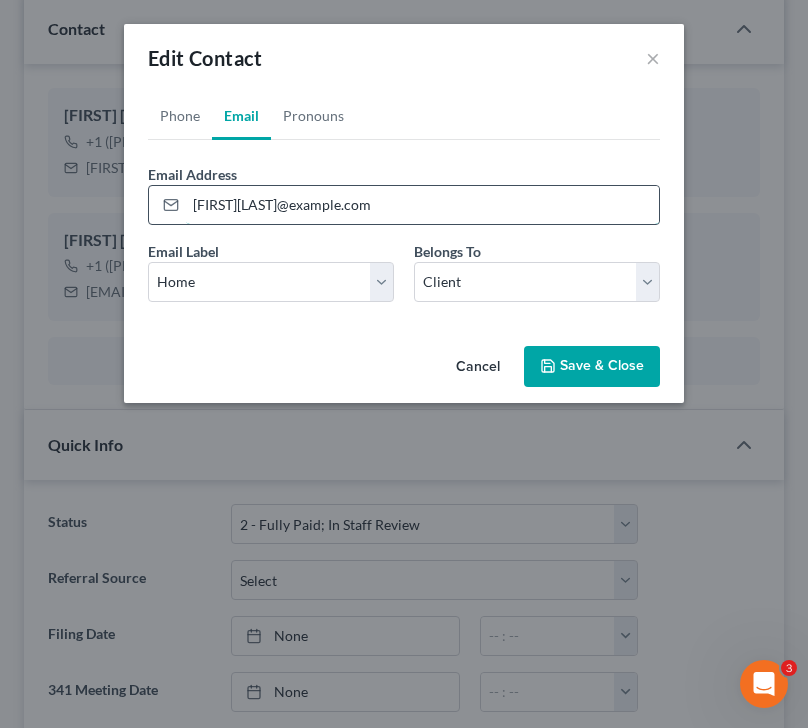 click on "[FIRST][LAST]@example.com" at bounding box center (422, 205) 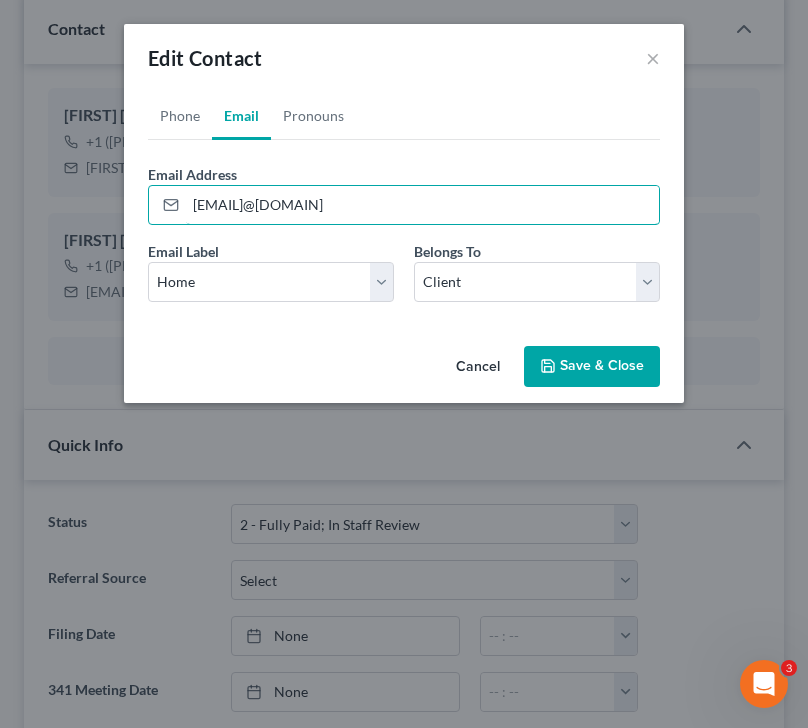type on "[EMAIL]@[DOMAIN]" 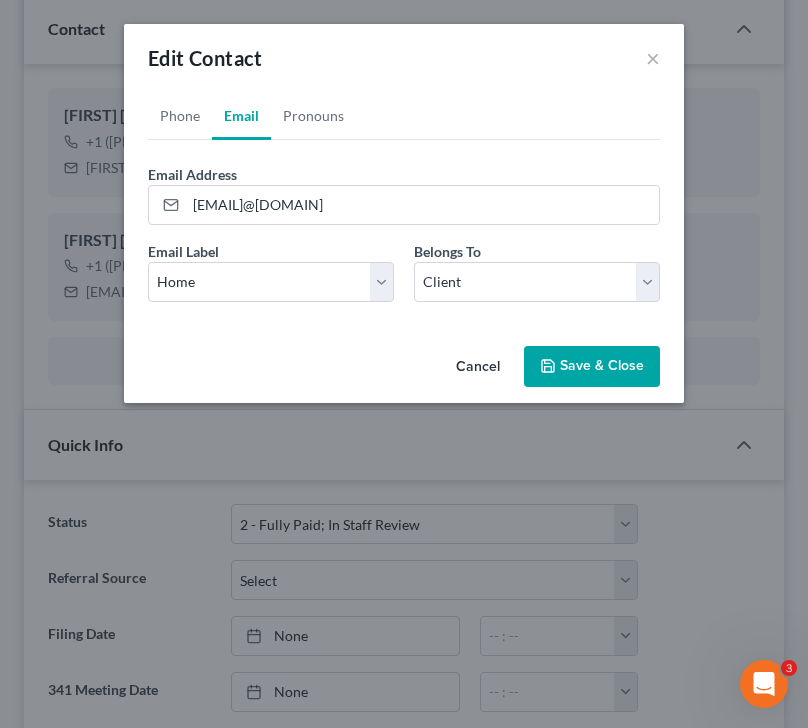 click on "Save & Close" at bounding box center (592, 367) 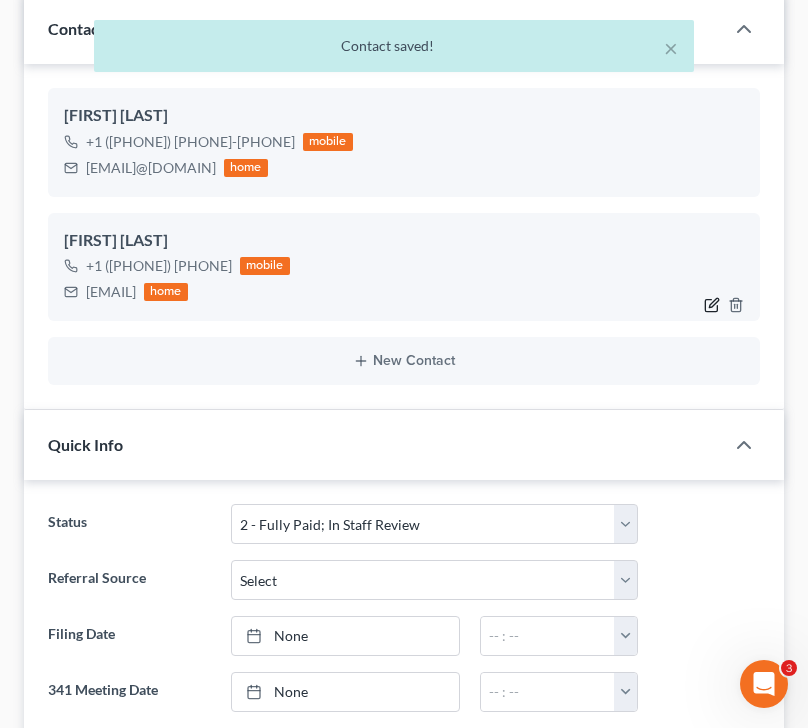 click 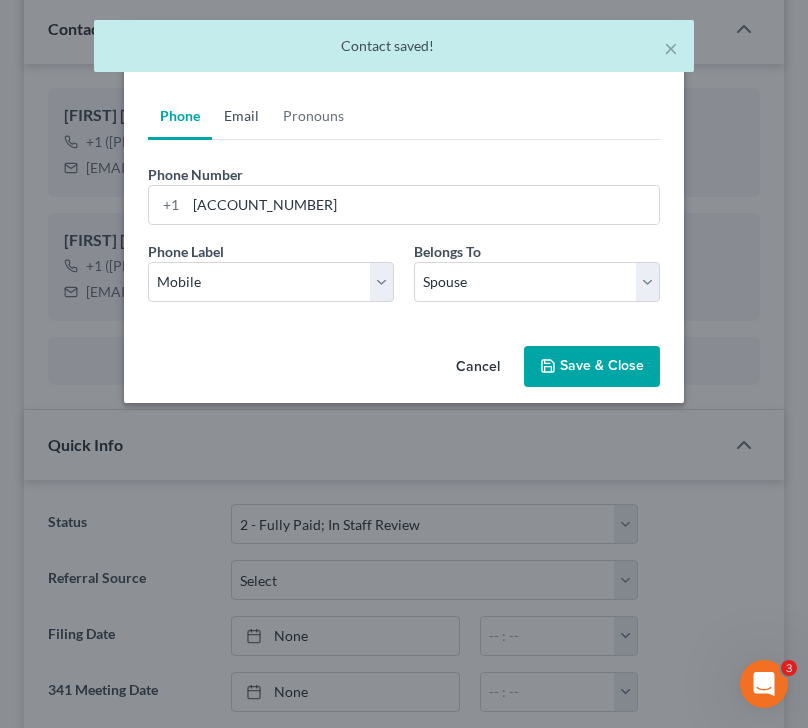 click on "Email" at bounding box center (241, 116) 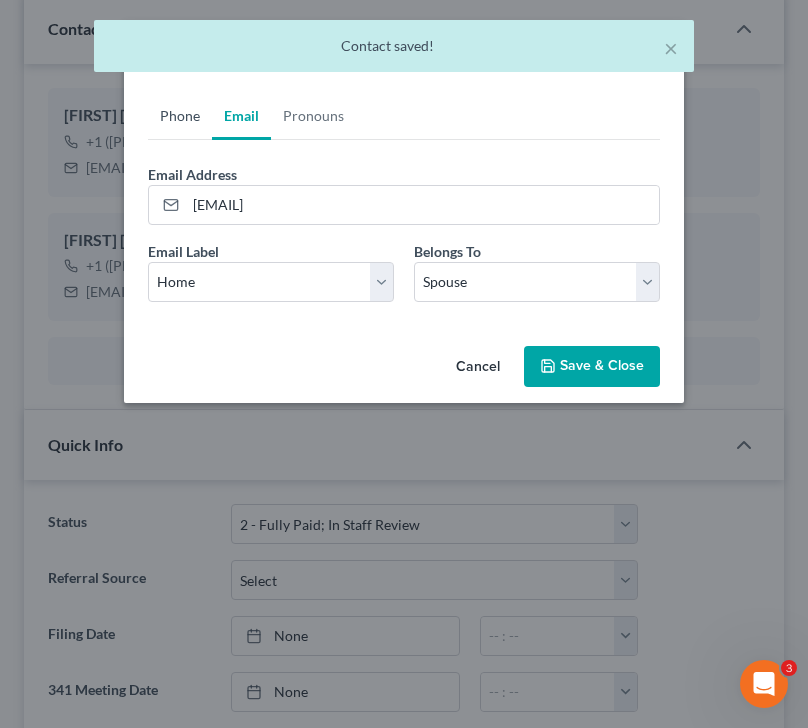 click on "Phone" at bounding box center (180, 116) 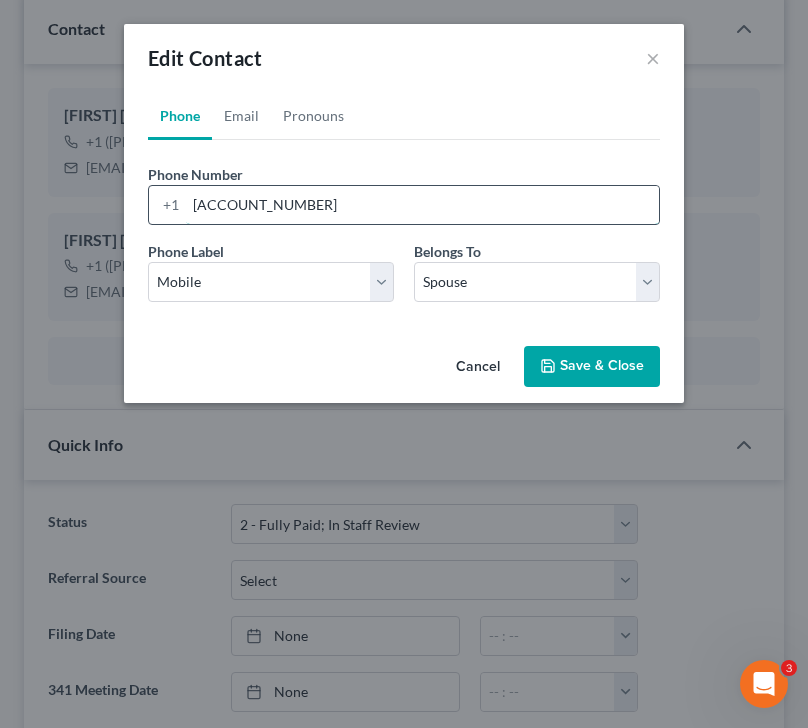 click on "[ACCOUNT_NUMBER]" at bounding box center (422, 205) 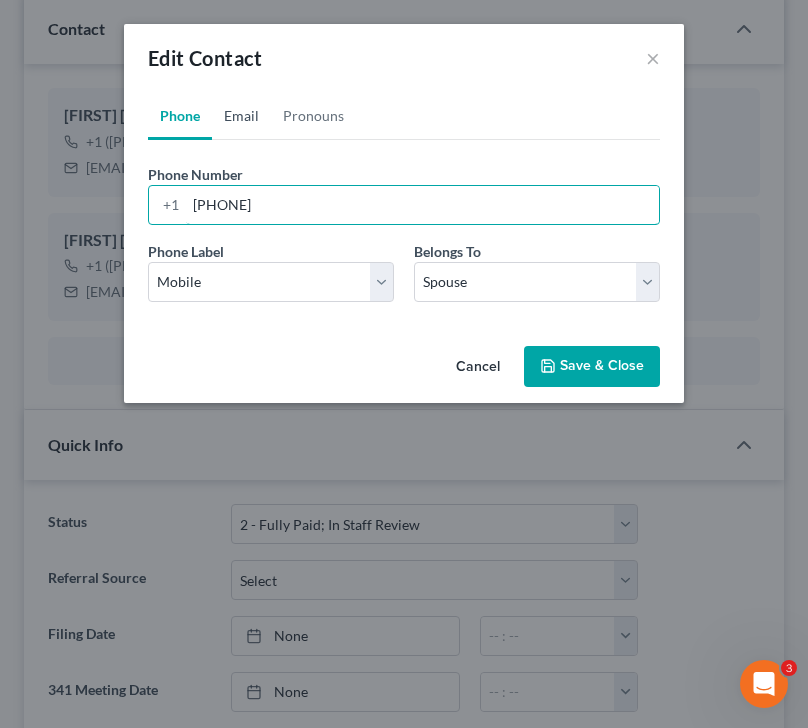 type on "[PHONE]" 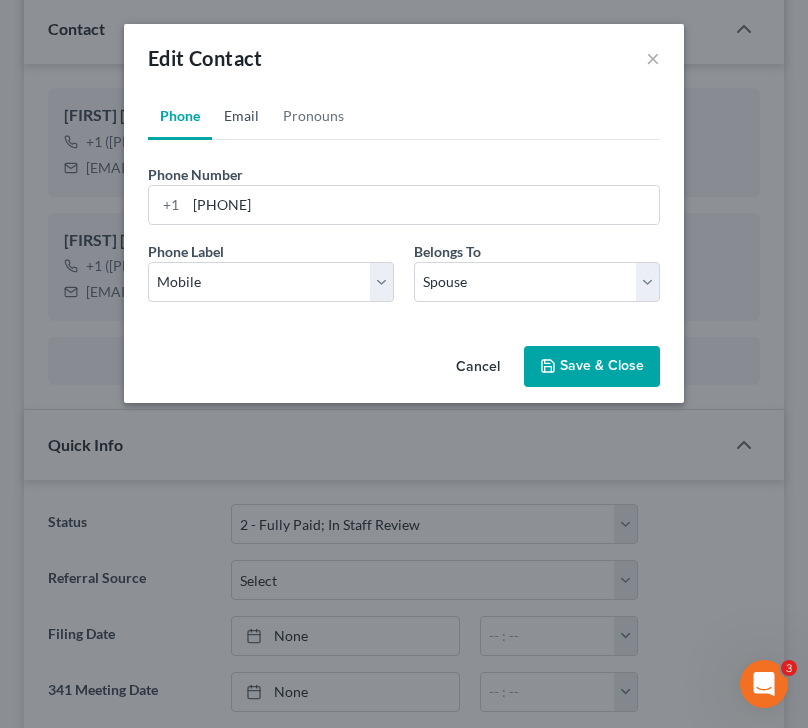 click on "Email" at bounding box center (241, 116) 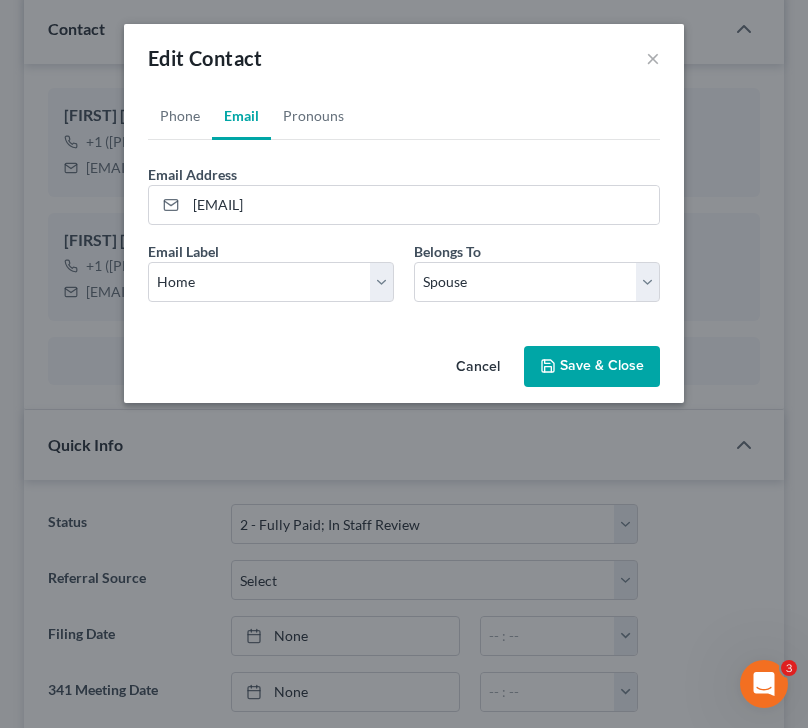 click on "Save & Close" at bounding box center (592, 367) 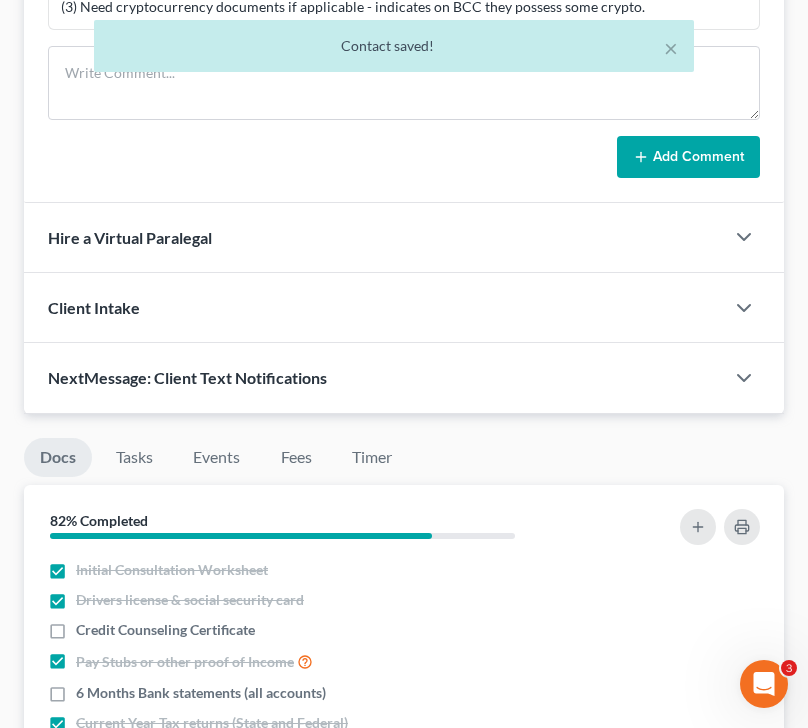 scroll, scrollTop: 1741, scrollLeft: 0, axis: vertical 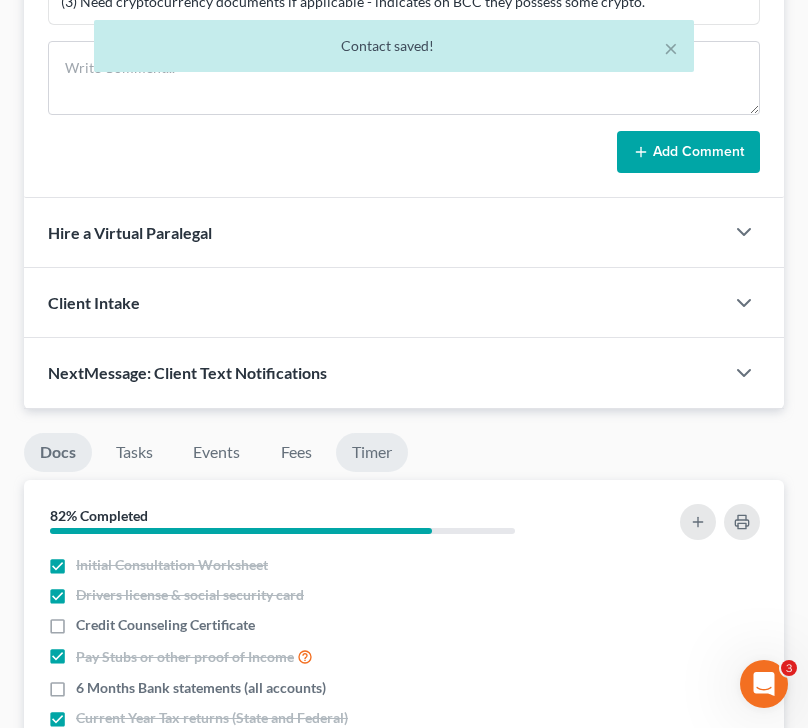 click on "Timer" at bounding box center (372, 452) 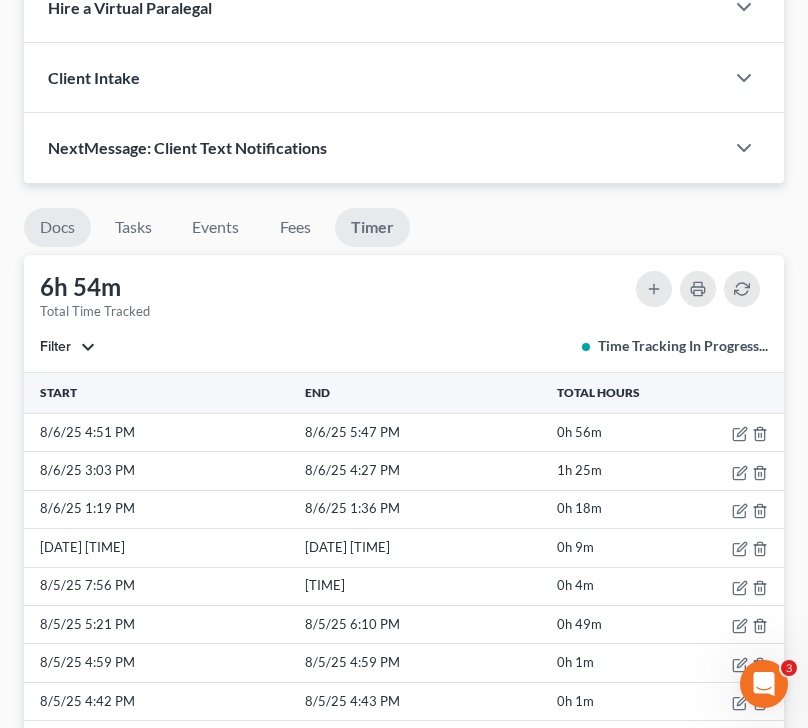 scroll, scrollTop: 1972, scrollLeft: 0, axis: vertical 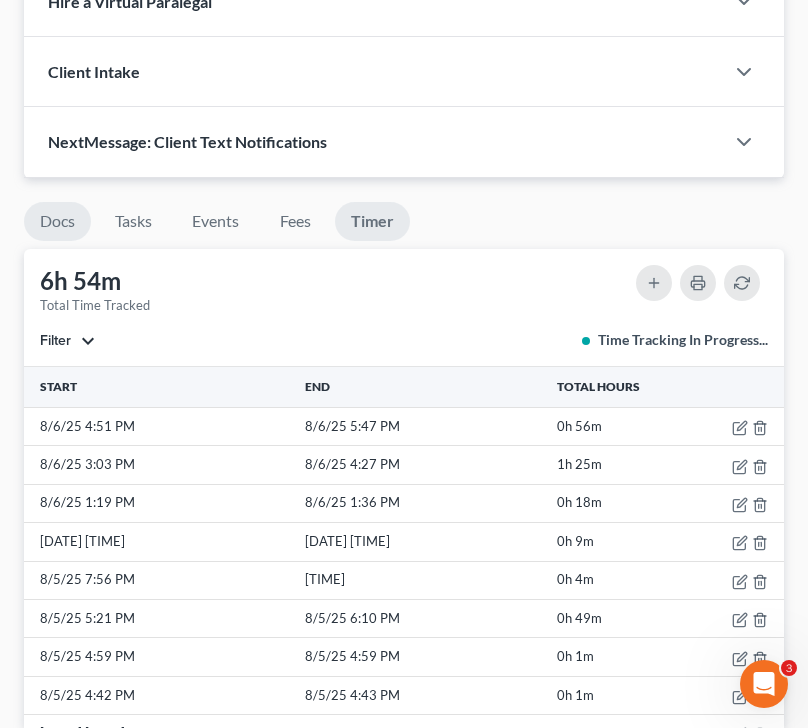 click on "Docs" at bounding box center [57, 221] 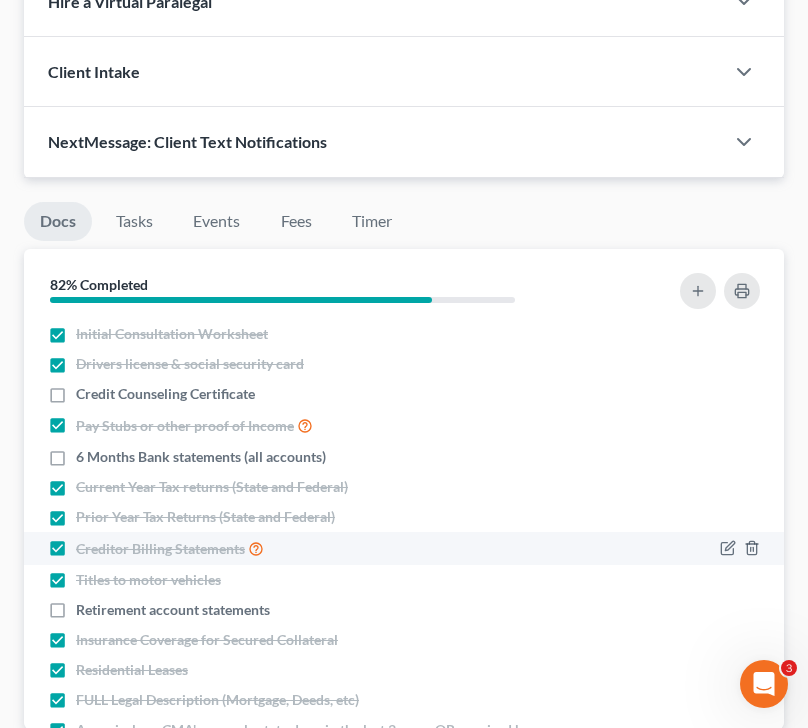 scroll, scrollTop: 183, scrollLeft: 0, axis: vertical 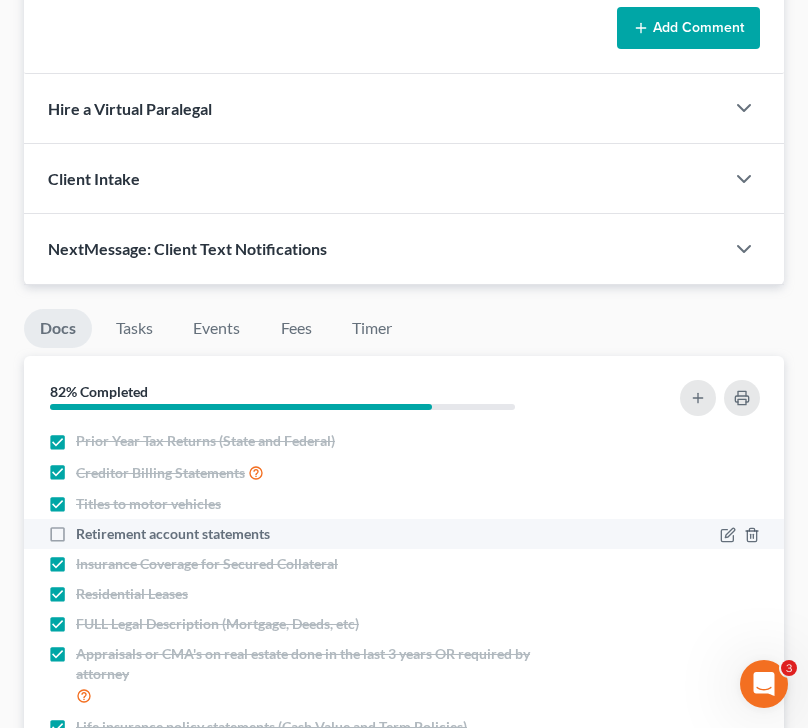 click on "Retirement account statements" at bounding box center (173, 534) 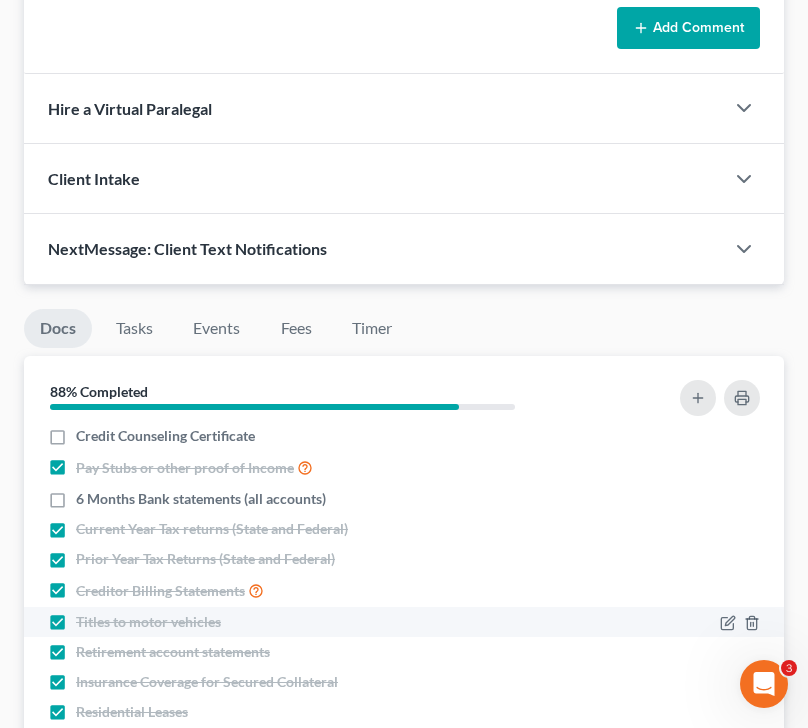 scroll, scrollTop: 10, scrollLeft: 0, axis: vertical 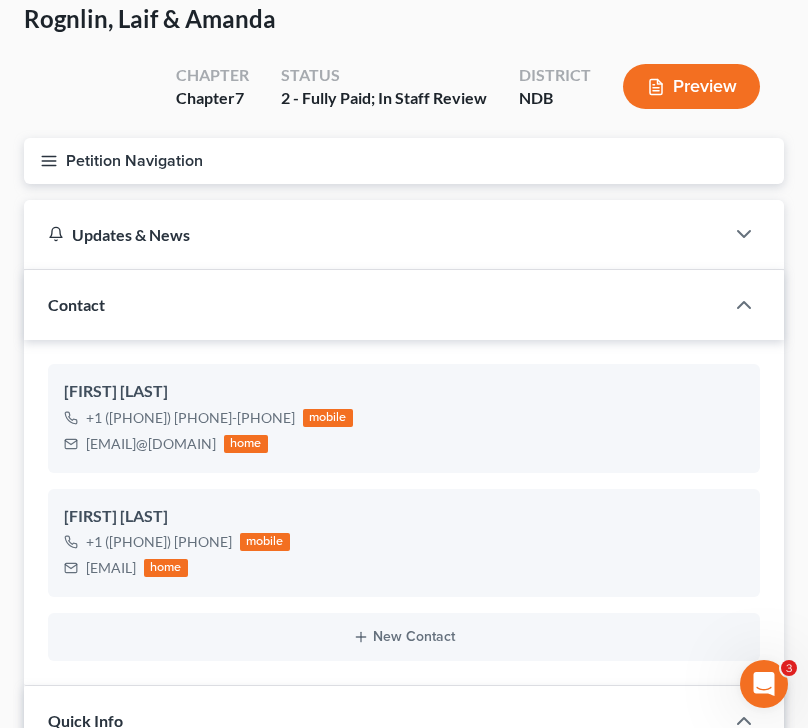 click on "Petition Navigation" at bounding box center (404, 161) 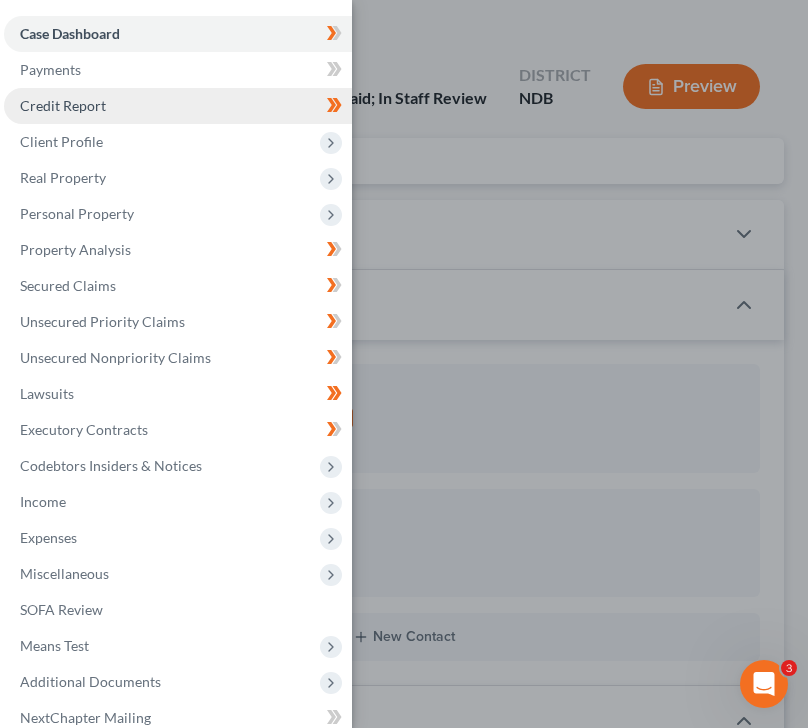 click on "Credit Report" at bounding box center (178, 106) 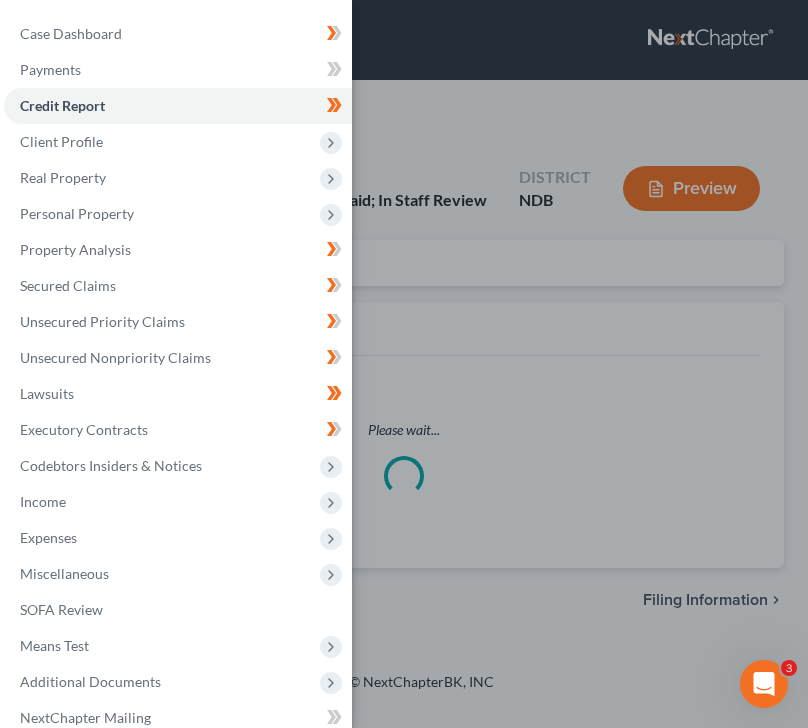 scroll, scrollTop: 0, scrollLeft: 0, axis: both 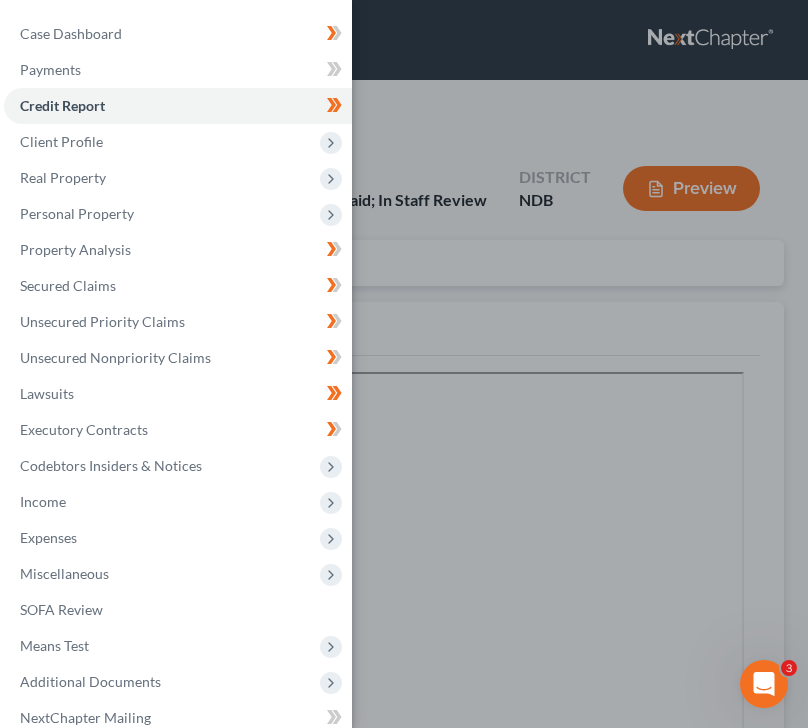 click on "Case Dashboard
Payments
Invoices
Payments
Payments
Credit Report
Client Profile" at bounding box center (404, 364) 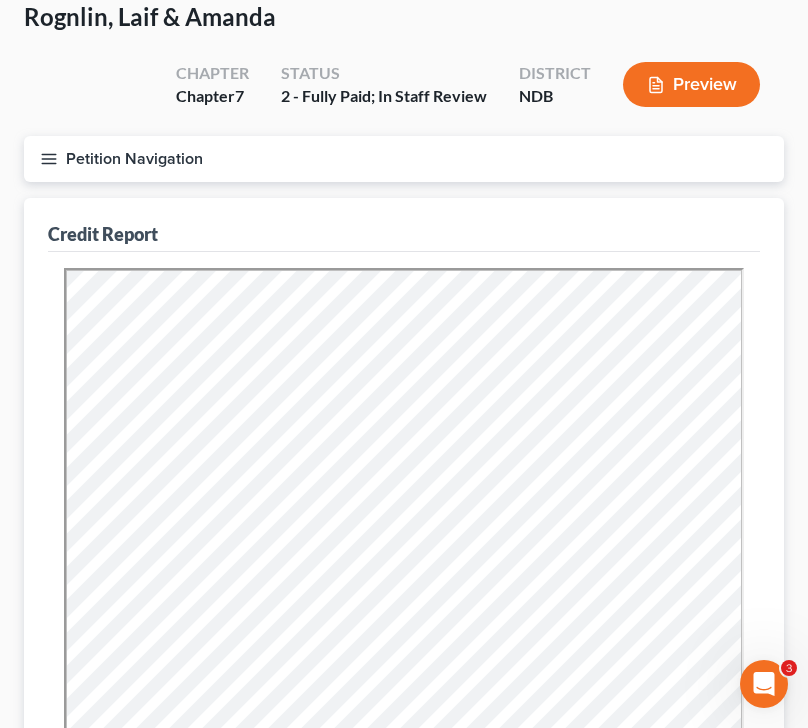 scroll, scrollTop: 0, scrollLeft: 0, axis: both 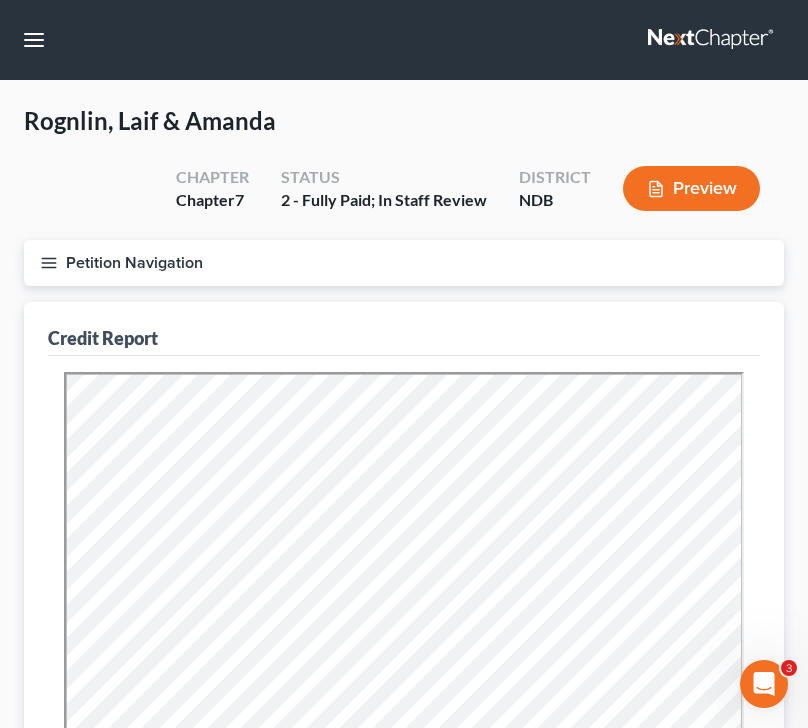 click 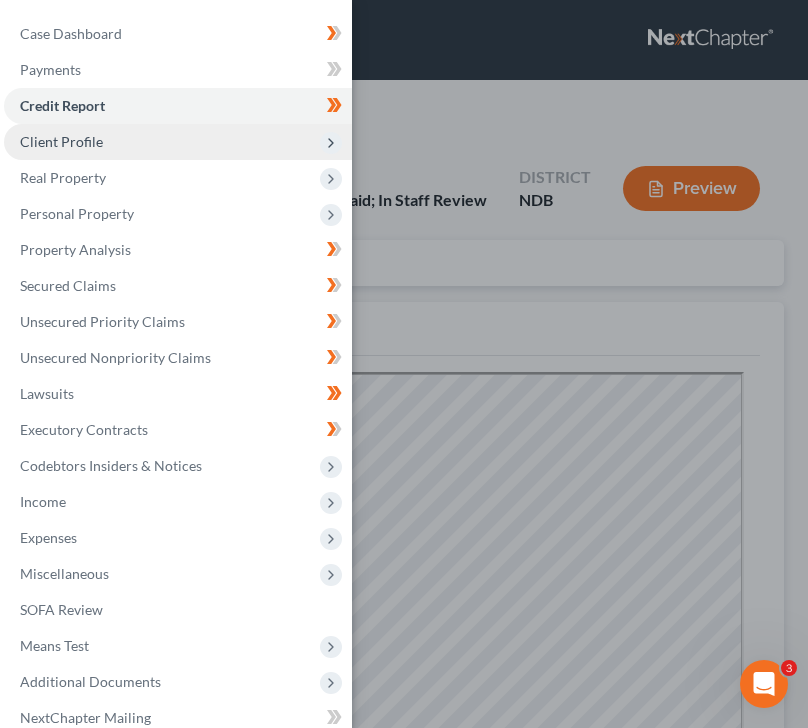 click on "Client Profile" at bounding box center (178, 142) 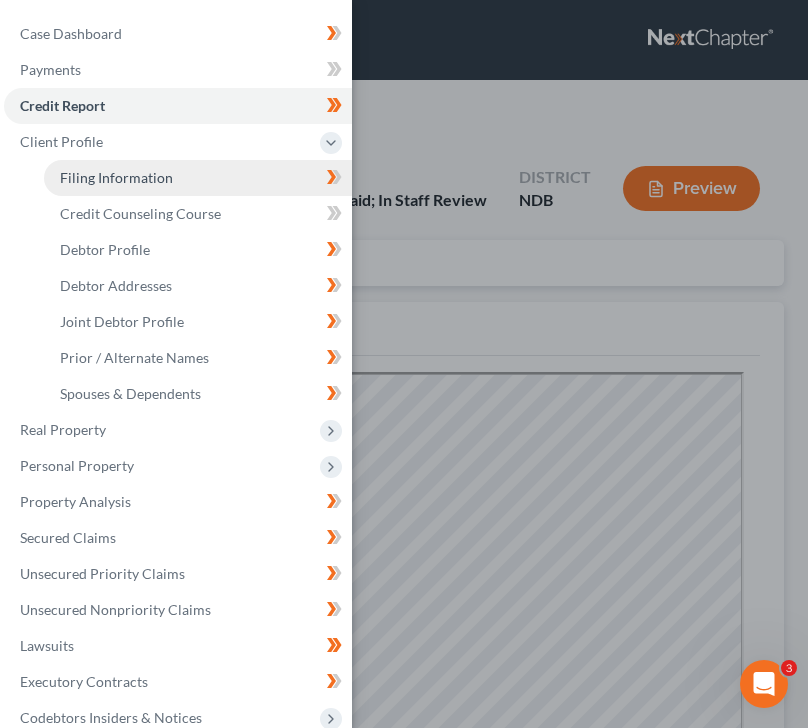 click on "Filing Information" at bounding box center [198, 178] 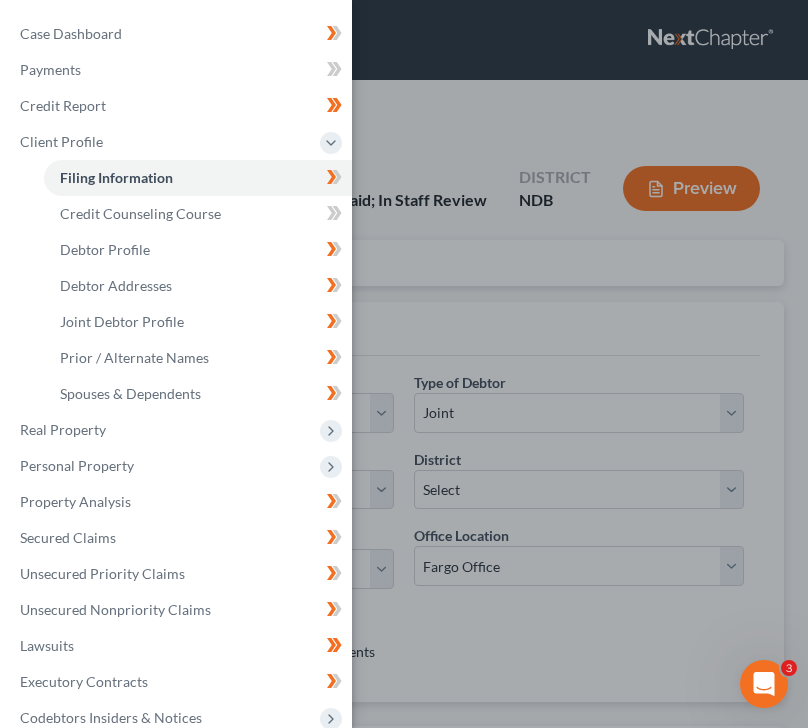 click on "Case Dashboard
Payments
Invoices
Payments
Payments
Credit Report
Client Profile" at bounding box center (404, 364) 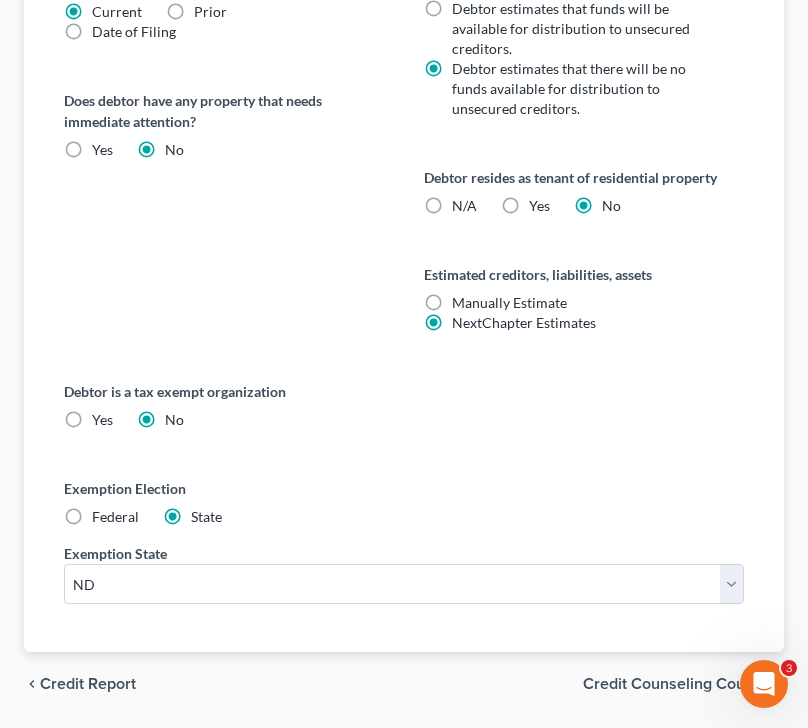 scroll, scrollTop: 1135, scrollLeft: 0, axis: vertical 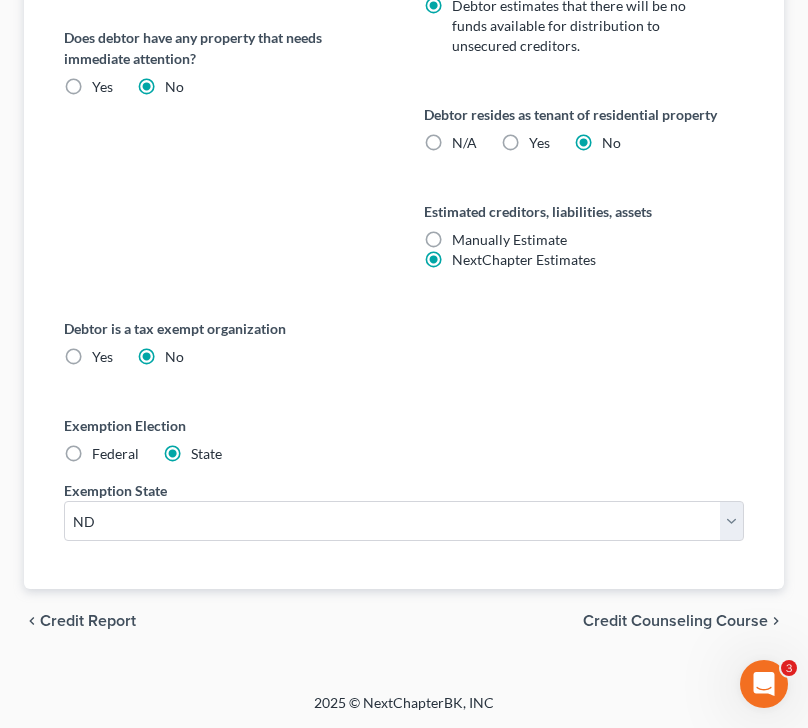 click on "Credit Counseling Course" at bounding box center [675, 621] 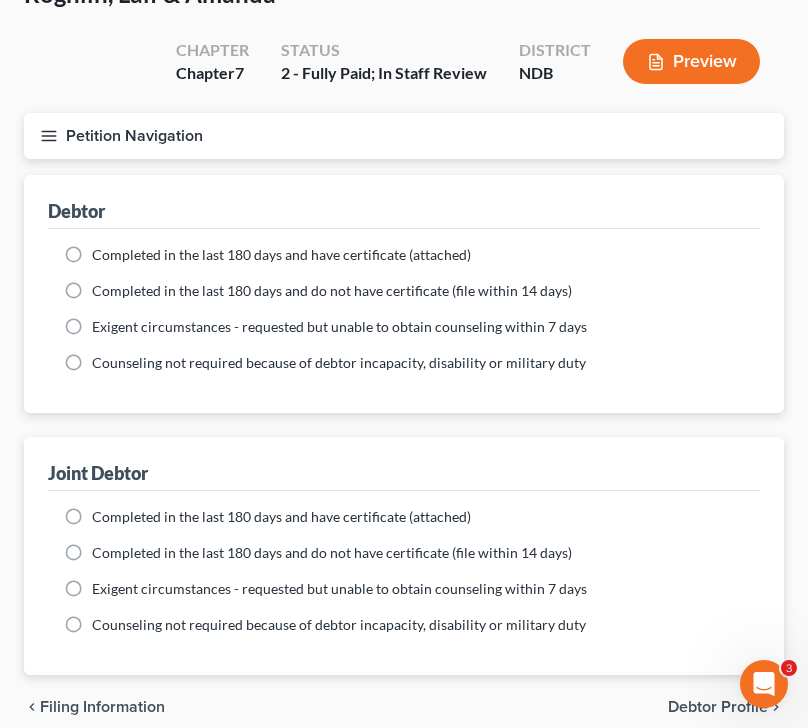 scroll, scrollTop: 213, scrollLeft: 0, axis: vertical 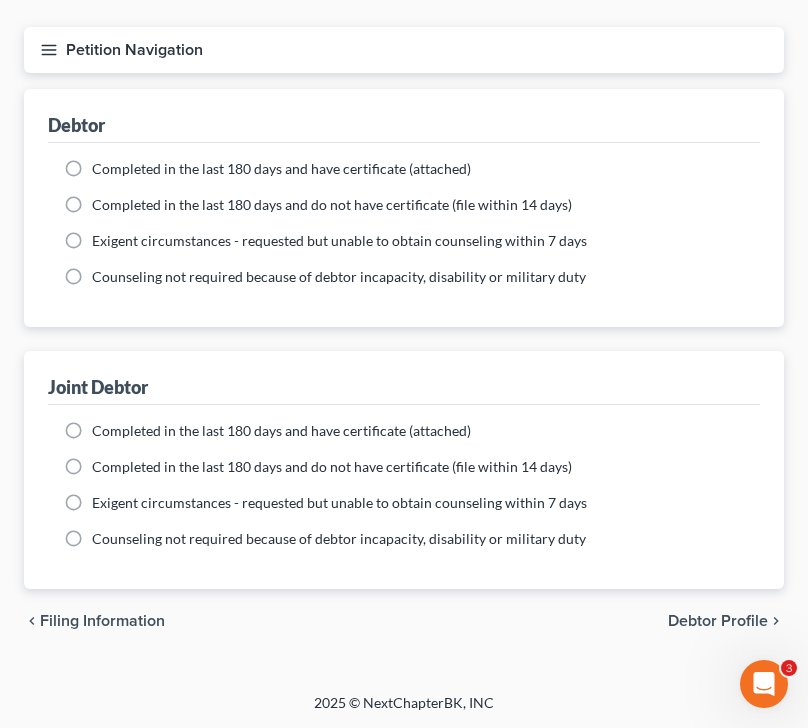 click on "[CHEVRON]
Filing Information
Debtor Profile
[CHEVRON]" at bounding box center [404, 621] 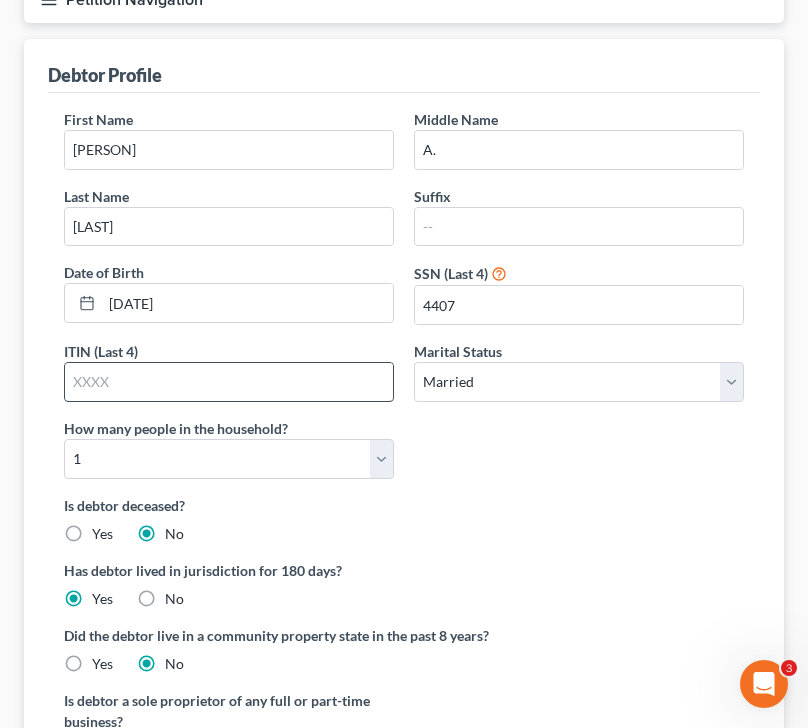 scroll, scrollTop: 269, scrollLeft: 0, axis: vertical 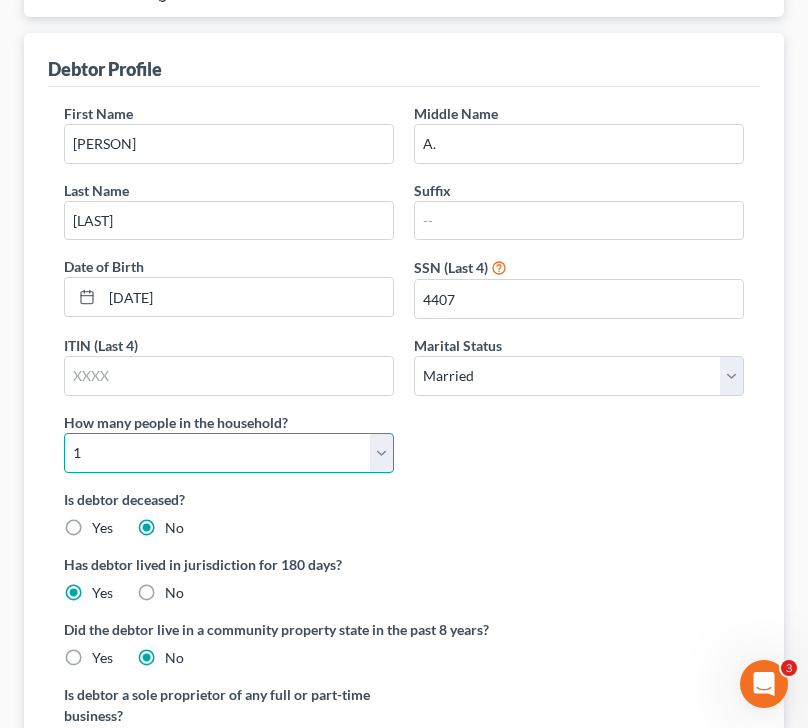 click on "Select 1 2 3 4 5 6 7 8 9 10 11 12 13 14 15 16 17 18 19 20" at bounding box center [229, 453] 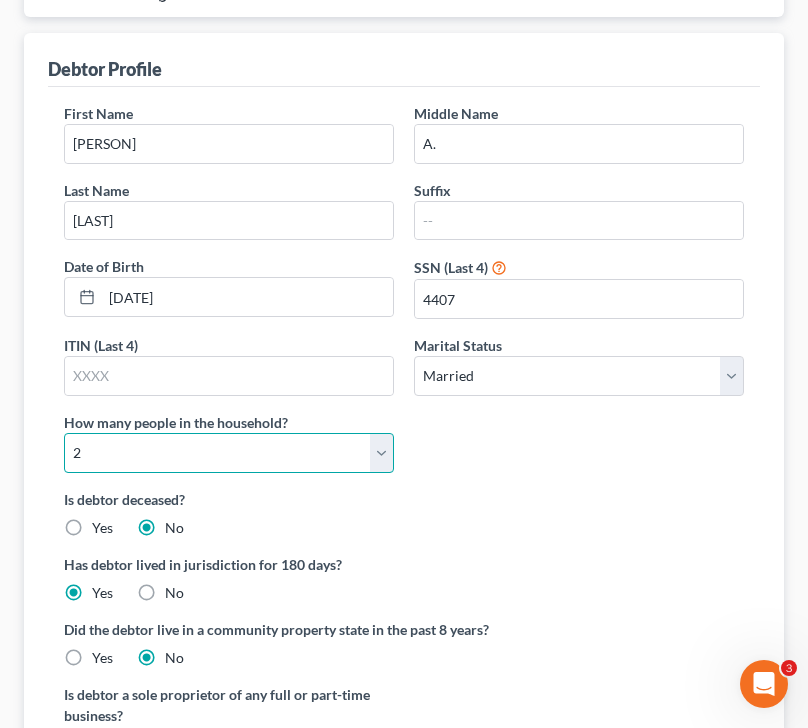 click on "Select 1 2 3 4 5 6 7 8 9 10 11 12 13 14 15 16 17 18 19 20" at bounding box center (229, 453) 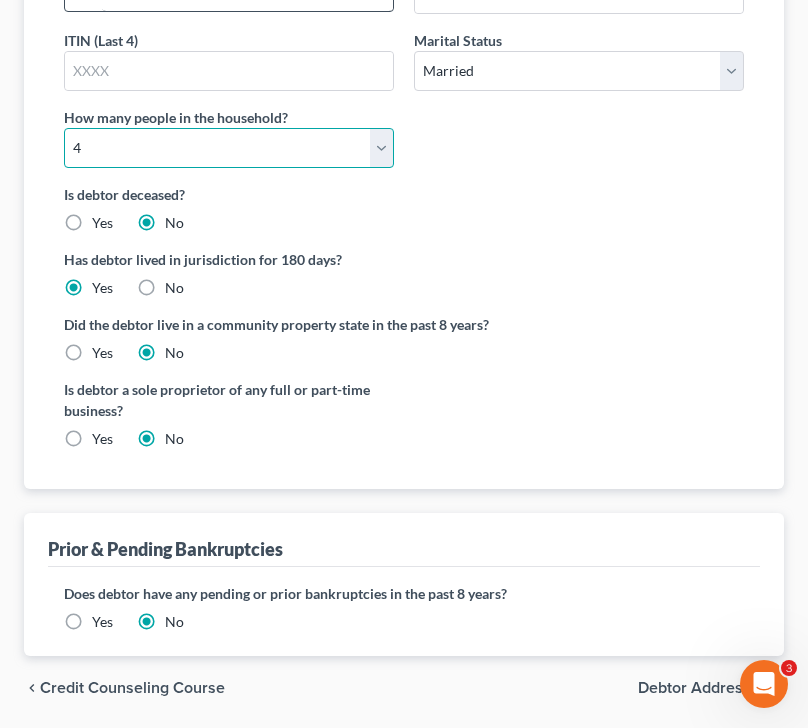 scroll, scrollTop: 640, scrollLeft: 0, axis: vertical 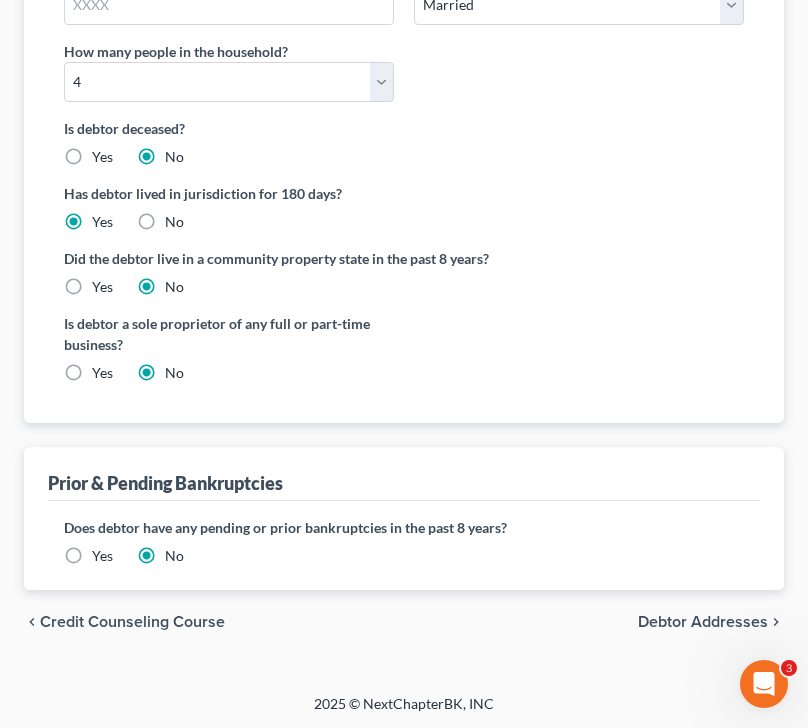 click on "Debtor Addresses" at bounding box center [703, 622] 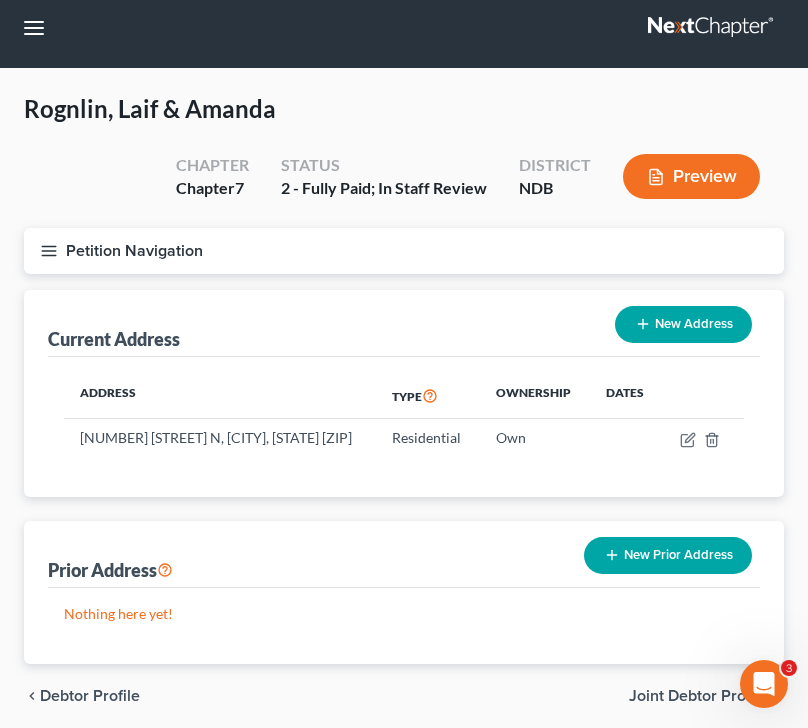 scroll, scrollTop: 87, scrollLeft: 0, axis: vertical 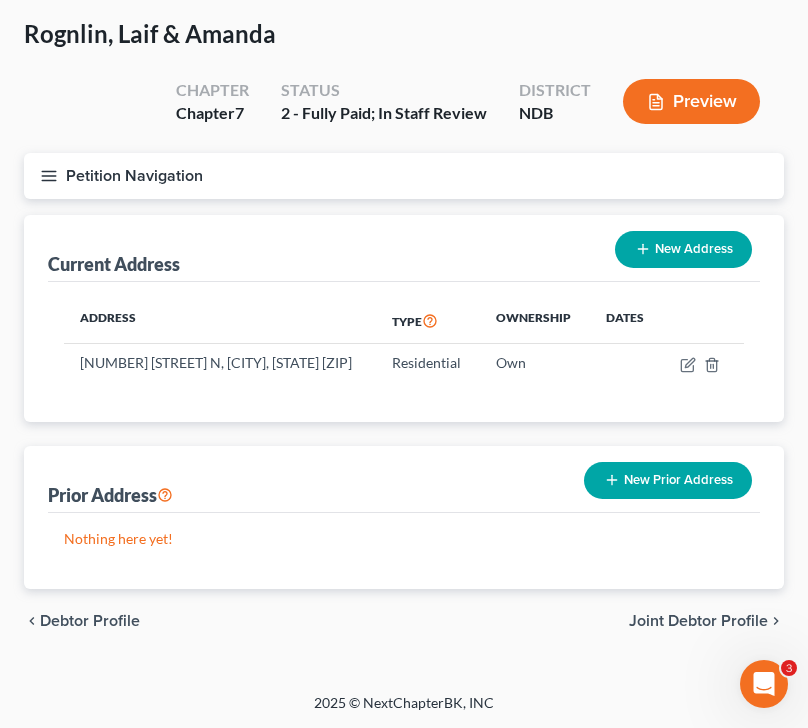click on "Joint Debtor Profile" at bounding box center [698, 621] 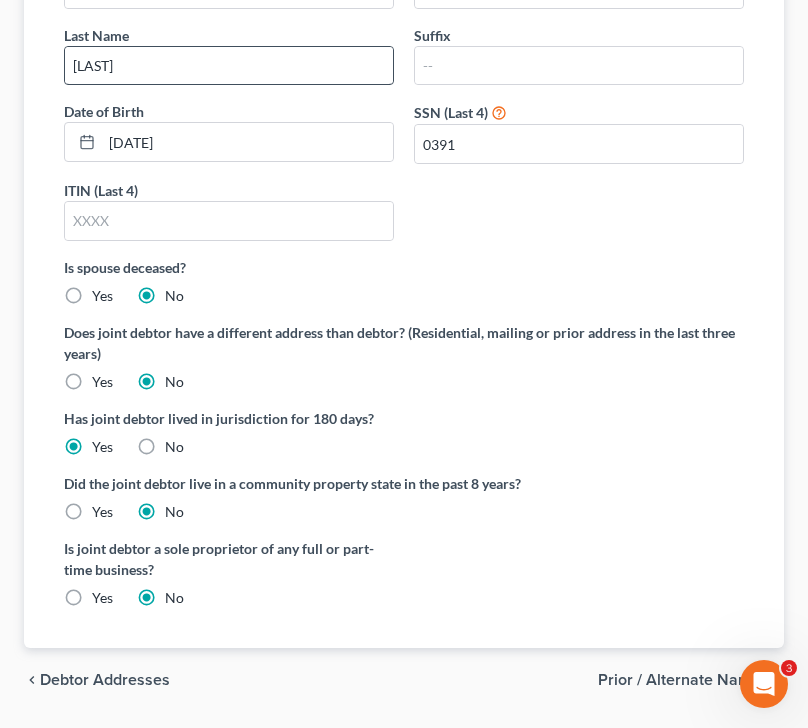 scroll, scrollTop: 483, scrollLeft: 0, axis: vertical 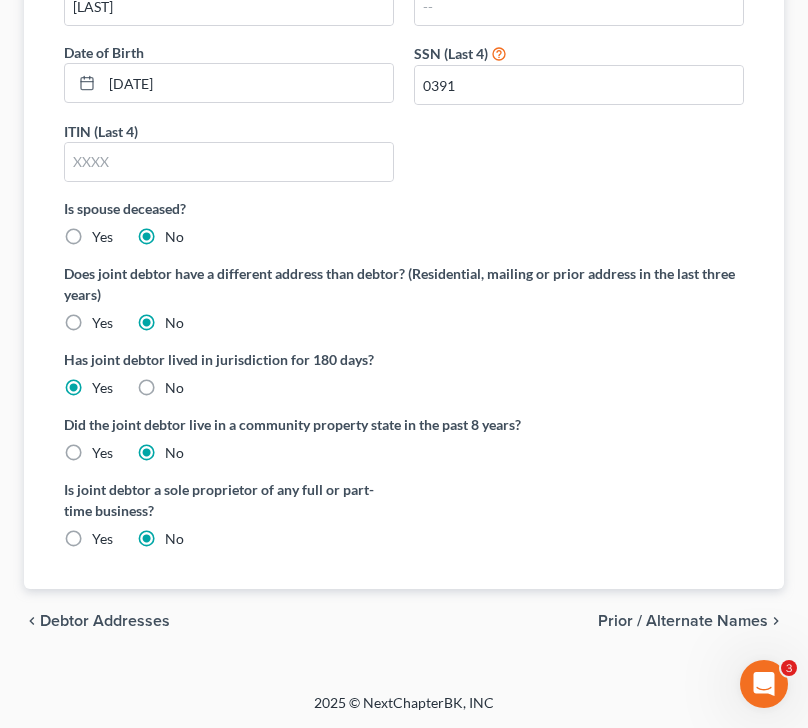 click on "Prior / Alternate Names" at bounding box center (683, 621) 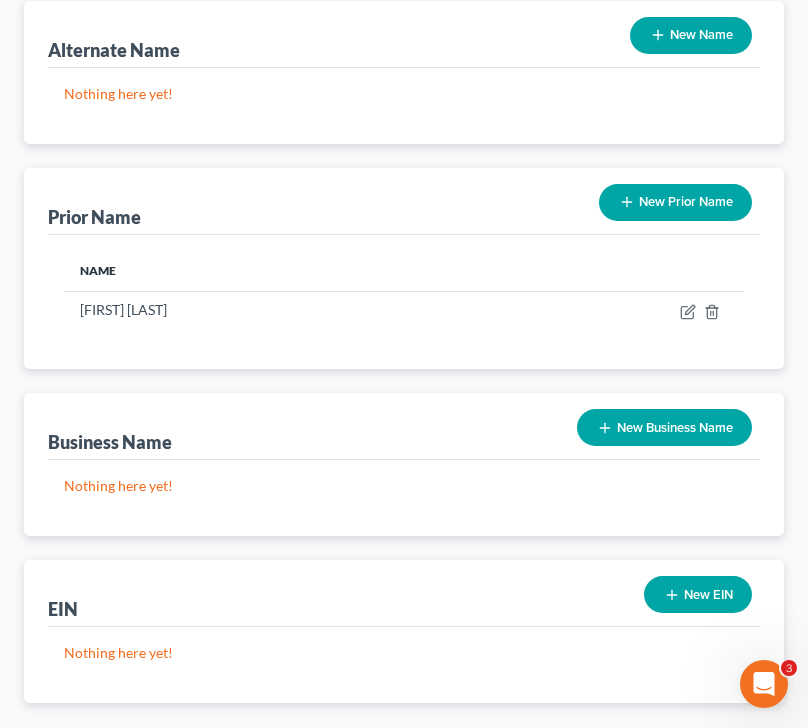 scroll, scrollTop: 361, scrollLeft: 0, axis: vertical 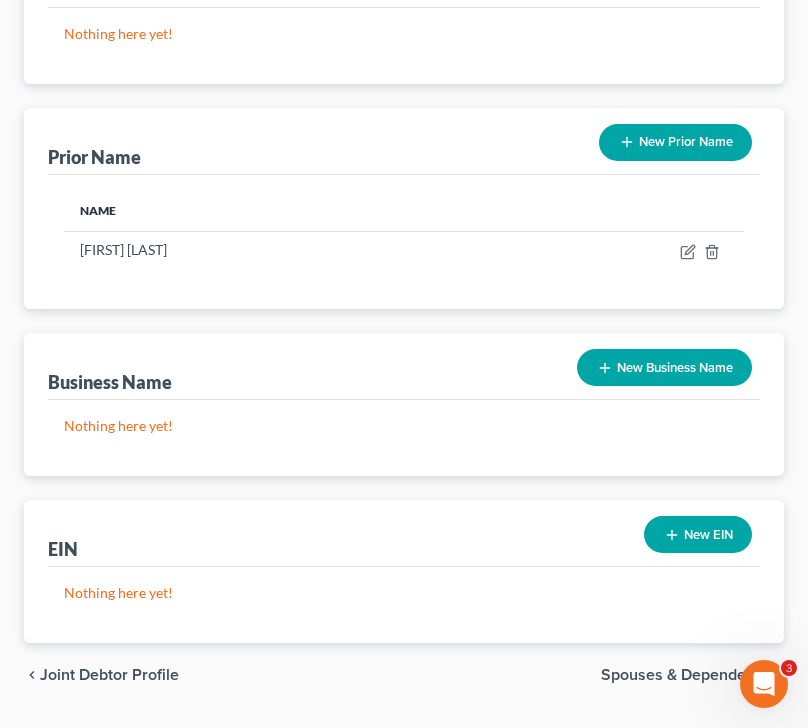 click on "Spouses & Dependents" at bounding box center [684, 675] 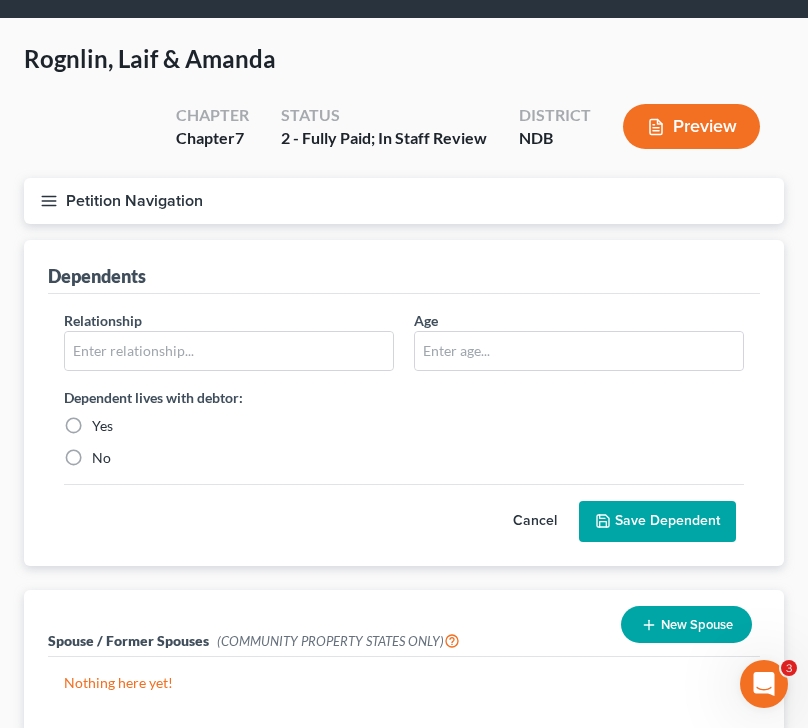 scroll, scrollTop: 0, scrollLeft: 0, axis: both 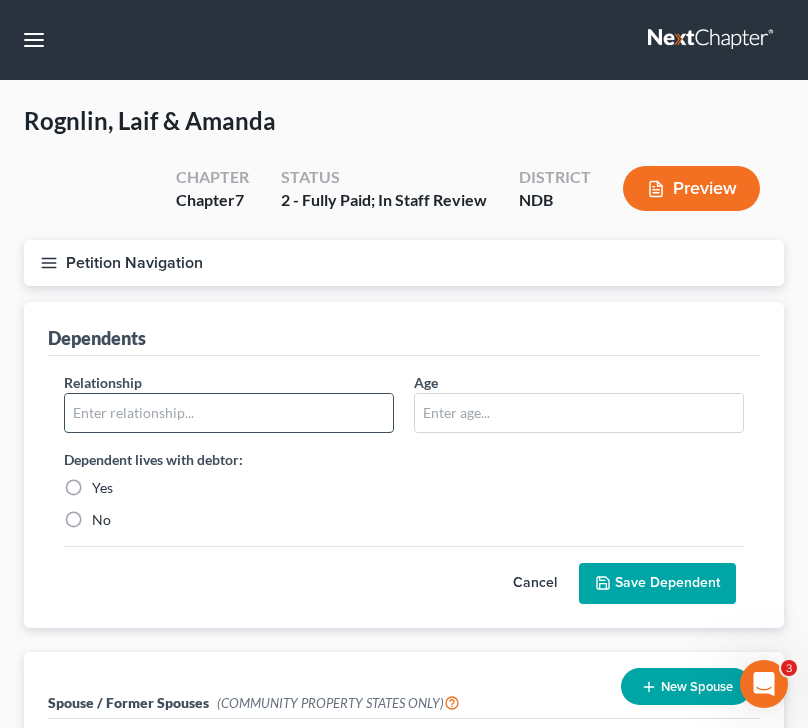 click at bounding box center (229, 413) 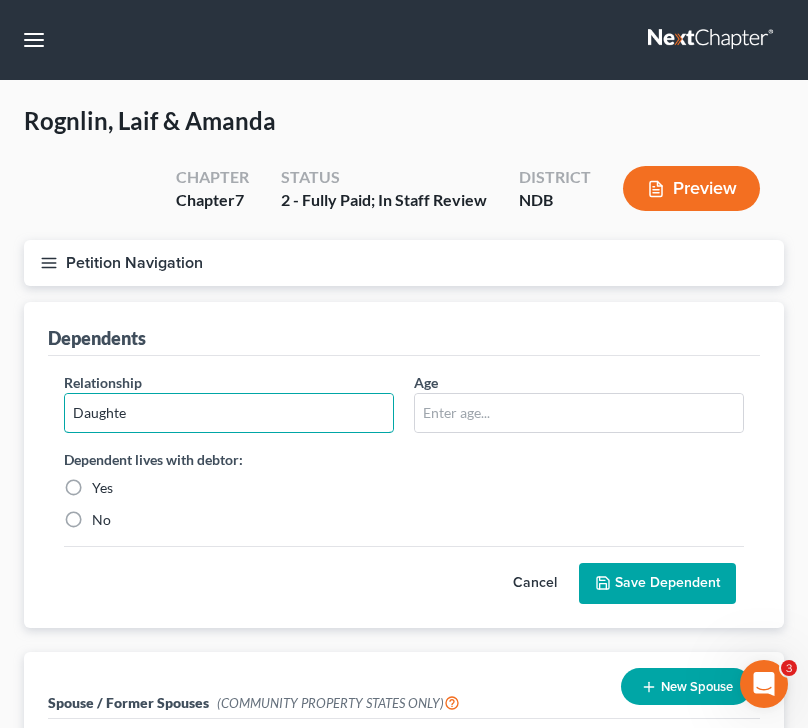 type on "Daughter" 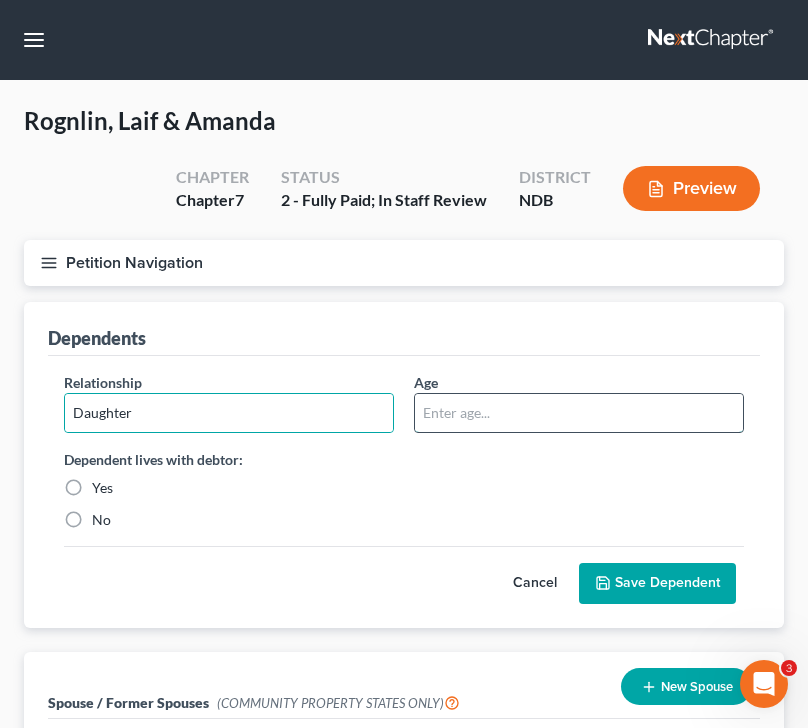 click at bounding box center (579, 413) 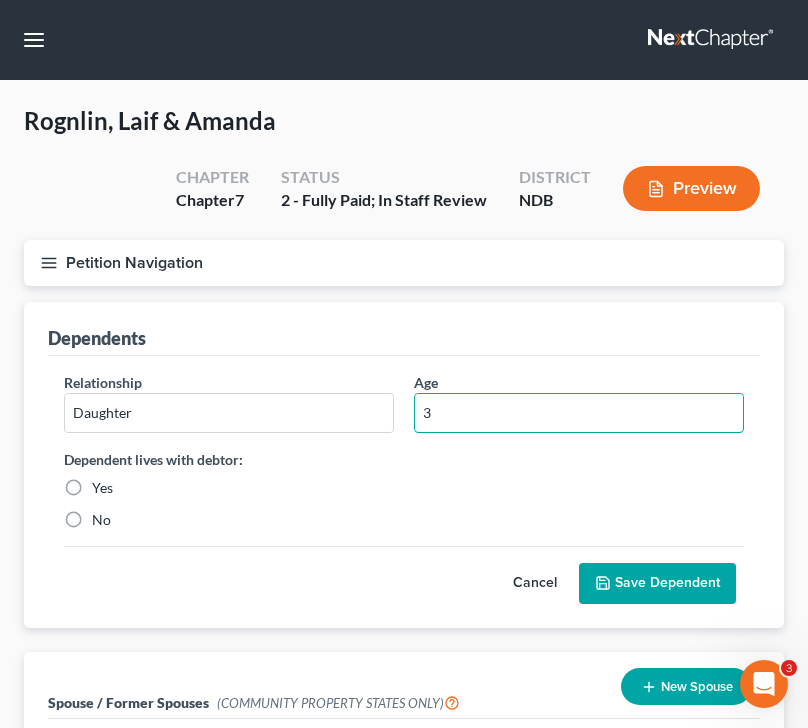 type on "3" 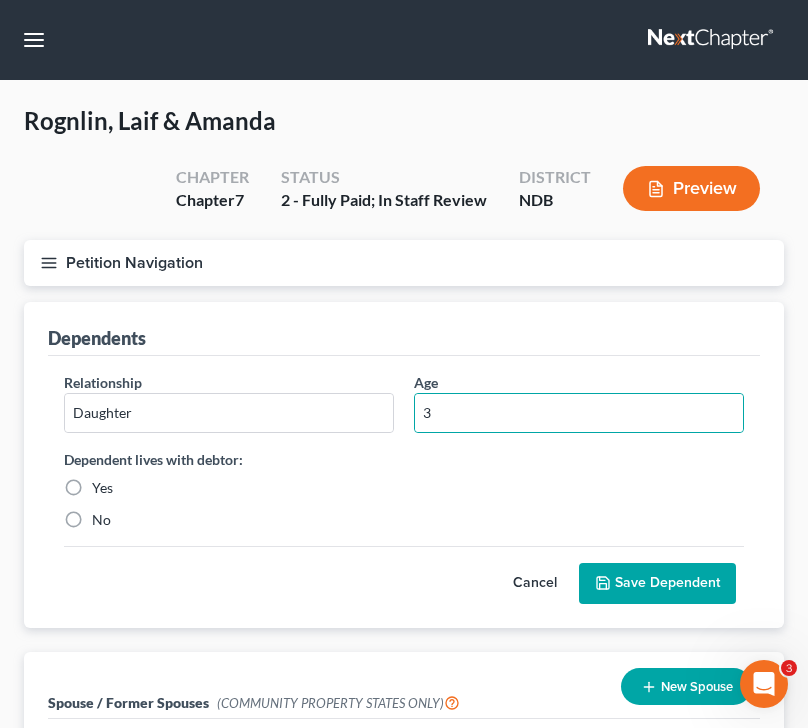 click on "Yes" at bounding box center [102, 488] 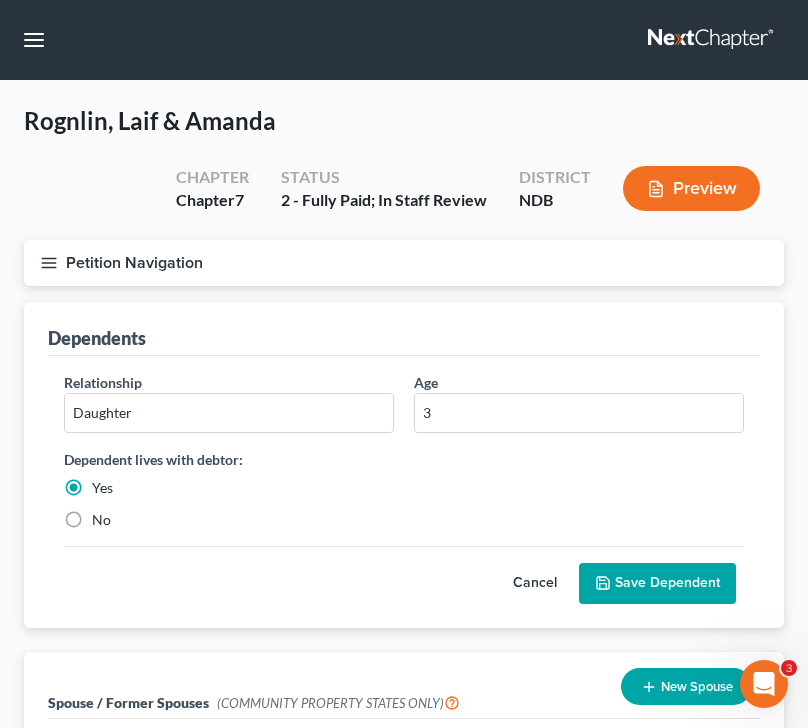 click on "Save Dependent" at bounding box center [657, 584] 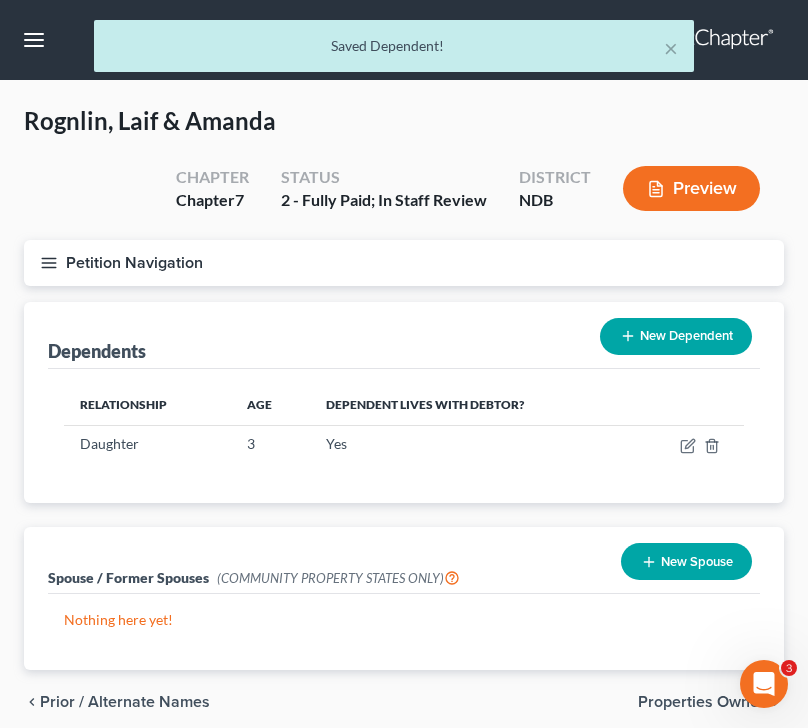 click on "New Dependent" at bounding box center (676, 336) 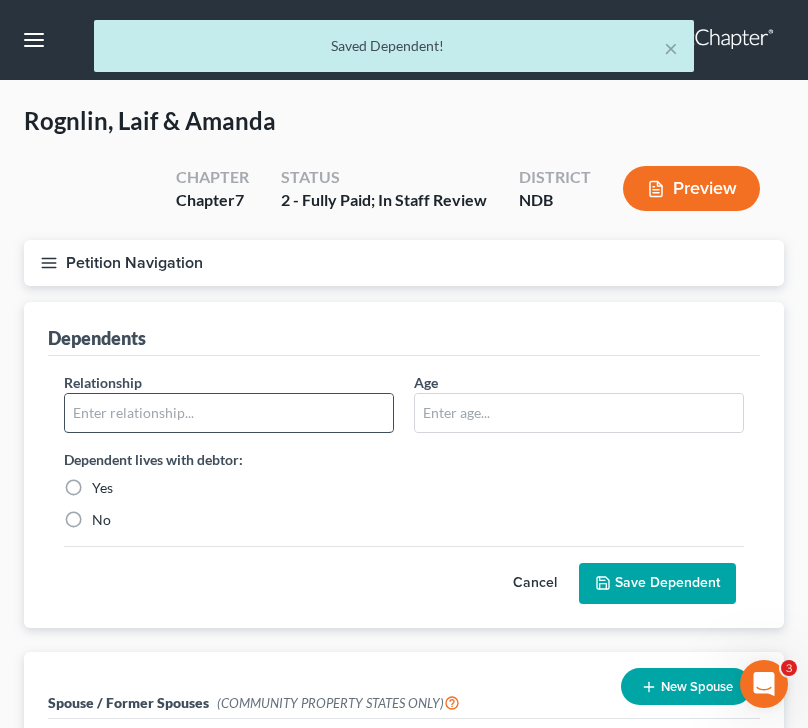 click at bounding box center [229, 413] 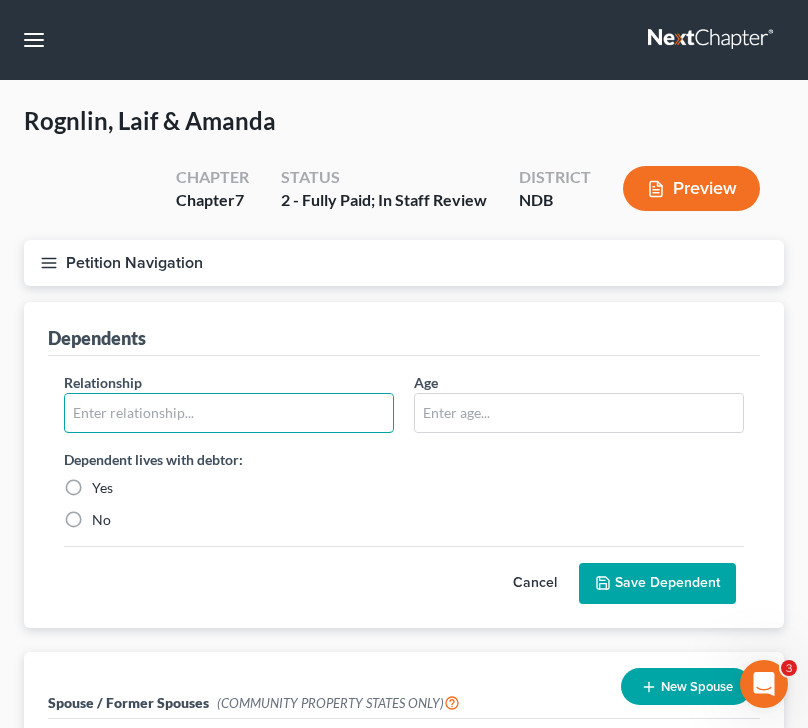 type on "Daughter" 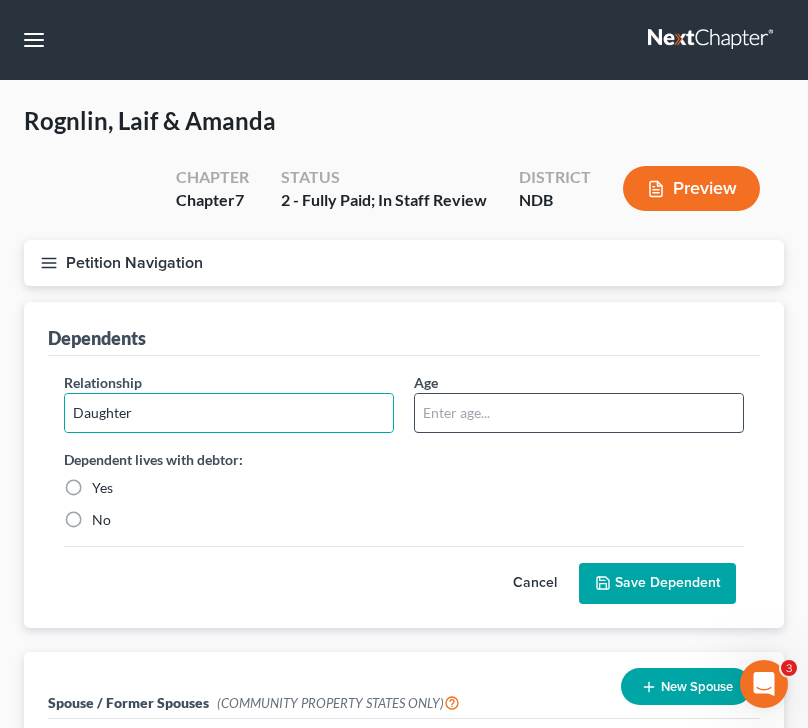 click at bounding box center (579, 413) 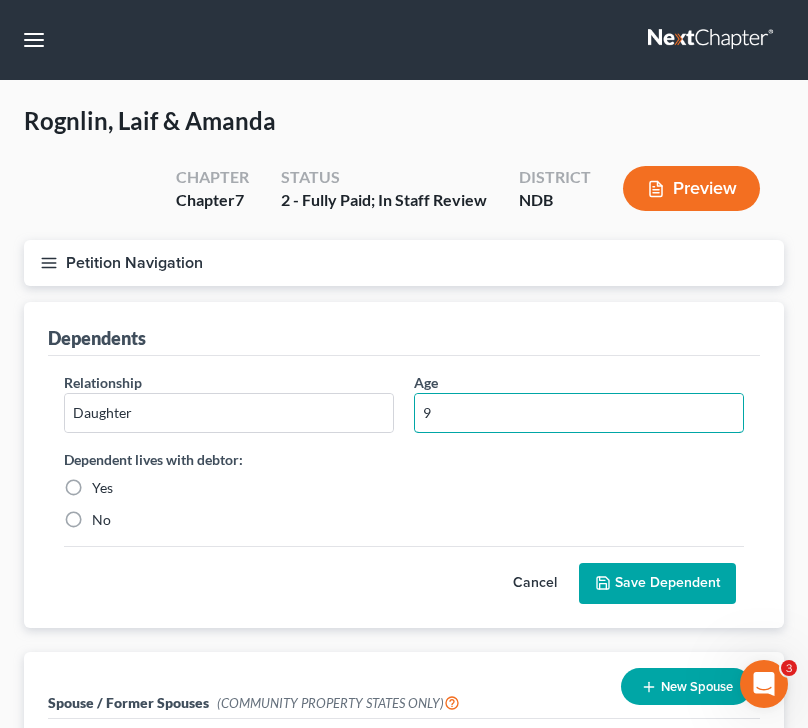 type on "9" 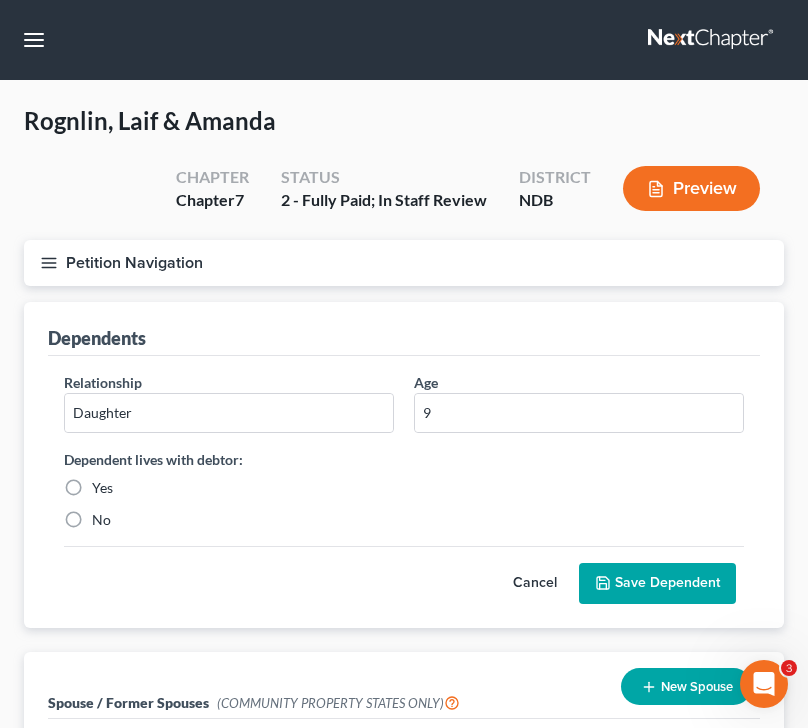 click on "Yes" at bounding box center (102, 488) 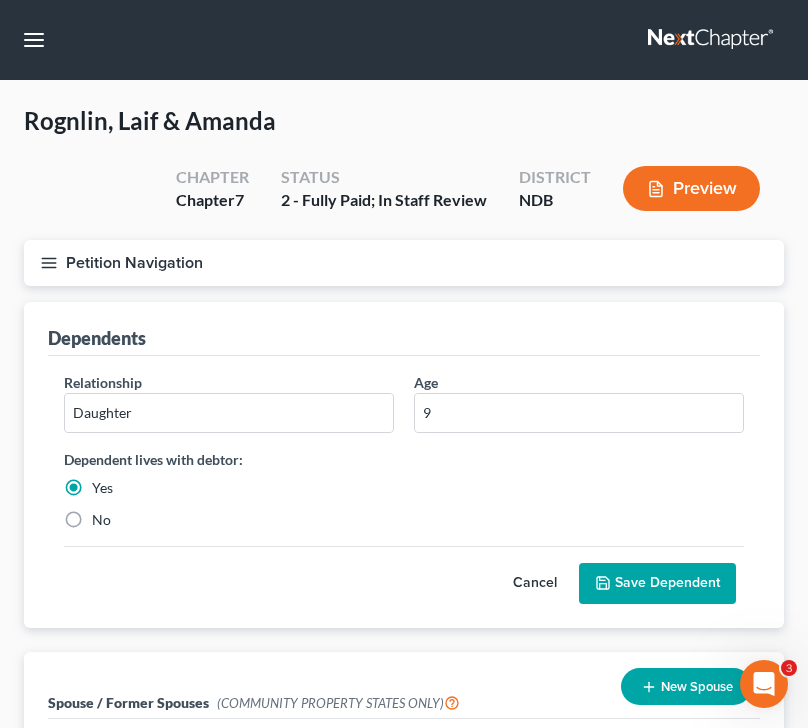 click on "Save Dependent" at bounding box center (657, 584) 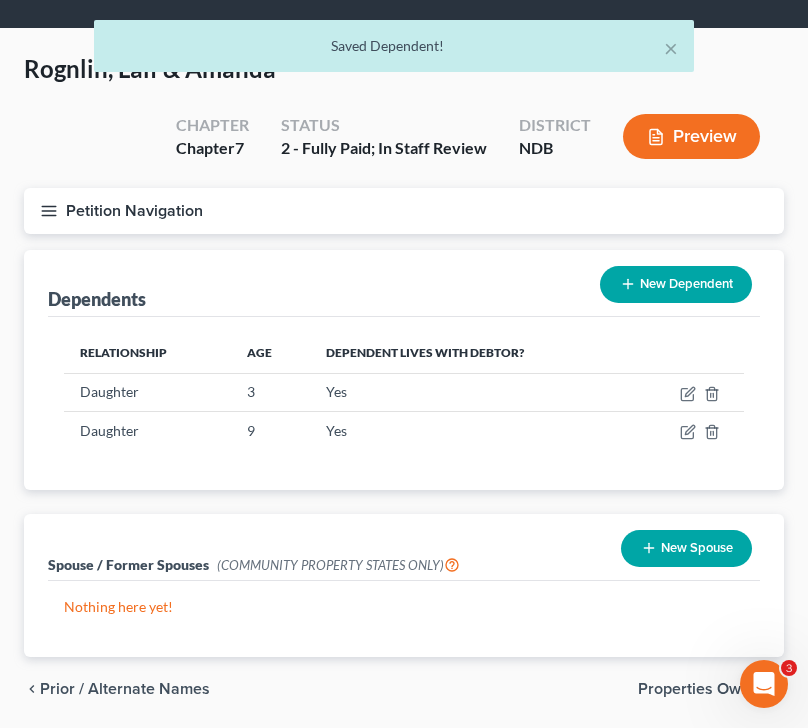 scroll, scrollTop: 119, scrollLeft: 0, axis: vertical 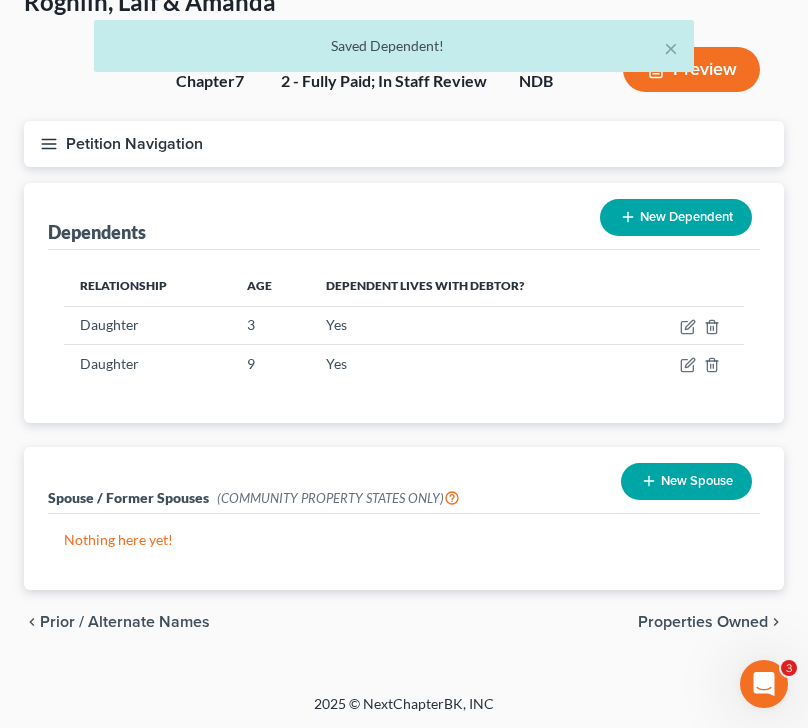 click on "Properties Owned" at bounding box center (703, 622) 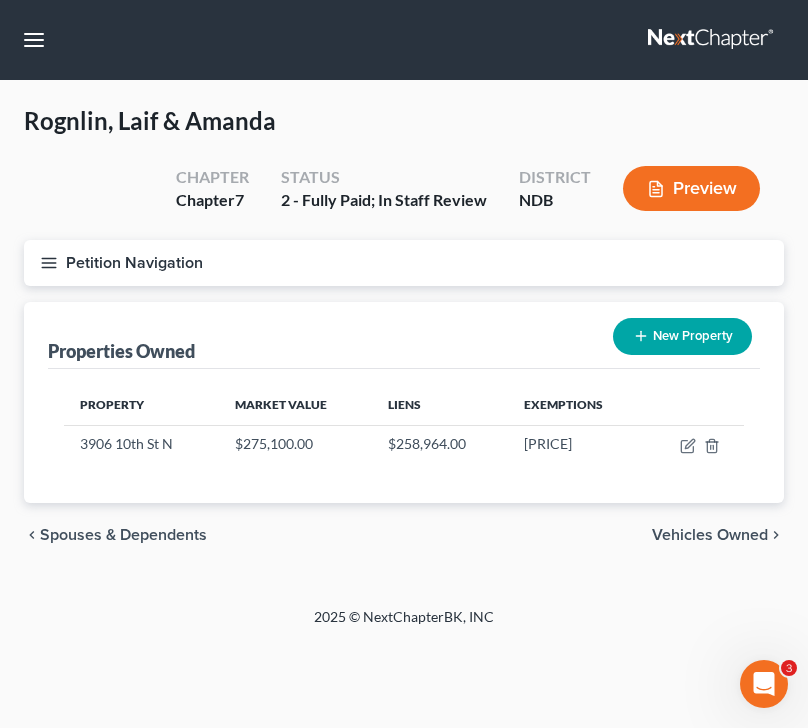 click on "Vehicles Owned" at bounding box center [710, 535] 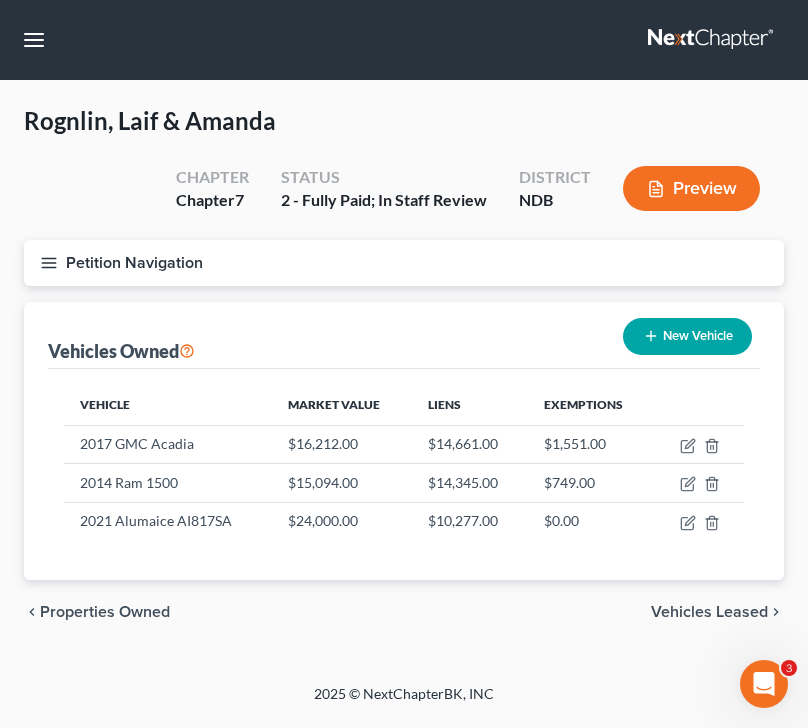 click on "Vehicles Leased" at bounding box center [709, 612] 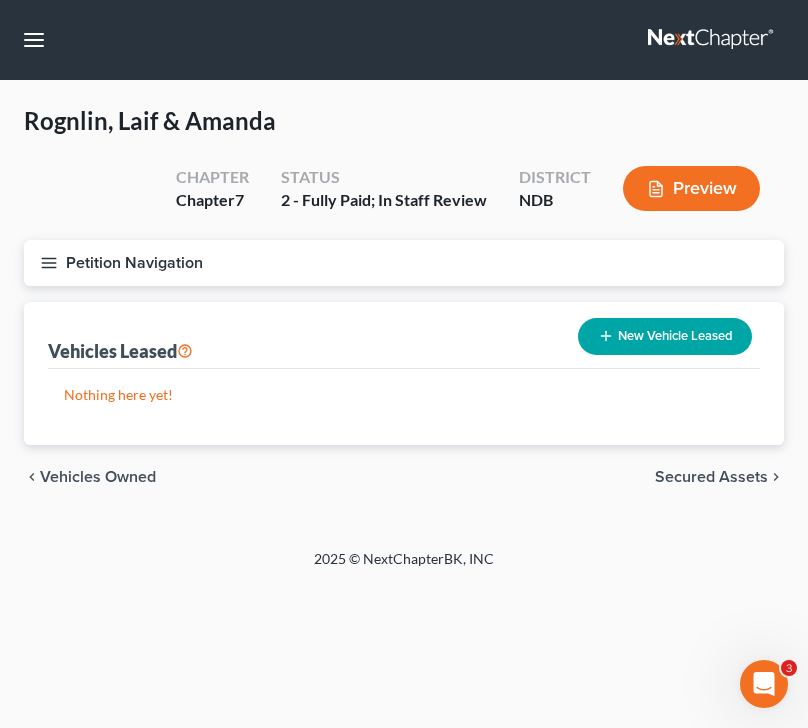 click on "chevron_left
Vehicles Owned
Secured Assets
chevron_right" at bounding box center (404, 477) 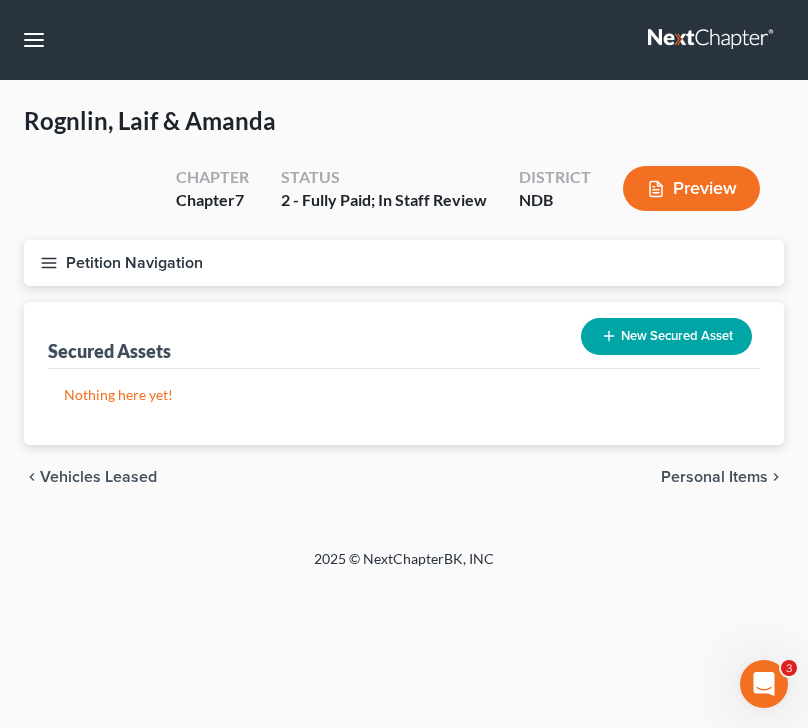 click on "Personal Items" at bounding box center (714, 477) 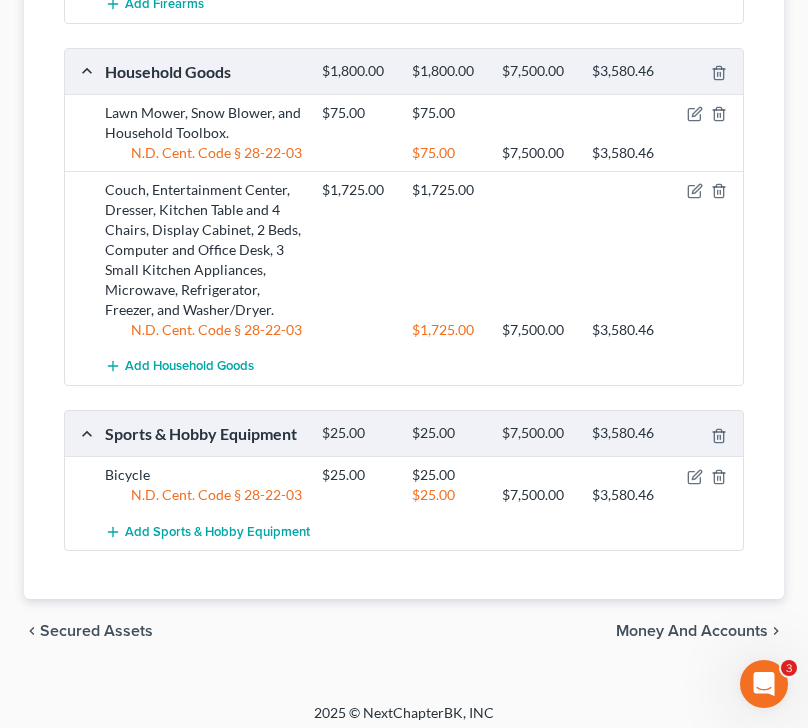 scroll, scrollTop: 910, scrollLeft: 0, axis: vertical 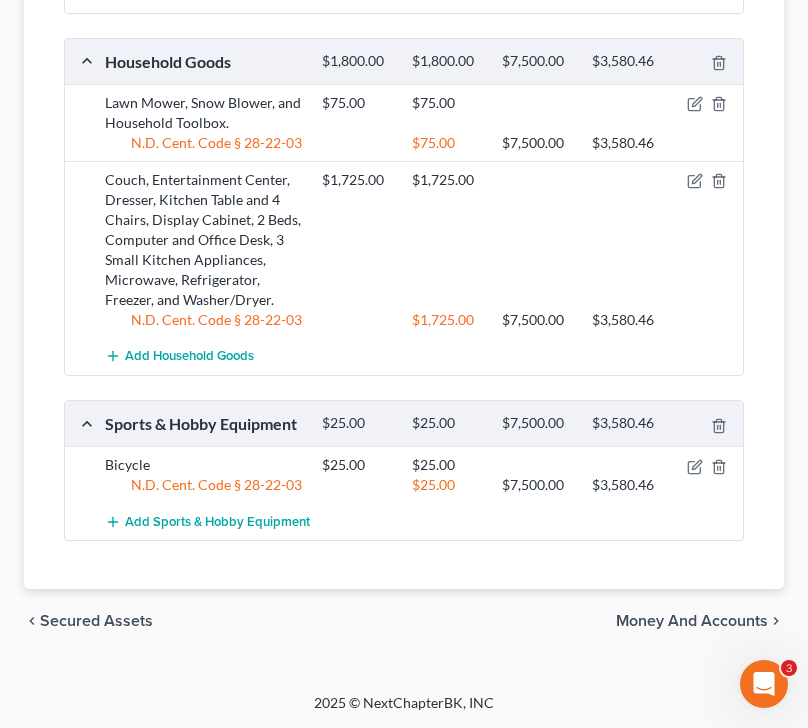 click on "Money and Accounts" at bounding box center (692, 621) 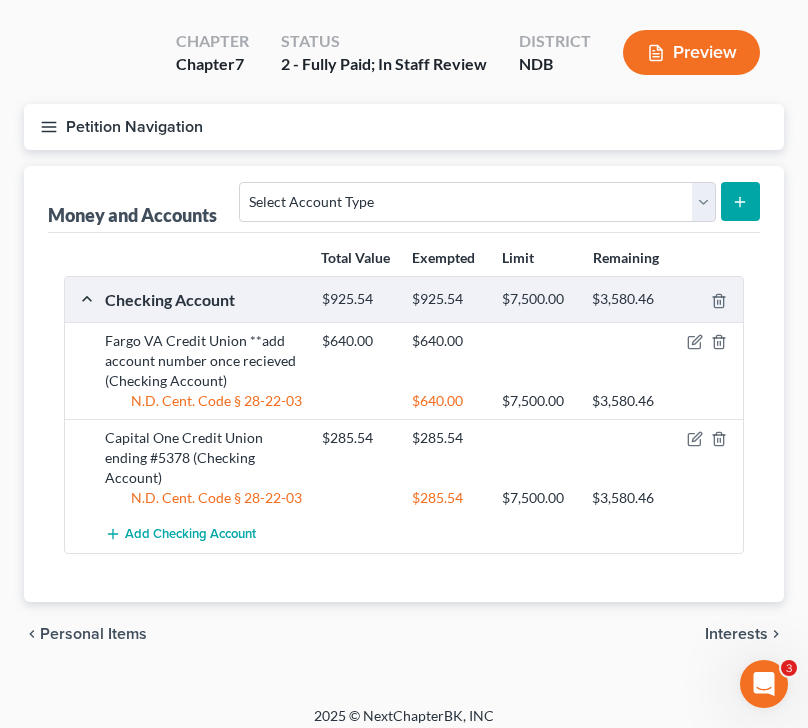scroll, scrollTop: 149, scrollLeft: 0, axis: vertical 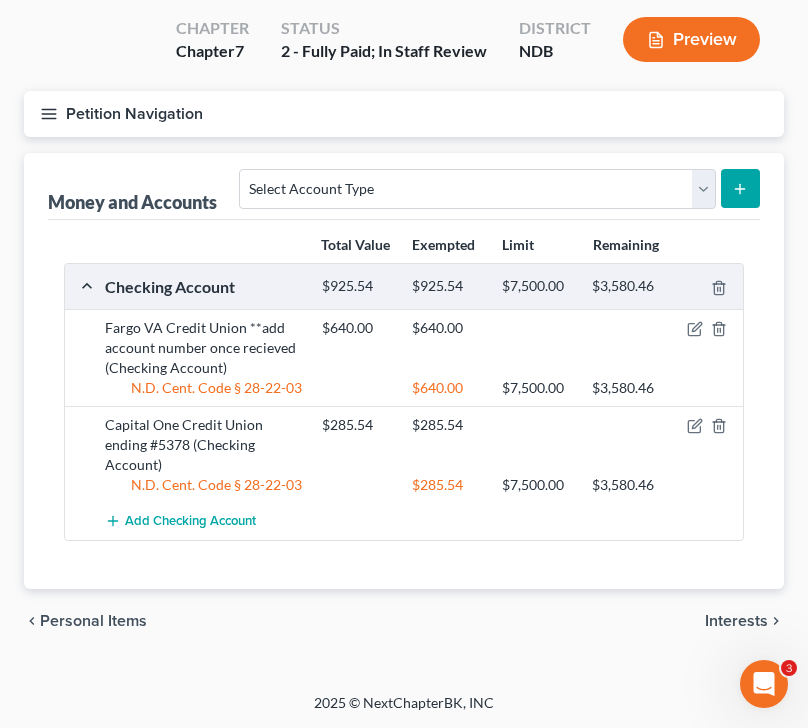 click on "Interests" at bounding box center (736, 621) 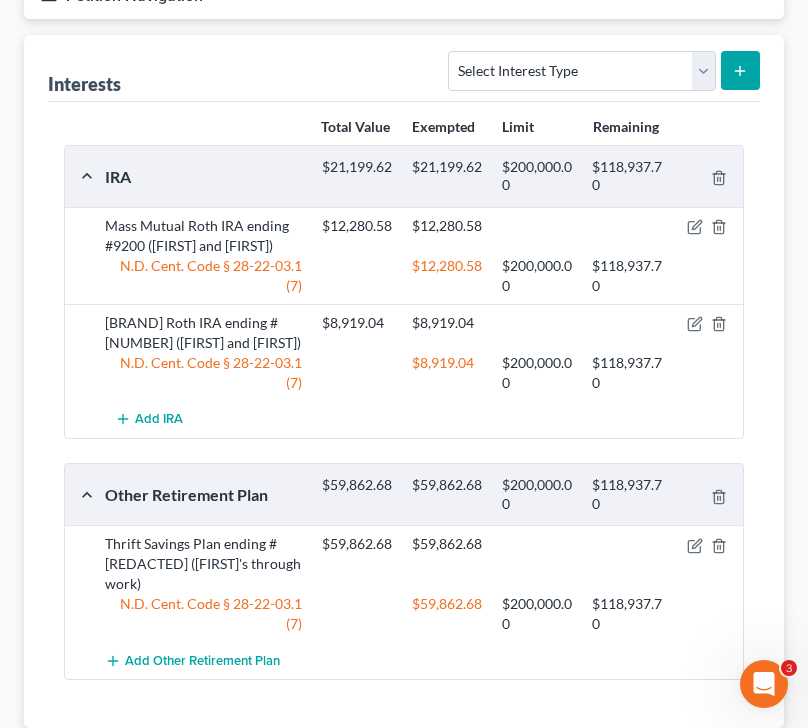 scroll, scrollTop: 406, scrollLeft: 0, axis: vertical 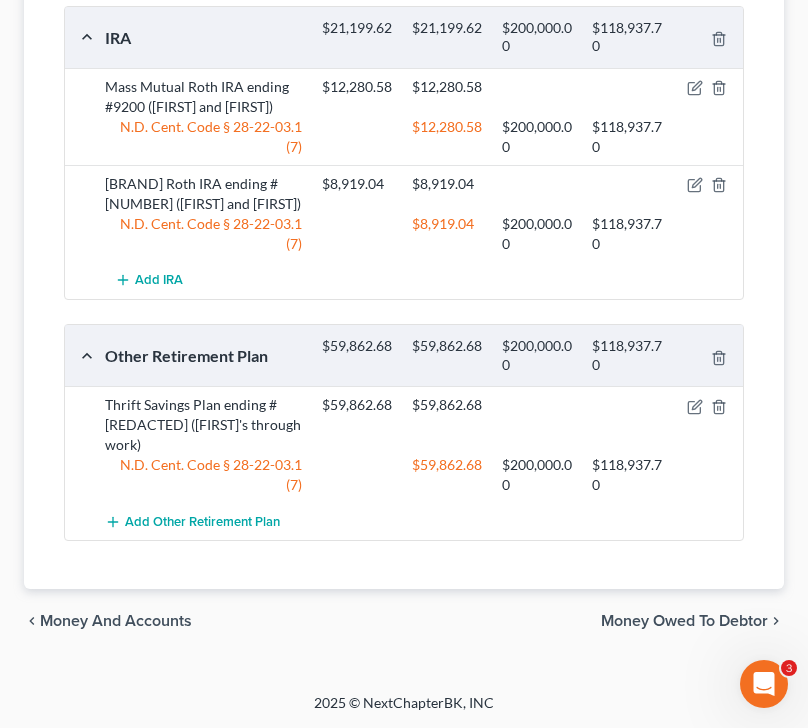 click on "Money Owed to Debtor" at bounding box center (684, 621) 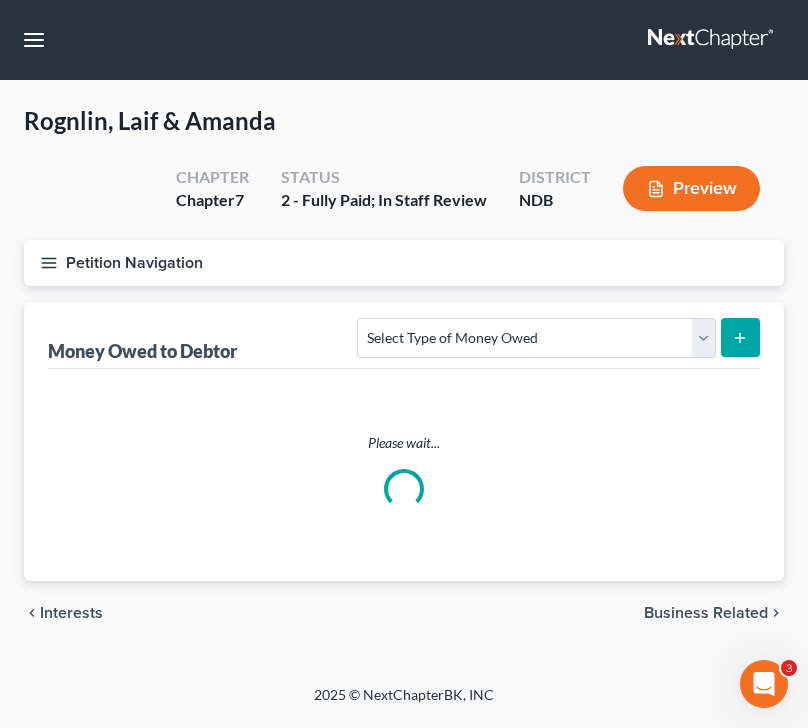 scroll, scrollTop: 0, scrollLeft: 0, axis: both 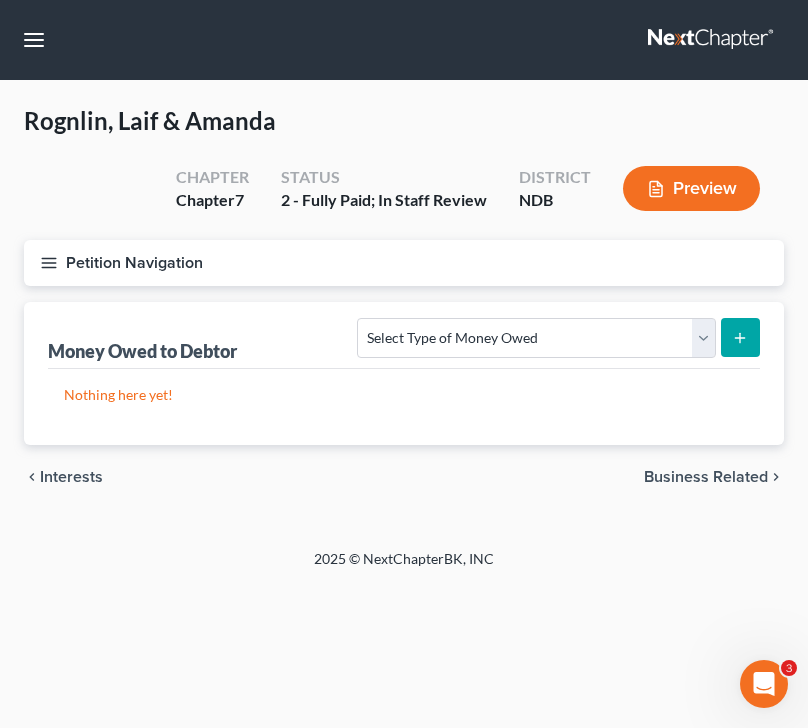 click on "chevron_left
Interests
Business Related
chevron_right" at bounding box center [404, 477] 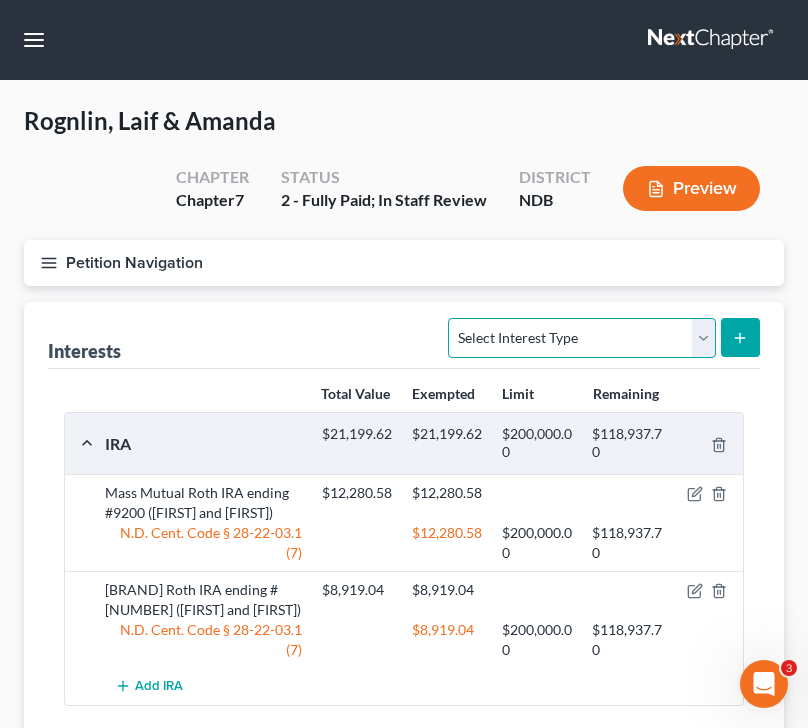 click on "Select Interest Type 401K (A/B: 21) Annuity (A/B: 23) Bond (A/B: 18) Education IRA (A/B: 24) Government Bond (A/B: 20) Government Pension Plan (A/B: 21) Incorporated Business (A/B: 19) IRA (A/B: 21) Joint Venture (Active) (A/B: 42) Joint Venture (Inactive) (A/B: 19) Keogh (A/B: 21) Mutual Fund (A/B: 18) Other Retirement Plan (A/B: 21) Partnership (Active) (A/B: 42) Partnership (Inactive) (A/B: 19) Pension Plan (A/B: 21) Stock (A/B: 18) Term Life Insurance (A/B: 31) Unincorporated Business (A/B: 19) Whole Life Insurance (A/B: 31)" at bounding box center (581, 338) 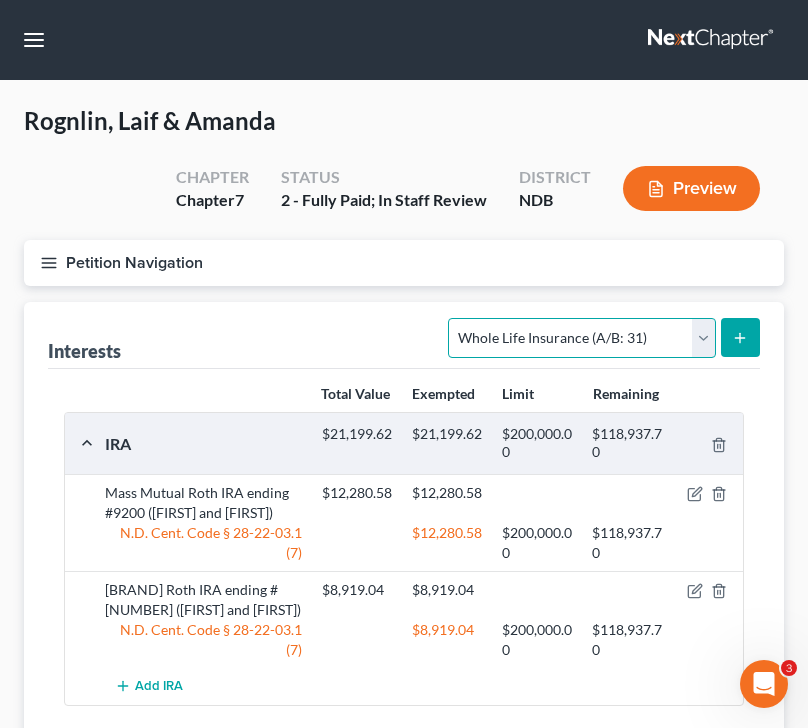 click on "Select Interest Type 401K (A/B: 21) Annuity (A/B: 23) Bond (A/B: 18) Education IRA (A/B: 24) Government Bond (A/B: 20) Government Pension Plan (A/B: 21) Incorporated Business (A/B: 19) IRA (A/B: 21) Joint Venture (Active) (A/B: 42) Joint Venture (Inactive) (A/B: 19) Keogh (A/B: 21) Mutual Fund (A/B: 18) Other Retirement Plan (A/B: 21) Partnership (Active) (A/B: 42) Partnership (Inactive) (A/B: 19) Pension Plan (A/B: 21) Stock (A/B: 18) Term Life Insurance (A/B: 31) Unincorporated Business (A/B: 19) Whole Life Insurance (A/B: 31)" at bounding box center (581, 338) 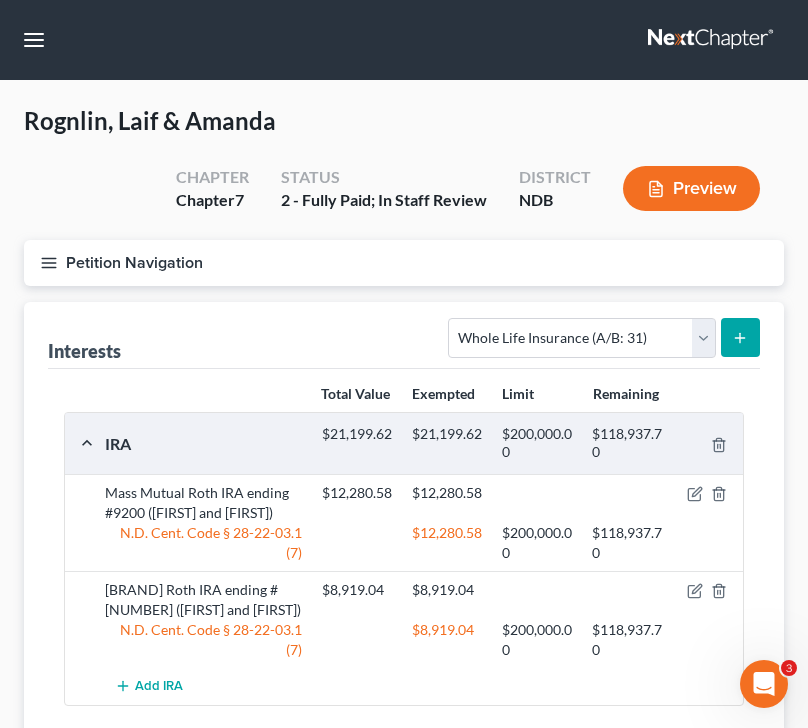 click 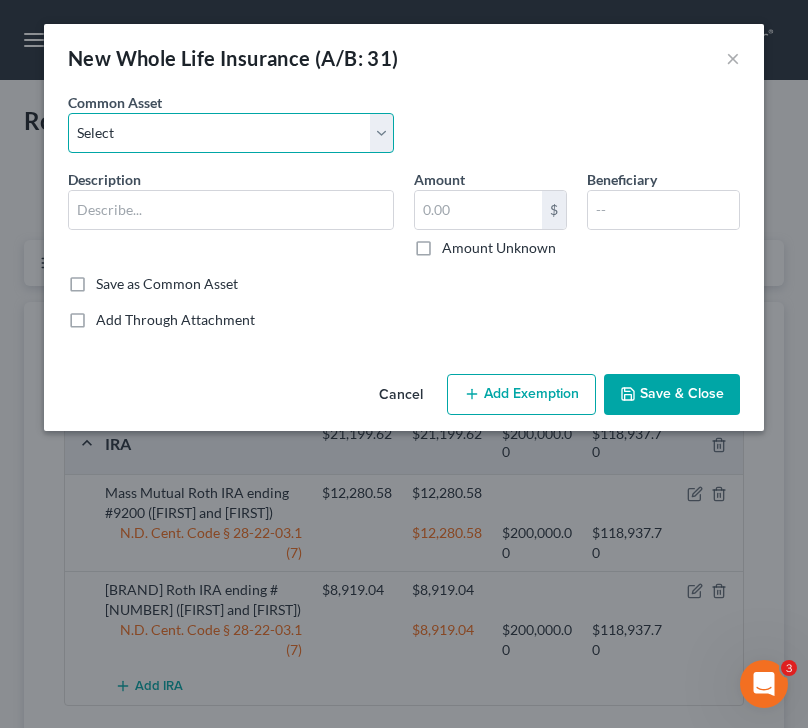 click on "Select Whole Lifw Policy Ending 4909 (Insured is Minor Child)" at bounding box center (231, 133) 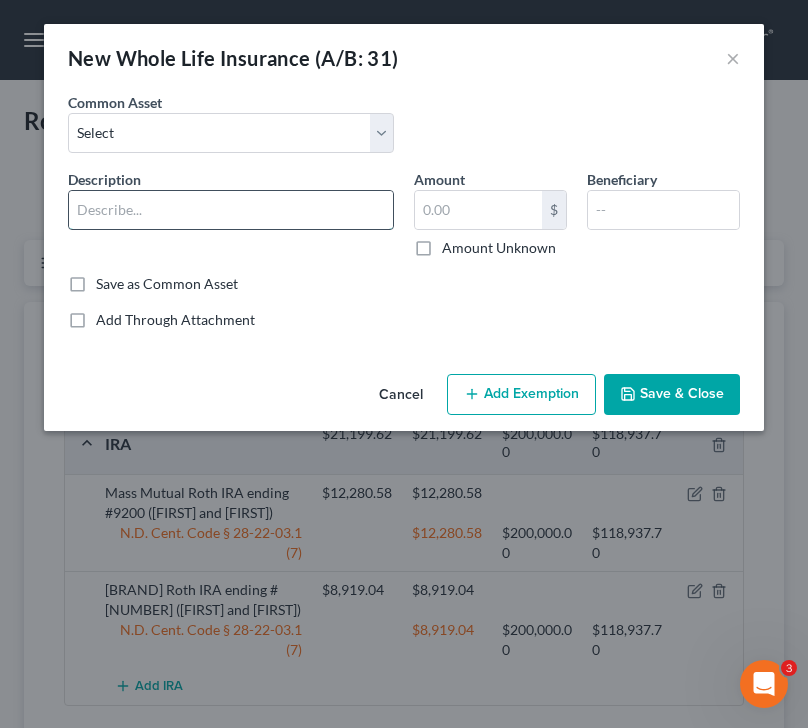 click at bounding box center [231, 210] 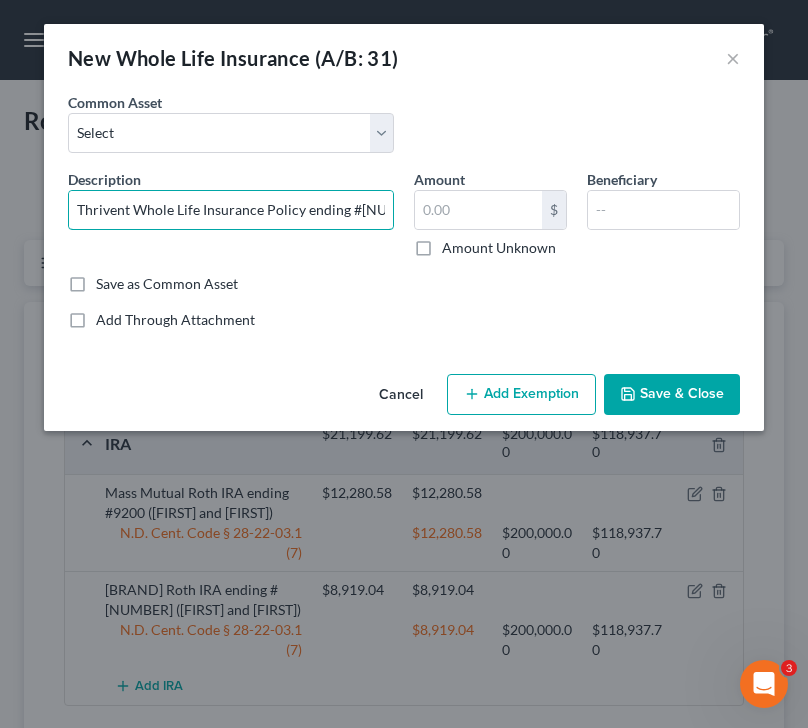 scroll, scrollTop: 0, scrollLeft: 4, axis: horizontal 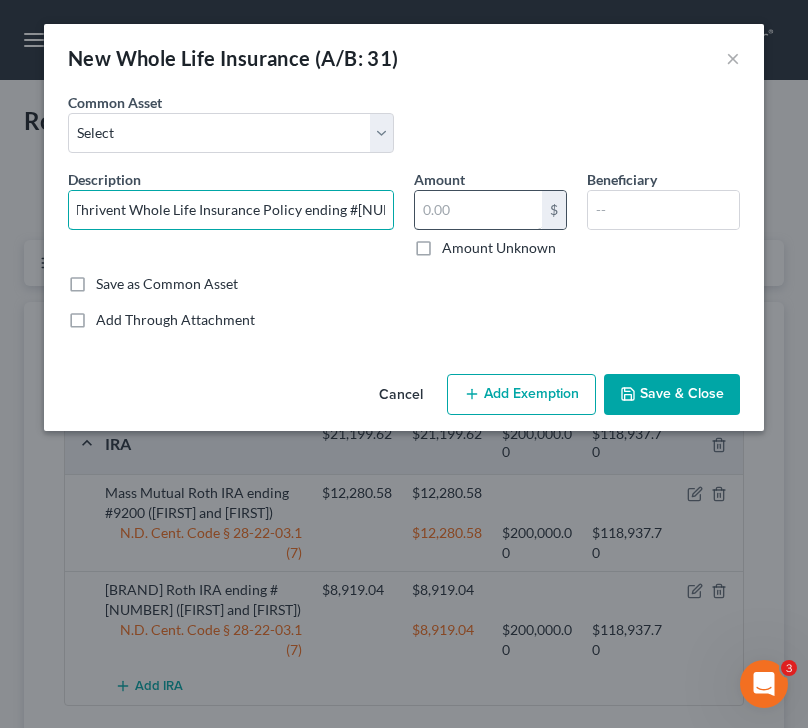 type on "Thrivent Whole Life Insurance Policy ending #[NUMBER] ([PERSON])" 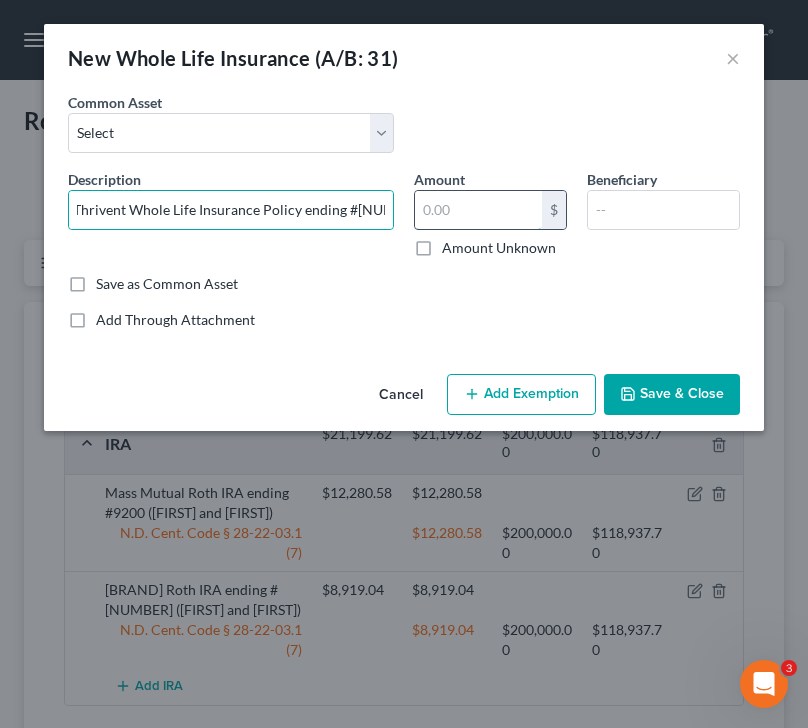 scroll, scrollTop: 0, scrollLeft: 0, axis: both 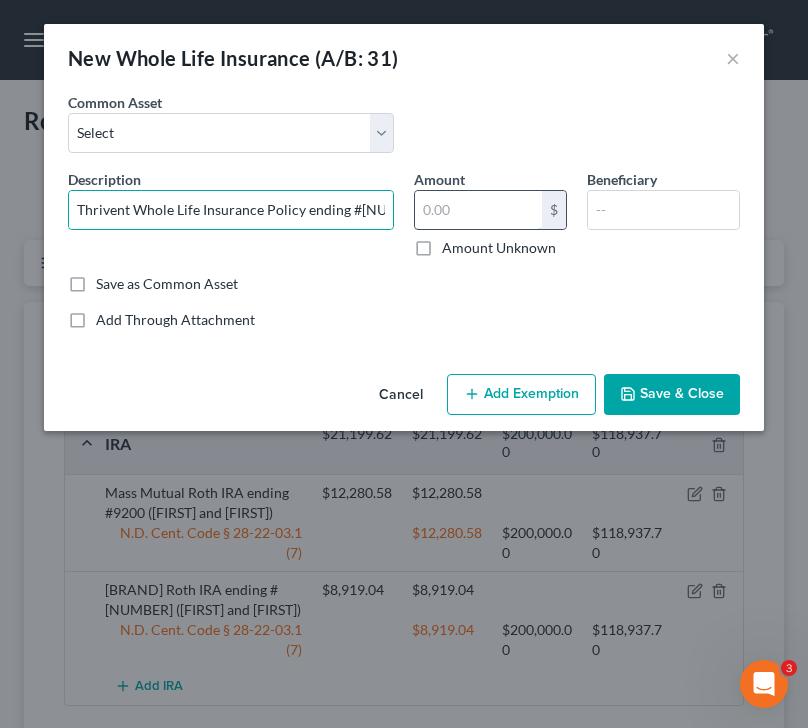 click at bounding box center (478, 210) 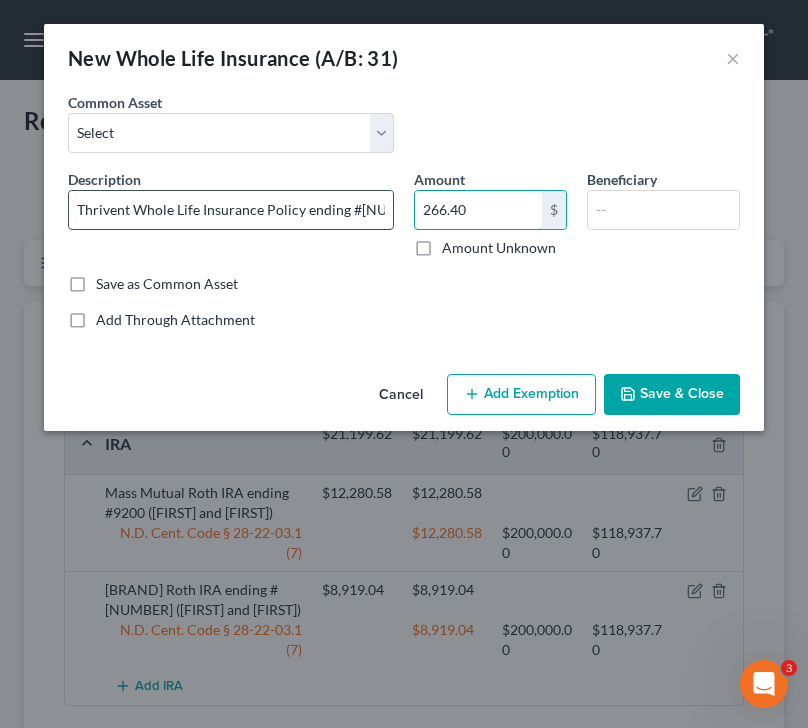 type on "266.40" 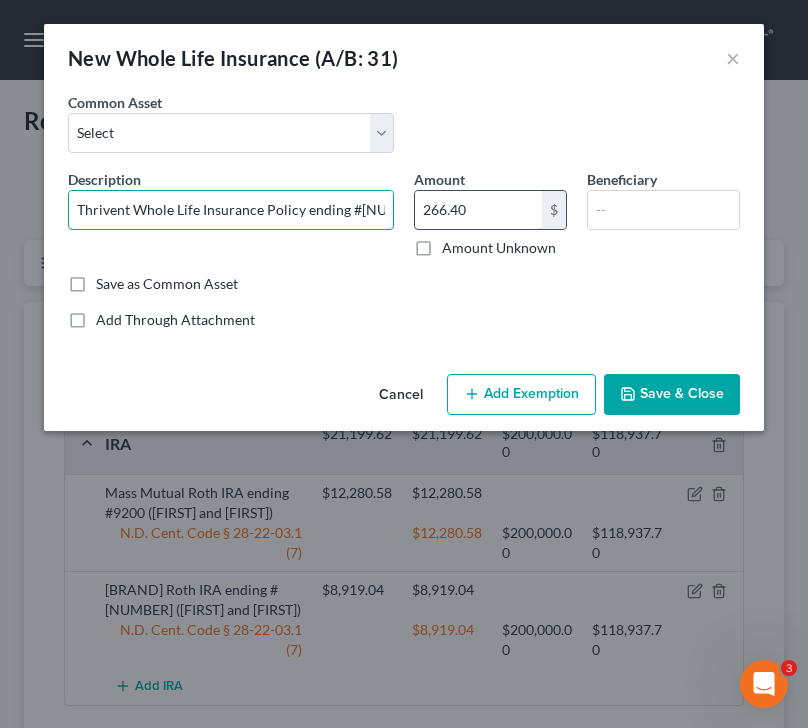 scroll, scrollTop: 0, scrollLeft: 4, axis: horizontal 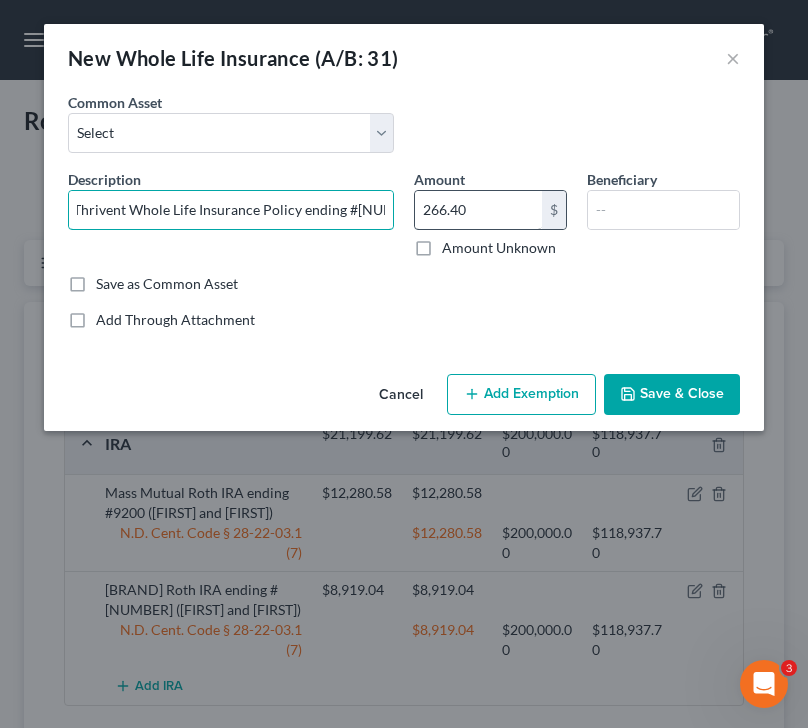 drag, startPoint x: 356, startPoint y: 207, endPoint x: 424, endPoint y: 215, distance: 68.46897 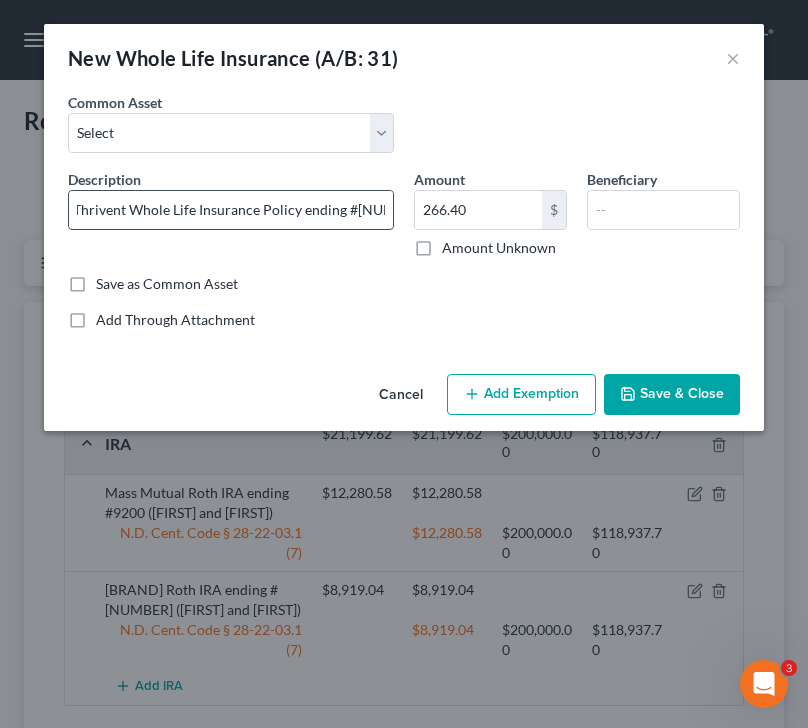 click on "Thrivent Whole Life Insurance Policy ending #[NUMBER] ([PERSON])" at bounding box center [231, 210] 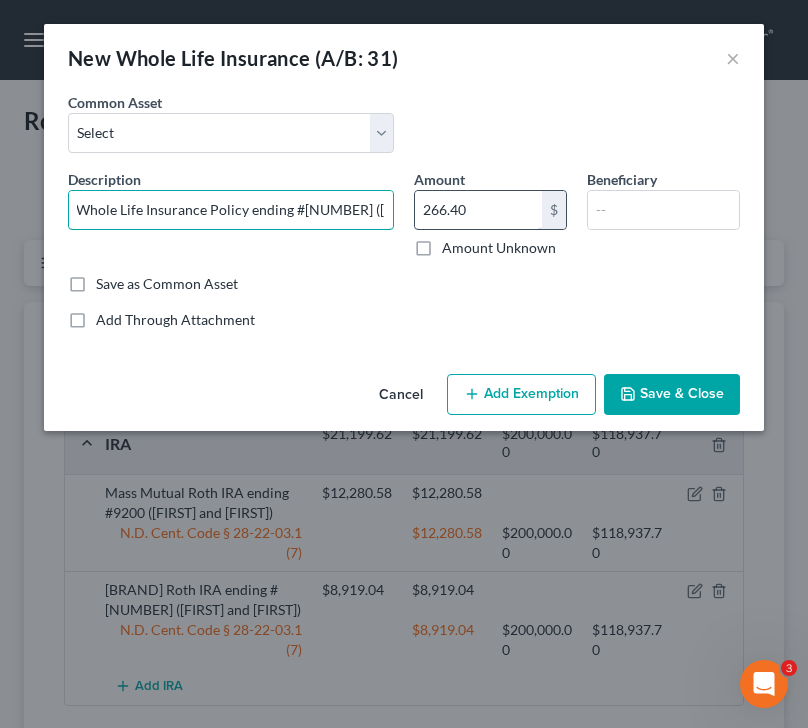 scroll, scrollTop: 0, scrollLeft: 66, axis: horizontal 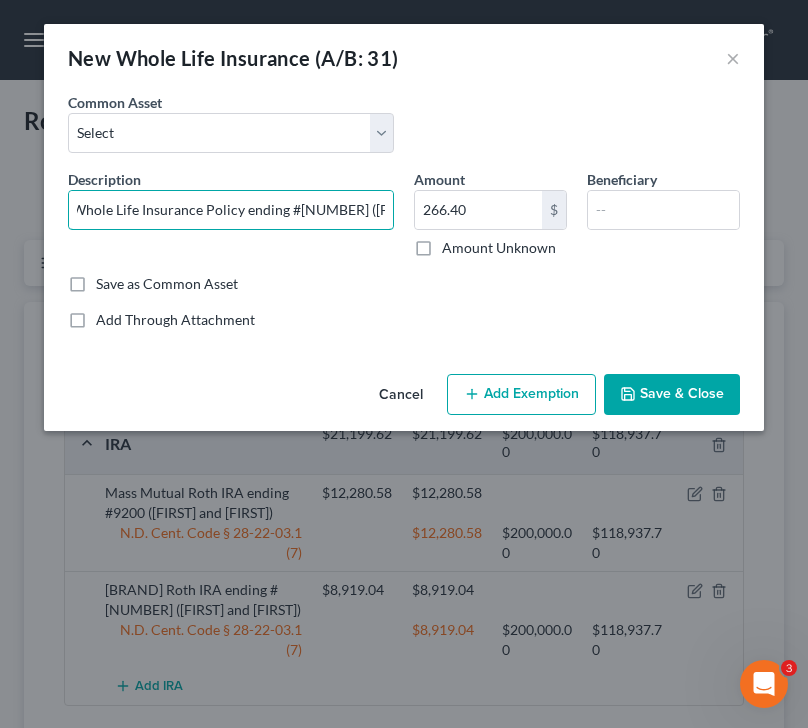 type on "[BRAND] Whole Life Insurance Policy ending #[NUMBER] ([FIRST])" 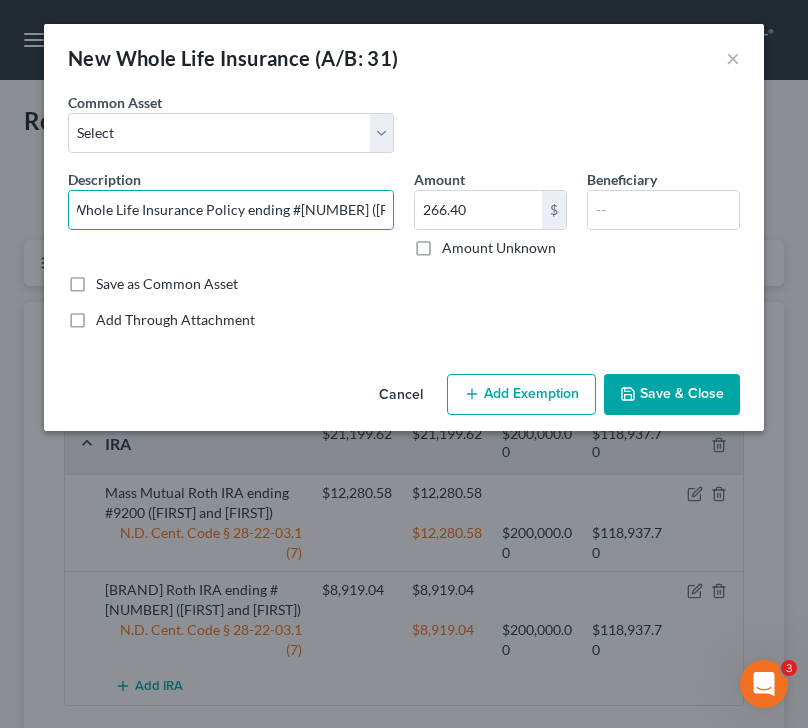 click on "Save & Close" at bounding box center (672, 395) 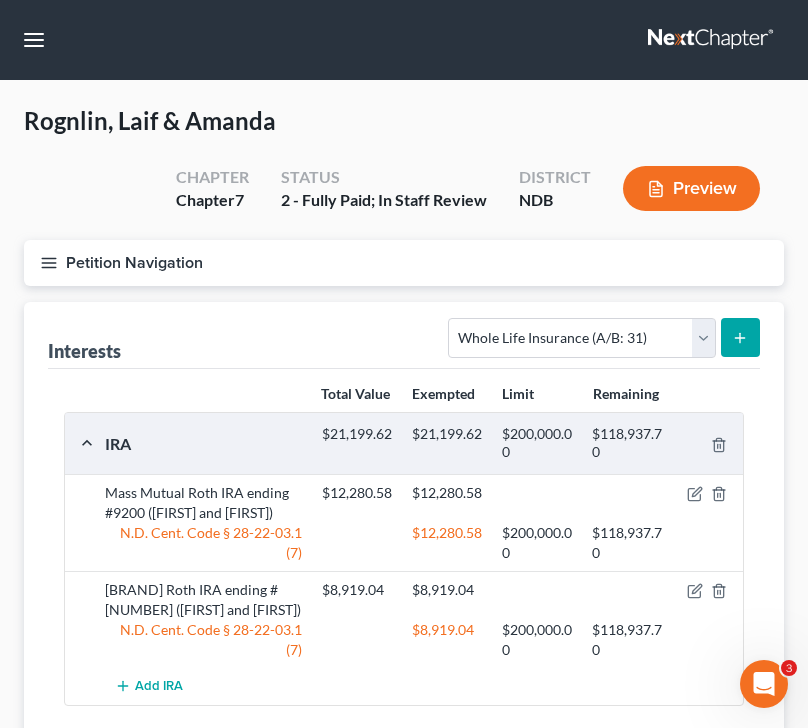 drag, startPoint x: 446, startPoint y: 365, endPoint x: -109, endPoint y: -69, distance: 704.5431 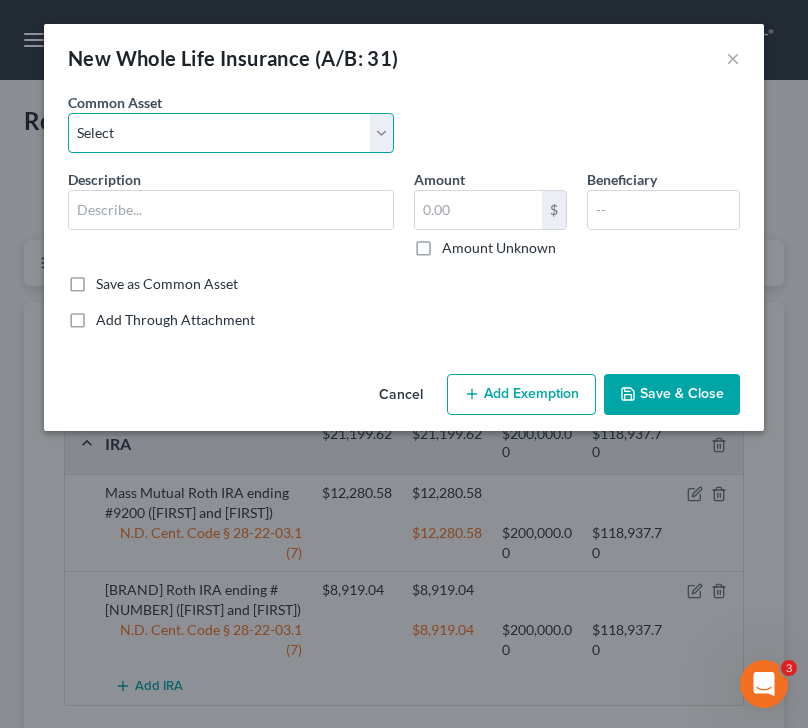 click on "Select Whole Lifw Policy Ending 4909 (Insured is Minor Child)" at bounding box center [231, 133] 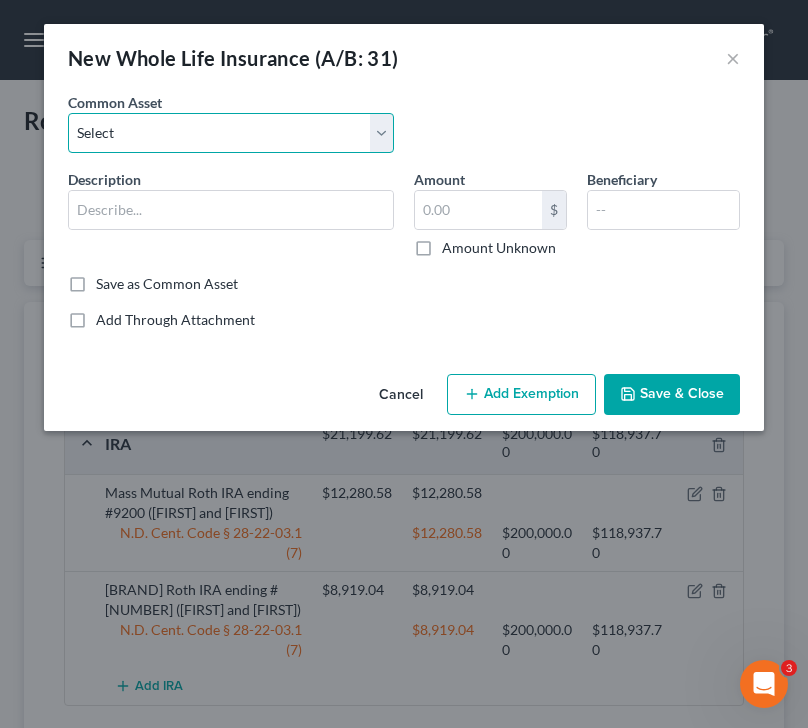 select on "0" 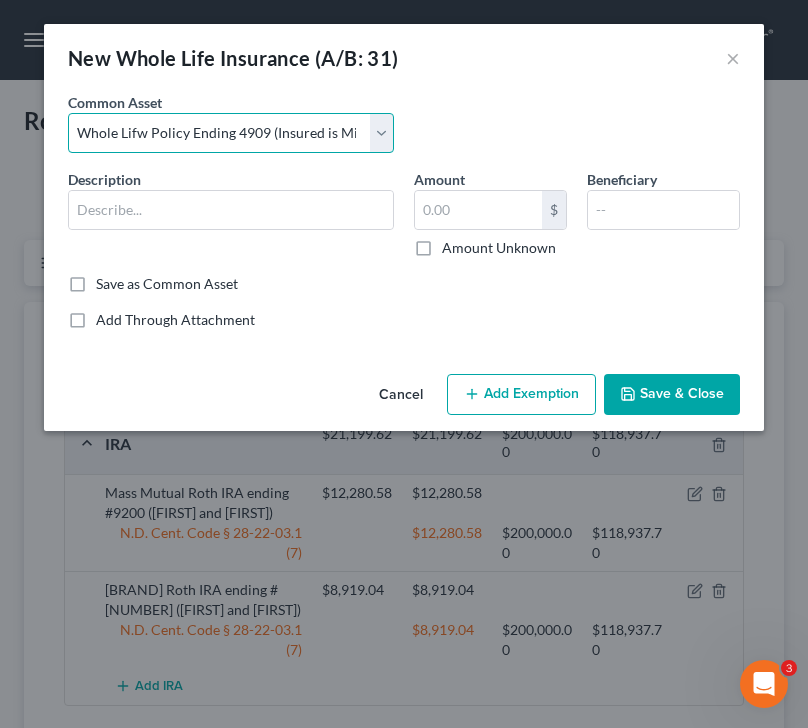 type on "Whole Lifw Policy Ending 4909 (Insured is Minor Child)" 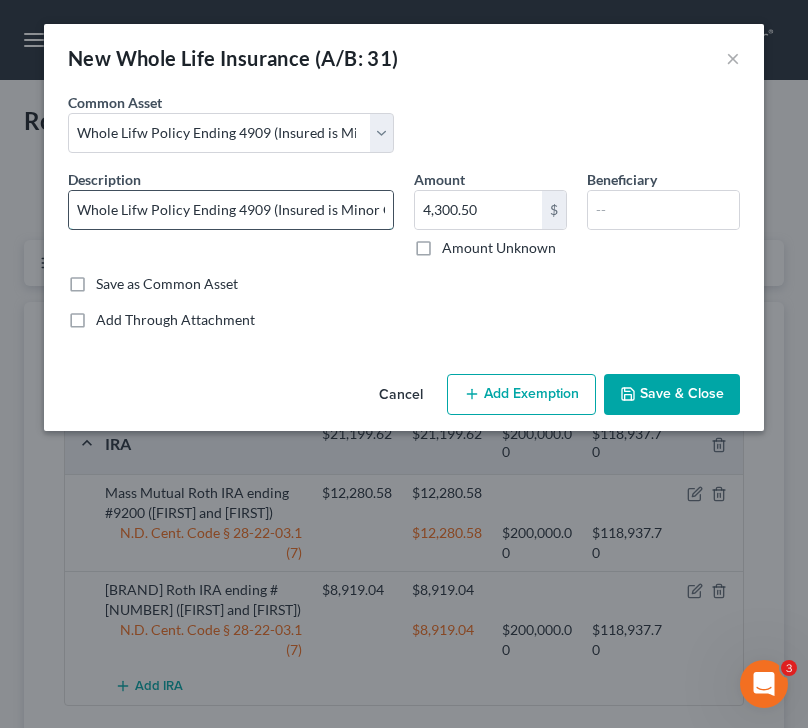 click on "Whole Lifw Policy Ending 4909 (Insured is Minor Child)" at bounding box center (231, 210) 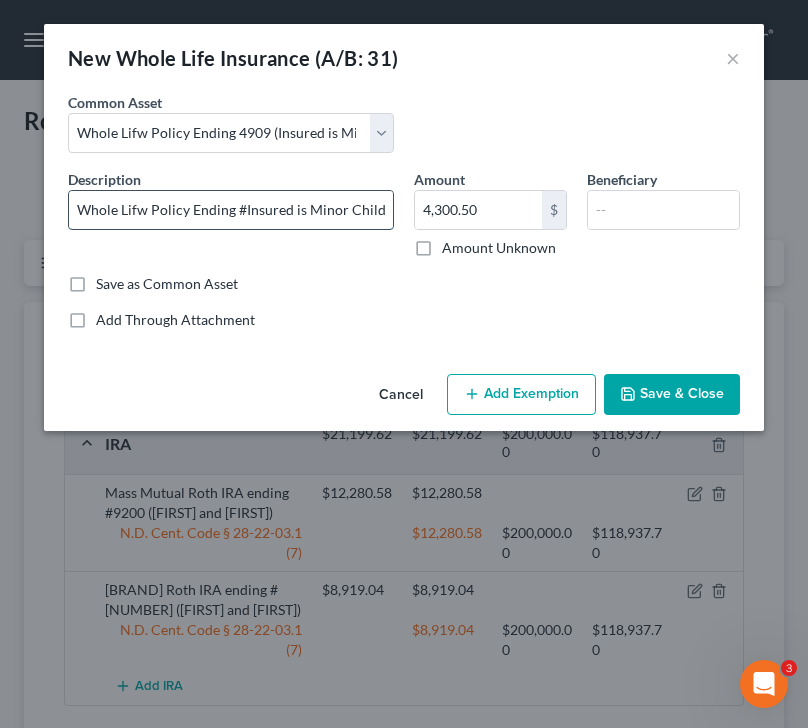 click on "Whole Lifw Policy Ending #Insured is Minor Child)" at bounding box center (231, 210) 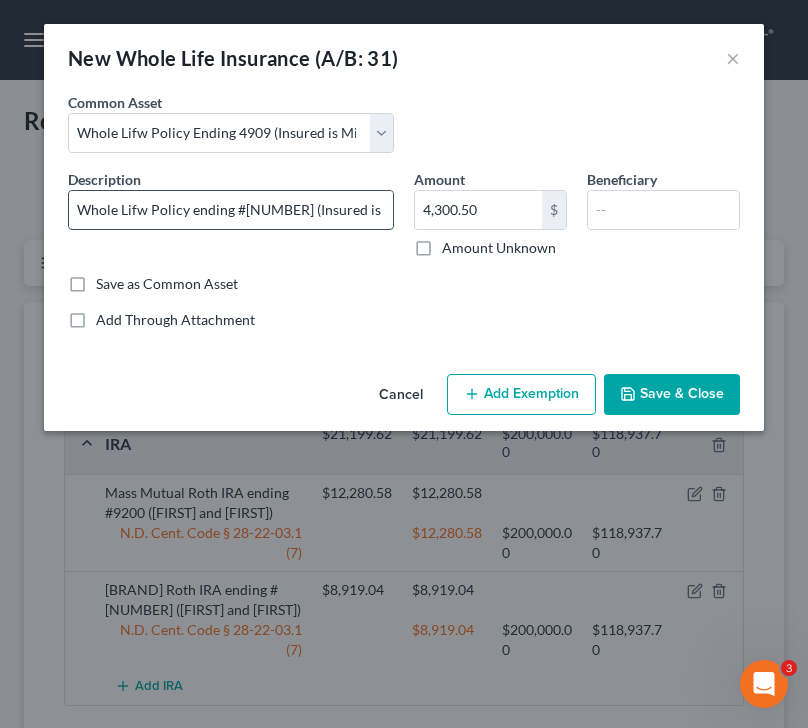 click on "Whole Lifw Policy ending #[NUMBER] (Insured is Minor Child)" at bounding box center (231, 210) 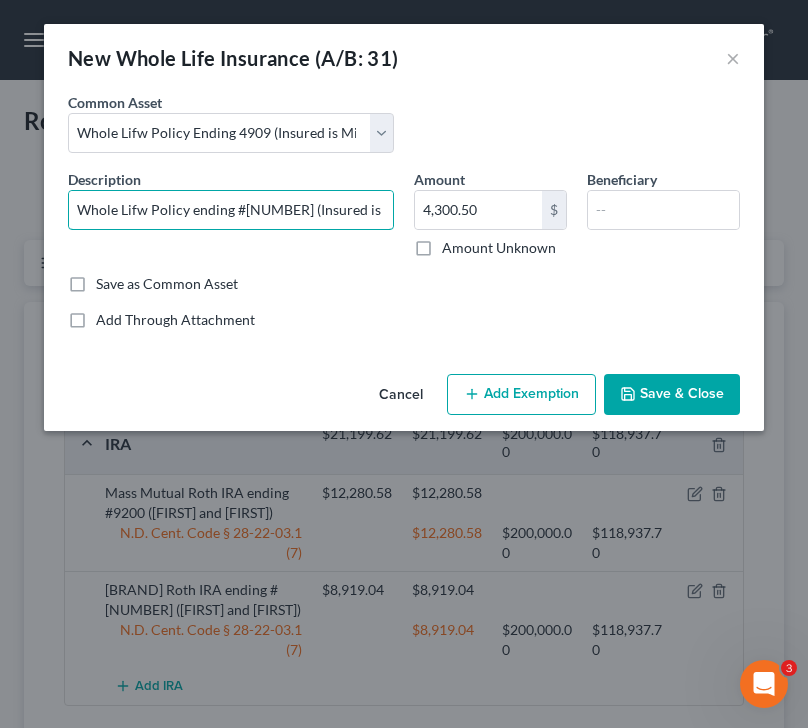 drag, startPoint x: 147, startPoint y: 209, endPoint x: 47, endPoint y: 208, distance: 100.005 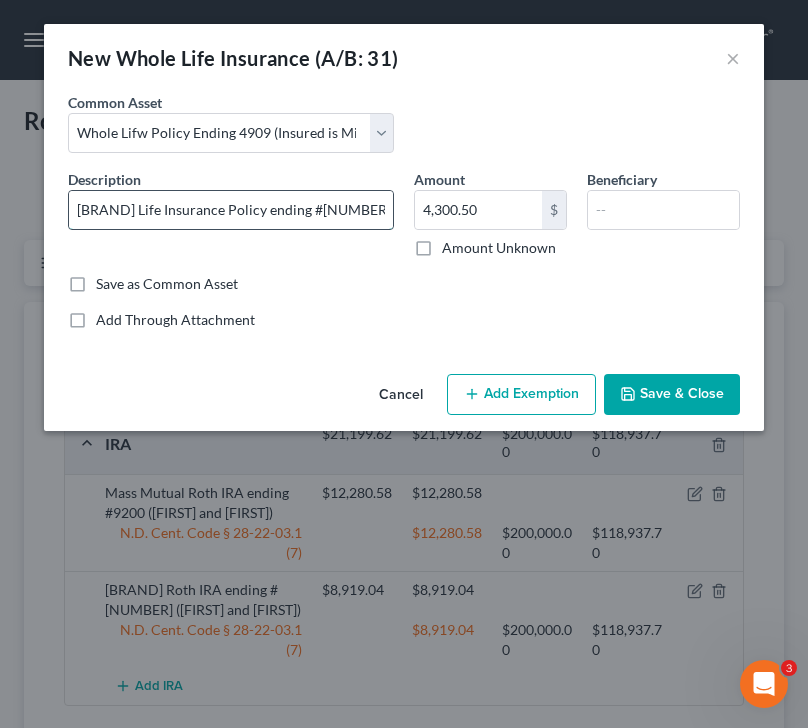 click on "[BRAND] Life Insurance Policy ending #[NUMBER]Insured is Minor Child)" at bounding box center [231, 210] 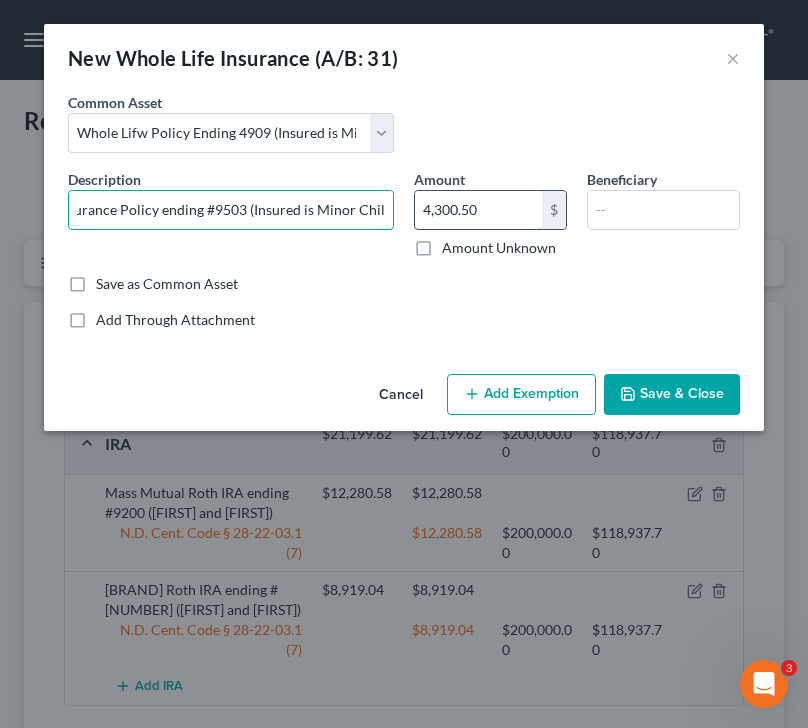type on "Gerber Life Insurance Policy ending #9503 (Insured is Minor Child)" 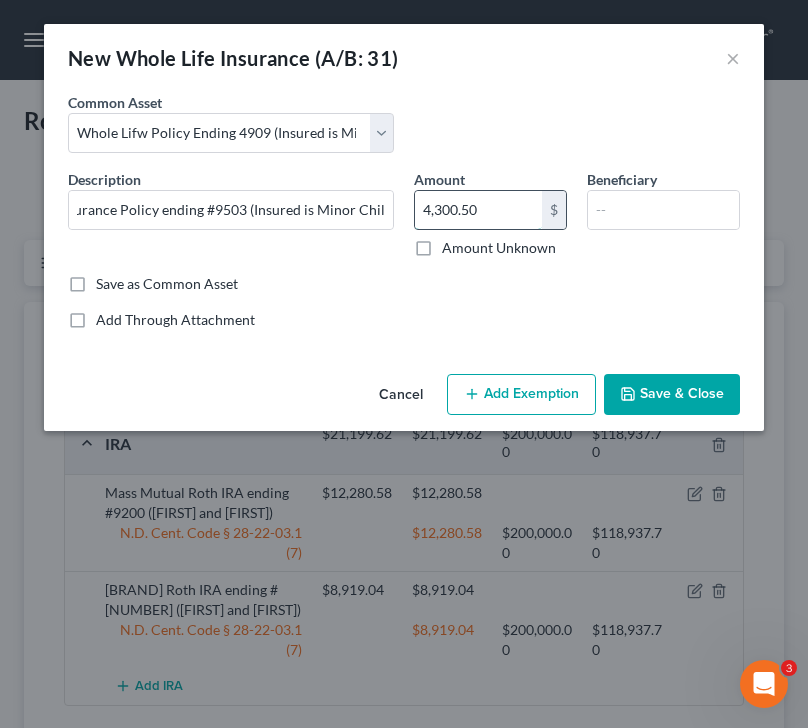 scroll, scrollTop: 0, scrollLeft: 0, axis: both 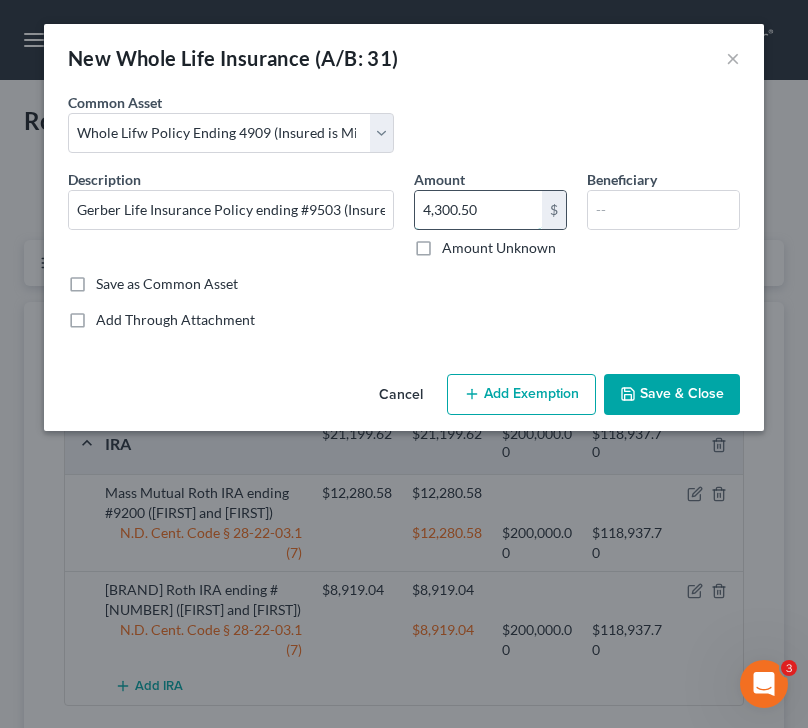 click on "4,300.50" at bounding box center [478, 210] 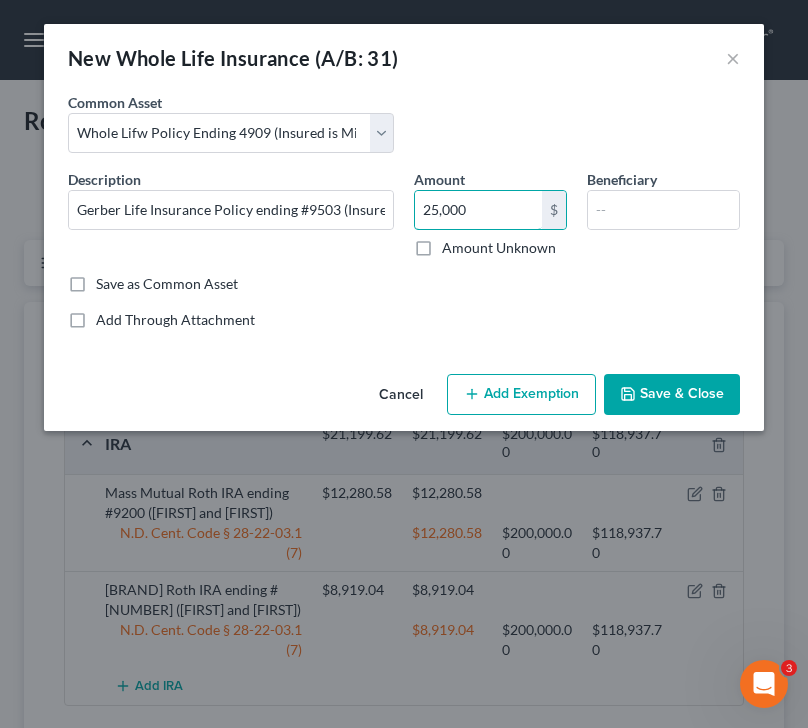 type on "25,000" 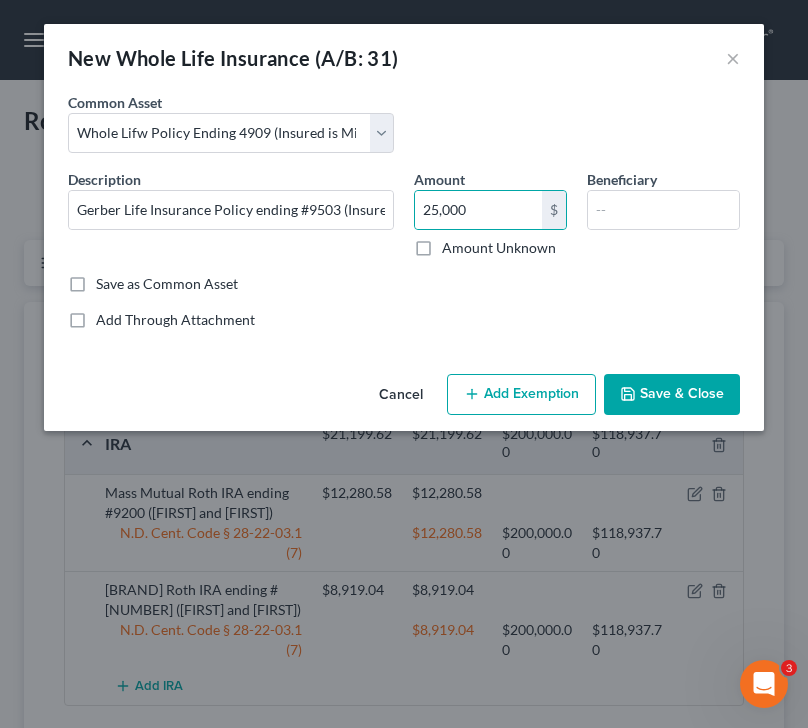 click on "Save & Close" at bounding box center (672, 395) 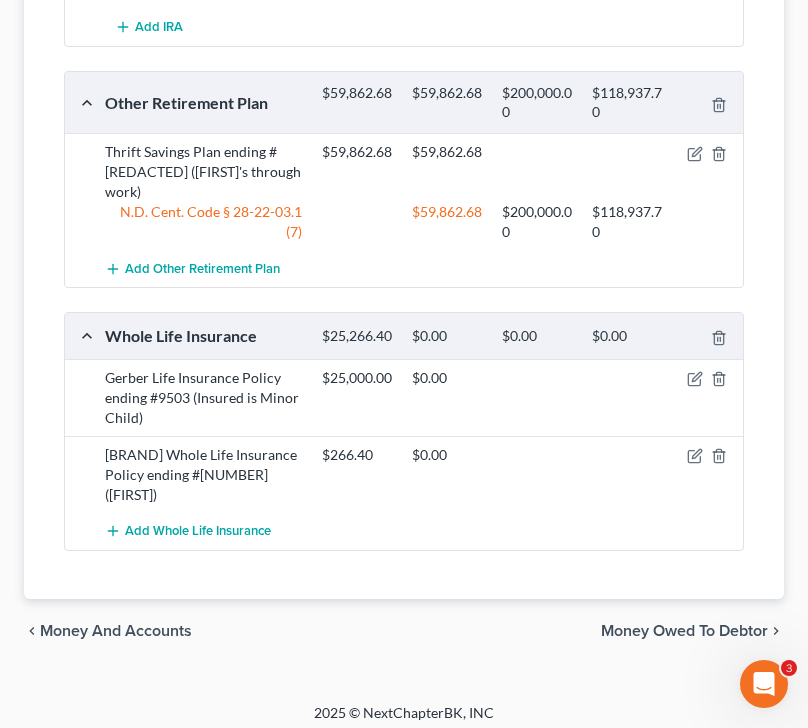 scroll, scrollTop: 664, scrollLeft: 0, axis: vertical 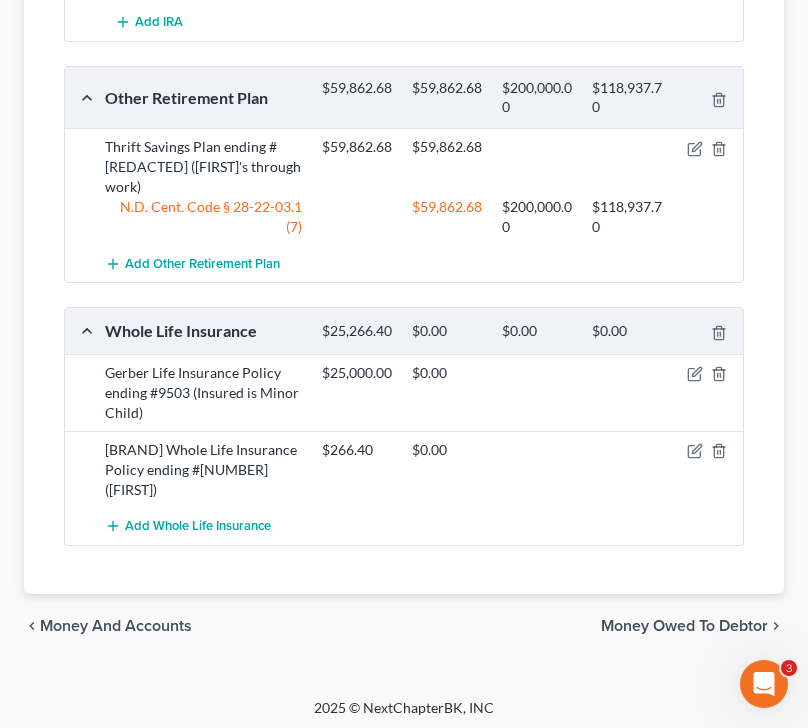click at bounding box center [709, 373] 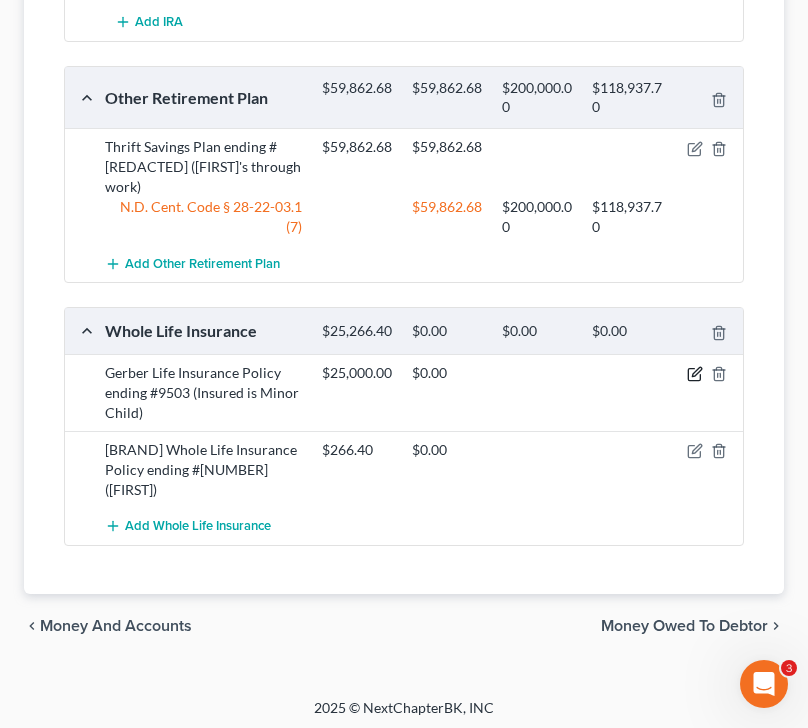 click 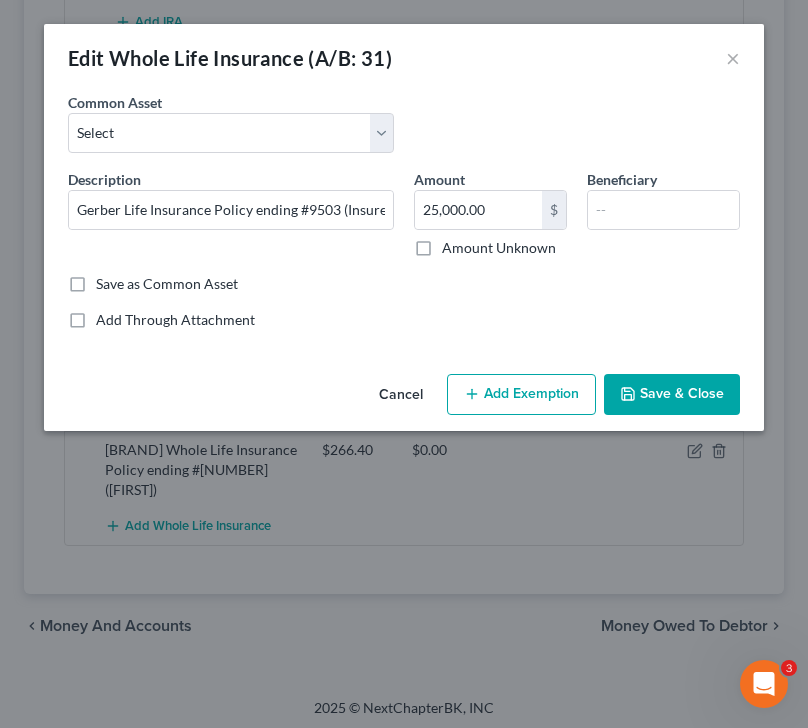 click on "Add Exemption" at bounding box center (521, 395) 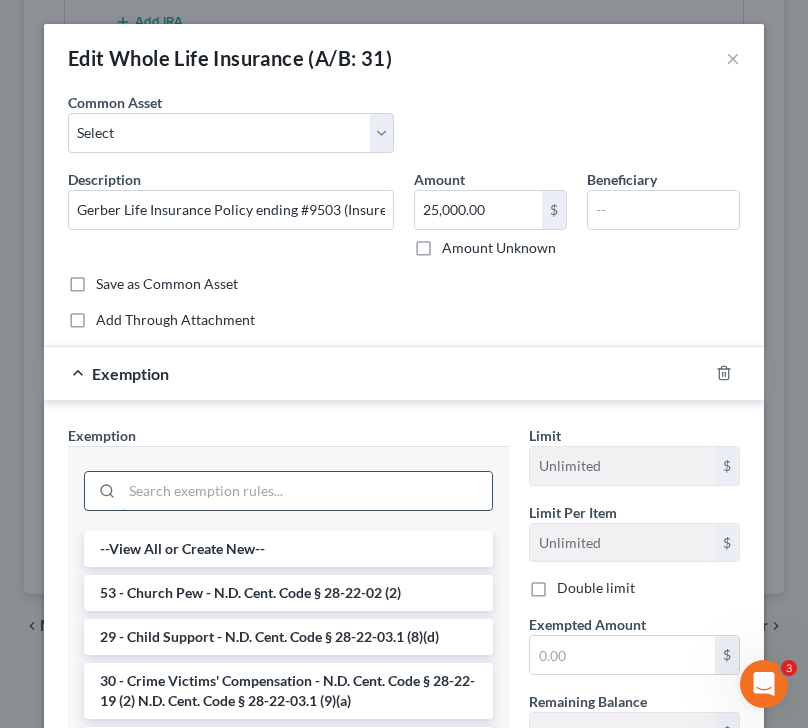 click at bounding box center [307, 491] 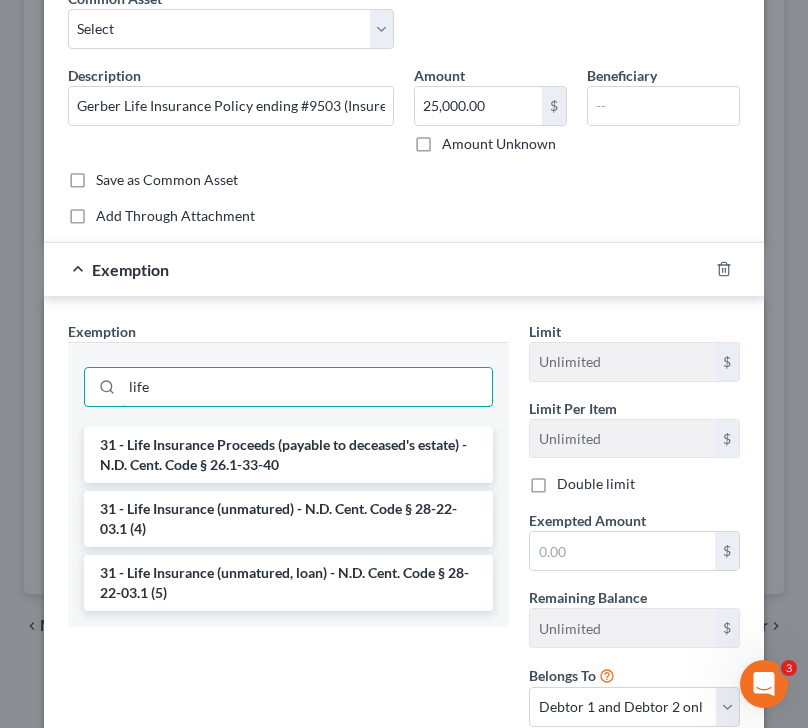 scroll, scrollTop: 110, scrollLeft: 0, axis: vertical 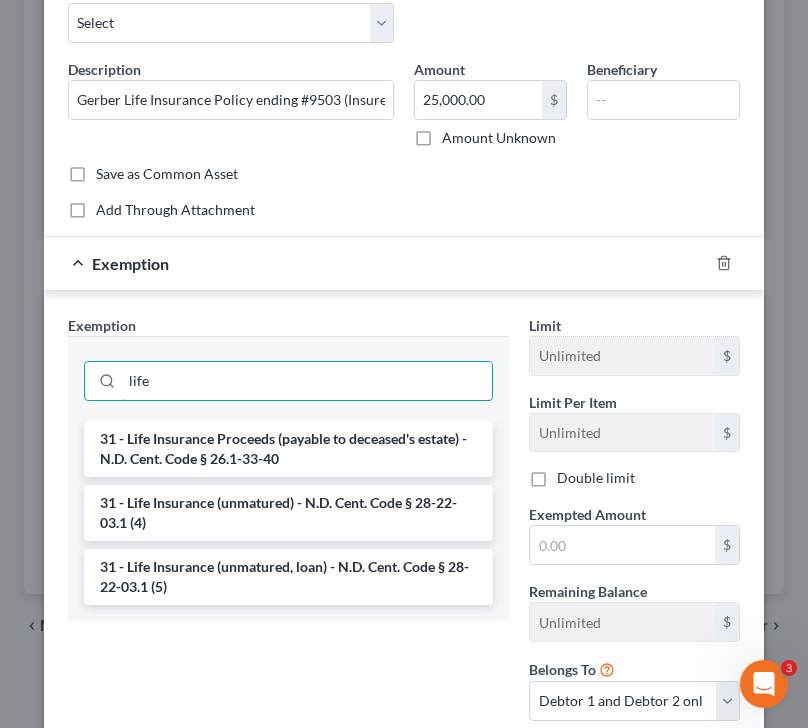type 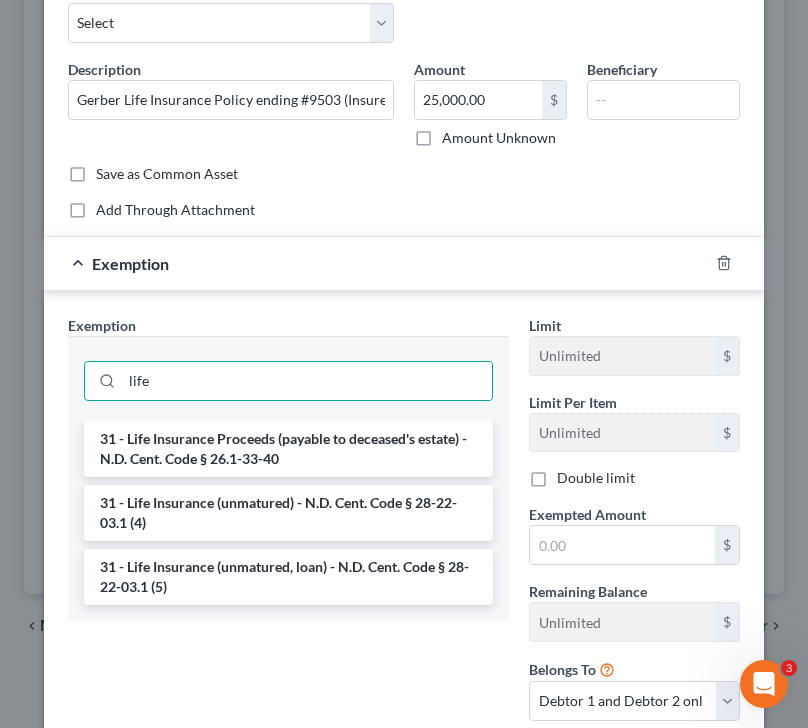 click on "31 - Life Insurance (unmatured) - N.D. Cent. Code § 28-22-03.1 (4)" at bounding box center (288, 513) 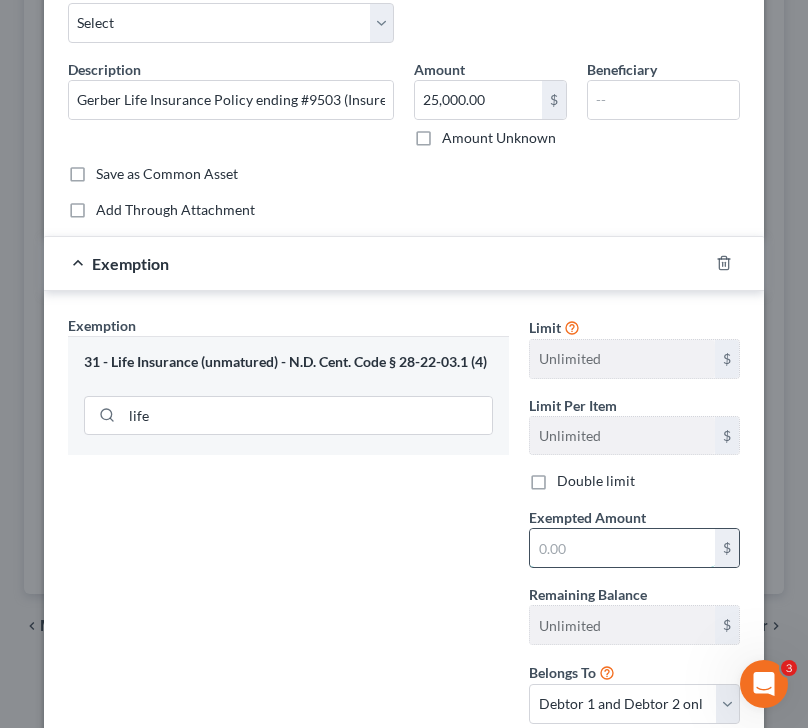 click at bounding box center [622, 548] 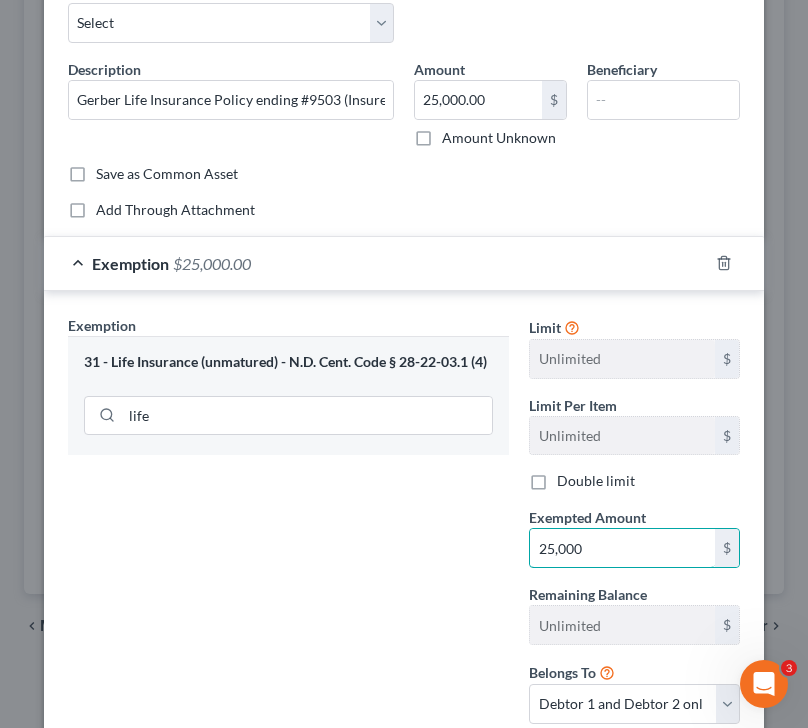scroll, scrollTop: 248, scrollLeft: 0, axis: vertical 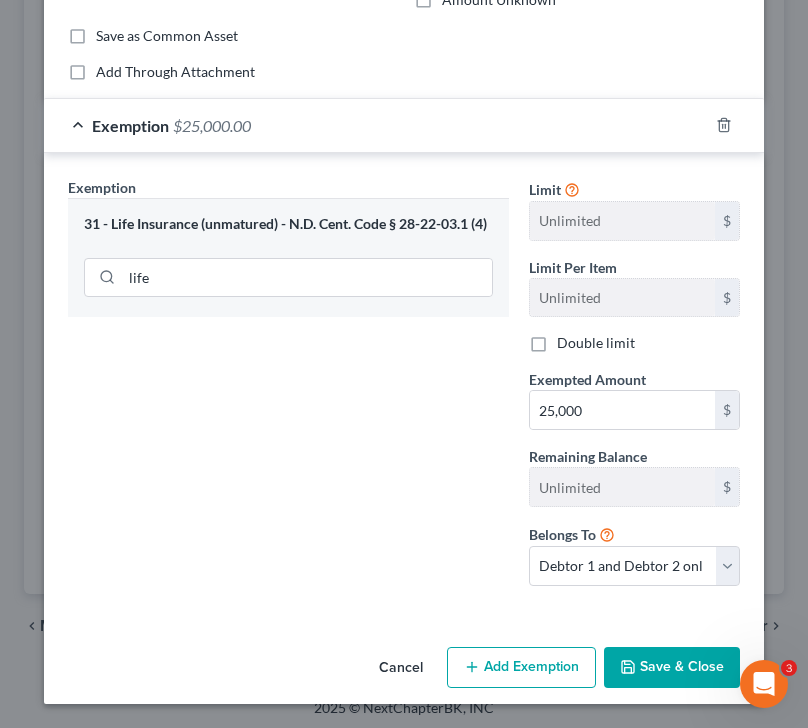 click on "Save & Close" at bounding box center (672, 668) 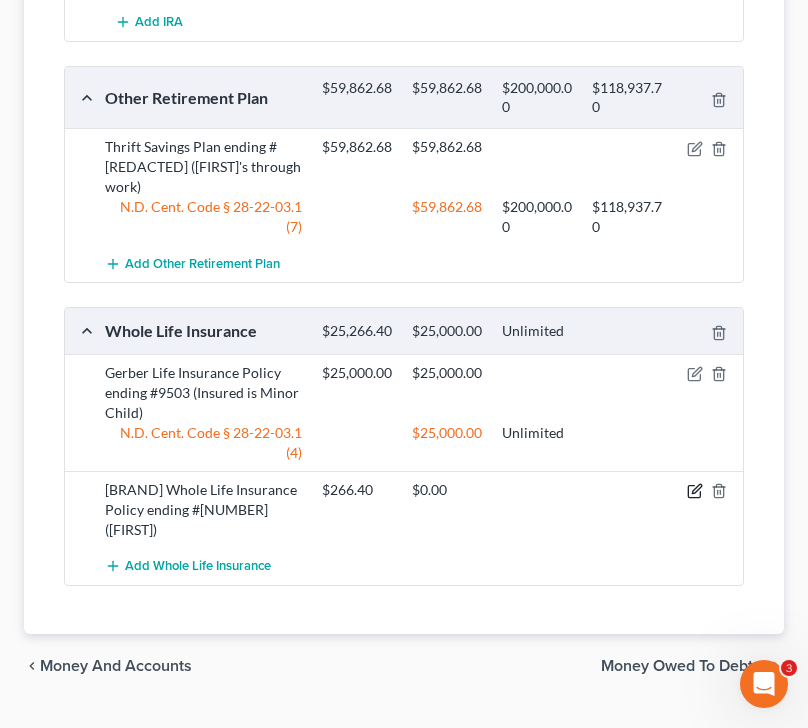 click 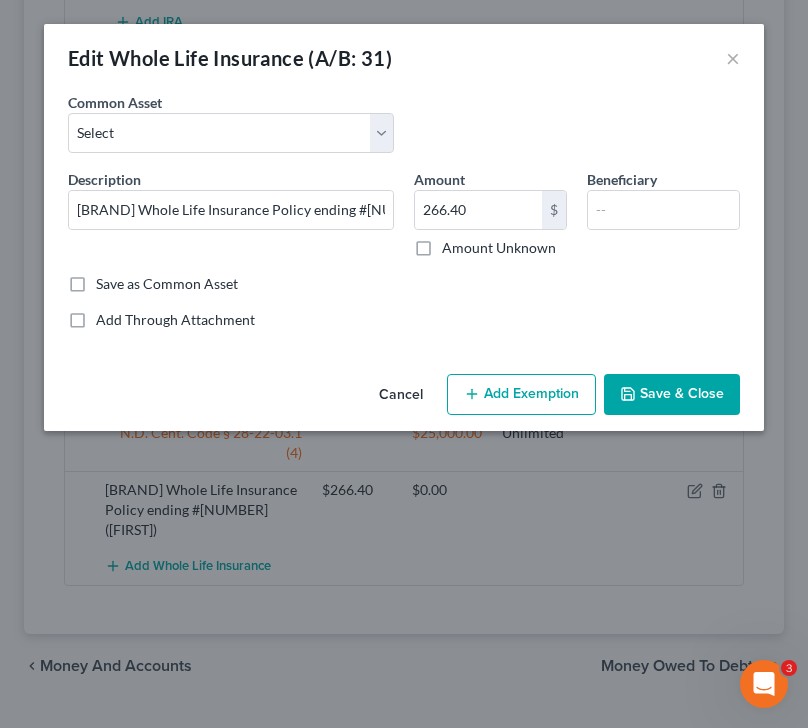 click on "Add Exemption" at bounding box center [521, 395] 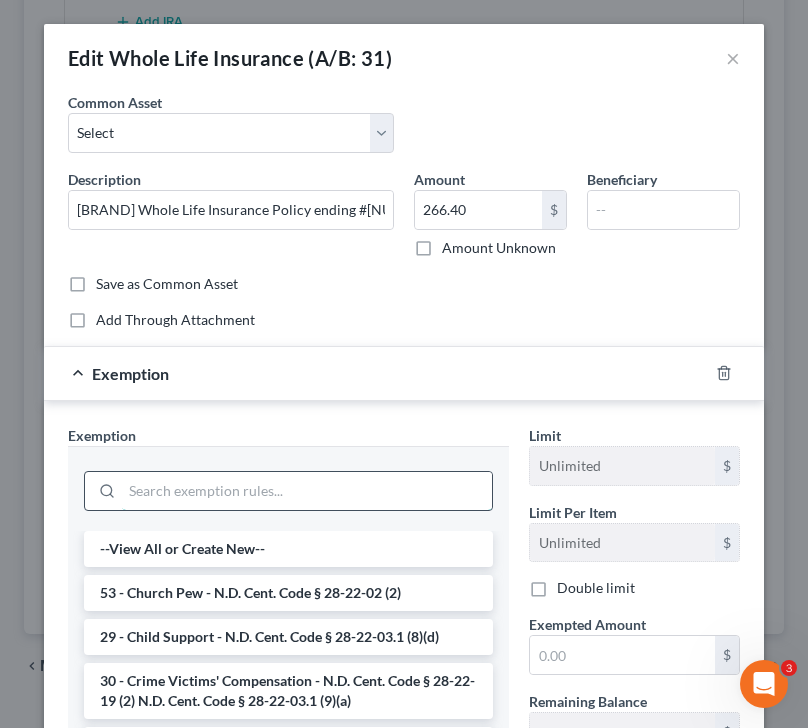 click at bounding box center (307, 491) 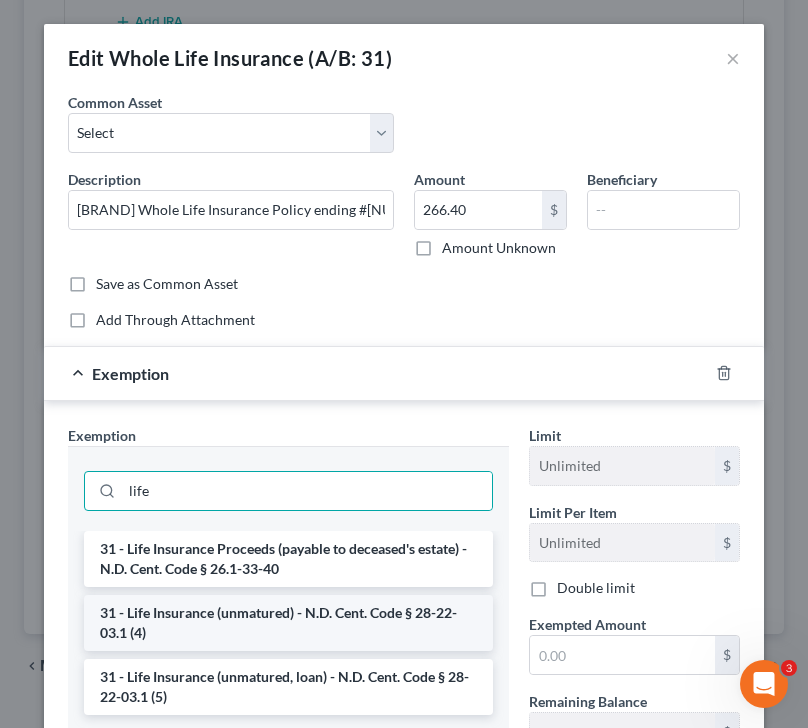 click on "31 - Life Insurance (unmatured) - N.D. Cent. Code § 28-22-03.1 (4)" at bounding box center (288, 623) 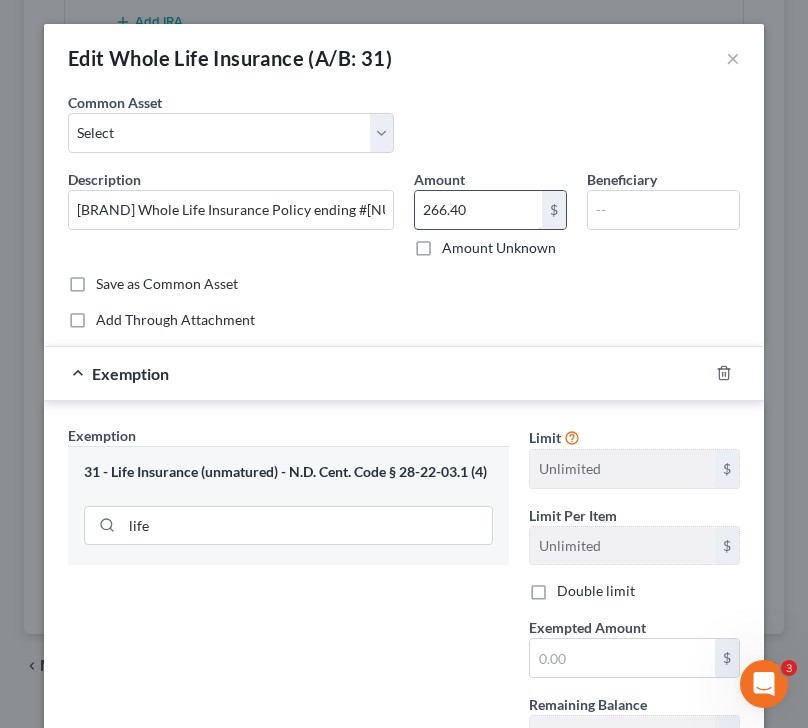 click on "266.40" at bounding box center (478, 210) 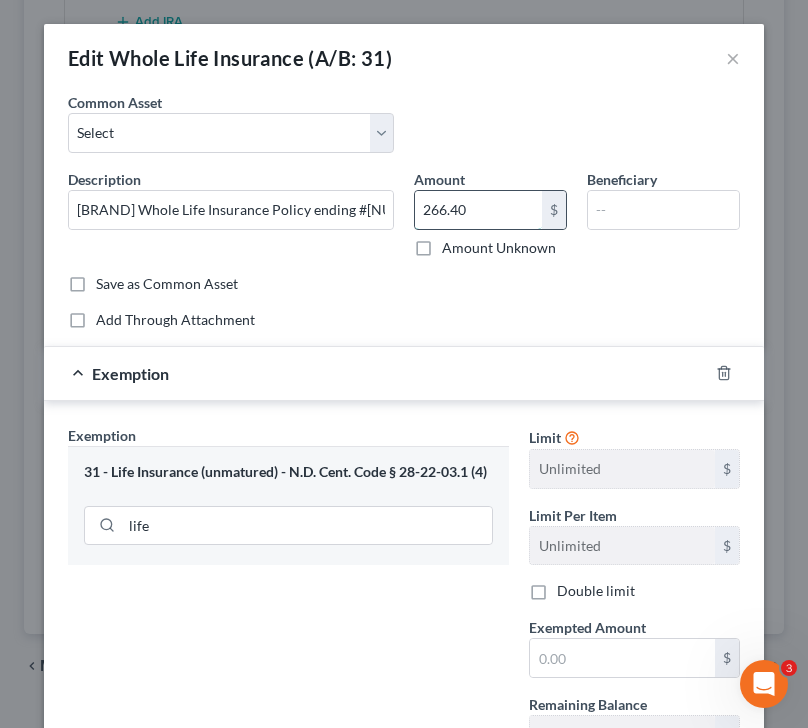 click on "266.40" at bounding box center [478, 210] 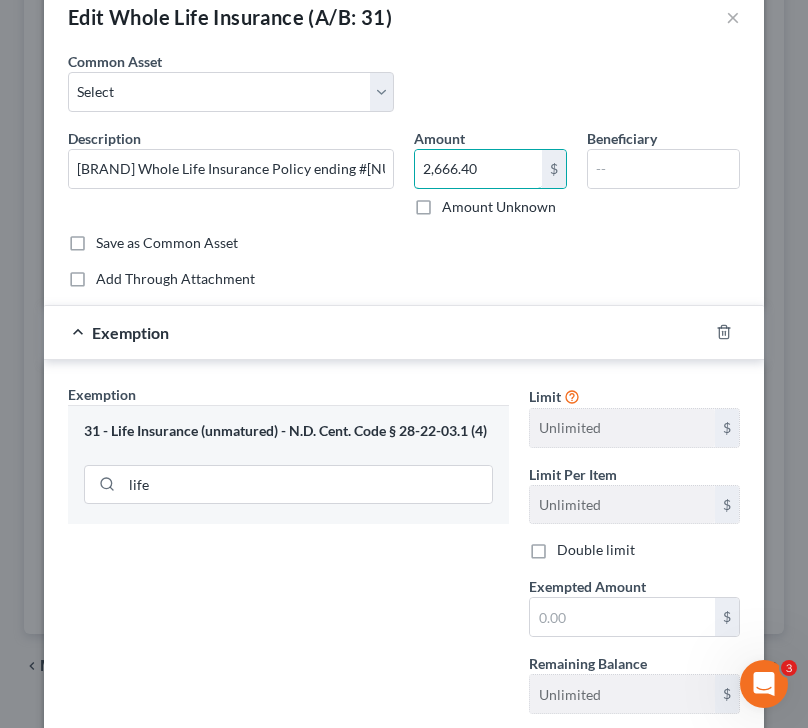 scroll, scrollTop: 42, scrollLeft: 0, axis: vertical 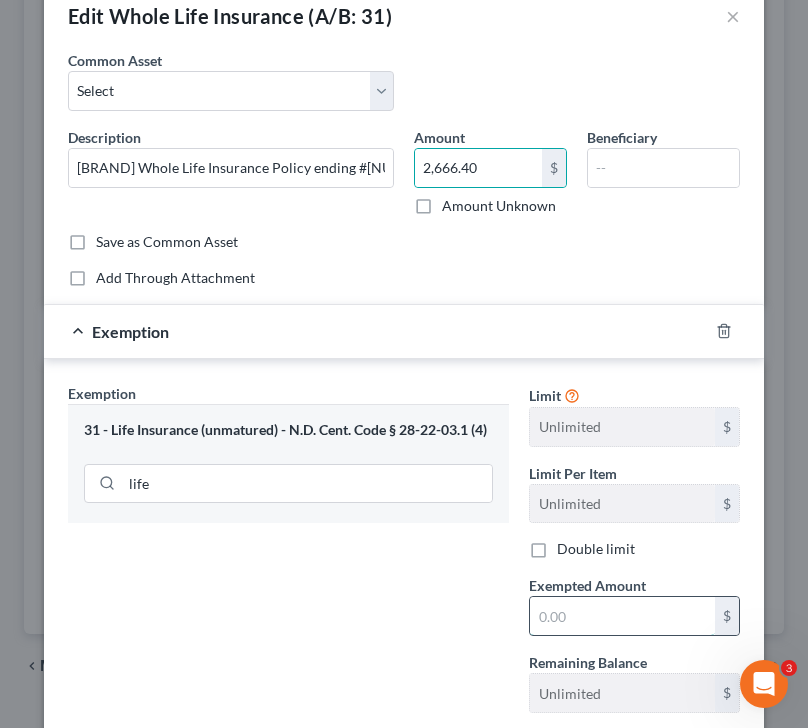 click at bounding box center [622, 616] 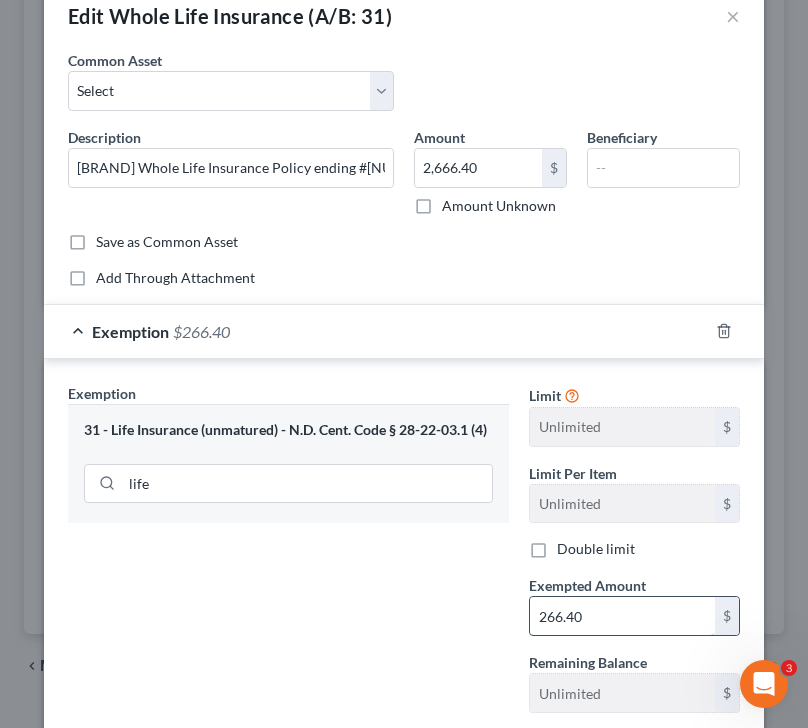 click on "266.40" at bounding box center (622, 616) 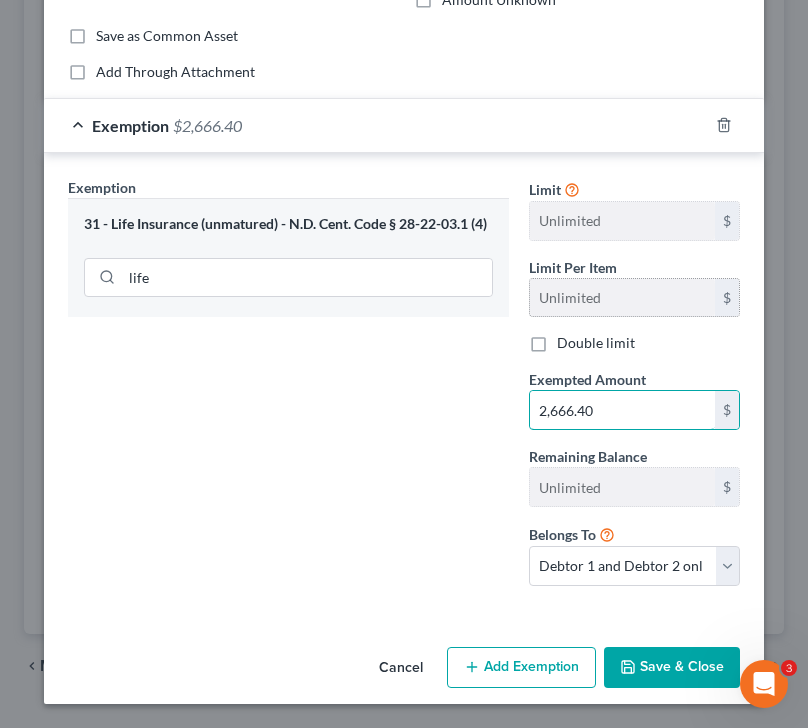 scroll, scrollTop: 244, scrollLeft: 0, axis: vertical 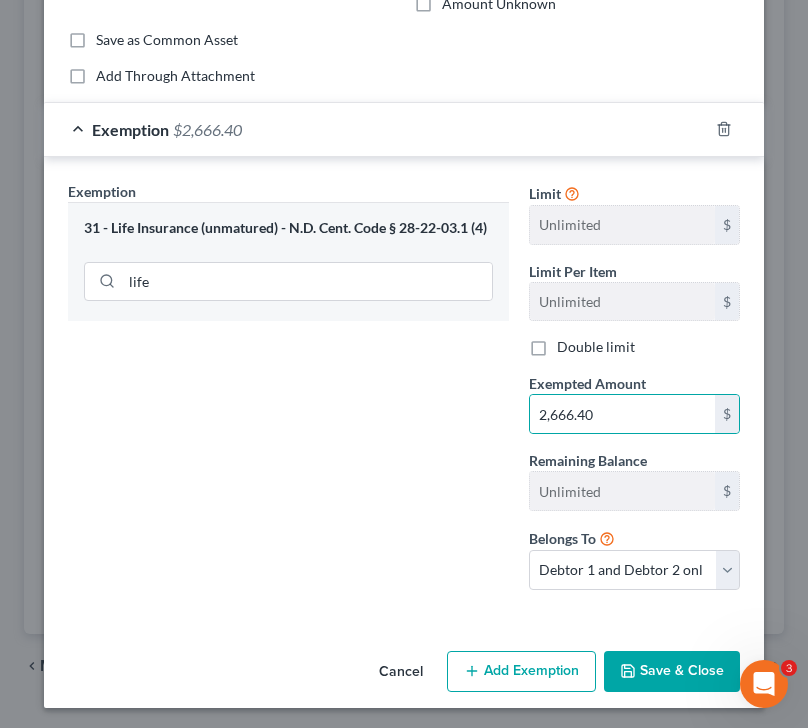 click on "Save & Close" at bounding box center (672, 672) 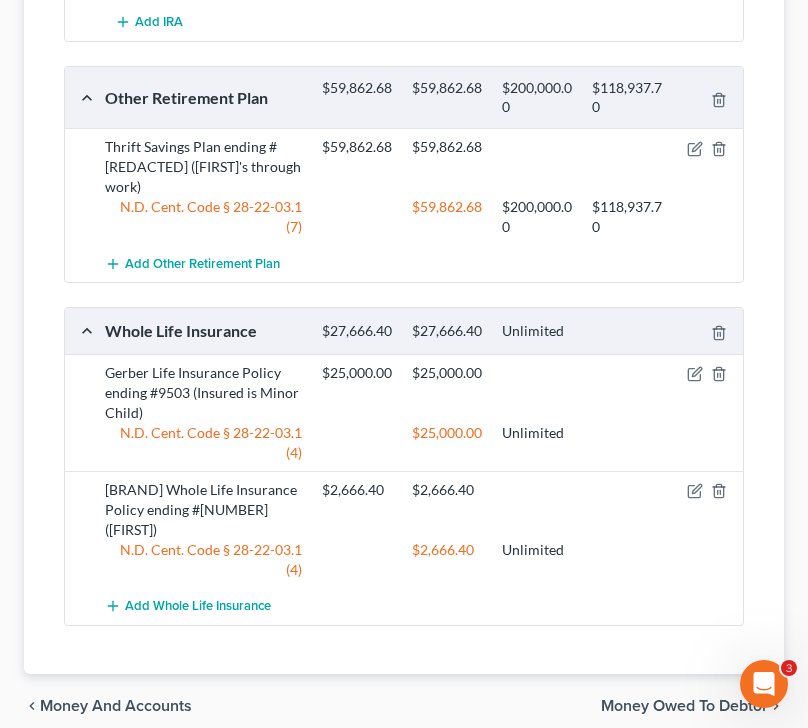 scroll, scrollTop: 744, scrollLeft: 0, axis: vertical 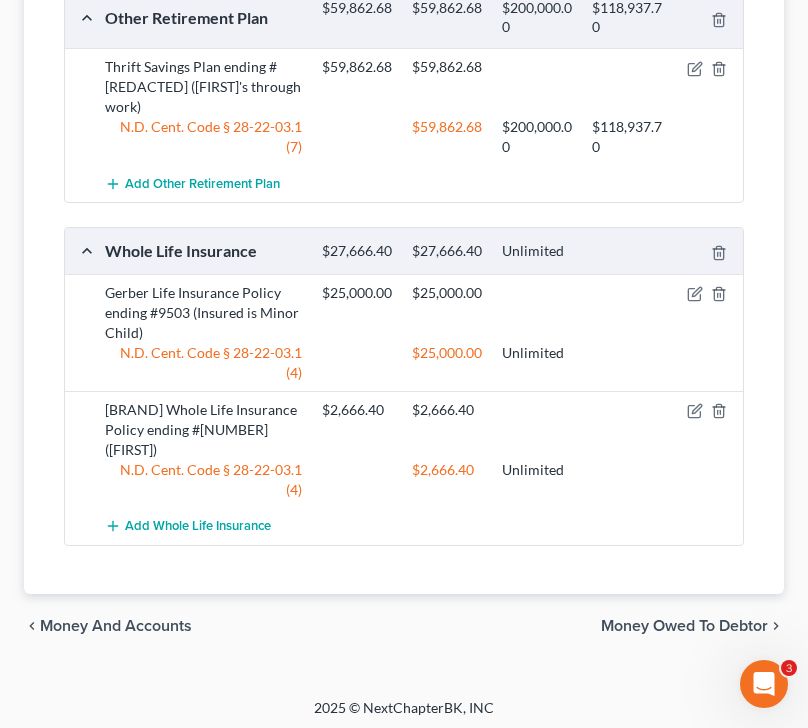 click on "chevron_left
Money and Accounts
Money Owed to Debtor
chevron_right" at bounding box center [404, 626] 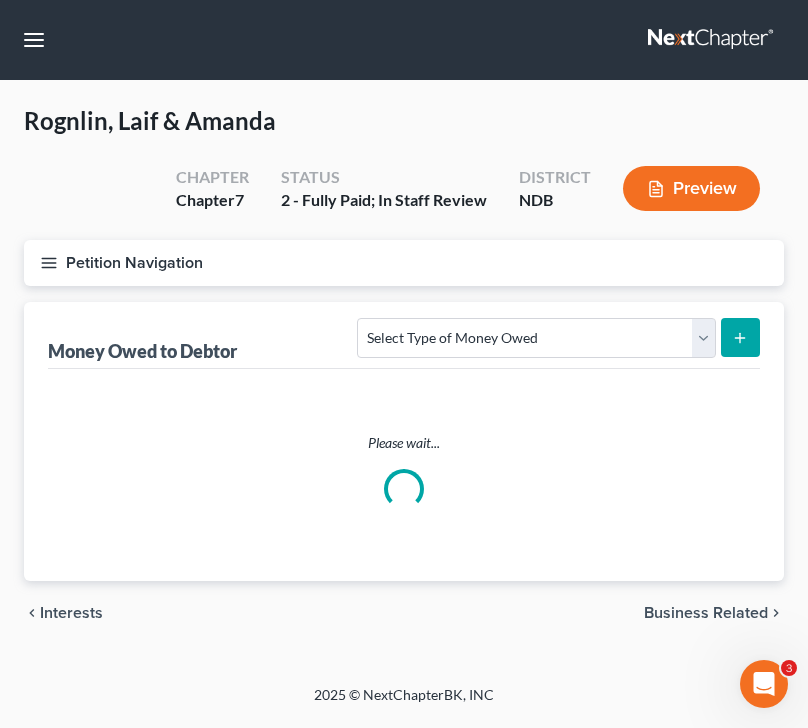 scroll, scrollTop: 0, scrollLeft: 0, axis: both 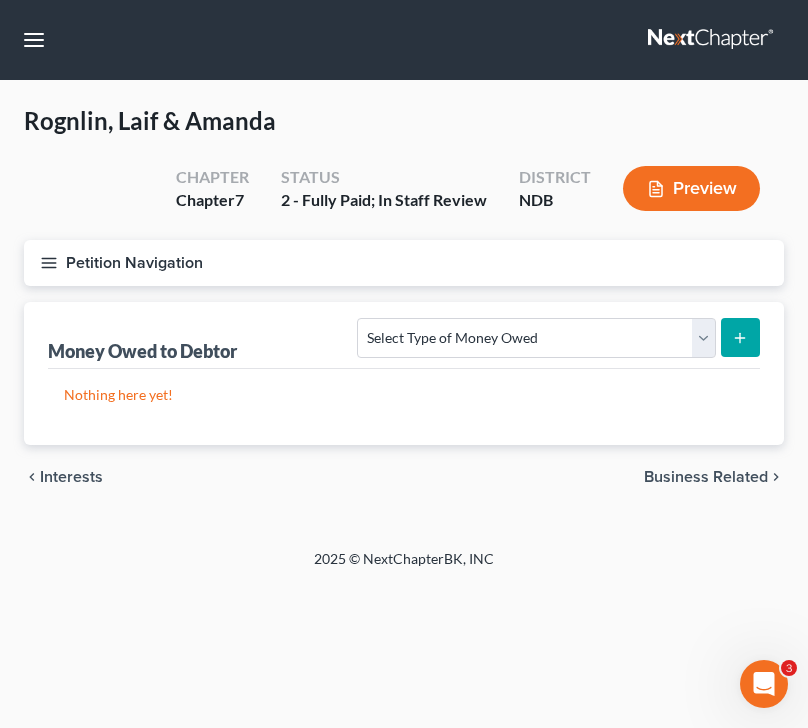 click on "Business Related" at bounding box center [706, 477] 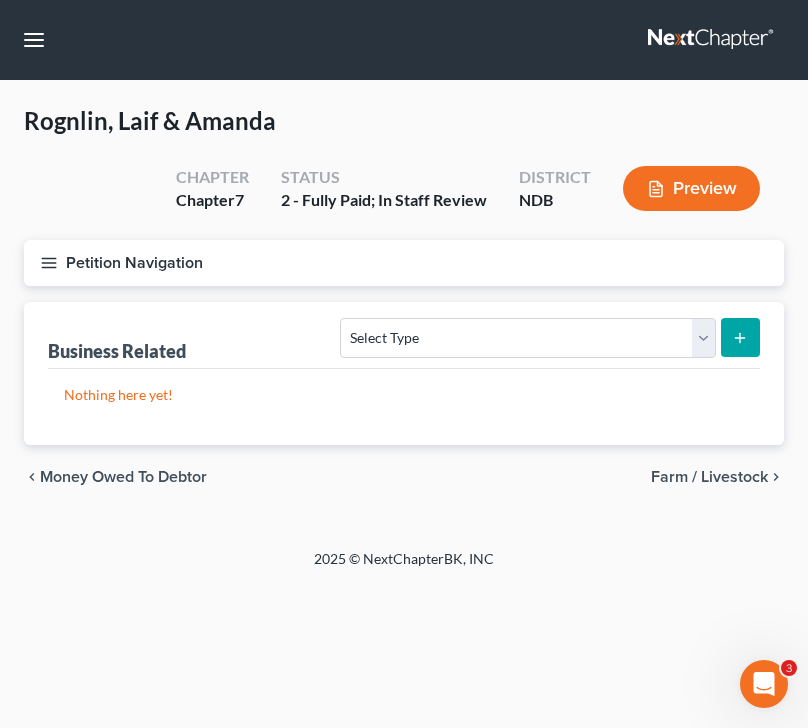 click on "Farm / Livestock" at bounding box center [709, 477] 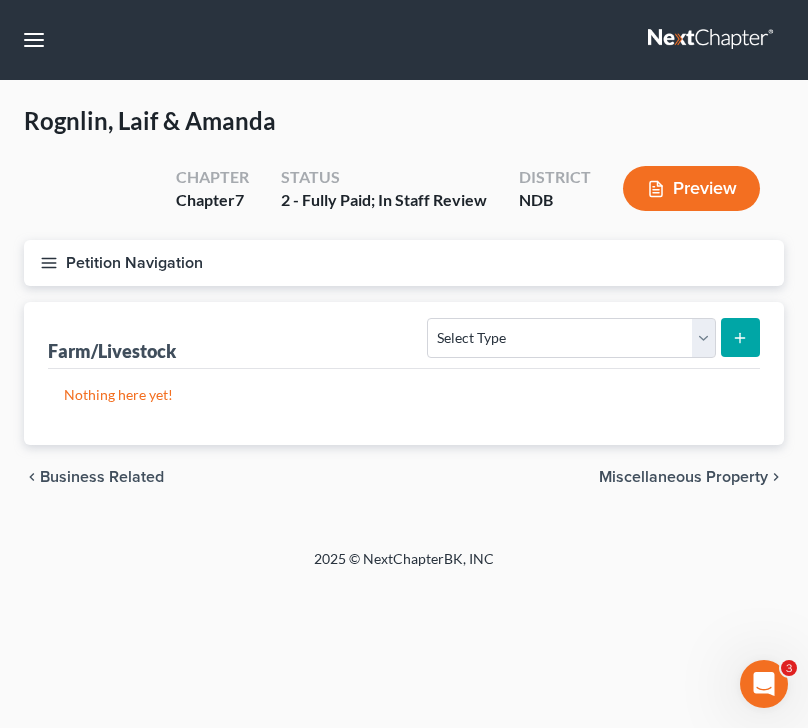 click on "Miscellaneous Property" at bounding box center (683, 477) 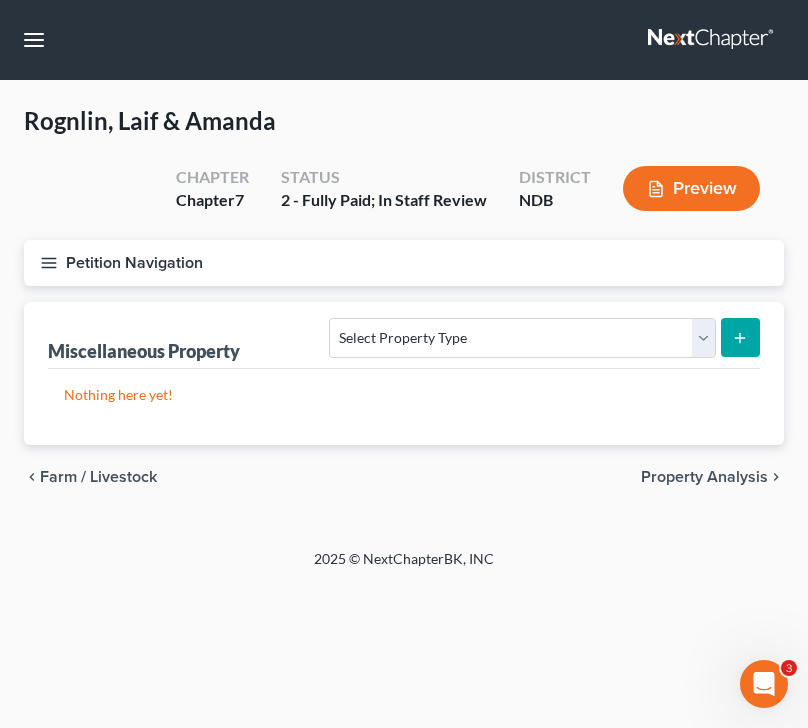 click on "Property Analysis" at bounding box center [704, 477] 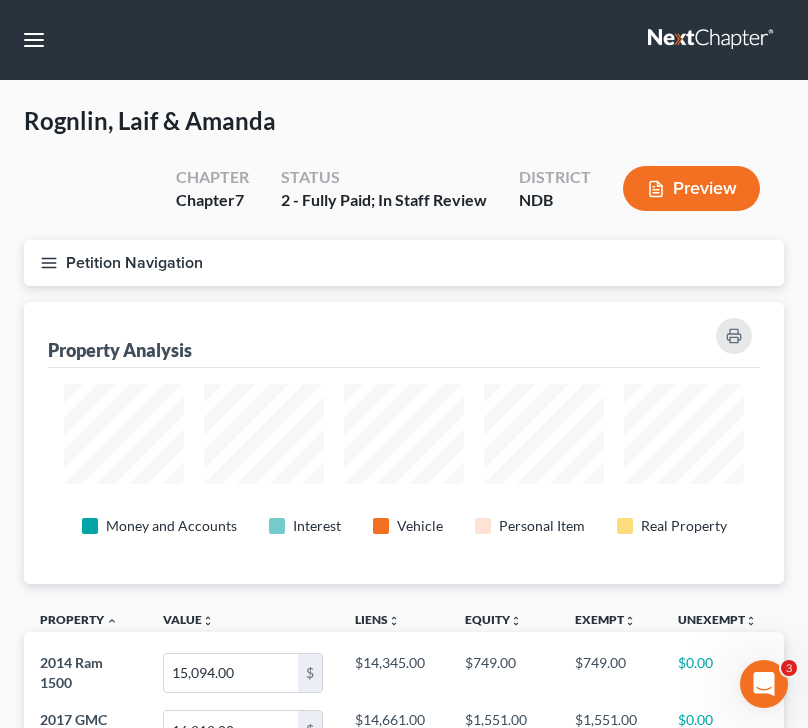 scroll, scrollTop: 999718, scrollLeft: 999240, axis: both 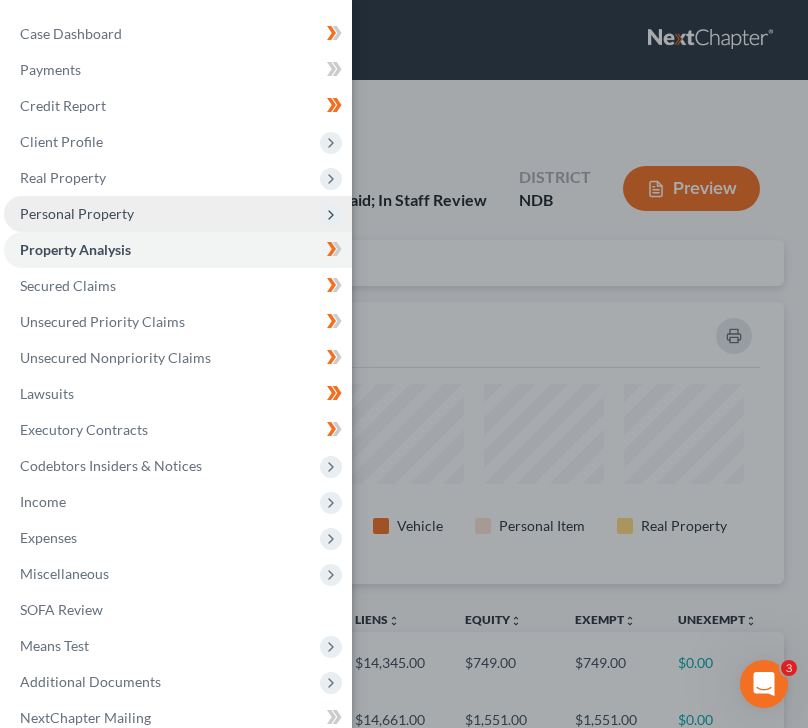 click on "Personal Property" at bounding box center [77, 213] 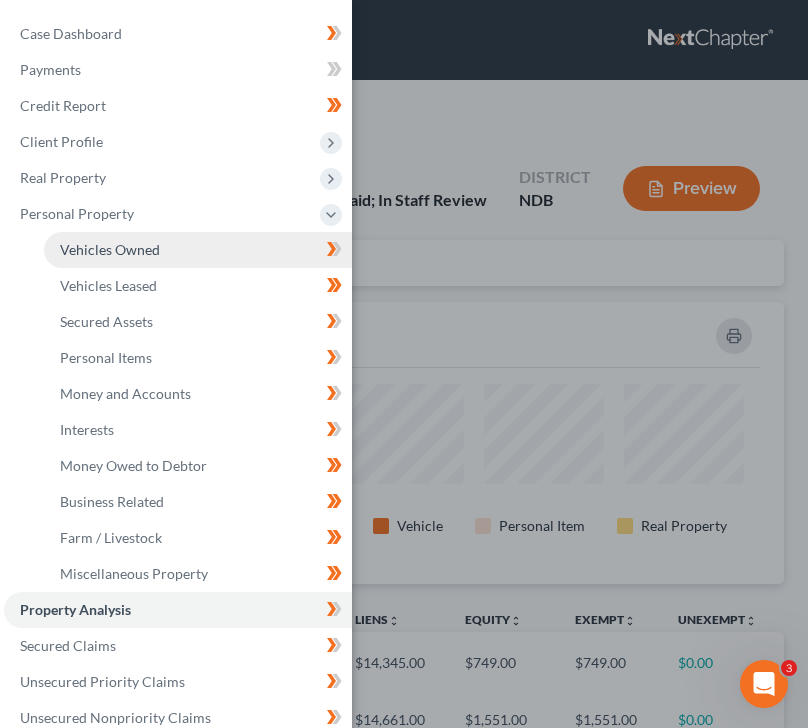 click on "Vehicles Owned" at bounding box center (110, 249) 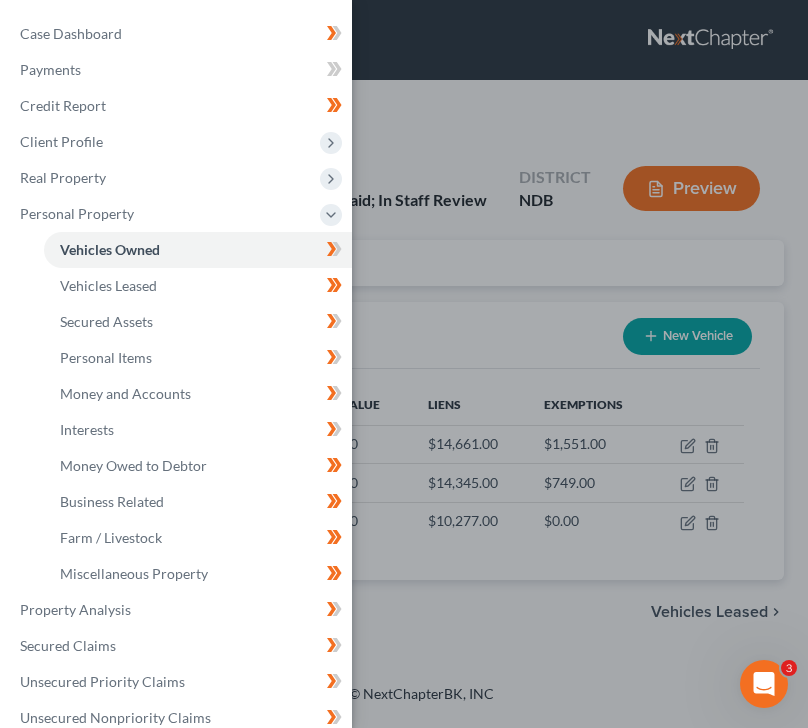 click on "Case Dashboard
Payments
Invoices
Payments
Payments
Credit Report
Client Profile" at bounding box center [404, 364] 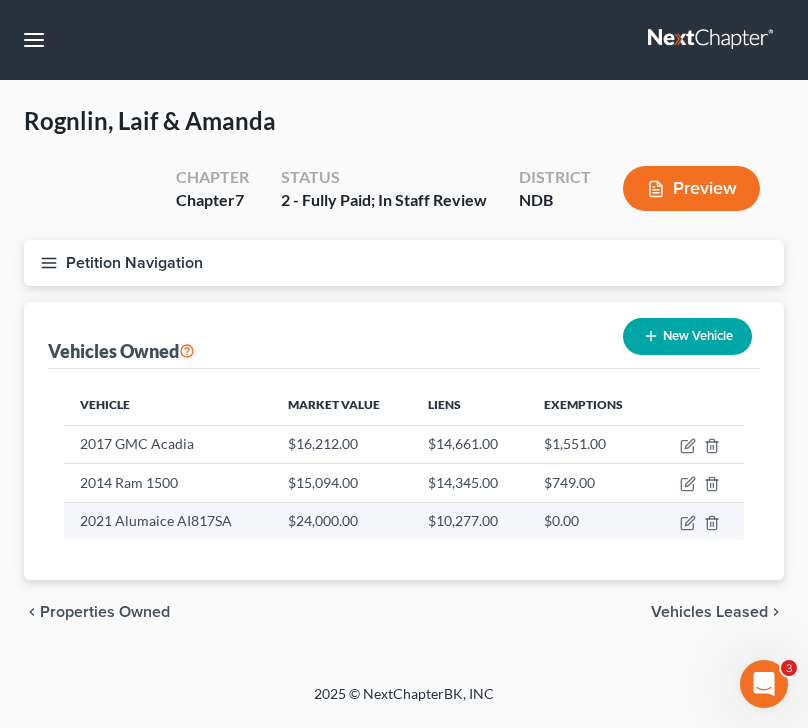 click at bounding box center [698, 521] 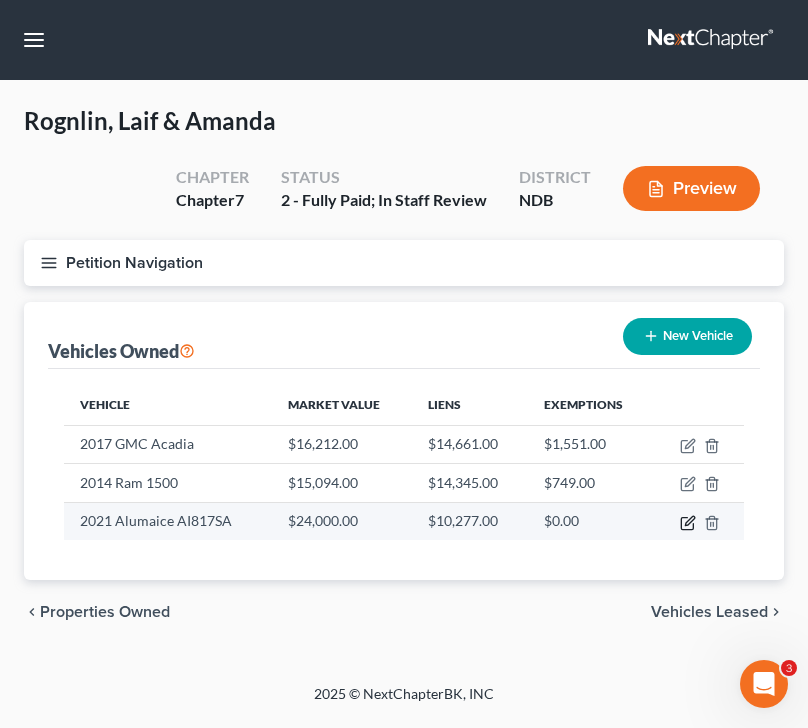 click 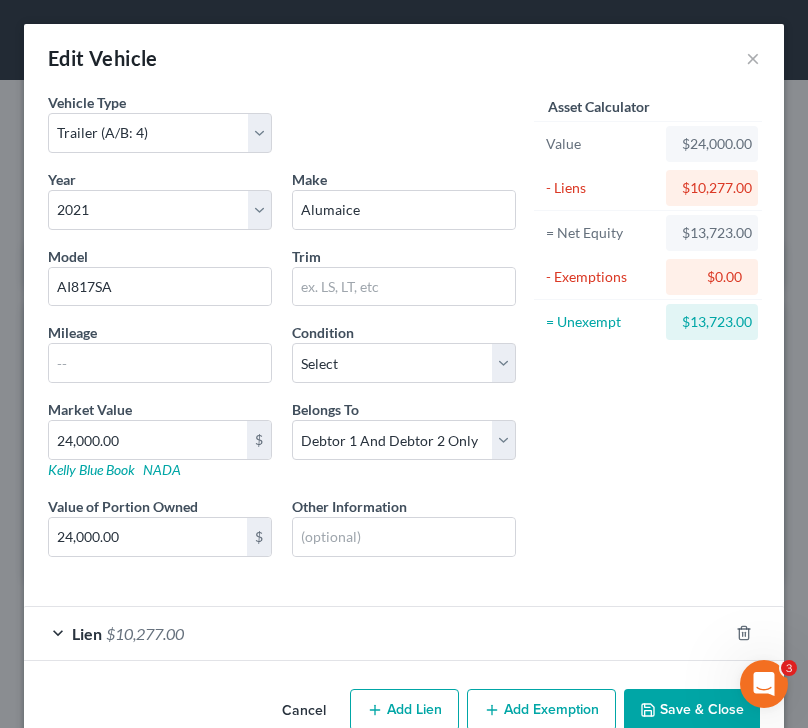 scroll, scrollTop: 42, scrollLeft: 0, axis: vertical 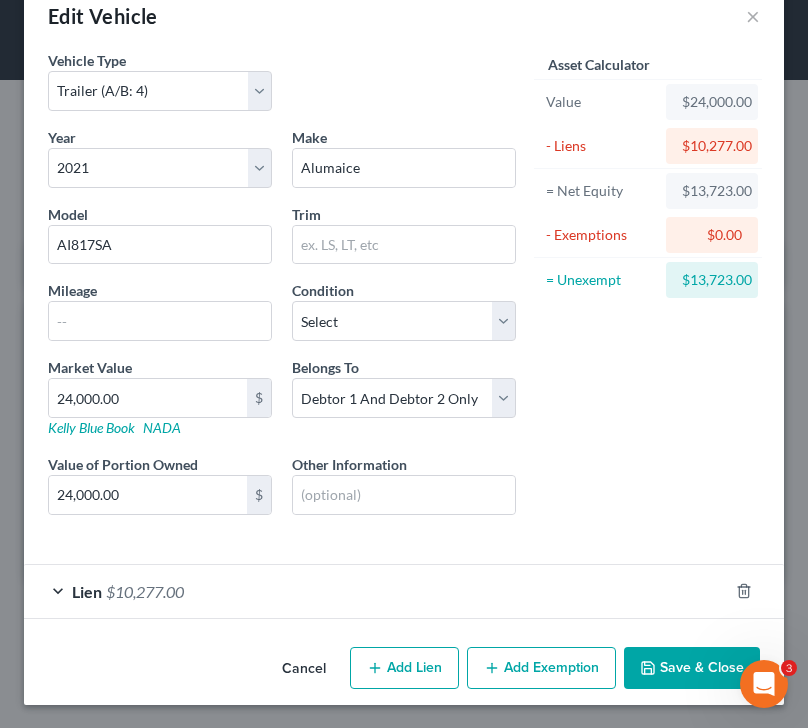 click on "Add Exemption" at bounding box center [541, 668] 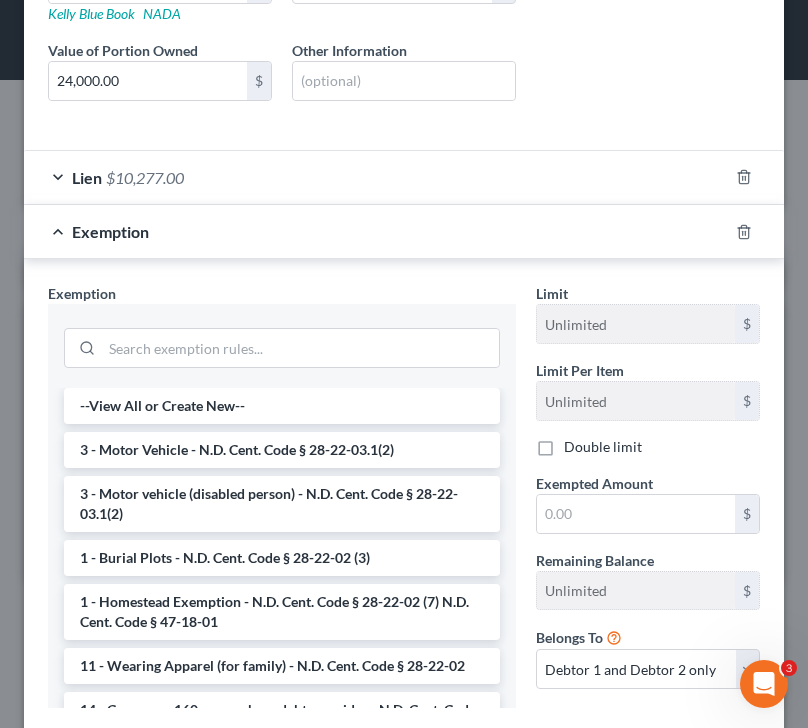 scroll, scrollTop: 468, scrollLeft: 0, axis: vertical 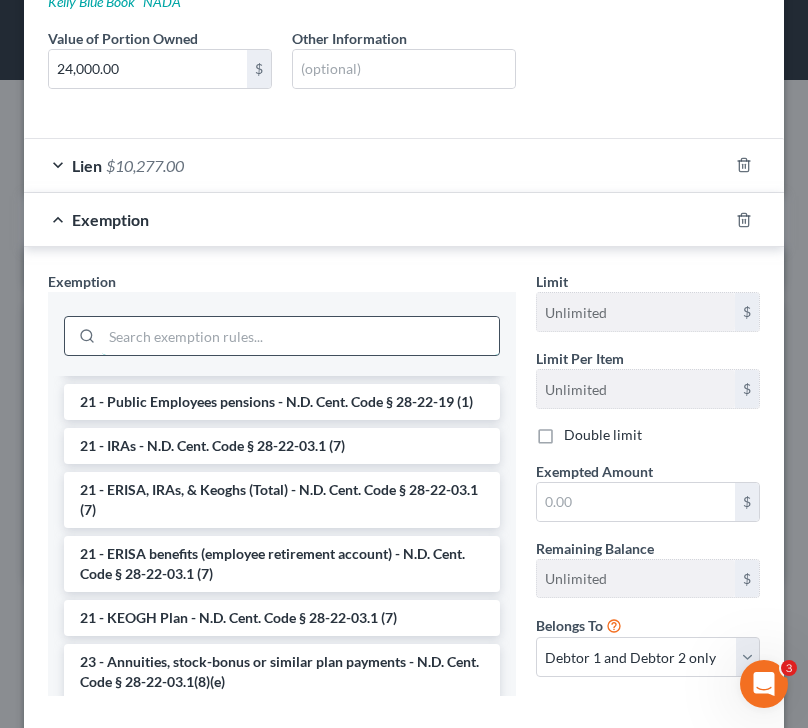 click at bounding box center [300, 336] 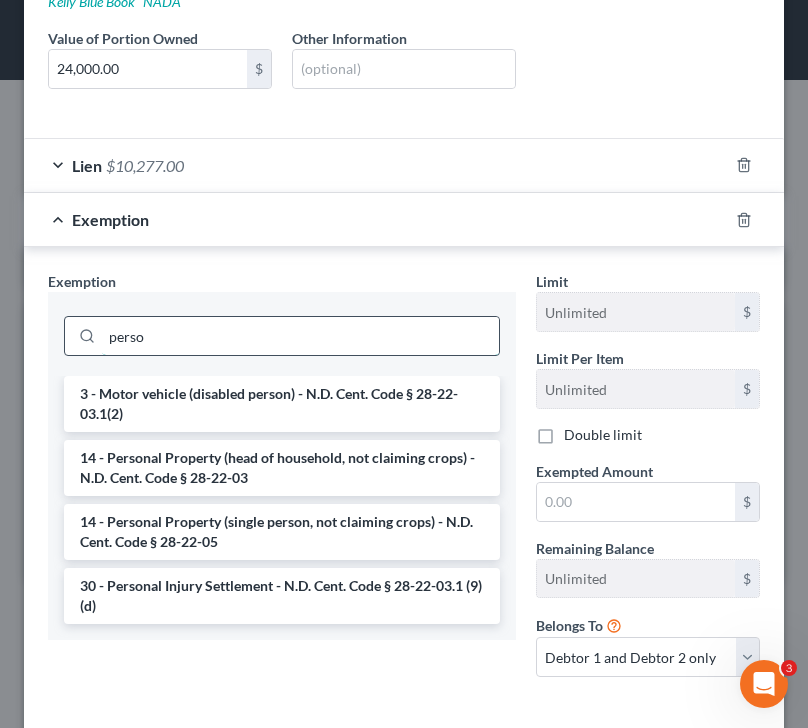 scroll, scrollTop: 0, scrollLeft: 0, axis: both 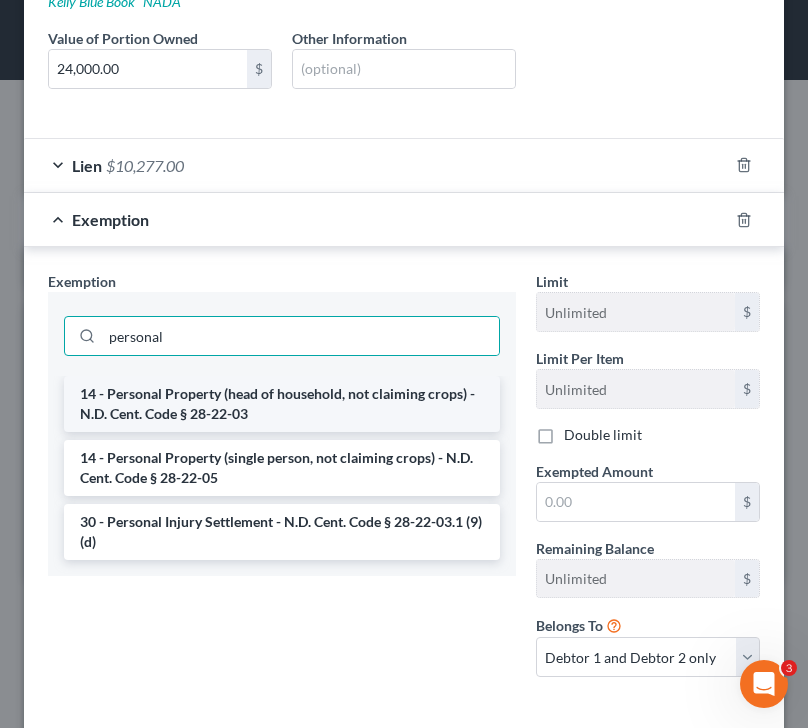 click on "14 - Personal Property (head of household, not claiming crops) - N.D. Cent. Code § 28-22-03" at bounding box center (282, 404) 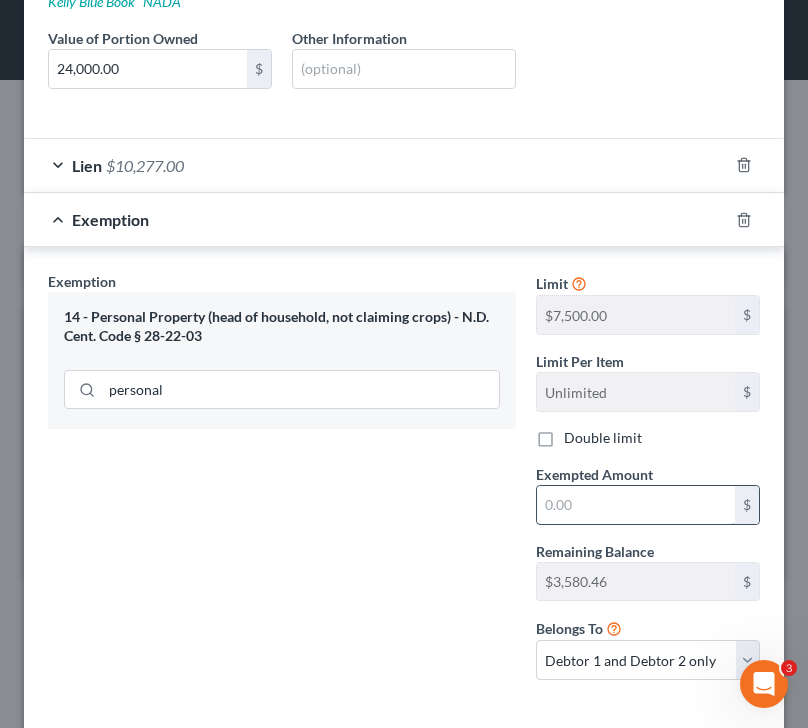 click at bounding box center (636, 505) 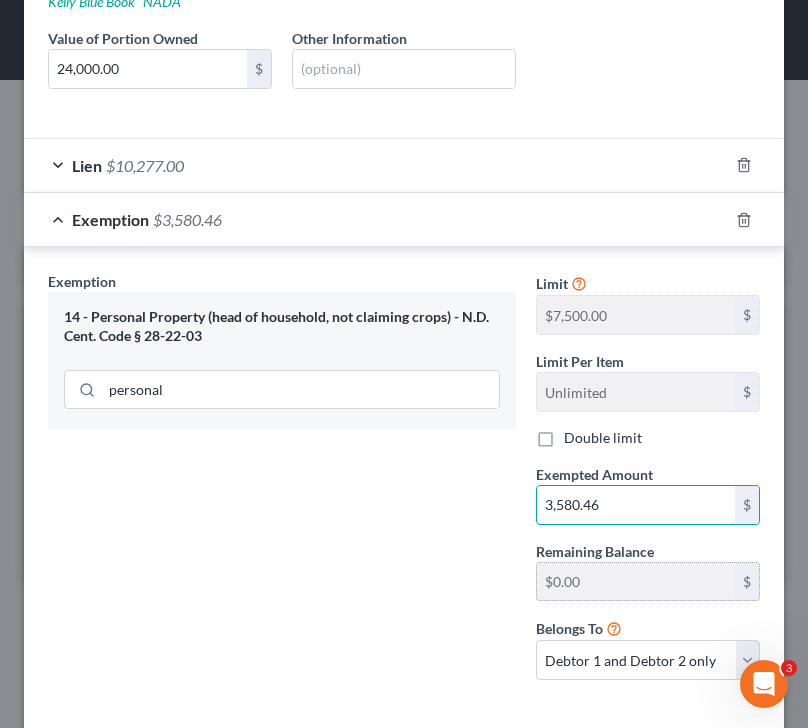 scroll, scrollTop: 563, scrollLeft: 0, axis: vertical 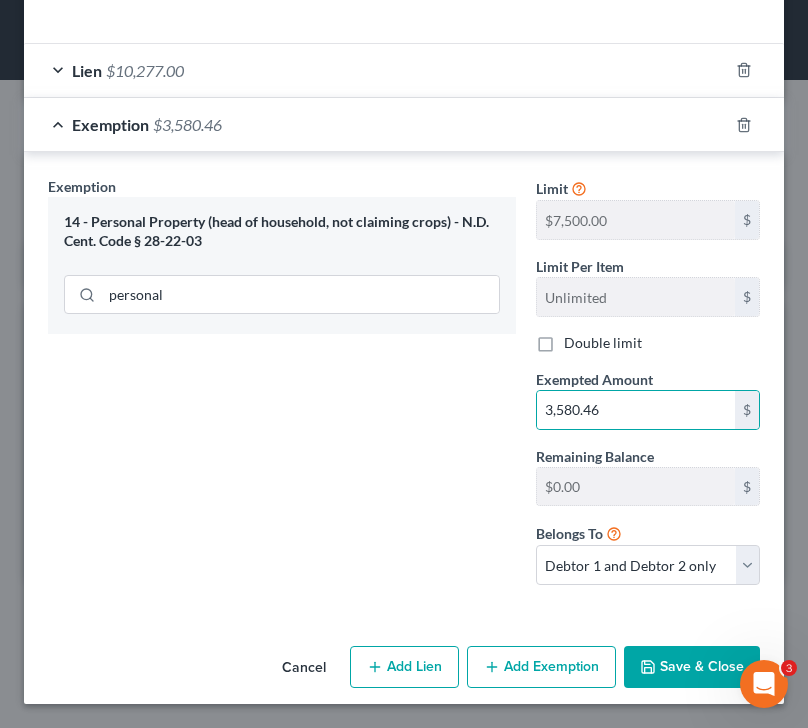 click on "Save & Close" at bounding box center [692, 667] 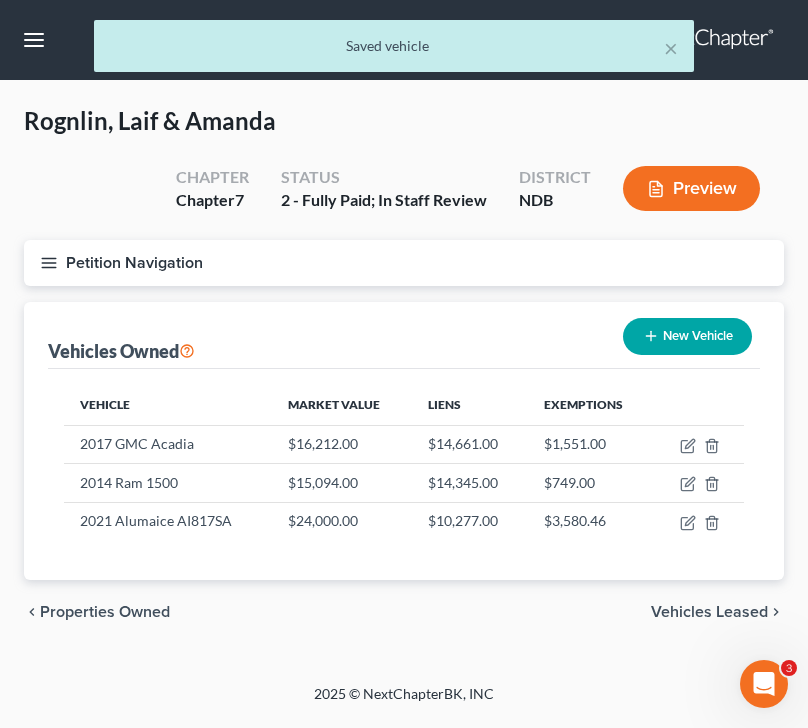 click on "Petition Navigation" at bounding box center (404, 263) 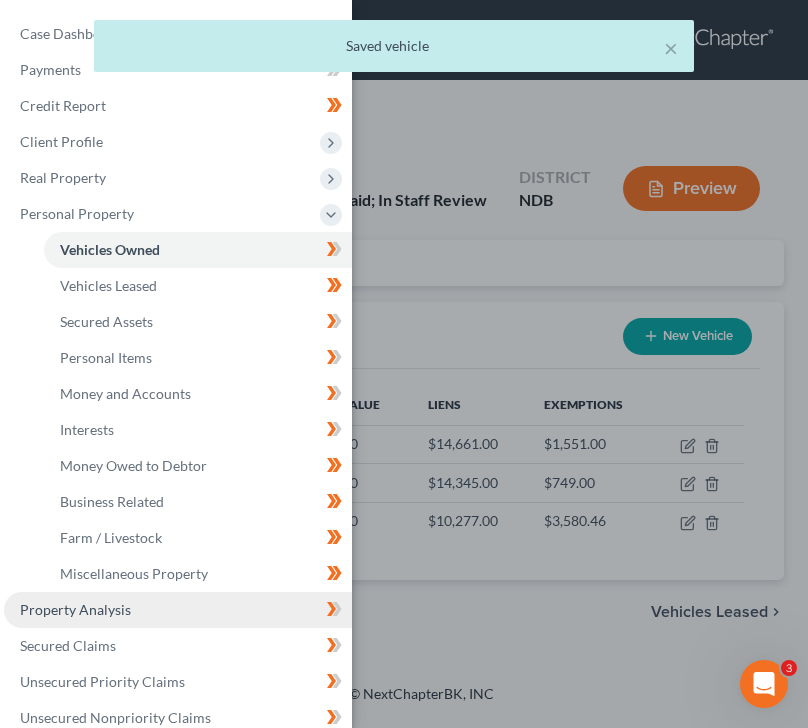 click on "Property Analysis" at bounding box center [75, 609] 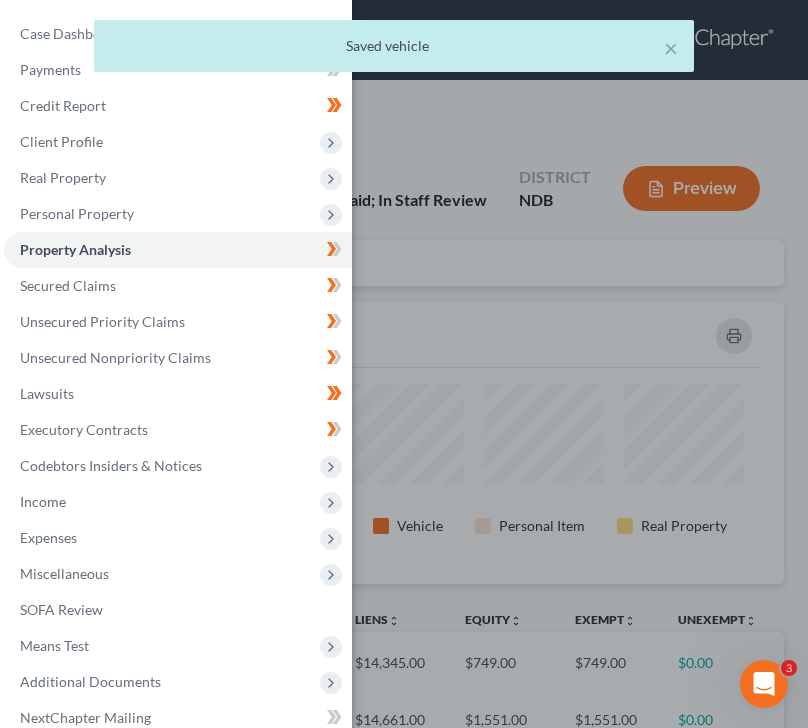 scroll, scrollTop: 999718, scrollLeft: 999240, axis: both 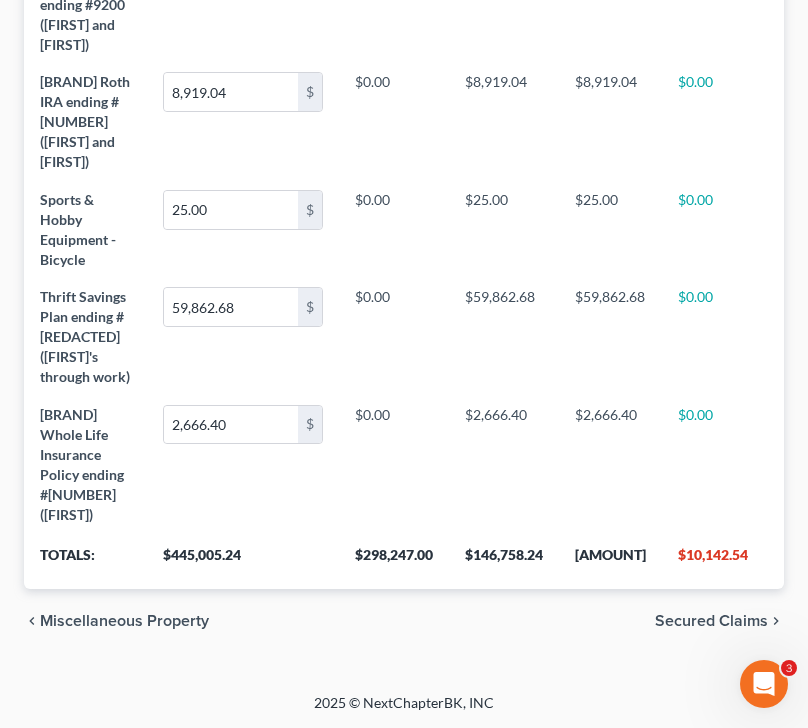 click on "Secured Claims" at bounding box center [711, 621] 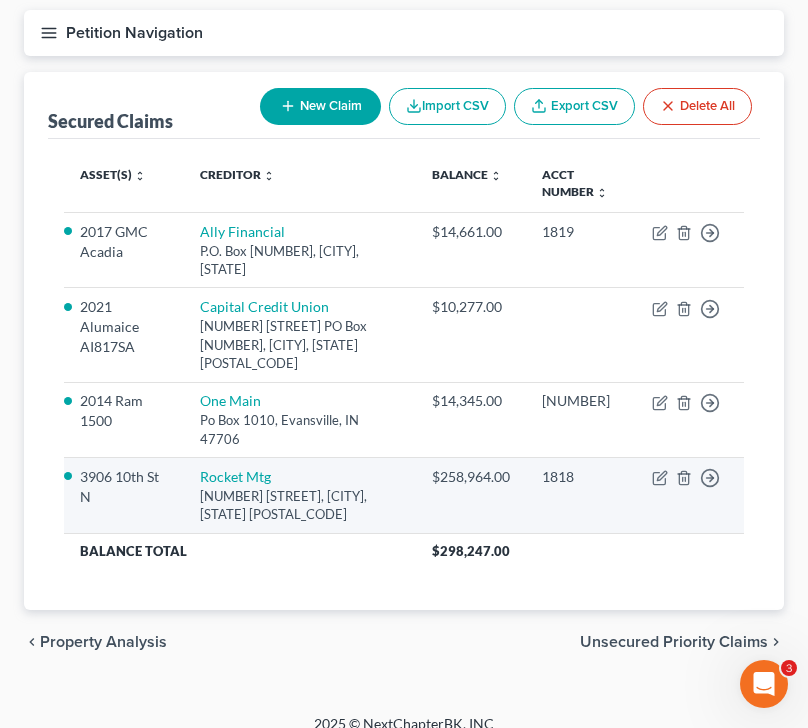 click on "Move to E Move to F Move to G Move to Notice Only" at bounding box center [690, 496] 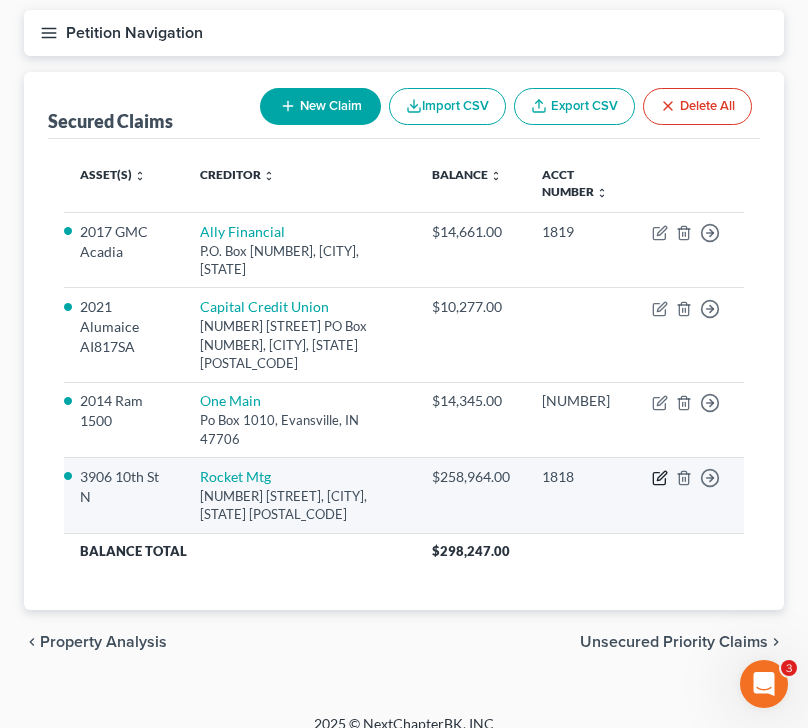 click 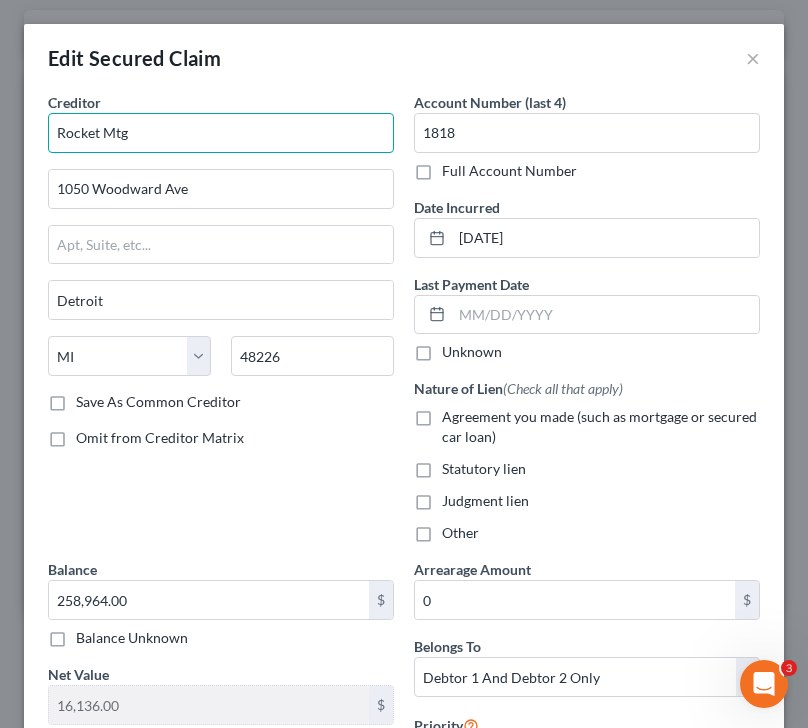 click on "Rocket Mtg" at bounding box center [221, 133] 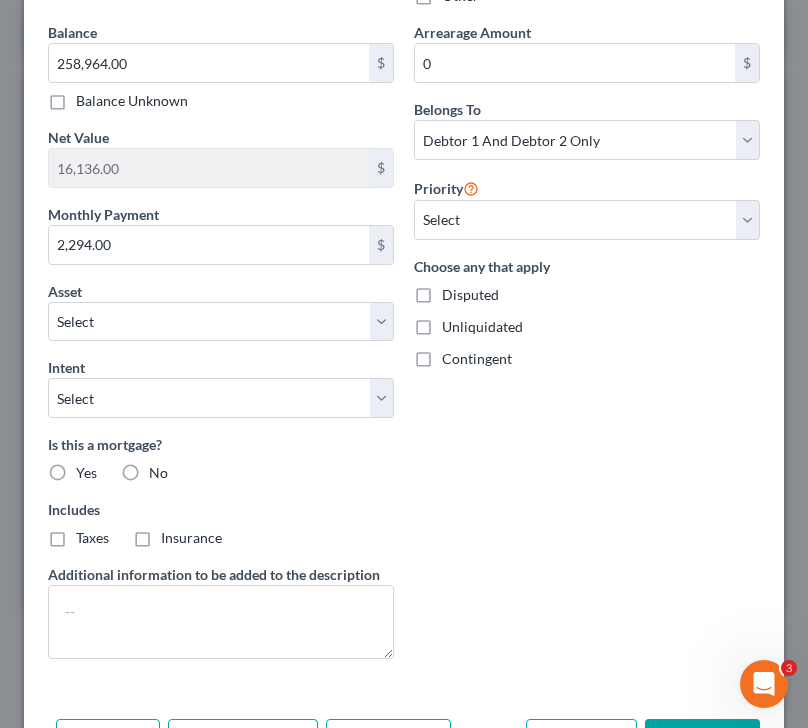 scroll, scrollTop: 667, scrollLeft: 0, axis: vertical 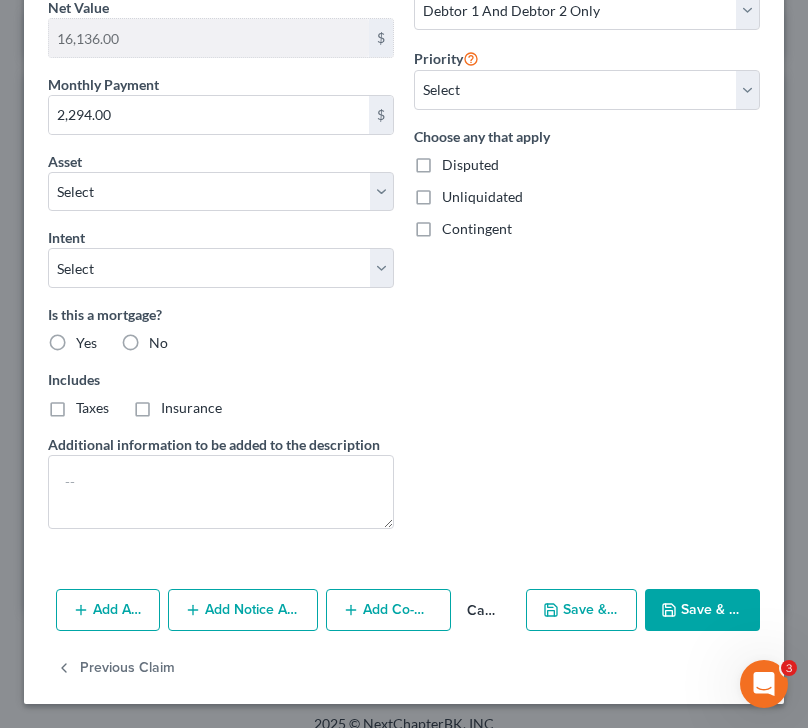 click 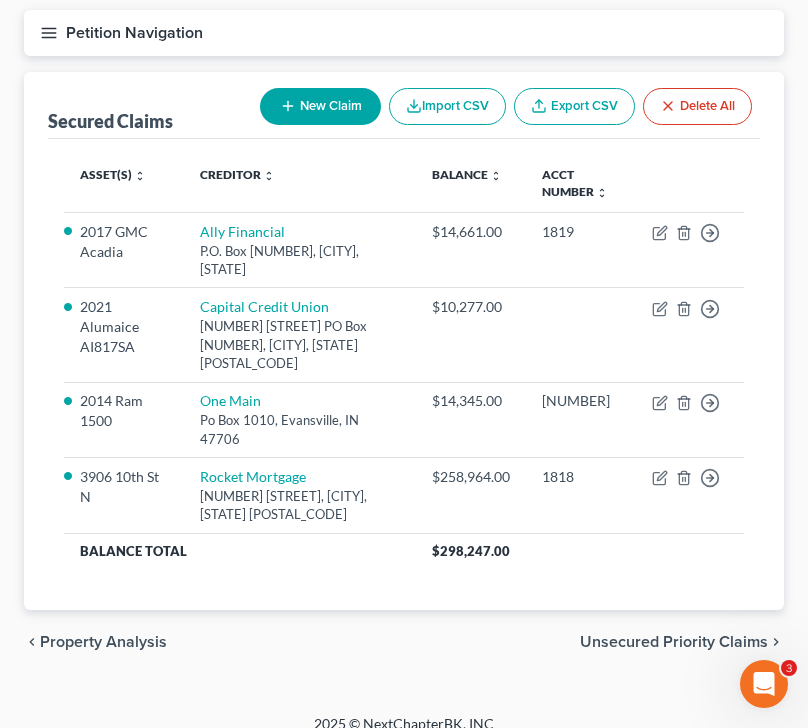 click on "Unsecured Priority Claims" at bounding box center (674, 642) 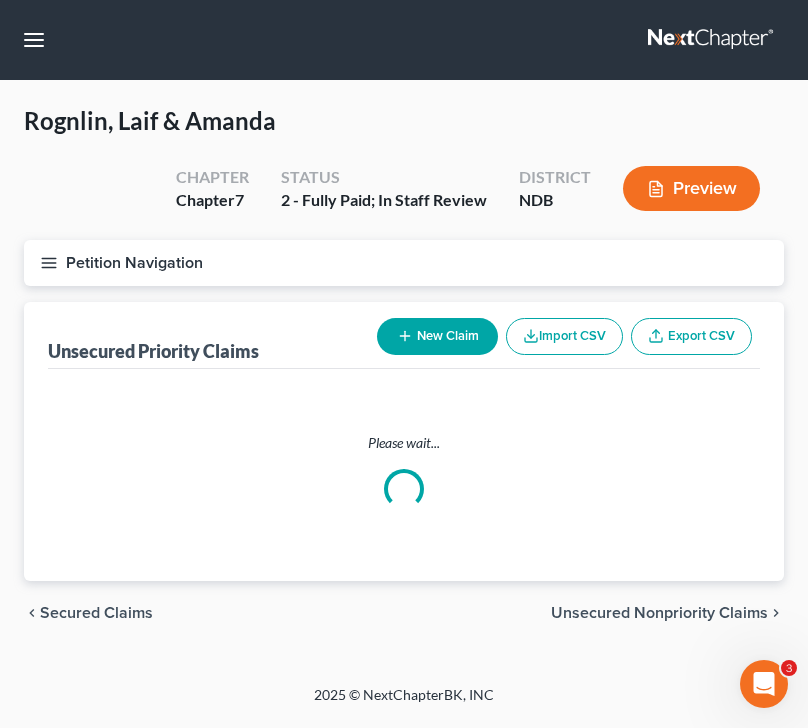 scroll, scrollTop: 0, scrollLeft: 0, axis: both 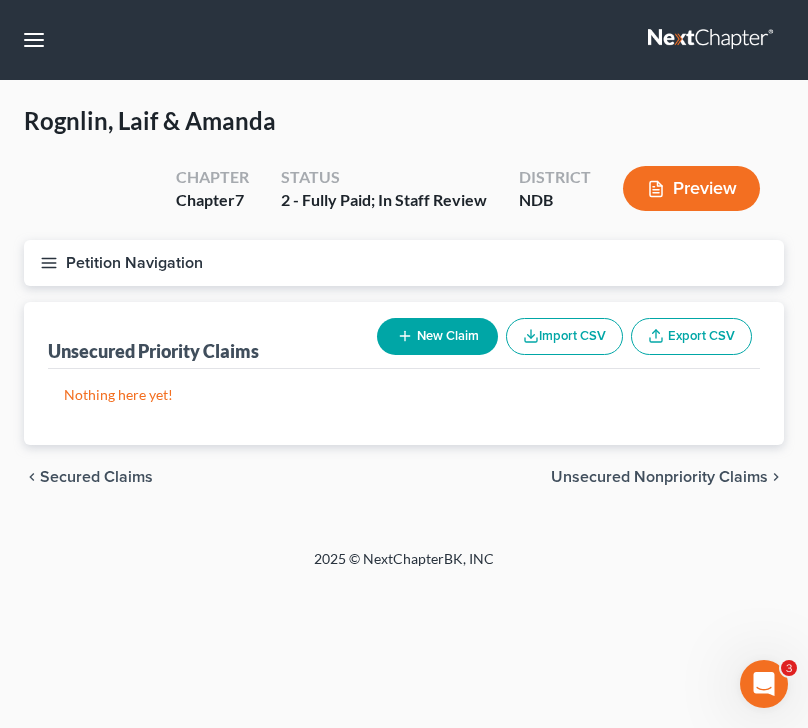 click on "chevron_left
Secured Claims
Unsecured Nonpriority Claims
chevron_right" at bounding box center (404, 477) 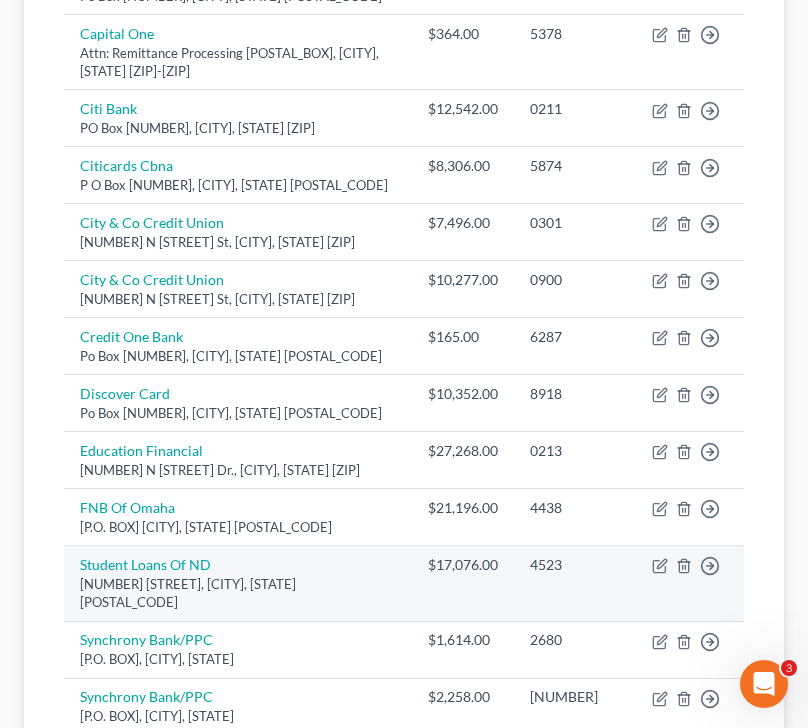 scroll, scrollTop: 570, scrollLeft: 0, axis: vertical 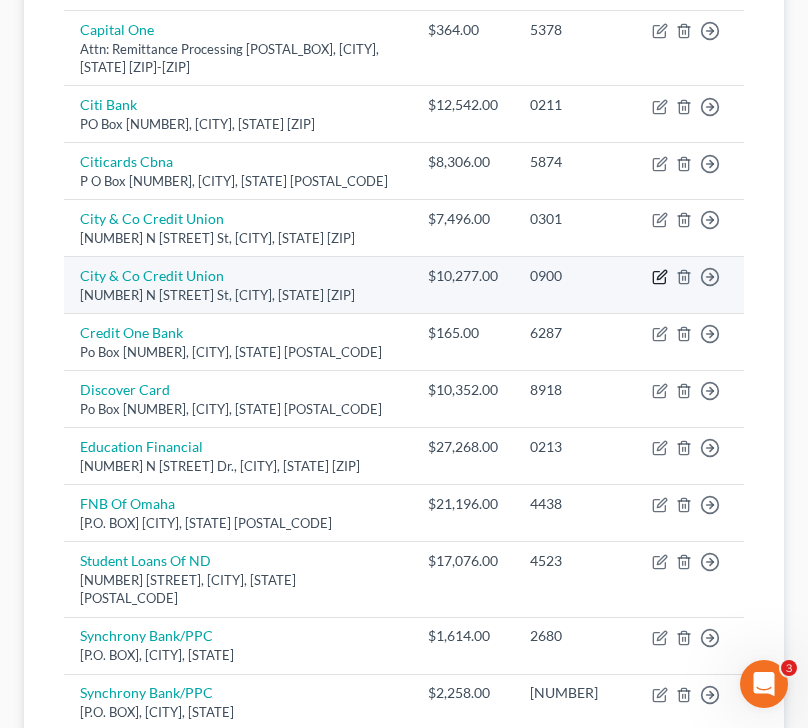 click 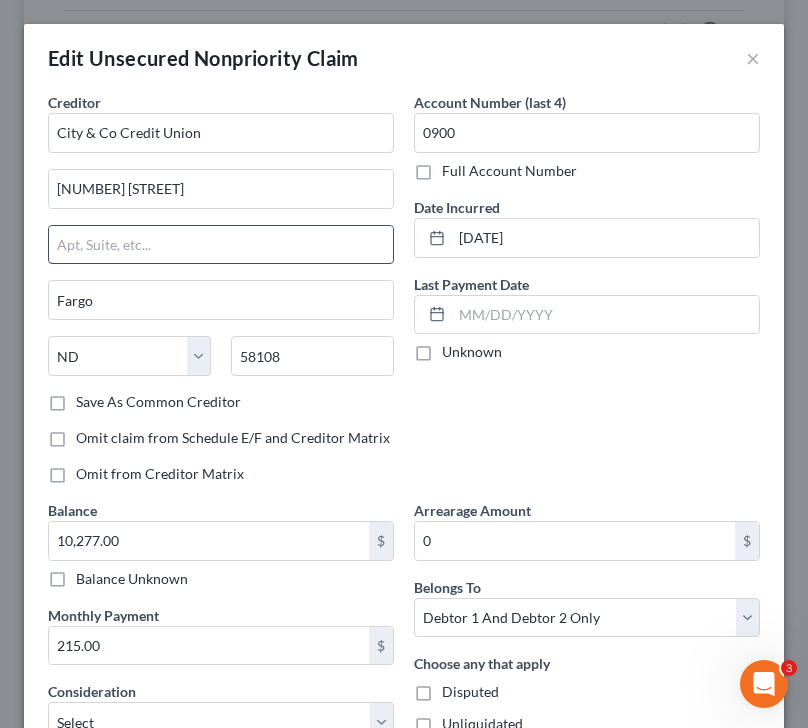 scroll, scrollTop: 249, scrollLeft: 0, axis: vertical 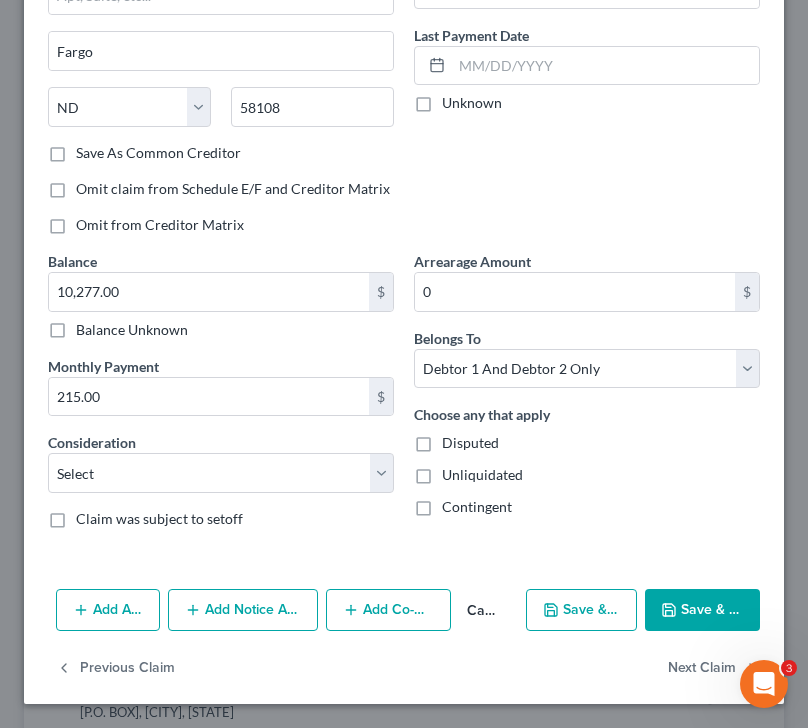click on "Add Action" at bounding box center (108, 610) 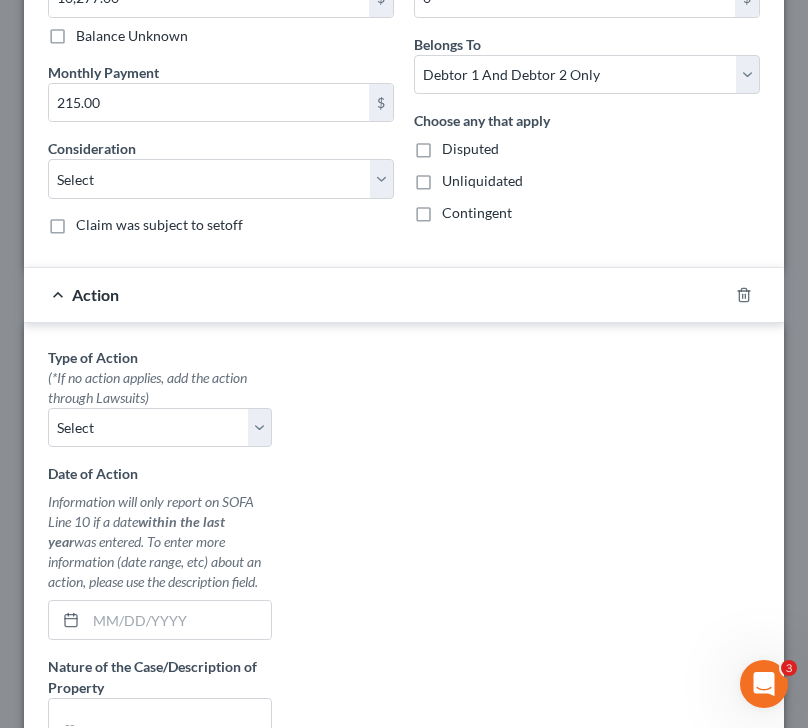 scroll, scrollTop: 544, scrollLeft: 0, axis: vertical 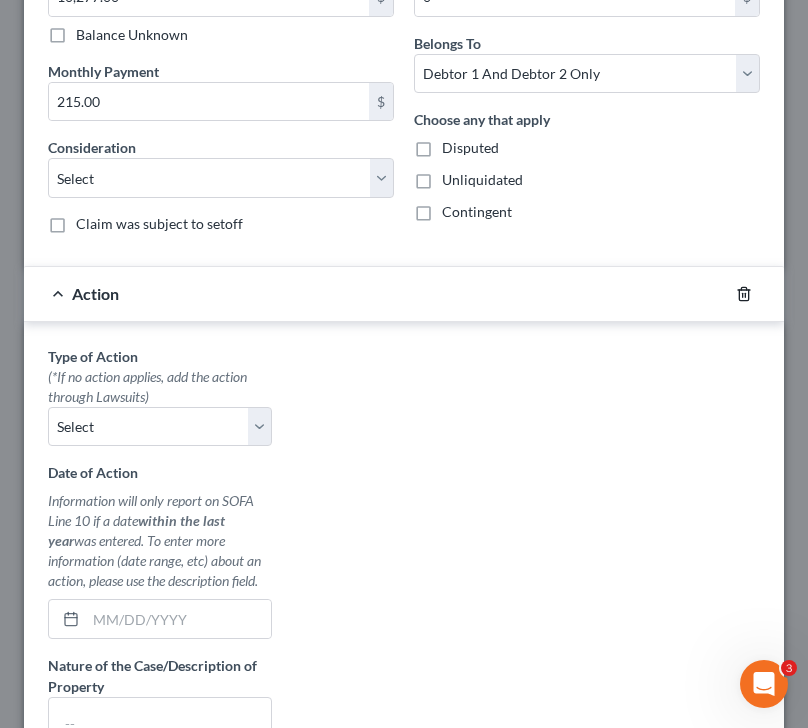 click 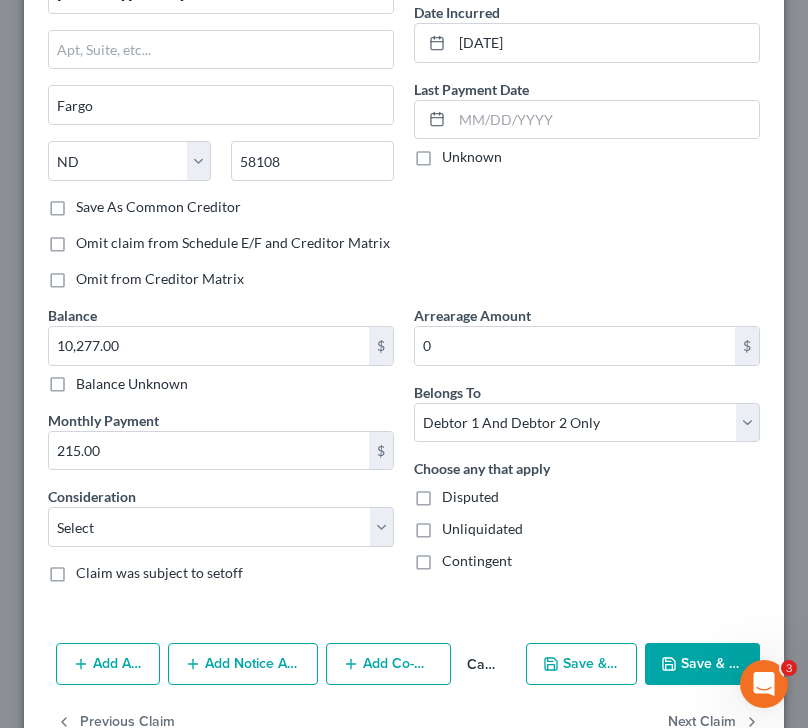 scroll, scrollTop: 197, scrollLeft: 0, axis: vertical 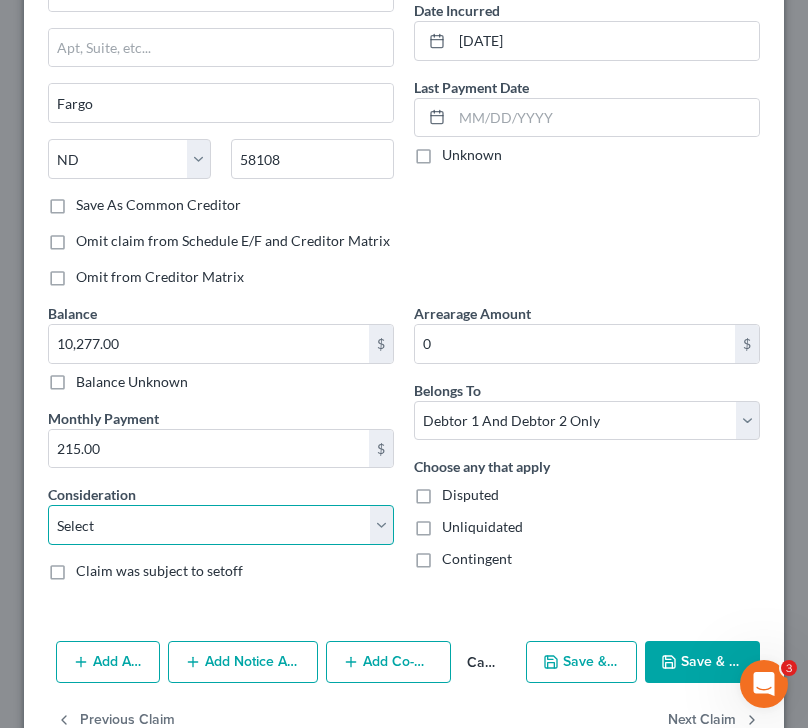 click on "Select Cable / Satellite Services Collection Agency Credit Card Debt Debt Counseling / Attorneys Deficiency Balance Domestic Support Obligations Home / Car Repairs Income Taxes Judgment Liens Medical Services Monies Loaned / Advanced Mortgage Obligation From Divorce Or Separation Obligation To Pensions Other Overdrawn Bank Account Promised To Help Pay Creditors Student Loans Suppliers And Vendors Telephone / Internet Services Utility Services" at bounding box center (221, 525) 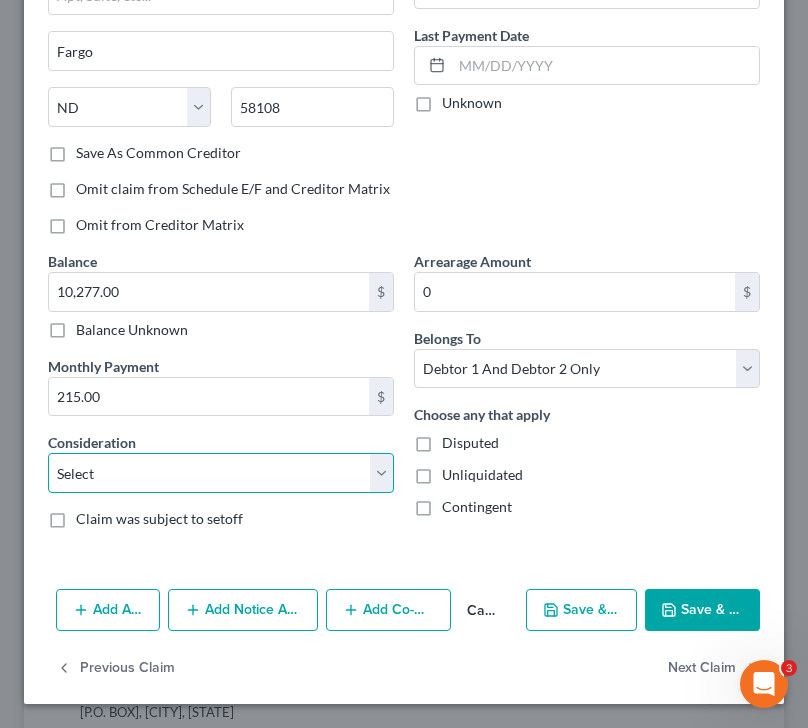 scroll, scrollTop: 0, scrollLeft: 0, axis: both 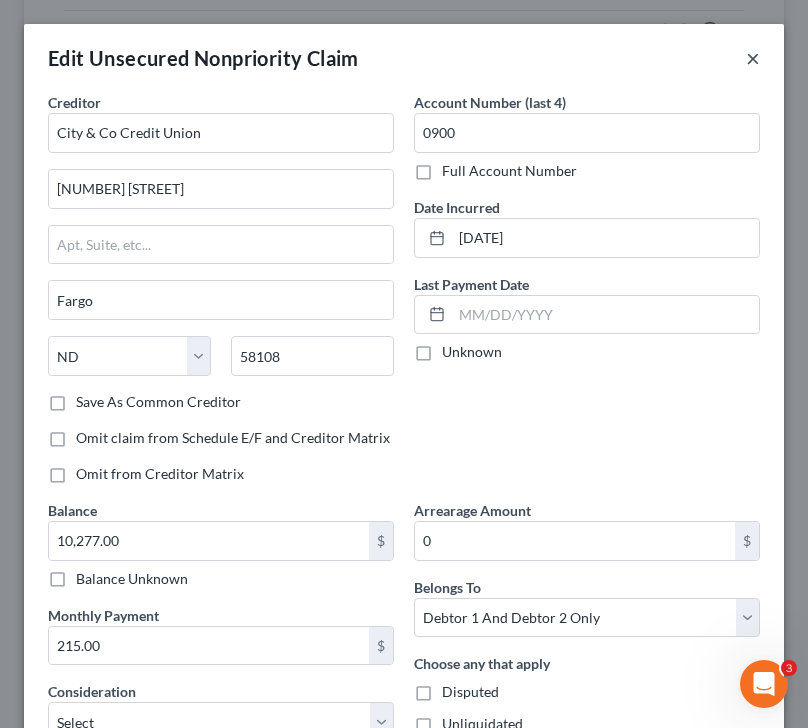 click on "×" at bounding box center (753, 58) 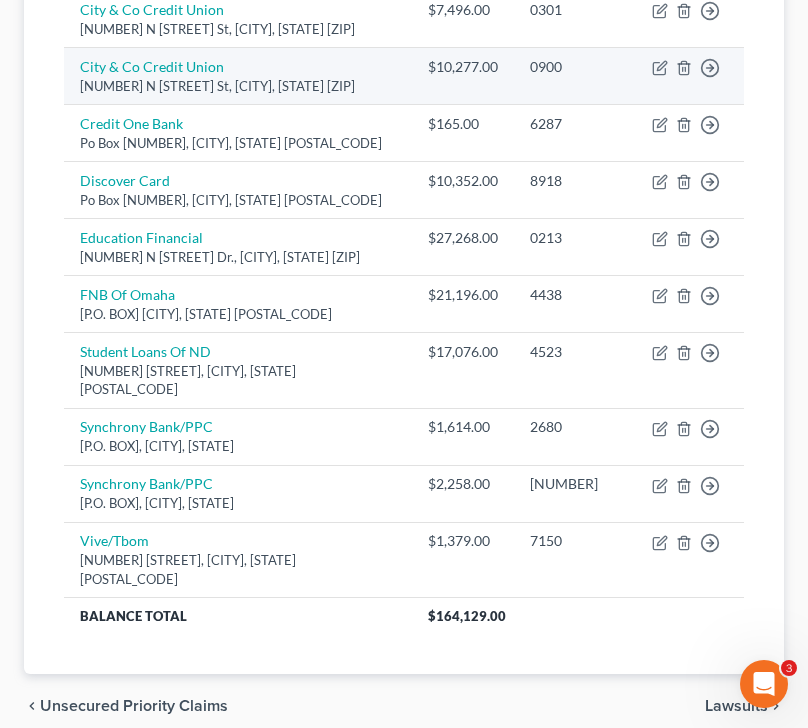 scroll, scrollTop: 827, scrollLeft: 0, axis: vertical 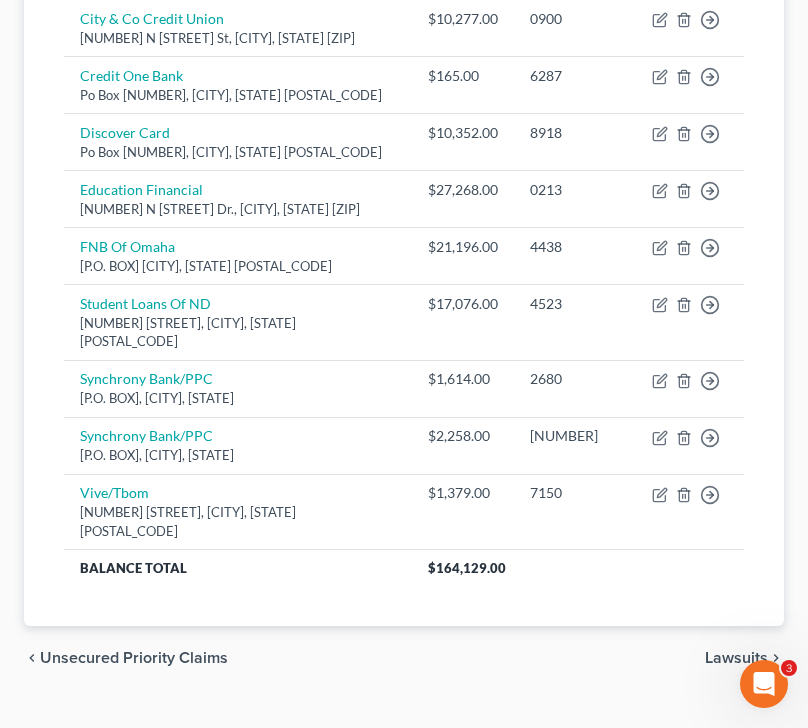 click on "Unsecured Priority Claims" at bounding box center (134, 658) 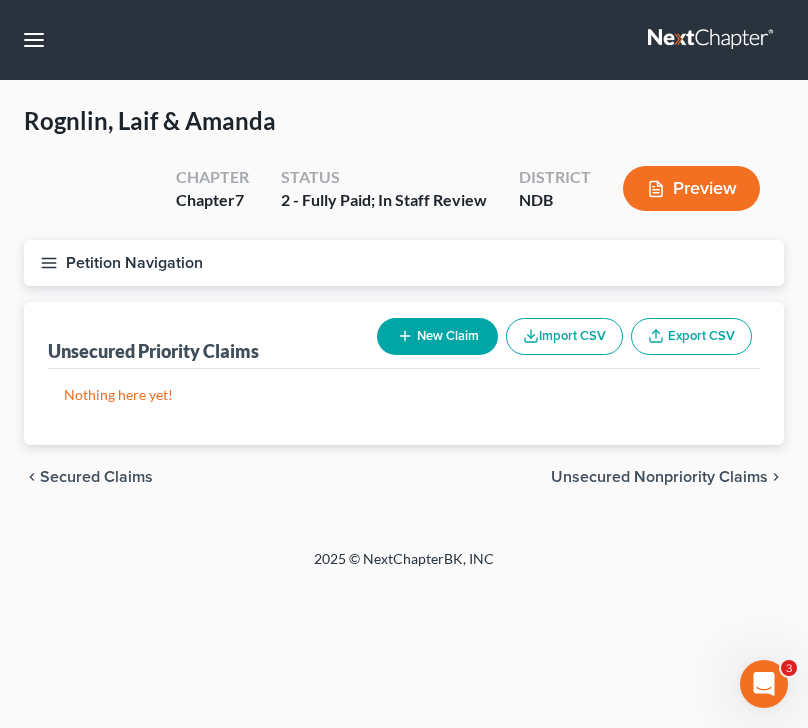 click on "Secured Claims" at bounding box center (96, 477) 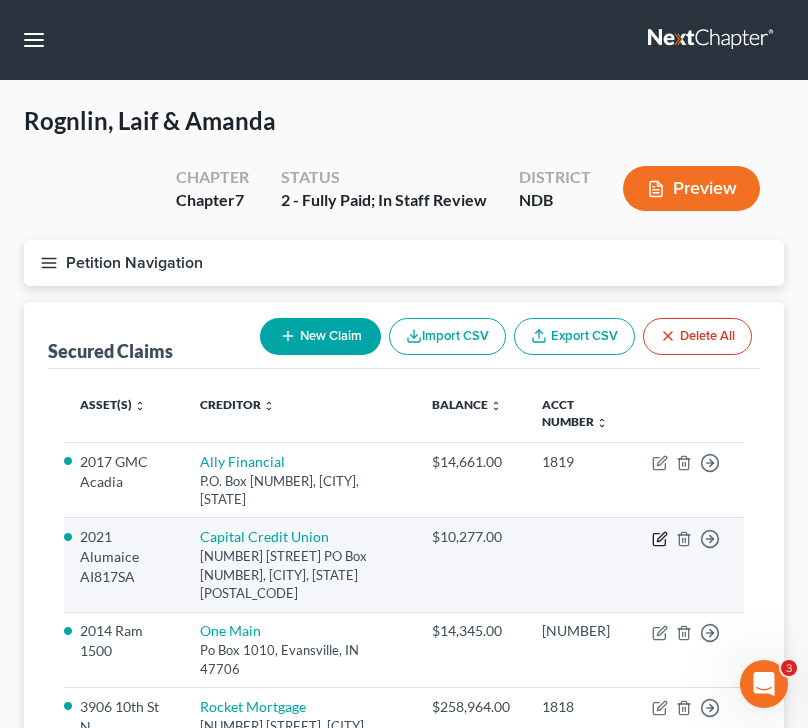 click 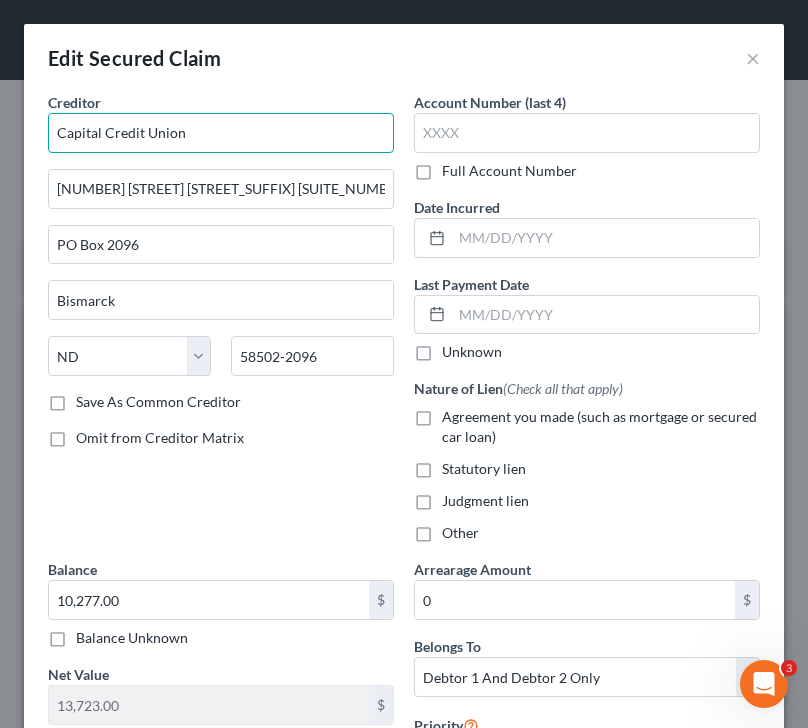 click on "Capital Credit Union" at bounding box center [221, 133] 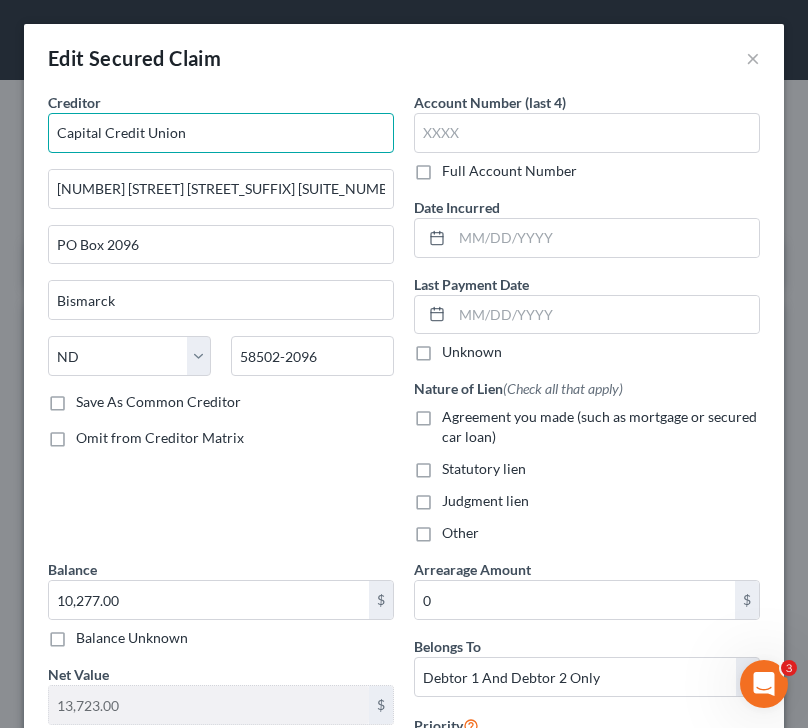 drag, startPoint x: 195, startPoint y: 135, endPoint x: 1, endPoint y: 132, distance: 194.0232 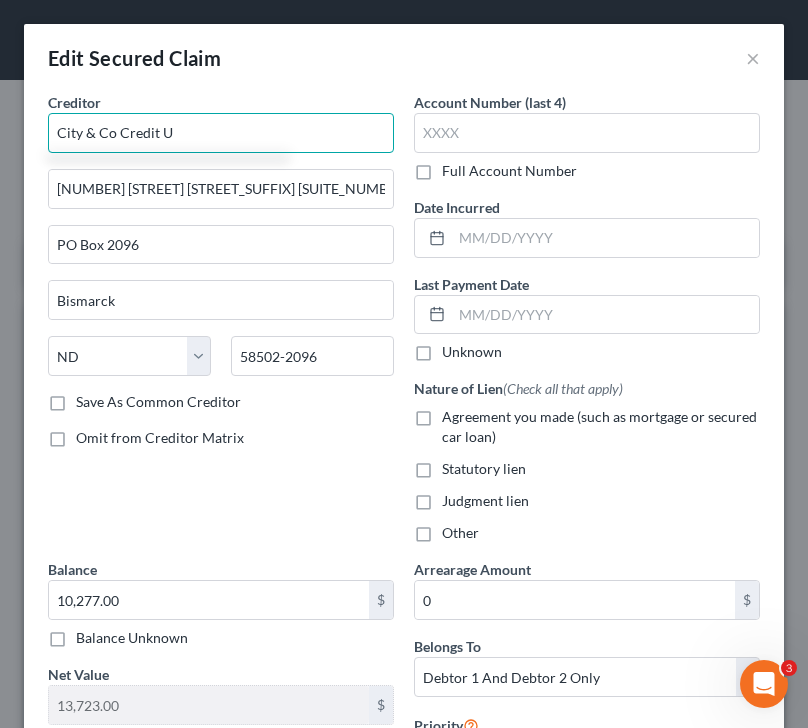 click on "City & Co Credit U" at bounding box center (221, 133) 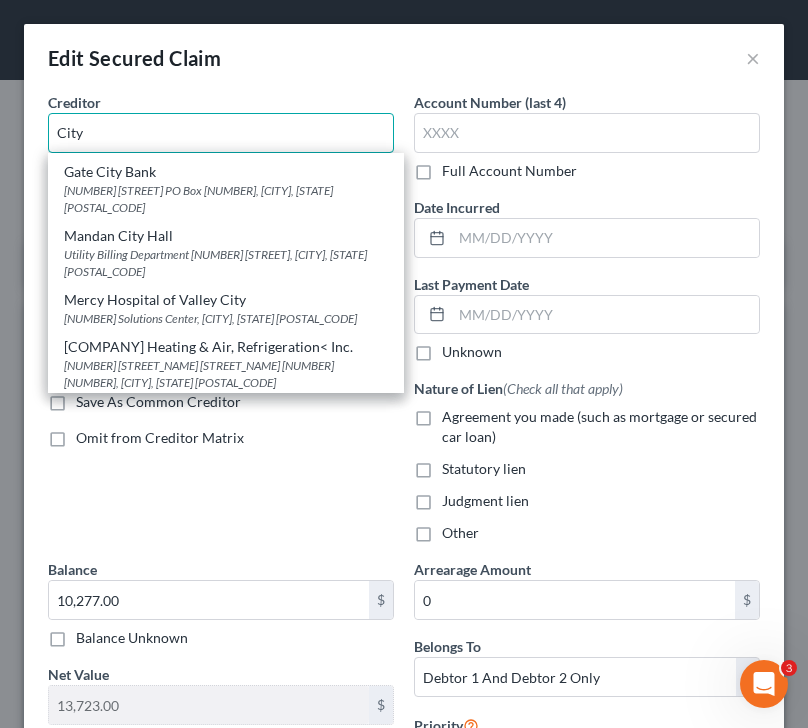 scroll, scrollTop: 642, scrollLeft: 0, axis: vertical 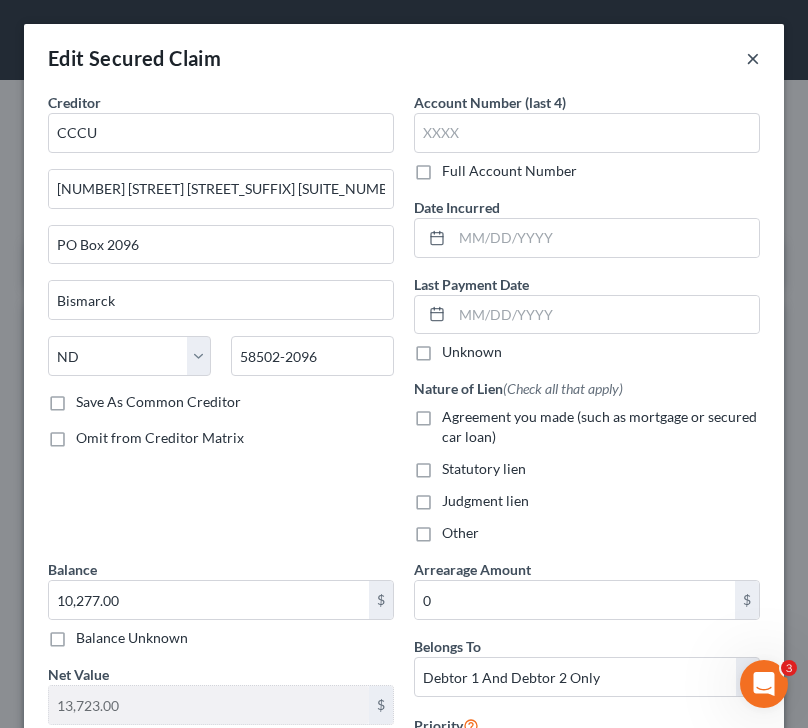 click on "×" at bounding box center [753, 58] 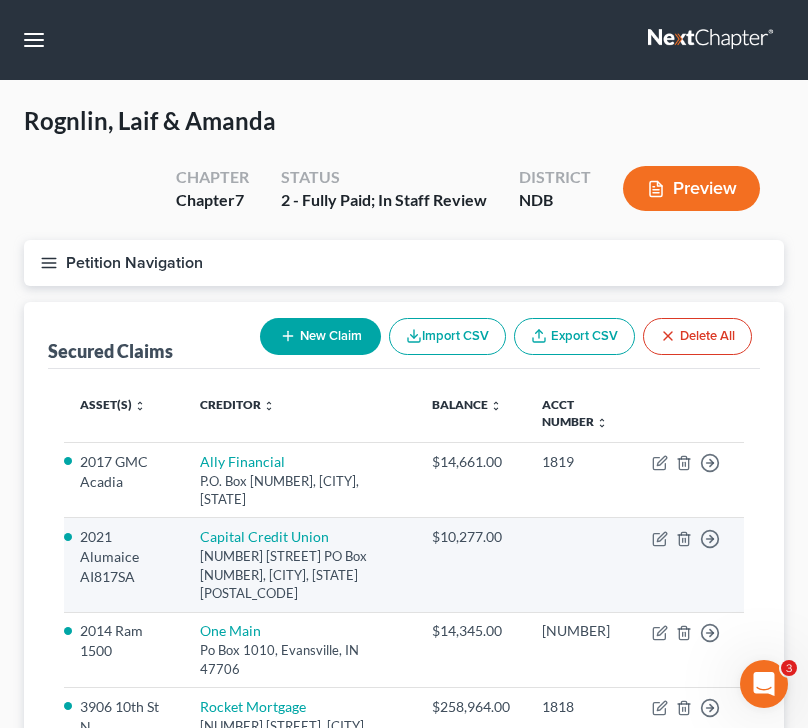 scroll, scrollTop: 232, scrollLeft: 0, axis: vertical 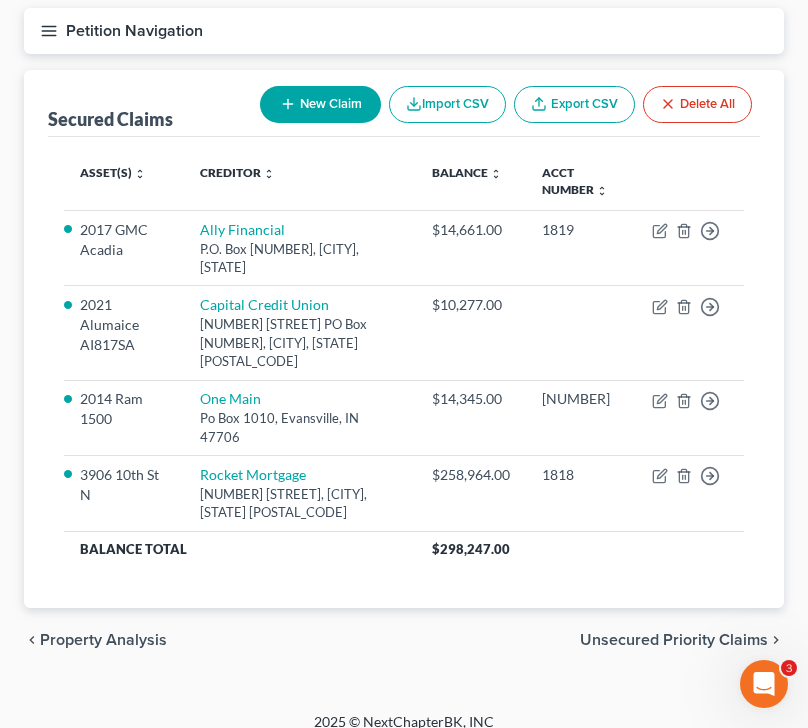 click on "chevron_left
Property Analysis
Unsecured Priority Claims
chevron_right" at bounding box center (404, 640) 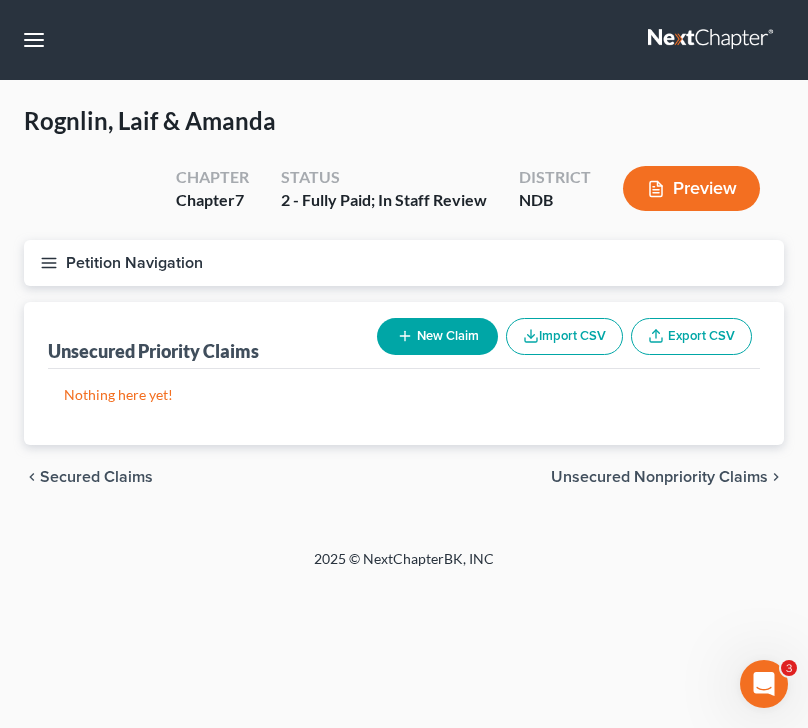 scroll, scrollTop: 0, scrollLeft: 0, axis: both 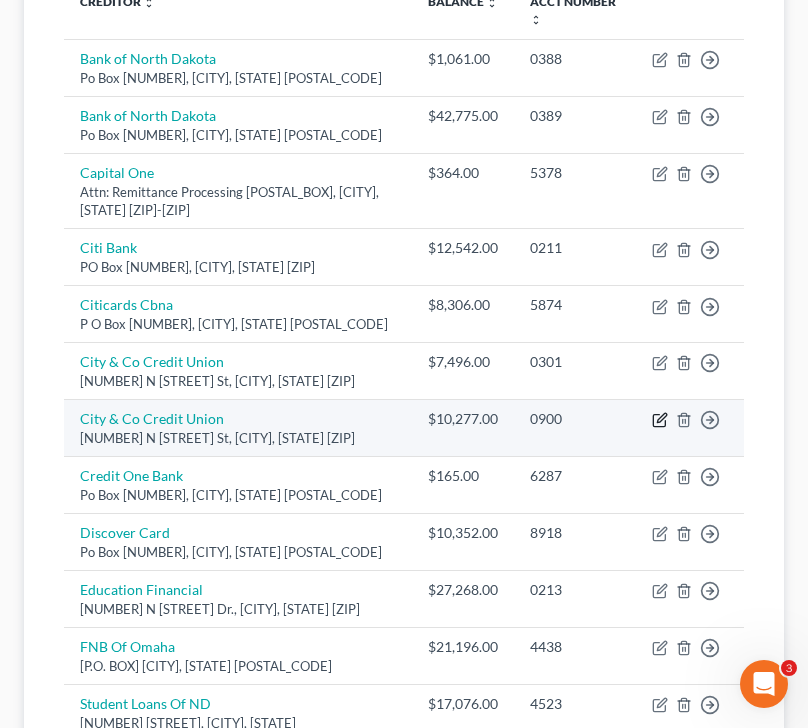 click 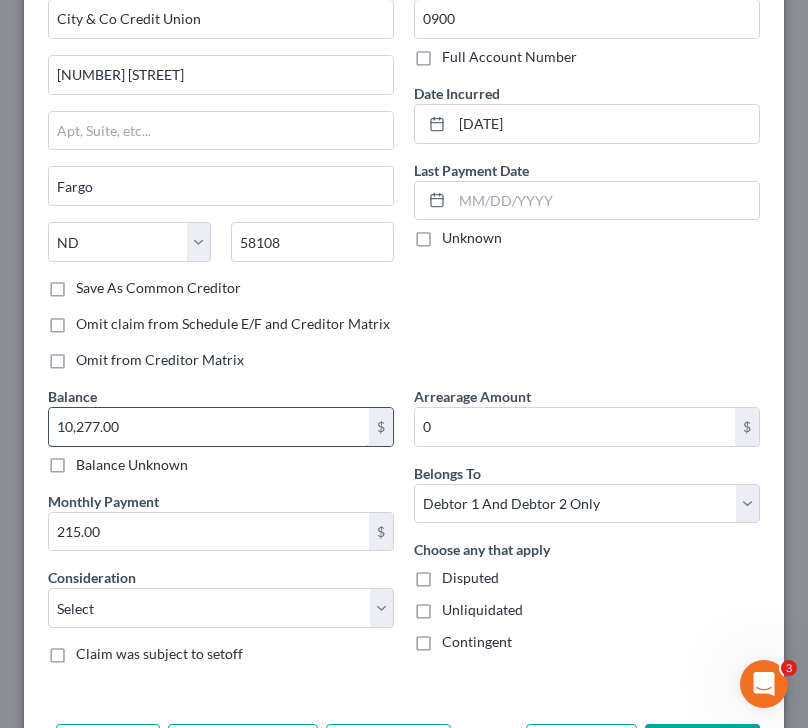 scroll, scrollTop: 88, scrollLeft: 0, axis: vertical 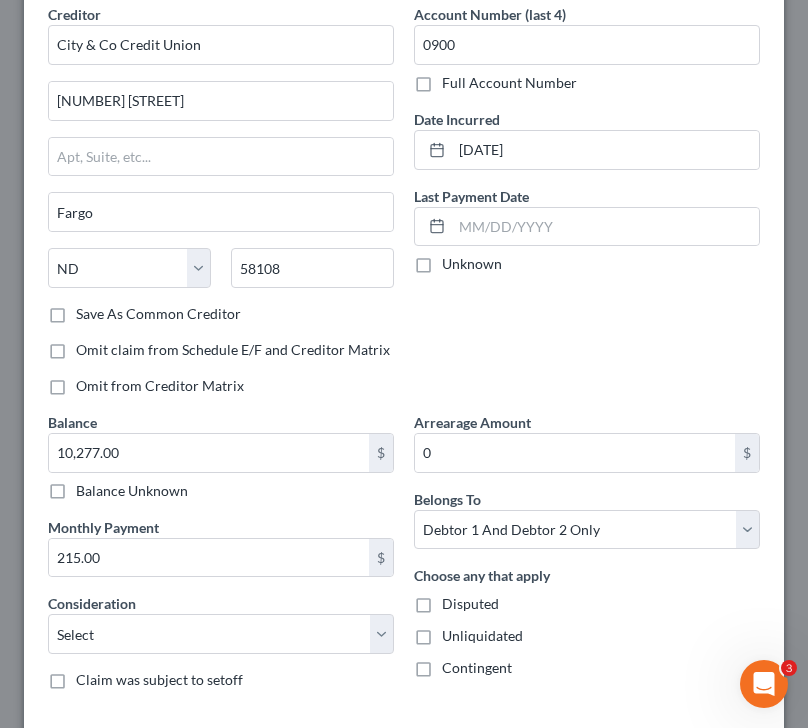 click on "Save As Common Creditor" at bounding box center (158, 314) 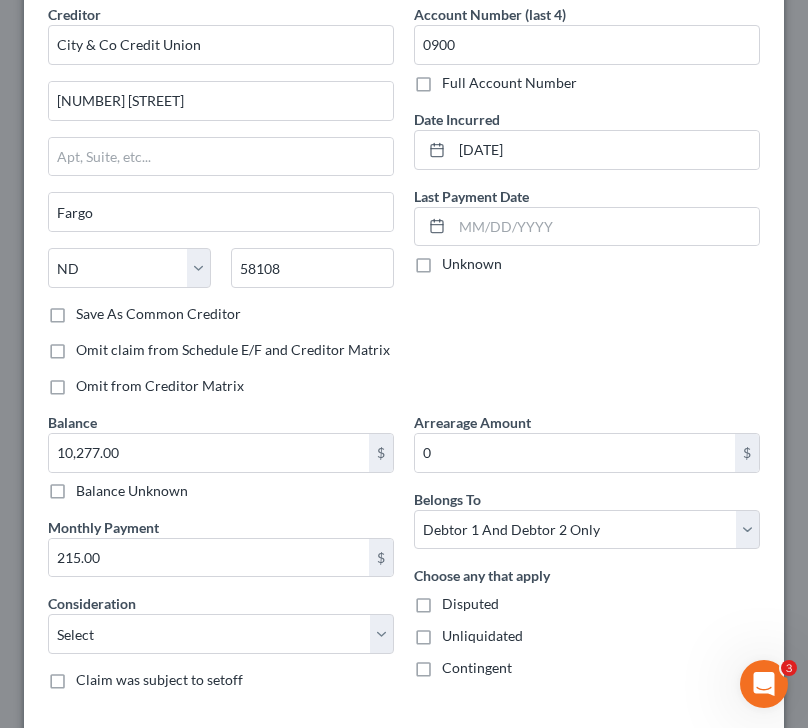click on "Save As Common Creditor" at bounding box center [90, 310] 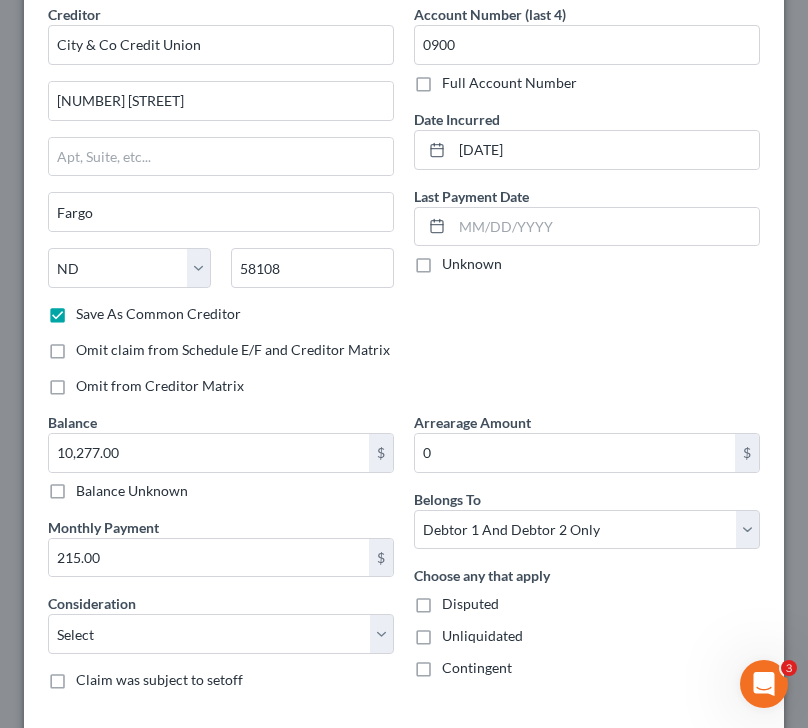 scroll, scrollTop: 249, scrollLeft: 0, axis: vertical 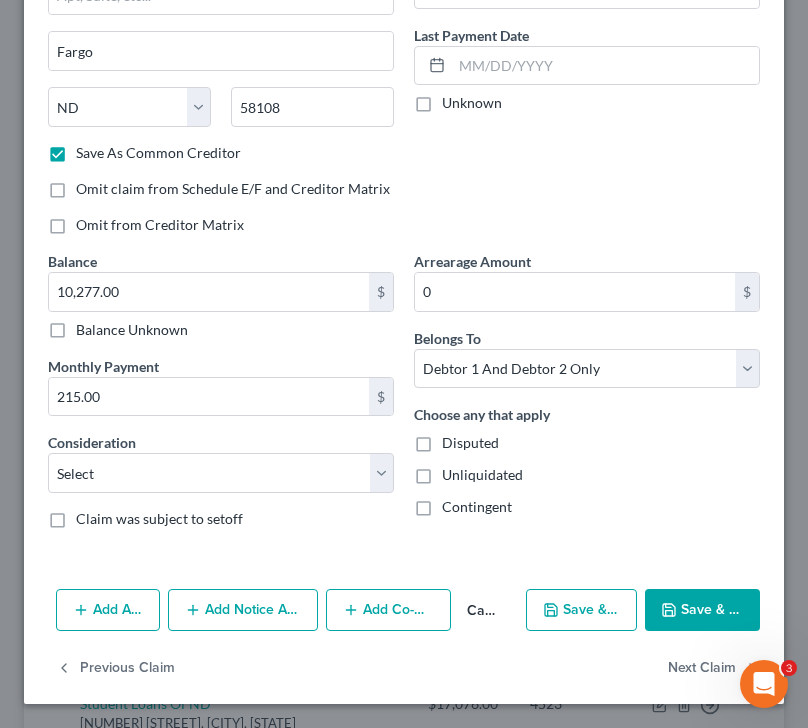 click on "Save & Close" at bounding box center [702, 610] 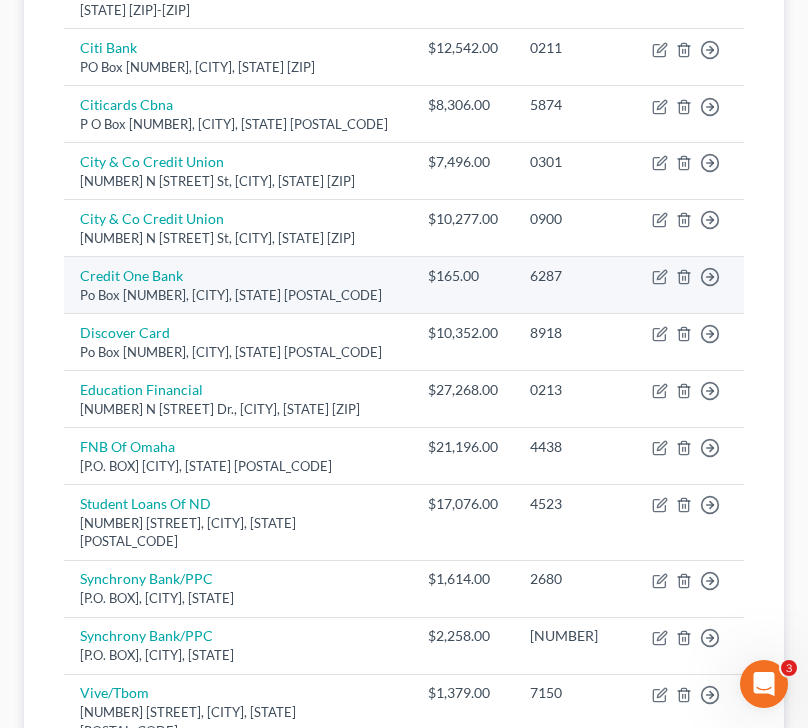 scroll, scrollTop: 827, scrollLeft: 0, axis: vertical 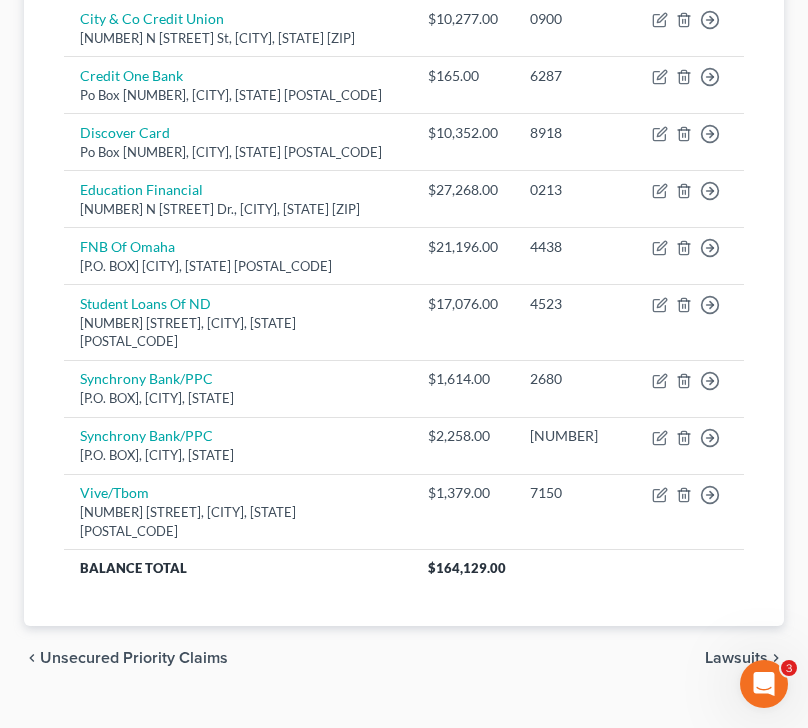 click on "Unsecured Priority Claims" at bounding box center [134, 658] 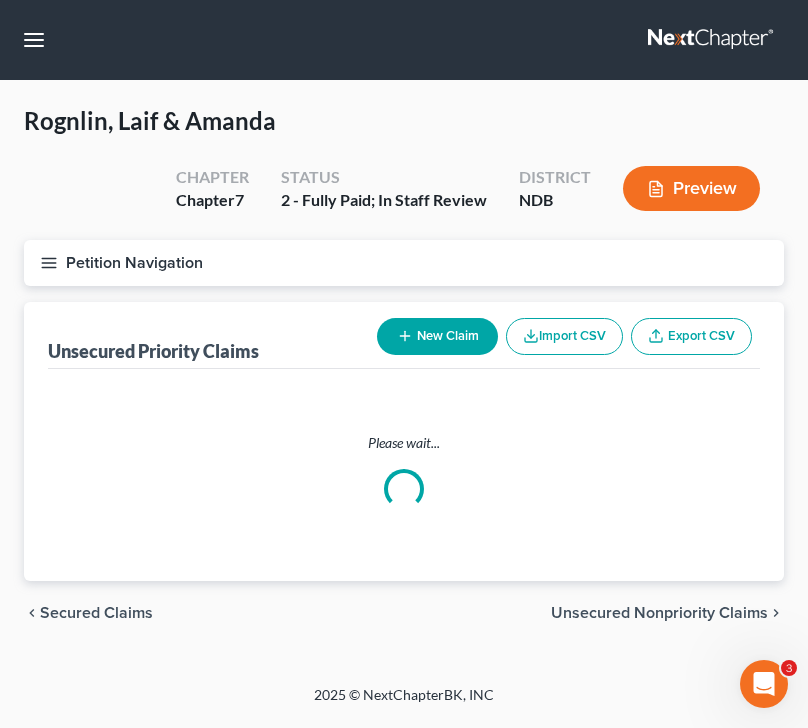 scroll, scrollTop: 0, scrollLeft: 0, axis: both 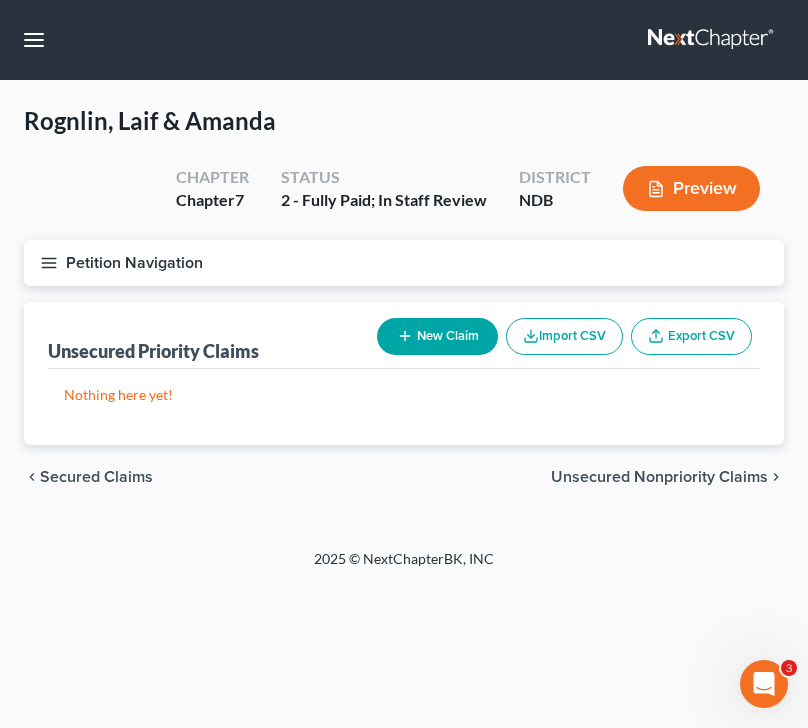 click on "Secured Claims" at bounding box center (96, 477) 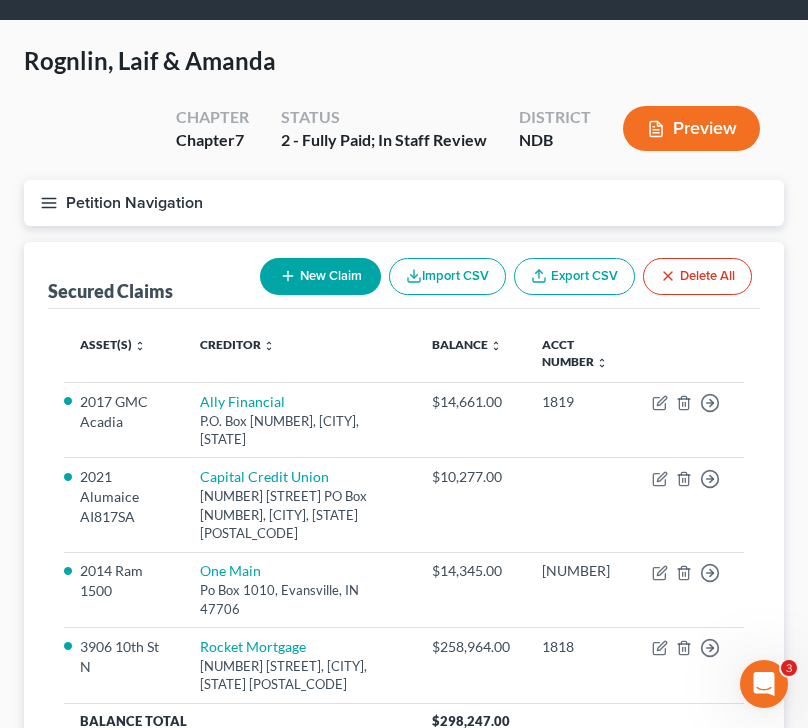 scroll, scrollTop: 61, scrollLeft: 0, axis: vertical 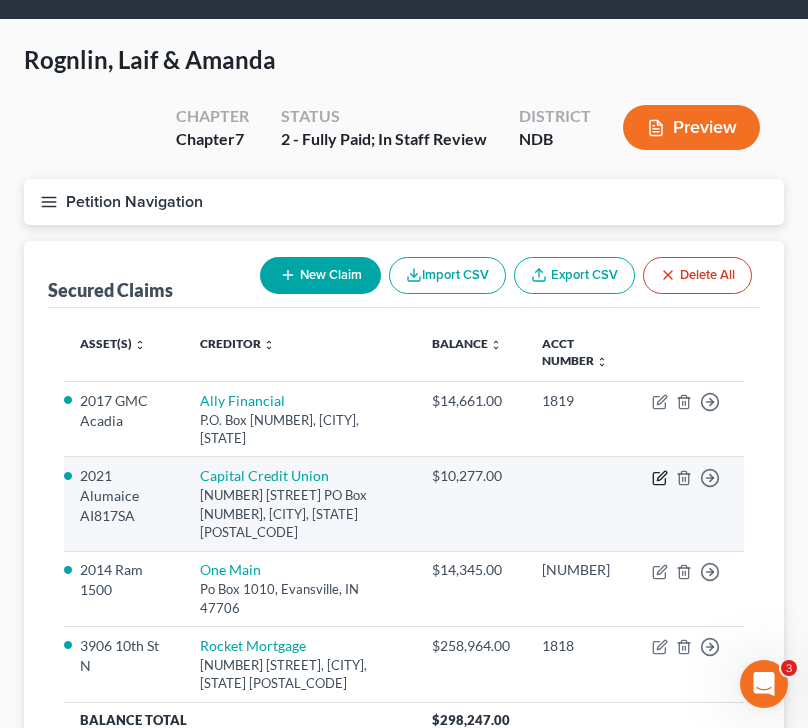 click 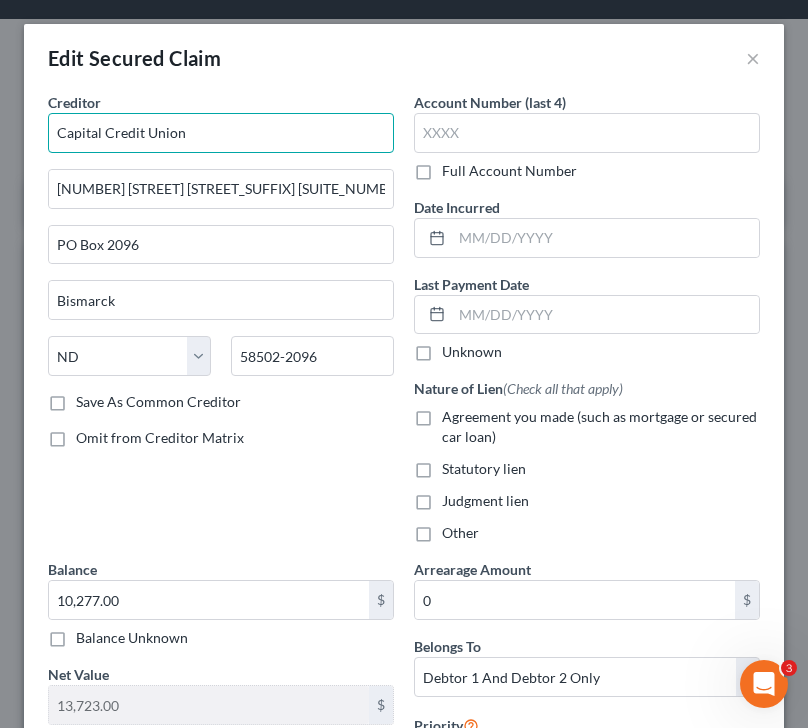 click on "Capital Credit Union" at bounding box center (221, 133) 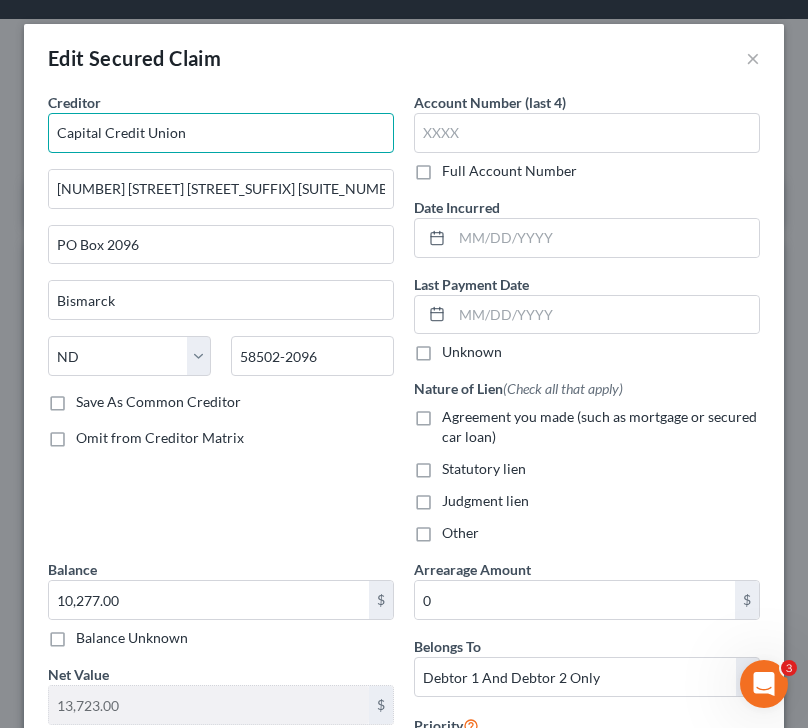 drag, startPoint x: 202, startPoint y: 144, endPoint x: 15, endPoint y: 139, distance: 187.06683 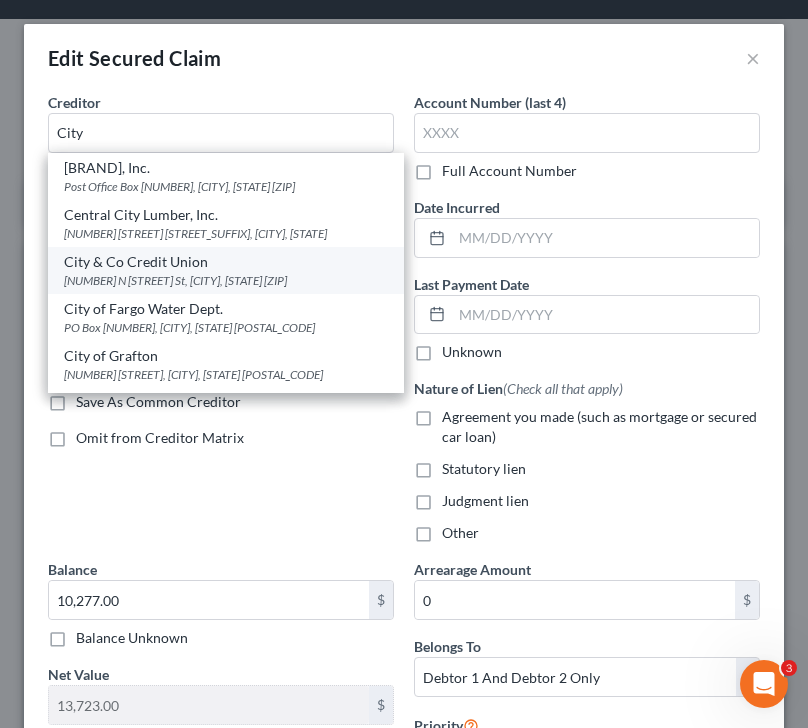 click on "City & Co Credit Union" at bounding box center (226, 262) 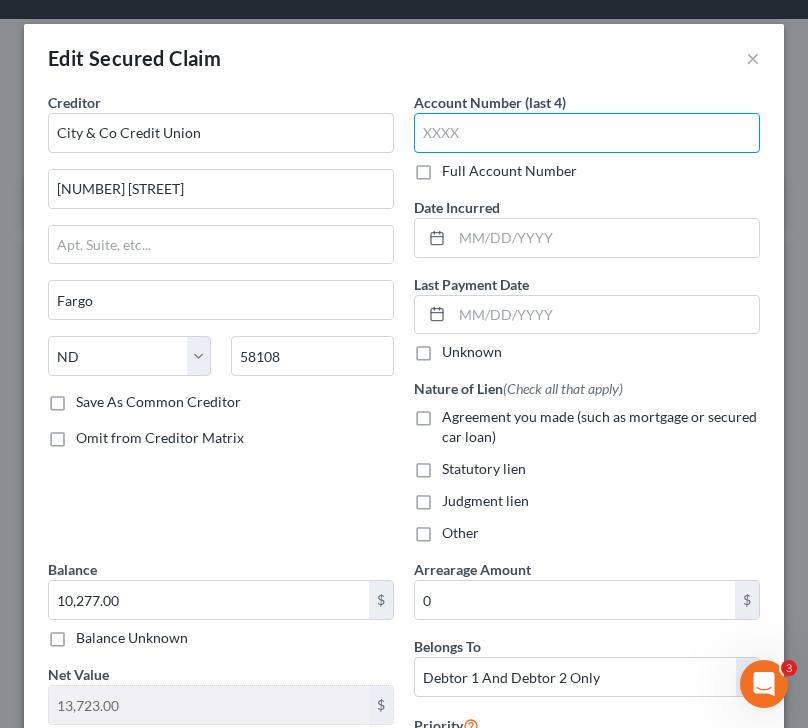 click at bounding box center [587, 133] 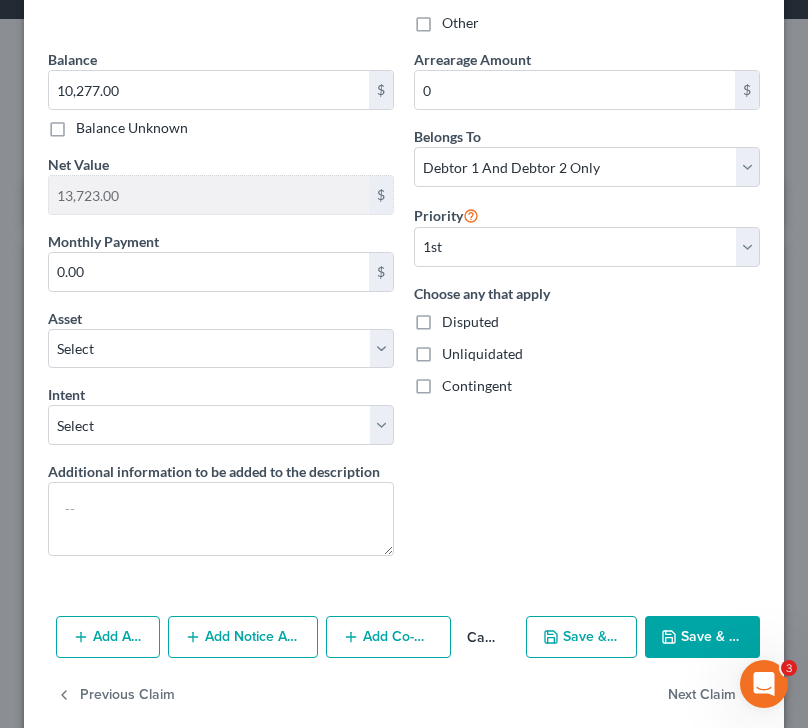 scroll, scrollTop: 512, scrollLeft: 0, axis: vertical 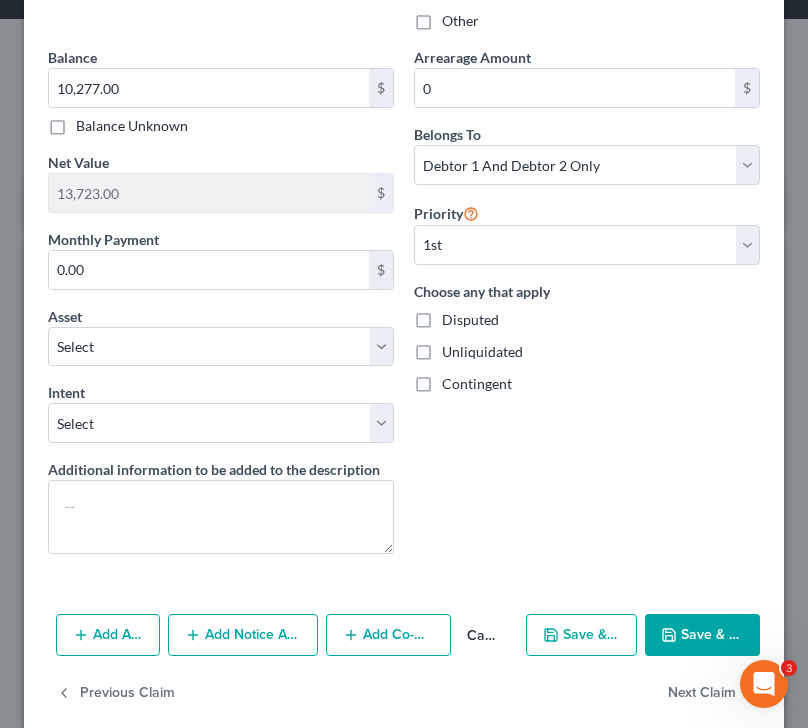 click 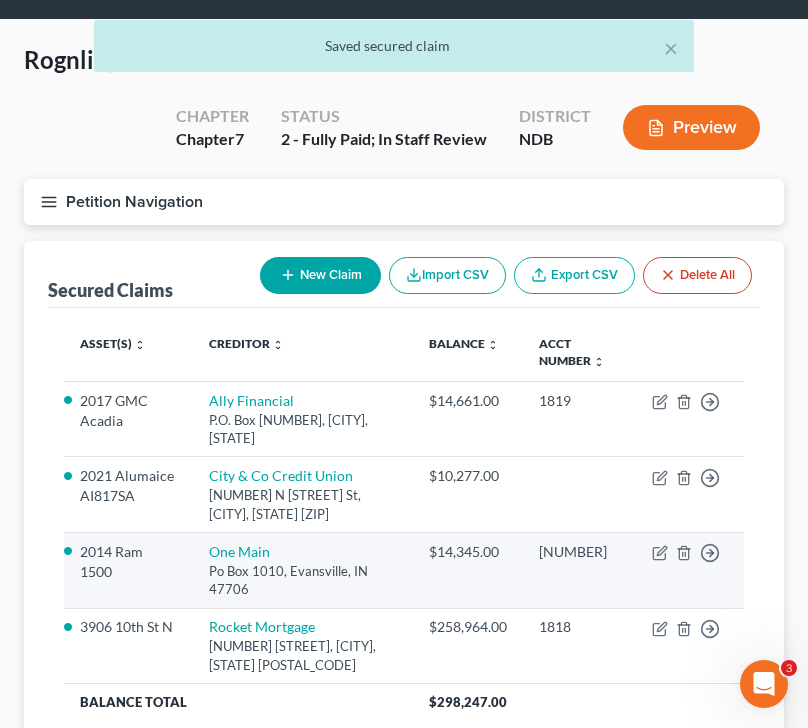 scroll, scrollTop: 232, scrollLeft: 0, axis: vertical 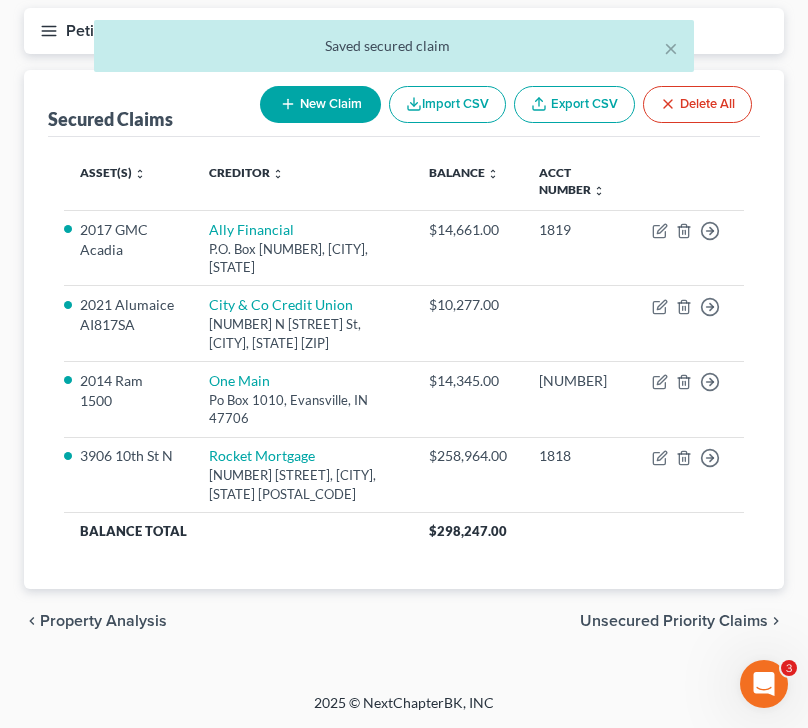 click on "Unsecured Priority Claims" at bounding box center [674, 621] 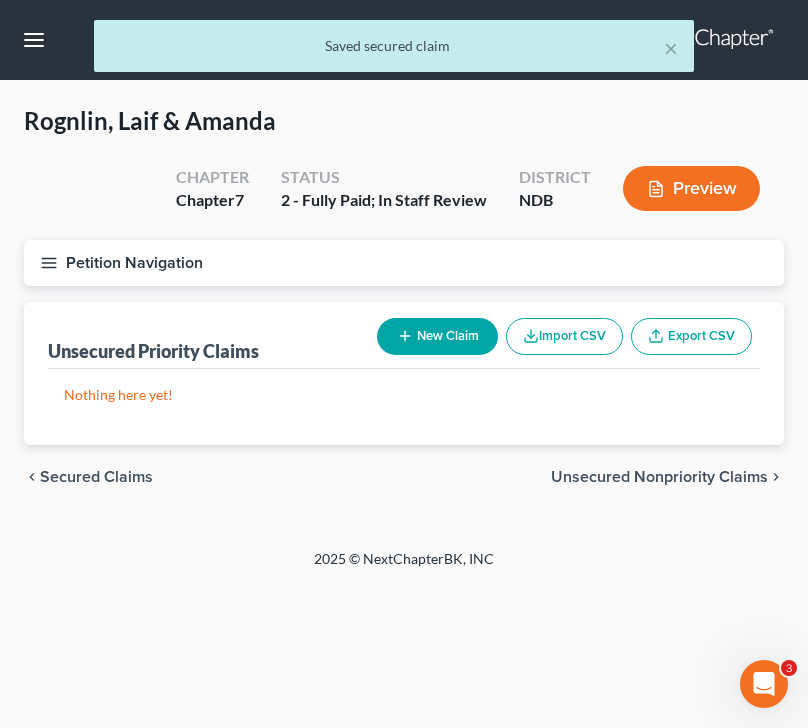 scroll, scrollTop: 0, scrollLeft: 0, axis: both 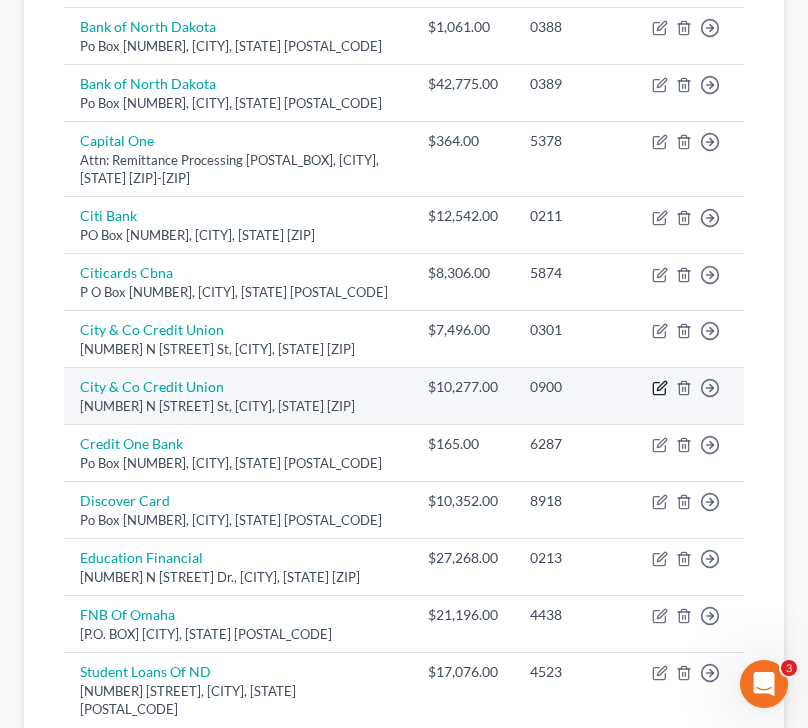 click 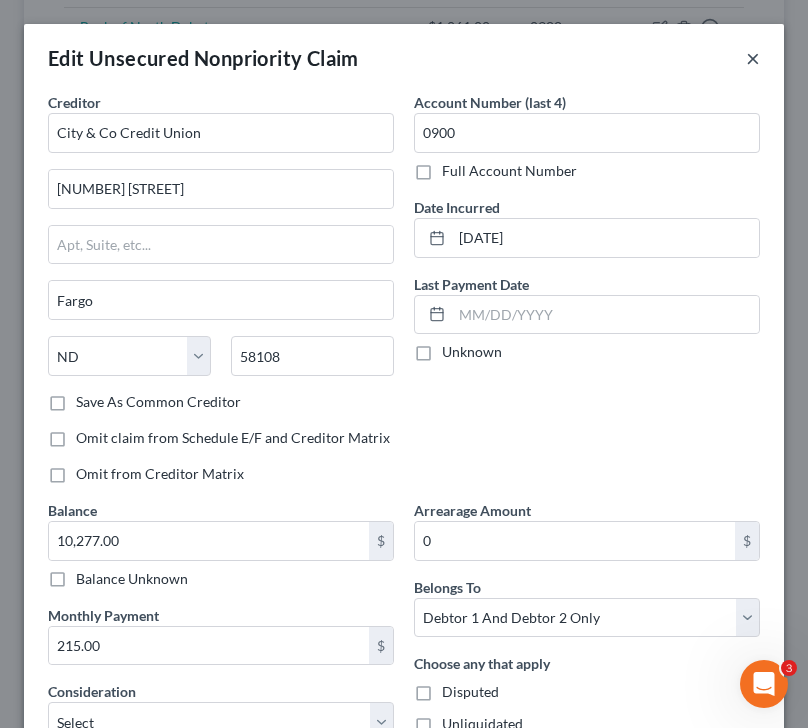 click on "×" at bounding box center [753, 58] 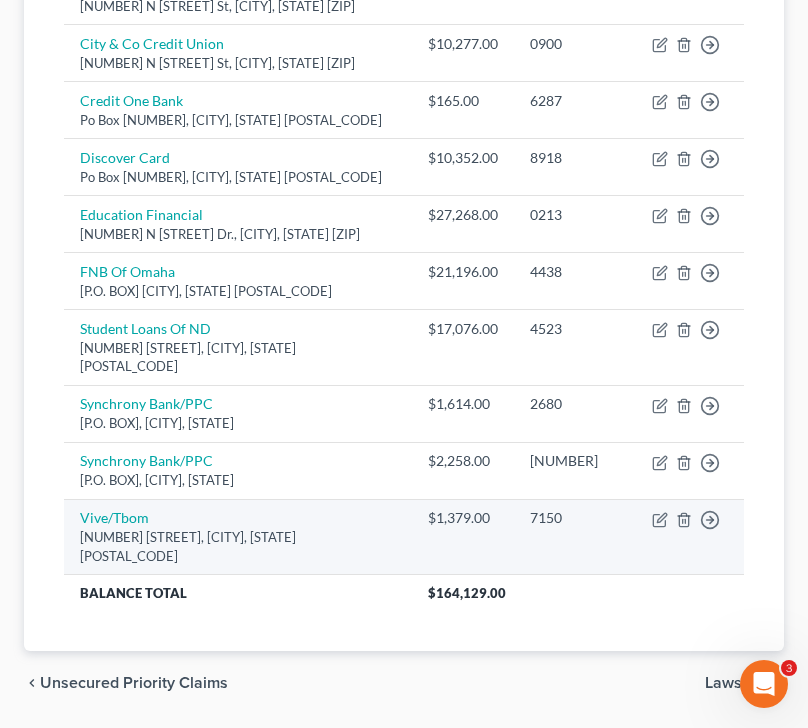 scroll, scrollTop: 827, scrollLeft: 0, axis: vertical 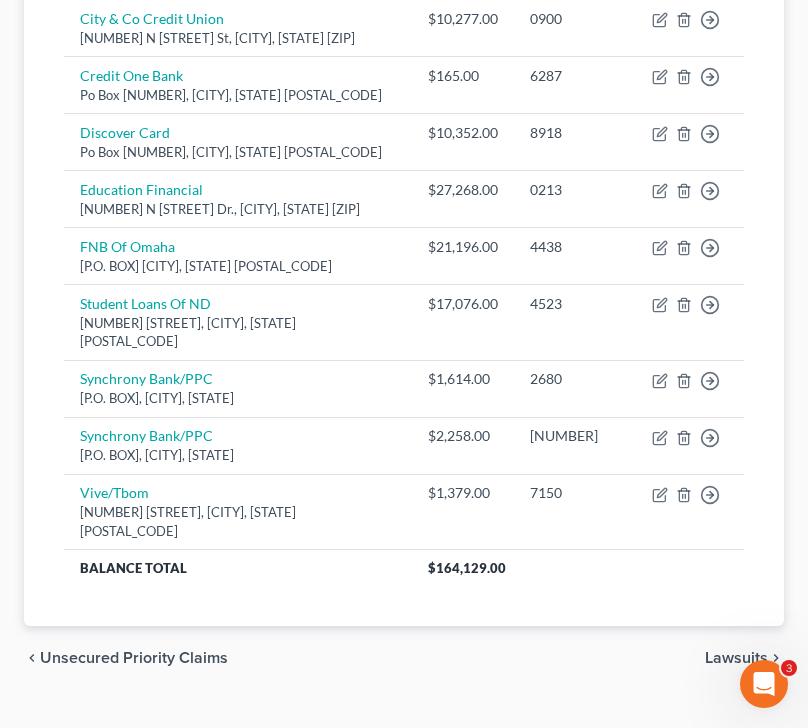 click on "chevron_left
Unsecured Priority Claims
Lawsuits
chevron_right" at bounding box center (404, 658) 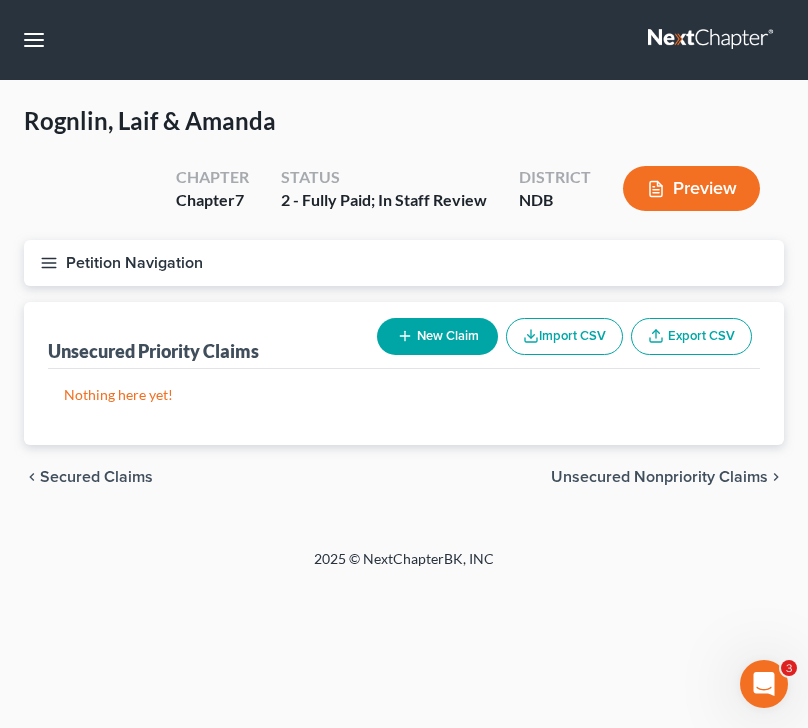 scroll, scrollTop: 0, scrollLeft: 0, axis: both 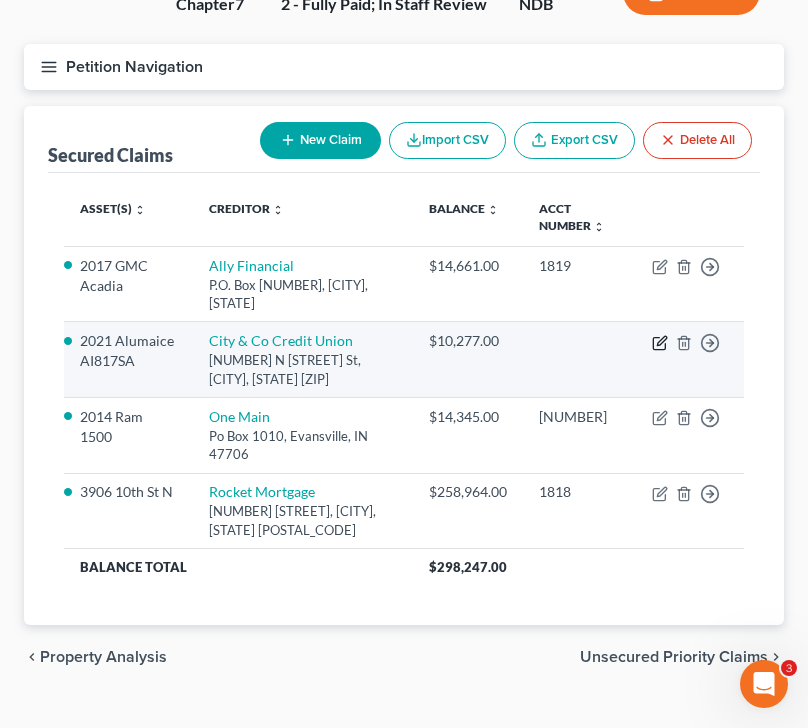 click 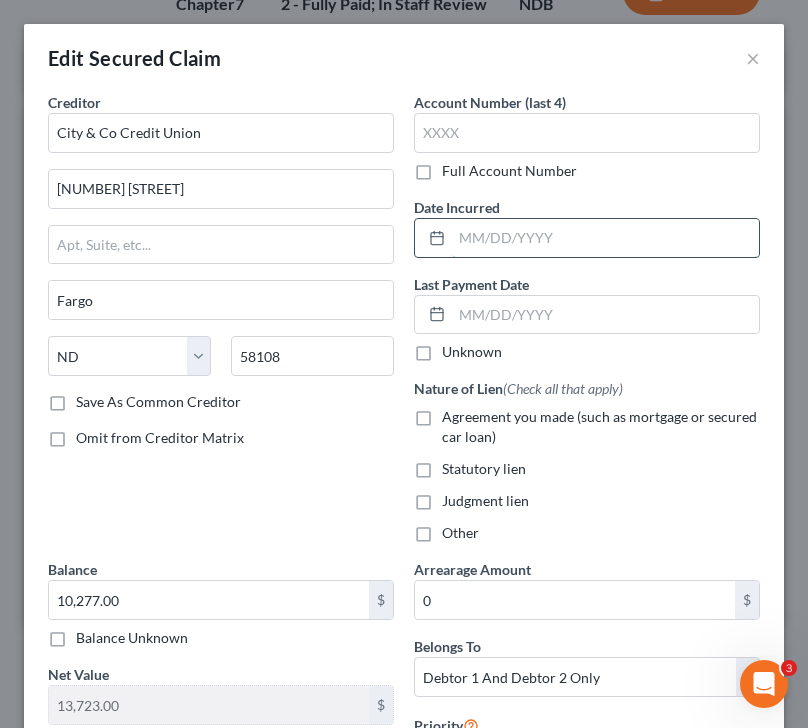 click at bounding box center (605, 238) 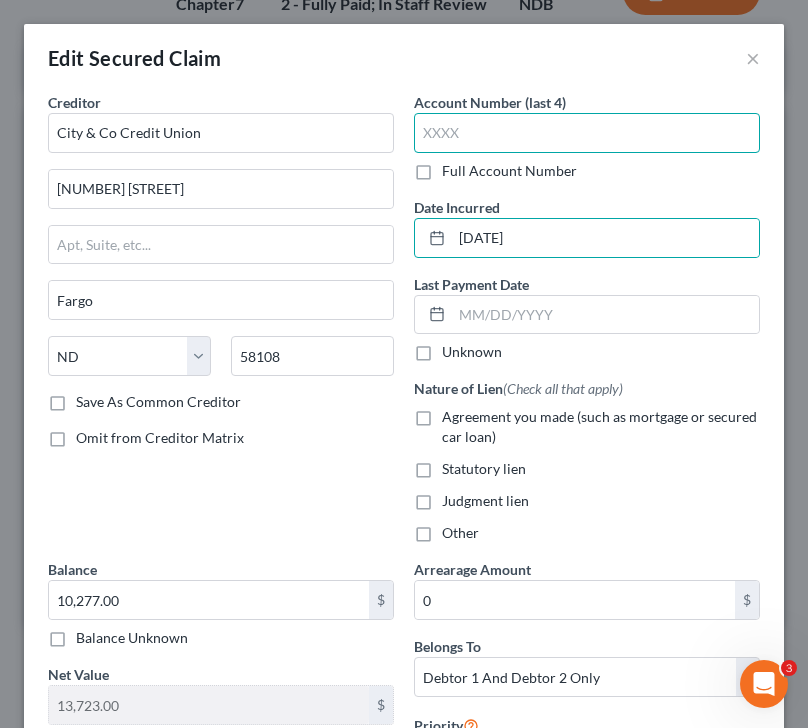 click at bounding box center (587, 133) 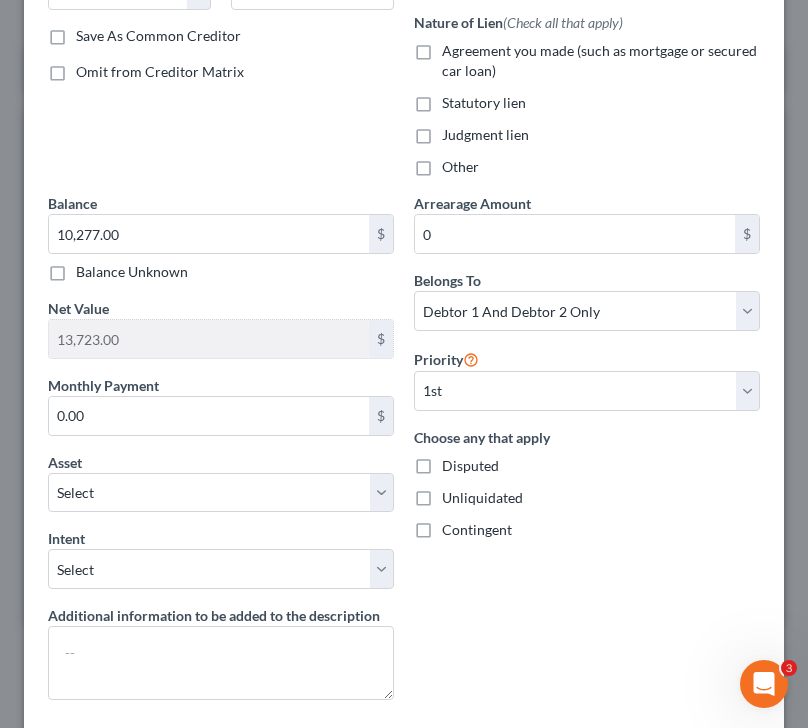 scroll, scrollTop: 537, scrollLeft: 0, axis: vertical 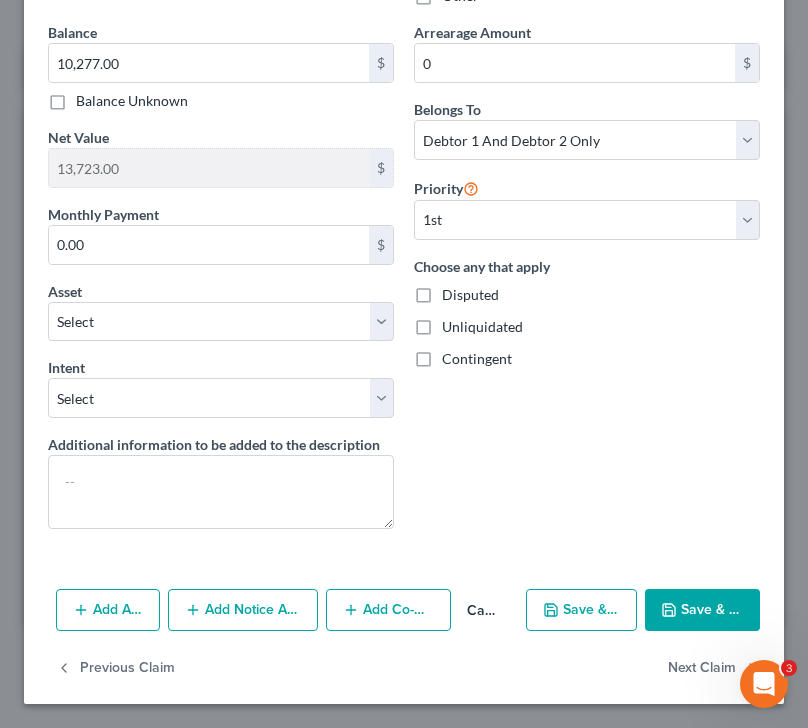 click on "Save & Close" at bounding box center [702, 610] 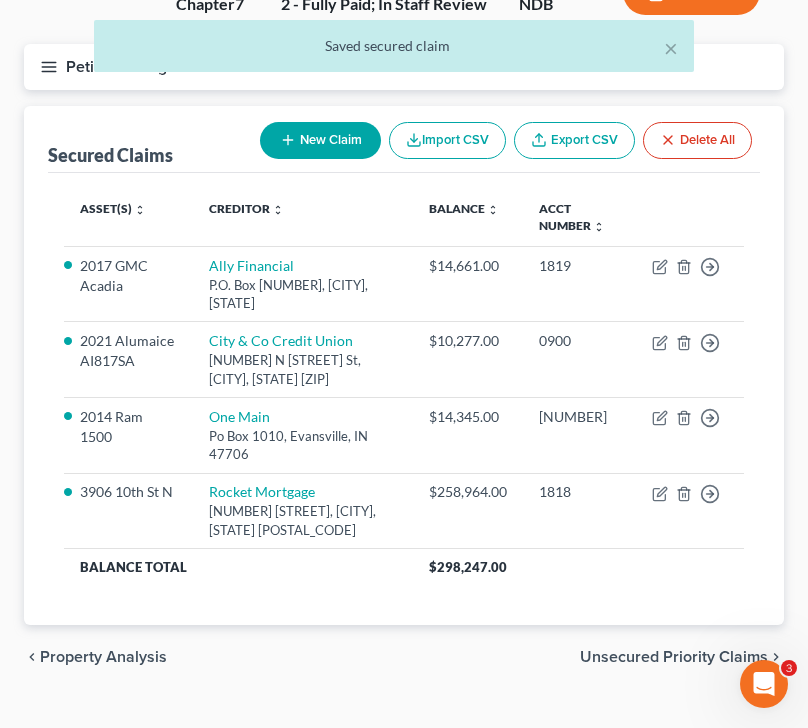 scroll, scrollTop: 232, scrollLeft: 0, axis: vertical 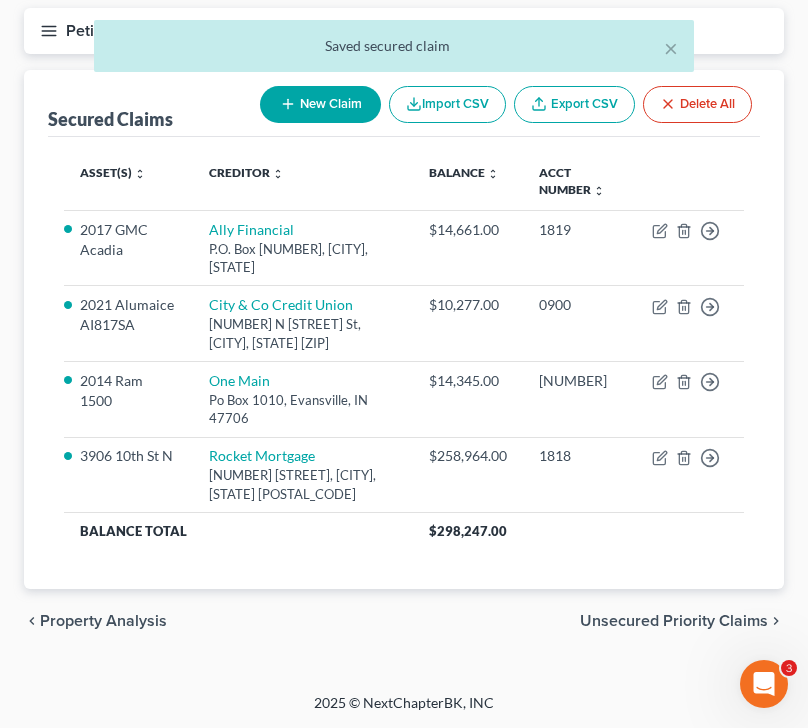 click on "chevron_left
Property Analysis
Unsecured Priority Claims
chevron_right" at bounding box center [404, 621] 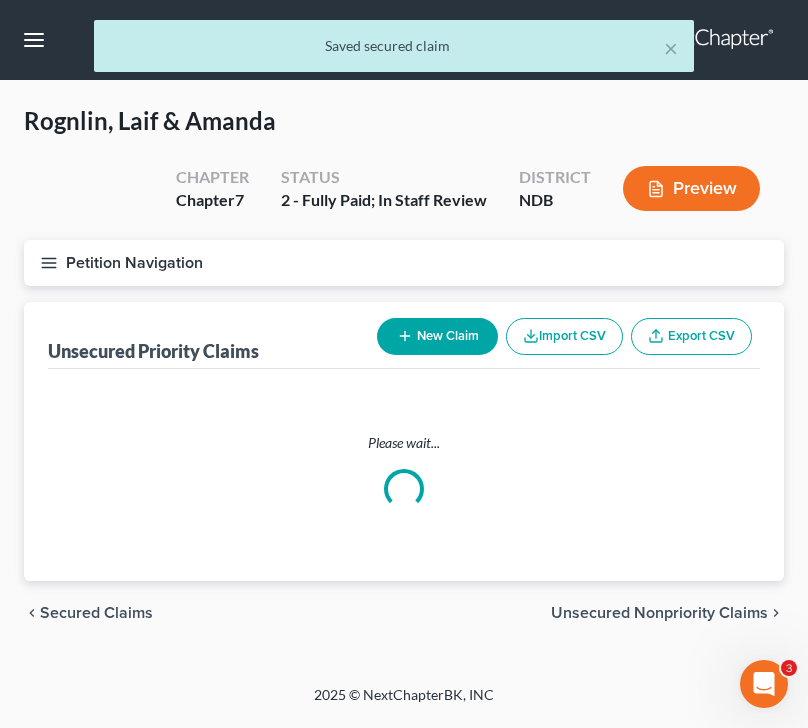 scroll, scrollTop: 0, scrollLeft: 0, axis: both 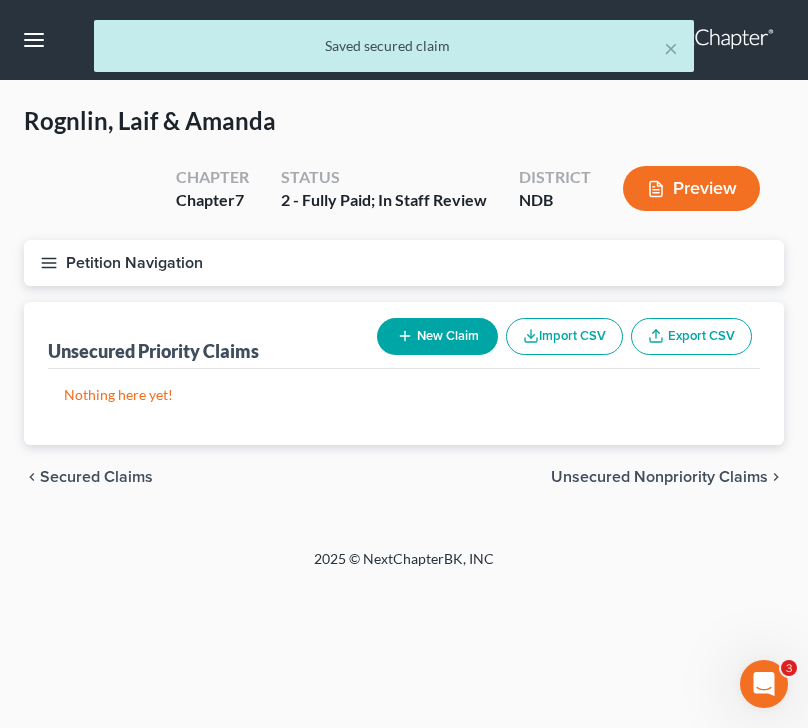 click on "Unsecured Nonpriority Claims" at bounding box center (659, 477) 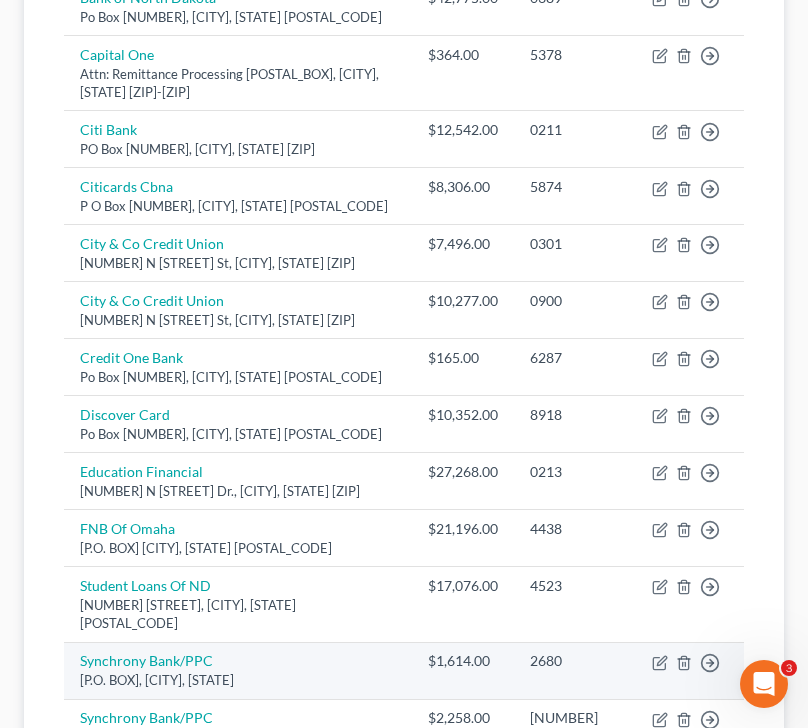 scroll, scrollTop: 543, scrollLeft: 0, axis: vertical 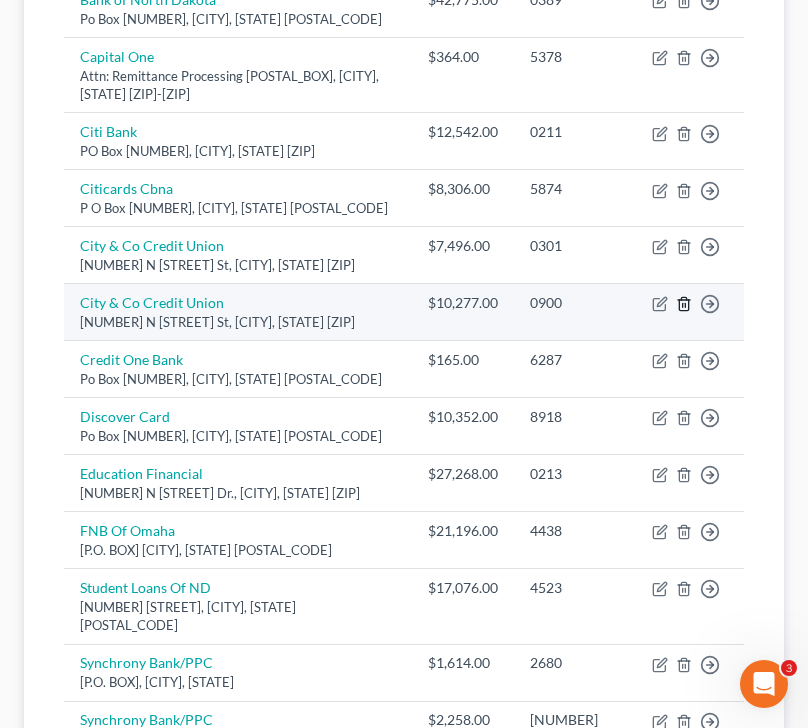 click 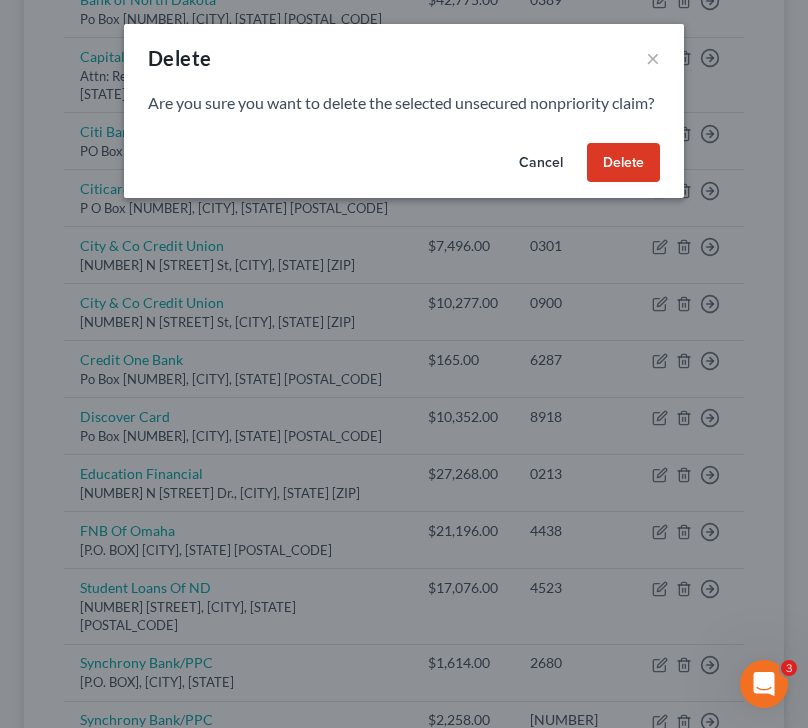 click on "Delete" at bounding box center (623, 163) 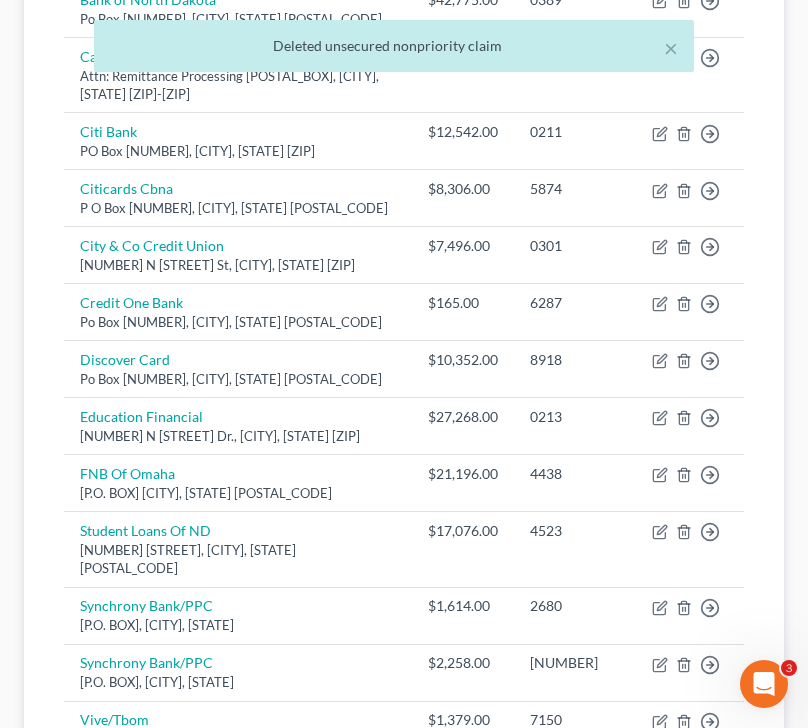 scroll, scrollTop: 770, scrollLeft: 0, axis: vertical 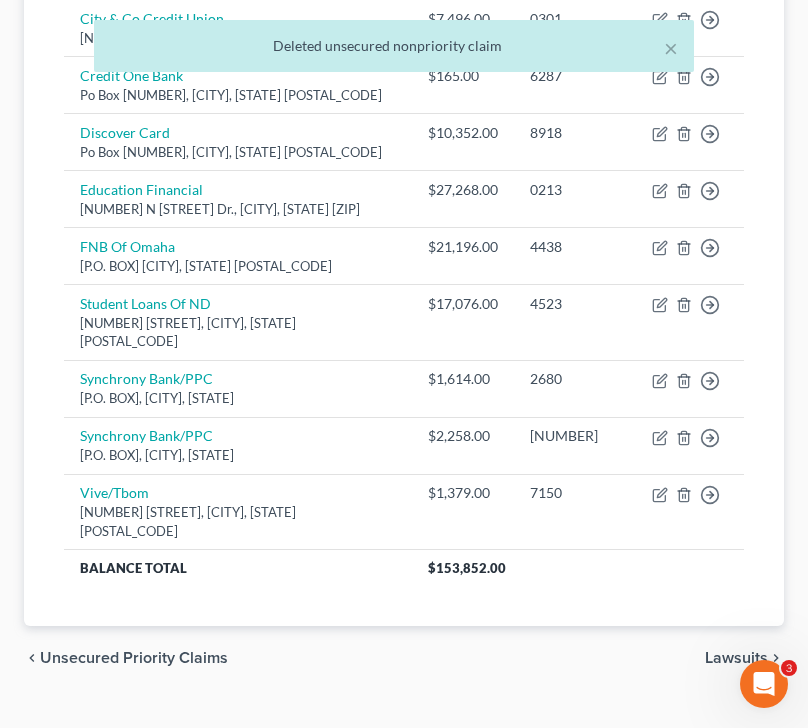 click on "Lawsuits" at bounding box center [736, 658] 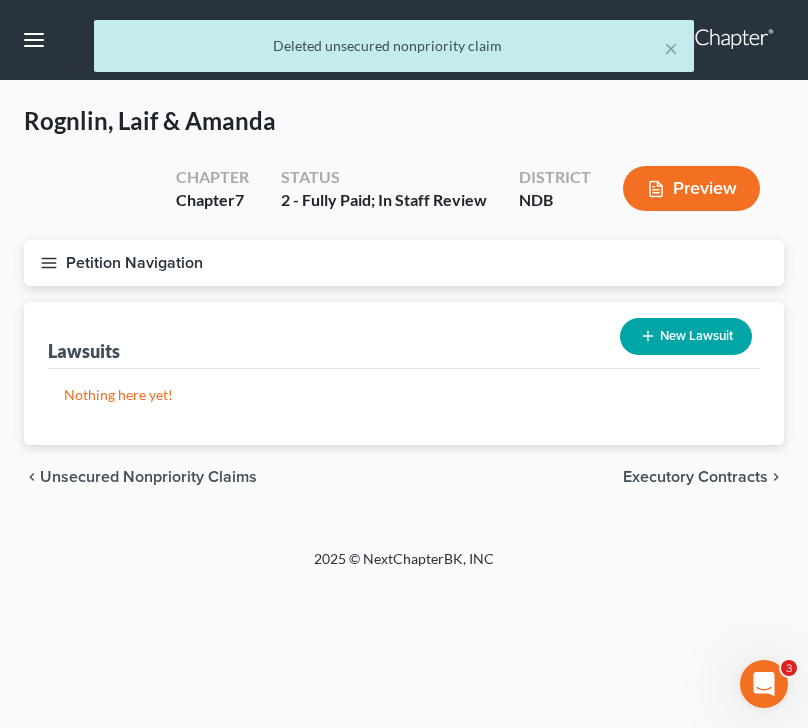 scroll, scrollTop: 0, scrollLeft: 0, axis: both 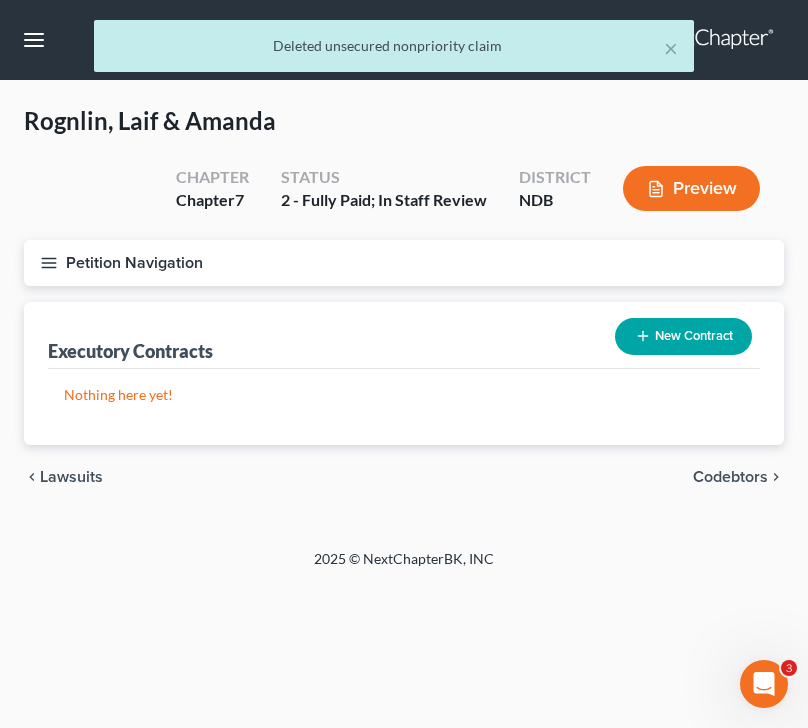 click on "chevron_left
Lawsuits
Codebtors
chevron_right" at bounding box center (404, 477) 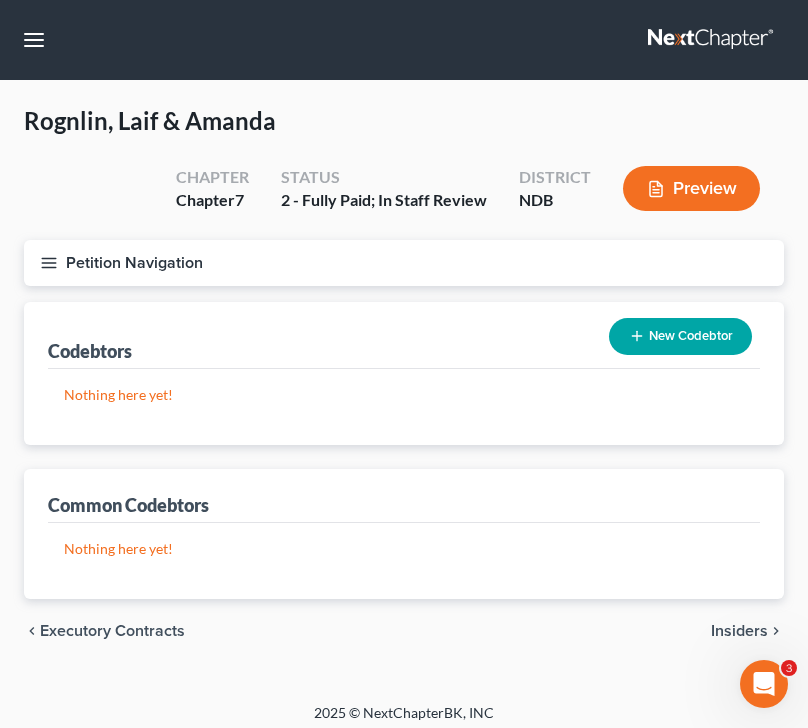 scroll, scrollTop: 10, scrollLeft: 0, axis: vertical 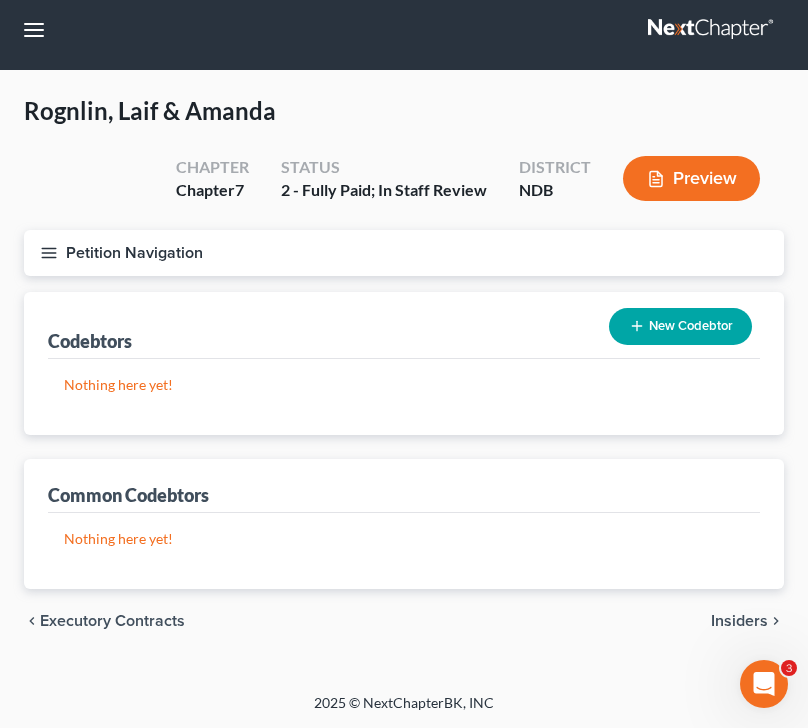 click on "Insiders" at bounding box center (739, 621) 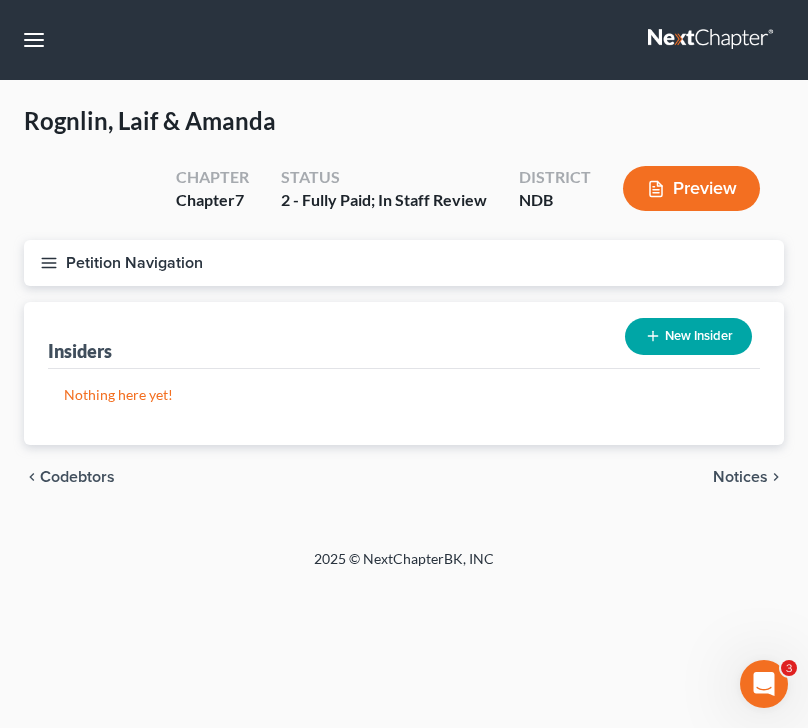 click on "Notices" at bounding box center [740, 477] 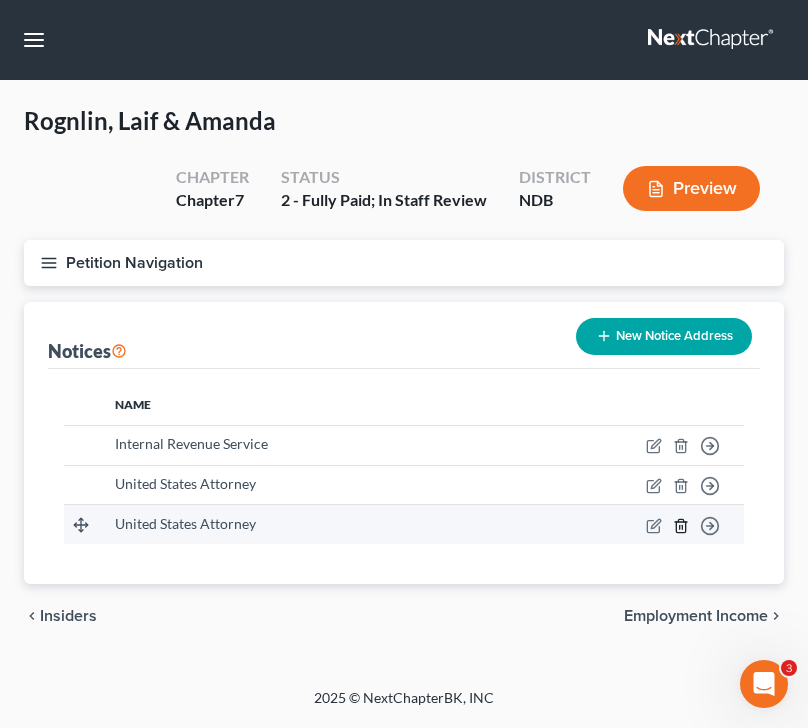 click 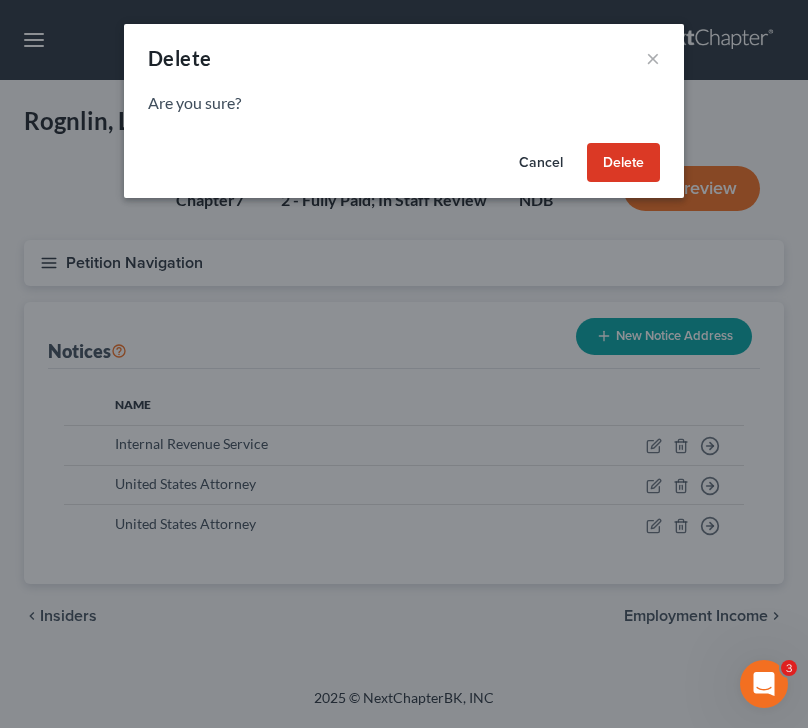 click on "Delete" at bounding box center (623, 163) 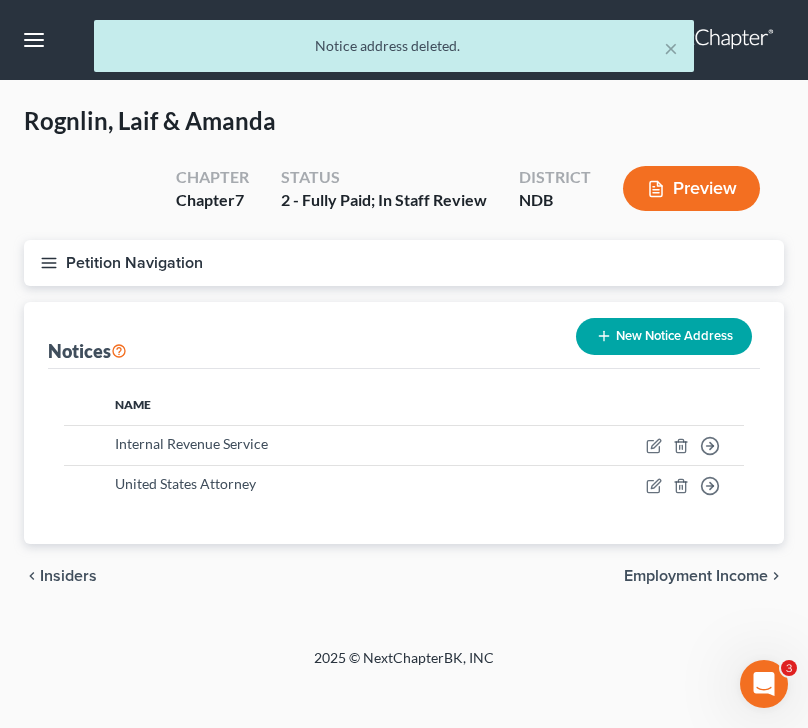 click on "Employment Income" at bounding box center [696, 576] 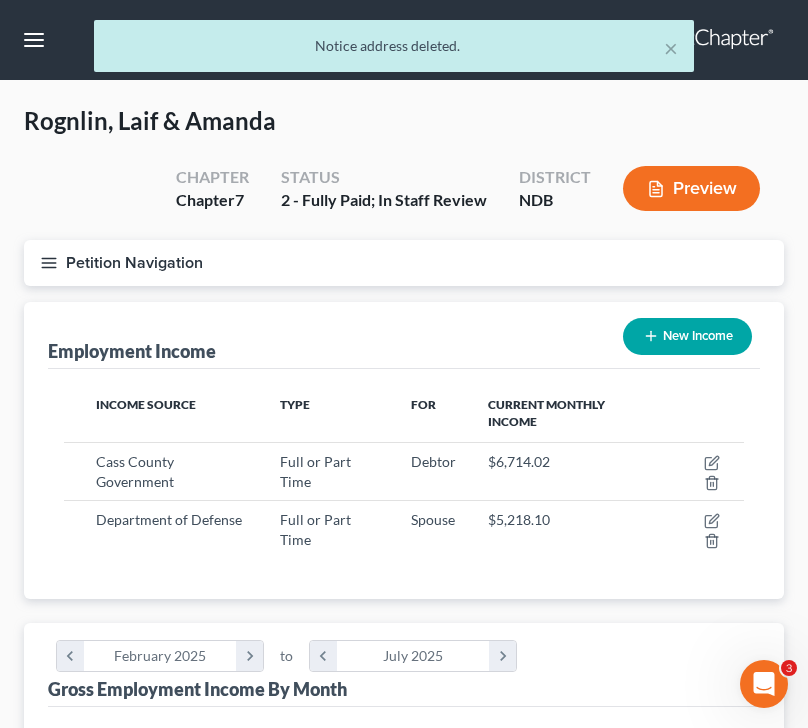 scroll, scrollTop: 999660, scrollLeft: 999280, axis: both 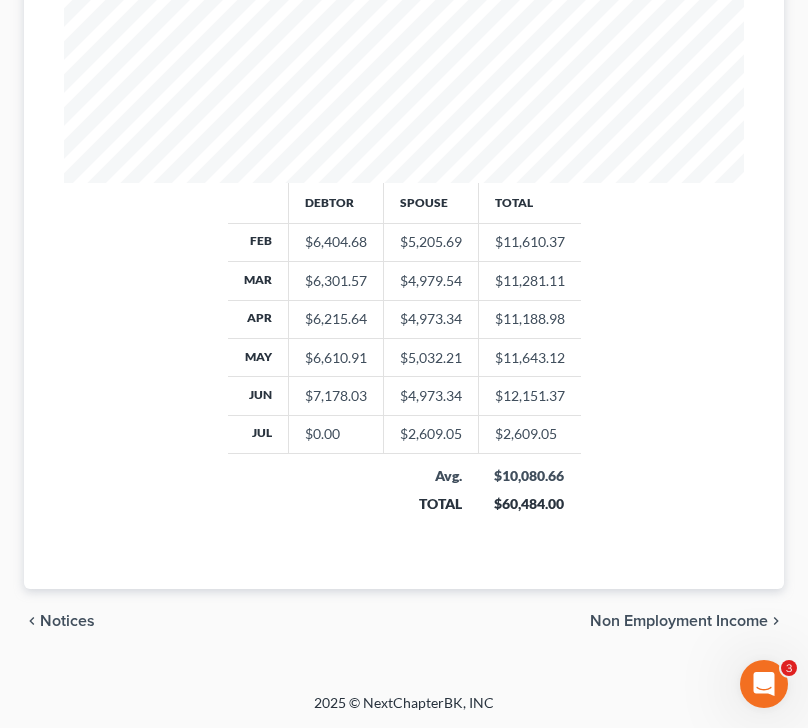 click on "chevron_left
Notices
Non Employment Income
chevron_right" at bounding box center (404, 621) 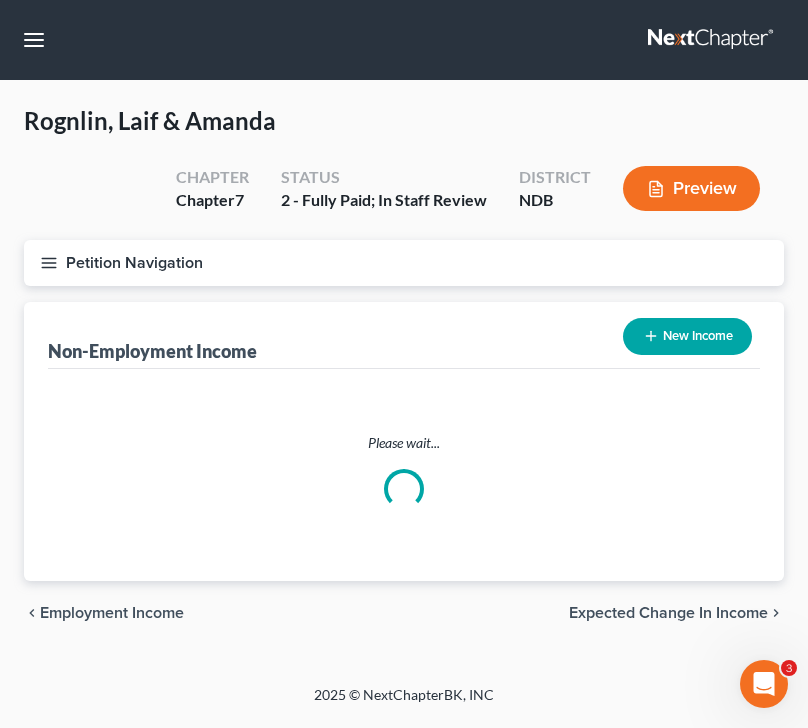 scroll, scrollTop: 0, scrollLeft: 0, axis: both 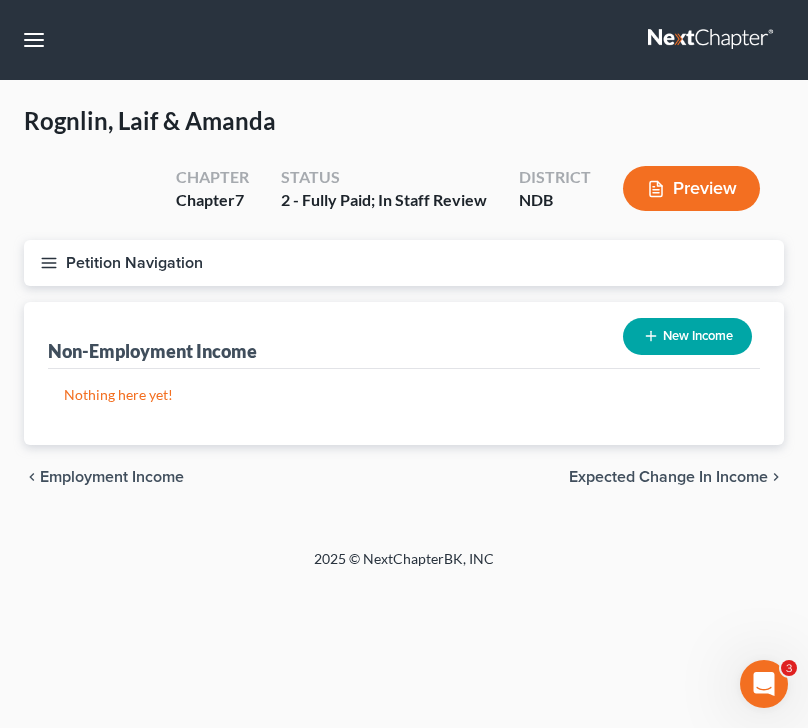 click on "Expected Change in Income" at bounding box center (668, 477) 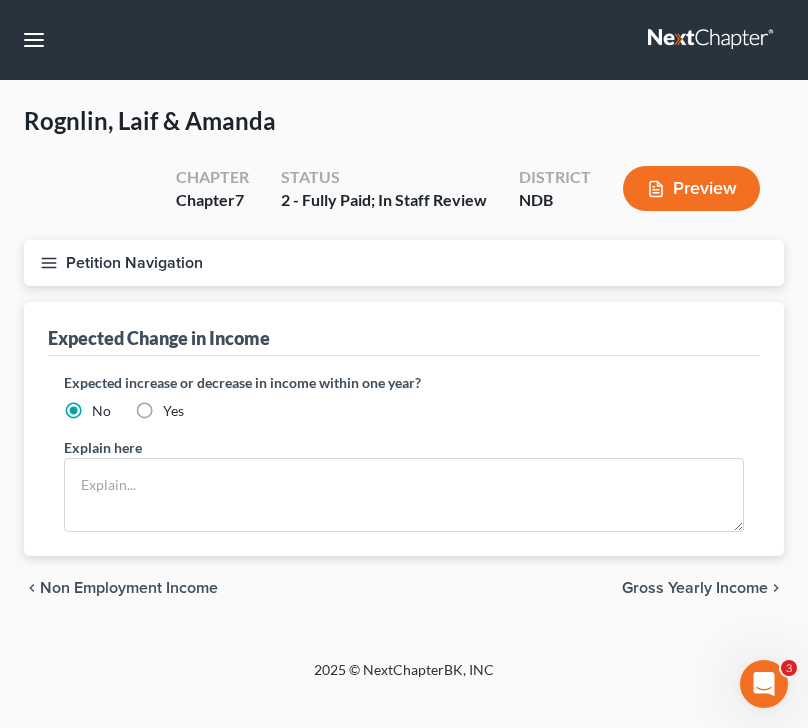 click on "chevron_left
Non Employment Income
Gross Yearly Income
chevron_right" at bounding box center [404, 588] 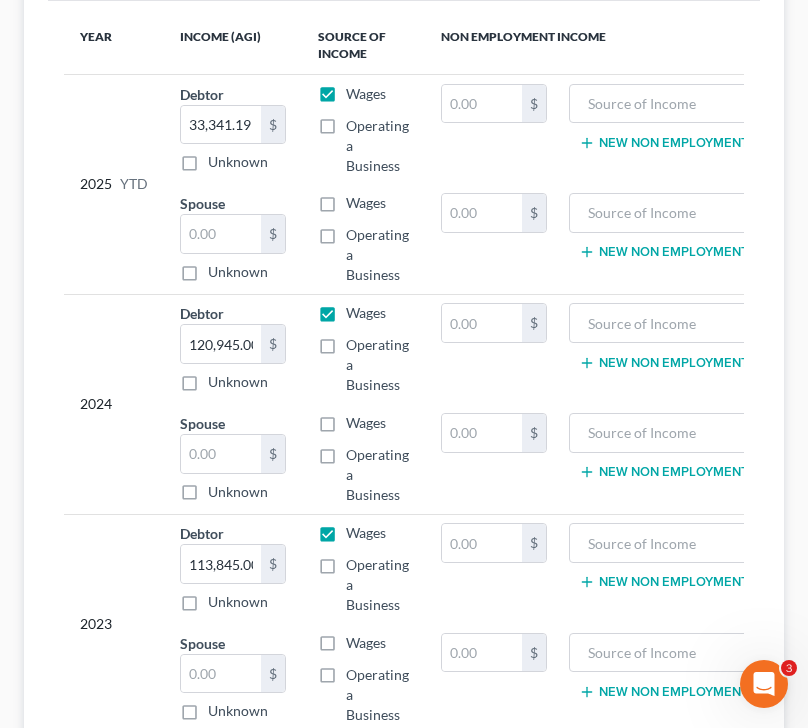 scroll, scrollTop: 539, scrollLeft: 0, axis: vertical 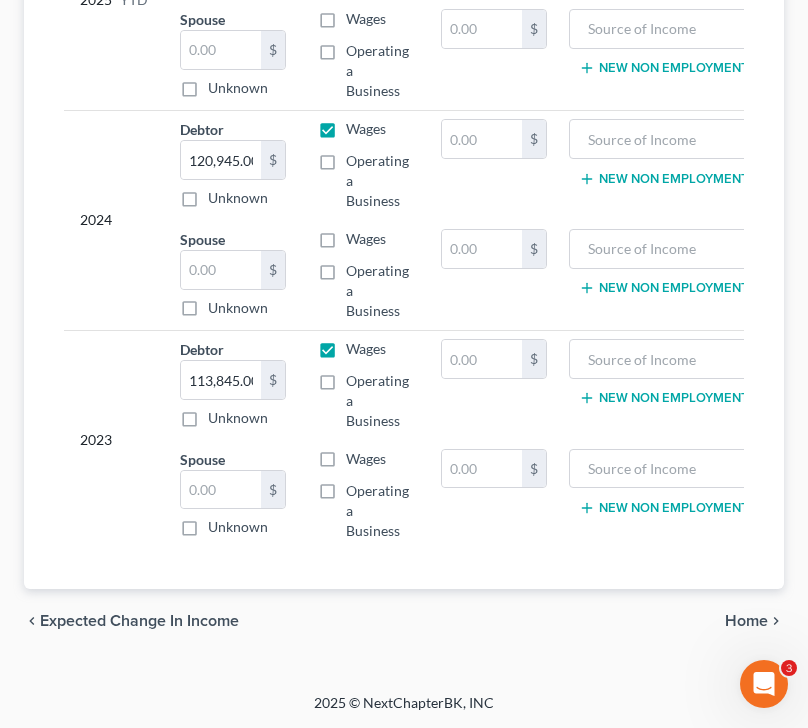 click on "Home" at bounding box center [746, 621] 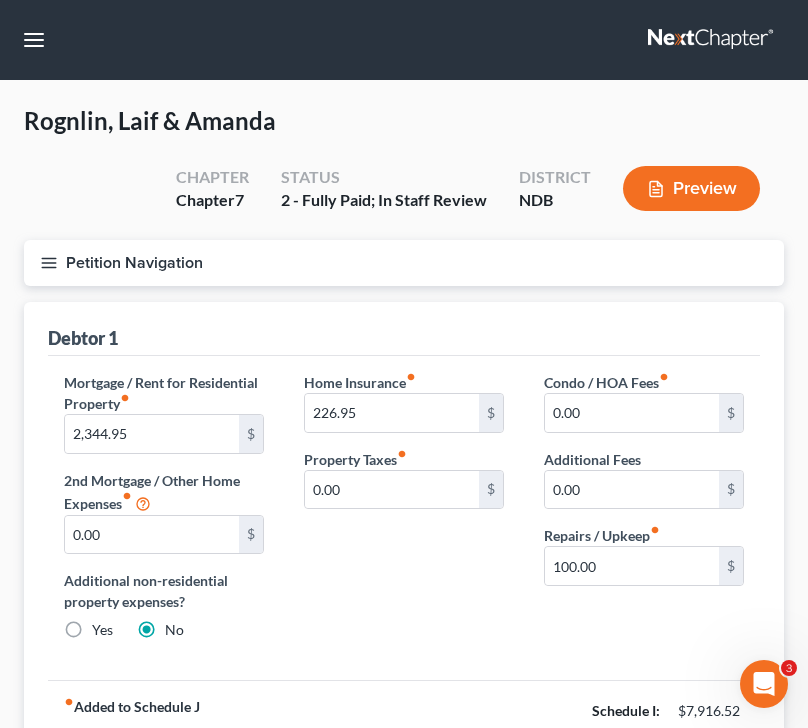 scroll, scrollTop: 208, scrollLeft: 0, axis: vertical 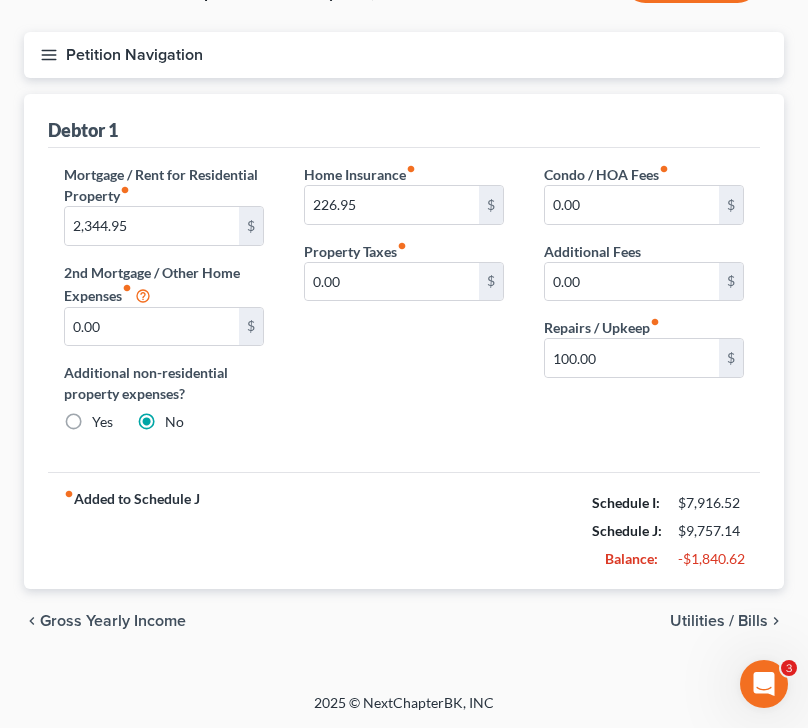 click on "Utilities / Bills" at bounding box center (719, 621) 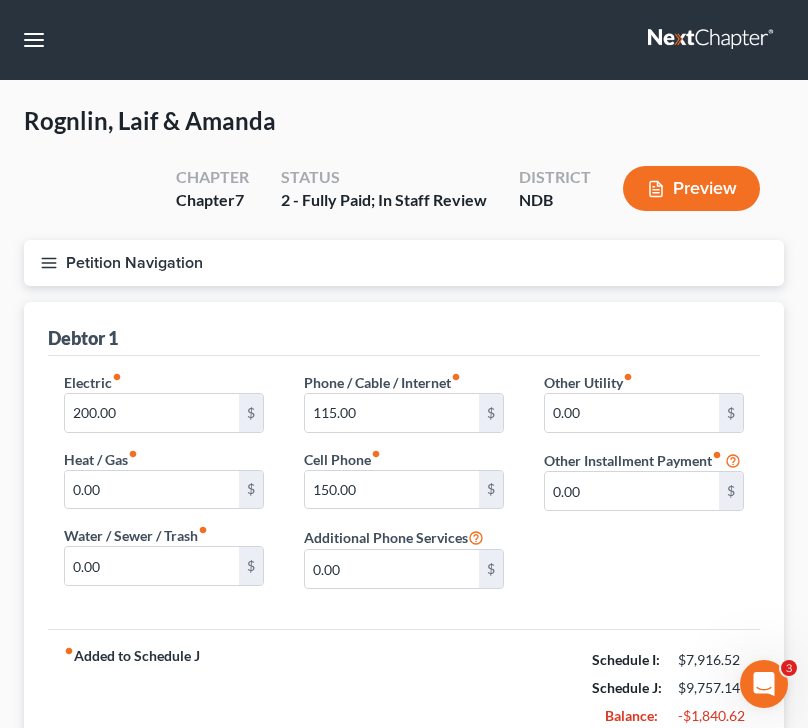 scroll, scrollTop: 157, scrollLeft: 0, axis: vertical 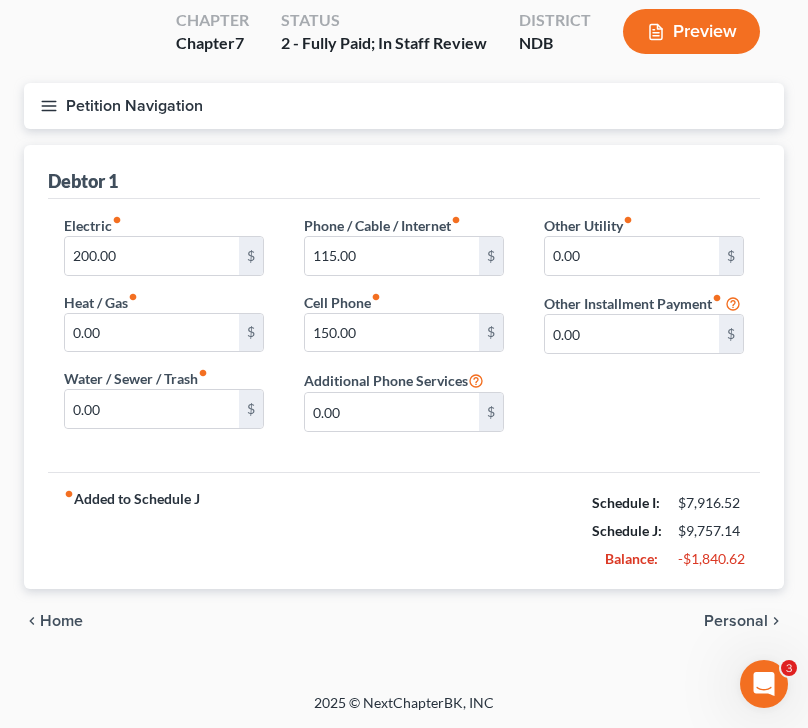 click on "Personal" at bounding box center (736, 621) 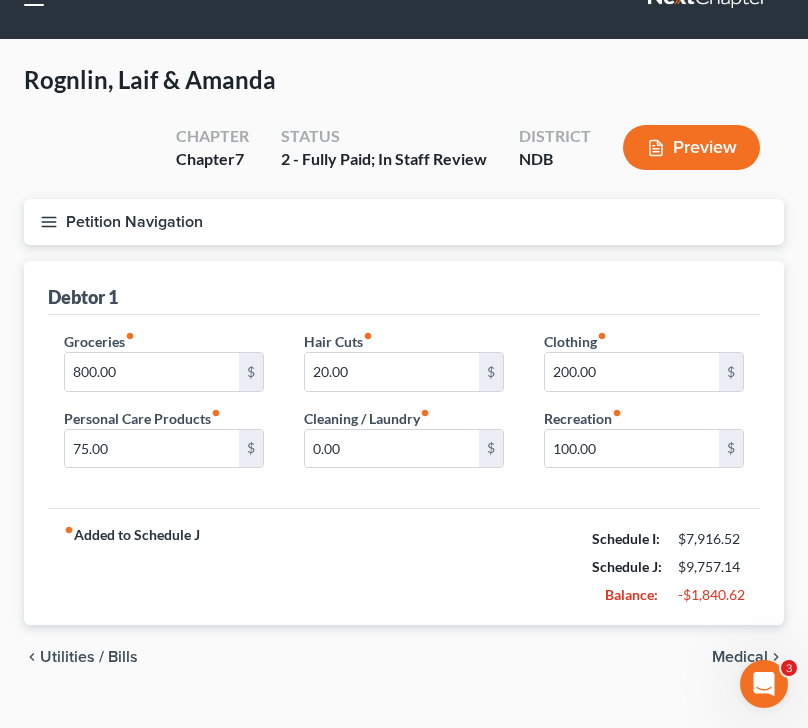 scroll, scrollTop: 0, scrollLeft: 0, axis: both 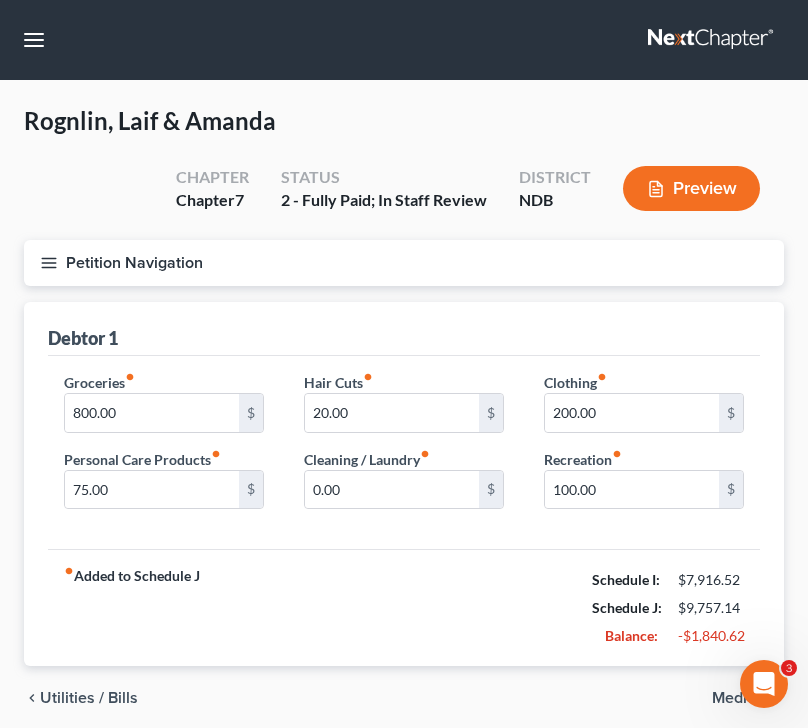 click on "Petition Navigation" at bounding box center (404, 263) 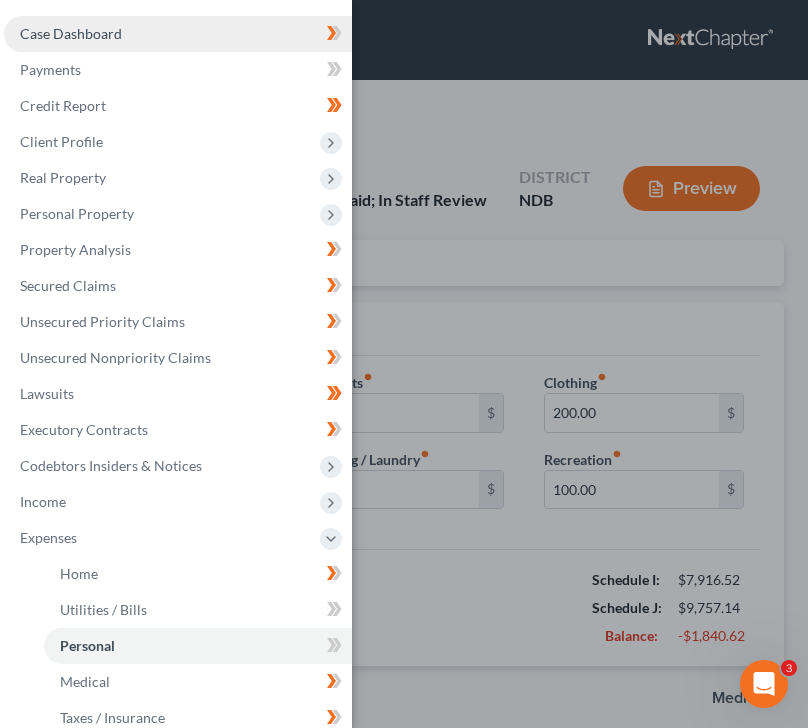 click on "Case Dashboard" at bounding box center [178, 34] 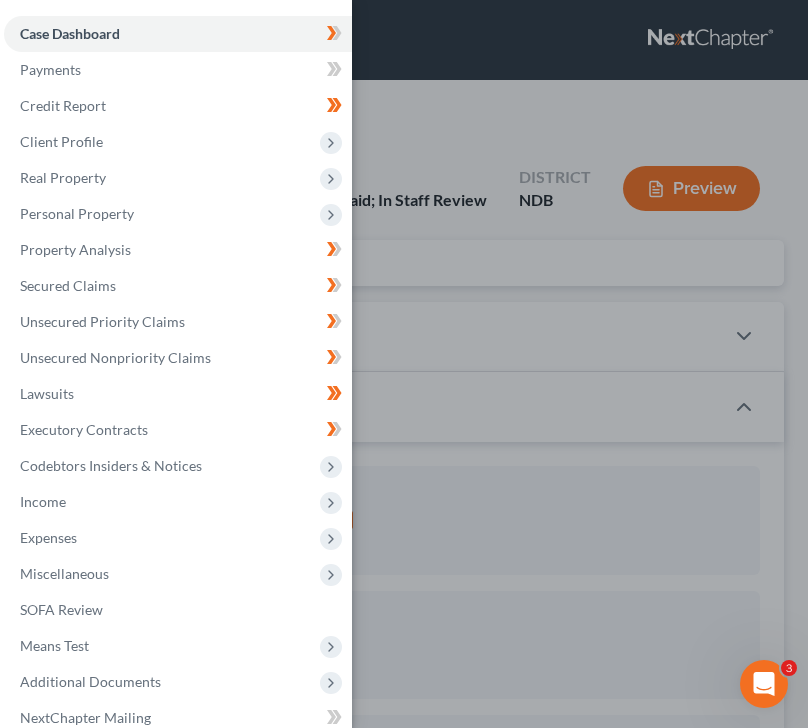 click on "Case Dashboard
Payments
Invoices
Payments
Payments
Credit Report
Client Profile" at bounding box center (404, 364) 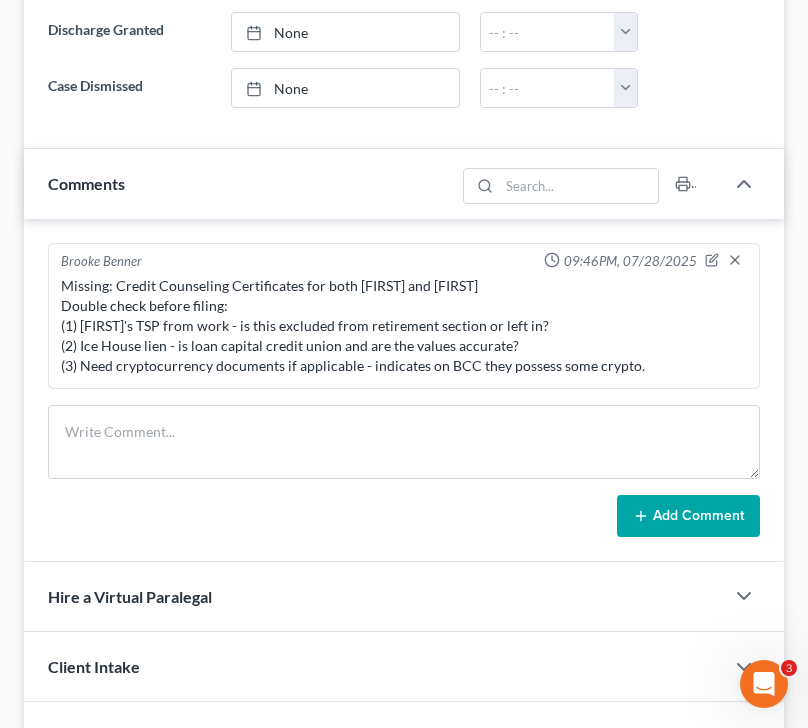 scroll, scrollTop: 1379, scrollLeft: 0, axis: vertical 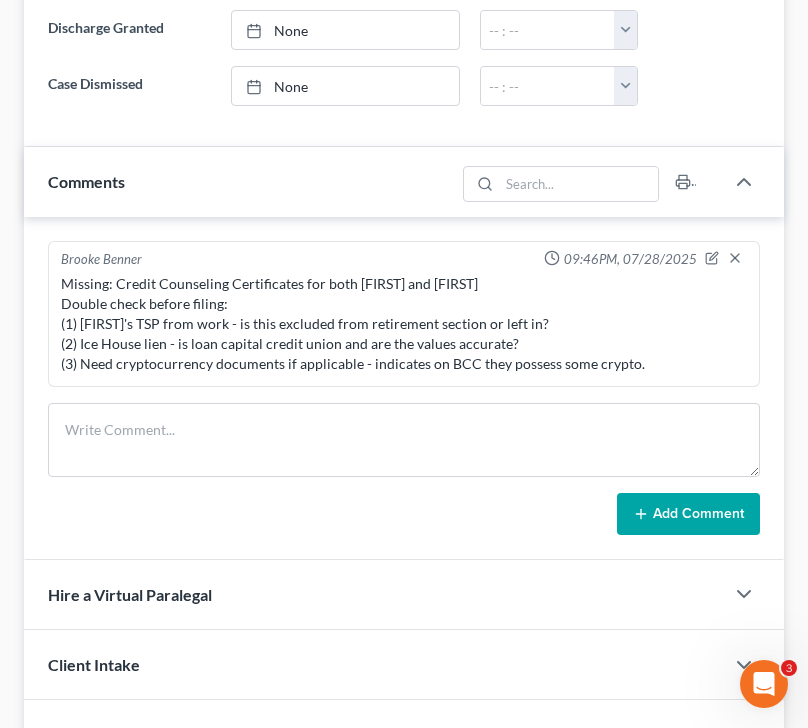 click on "Missing: Credit Counseling Certificates for both [FIRST] and [FIRST]
Double check before filing:
(1) [FIRST]'s TSP from work - is this excluded from retirement section or left in?
(2) Ice House lien - is loan capital credit union and are the values accurate?
(3) Need cryptocurrency documents if applicable - indicates on BCC they possess some crypto." at bounding box center (404, 324) 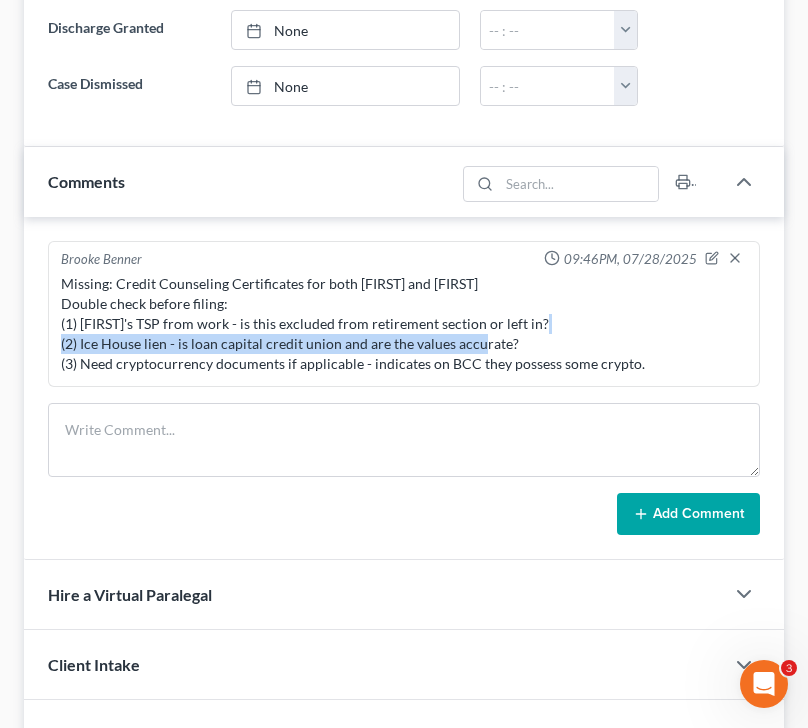 drag, startPoint x: 511, startPoint y: 342, endPoint x: 79, endPoint y: 349, distance: 432.0567 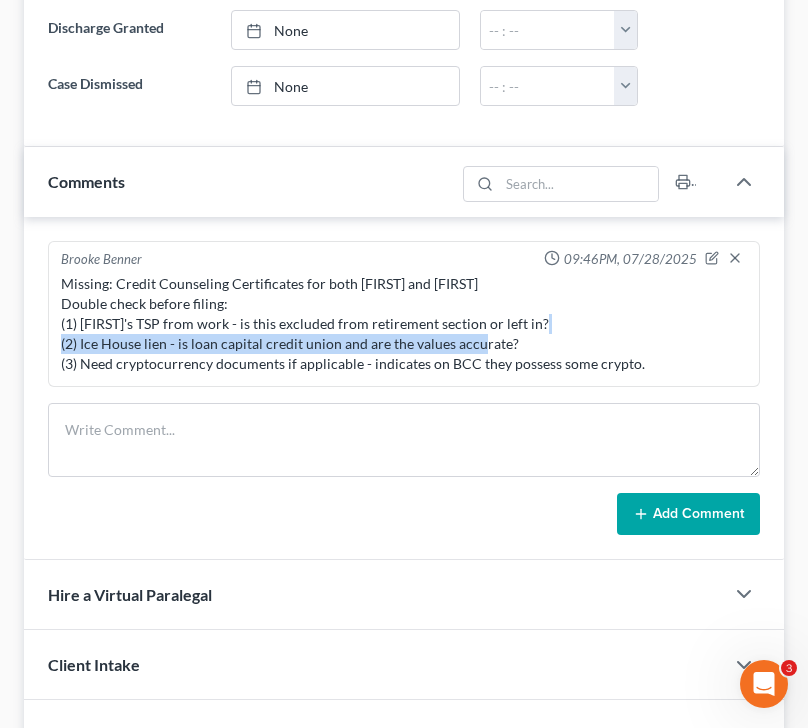 click on "Missing: Credit Counseling Certificates for both [FIRST] and [FIRST]
Double check before filing:
(1) [FIRST]'s TSP from work - is this excluded from retirement section or left in?
(2) Ice House lien - is loan capital credit union and are the values accurate?
(3) Need cryptocurrency documents if applicable - indicates on BCC they possess some crypto." at bounding box center [404, 324] 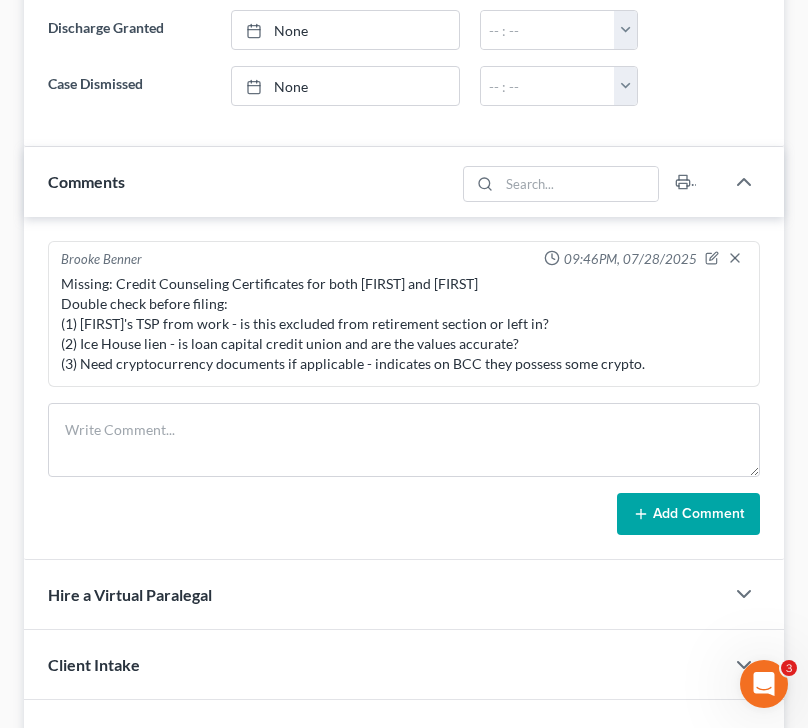 click on "Missing: Credit Counseling Certificates for both [FIRST] and [FIRST]
Double check before filing:
(1) [FIRST]'s TSP from work - is this excluded from retirement section or left in?
(2) Ice House lien - is loan capital credit union and are the values accurate?
(3) Need cryptocurrency documents if applicable - indicates on BCC they possess some crypto." at bounding box center (404, 324) 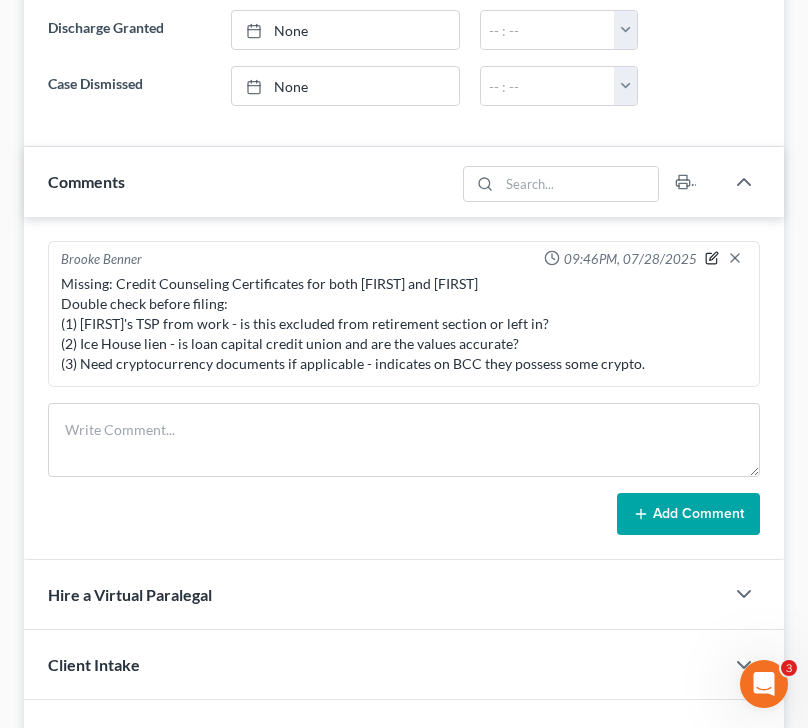 click at bounding box center [728, 260] 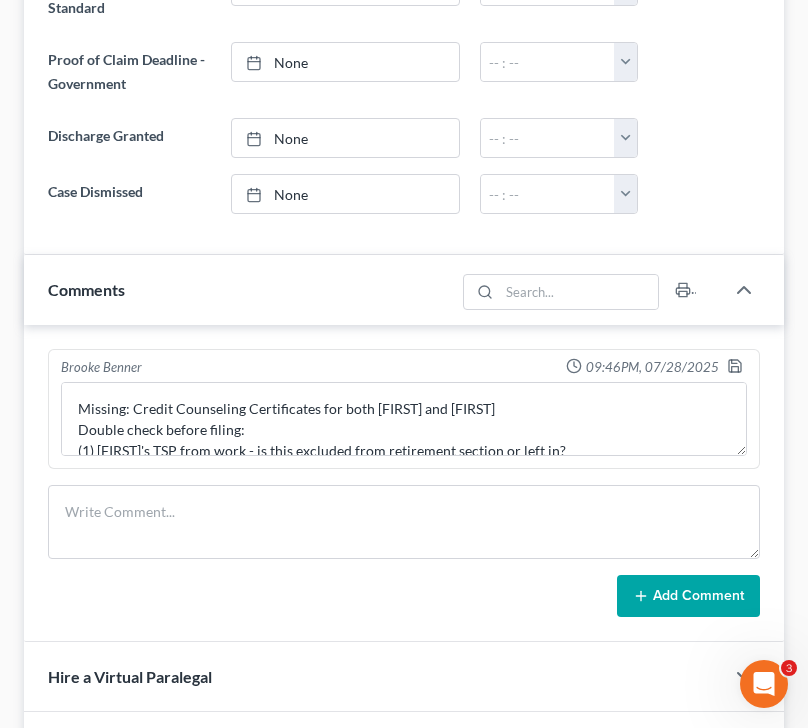 scroll, scrollTop: 1264, scrollLeft: 0, axis: vertical 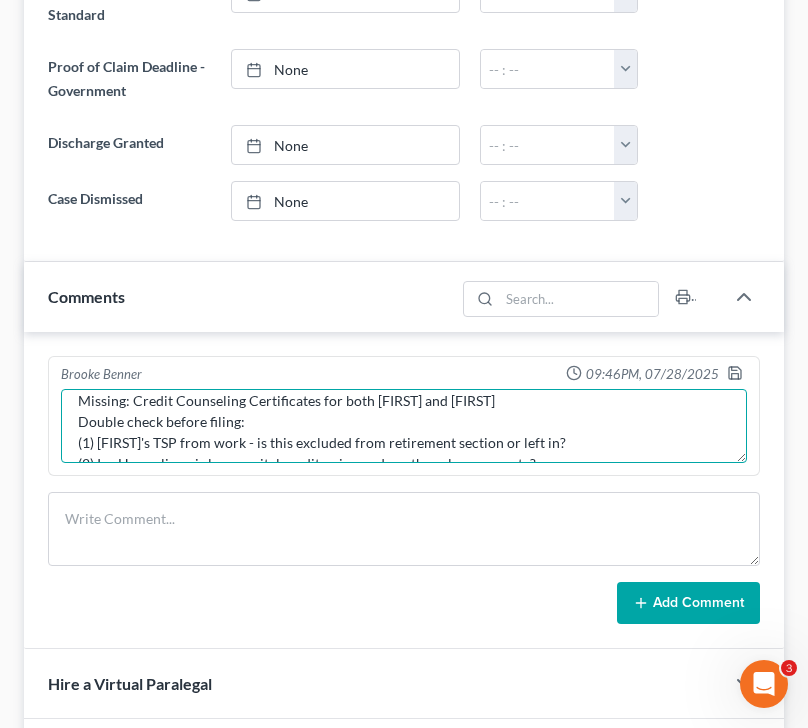 click on "Missing: Credit Counseling Certificates for both [FIRST] and [FIRST]
Double check before filing:
(1) [FIRST]'s TSP from work - is this excluded from retirement section or left in?
(2) Ice House lien - is loan capital credit union and are the values accurate?
(3) Need cryptocurrency documents if applicable - indicates on BCC they possess some crypto." at bounding box center (404, 426) 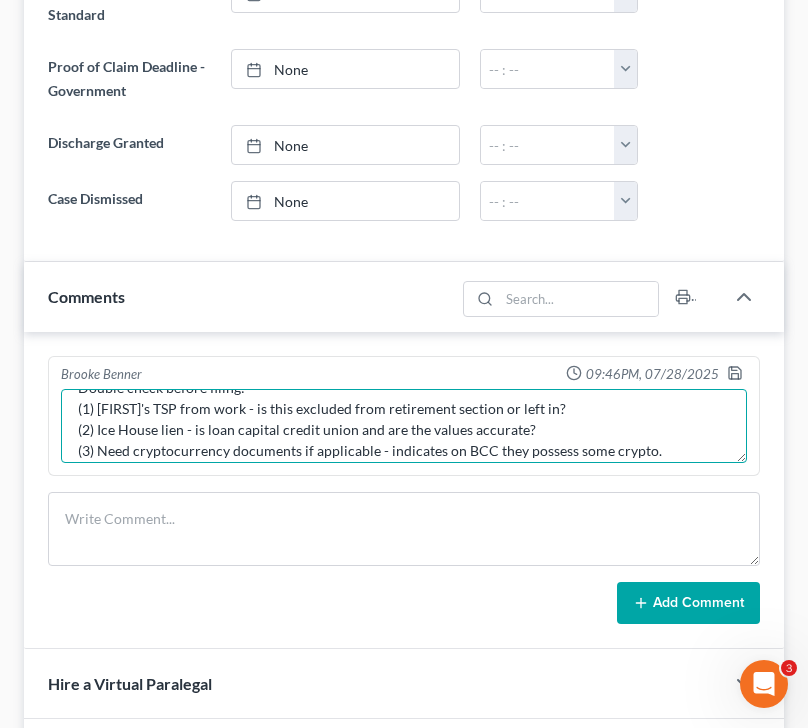 scroll, scrollTop: 75, scrollLeft: 0, axis: vertical 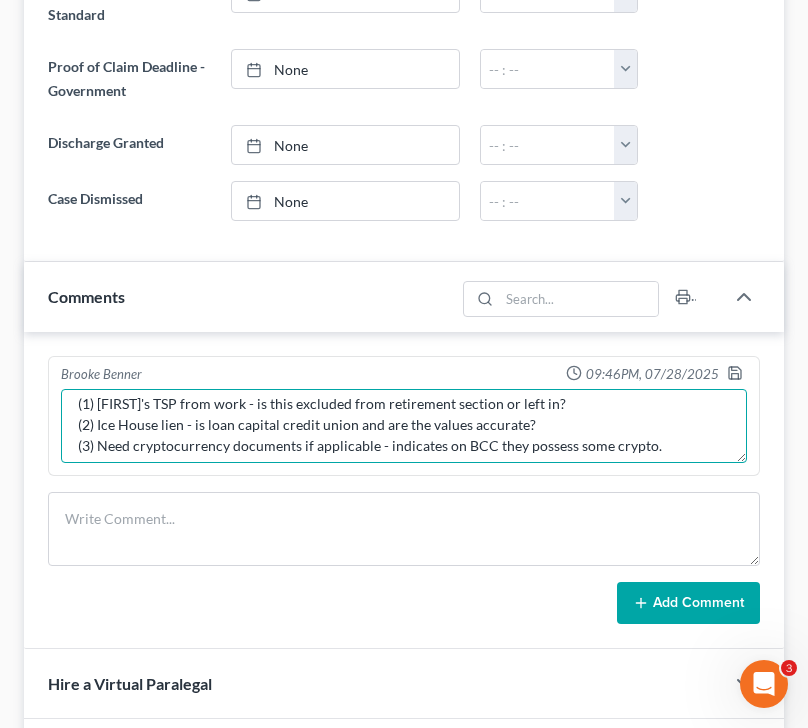 drag, startPoint x: 535, startPoint y: 417, endPoint x: 99, endPoint y: 427, distance: 436.11465 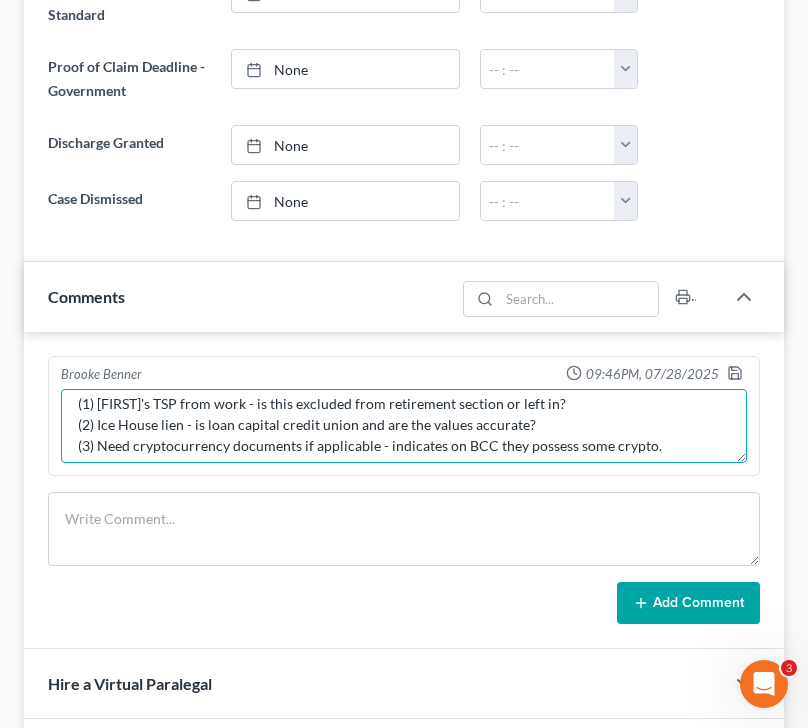 click on "Missing: Credit Counseling Certificates for both [FIRST] and [FIRST]
Double check before filing:
(1) [FIRST]'s TSP from work - is this excluded from retirement section or left in?
(2) Ice House lien - is loan capital credit union and are the values accurate?
(3) Need cryptocurrency documents if applicable - indicates on BCC they possess some crypto." at bounding box center (404, 426) 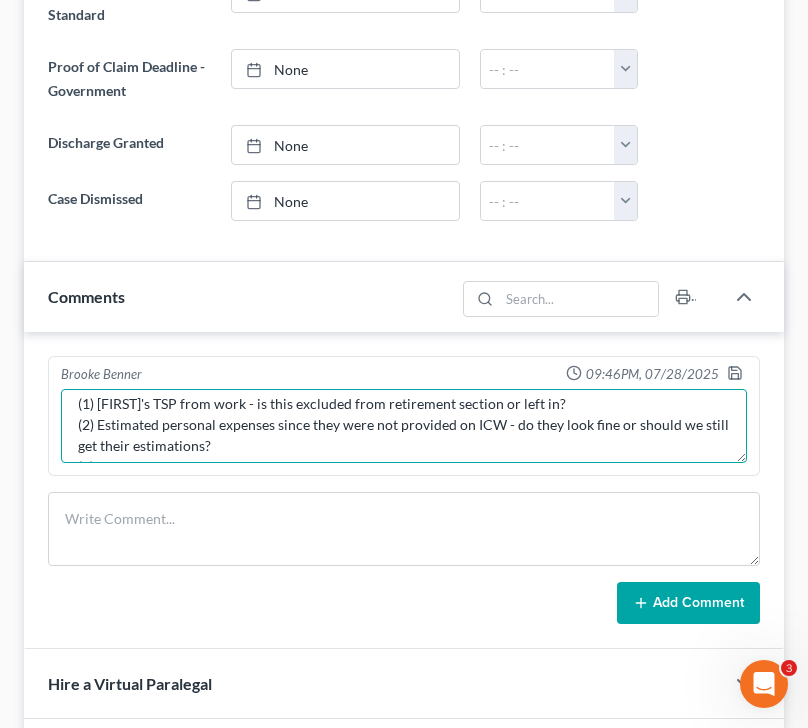 click on "Missing: Credit Counseling Certificates for both [FIRST] and [FIRST]
Double check before filing:
(1) [FIRST]'s TSP from work - is this excluded from retirement section or left in?
(2) Estimated personal expenses since they were not provided on ICW - do they look fine or should we still get their estimations?
(3) Need cryptocurrency documents if applicable - indicates on BCC they possess some crypto." at bounding box center [404, 426] 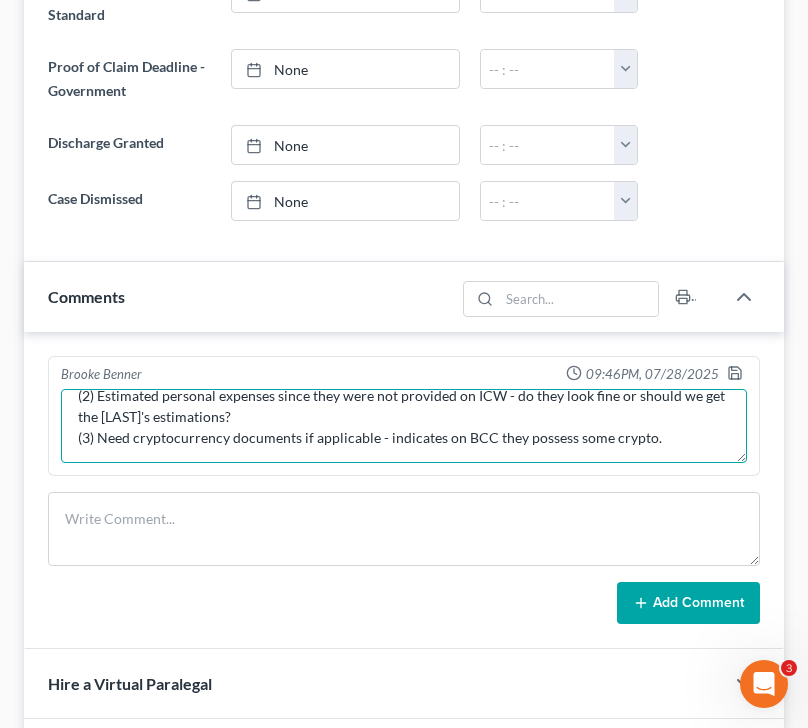 scroll, scrollTop: 105, scrollLeft: 0, axis: vertical 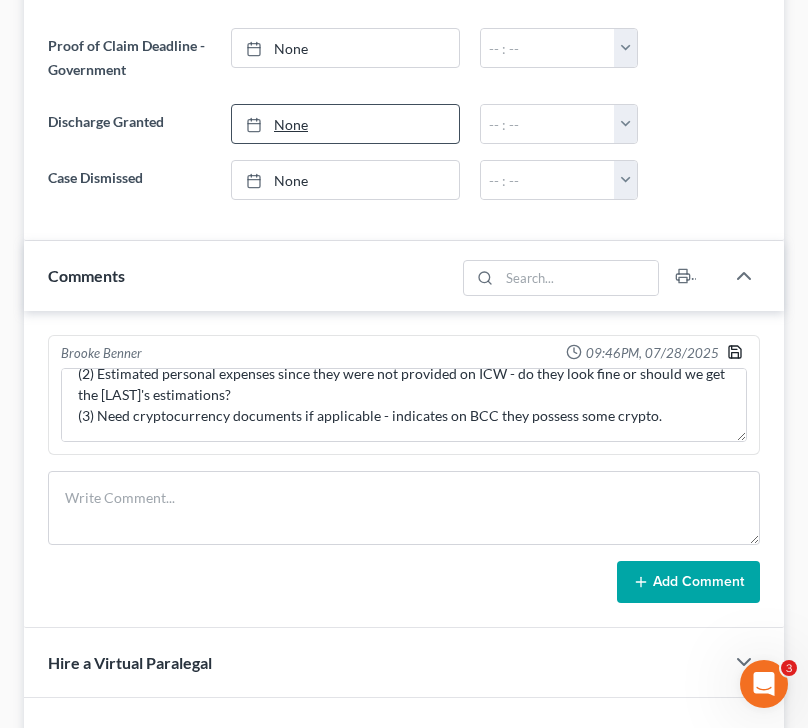 drag, startPoint x: 734, startPoint y: 348, endPoint x: 450, endPoint y: 124, distance: 361.70706 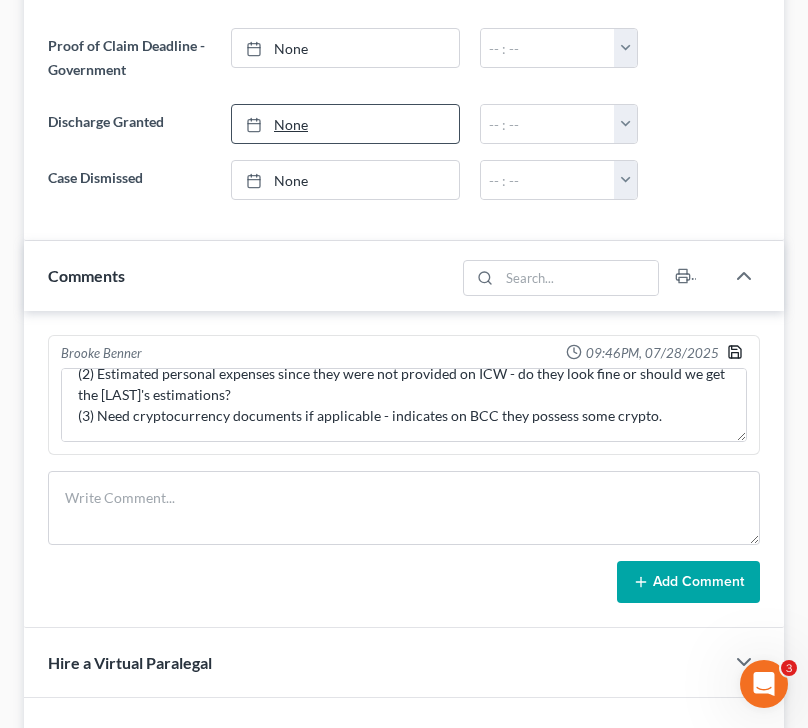 click 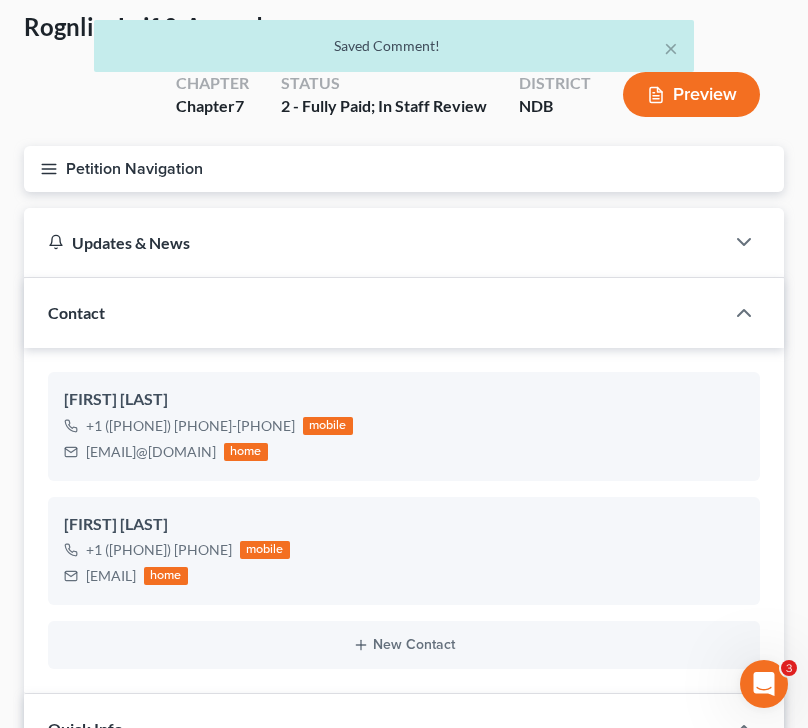 scroll, scrollTop: 0, scrollLeft: 0, axis: both 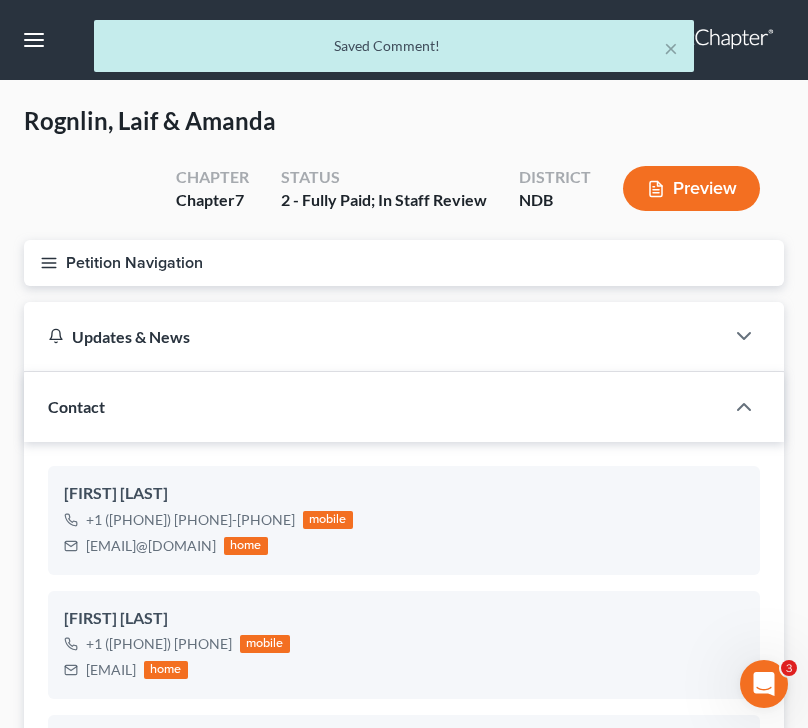 click 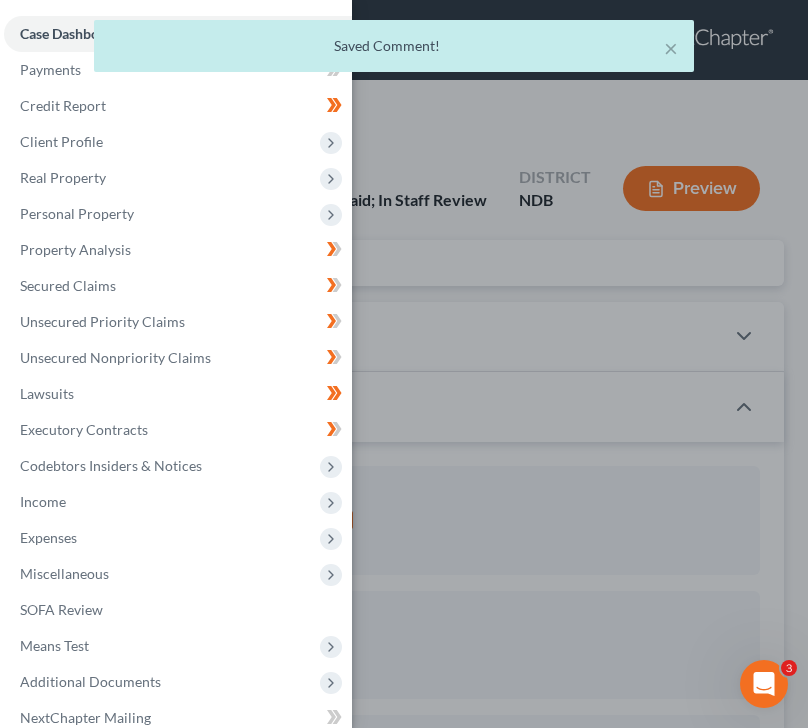 scroll, scrollTop: 96, scrollLeft: 0, axis: vertical 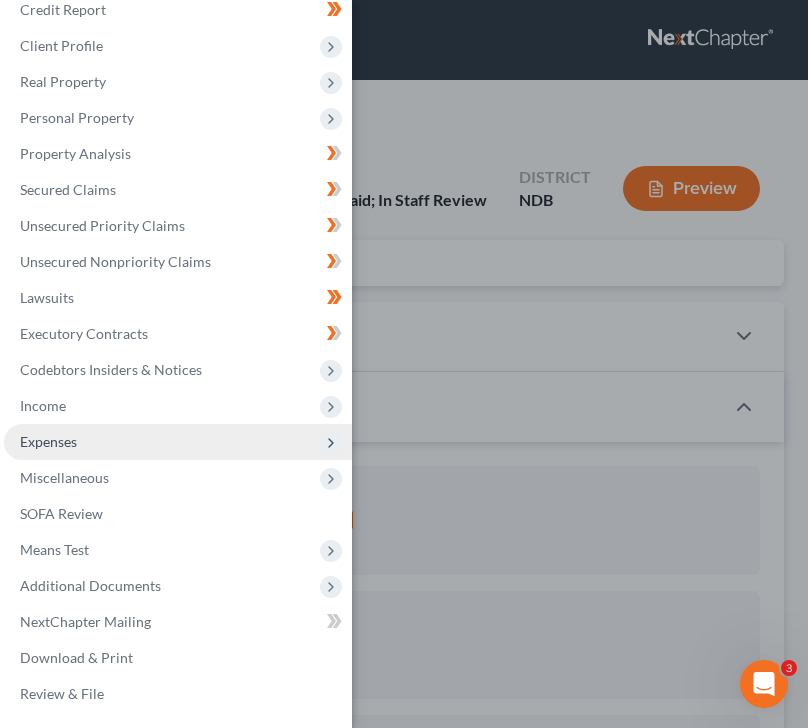 click on "Expenses" at bounding box center (178, 442) 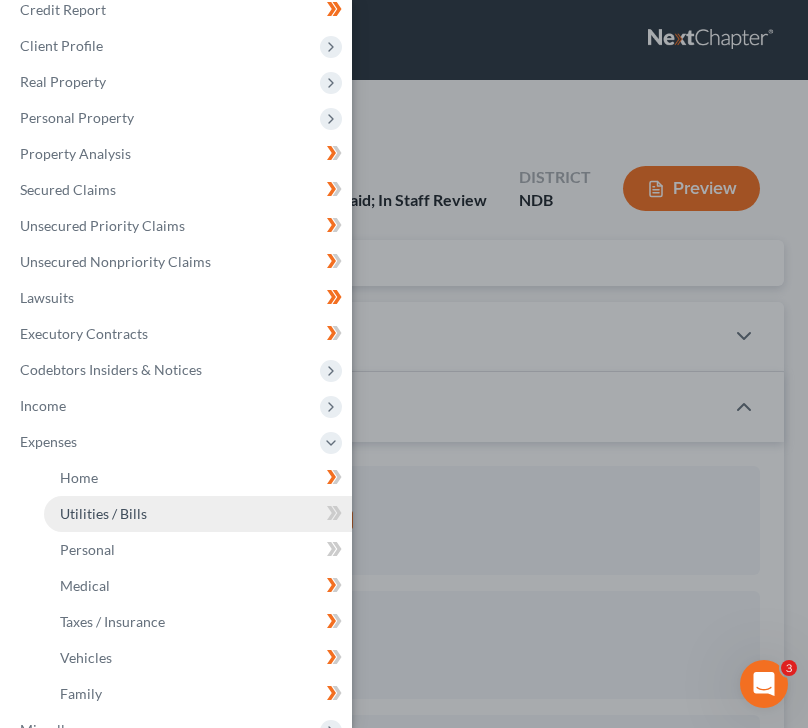 click on "Utilities / Bills" at bounding box center [198, 514] 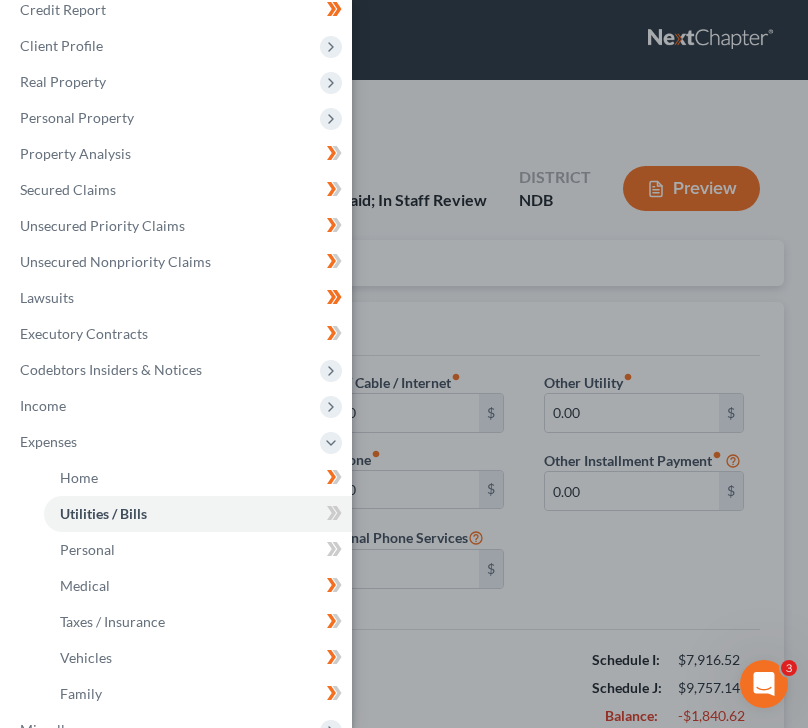 click on "Case Dashboard
Payments
Invoices
Payments
Payments
Credit Report
Client Profile" at bounding box center [404, 364] 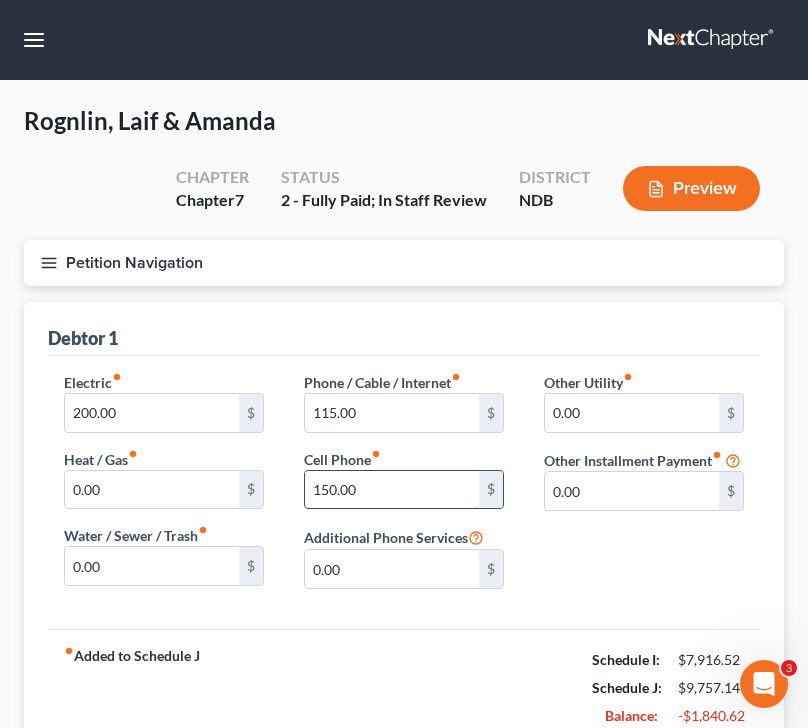 click on "150.00" at bounding box center [392, 490] 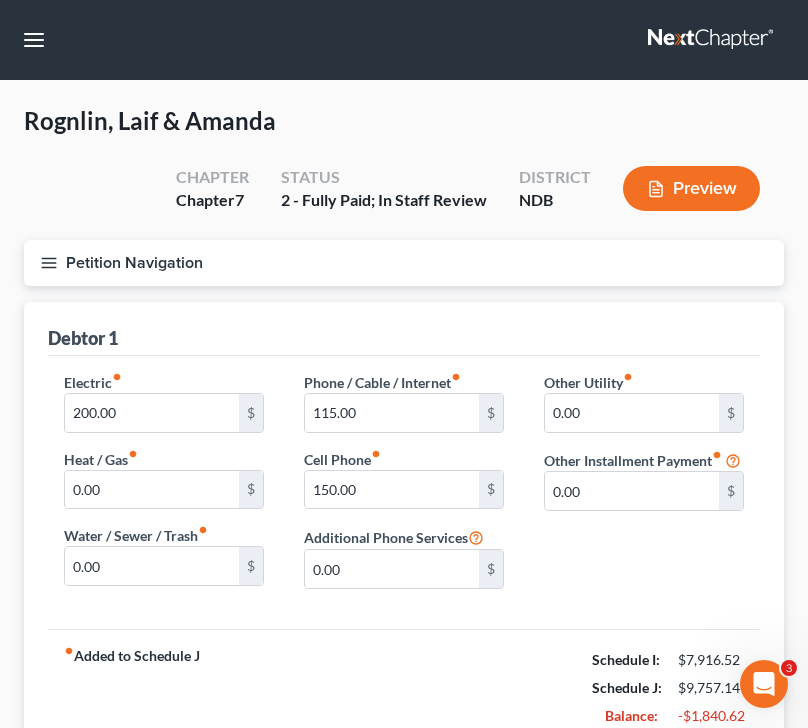 click on "Debtor 1" at bounding box center (404, 329) 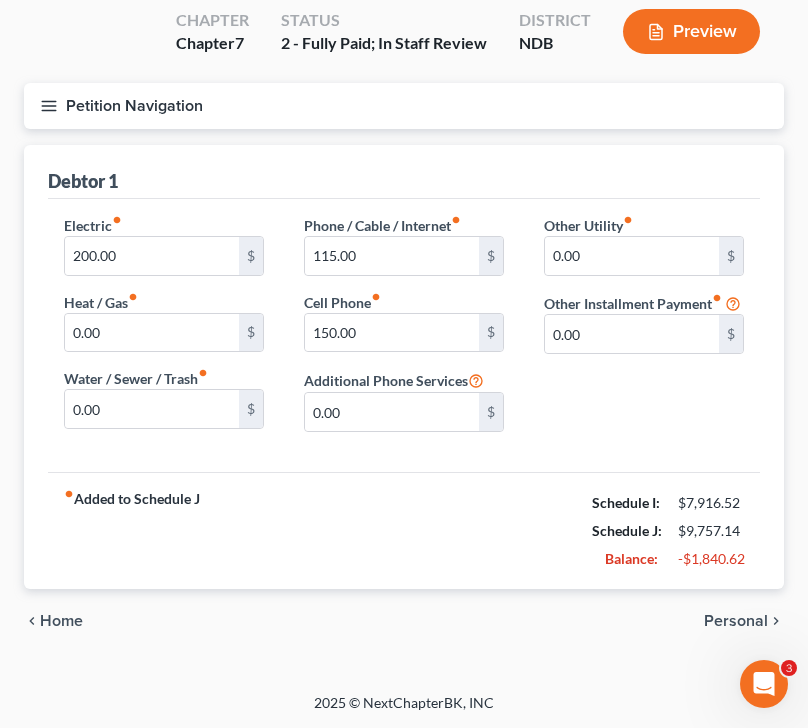 click on "Personal" at bounding box center (736, 621) 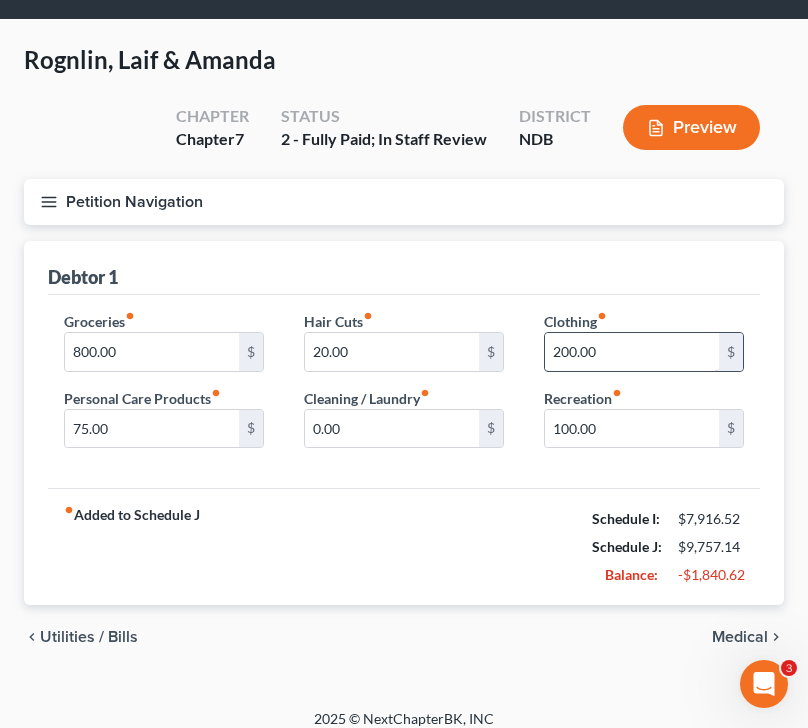 scroll, scrollTop: 0, scrollLeft: 0, axis: both 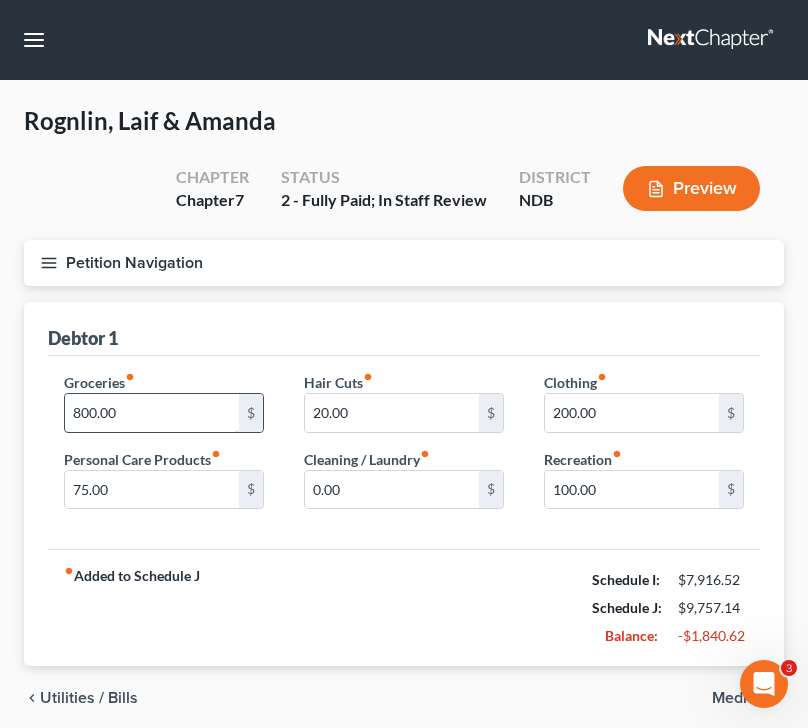 click on "800.00" at bounding box center (152, 413) 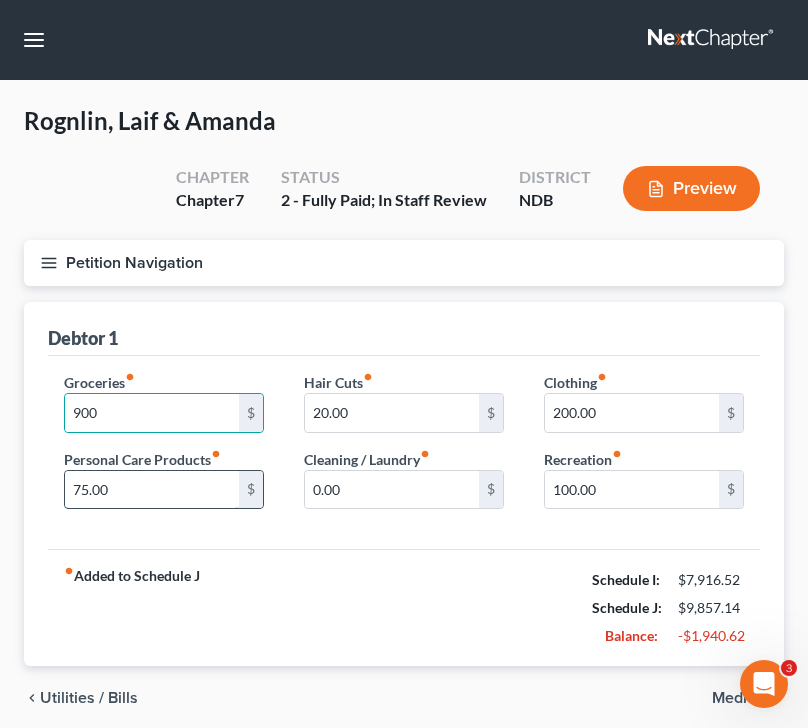click on "75.00" at bounding box center [152, 490] 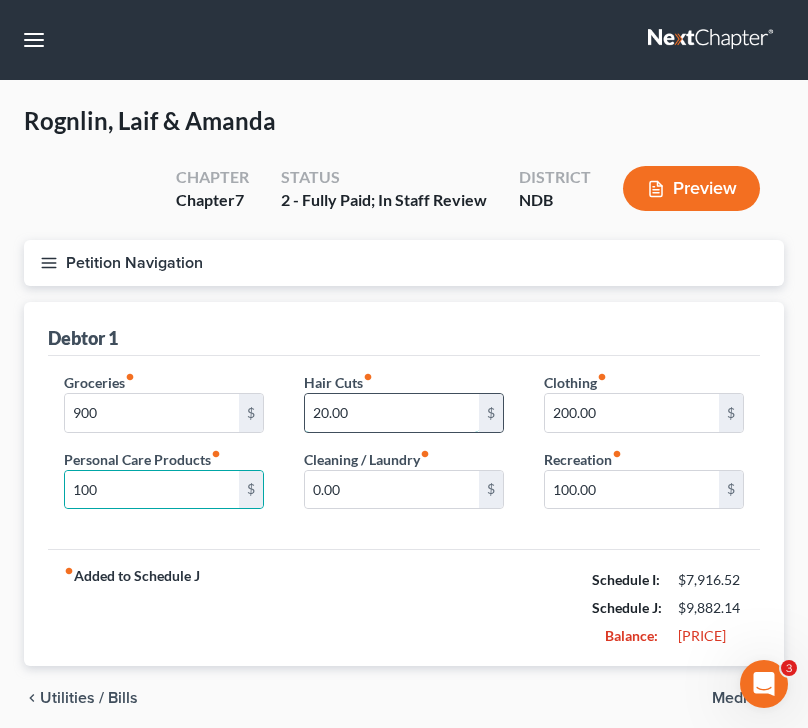 click on "20.00" at bounding box center (392, 413) 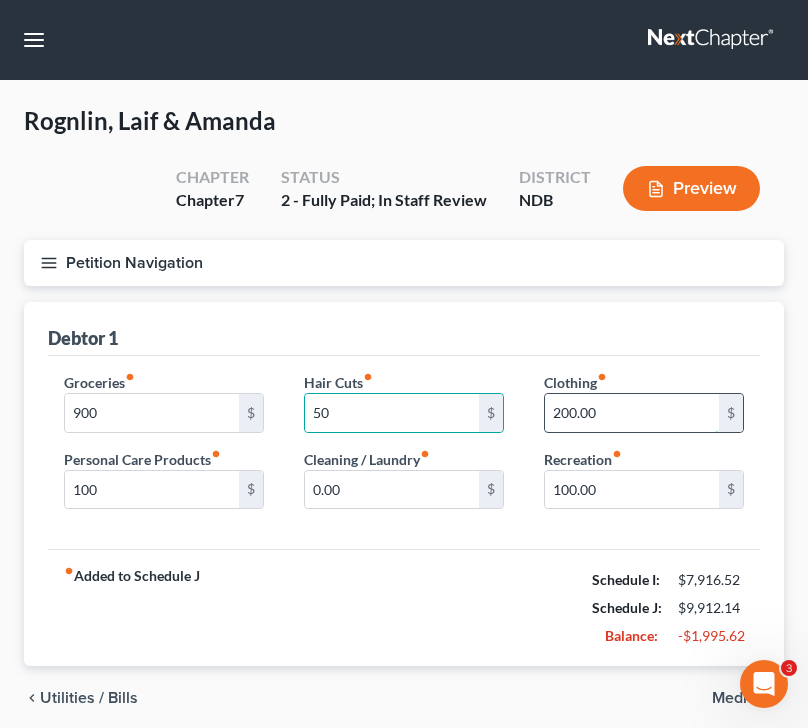 click on "200.00" at bounding box center (632, 413) 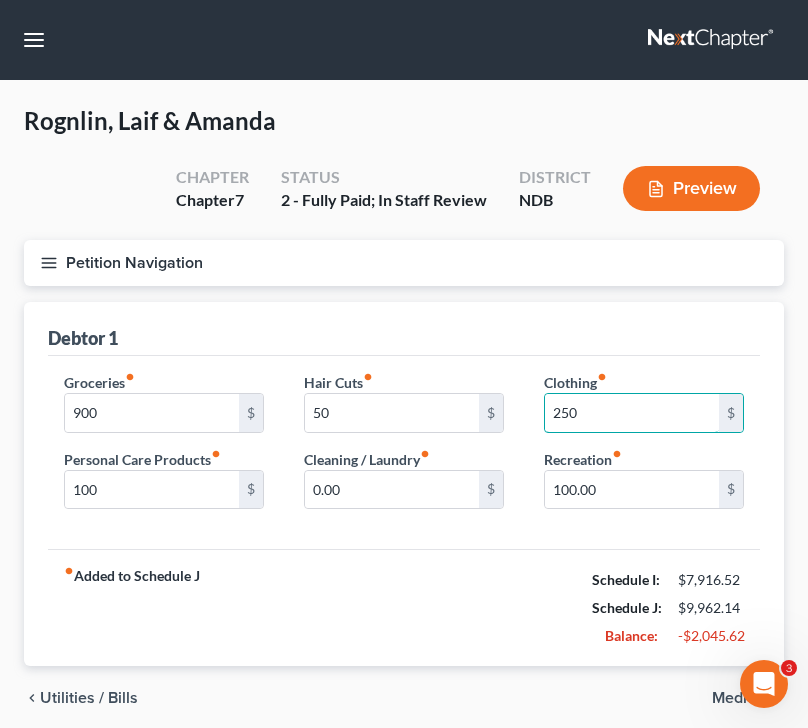 scroll, scrollTop: 77, scrollLeft: 0, axis: vertical 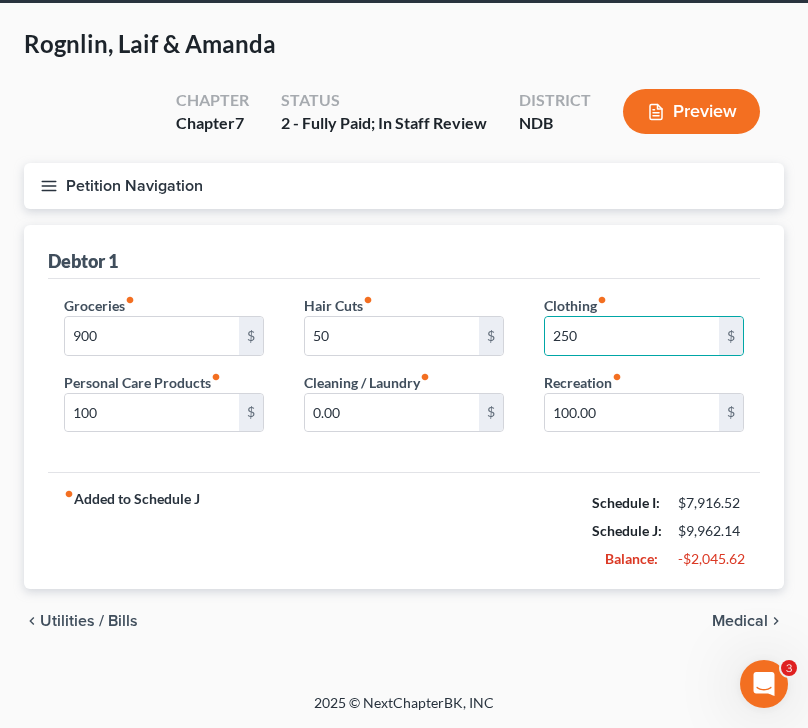 click on "Medical" at bounding box center (740, 621) 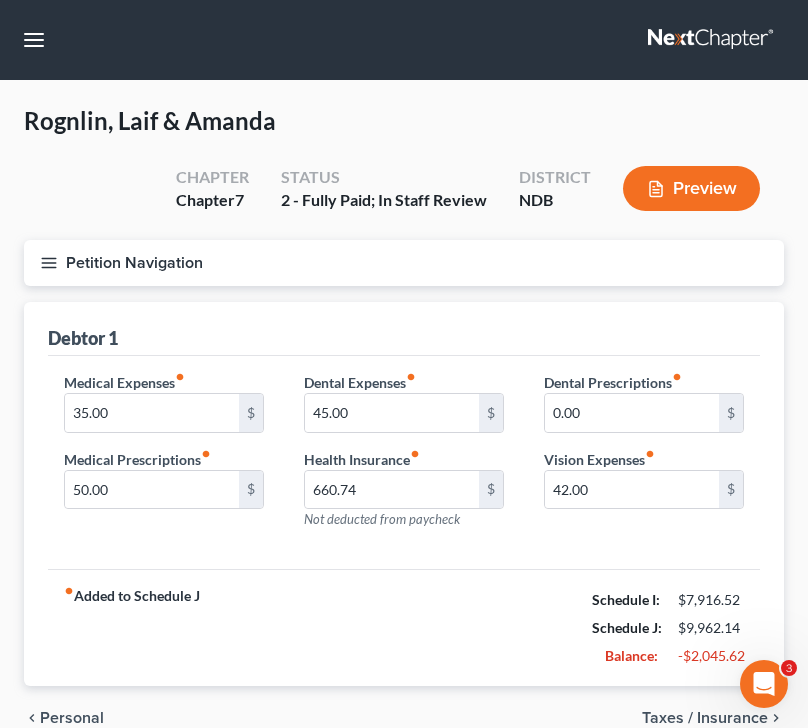 scroll, scrollTop: 97, scrollLeft: 0, axis: vertical 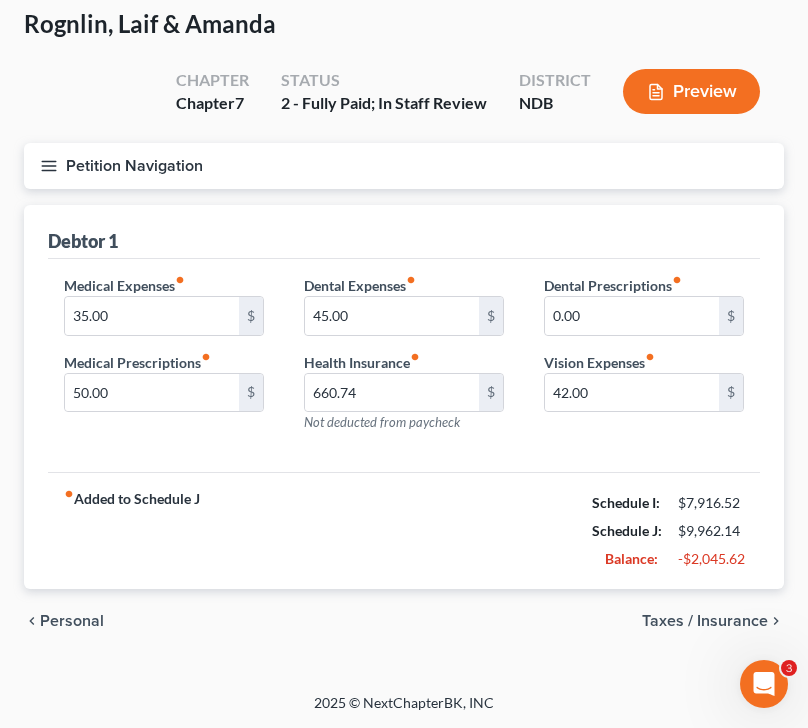 click on "Personal" at bounding box center [72, 621] 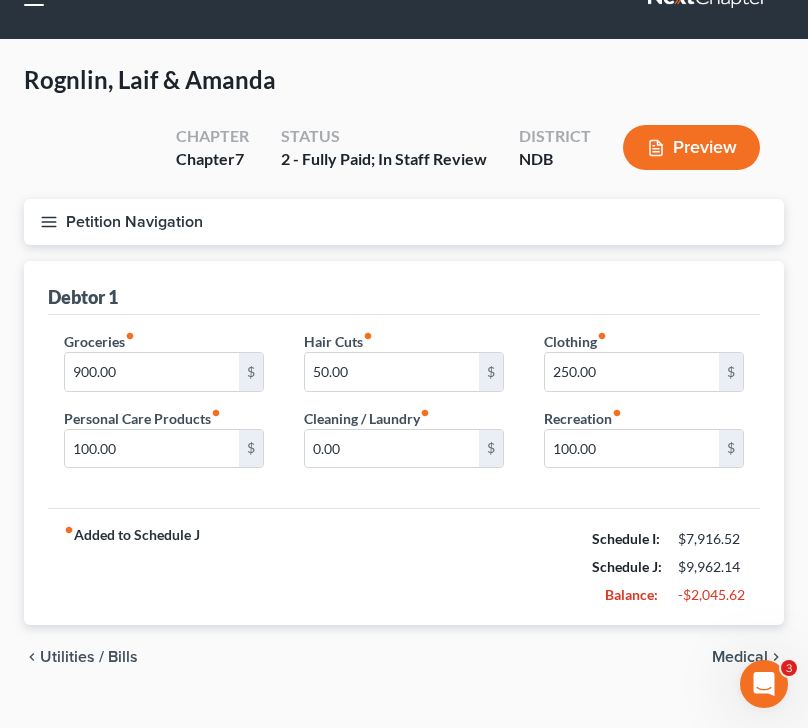 scroll, scrollTop: 0, scrollLeft: 0, axis: both 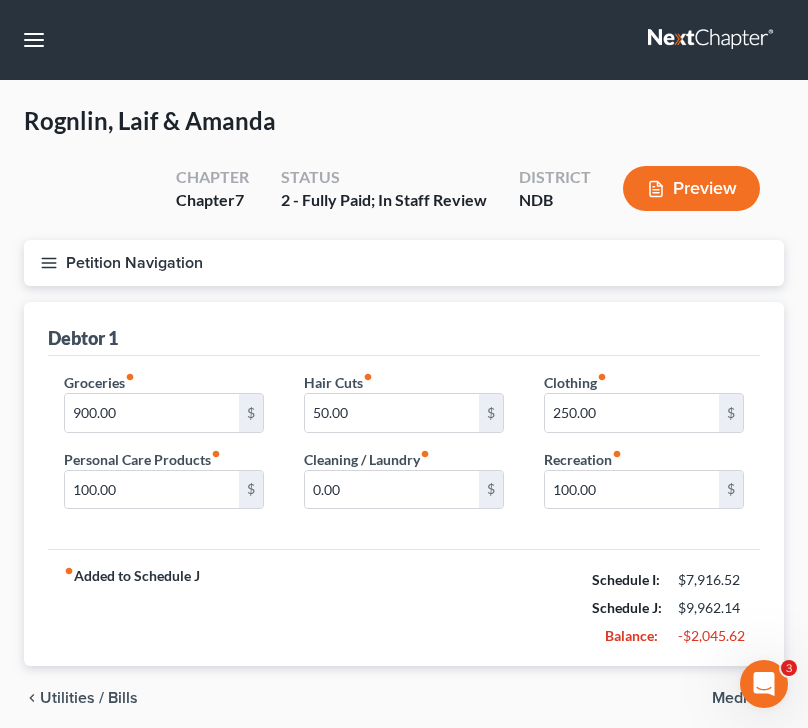 click on "Utilities / Bills" at bounding box center (89, 698) 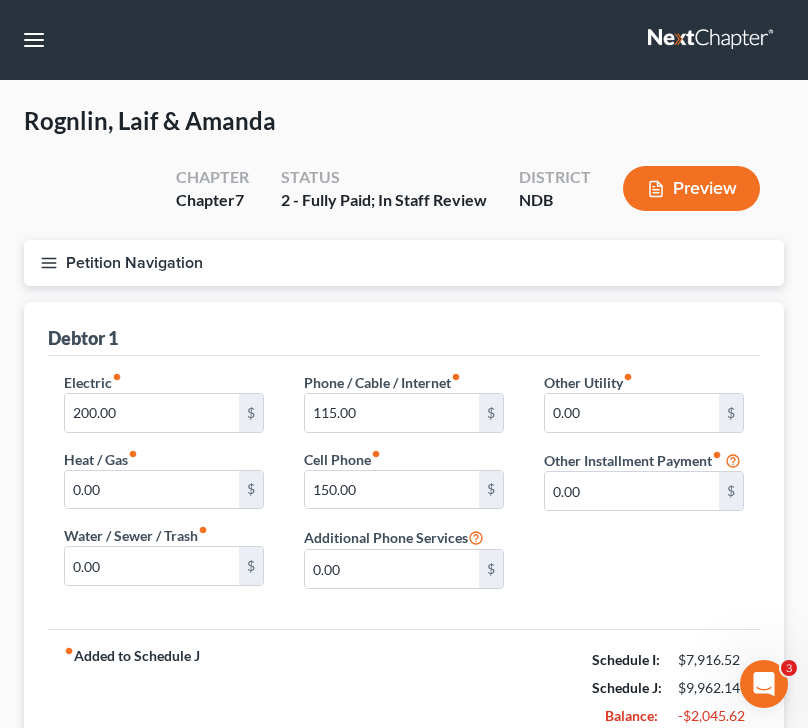 click 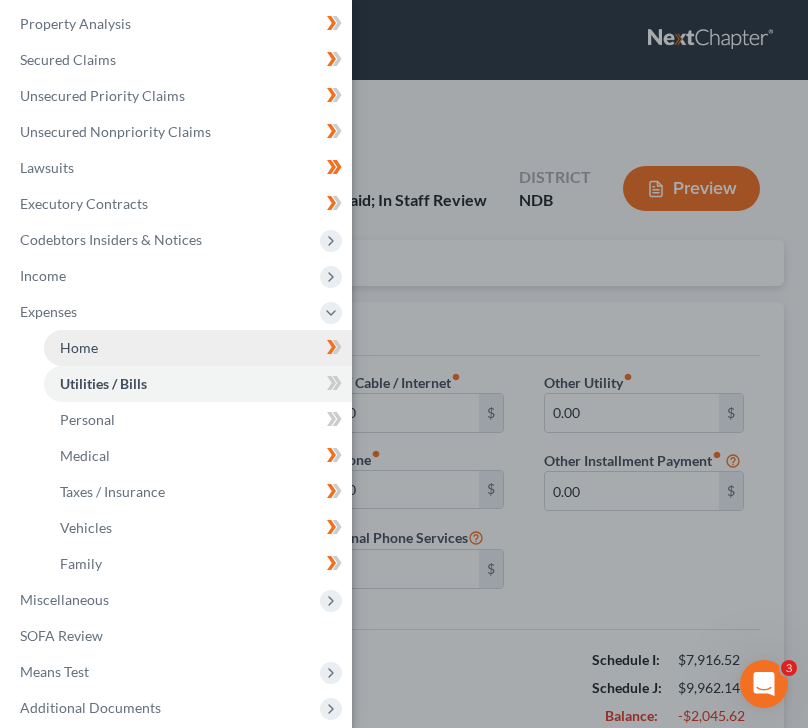 scroll, scrollTop: 234, scrollLeft: 0, axis: vertical 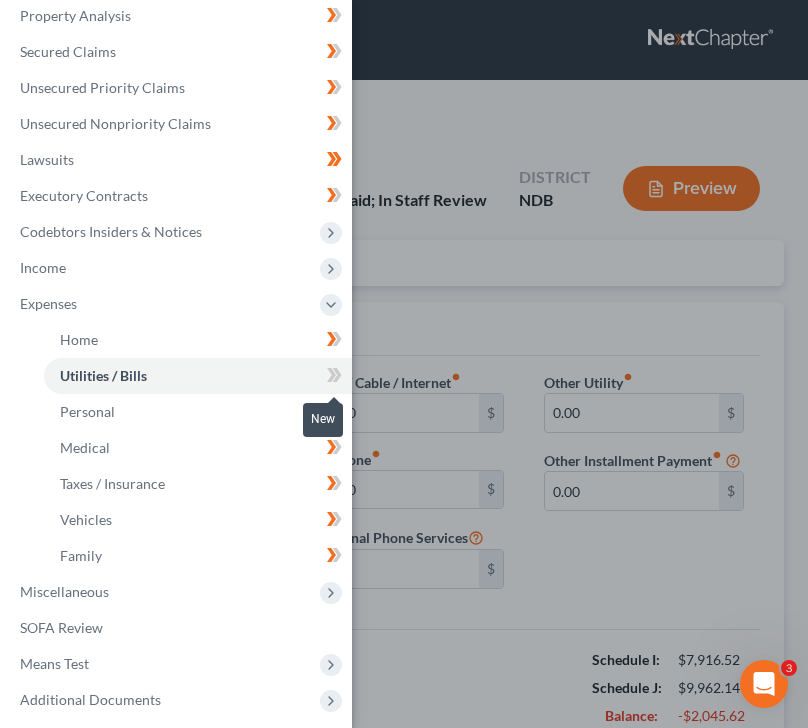 click 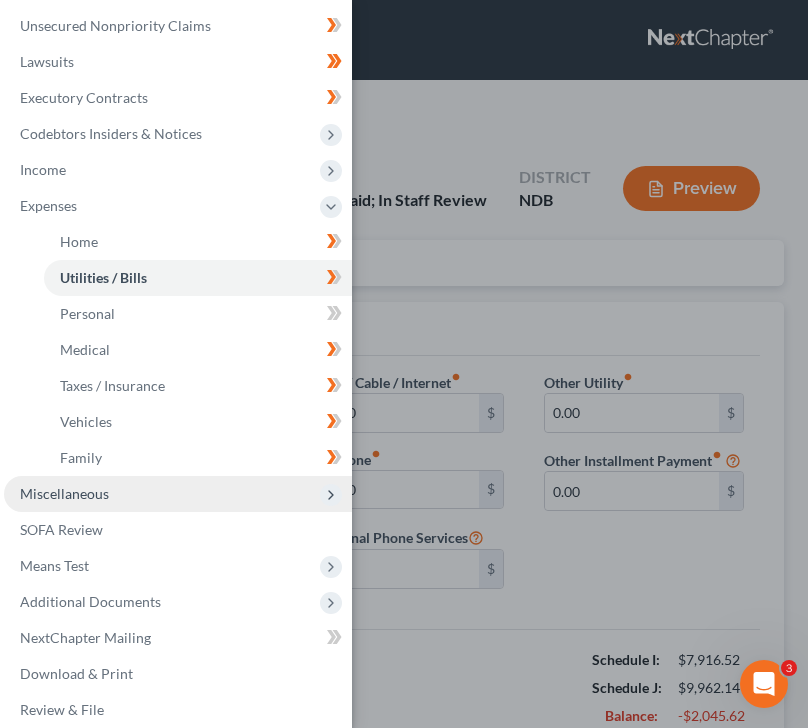 scroll, scrollTop: 348, scrollLeft: 0, axis: vertical 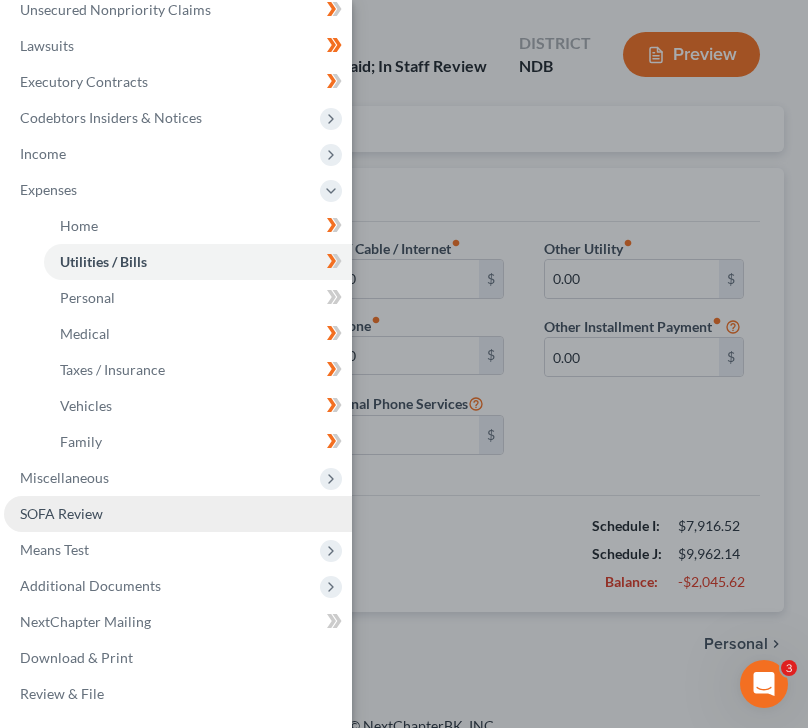 click on "SOFA Review" at bounding box center (178, 514) 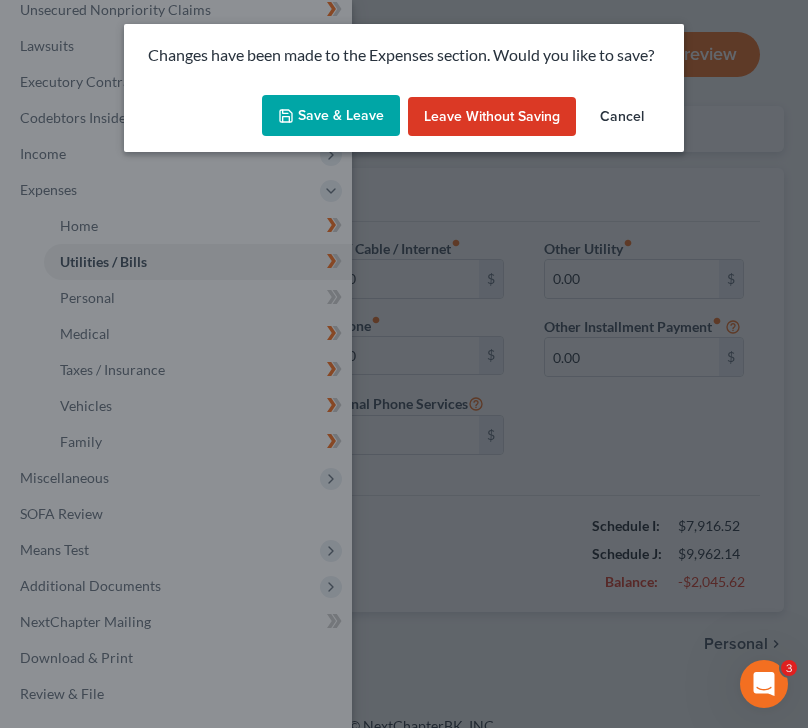click on "Save & Leave" at bounding box center (331, 116) 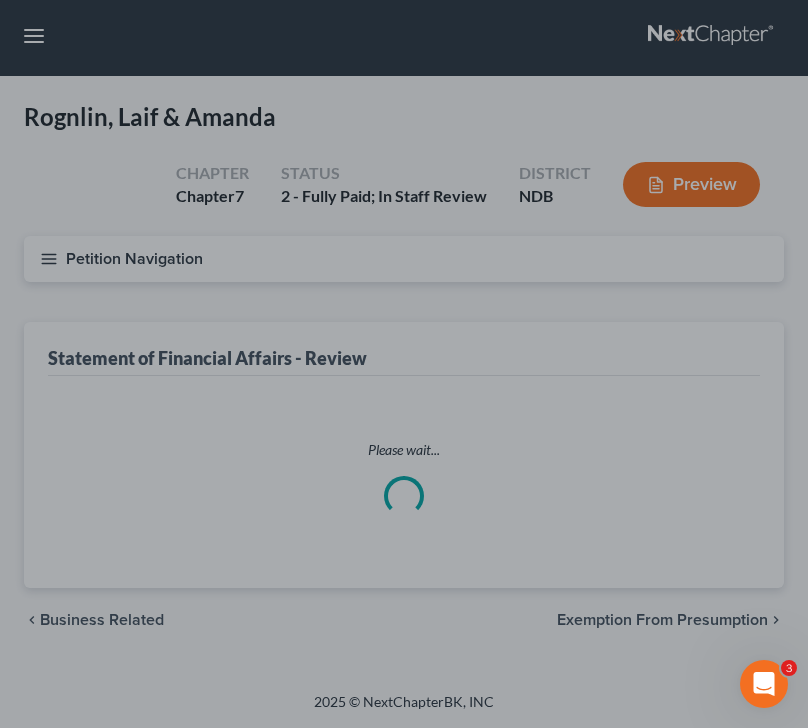 scroll, scrollTop: 0, scrollLeft: 0, axis: both 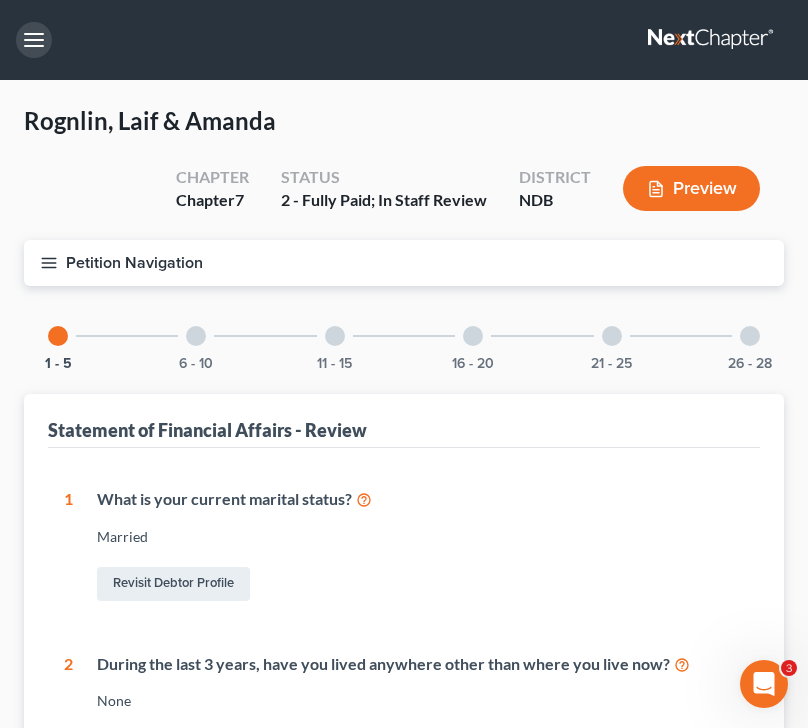 click at bounding box center [34, 40] 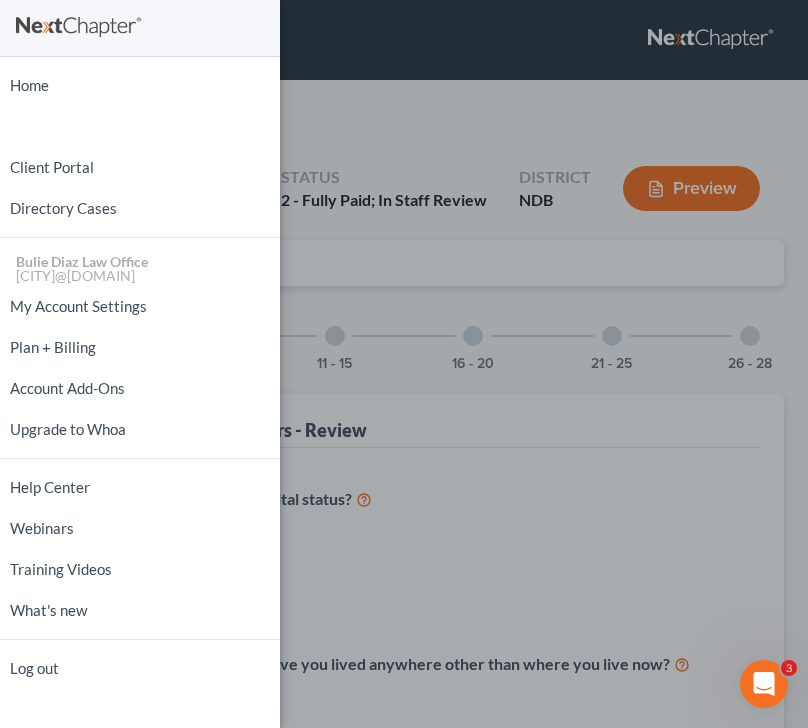 click on "Home New Case Client Portal Directory Cases [LAST] [LAST] Law Office [EMAIL] My Account Settings Plan + Billing Account Add-Ons Upgrade to Whoa Help Center Webinars Training Videos What's new Log out" at bounding box center [404, 364] 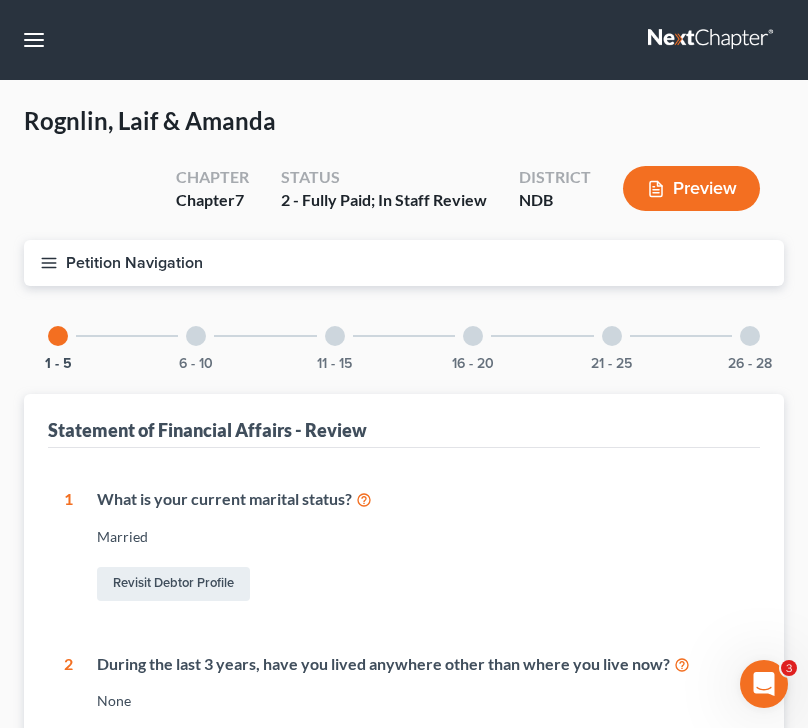 click 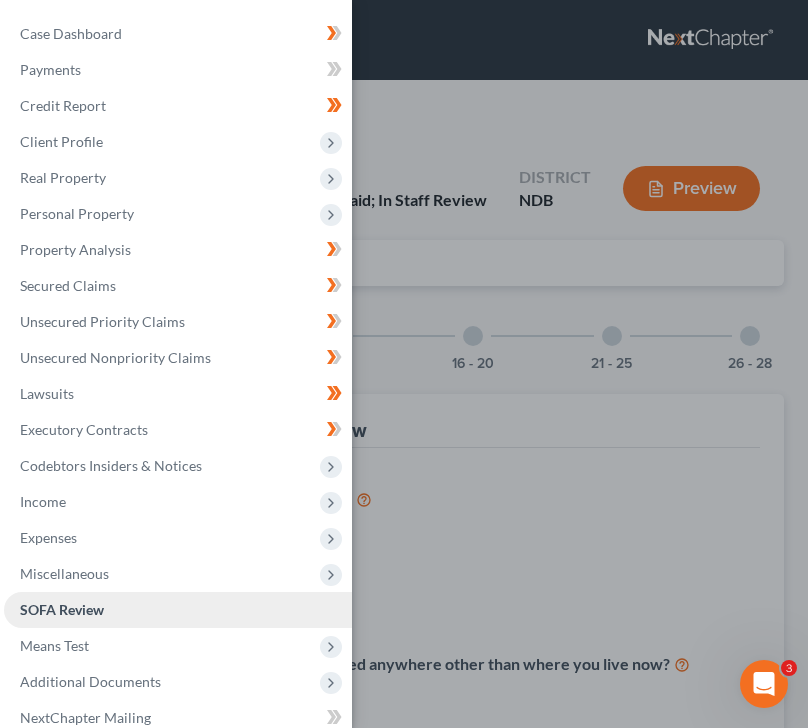 scroll, scrollTop: 96, scrollLeft: 0, axis: vertical 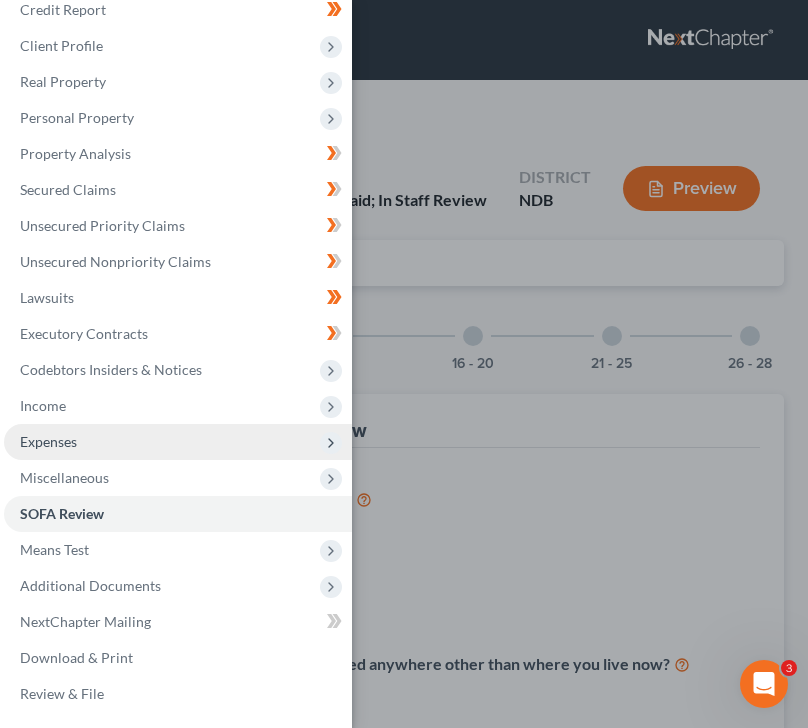 click on "Expenses" at bounding box center [178, 442] 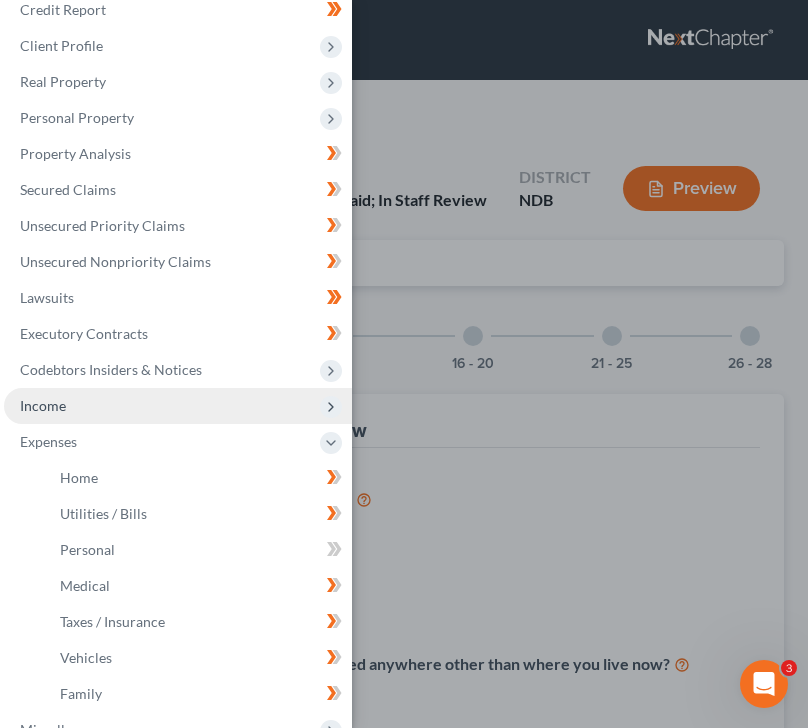 click on "Income" at bounding box center (178, 406) 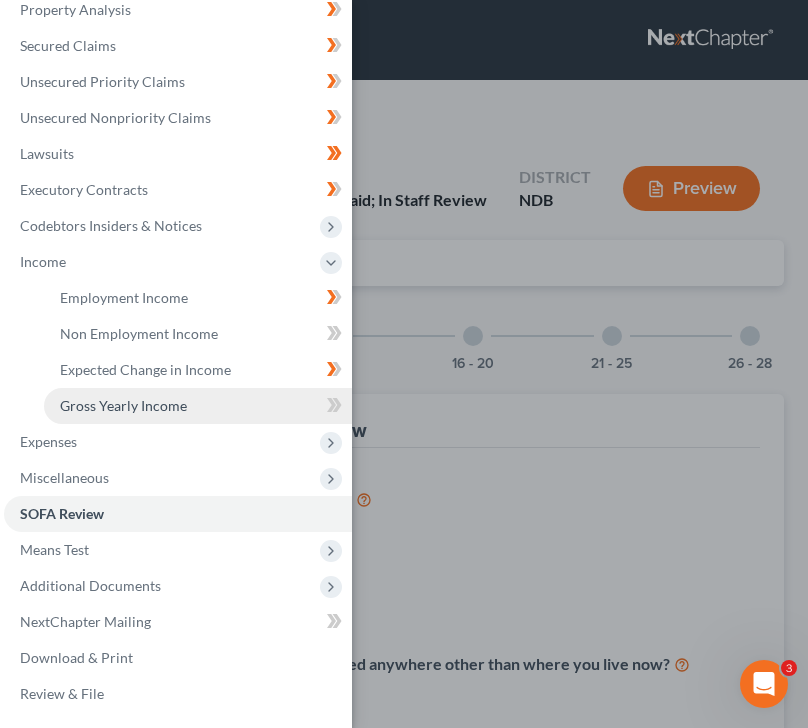 scroll, scrollTop: 238, scrollLeft: 0, axis: vertical 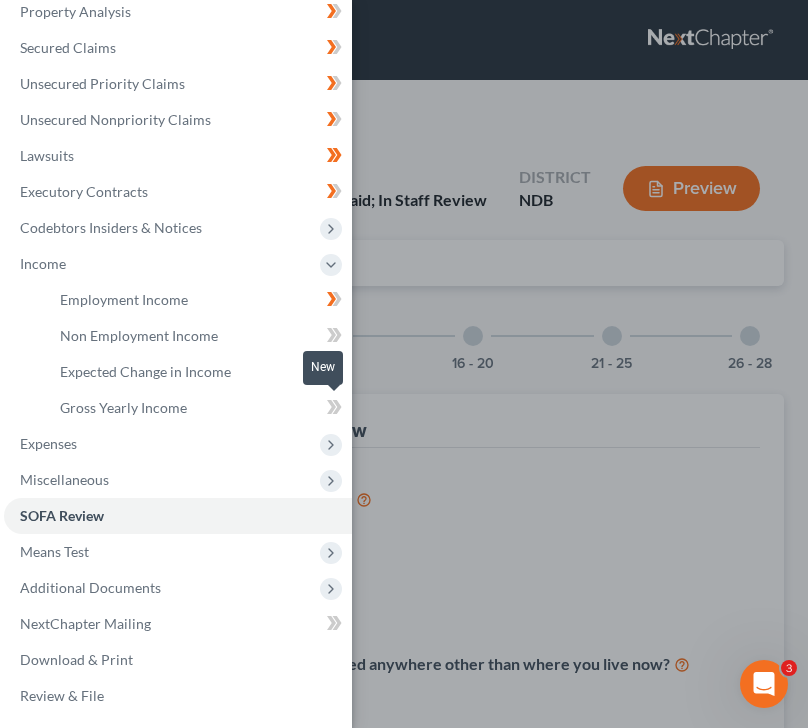 click 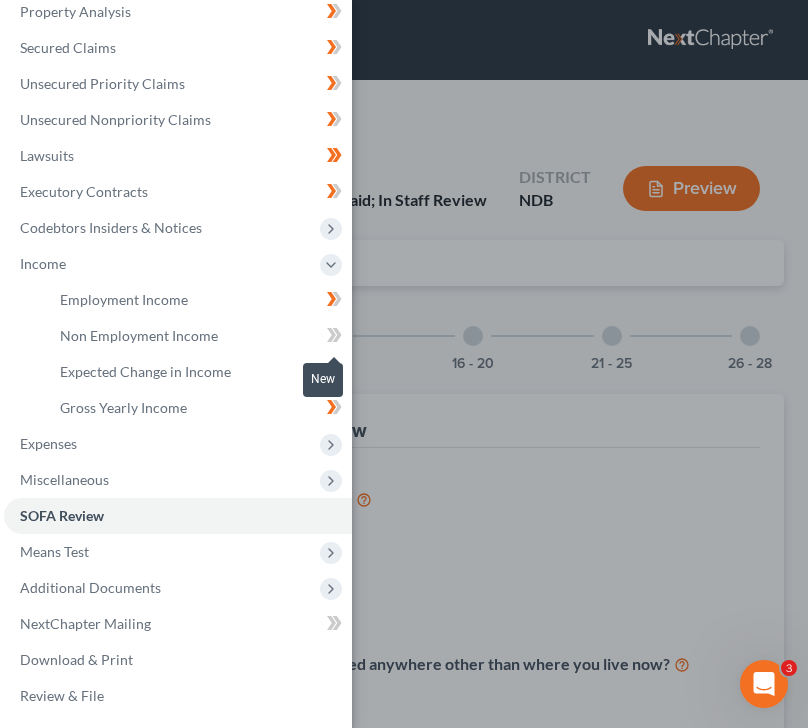 click 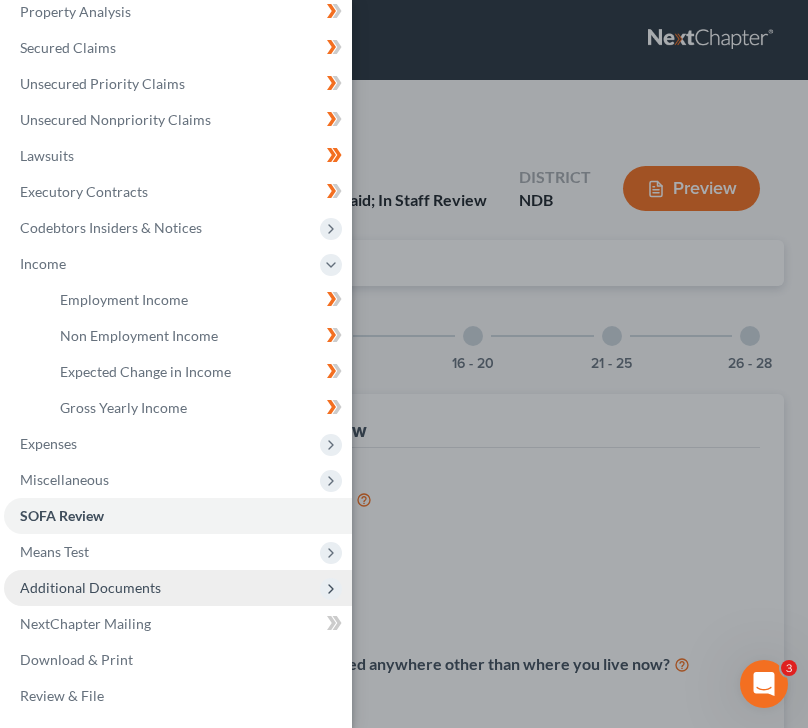 scroll, scrollTop: 240, scrollLeft: 0, axis: vertical 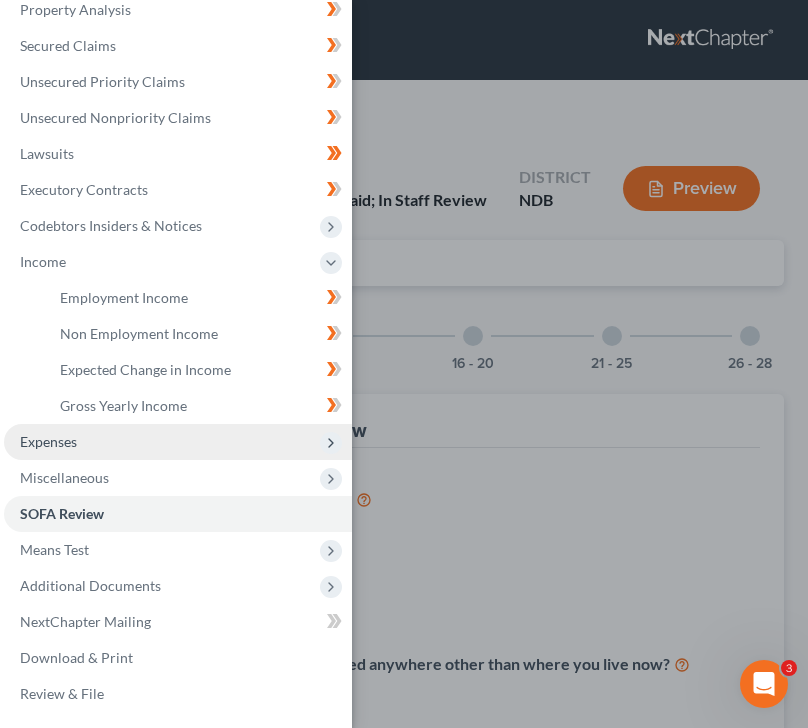 click on "Expenses" at bounding box center (178, 442) 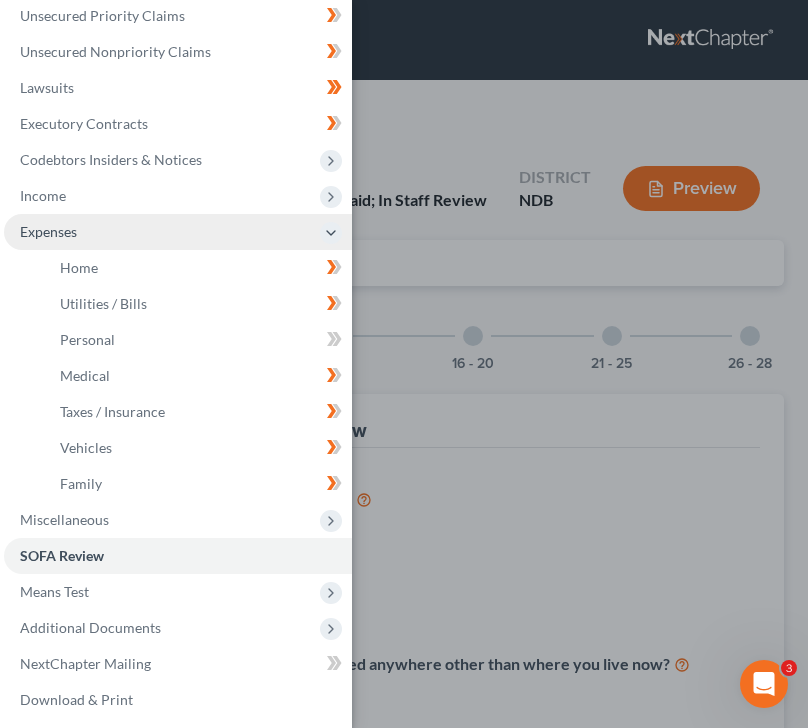 scroll, scrollTop: 312, scrollLeft: 0, axis: vertical 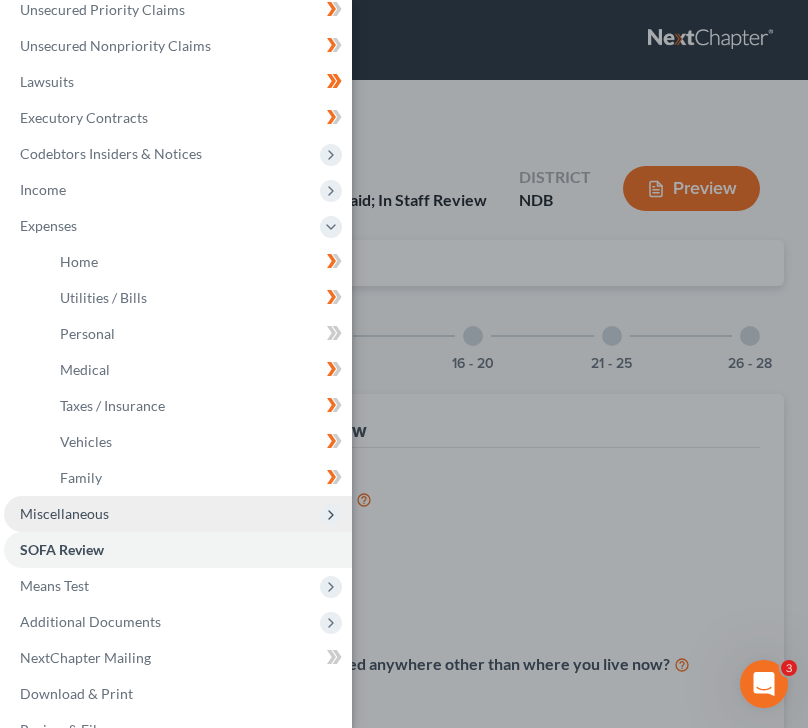 click on "Miscellaneous" at bounding box center [64, 513] 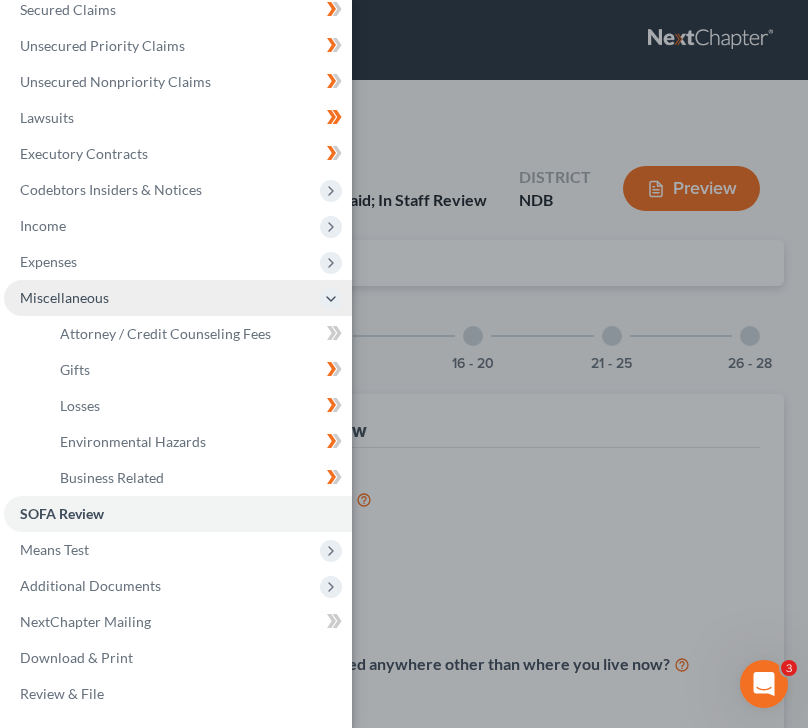 scroll, scrollTop: 276, scrollLeft: 0, axis: vertical 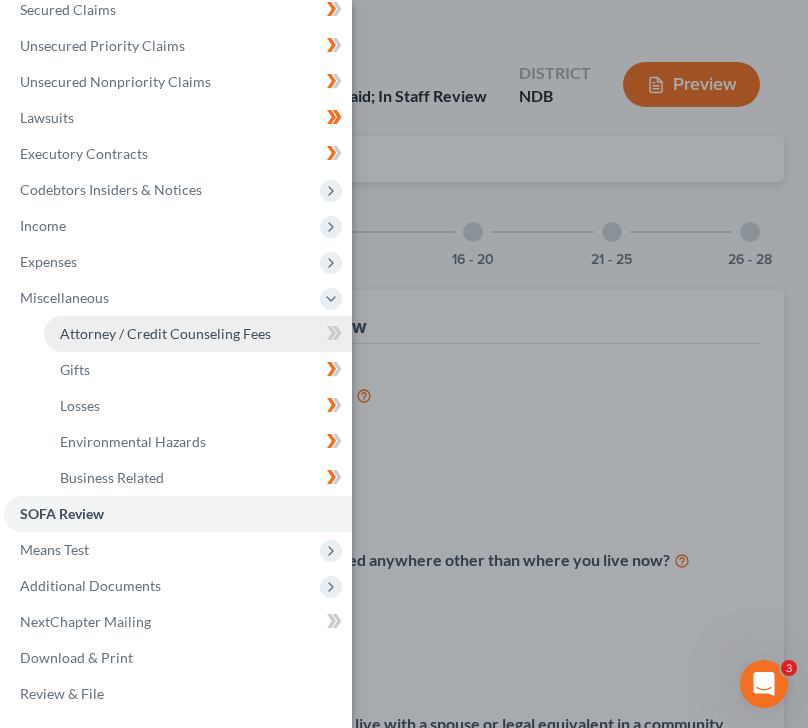 click on "Attorney / Credit Counseling Fees" at bounding box center [165, 333] 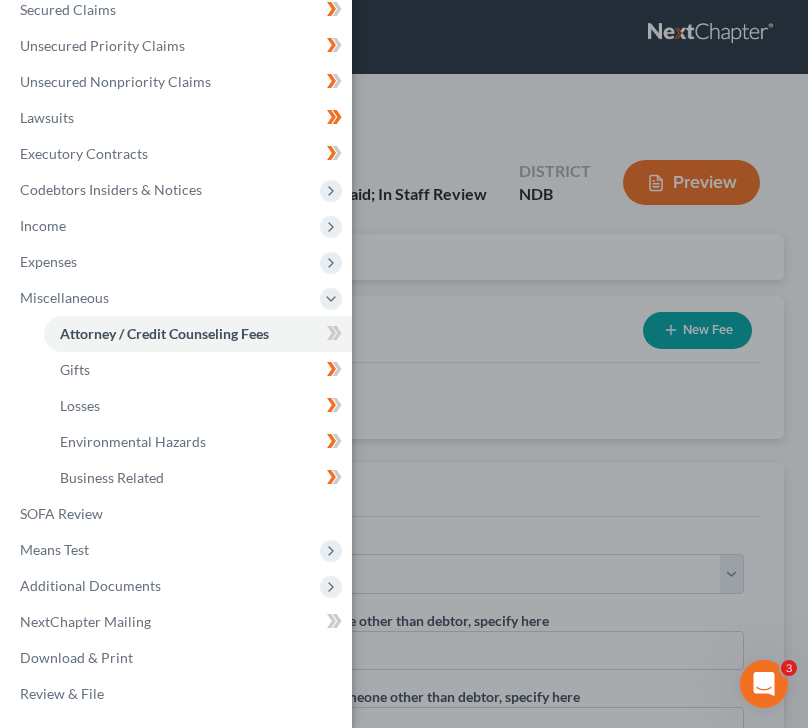scroll, scrollTop: 0, scrollLeft: 0, axis: both 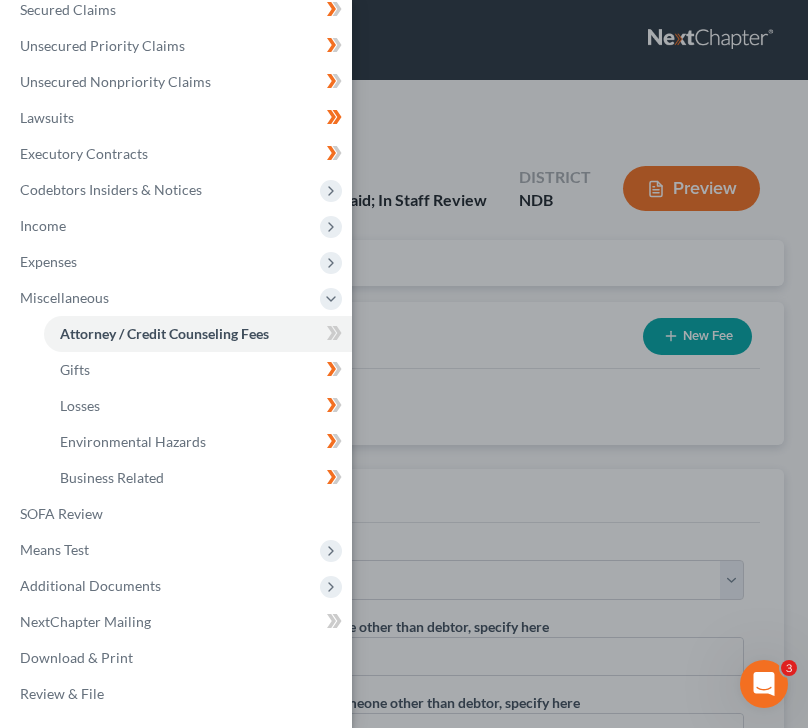 click on "Case Dashboard
Payments
Invoices
Payments
Payments
Credit Report
Client Profile" at bounding box center [404, 364] 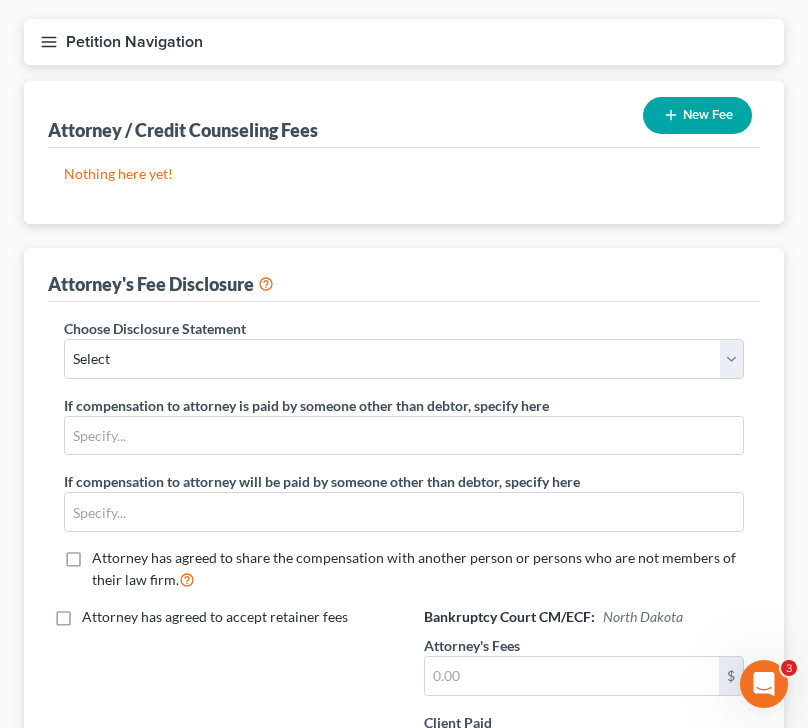 scroll, scrollTop: 226, scrollLeft: 0, axis: vertical 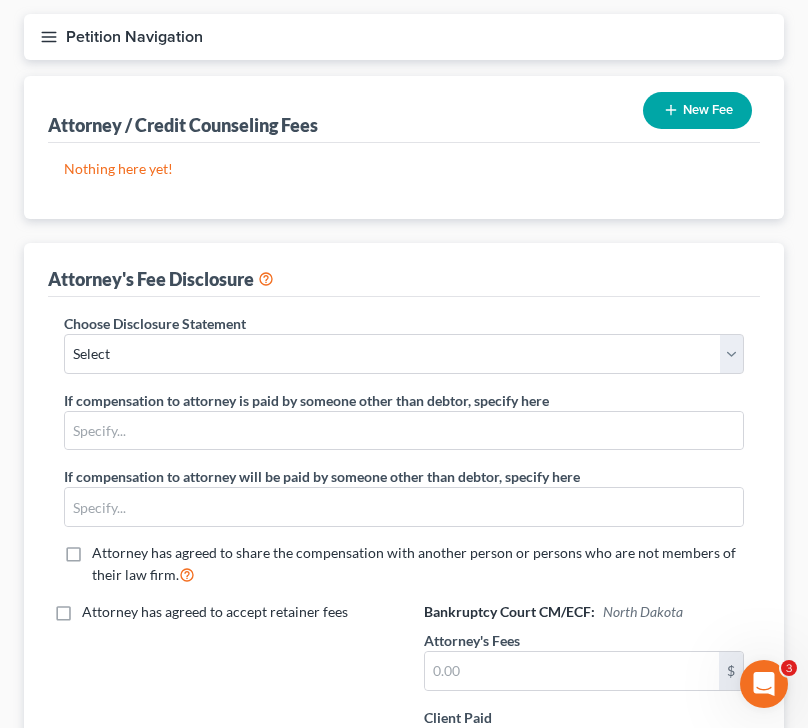click on "Choose Disclosure Statement Select Chapter 7/Conversion ND Retainer Fee Disclosure MN Retainer Fee Stmt MN Chapter 13 Fee Statement ND Chapter 13 Fee Disclosure Default Chapter 7 Disclosure Statement (MN/ND) If compensation to attorney is paid by someone other than debtor, specify here If compensation to attorney will be paid by someone other than debtor, specify here Attorney has agreed to share the compensation with another person or persons who are not members of their law firm." at bounding box center (404, 457) 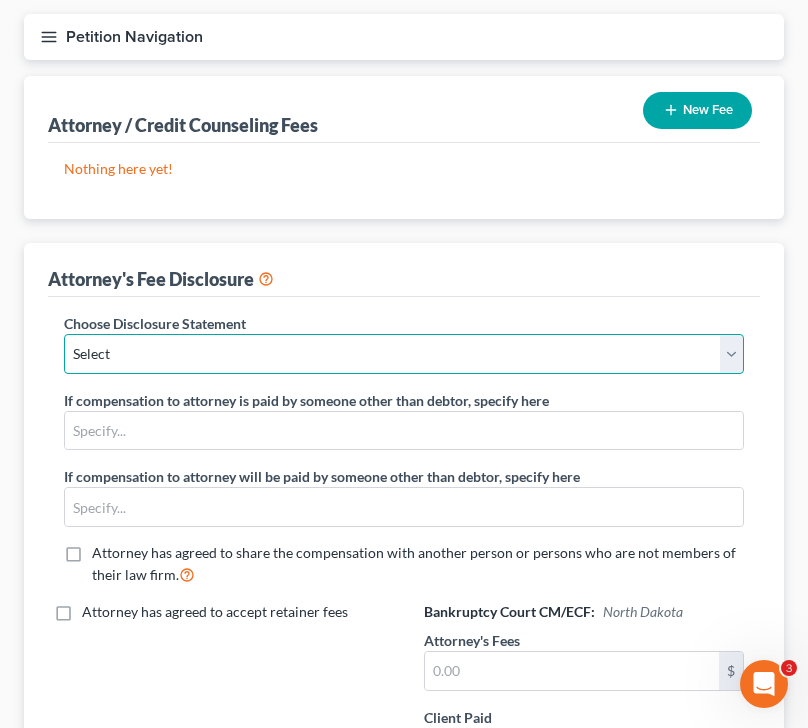 click on "Select Chapter 7/Conversion ND Retainer Fee Disclosure MN Retainer Fee Stmt MN Chapter 13 Fee Statement ND Chapter 13 Fee Disclosure Default Chapter 7 Disclosure Statement (MN/ND)" at bounding box center (404, 354) 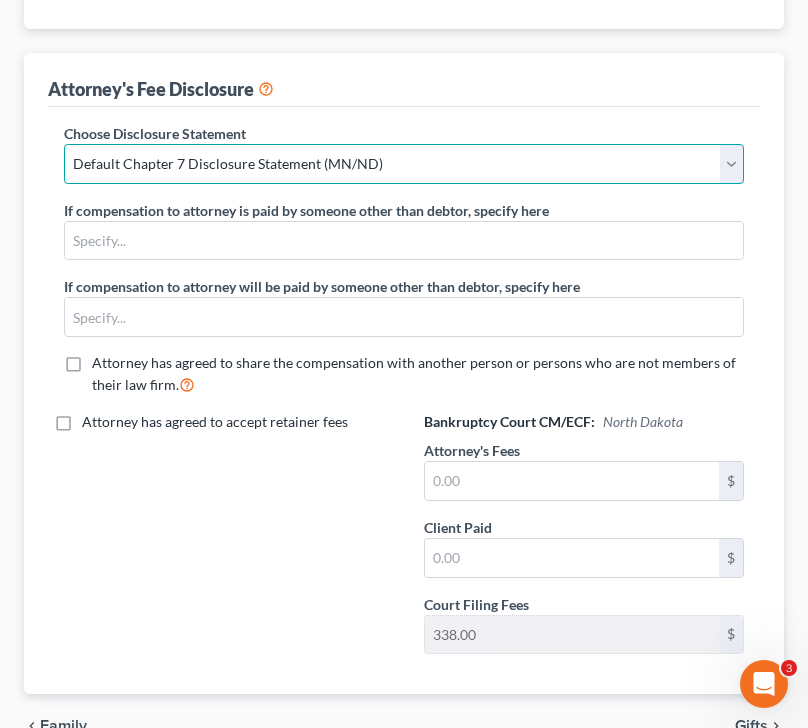 scroll, scrollTop: 403, scrollLeft: 0, axis: vertical 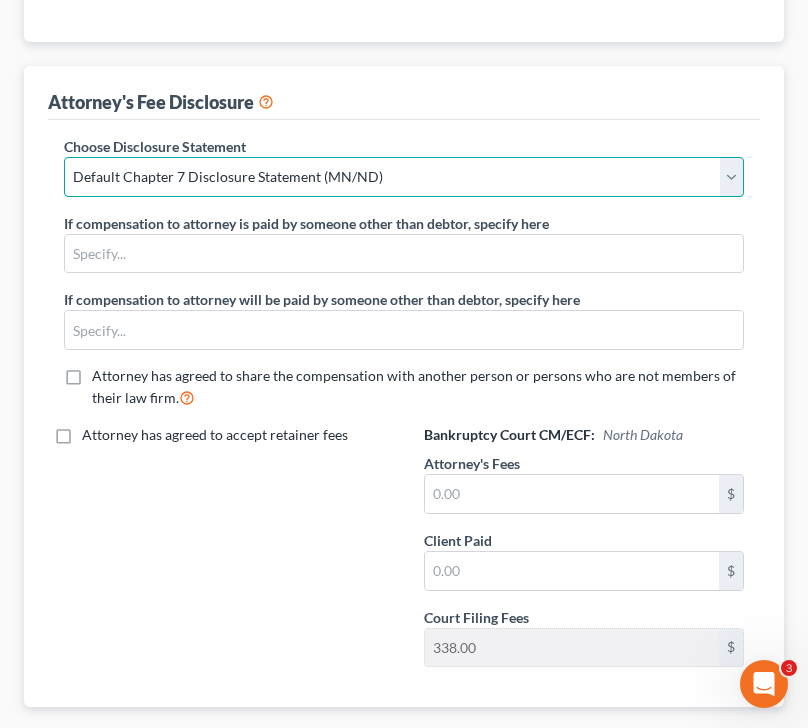 click on "Select Chapter 7/Conversion ND Retainer Fee Disclosure MN Retainer Fee Stmt MN Chapter 13 Fee Statement ND Chapter 13 Fee Disclosure Default Chapter 7 Disclosure Statement (MN/ND)" at bounding box center [404, 177] 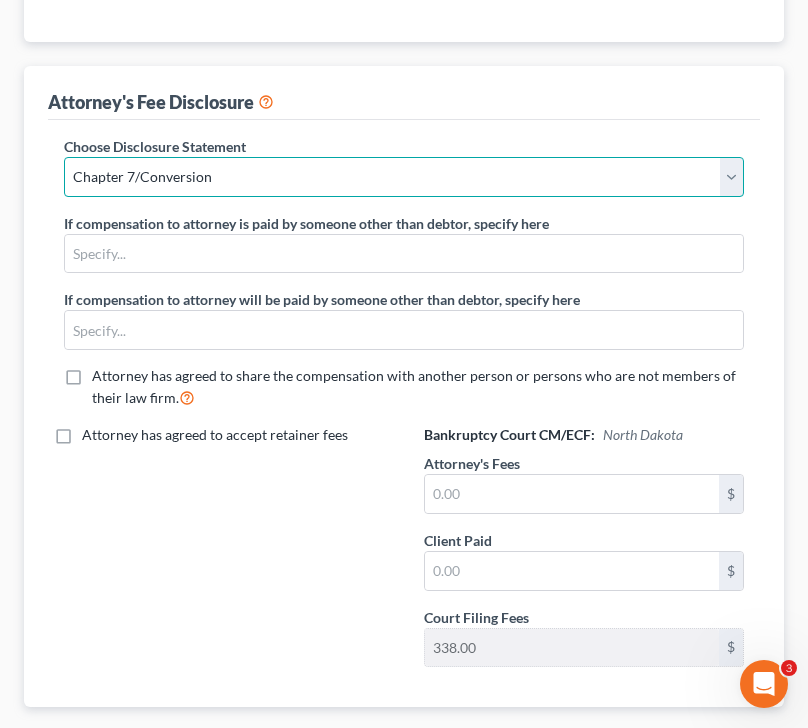 click on "Select Chapter 7/Conversion ND Retainer Fee Disclosure MN Retainer Fee Stmt MN Chapter 13 Fee Statement ND Chapter 13 Fee Disclosure Default Chapter 7 Disclosure Statement (MN/ND)" at bounding box center (404, 177) 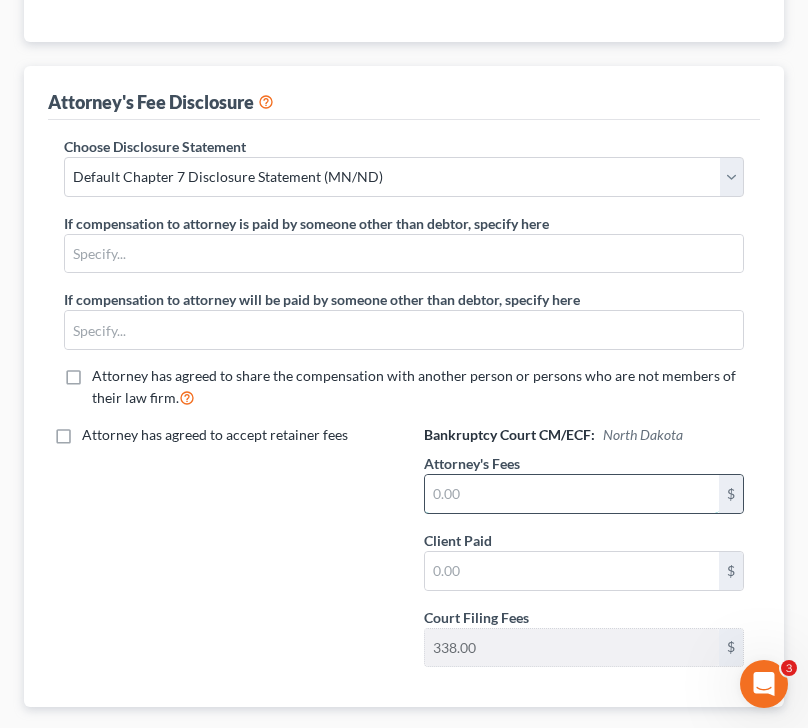 click at bounding box center (572, 494) 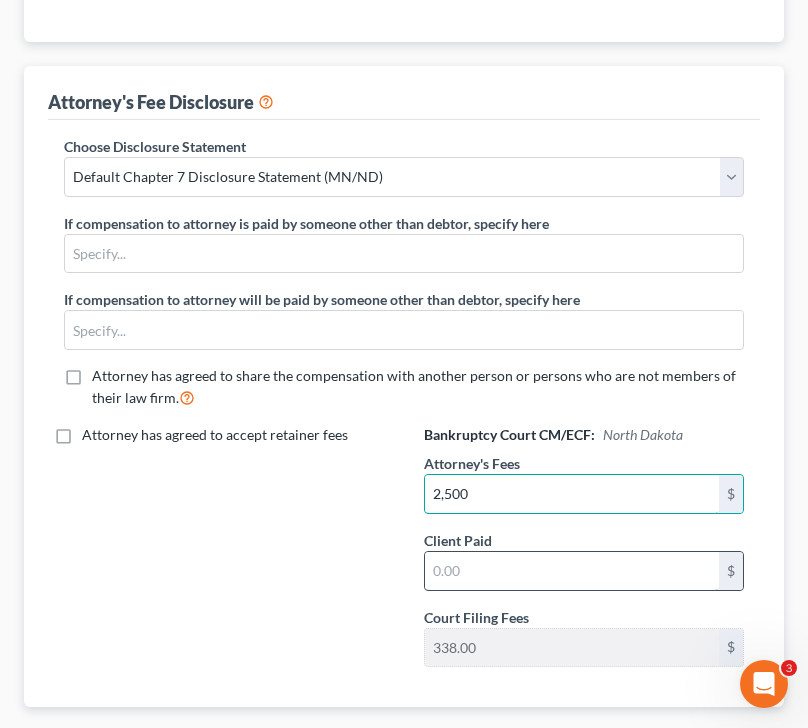 type on "2,500" 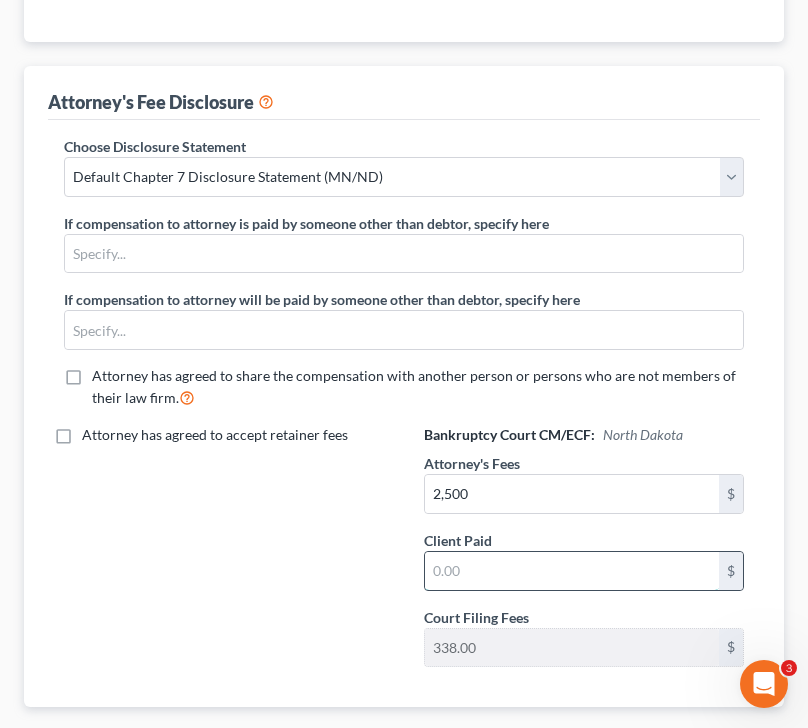 click at bounding box center (572, 571) 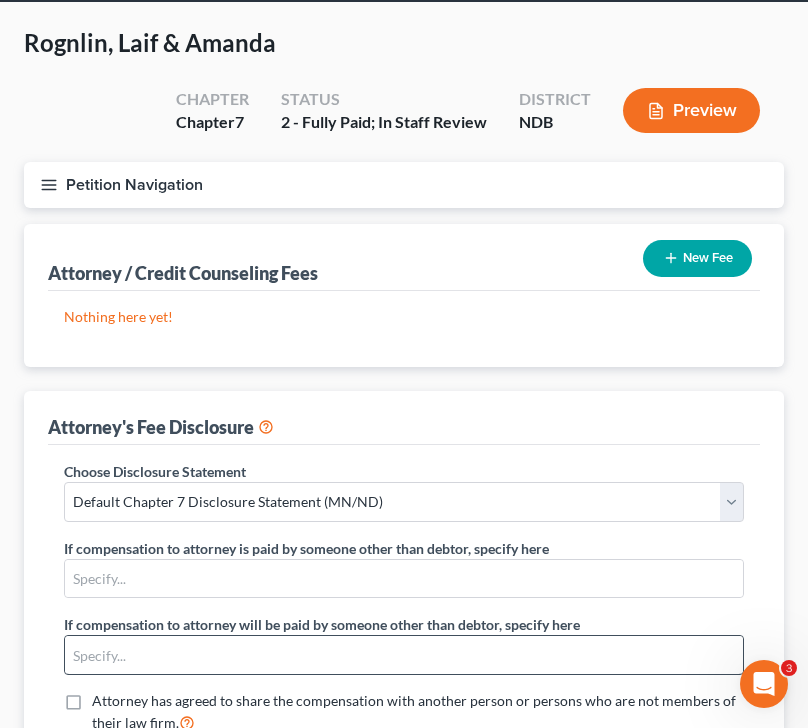 scroll, scrollTop: 0, scrollLeft: 0, axis: both 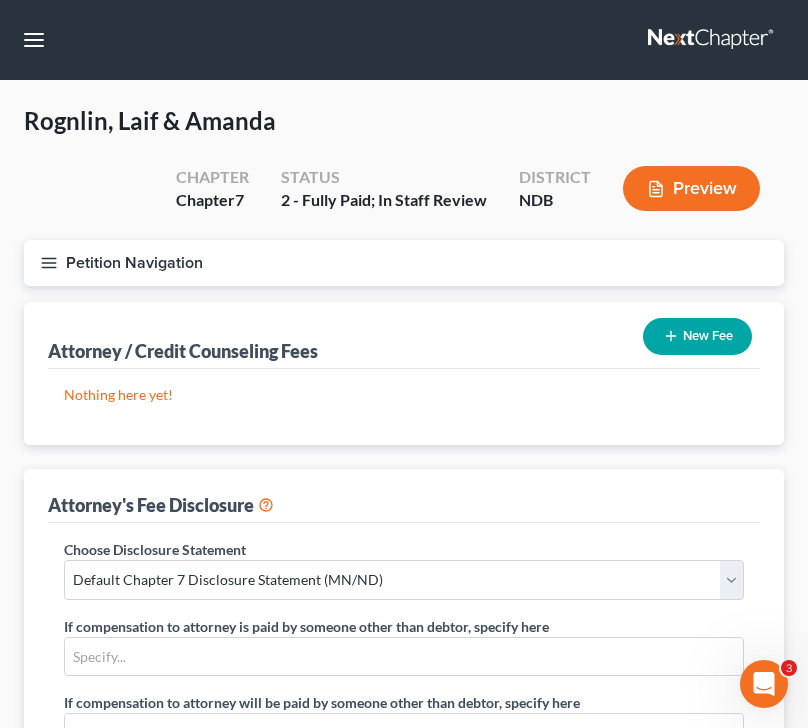 click on "New Fee" at bounding box center (697, 336) 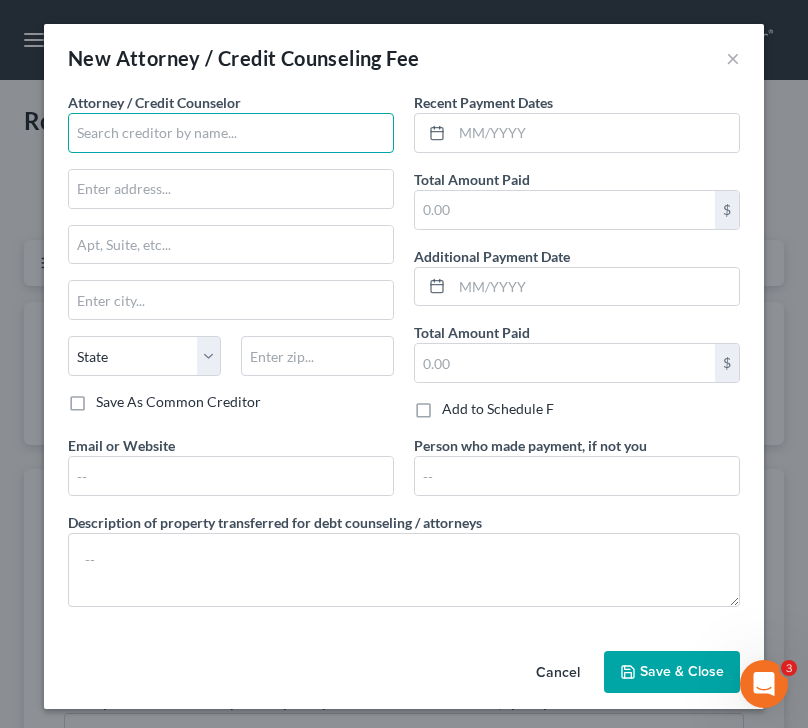 click at bounding box center [231, 133] 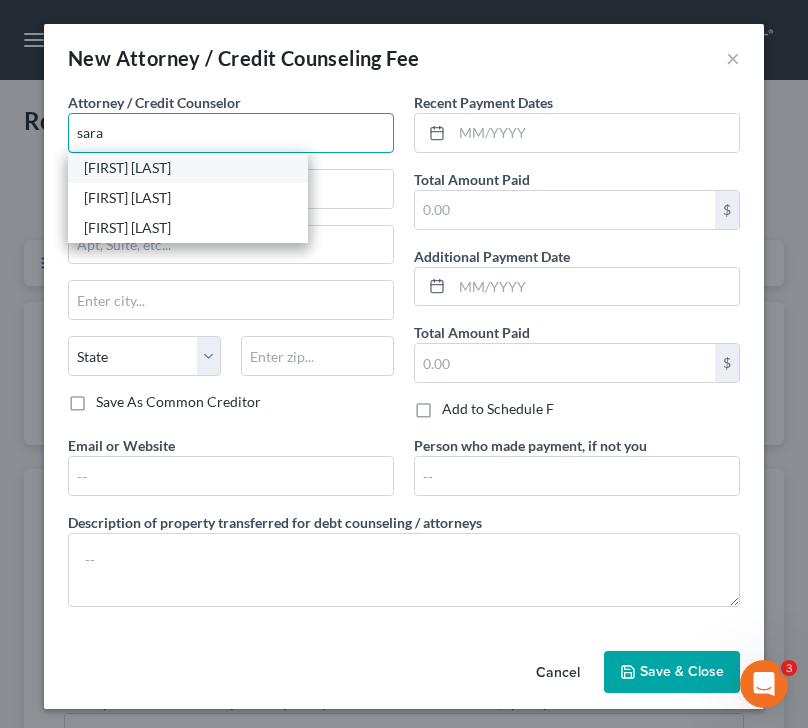 scroll, scrollTop: 4, scrollLeft: 0, axis: vertical 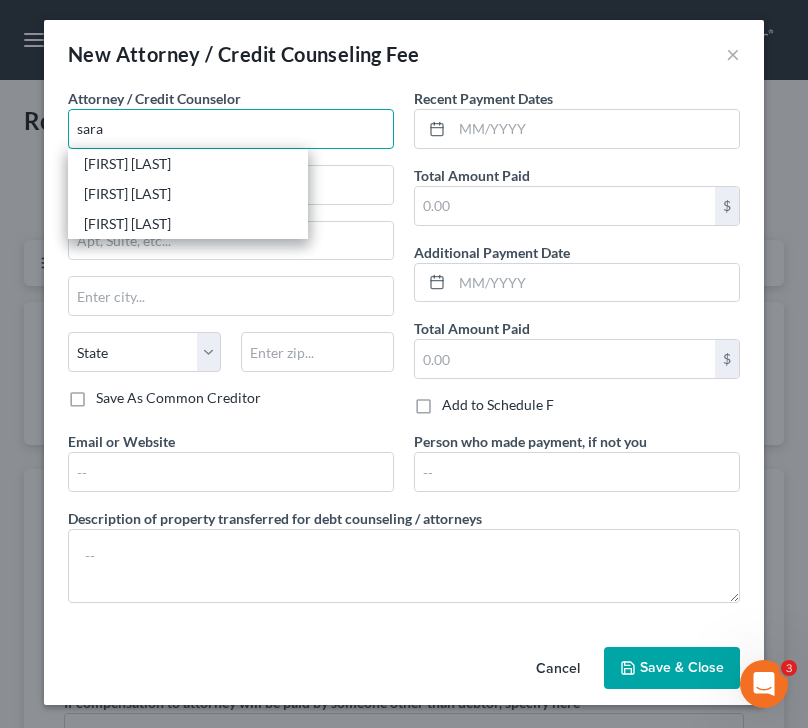 click on "sara" at bounding box center [231, 129] 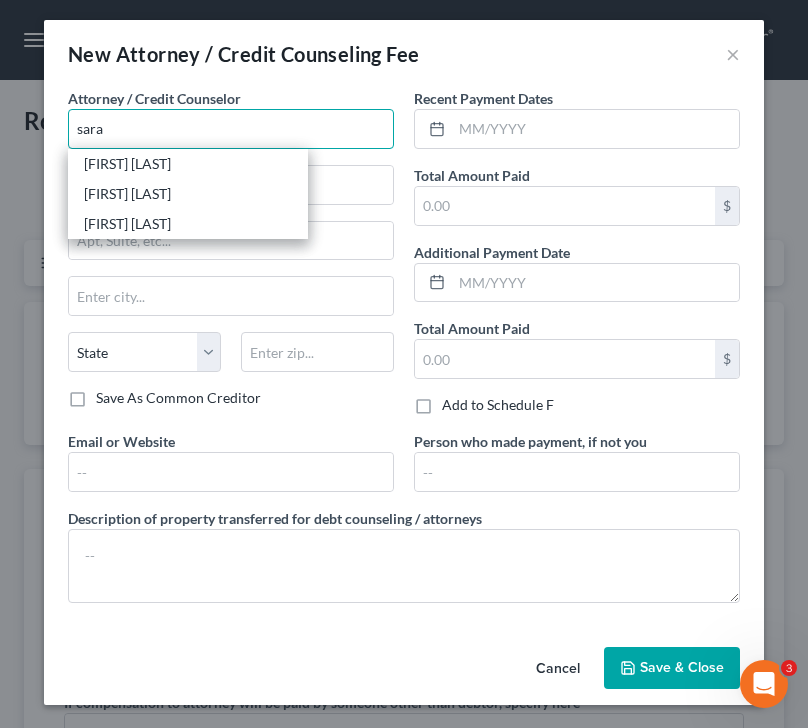 click on "sara" at bounding box center (231, 129) 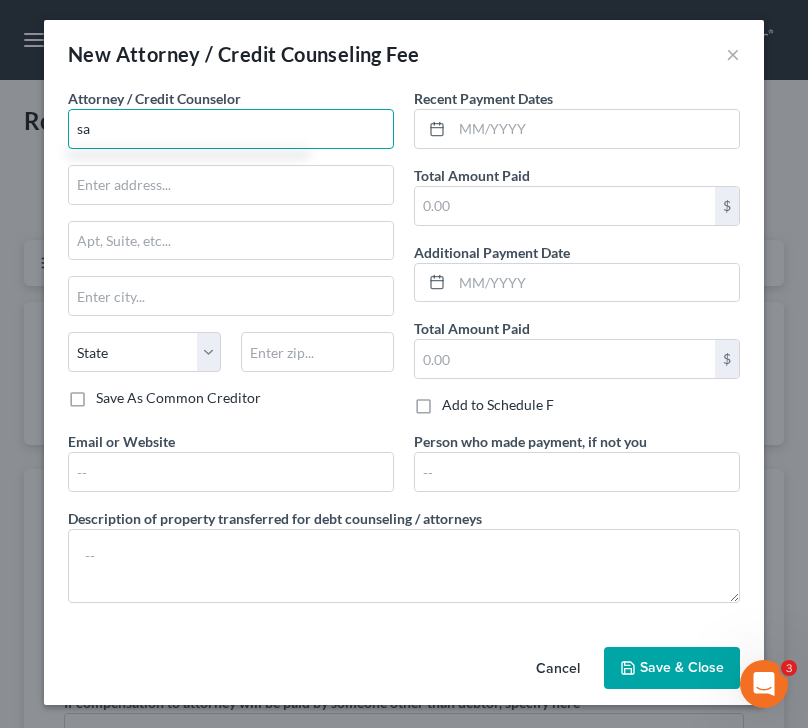 type on "s" 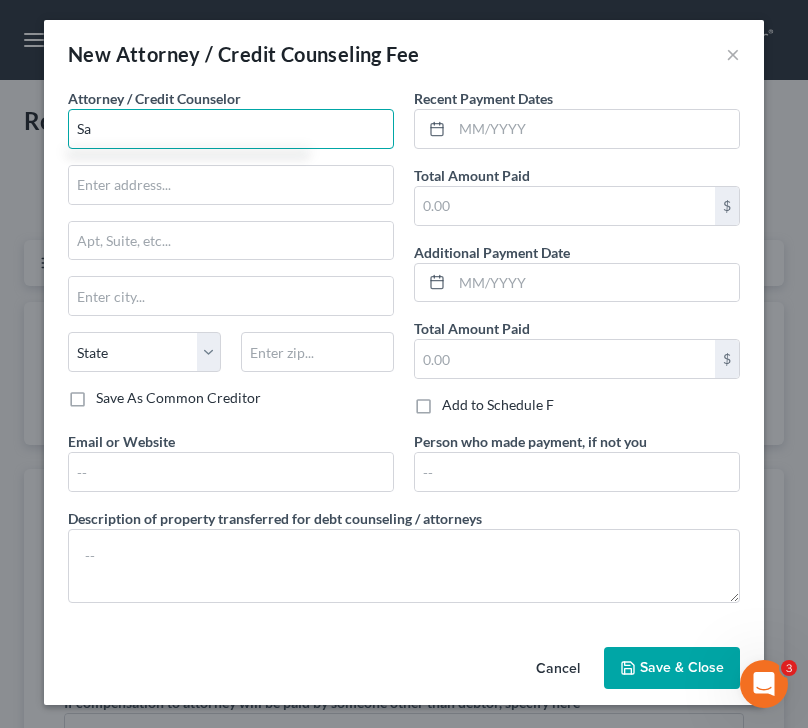 type on "S" 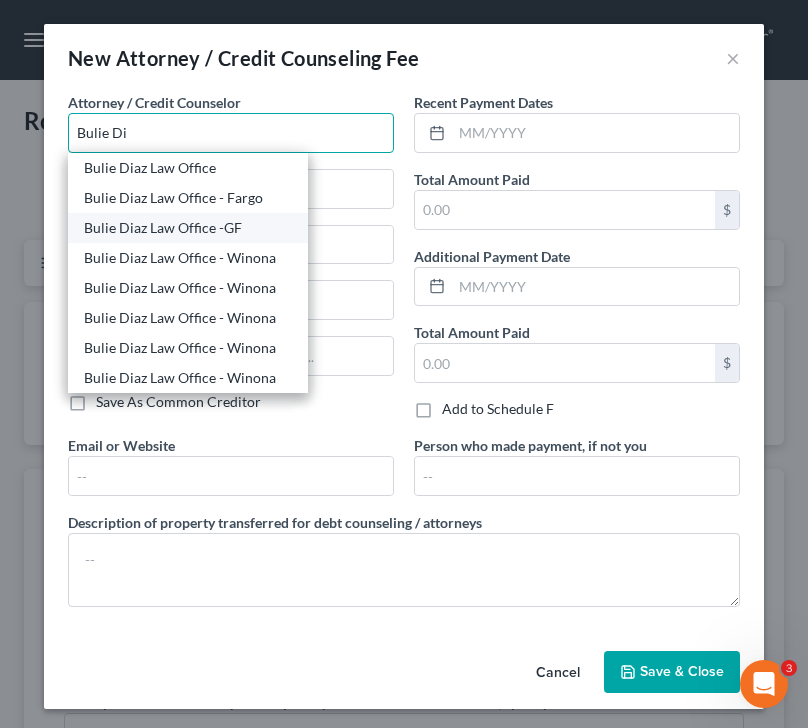 scroll, scrollTop: 4, scrollLeft: 0, axis: vertical 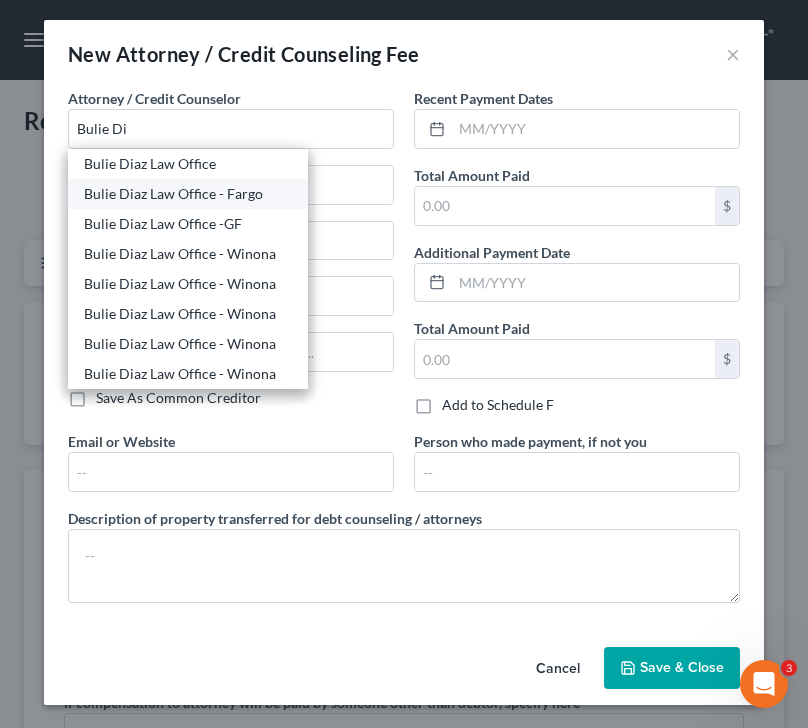 click on "Bulie Diaz Law Office - Fargo" at bounding box center [188, 194] 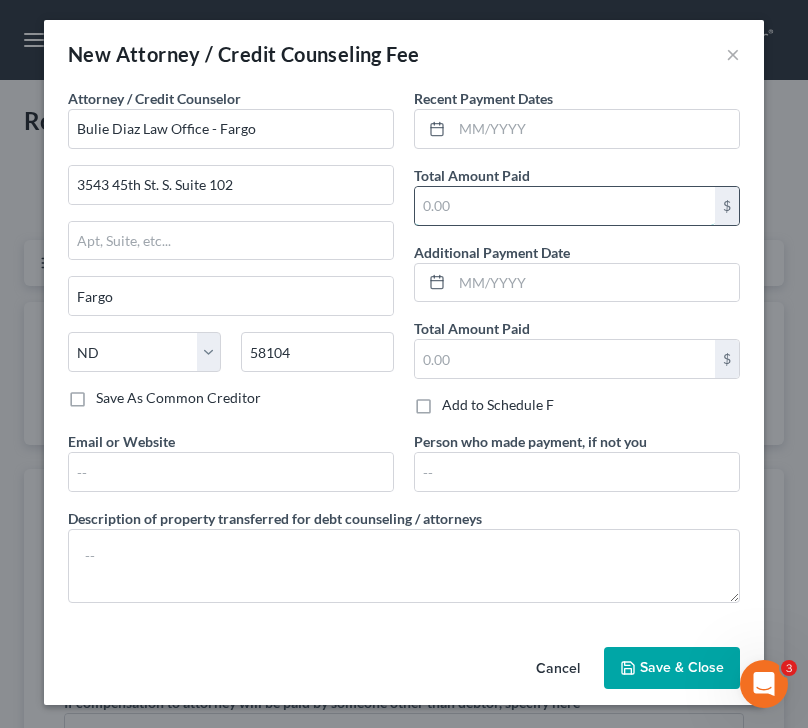 click at bounding box center [565, 206] 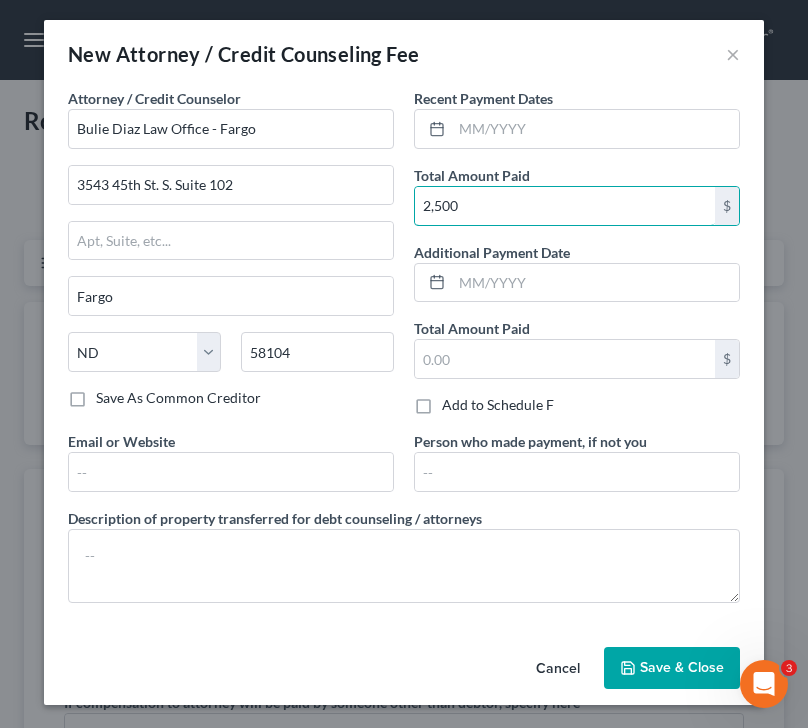 type on "2,500" 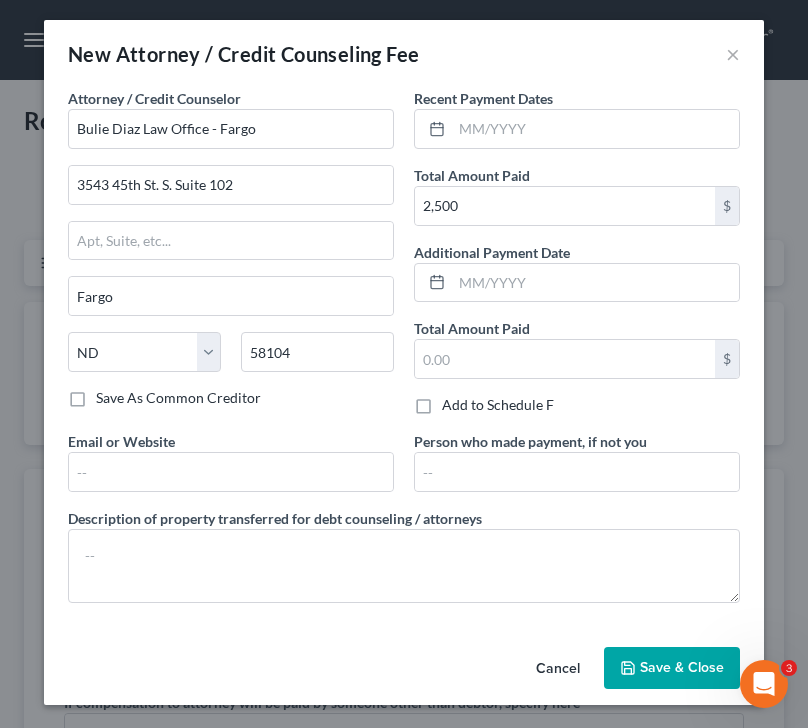 click on "Save & Close" at bounding box center [682, 667] 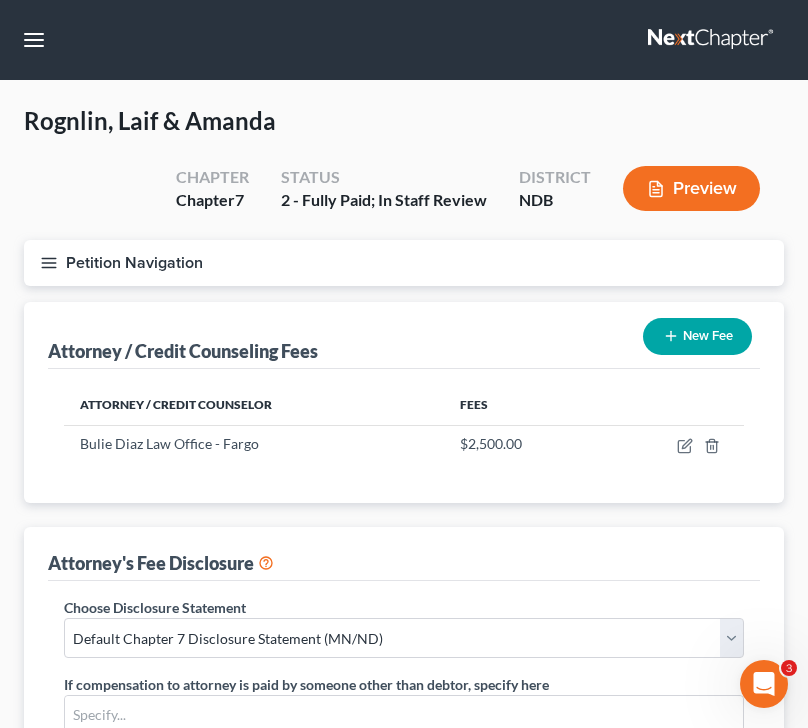 click on "New Fee" at bounding box center [697, 336] 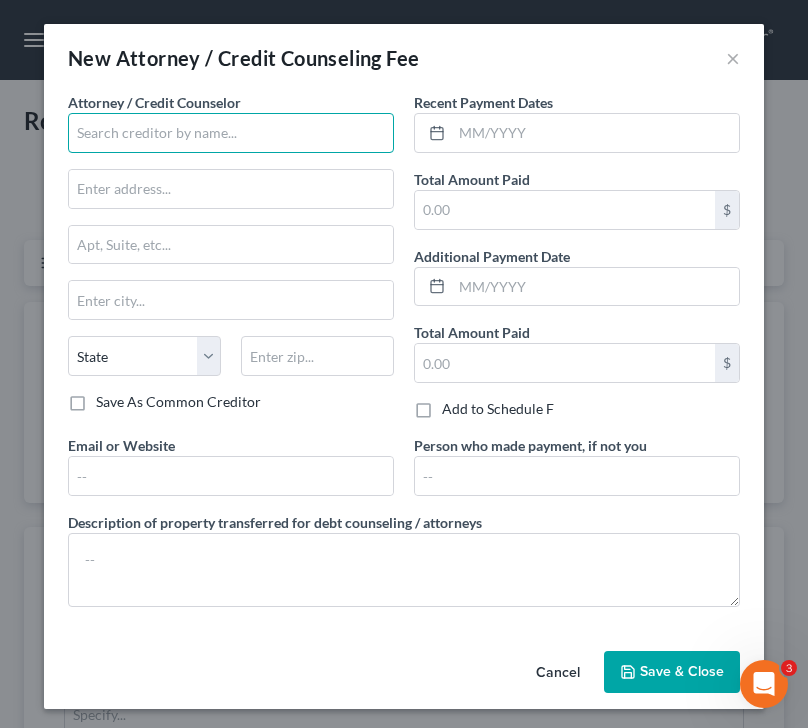 click at bounding box center (231, 133) 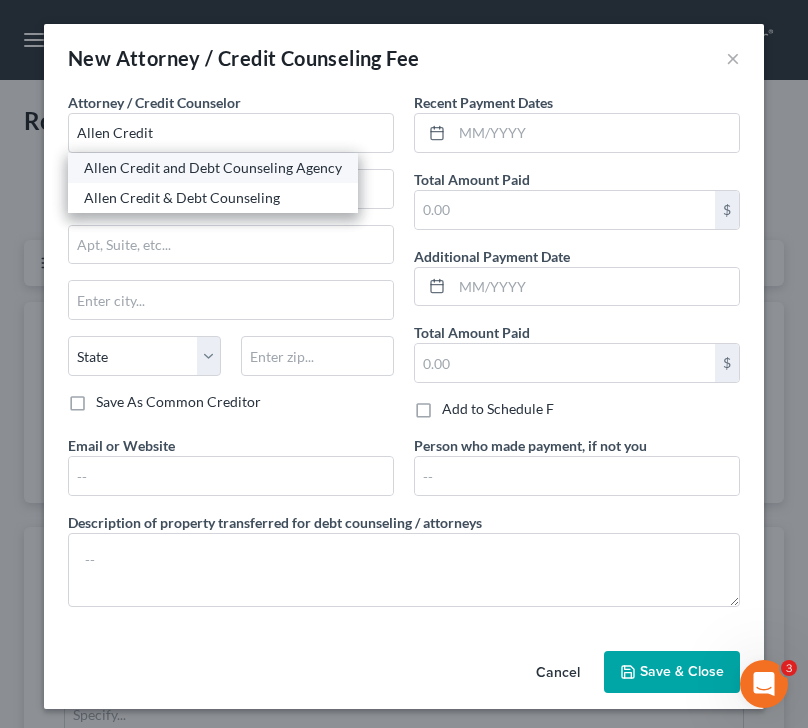 click on "Allen Credit and Debt Counseling Agency" at bounding box center [213, 168] 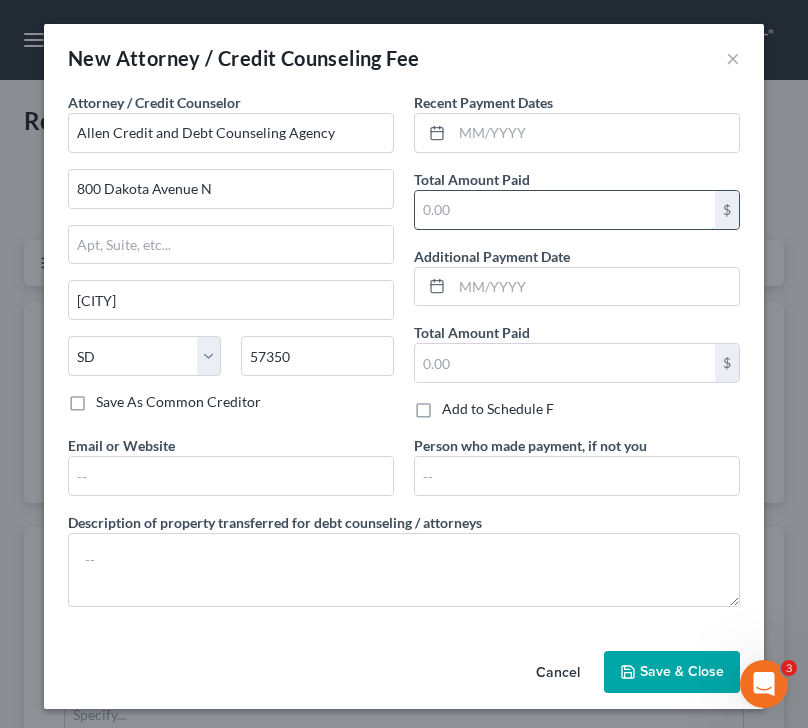 click at bounding box center [565, 210] 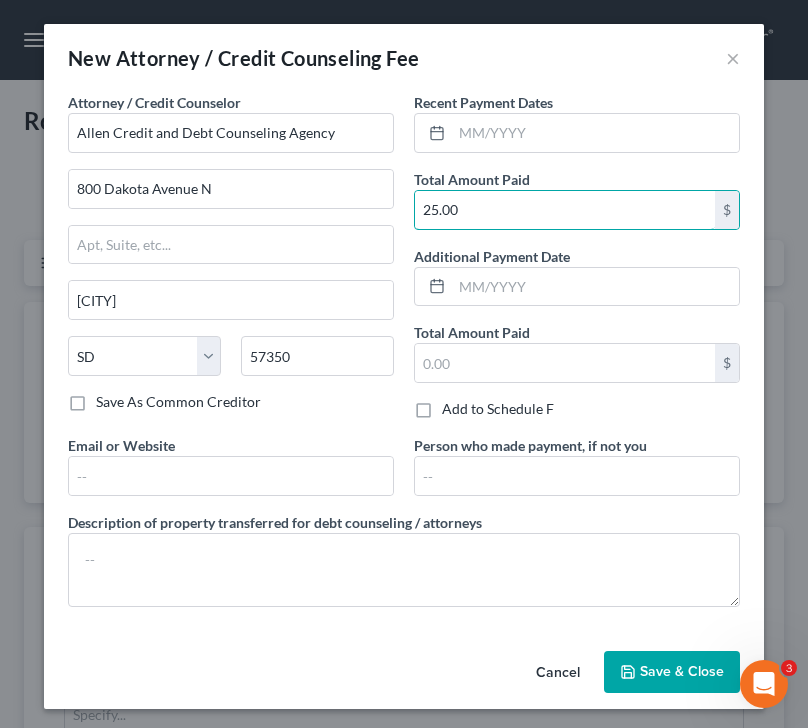 type on "25.00" 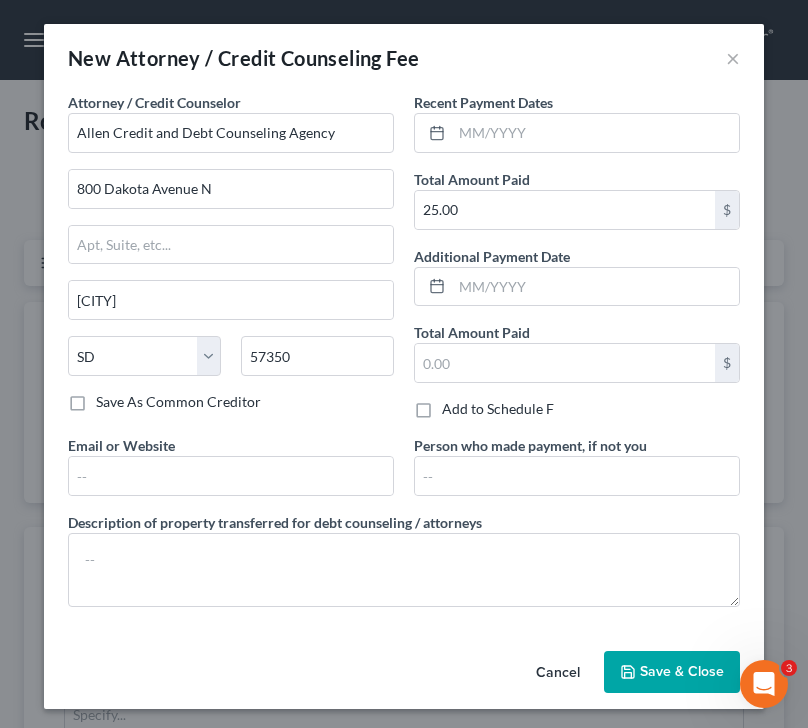 click on "Save & Close" at bounding box center [672, 672] 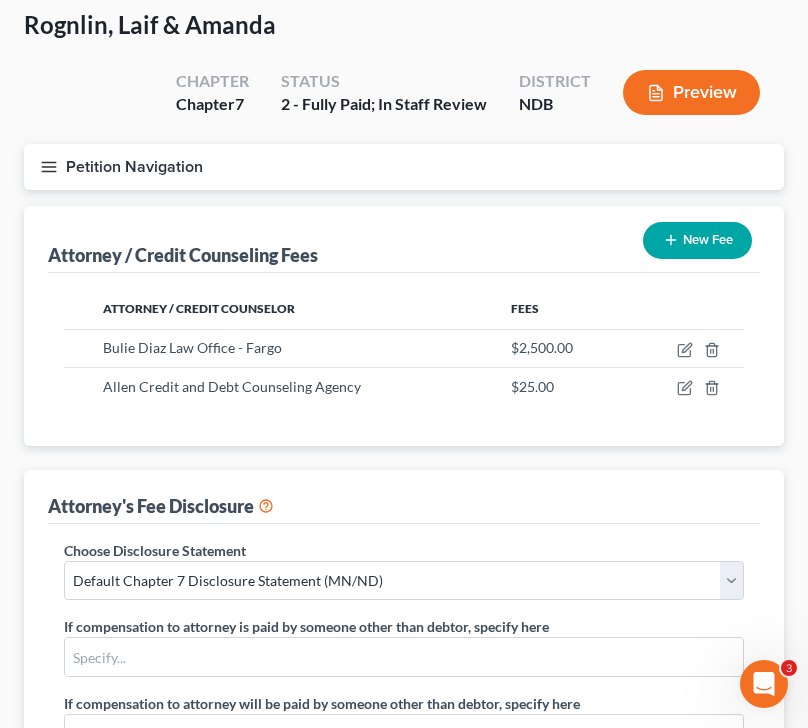 scroll, scrollTop: 0, scrollLeft: 0, axis: both 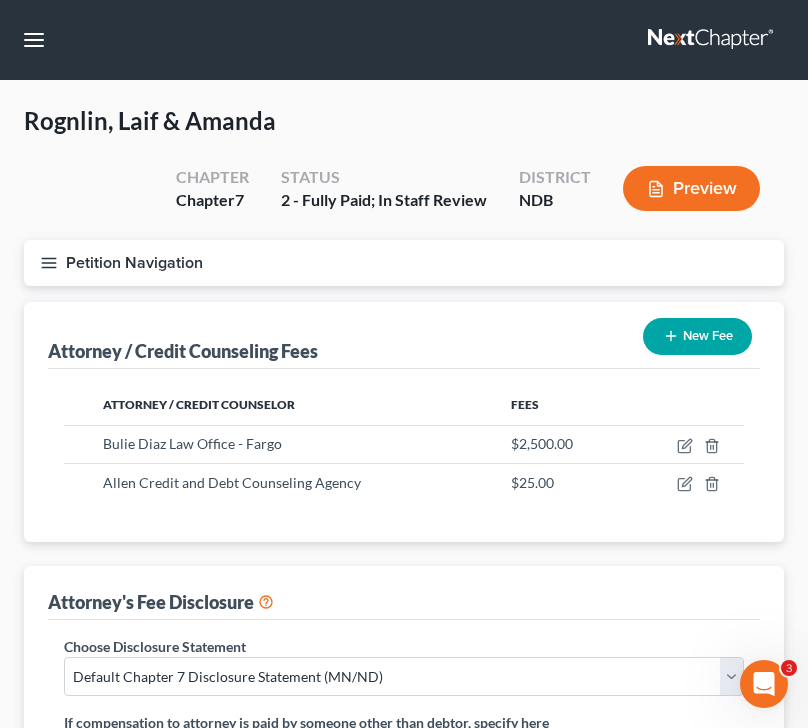 click 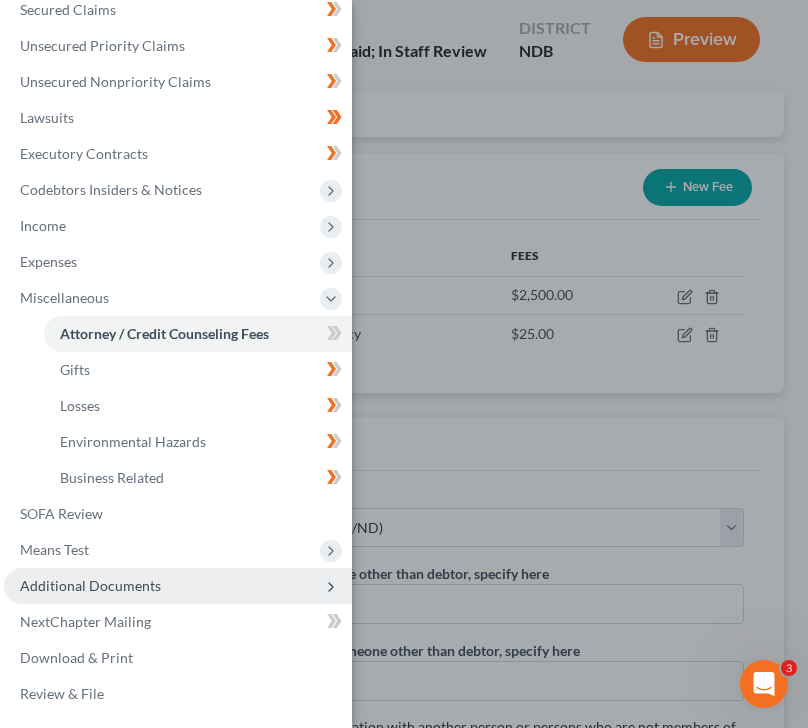 scroll, scrollTop: 151, scrollLeft: 0, axis: vertical 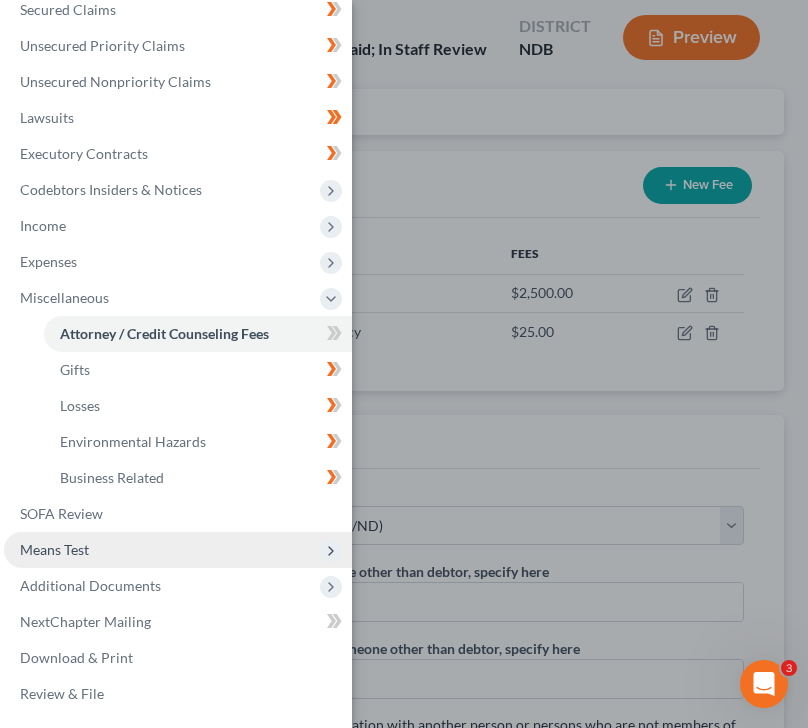 click on "Means Test" at bounding box center [178, 550] 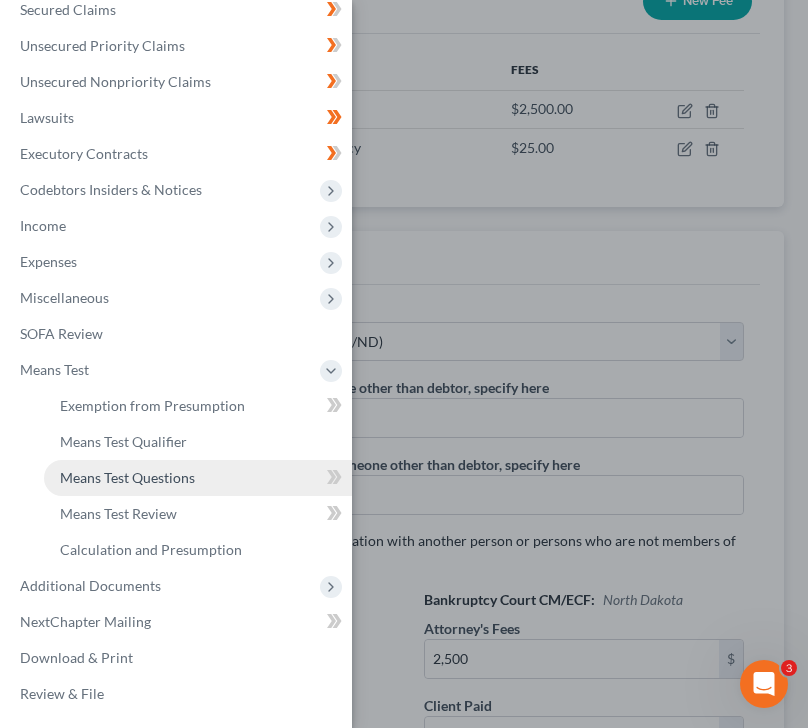 scroll, scrollTop: 340, scrollLeft: 0, axis: vertical 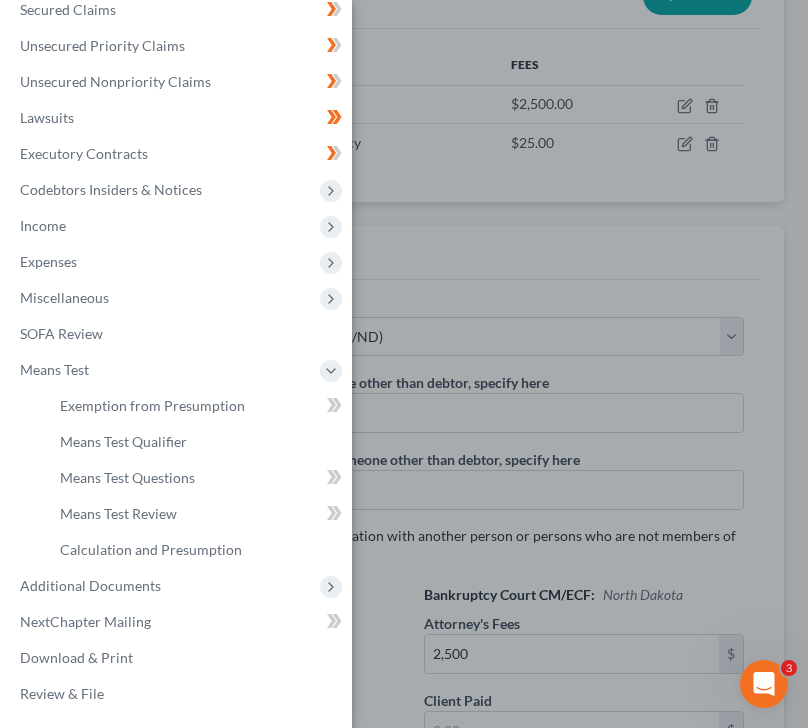 click on "Case Dashboard
Payments
Invoices
Payments
Payments
Credit Report
Client Profile" at bounding box center (404, 364) 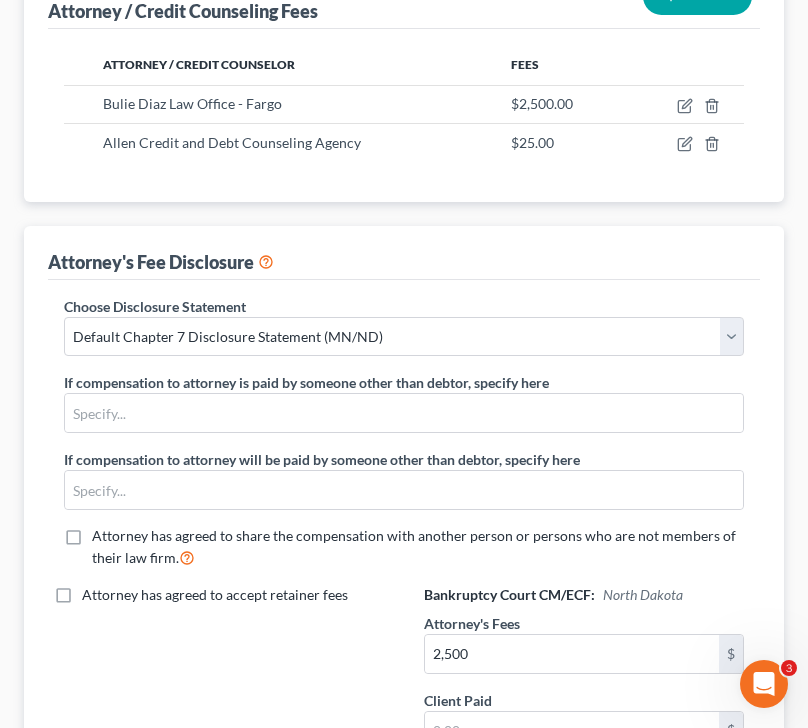 scroll, scrollTop: 0, scrollLeft: 0, axis: both 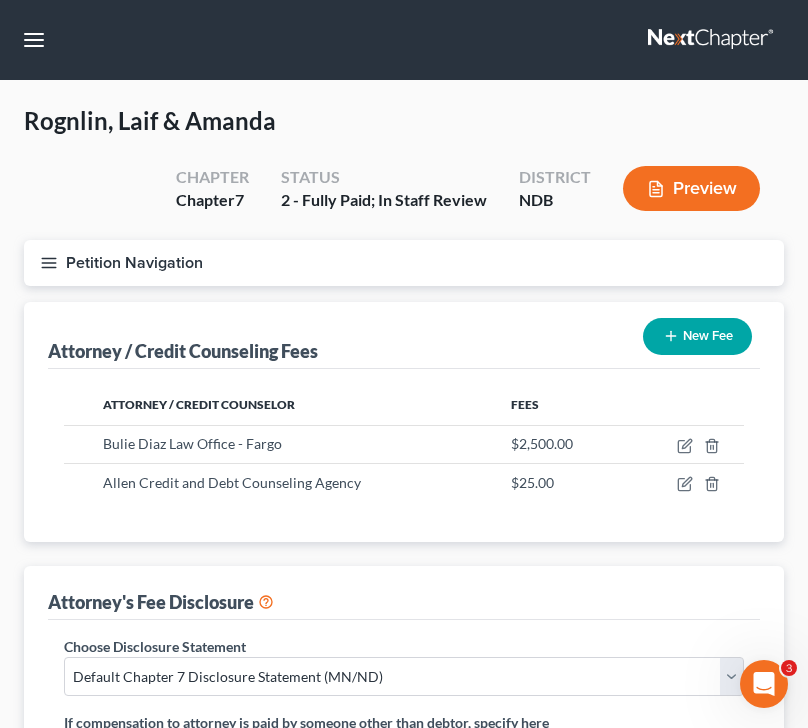 click 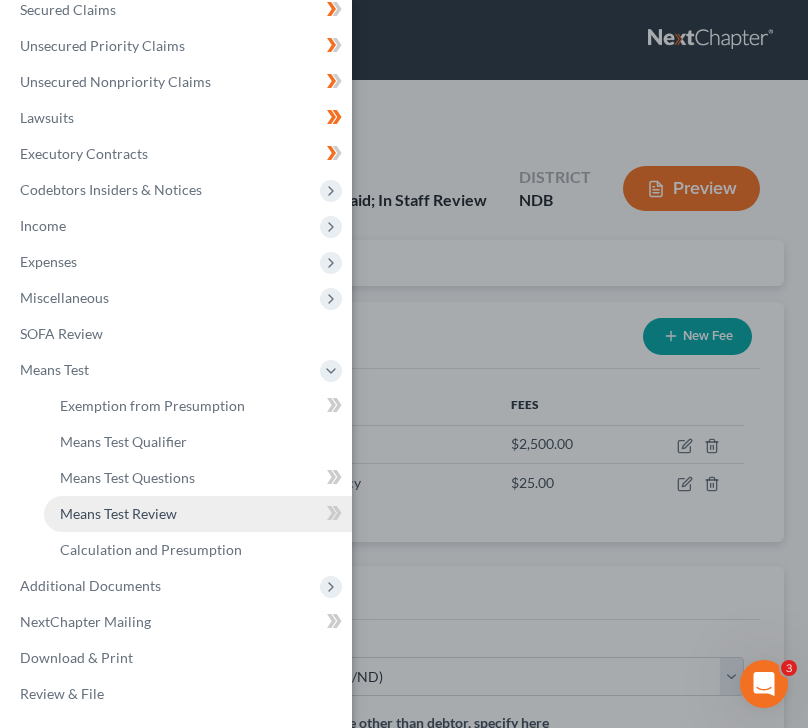 click on "Means Test Review" at bounding box center [118, 513] 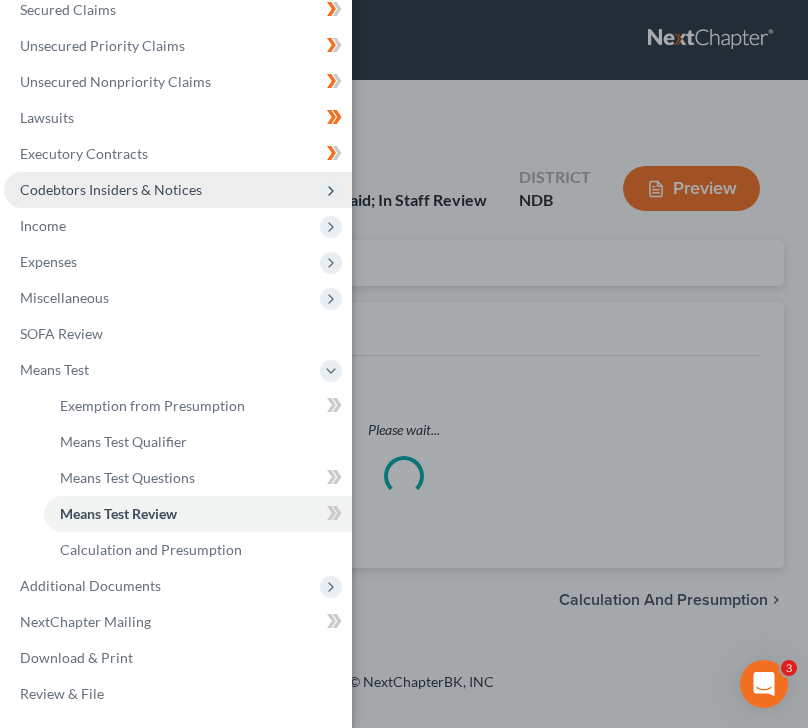 click on "Codebtors Insiders & Notices" at bounding box center [178, 190] 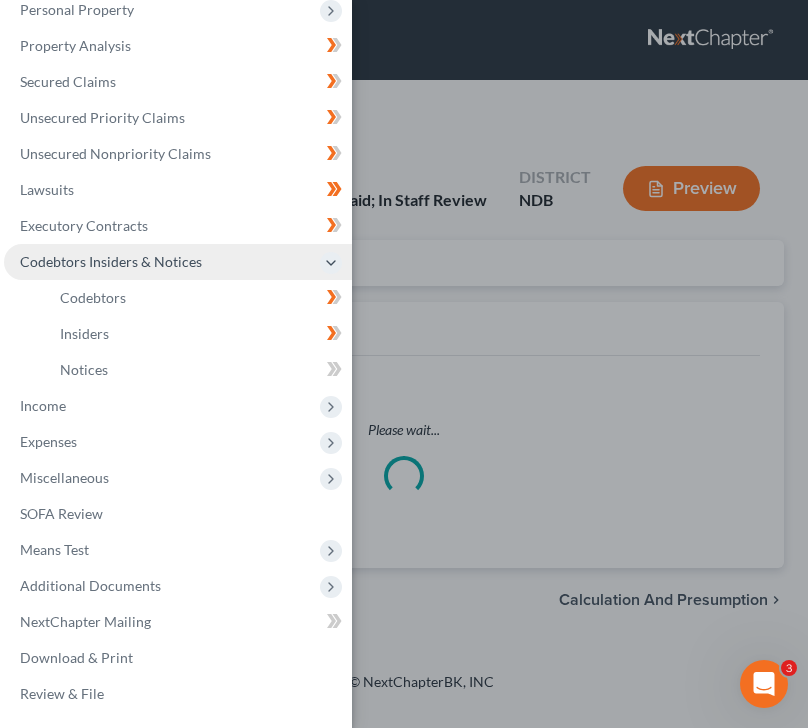 scroll, scrollTop: 0, scrollLeft: 0, axis: both 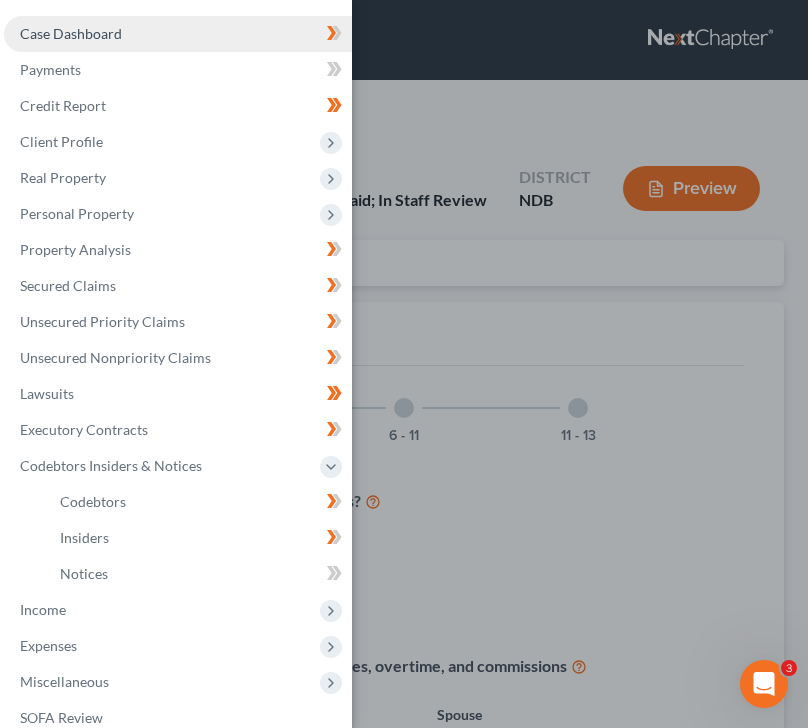 click on "Case Dashboard" at bounding box center [178, 34] 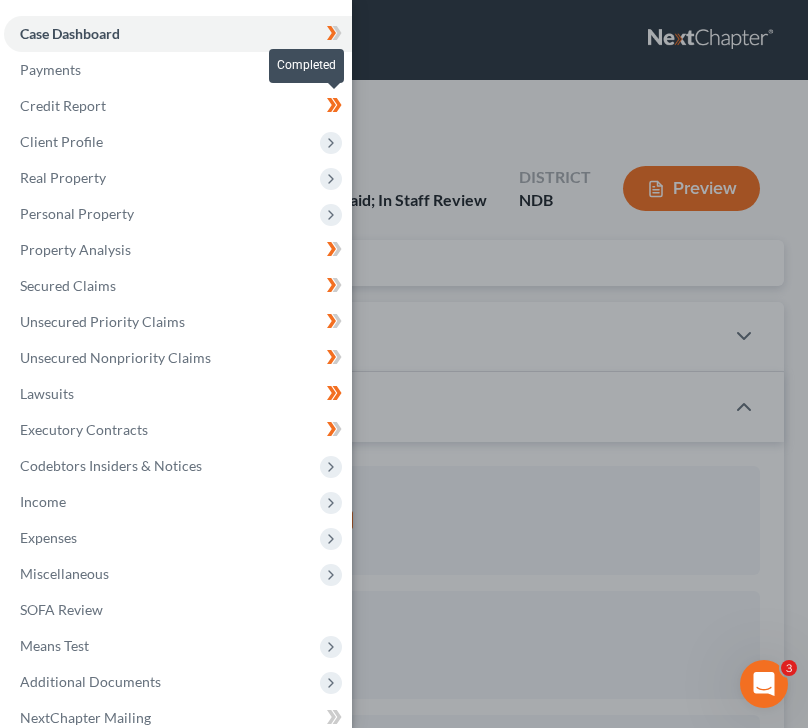 click on "Case Dashboard
Payments
Invoices
Payments
Payments
Credit Report
Client Profile" at bounding box center [404, 364] 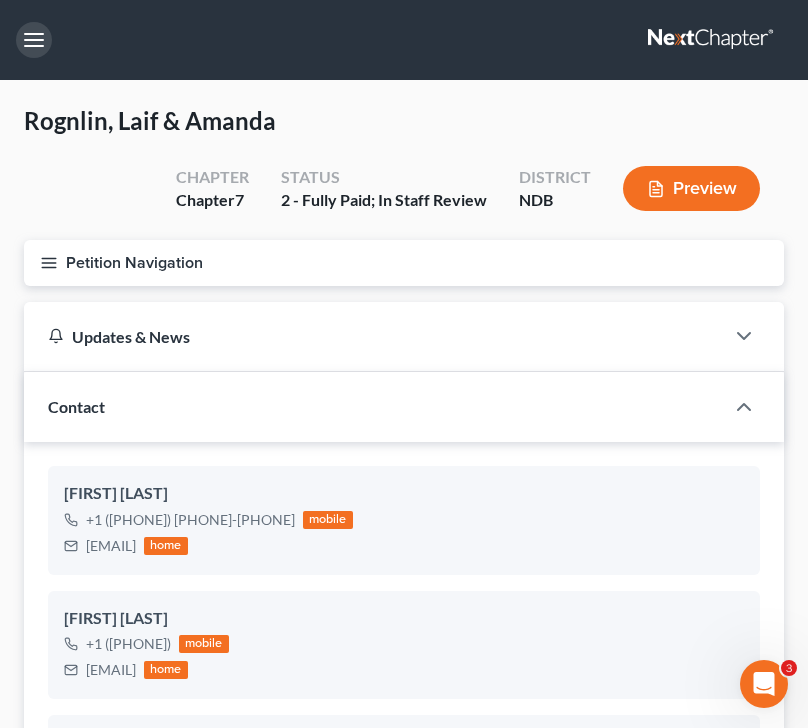 click at bounding box center (34, 40) 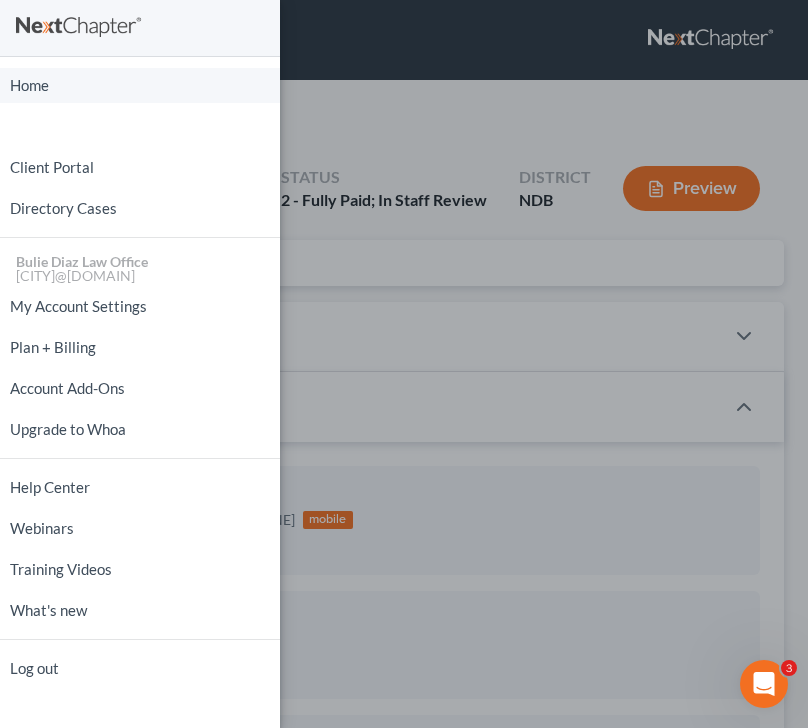 click on "Home" at bounding box center [140, 85] 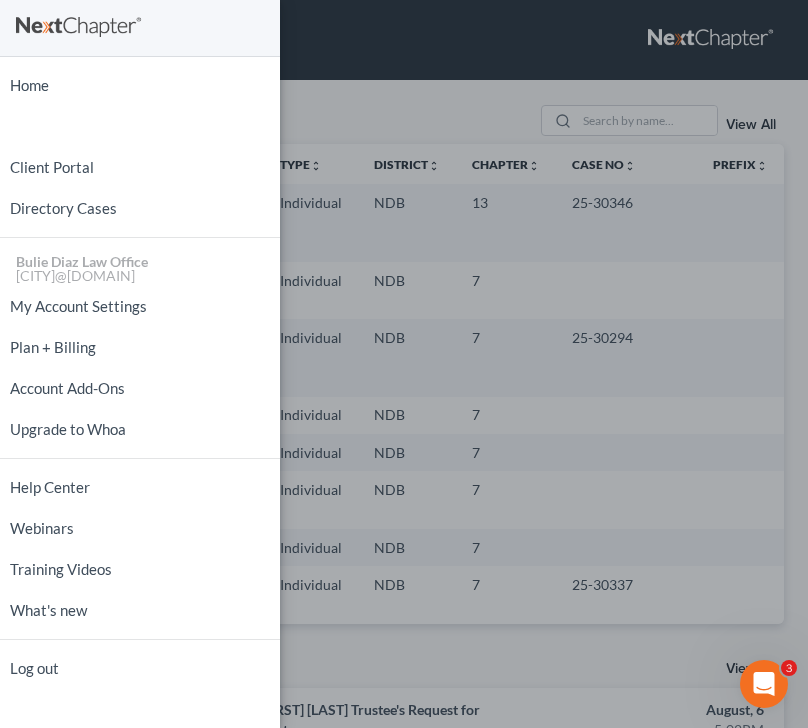 click on "Home New Case Client Portal Directory Cases Bulie Diaz Law Office fargo@bulielaw.com My Account Settings Plan + Billing Account Add-Ons Upgrade to Whoa Help Center Webinars Training Videos What's new Log out" at bounding box center [404, 364] 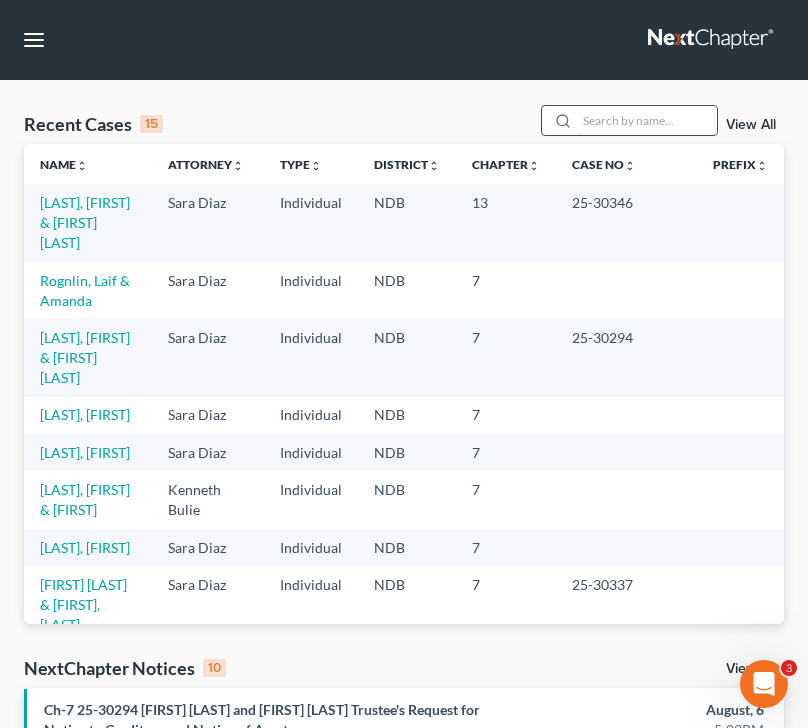 click at bounding box center (647, 120) 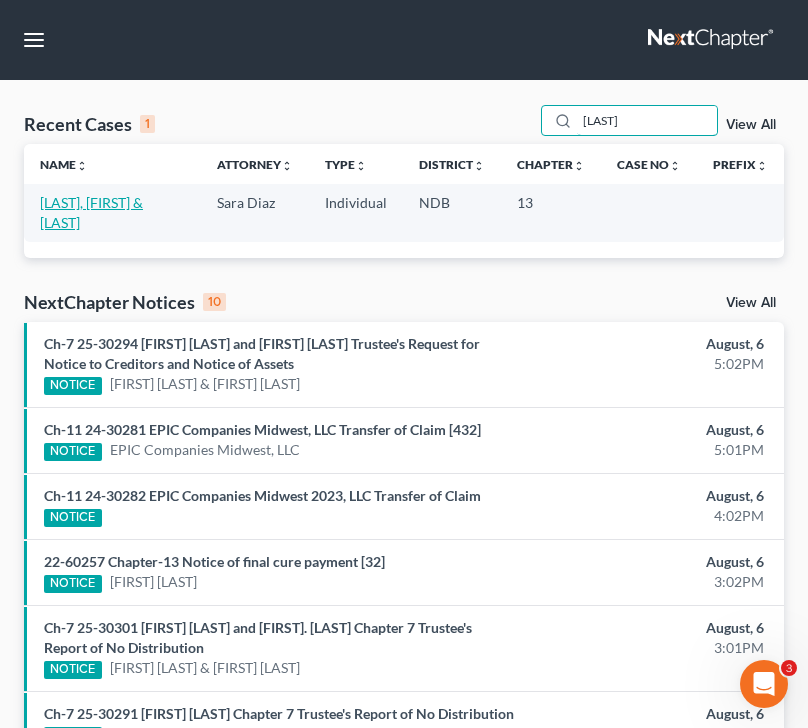 type on "friddle" 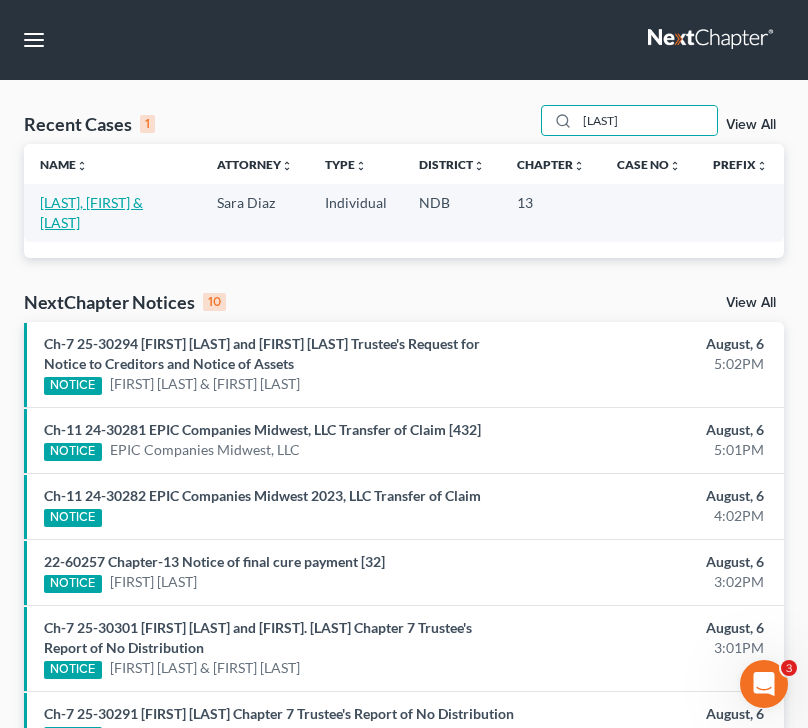 click on "Friddle, Justin & Lori" at bounding box center [91, 212] 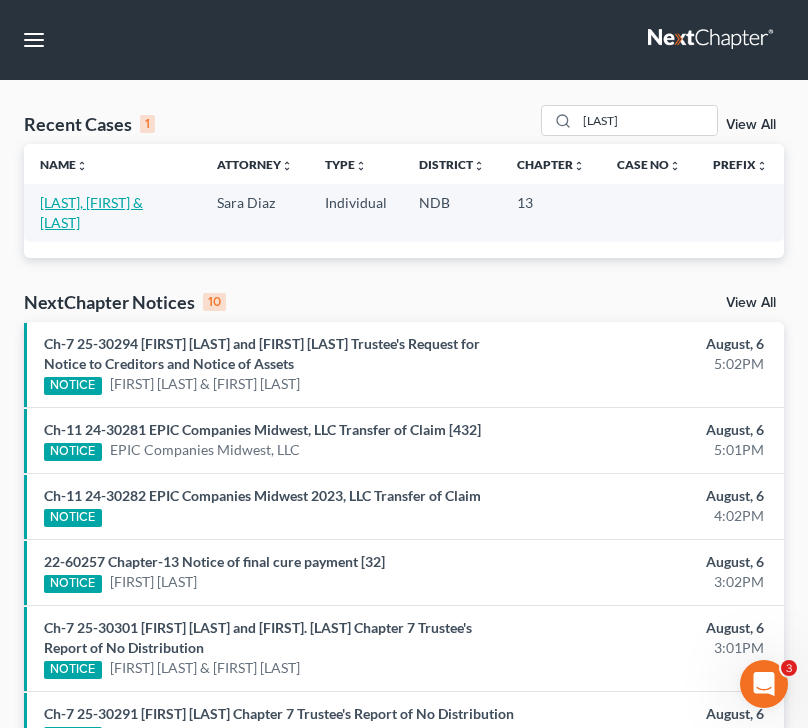 select on "4" 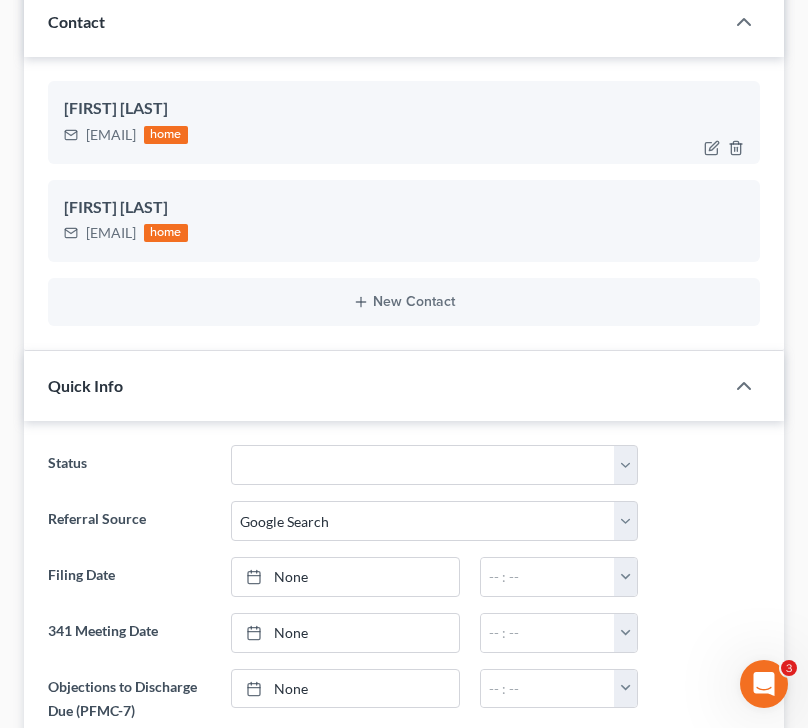 scroll, scrollTop: 0, scrollLeft: 0, axis: both 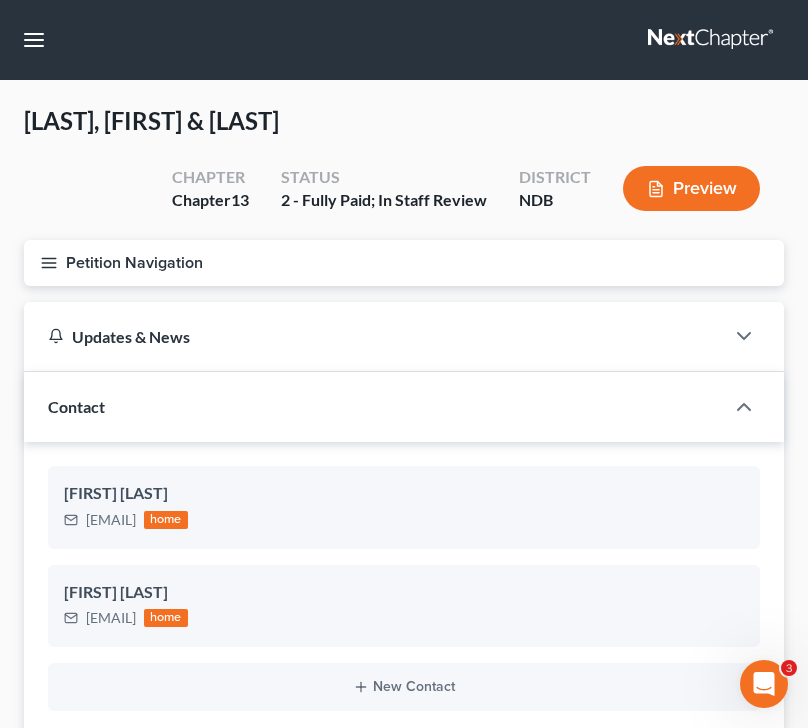click on "Petition Navigation" at bounding box center (404, 263) 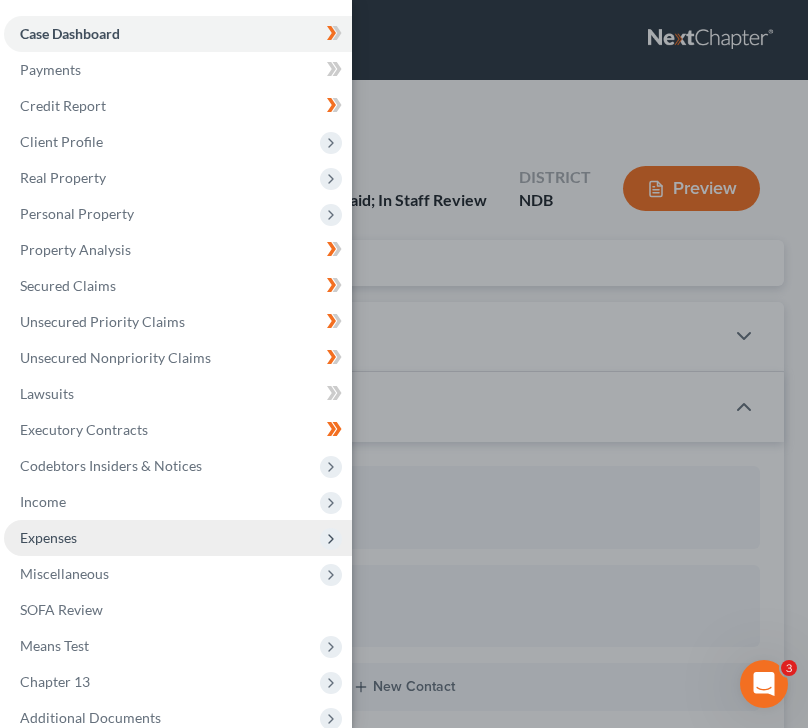 click on "Expenses" at bounding box center (178, 538) 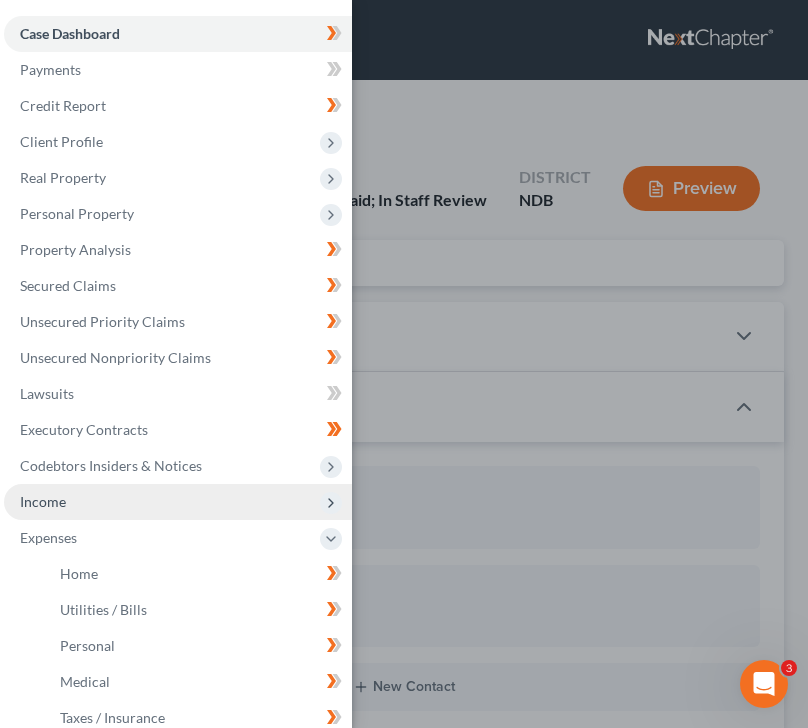 click on "Income" at bounding box center (178, 502) 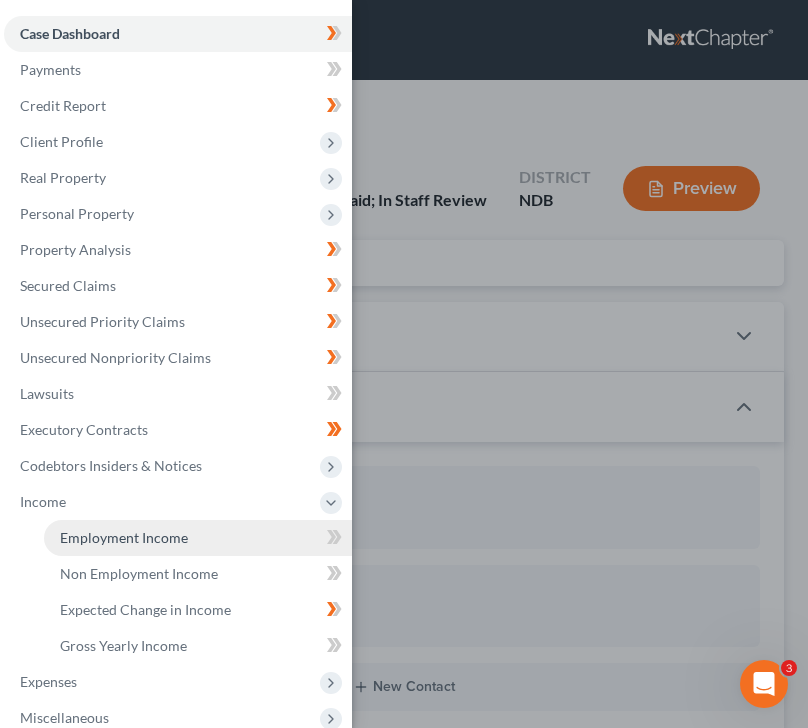 click on "Employment Income" at bounding box center (198, 538) 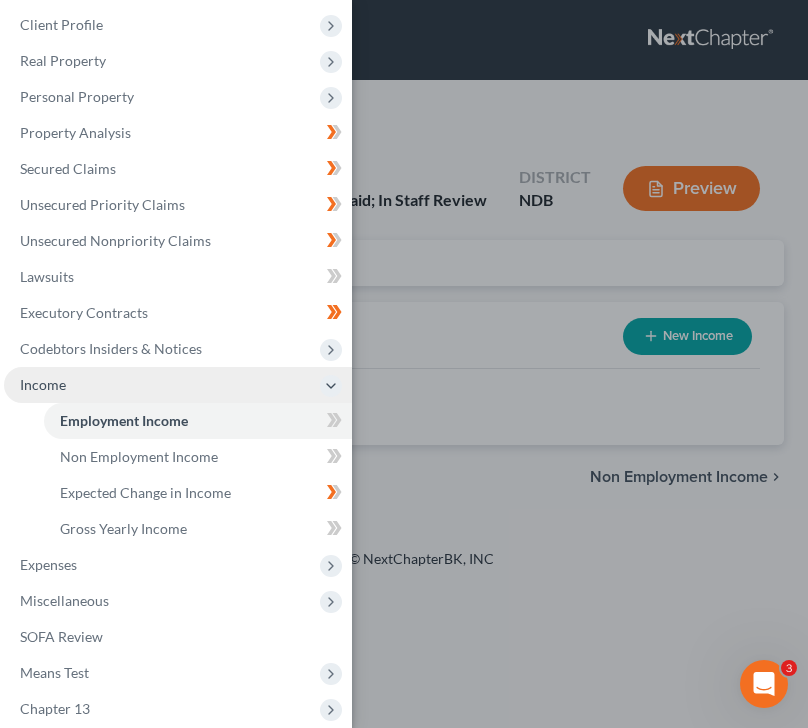 scroll, scrollTop: 0, scrollLeft: 0, axis: both 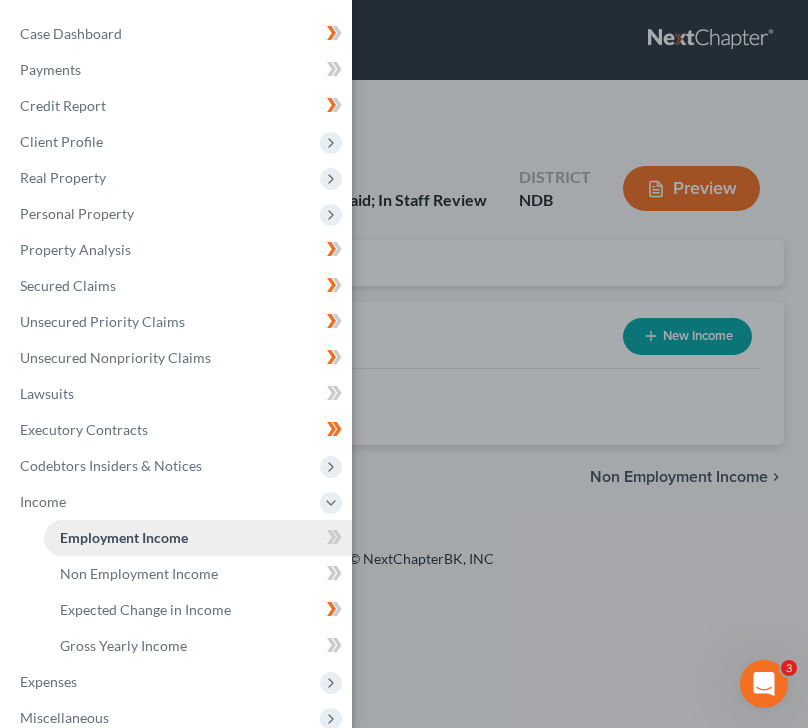 click on "Employment Income" at bounding box center [124, 537] 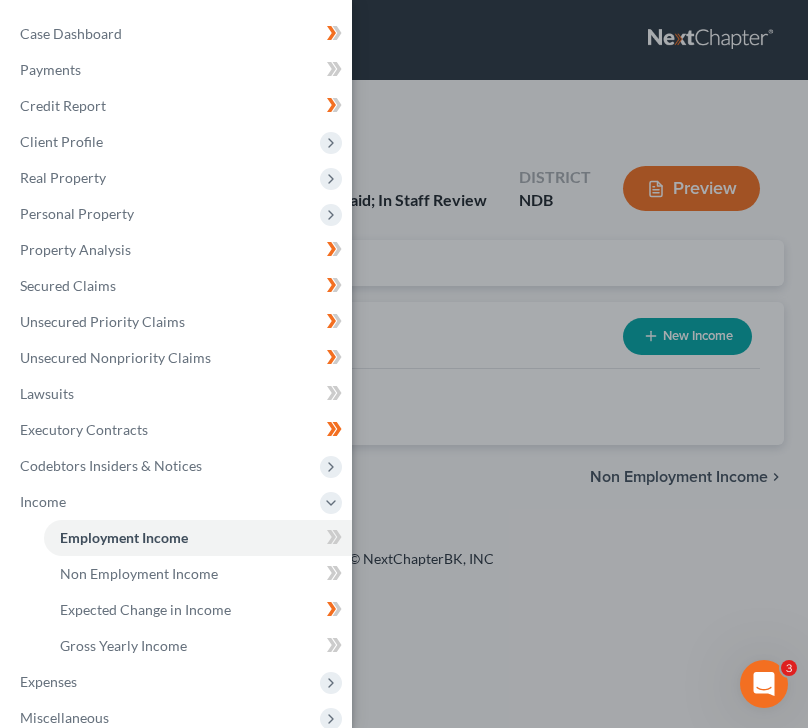 click on "Case Dashboard
Payments
Invoices
Payments
Payments
Credit Report
Client Profile" at bounding box center [404, 364] 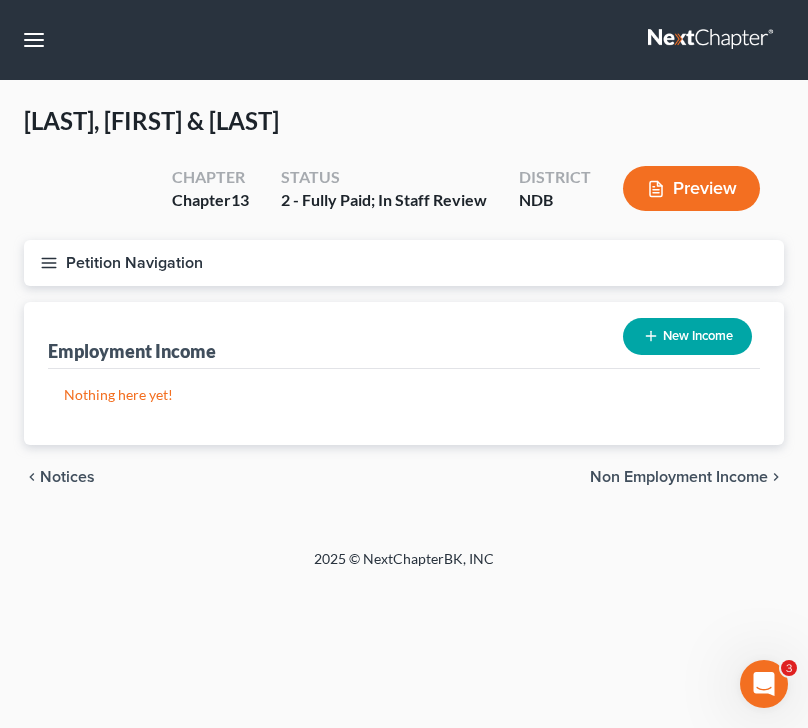 click on "New Income" at bounding box center (687, 336) 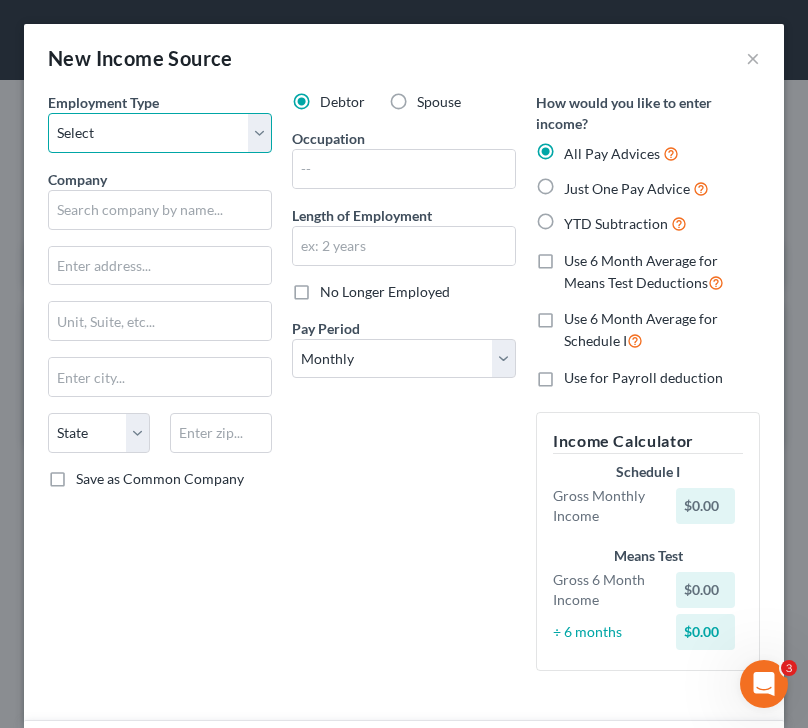 click on "Select Full or Part Time Employment Self Employment" at bounding box center (160, 133) 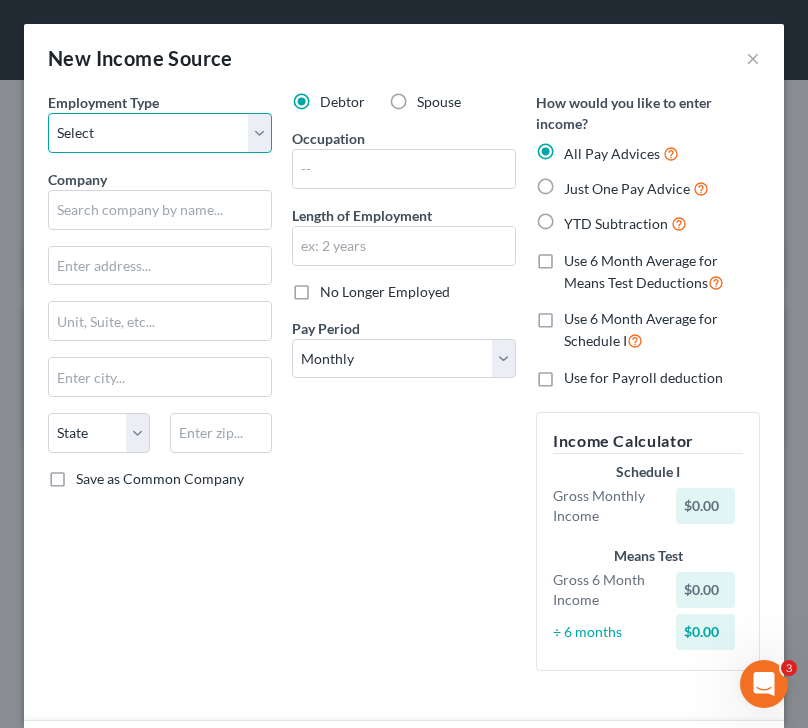 select on "0" 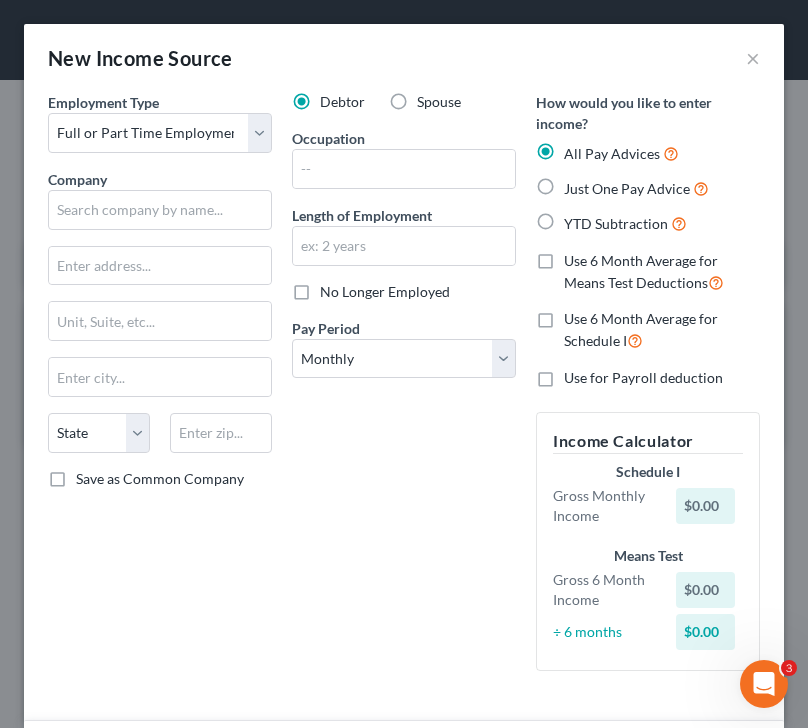 click on "New Income Source ×" at bounding box center [404, 58] 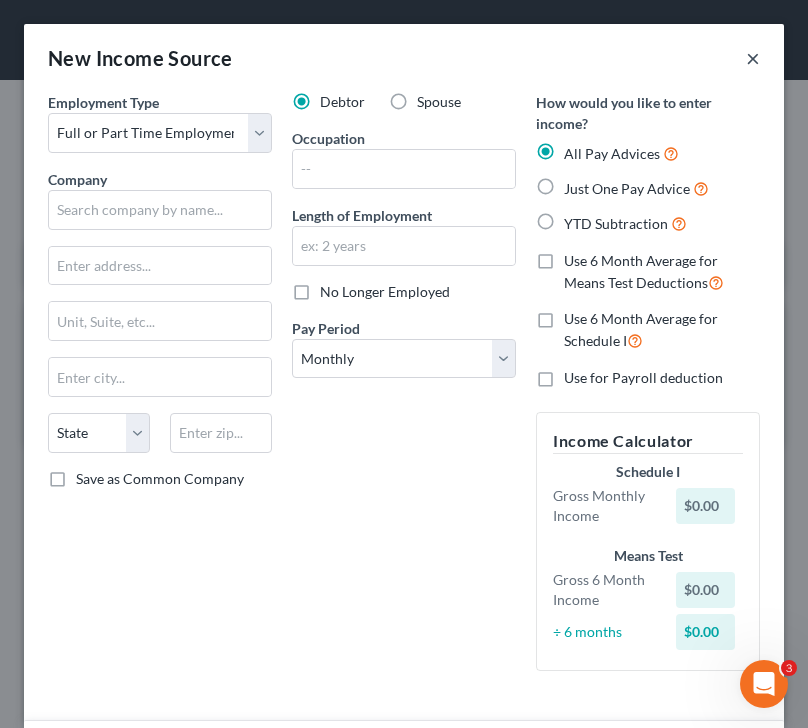 click on "×" at bounding box center (753, 58) 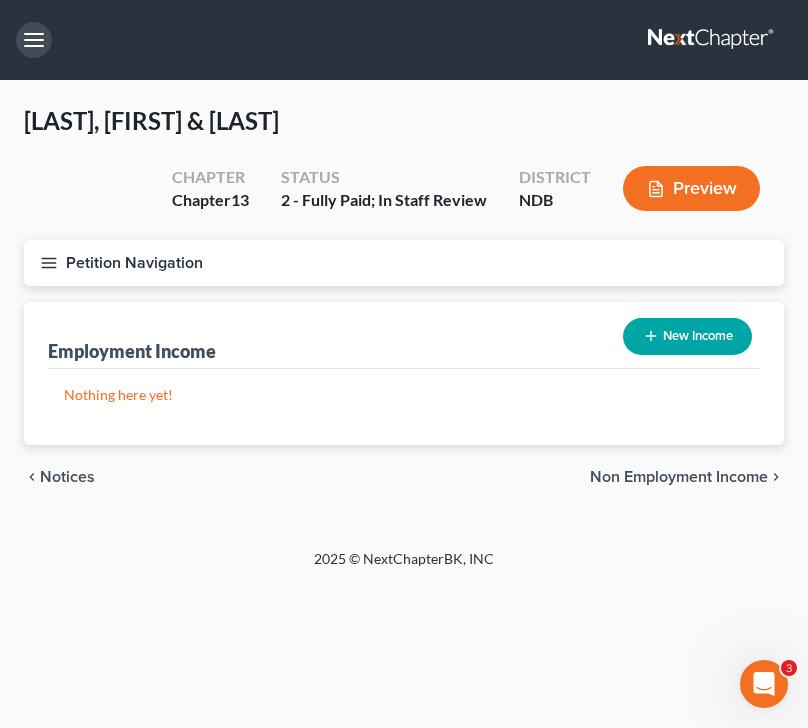 click at bounding box center [34, 40] 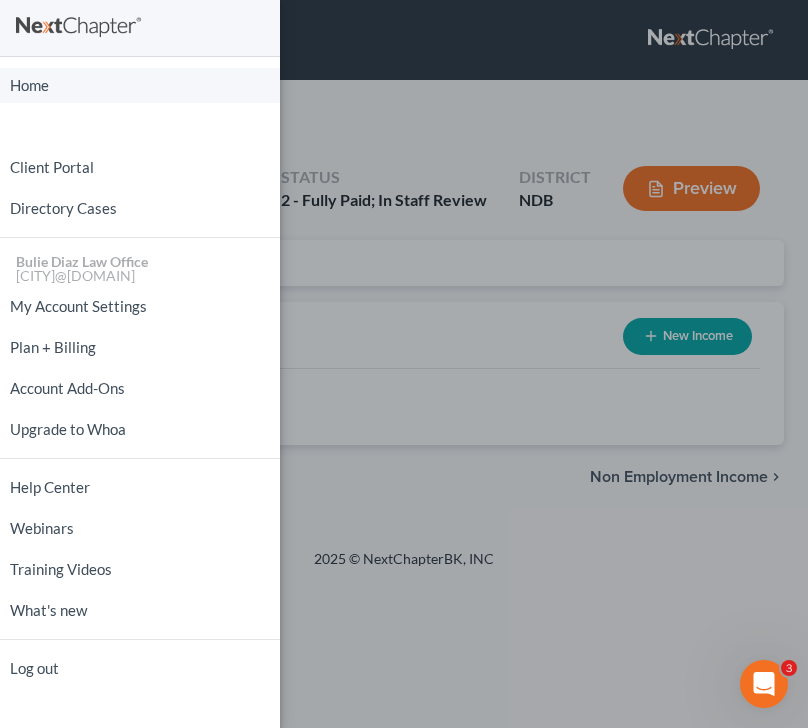 click on "Home" at bounding box center (140, 85) 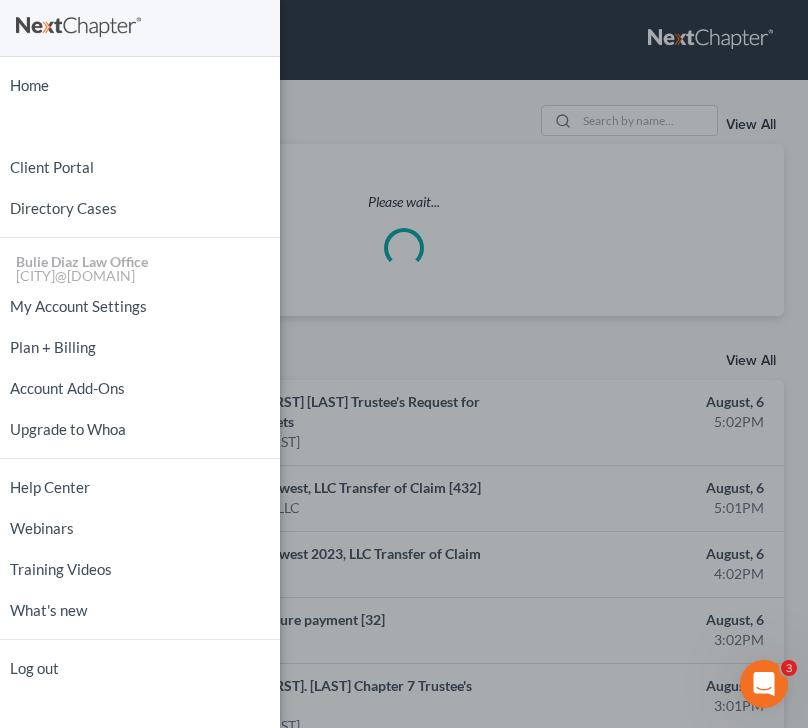 click on "Home New Case Client Portal Directory Cases Bulie Diaz Law Office fargo@bulielaw.com My Account Settings Plan + Billing Account Add-Ons Upgrade to Whoa Help Center Webinars Training Videos What's new Log out" at bounding box center (404, 364) 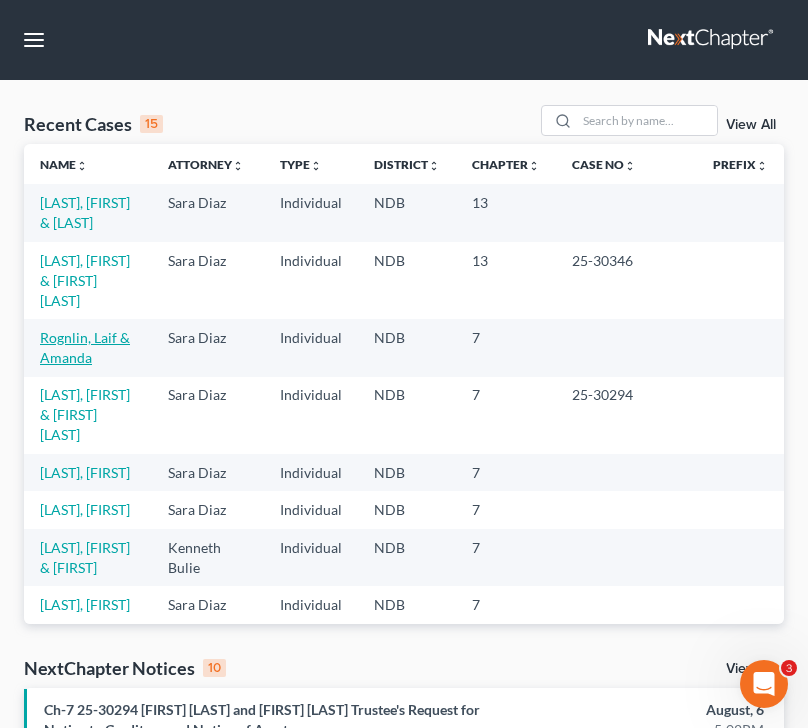 click on "Rognlin, Laif & Amanda" at bounding box center (85, 347) 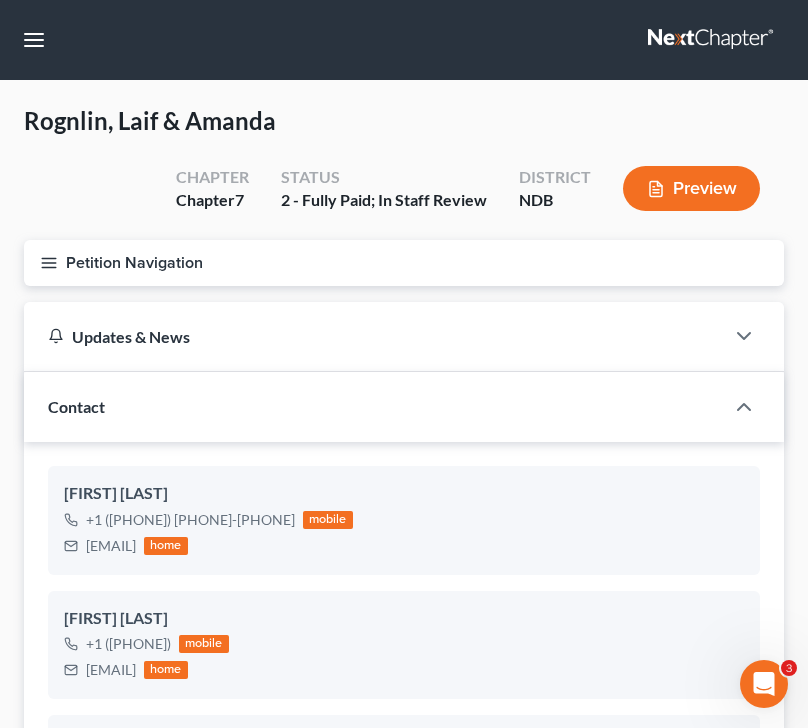 click on "Petition Navigation" at bounding box center (404, 263) 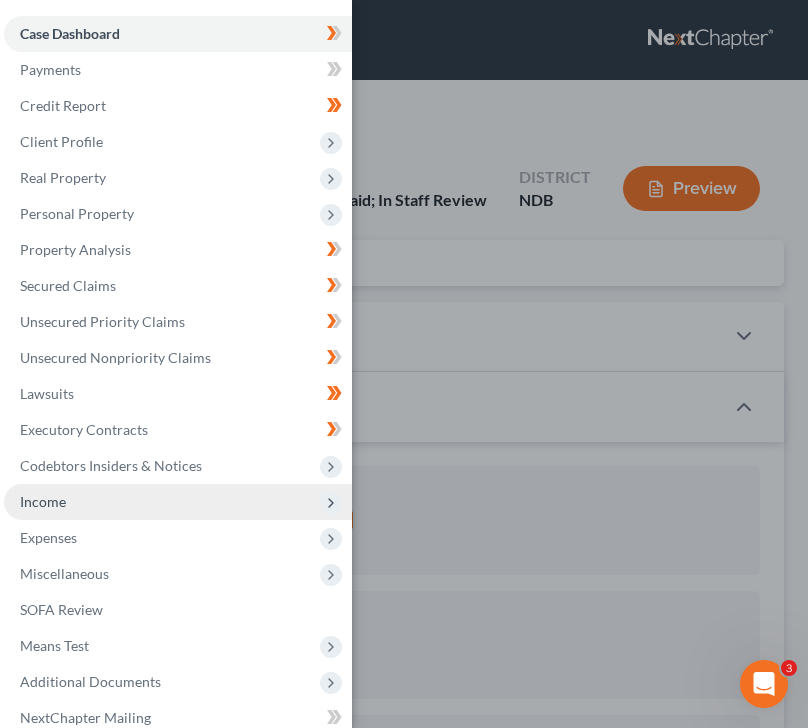 click on "Income" at bounding box center [178, 502] 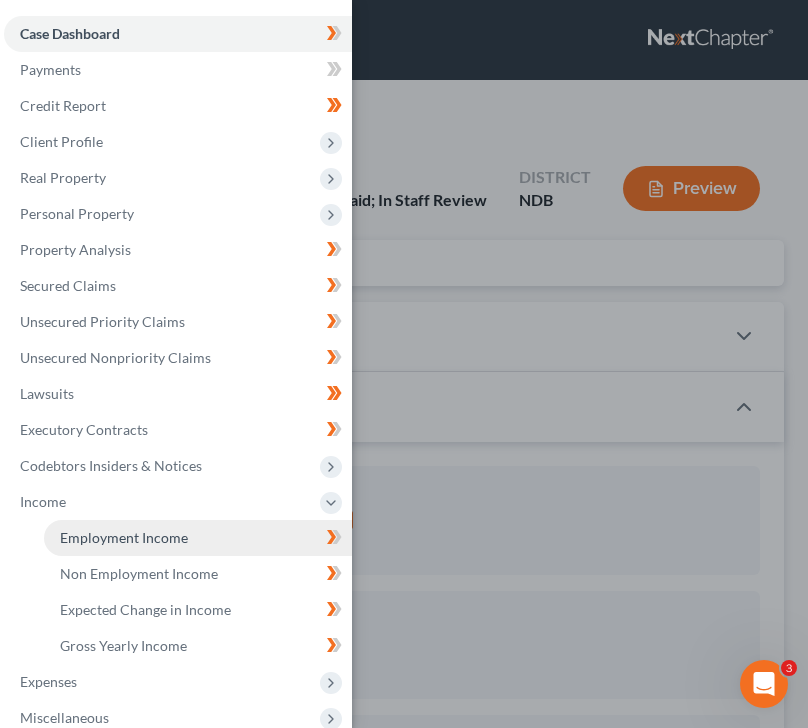 click on "Employment Income" at bounding box center (124, 537) 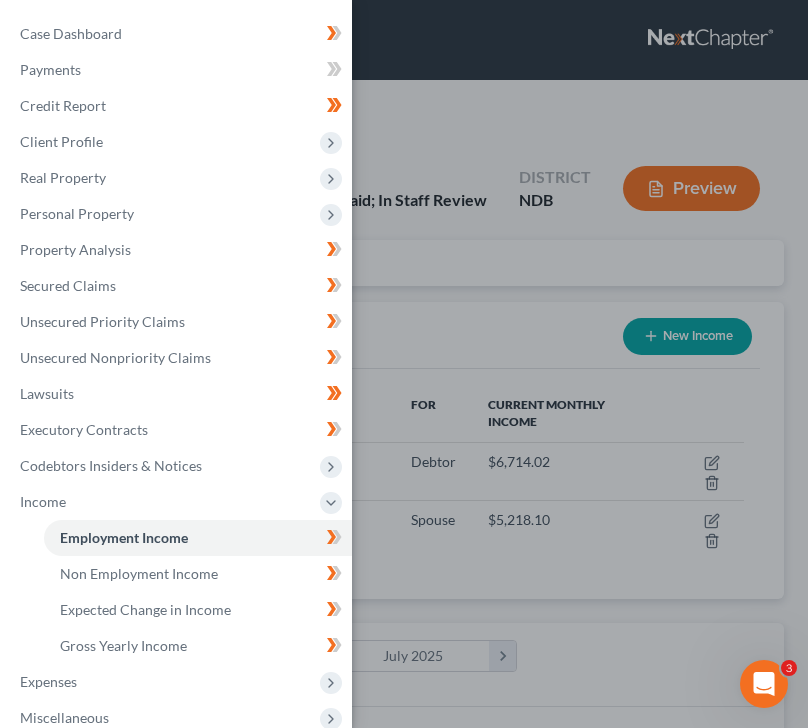 scroll, scrollTop: 999660, scrollLeft: 999280, axis: both 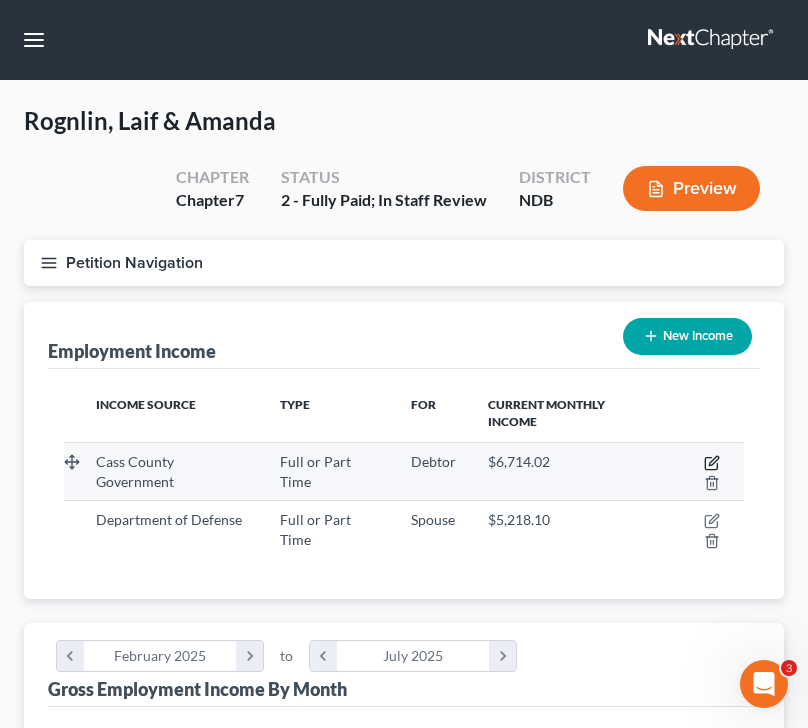 click 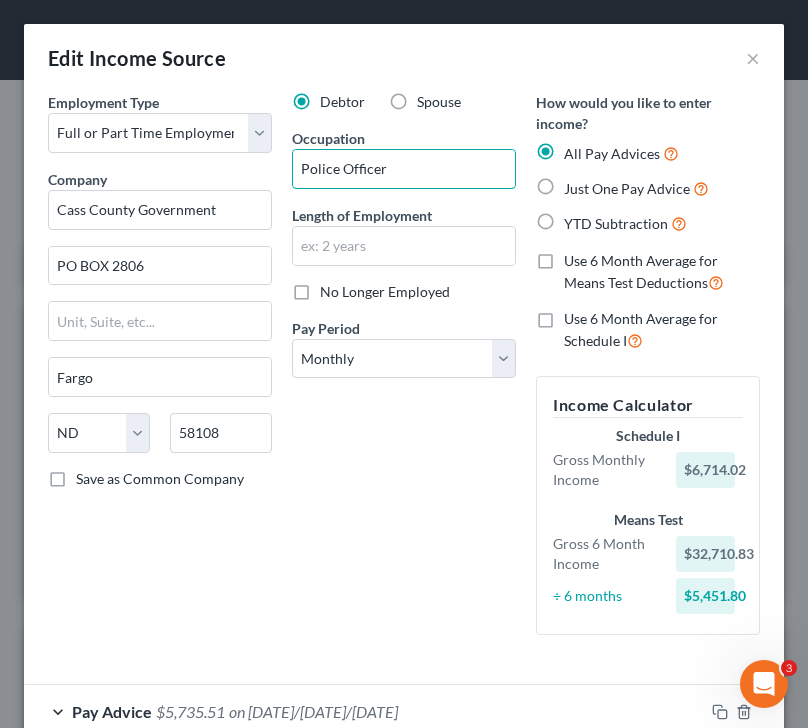 drag, startPoint x: 405, startPoint y: 160, endPoint x: 258, endPoint y: 176, distance: 147.86818 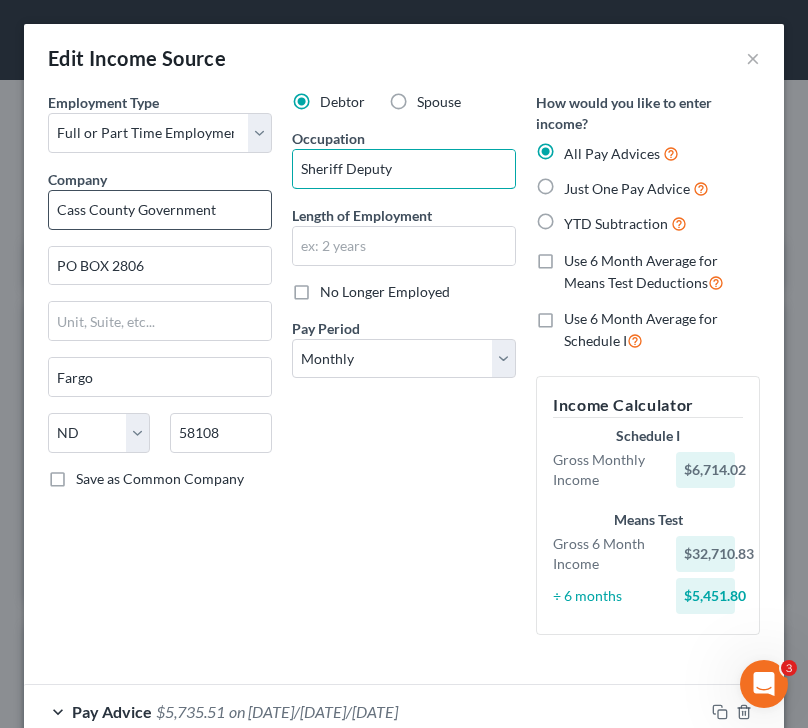type on "Sheriff Deputy" 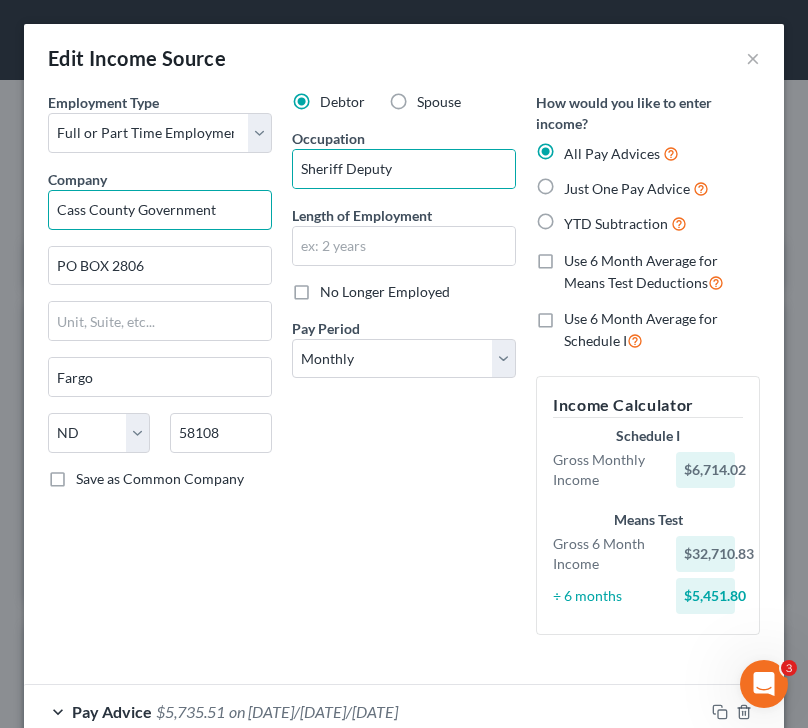 click on "Cass County Government" at bounding box center (160, 210) 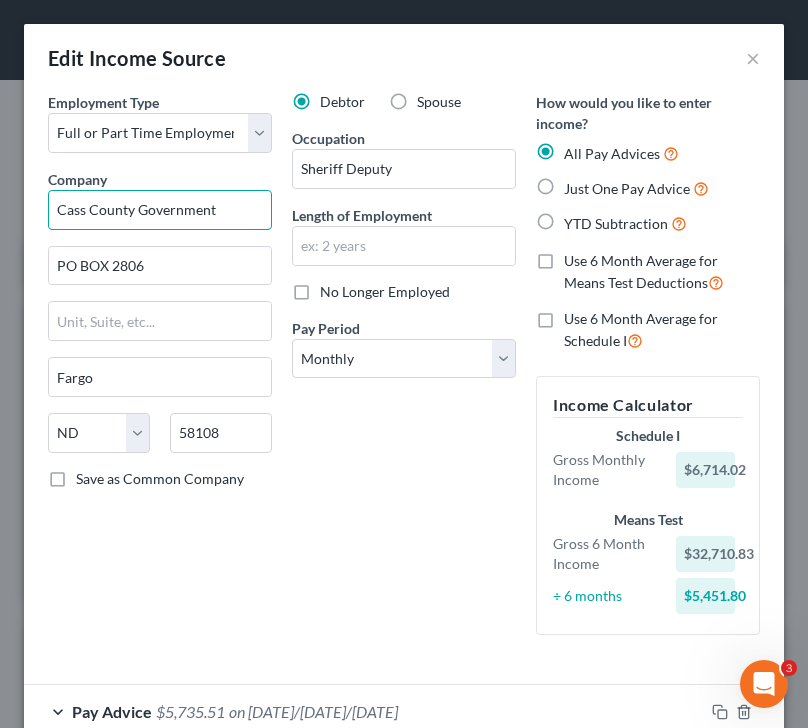 drag, startPoint x: 236, startPoint y: 215, endPoint x: 138, endPoint y: 215, distance: 98 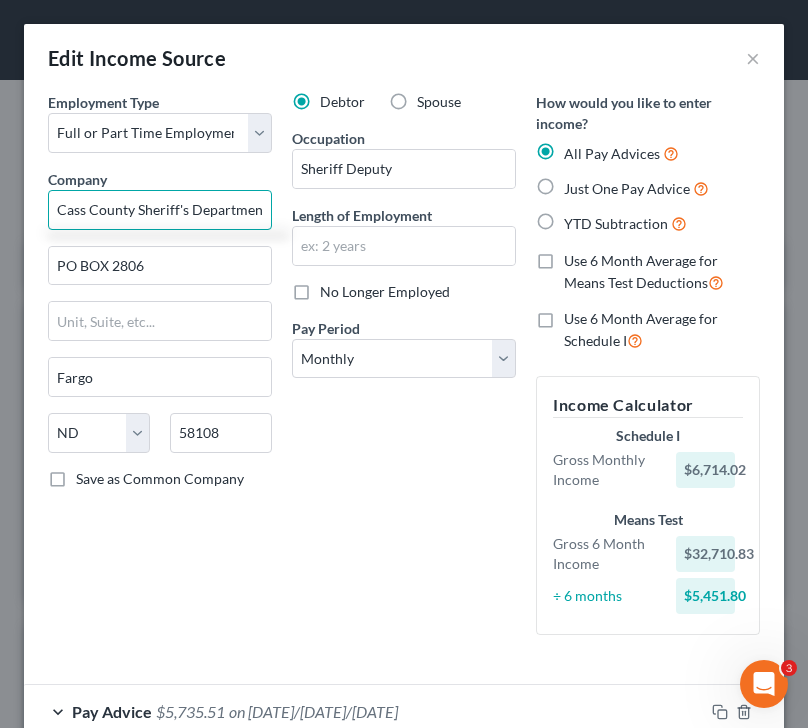 scroll, scrollTop: 0, scrollLeft: 3, axis: horizontal 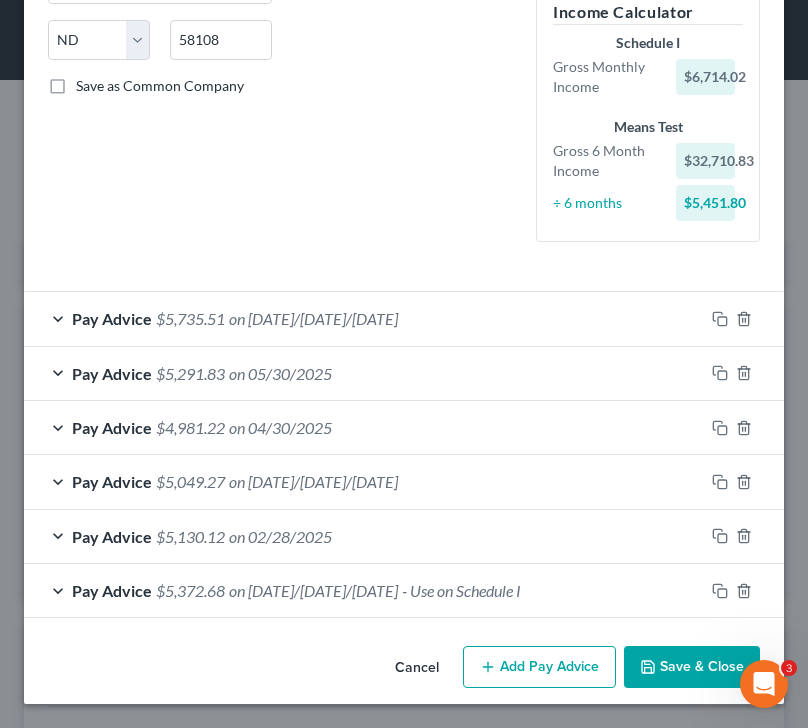 type on "Cass County Sheriff's Department" 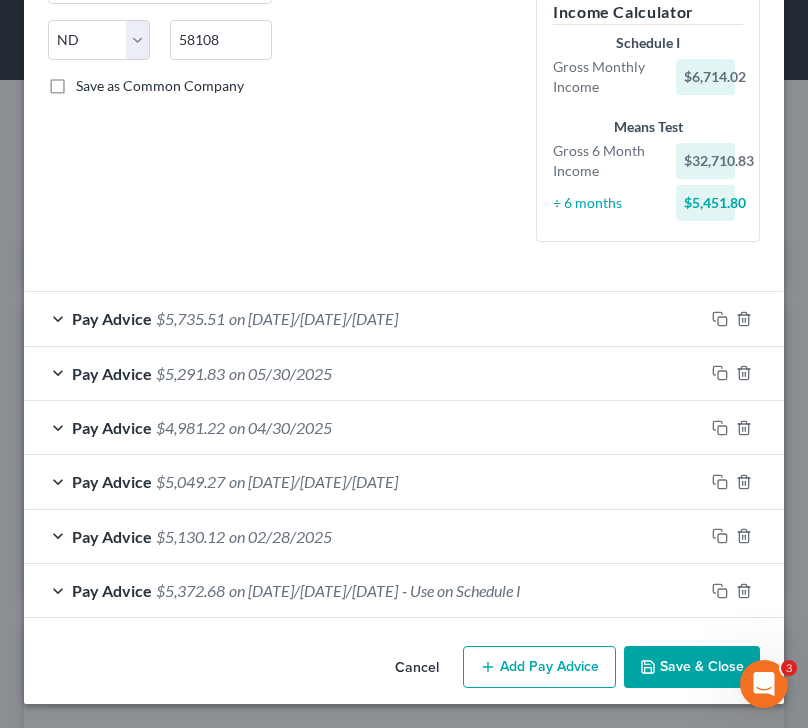 click on "Save & Close" at bounding box center [692, 667] 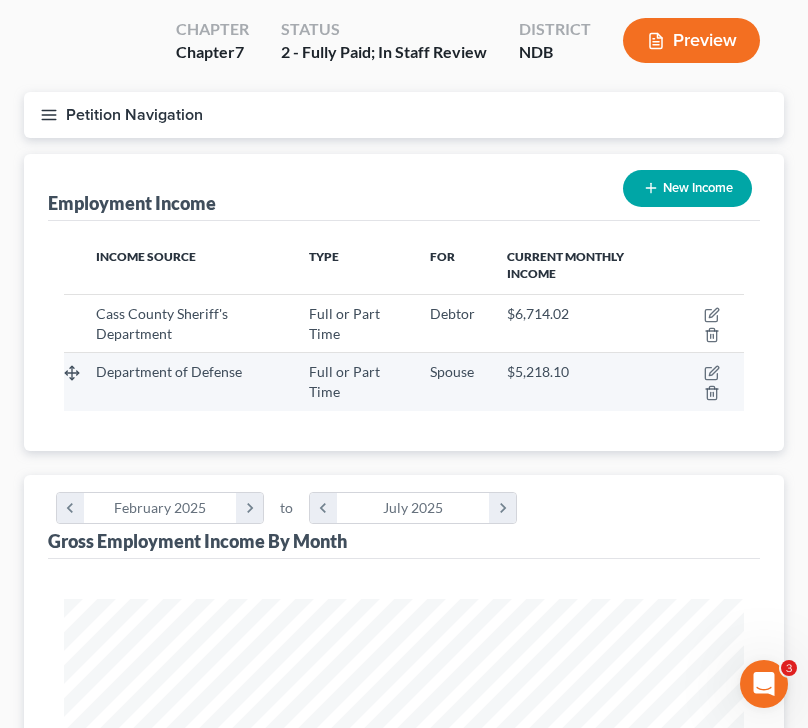 scroll, scrollTop: 149, scrollLeft: 0, axis: vertical 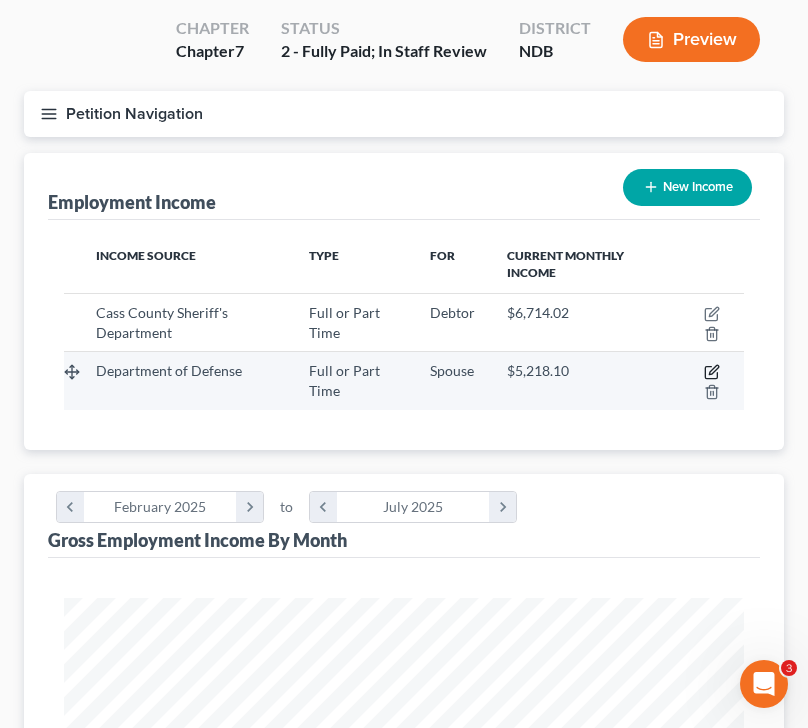 click 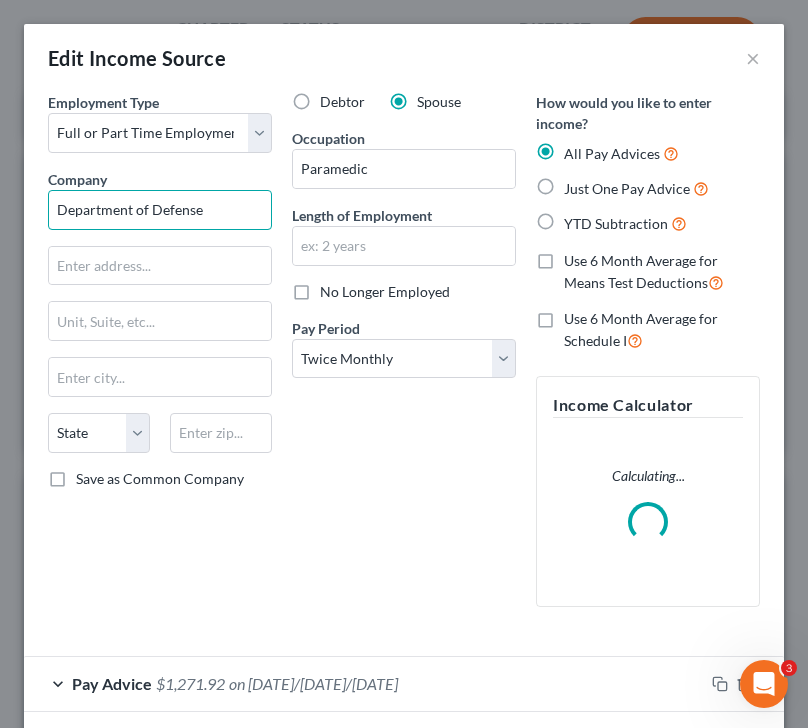drag, startPoint x: 231, startPoint y: 210, endPoint x: 39, endPoint y: 211, distance: 192.00261 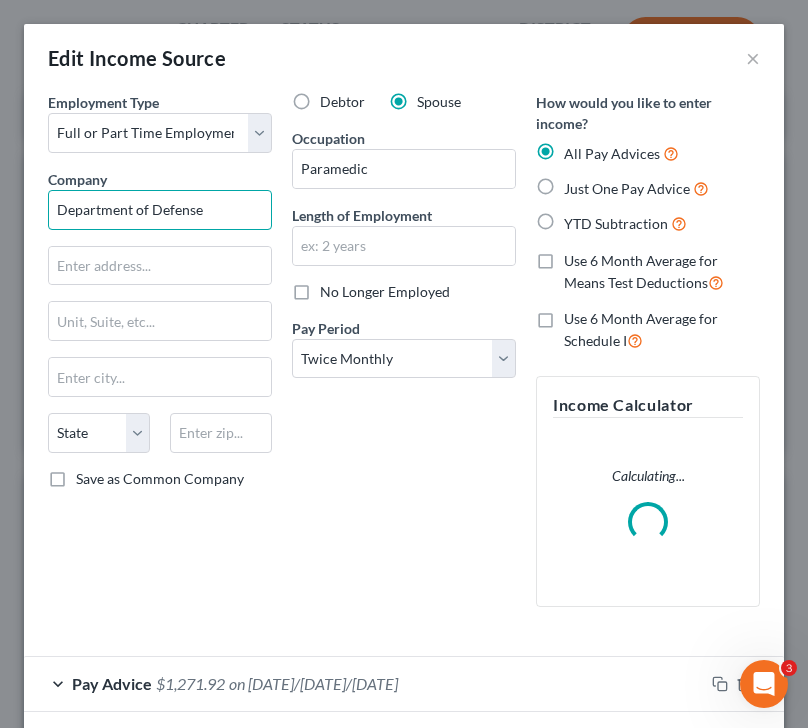 click on "Employment Type
*
Select Full or Part Time Employment Self Employment
Company
*
Department of Defense                      State AL AK AR AZ CA CO CT DE DC FL GA GU HI ID IL IN IA KS KY LA ME MD MA MI MN MS MO MT NC ND NE NV NH NJ NM NY OH OK OR PA PR RI SC SD TN TX UT VI VA VT WA WV WI WY Save as Common Company" at bounding box center [160, 357] 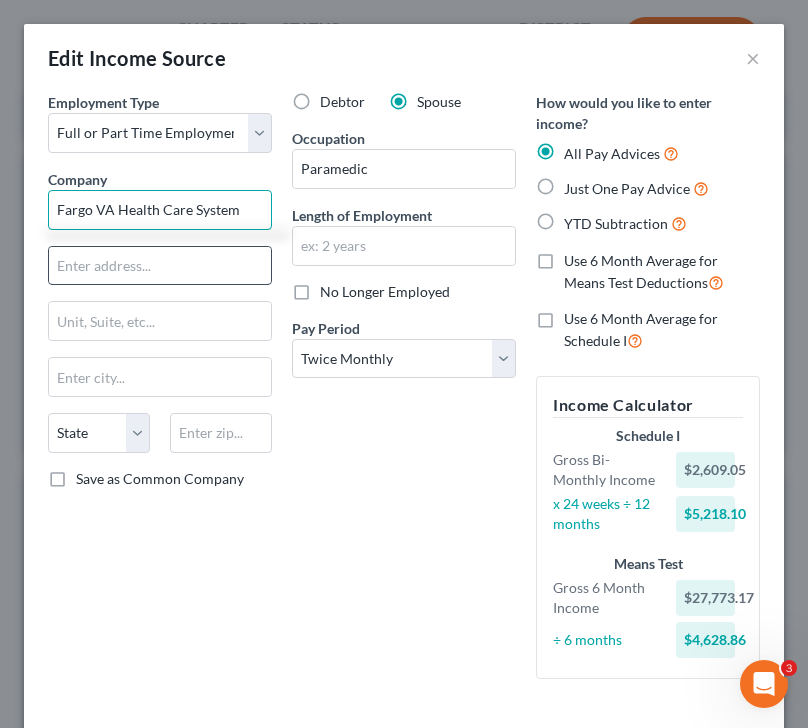 type on "Fargo VA Health Care System" 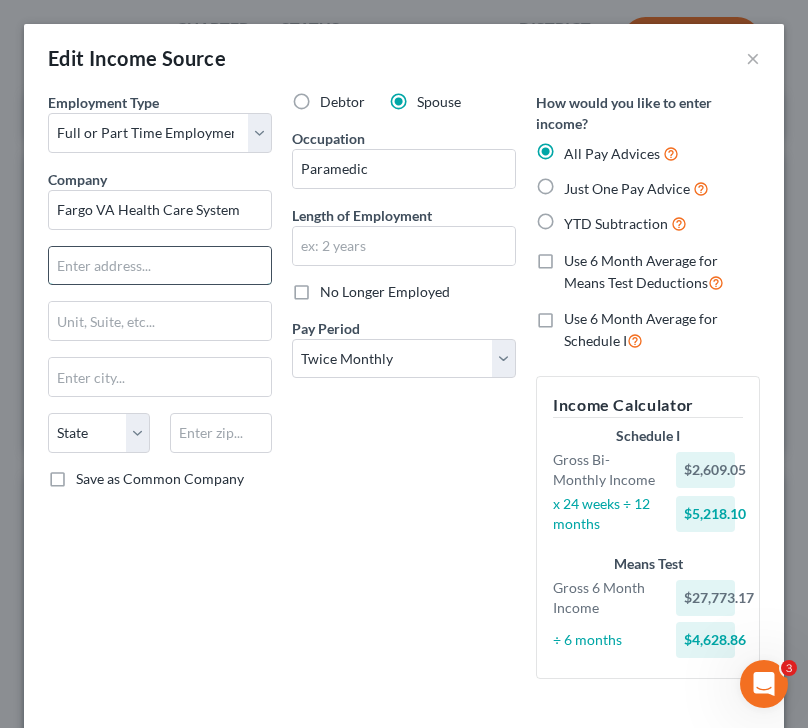 click at bounding box center (160, 266) 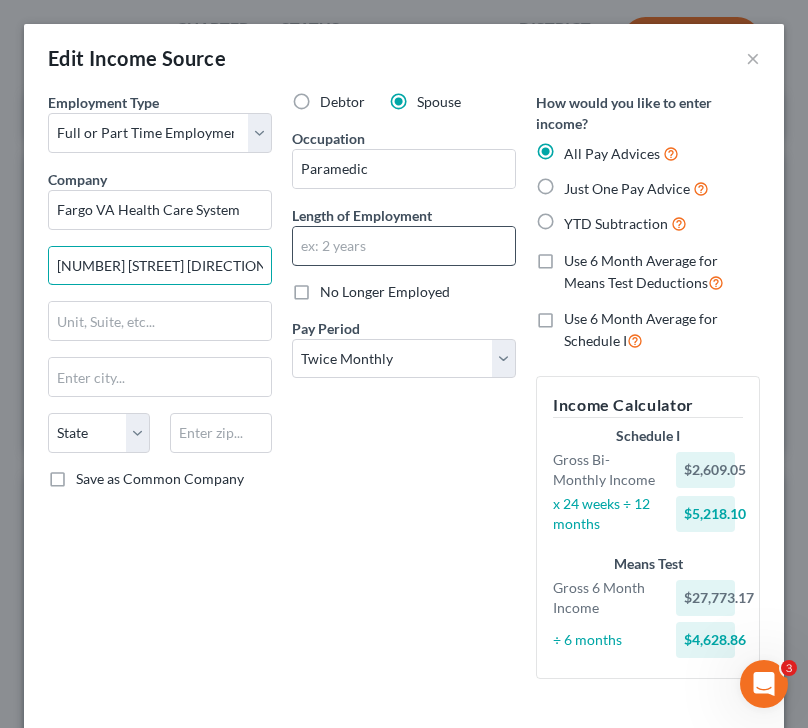type on "2101 ELM St. N Fargo, ND 58102" 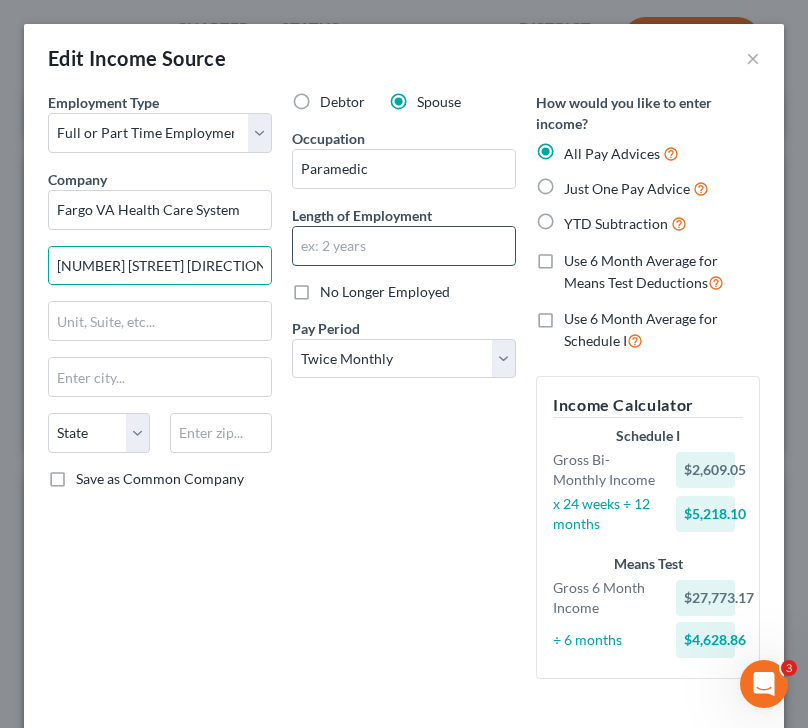 click at bounding box center [404, 246] 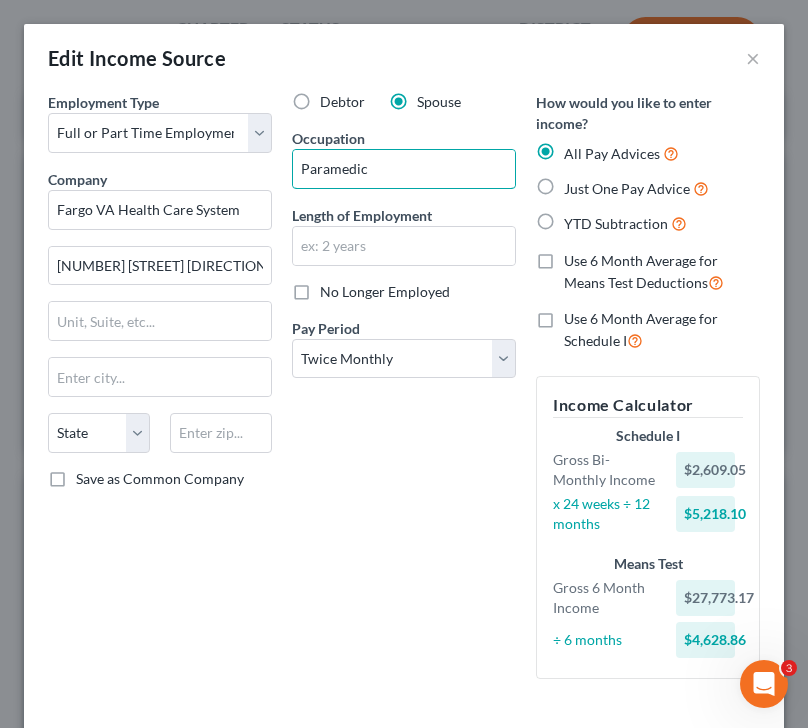 drag, startPoint x: 372, startPoint y: 177, endPoint x: 285, endPoint y: 171, distance: 87.20665 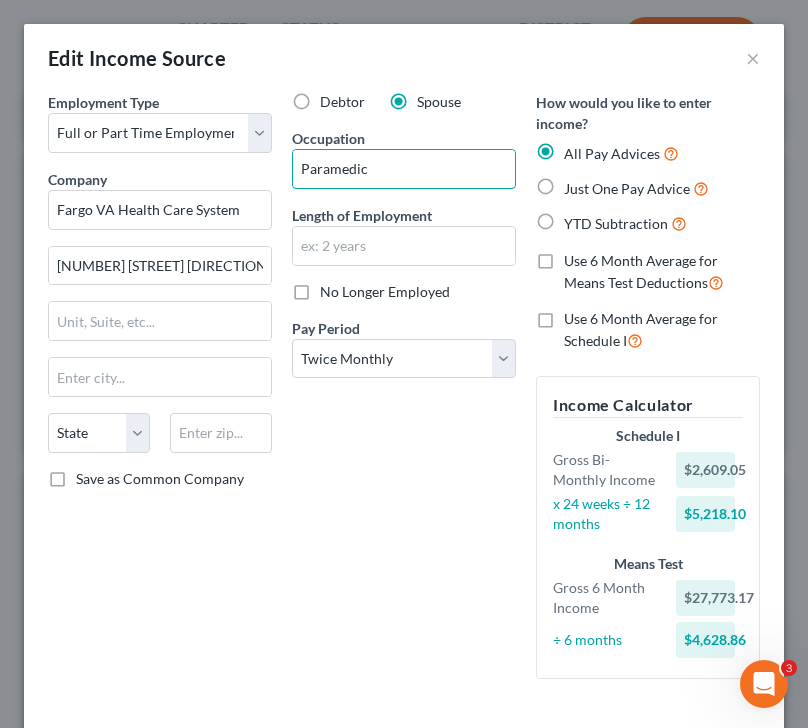 click on "Debtor Spouse Occupation Paramedic Length of Employment No Longer Employed
Pay Period
*
Select Monthly Twice Monthly Every Other Week Weekly" at bounding box center [404, 393] 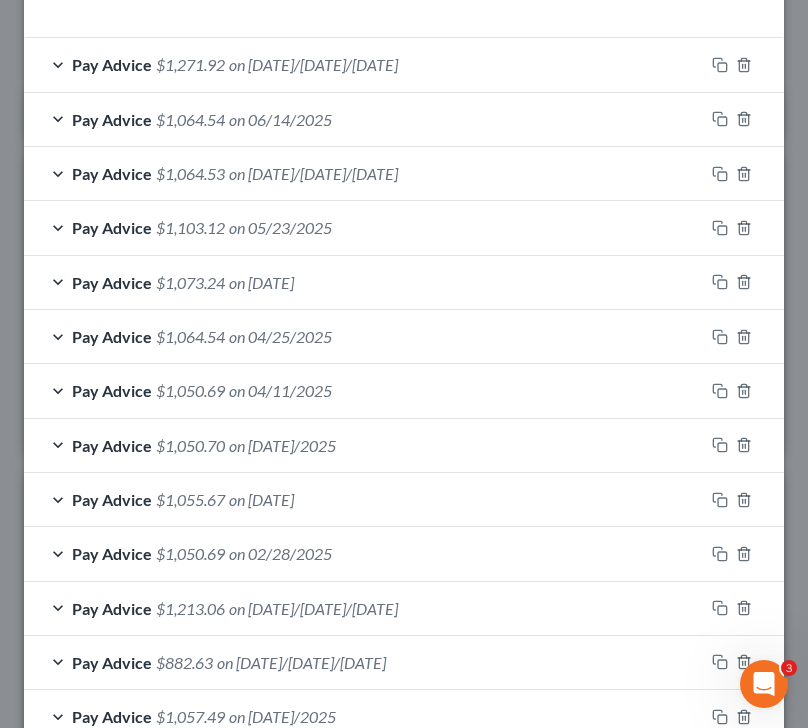 scroll, scrollTop: 817, scrollLeft: 0, axis: vertical 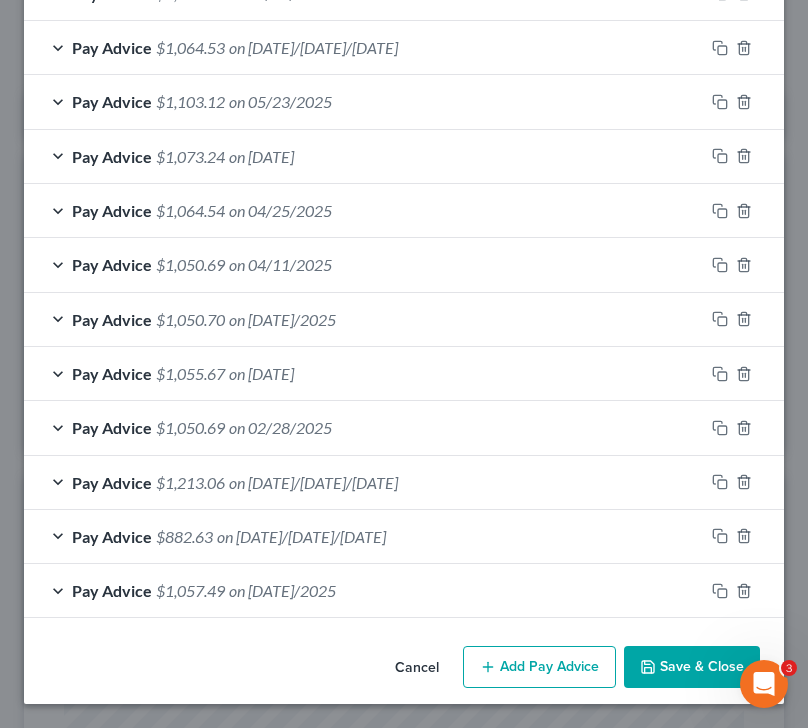 type on "Nurse" 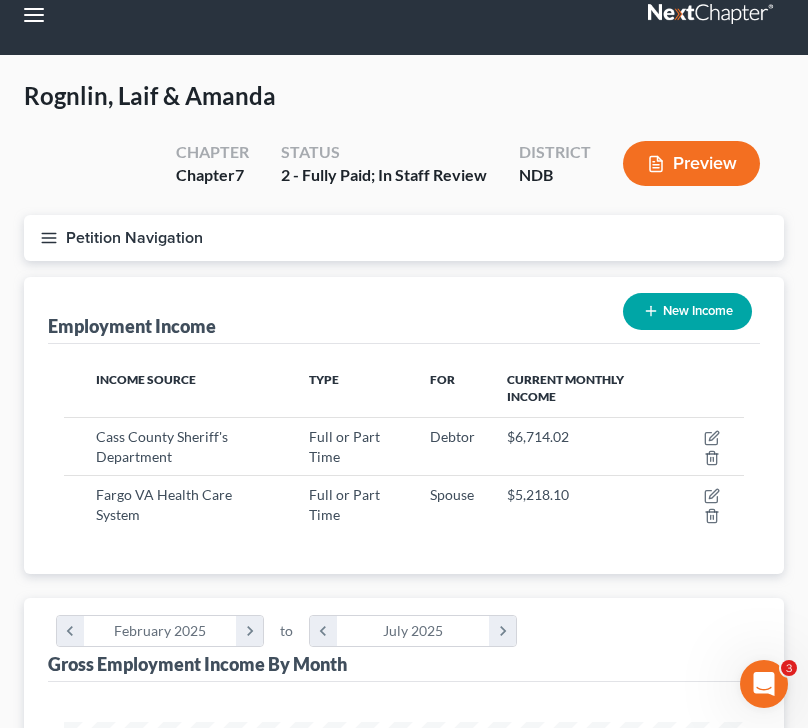 scroll, scrollTop: 17, scrollLeft: 0, axis: vertical 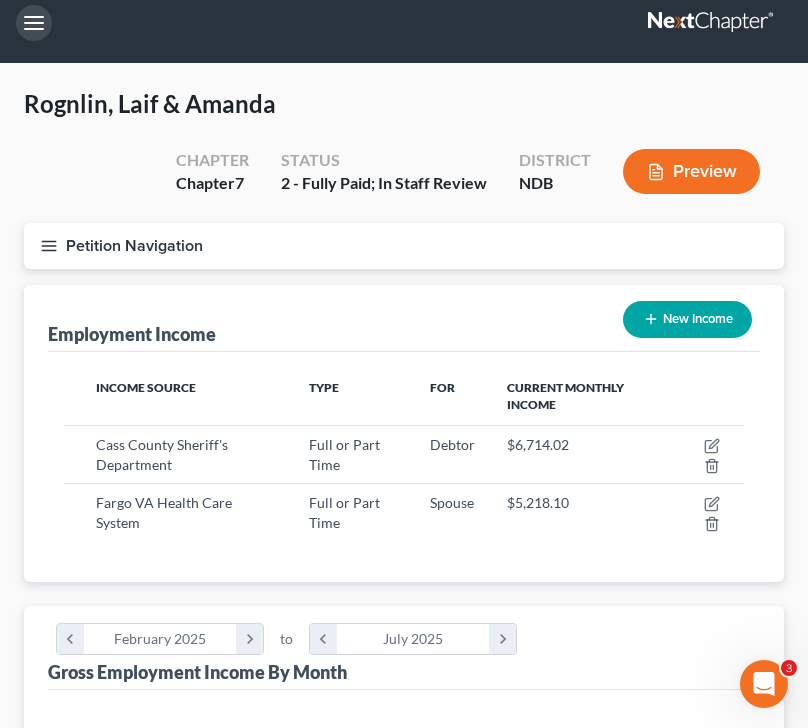 click at bounding box center [34, 23] 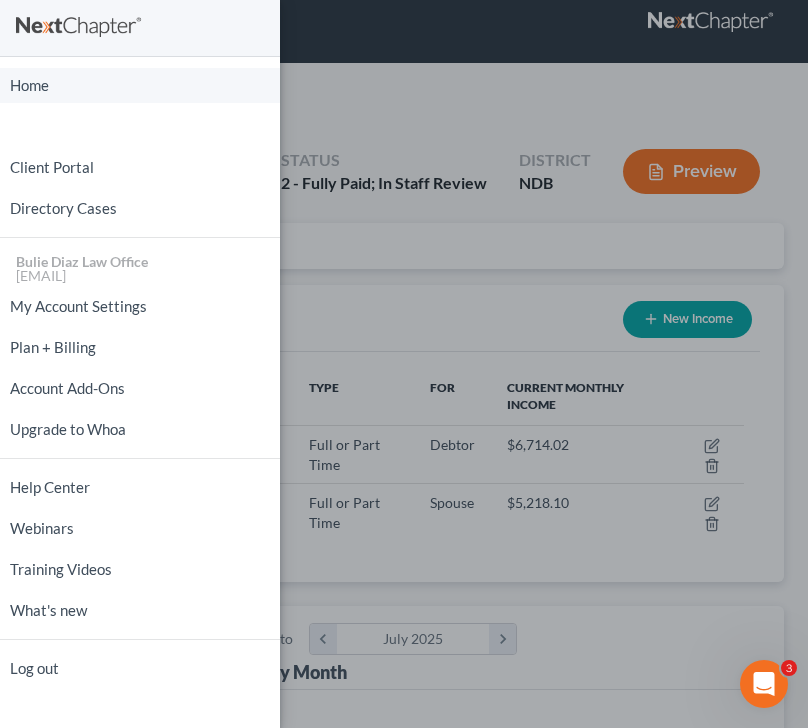 click on "Home" at bounding box center (140, 85) 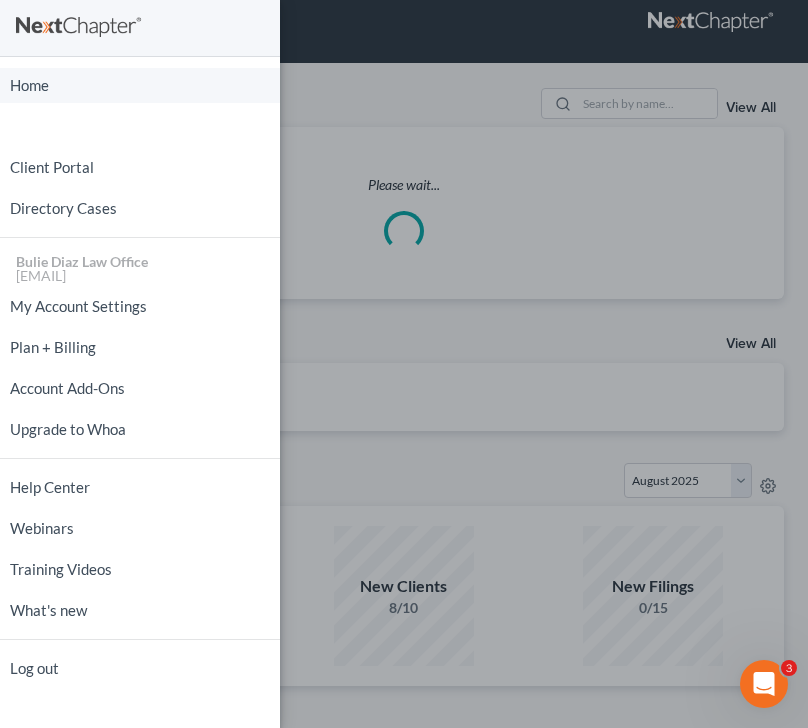 scroll, scrollTop: 0, scrollLeft: 0, axis: both 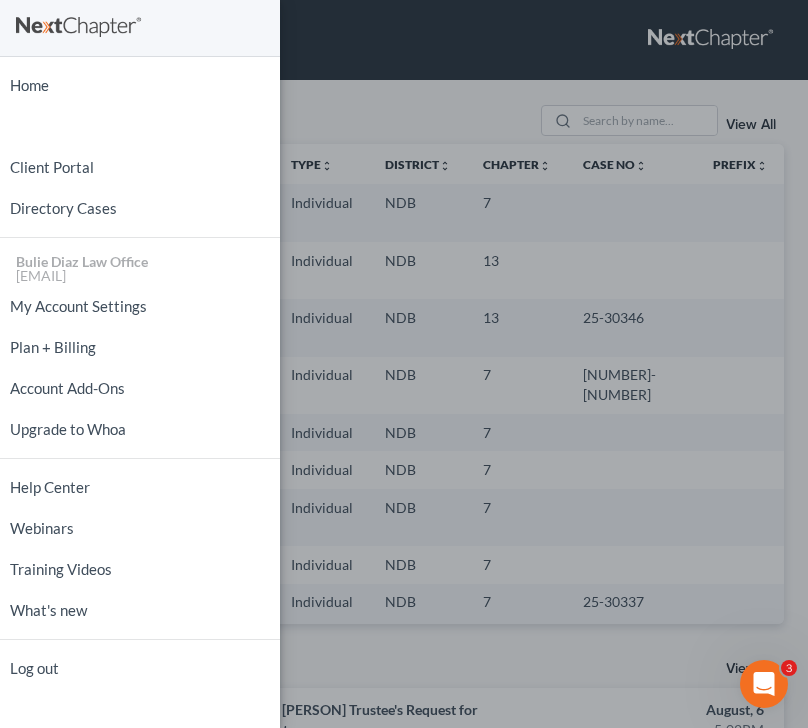 click on "Home New Case Client Portal Directory Cases Bulie Diaz Law Office fargo@bulielaw.com My Account Settings Plan + Billing Account Add-Ons Upgrade to Whoa Help Center Webinars Training Videos What's new Log out" at bounding box center (404, 364) 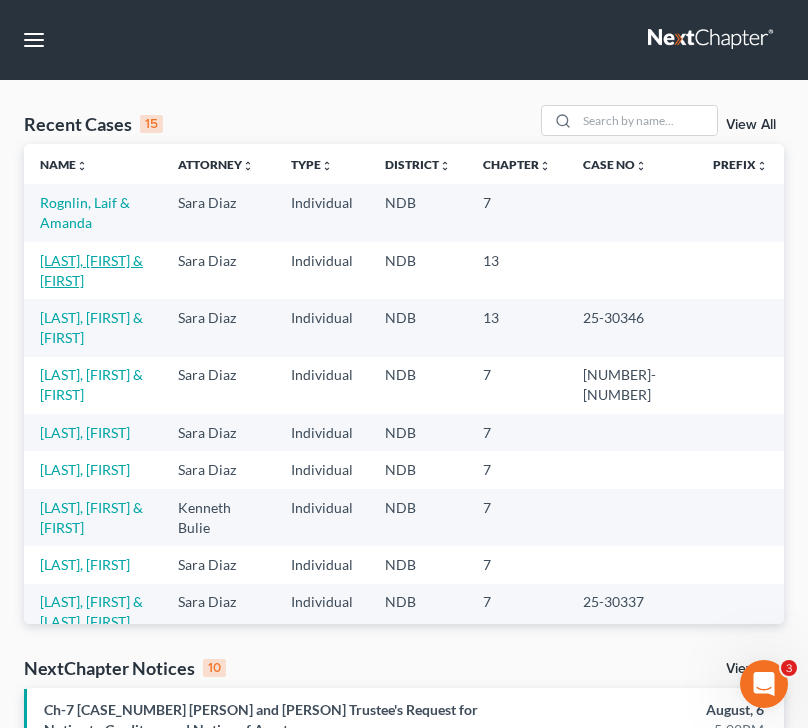 click on "Friddle, Justin & Lori" at bounding box center [85, 270] 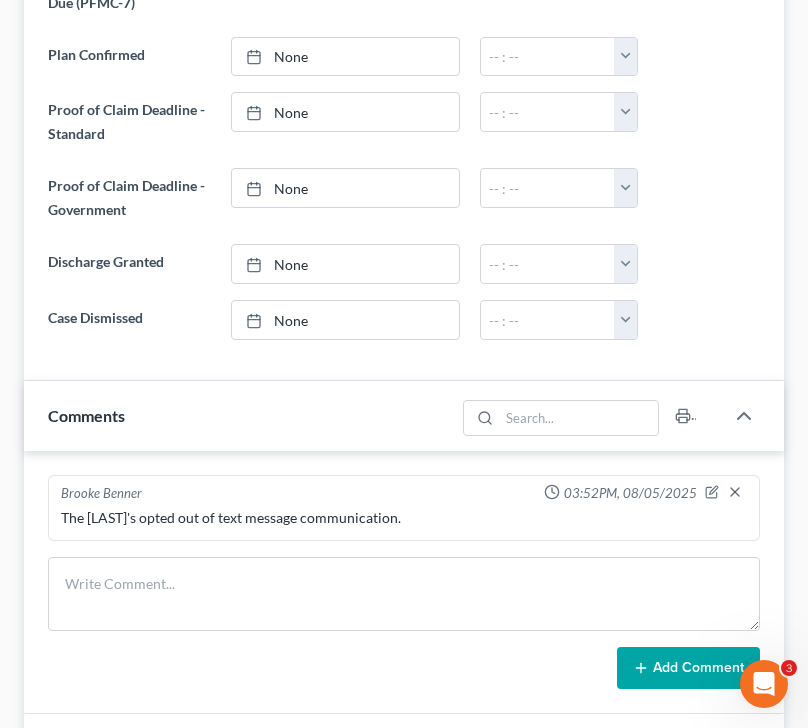 scroll, scrollTop: 0, scrollLeft: 0, axis: both 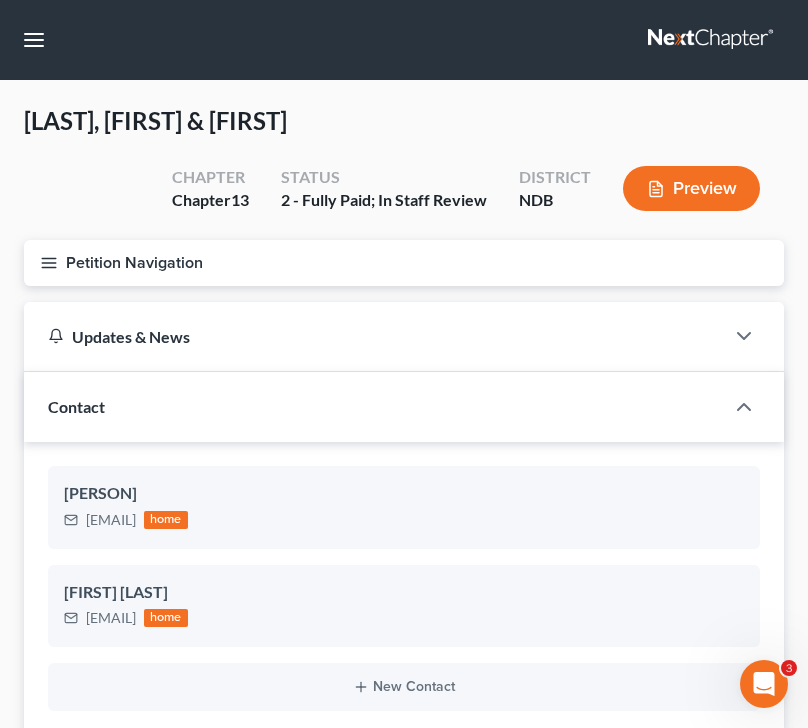 click on "Petition Navigation" at bounding box center [404, 263] 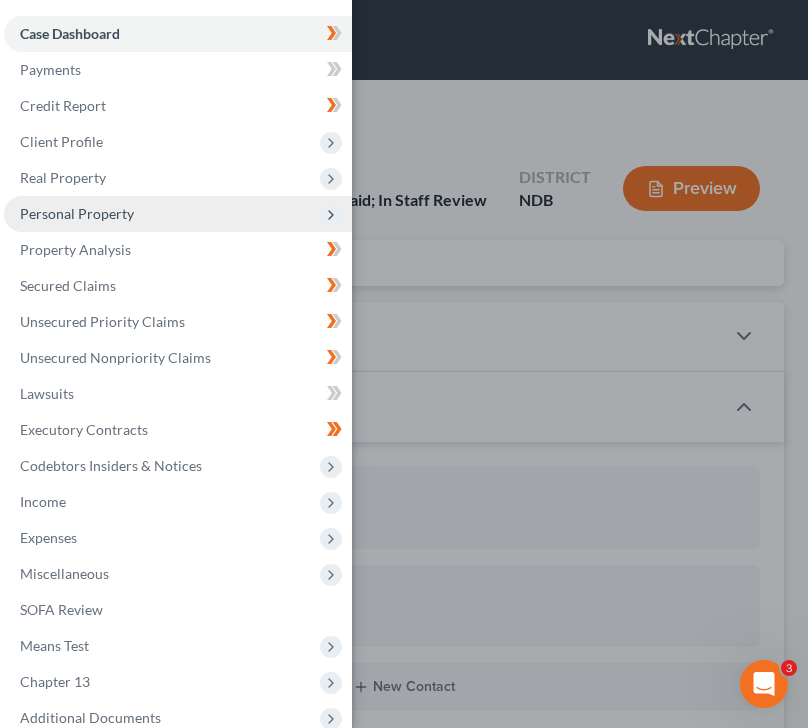 click on "Personal Property" at bounding box center (178, 214) 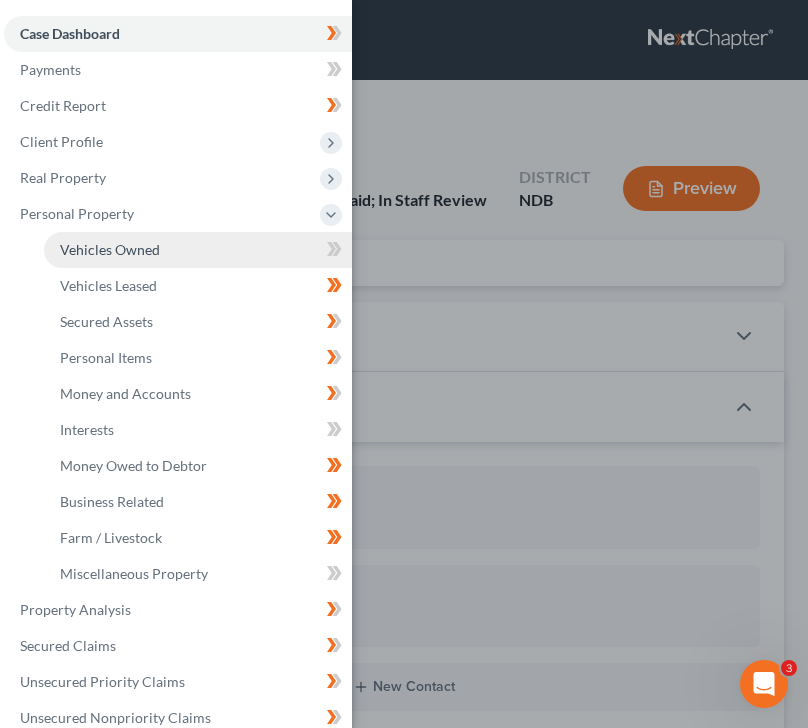 click on "Vehicles Owned" at bounding box center [110, 249] 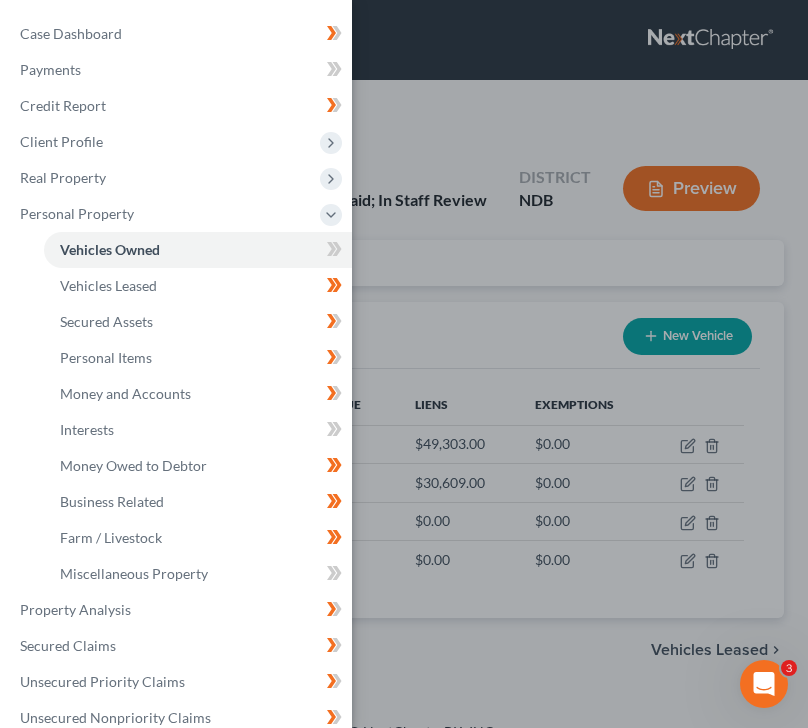 click on "Case Dashboard
Payments
Invoices
Payments
Payments
Credit Report
Client Profile" at bounding box center [404, 364] 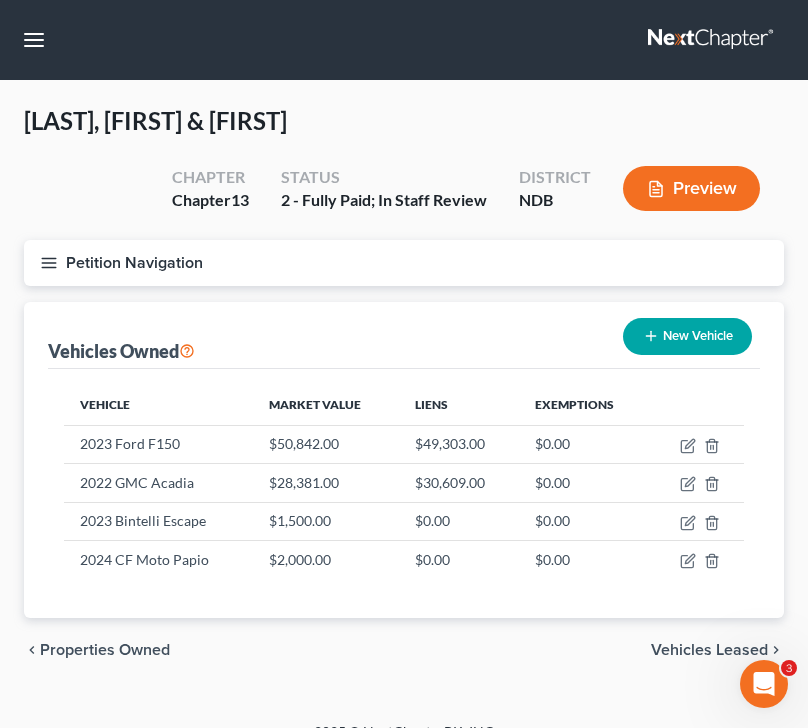 click 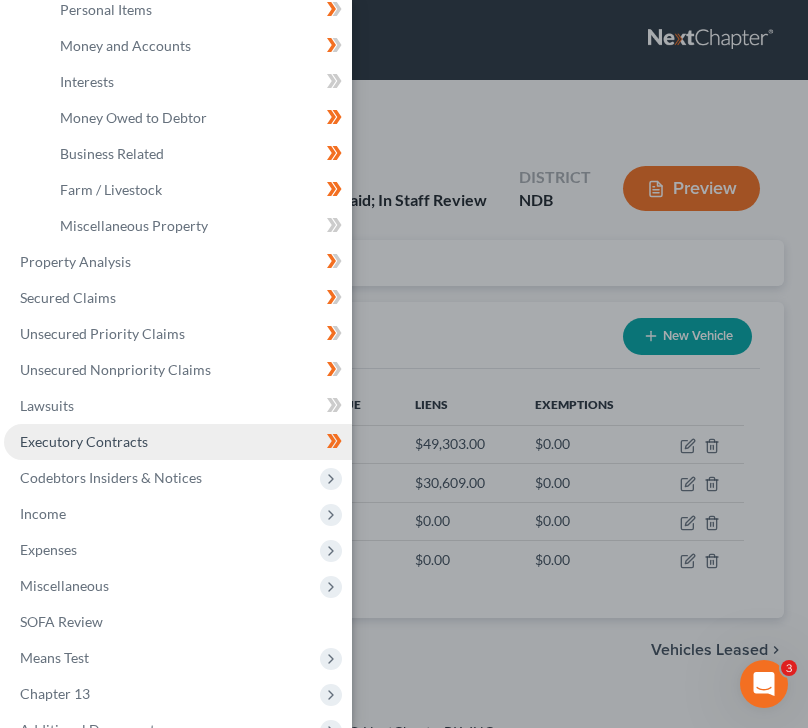 scroll, scrollTop: 352, scrollLeft: 0, axis: vertical 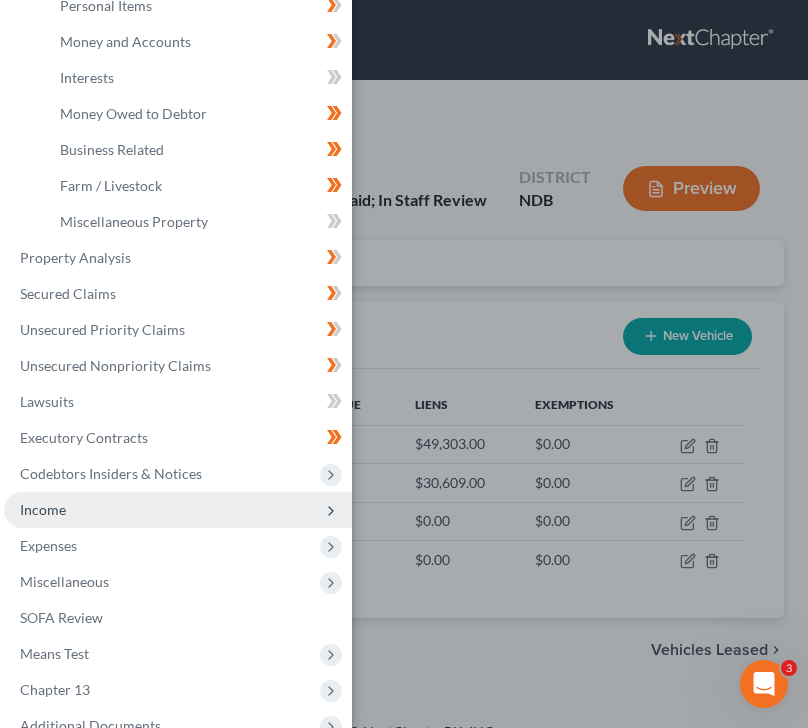 click on "Income" at bounding box center (43, 509) 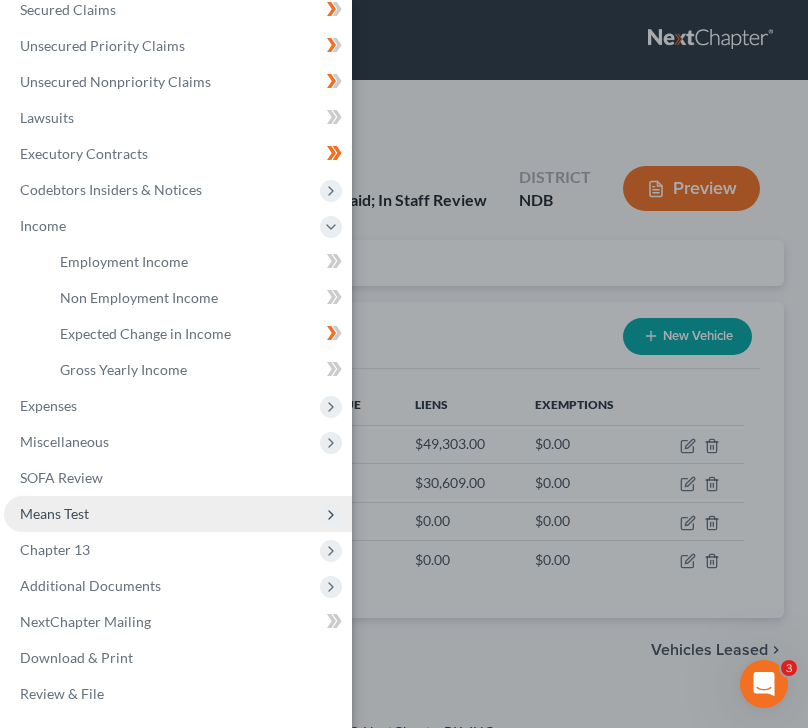 scroll, scrollTop: 276, scrollLeft: 0, axis: vertical 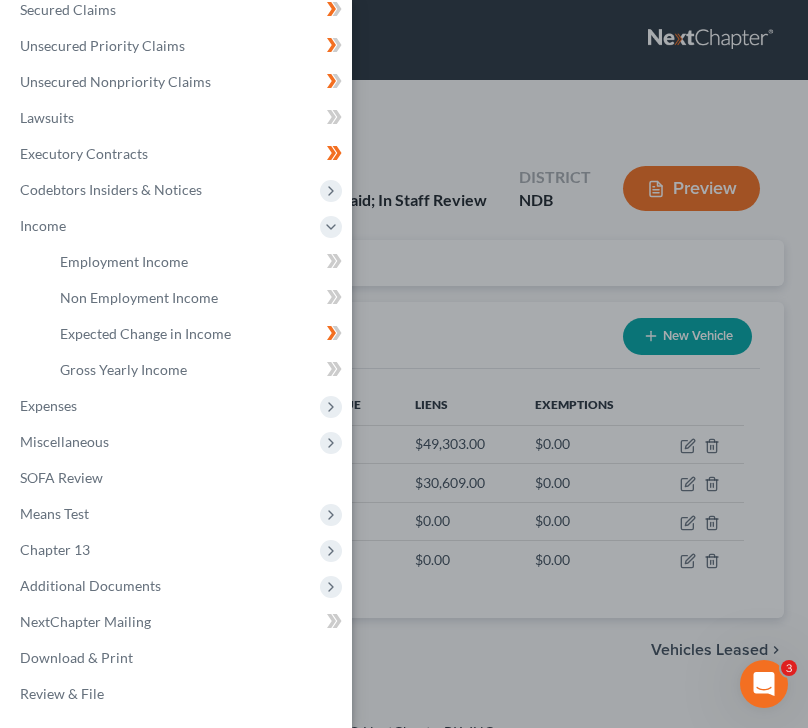 click on "Case Dashboard
Payments
Invoices
Payments
Payments
Credit Report
Client Profile" at bounding box center [404, 364] 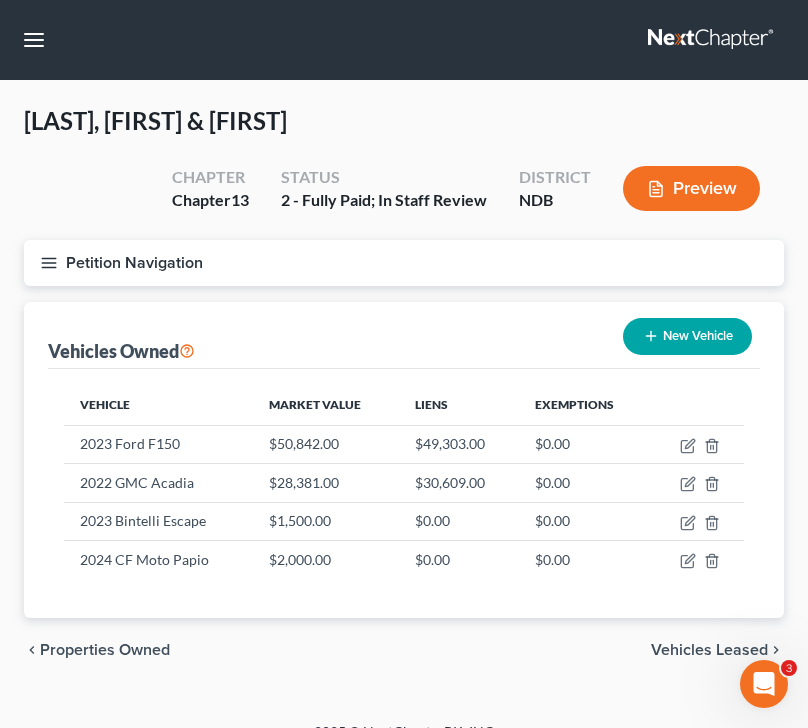 click 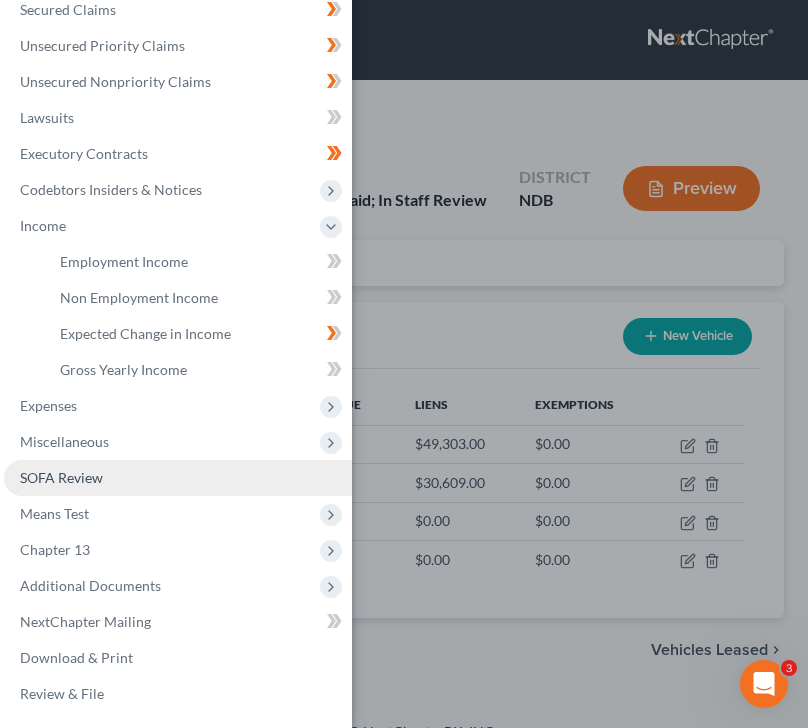 scroll, scrollTop: 29, scrollLeft: 0, axis: vertical 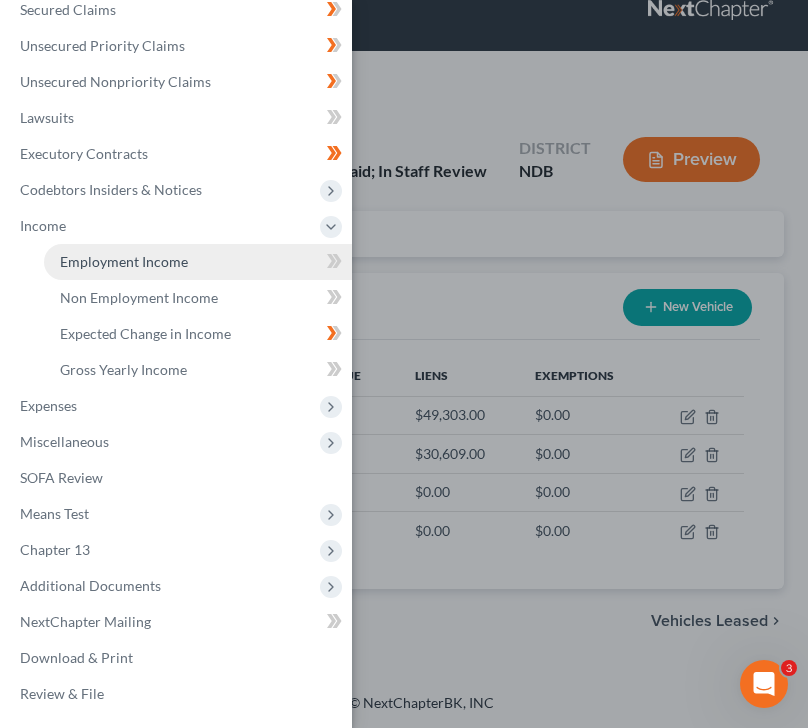 click on "Employment Income" at bounding box center [124, 261] 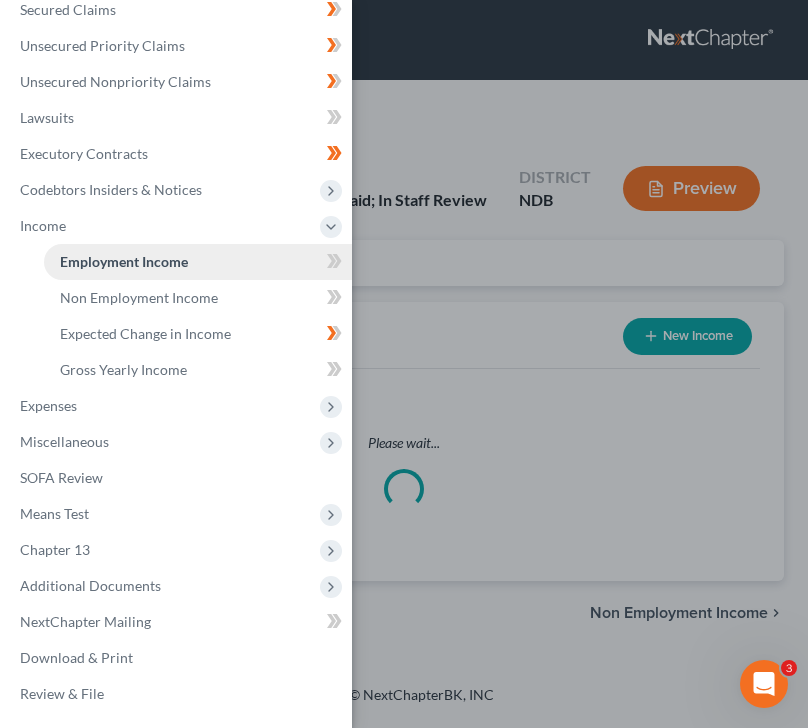 scroll, scrollTop: 0, scrollLeft: 0, axis: both 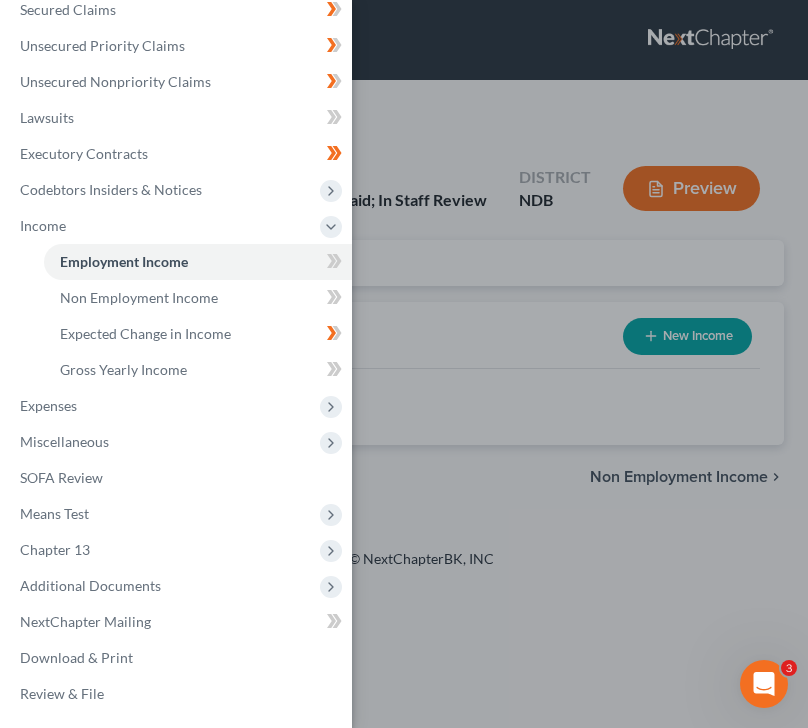 click on "Case Dashboard
Payments
Invoices
Payments
Payments
Credit Report
Client Profile" at bounding box center (404, 364) 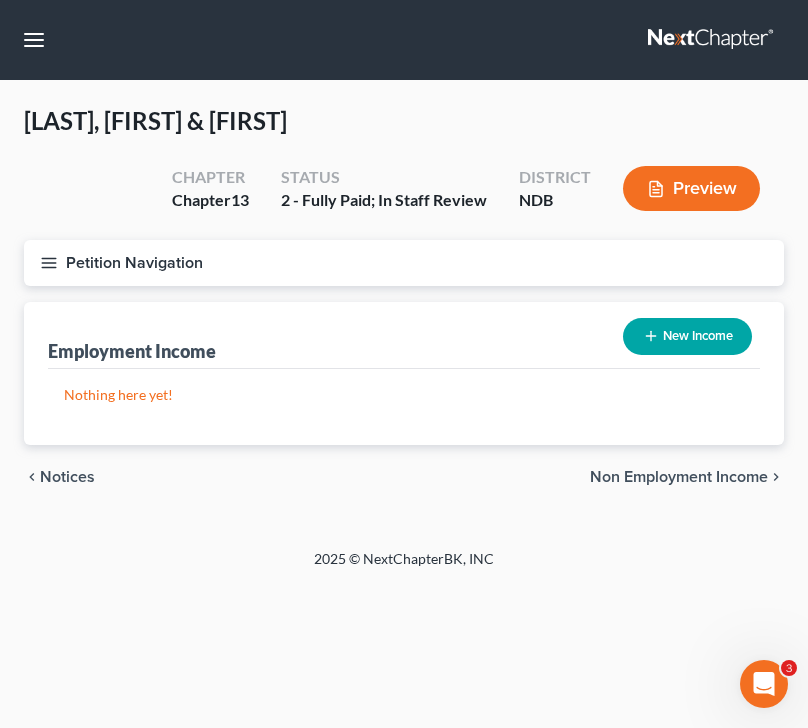 click on "New Income" at bounding box center [687, 336] 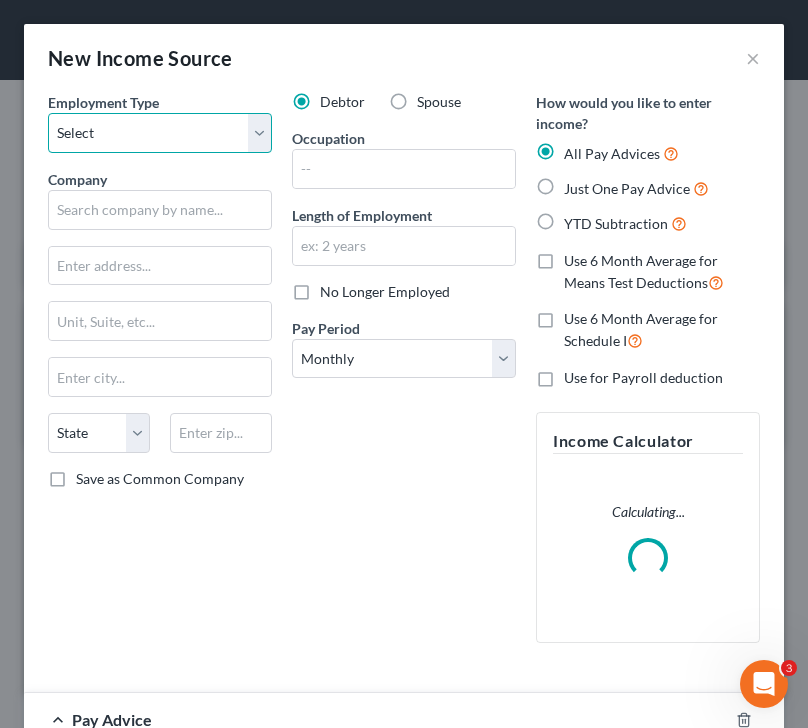 click on "Select Full or Part Time Employment Self Employment" at bounding box center (160, 133) 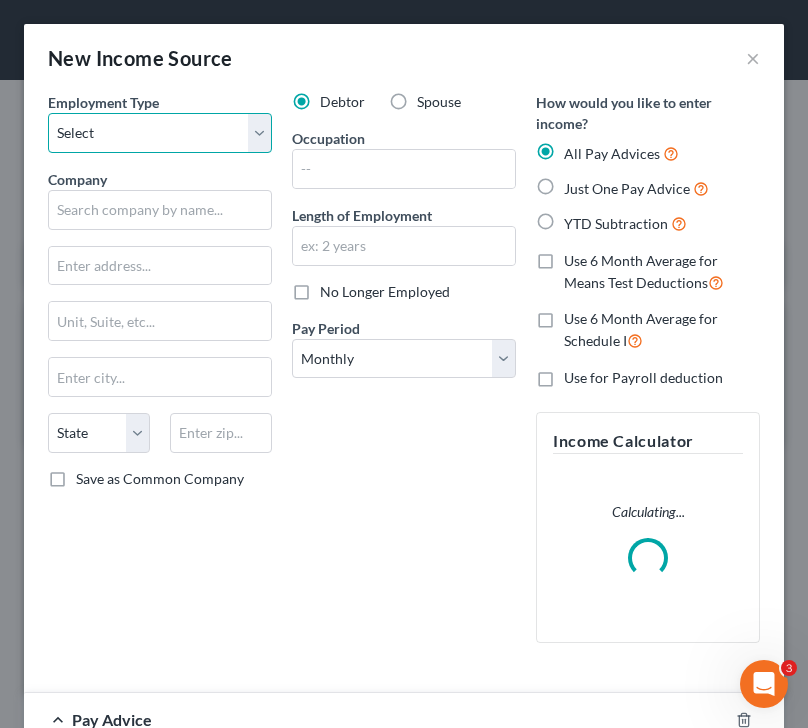 select on "0" 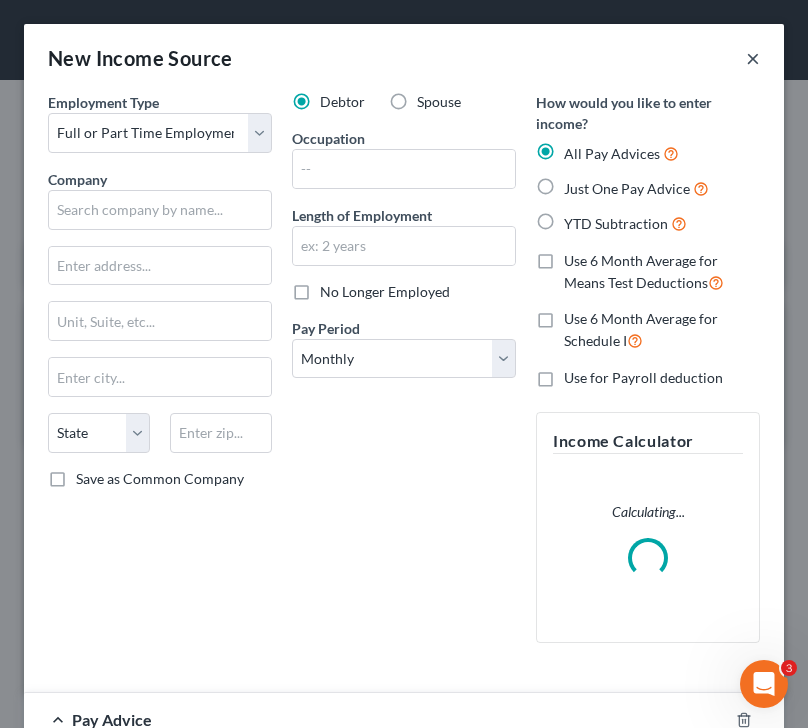 click on "×" at bounding box center (753, 58) 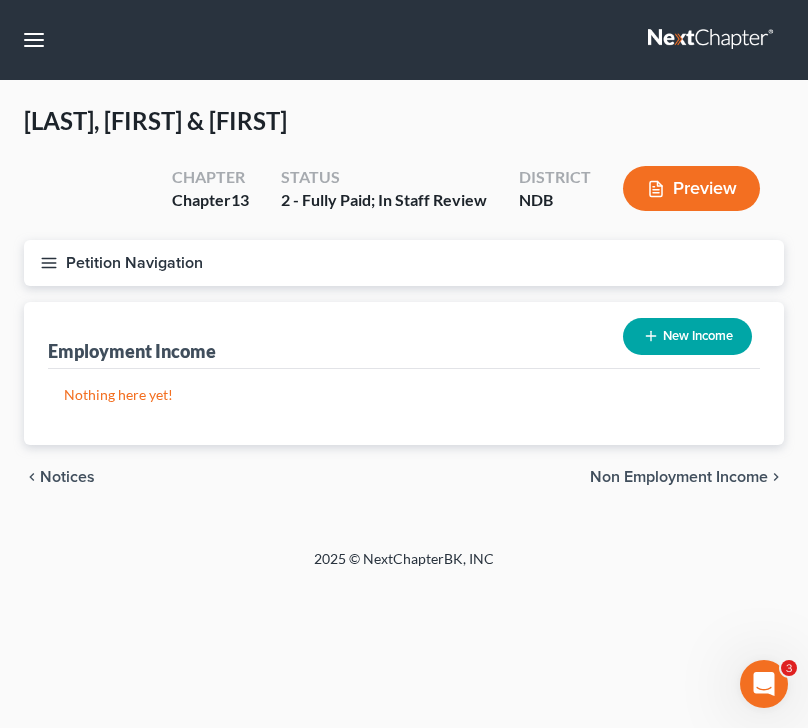click on "New Income" at bounding box center (687, 336) 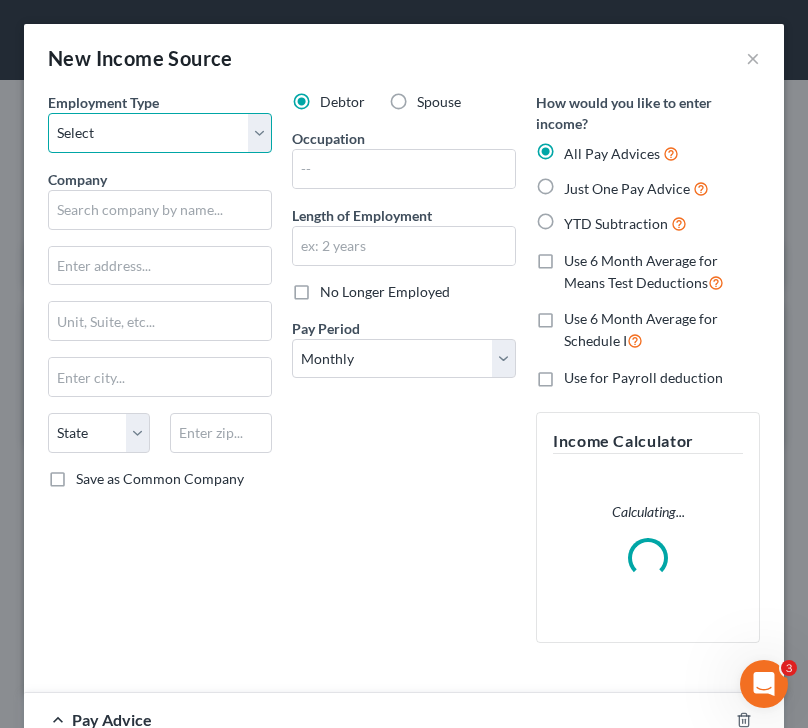 click on "Select Full or Part Time Employment Self Employment" at bounding box center (160, 133) 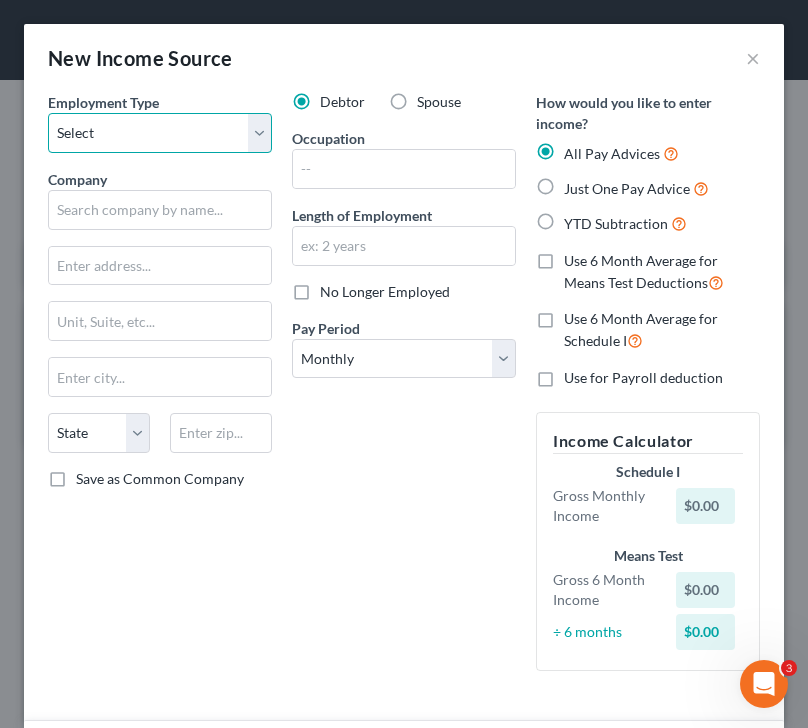 select on "0" 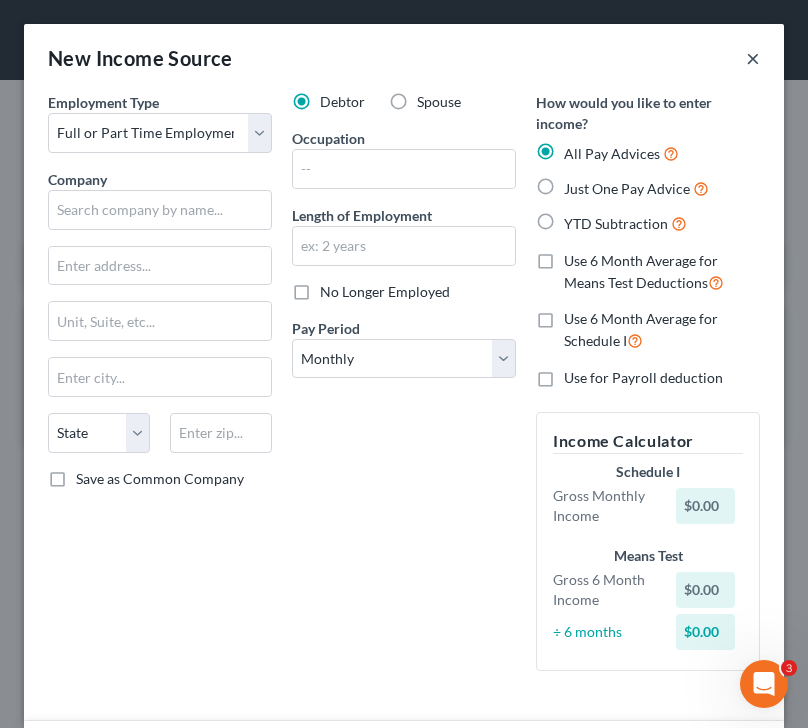click on "×" at bounding box center [753, 58] 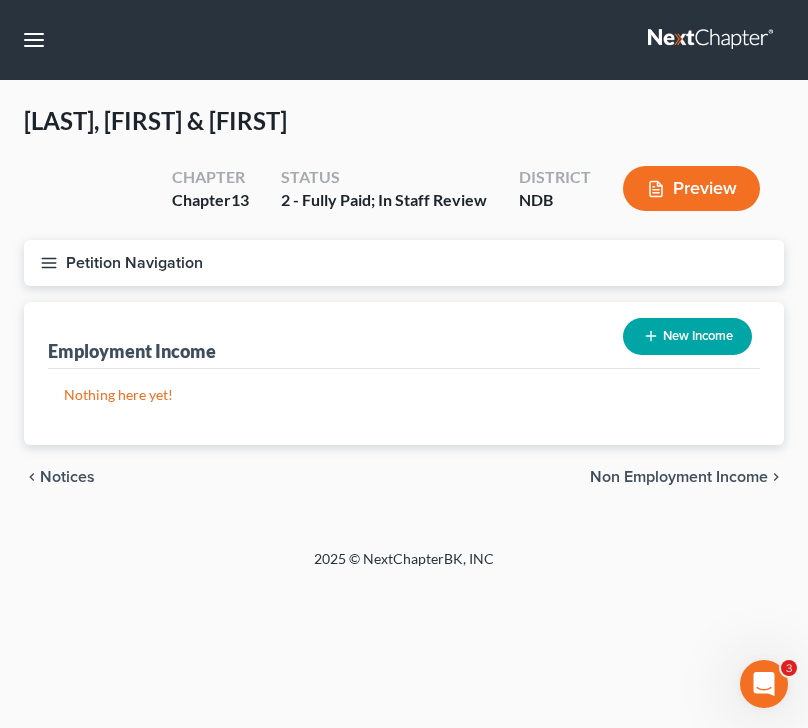 click 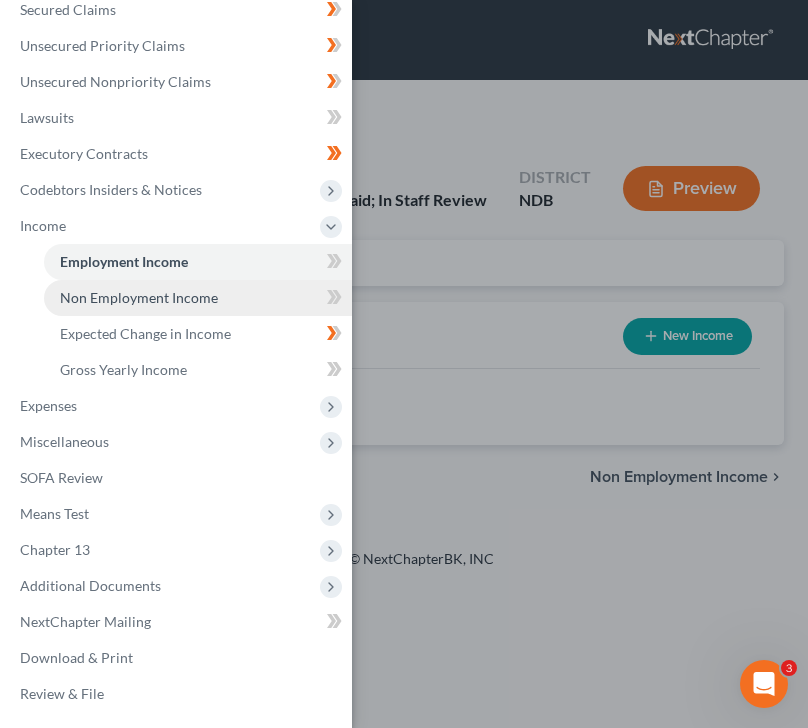 click on "Non Employment Income" at bounding box center (139, 297) 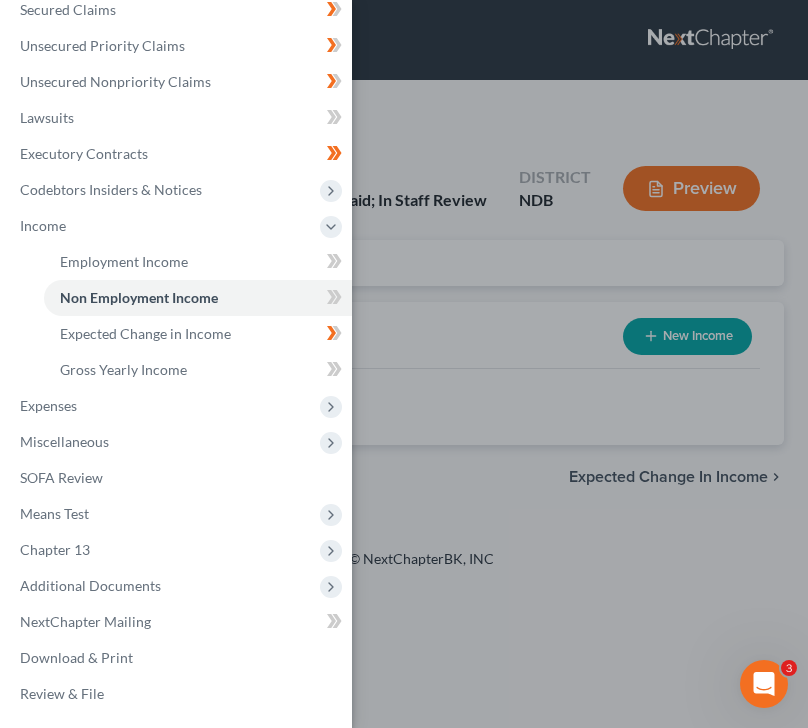 click on "Case Dashboard
Payments
Invoices
Payments
Payments
Credit Report
Client Profile" at bounding box center [404, 364] 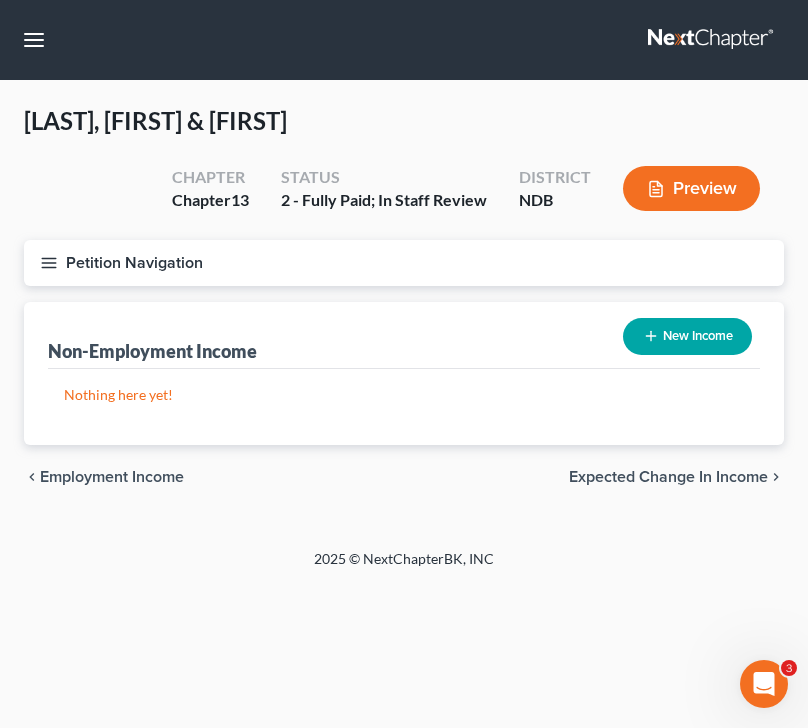 click on "New Income" at bounding box center [687, 336] 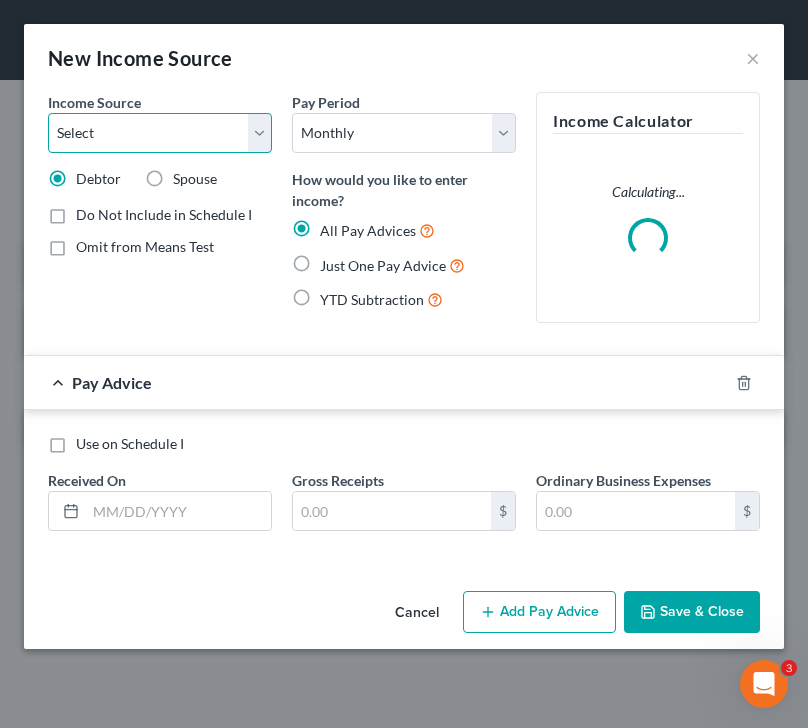 click on "Select Unemployment Disability (from employer) Pension Retirement Social Security / Social Security Disability Other Government Assistance Interests, Dividends or Royalties Child / Family Support Contributions to Household Property / Rental Business, Professional or Farm Alimony / Maintenance Payments Military Disability Benefits Other Monthly Income" at bounding box center (160, 133) 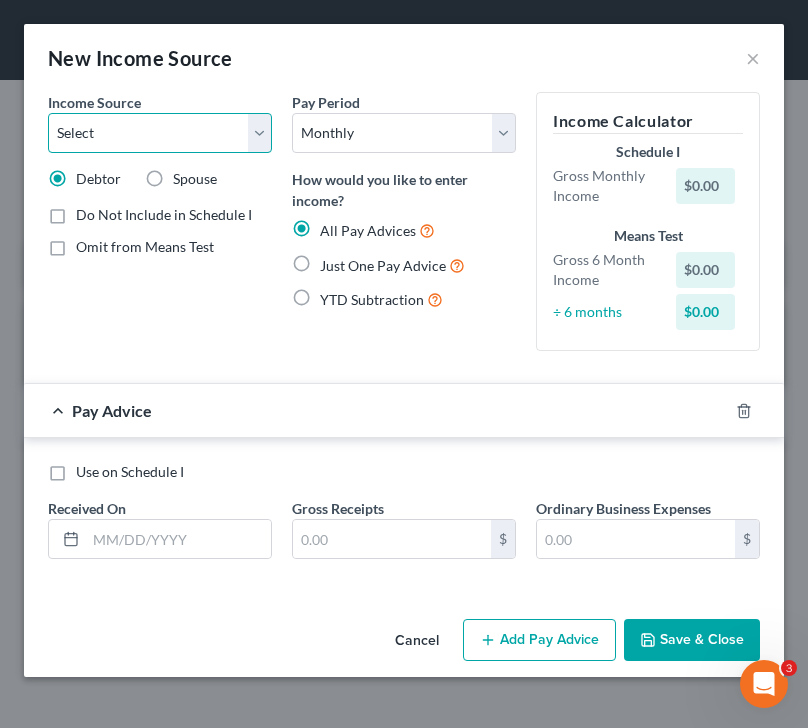 select on "1" 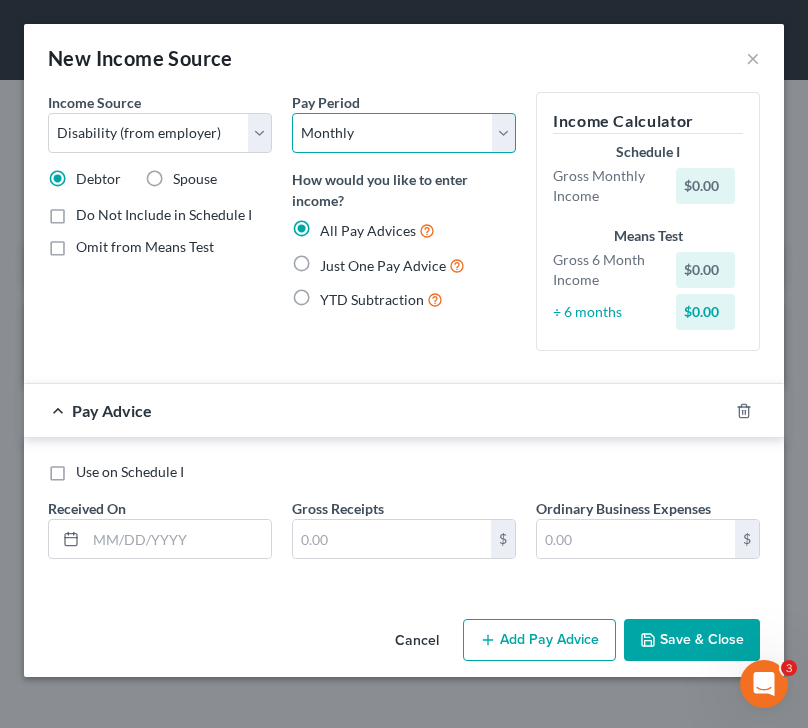 click on "Select Monthly Twice Monthly Every Other Week Weekly" at bounding box center (404, 133) 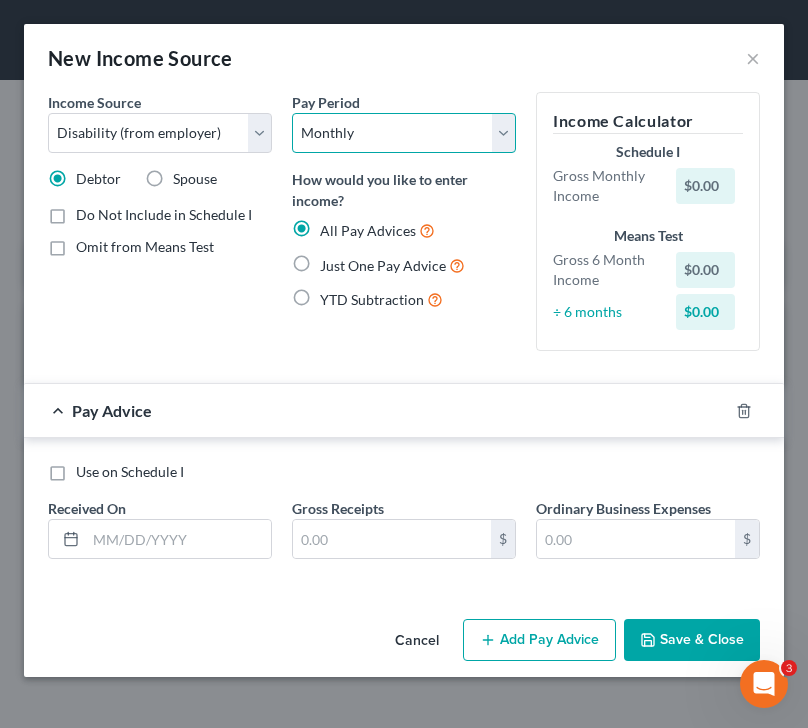 select on "1" 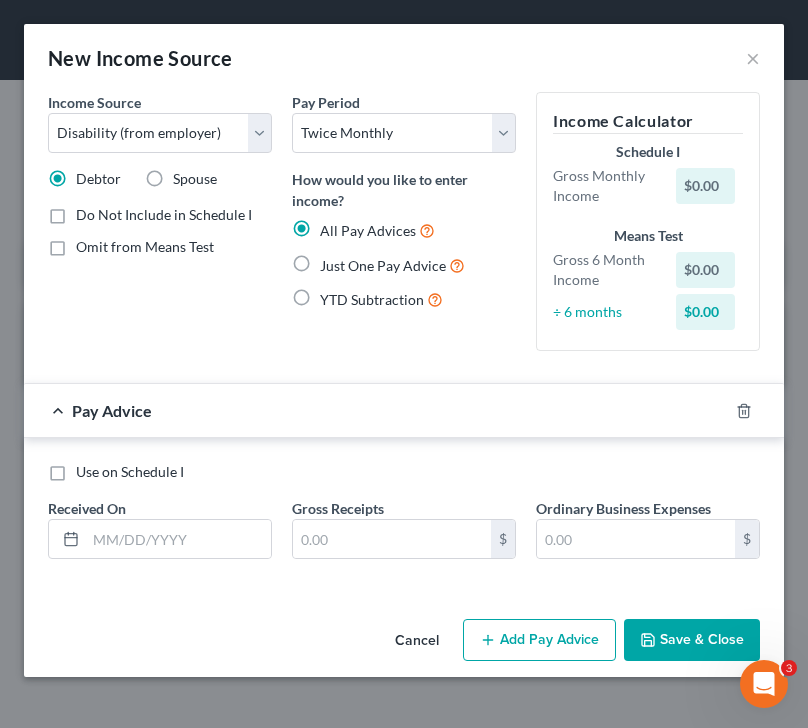 click on "Just One Pay Advice" at bounding box center [392, 265] 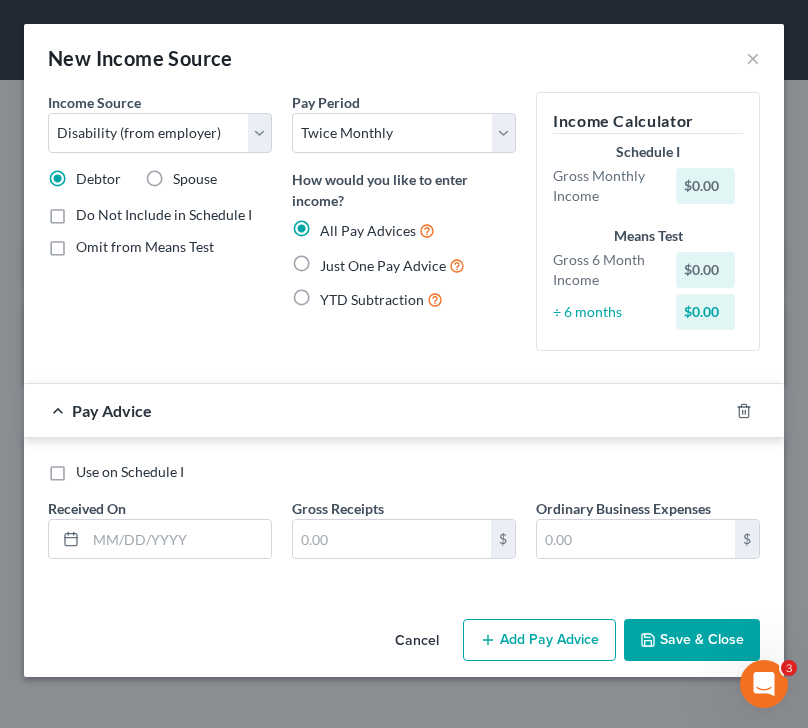 radio on "true" 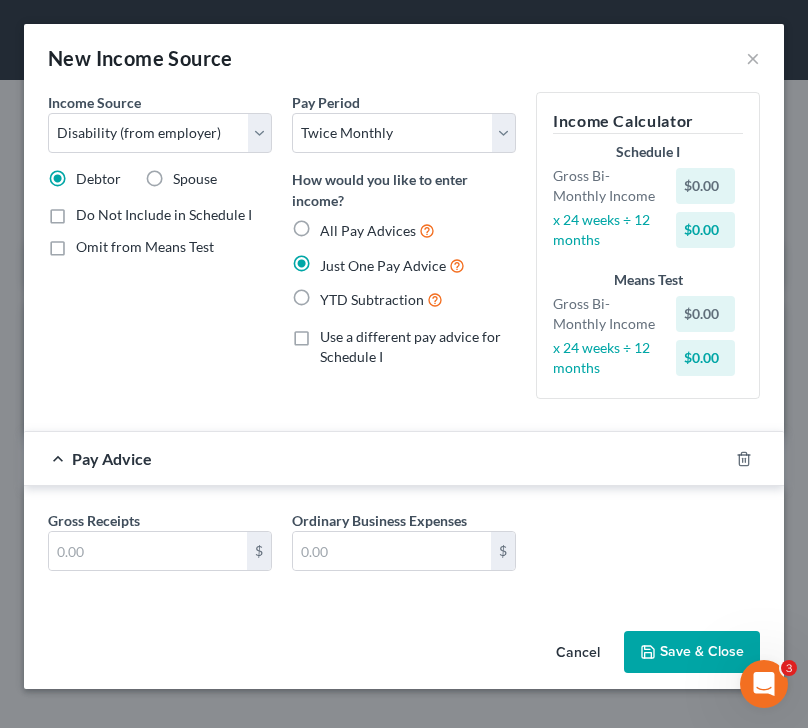 click on "All Pay Advices" at bounding box center (377, 230) 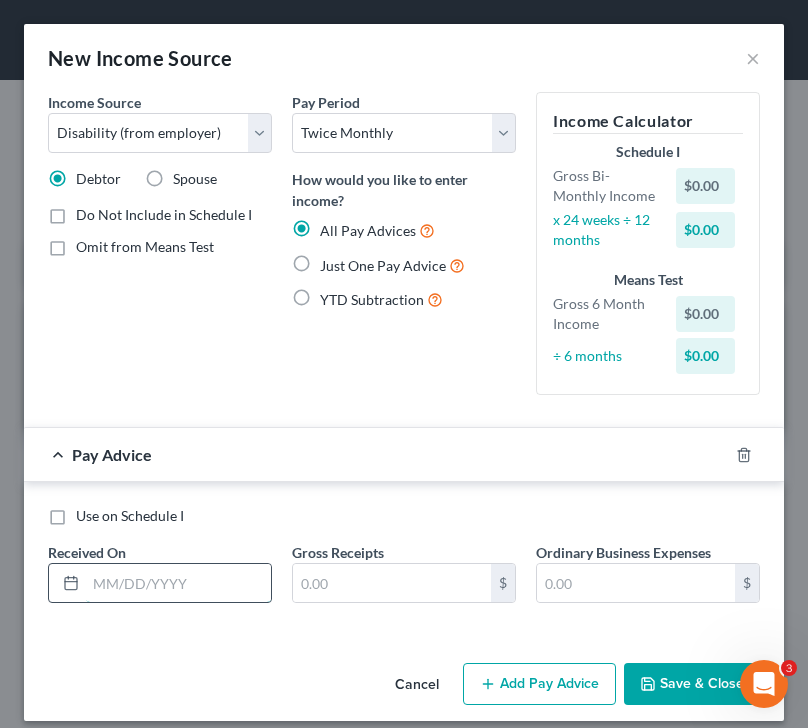 click at bounding box center [178, 583] 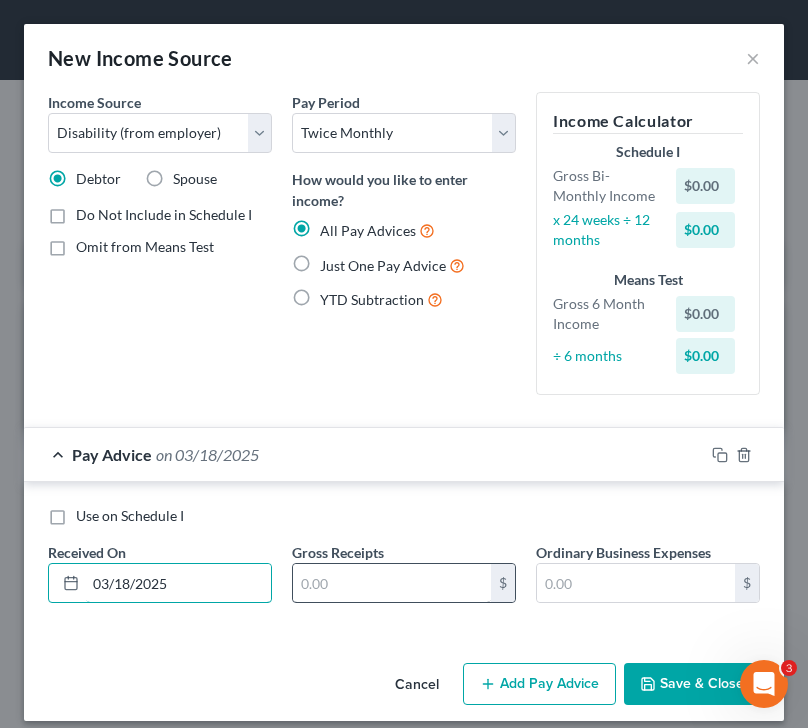 type on "03/18/2025" 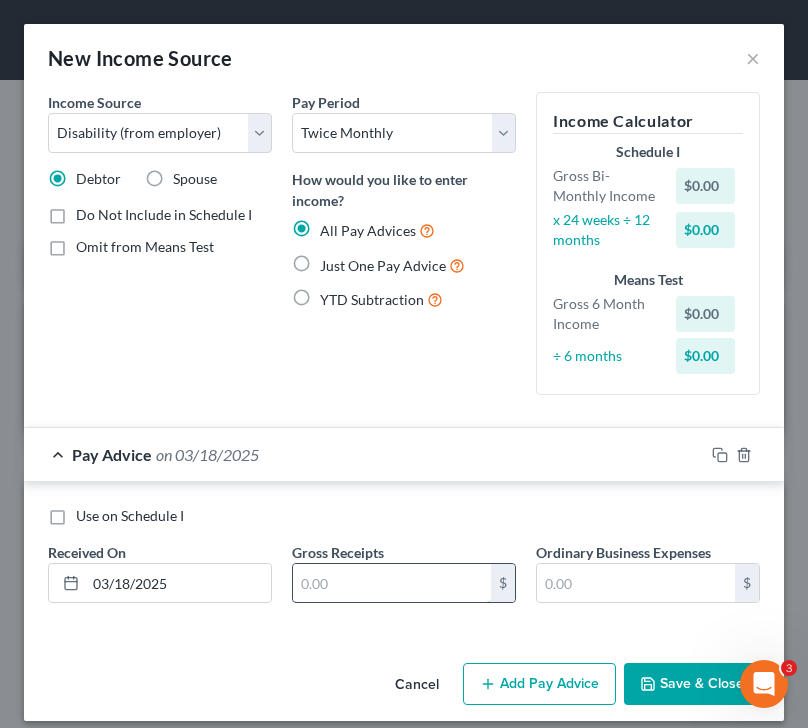click at bounding box center (392, 583) 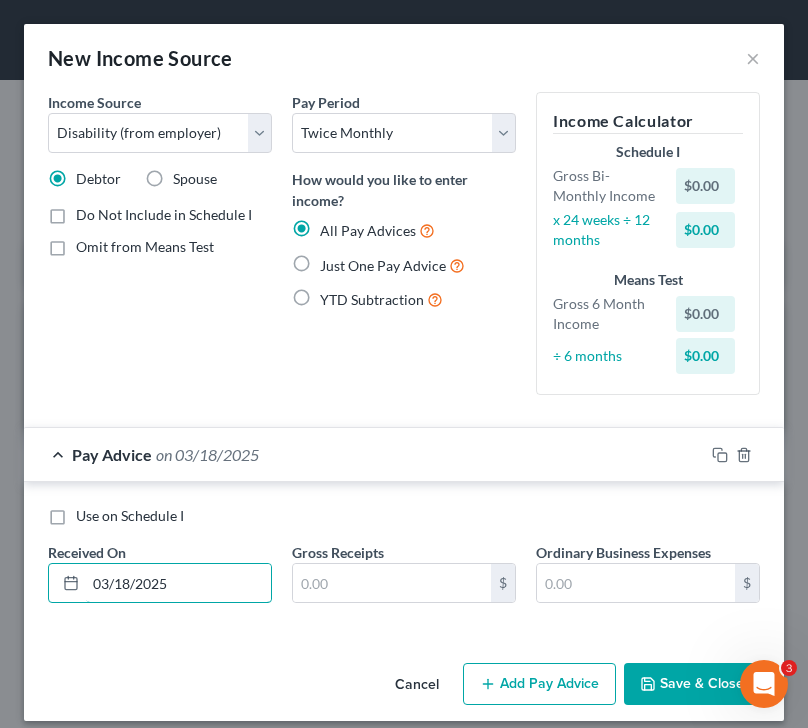 drag, startPoint x: 221, startPoint y: 586, endPoint x: 22, endPoint y: 580, distance: 199.09044 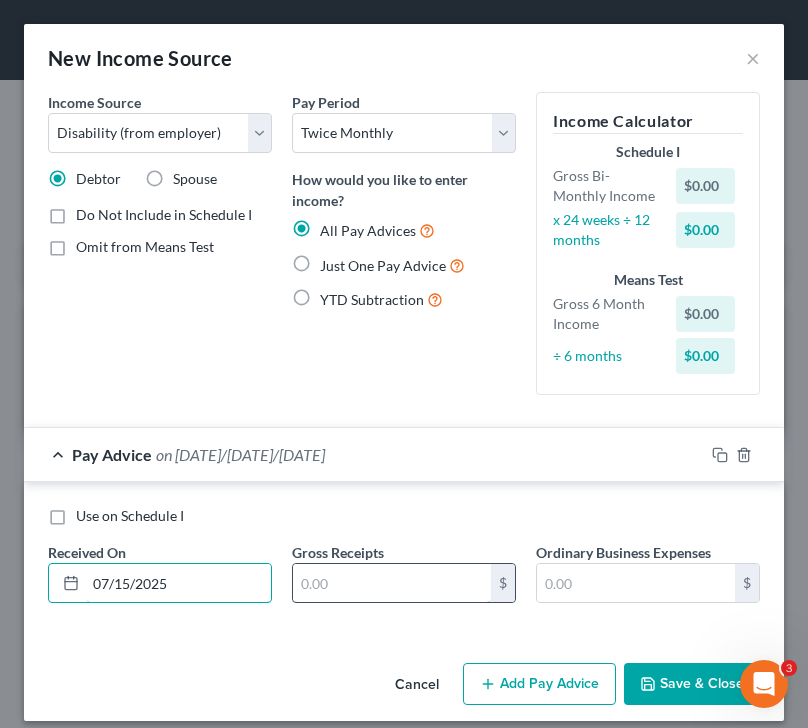 type on "07/15/2025" 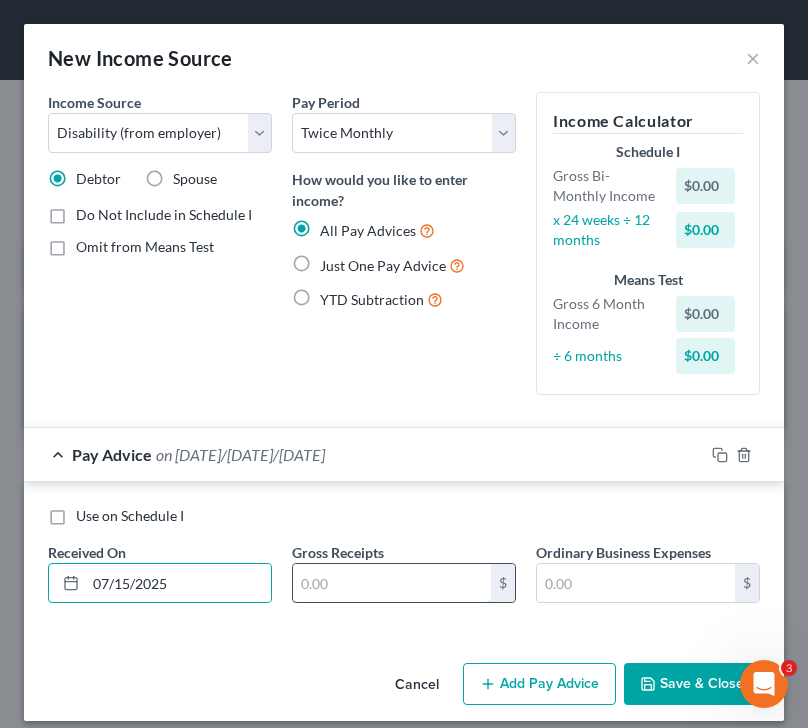 click at bounding box center (392, 583) 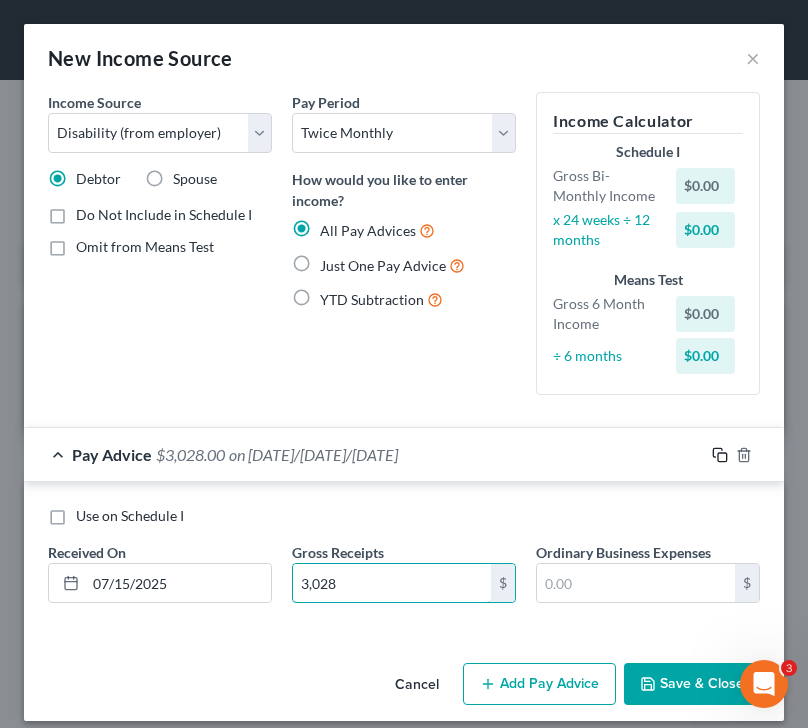 type on "3,028" 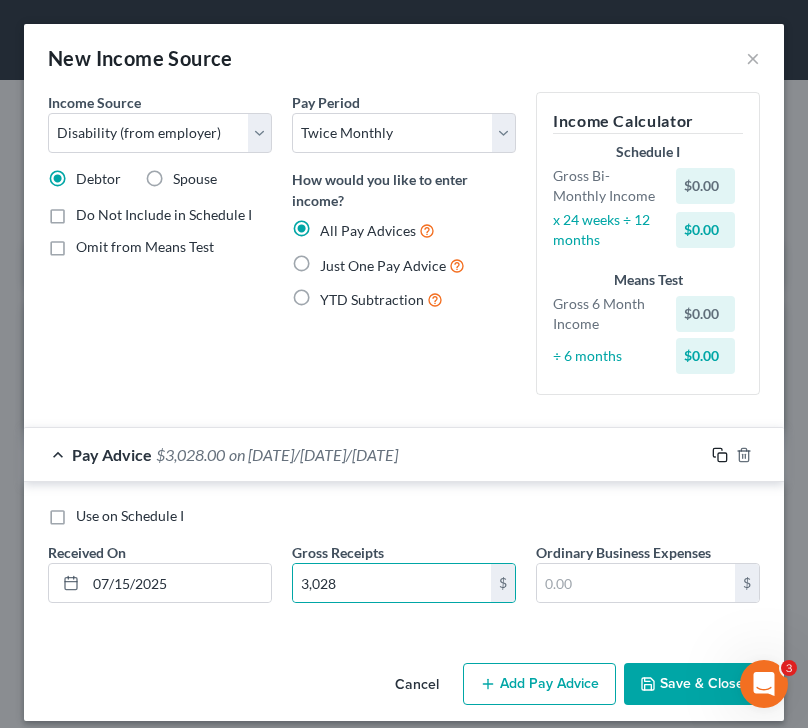 click 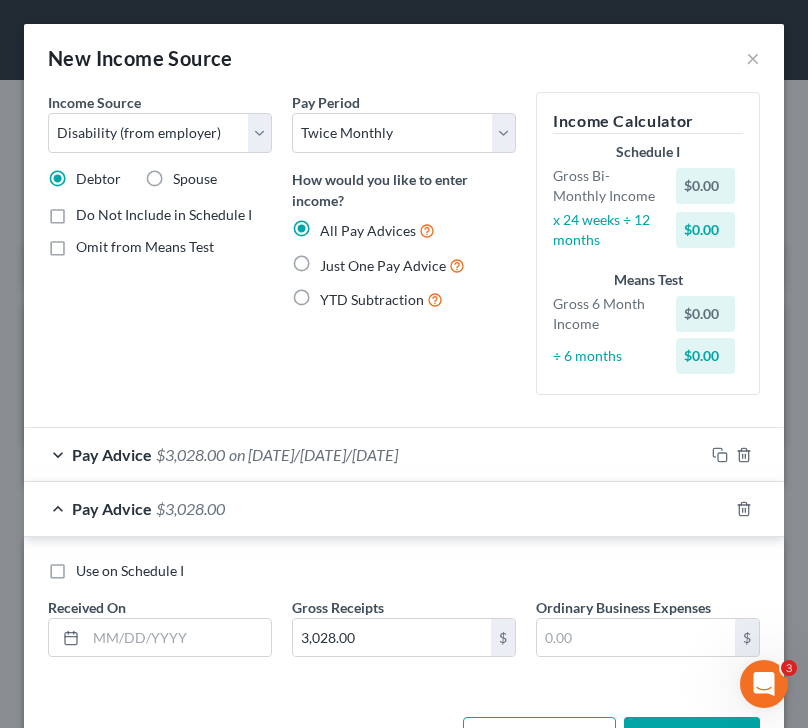 click on "Pay Advice" at bounding box center [112, 454] 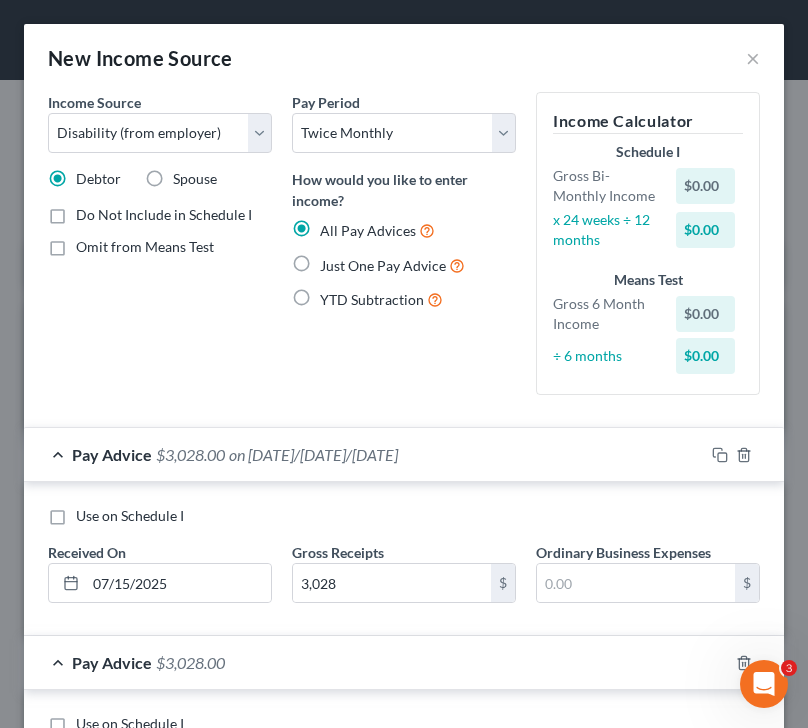 click on "Use on Schedule I" at bounding box center [130, 516] 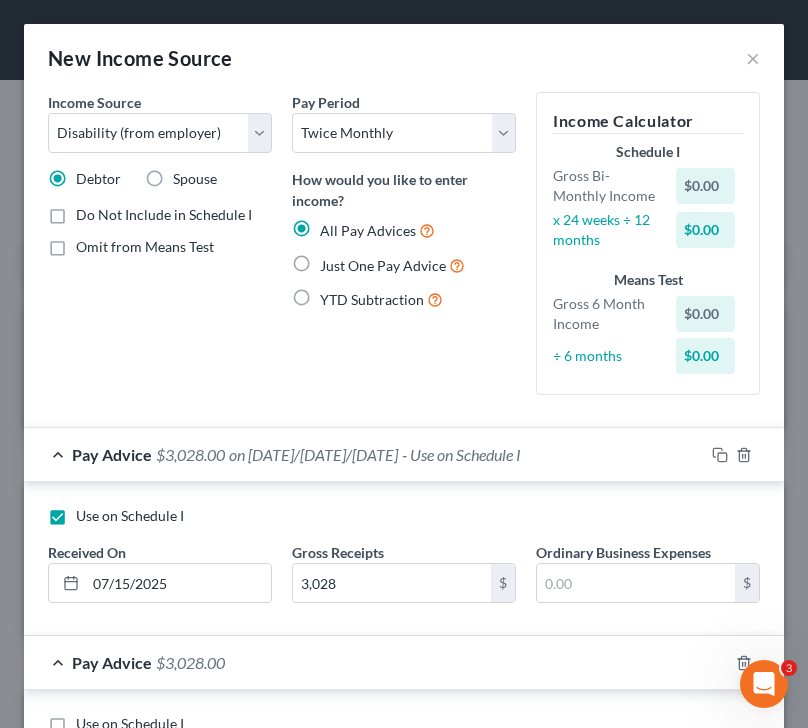 scroll, scrollTop: 225, scrollLeft: 0, axis: vertical 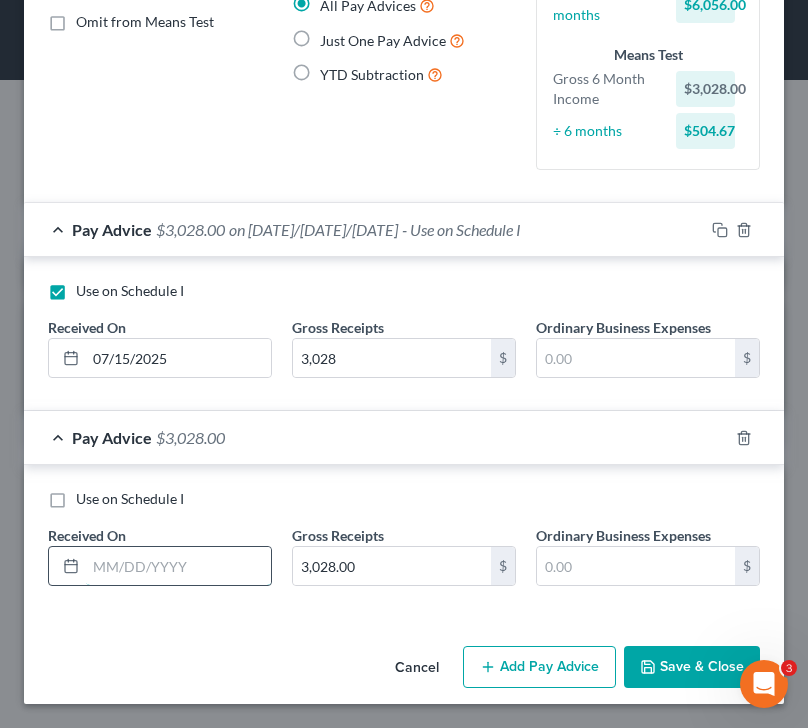 click at bounding box center [178, 566] 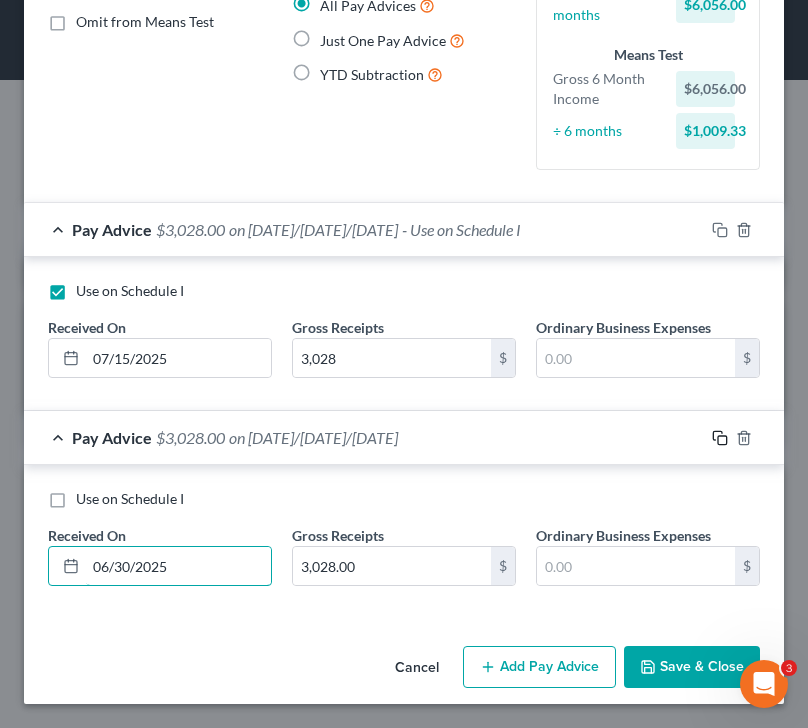 type on "06/30/2025" 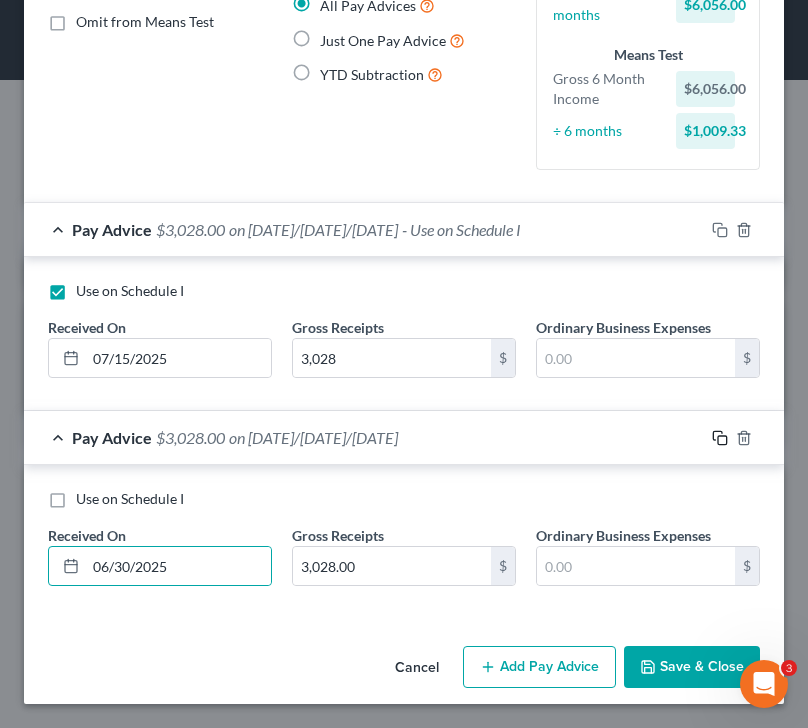 click 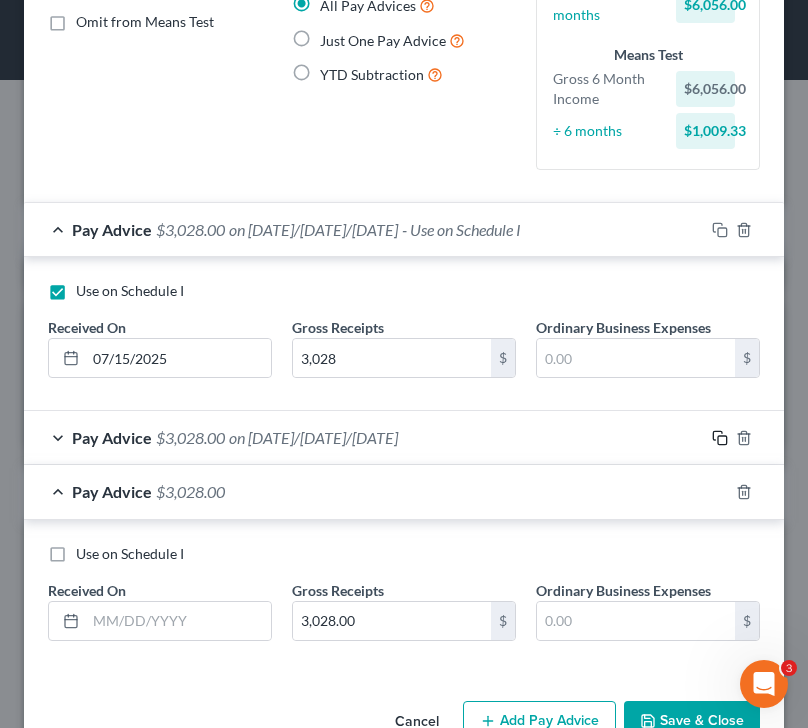 scroll, scrollTop: 279, scrollLeft: 0, axis: vertical 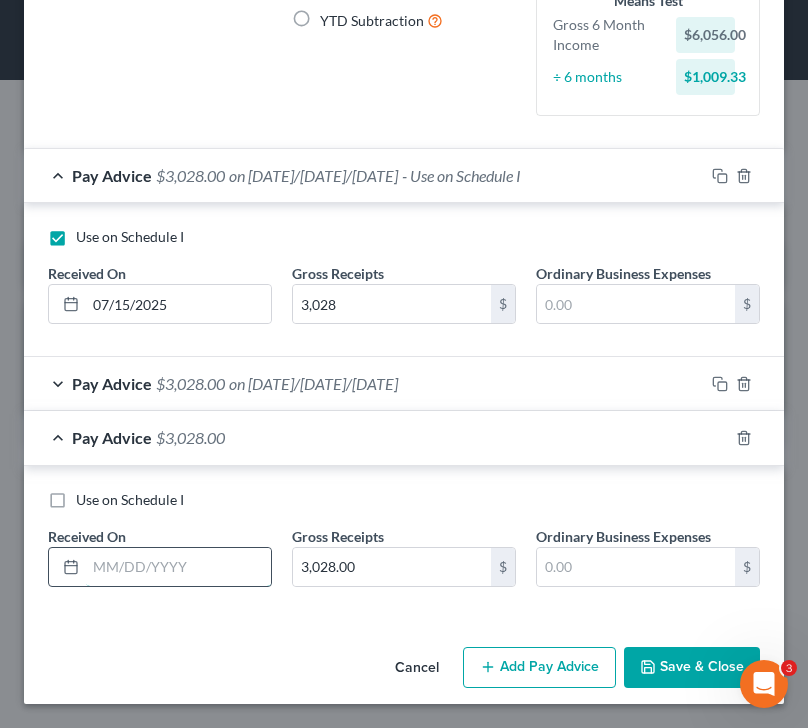 click at bounding box center [178, 567] 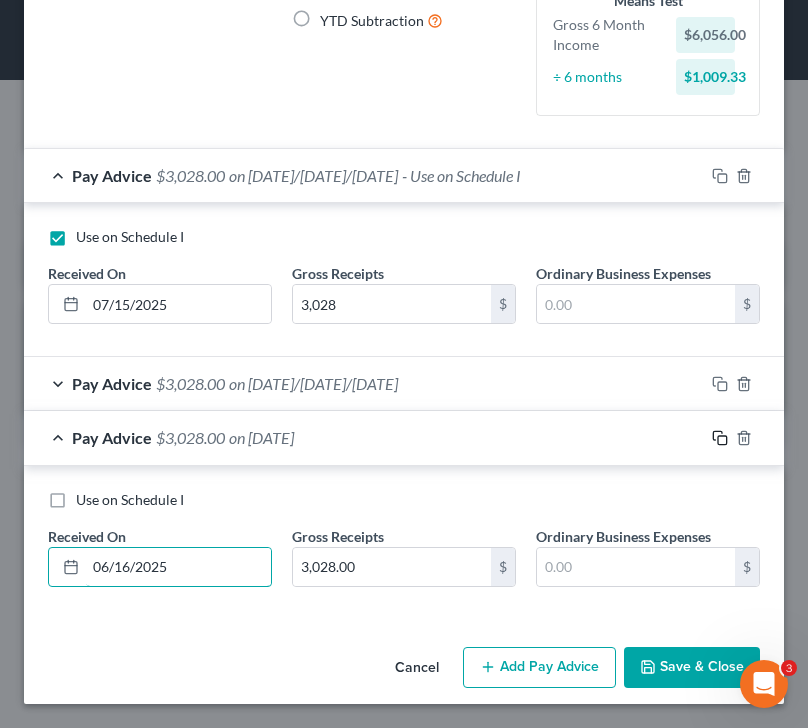 type on "06/16/2025" 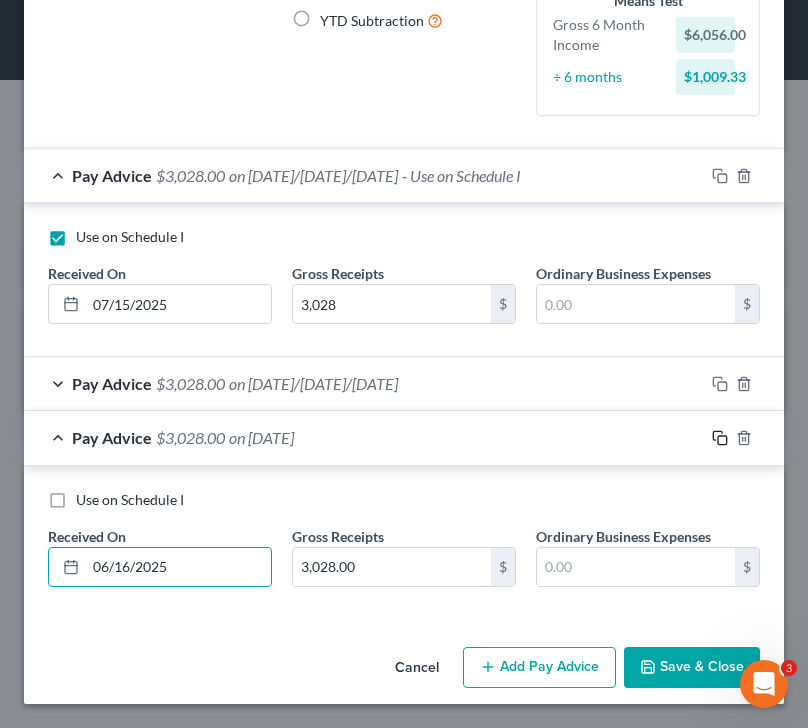 click 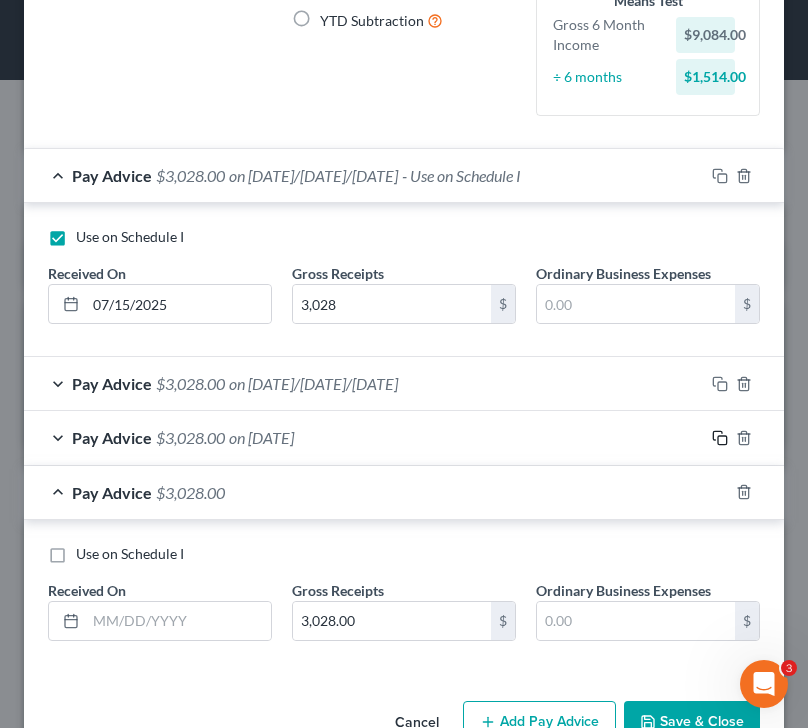 scroll, scrollTop: 333, scrollLeft: 0, axis: vertical 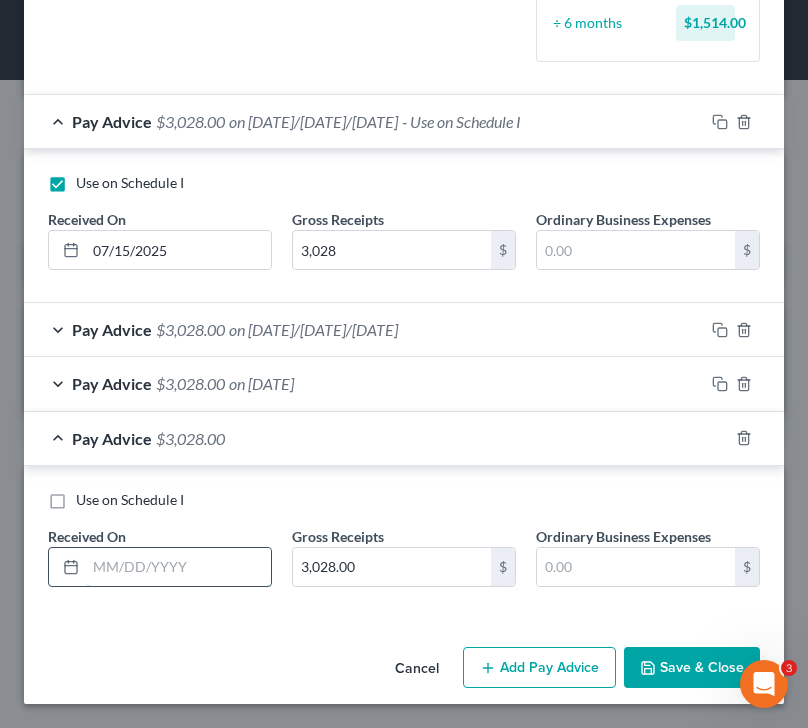 click at bounding box center (178, 567) 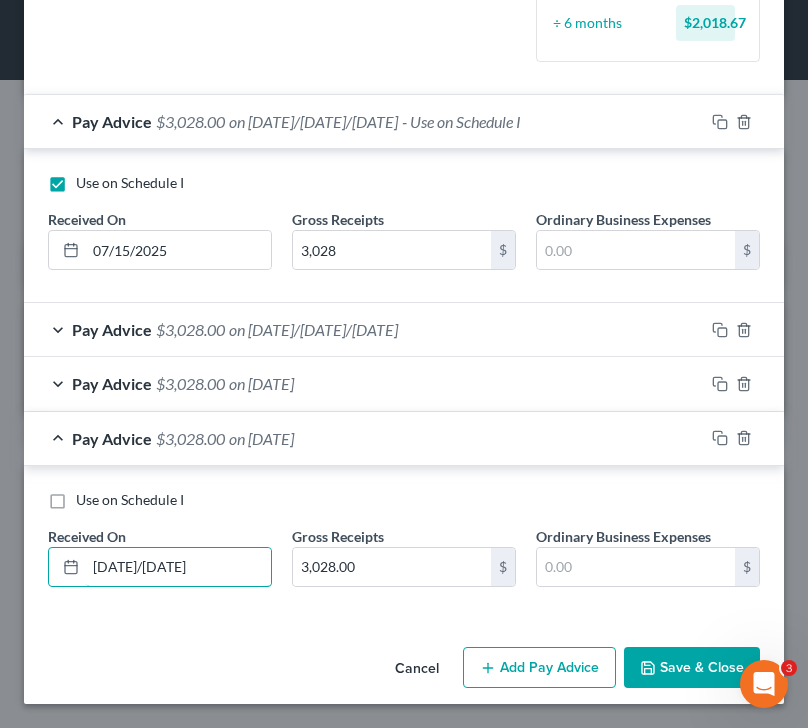 drag, startPoint x: 200, startPoint y: 570, endPoint x: 42, endPoint y: 567, distance: 158.02847 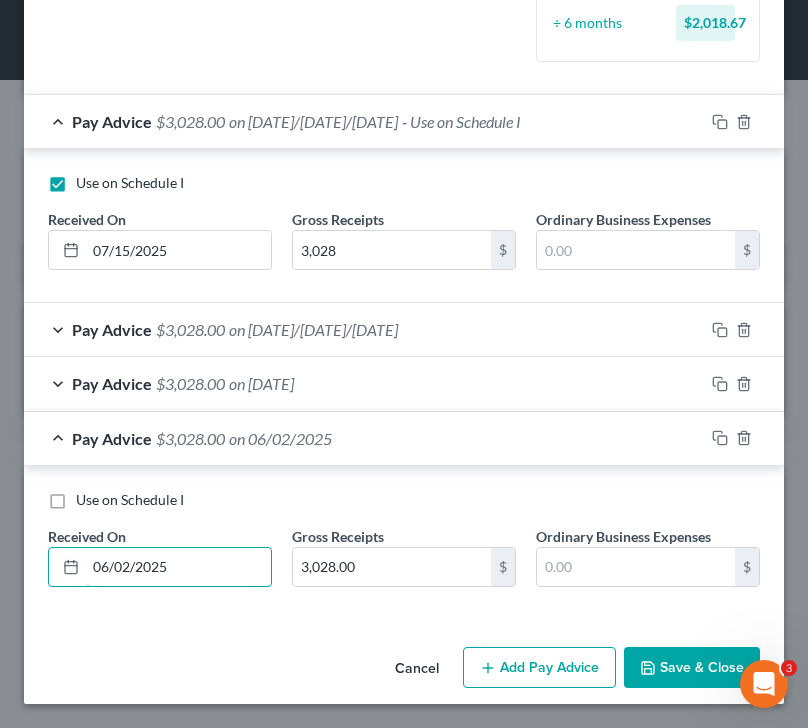 type on "06/02/2025" 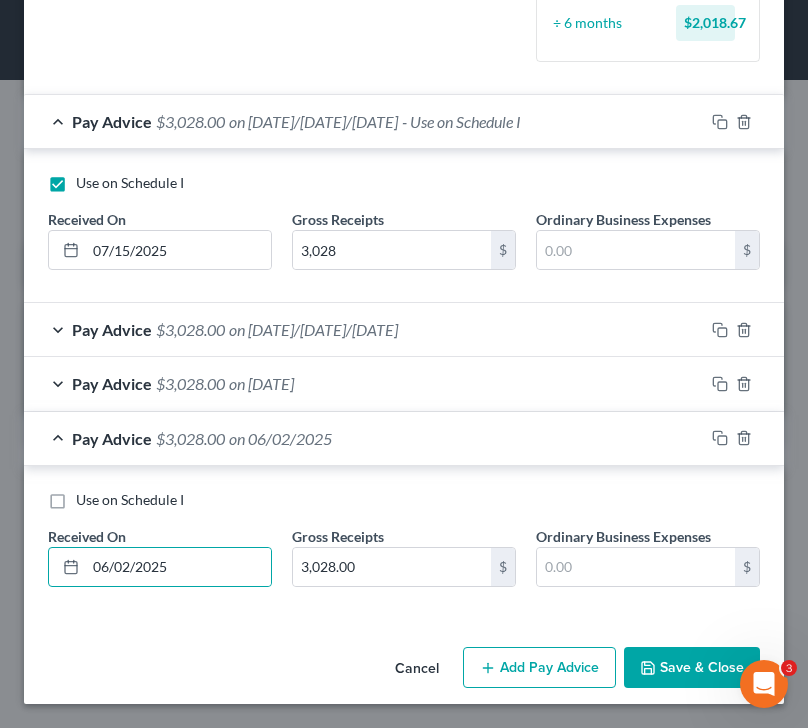 click on "Add Pay Advice" at bounding box center [539, 668] 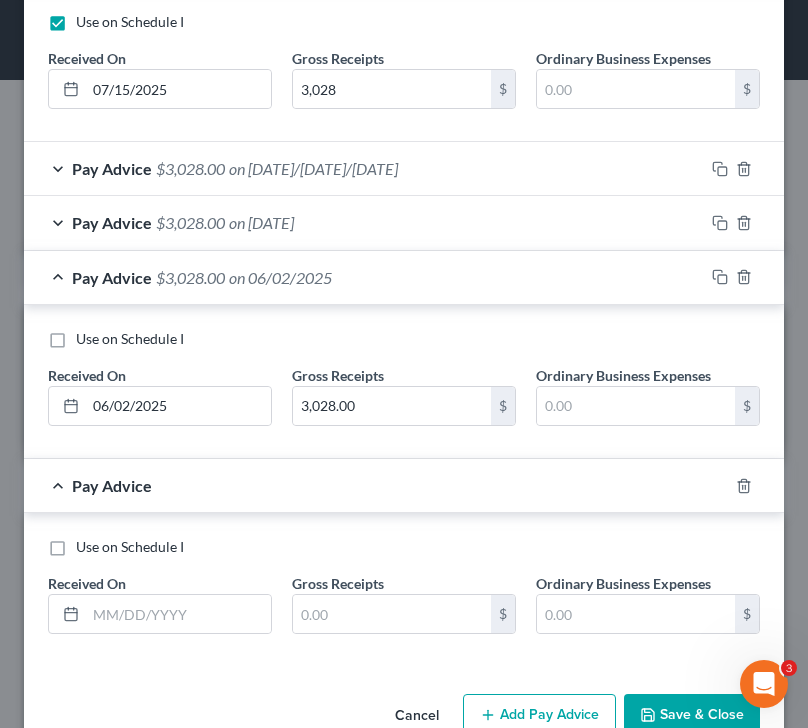 scroll, scrollTop: 541, scrollLeft: 0, axis: vertical 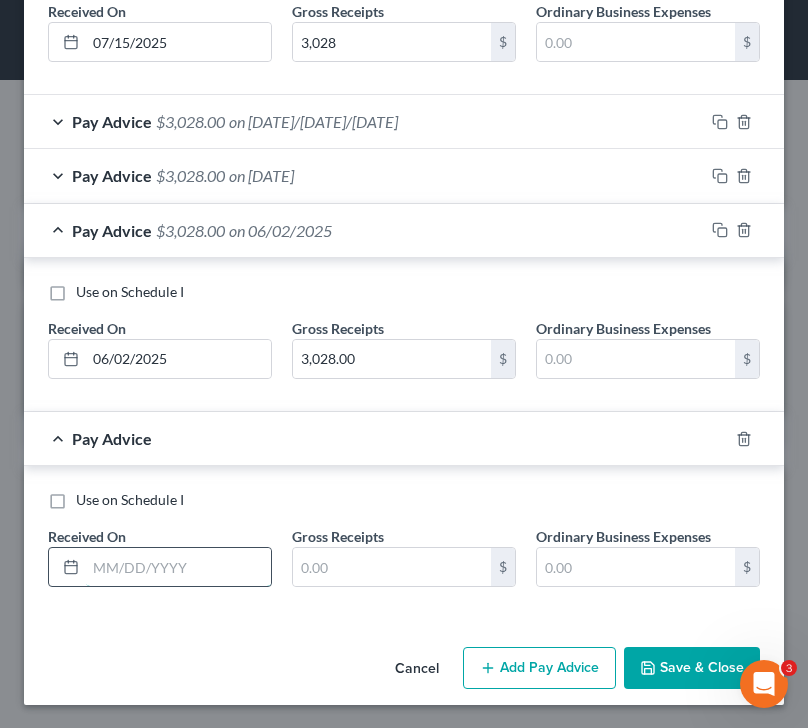 click at bounding box center (178, 567) 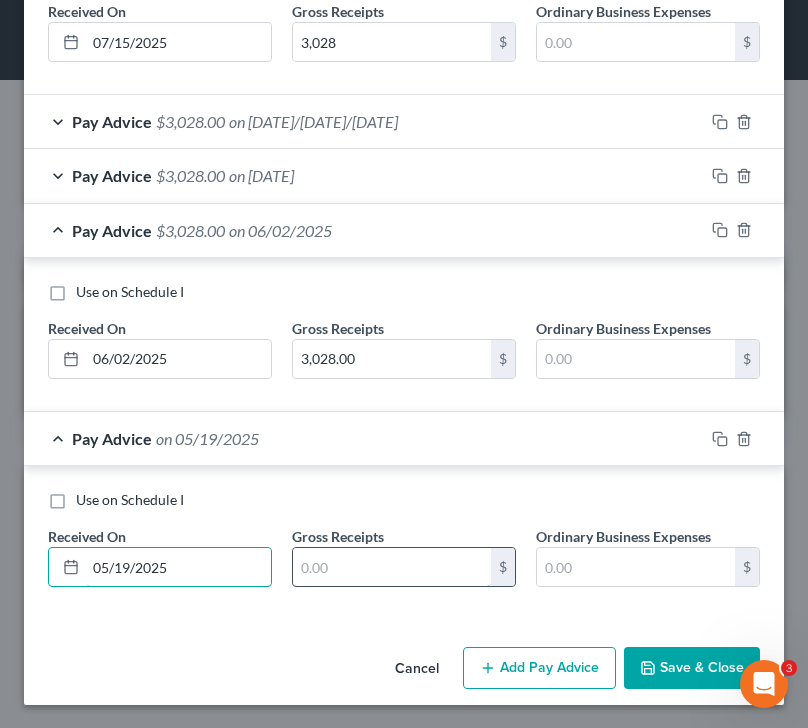 type on "05/19/2025" 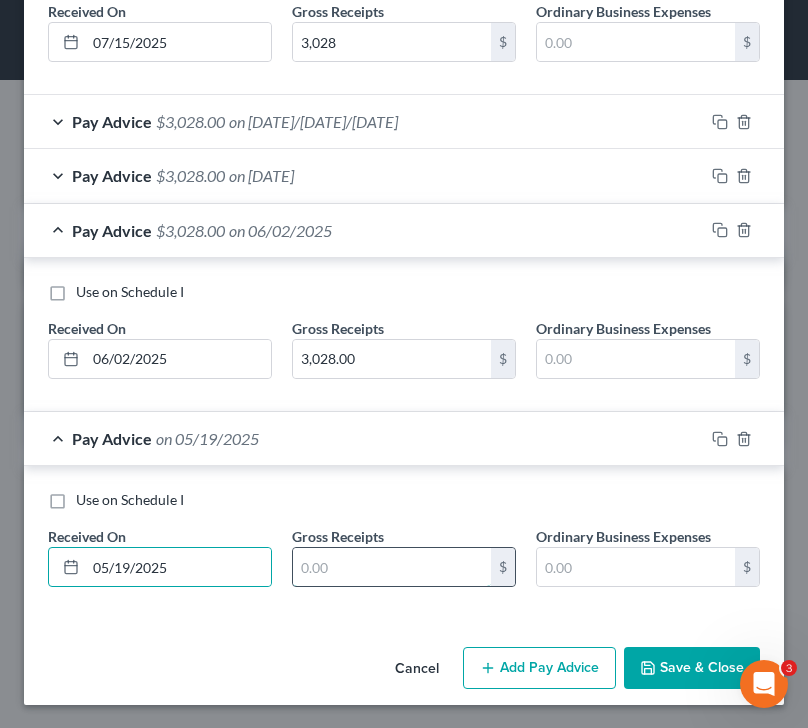 click at bounding box center (392, 567) 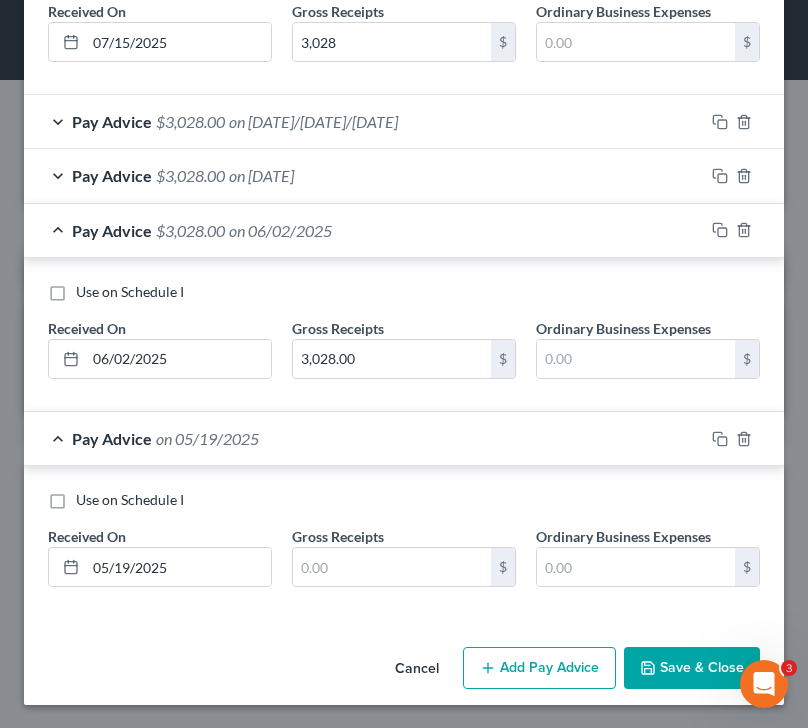 click on "Use on Schedule I
Received On
*
05/19/2025 Gross Receipts $ Ordinary Business Expenses $" at bounding box center [404, 542] 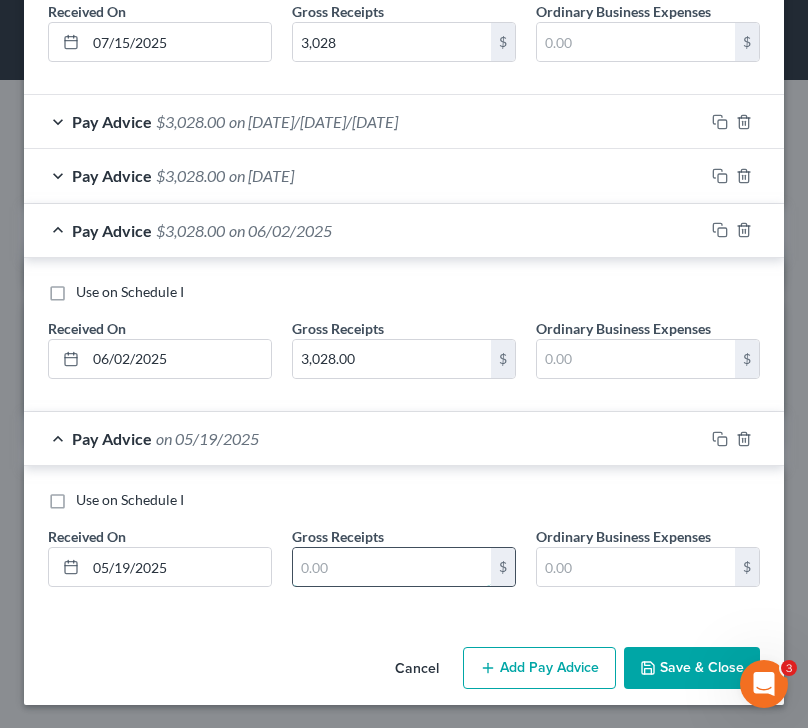 click at bounding box center (392, 567) 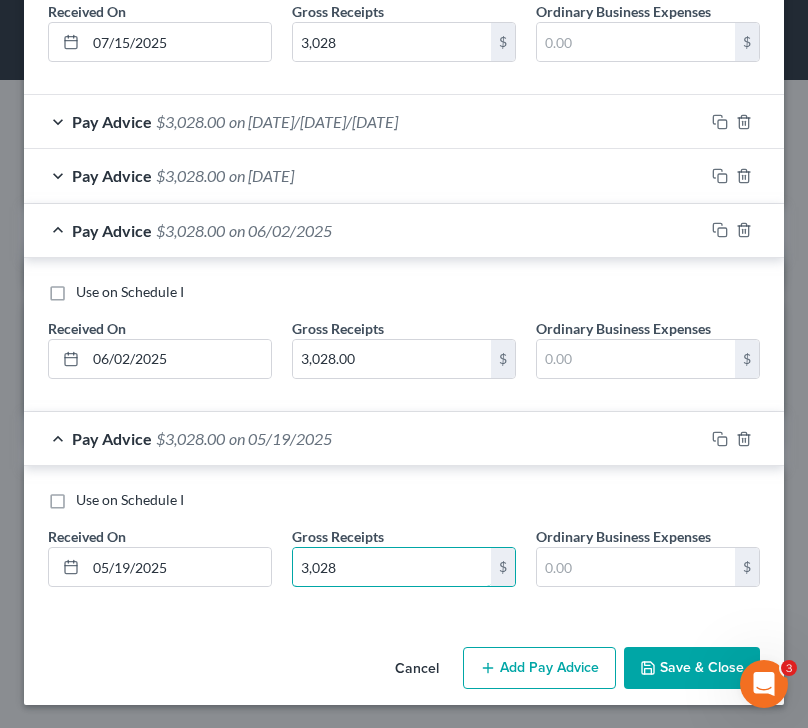 type on "3,028" 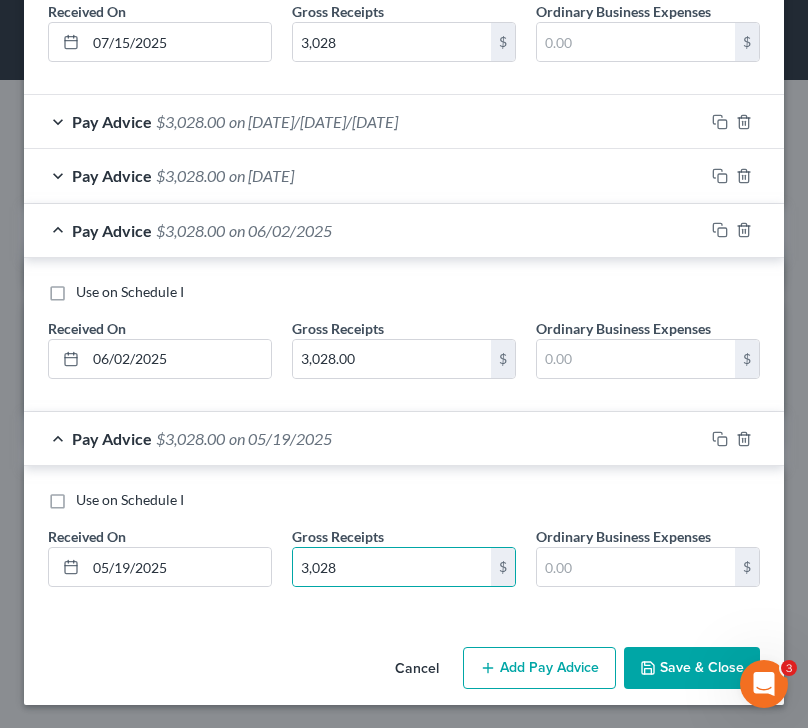 click on "Add Pay Advice" at bounding box center [539, 668] 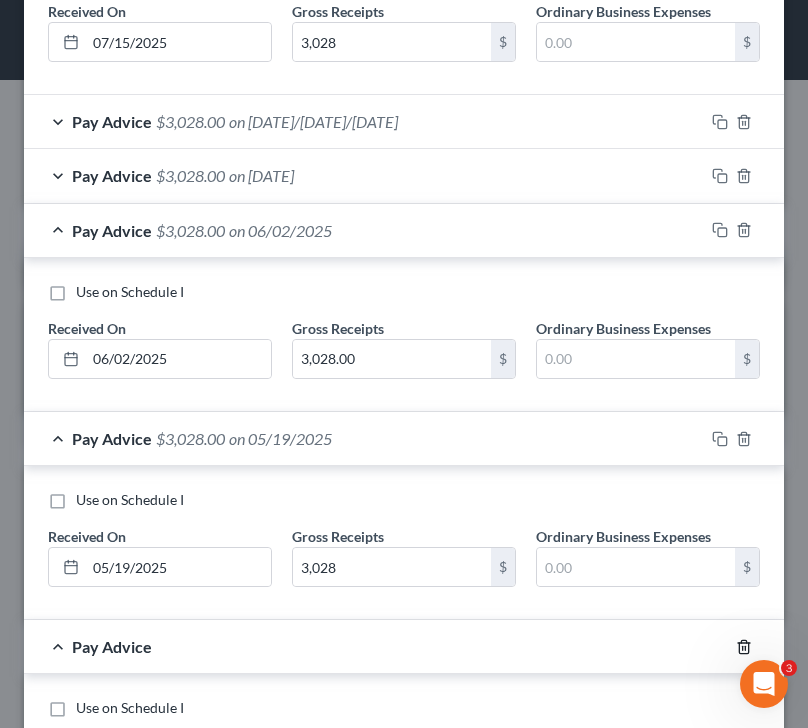 click 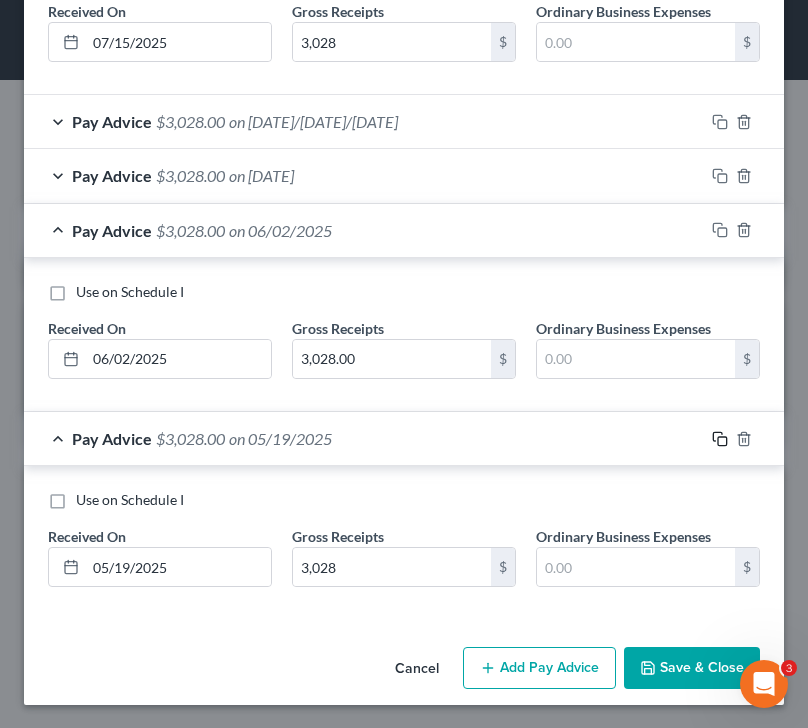 click 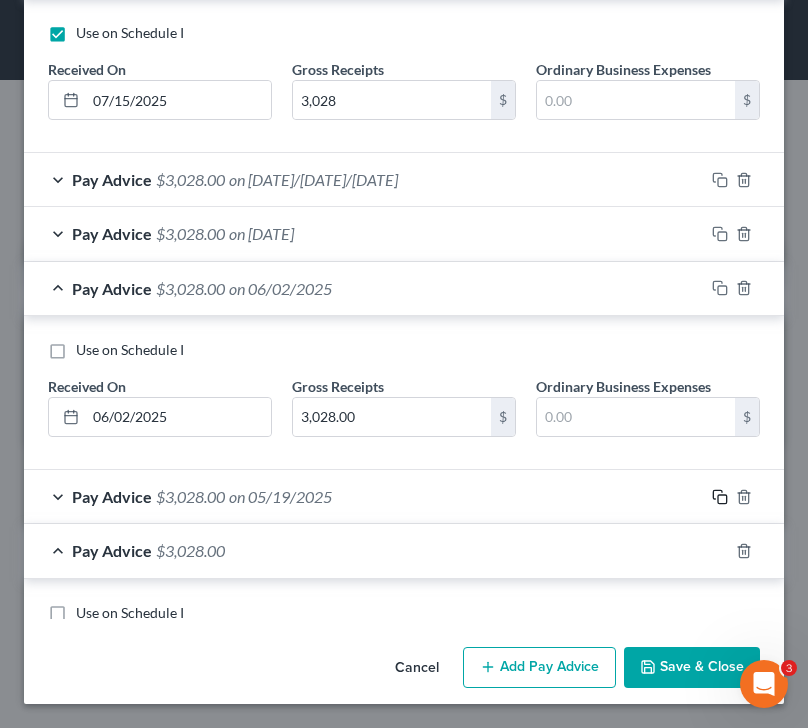 scroll, scrollTop: 541, scrollLeft: 0, axis: vertical 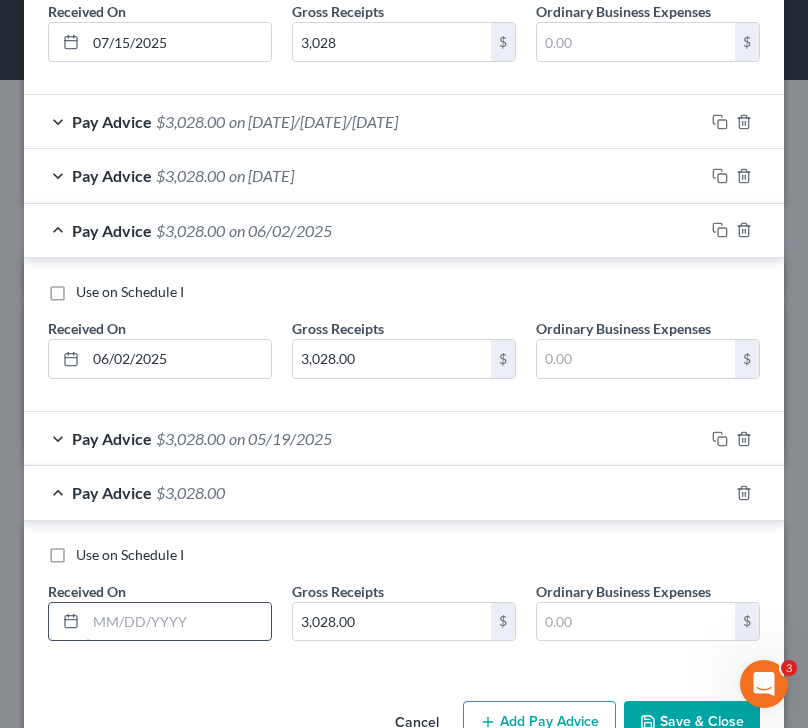 click at bounding box center (178, 622) 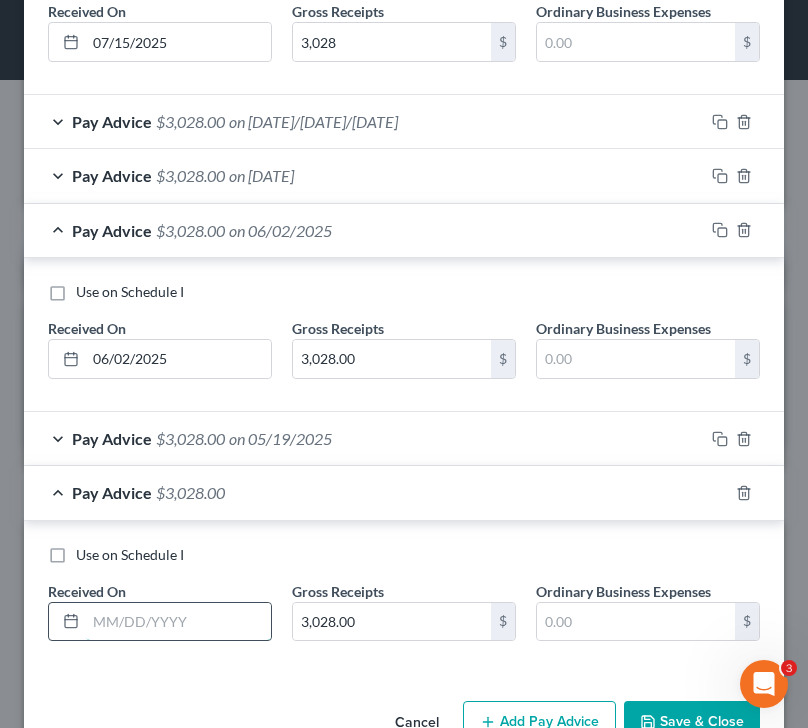 click at bounding box center [178, 622] 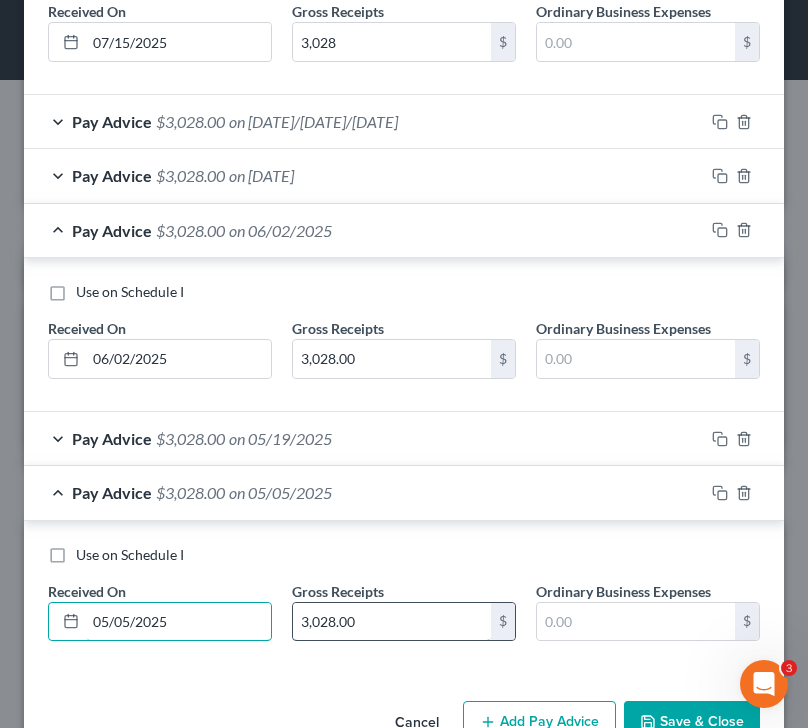 type on "05/05/2025" 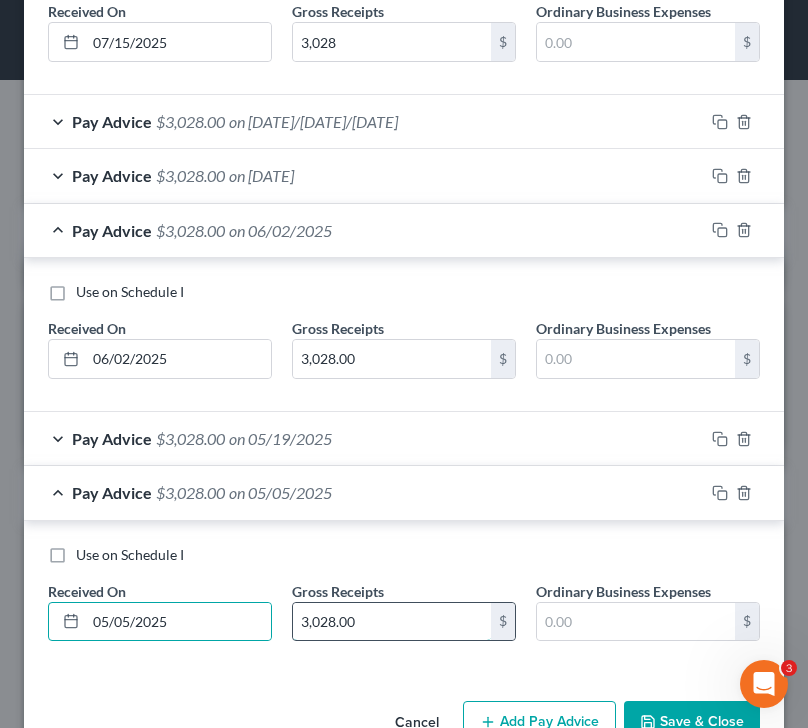 click on "3,028.00" at bounding box center (392, 622) 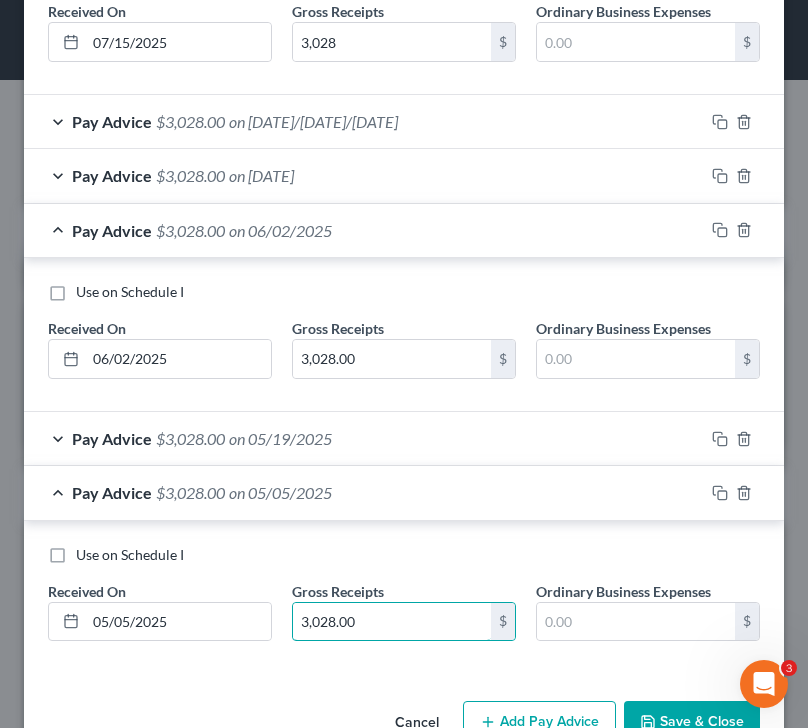 scroll, scrollTop: 596, scrollLeft: 0, axis: vertical 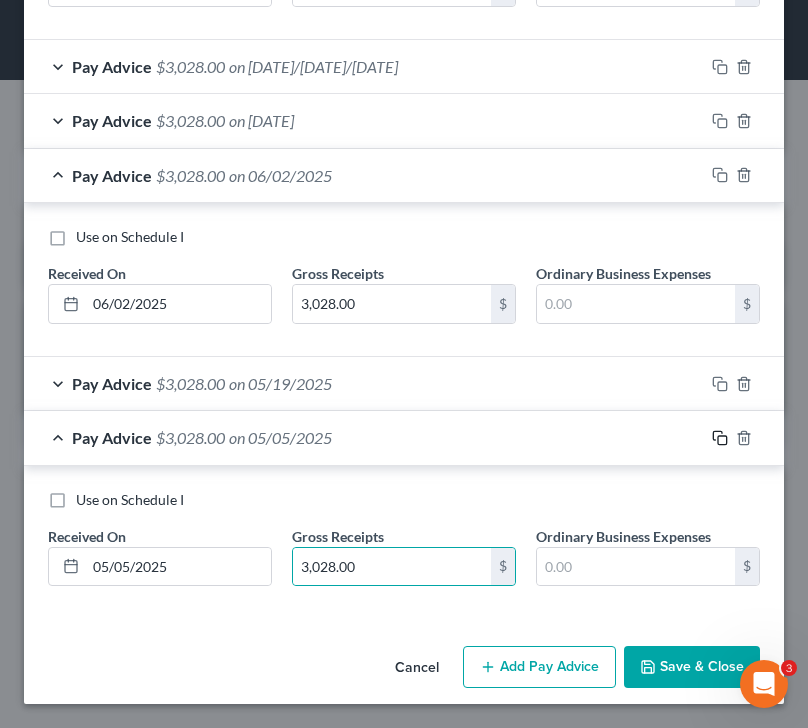click 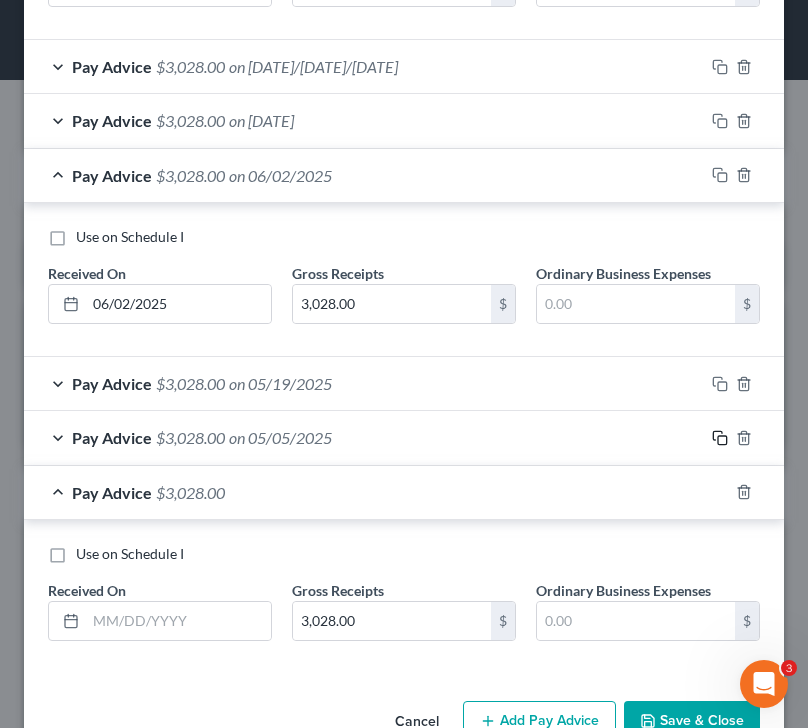 scroll, scrollTop: 650, scrollLeft: 0, axis: vertical 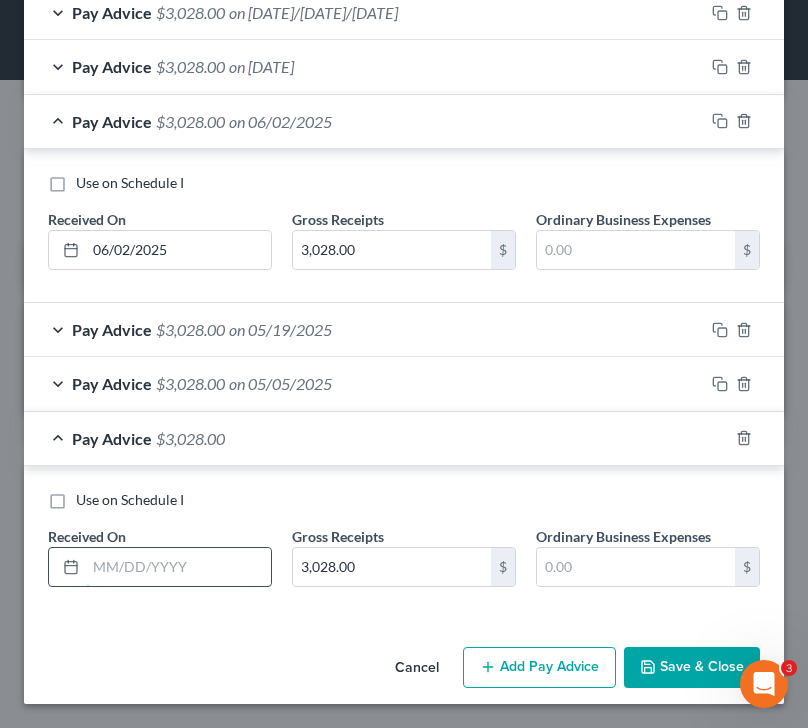 click at bounding box center [178, 567] 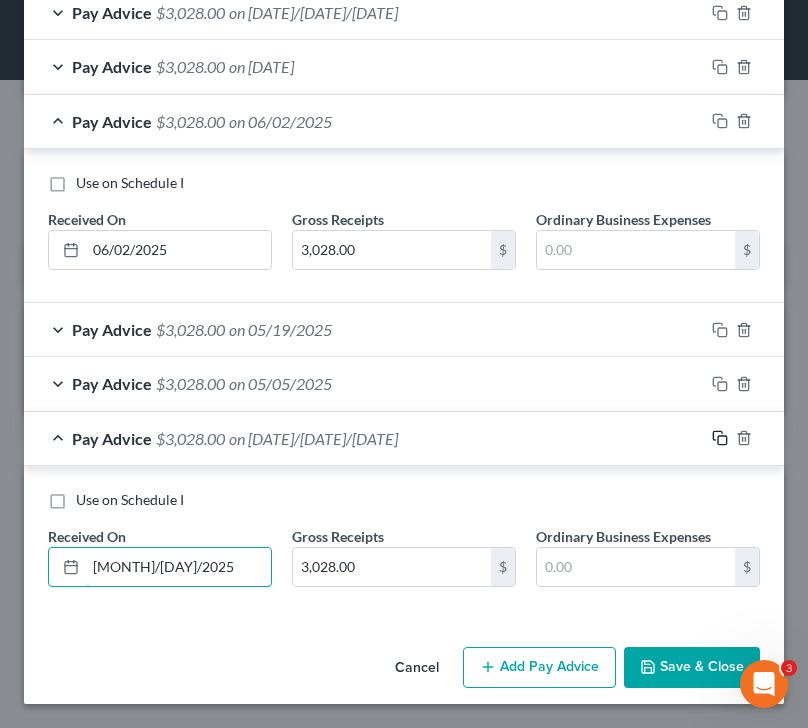 type on "04/21/2025" 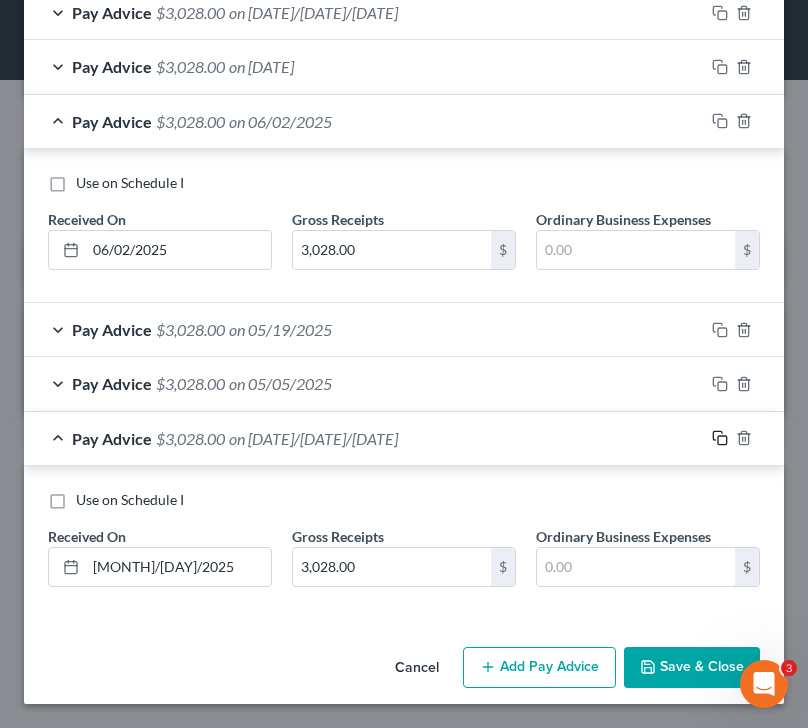 click 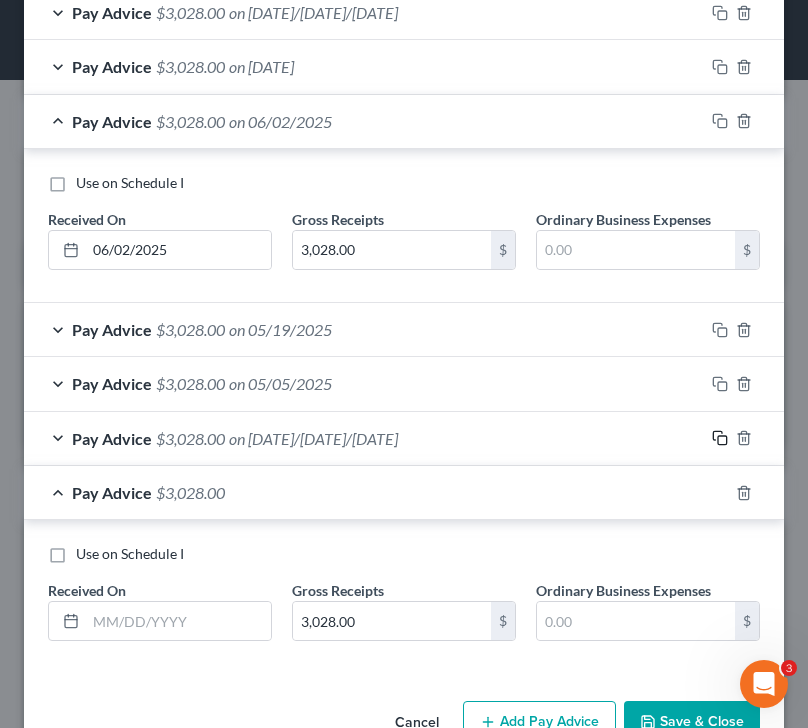 scroll, scrollTop: 704, scrollLeft: 0, axis: vertical 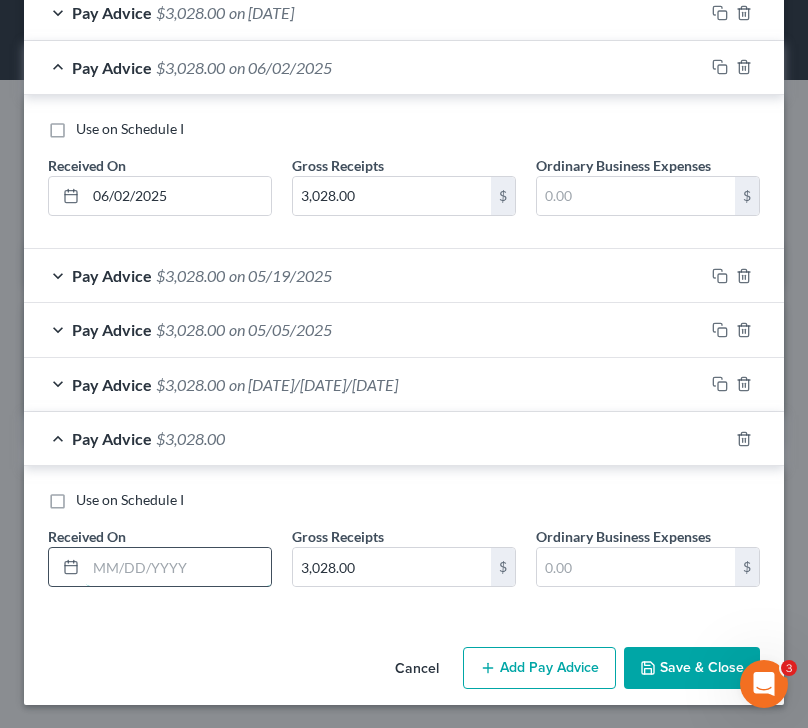 click at bounding box center [178, 567] 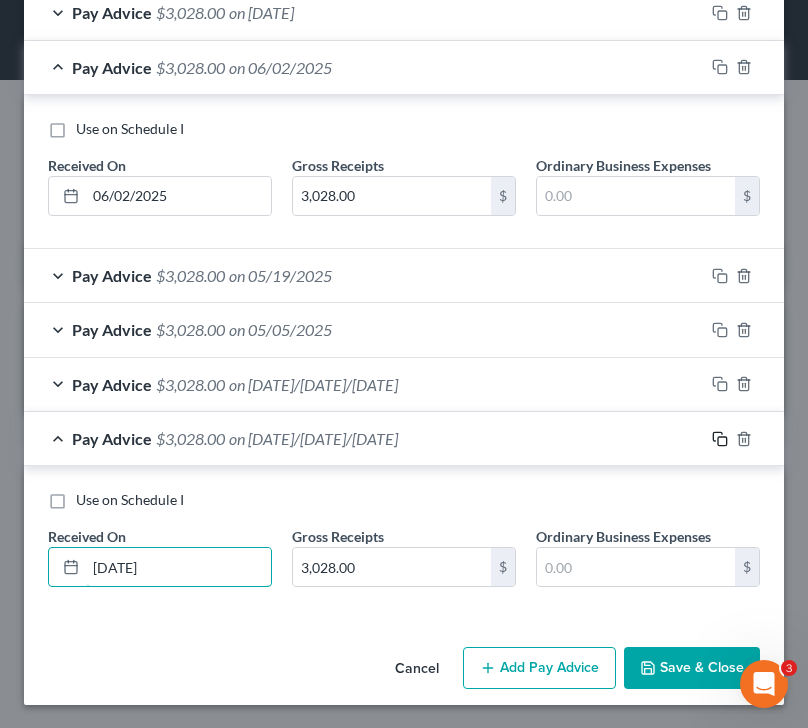 type on "04/07/2025" 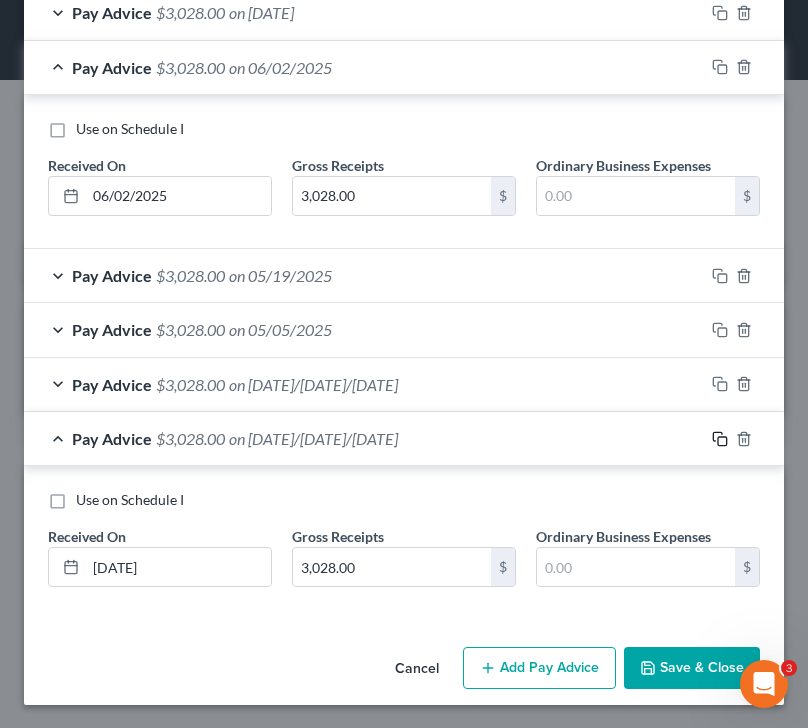 click 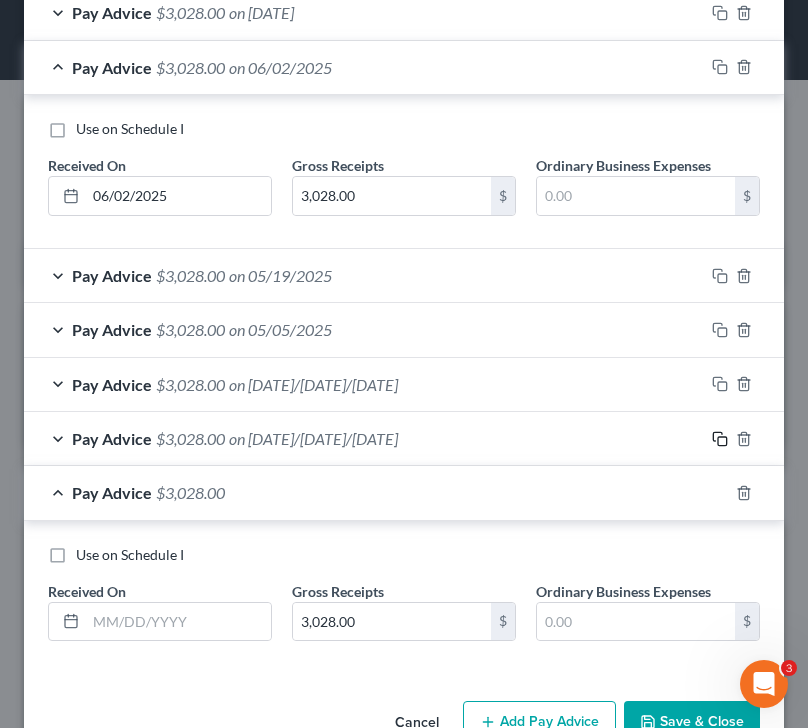 scroll, scrollTop: 759, scrollLeft: 0, axis: vertical 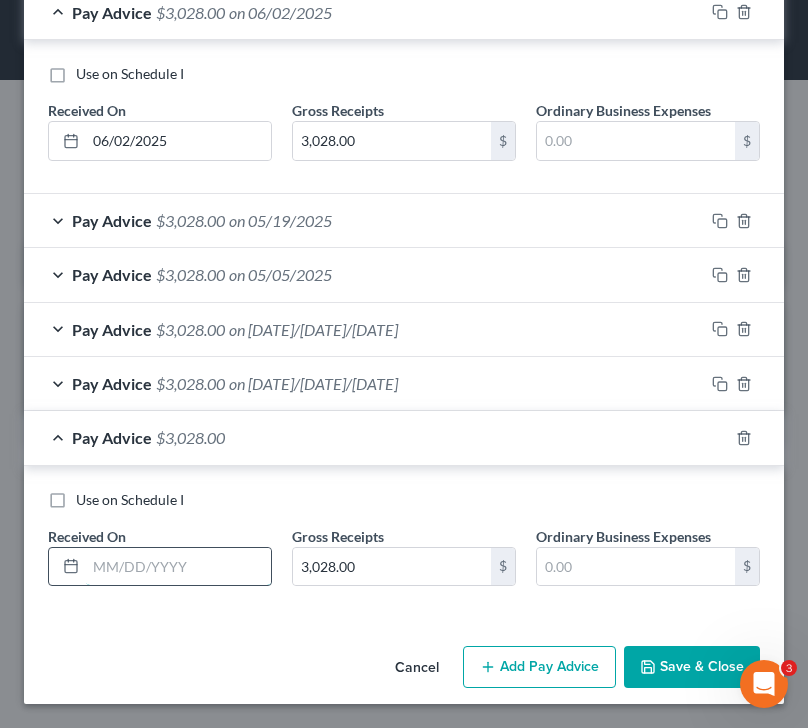 click at bounding box center [178, 567] 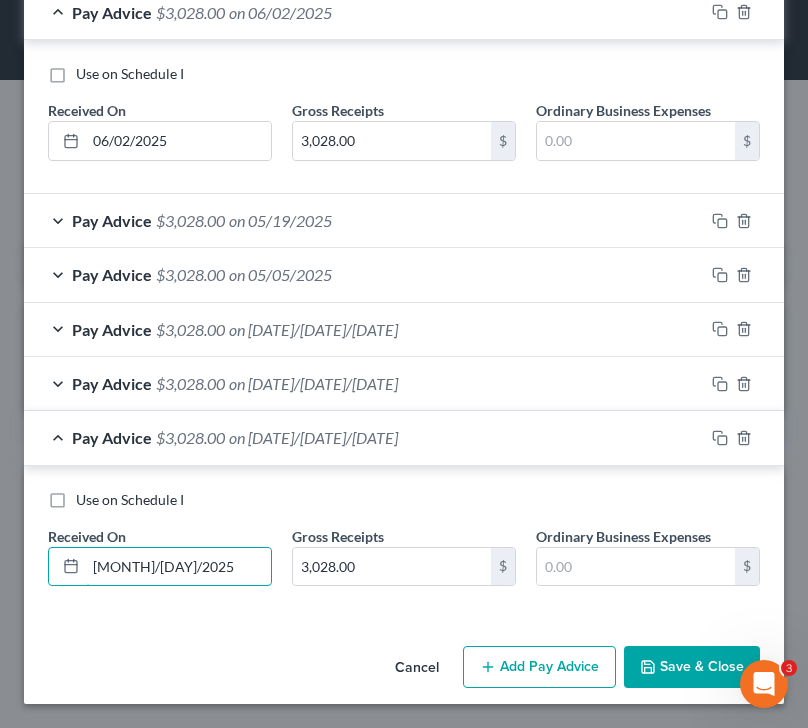 type on "03/24/2025" 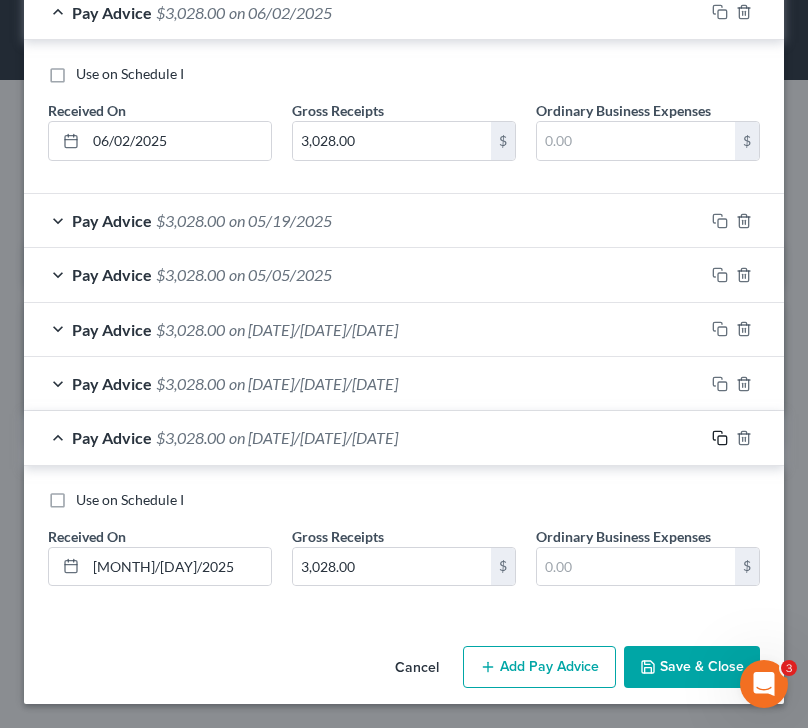 click 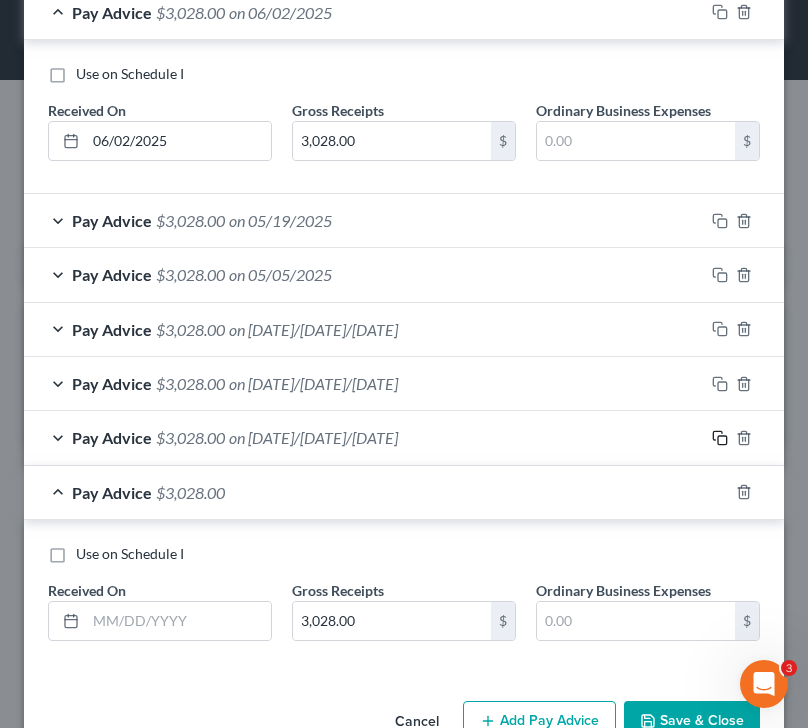 scroll, scrollTop: 813, scrollLeft: 0, axis: vertical 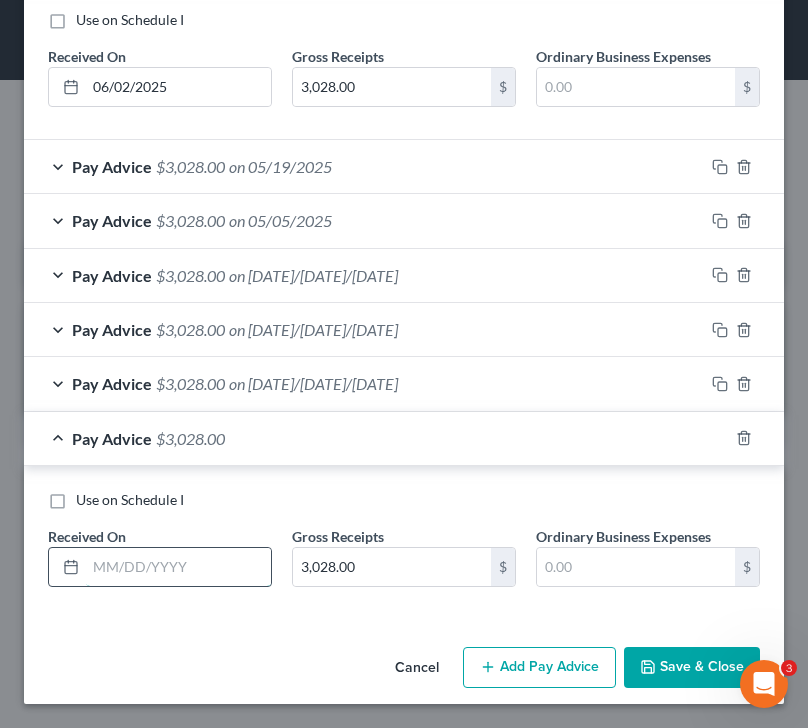 click at bounding box center [178, 567] 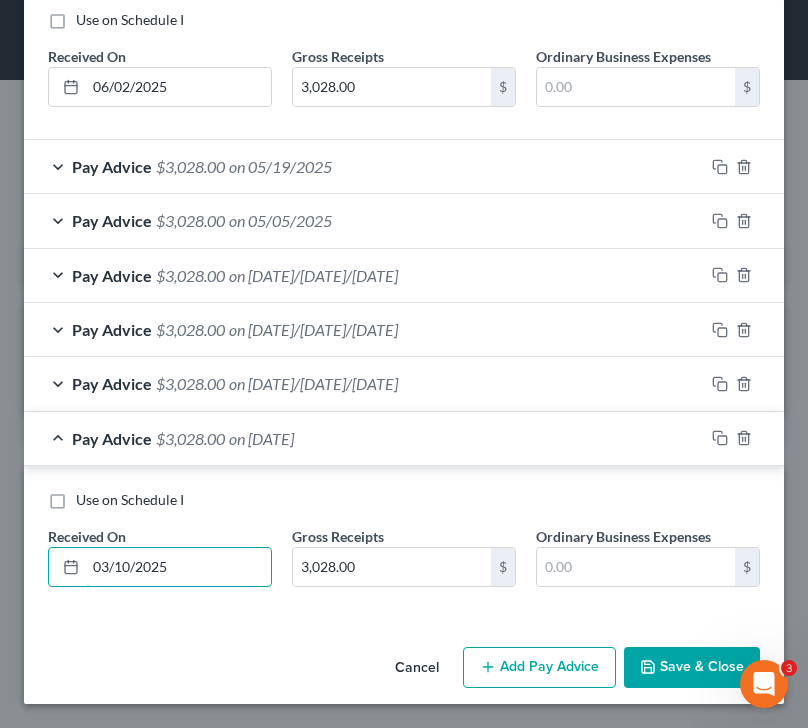 type on "03/10/2025" 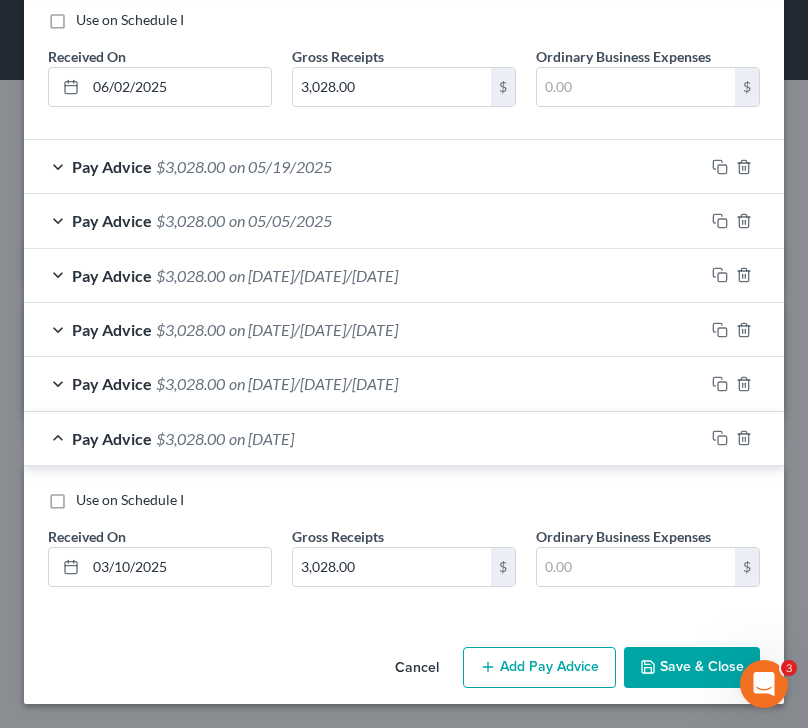 click on "Gross Receipts 3,028.00 $" at bounding box center [404, 556] 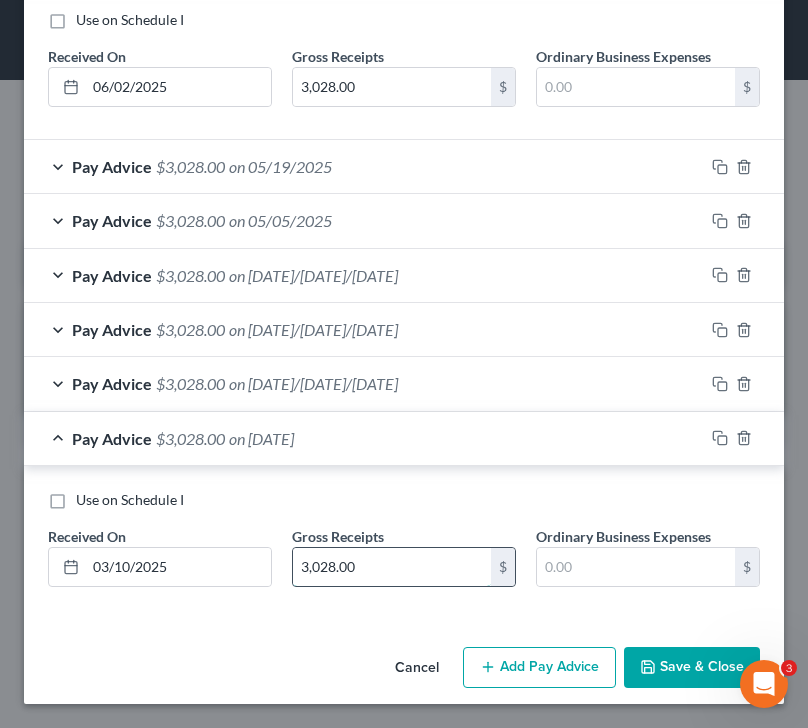drag, startPoint x: 382, startPoint y: 557, endPoint x: 402, endPoint y: 573, distance: 25.612497 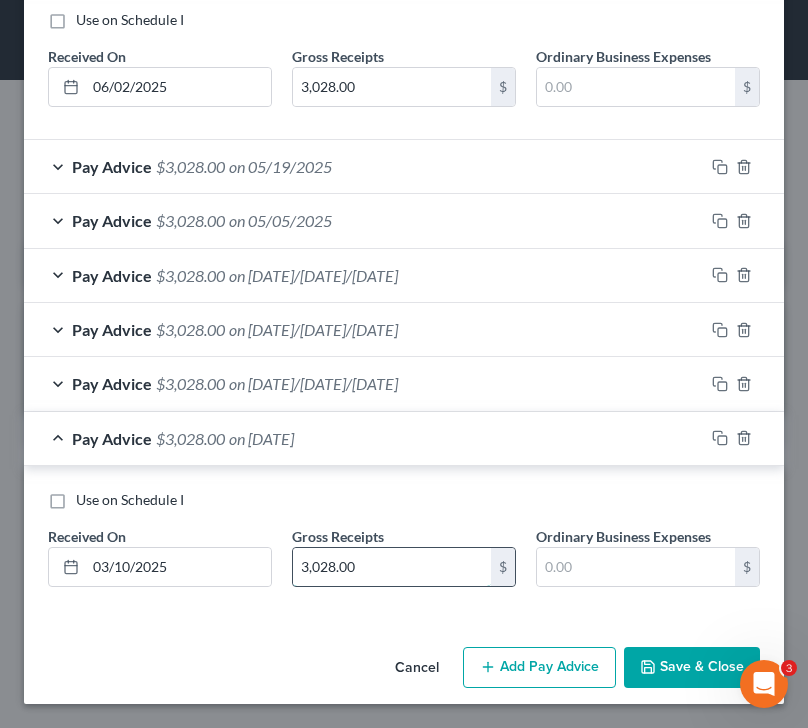 click on "3,028.00" at bounding box center (392, 567) 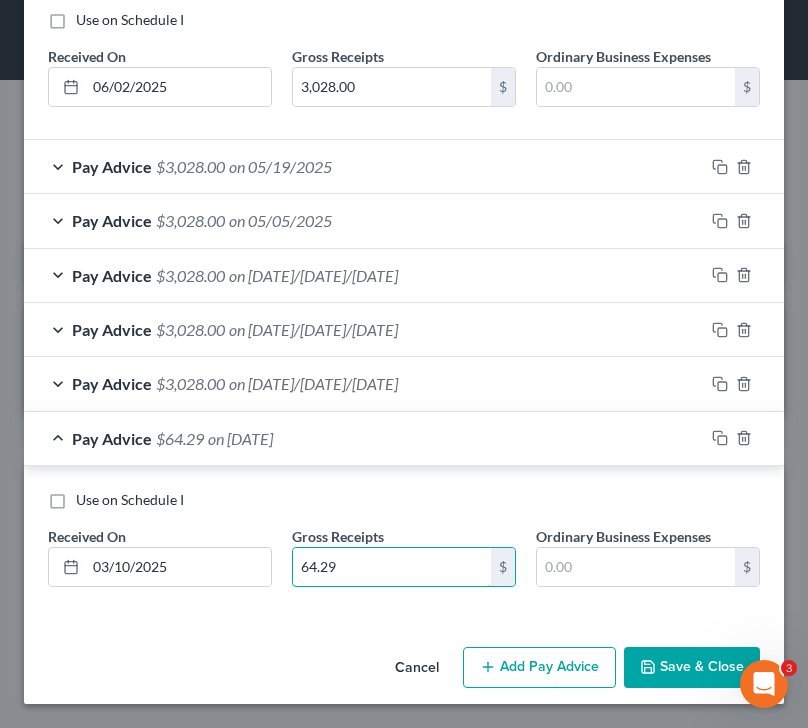 type on "64.29" 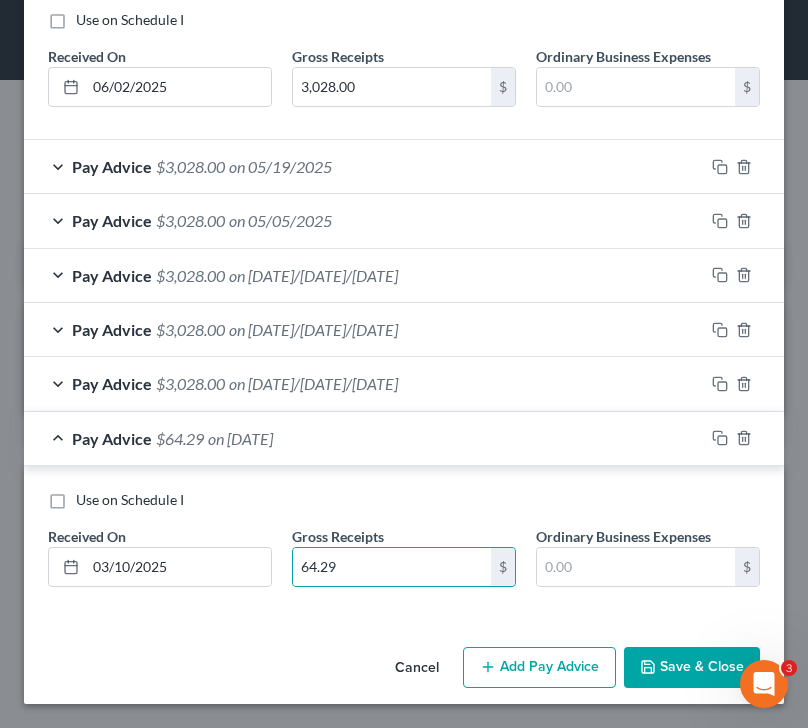 click on "Save & Close" at bounding box center (692, 668) 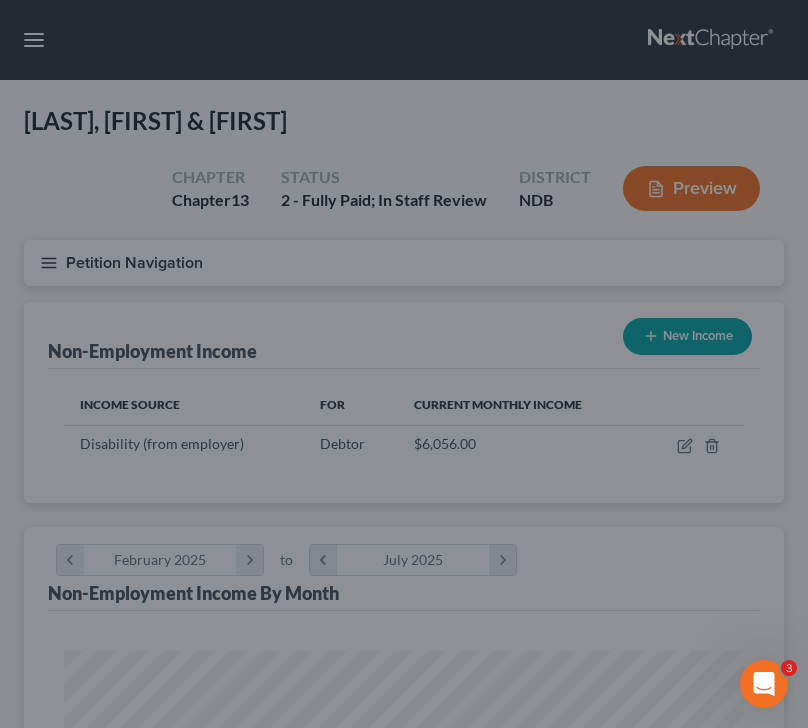 scroll, scrollTop: 999660, scrollLeft: 999280, axis: both 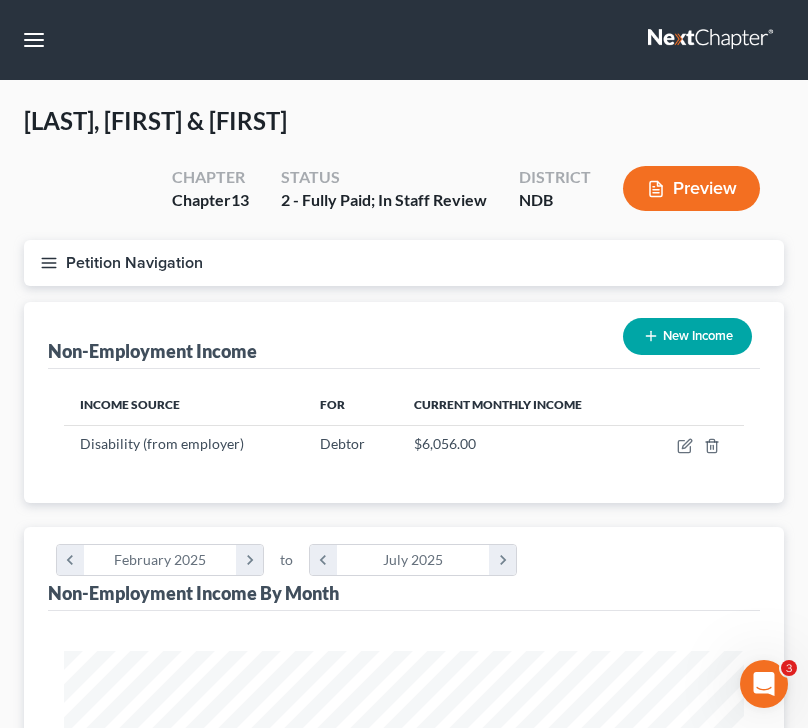 click on "Petition Navigation" at bounding box center [404, 263] 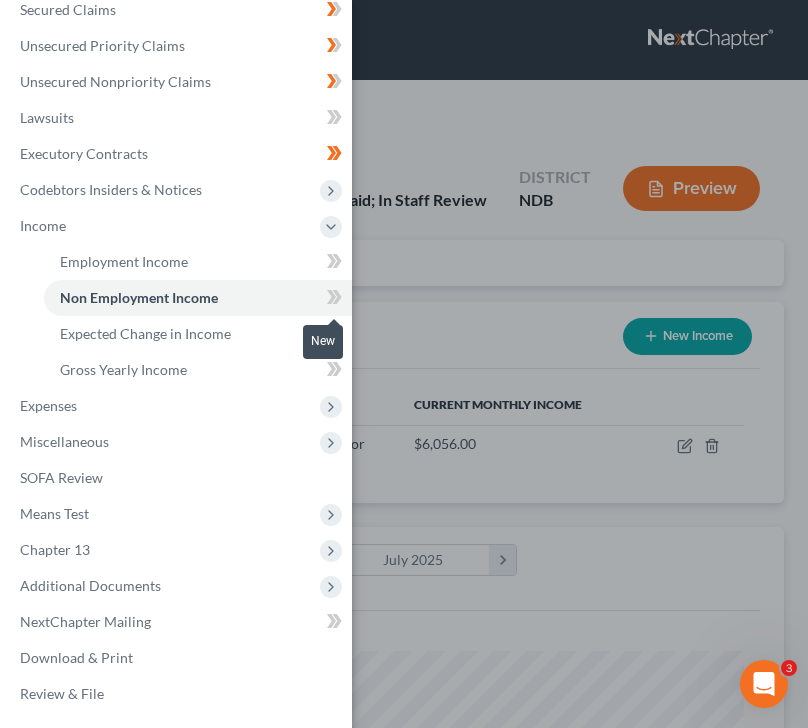 click 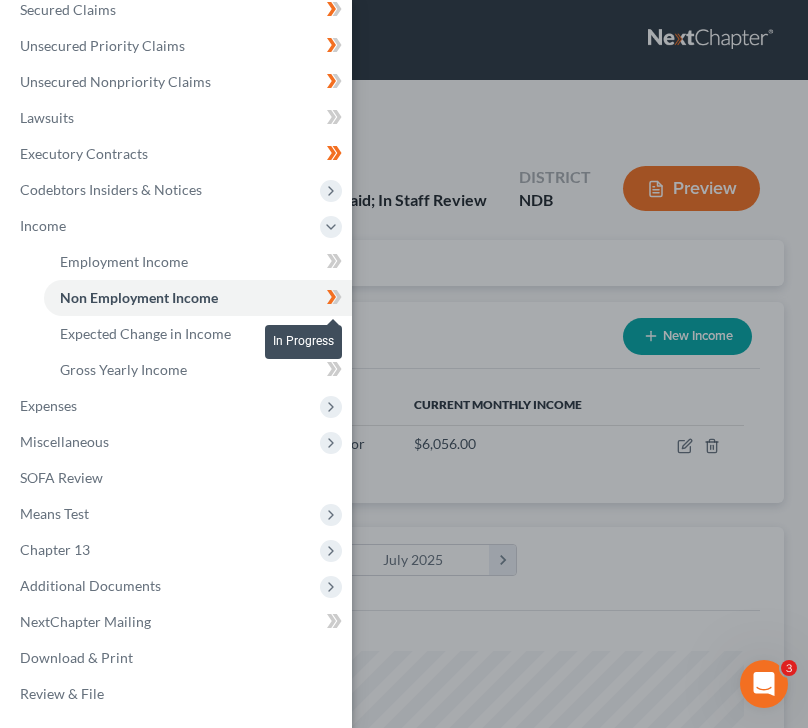 click 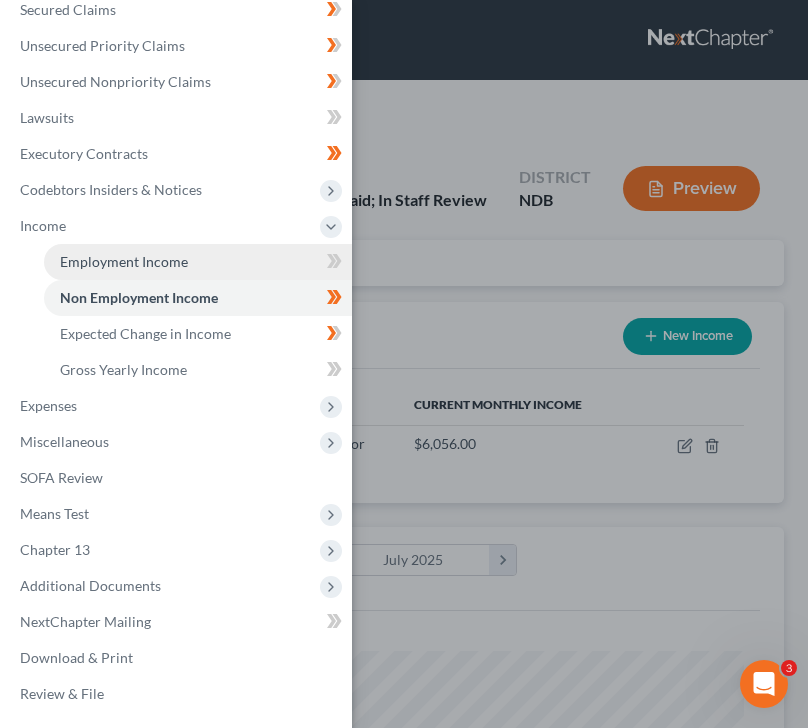 click on "Employment Income" at bounding box center (198, 262) 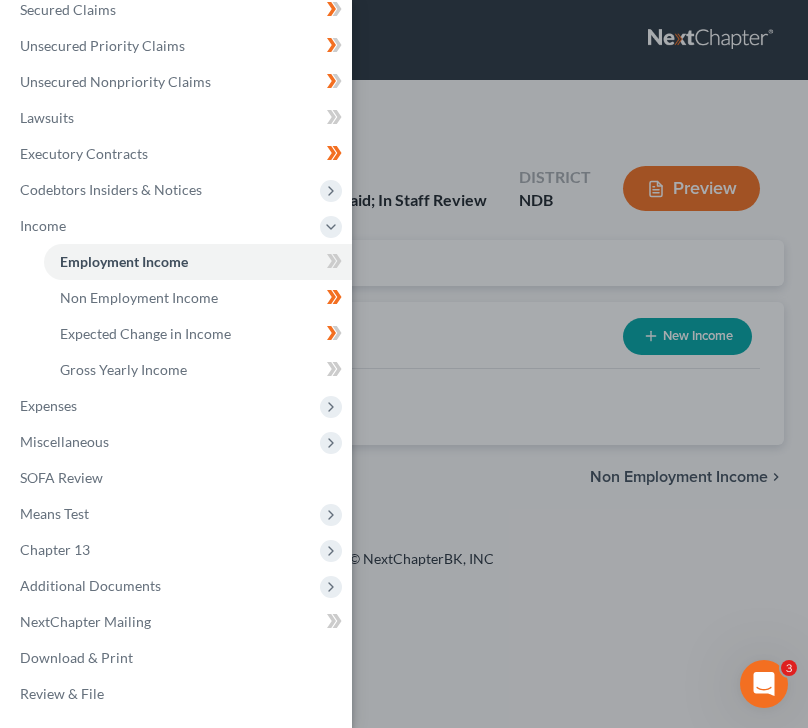 click on "Case Dashboard
Payments
Invoices
Payments
Payments
Credit Report
Client Profile" at bounding box center (404, 364) 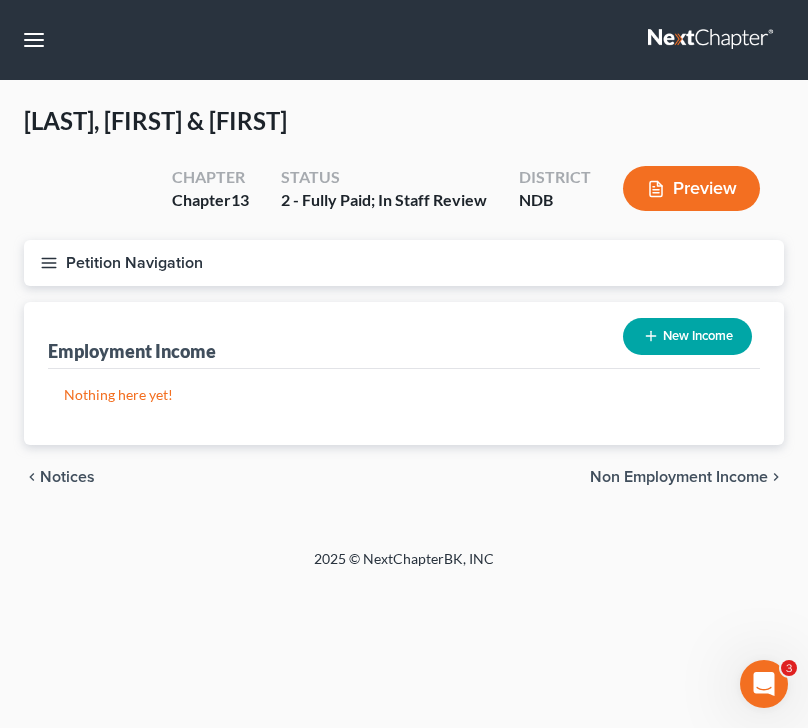 click on "New Income" at bounding box center [687, 336] 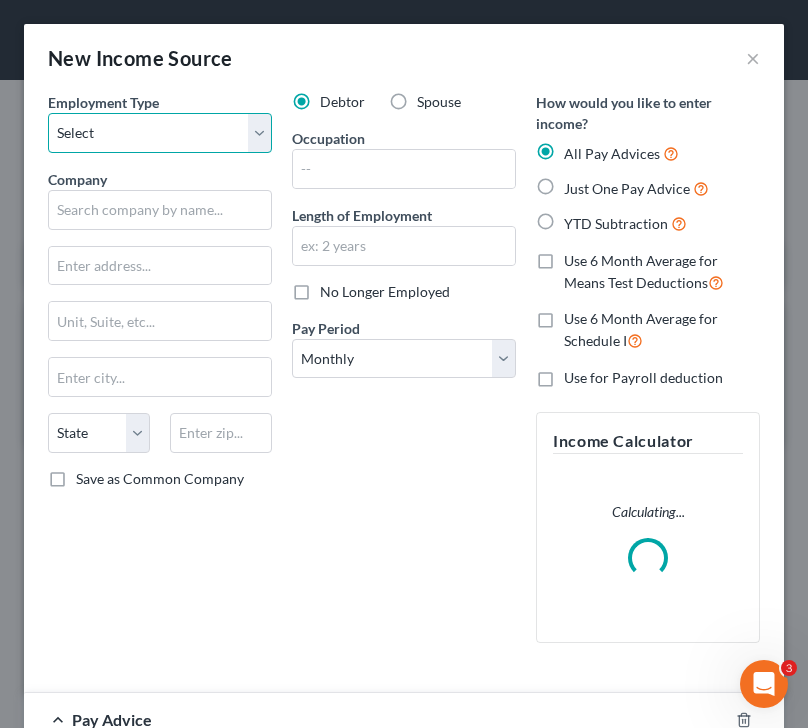 click on "Select Full or Part Time Employment Self Employment" at bounding box center [160, 133] 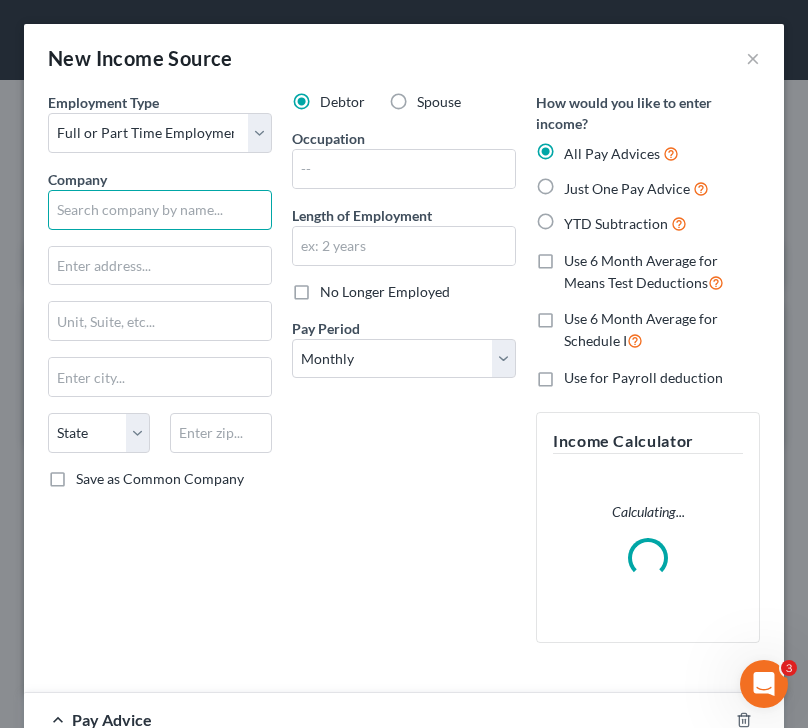 click at bounding box center (160, 210) 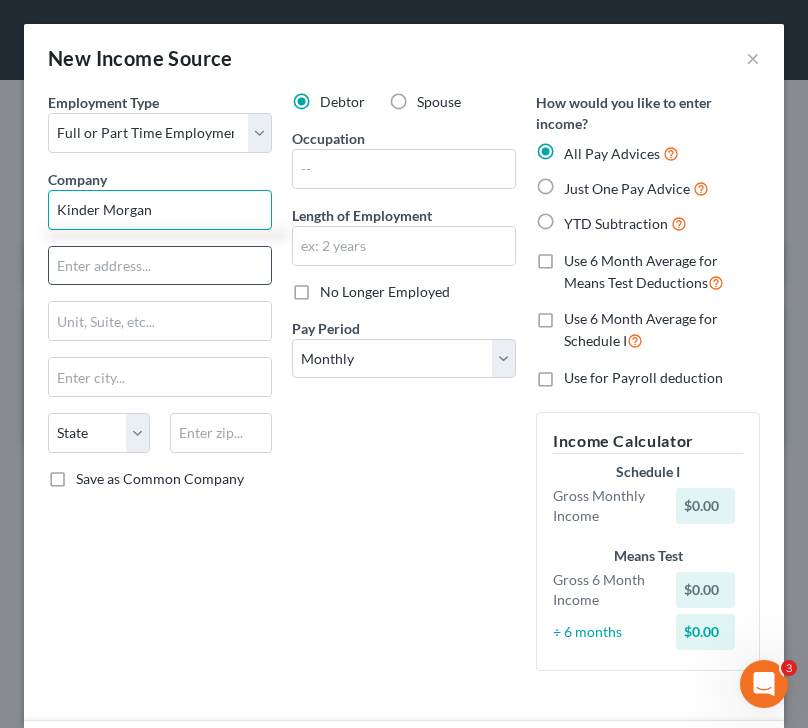 type on "Kinder Morgan" 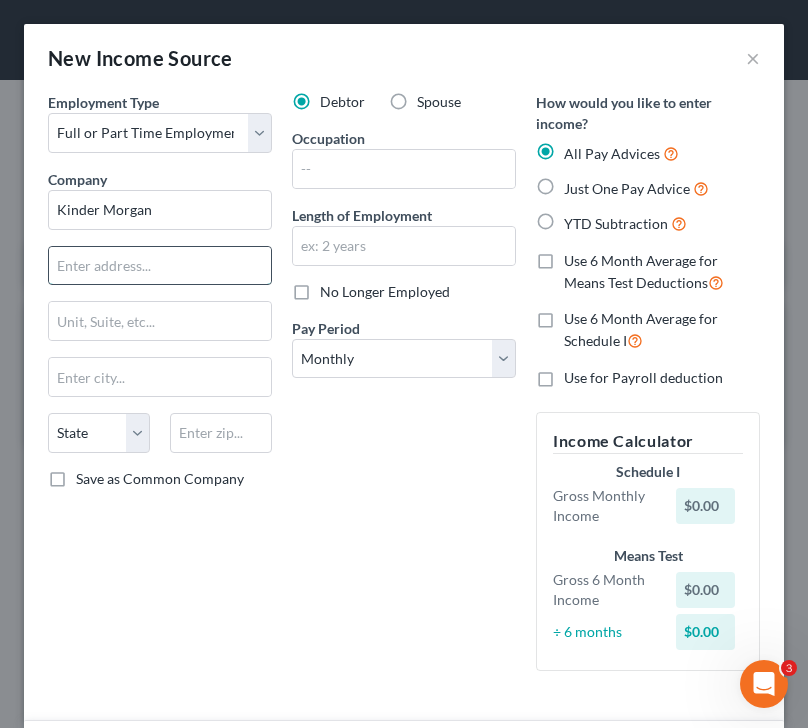 click at bounding box center (160, 266) 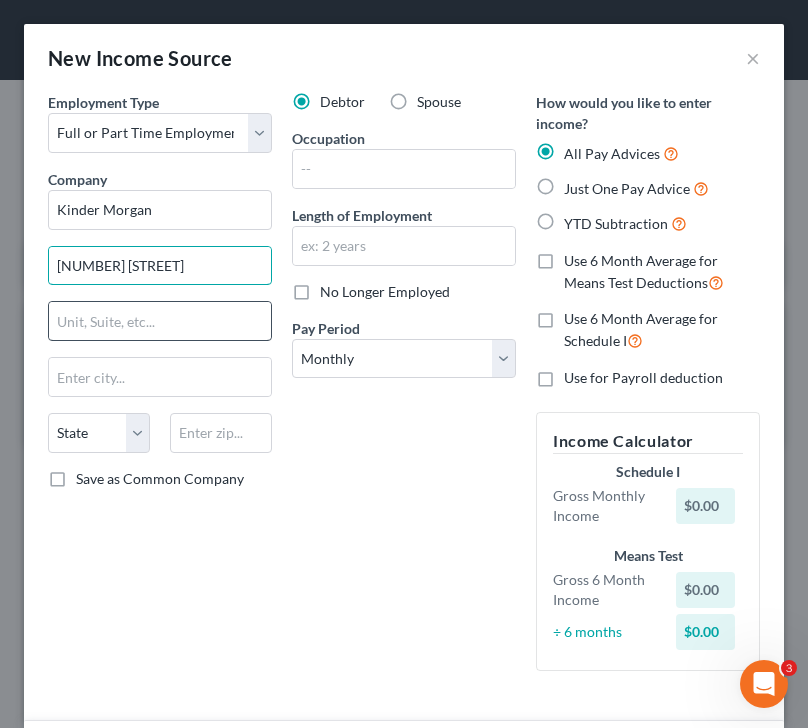 type on "1001 Louisiana St." 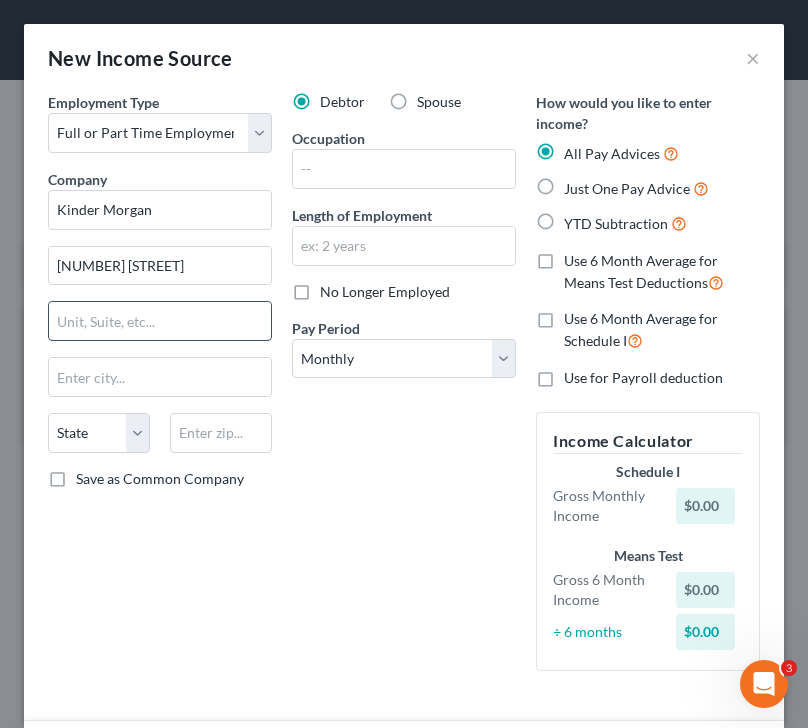 click at bounding box center (160, 321) 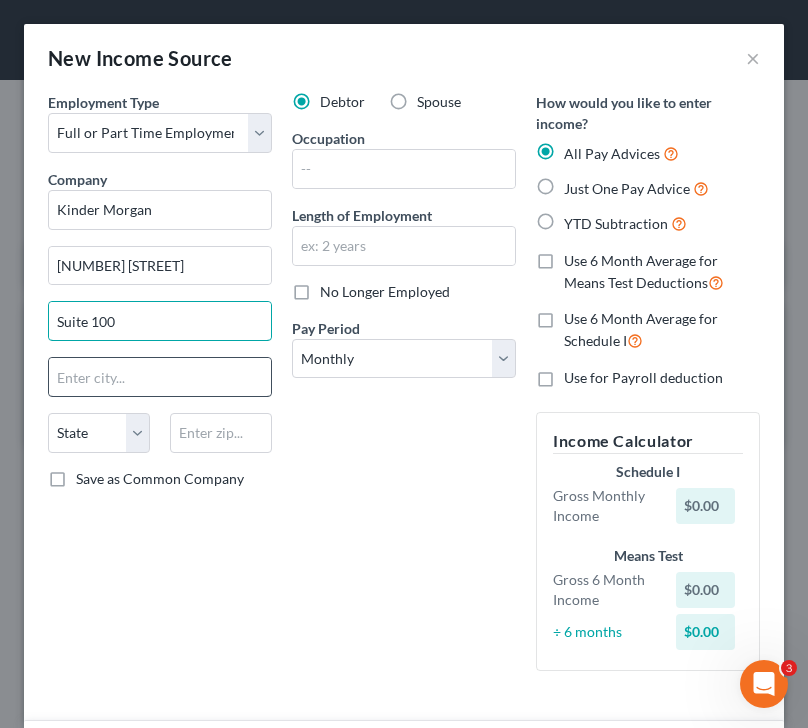 type on "Suite 100" 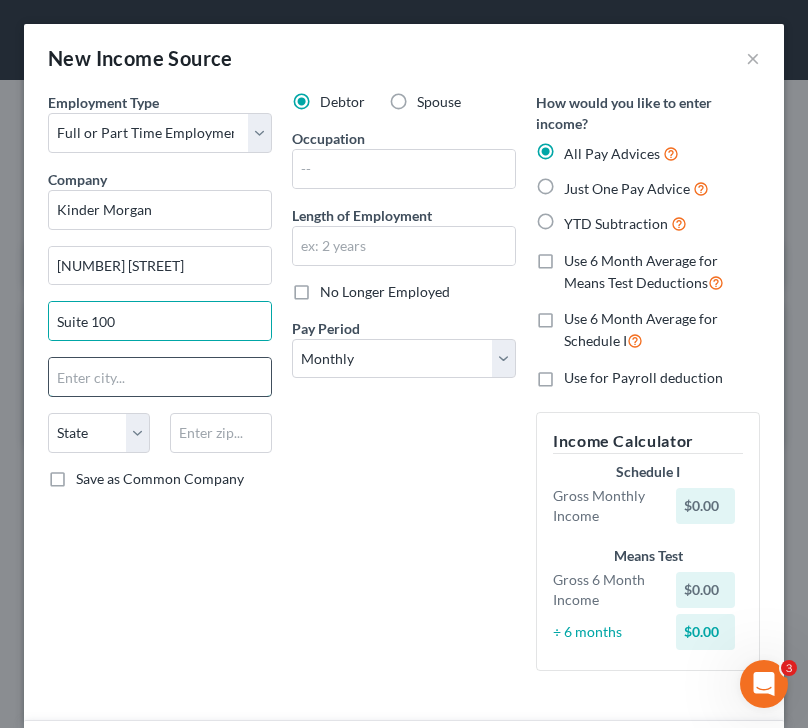 click at bounding box center [160, 377] 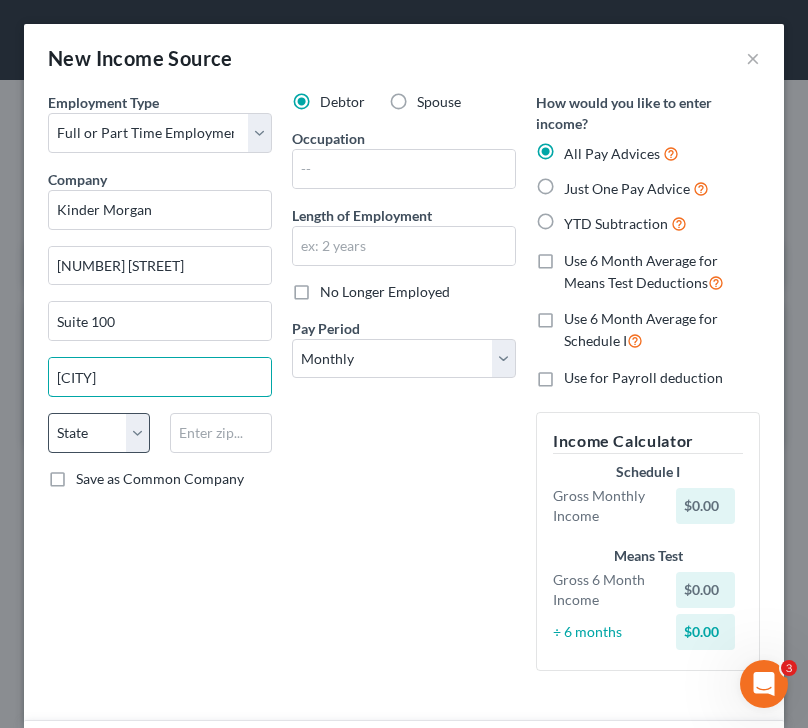 type on "Houston" 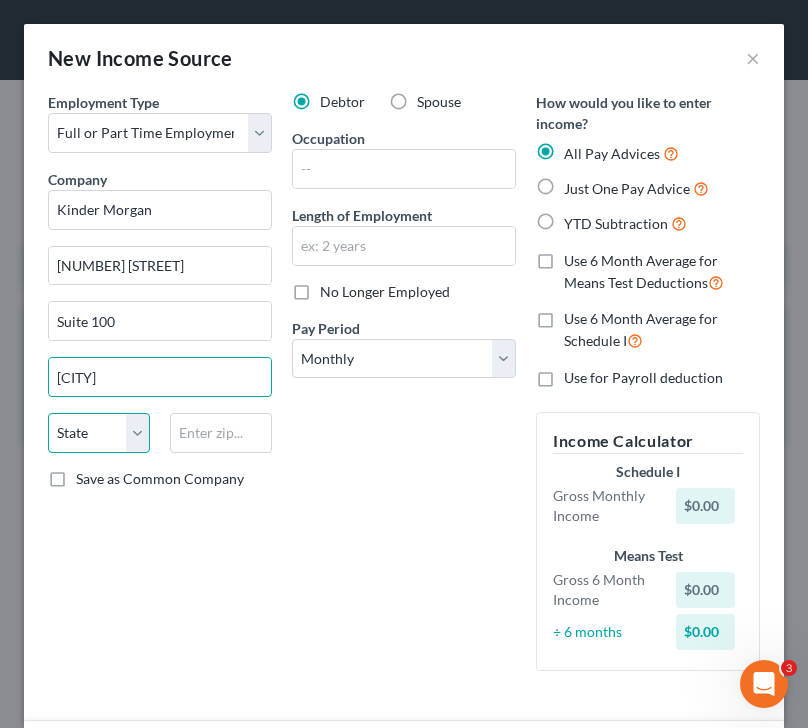 click on "State AL AK AR AZ CA CO CT DE DC FL GA GU HI ID IL IN IA KS KY LA ME MD MA MI MN MS MO MT NC ND NE NV NH NJ NM NY OH OK OR PA PR RI SC SD TN TX UT VI VA VT WA WV WI WY" at bounding box center [99, 433] 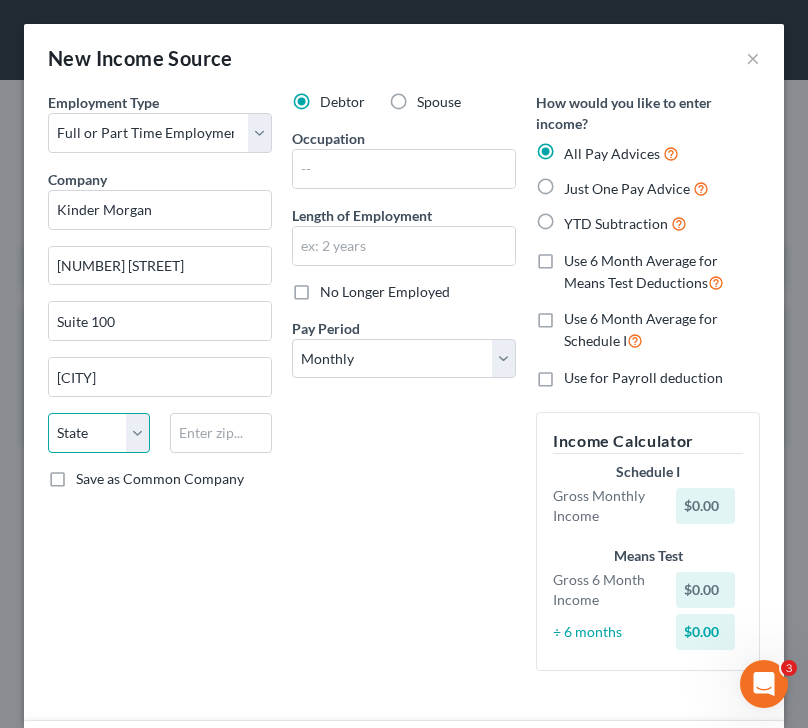 select on "45" 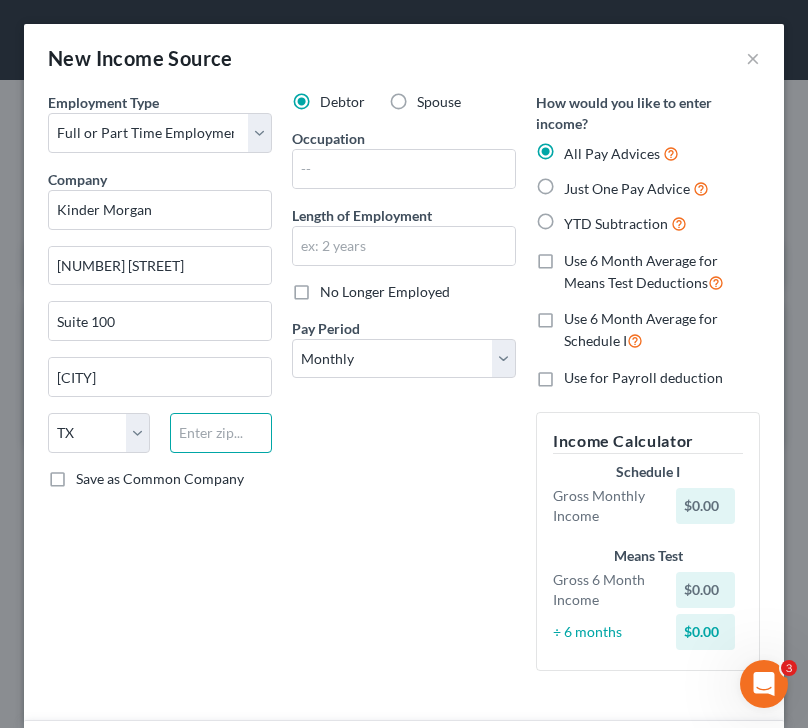 click at bounding box center (221, 433) 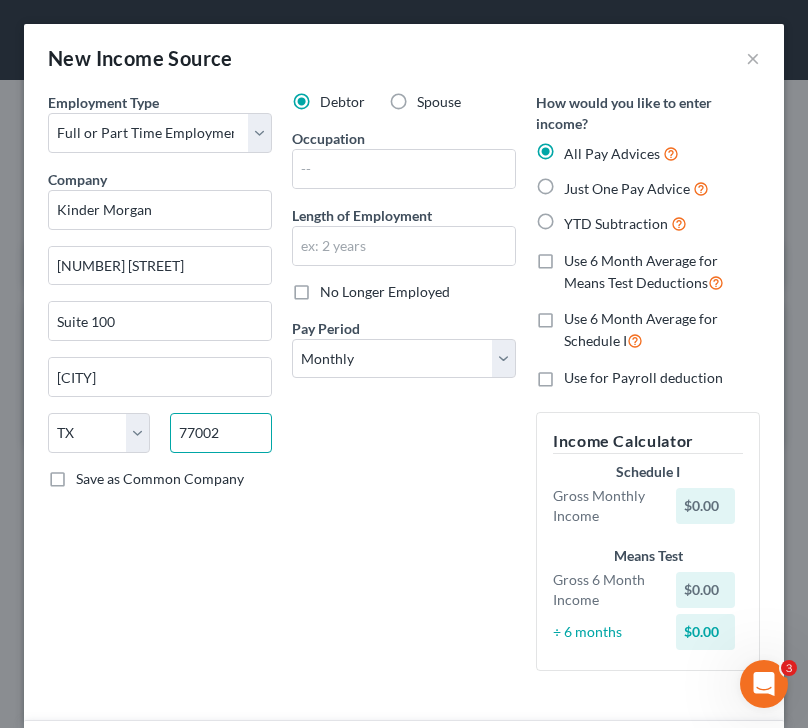 type on "77002" 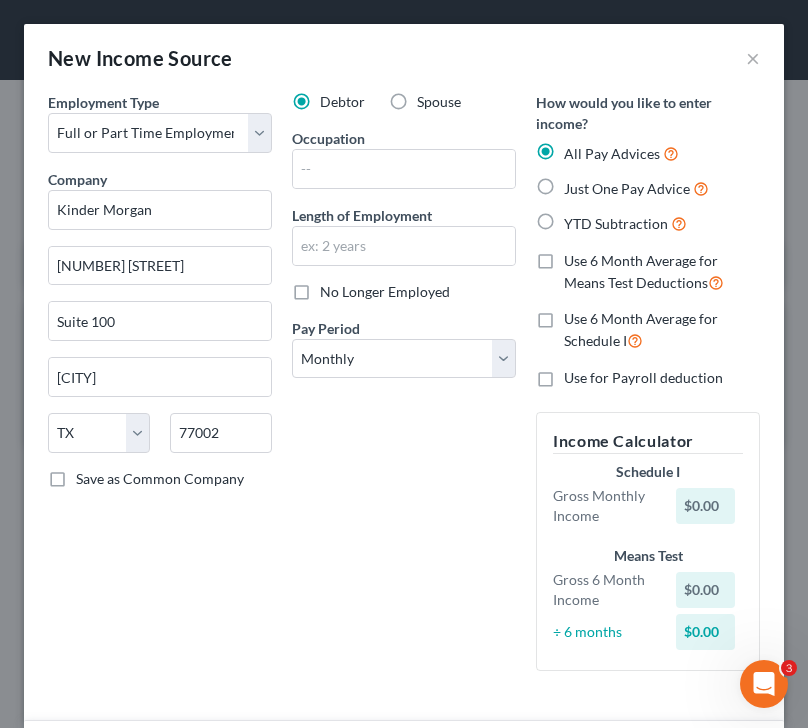 click on "Pay Period
*
Select Monthly Twice Monthly Every Other Week Weekly" at bounding box center [404, 348] 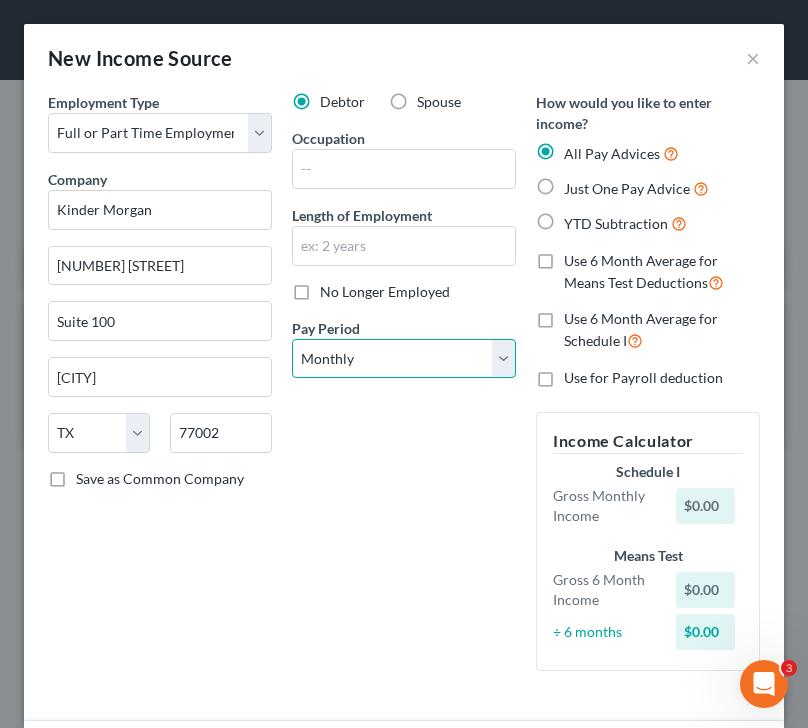 click on "Select Monthly Twice Monthly Every Other Week Weekly" at bounding box center [404, 359] 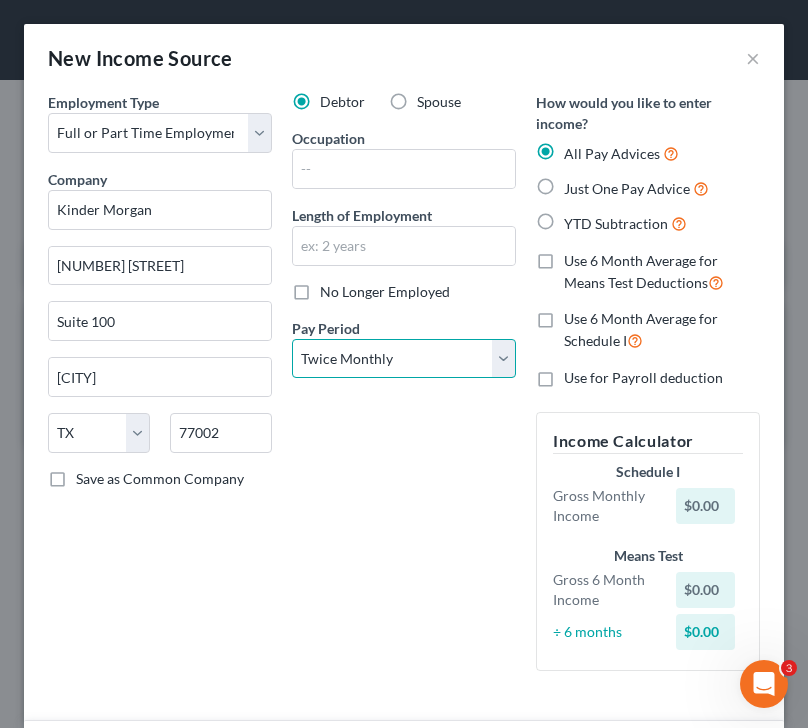click on "Select Monthly Twice Monthly Every Other Week Weekly" at bounding box center [404, 359] 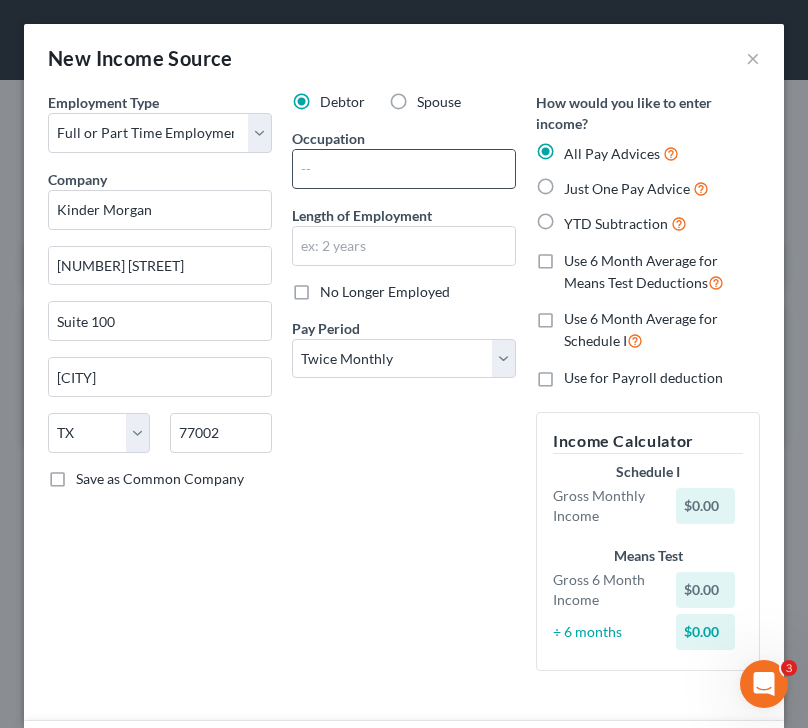 click at bounding box center [404, 169] 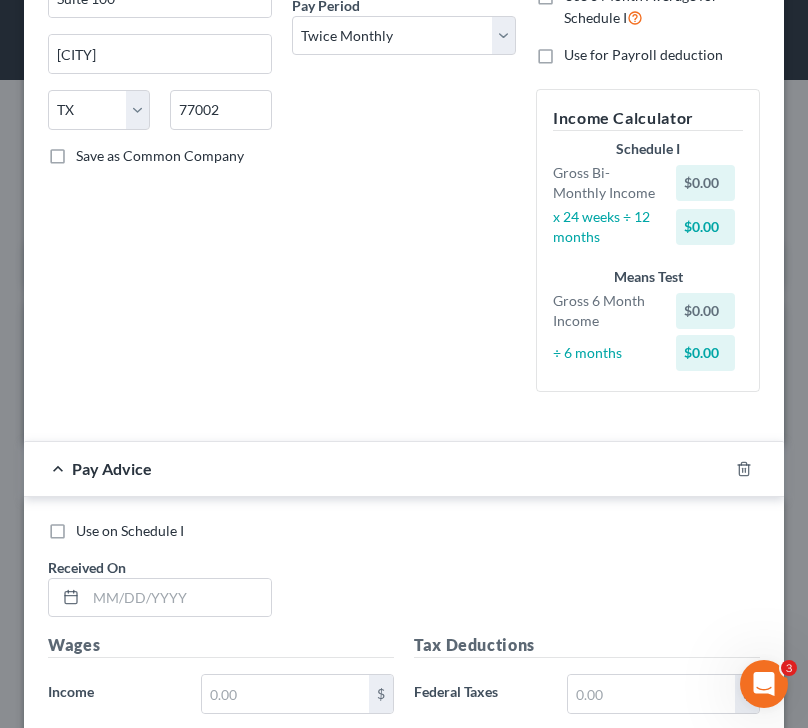scroll, scrollTop: 324, scrollLeft: 0, axis: vertical 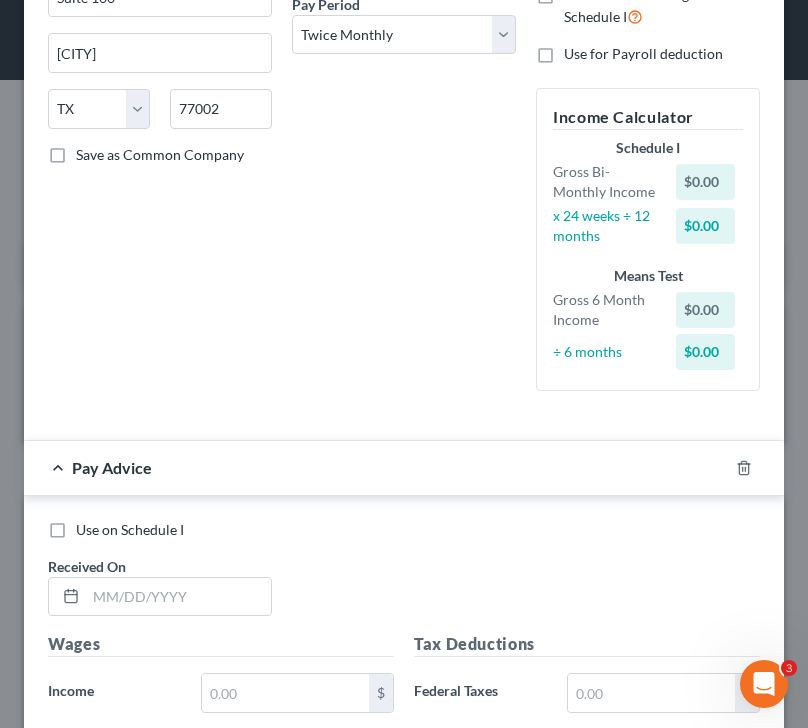 type on "Operations" 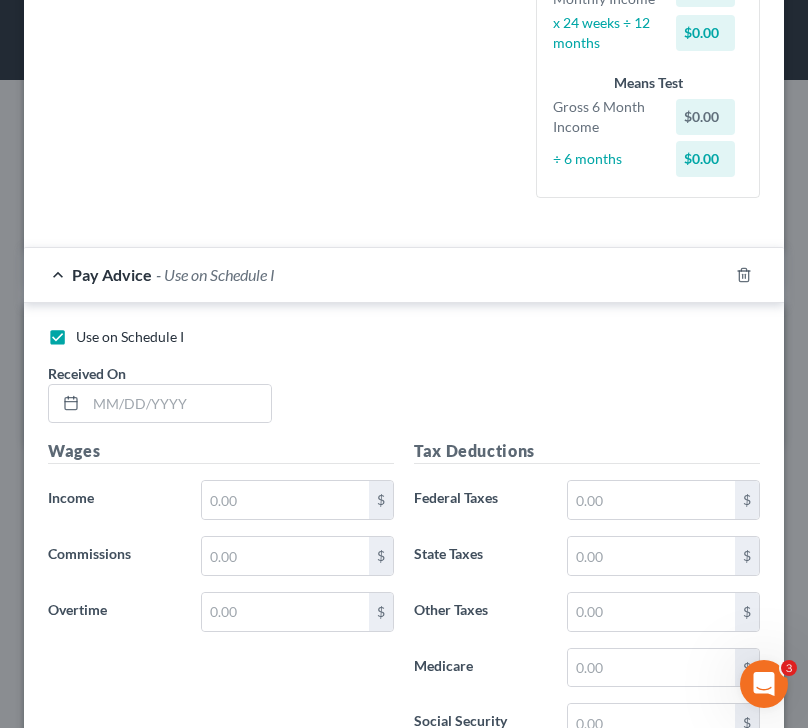scroll, scrollTop: 542, scrollLeft: 0, axis: vertical 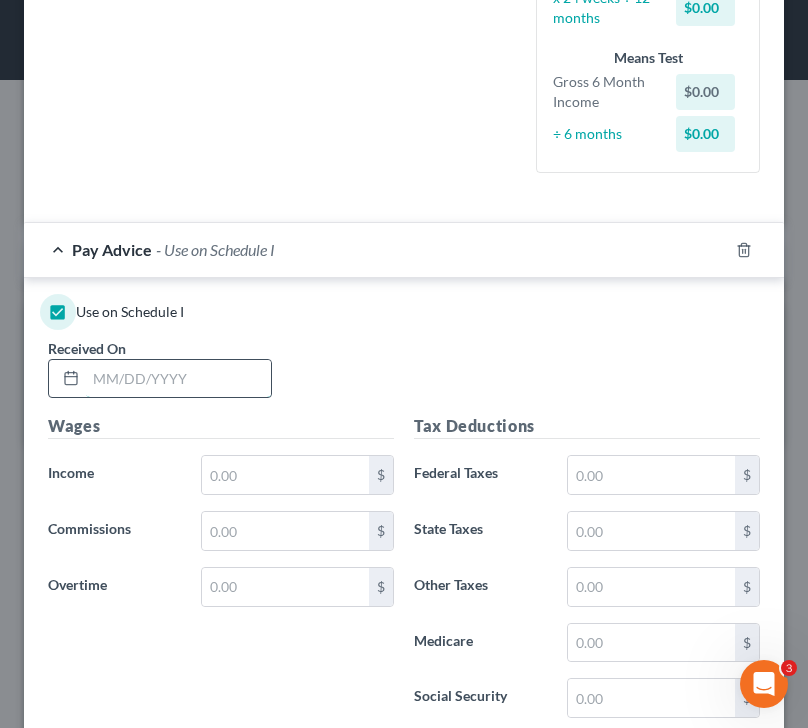 click at bounding box center [178, 379] 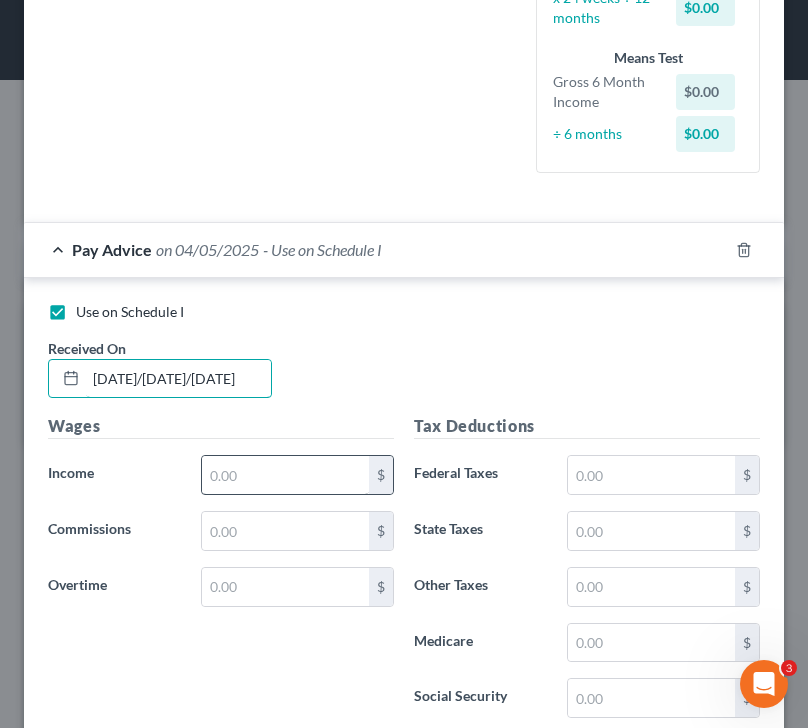 type on "04/05/2025" 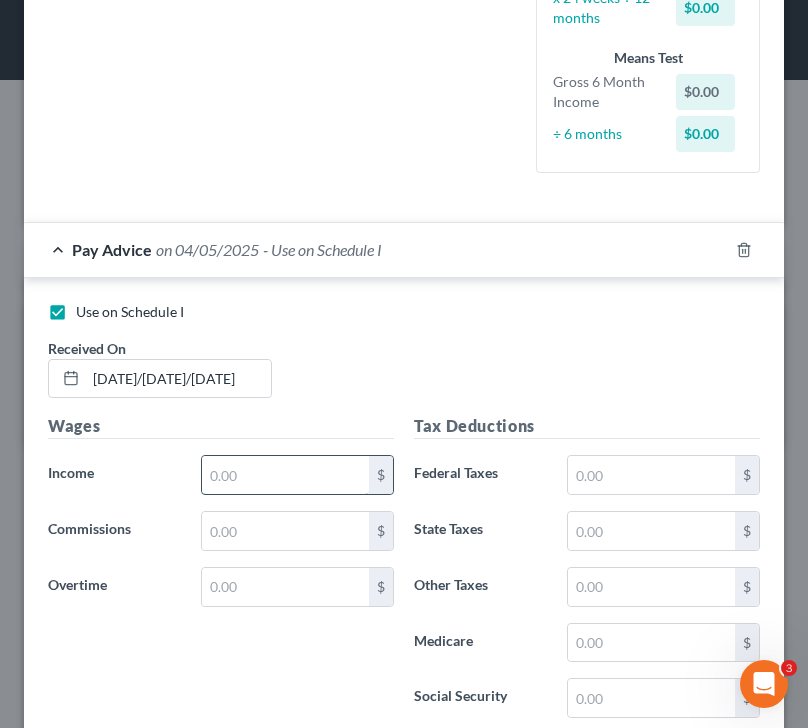 click at bounding box center [286, 475] 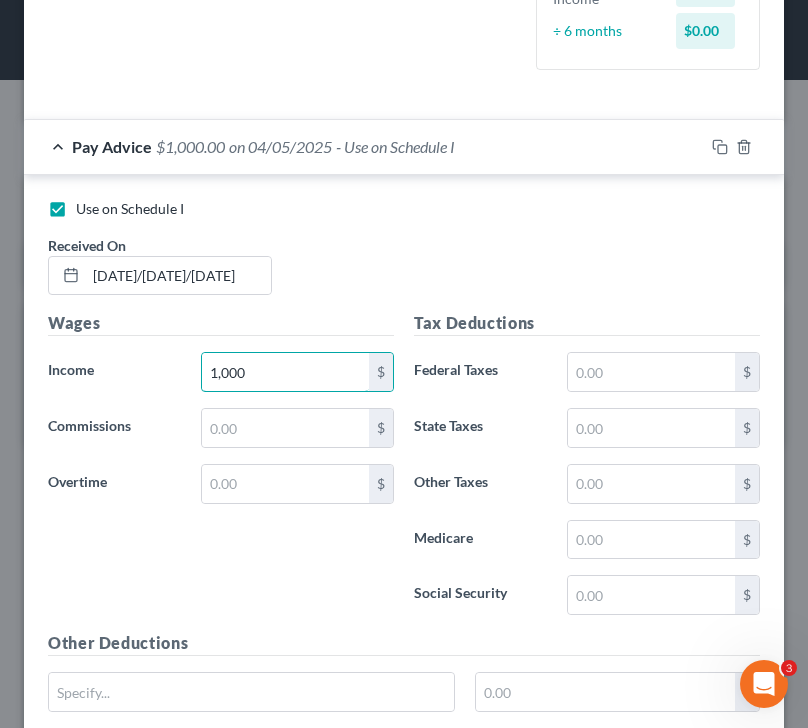 scroll, scrollTop: 675, scrollLeft: 0, axis: vertical 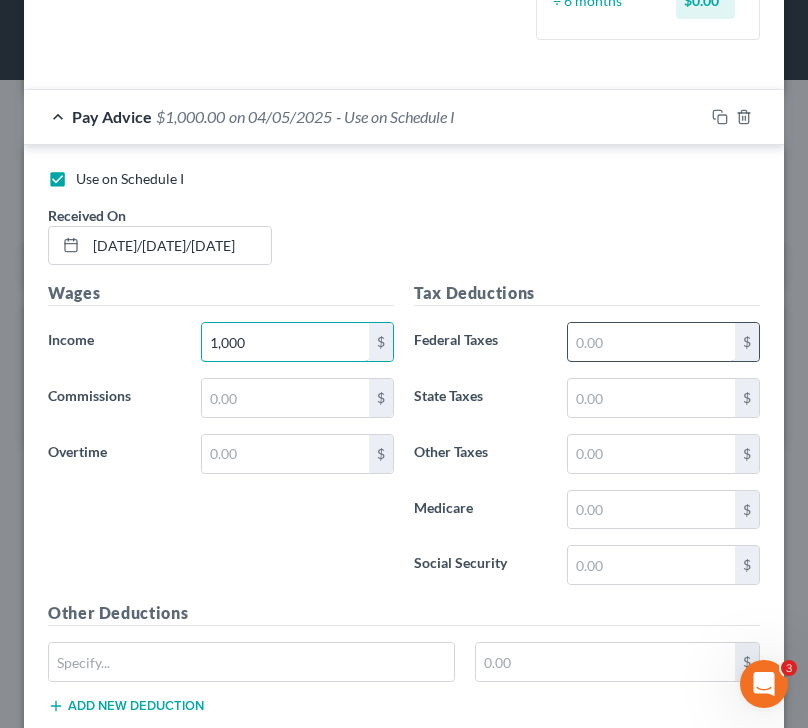 type on "1,000" 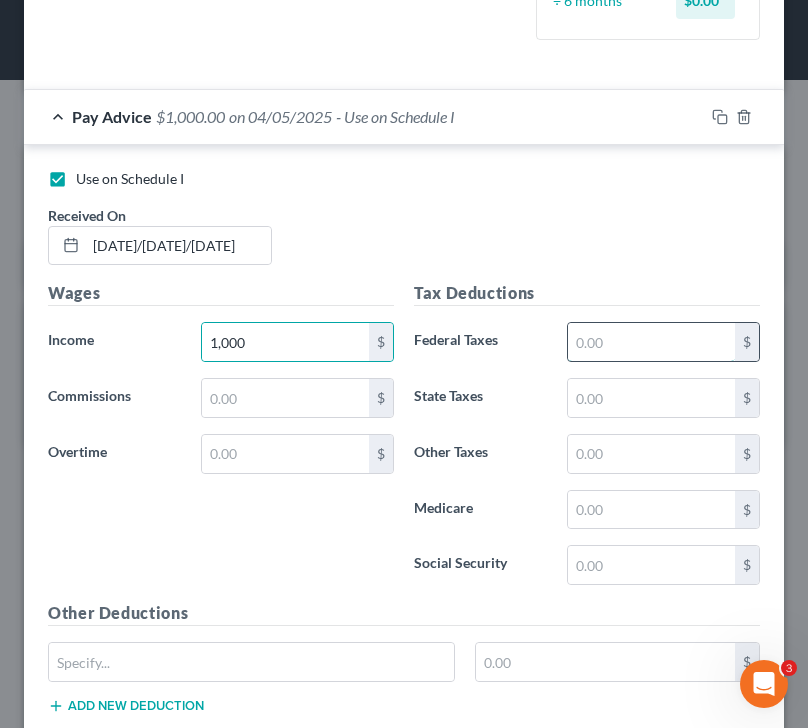 click at bounding box center [652, 342] 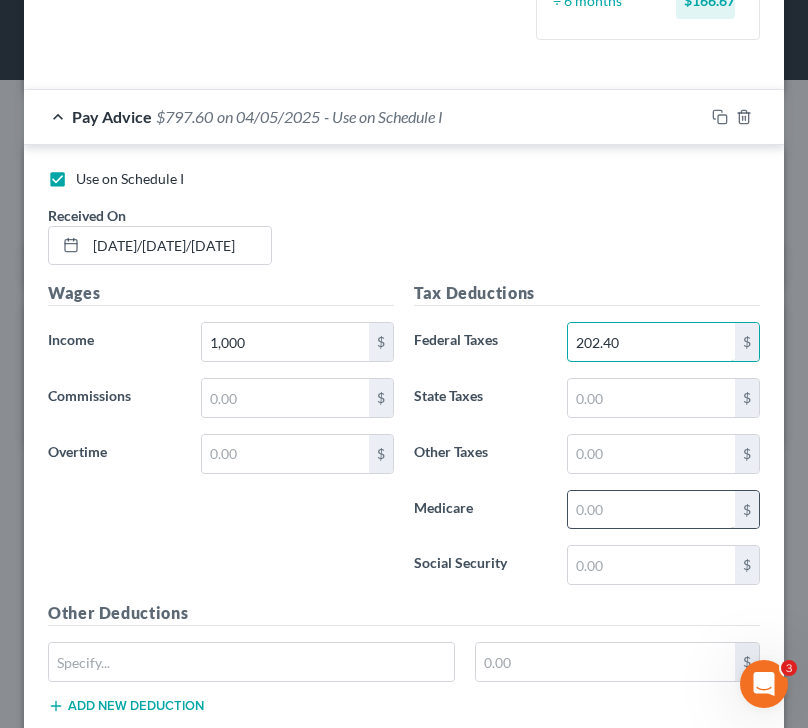 type on "202.40" 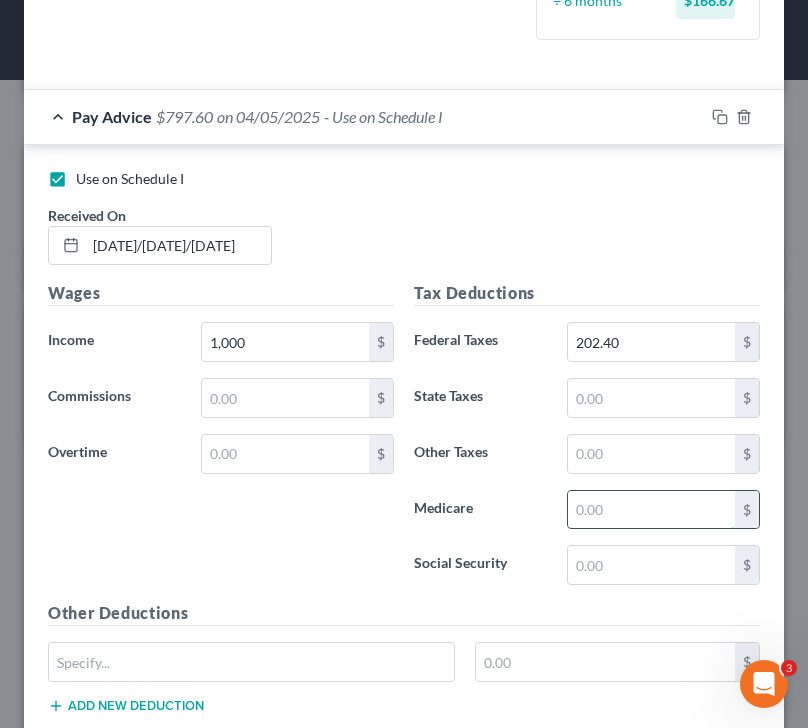 click at bounding box center [652, 510] 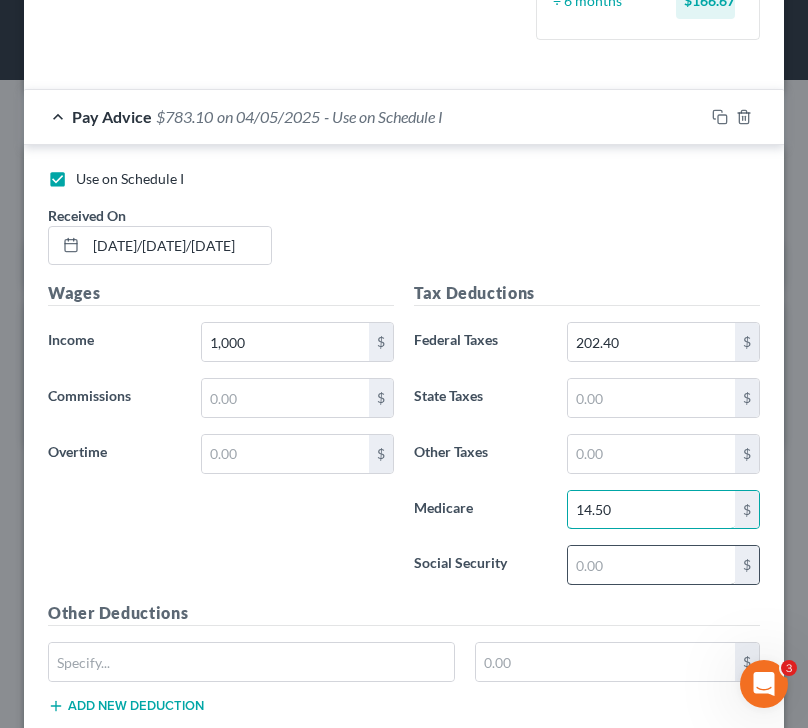 type on "14.50" 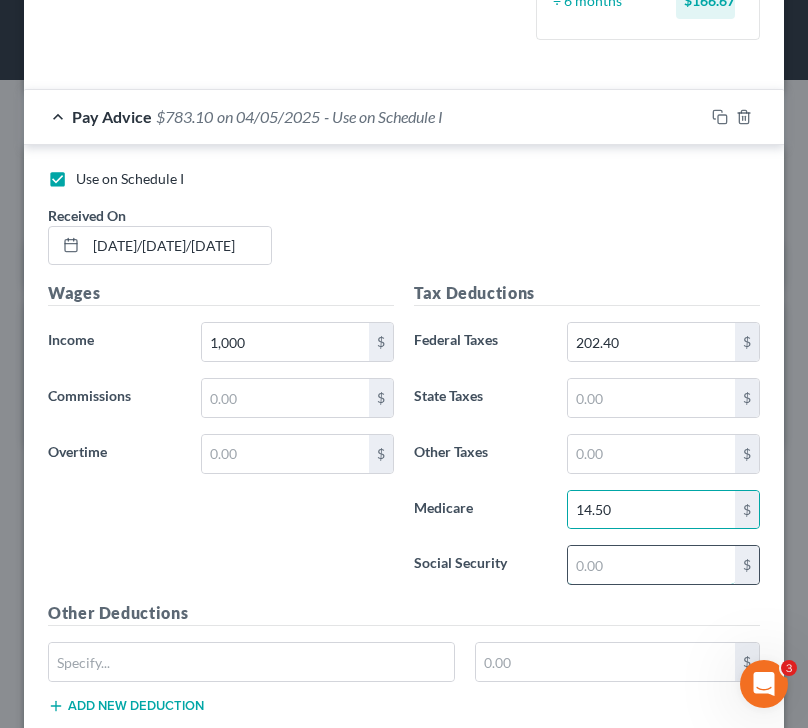 click at bounding box center (652, 565) 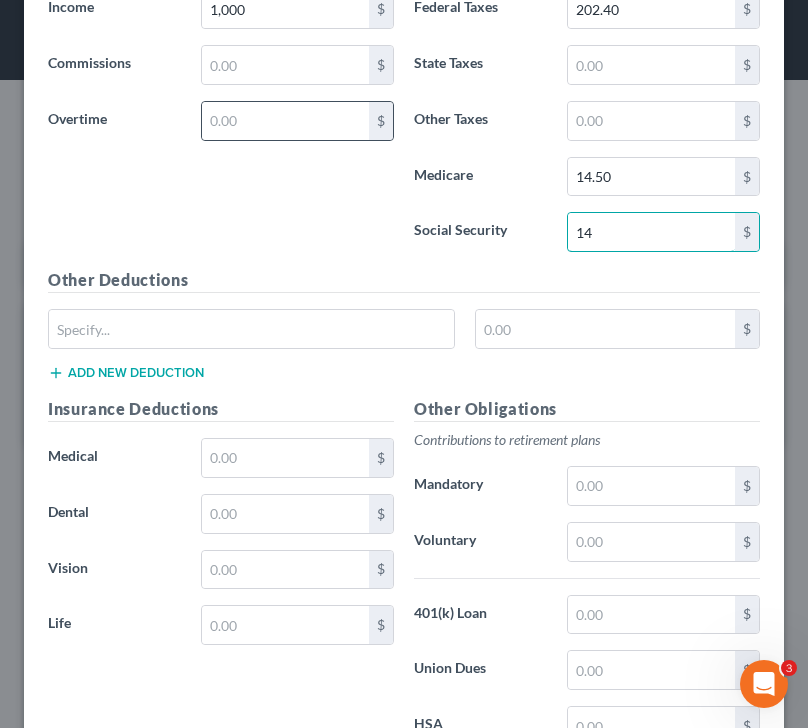scroll, scrollTop: 1011, scrollLeft: 0, axis: vertical 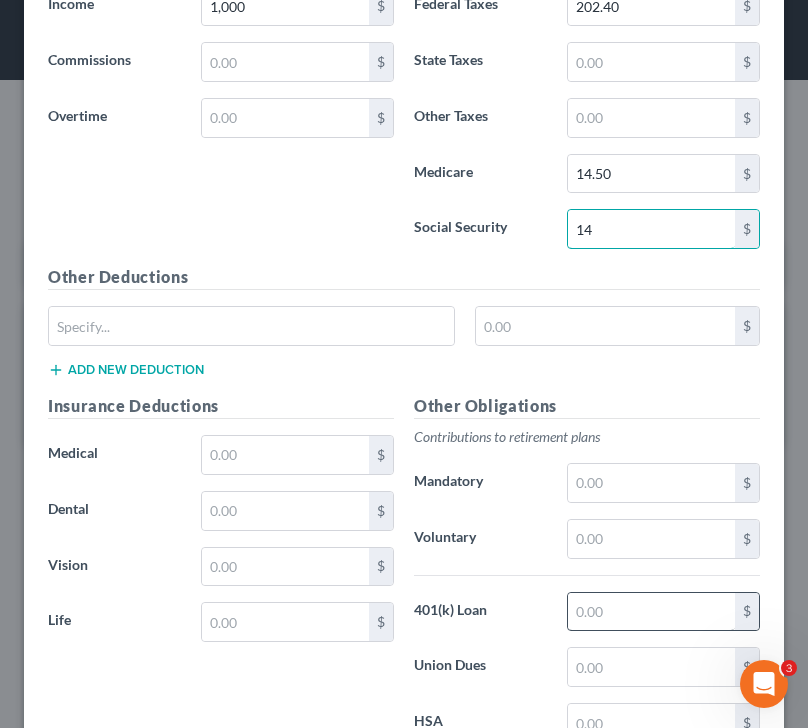 type on "14" 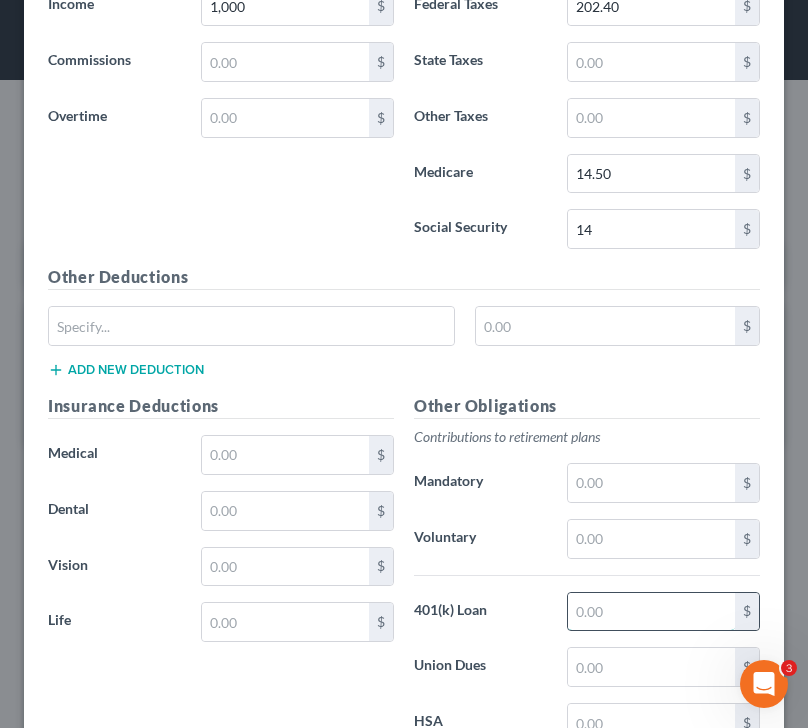 click at bounding box center [652, 612] 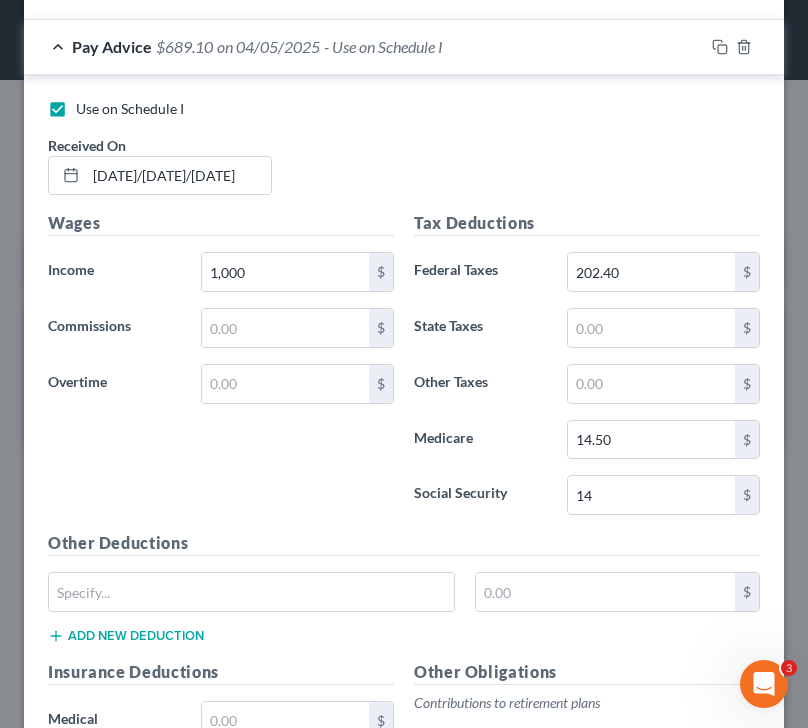 scroll, scrollTop: 747, scrollLeft: 0, axis: vertical 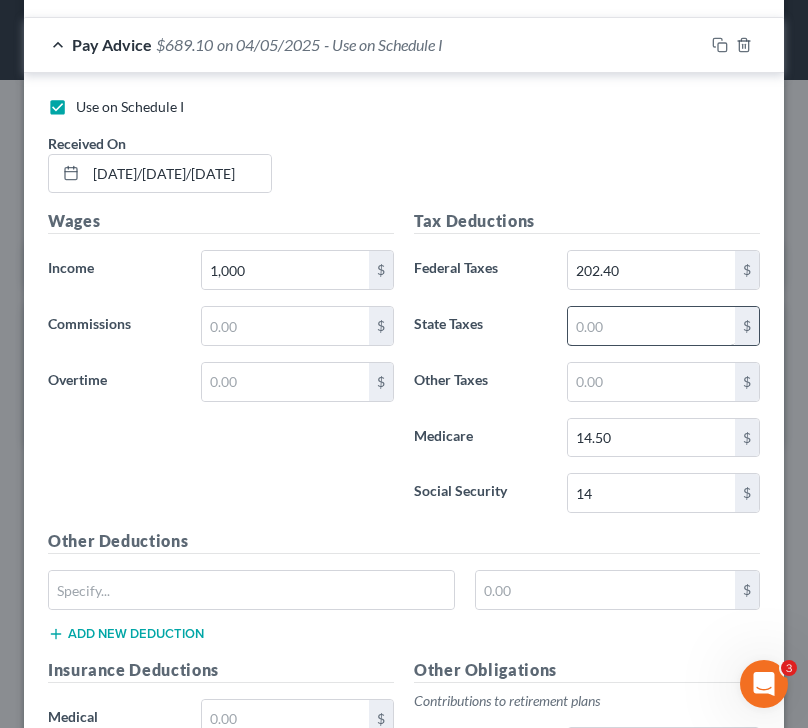 type on "80" 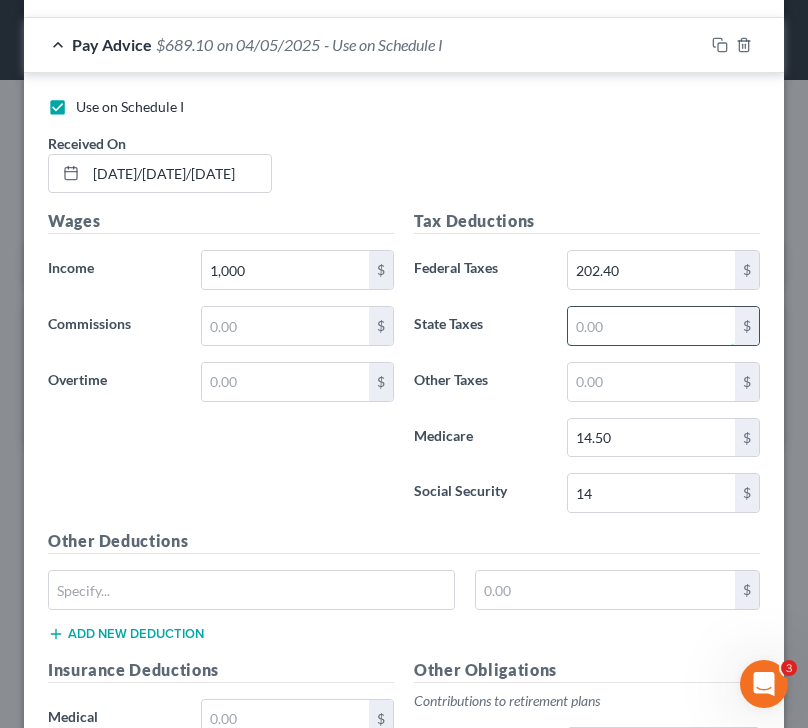 click at bounding box center (652, 326) 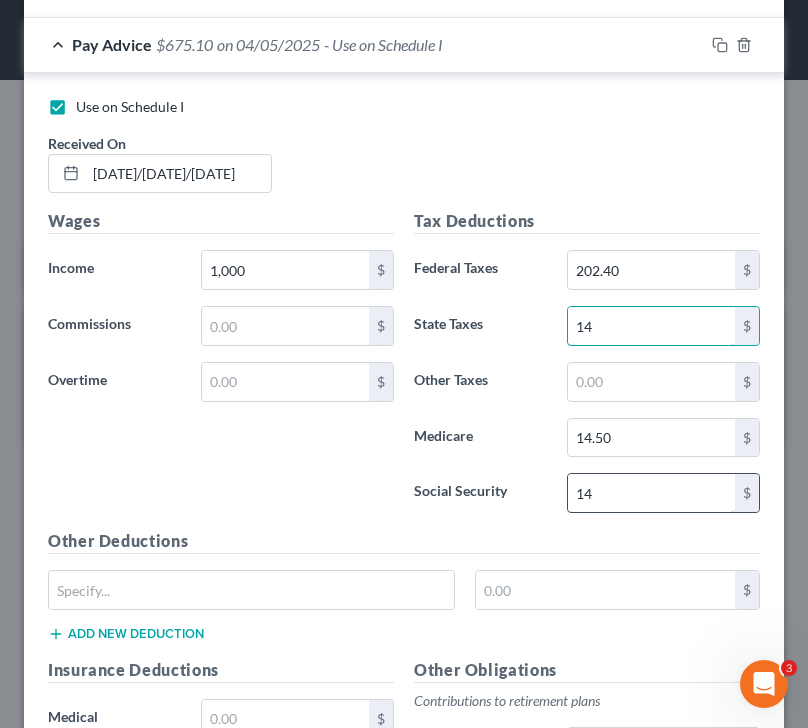 type on "14" 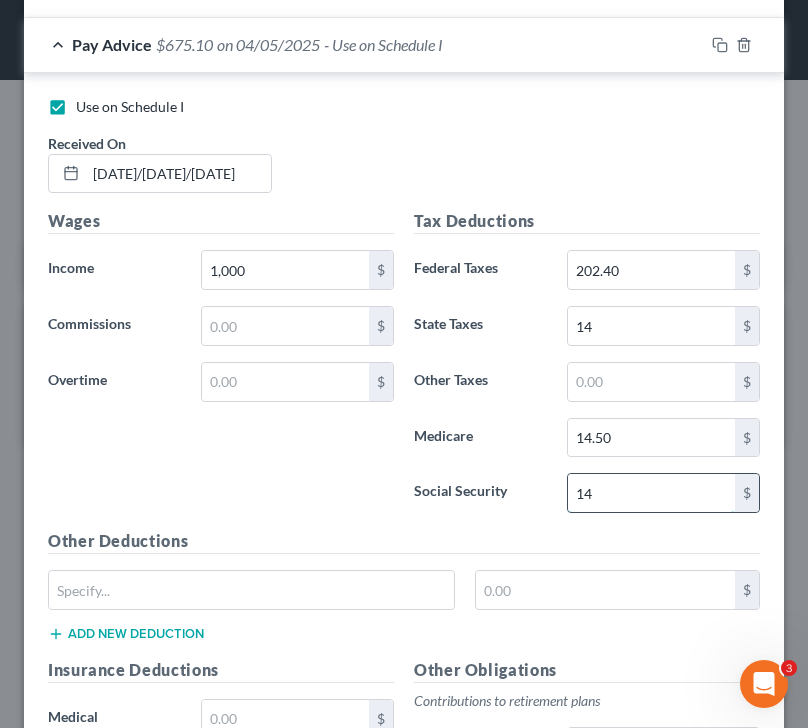 click on "14" at bounding box center (652, 493) 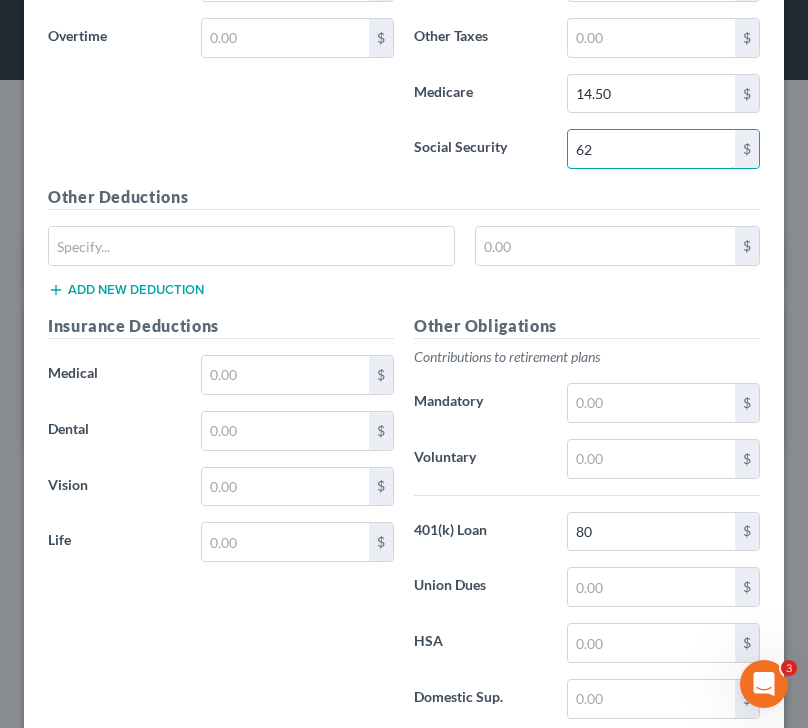 scroll, scrollTop: 1223, scrollLeft: 0, axis: vertical 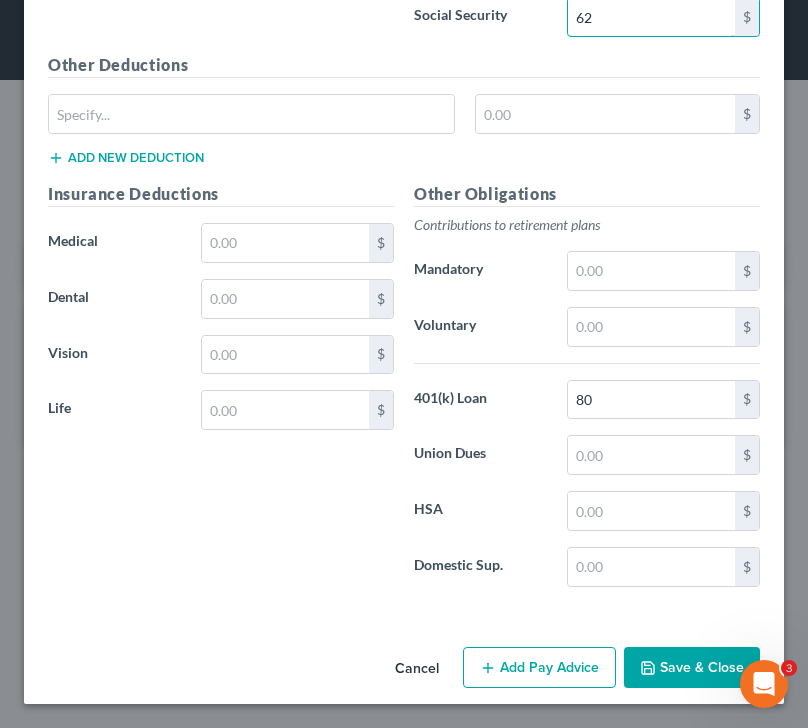 type on "62" 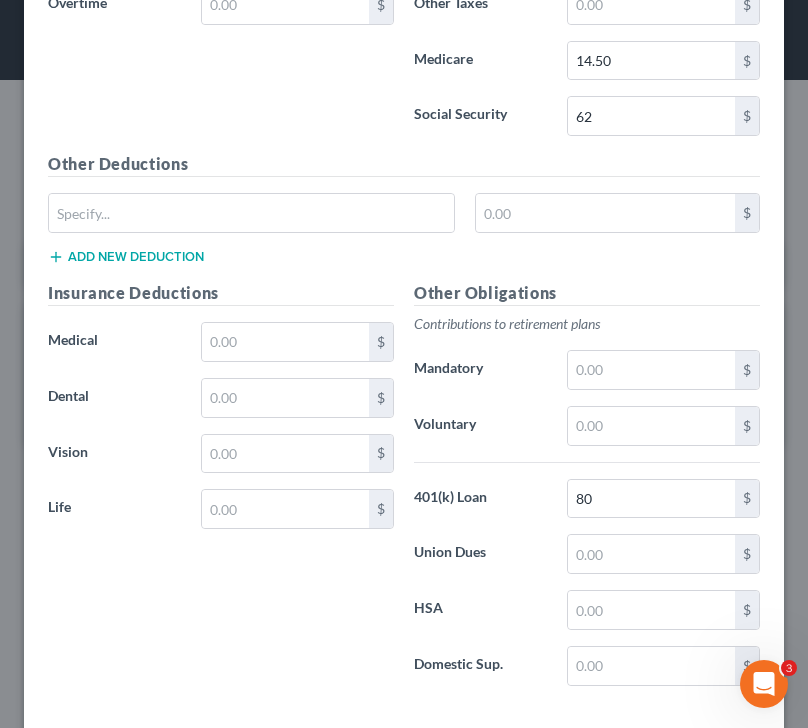scroll, scrollTop: 1123, scrollLeft: 0, axis: vertical 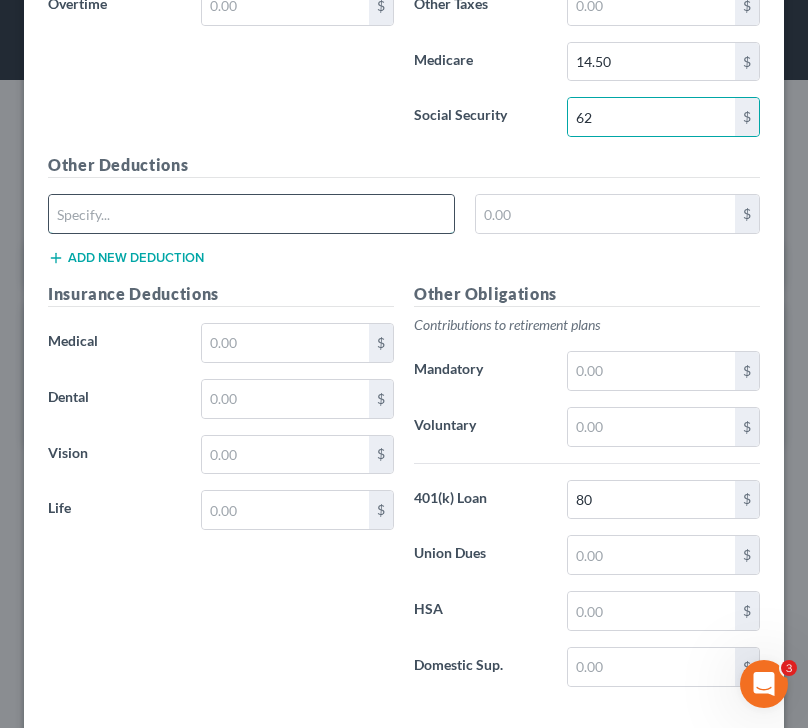 click at bounding box center (251, 214) 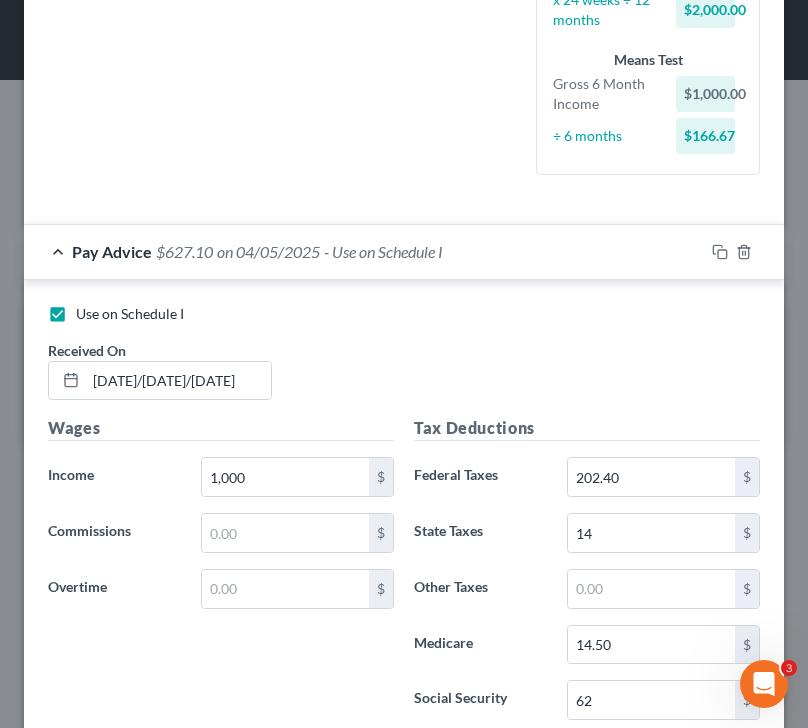 scroll, scrollTop: 541, scrollLeft: 0, axis: vertical 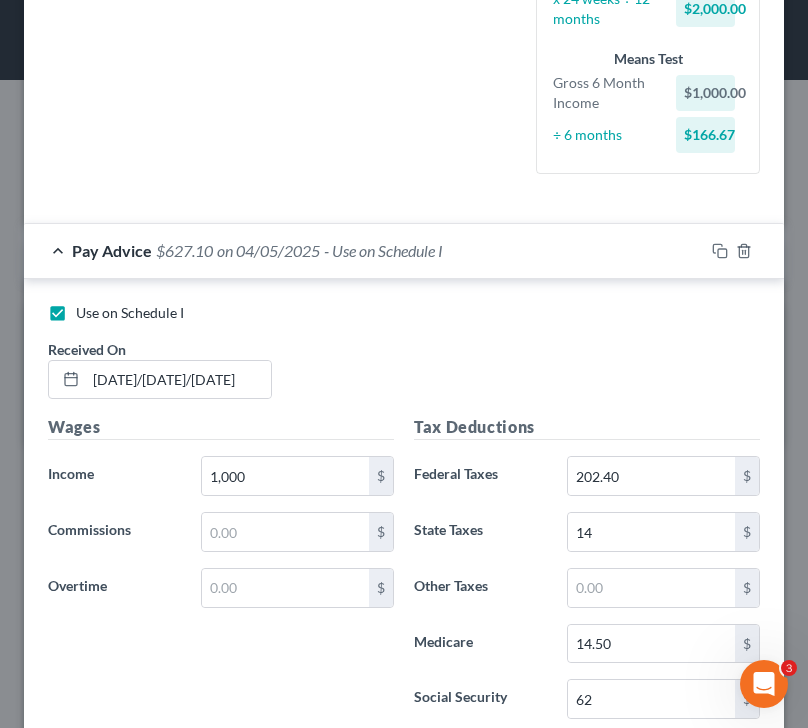 click on "Pay Advice $627.10 on 04/05/2025 - Use on Schedule I" at bounding box center (364, 250) 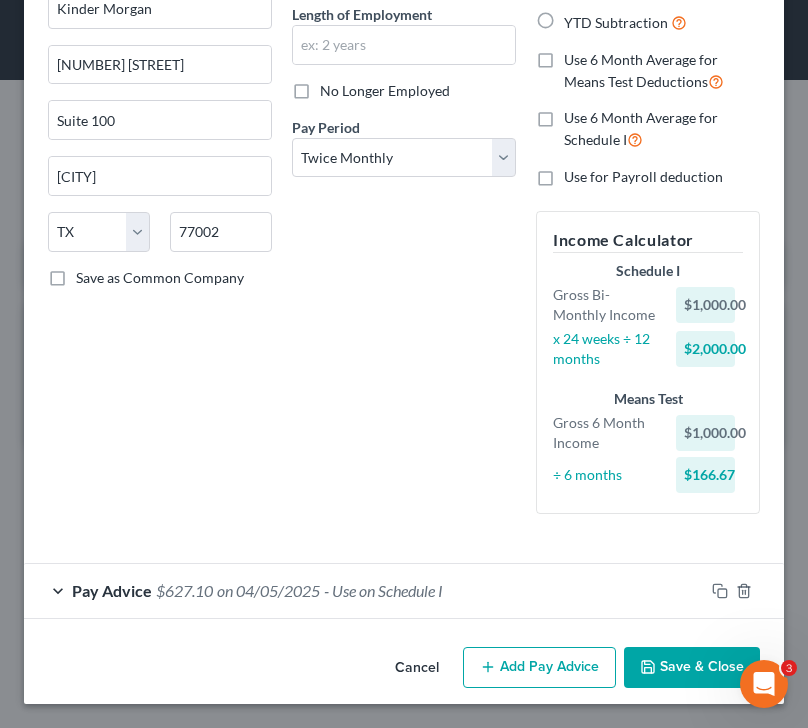 scroll, scrollTop: 201, scrollLeft: 0, axis: vertical 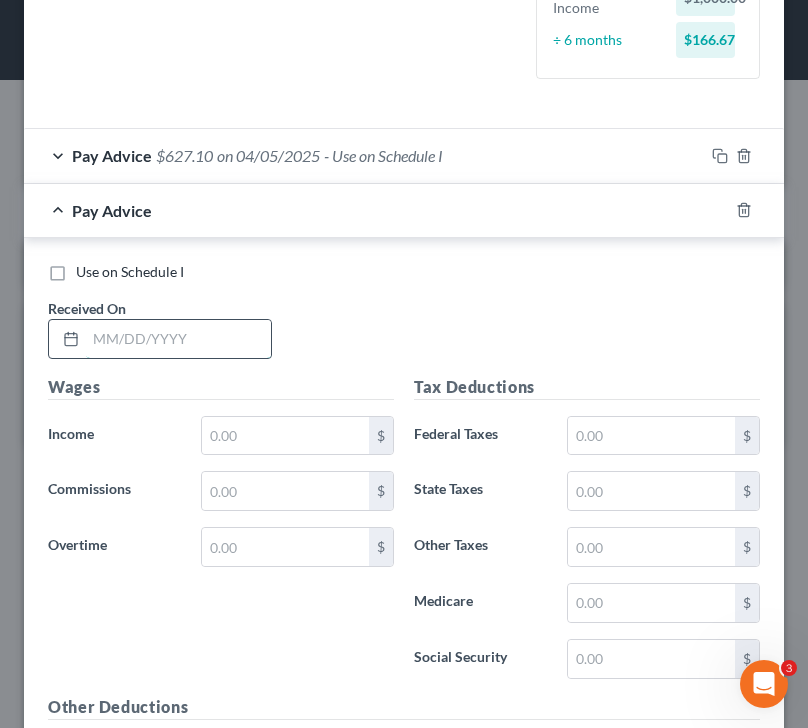 click at bounding box center [178, 339] 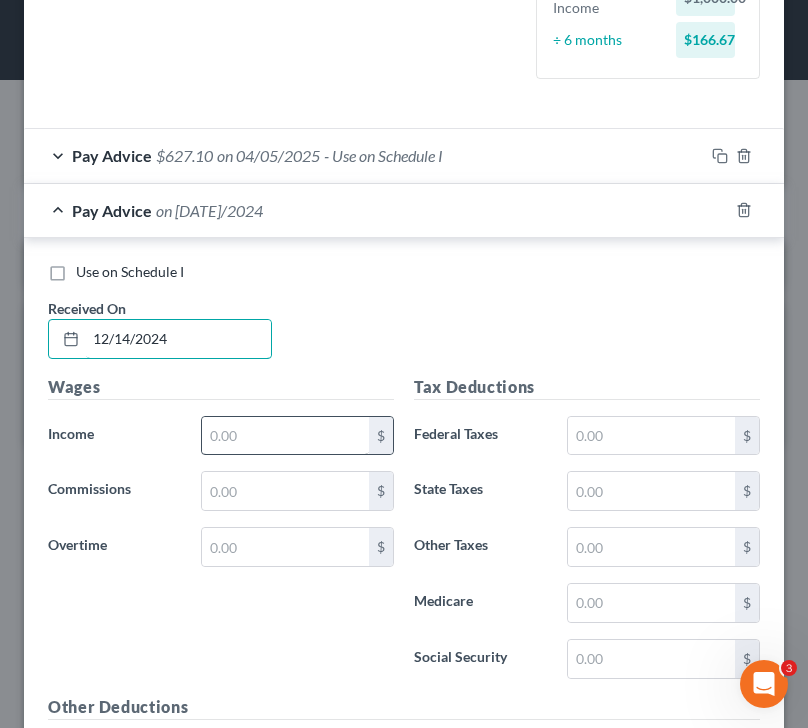 type on "12/14/2024" 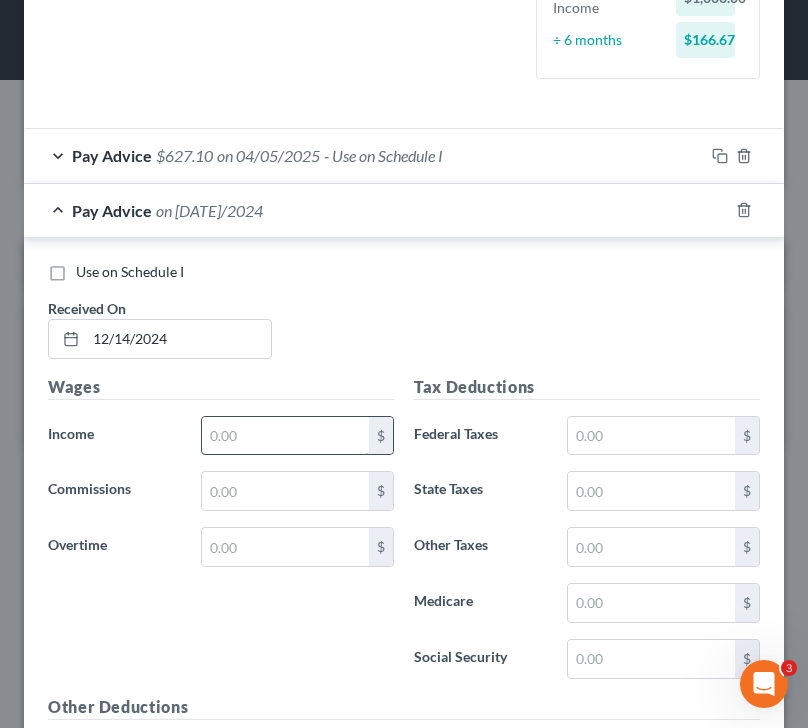 click at bounding box center (286, 436) 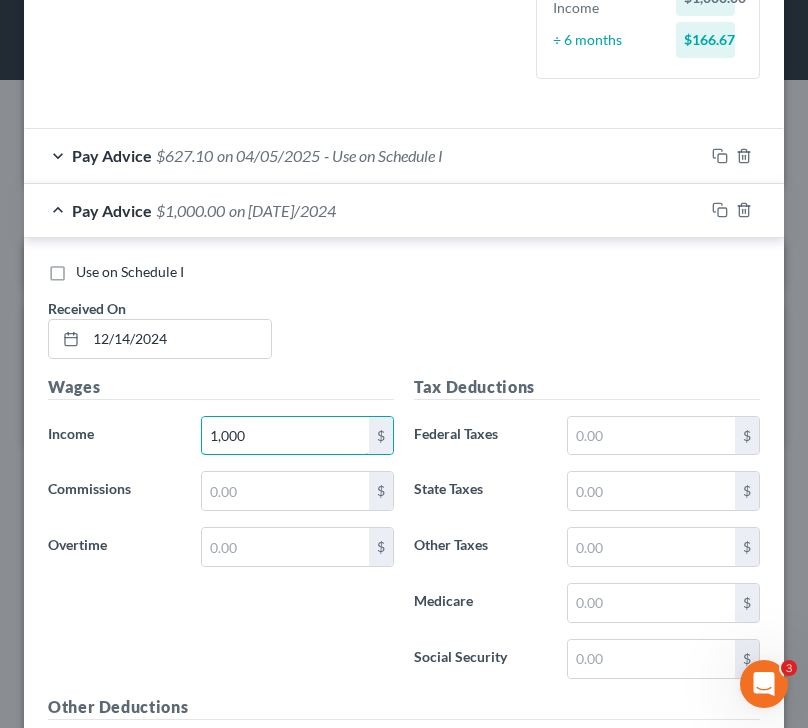 type on "1,000" 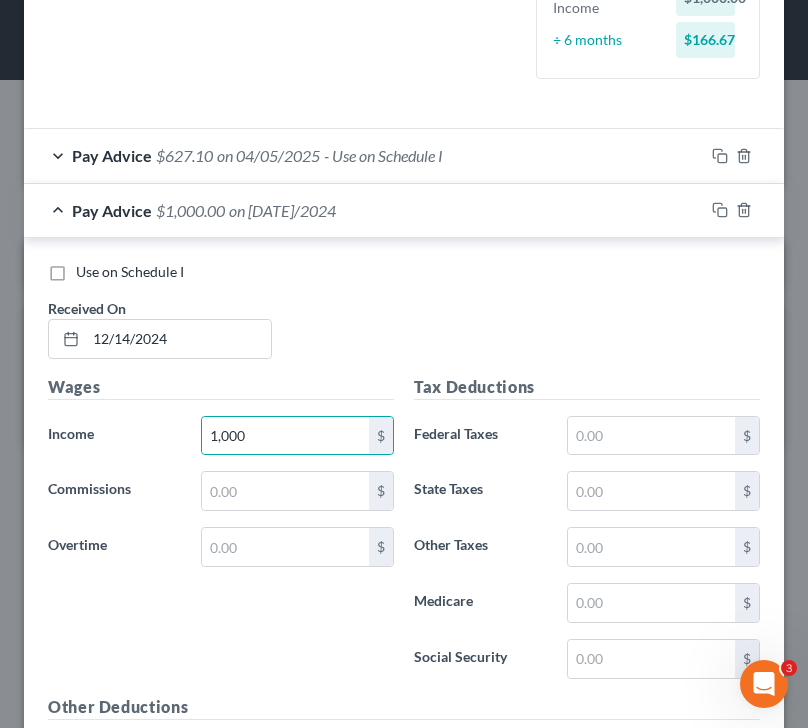 click at bounding box center [744, 210] 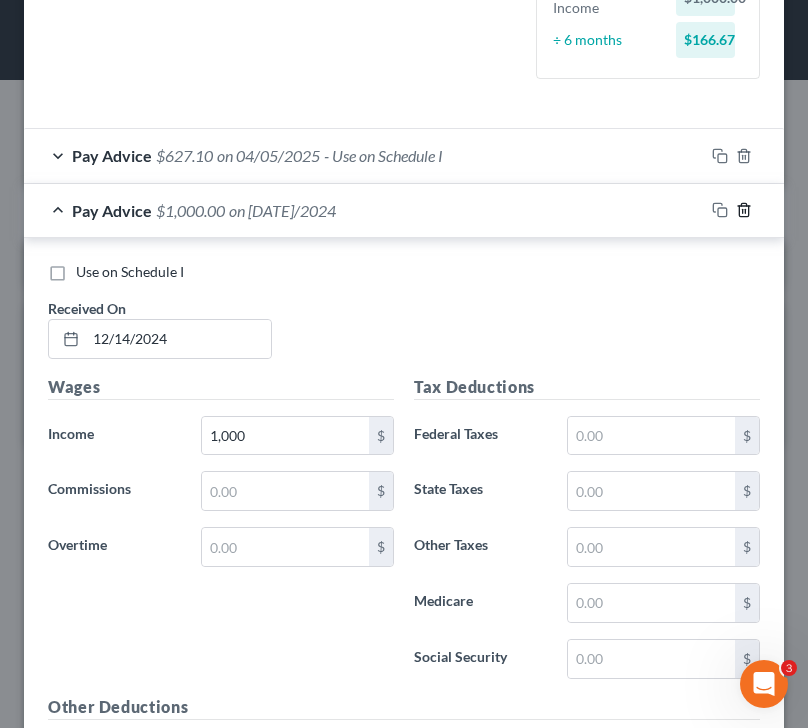click 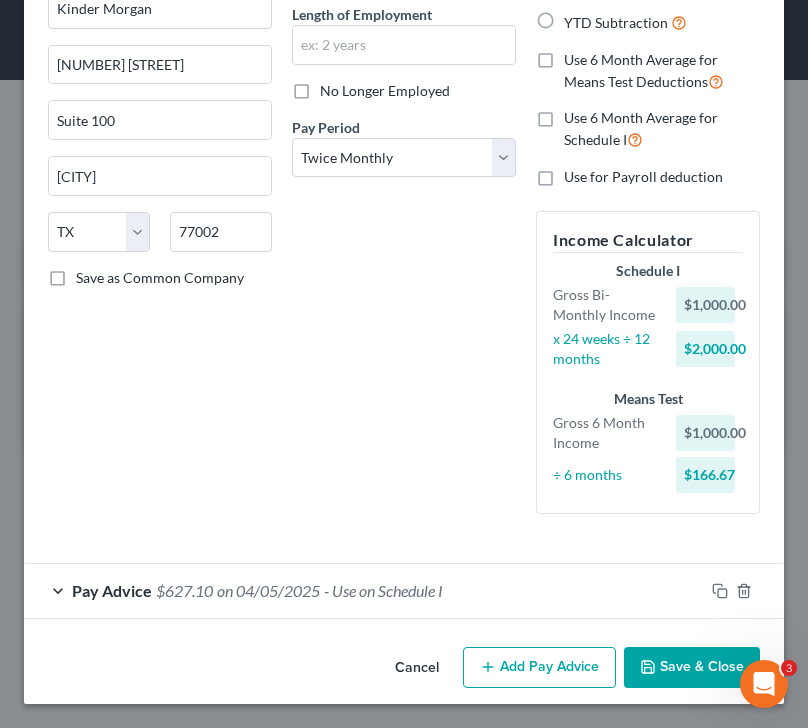 scroll, scrollTop: 201, scrollLeft: 0, axis: vertical 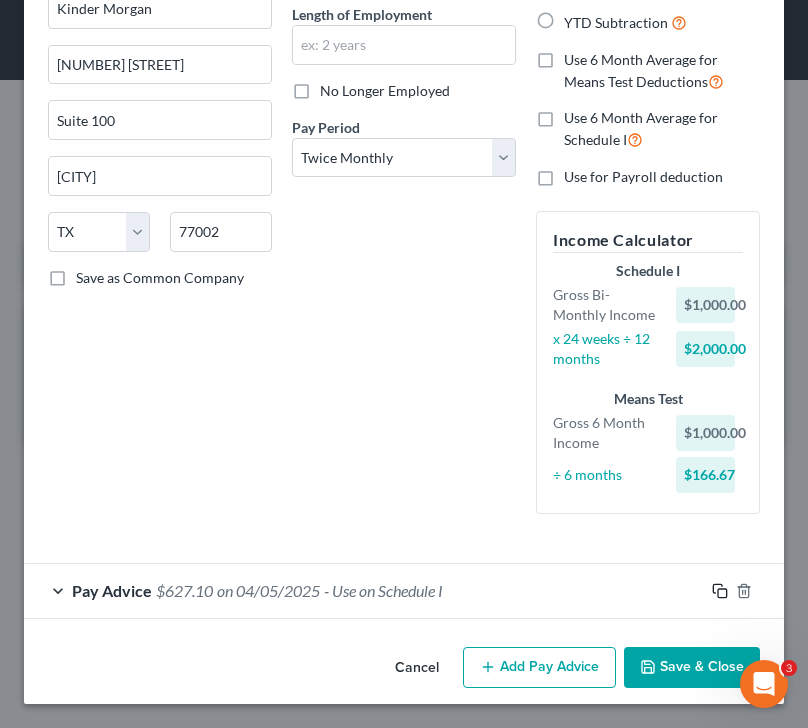 click 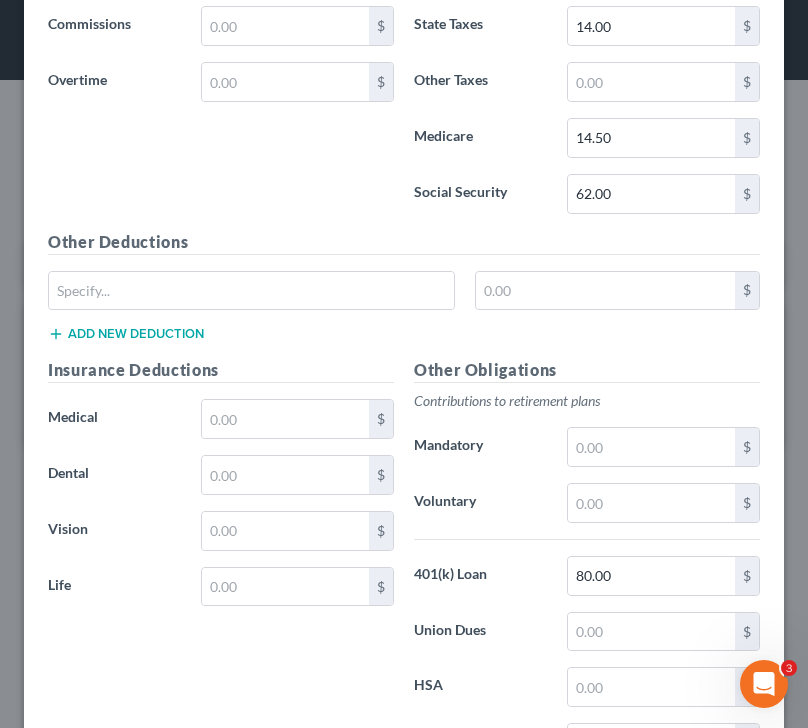 scroll, scrollTop: 1127, scrollLeft: 0, axis: vertical 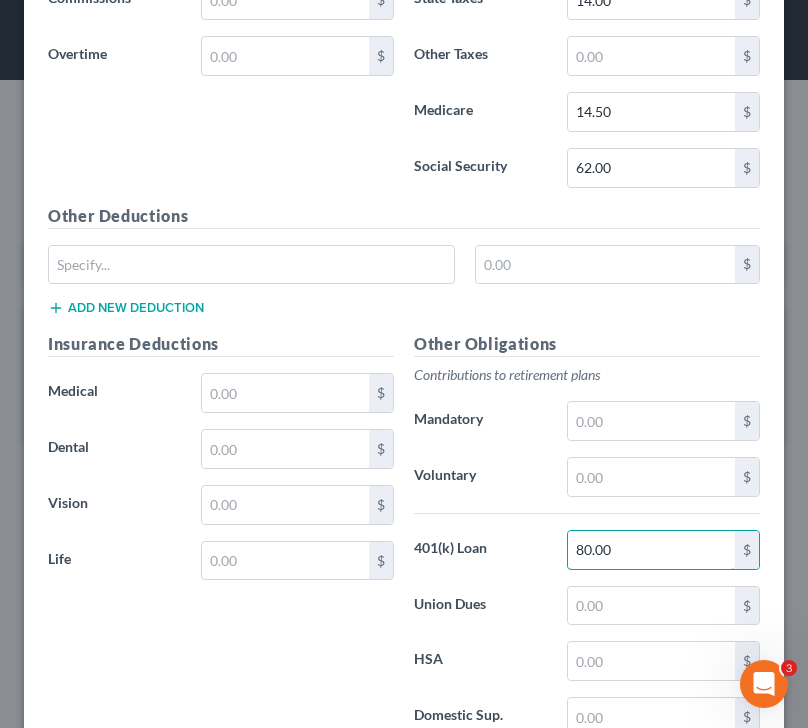 drag, startPoint x: 663, startPoint y: 555, endPoint x: 527, endPoint y: 551, distance: 136.0588 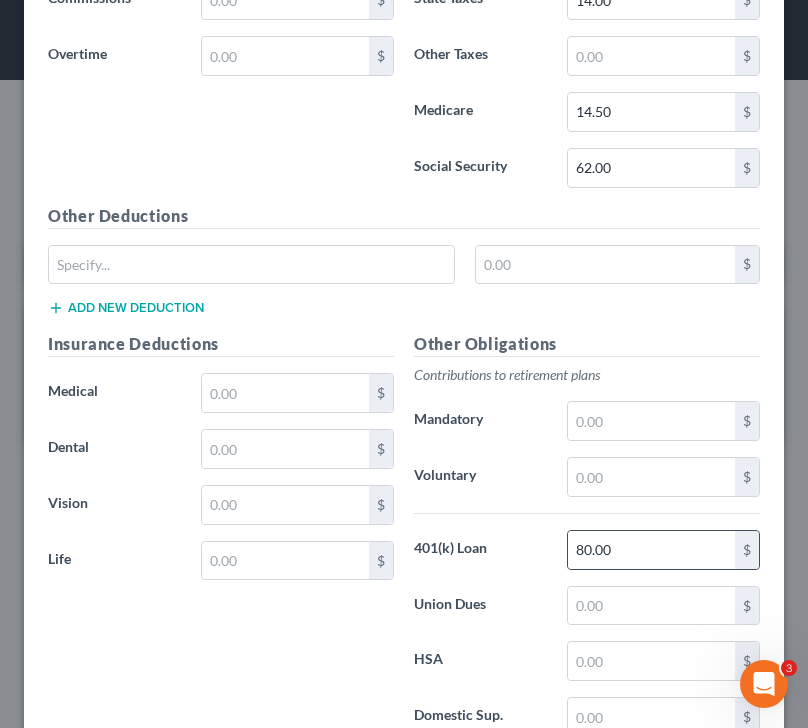 click on "80.00 $" at bounding box center (664, 550) 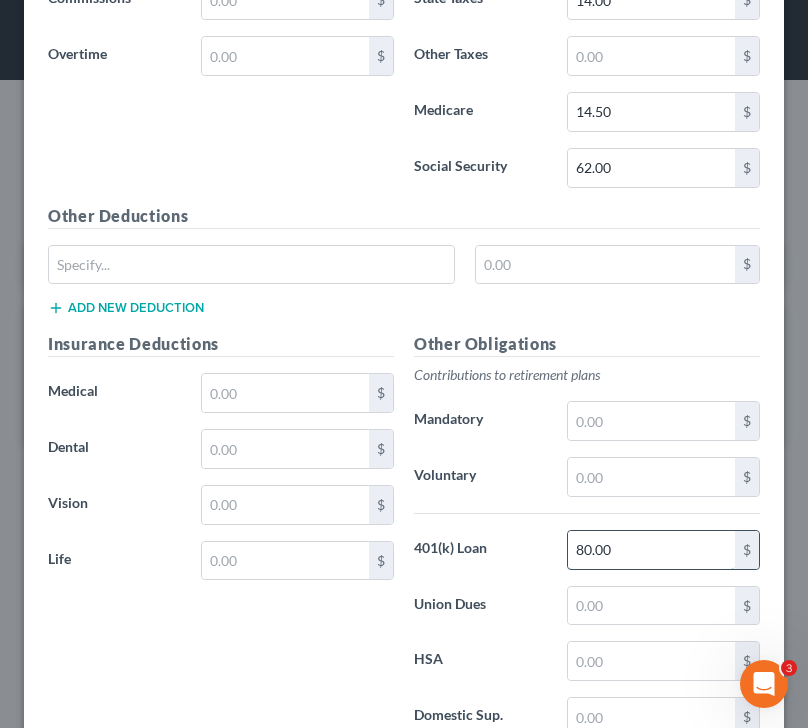 drag, startPoint x: 613, startPoint y: 550, endPoint x: 576, endPoint y: 549, distance: 37.01351 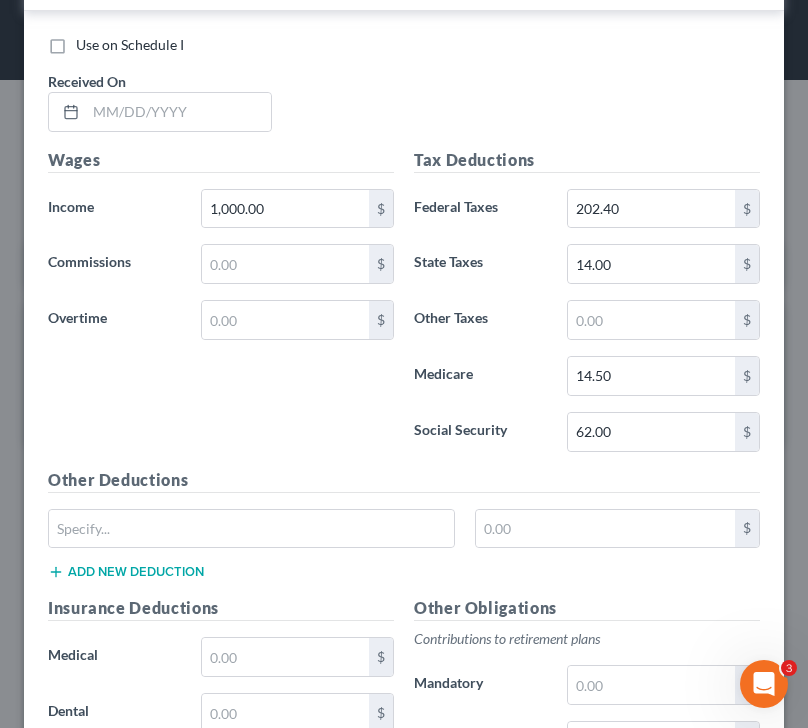 scroll, scrollTop: 860, scrollLeft: 0, axis: vertical 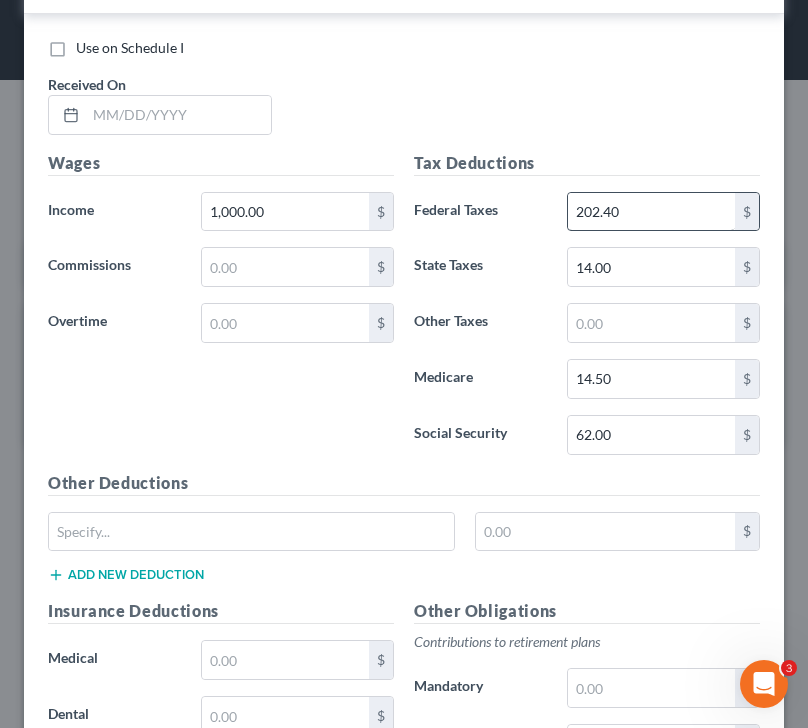 type on "70.00" 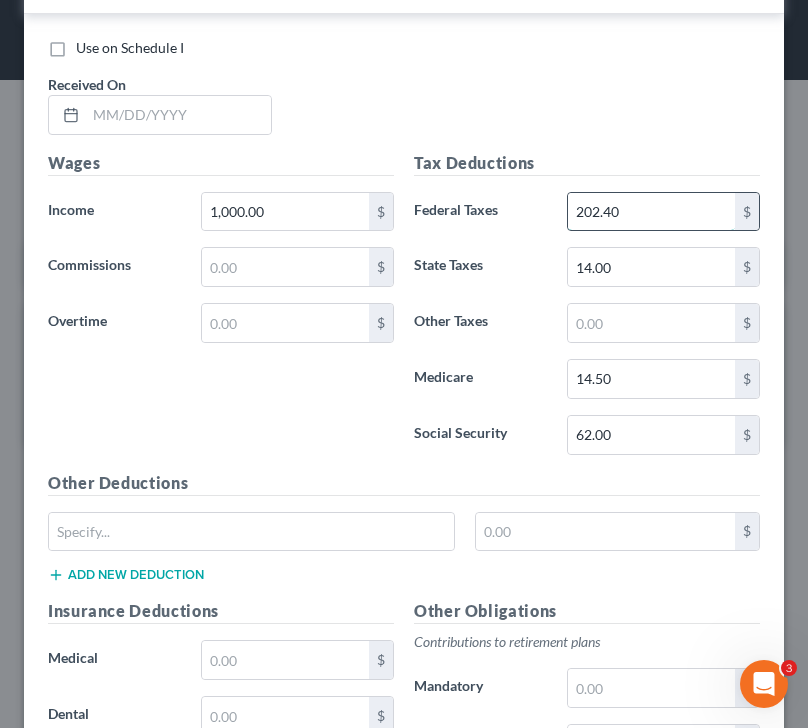 click on "202.40" at bounding box center [652, 212] 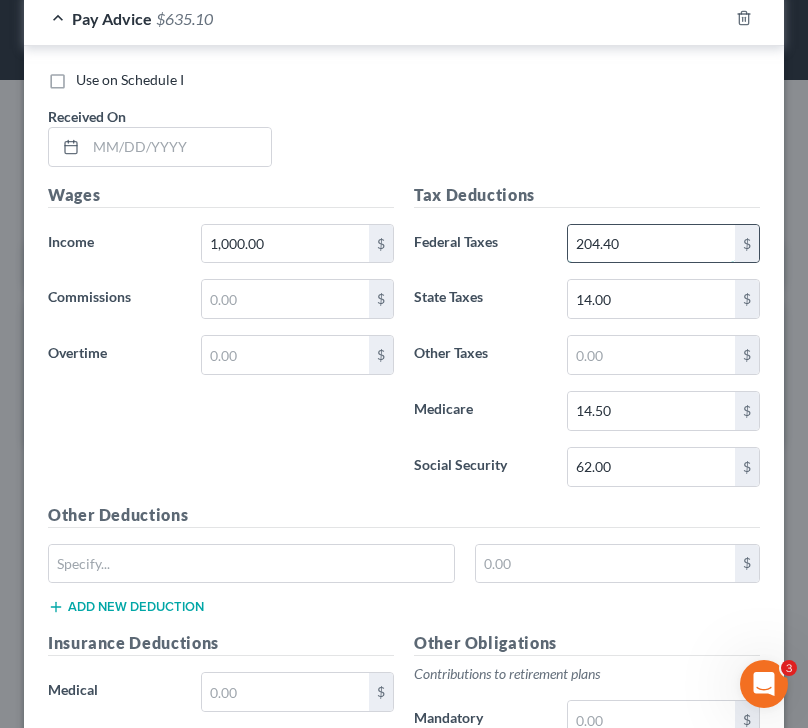 scroll, scrollTop: 816, scrollLeft: 0, axis: vertical 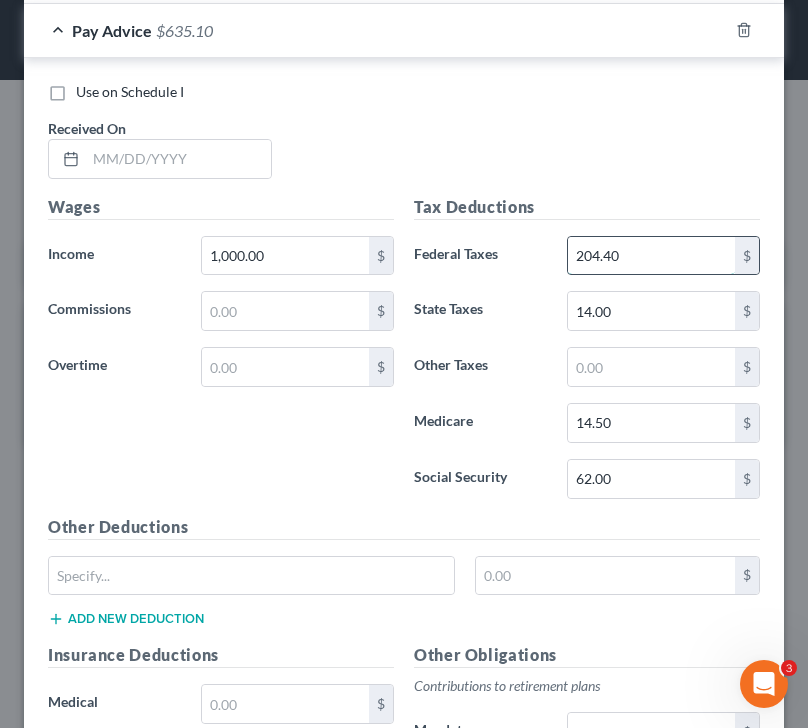 click on "204.40" at bounding box center (652, 256) 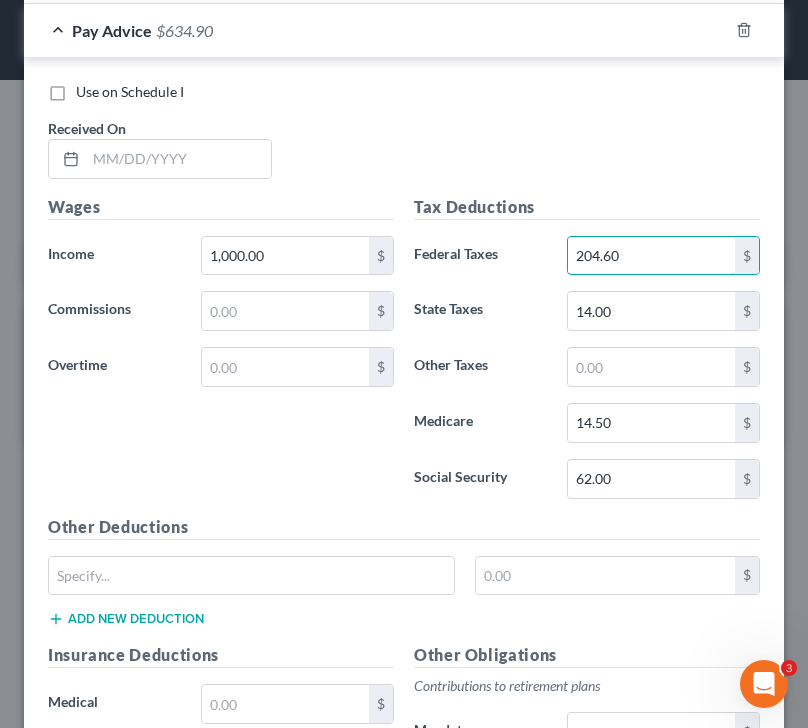 scroll, scrollTop: 684, scrollLeft: 0, axis: vertical 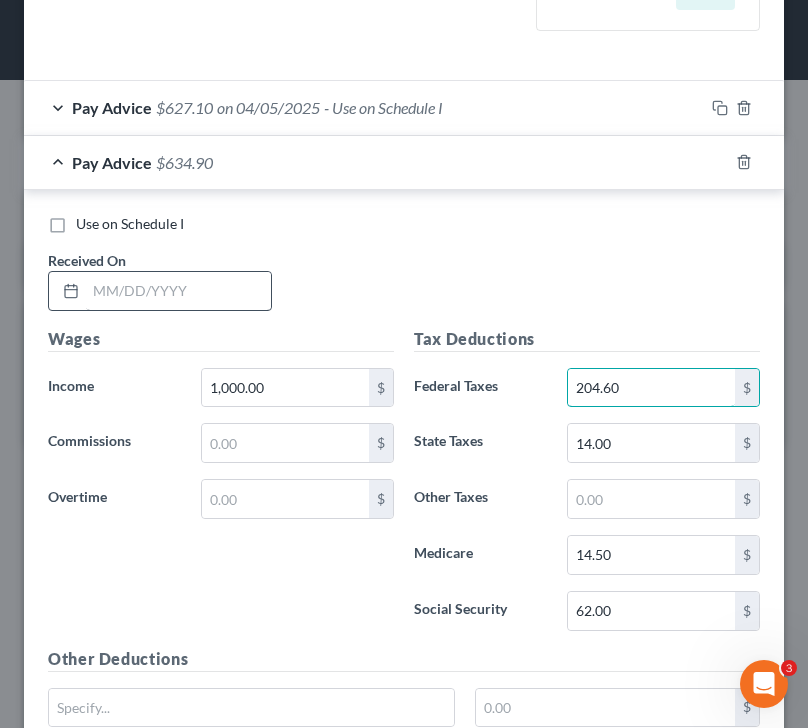 type on "204.60" 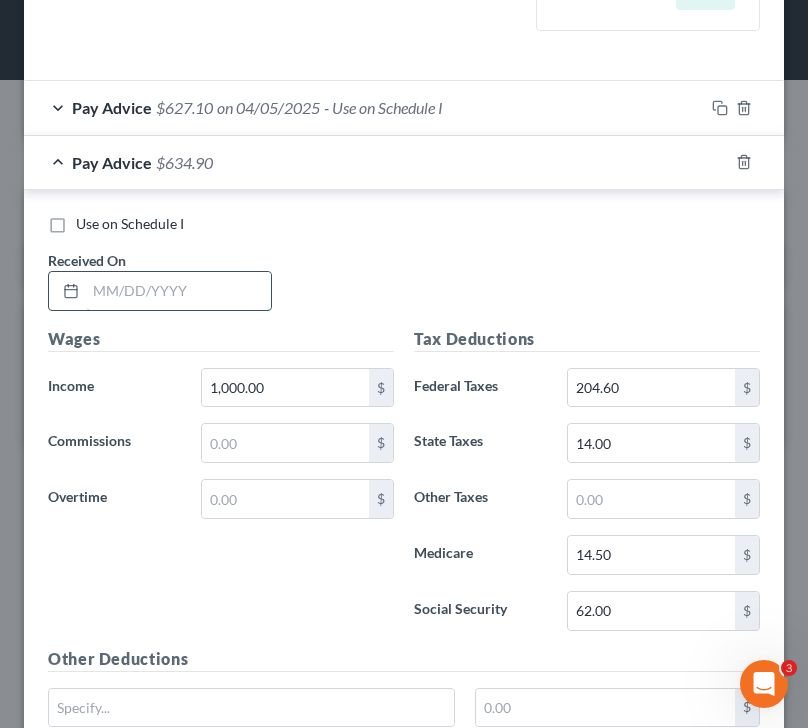click at bounding box center [178, 291] 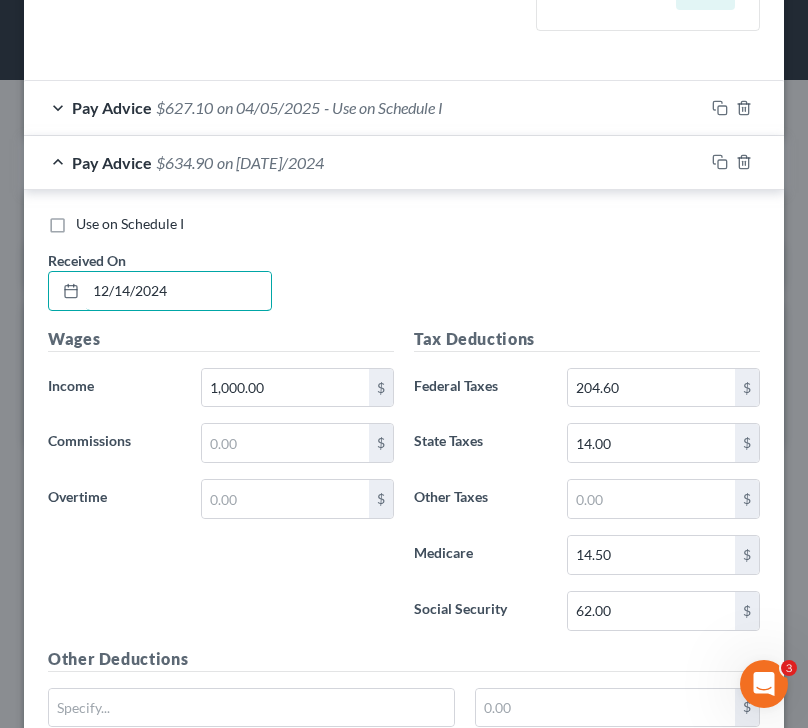 type on "12/14/2024" 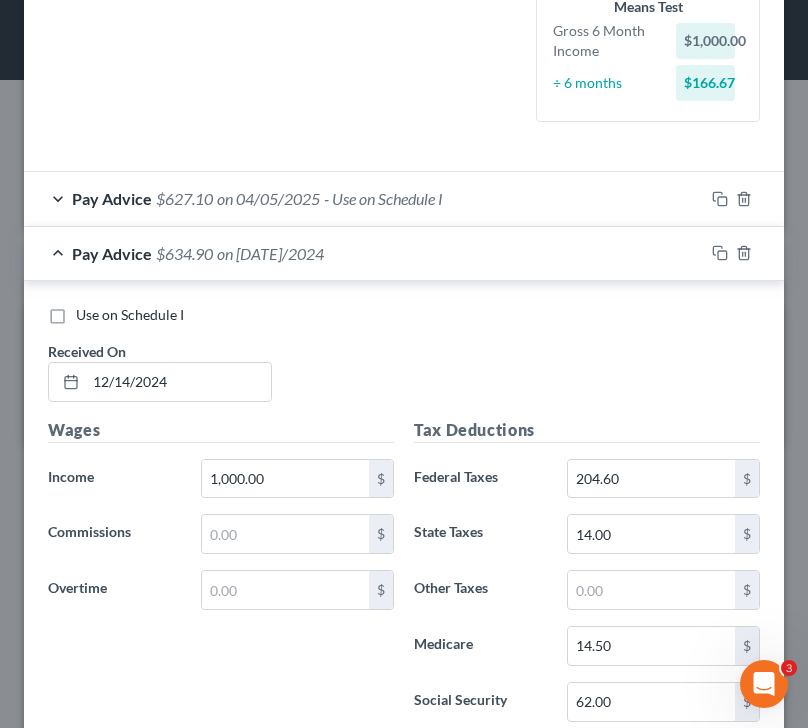 scroll, scrollTop: 576, scrollLeft: 0, axis: vertical 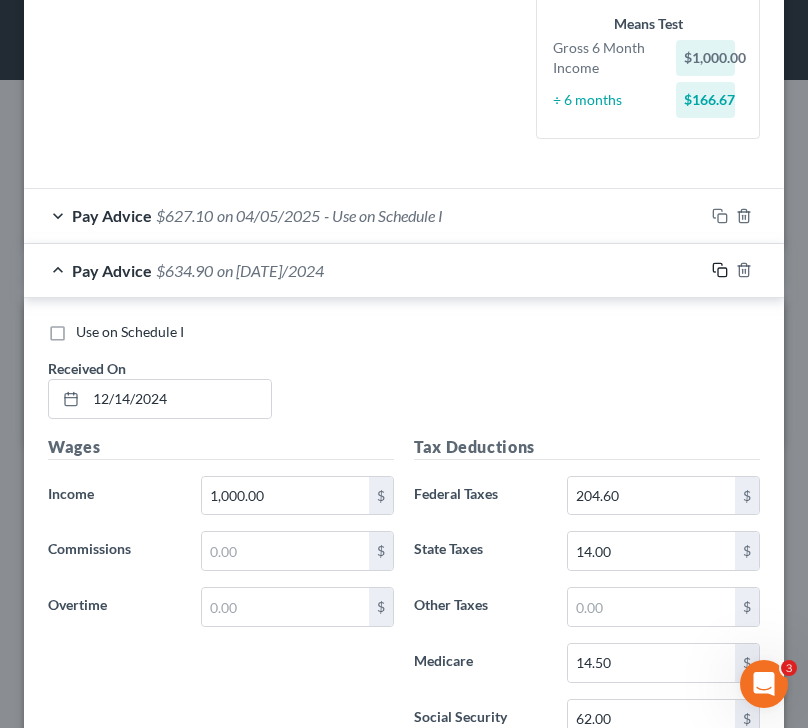 click 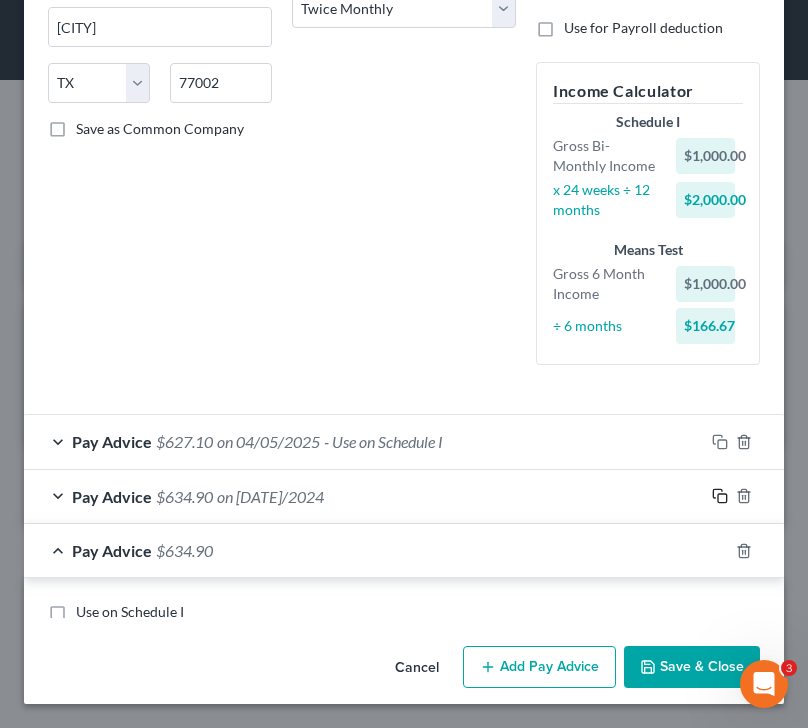 scroll, scrollTop: 576, scrollLeft: 0, axis: vertical 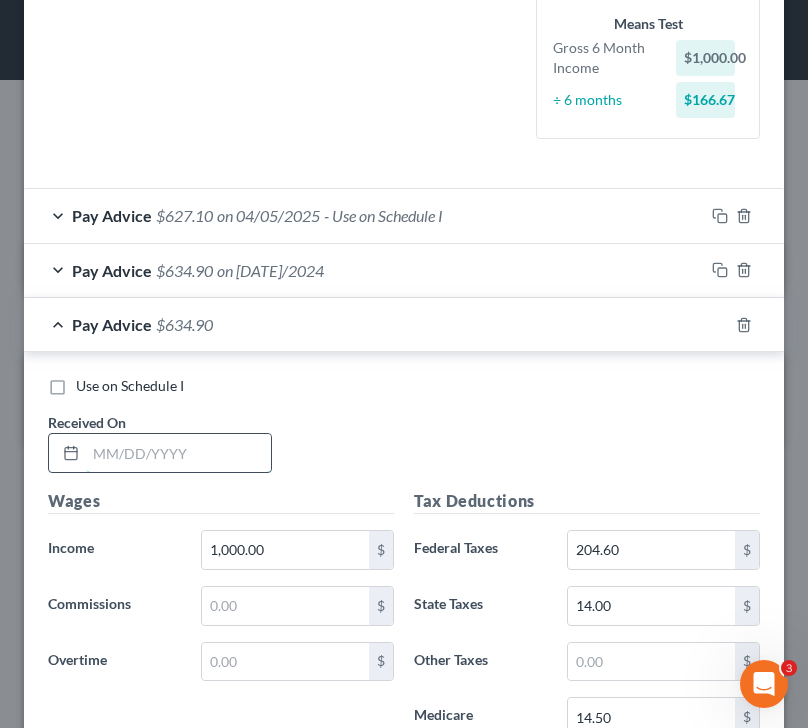 click at bounding box center [178, 453] 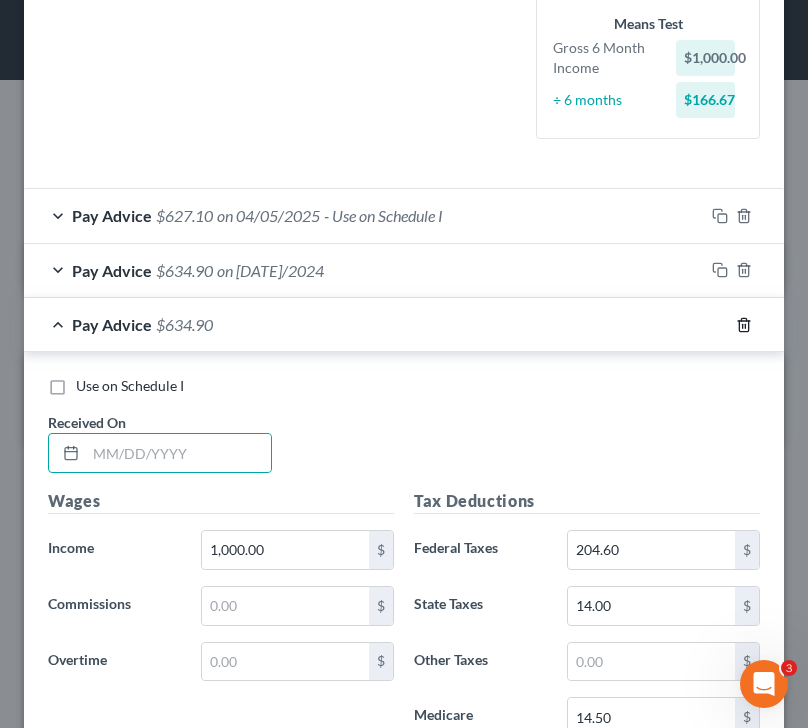 click 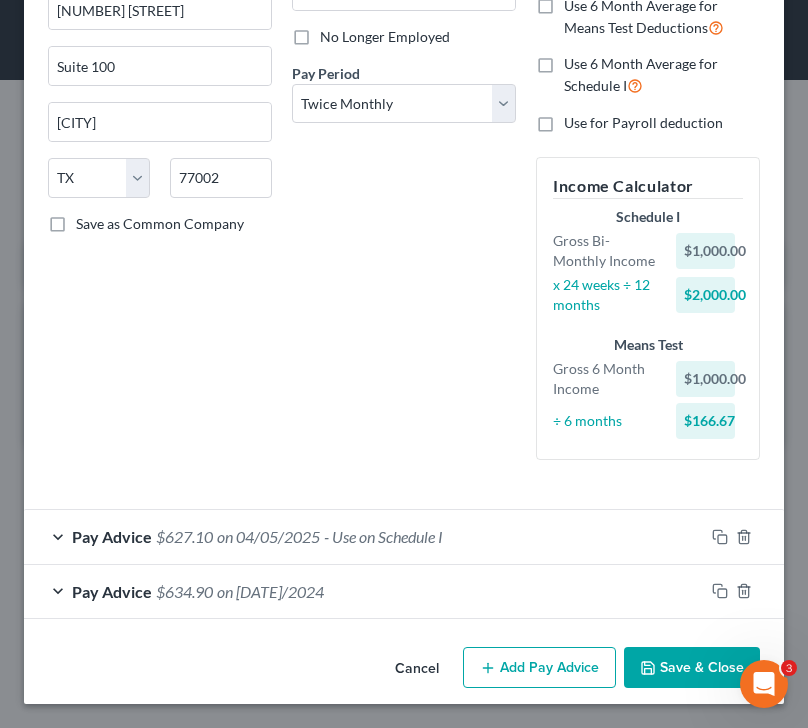 scroll, scrollTop: 255, scrollLeft: 0, axis: vertical 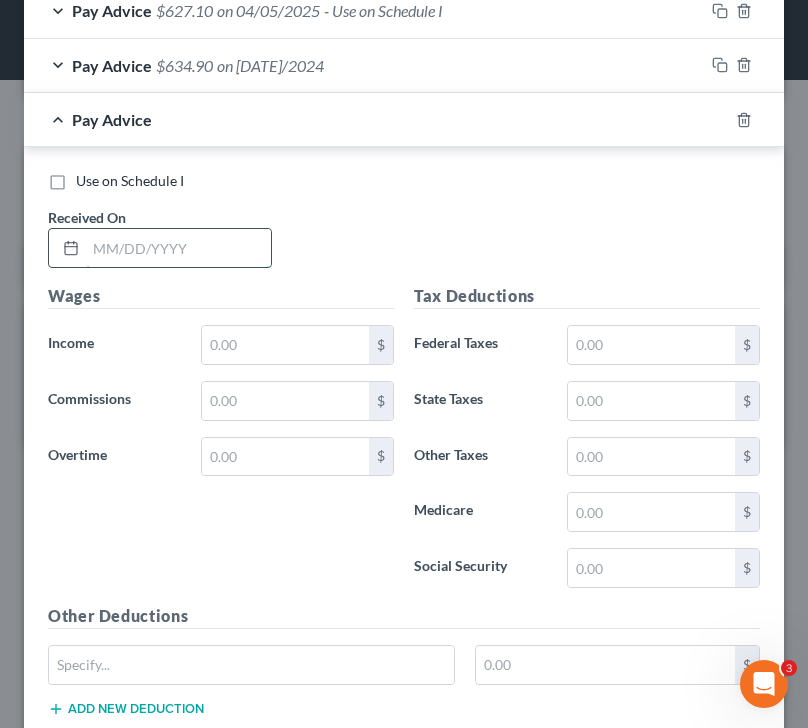 click at bounding box center (178, 248) 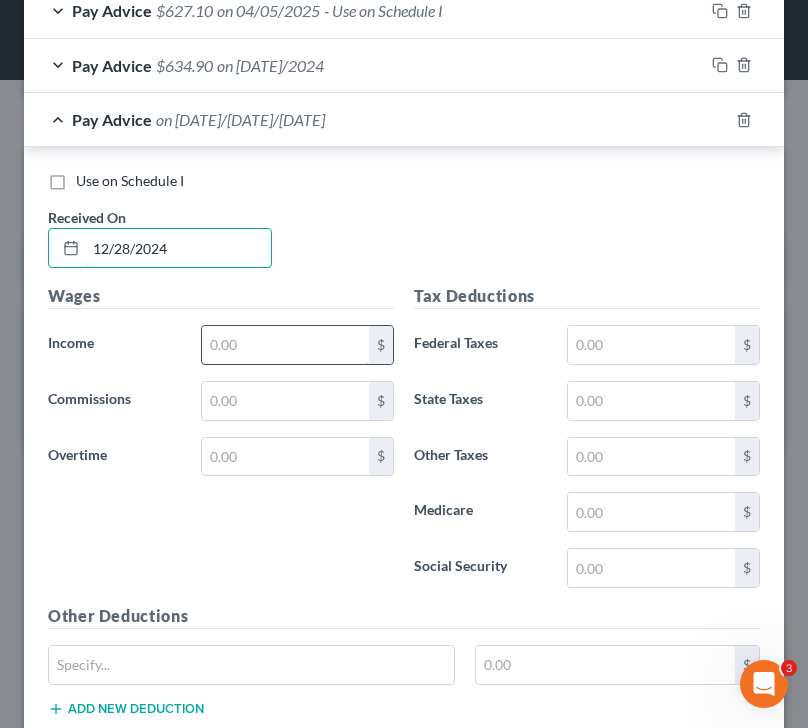 type on "12/28/2024" 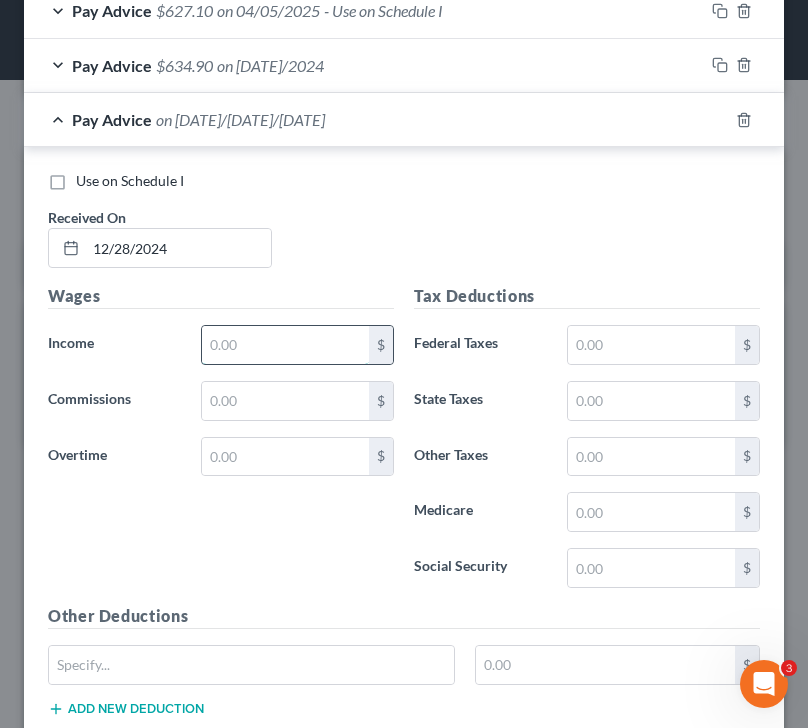 click at bounding box center [286, 345] 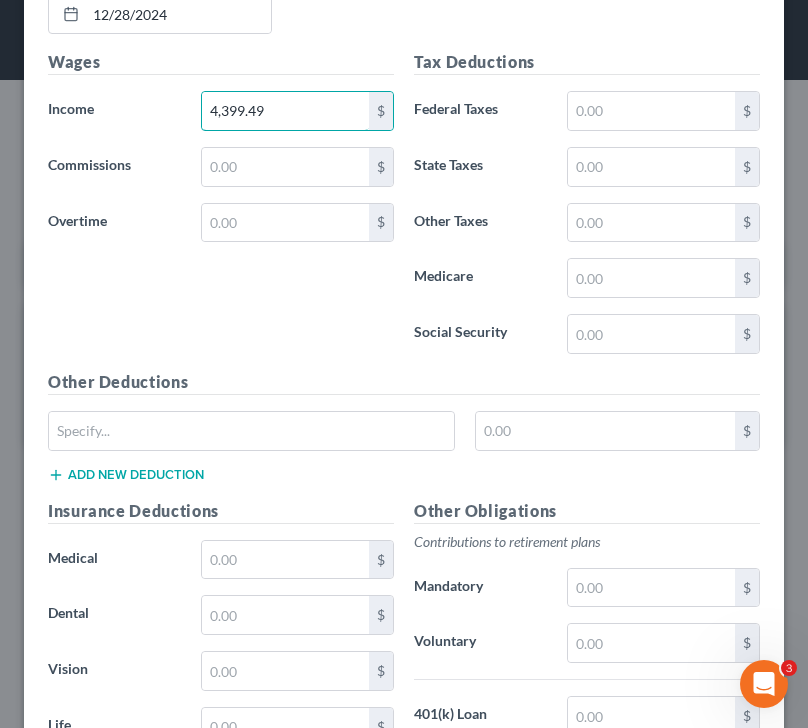 scroll, scrollTop: 999, scrollLeft: 0, axis: vertical 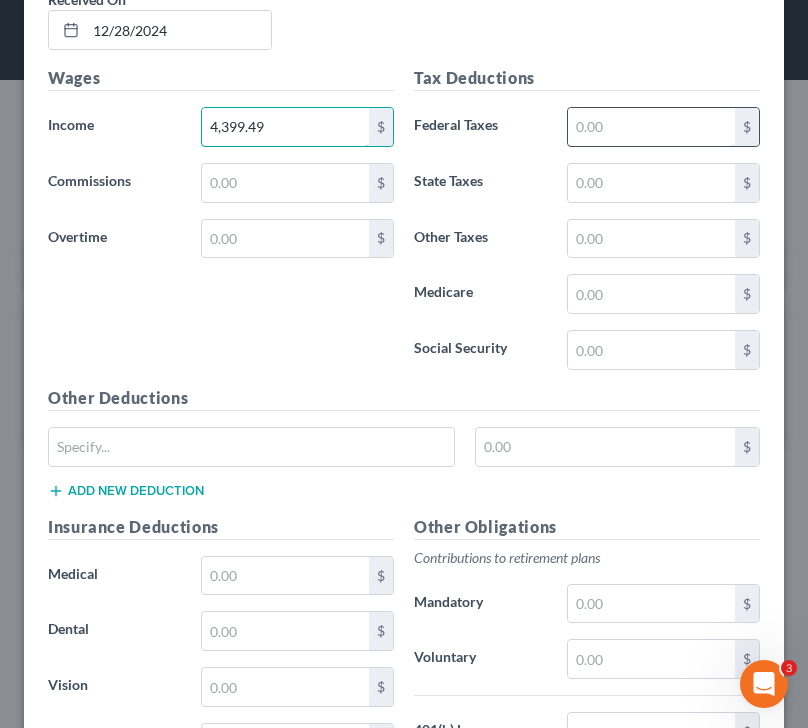 type on "4,399.49" 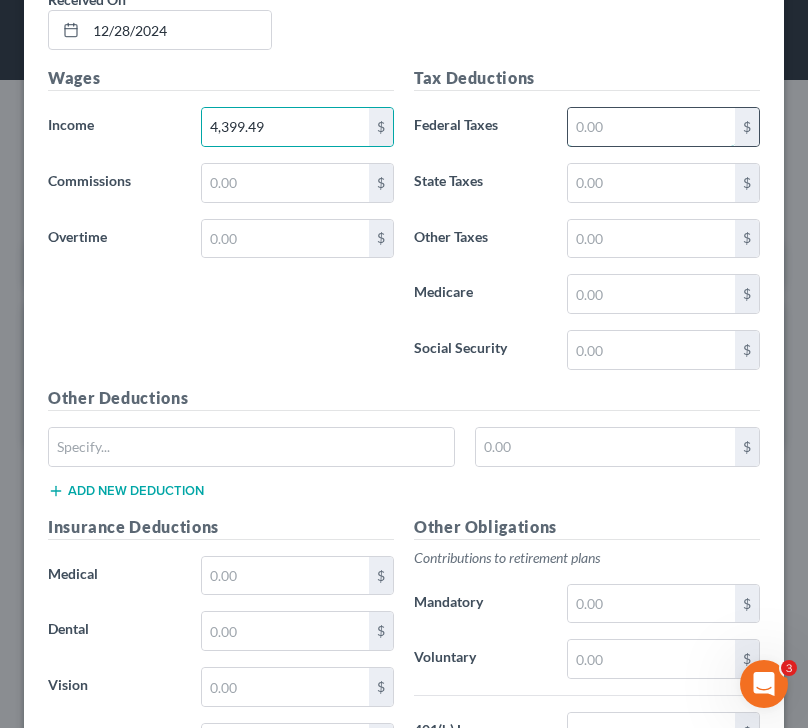 click at bounding box center [652, 127] 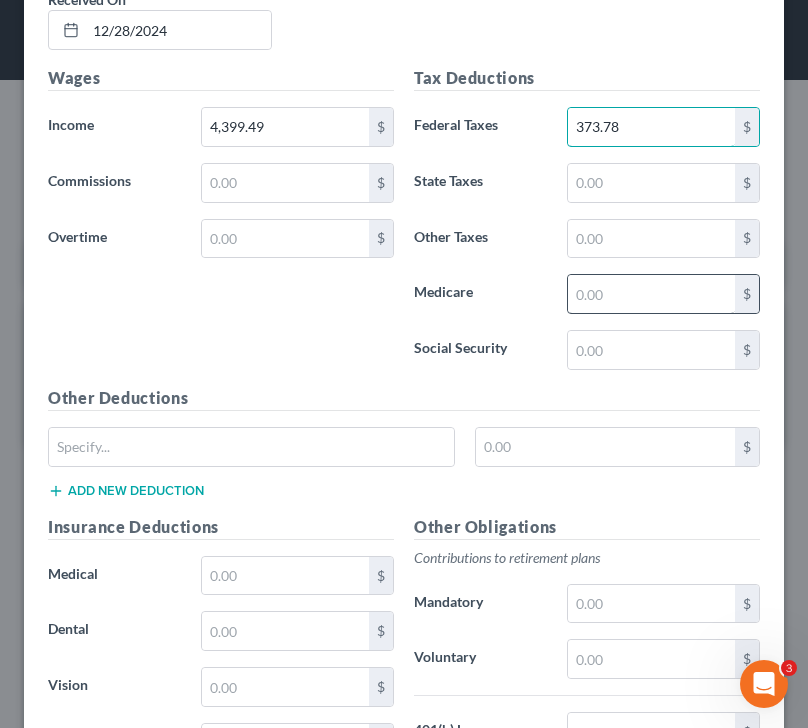 type on "373.78" 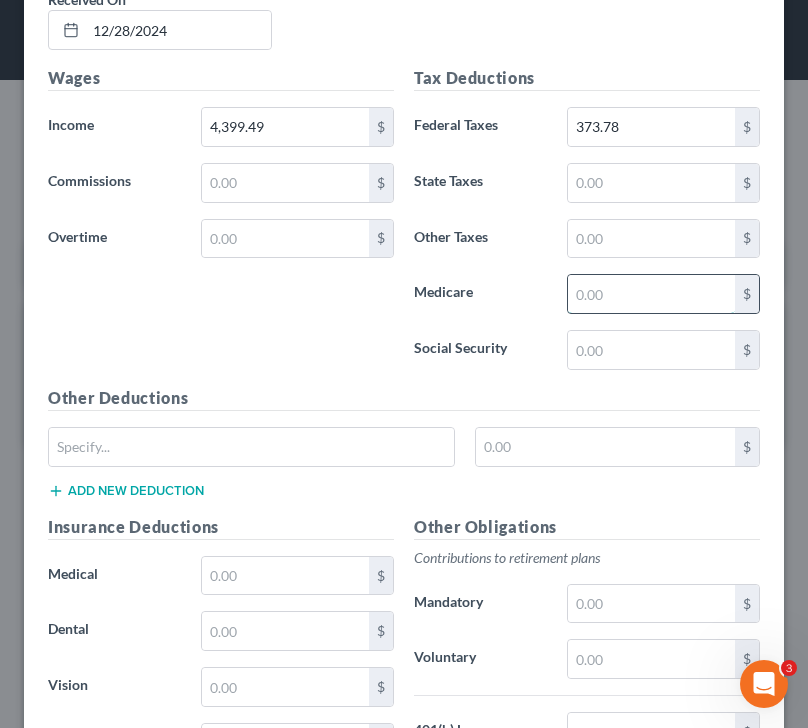 click at bounding box center [652, 294] 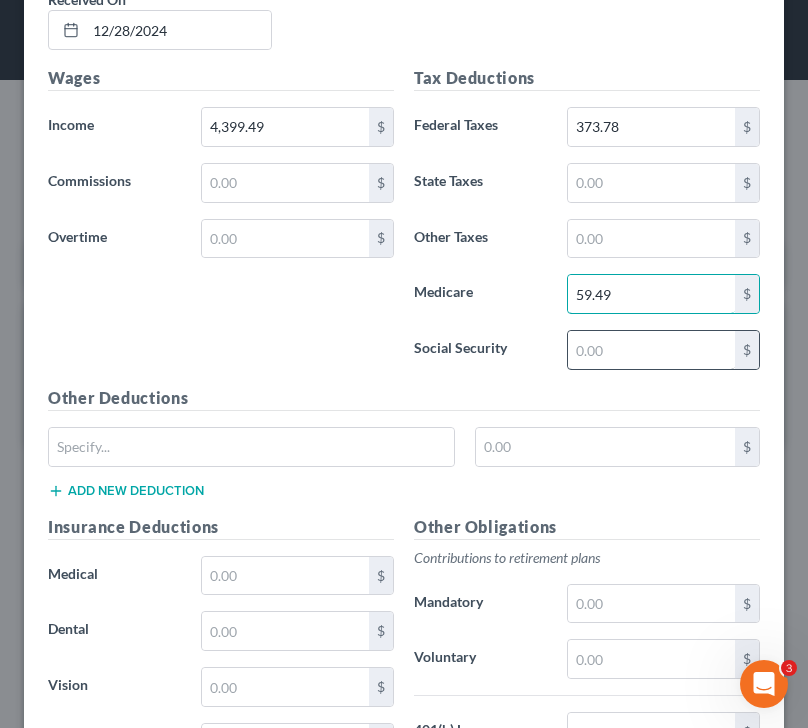 type on "59.49" 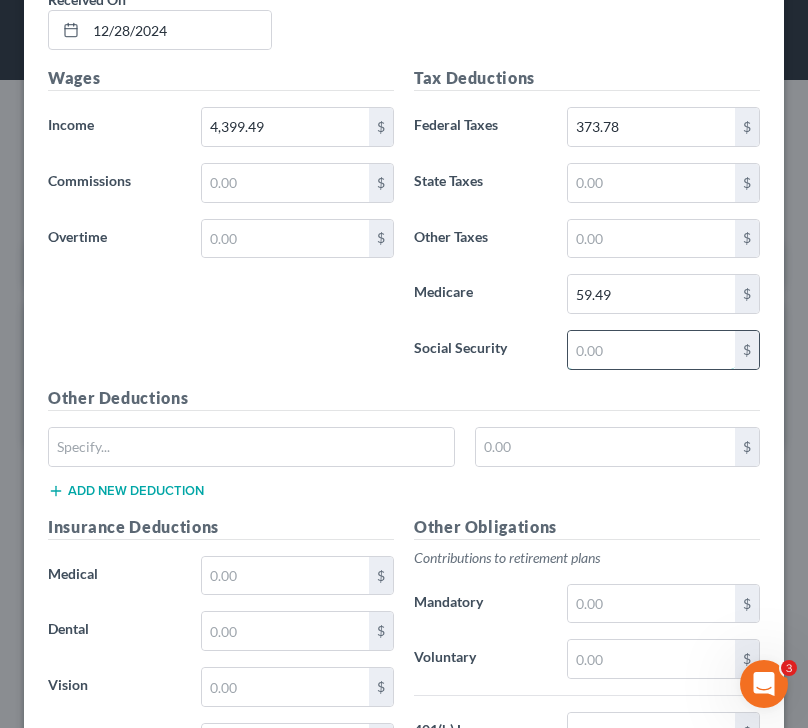 click at bounding box center (652, 350) 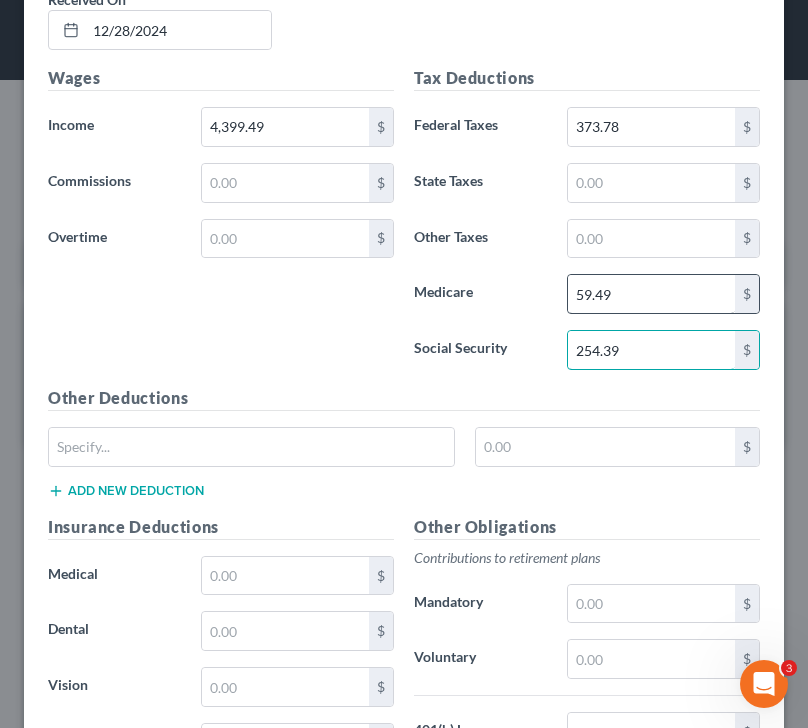 type on "254.39" 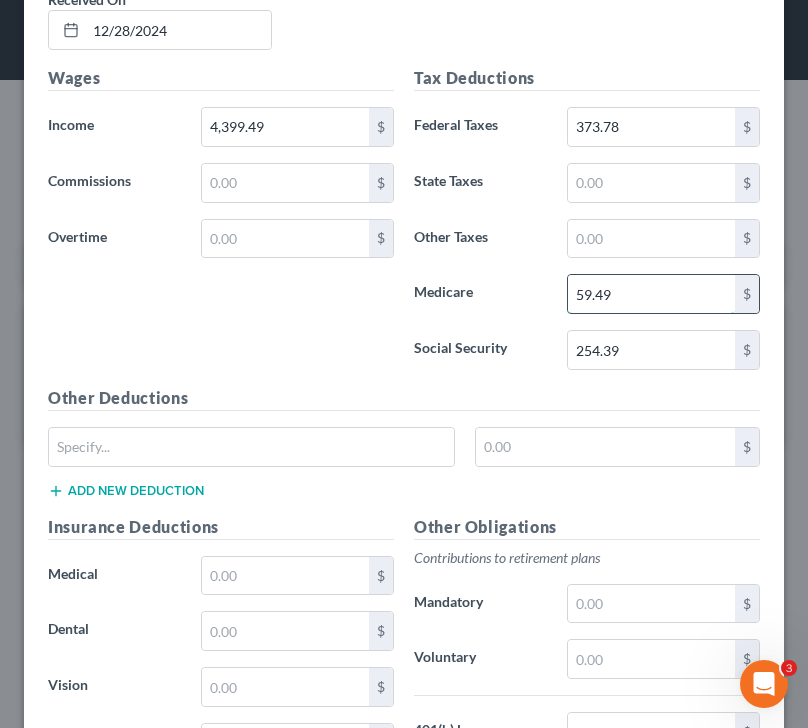 click on "59.49" at bounding box center [652, 294] 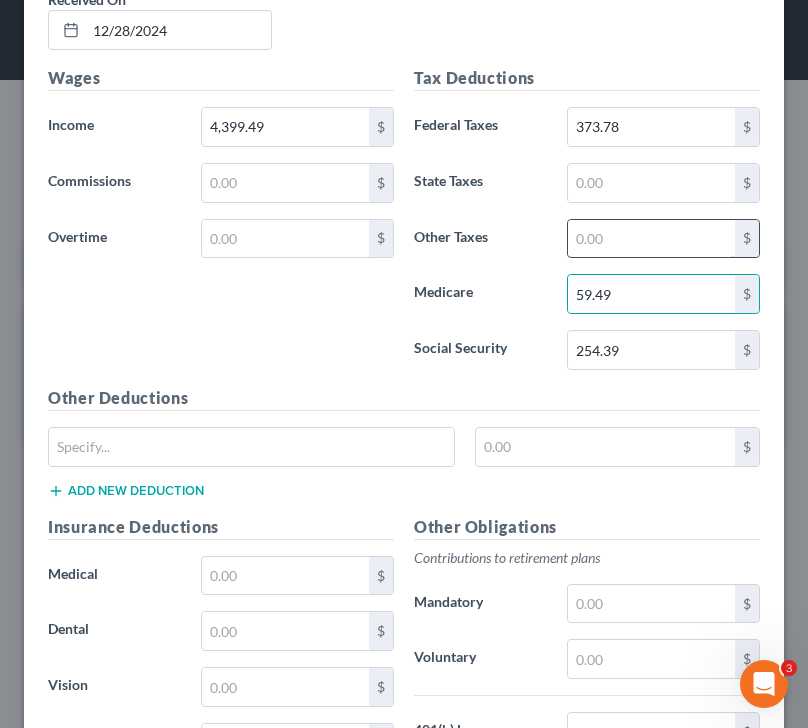 click at bounding box center [652, 239] 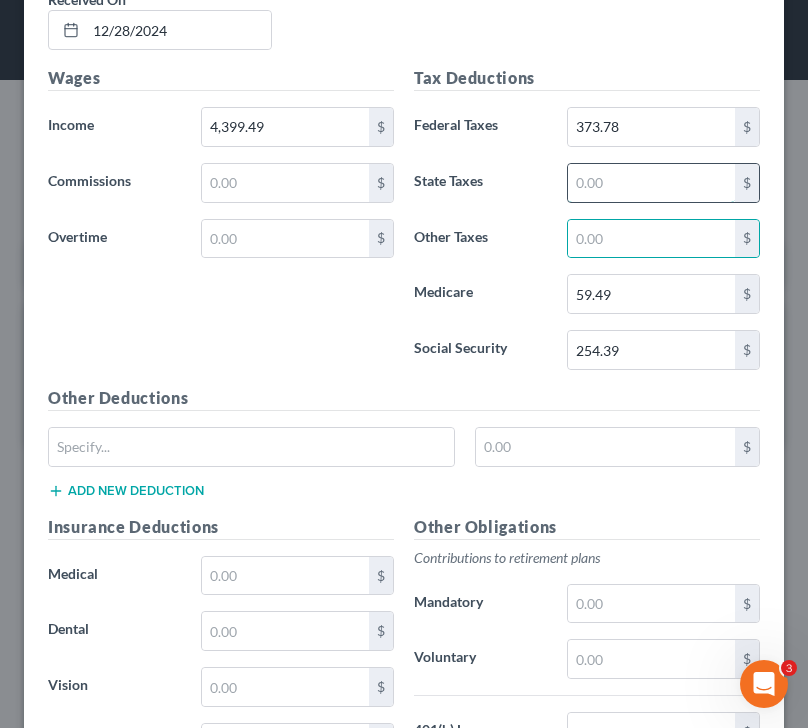 click at bounding box center (652, 183) 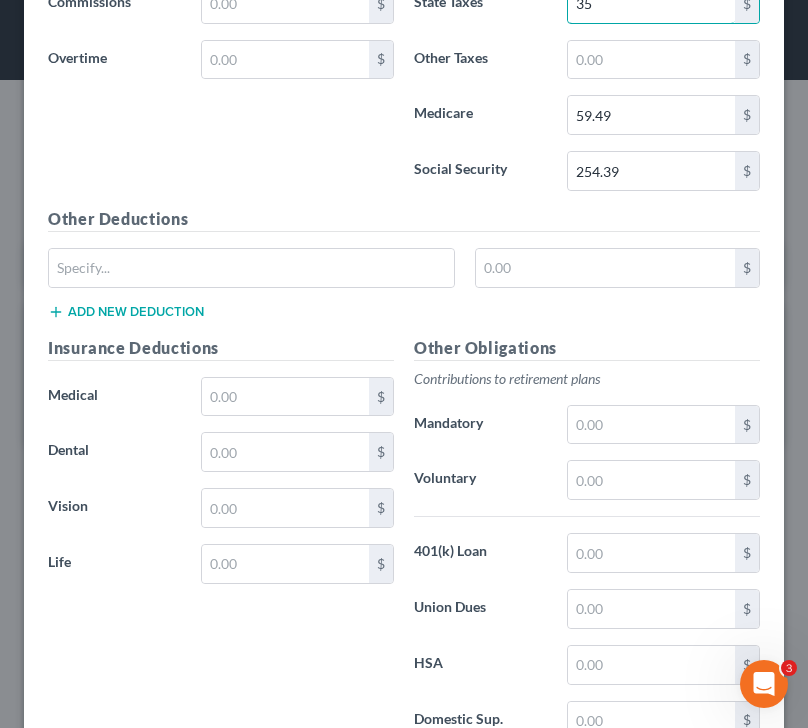 scroll, scrollTop: 1213, scrollLeft: 0, axis: vertical 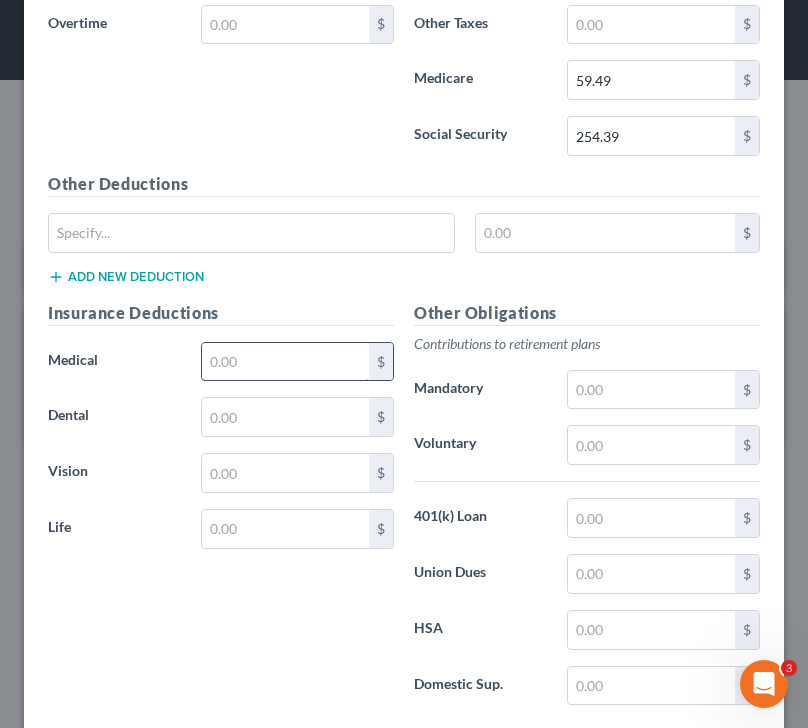 type on "35" 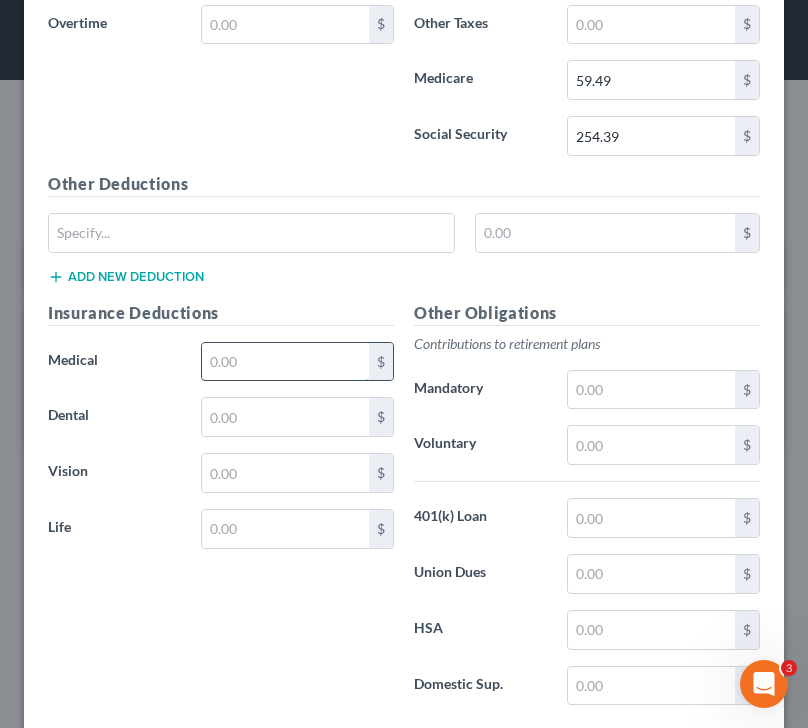 click at bounding box center [286, 362] 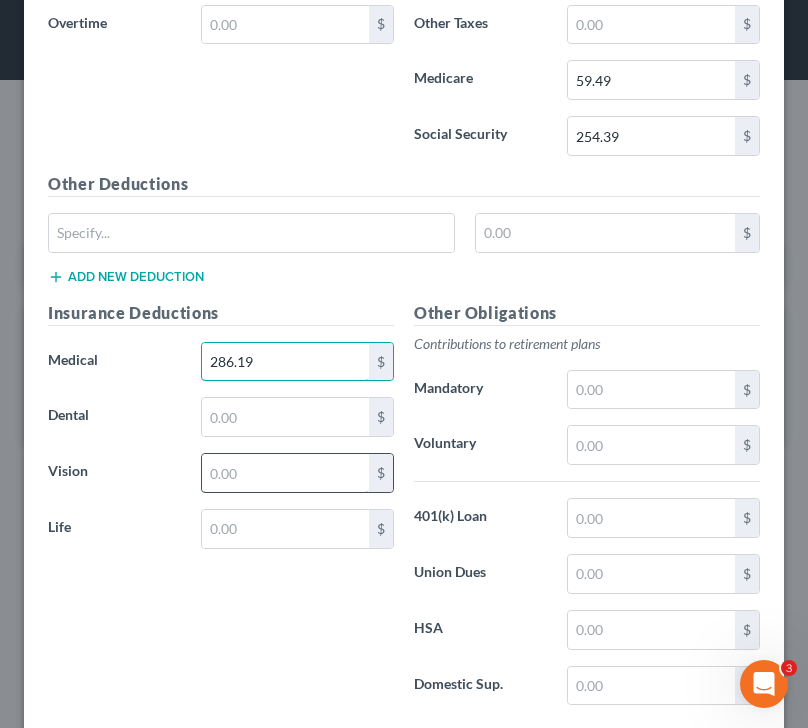 type on "286.19" 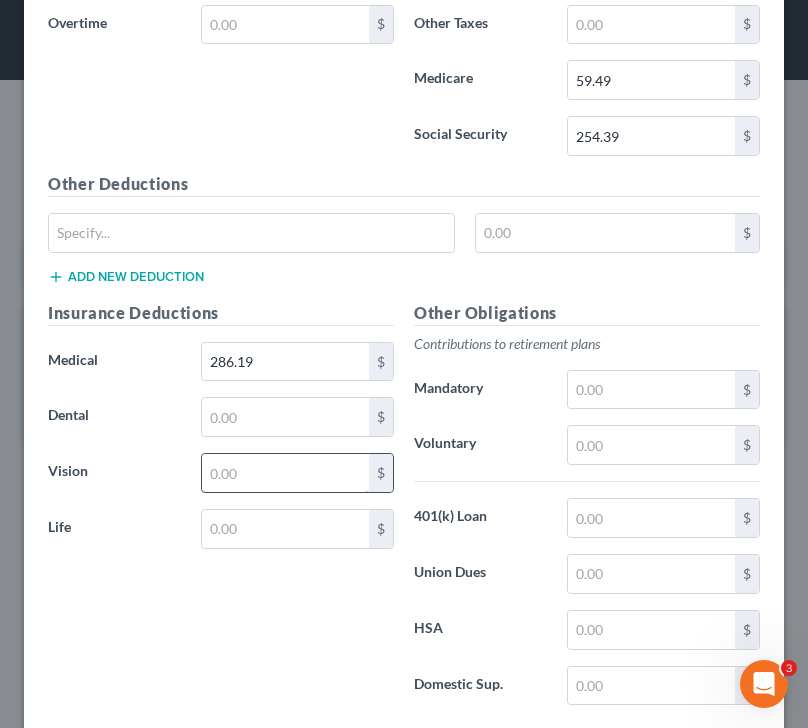 click at bounding box center (286, 473) 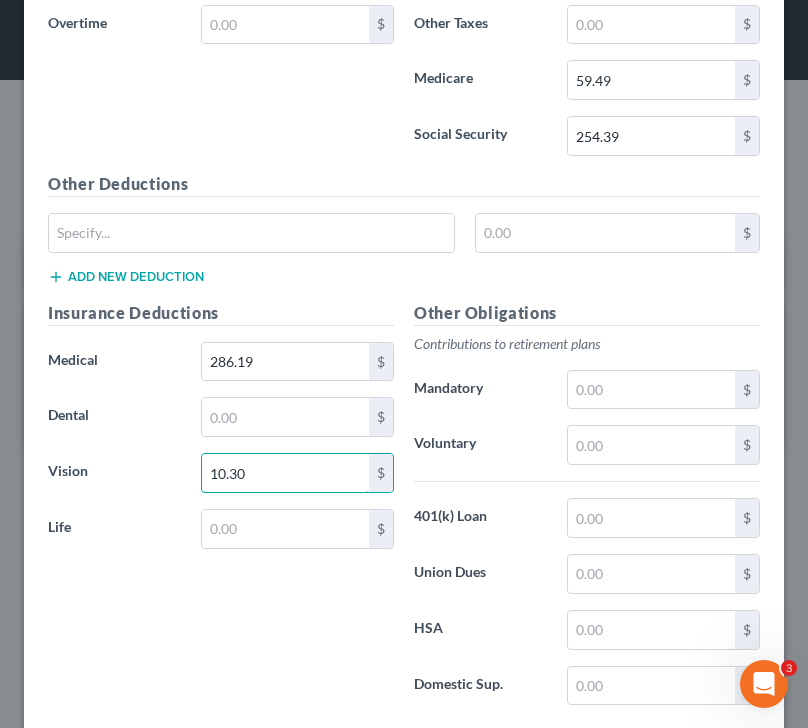 scroll, scrollTop: 1332, scrollLeft: 0, axis: vertical 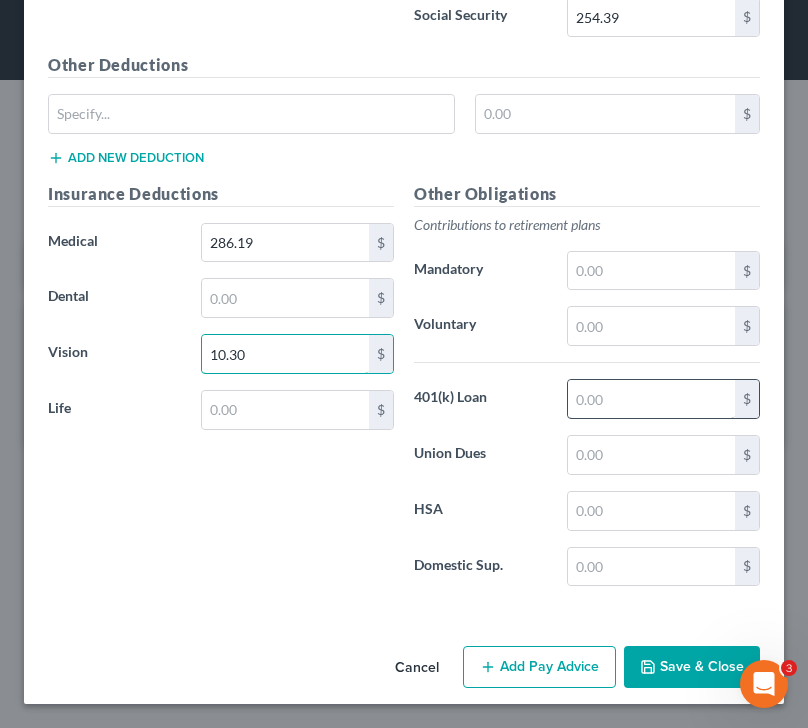 type on "10.30" 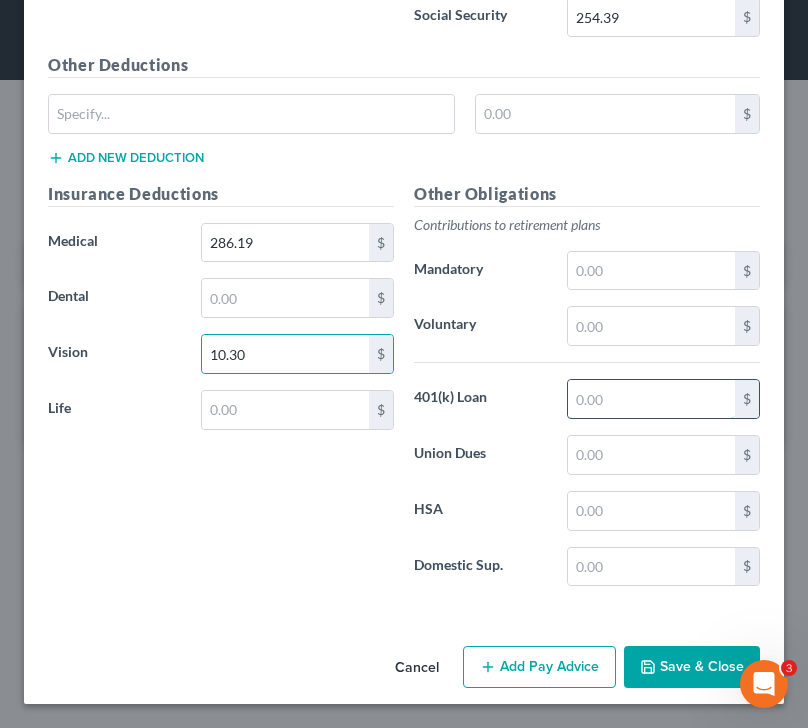 click at bounding box center [652, 399] 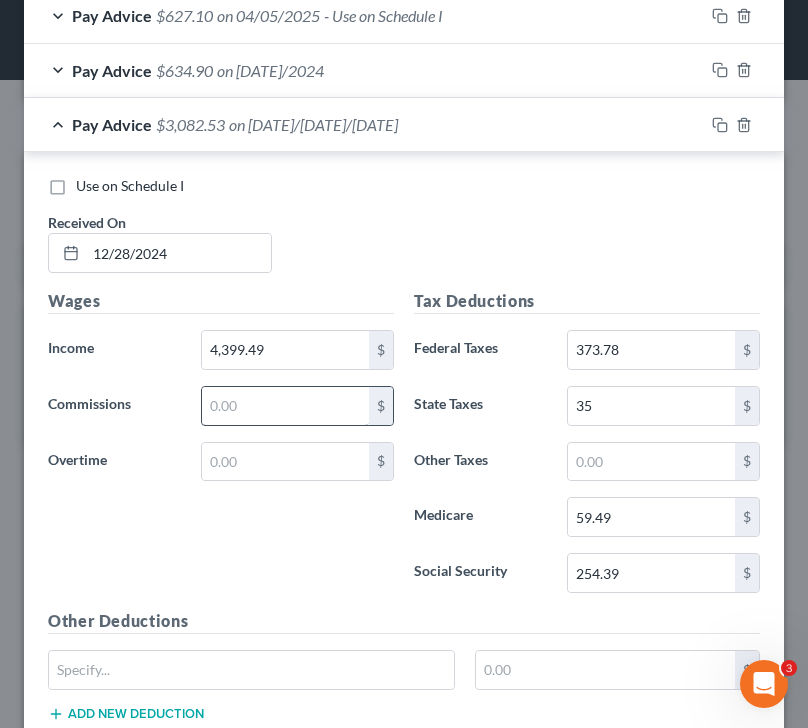 scroll, scrollTop: 777, scrollLeft: 0, axis: vertical 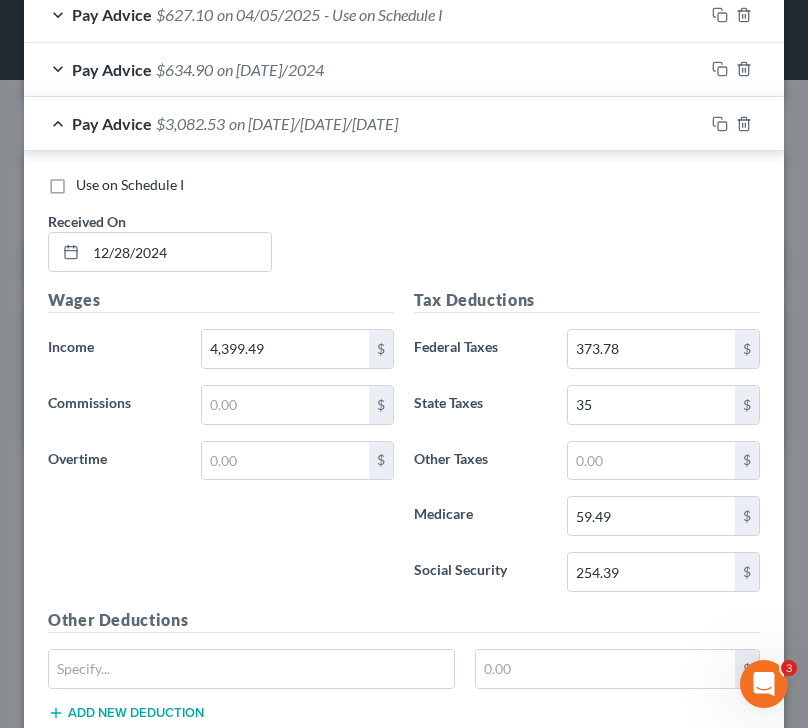 type on "297.81" 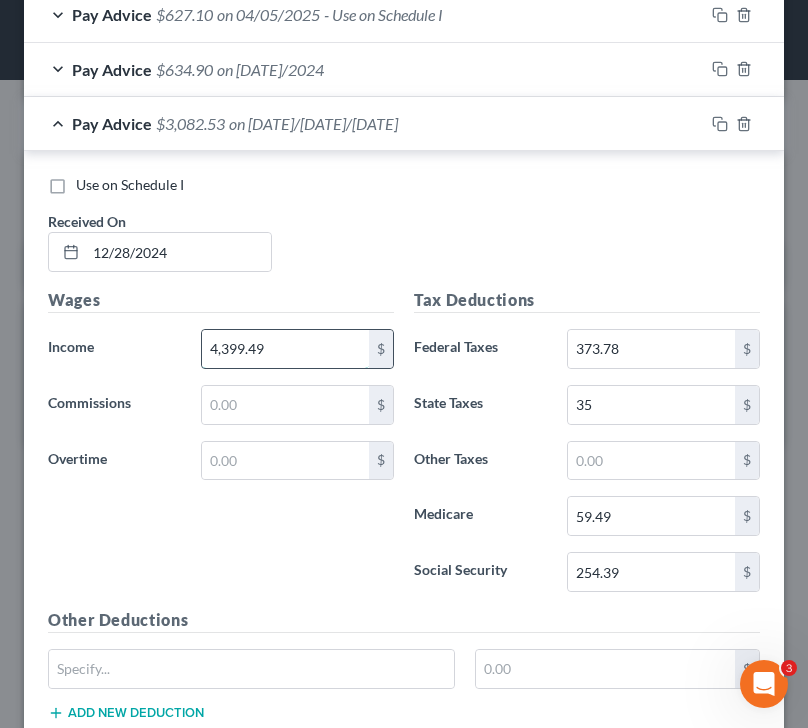 click on "4,399.49" at bounding box center (286, 349) 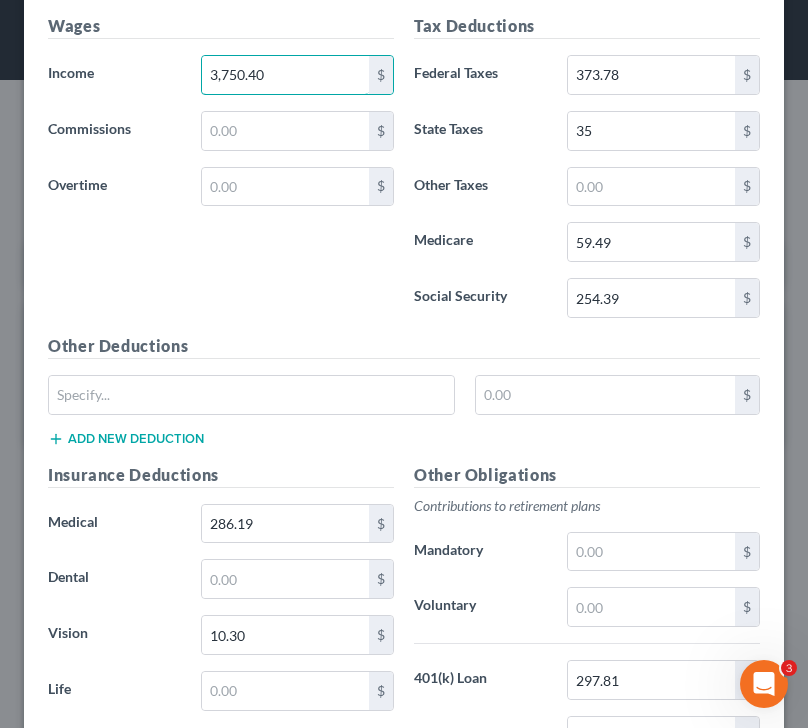 scroll, scrollTop: 1053, scrollLeft: 0, axis: vertical 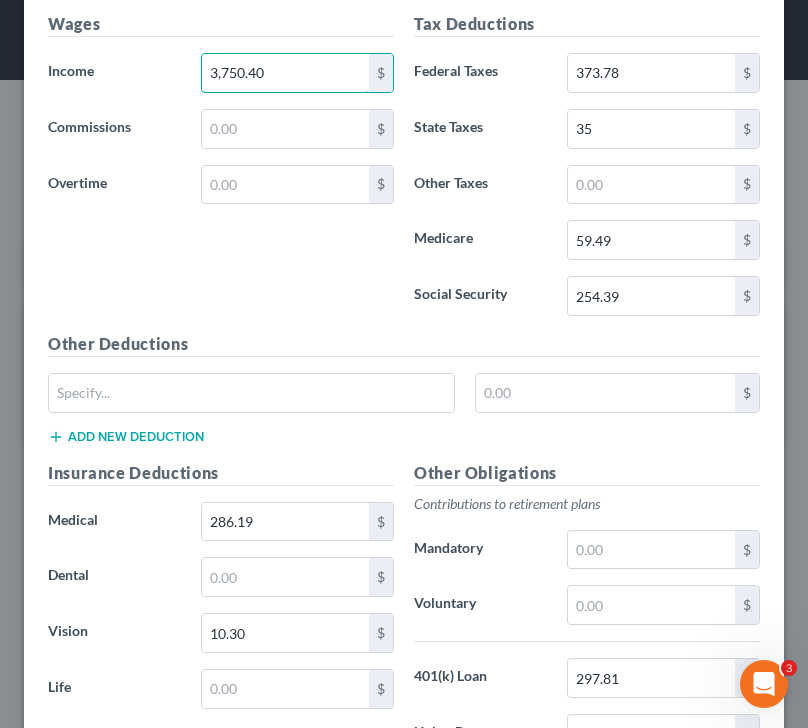 type on "3,750.40" 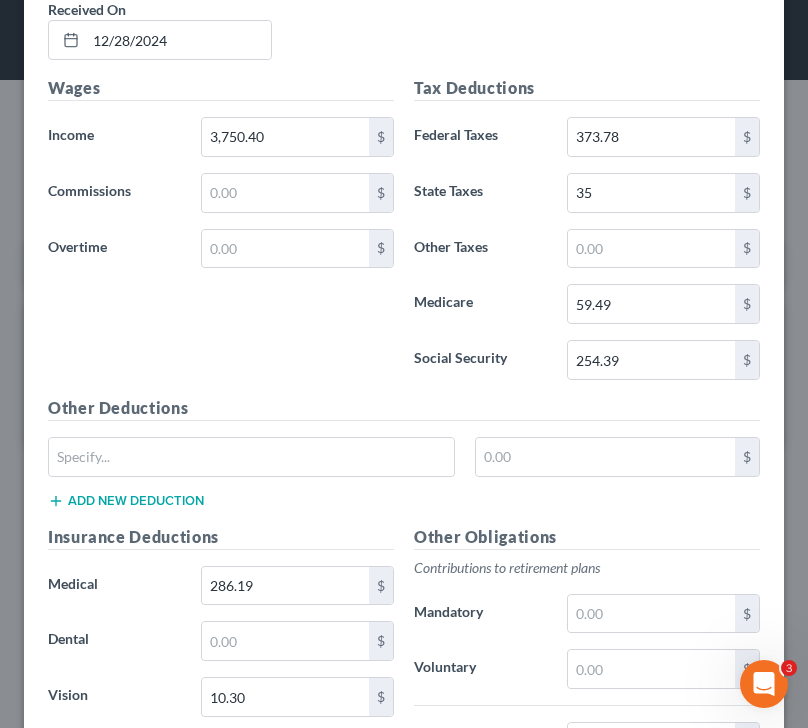 scroll, scrollTop: 993, scrollLeft: 0, axis: vertical 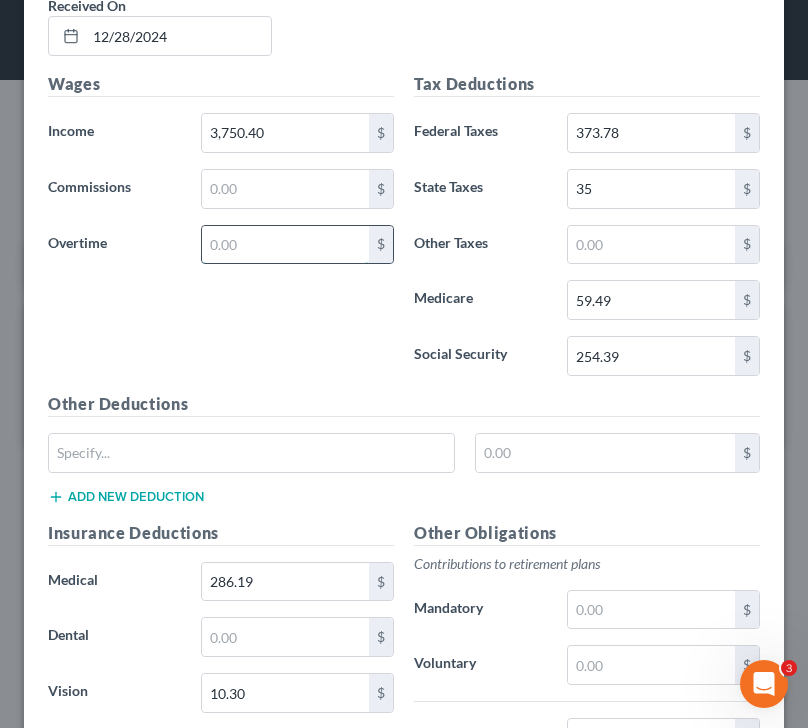 click at bounding box center [286, 245] 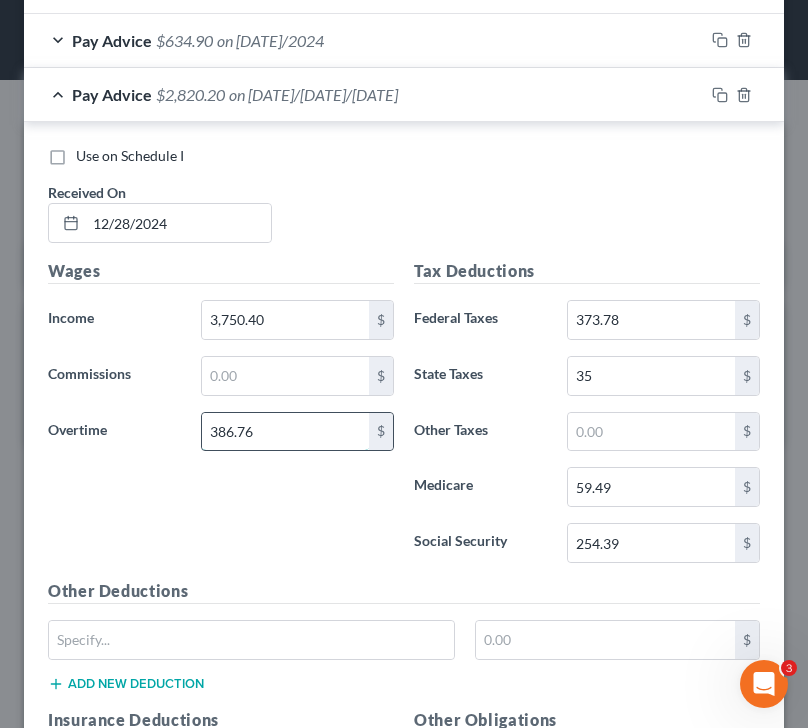 scroll, scrollTop: 800, scrollLeft: 0, axis: vertical 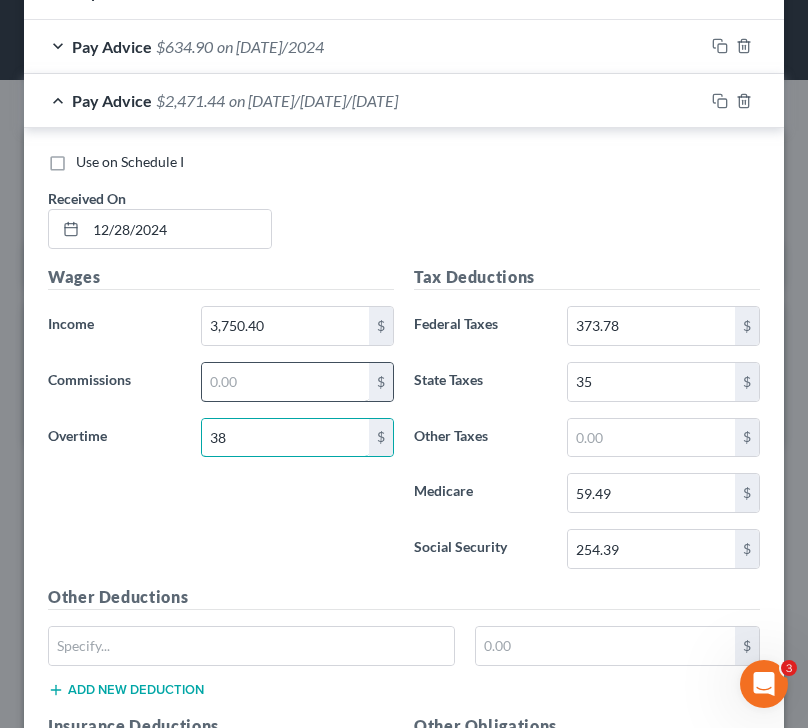 type on "3" 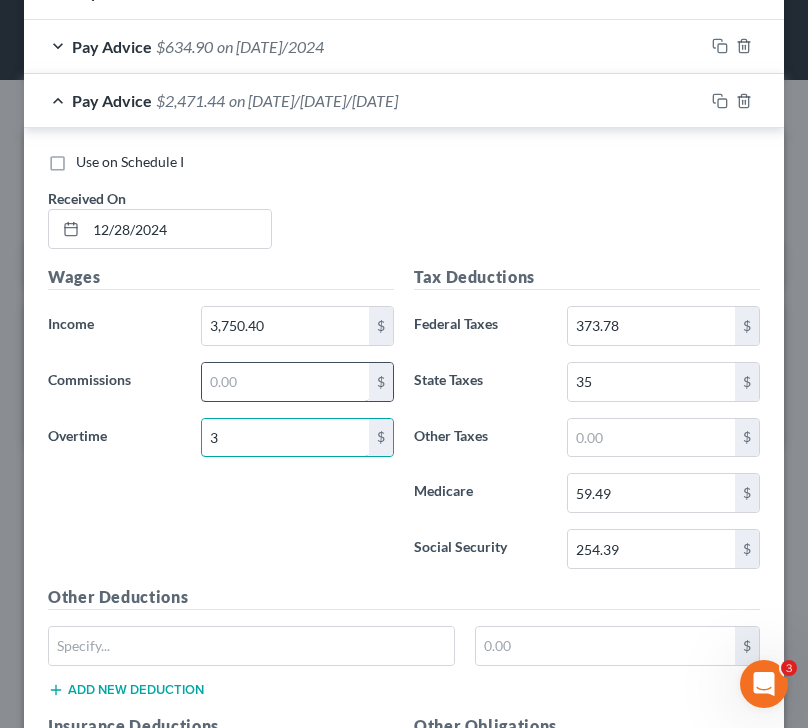 type 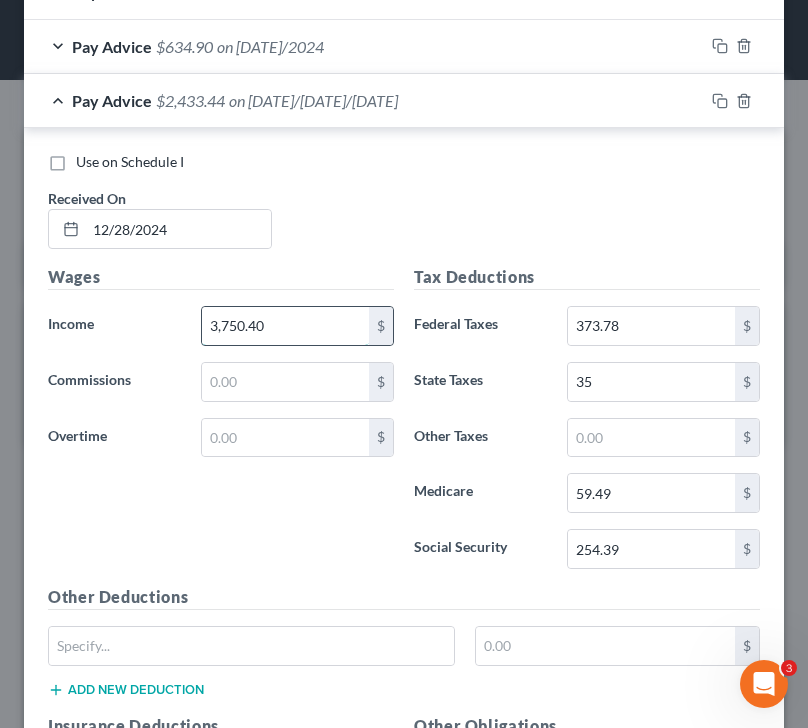 drag, startPoint x: 286, startPoint y: 316, endPoint x: 295, endPoint y: 324, distance: 12.0415945 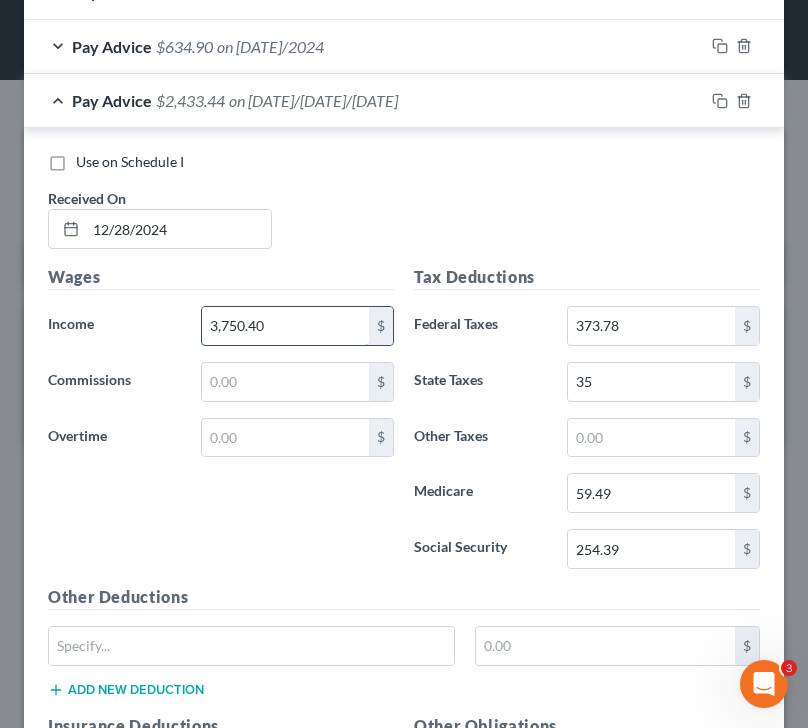 click on "3,750.40" at bounding box center [286, 326] 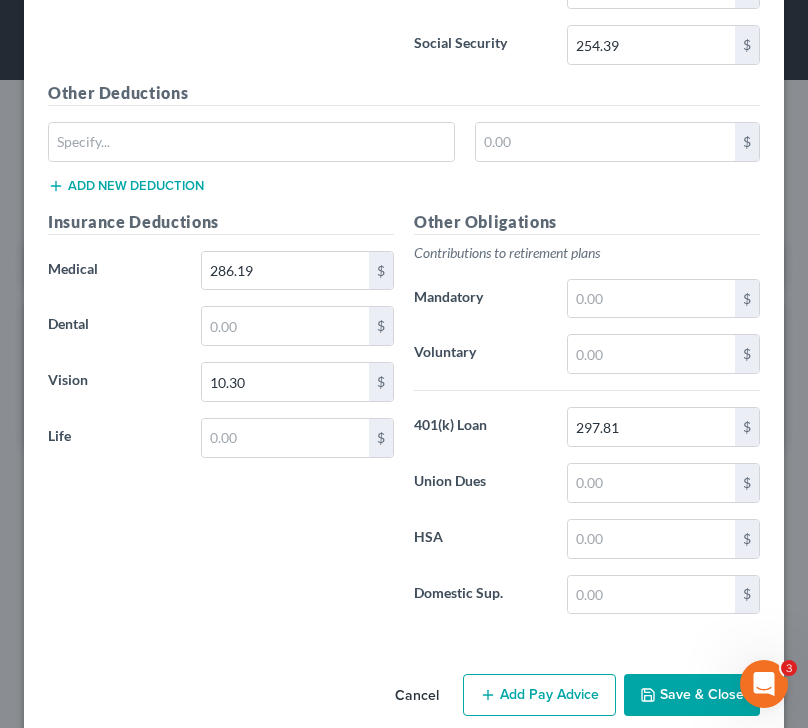 scroll, scrollTop: 1318, scrollLeft: 0, axis: vertical 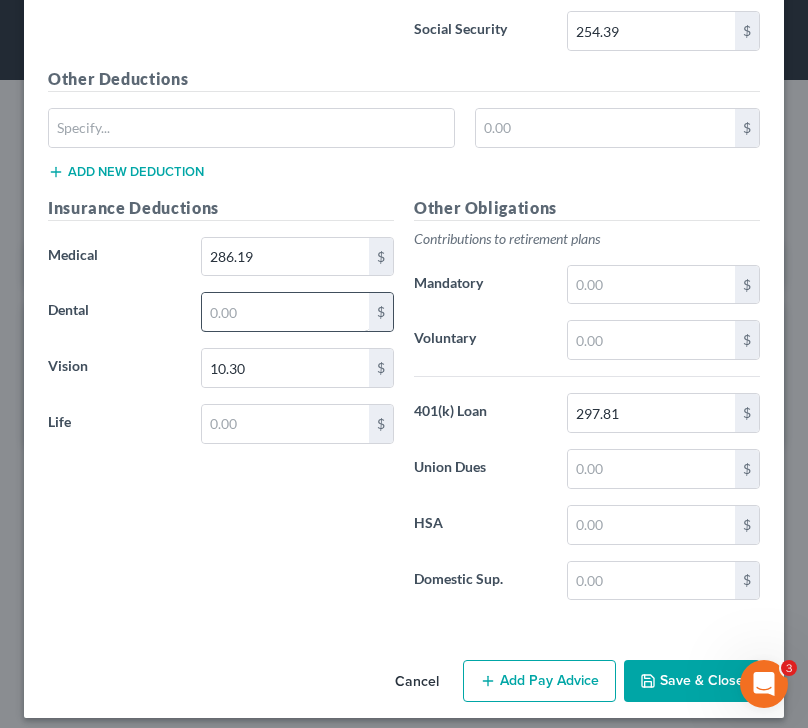 type on "4,399.49" 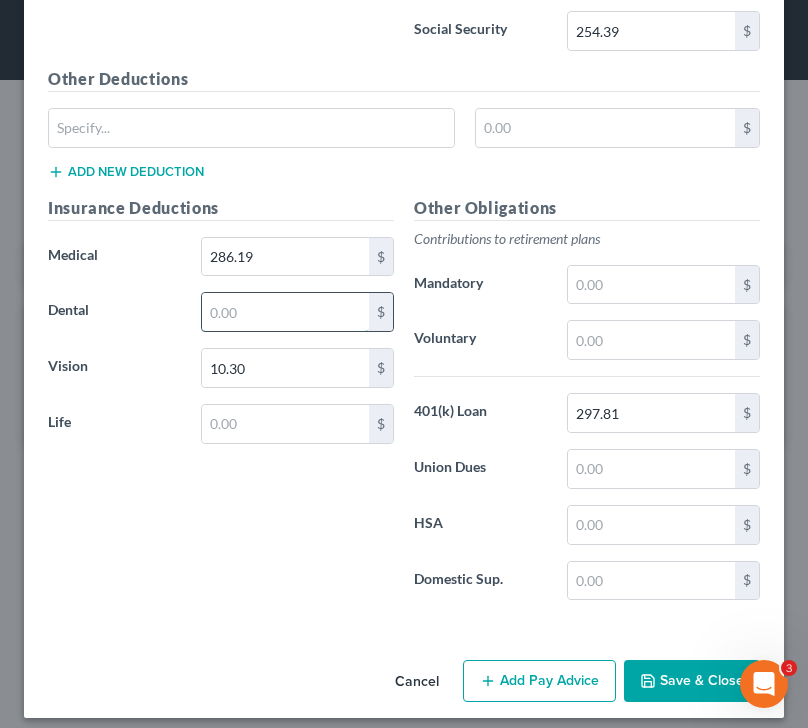 click at bounding box center (286, 312) 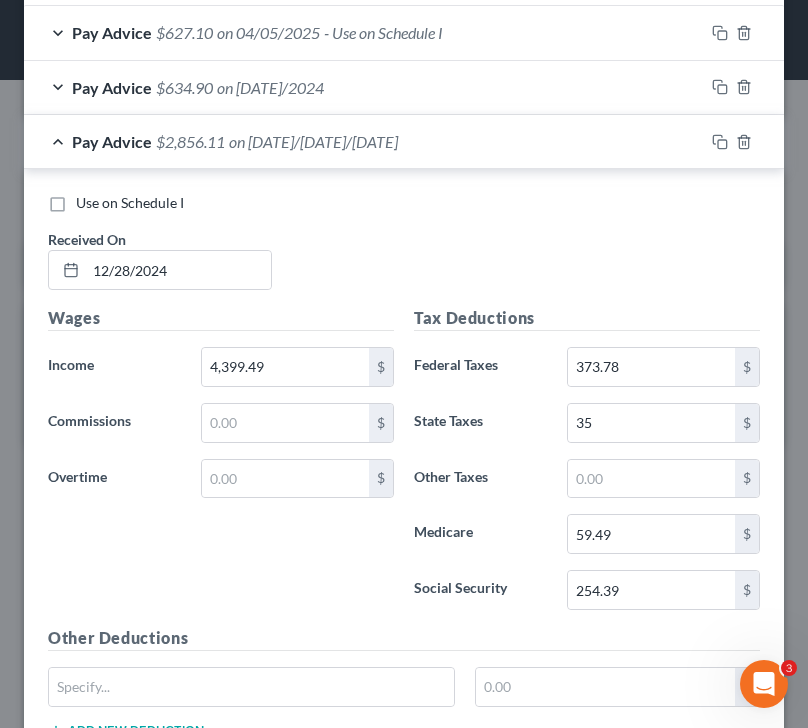 scroll, scrollTop: 752, scrollLeft: 0, axis: vertical 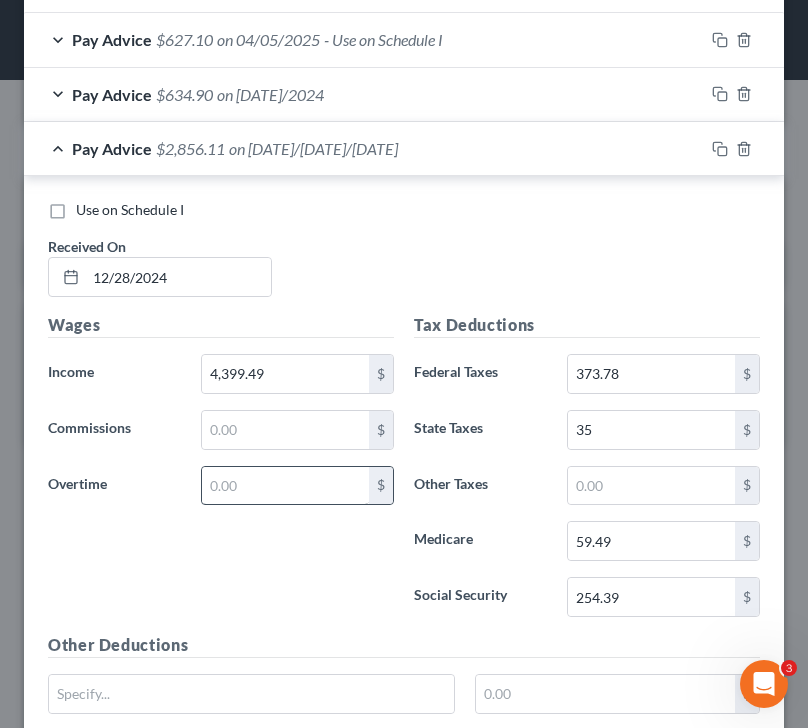 type on "226.42" 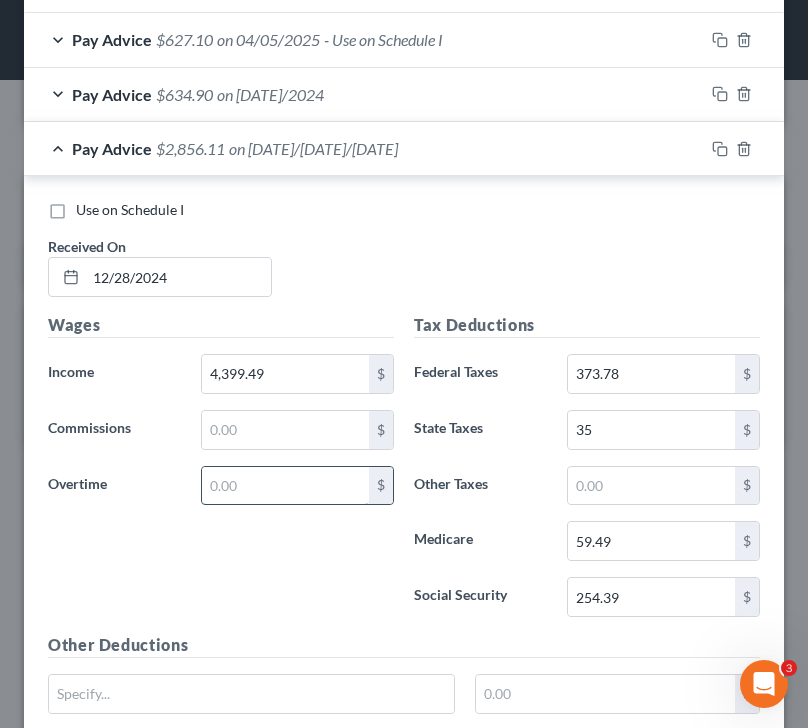 click at bounding box center (286, 486) 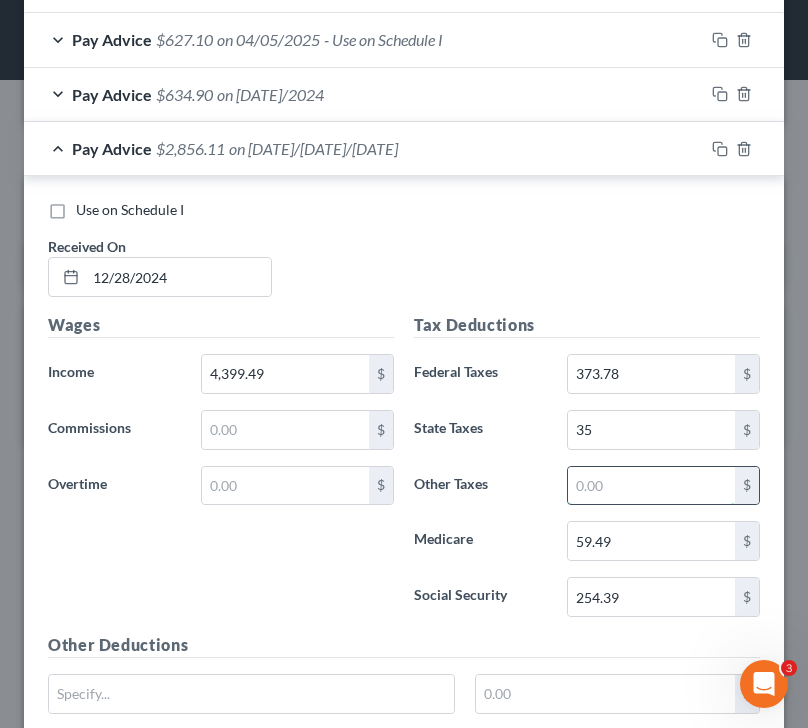 click at bounding box center [652, 486] 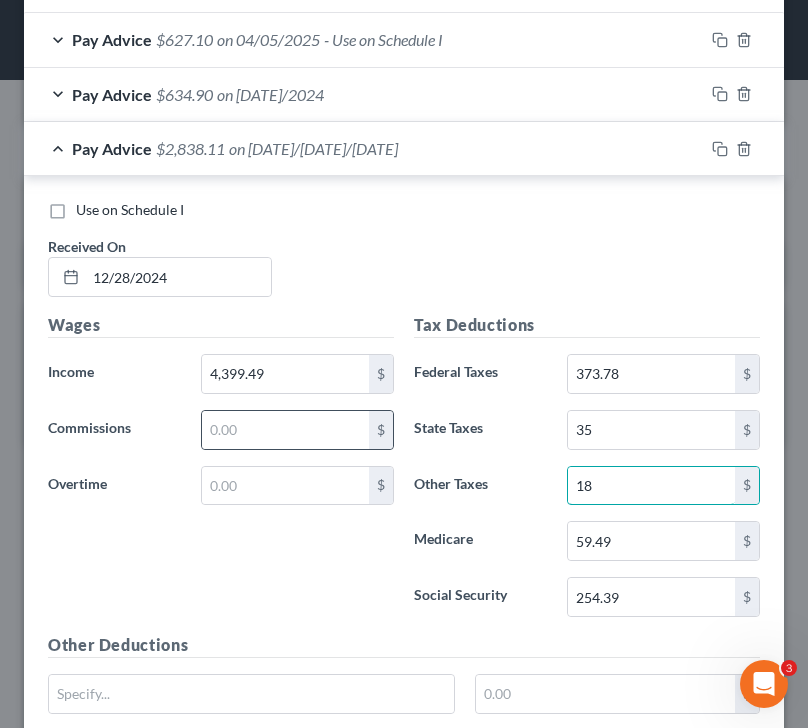type on "1" 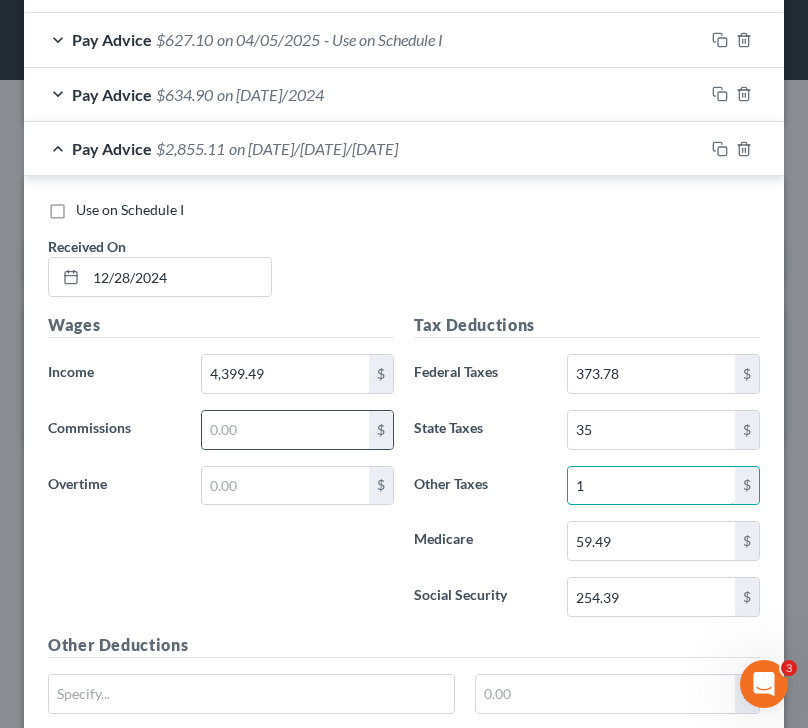 type 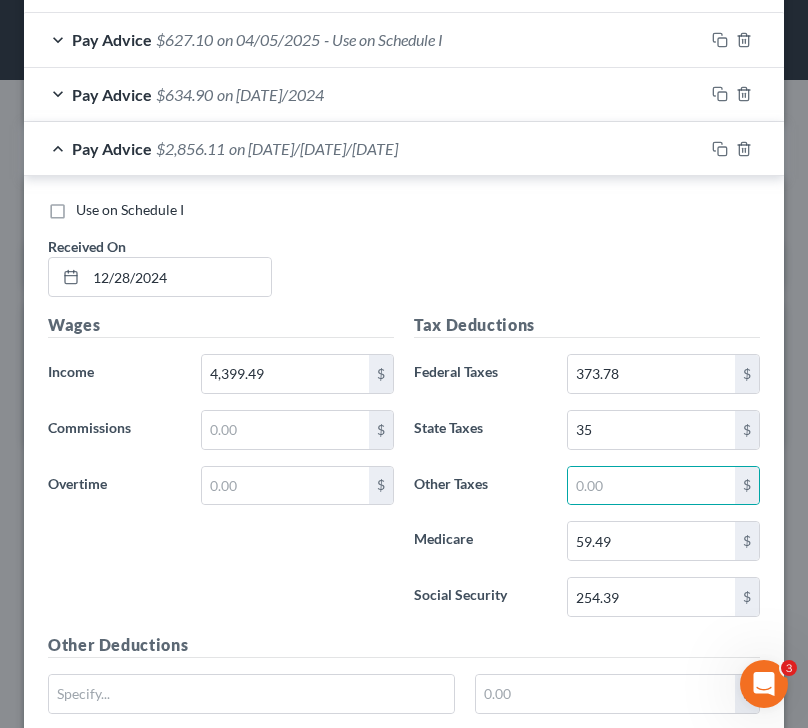 click on "Use on Schedule I
Received On
*
12/28/2024" at bounding box center (404, 256) 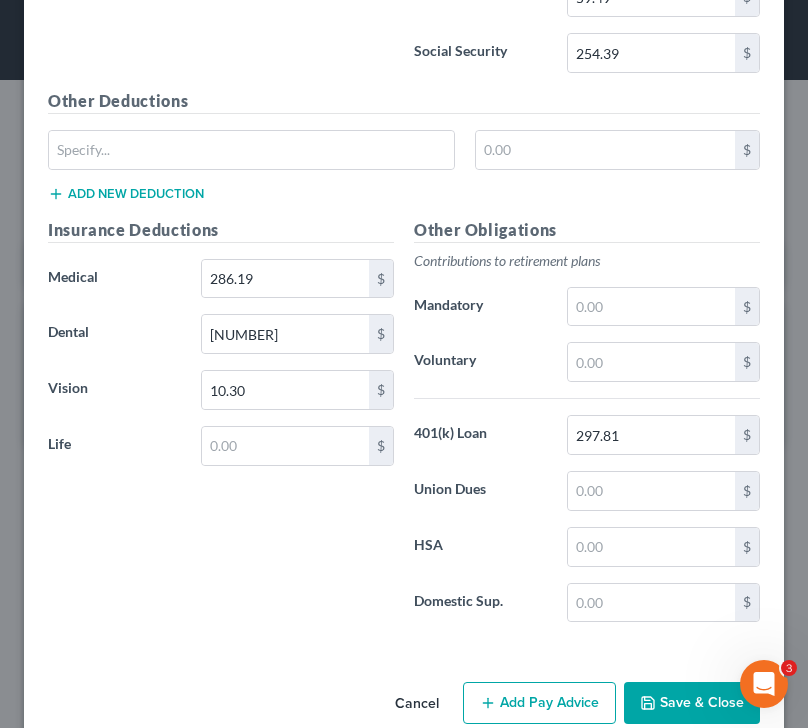 scroll, scrollTop: 1300, scrollLeft: 0, axis: vertical 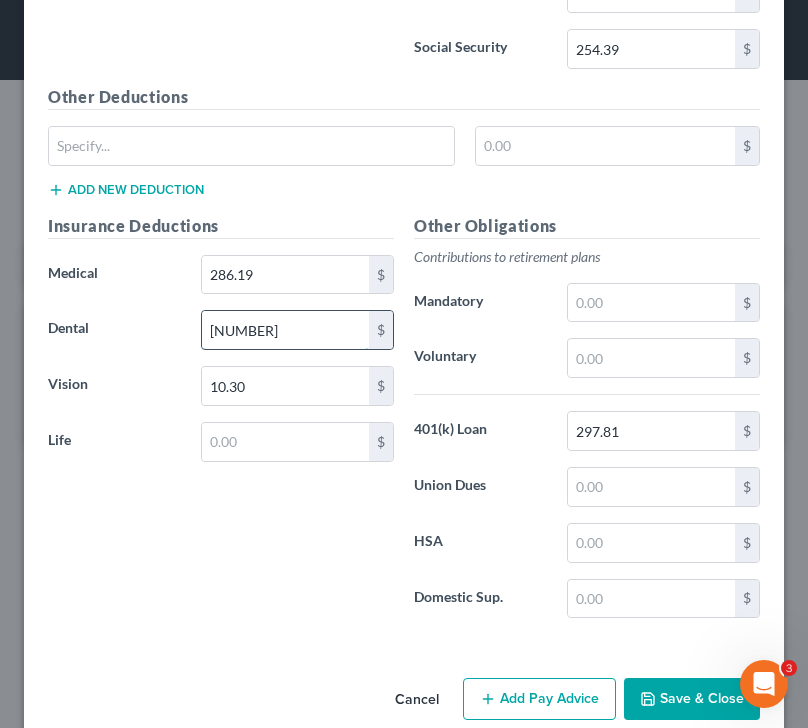 drag, startPoint x: 267, startPoint y: 327, endPoint x: 321, endPoint y: 325, distance: 54.037025 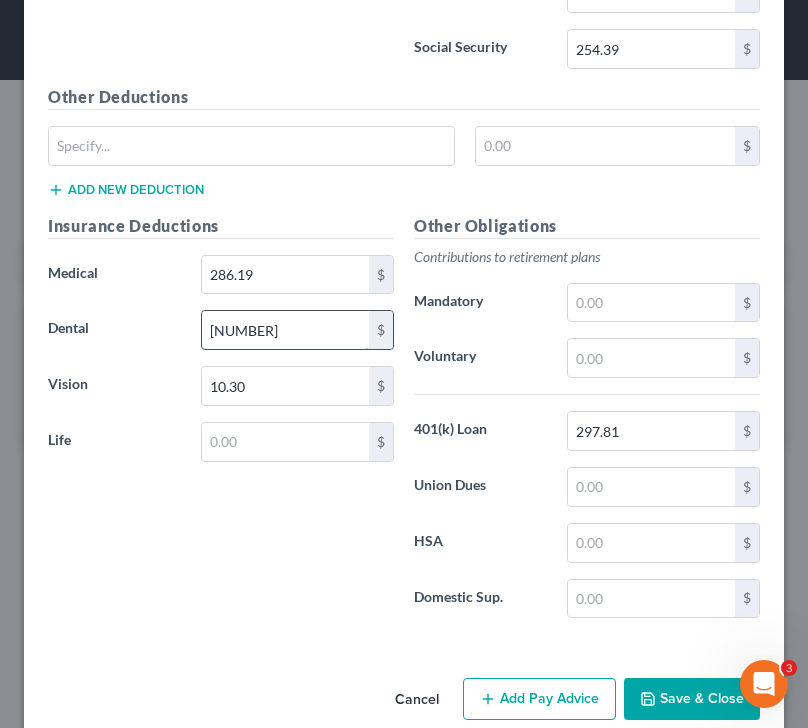 click on "226.42" at bounding box center (286, 330) 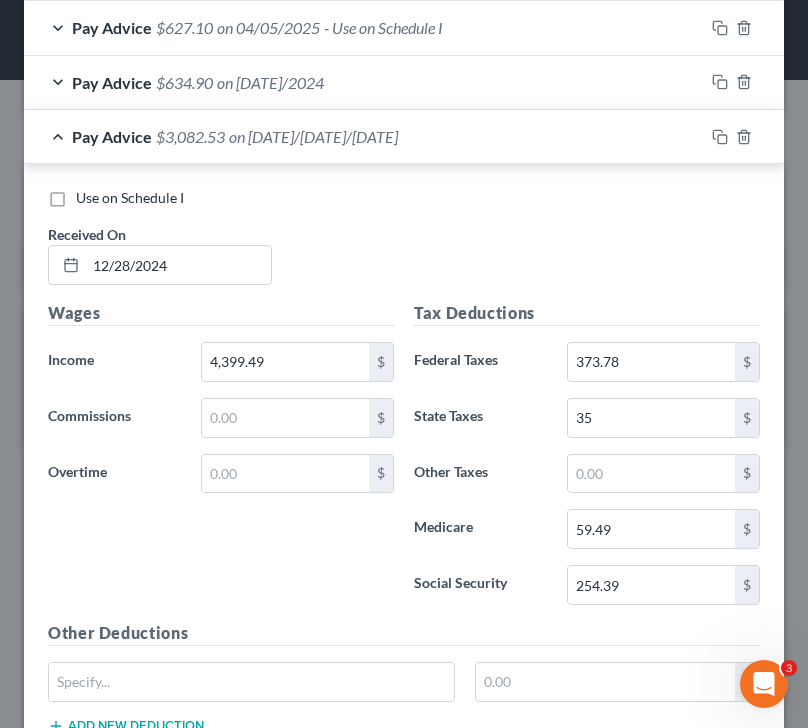 scroll, scrollTop: 768, scrollLeft: 0, axis: vertical 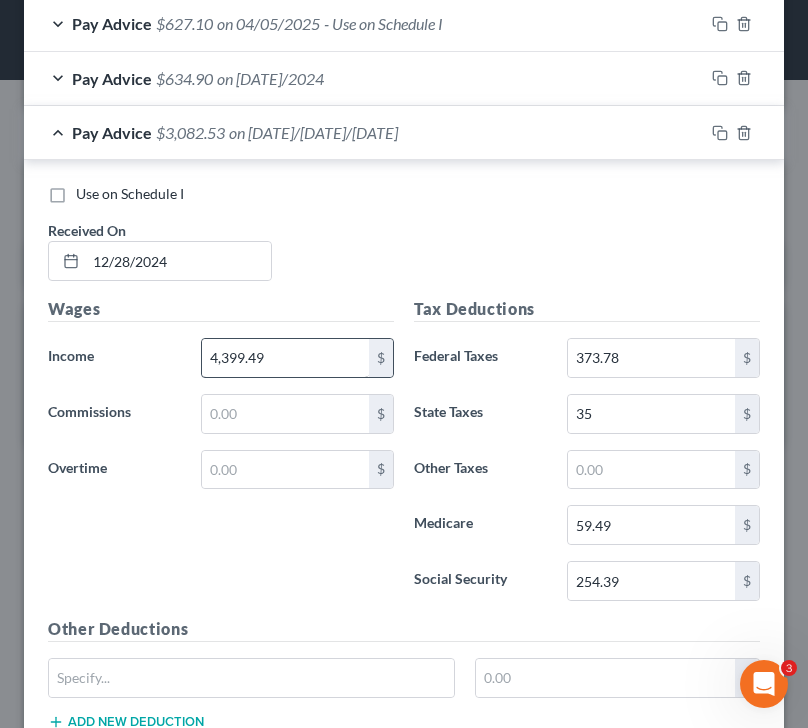 type 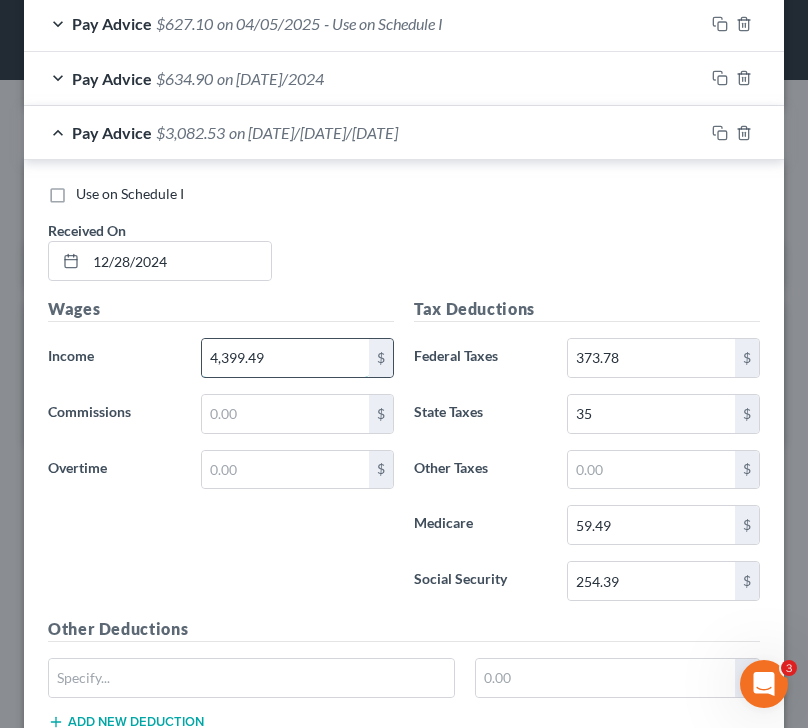 drag, startPoint x: 287, startPoint y: 355, endPoint x: 315, endPoint y: 359, distance: 28.284271 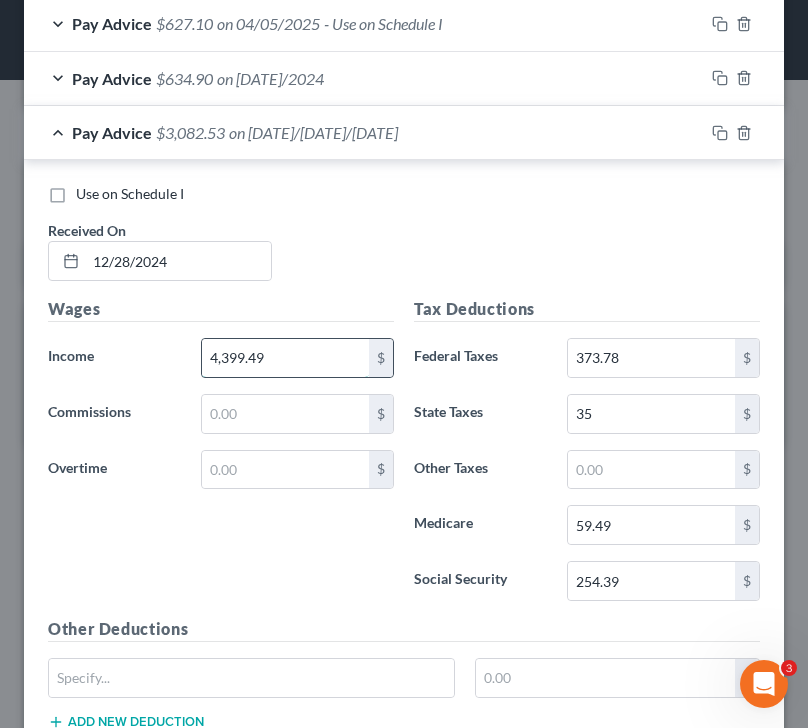 click on "4,399.49" at bounding box center [286, 358] 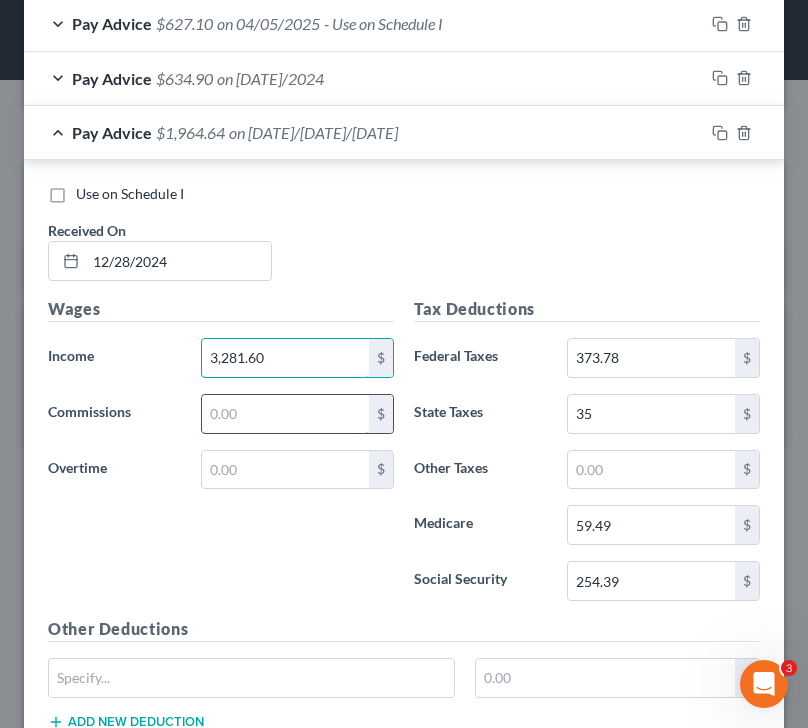 type on "3,281.60" 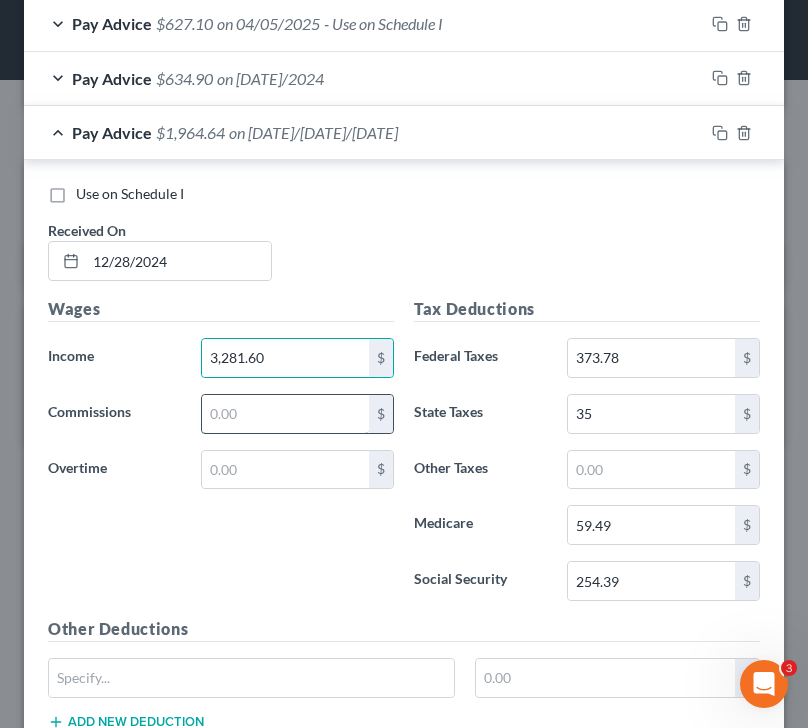 click at bounding box center [286, 414] 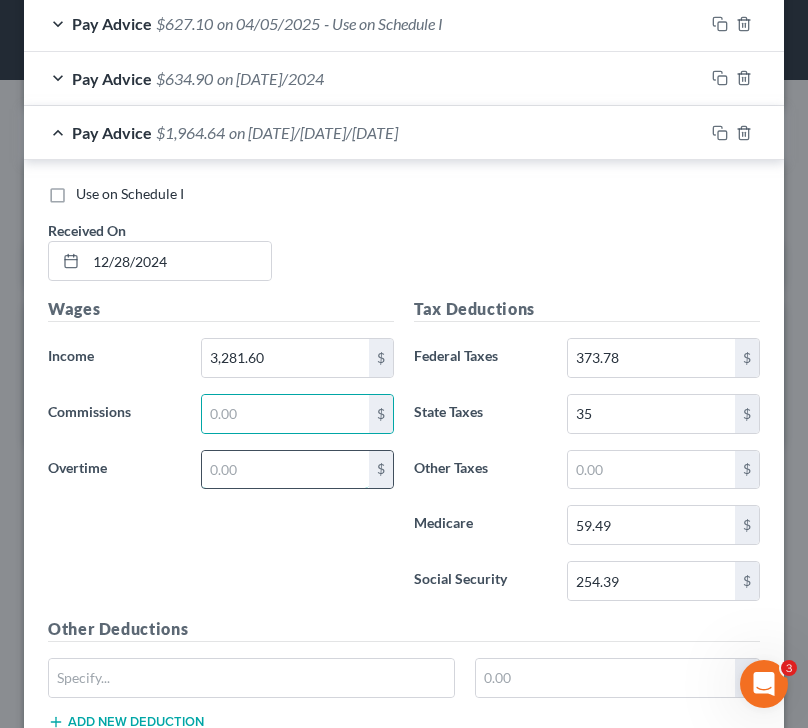 click at bounding box center [286, 470] 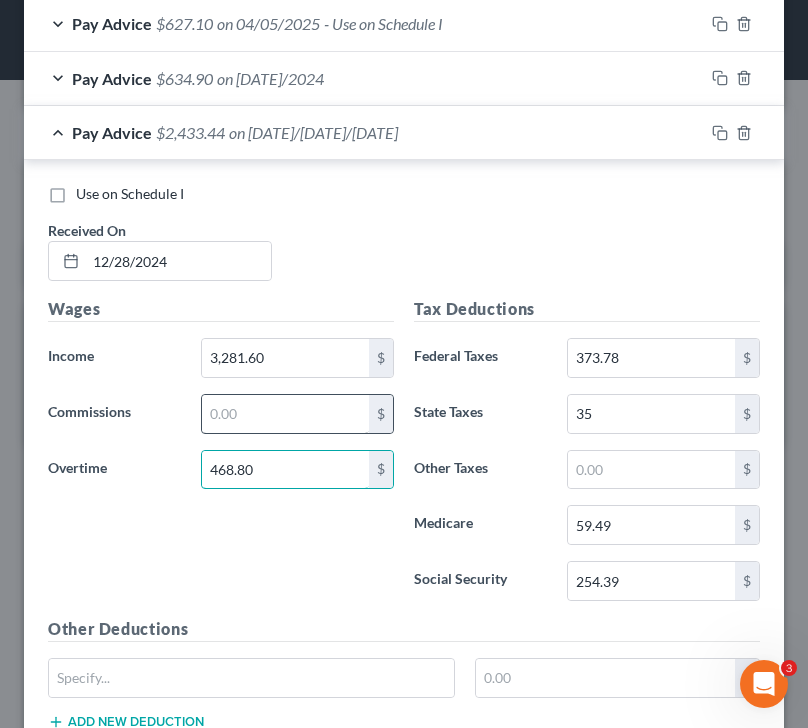 type on "468.80" 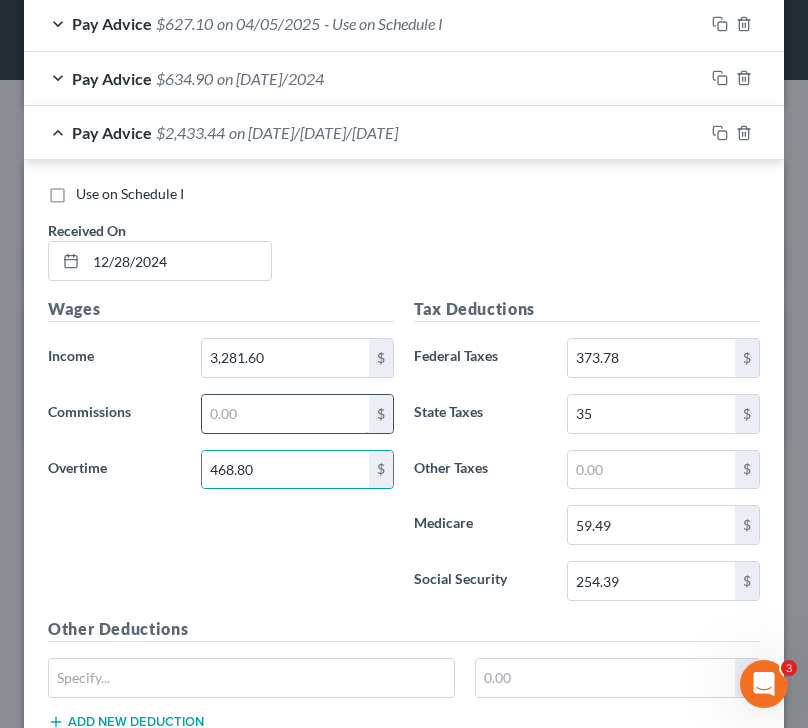 click at bounding box center (286, 414) 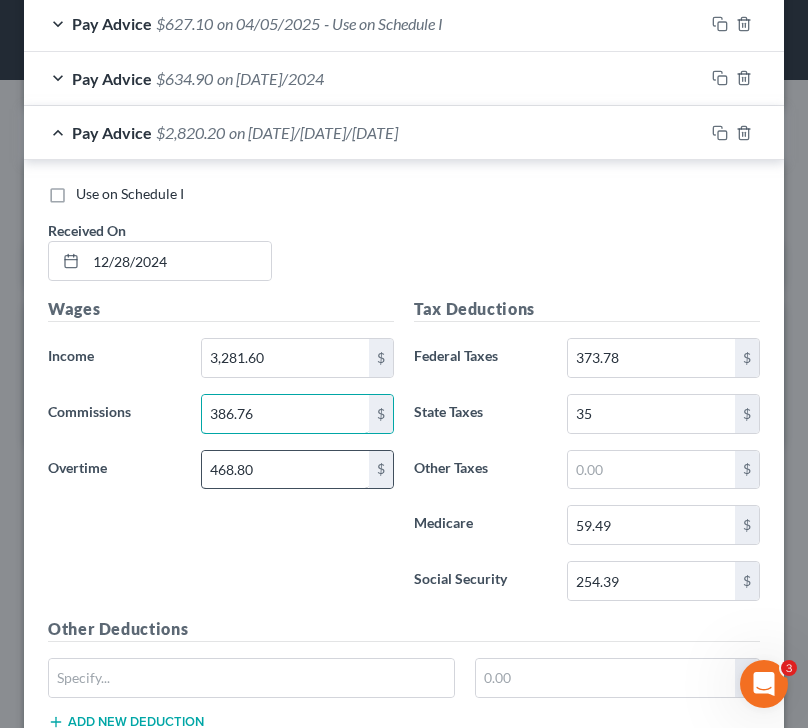 type on "386.76" 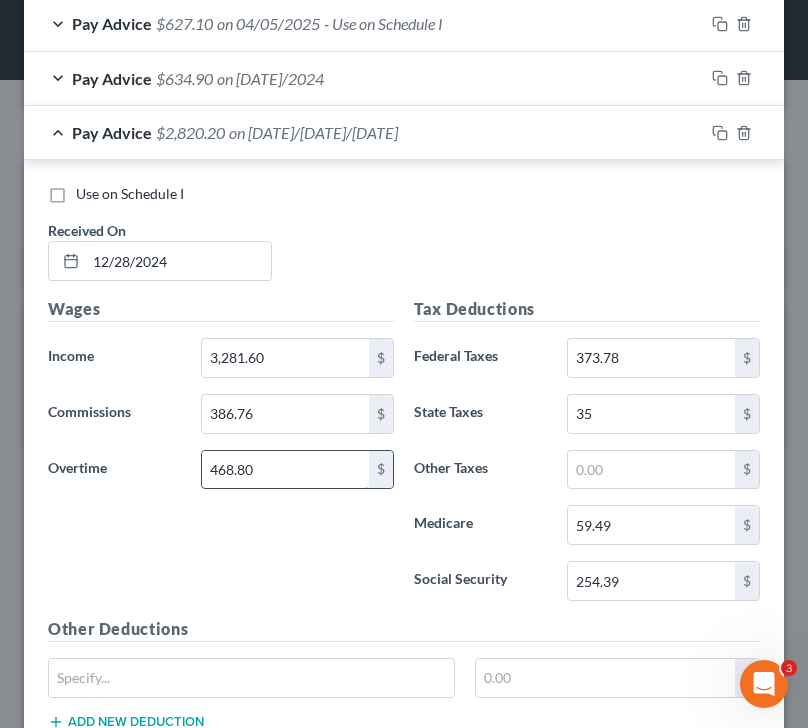 drag, startPoint x: 309, startPoint y: 465, endPoint x: 289, endPoint y: 476, distance: 22.825424 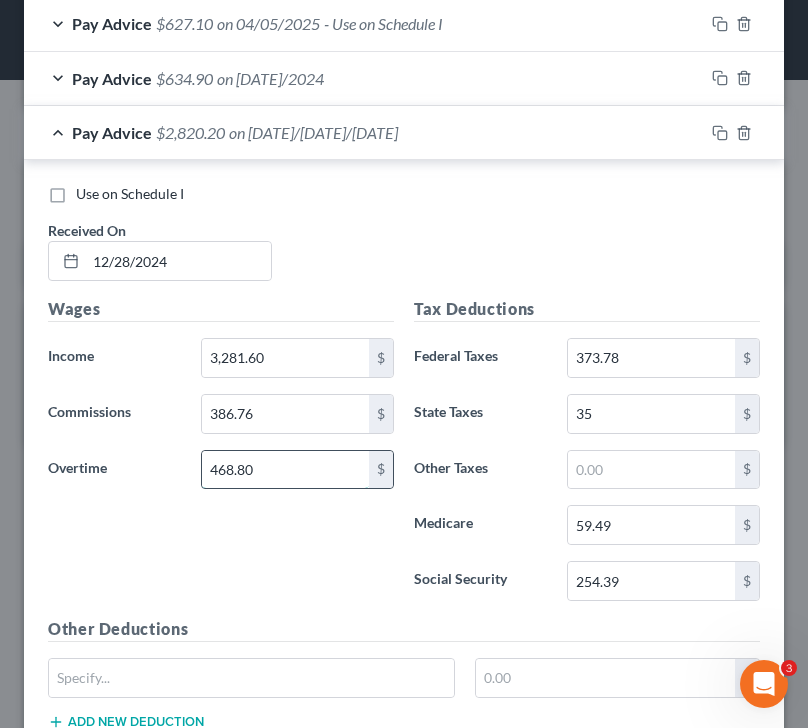 click on "468.80" at bounding box center [286, 470] 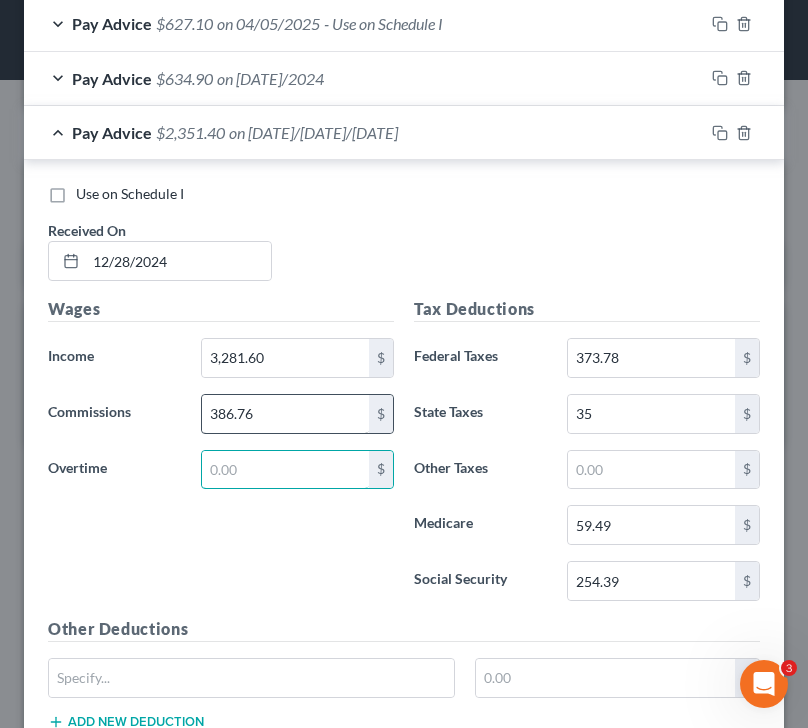 type 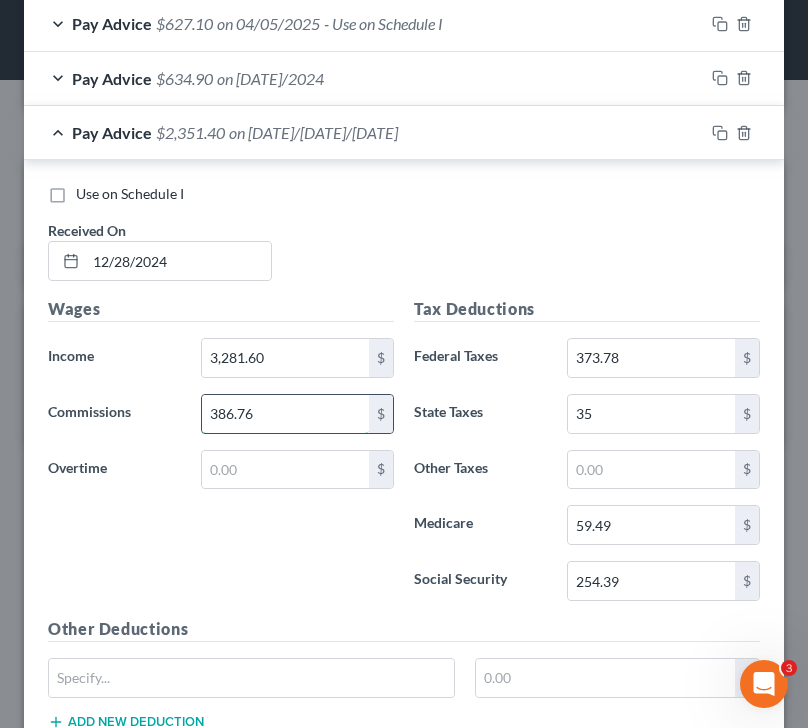 drag, startPoint x: 284, startPoint y: 417, endPoint x: 295, endPoint y: 406, distance: 15.556349 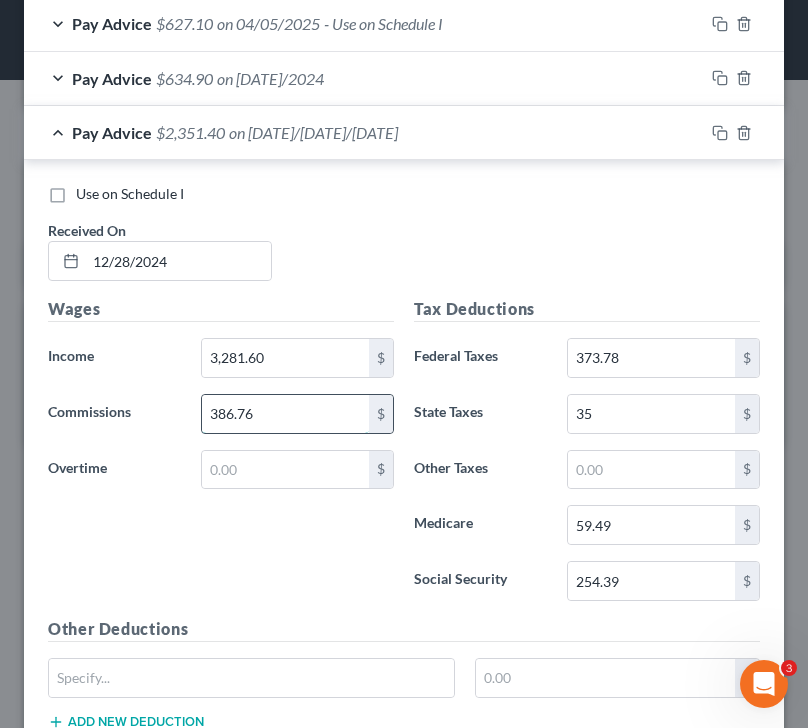 click on "386.76" at bounding box center [286, 414] 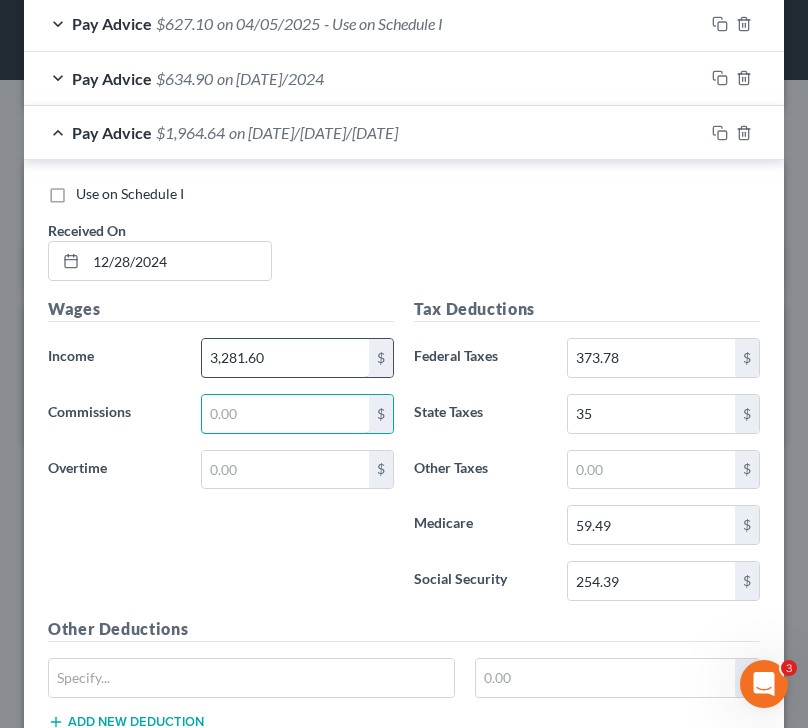 type 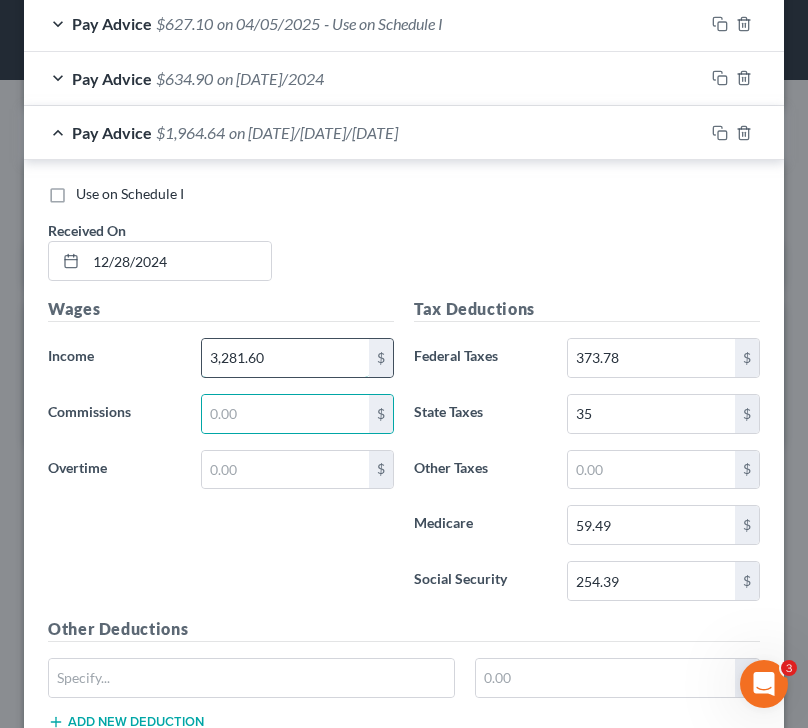 click on "3,281.60" at bounding box center [286, 358] 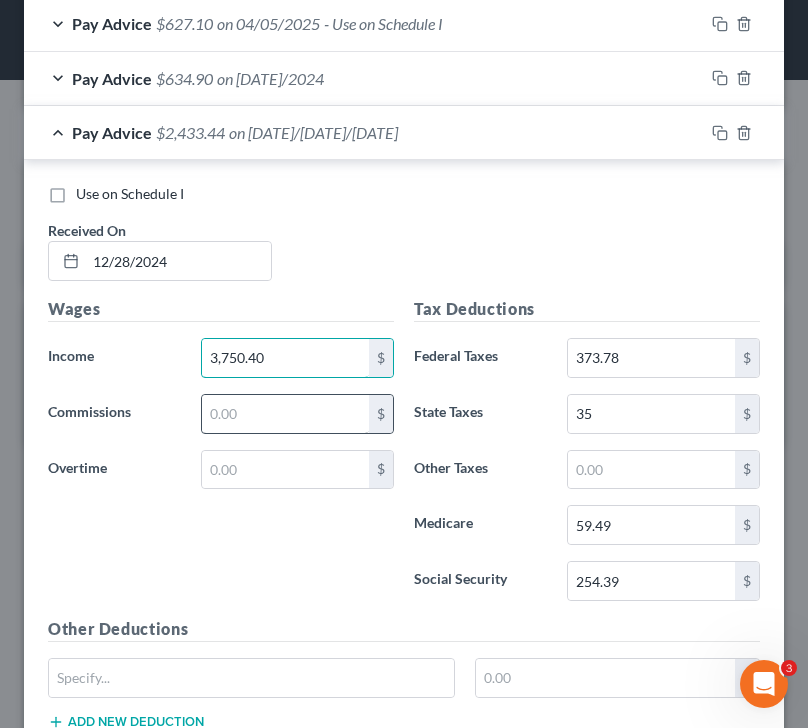 type on "3,750.40" 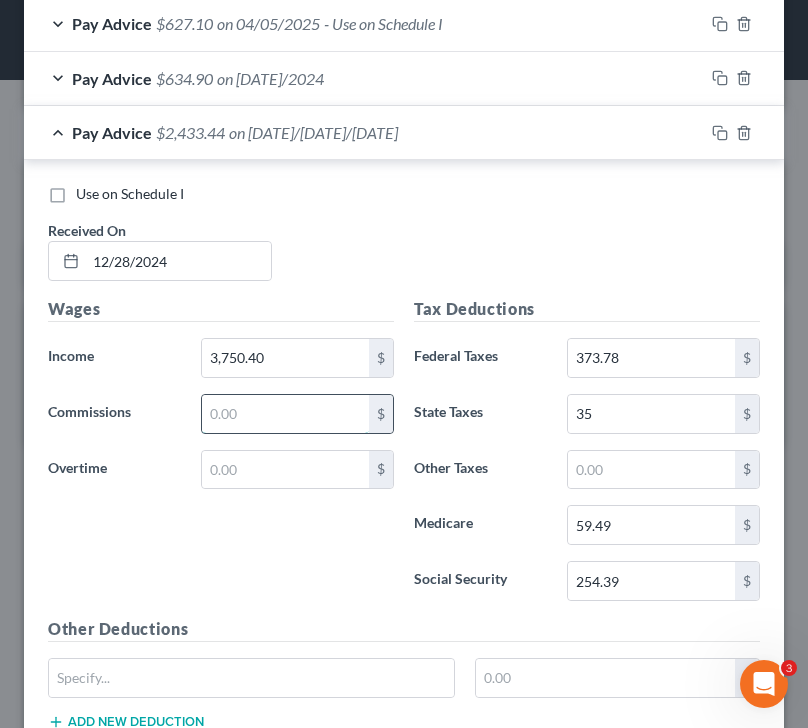 click at bounding box center [286, 414] 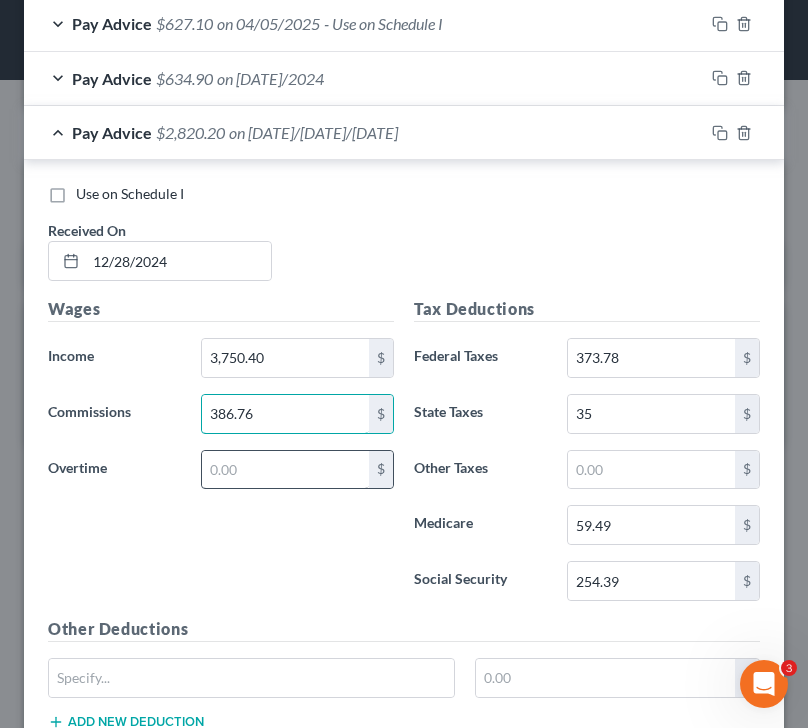 type on "386.76" 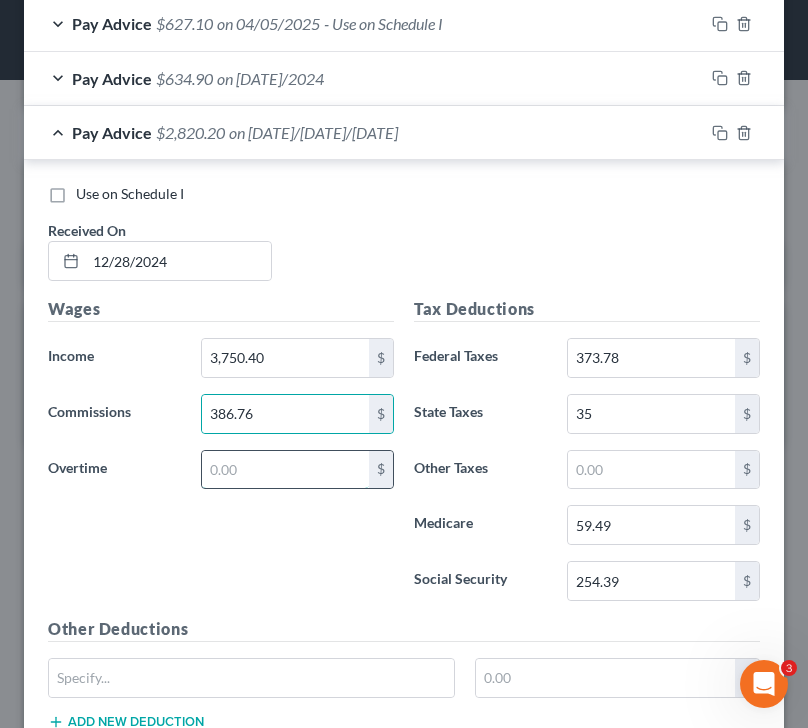 click at bounding box center (286, 470) 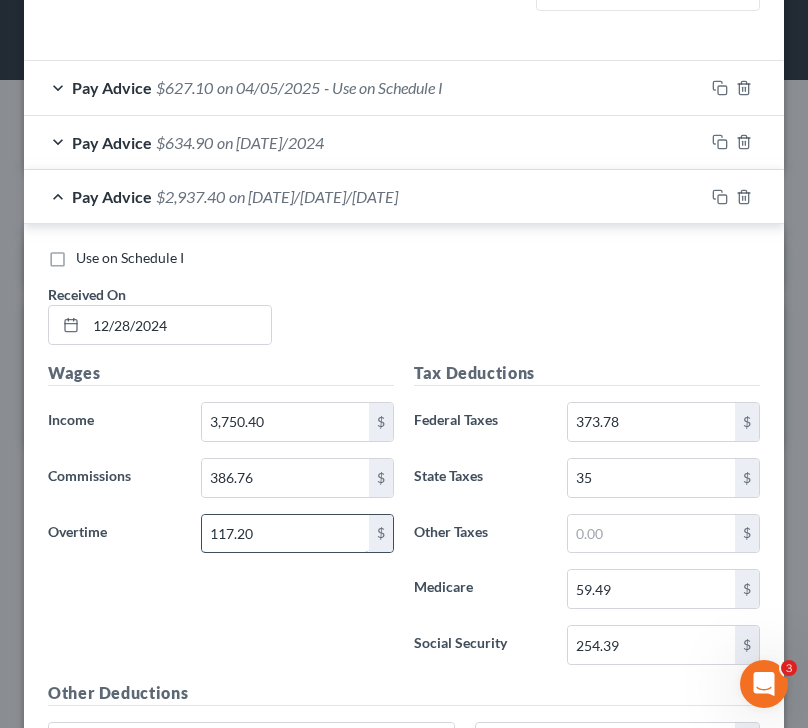scroll, scrollTop: 706, scrollLeft: 0, axis: vertical 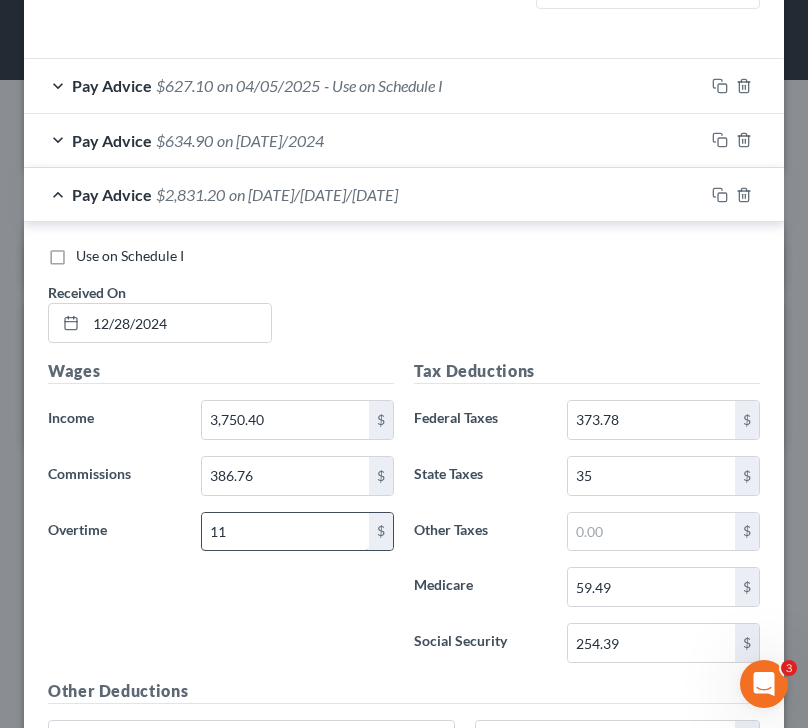 type on "1" 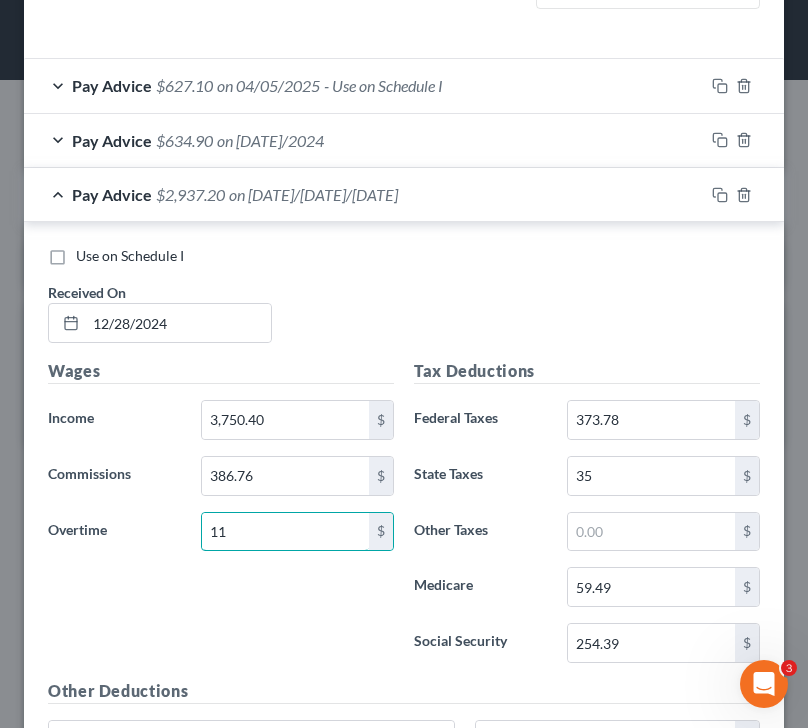 type on "1" 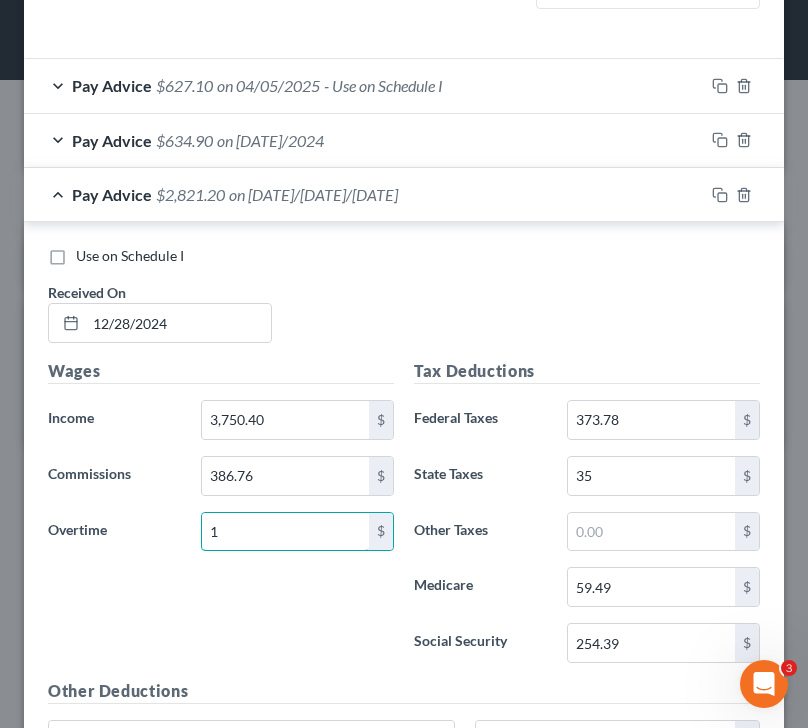 type 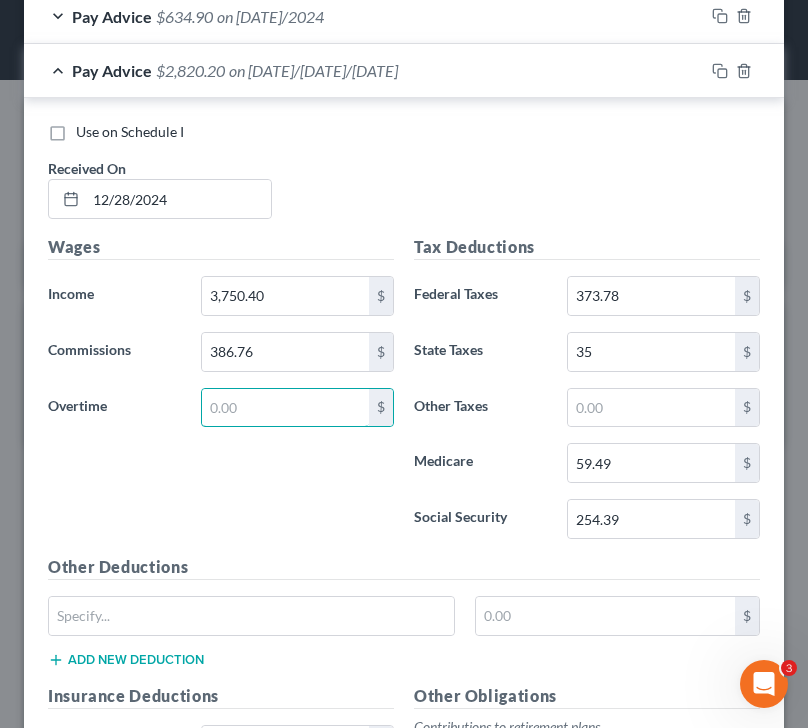 scroll, scrollTop: 872, scrollLeft: 0, axis: vertical 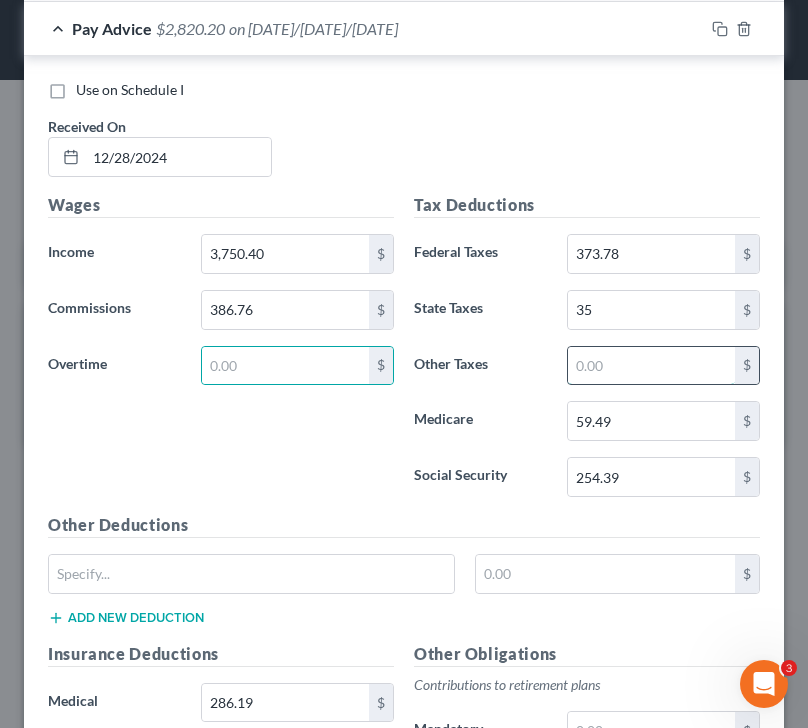 click at bounding box center [652, 366] 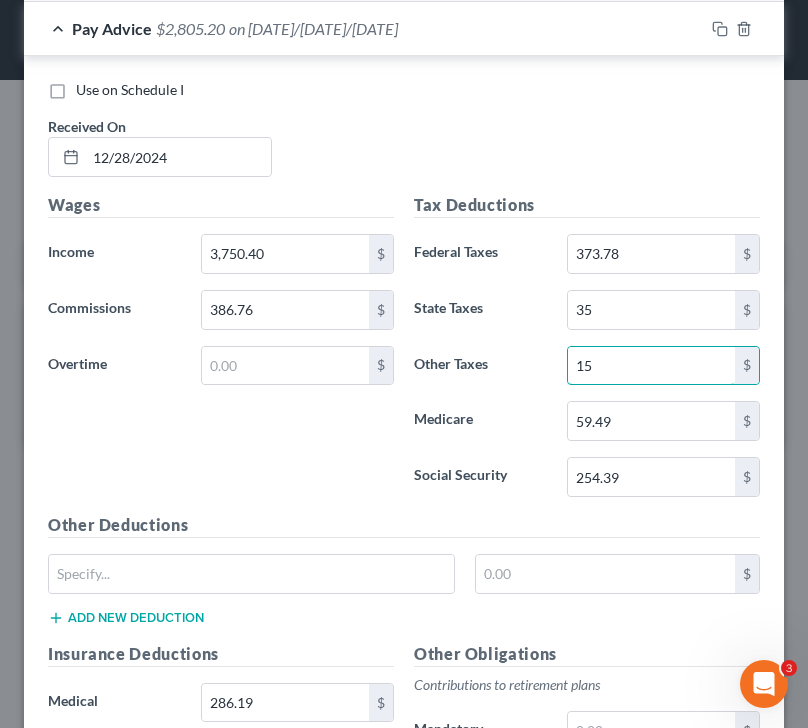 type on "1" 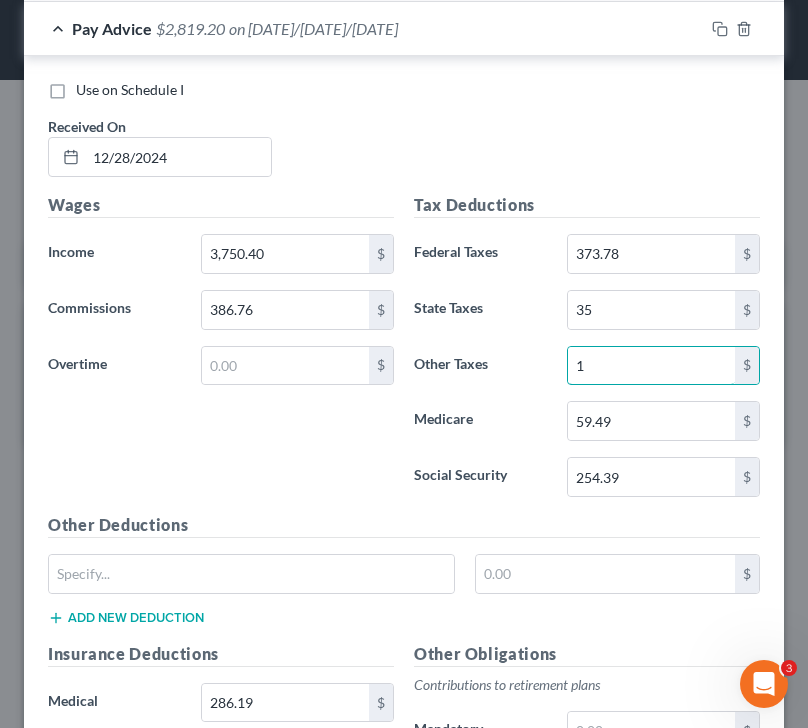type 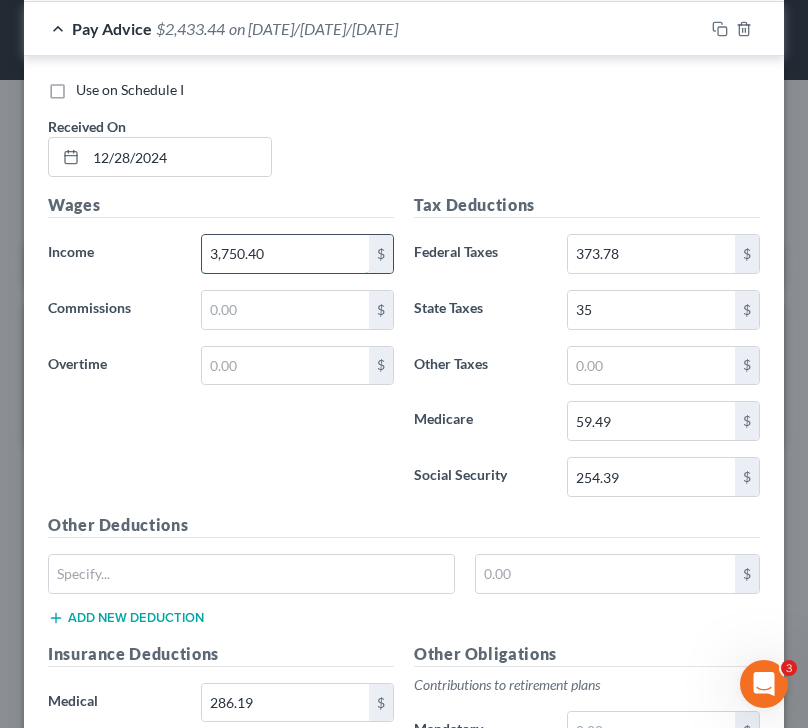 click on "3,750.40" at bounding box center [286, 254] 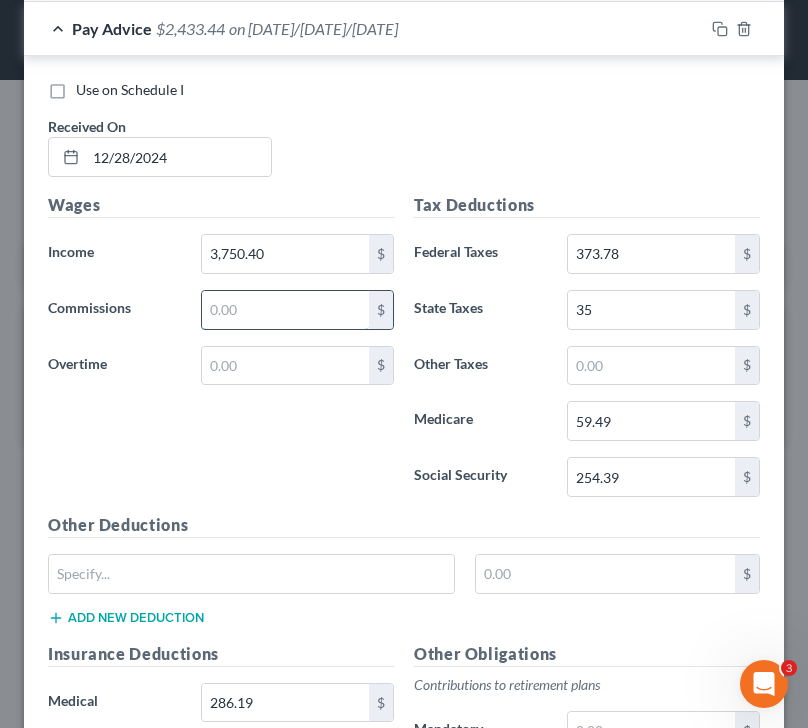 click at bounding box center (286, 310) 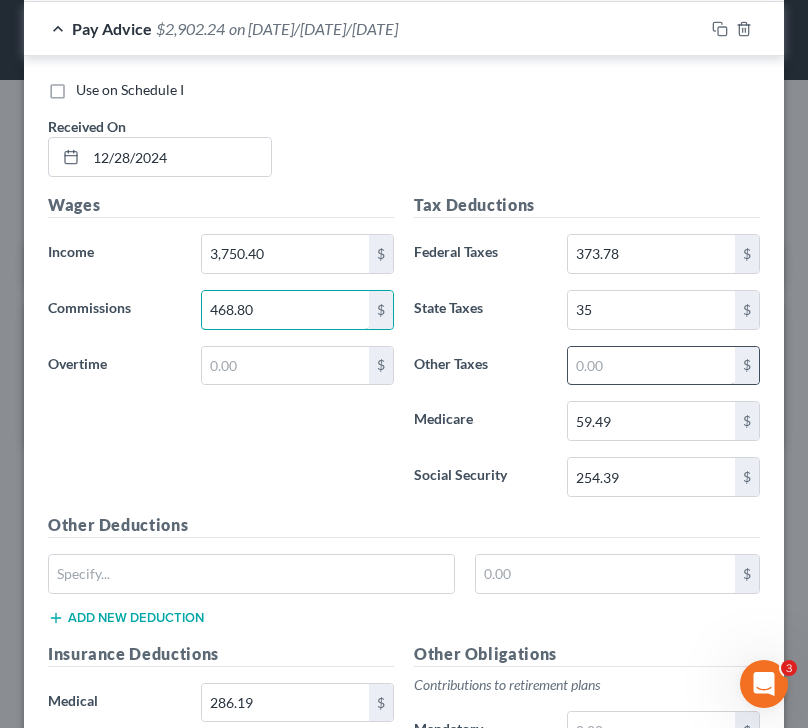 type on "468.80" 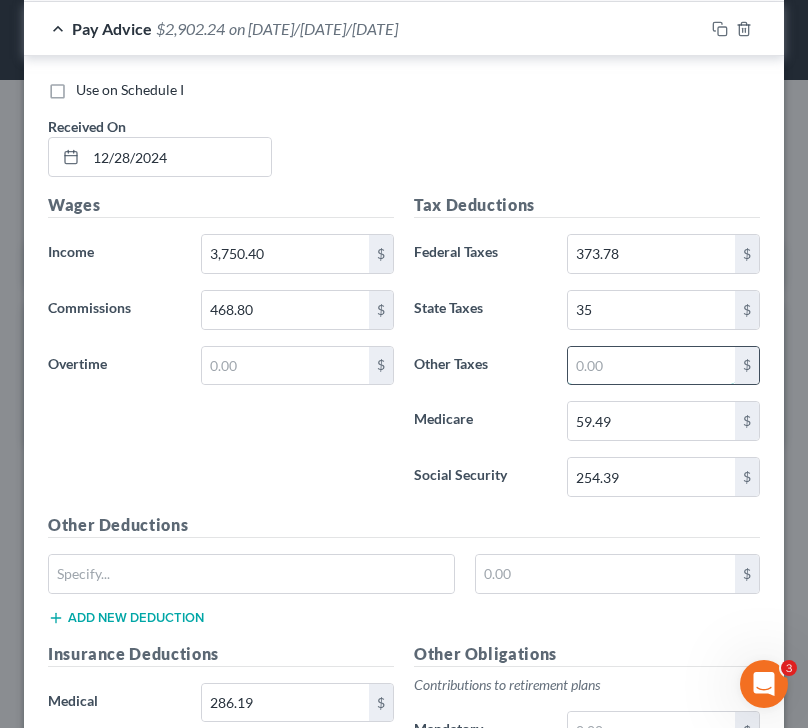 click at bounding box center [652, 366] 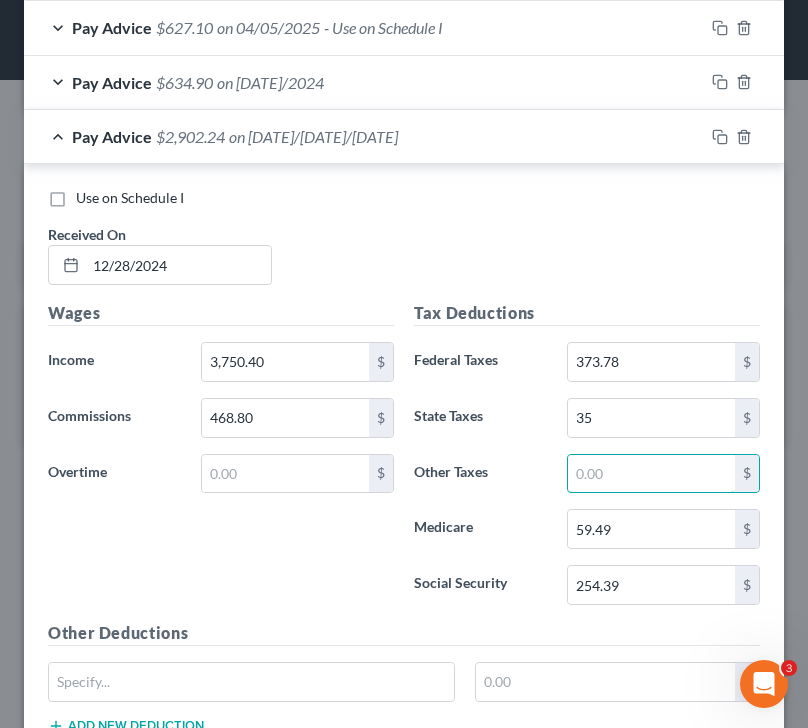 scroll, scrollTop: 755, scrollLeft: 0, axis: vertical 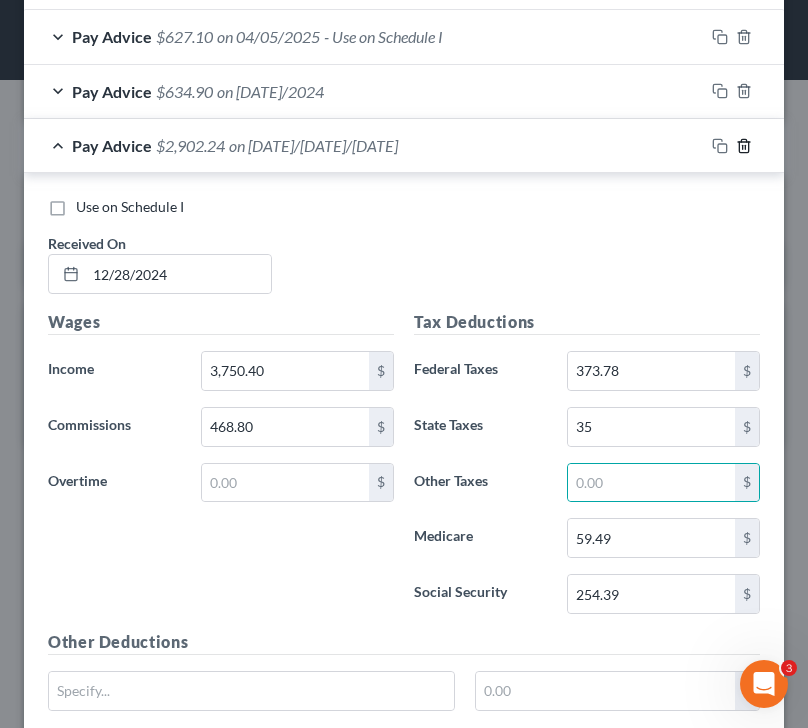 click 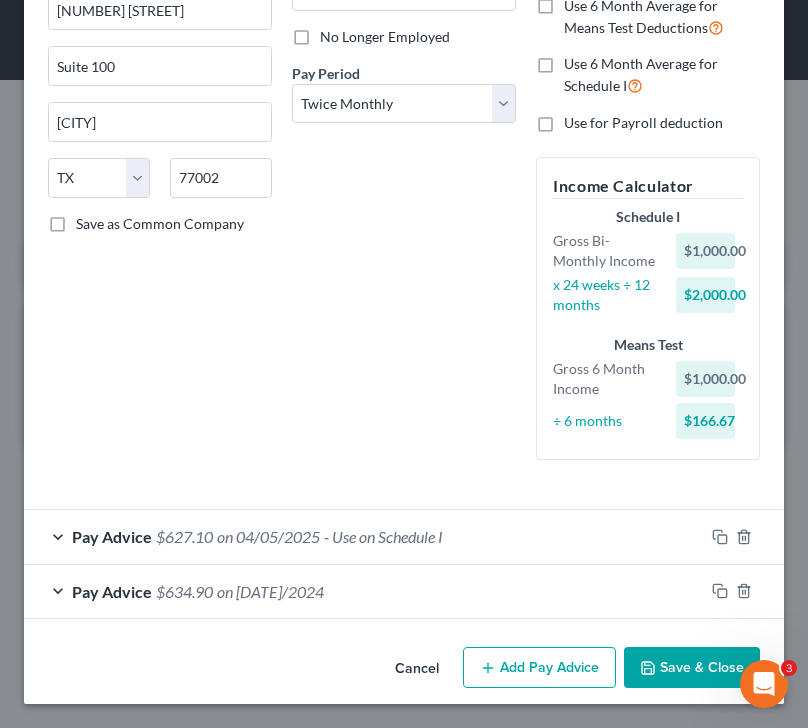 scroll, scrollTop: 255, scrollLeft: 0, axis: vertical 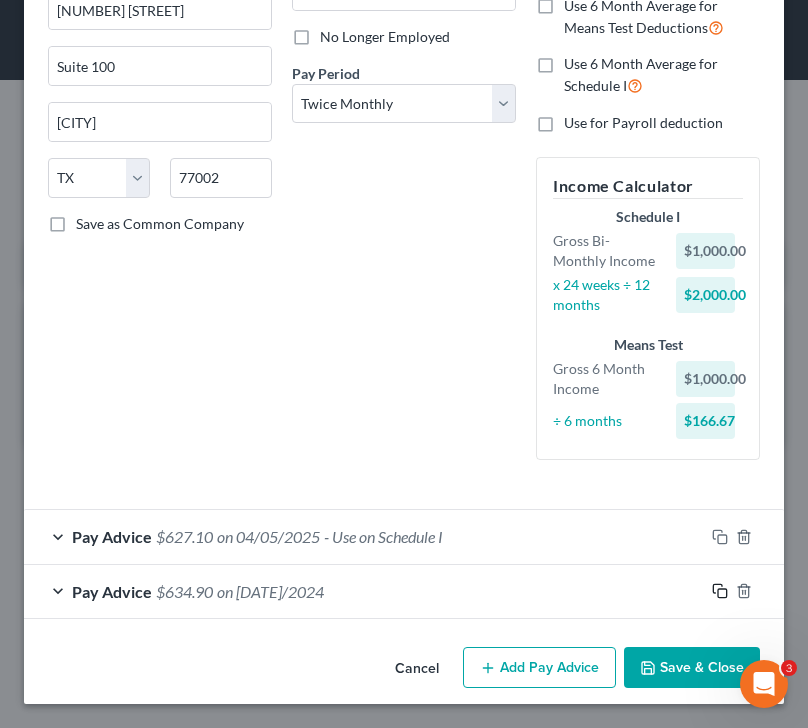 click 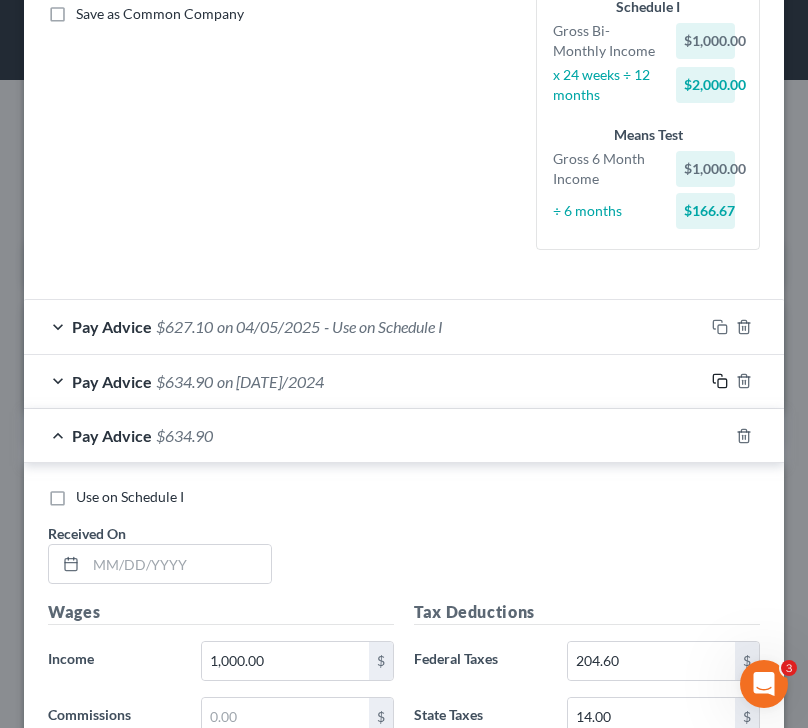 scroll, scrollTop: 618, scrollLeft: 0, axis: vertical 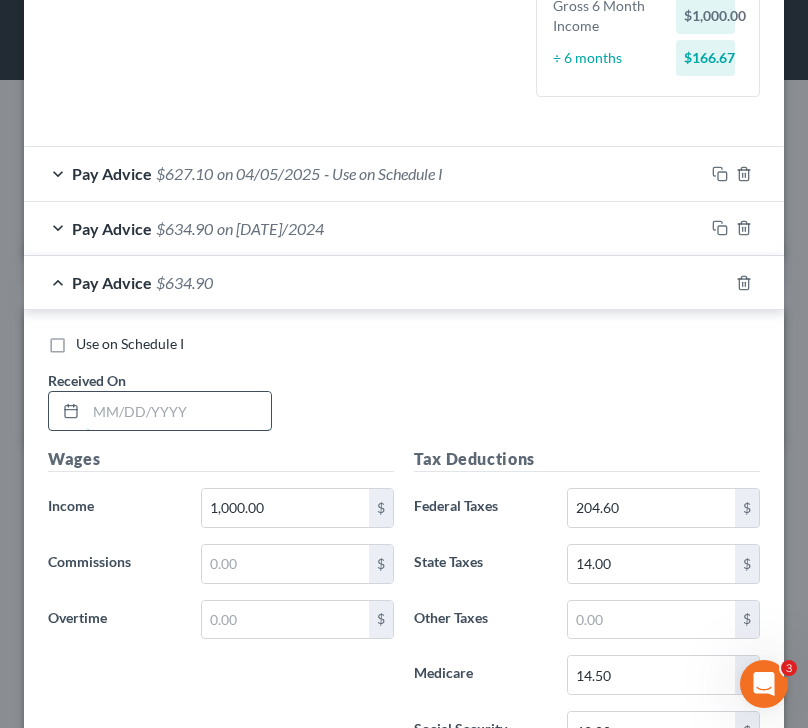 click at bounding box center (178, 411) 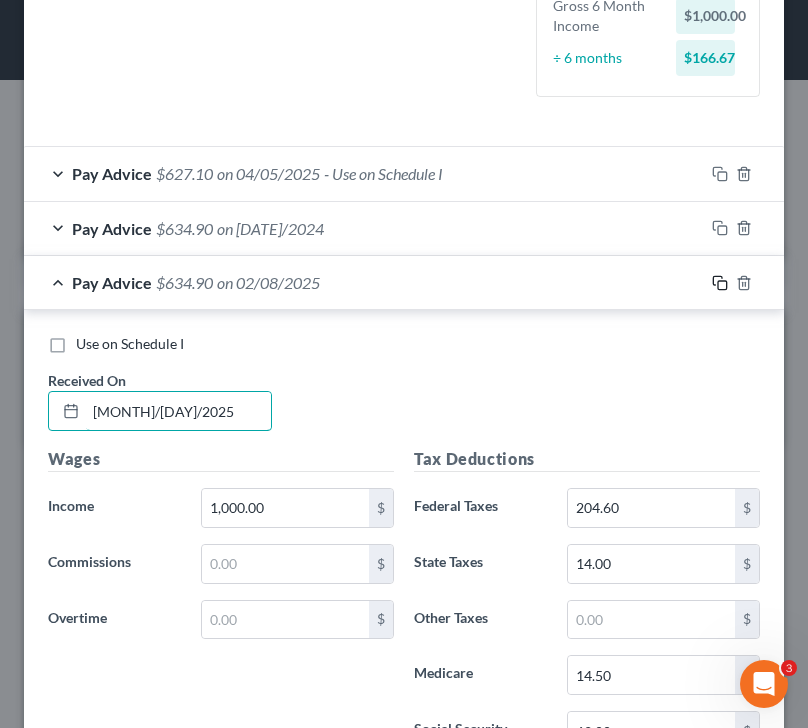 type on "02/08/2025" 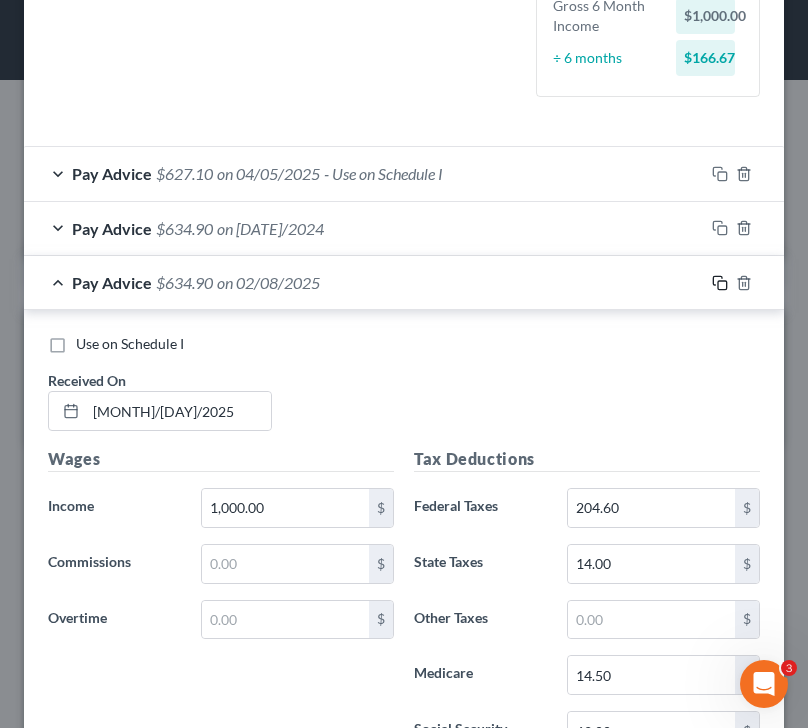 click 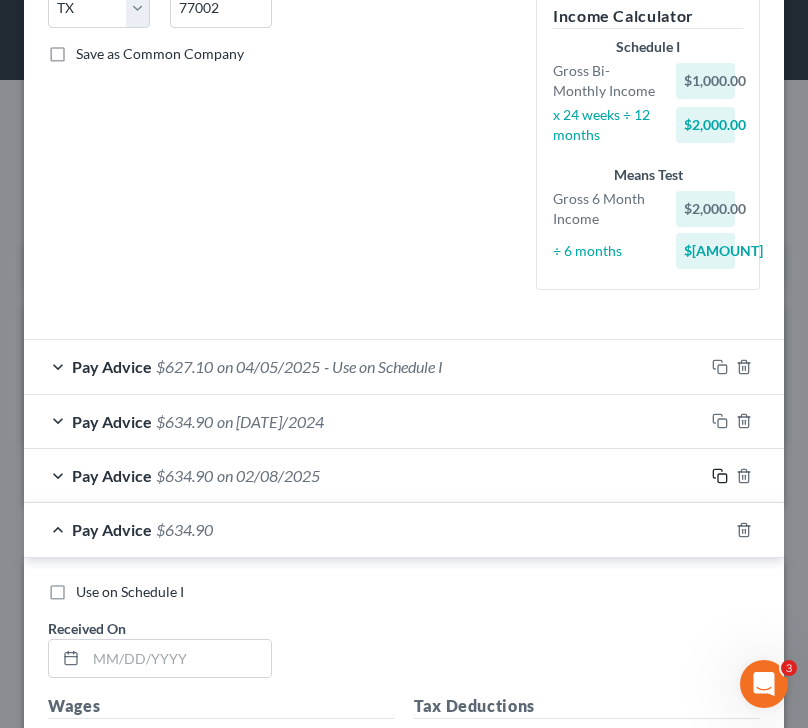 scroll, scrollTop: 618, scrollLeft: 0, axis: vertical 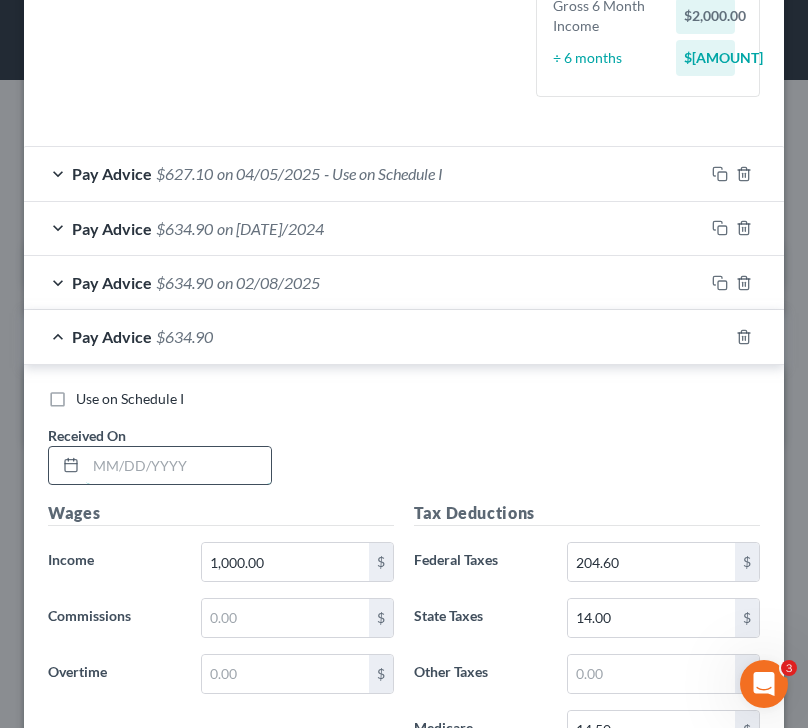 click at bounding box center (178, 466) 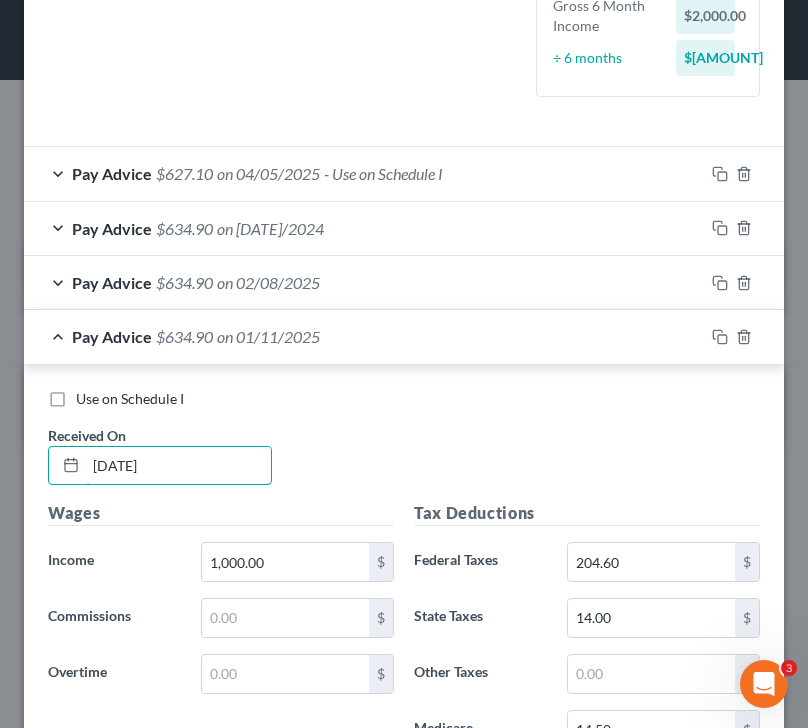 type on "01/11/2025" 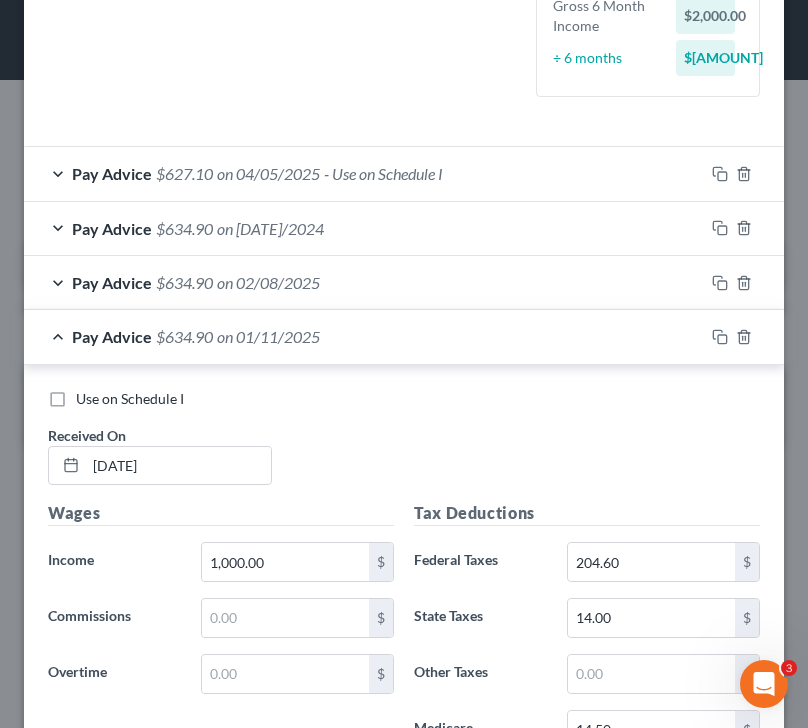 click on "Pay Advice $634.90 on 01/11/2025" at bounding box center [364, 336] 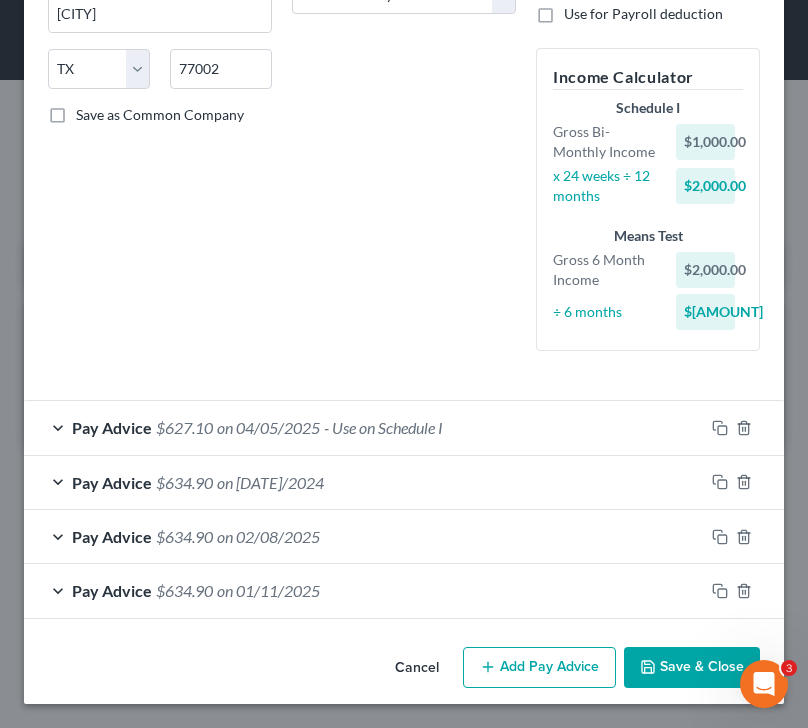 scroll, scrollTop: 364, scrollLeft: 0, axis: vertical 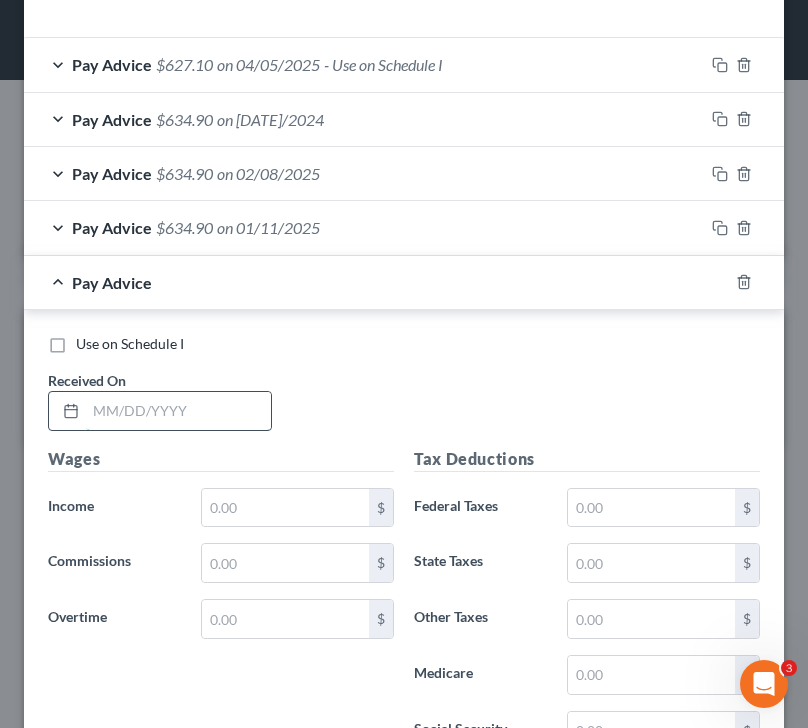 click at bounding box center [178, 411] 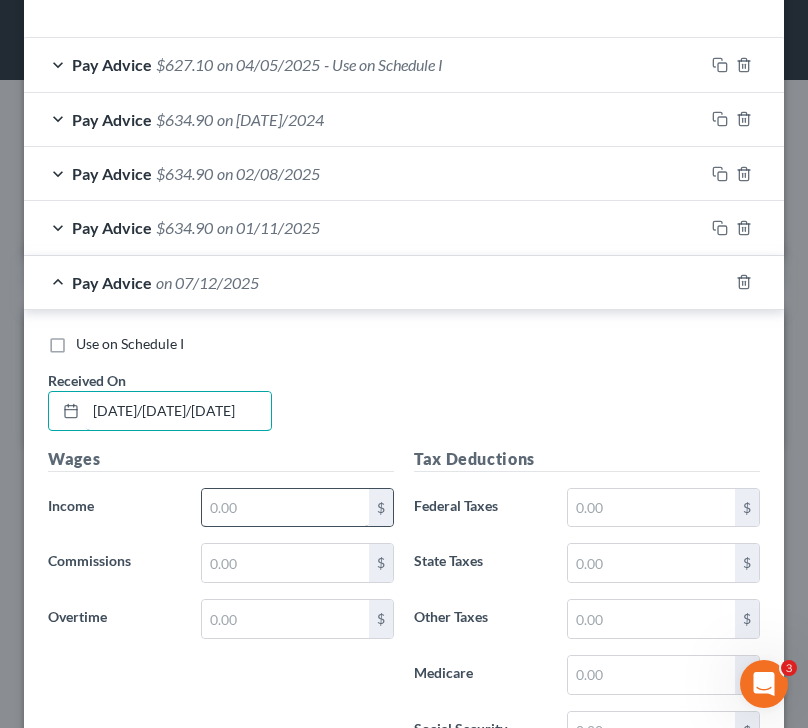 type on "7/12/2025" 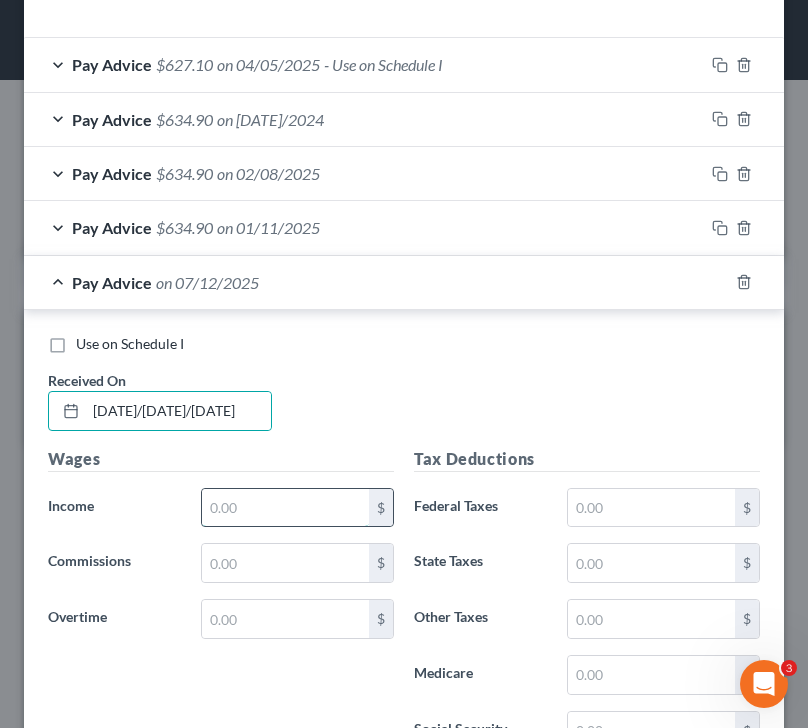 click at bounding box center [286, 508] 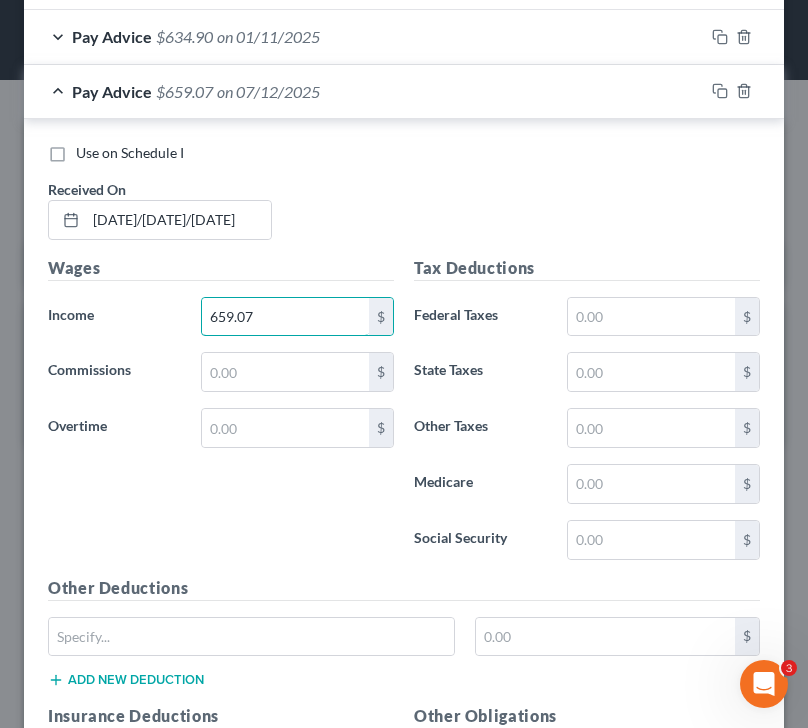 scroll, scrollTop: 935, scrollLeft: 0, axis: vertical 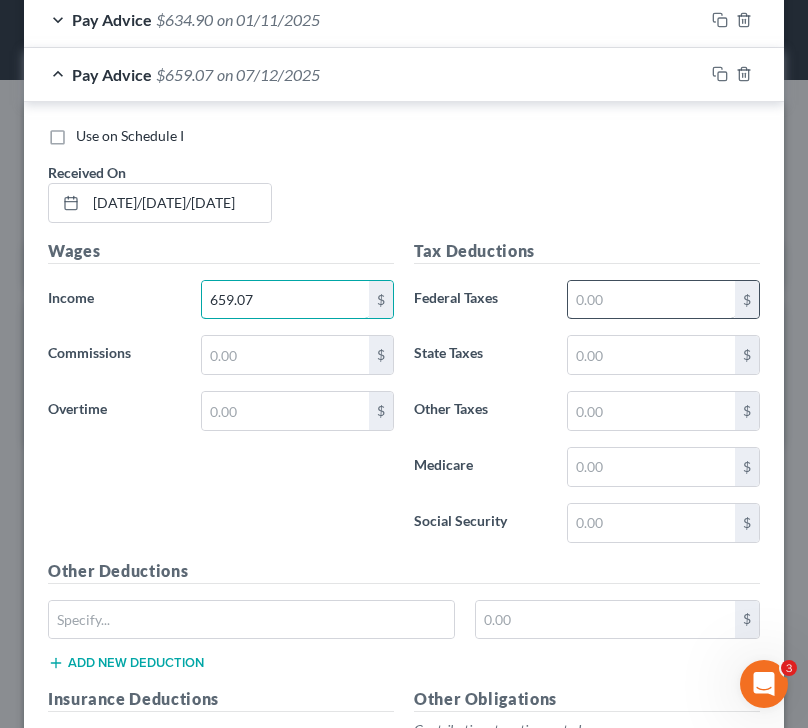 type on "659.07" 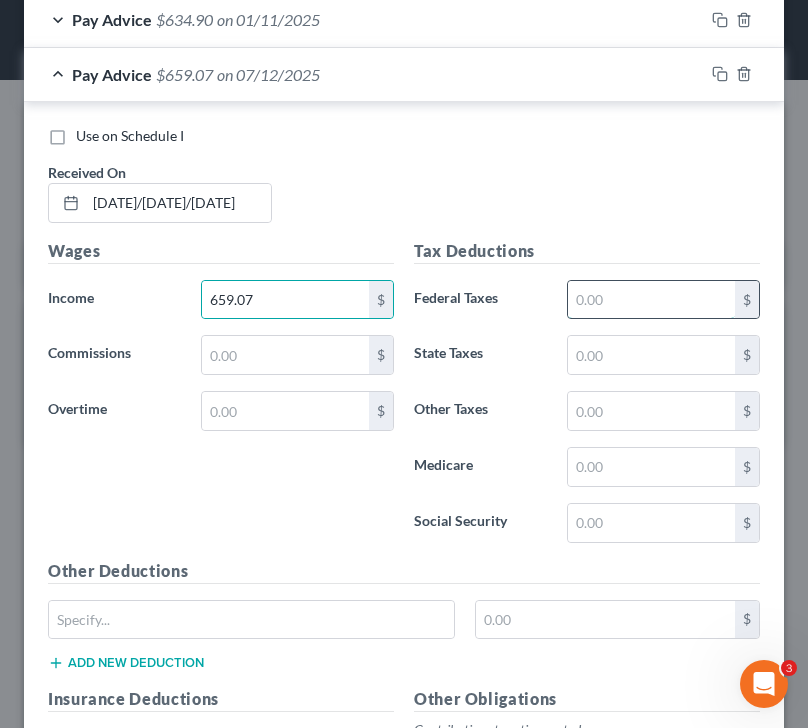 click at bounding box center (652, 300) 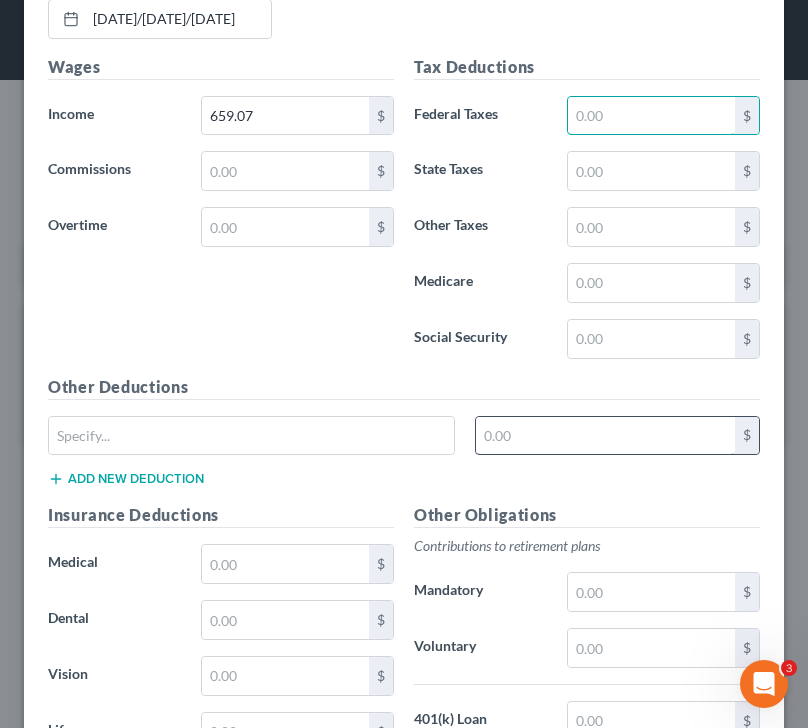 scroll, scrollTop: 1131, scrollLeft: 0, axis: vertical 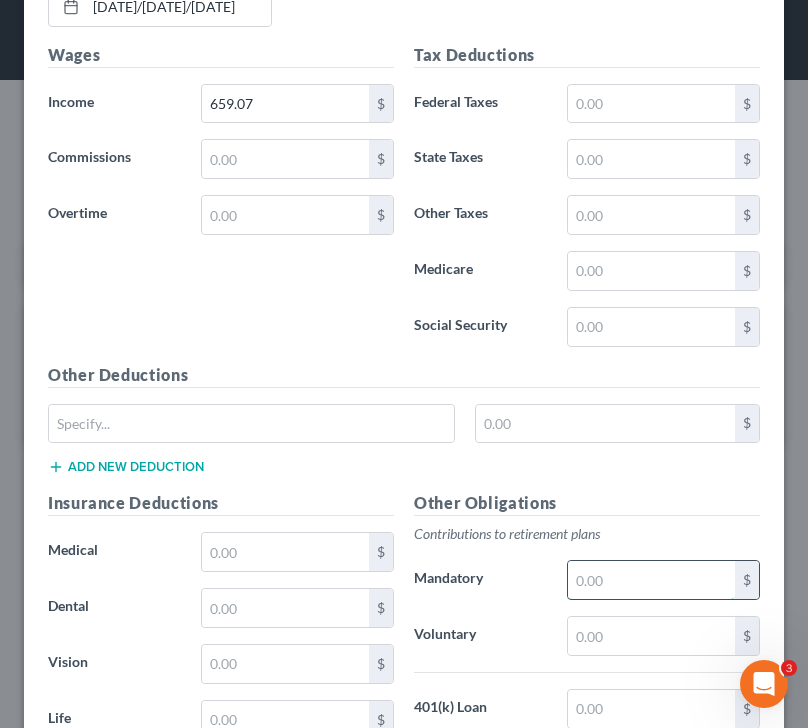 click at bounding box center [652, 580] 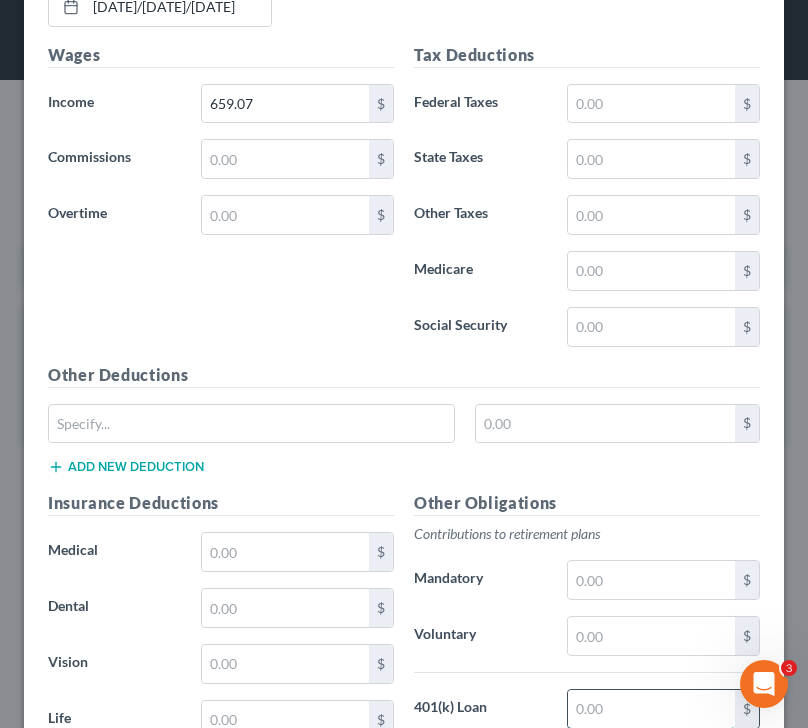 click at bounding box center (652, 709) 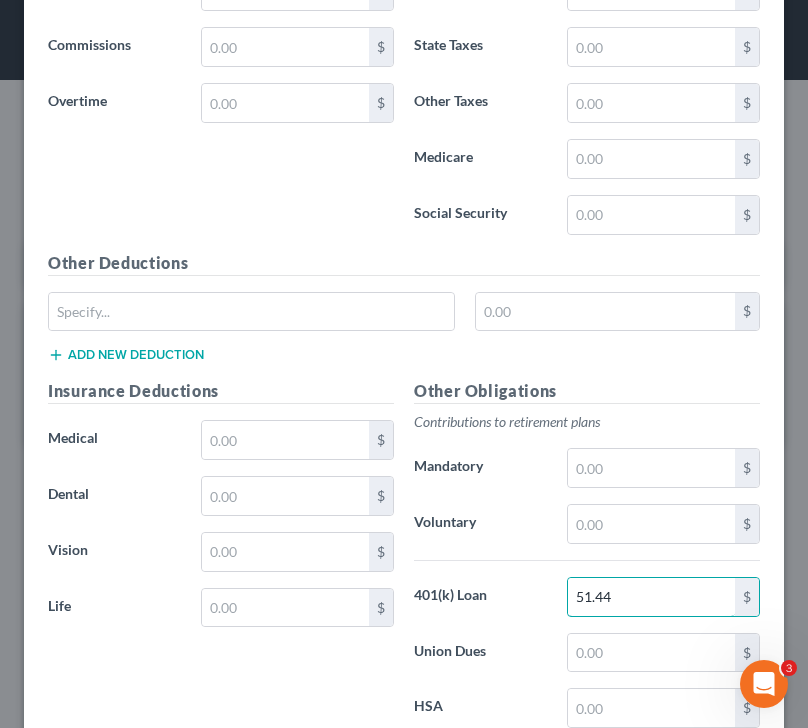 scroll, scrollTop: 1254, scrollLeft: 0, axis: vertical 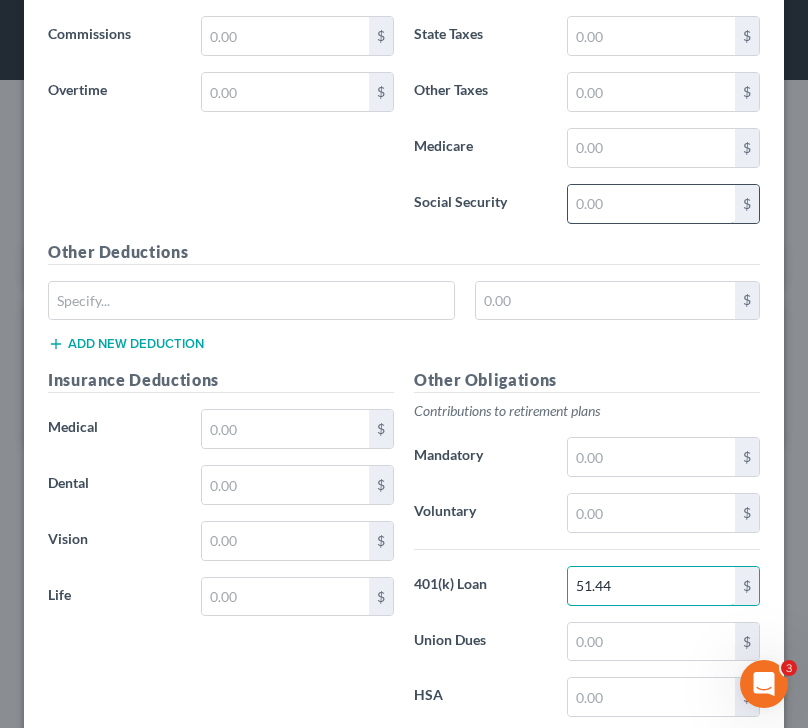 type on "51.44" 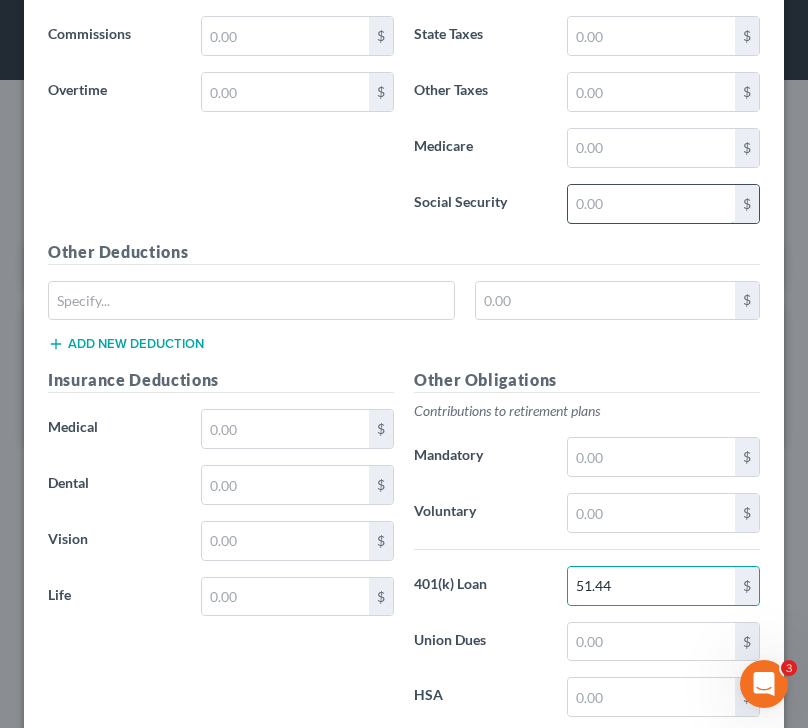 click at bounding box center [652, 204] 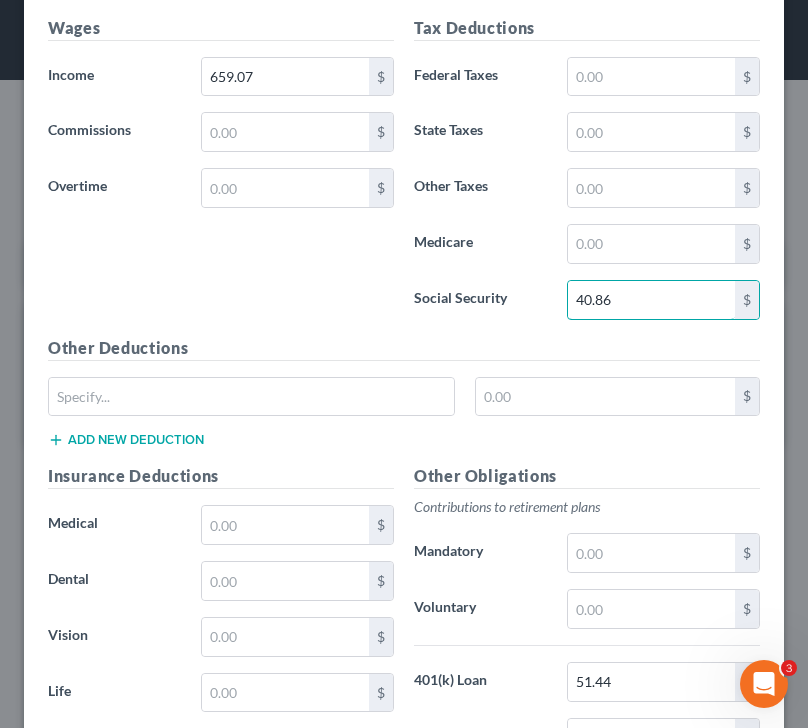scroll, scrollTop: 1149, scrollLeft: 0, axis: vertical 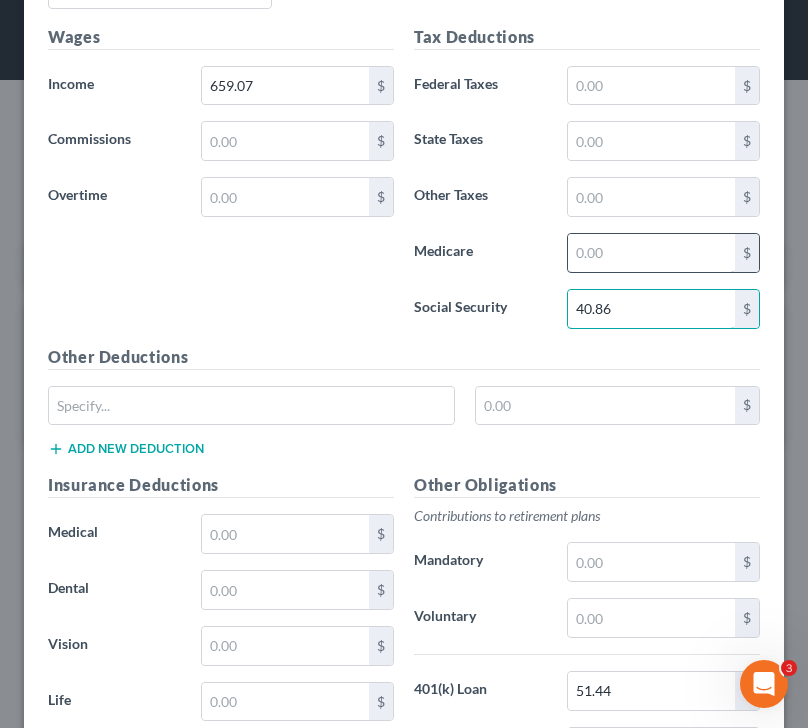 type on "40.86" 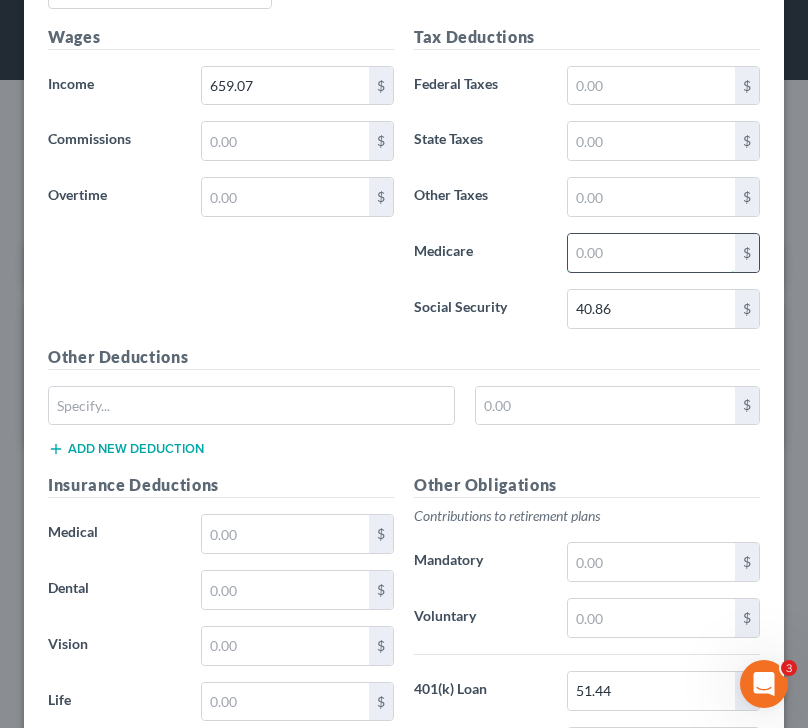 click at bounding box center (652, 253) 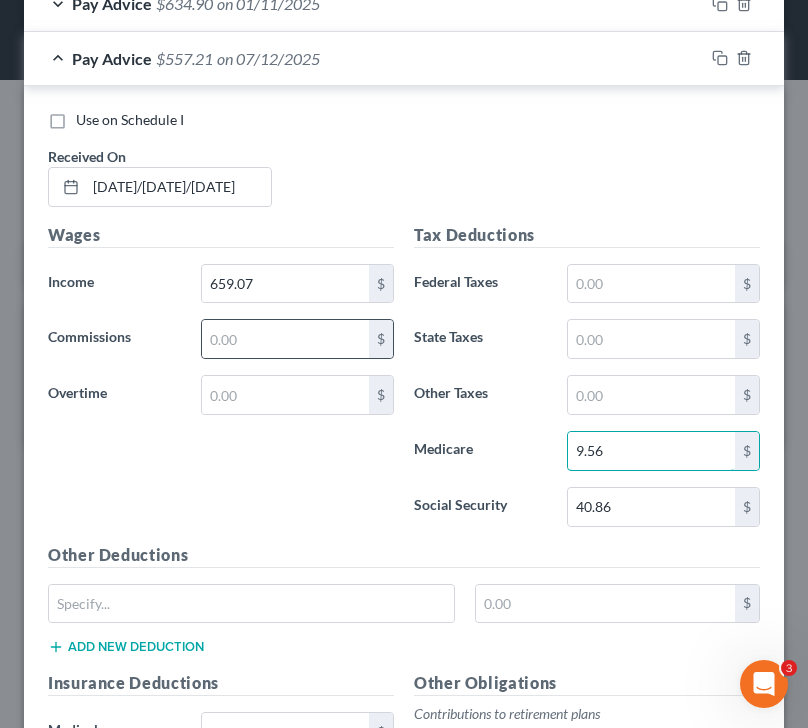 scroll, scrollTop: 957, scrollLeft: 0, axis: vertical 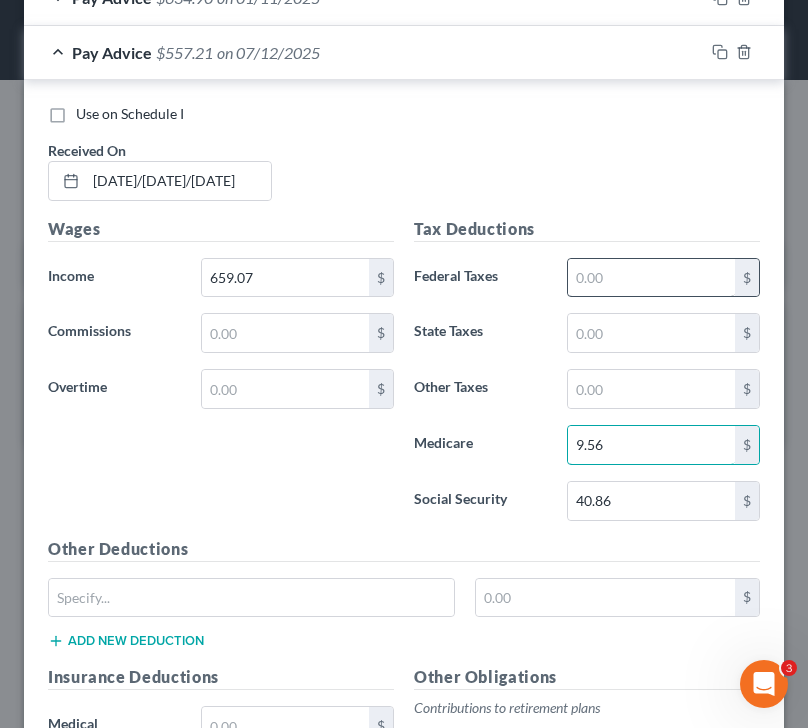 type on "9.56" 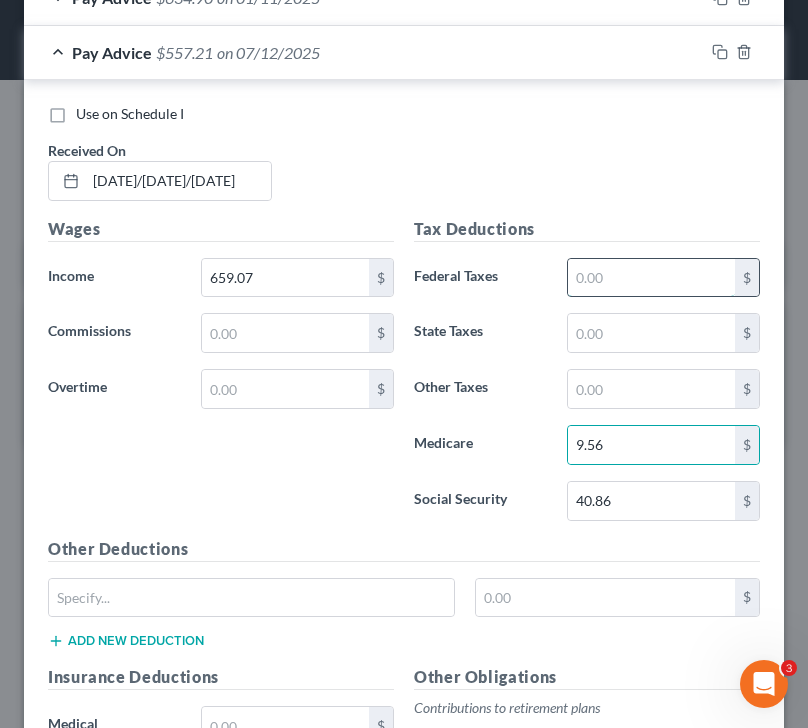 click at bounding box center [652, 278] 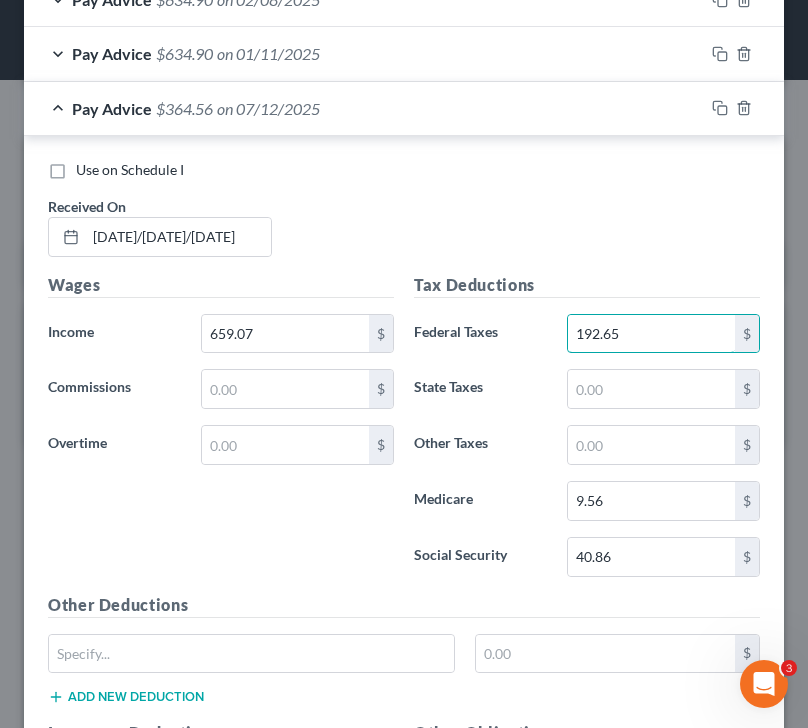 scroll, scrollTop: 906, scrollLeft: 0, axis: vertical 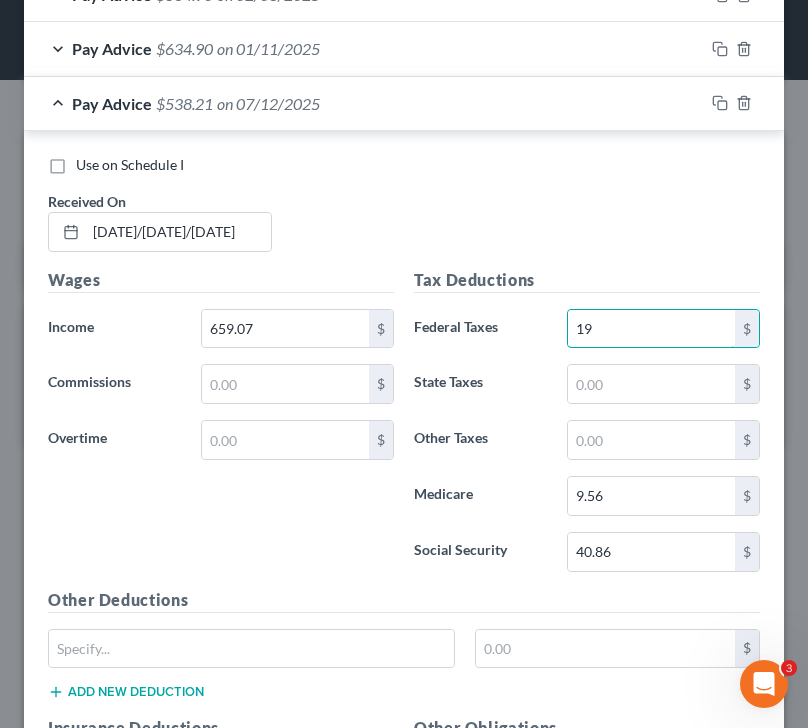 type on "1" 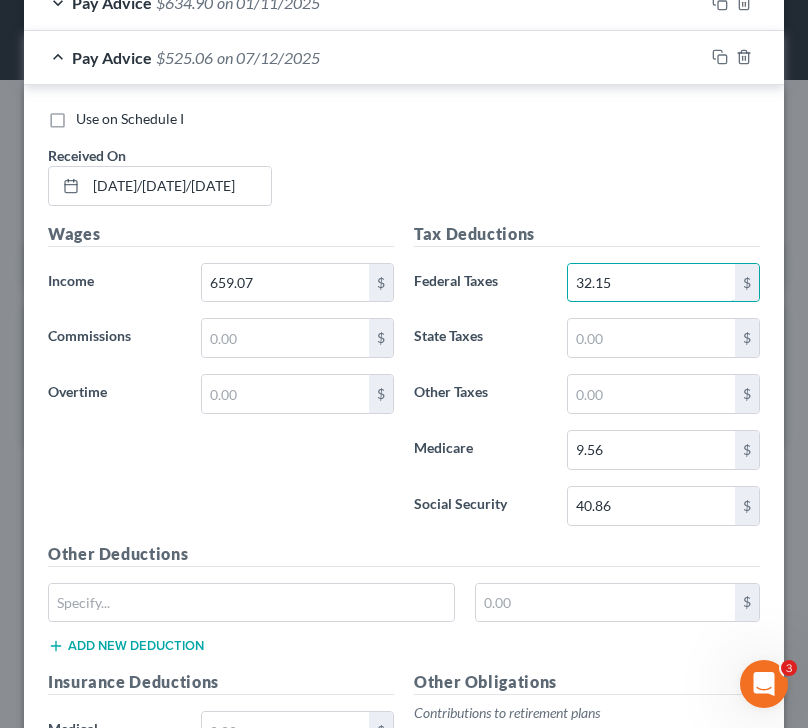 scroll, scrollTop: 951, scrollLeft: 0, axis: vertical 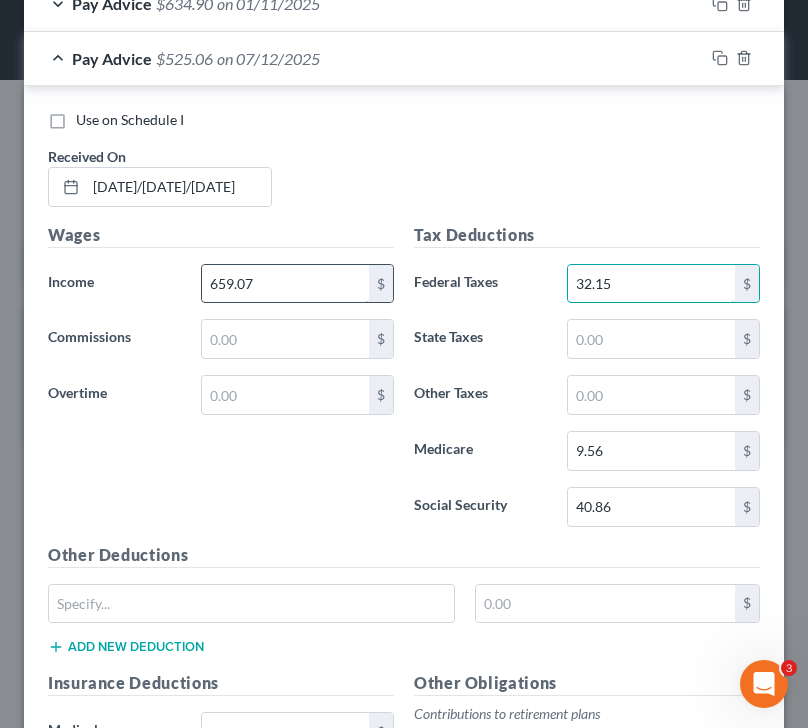 type on "32.15" 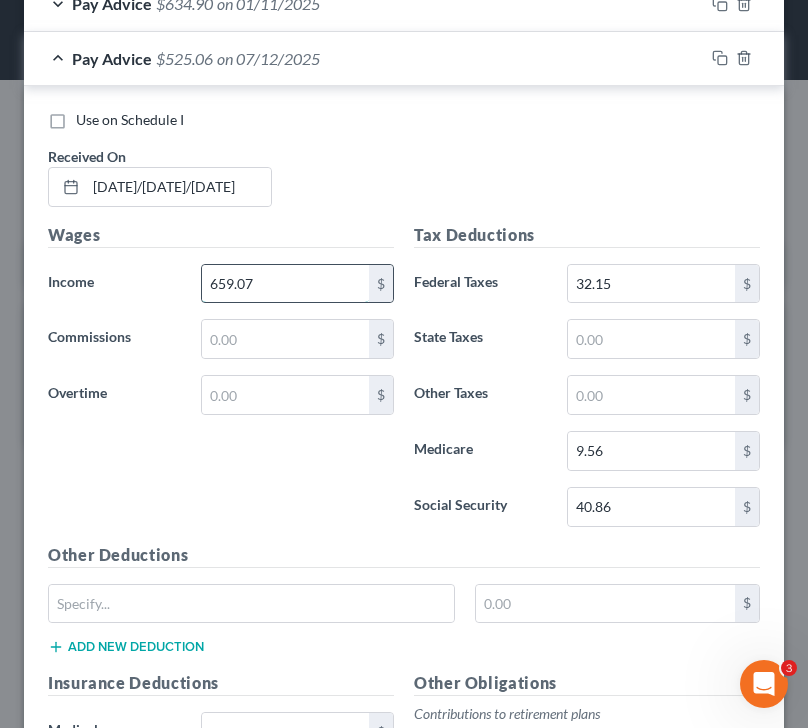 click on "659.07" at bounding box center [286, 284] 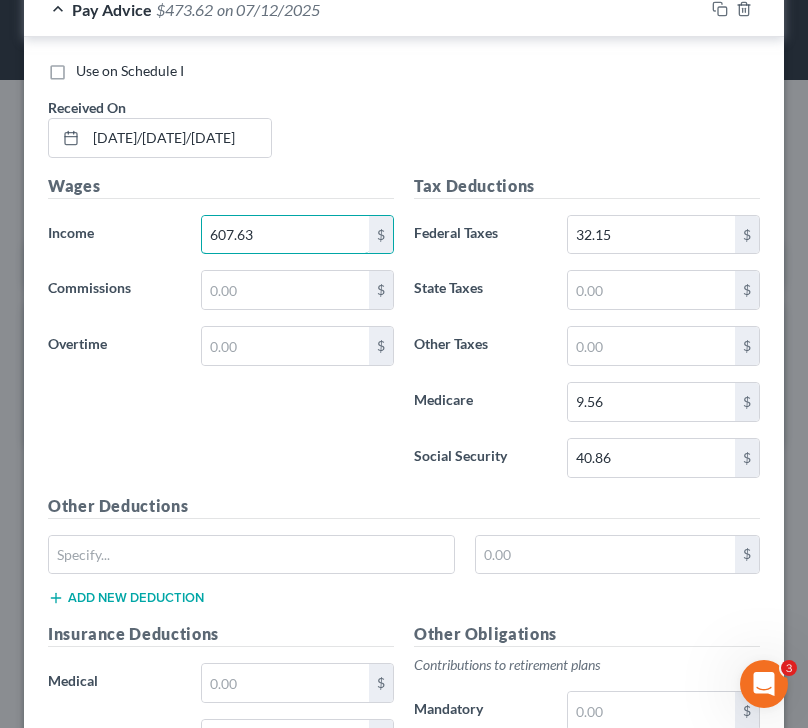 scroll, scrollTop: 999, scrollLeft: 0, axis: vertical 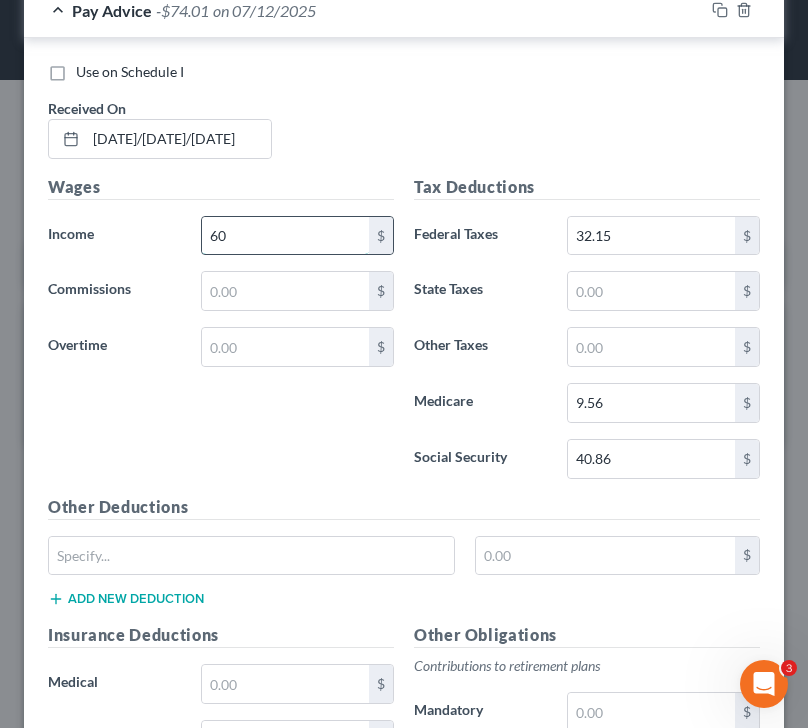 type on "6" 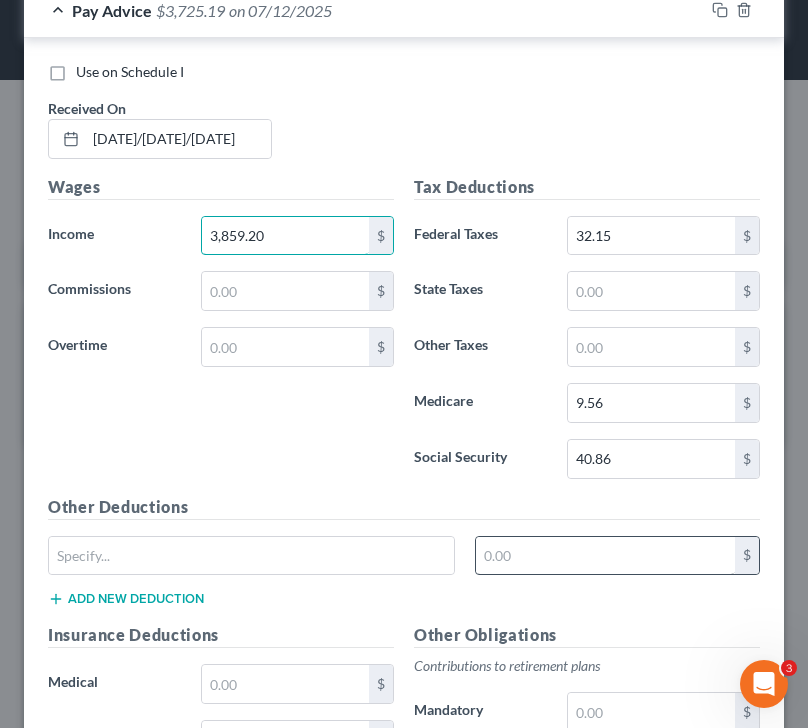 type on "3,859.20" 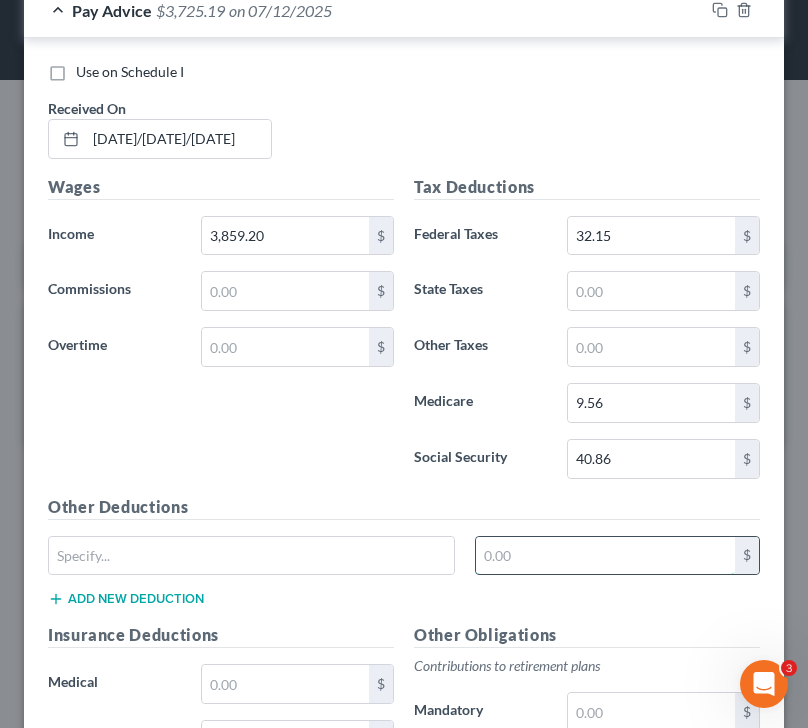 click at bounding box center (605, 556) 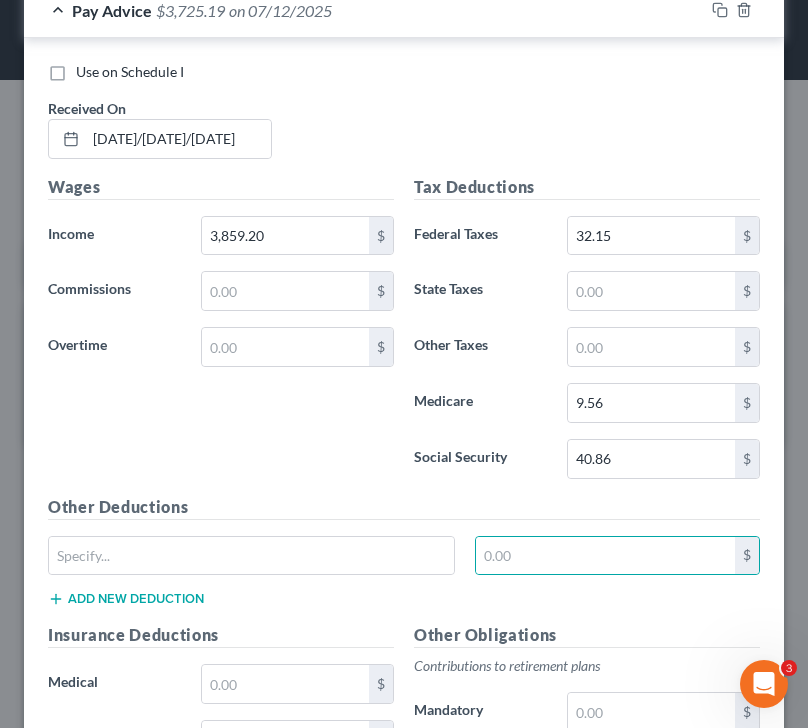 click on "Add new deduction" at bounding box center (126, 599) 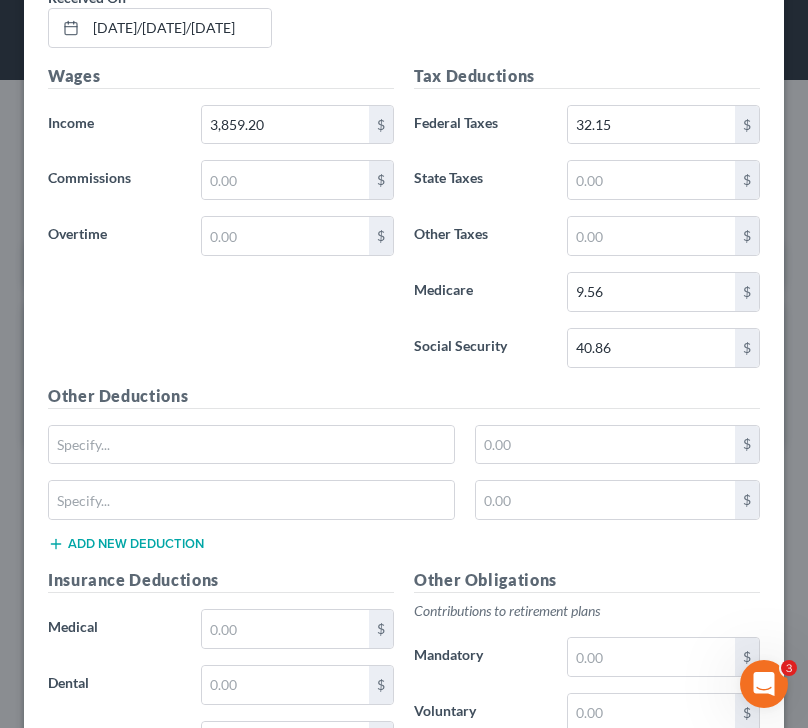scroll, scrollTop: 1137, scrollLeft: 0, axis: vertical 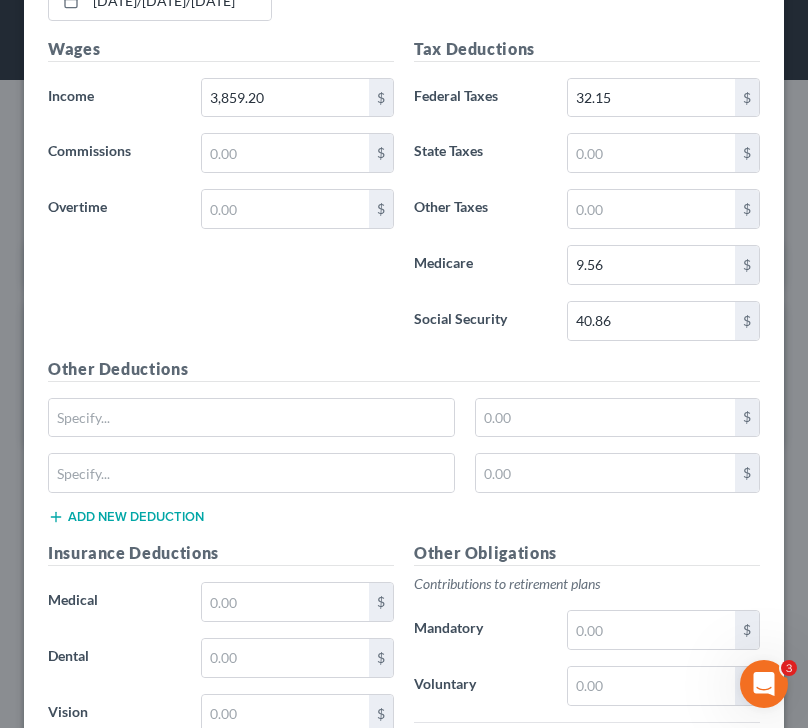 click on "Add new deduction" at bounding box center (126, 517) 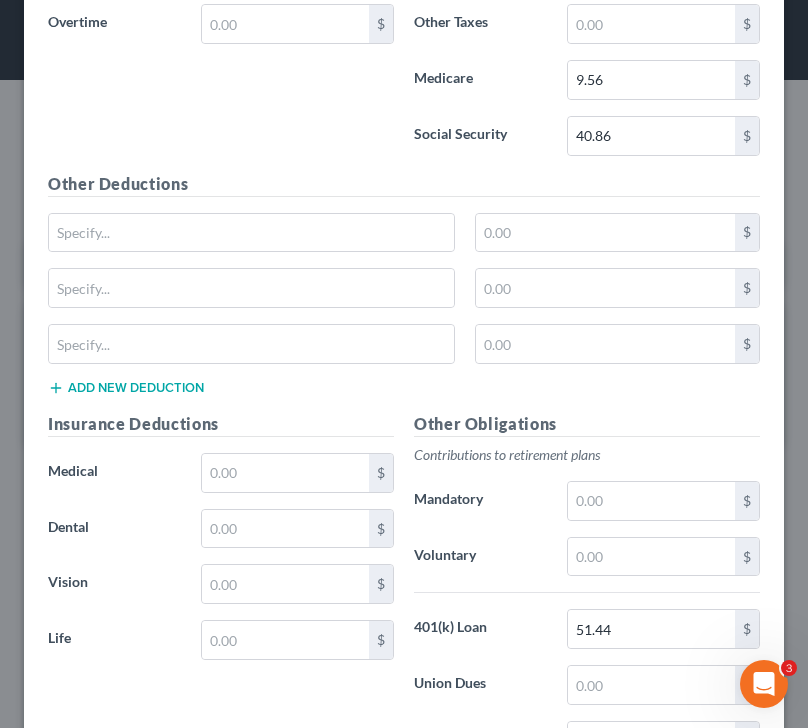 click on "Add new deduction" at bounding box center [126, 388] 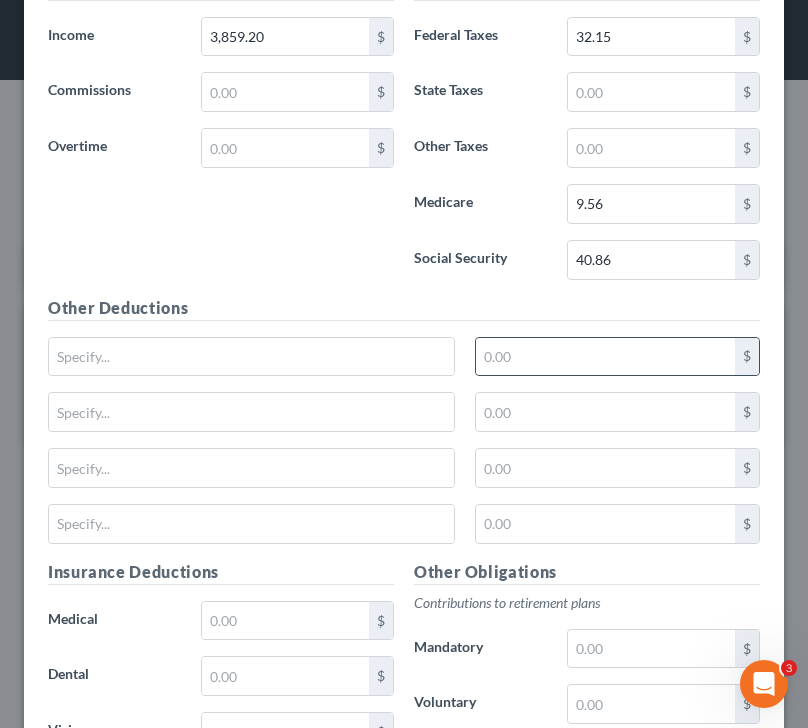 scroll, scrollTop: 1199, scrollLeft: 0, axis: vertical 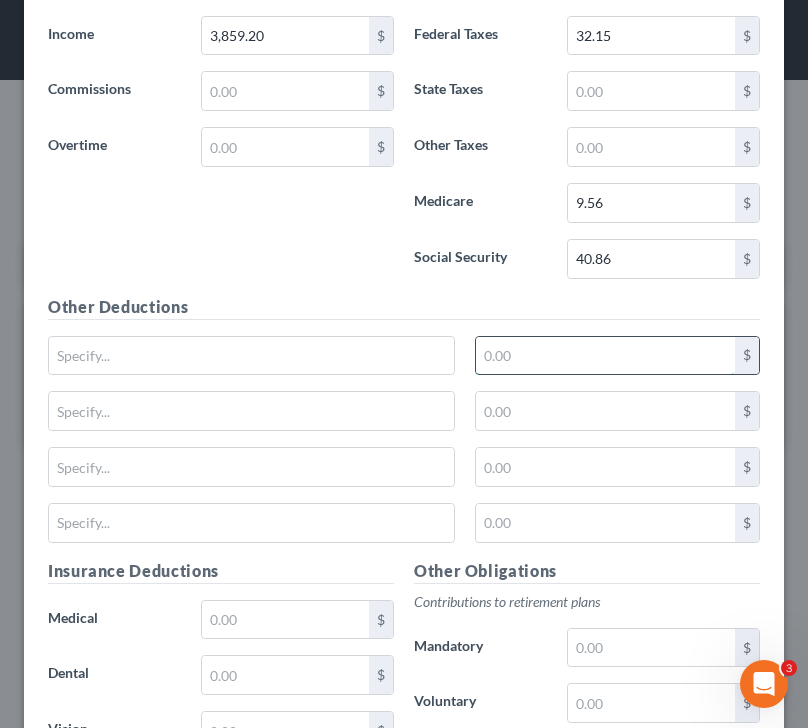 click at bounding box center (605, 356) 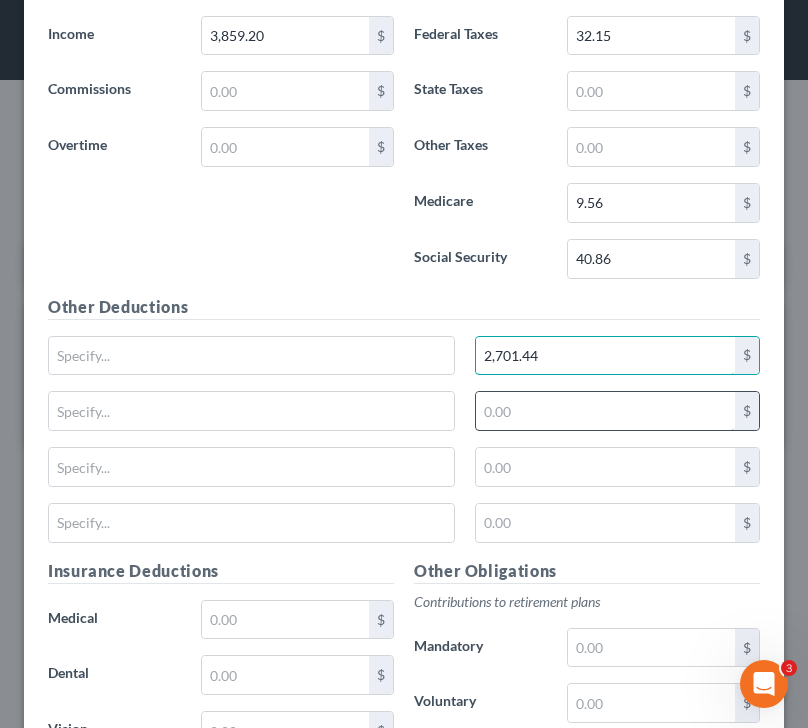 type on "2,701.44" 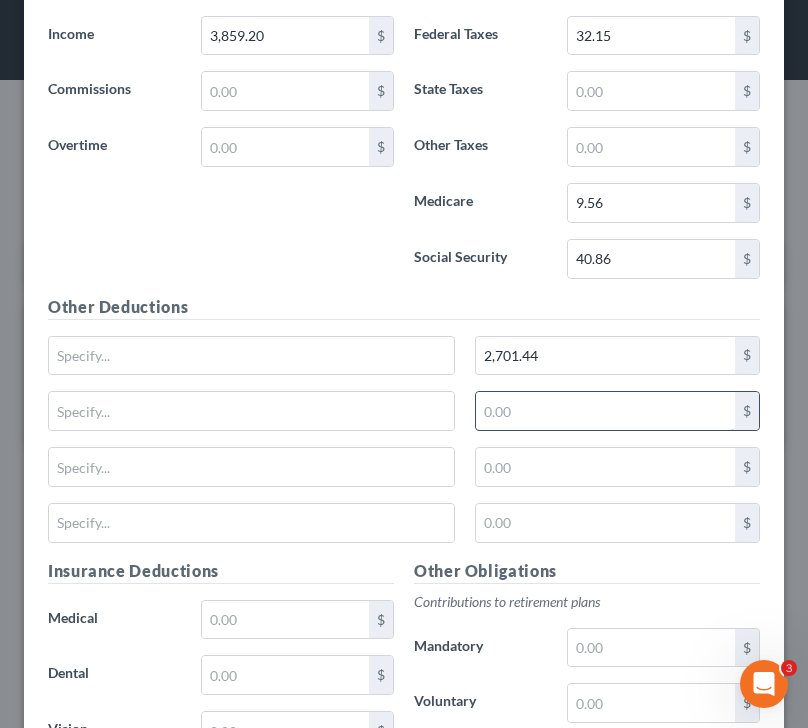 click at bounding box center (605, 411) 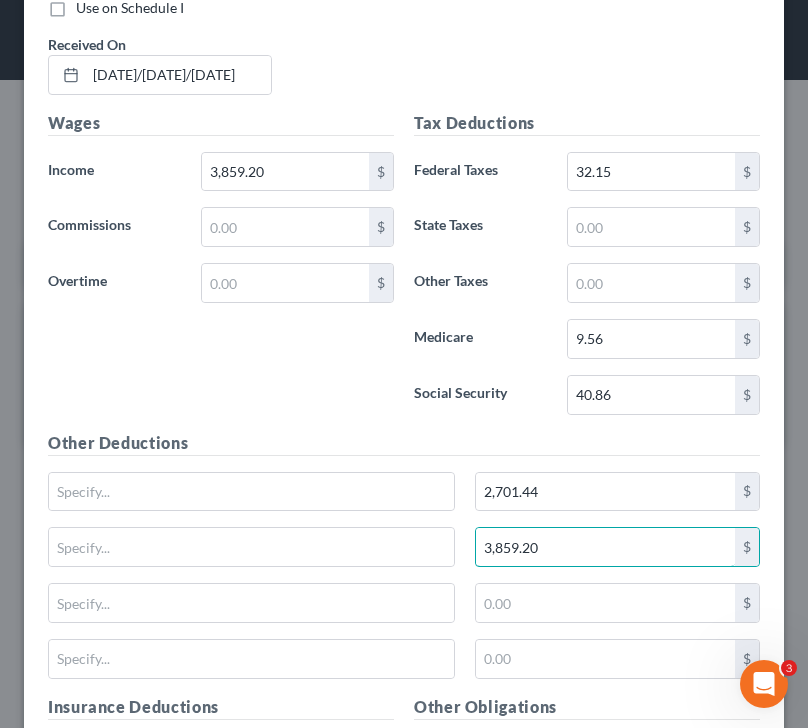 scroll, scrollTop: 1092, scrollLeft: 0, axis: vertical 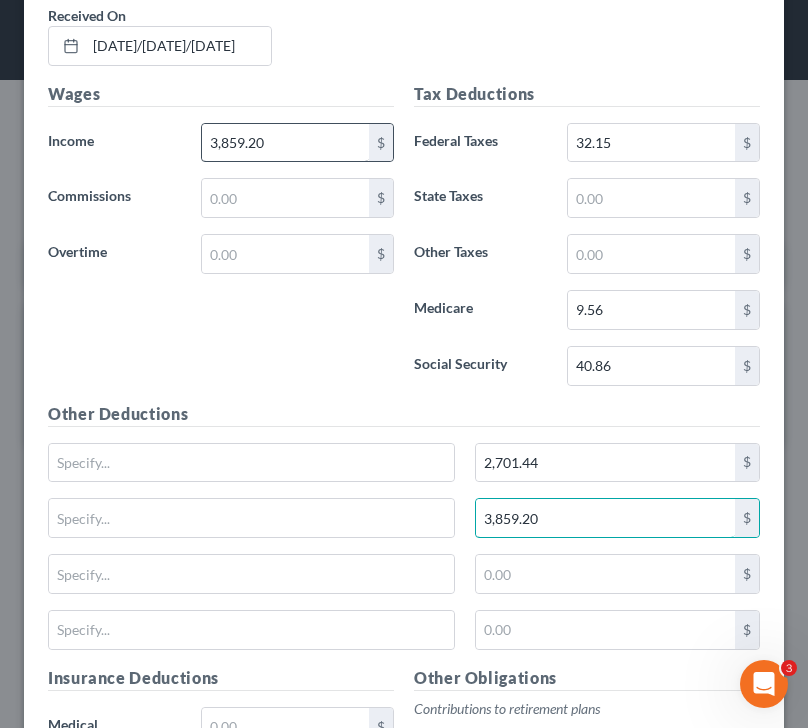 type on "3,859.20" 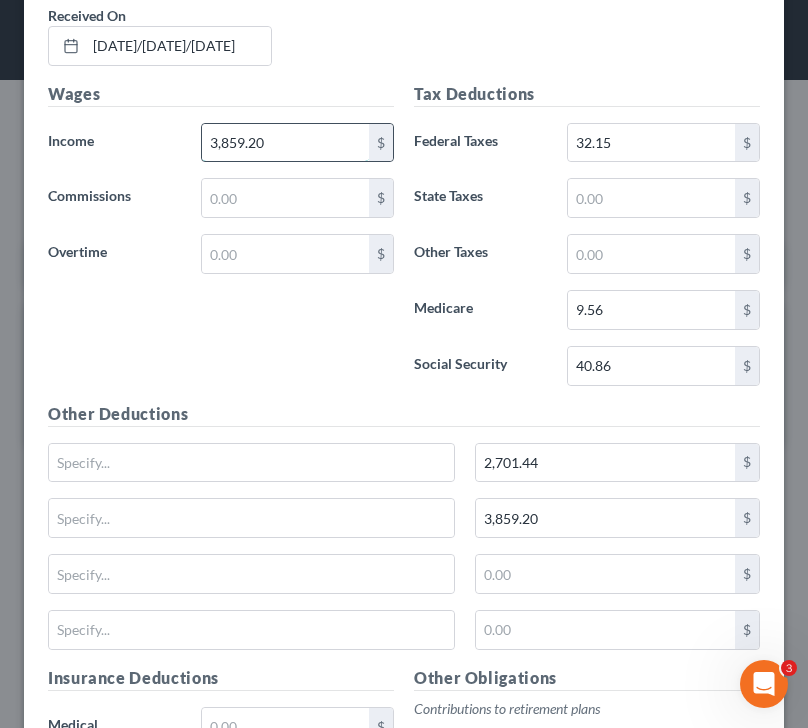 click on "3,859.20" at bounding box center [286, 143] 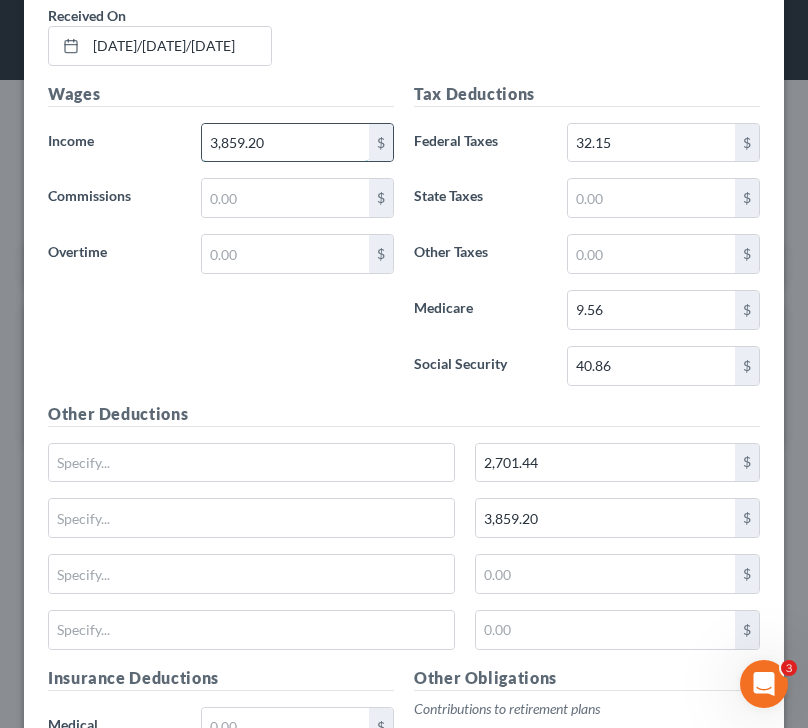 click on "3,859.20" at bounding box center (286, 143) 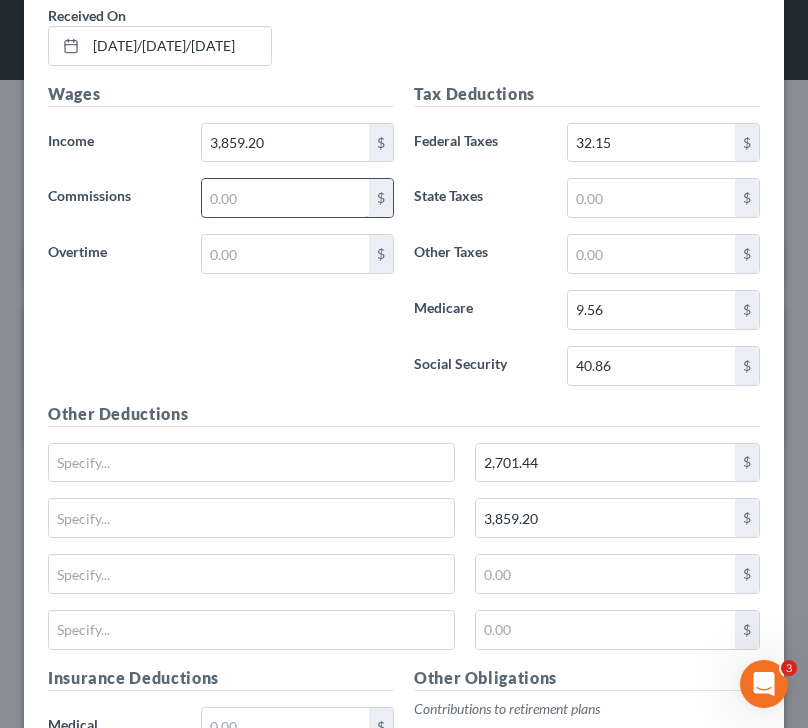 click at bounding box center [286, 198] 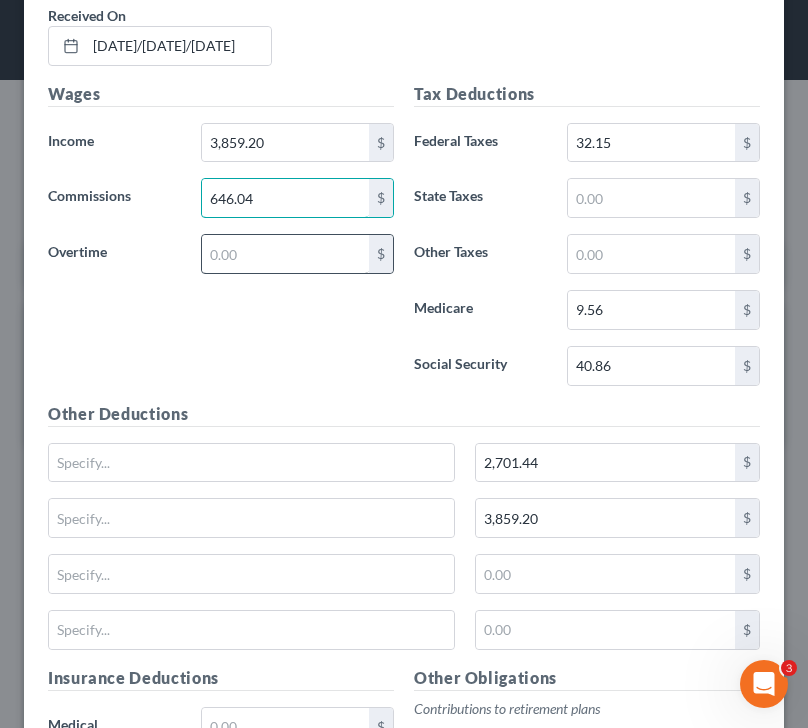 type on "646.04" 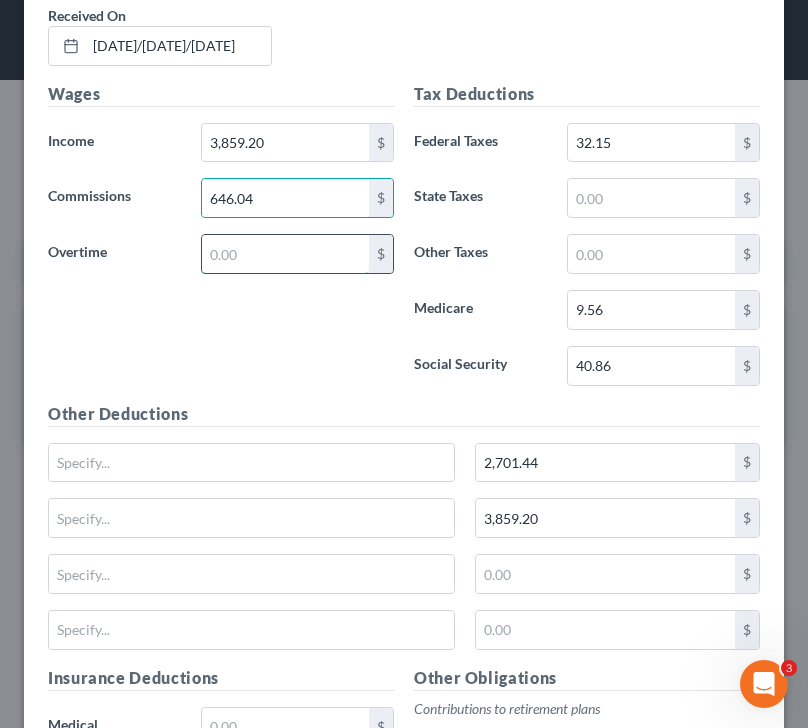 click at bounding box center (286, 254) 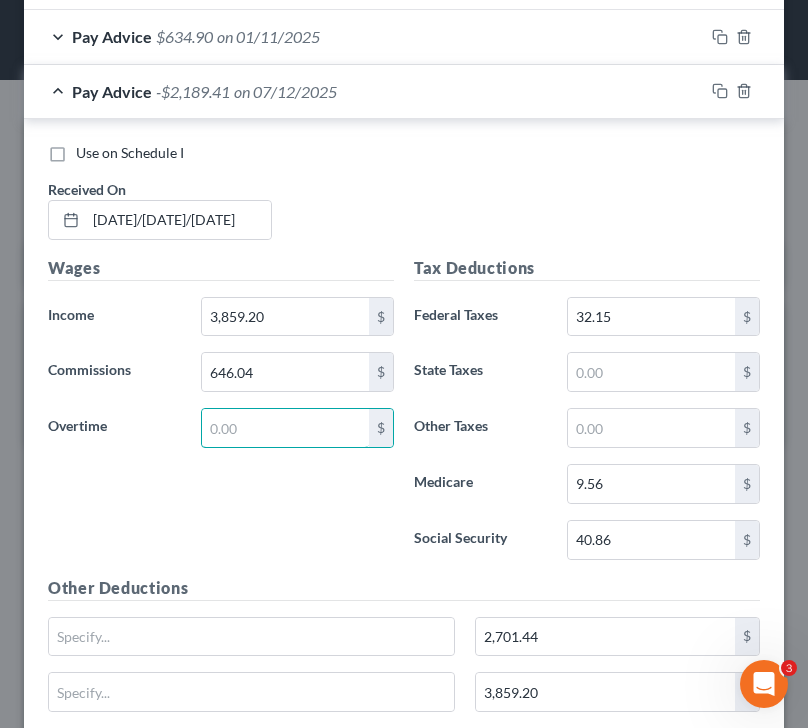 scroll, scrollTop: 943, scrollLeft: 0, axis: vertical 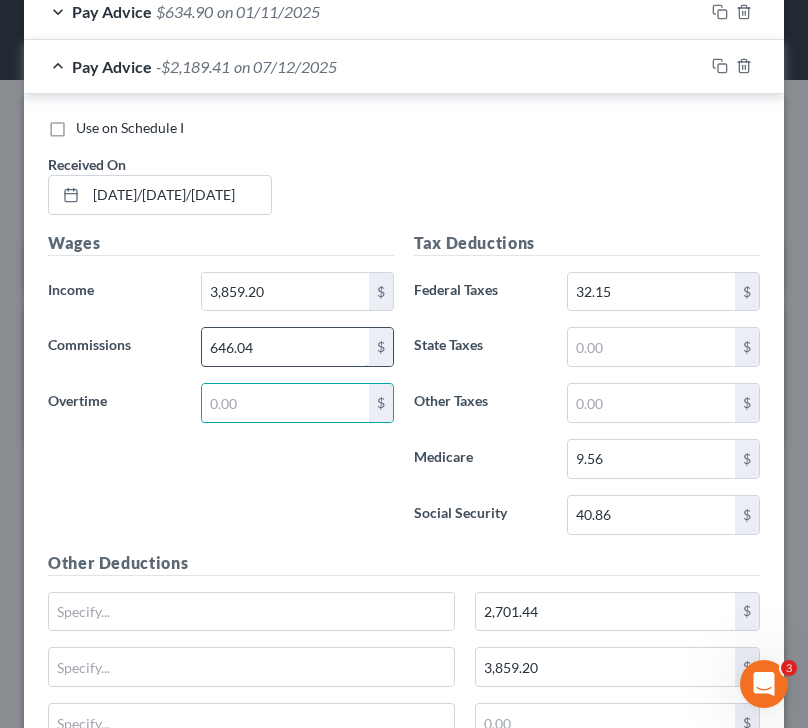 click on "646.04" at bounding box center [286, 347] 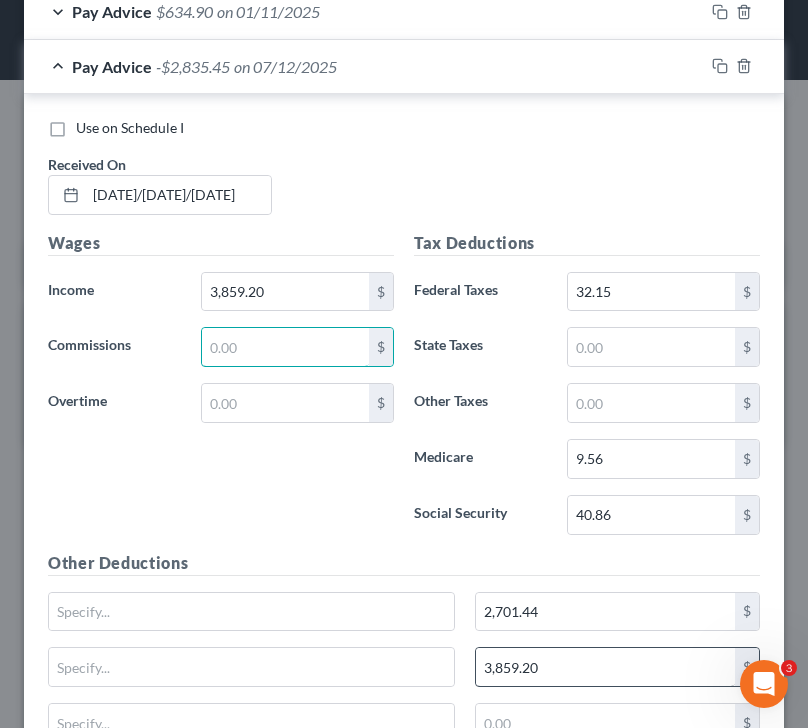 type 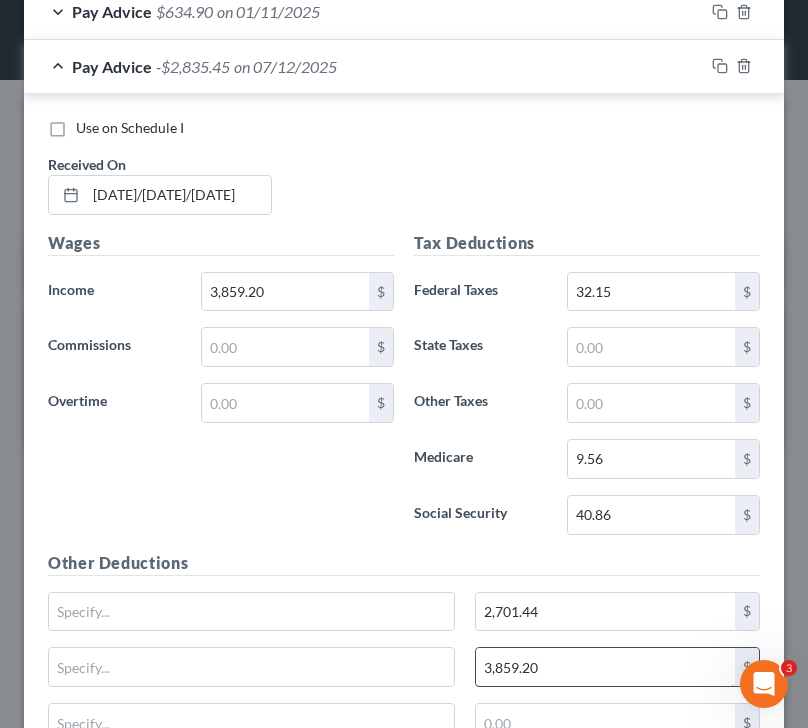 click on "3,859.20" at bounding box center [605, 667] 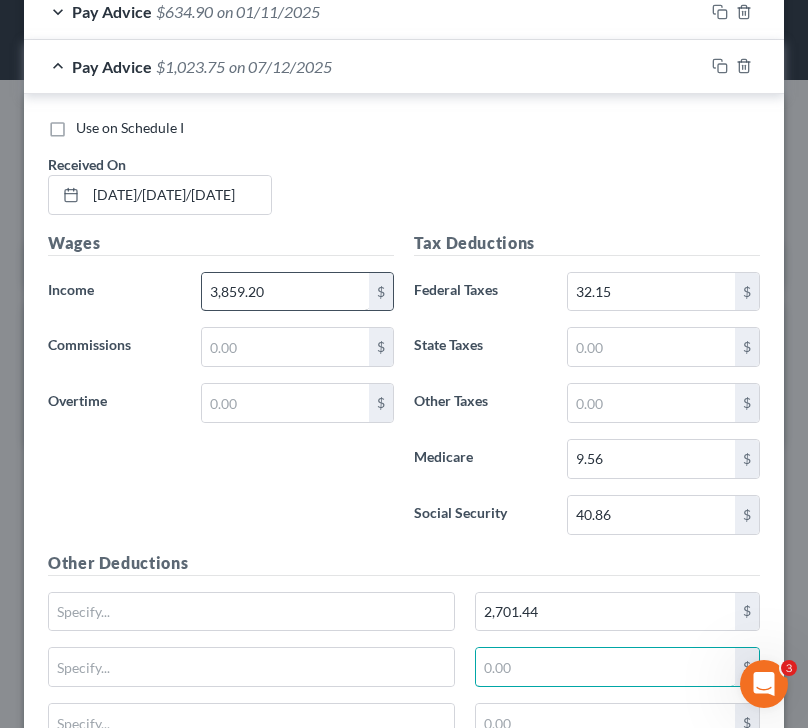 type 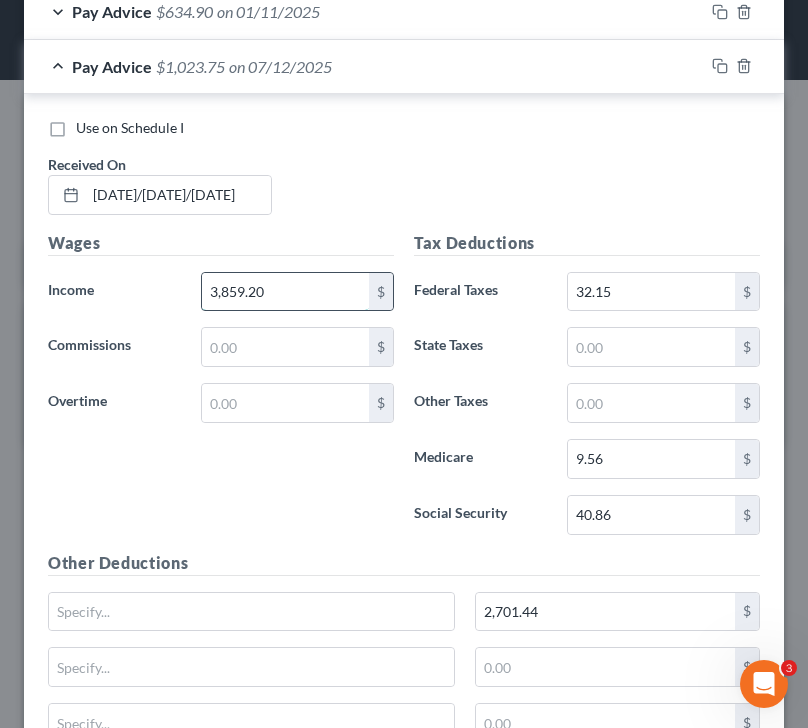 click on "3,859.20" at bounding box center (286, 292) 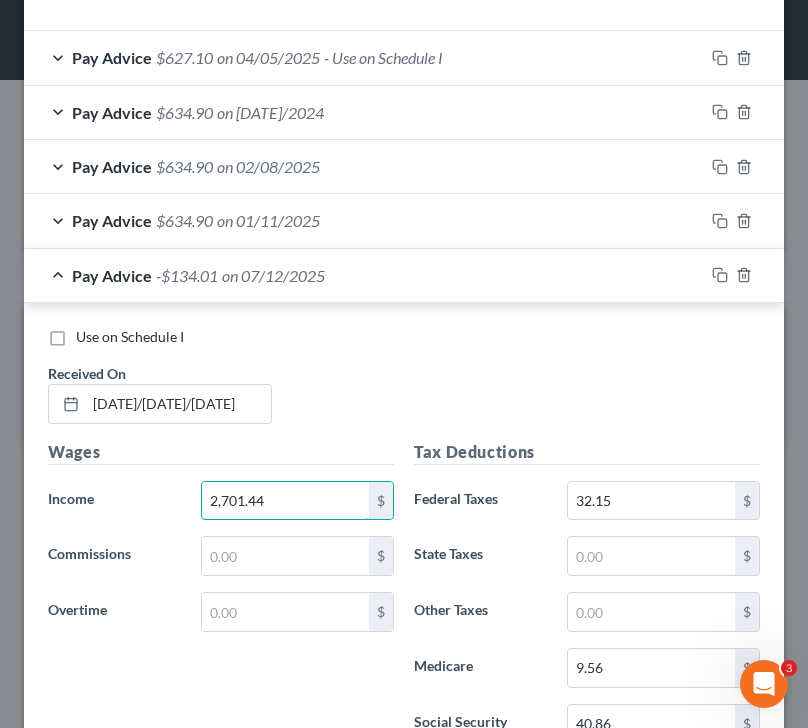 scroll, scrollTop: 738, scrollLeft: 0, axis: vertical 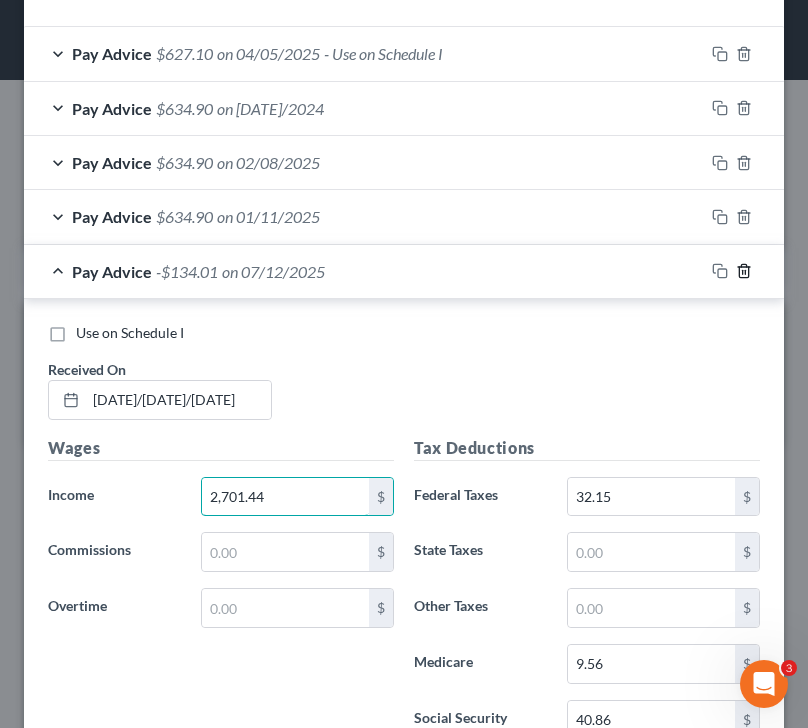 type on "2,701.44" 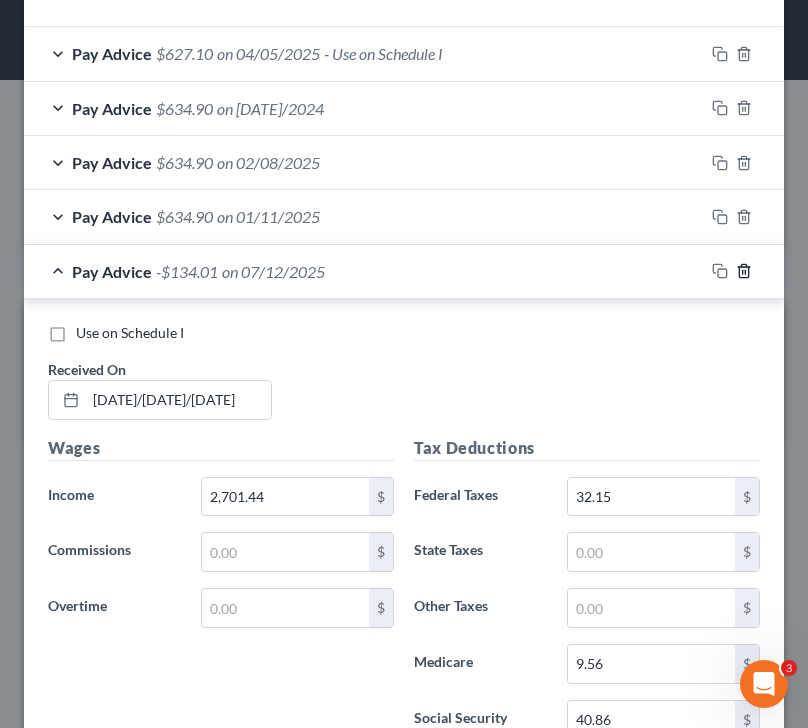 click 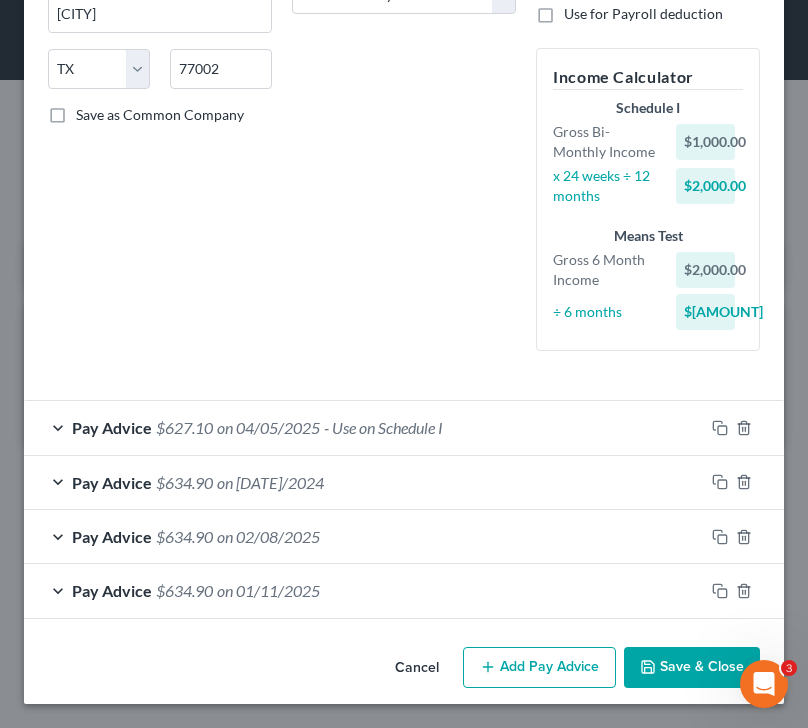 click on "Save & Close" at bounding box center (692, 668) 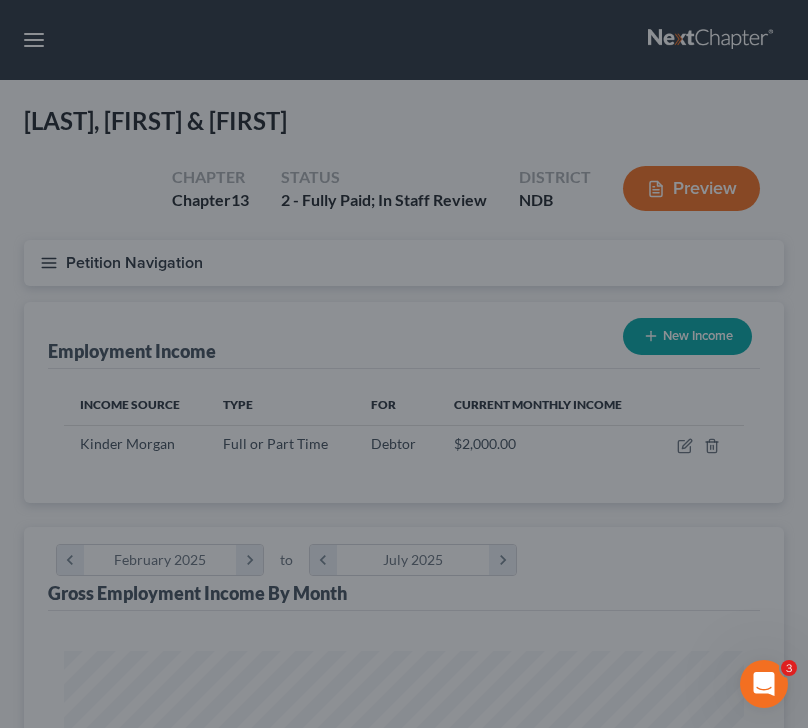 scroll, scrollTop: 999660, scrollLeft: 999280, axis: both 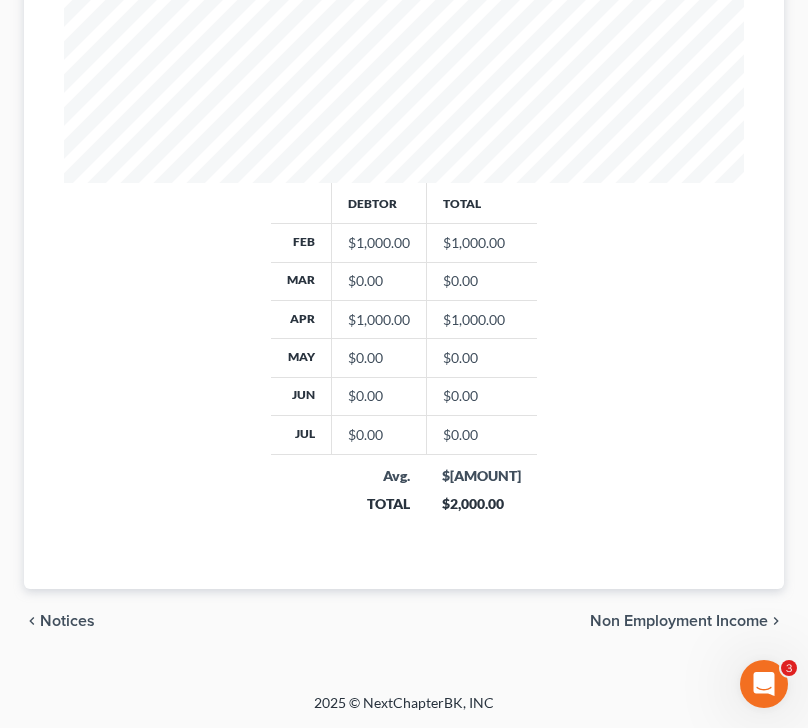 click on "chevron_left
Notices
Non Employment Income
chevron_right" at bounding box center [404, 621] 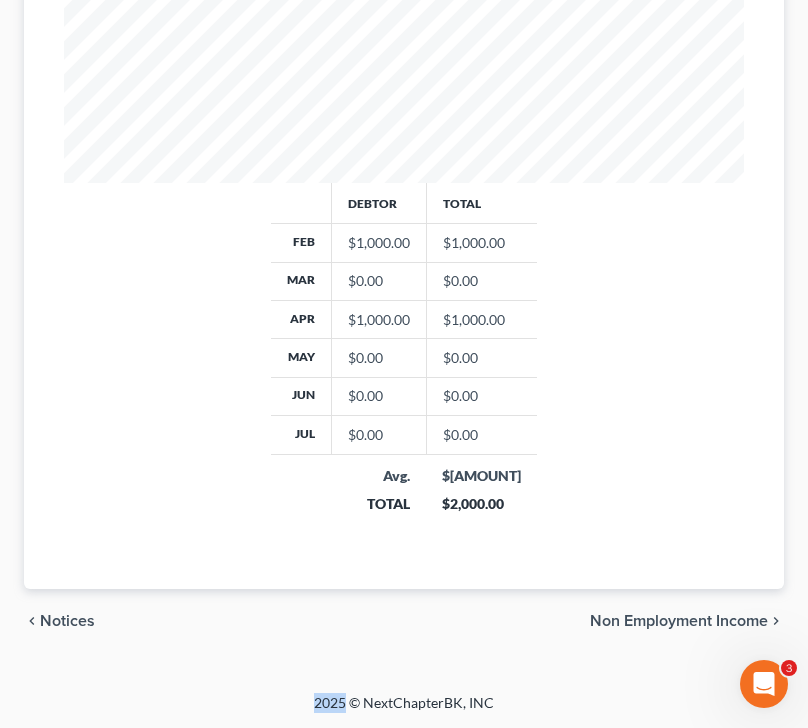 click on "chevron_left
Notices
Non Employment Income
chevron_right" at bounding box center [404, 621] 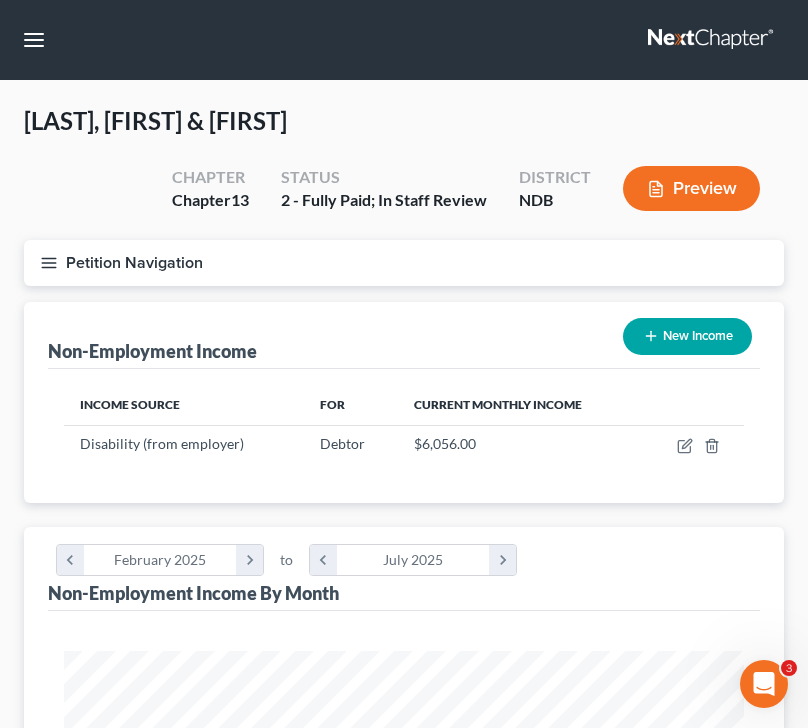 scroll, scrollTop: 999660, scrollLeft: 999280, axis: both 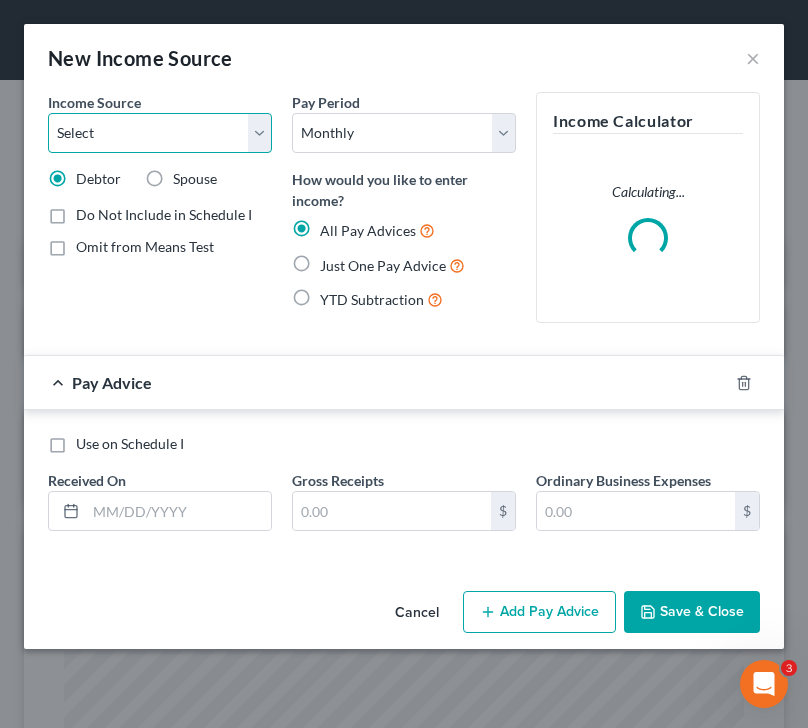 click on "Select Unemployment Disability (from employer) Pension Retirement Social Security / Social Security Disability Other Government Assistance Interests, Dividends or Royalties Child / Family Support Contributions to Household Property / Rental Business, Professional or Farm Alimony / Maintenance Payments Military Disability Benefits Other Monthly Income" at bounding box center [160, 133] 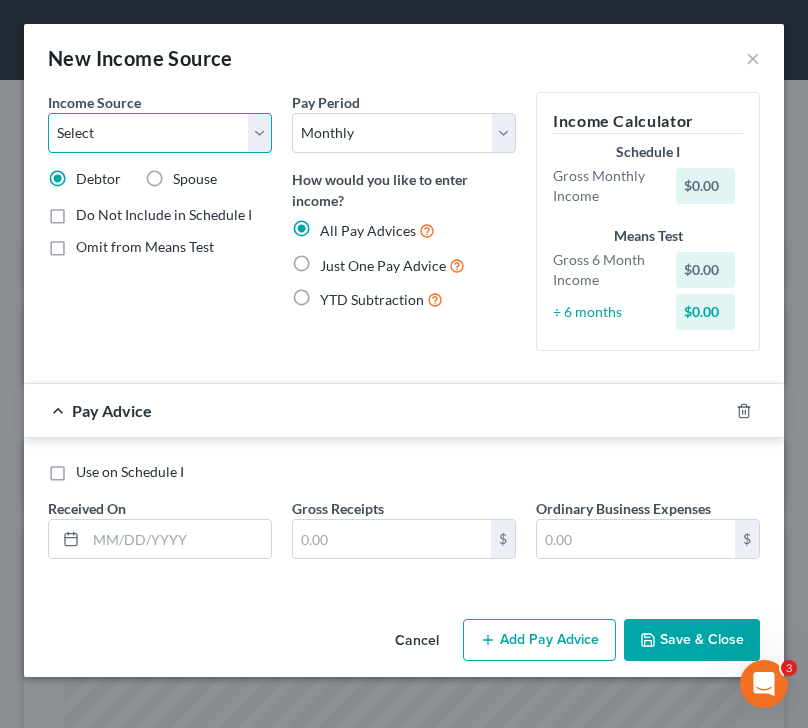 select on "4" 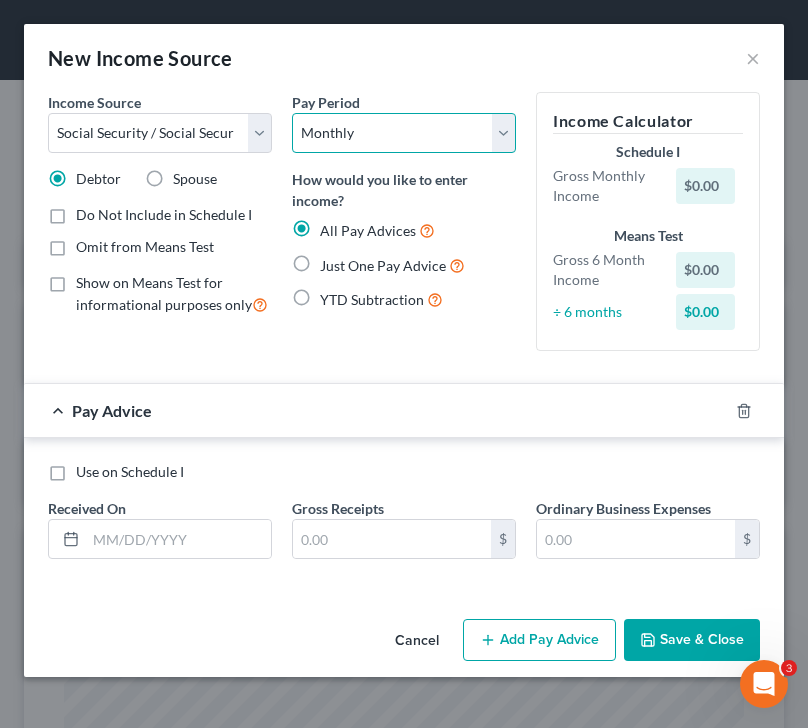 click on "Select Monthly Twice Monthly Every Other Week Weekly" at bounding box center (404, 133) 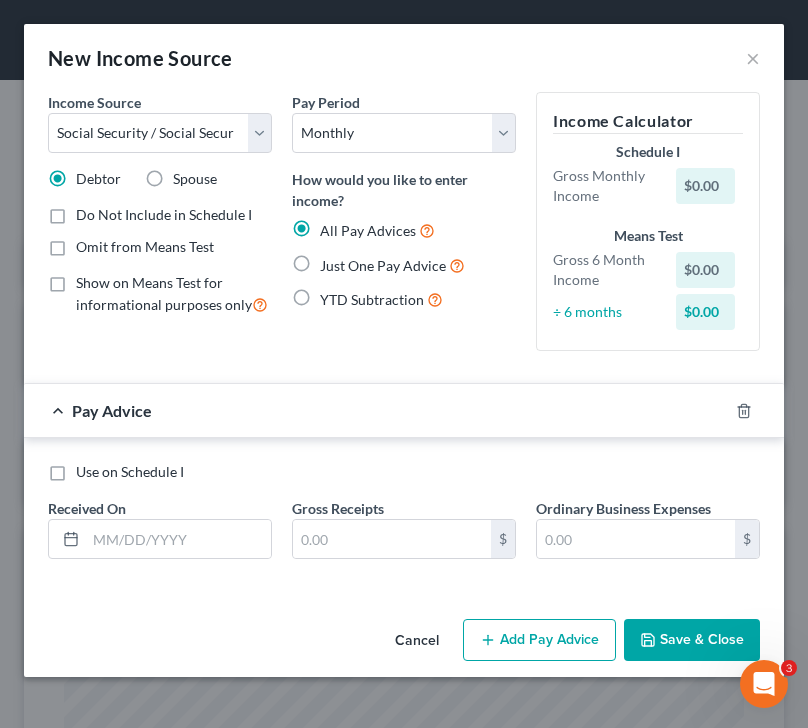 click on "Just One Pay Advice" at bounding box center [392, 265] 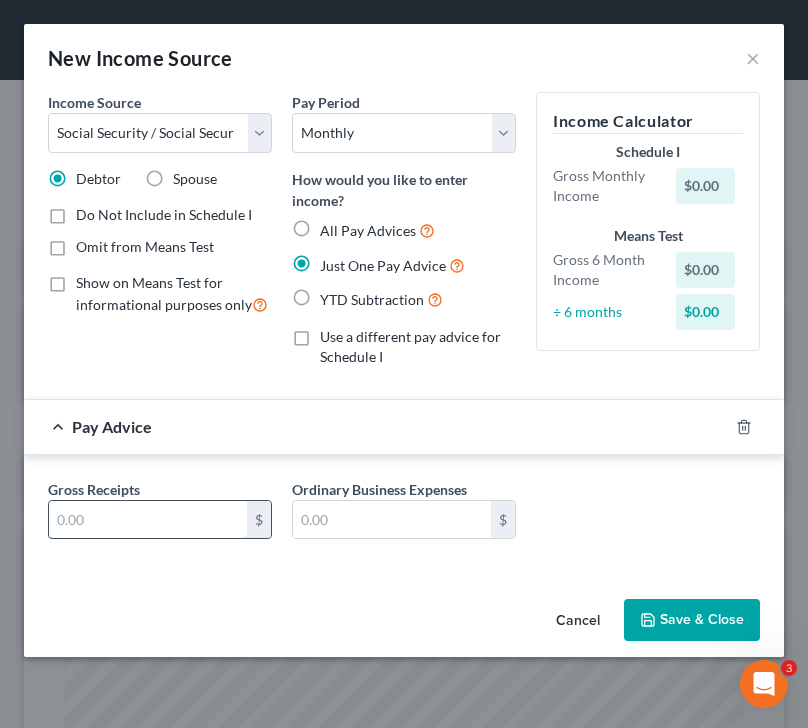 click at bounding box center (148, 520) 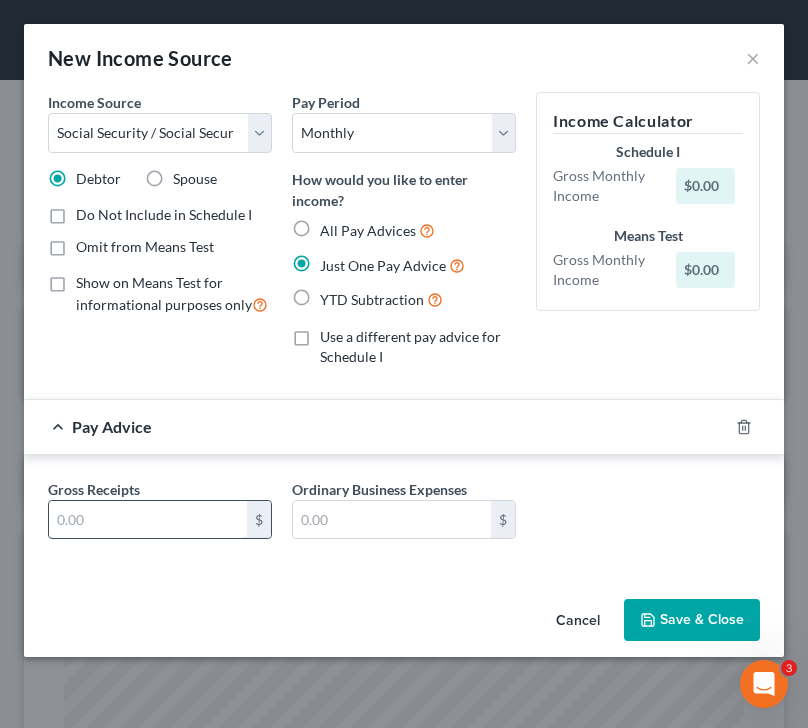 click at bounding box center (148, 520) 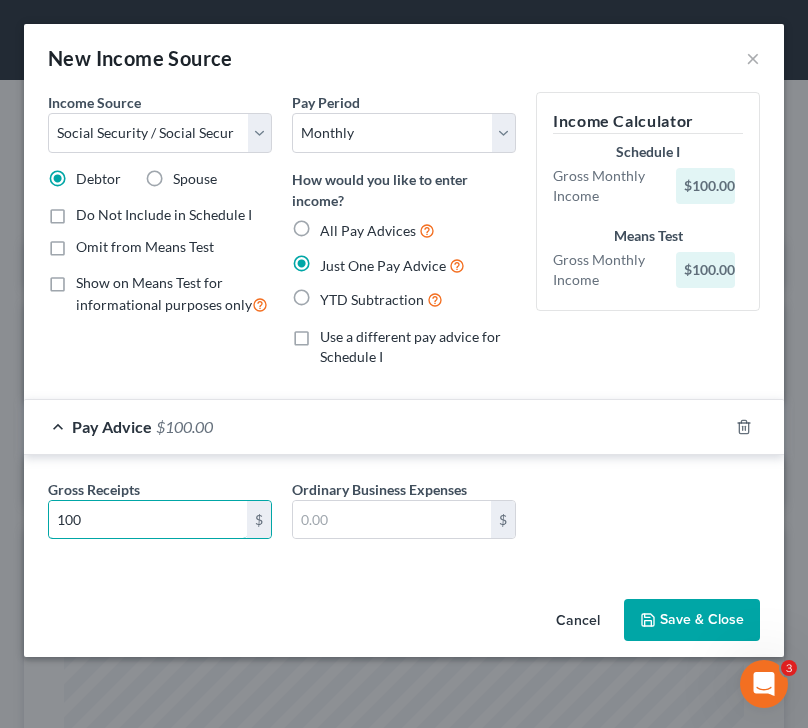 type on "100" 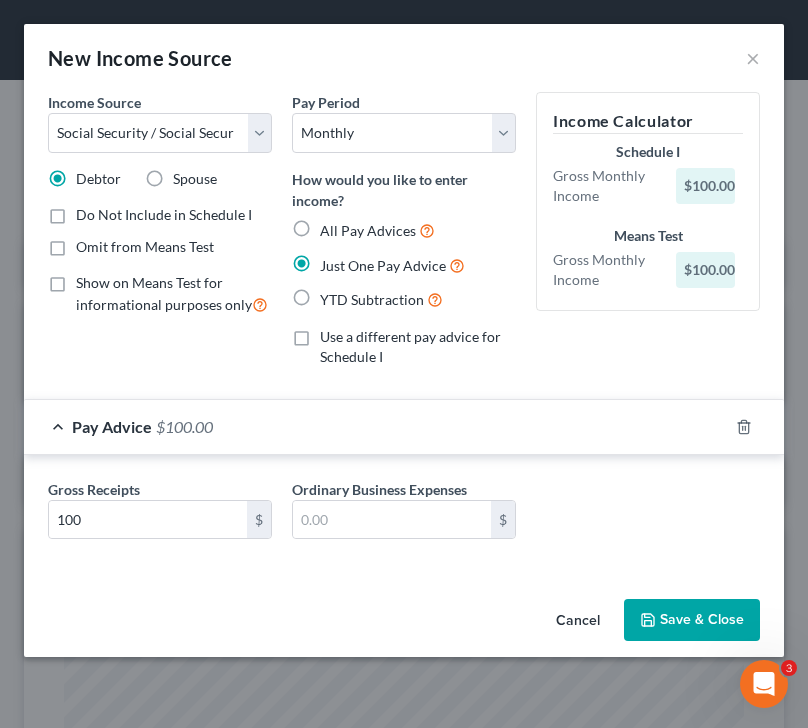 click on "Save & Close" at bounding box center (692, 620) 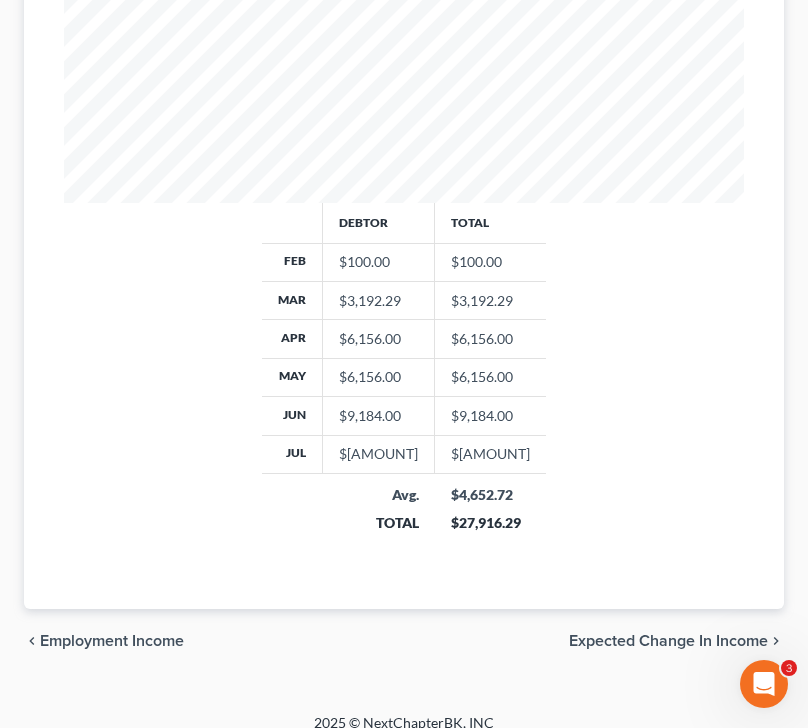 scroll, scrollTop: 847, scrollLeft: 0, axis: vertical 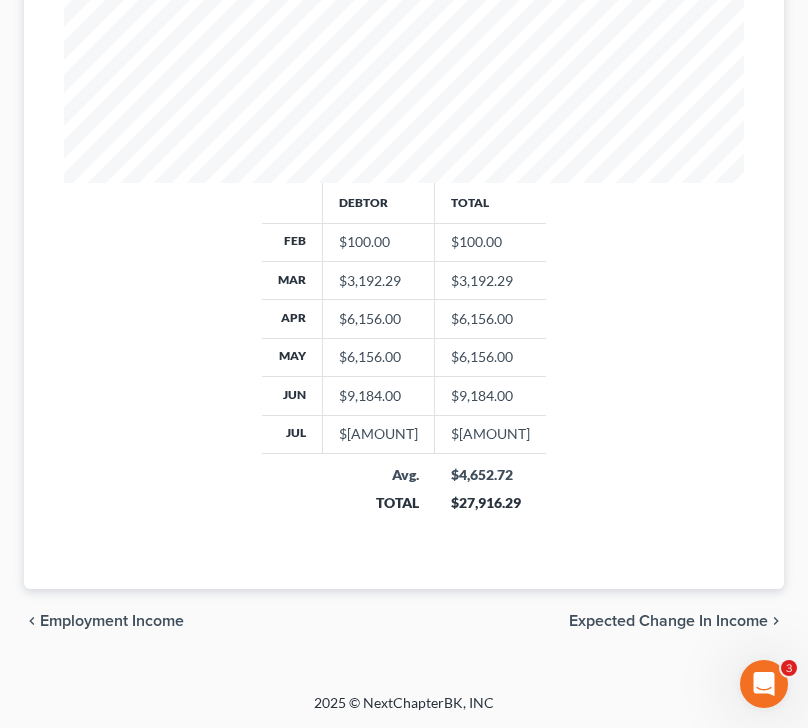 click on "Employment Income" at bounding box center (112, 621) 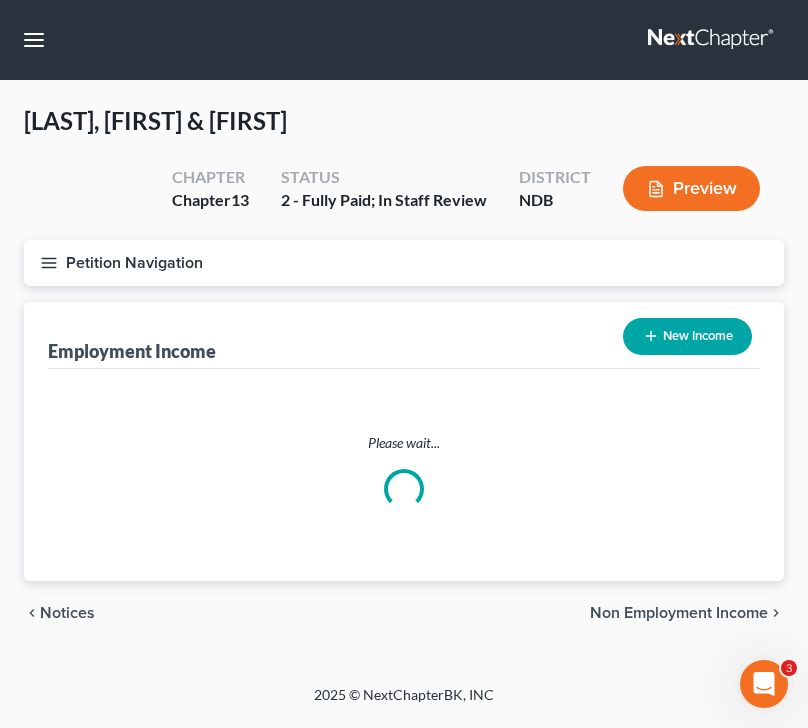 scroll, scrollTop: 0, scrollLeft: 0, axis: both 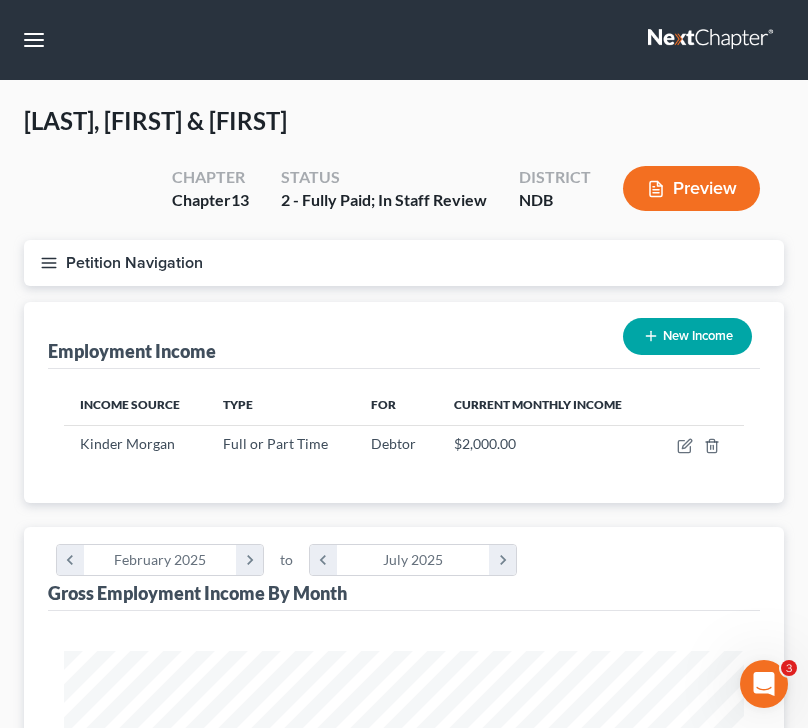 click on "New Income" at bounding box center [687, 336] 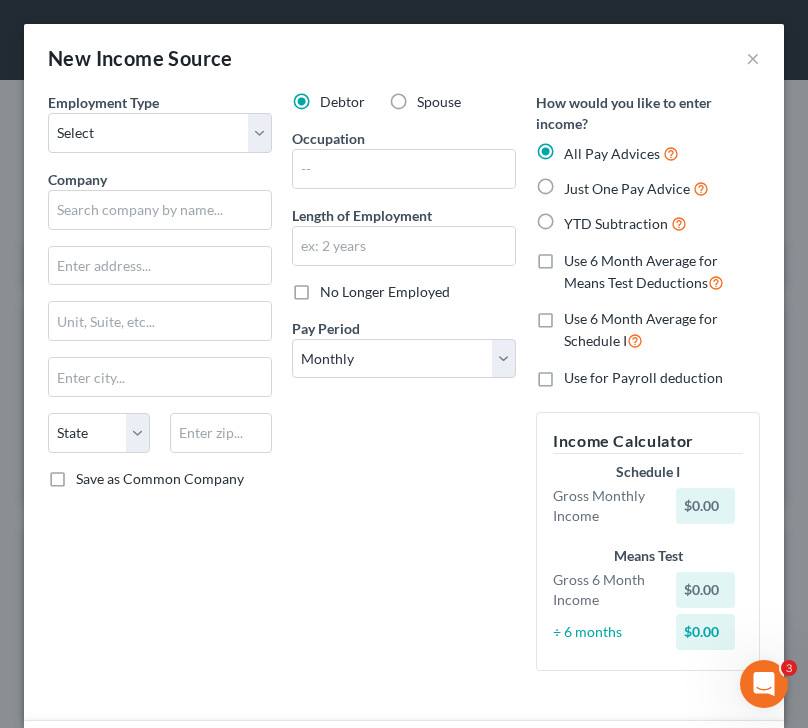 click on "Spouse" at bounding box center (439, 102) 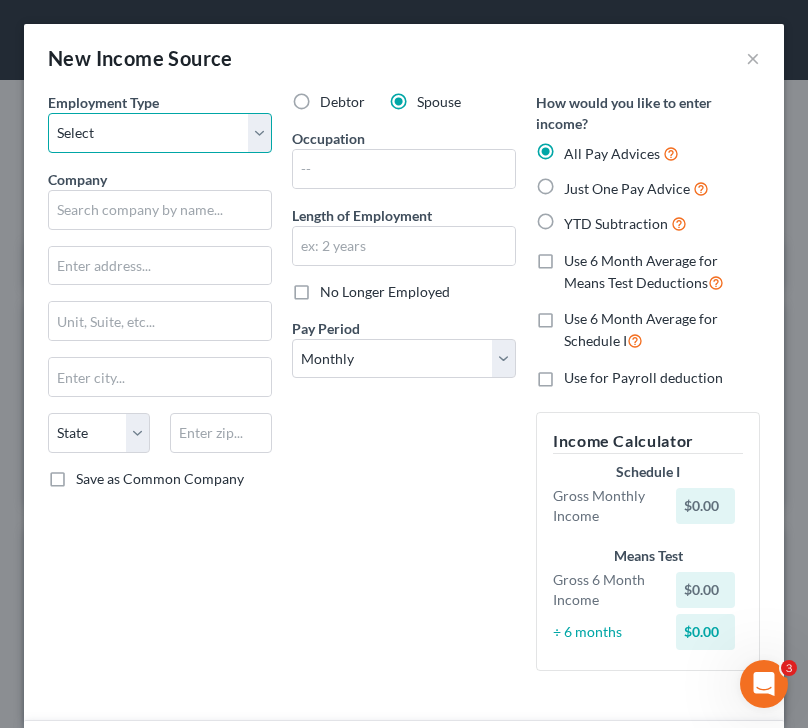 click on "Select Full or Part Time Employment Self Employment" at bounding box center [160, 133] 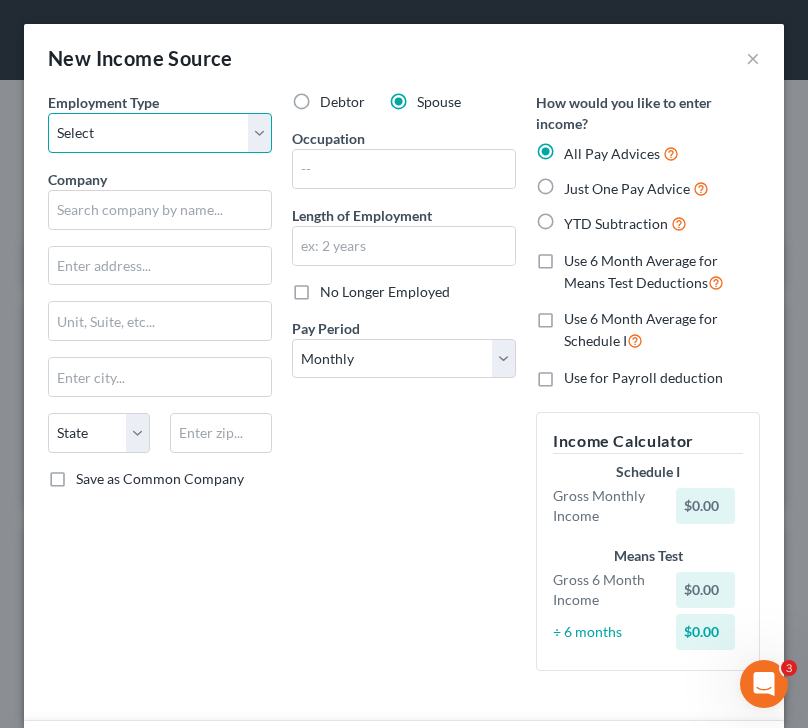 select on "0" 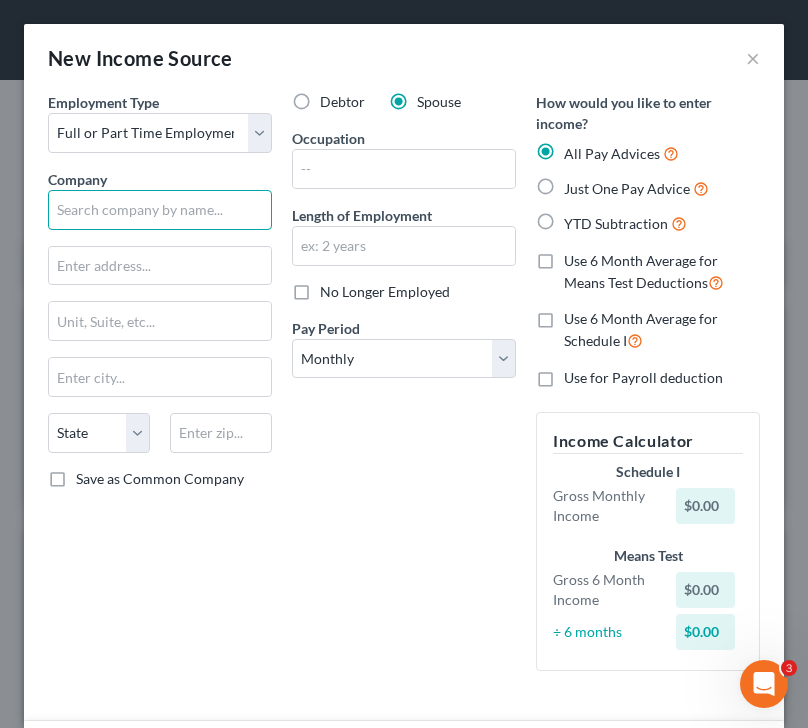 click at bounding box center (160, 210) 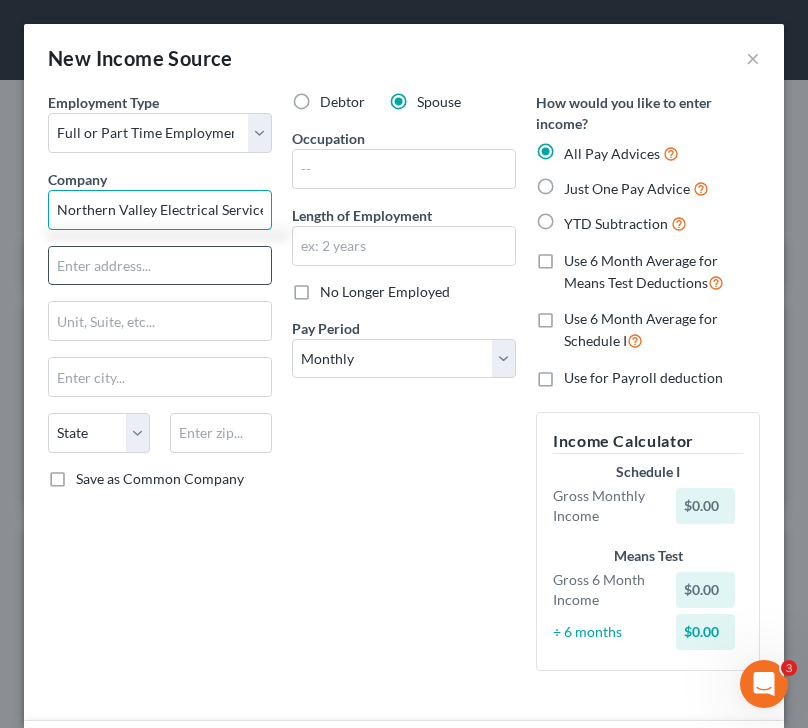 type on "Northern Valley Electrical Service" 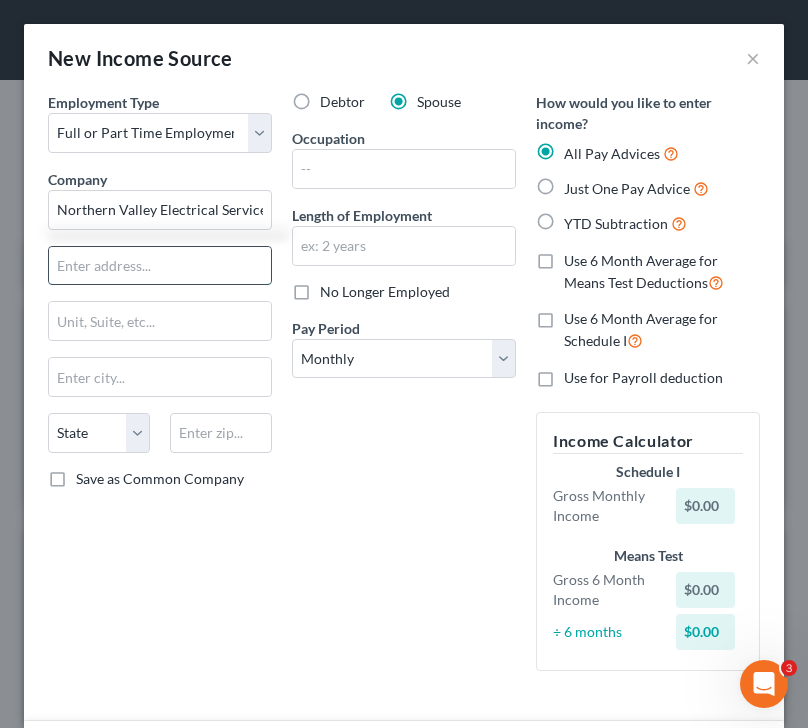 click at bounding box center (160, 266) 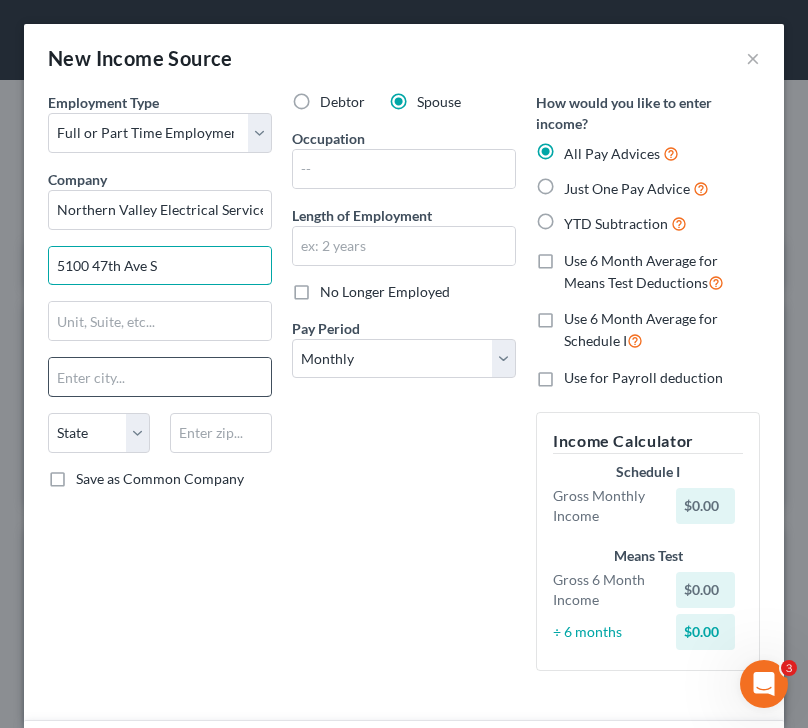 type on "5100 47th Ave S" 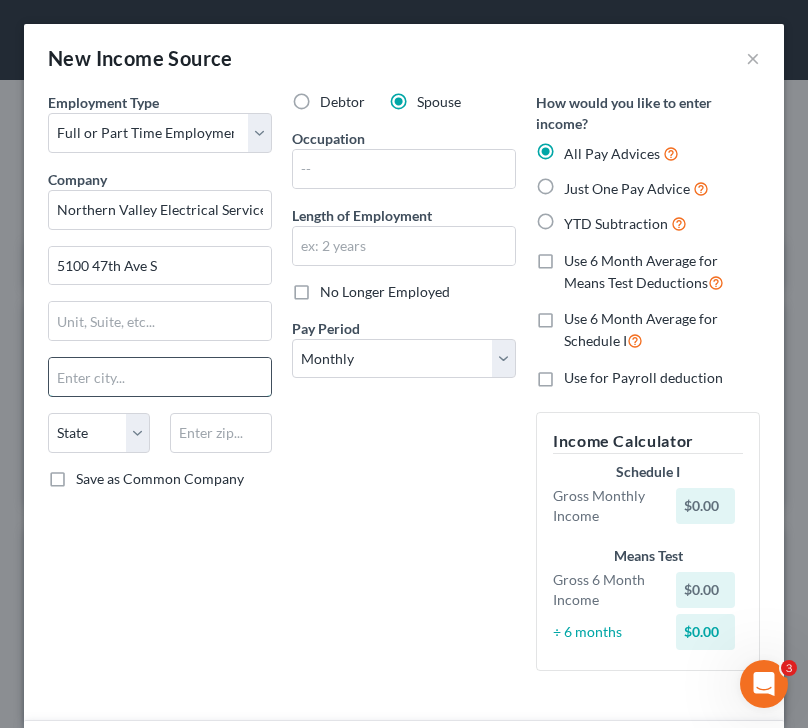 click at bounding box center (160, 377) 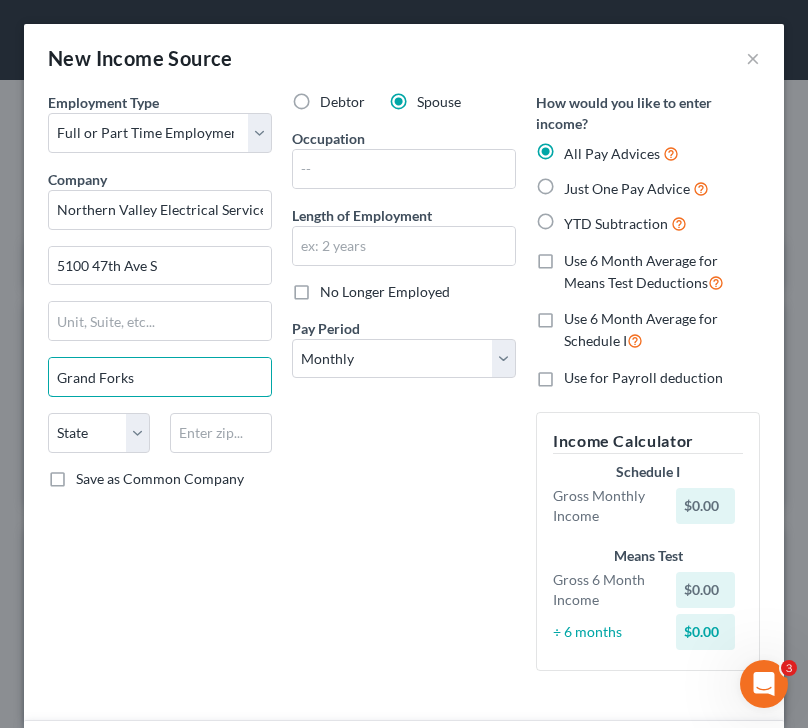 type on "Grand Forks" 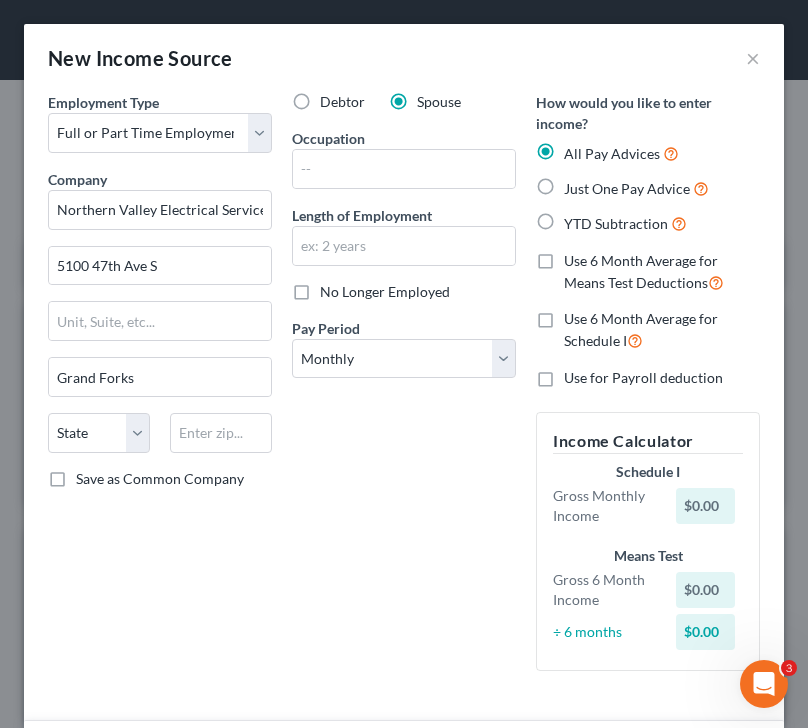 click on "Employment Type
*
Select Full or Part Time Employment Self Employment
Company
*
Northern Valley Electrical Service                      5100 47th Ave S Grand Forks State AL AK AR AZ CA CO CT DE DC FL GA GU HI ID IL IN IA KS KY LA ME MD MA MI MN MS MO MT NC ND NE NV NH NJ NM NY OH OK OR PA PR RI SC SD TN TX UT VI VA VT WA WV WI WY Save as Common Company" at bounding box center [160, 389] 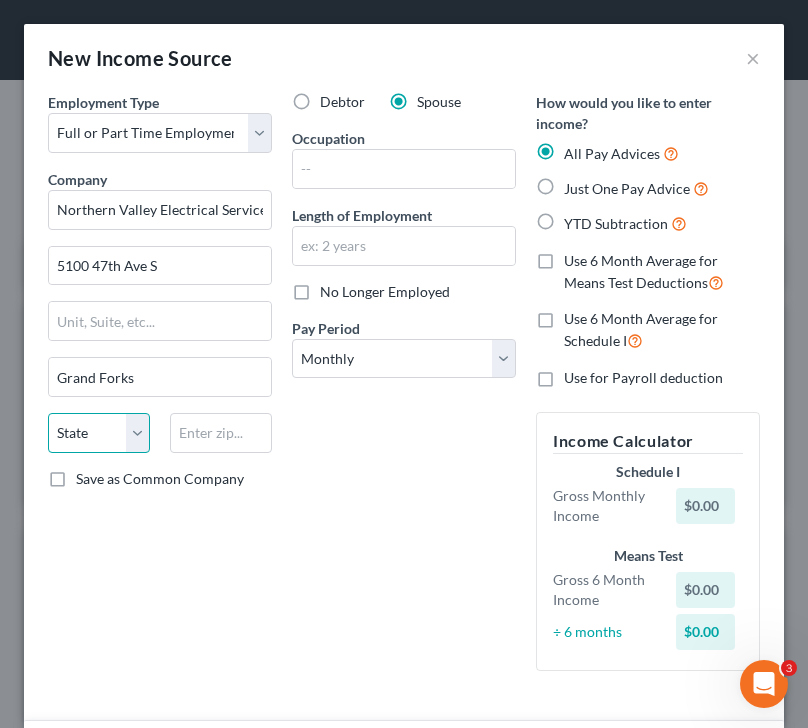 click on "State AL AK AR AZ CA CO CT DE DC FL GA GU HI ID IL IN IA KS KY LA ME MD MA MI MN MS MO MT NC ND NE NV NH NJ NM NY OH OK OR PA PR RI SC SD TN TX UT VI VA VT WA WV WI WY" at bounding box center (99, 433) 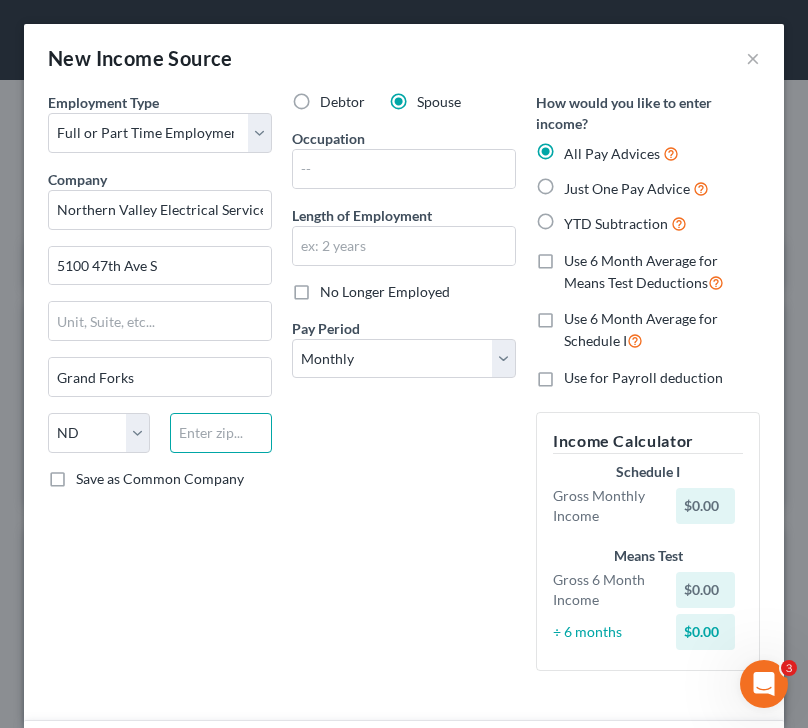 click at bounding box center [221, 433] 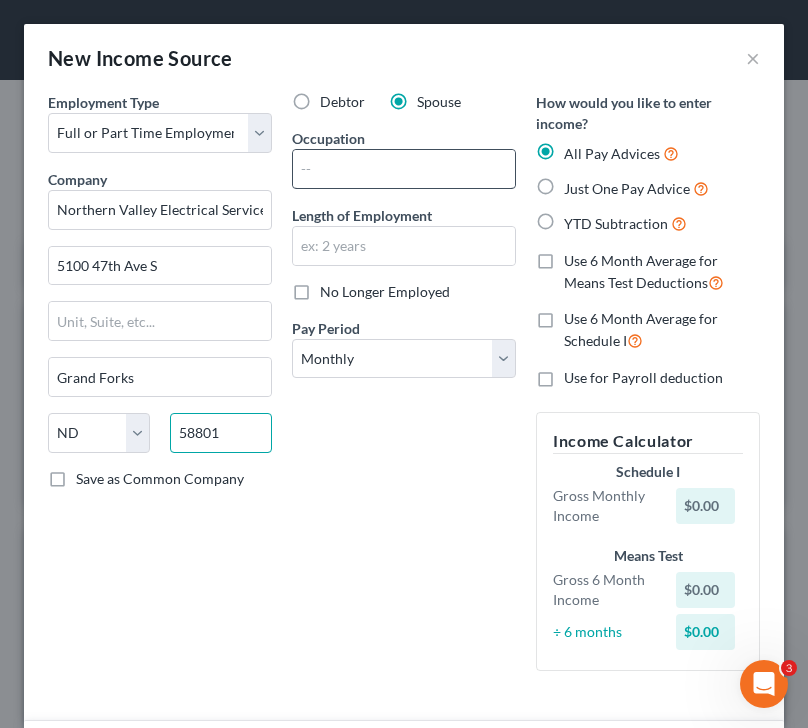 type on "58801" 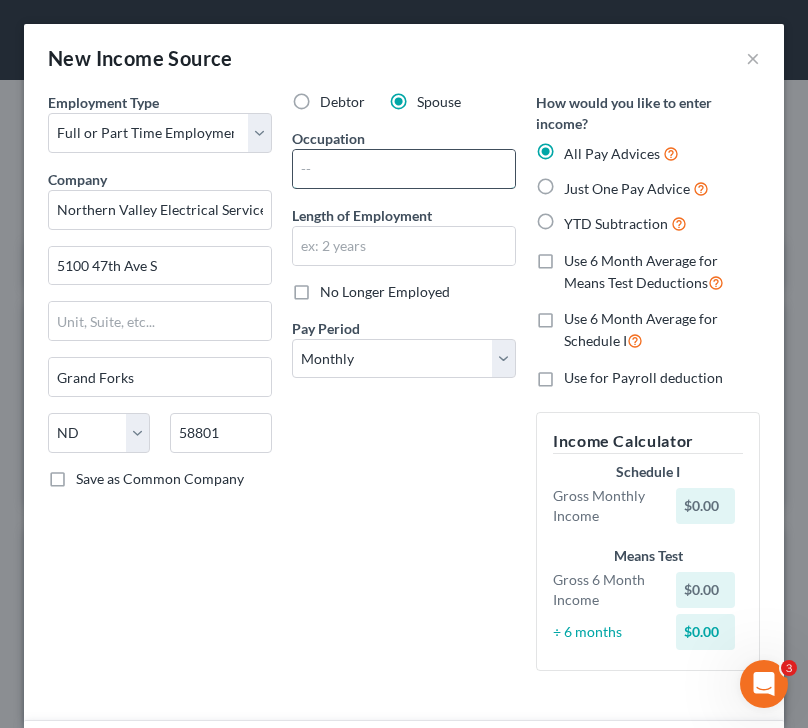 click at bounding box center (404, 169) 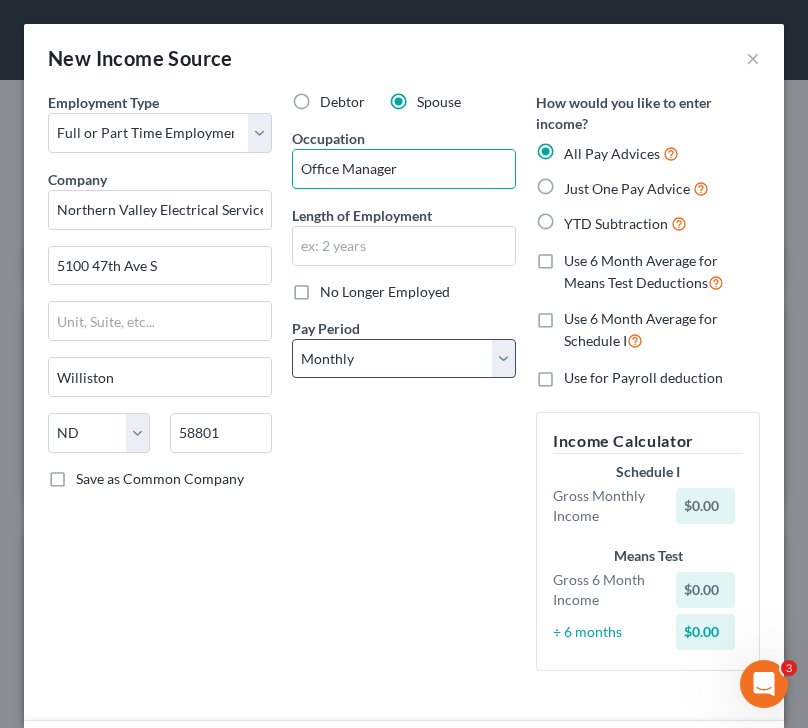 type on "Office Manager" 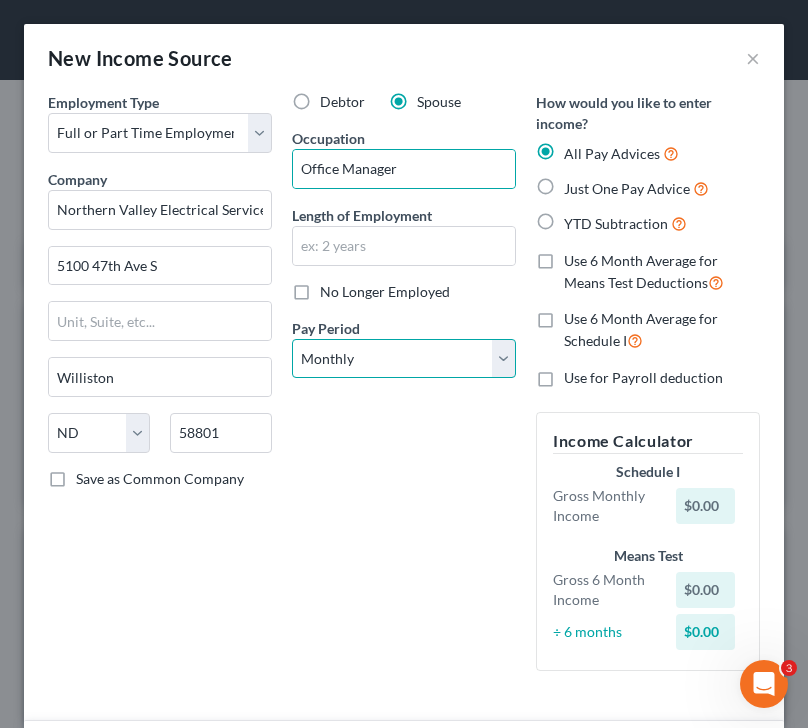 click on "Select Monthly Twice Monthly Every Other Week Weekly" at bounding box center [404, 359] 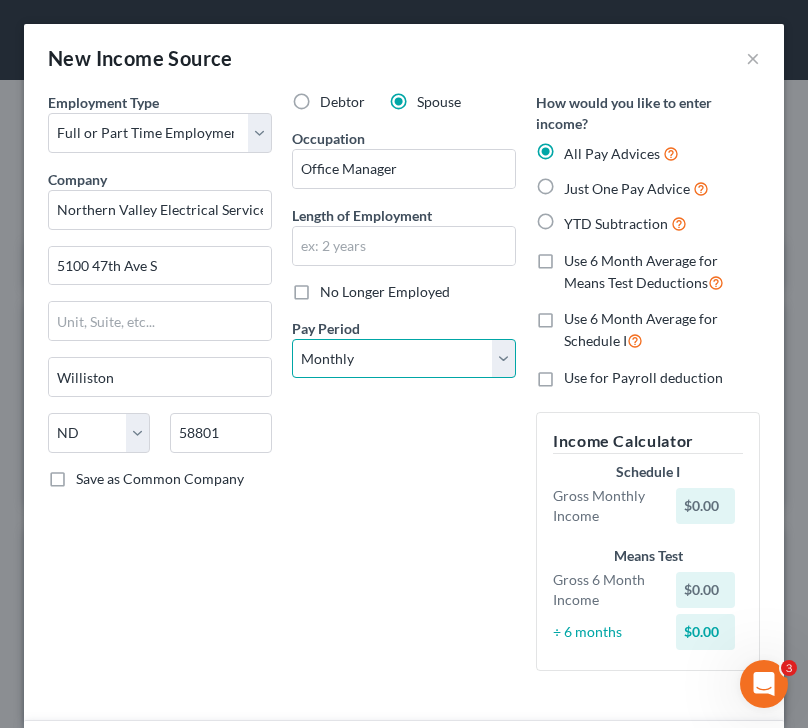 select on "1" 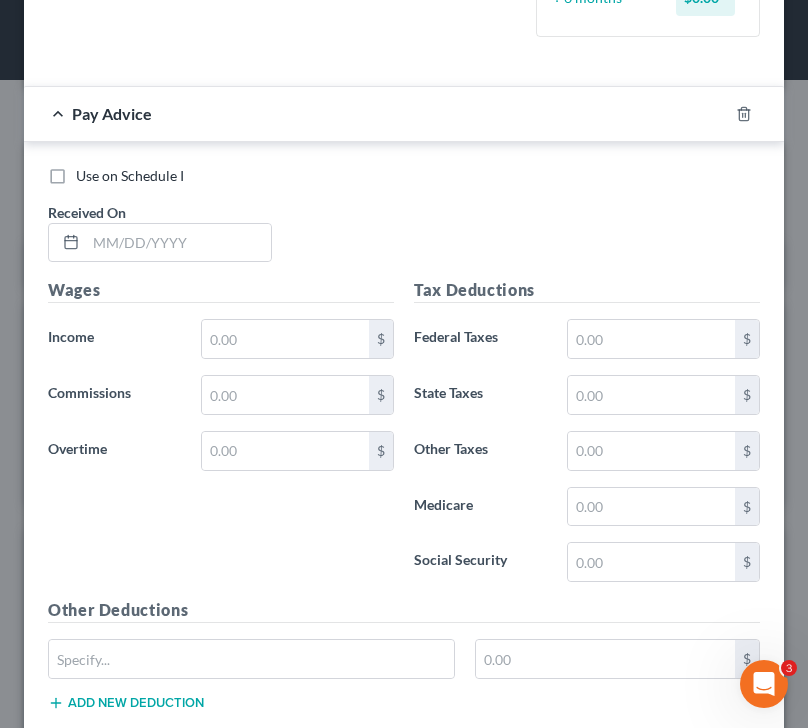 scroll, scrollTop: 636, scrollLeft: 0, axis: vertical 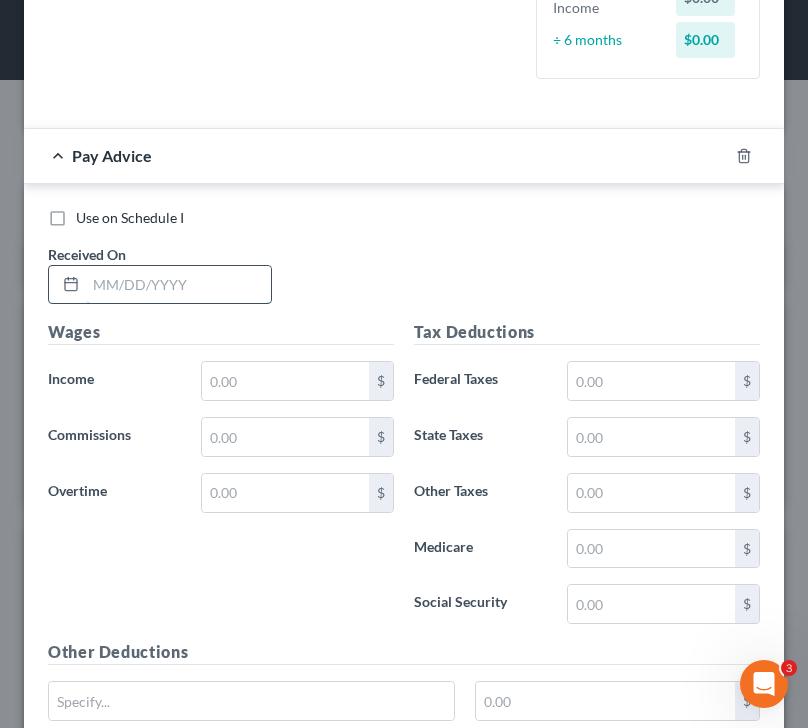 click at bounding box center [178, 285] 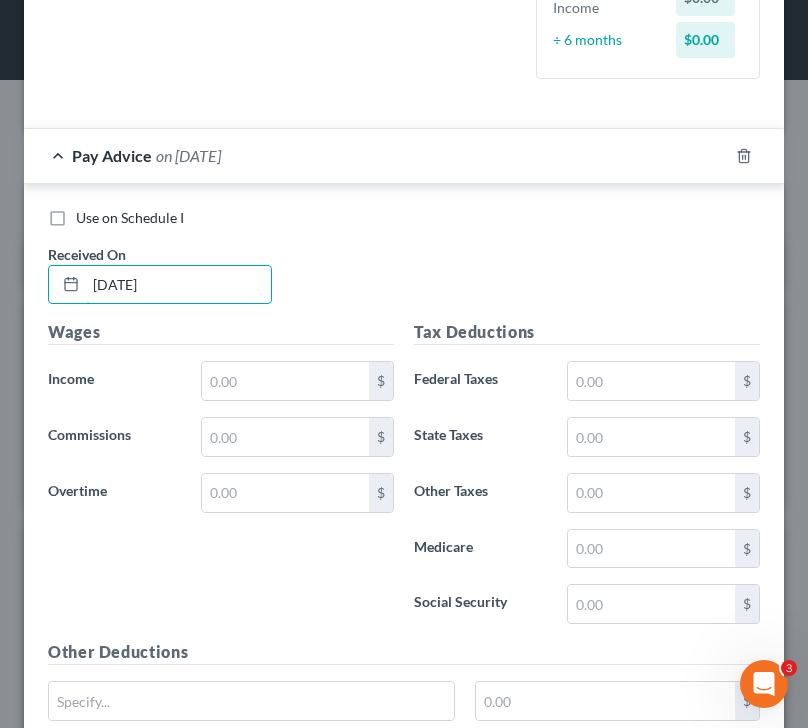 type on "12/06/2024" 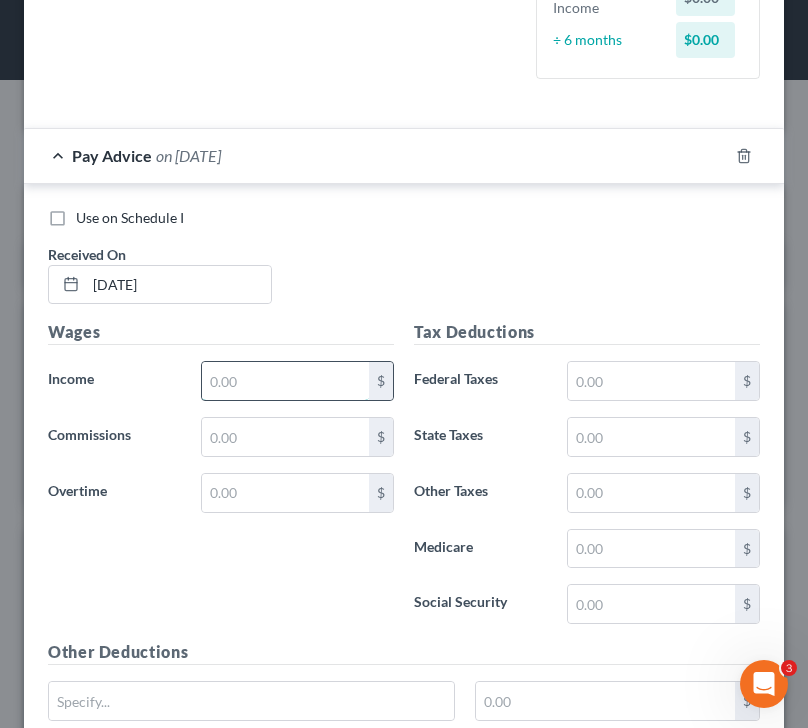 click at bounding box center (286, 381) 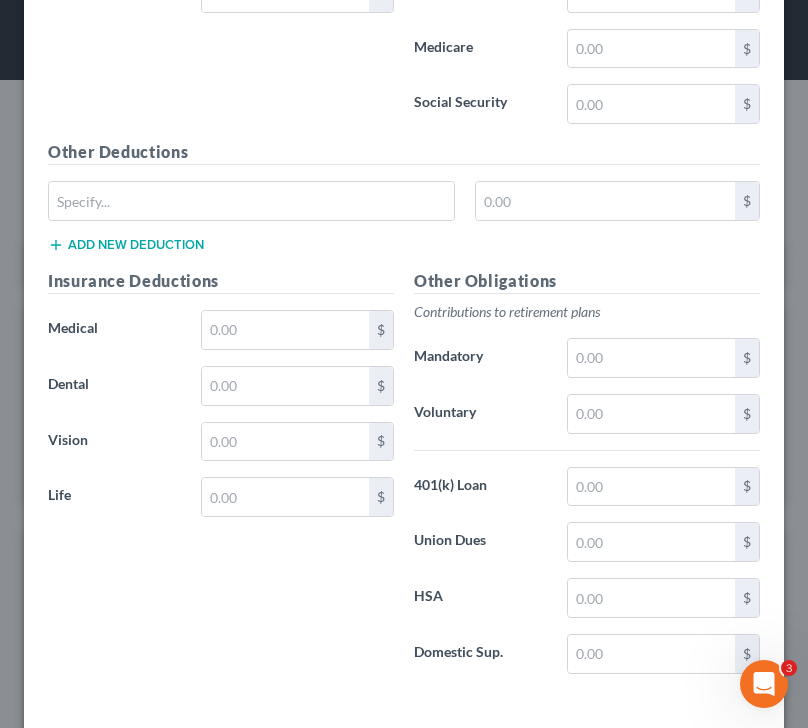 scroll, scrollTop: 1223, scrollLeft: 0, axis: vertical 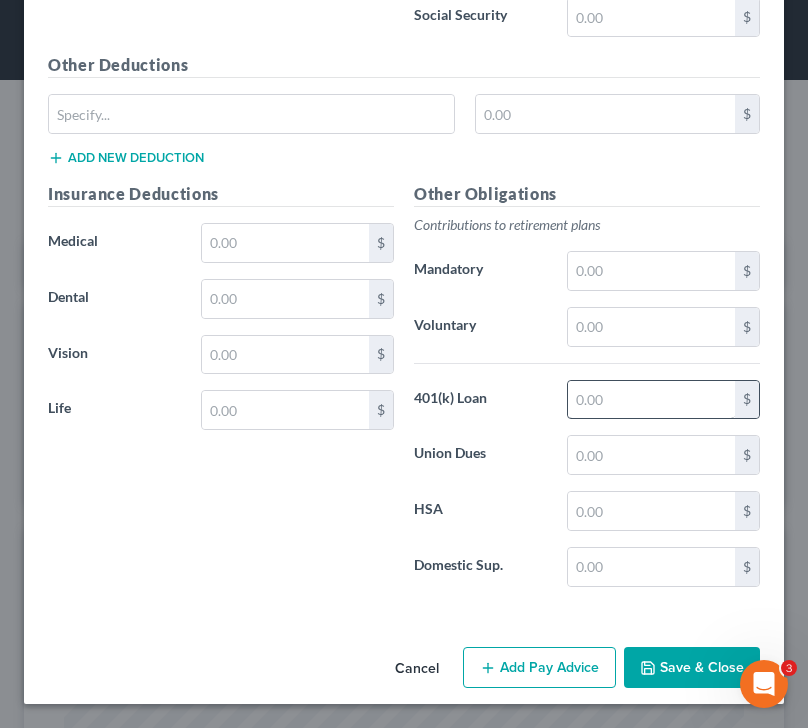 type on "1,923.08" 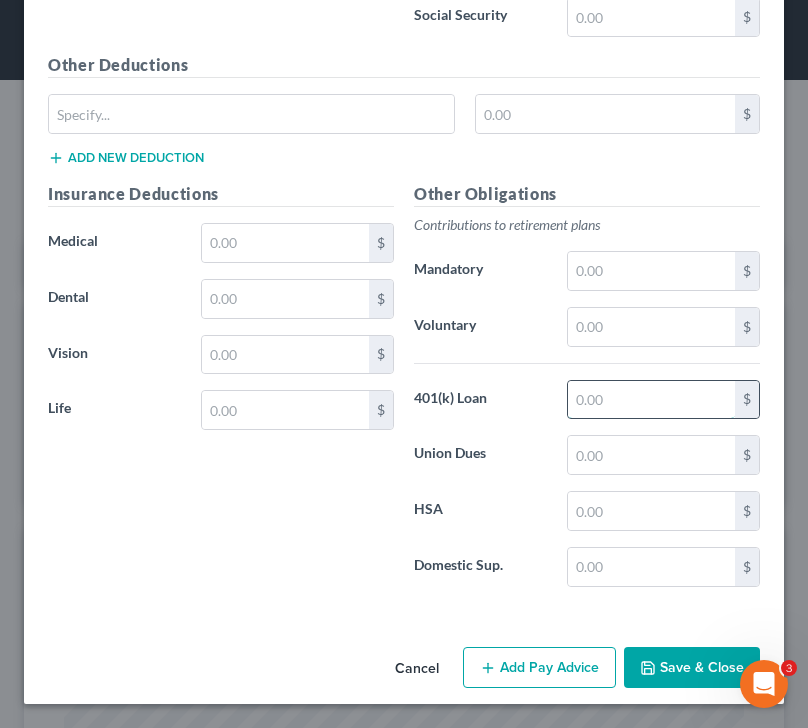 click at bounding box center (652, 400) 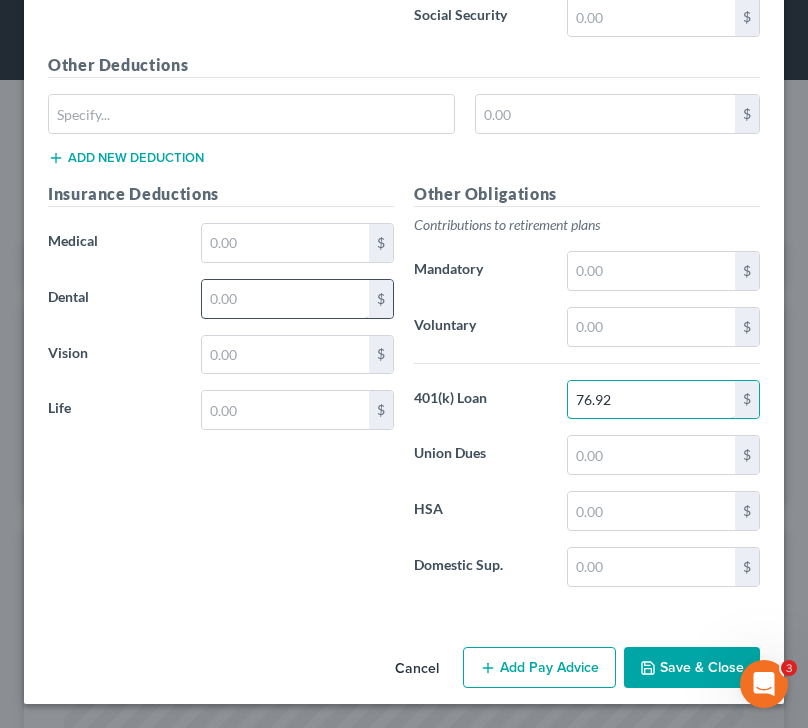 type on "76.92" 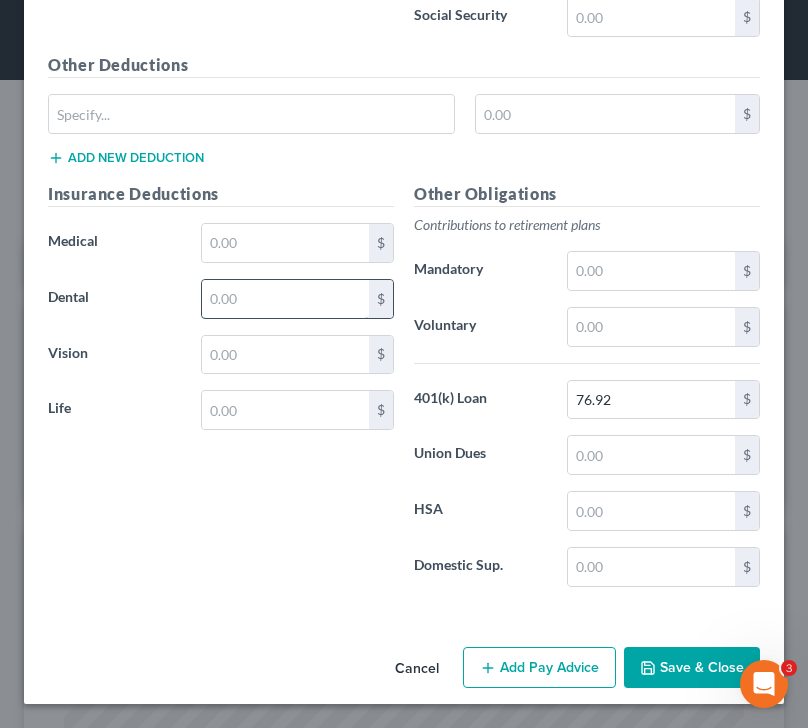 click at bounding box center (286, 299) 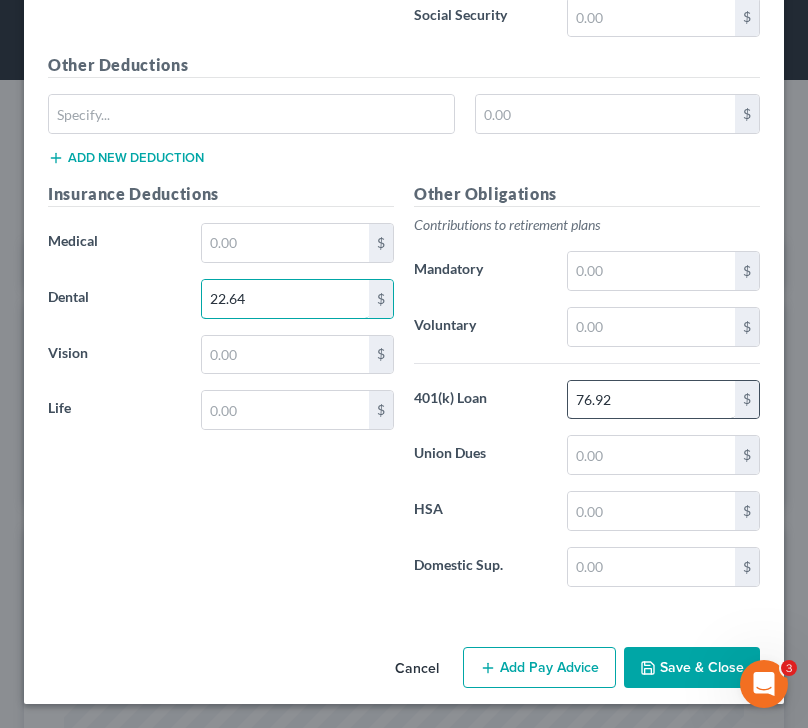 type on "22.64" 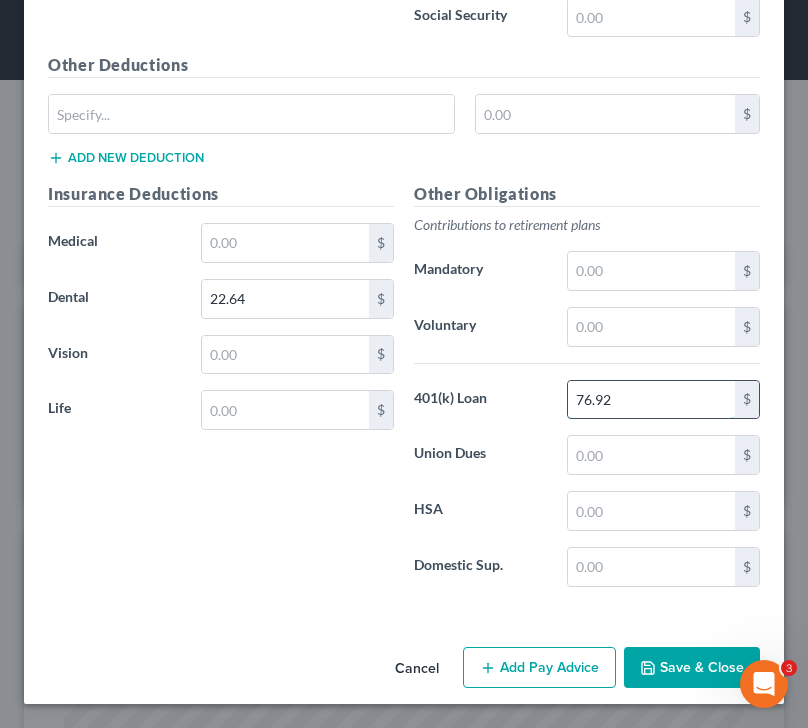click on "76.92" at bounding box center (652, 400) 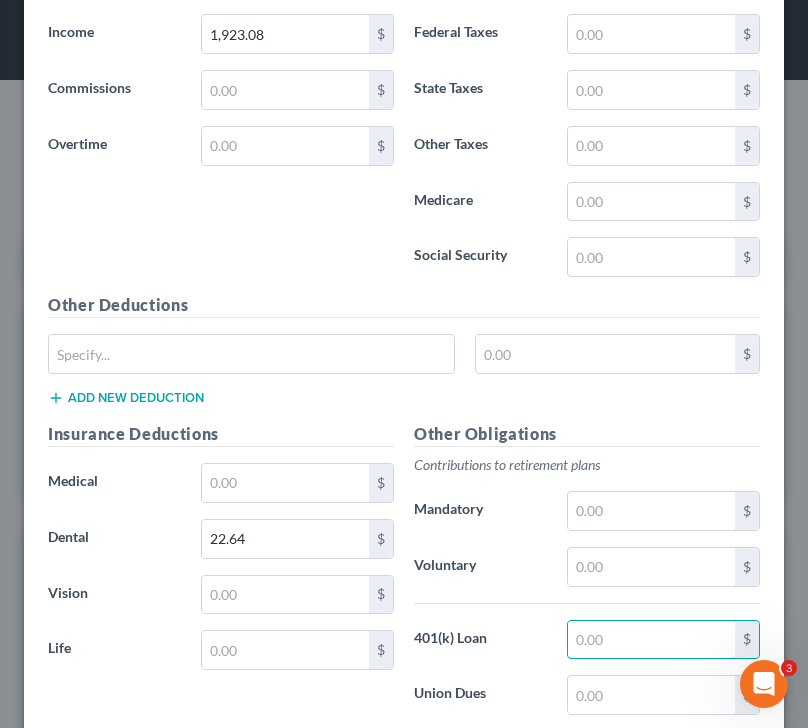 scroll, scrollTop: 924, scrollLeft: 0, axis: vertical 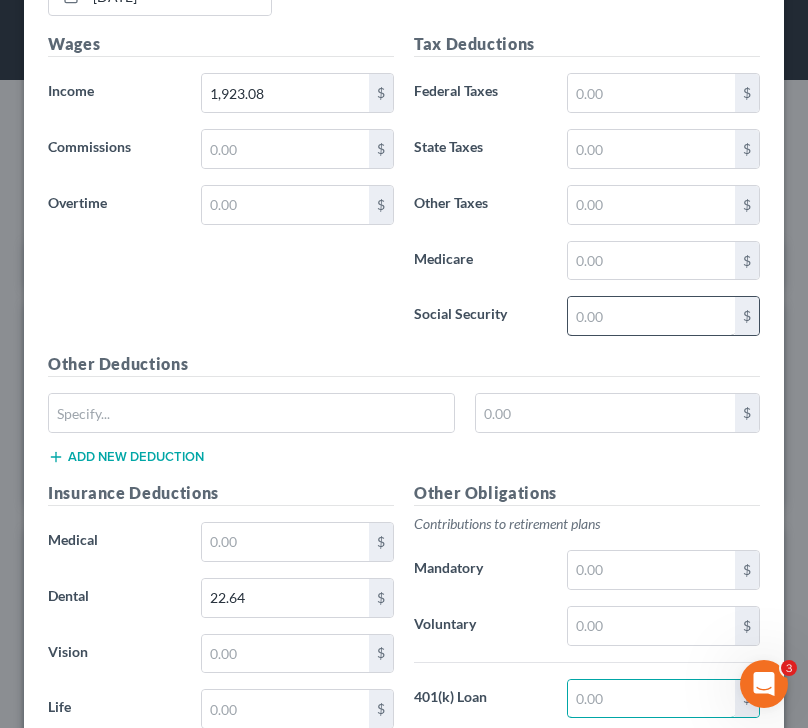 type 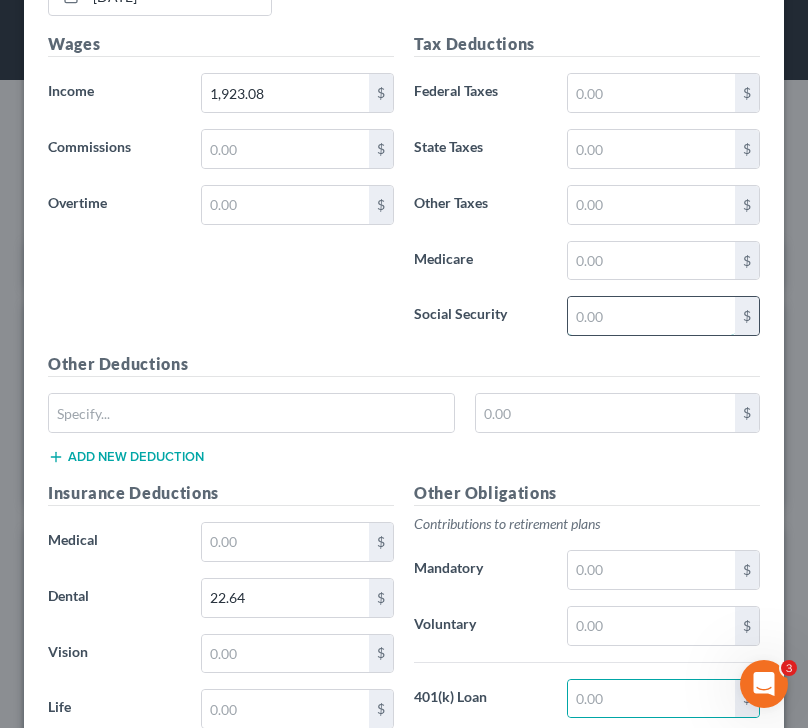 click at bounding box center (652, 316) 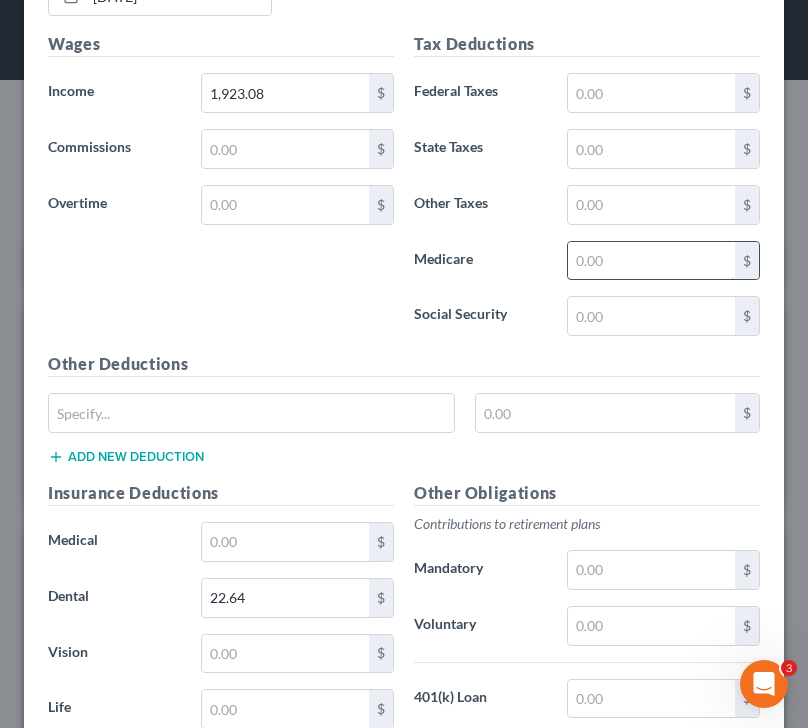 click at bounding box center (652, 261) 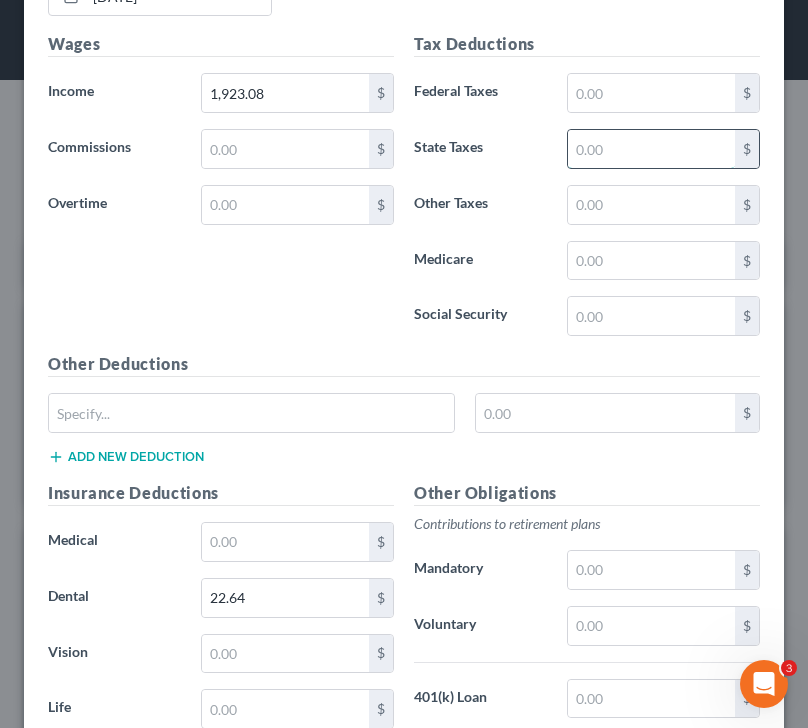 click at bounding box center (652, 149) 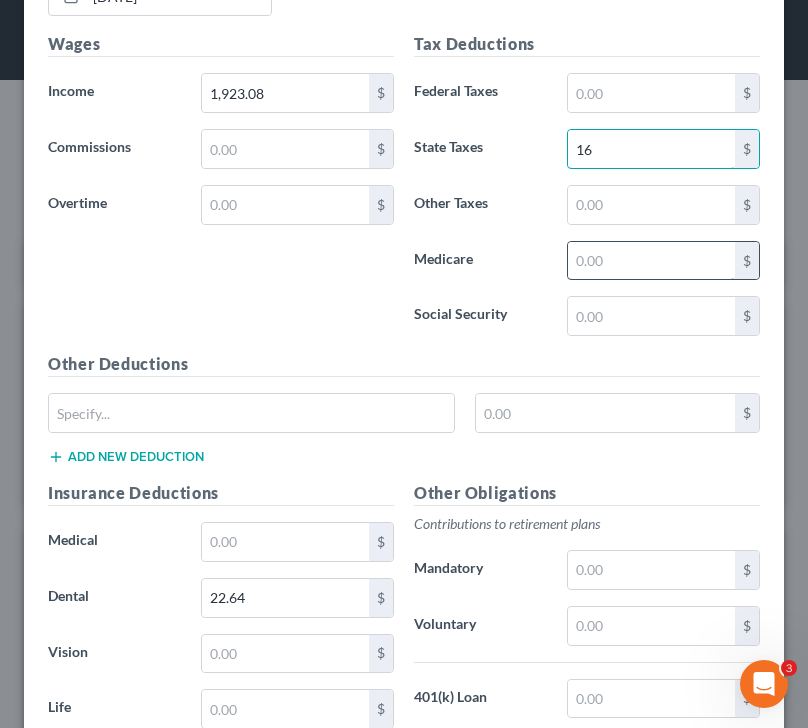 type on "16" 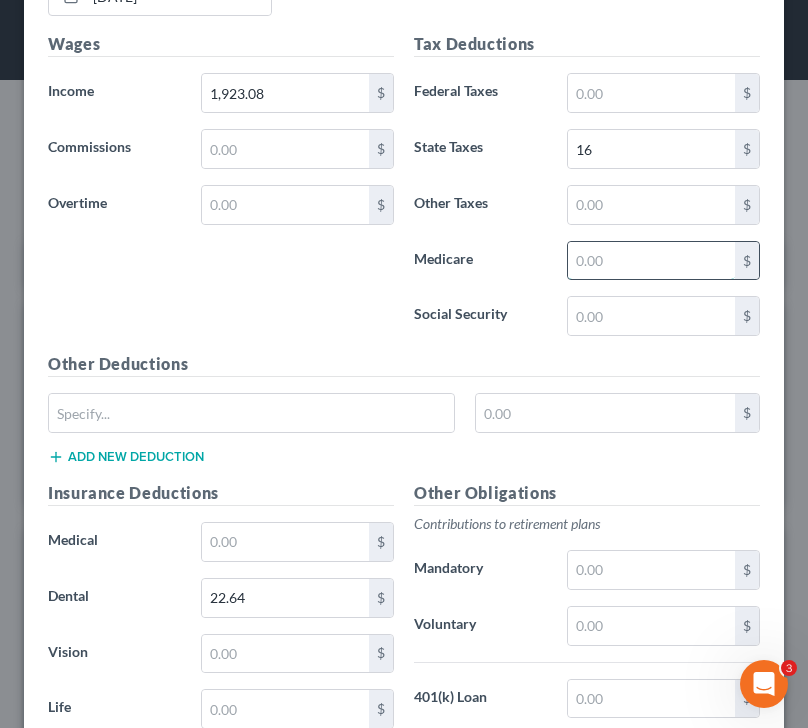 click at bounding box center [652, 261] 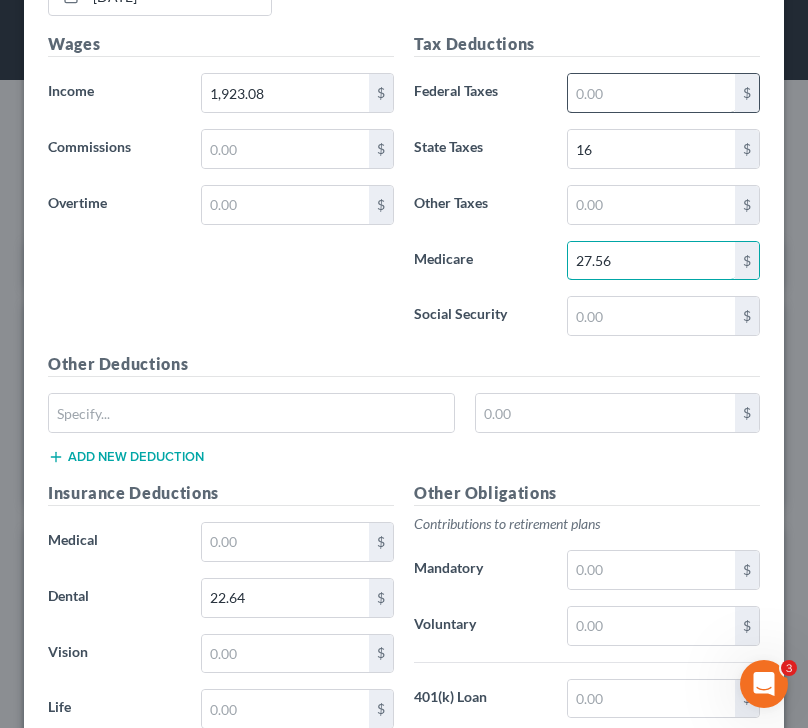 type on "27.56" 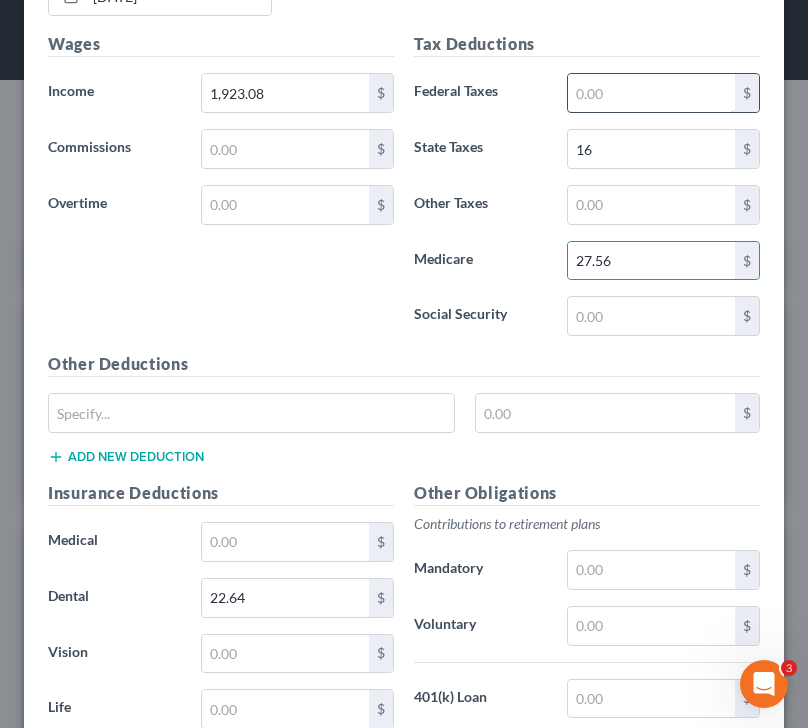 click at bounding box center [652, 93] 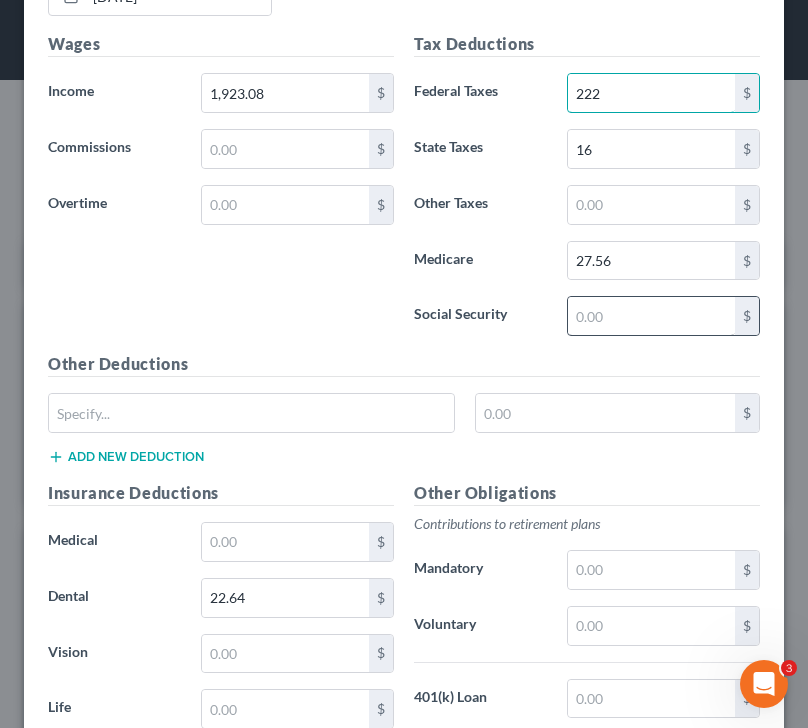 type on "222" 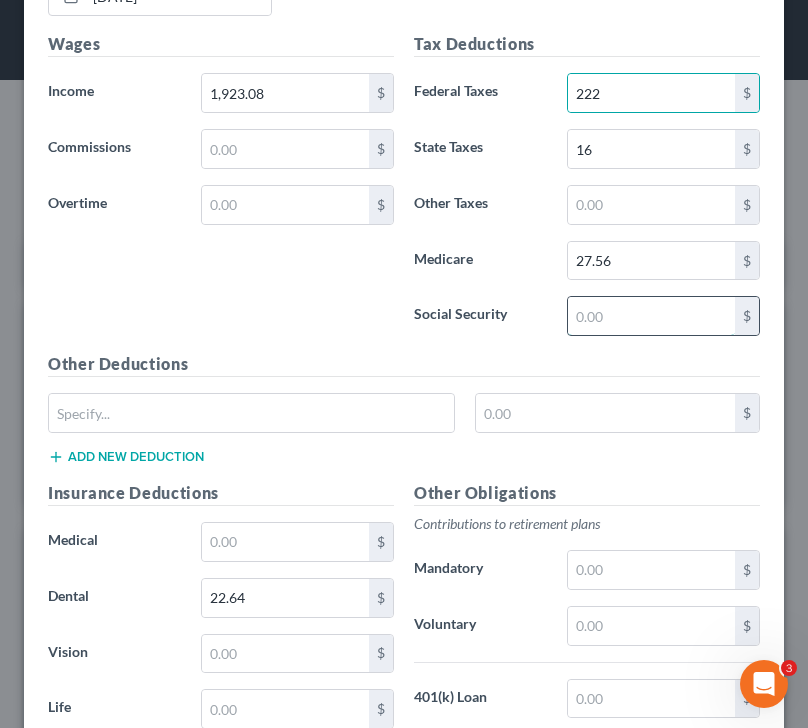 click at bounding box center [652, 316] 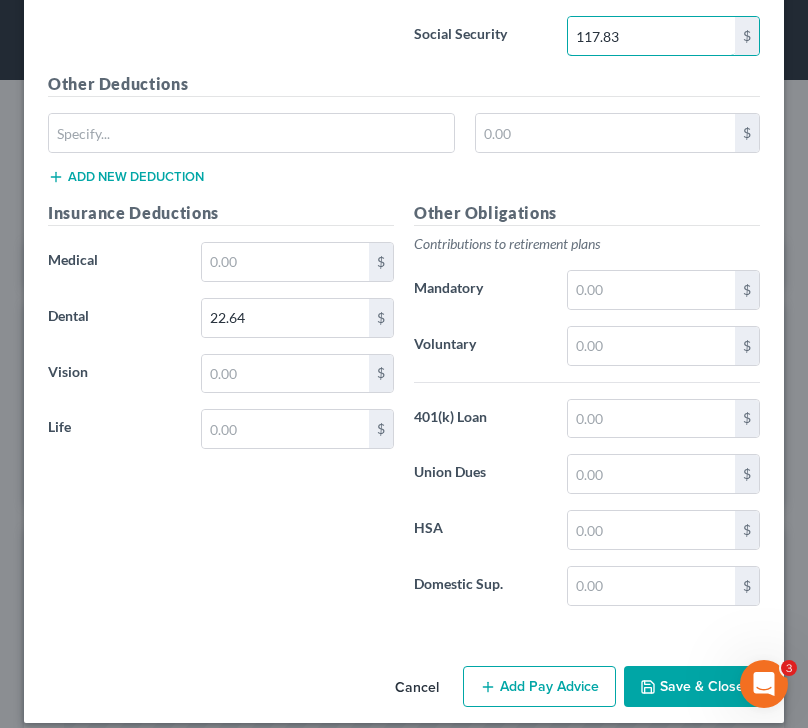 scroll, scrollTop: 1223, scrollLeft: 0, axis: vertical 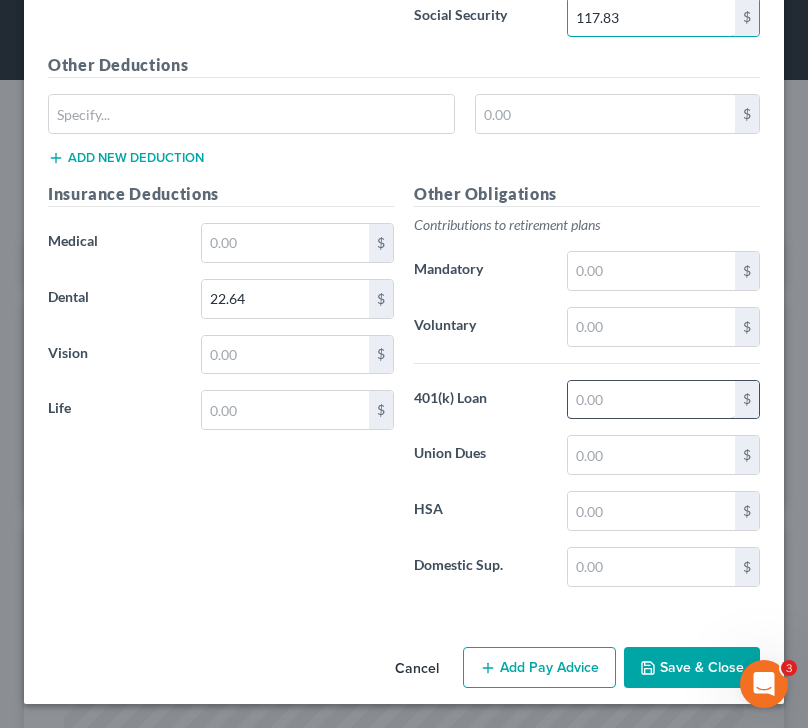 type on "117.83" 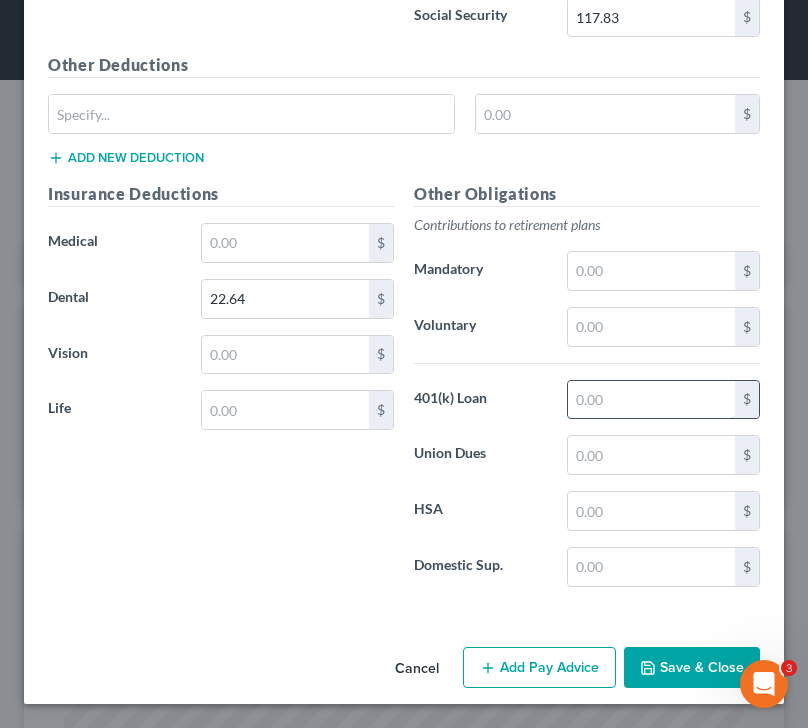 click at bounding box center [652, 400] 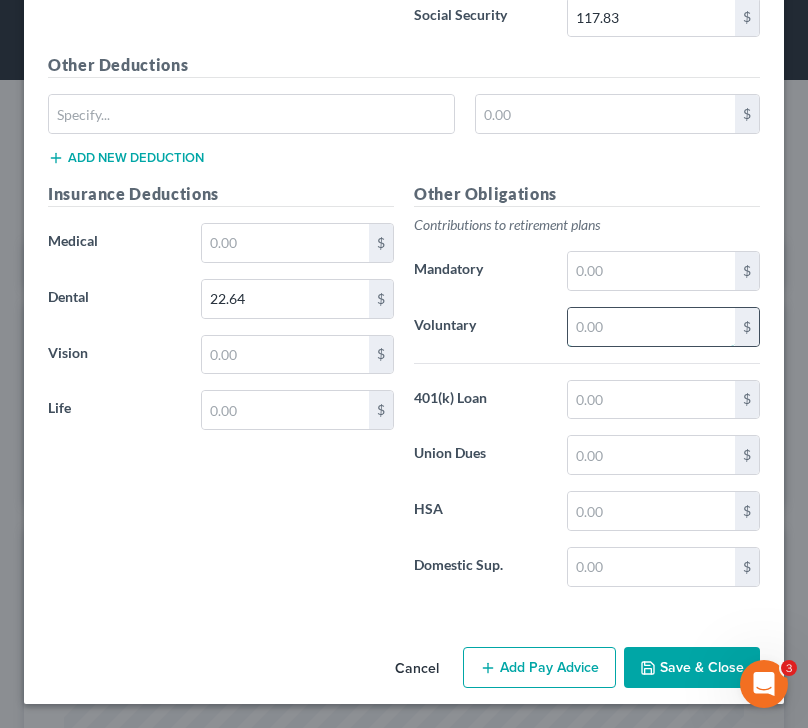 click at bounding box center [652, 327] 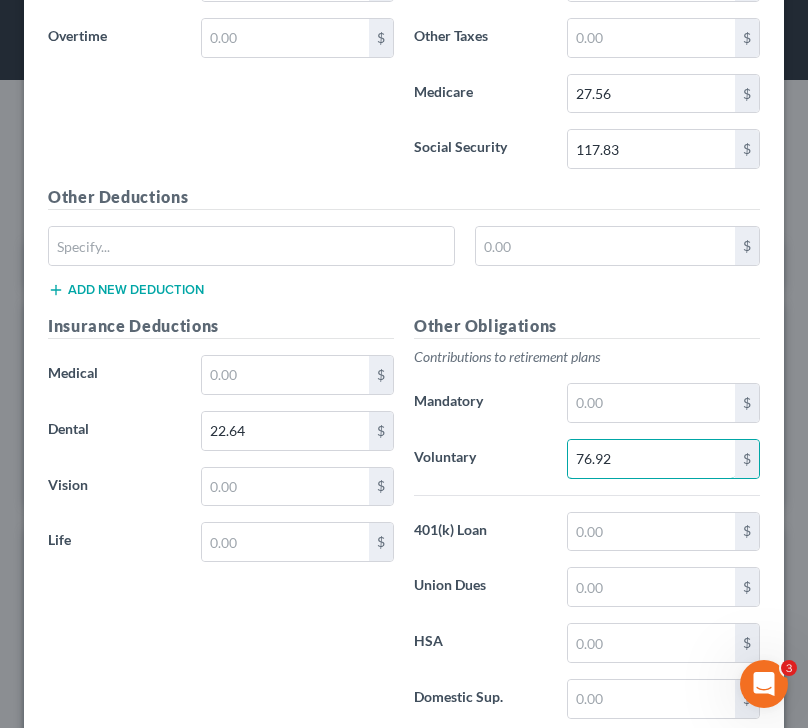 scroll, scrollTop: 1223, scrollLeft: 0, axis: vertical 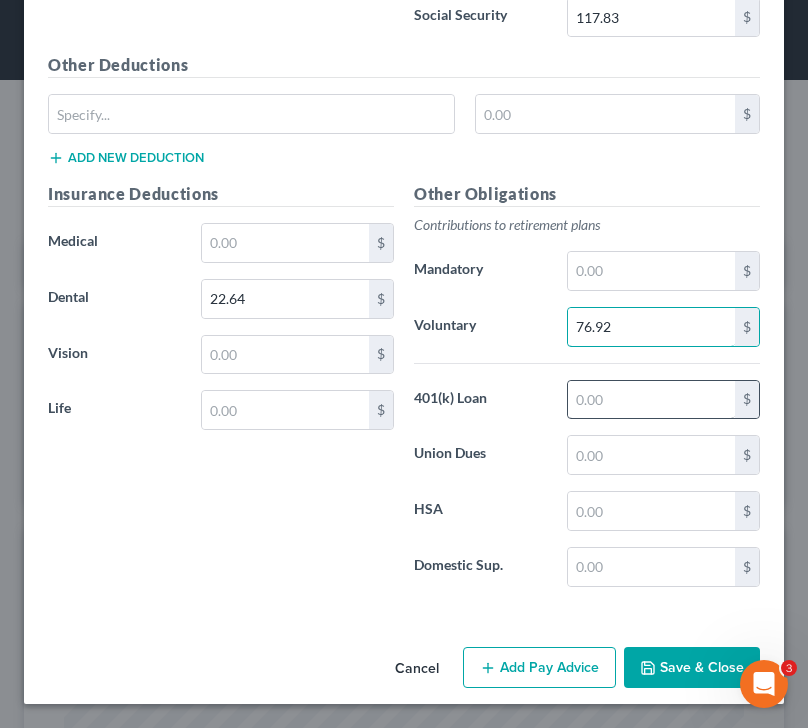type on "76.92" 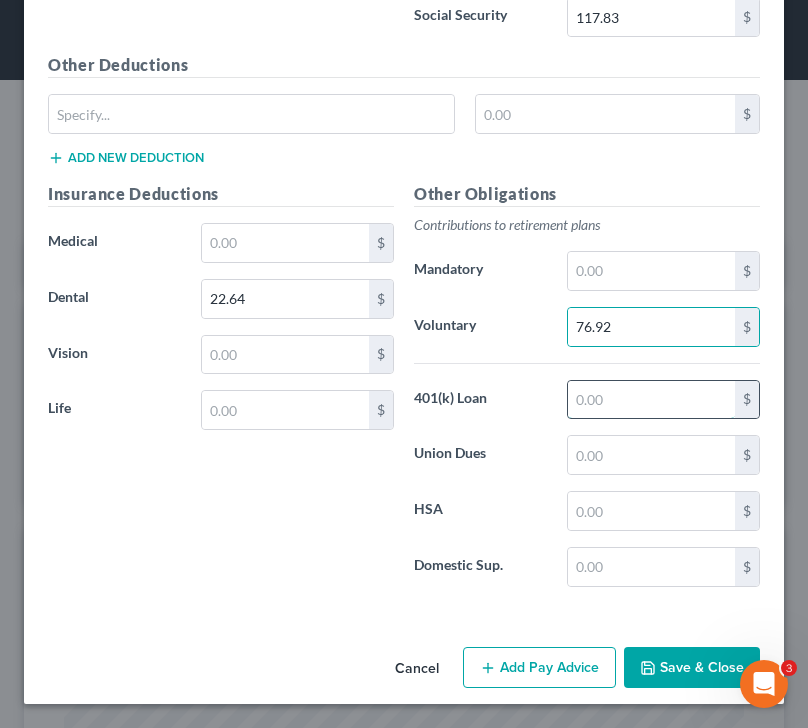 click at bounding box center [652, 400] 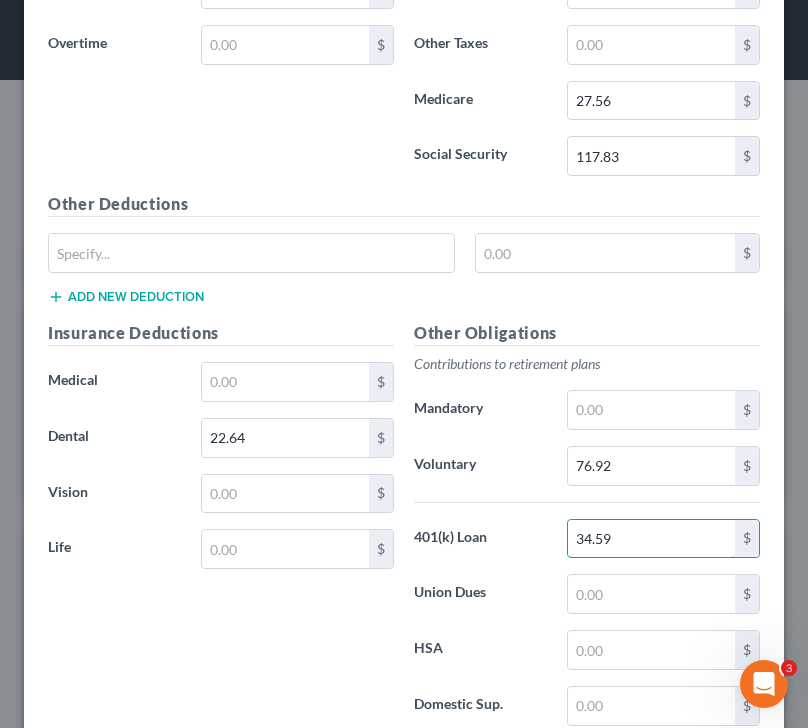 scroll, scrollTop: 1085, scrollLeft: 0, axis: vertical 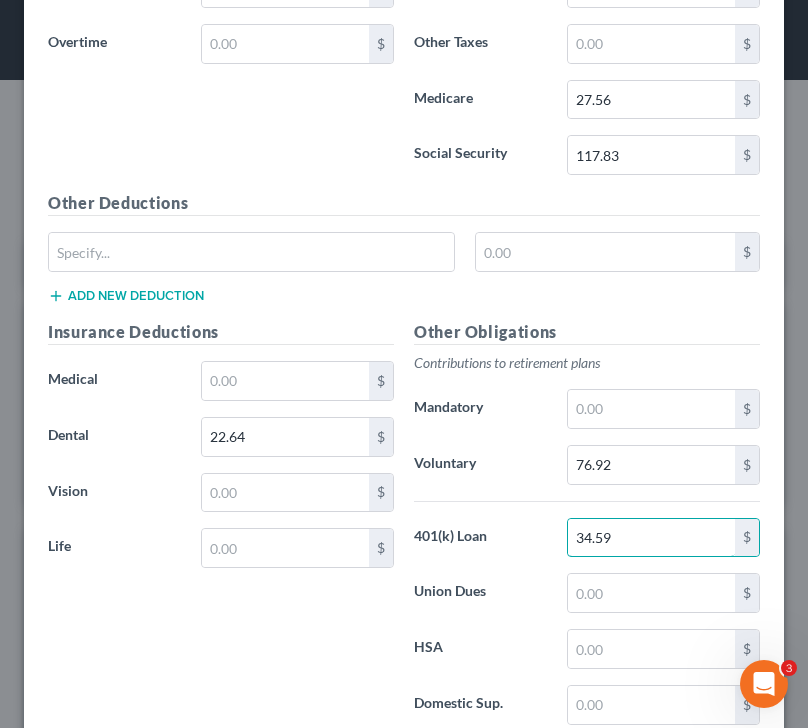 type on "34.59" 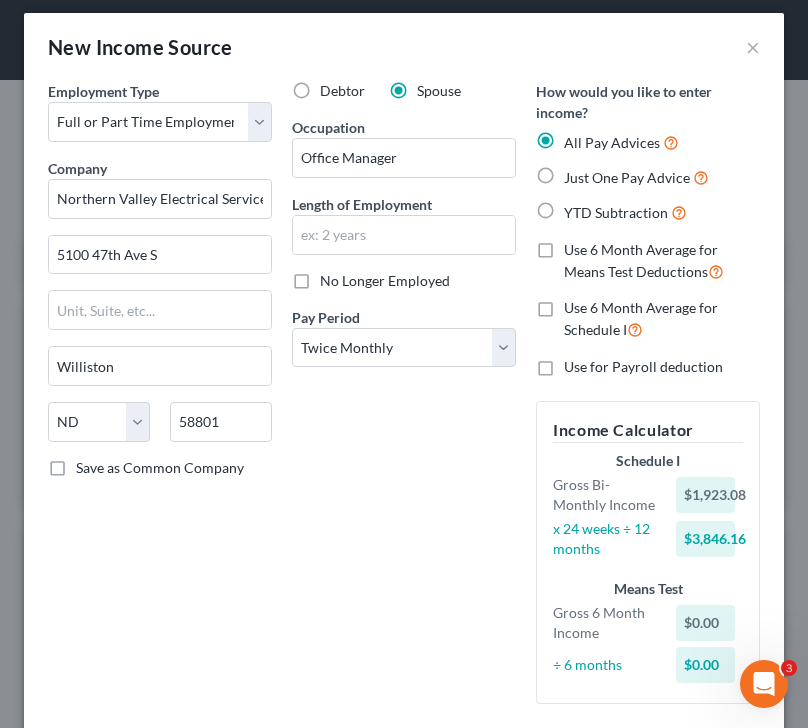 scroll, scrollTop: 0, scrollLeft: 0, axis: both 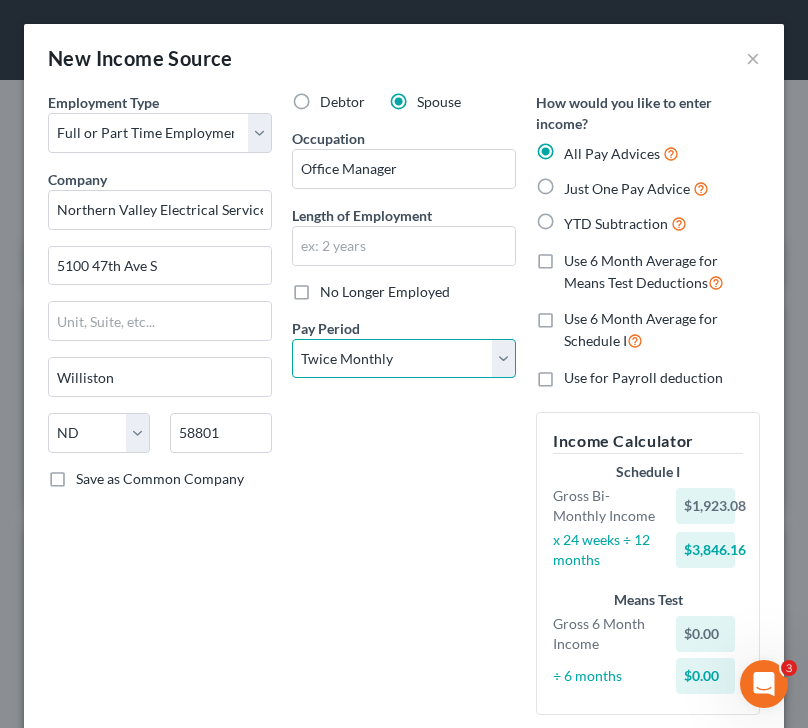 click on "Select Monthly Twice Monthly Every Other Week Weekly" at bounding box center [404, 359] 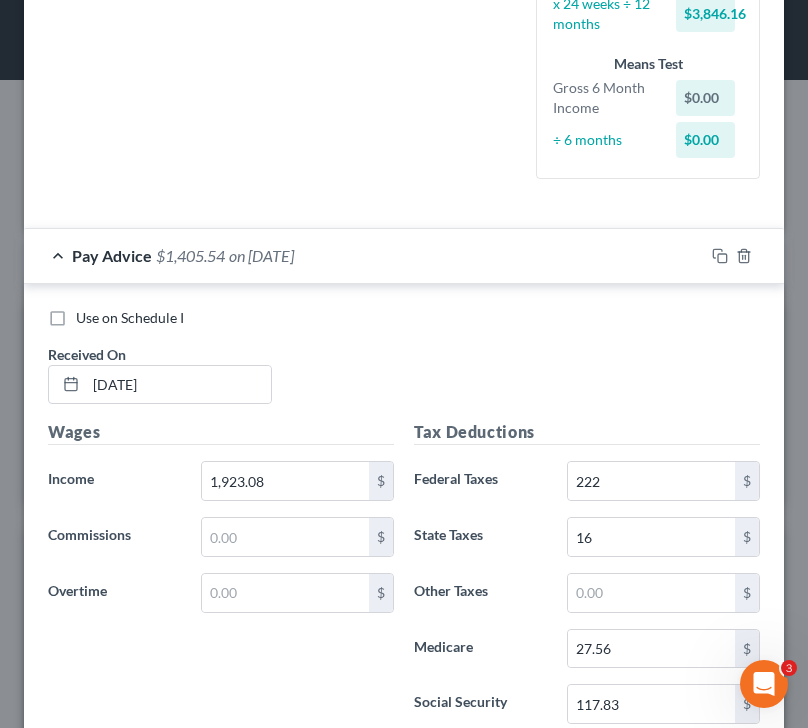 scroll, scrollTop: 538, scrollLeft: 0, axis: vertical 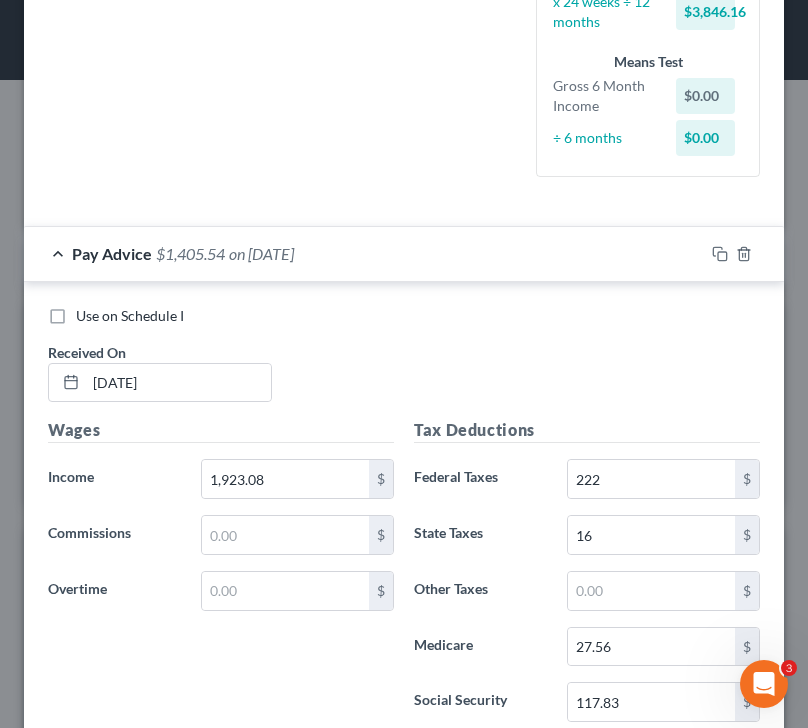 click on "Pay Advice $1,405.54 on 12/06/2024" at bounding box center (364, 253) 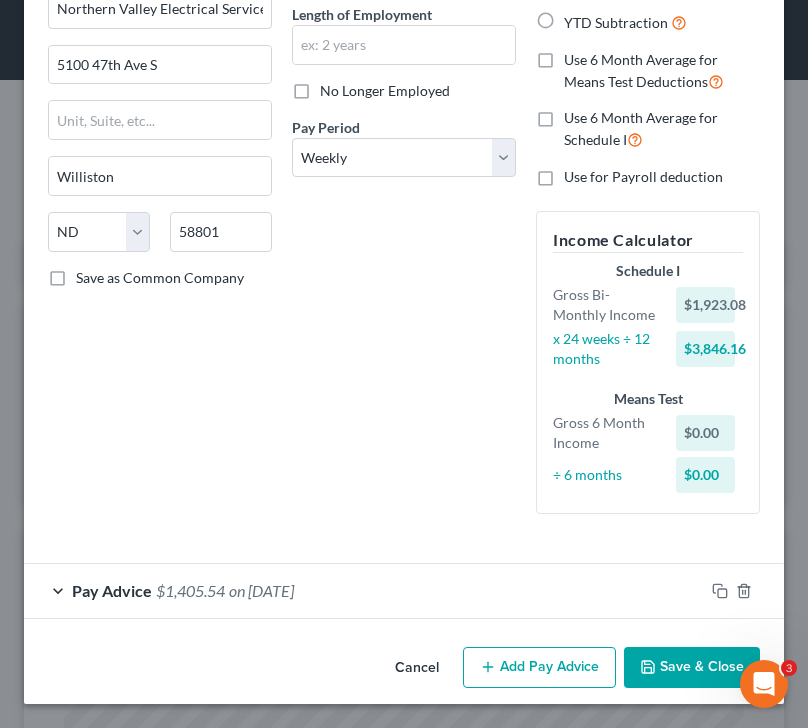 scroll, scrollTop: 201, scrollLeft: 0, axis: vertical 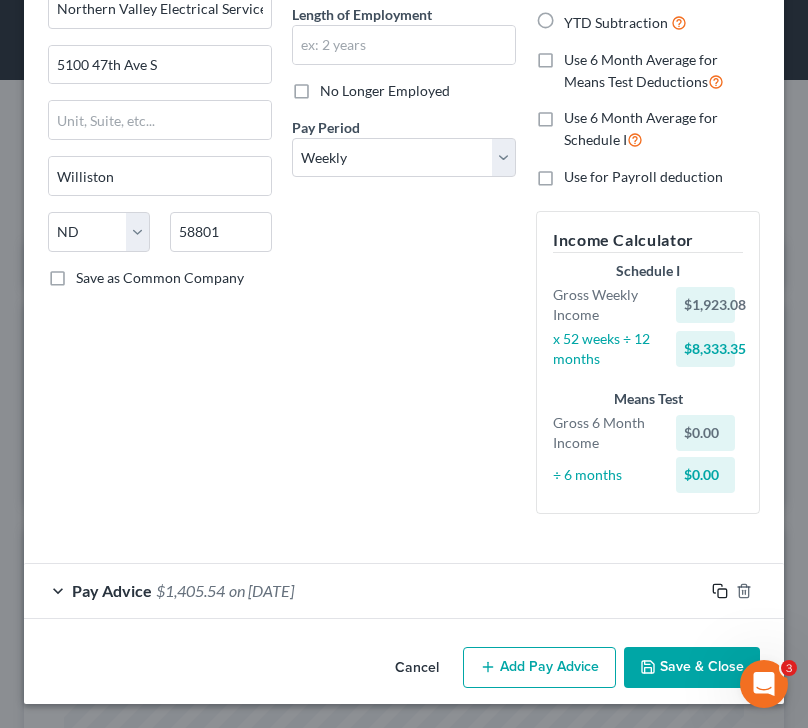 click 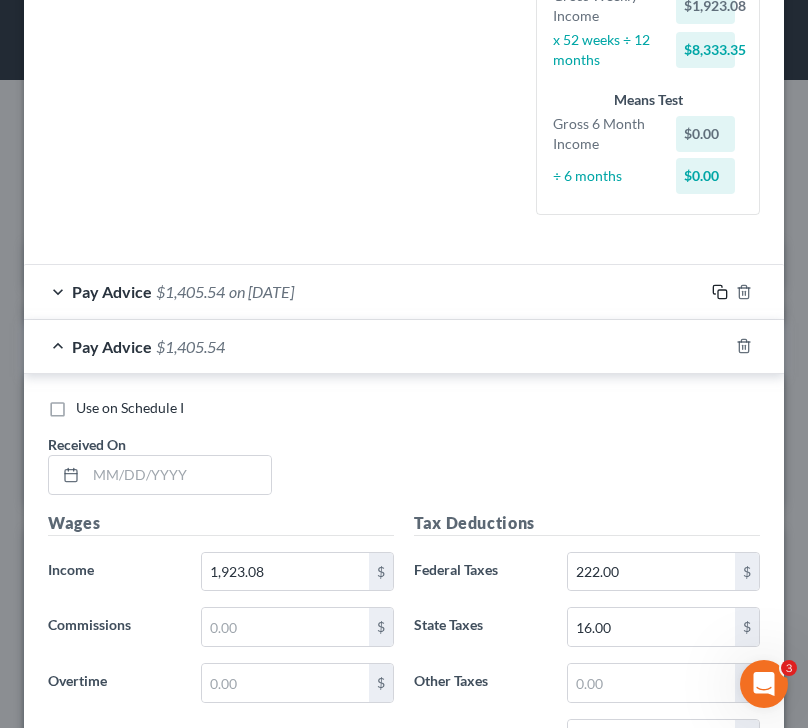scroll, scrollTop: 576, scrollLeft: 0, axis: vertical 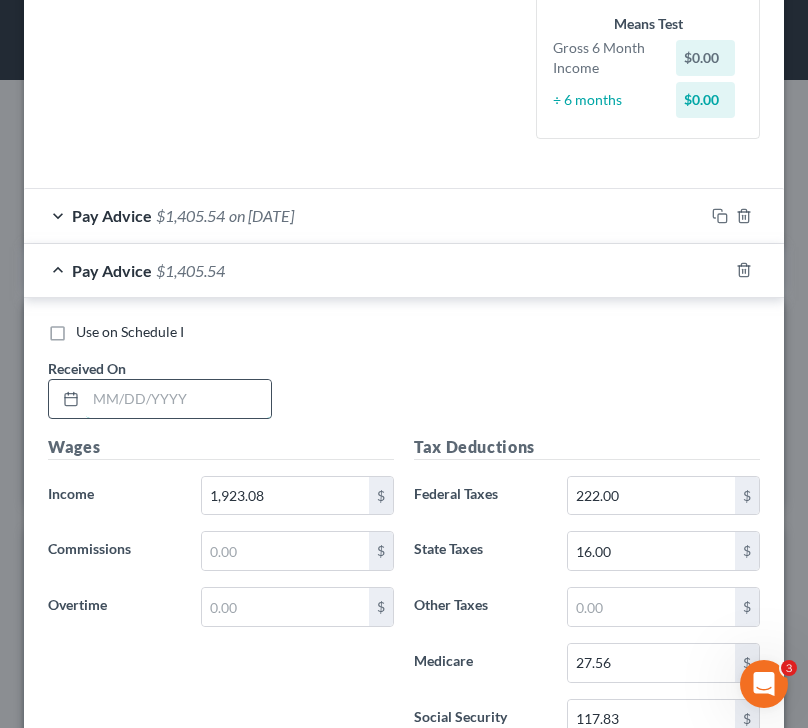 click at bounding box center [178, 399] 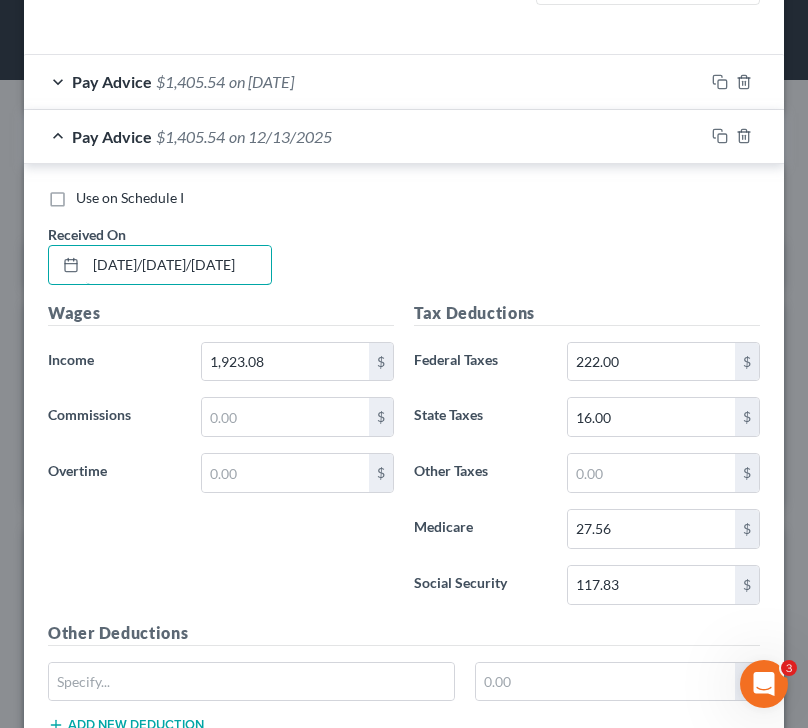 type on "12/13/2025" 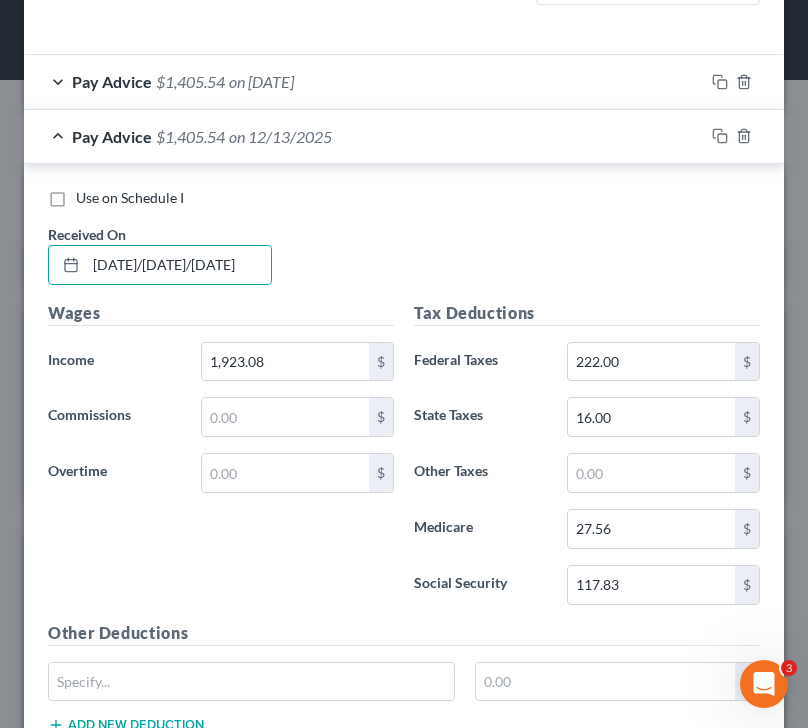 click on "Pay Advice $1,405.54 on 12/13/2025" at bounding box center [364, 136] 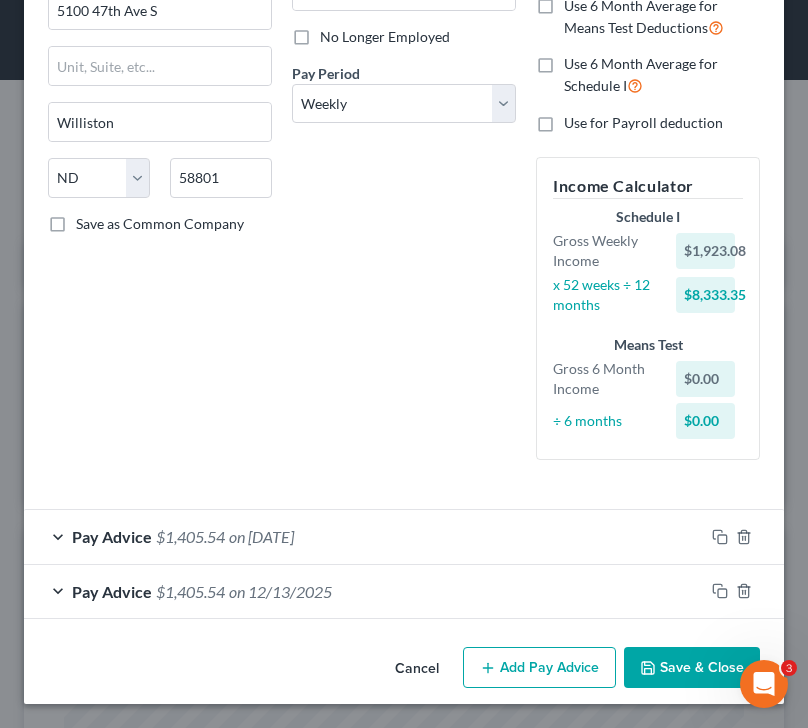scroll, scrollTop: 255, scrollLeft: 0, axis: vertical 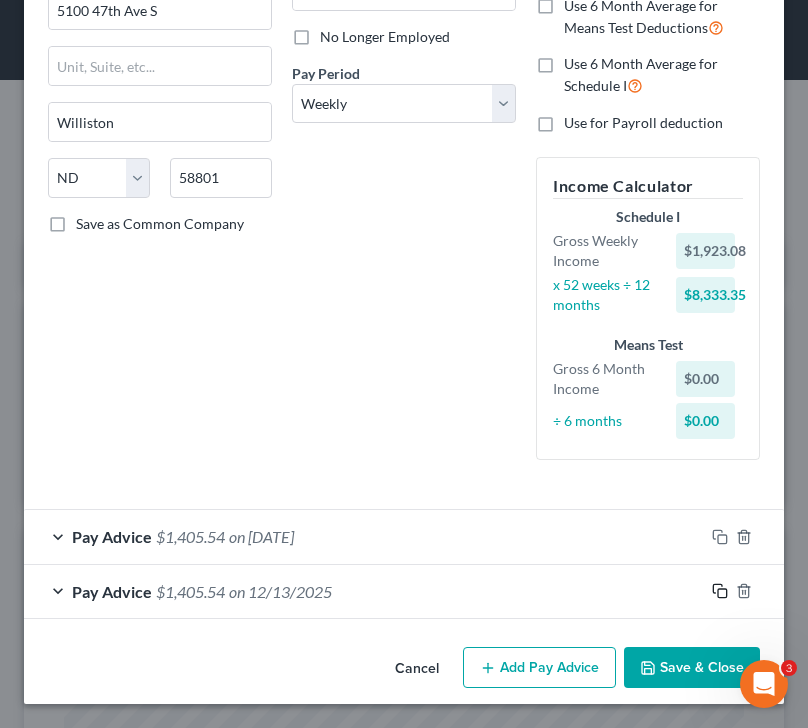 click 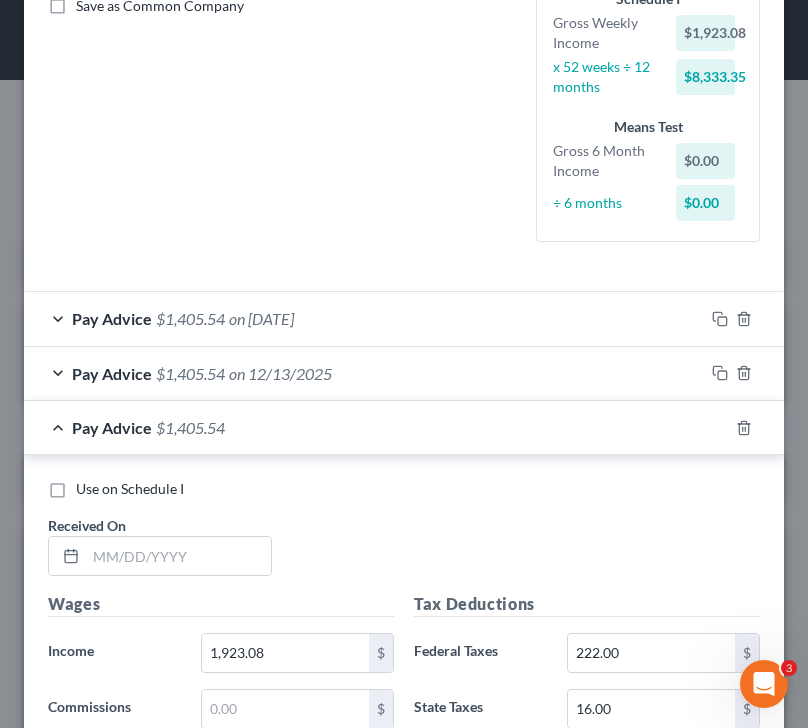 scroll, scrollTop: 578, scrollLeft: 0, axis: vertical 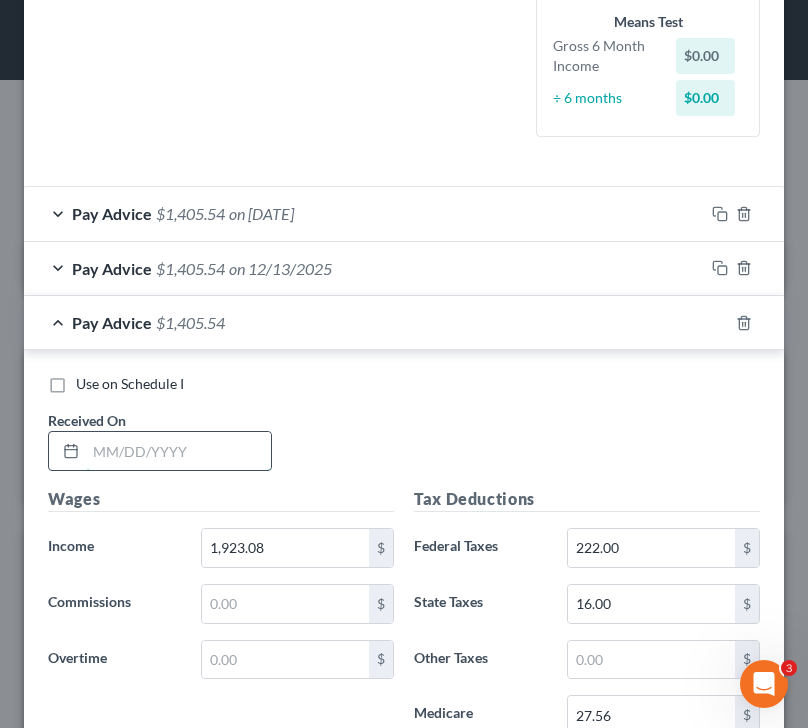 click at bounding box center [178, 451] 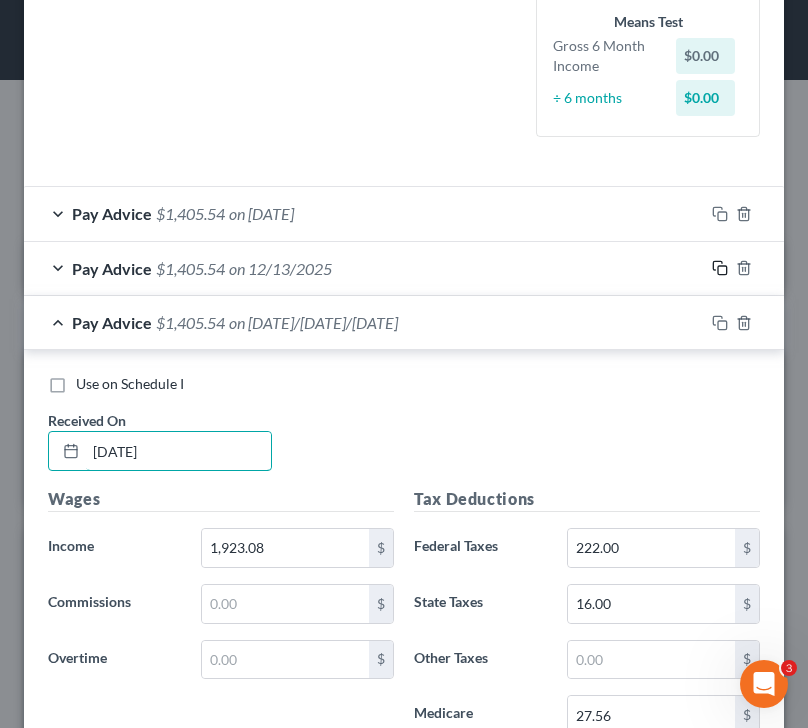type on "12/20/2024" 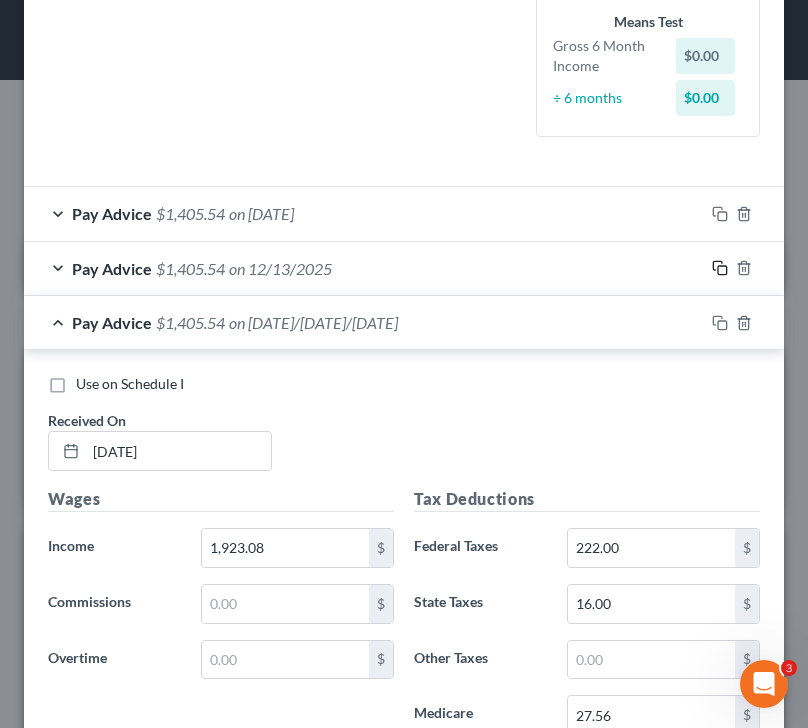 click 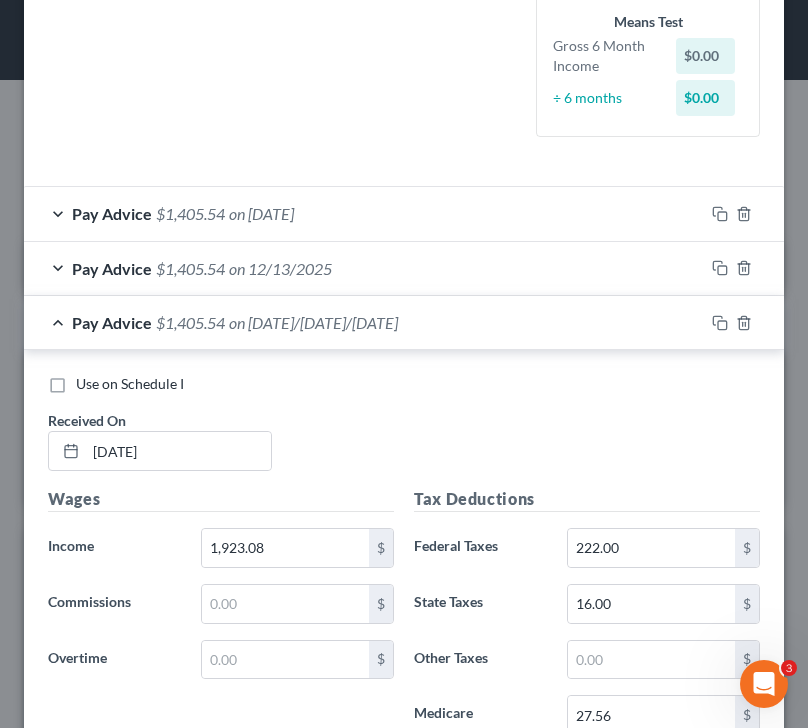 click on "Pay Advice $1,405.54 on 12/13/2025" at bounding box center [364, 268] 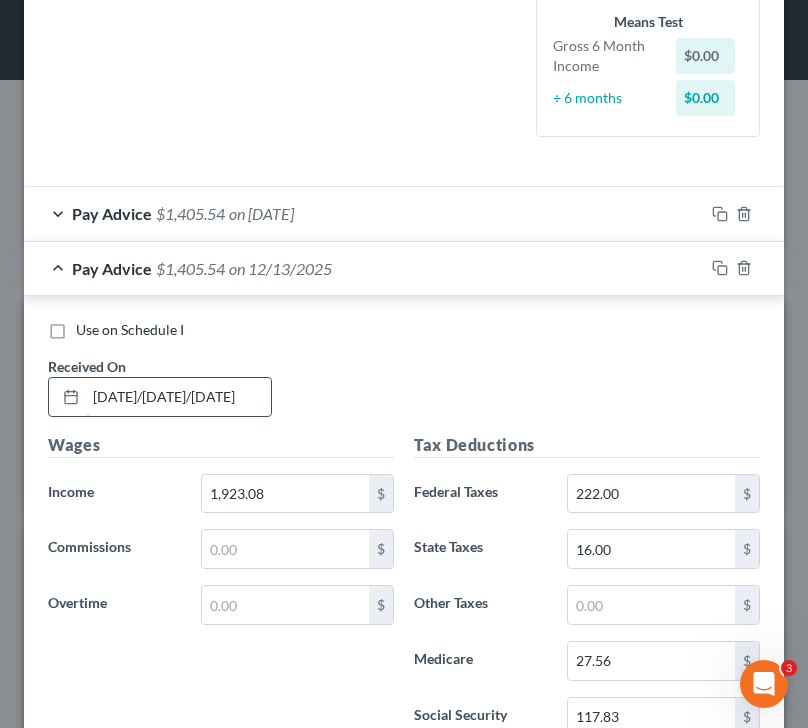 click on "12/13/2025" at bounding box center (178, 397) 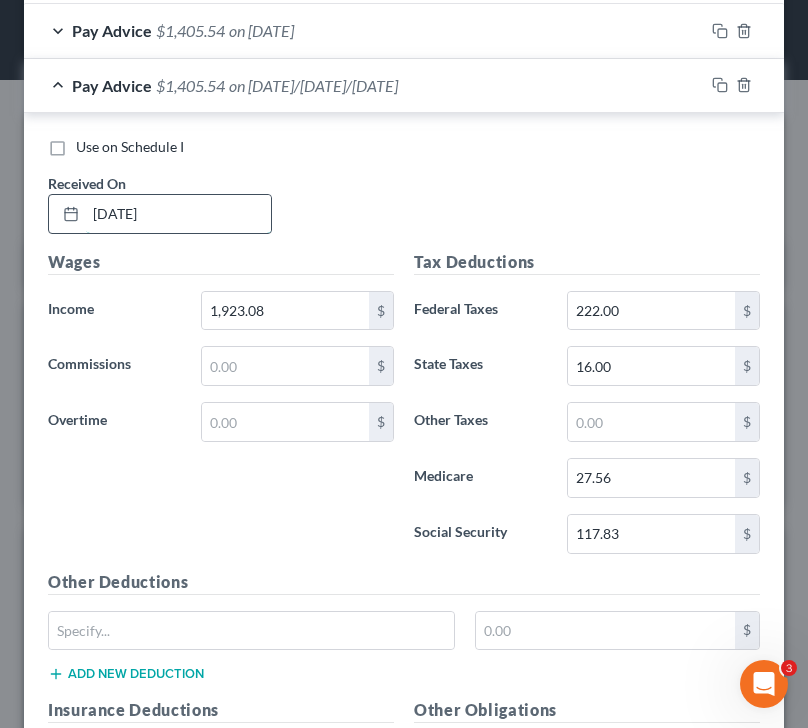 scroll, scrollTop: 804, scrollLeft: 0, axis: vertical 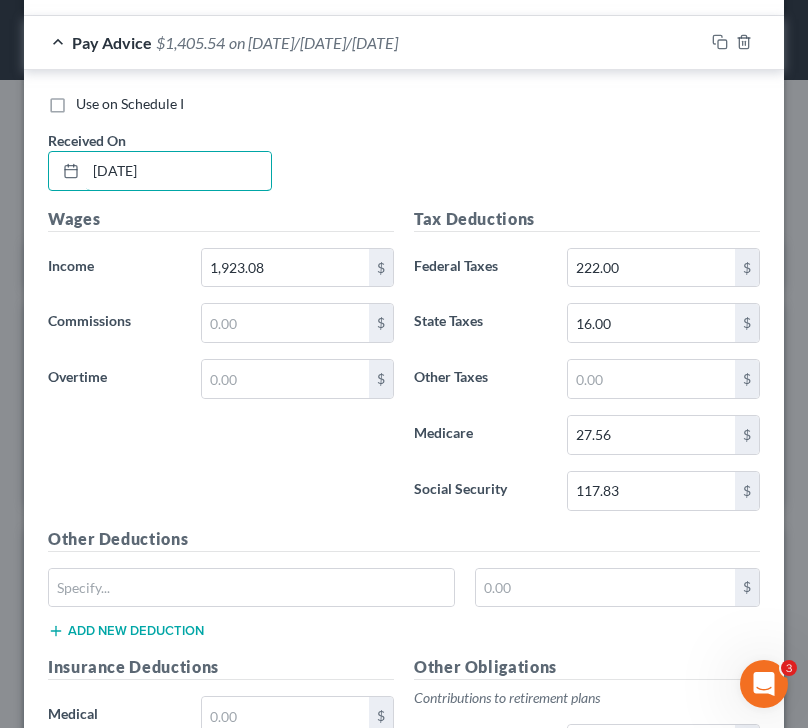 type on "12/13/2024" 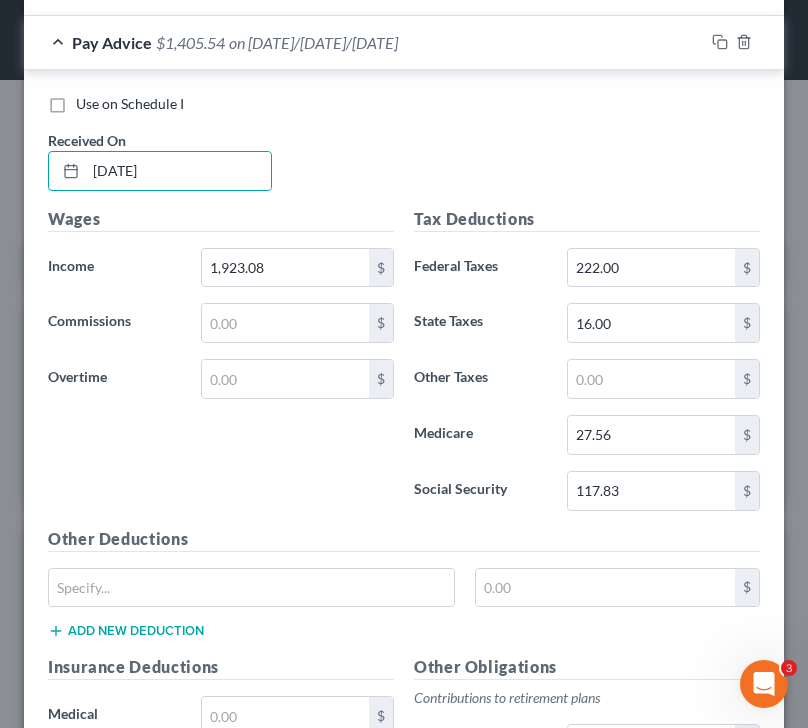 click on "Pay Advice $1,405.54 on 12/13/2024" at bounding box center [364, 42] 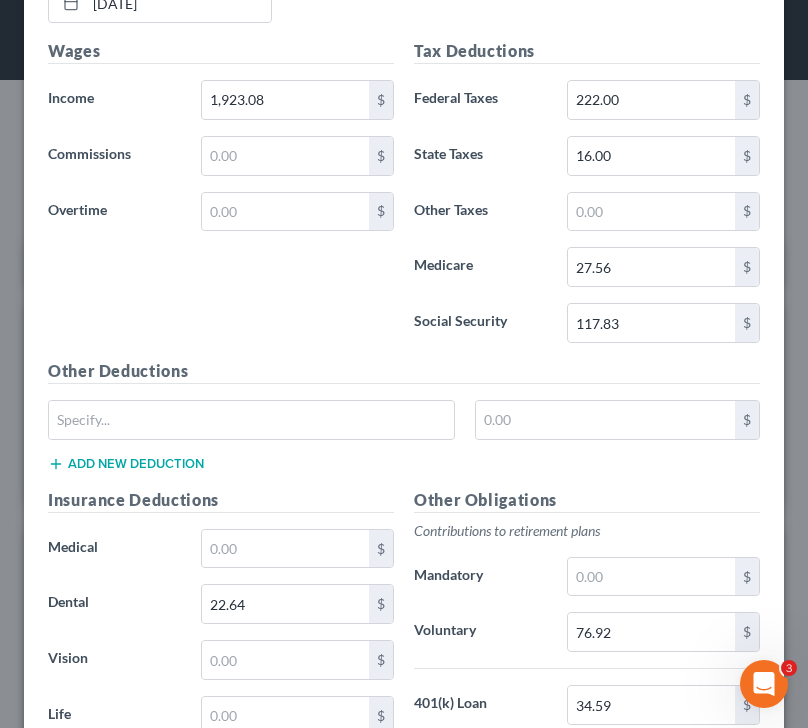 scroll, scrollTop: 1021, scrollLeft: 0, axis: vertical 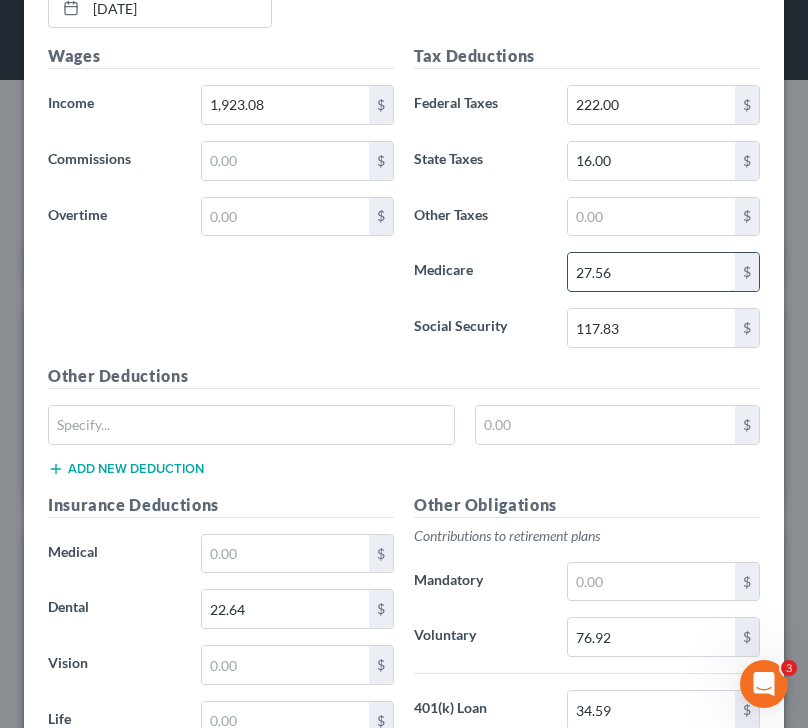 click on "27.56" at bounding box center (652, 272) 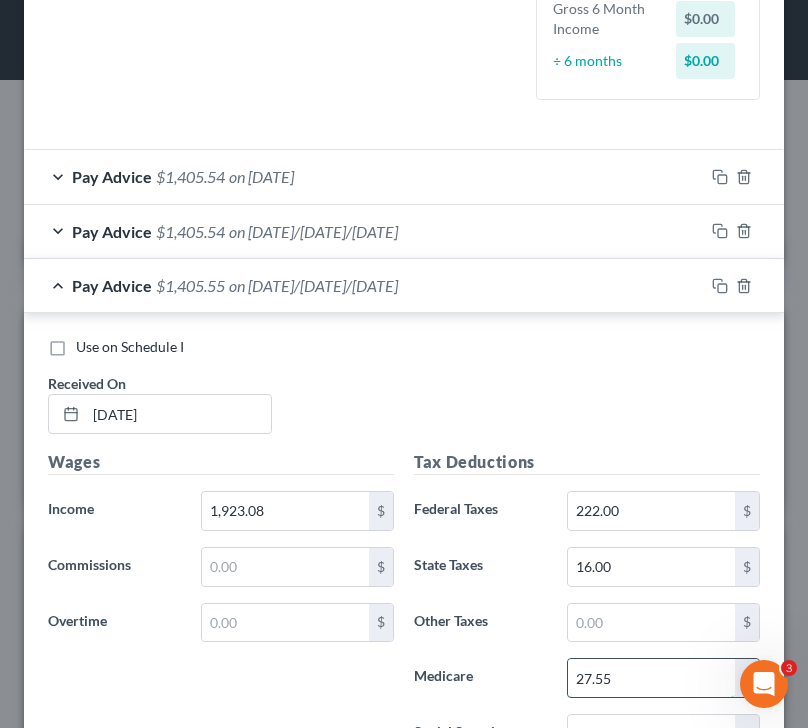scroll, scrollTop: 605, scrollLeft: 0, axis: vertical 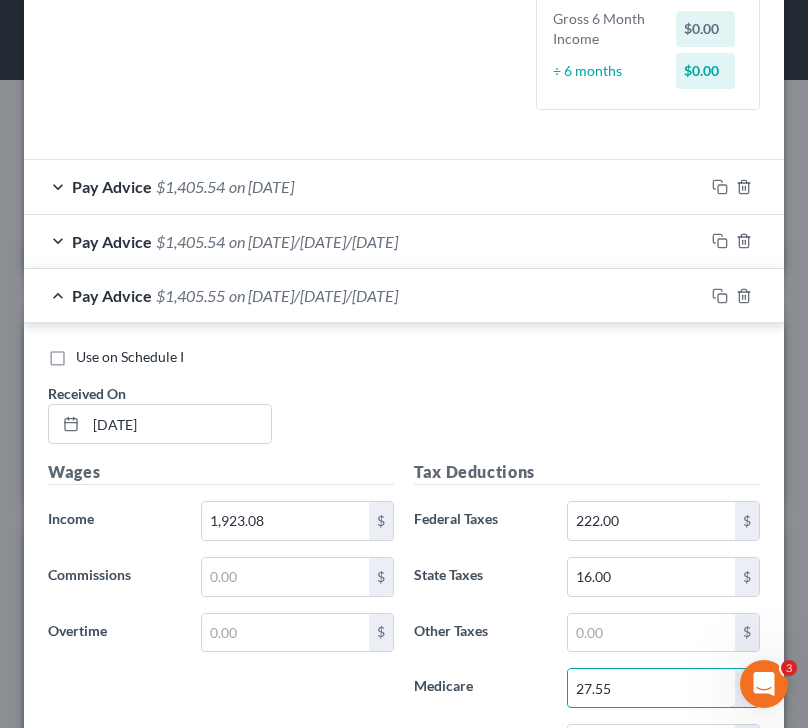 type on "27.55" 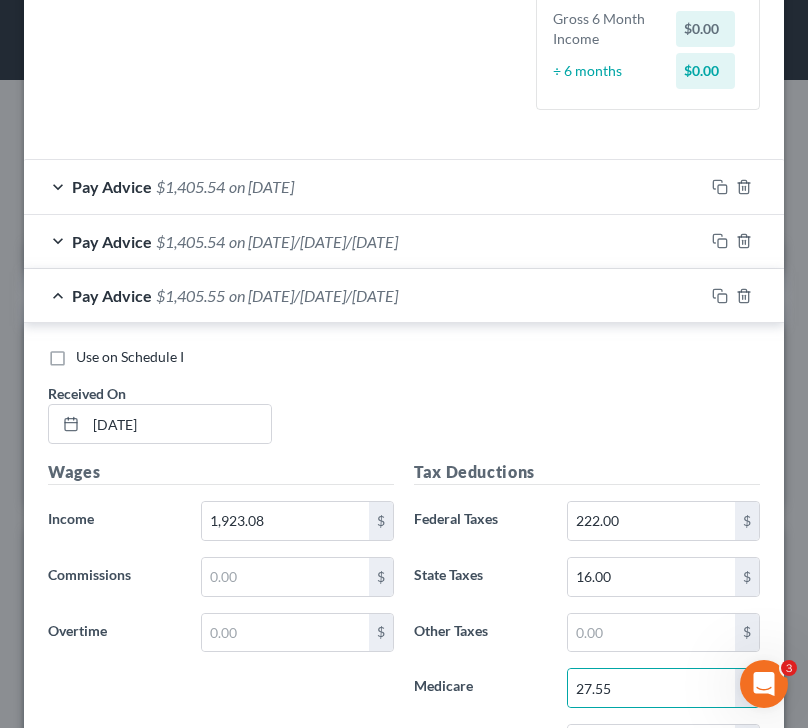 click on "Pay Advice $1,405.55 on 12/20/2024" at bounding box center [364, 295] 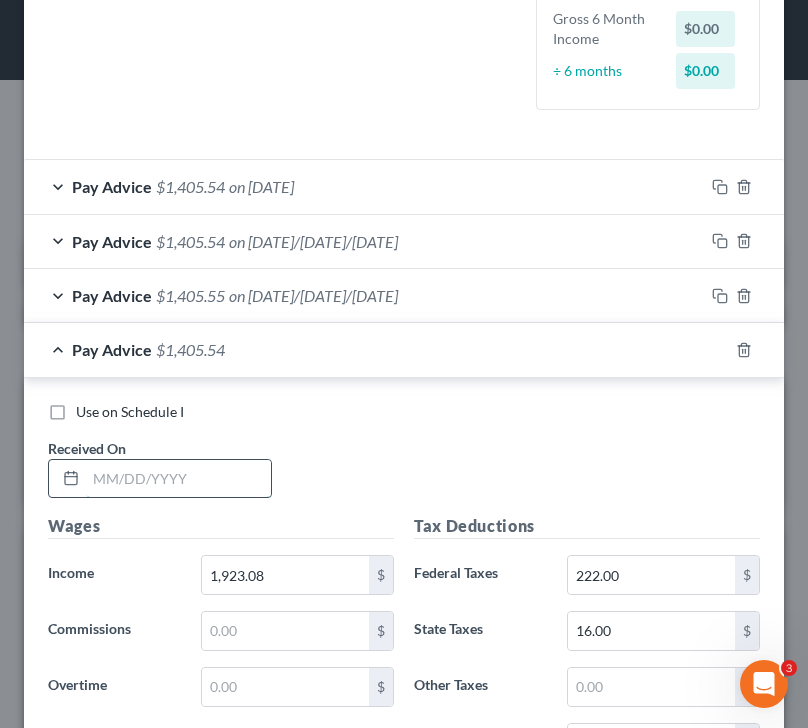 click at bounding box center (178, 479) 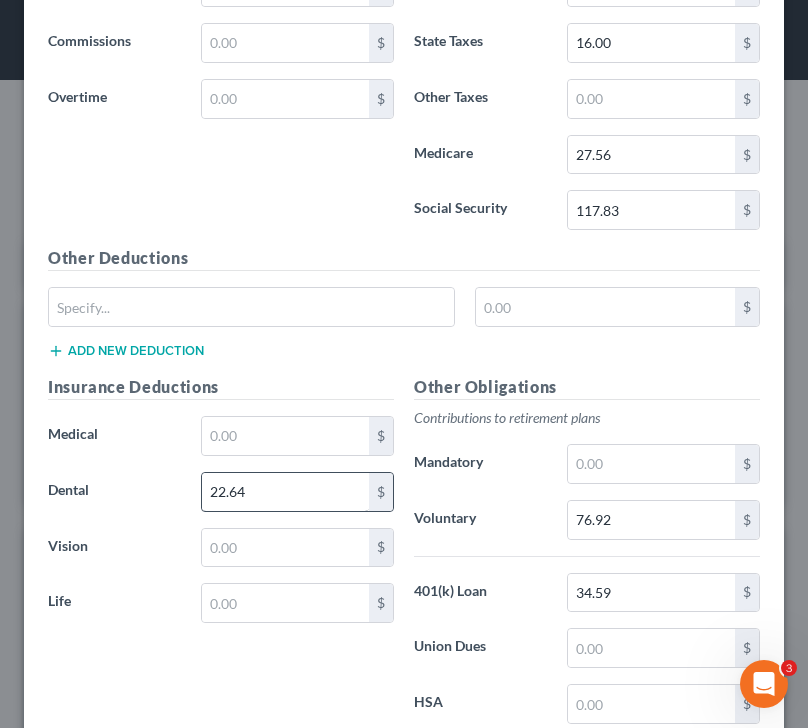 scroll, scrollTop: 1124, scrollLeft: 0, axis: vertical 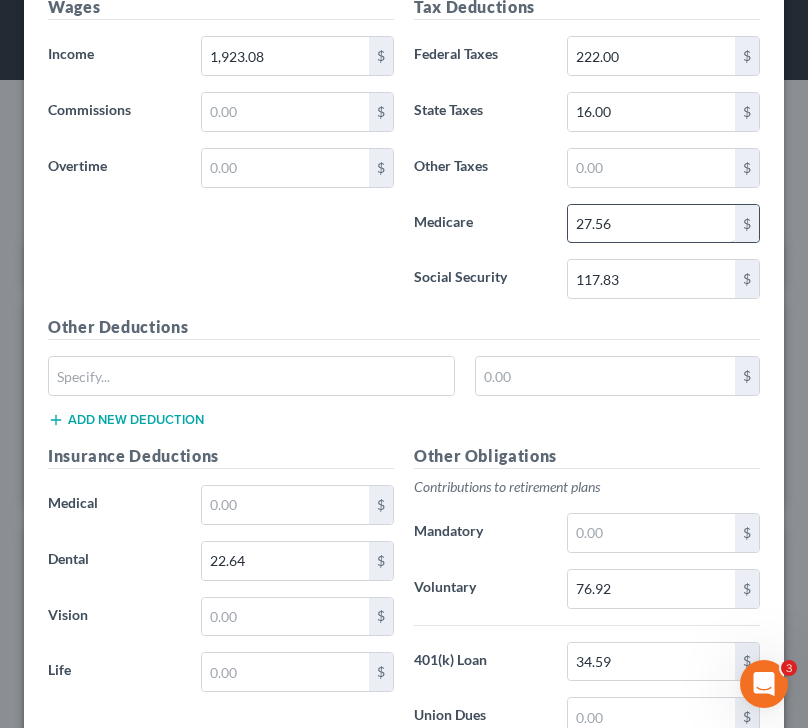 type on "12/27/2025" 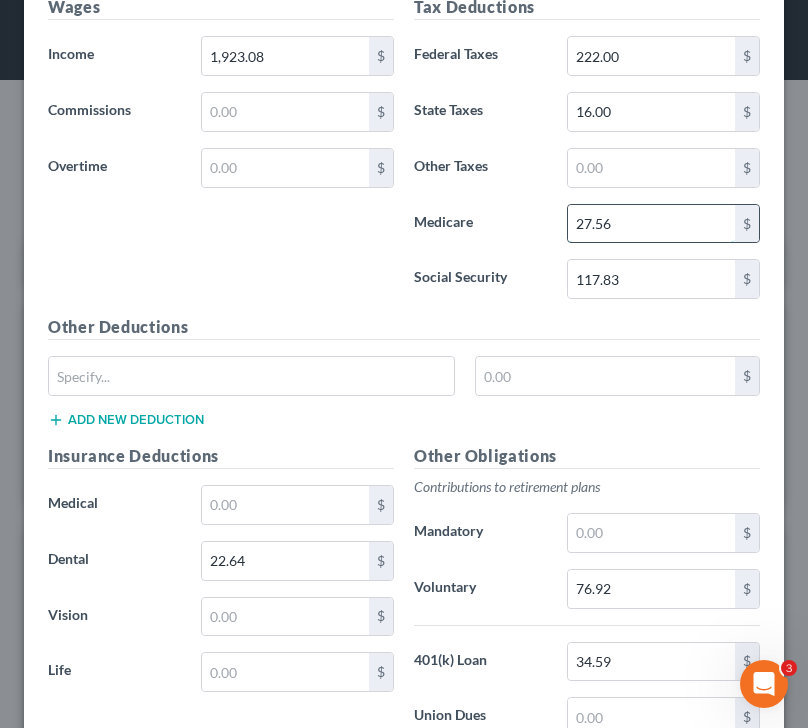 click on "27.56" at bounding box center [652, 224] 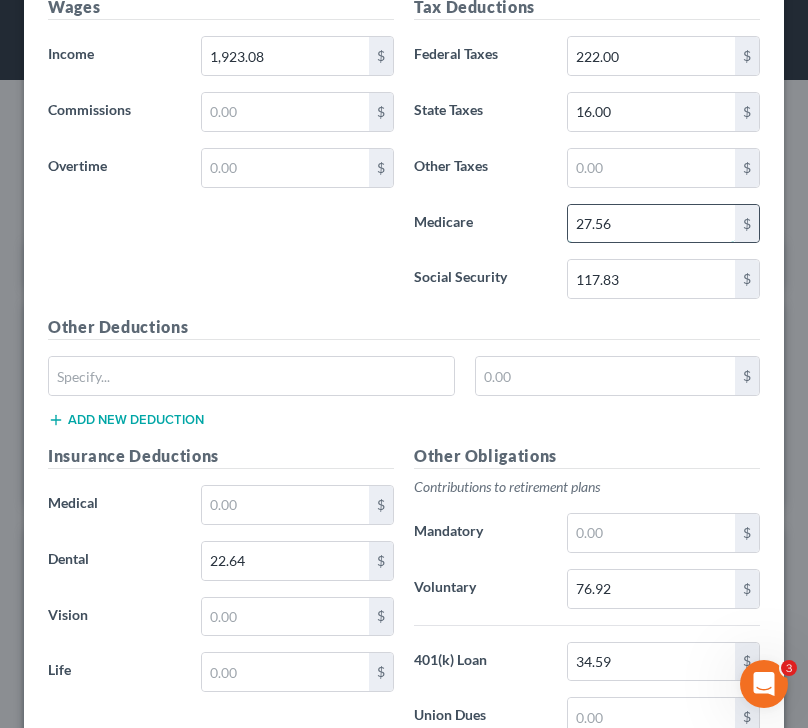 click on "27.56" at bounding box center (652, 224) 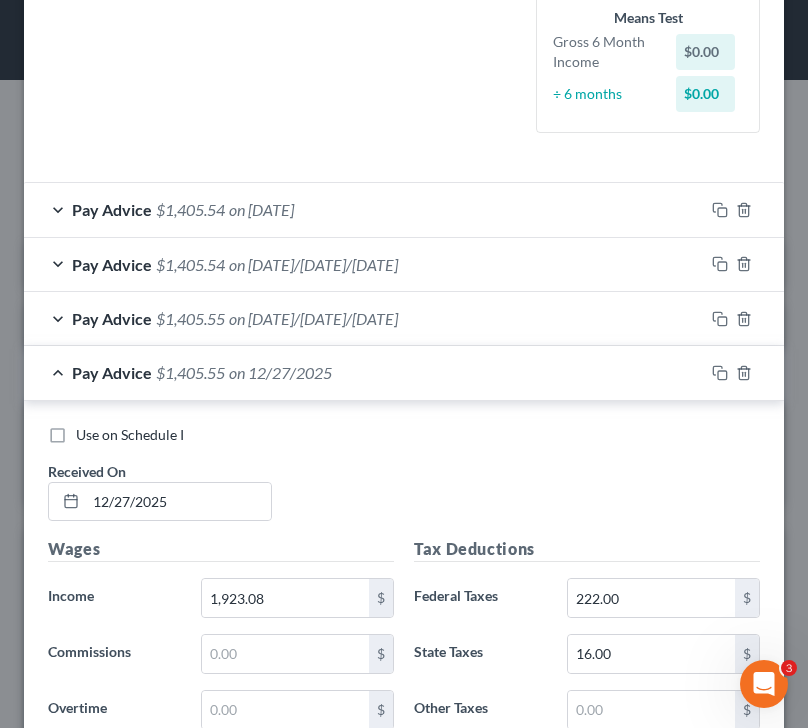 scroll, scrollTop: 567, scrollLeft: 0, axis: vertical 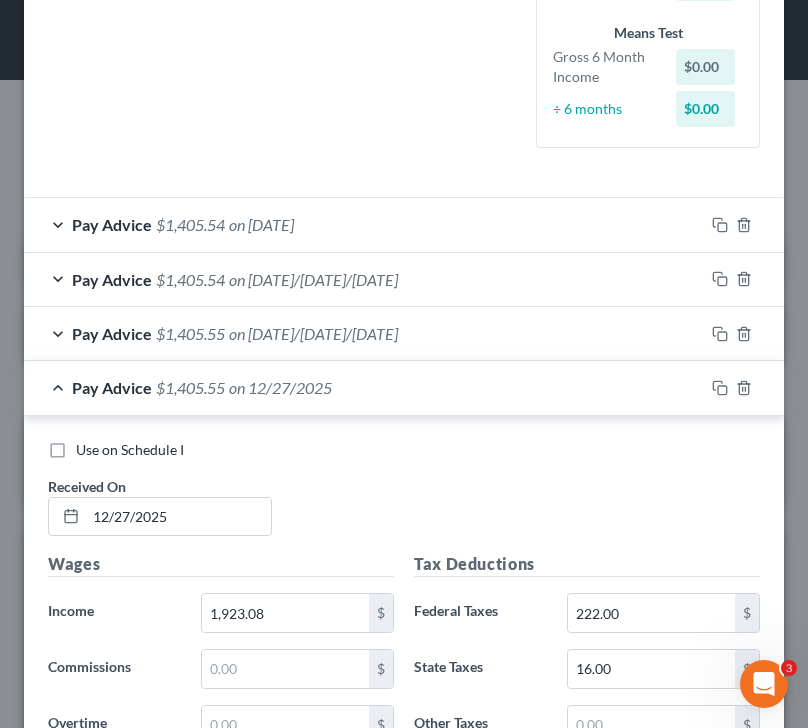 type on "27.55" 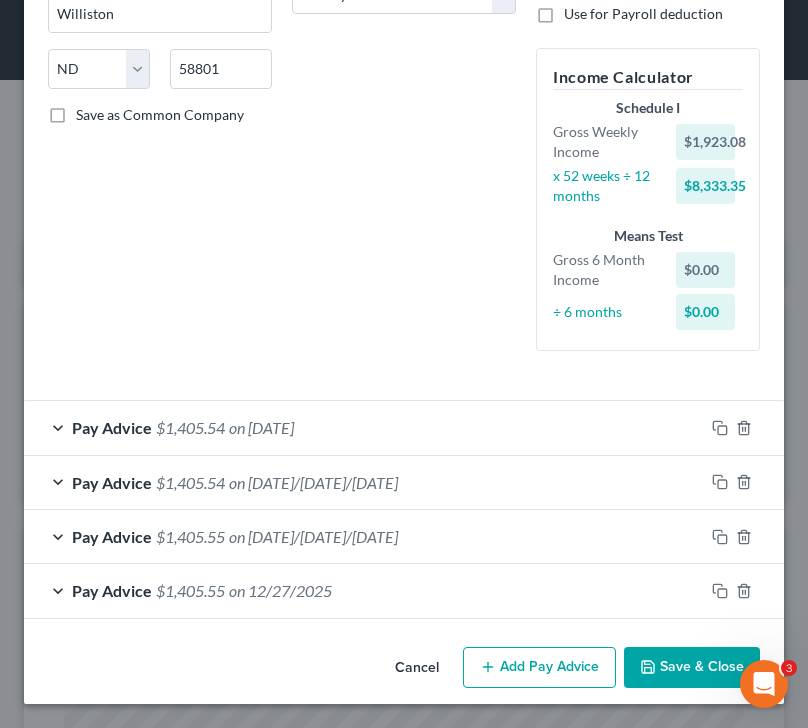scroll, scrollTop: 364, scrollLeft: 0, axis: vertical 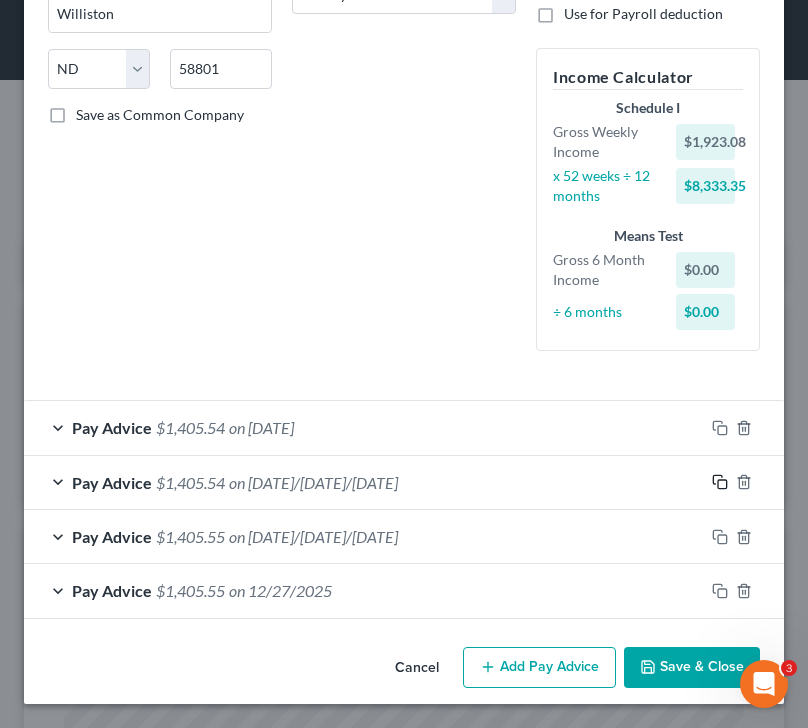 click 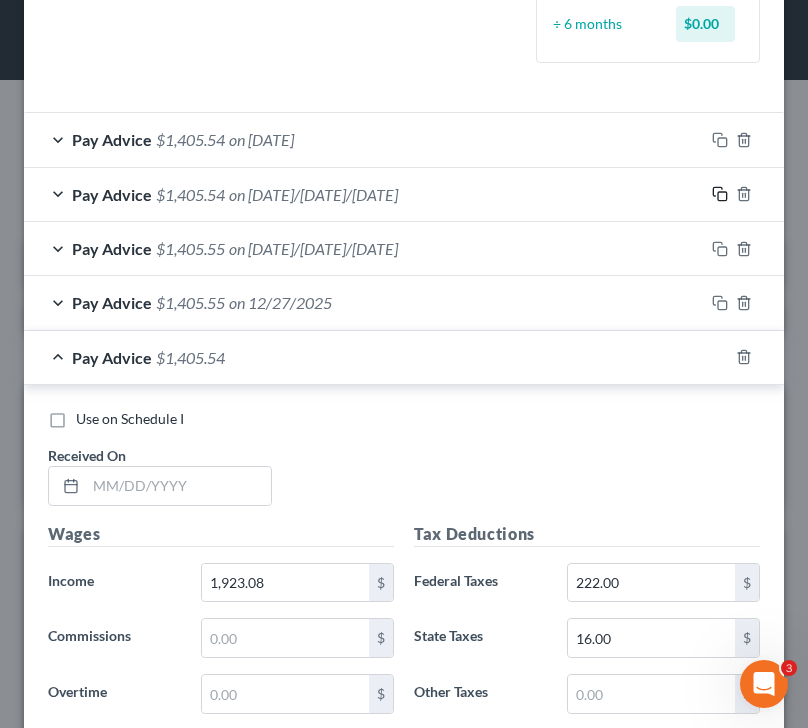 scroll, scrollTop: 659, scrollLeft: 0, axis: vertical 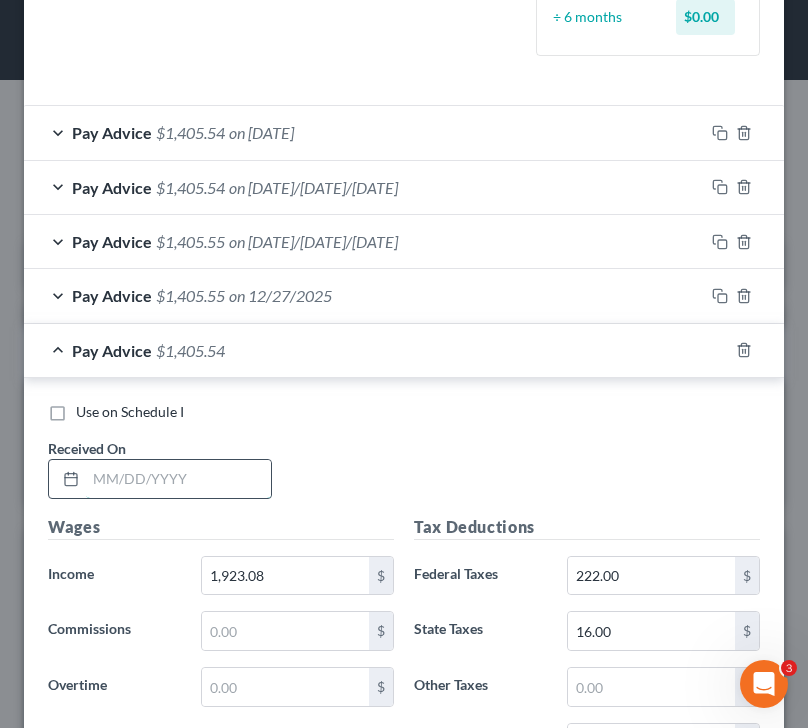 click at bounding box center (178, 479) 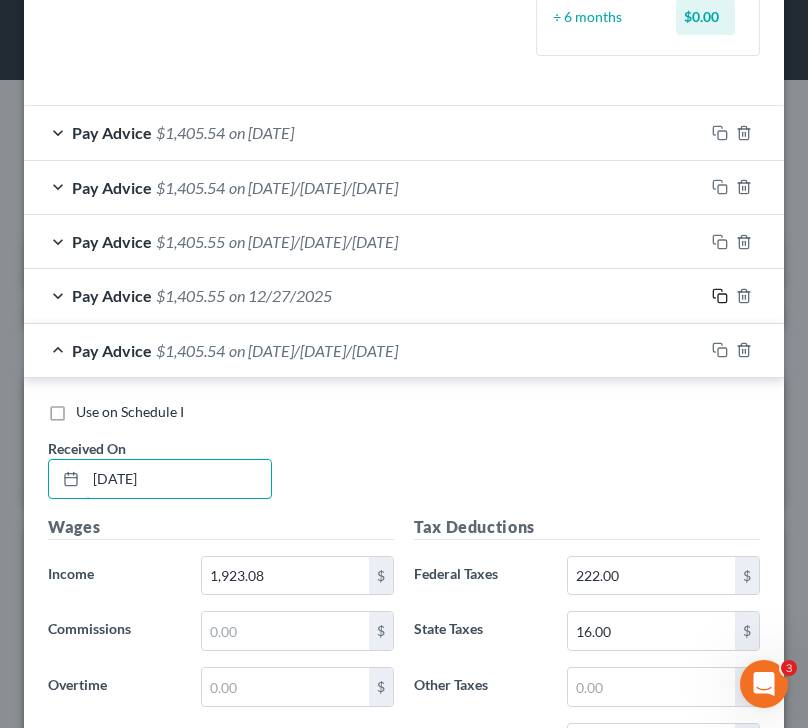type on "01/03/2025" 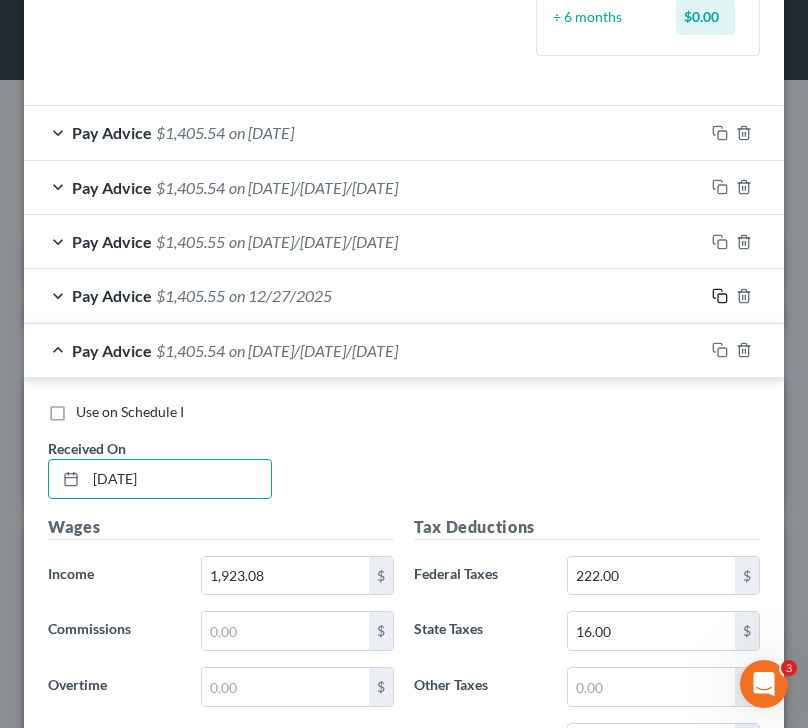 click 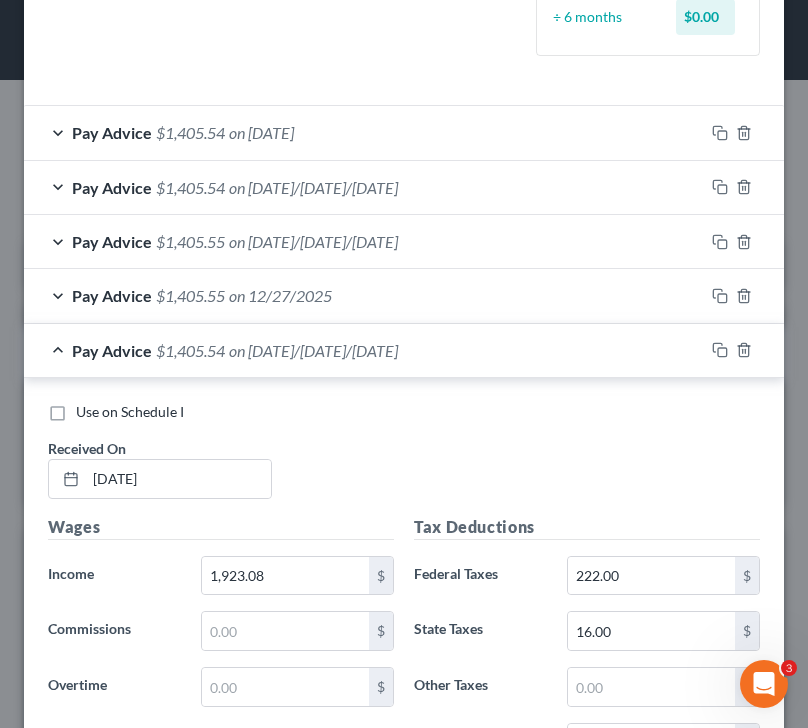 click on "Pay Advice $1,405.55 on 12/27/2025" at bounding box center [364, 295] 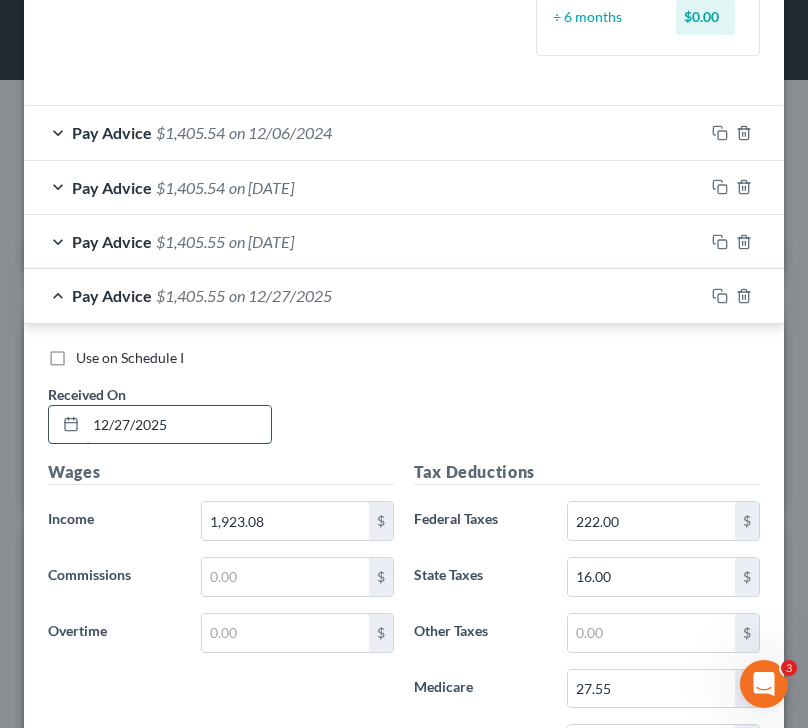 click on "12/27/2025" at bounding box center [178, 425] 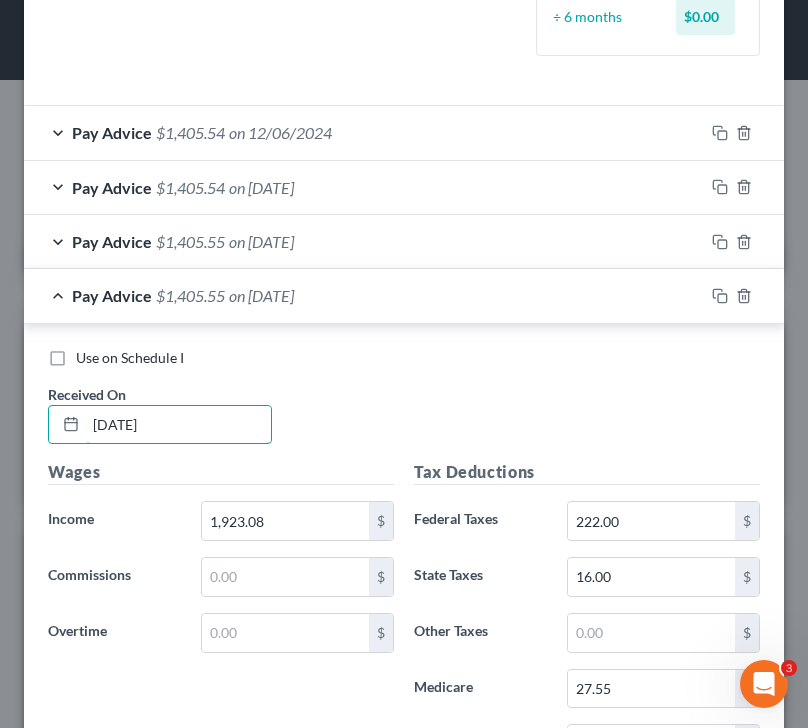 type on "12/27/2024" 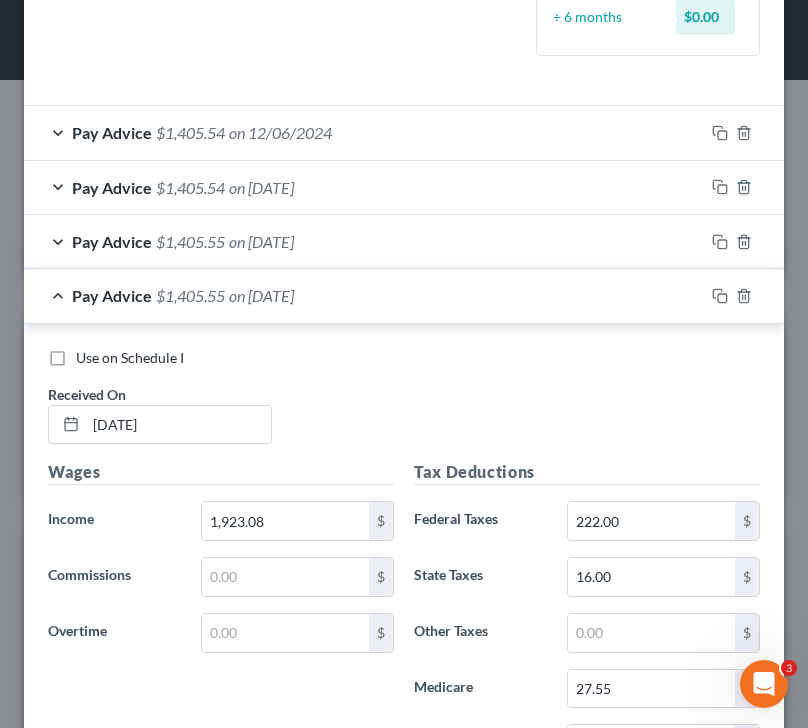 click on "Pay Advice" at bounding box center (112, 295) 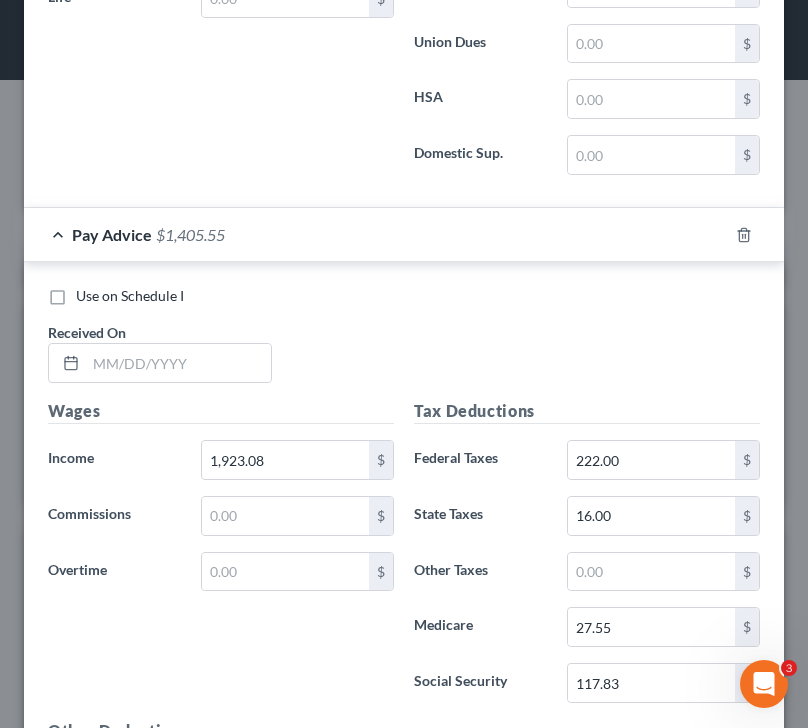 scroll, scrollTop: 1853, scrollLeft: 0, axis: vertical 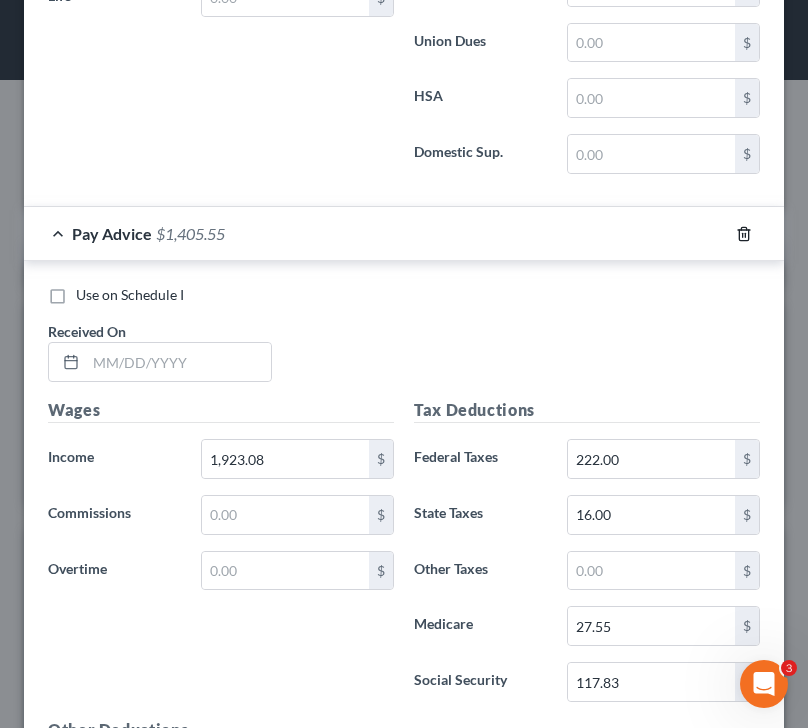 click 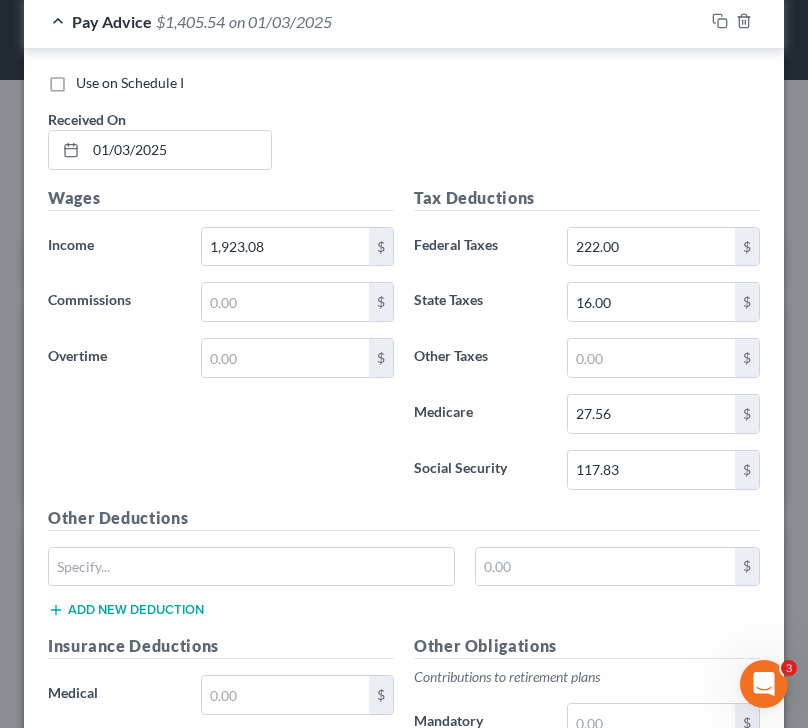 scroll, scrollTop: 985, scrollLeft: 0, axis: vertical 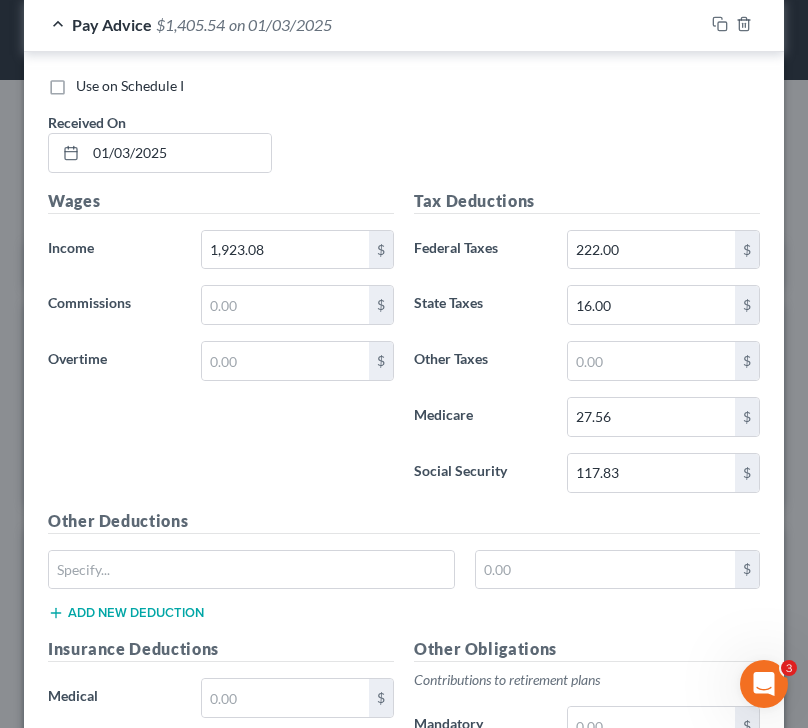 click on "Pay Advice $1,405.54 on 01/03/2025" at bounding box center (364, 24) 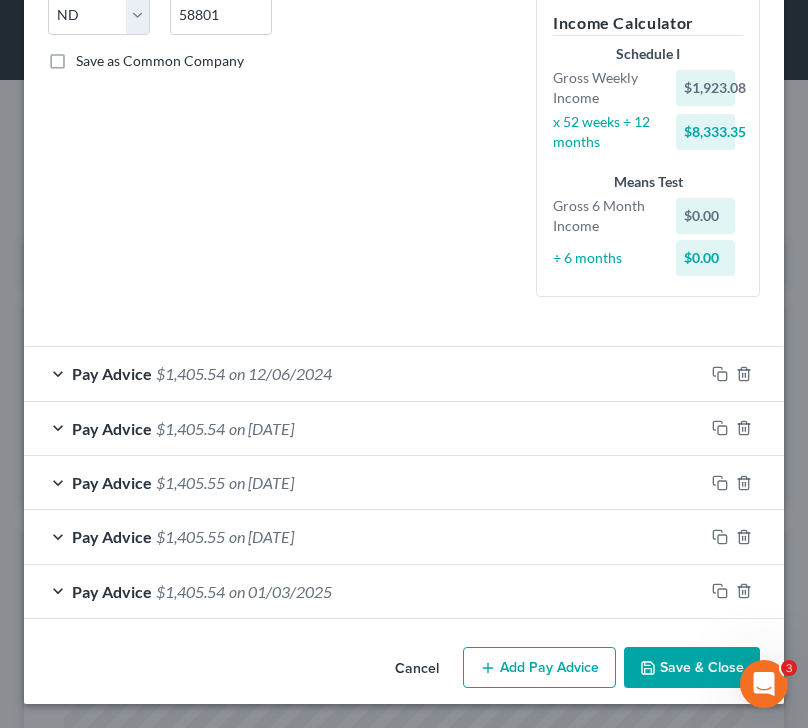 scroll, scrollTop: 418, scrollLeft: 0, axis: vertical 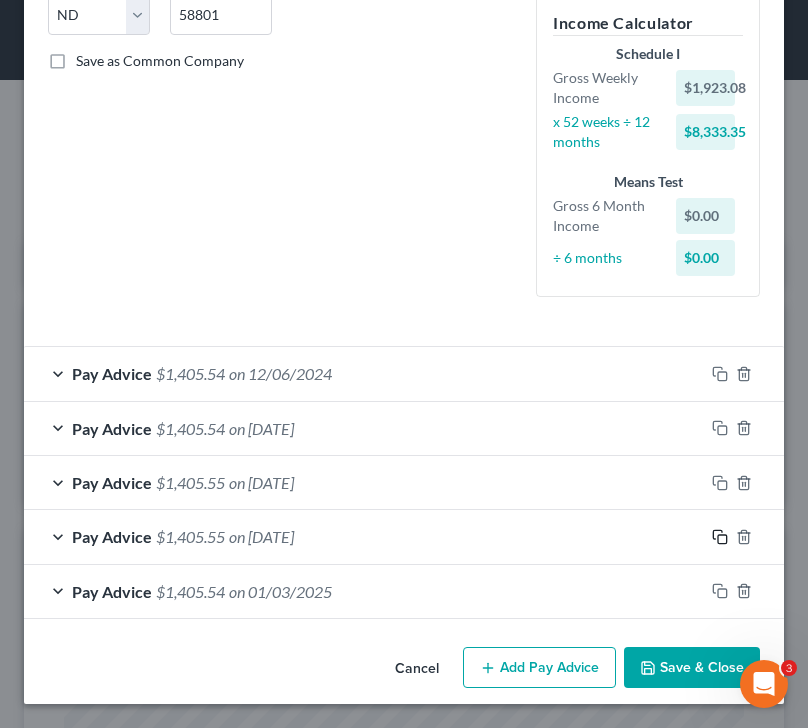 click 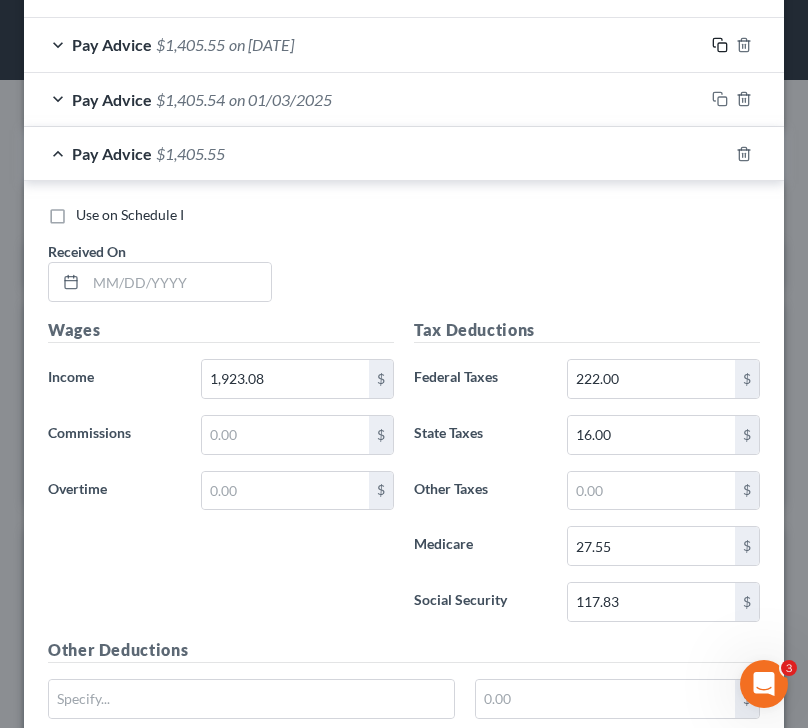 scroll, scrollTop: 897, scrollLeft: 0, axis: vertical 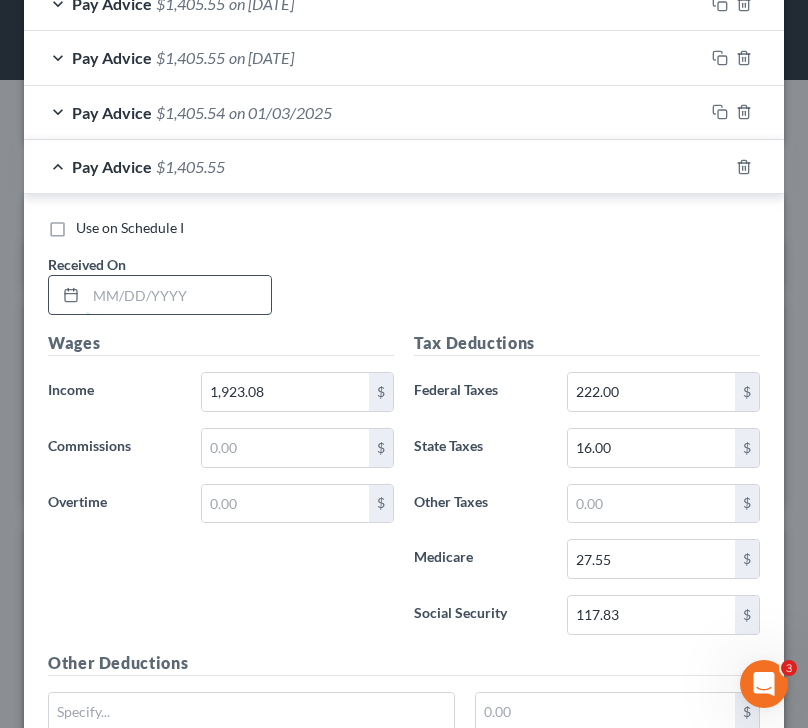 click at bounding box center [178, 295] 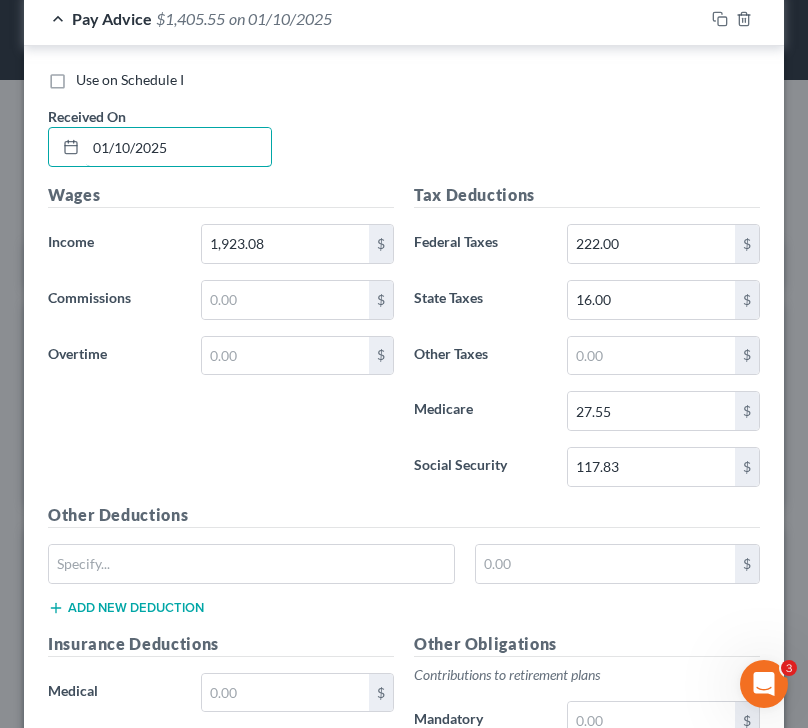 scroll, scrollTop: 1022, scrollLeft: 0, axis: vertical 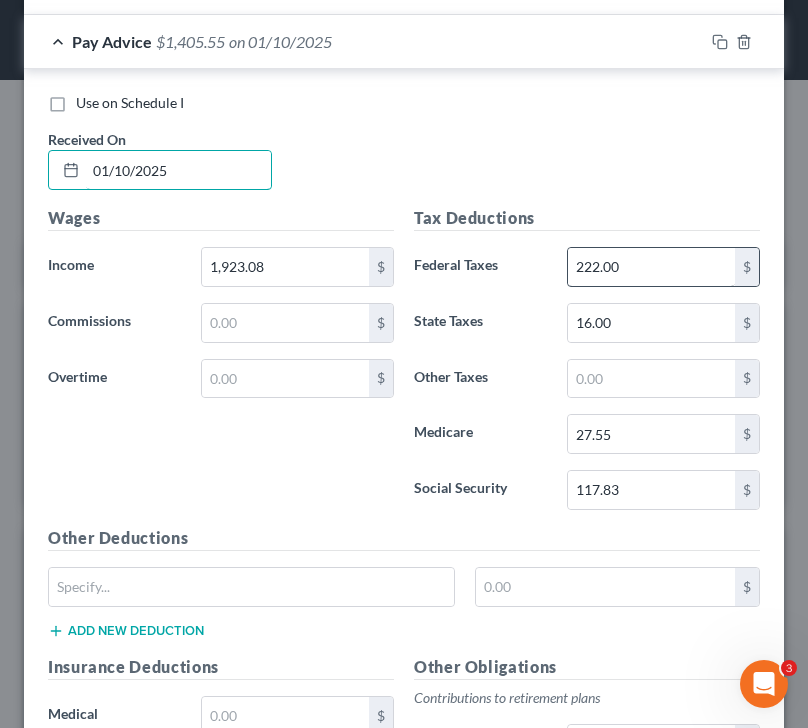type on "01/10/2025" 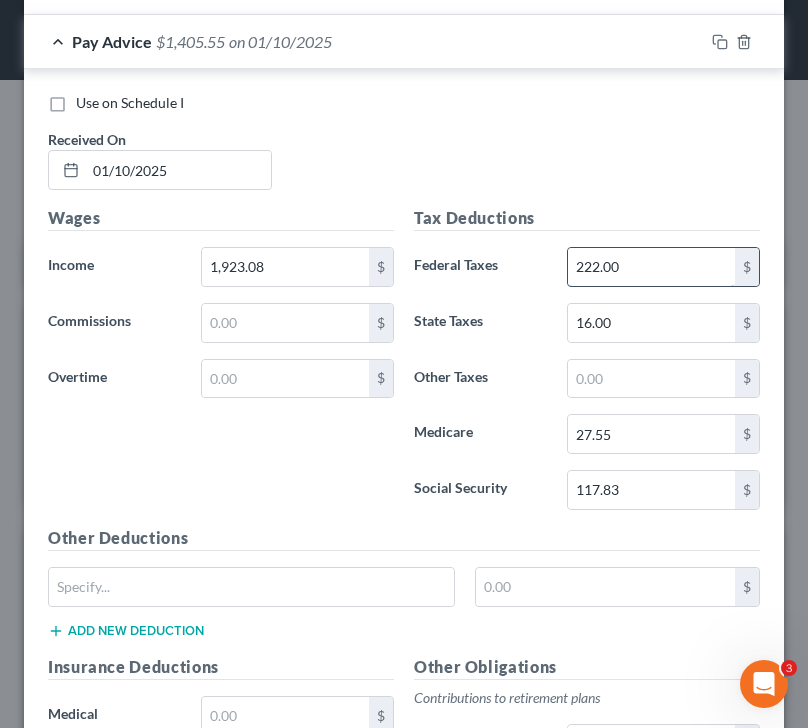 click on "222.00" at bounding box center [652, 267] 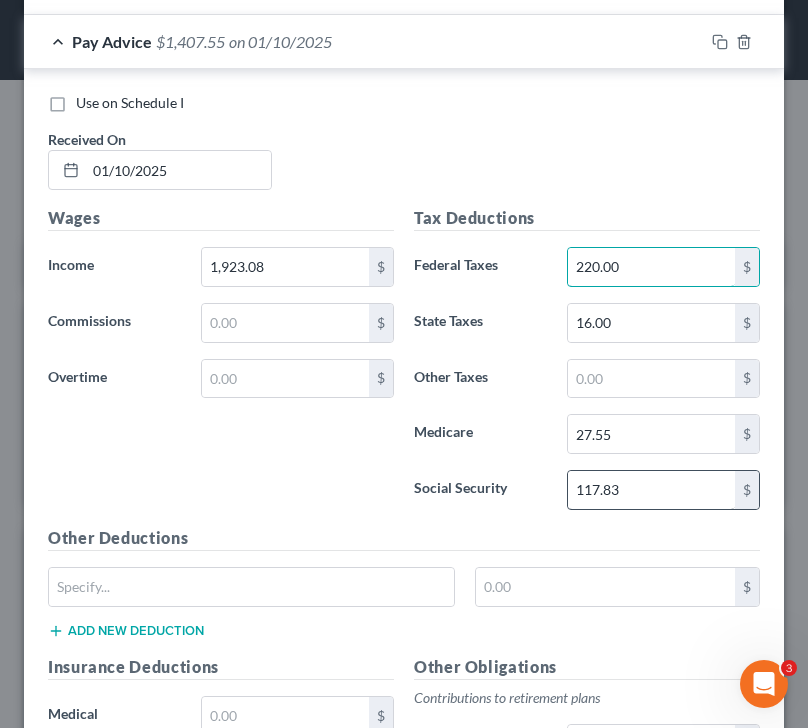 type on "220.00" 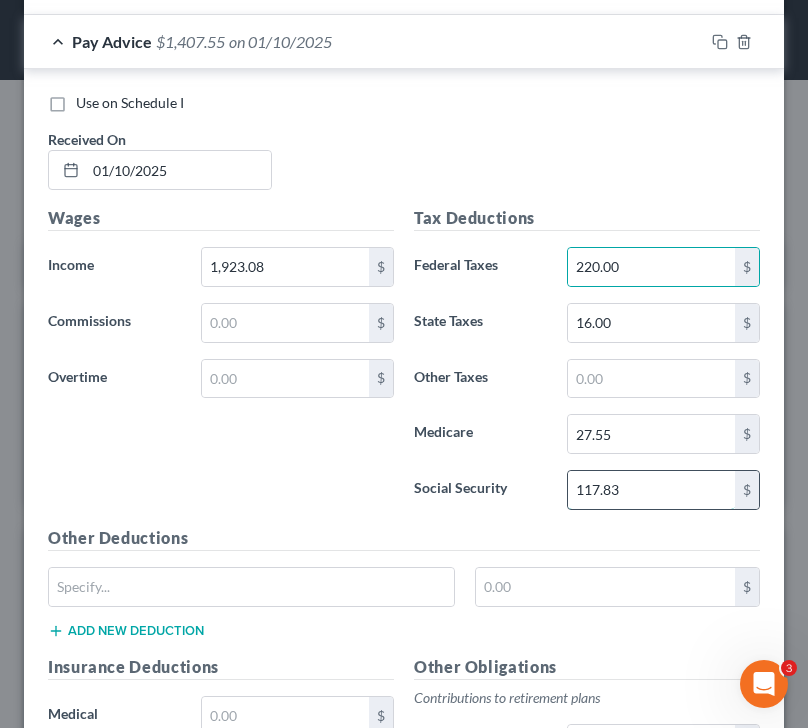click on "117.83" at bounding box center (652, 490) 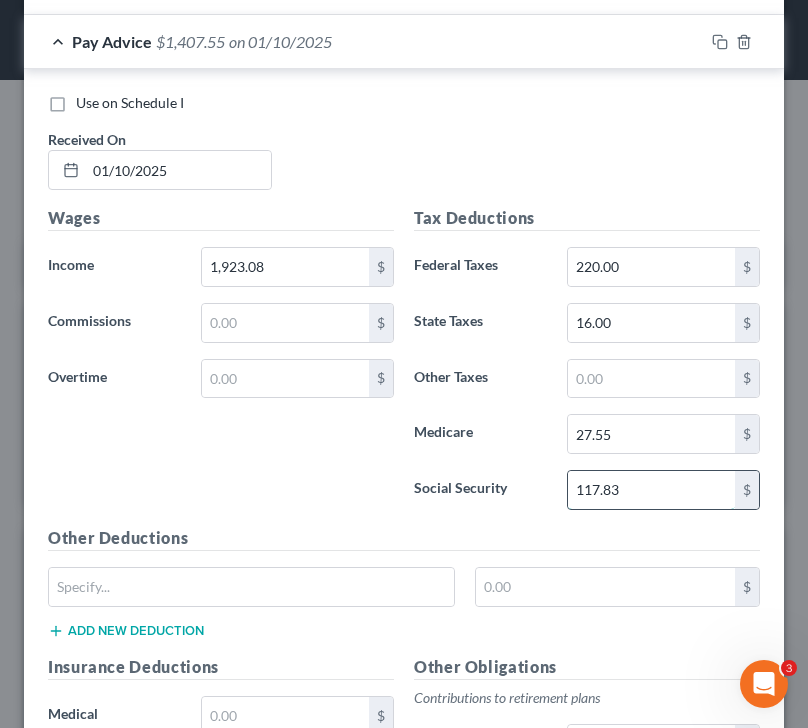 click on "117.83" at bounding box center (652, 490) 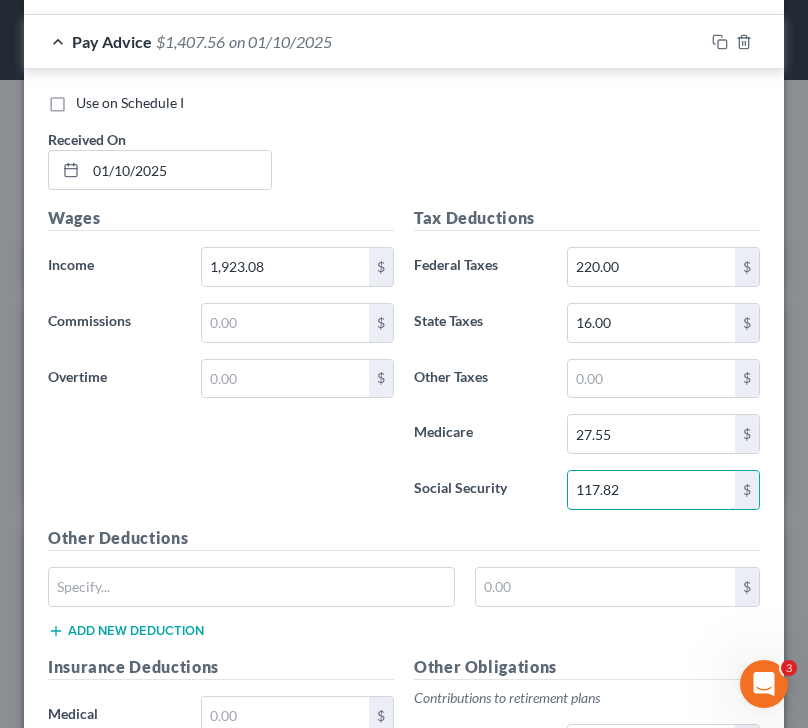 type on "117.82" 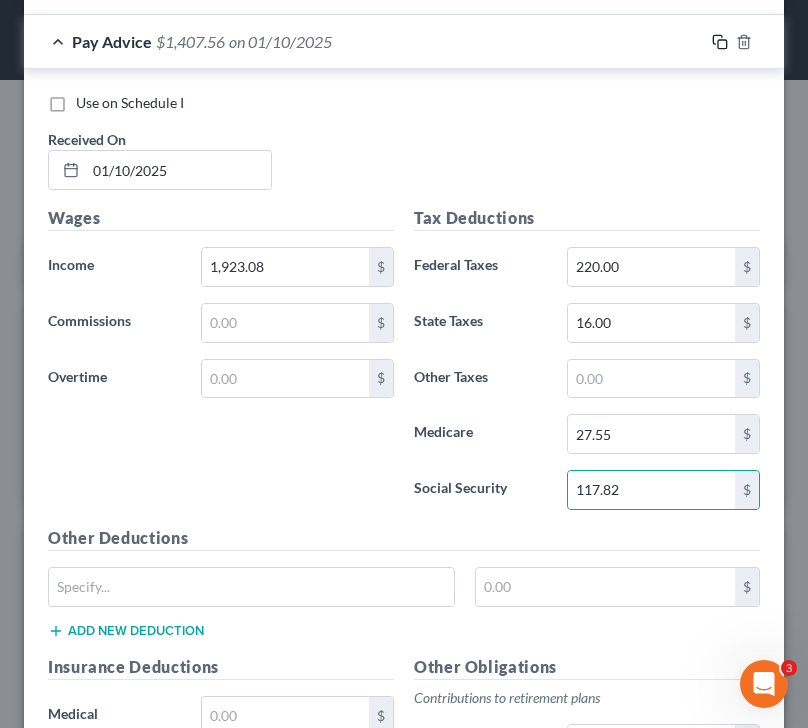 click 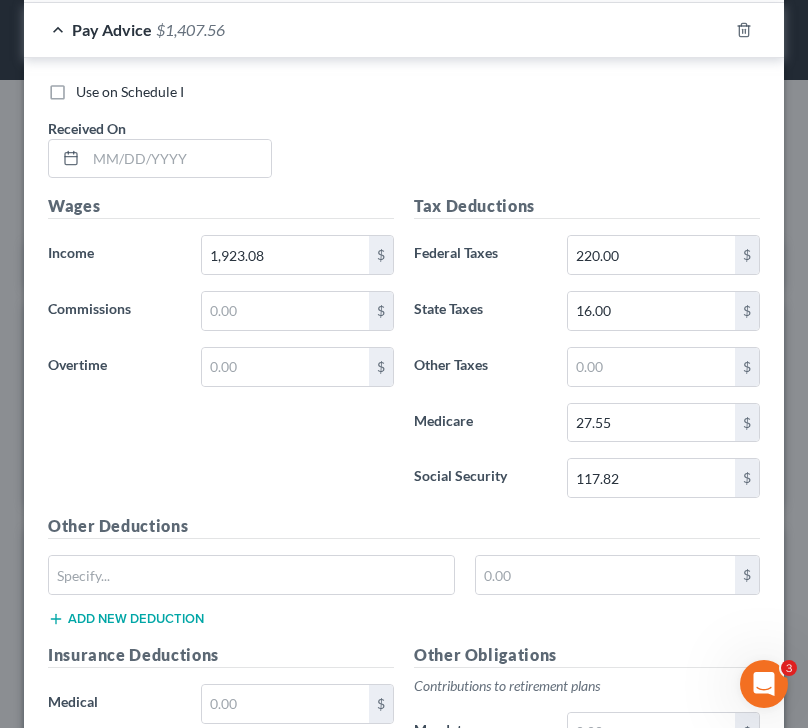 scroll, scrollTop: 1091, scrollLeft: 0, axis: vertical 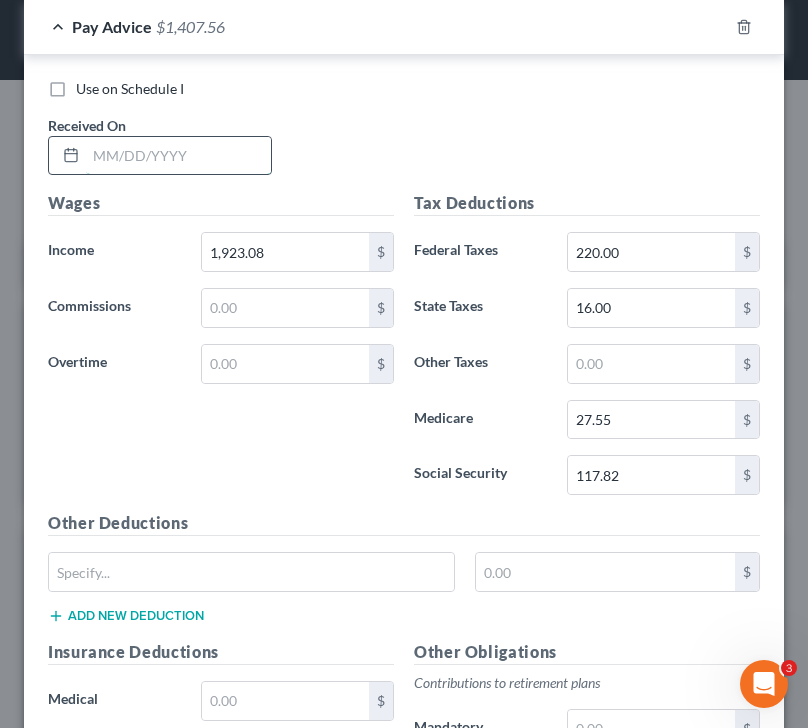 click at bounding box center (178, 156) 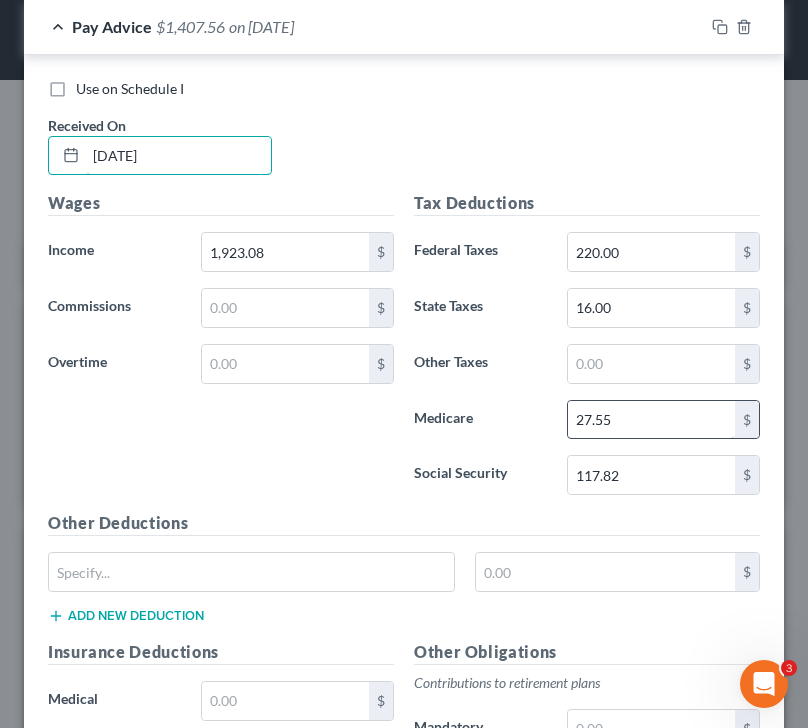 type on "01/17/2025" 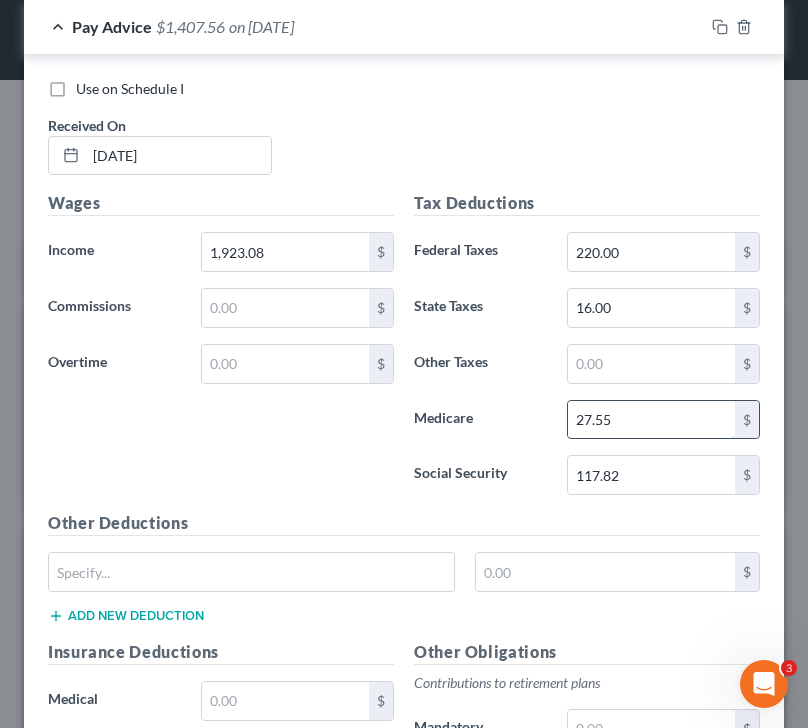 click on "27.55" at bounding box center [652, 420] 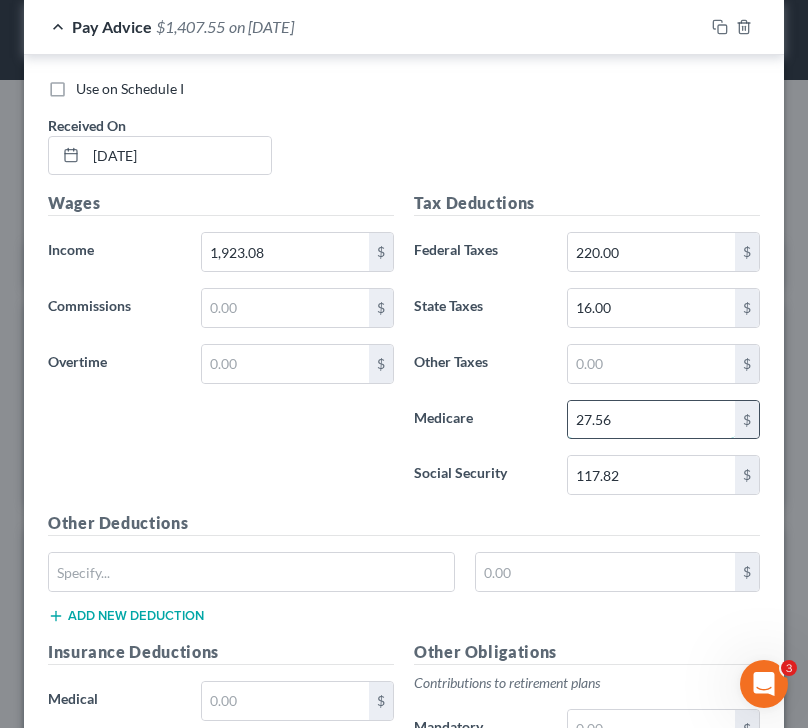 scroll, scrollTop: 1081, scrollLeft: 0, axis: vertical 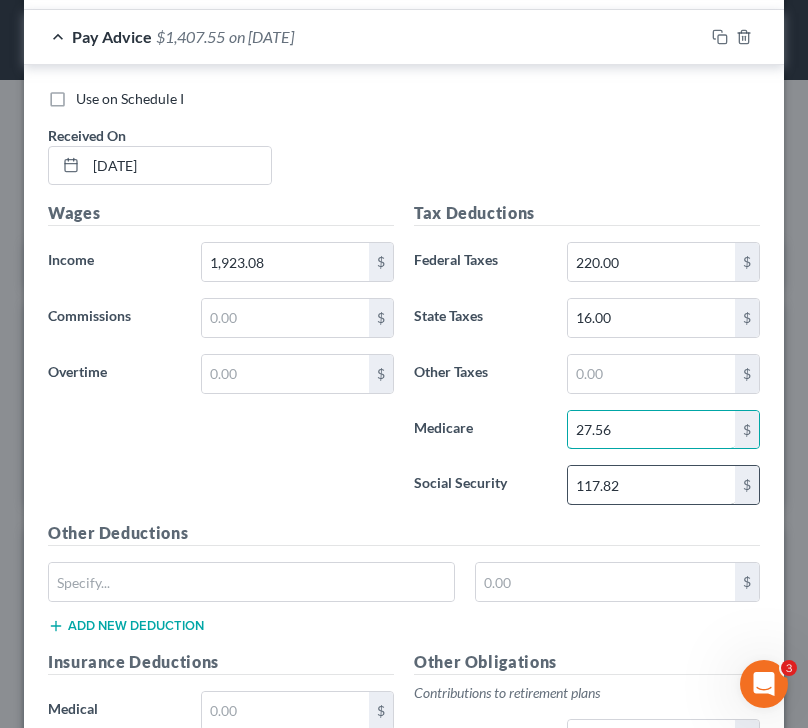 type on "27.56" 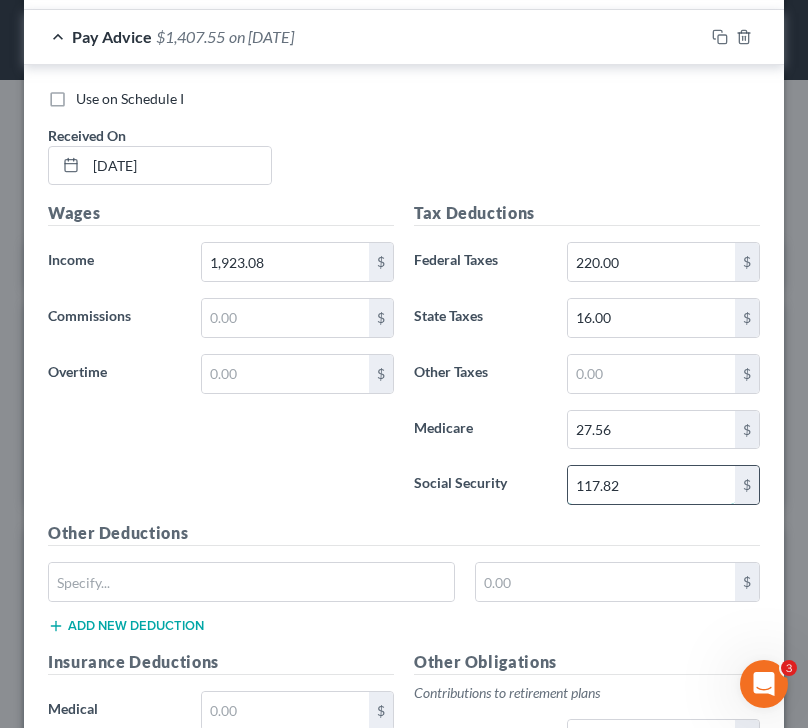 click on "117.82" at bounding box center (652, 485) 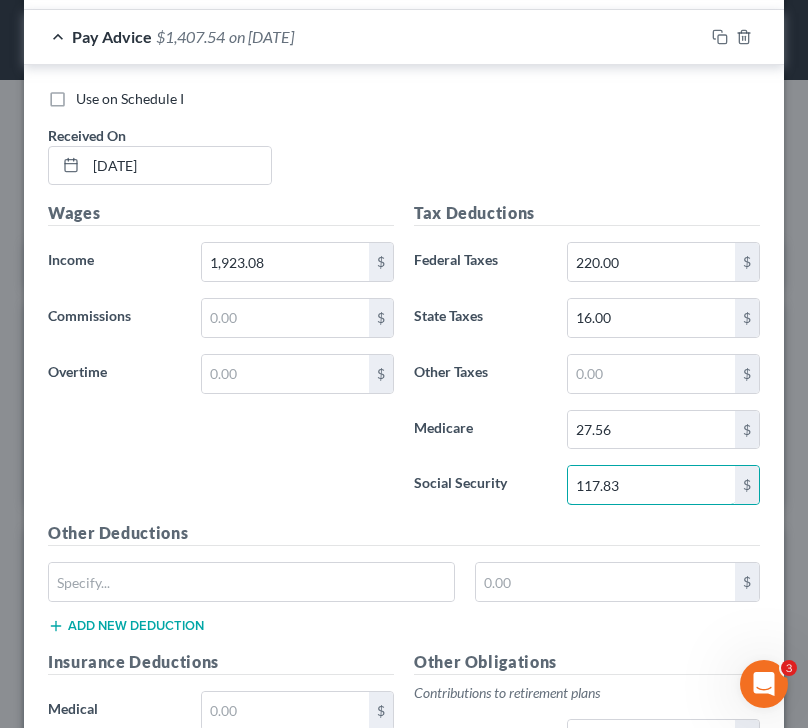 type on "117.83" 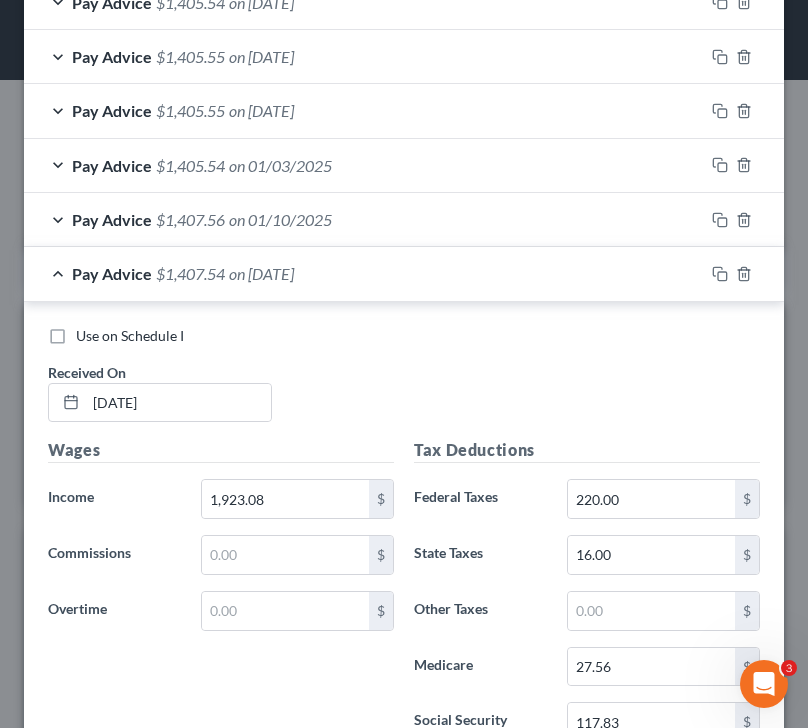 scroll, scrollTop: 841, scrollLeft: 0, axis: vertical 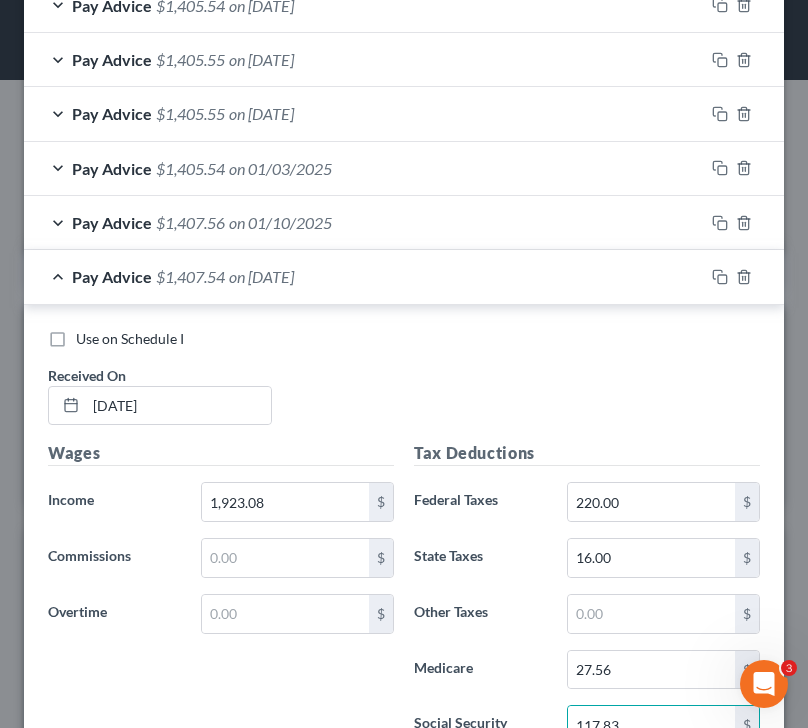 click on "Pay Advice $1,407.54 on 01/17/2025" at bounding box center (364, 276) 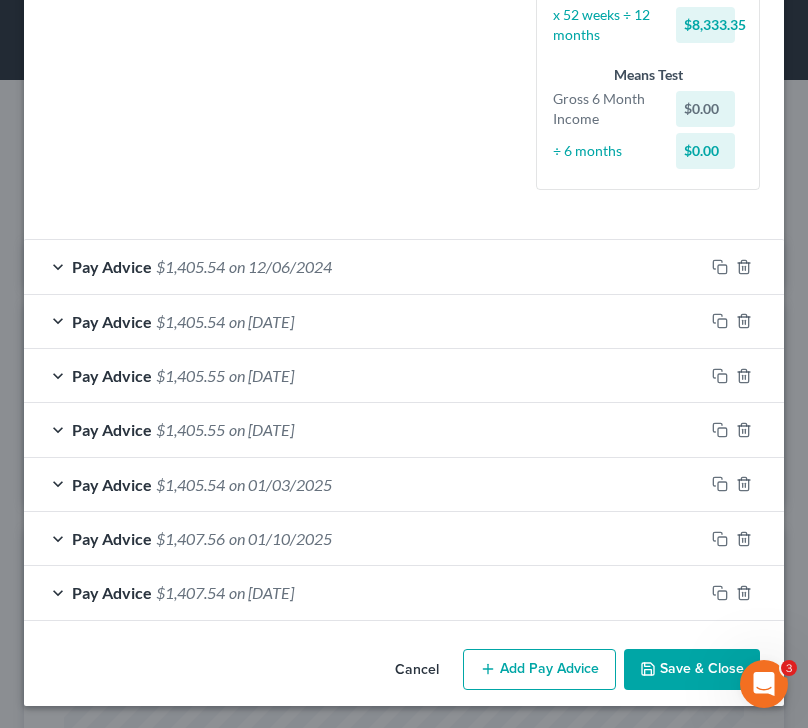 scroll, scrollTop: 527, scrollLeft: 0, axis: vertical 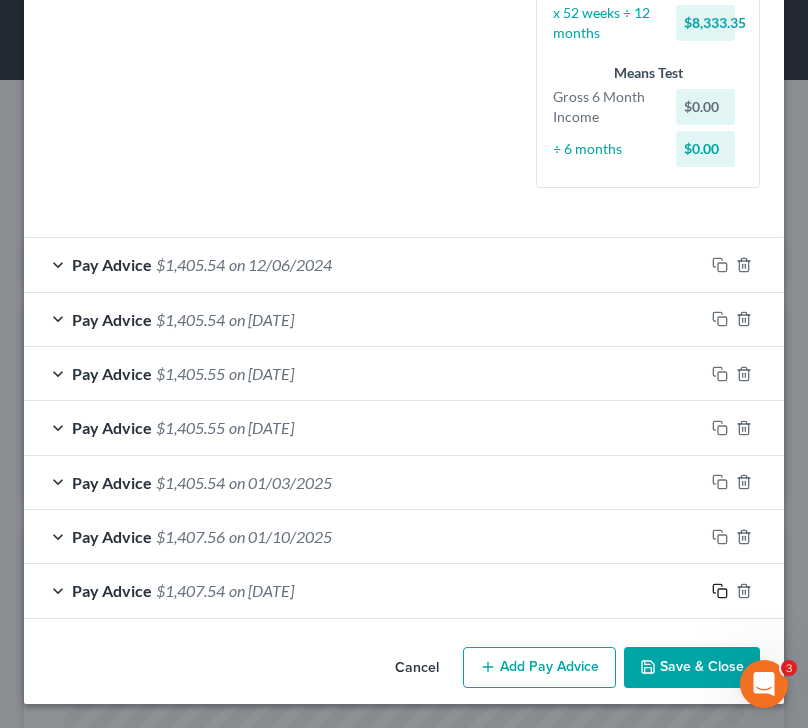 click 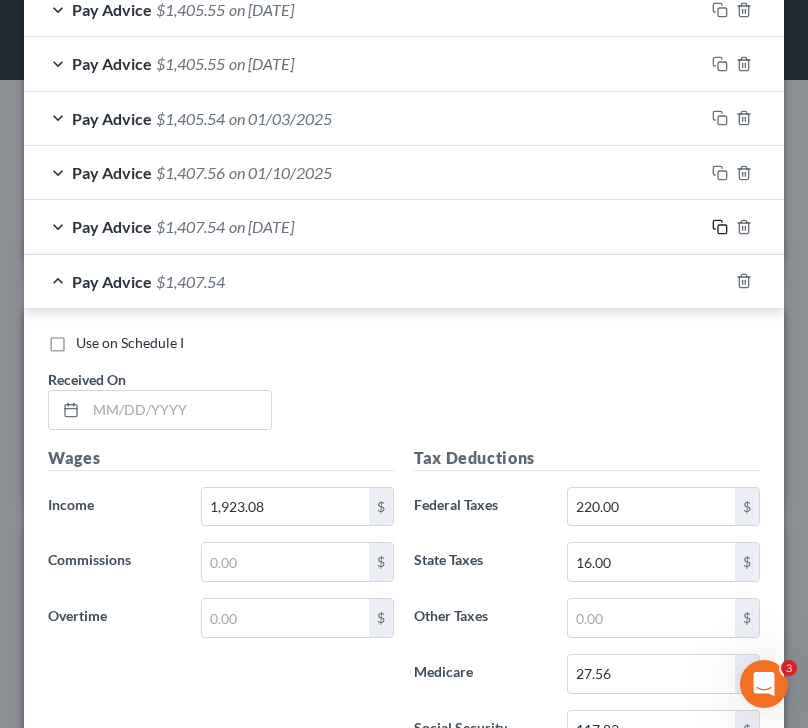 scroll, scrollTop: 911, scrollLeft: 0, axis: vertical 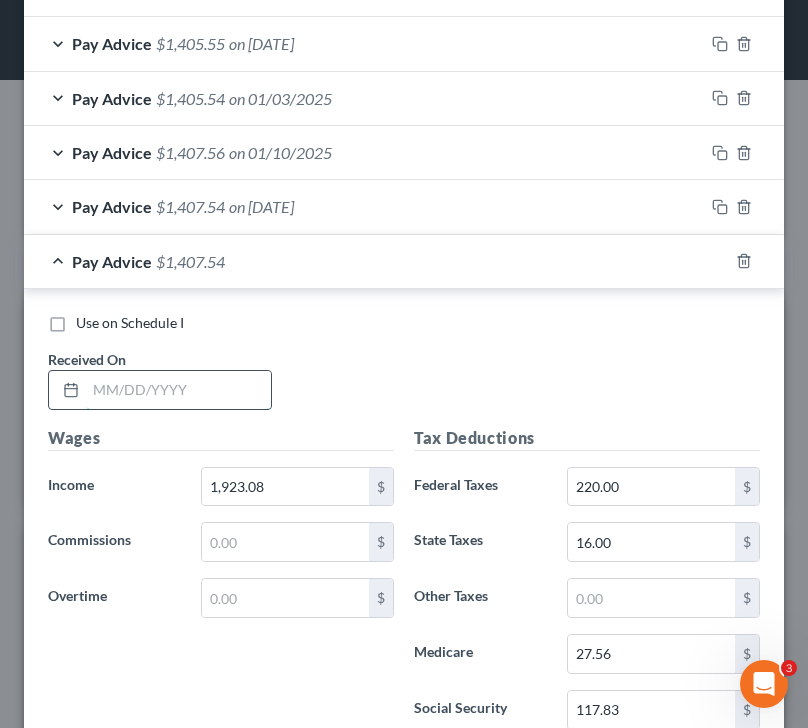 click at bounding box center (178, 390) 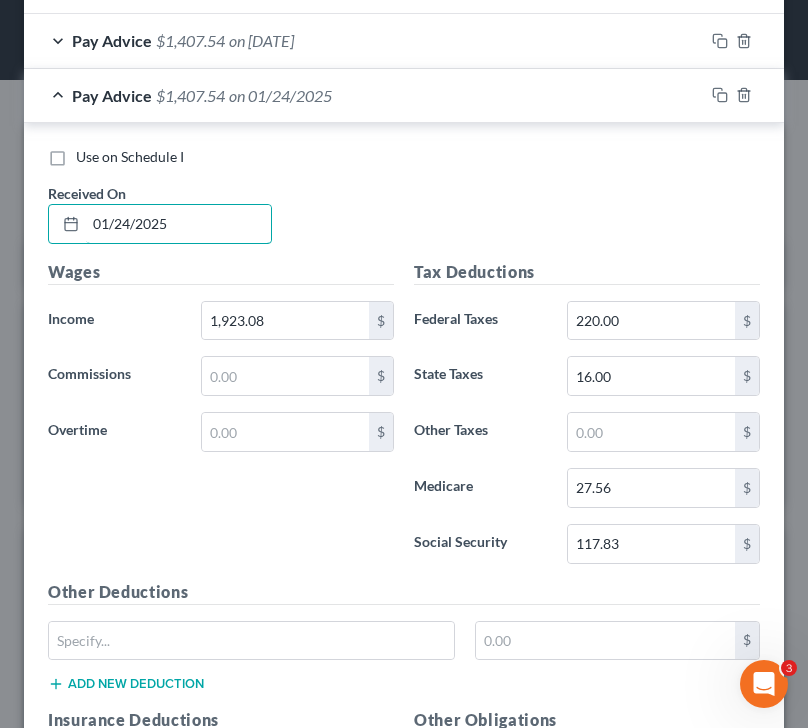 scroll, scrollTop: 1078, scrollLeft: 0, axis: vertical 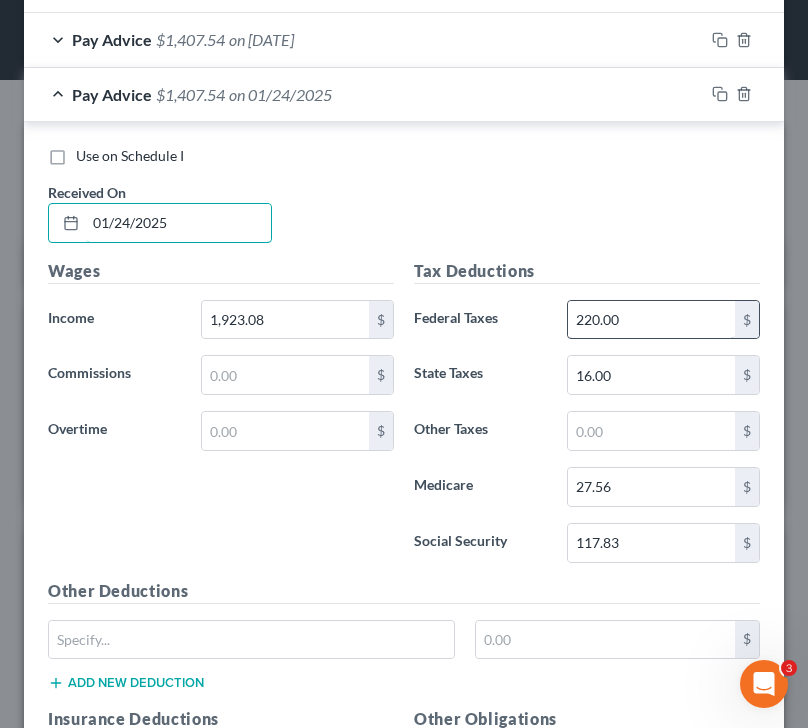type on "01/24/2025" 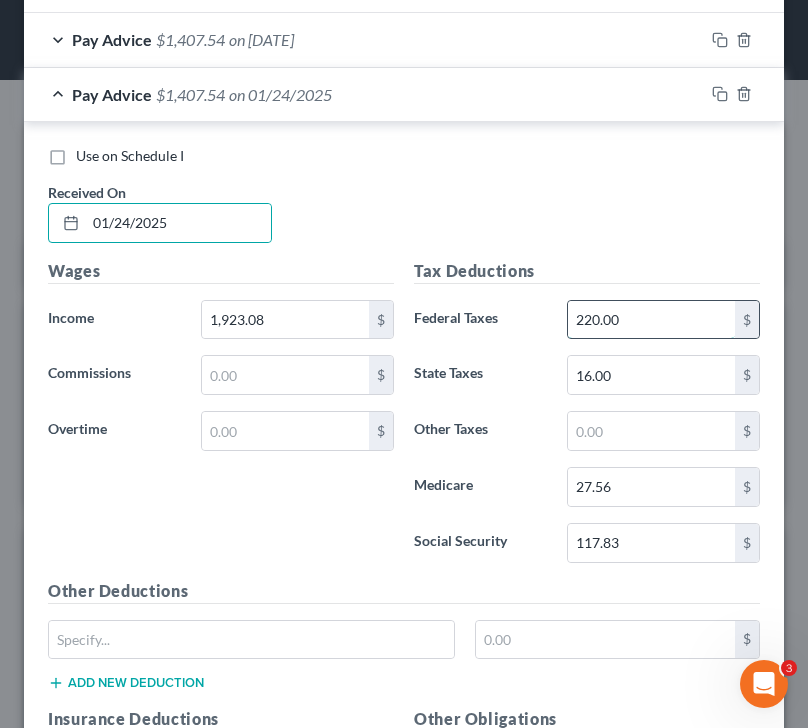 click on "220.00" at bounding box center (652, 320) 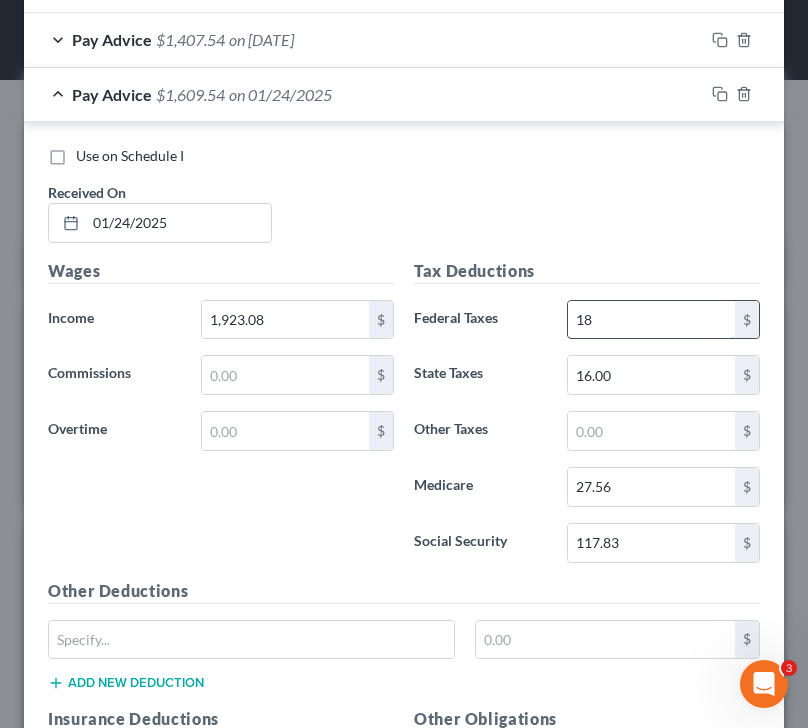 type on "1" 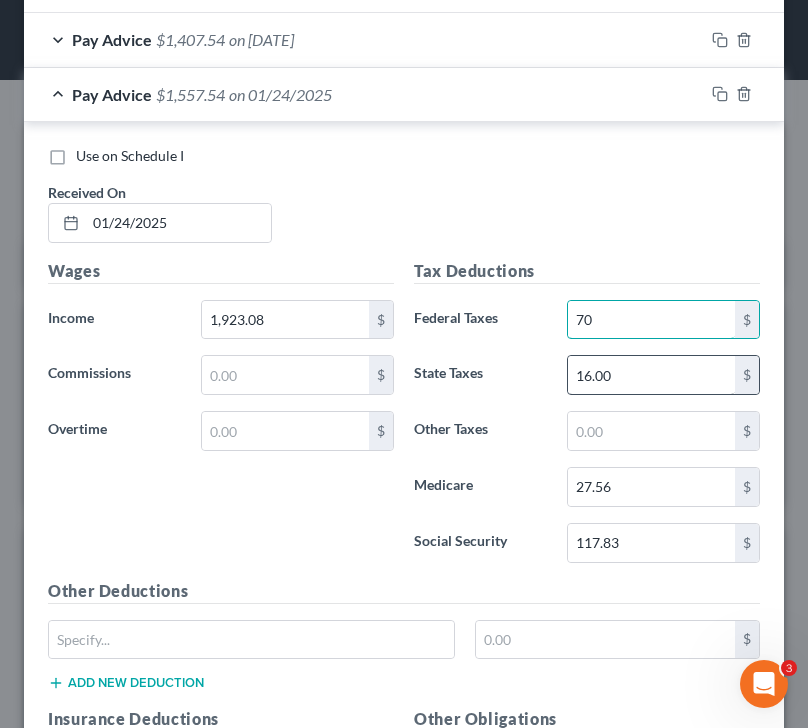 type on "7" 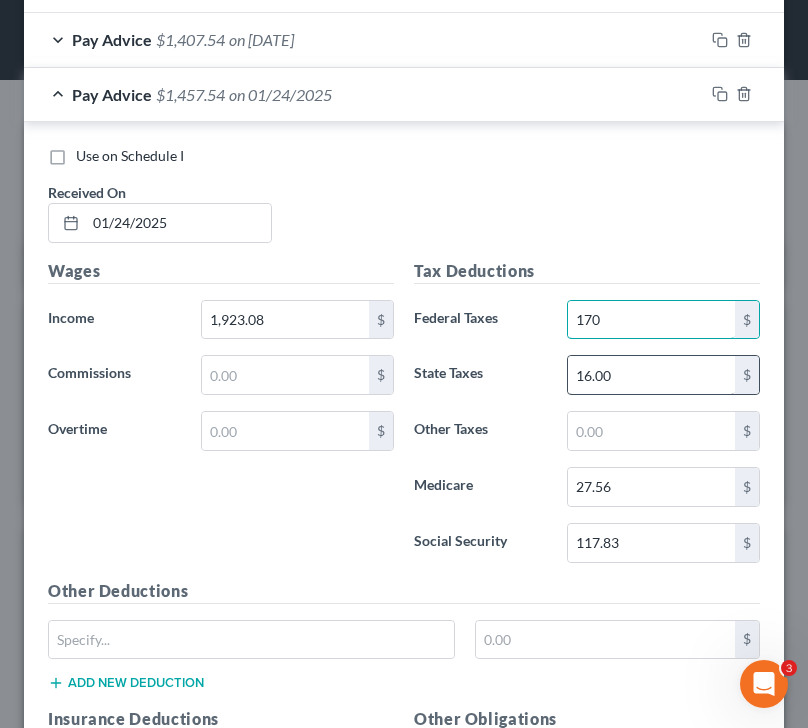 type on "170" 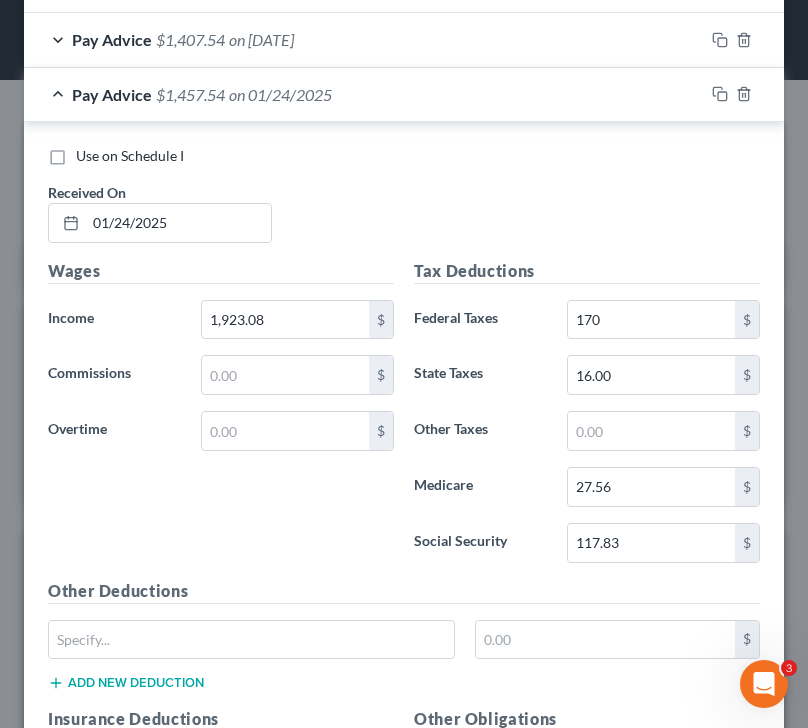 click on "Use on Schedule I
Received On
*
01/24/2025" at bounding box center [404, 202] 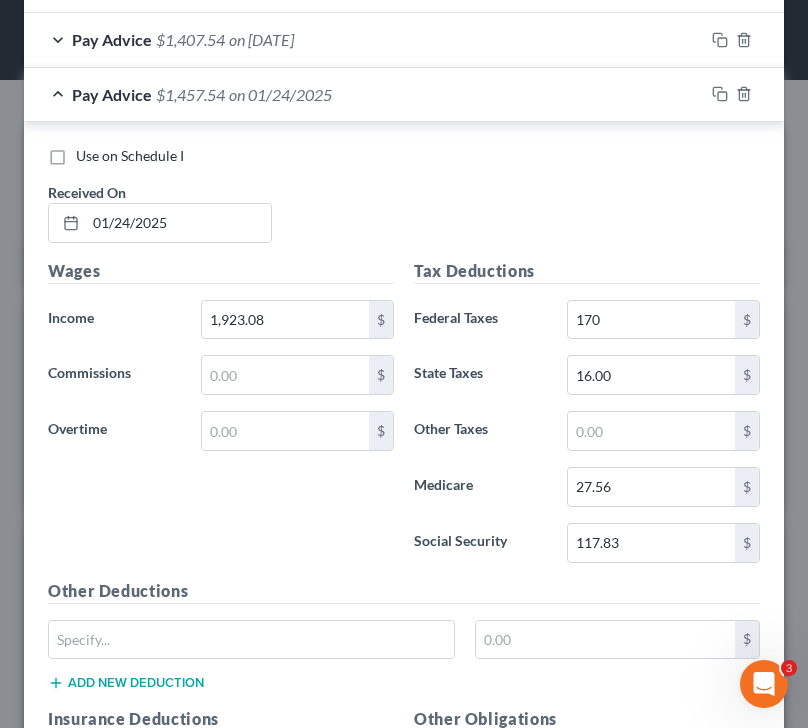 click on "Pay Advice $1,457.54 on 01/24/2025" at bounding box center (364, 94) 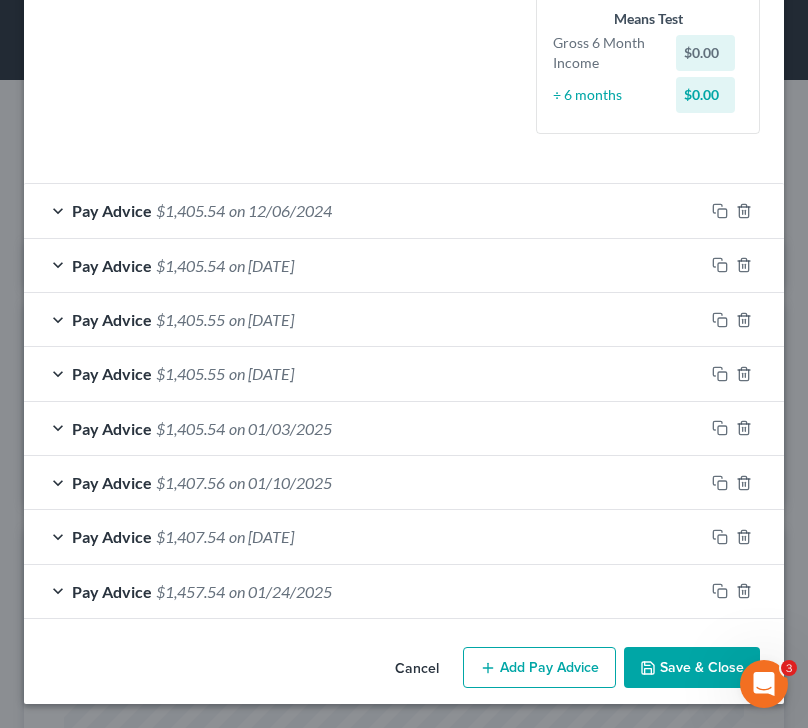 scroll, scrollTop: 581, scrollLeft: 0, axis: vertical 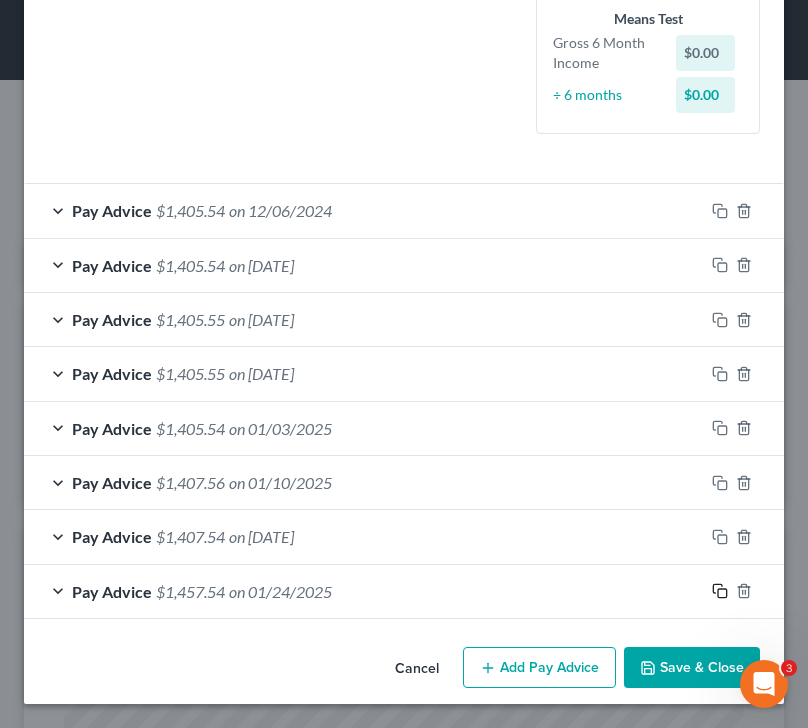 click 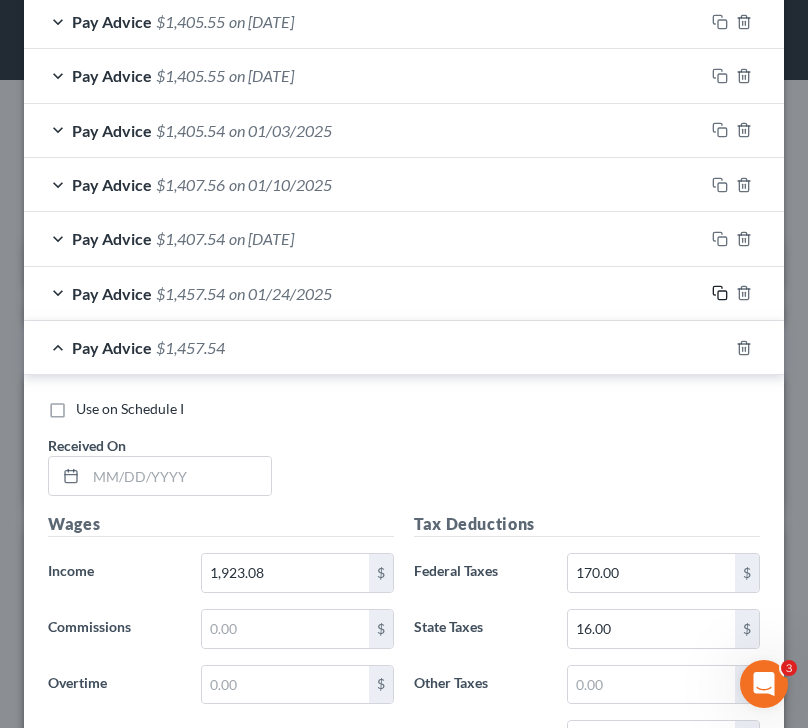 scroll, scrollTop: 881, scrollLeft: 0, axis: vertical 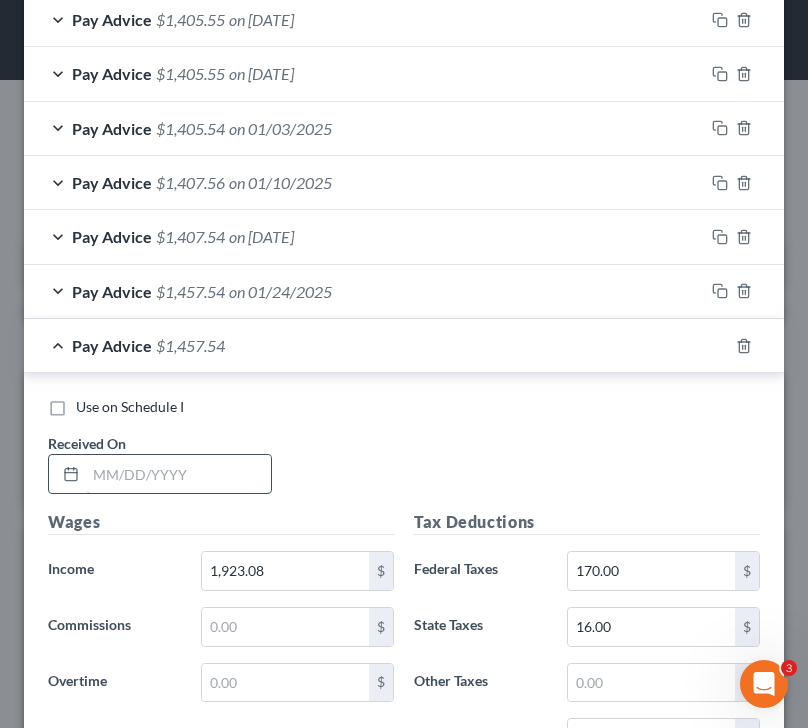 click at bounding box center [178, 474] 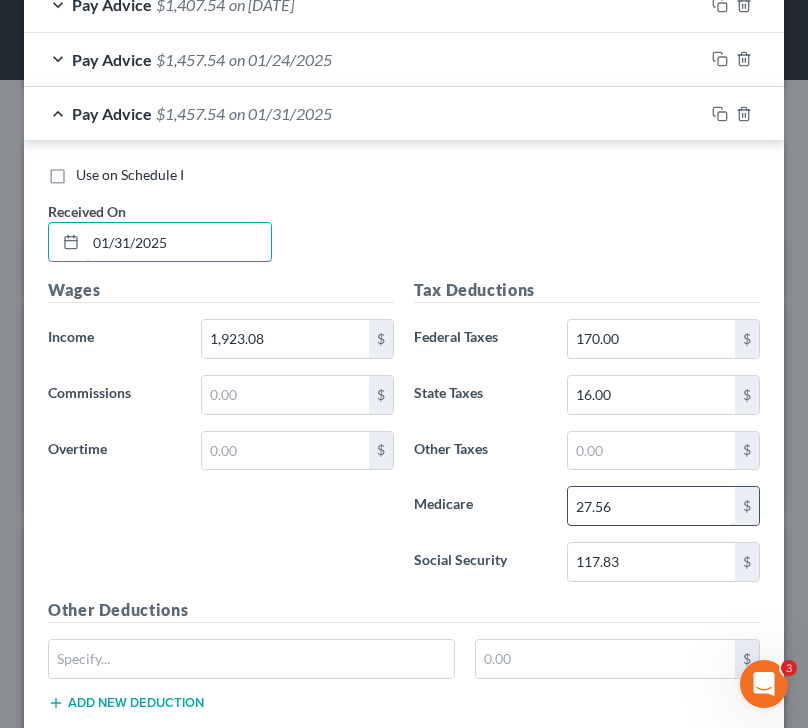 scroll, scrollTop: 1114, scrollLeft: 0, axis: vertical 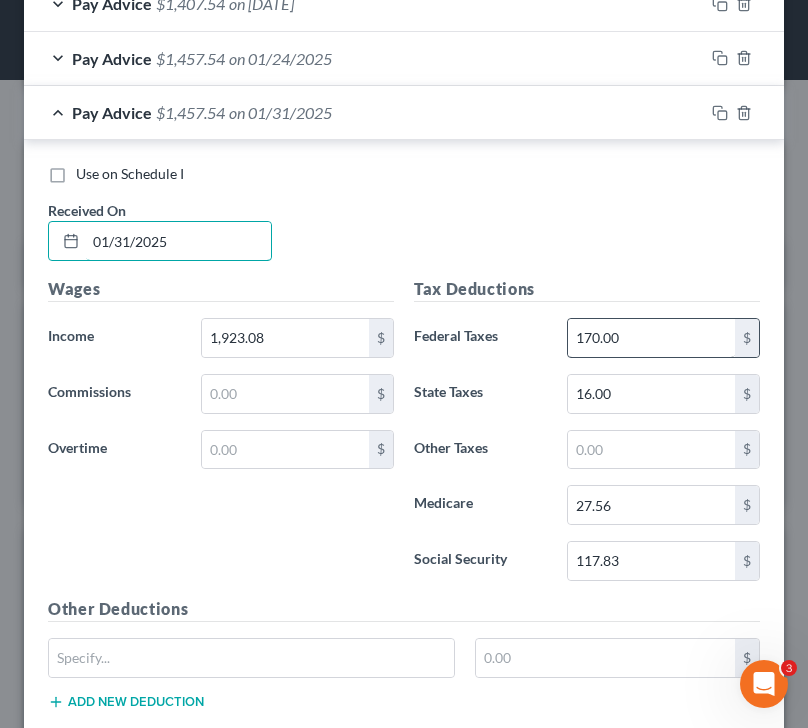 type on "01/31/2025" 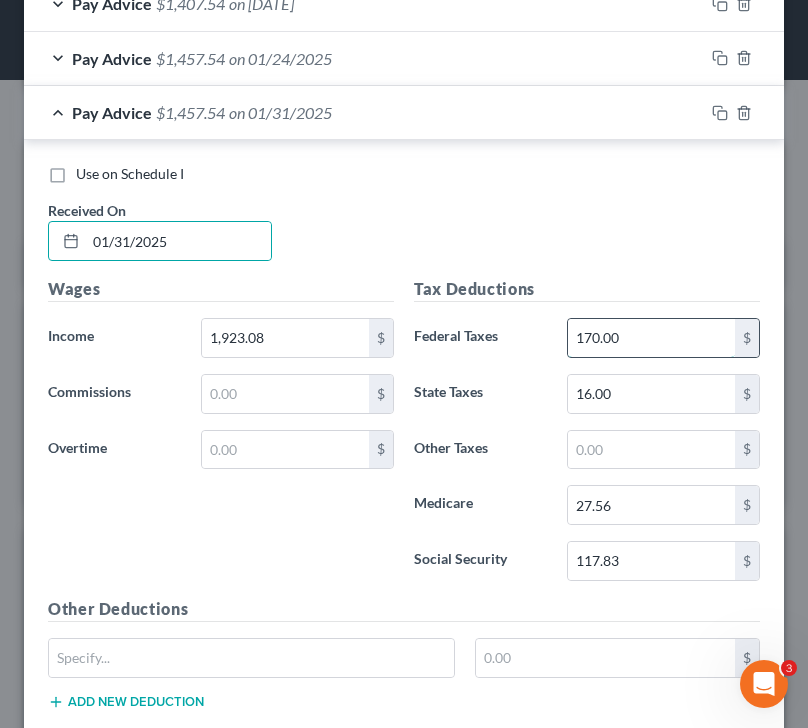 click on "170.00" at bounding box center [652, 338] 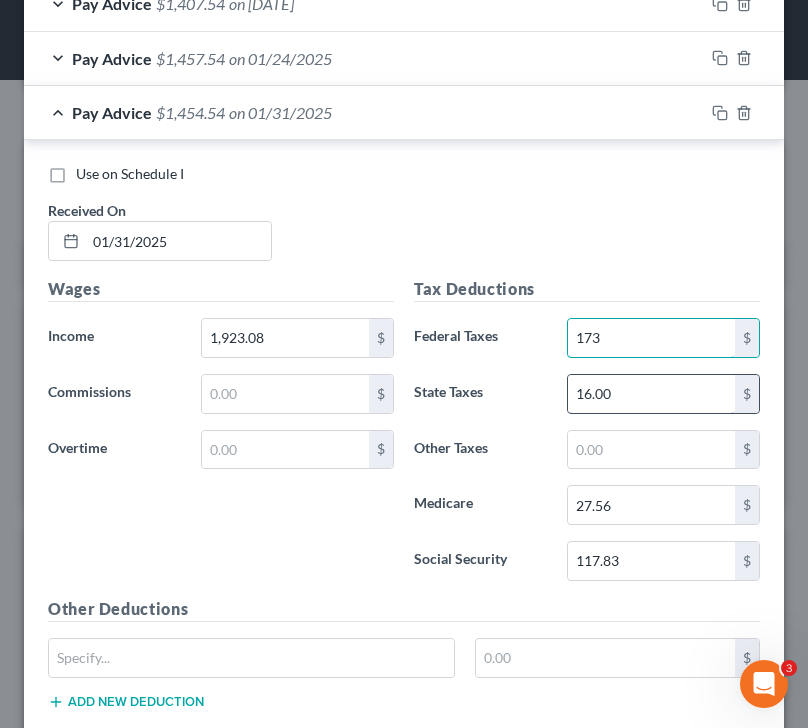 type on "173" 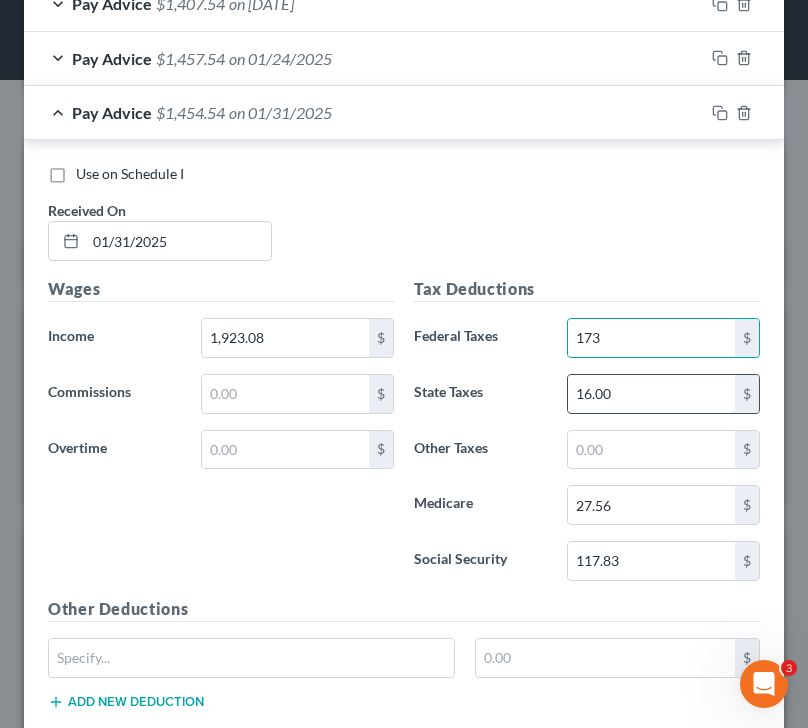 click on "16.00" at bounding box center (652, 394) 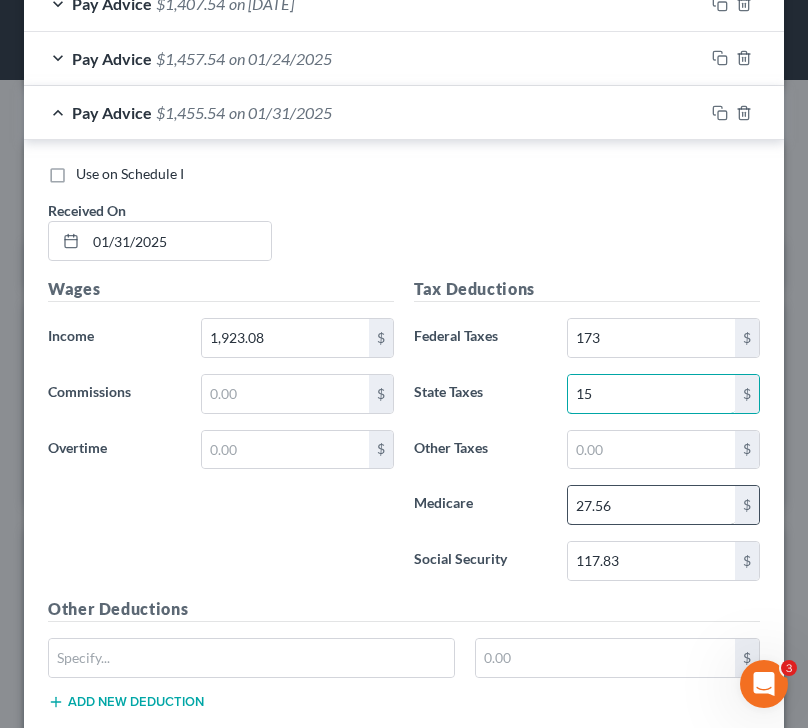 type on "15" 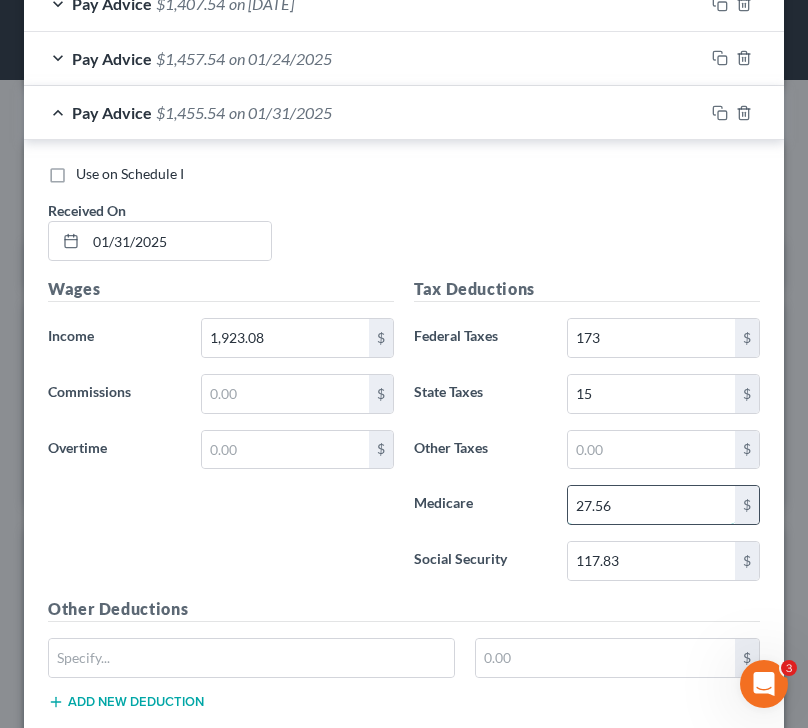 click on "27.56" at bounding box center (652, 505) 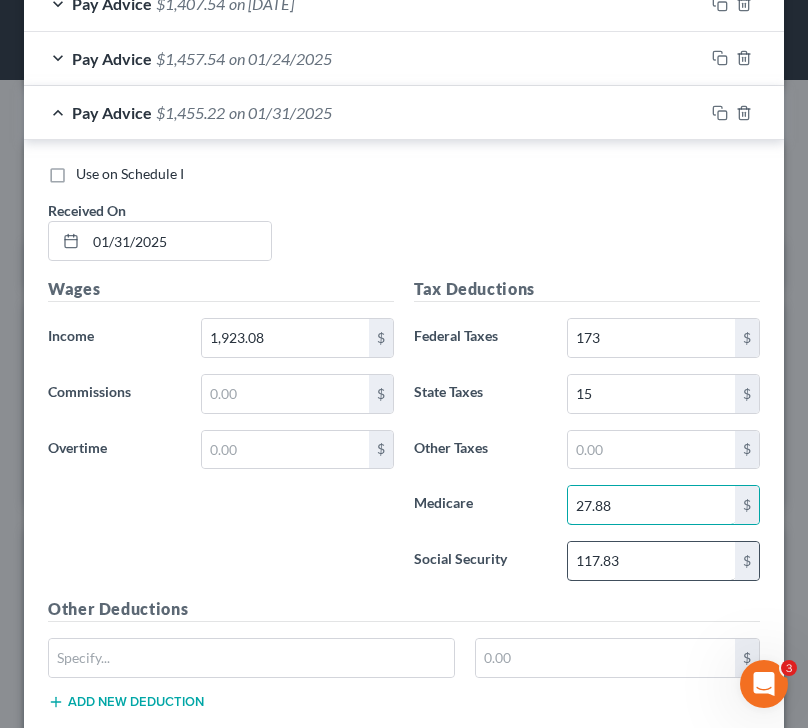 type on "27.88" 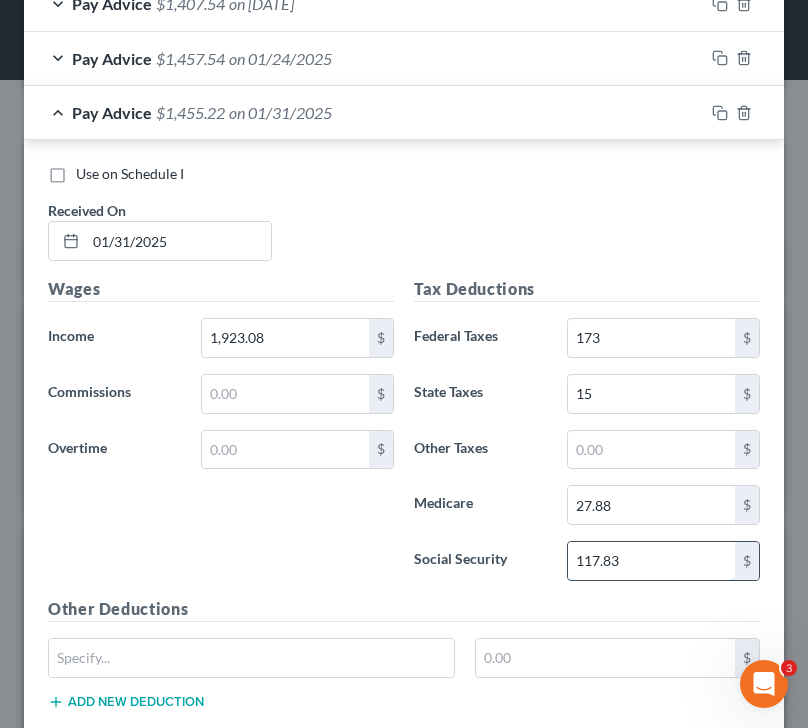 click on "117.83" at bounding box center (652, 561) 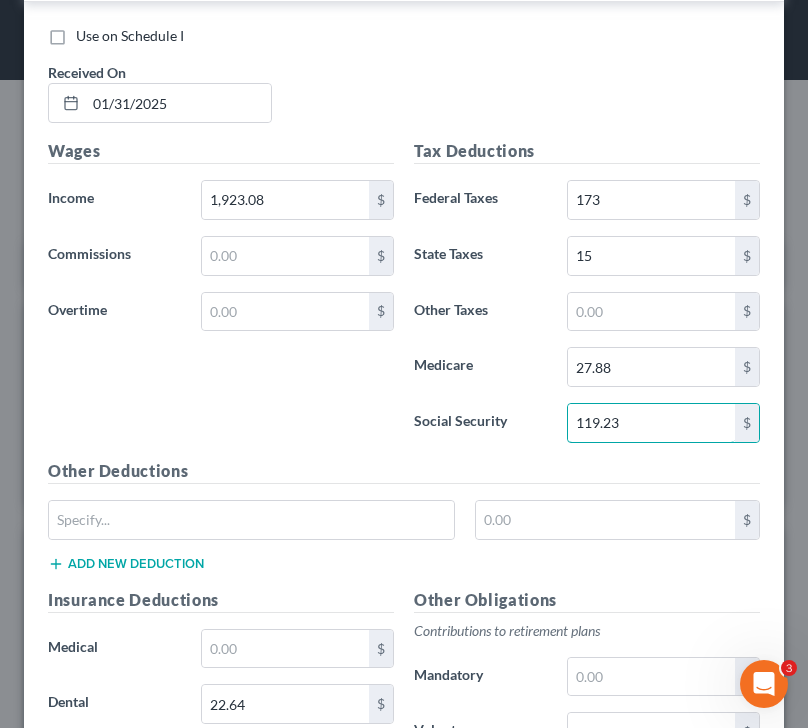 scroll, scrollTop: 1658, scrollLeft: 0, axis: vertical 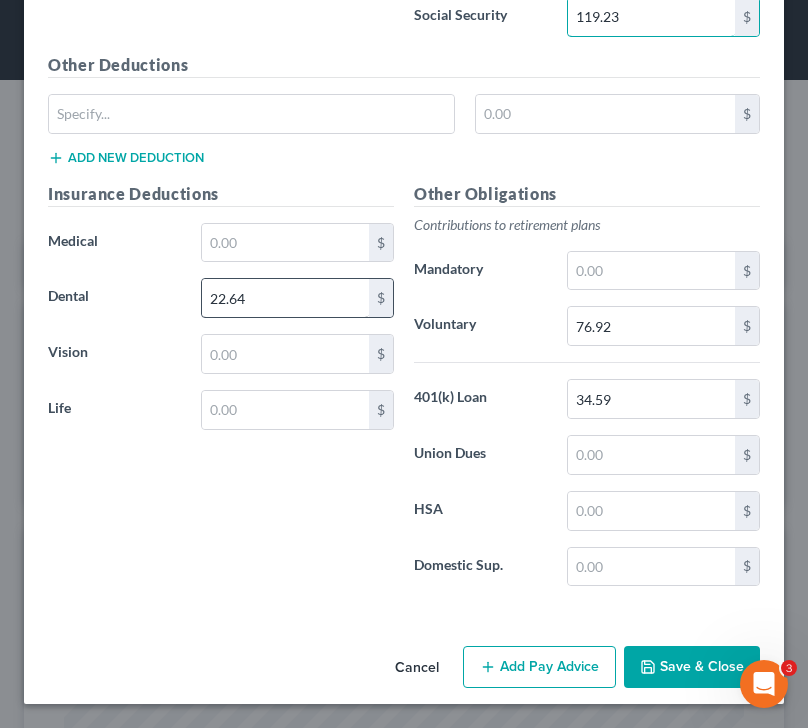 type on "119.23" 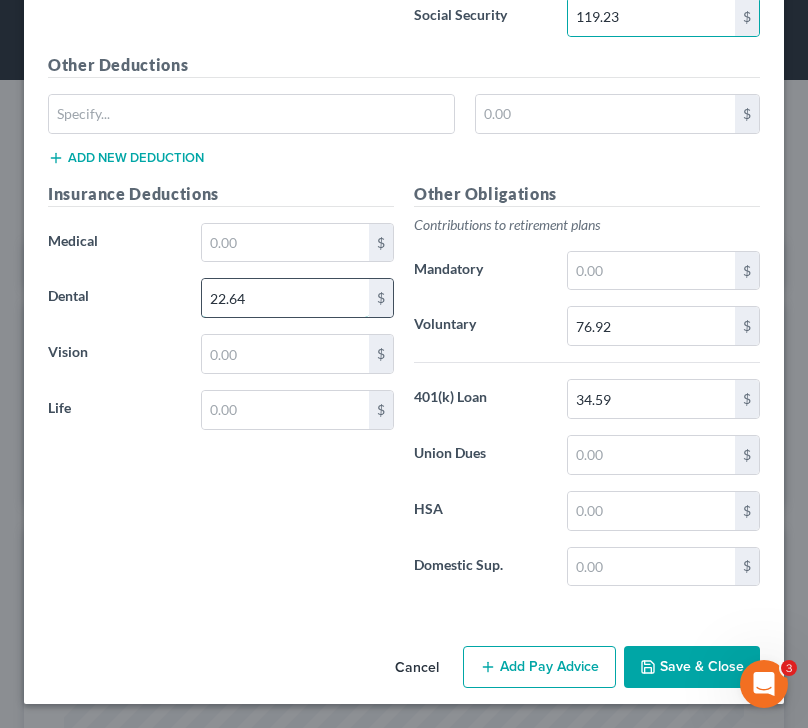 click on "22.64" at bounding box center [286, 298] 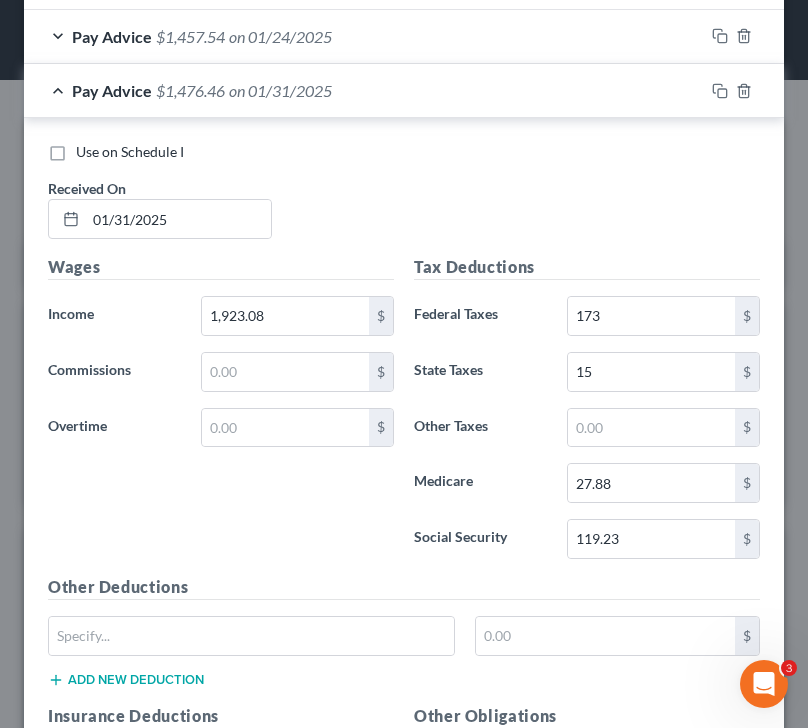scroll, scrollTop: 1120, scrollLeft: 0, axis: vertical 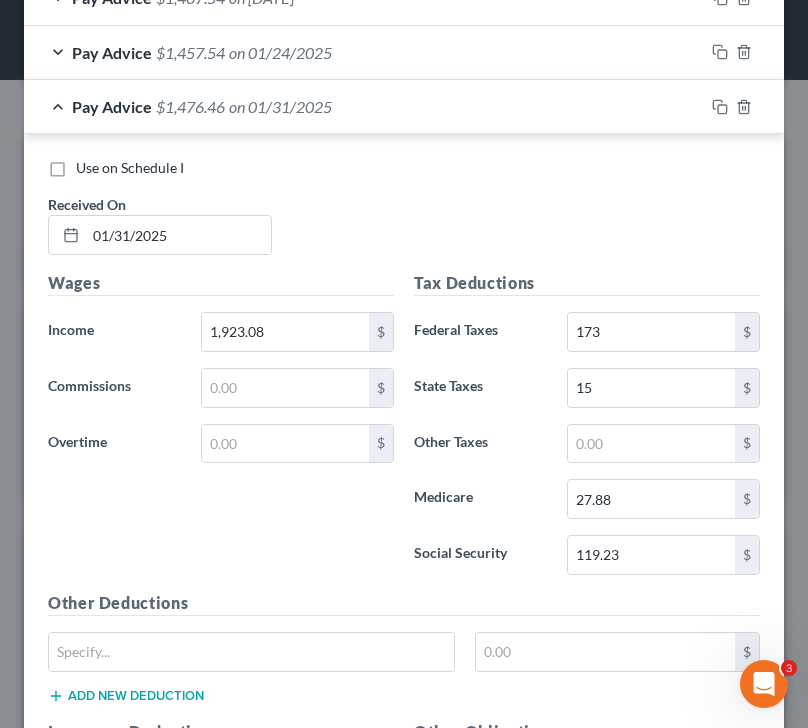 type 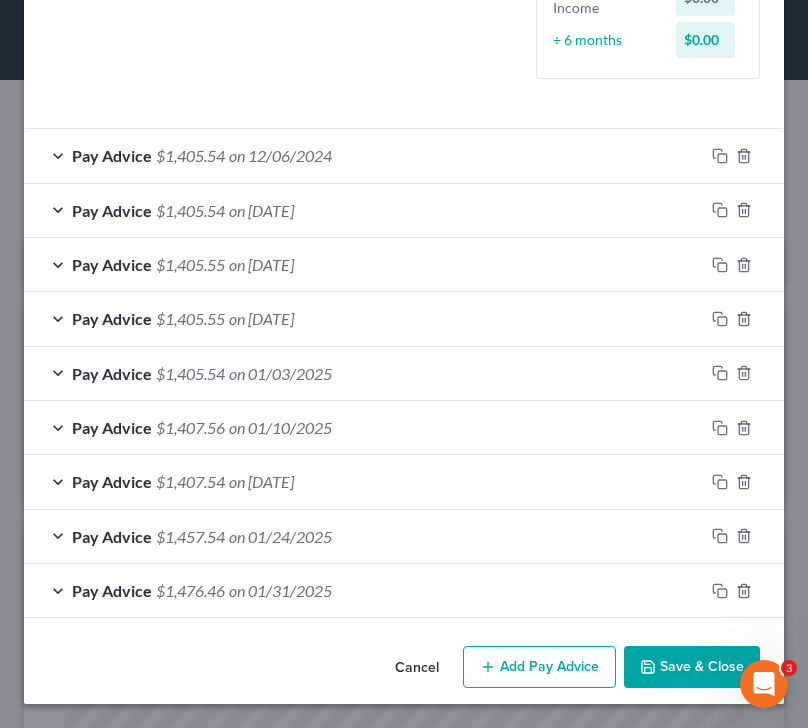 scroll, scrollTop: 636, scrollLeft: 0, axis: vertical 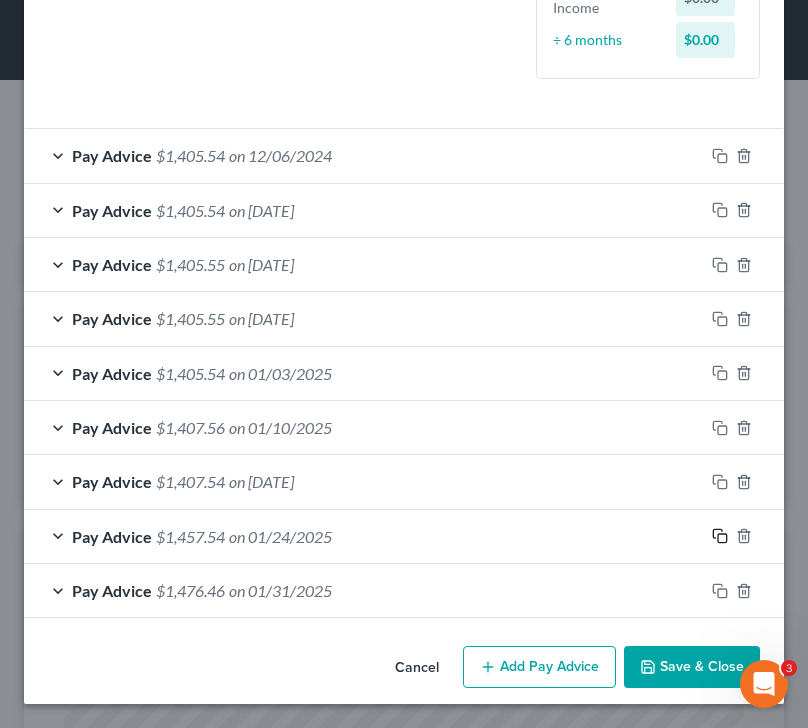 click 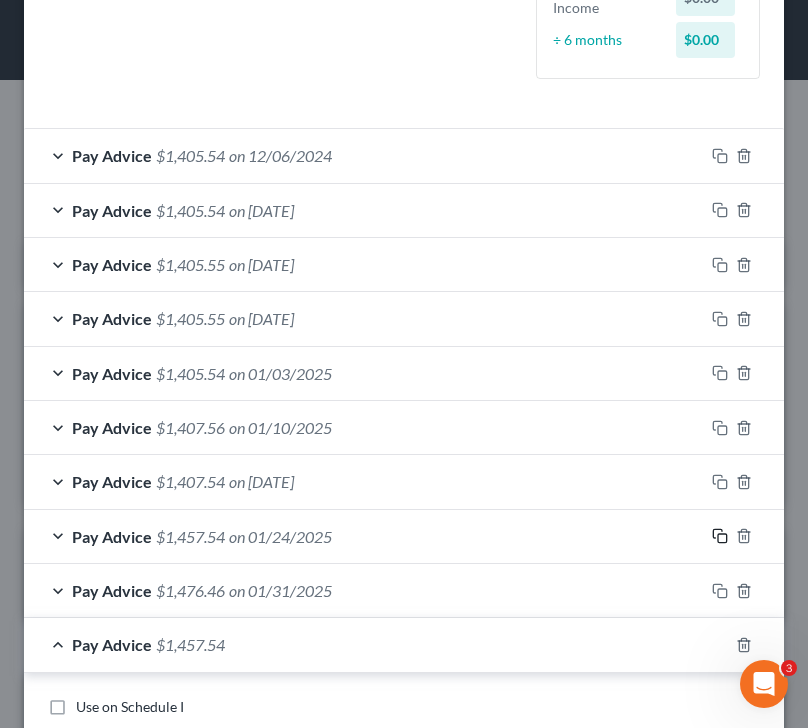 scroll, scrollTop: 784, scrollLeft: 0, axis: vertical 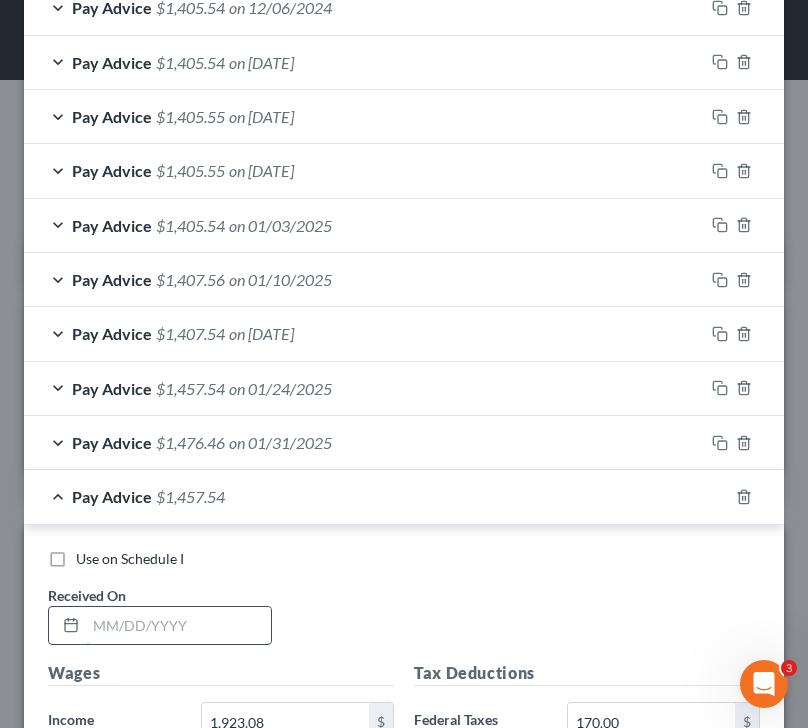 click at bounding box center (178, 626) 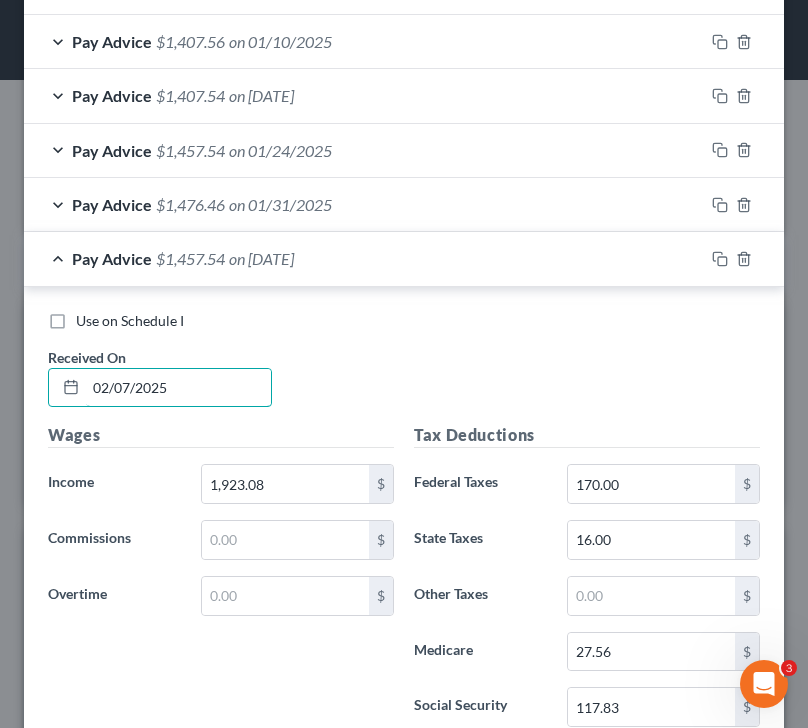 scroll, scrollTop: 1062, scrollLeft: 0, axis: vertical 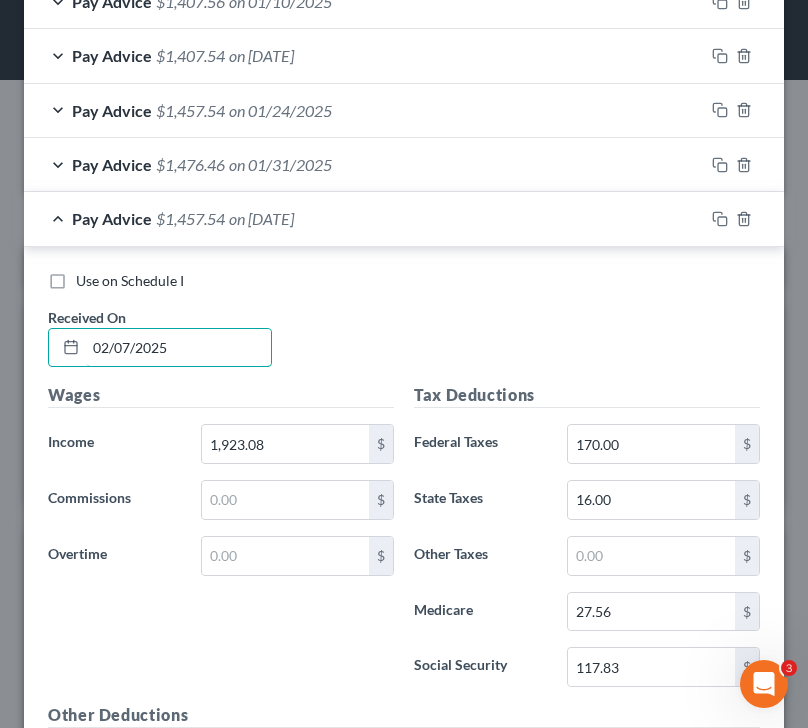 type on "02/07/2025" 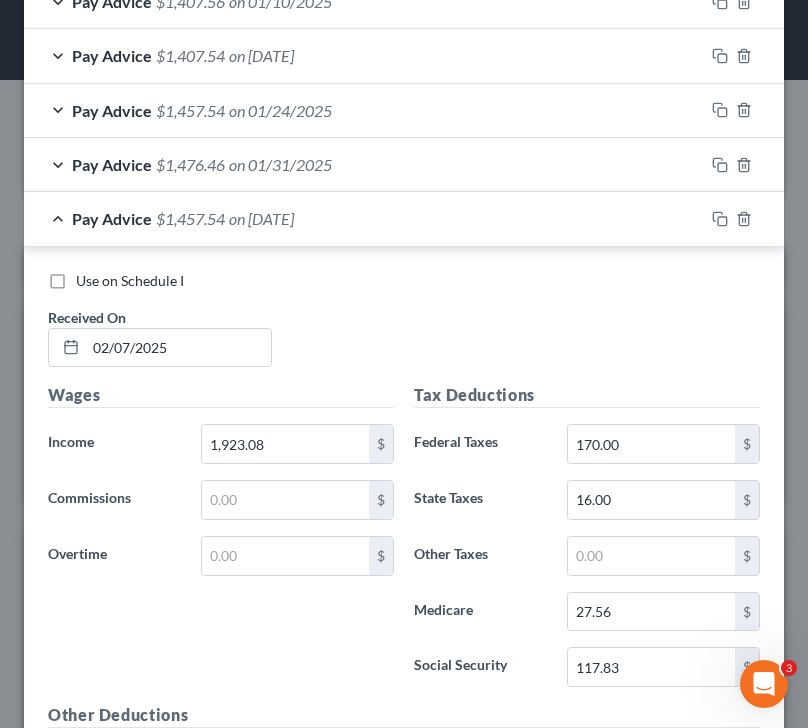 click on "Pay Advice $1,457.54 on 02/07/2025" at bounding box center (364, 218) 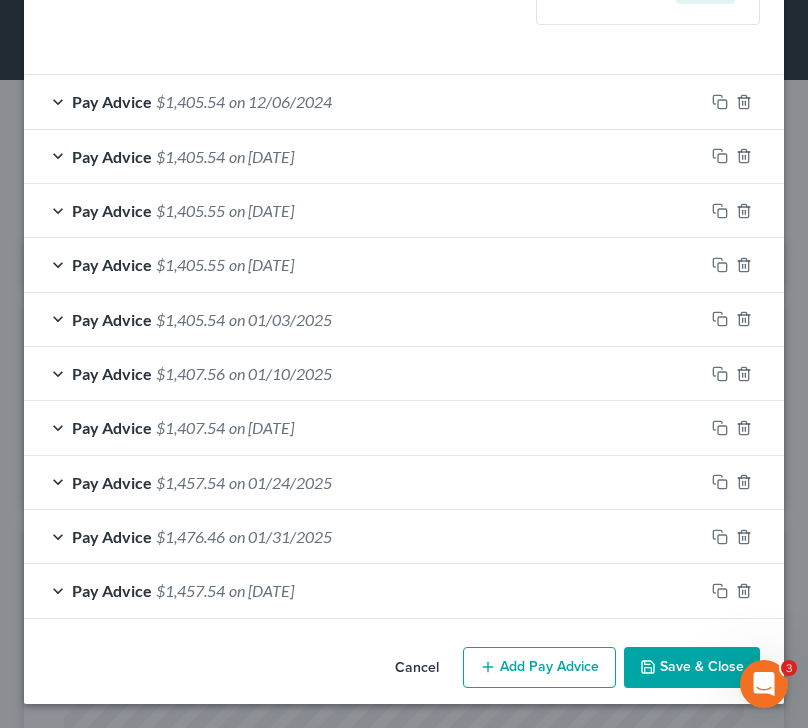 scroll, scrollTop: 690, scrollLeft: 0, axis: vertical 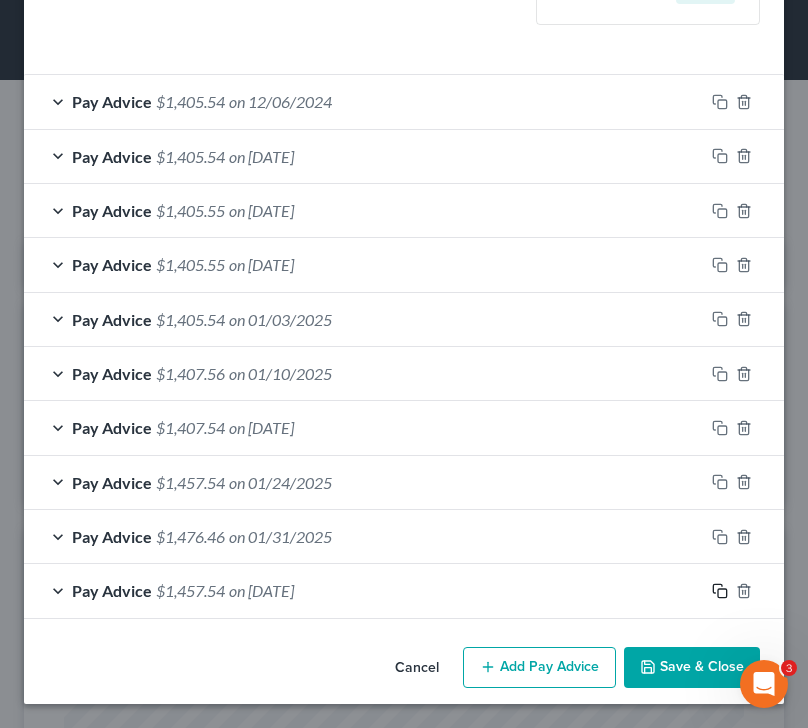click 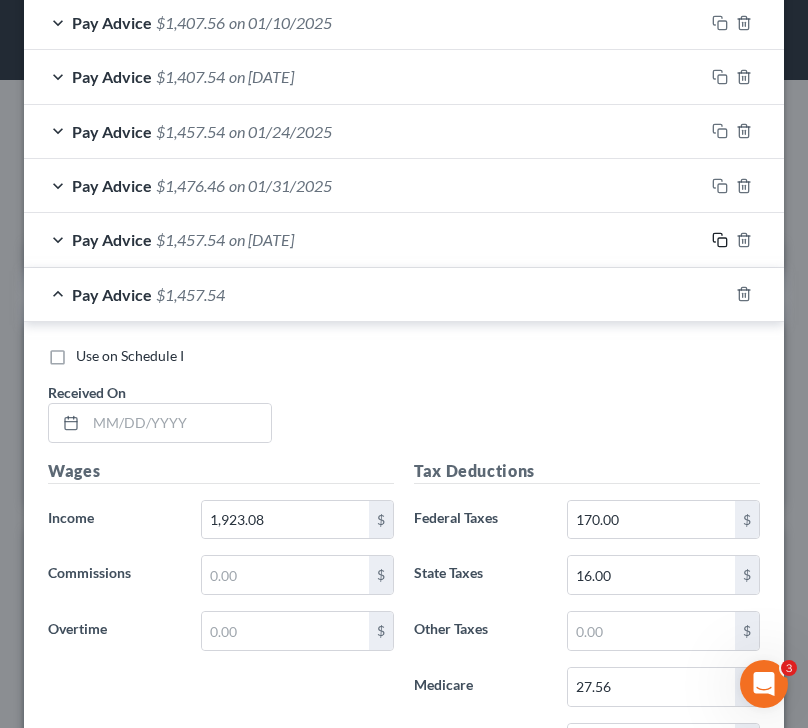 scroll, scrollTop: 1040, scrollLeft: 0, axis: vertical 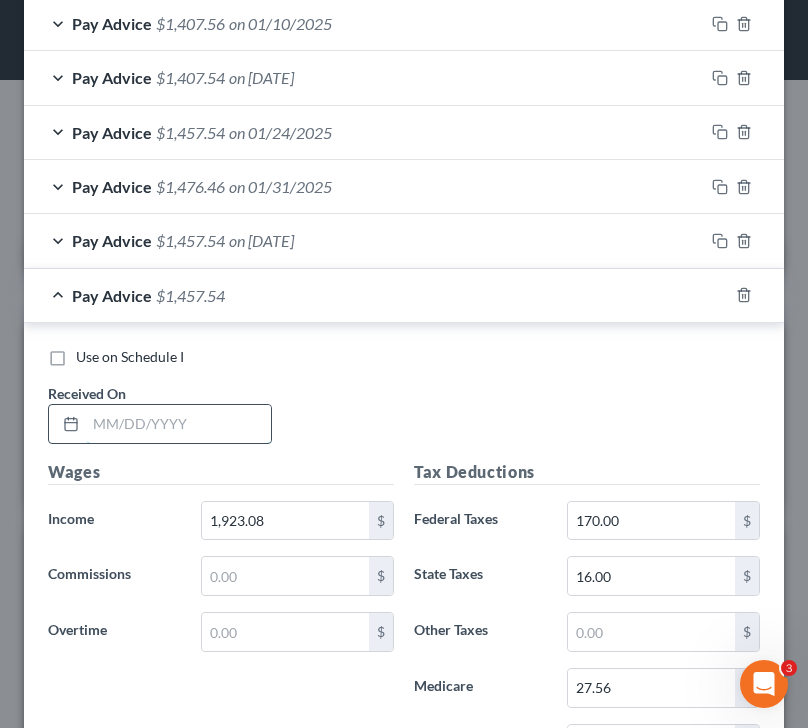 click at bounding box center (178, 424) 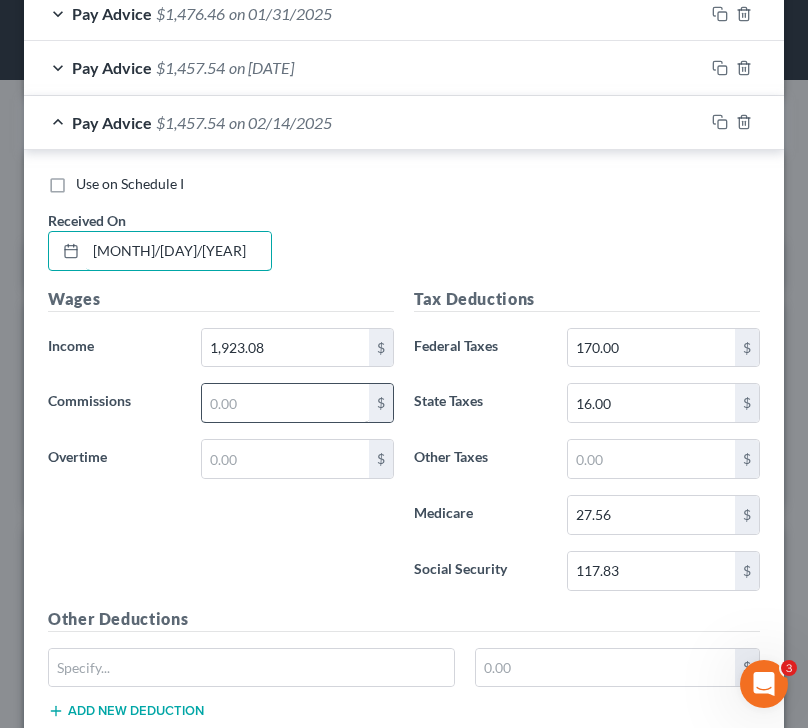 scroll, scrollTop: 1221, scrollLeft: 0, axis: vertical 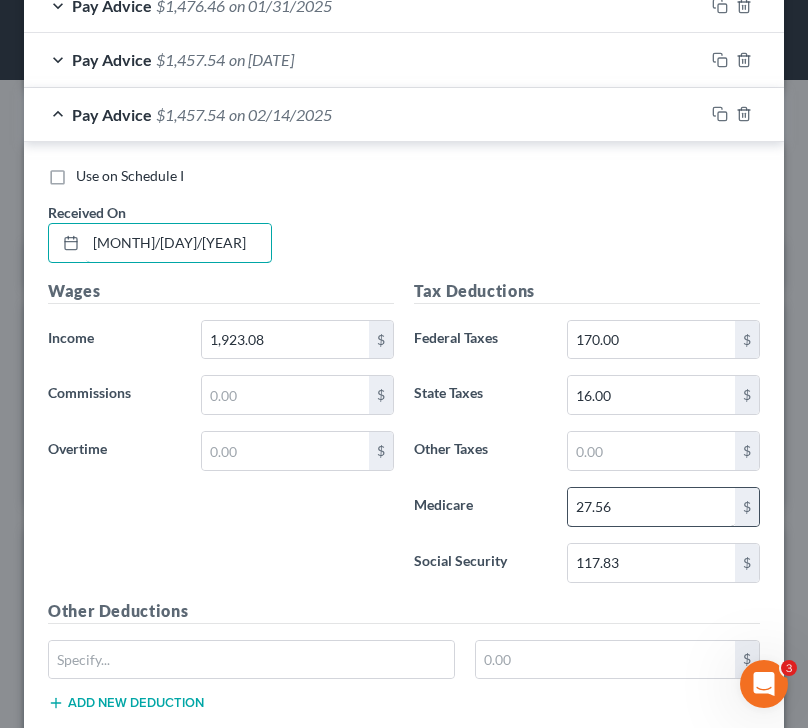 type on "02/14/2025" 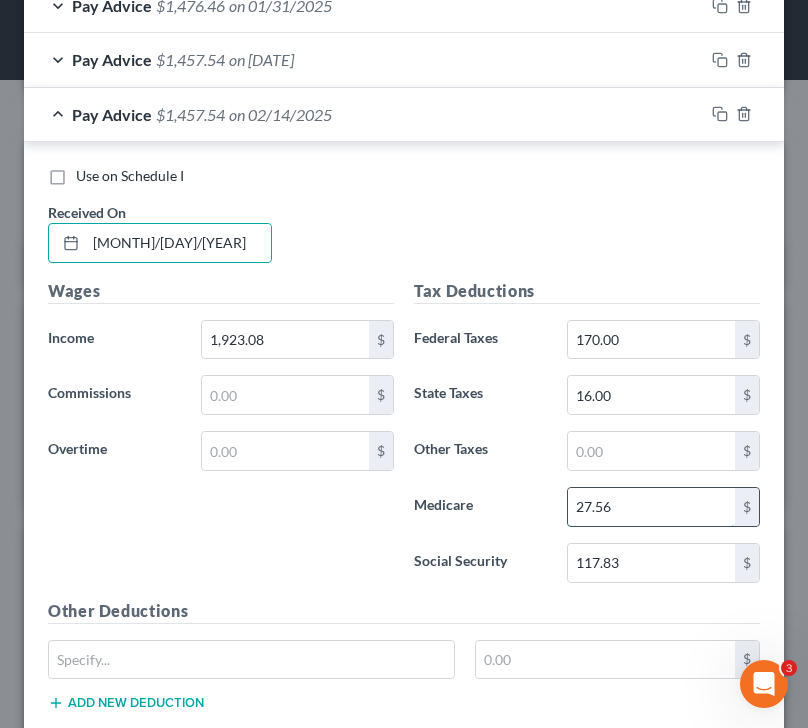click on "27.56" at bounding box center [652, 507] 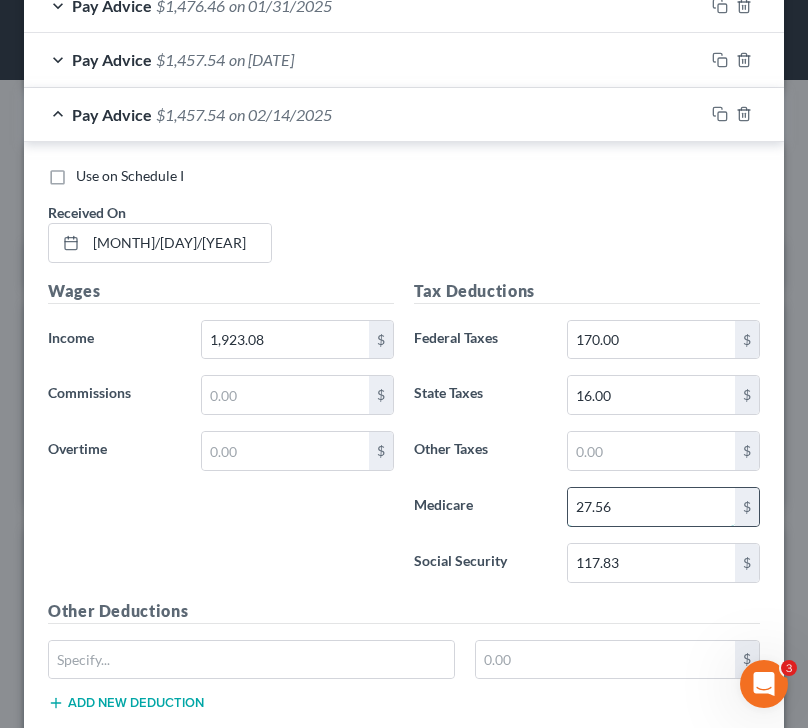 click on "27.56" at bounding box center [652, 507] 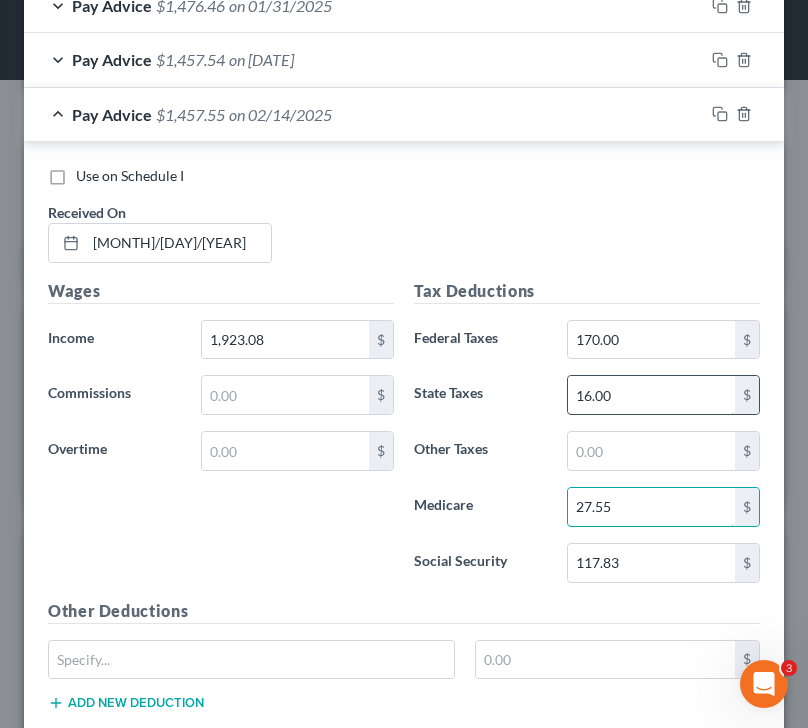 type on "27.55" 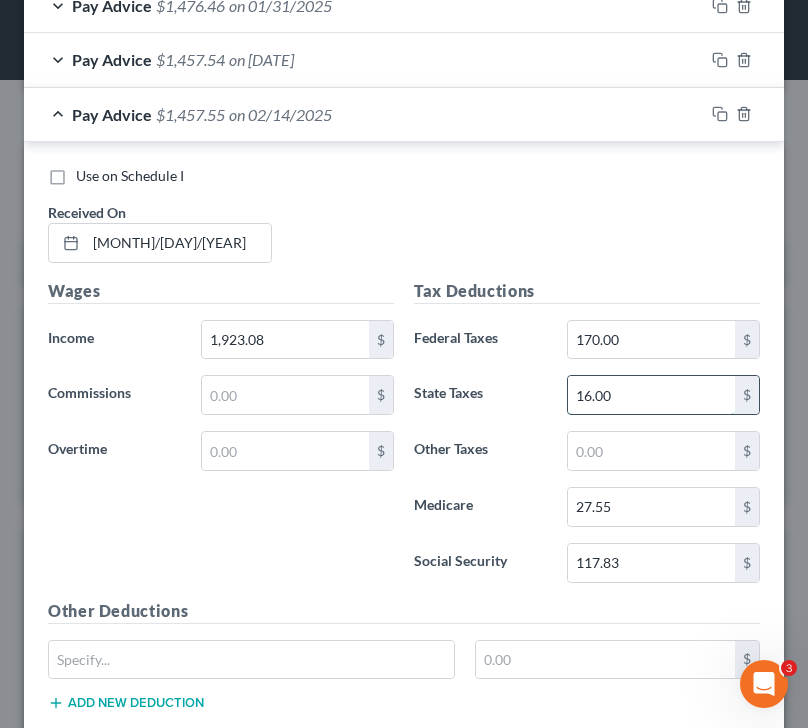 click on "16.00" at bounding box center (652, 395) 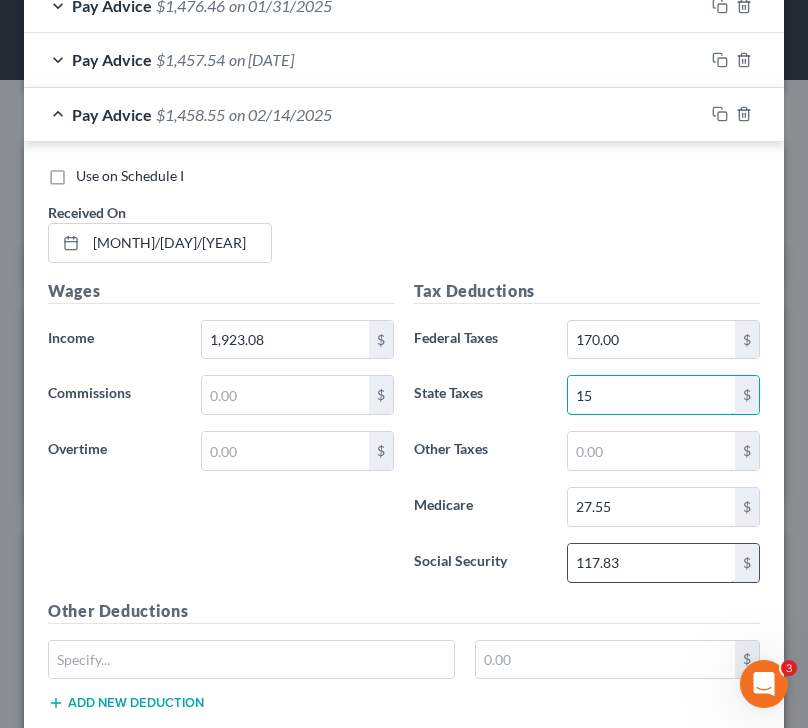 type on "15" 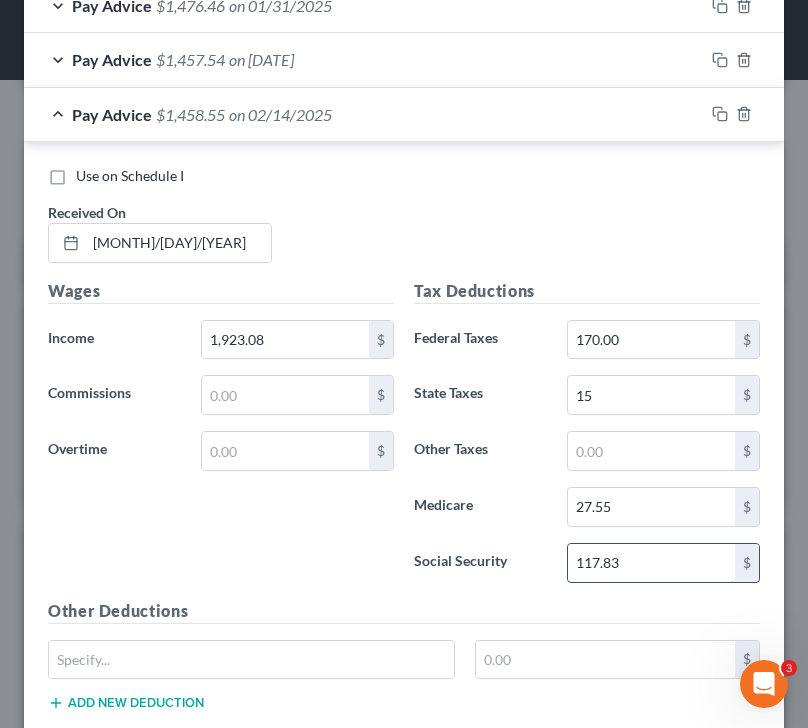 click on "117.83" at bounding box center (652, 563) 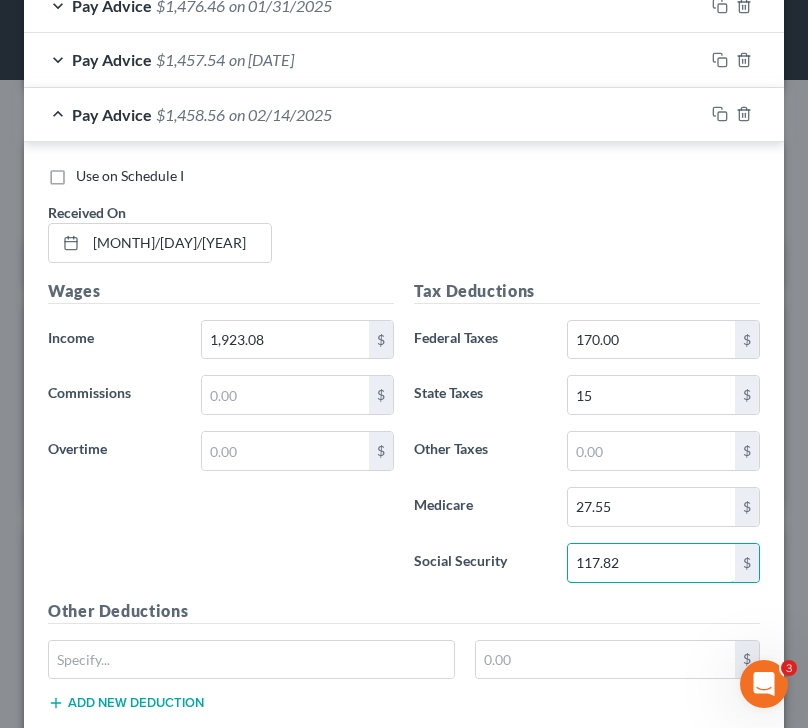 type on "117.82" 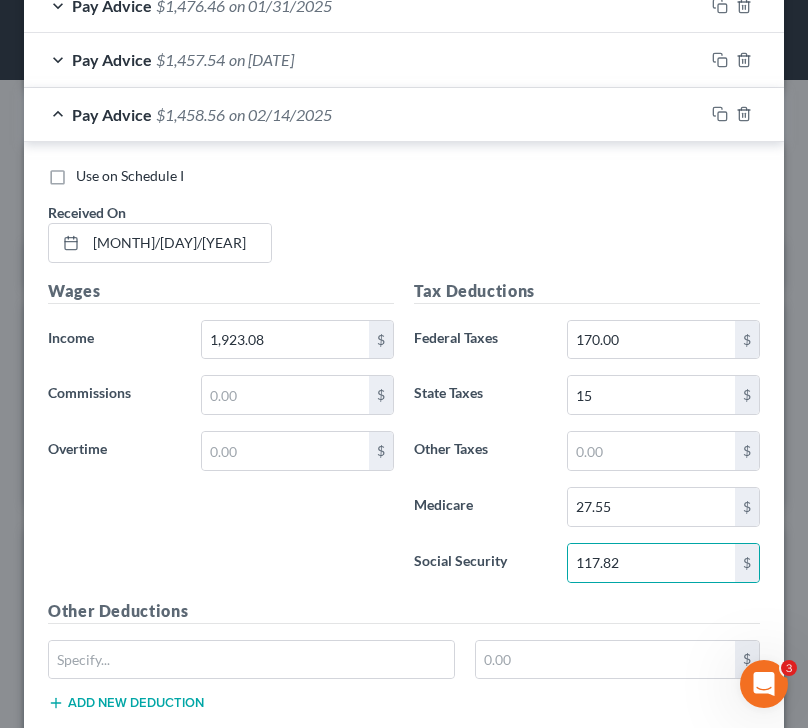 click on "Pay Advice $1,458.56 on 02/14/2025" at bounding box center (364, 114) 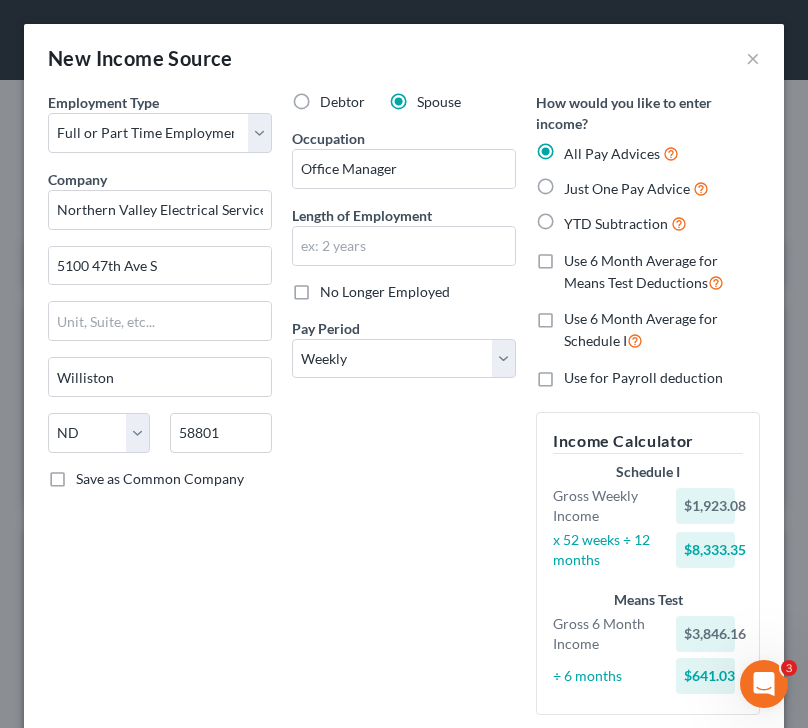 scroll, scrollTop: 2, scrollLeft: 0, axis: vertical 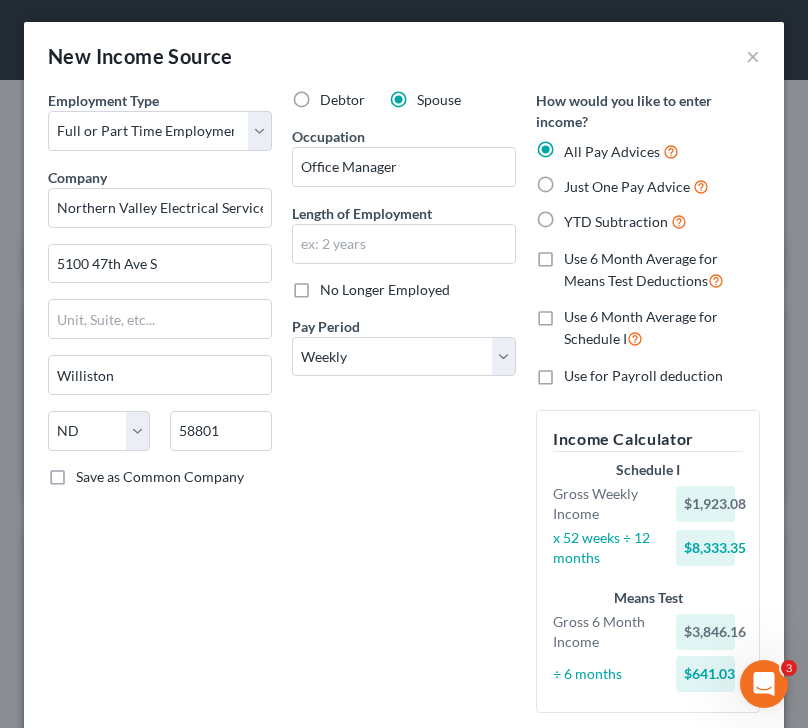 click on "Use 6 Month Average for Schedule I" at bounding box center [662, 328] 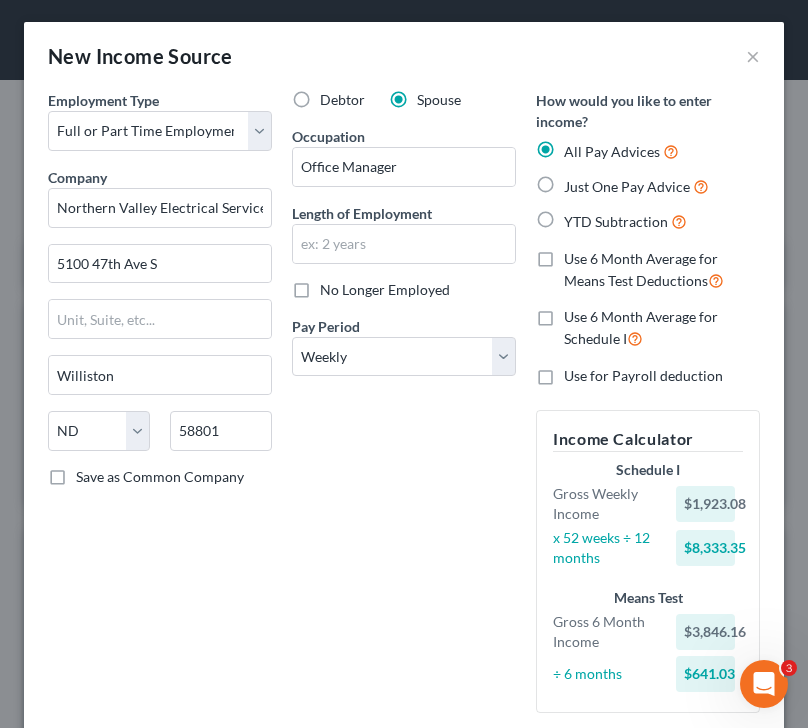 click on "Use 6 Month Average for Schedule I" at bounding box center (578, 313) 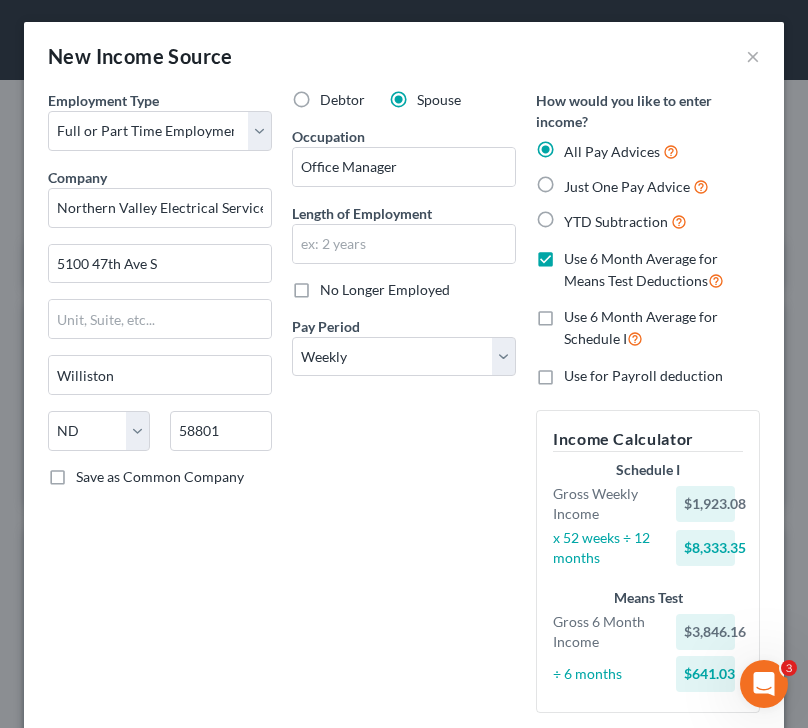 checkbox on "true" 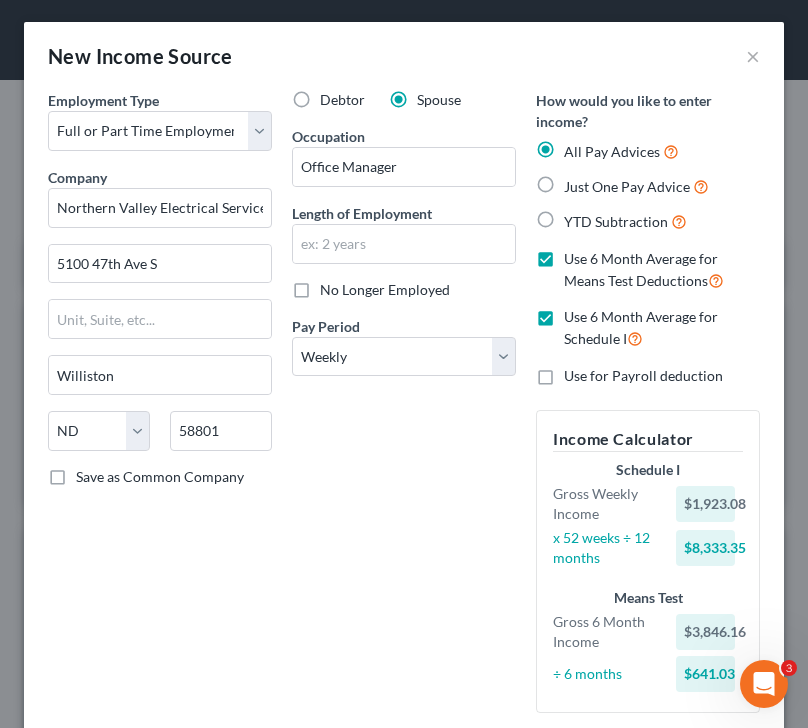 checkbox on "true" 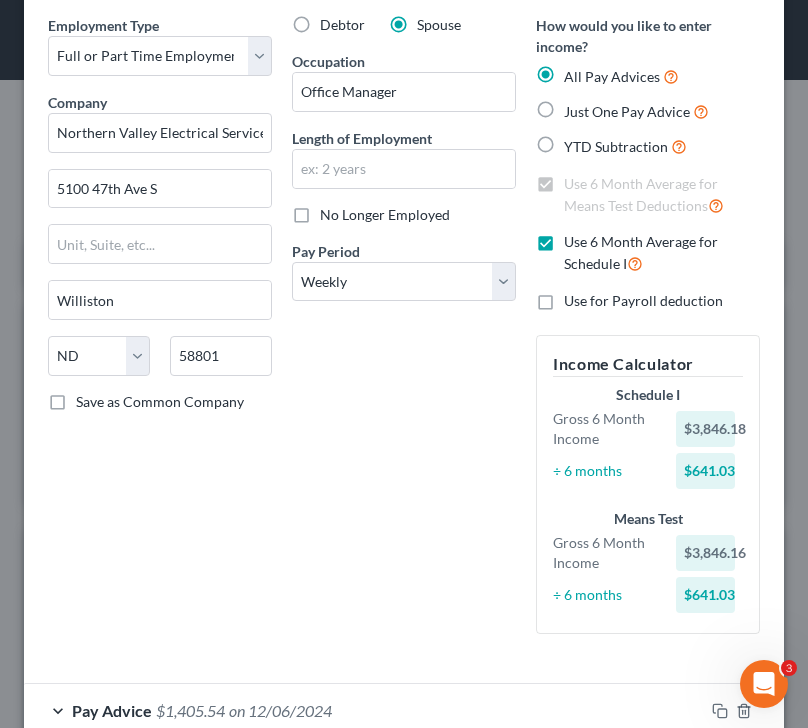 scroll, scrollTop: 0, scrollLeft: 0, axis: both 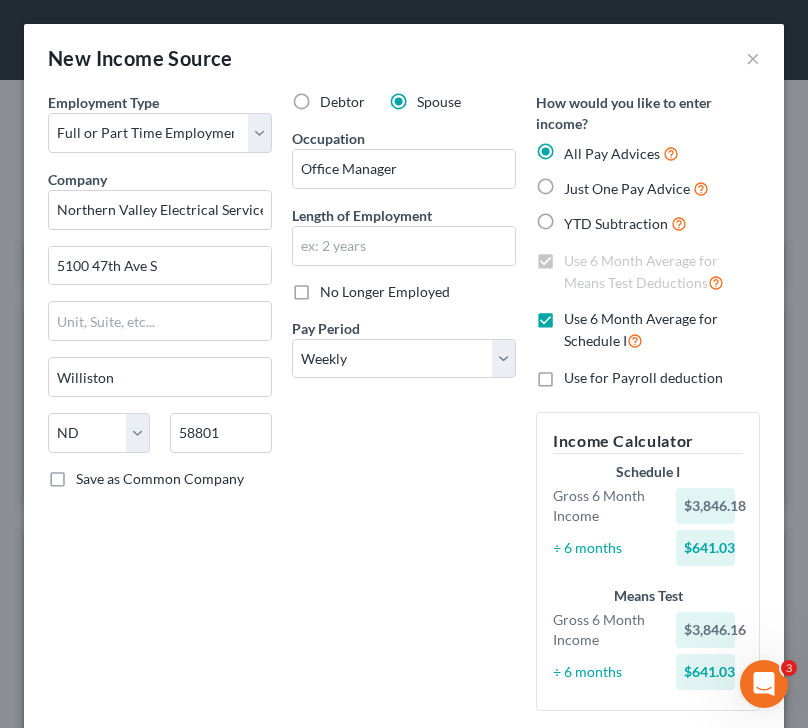 click on "Use 6 Month Average for Schedule I" at bounding box center [662, 330] 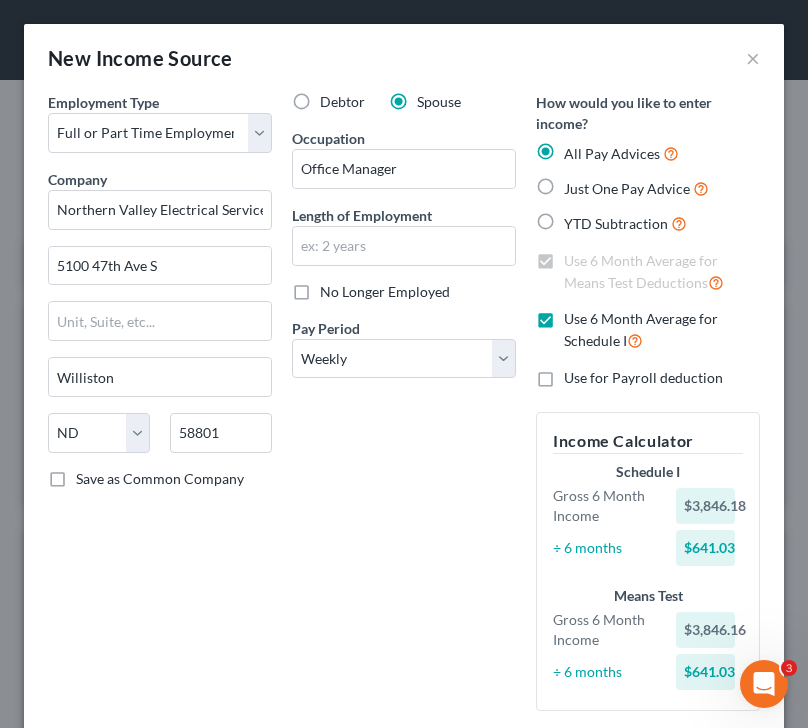 click on "Use 6 Month Average for Schedule I" at bounding box center (578, 315) 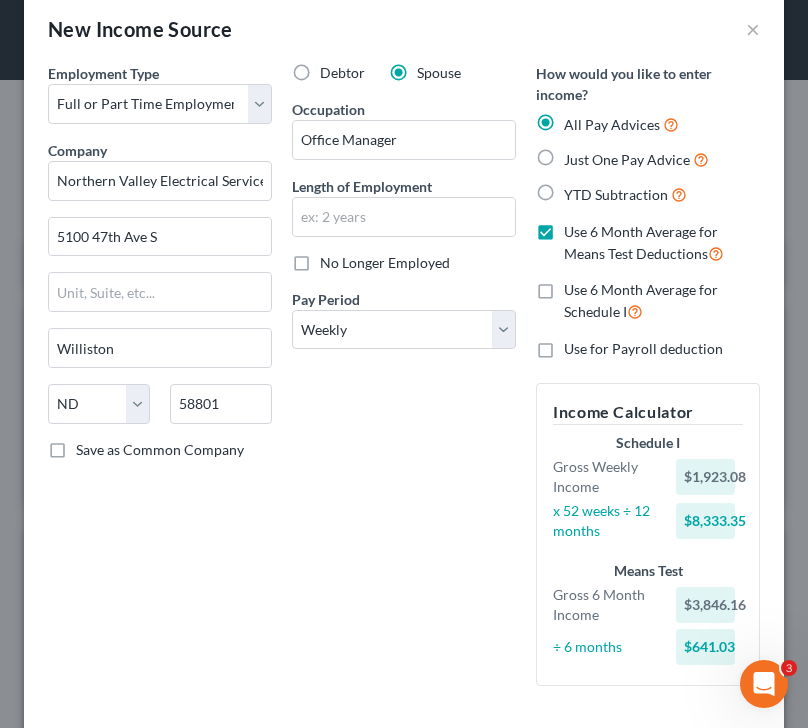 scroll, scrollTop: 32, scrollLeft: 0, axis: vertical 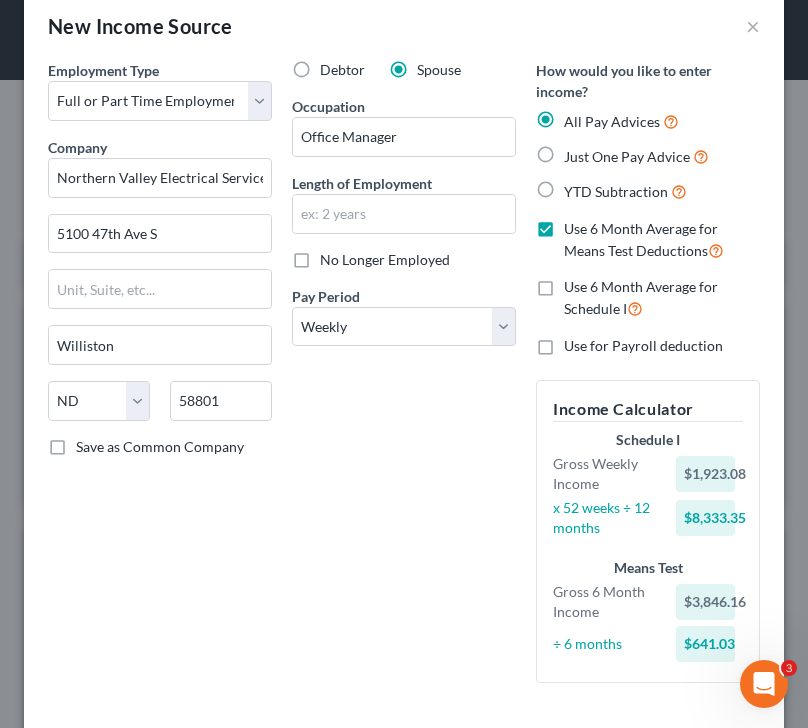 click on "Use 6 Month Average for Means Test Deductions" at bounding box center (662, 240) 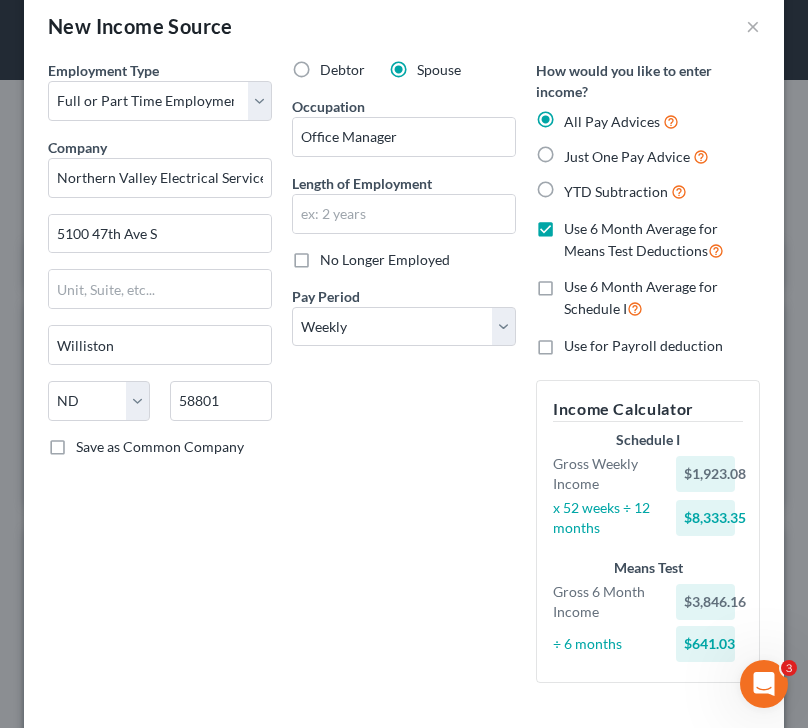 checkbox on "false" 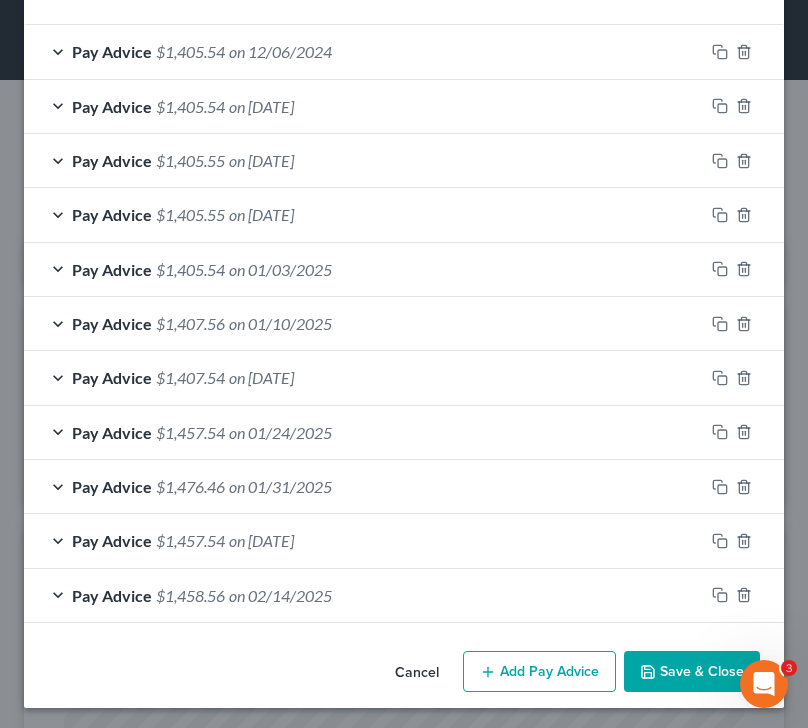 scroll, scrollTop: 744, scrollLeft: 0, axis: vertical 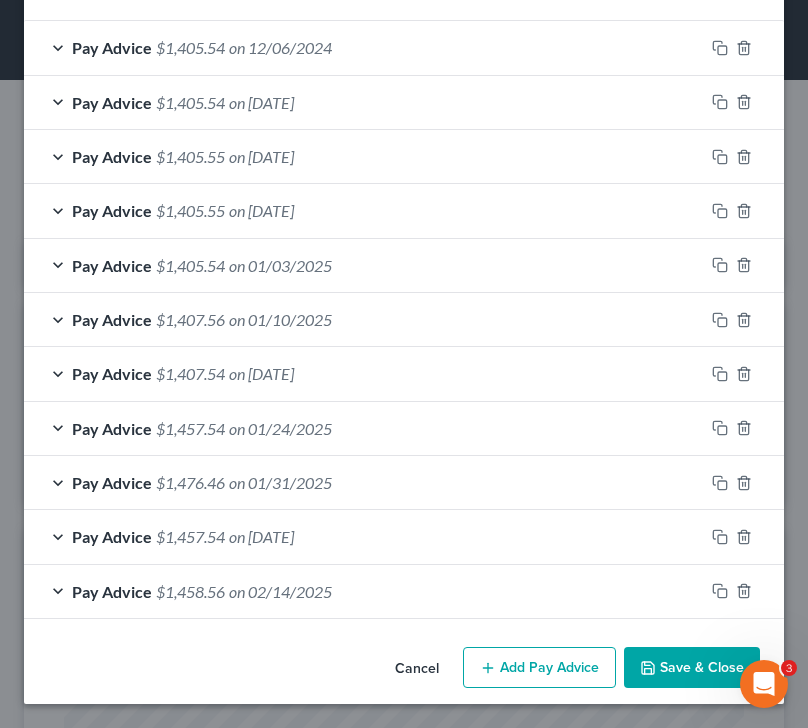 click on "Pay Advice $1,407.54 on 01/17/2025" at bounding box center [364, 373] 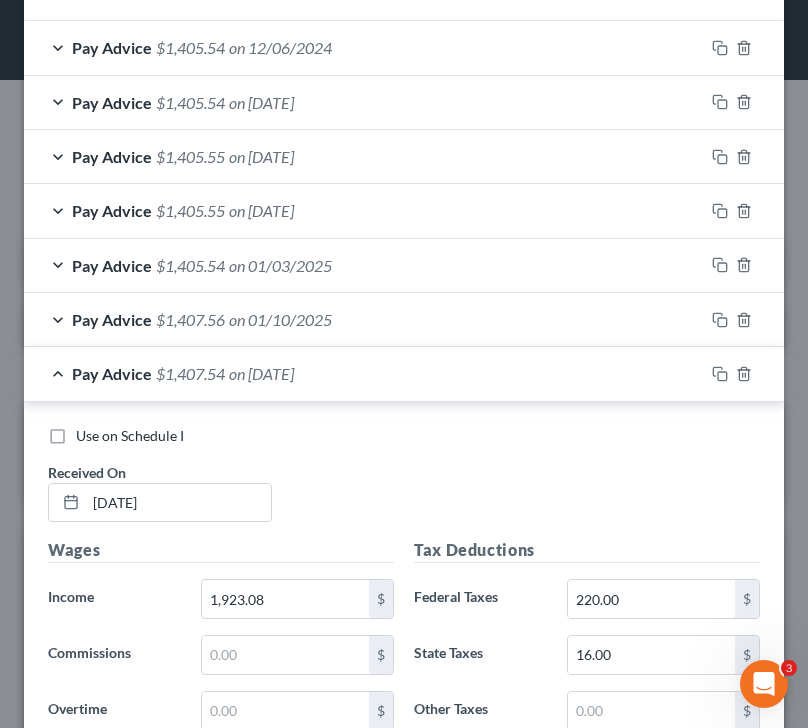 click on "Pay Advice $1,407.56 on 01/10/2025" at bounding box center (364, 319) 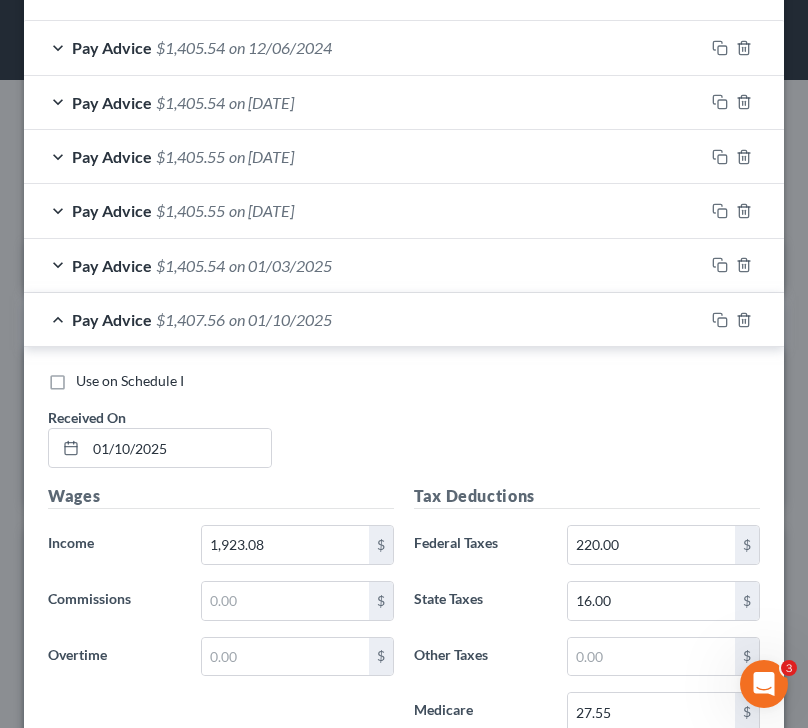 click on "Use on Schedule I" at bounding box center [130, 381] 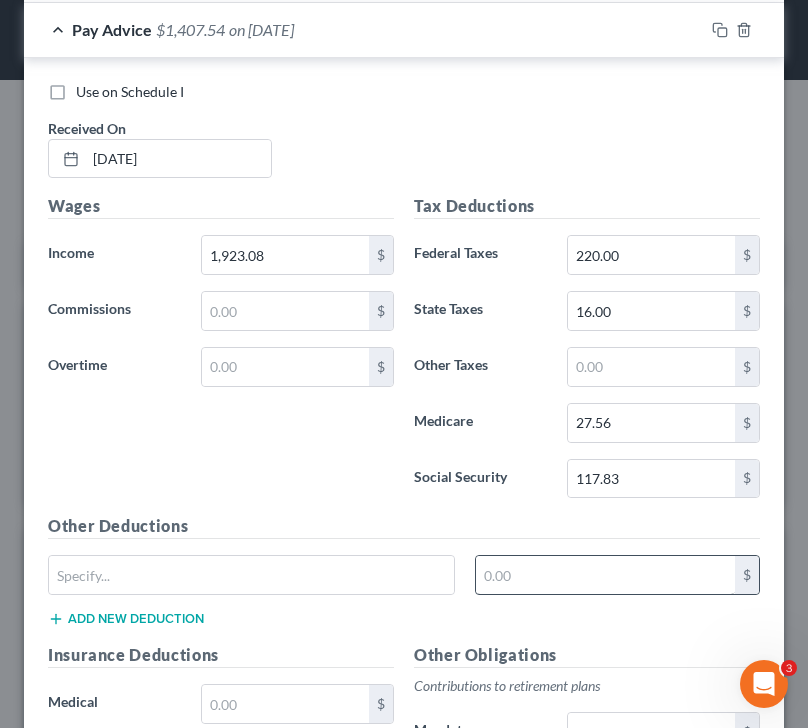 scroll, scrollTop: 2791, scrollLeft: 0, axis: vertical 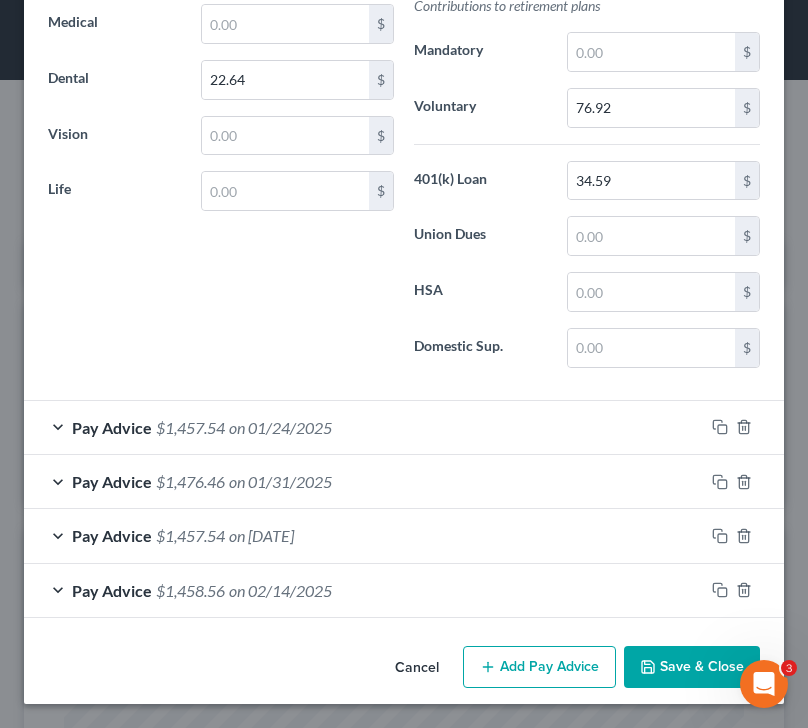 click on "Save & Close" at bounding box center [692, 667] 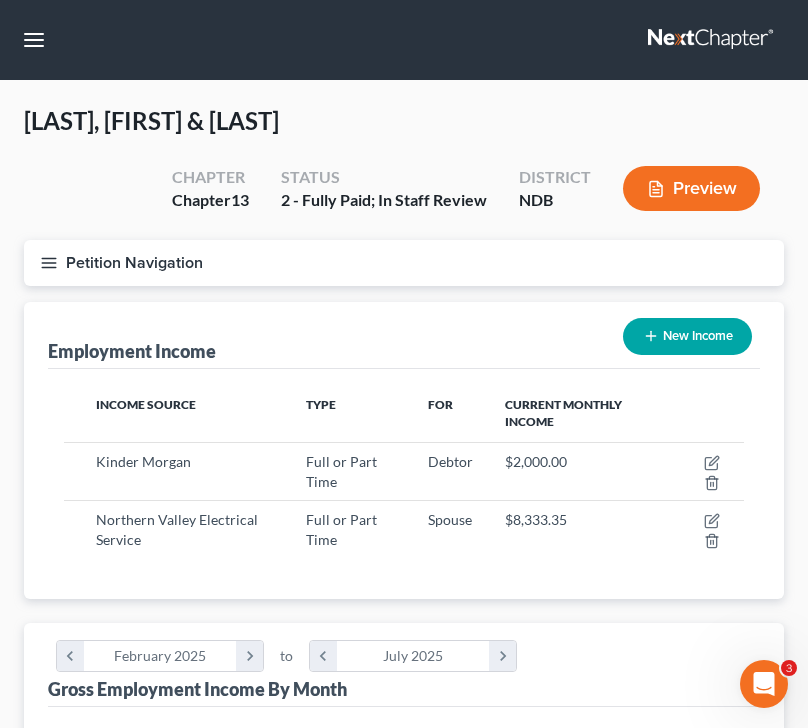click on "New Income" at bounding box center (687, 336) 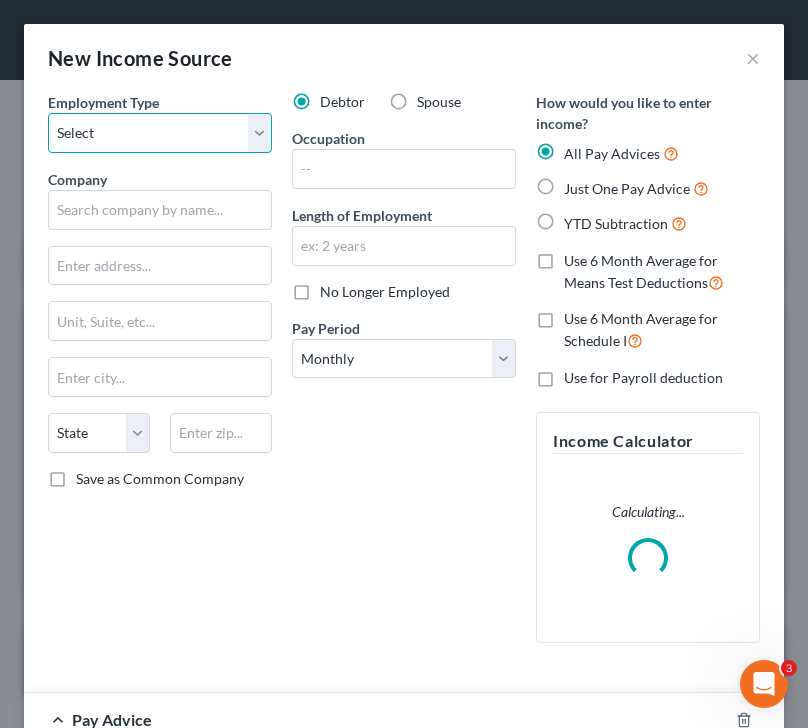 click on "Select Full or Part Time Employment Self Employment" at bounding box center [160, 133] 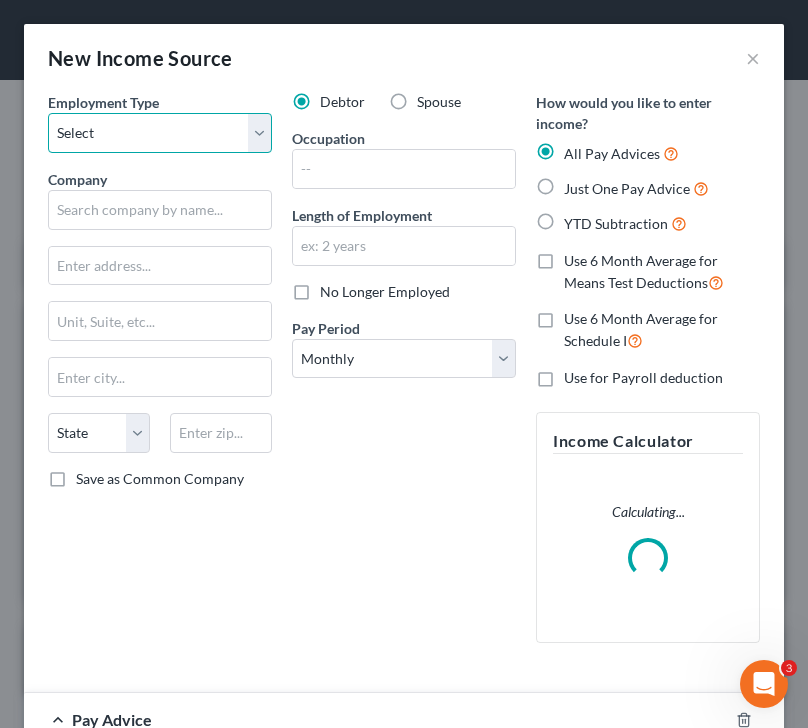 select on "0" 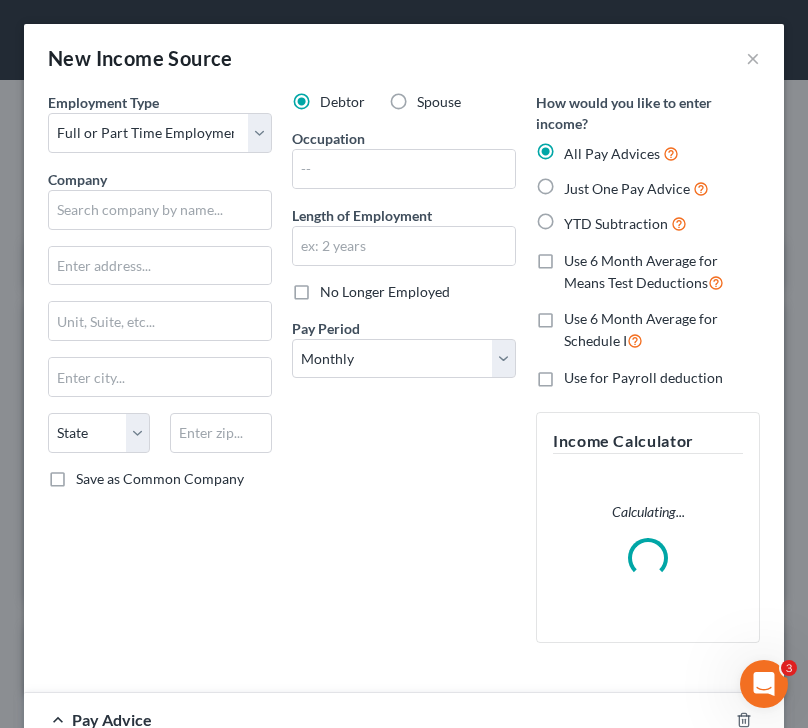 click on "Spouse" at bounding box center [439, 102] 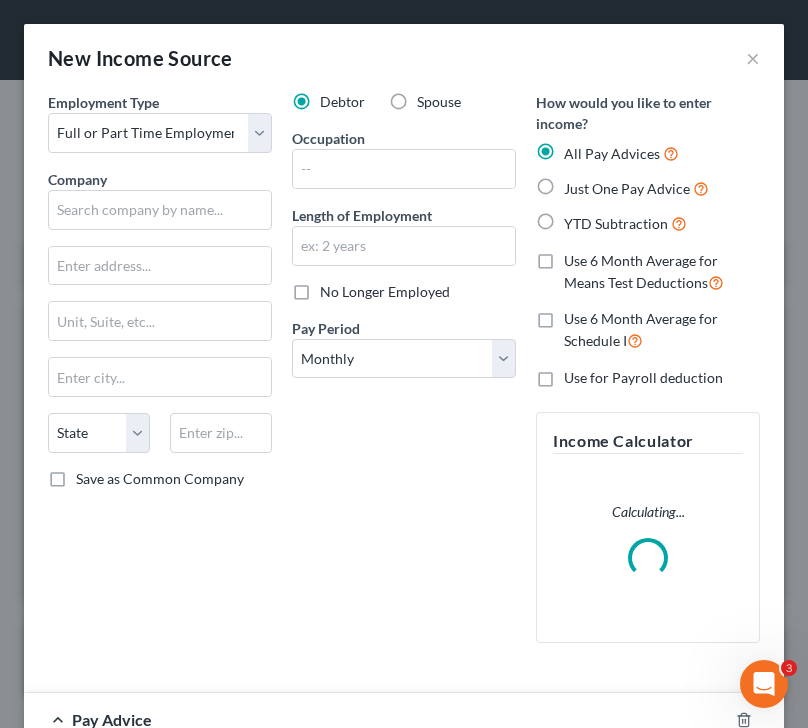click on "Spouse" at bounding box center (431, 98) 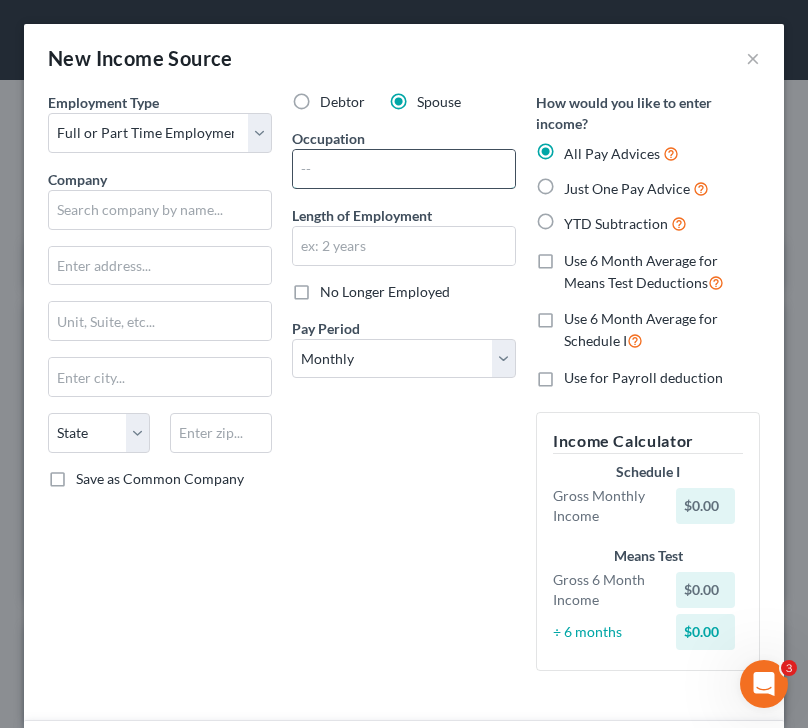 click at bounding box center (404, 169) 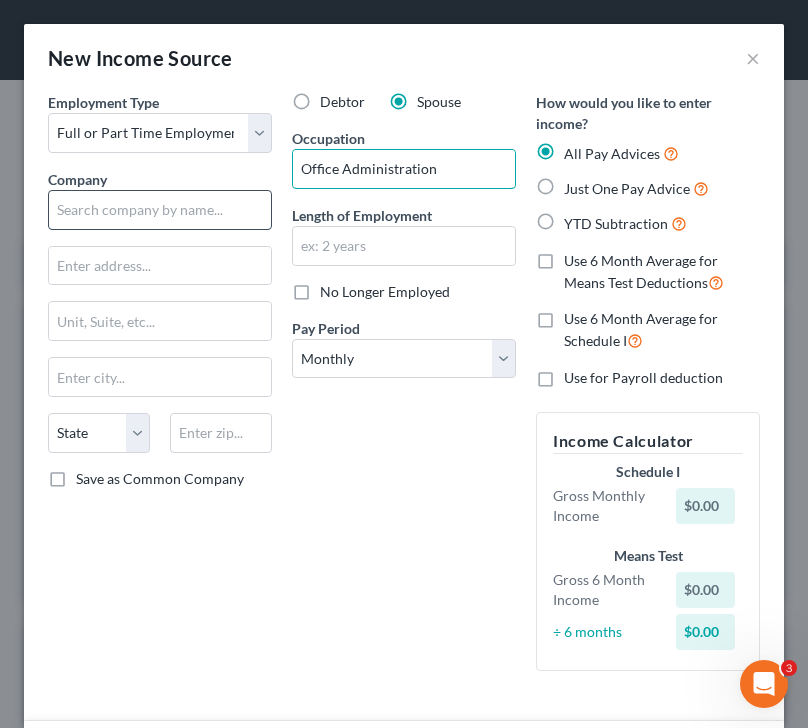 type on "Office Administration" 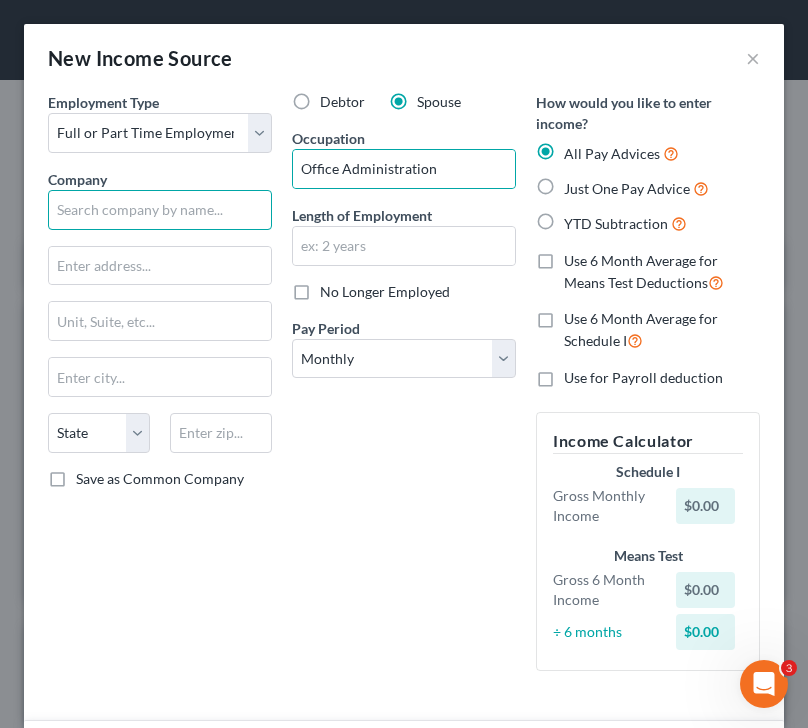 click at bounding box center [160, 210] 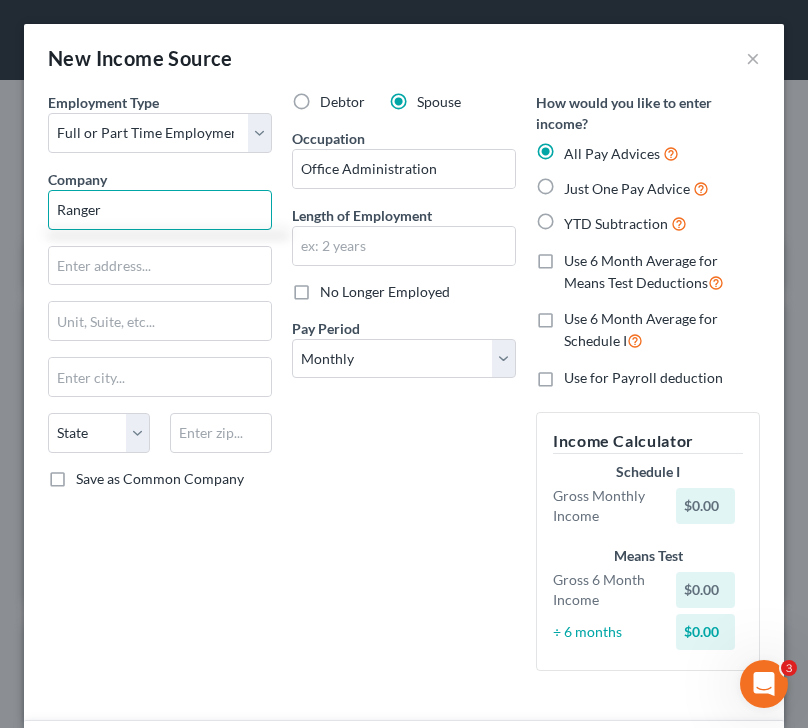type on "Ranger" 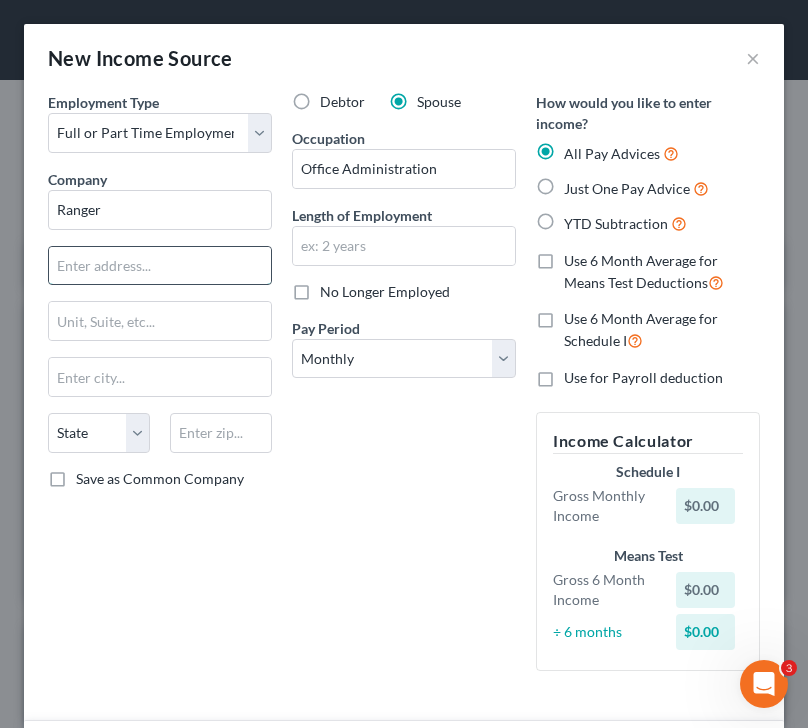 click at bounding box center [160, 266] 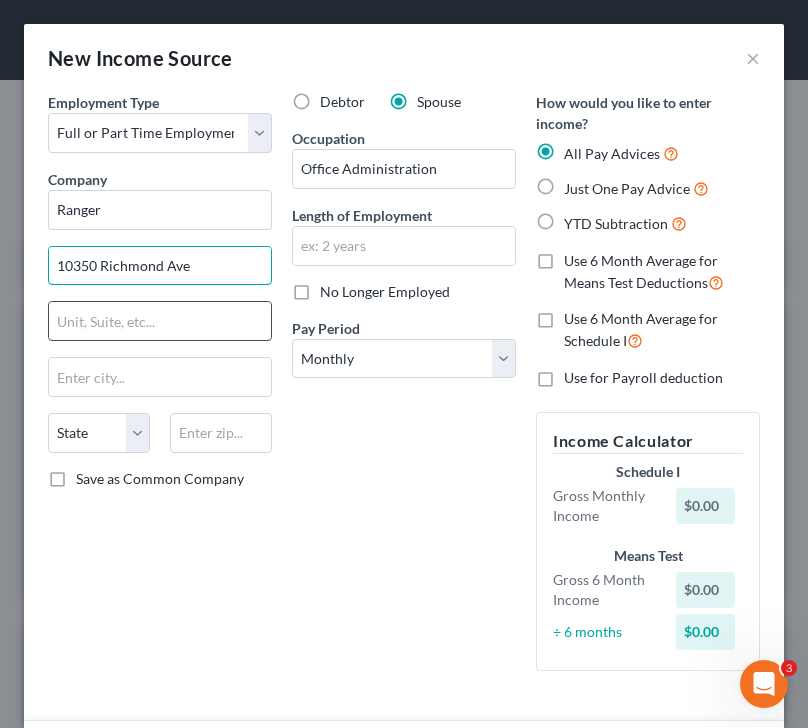 type on "10350 Richmond Ave" 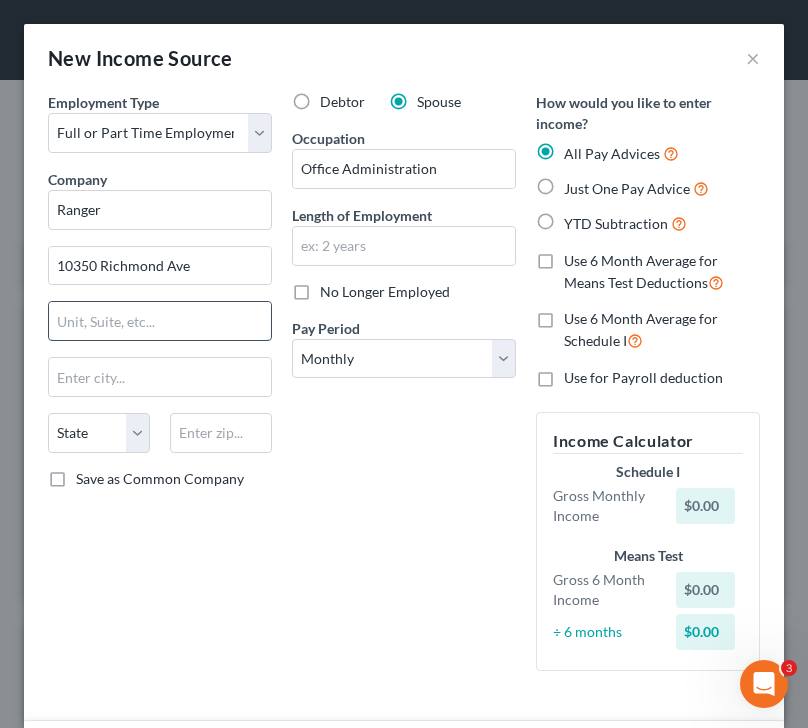click at bounding box center [160, 321] 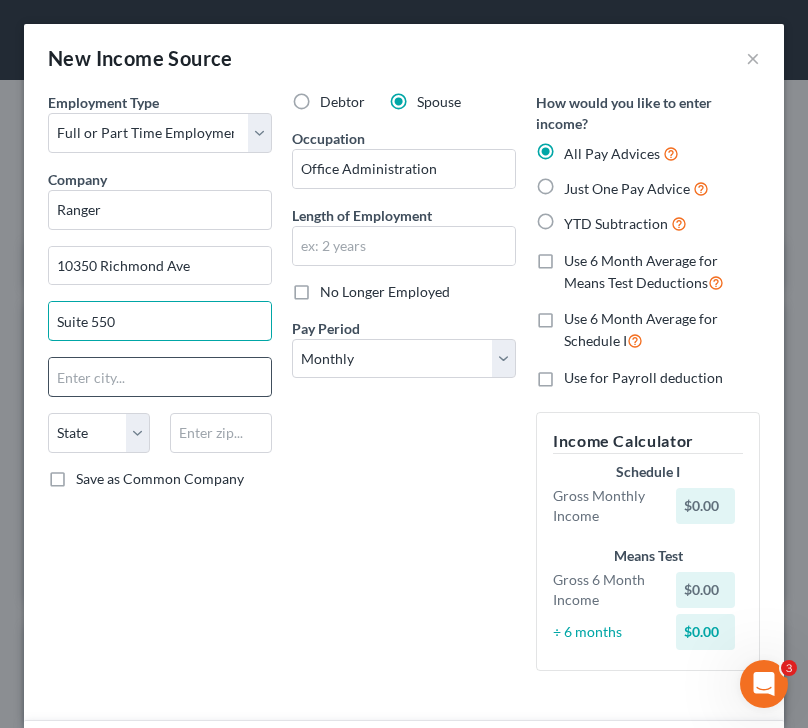 type on "Suite 550" 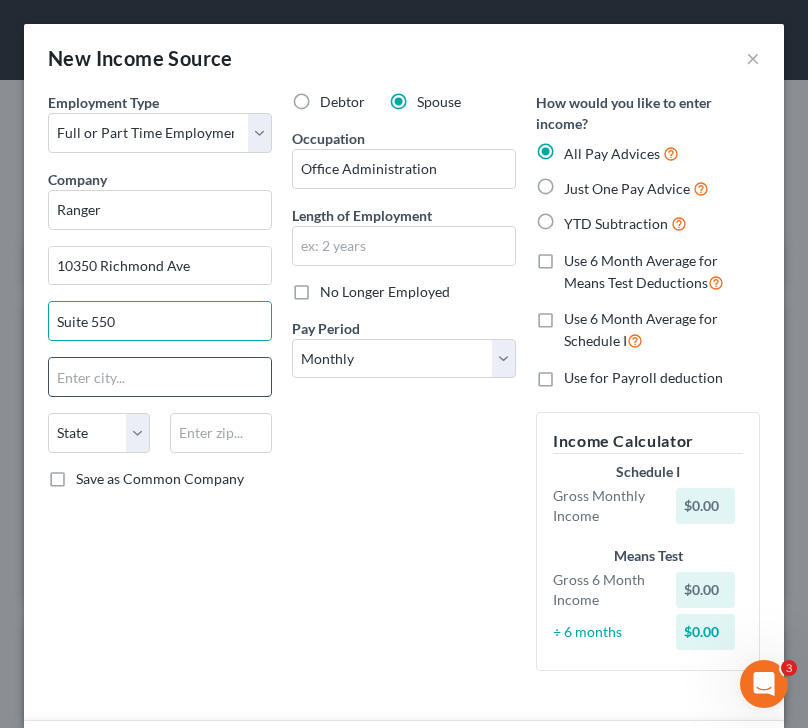 click at bounding box center [160, 377] 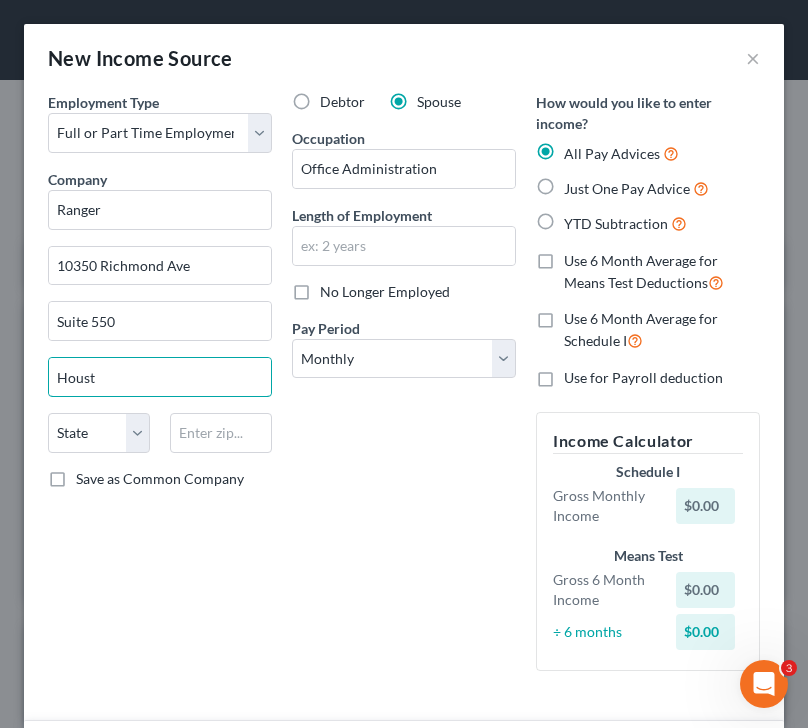 type on "Houston" 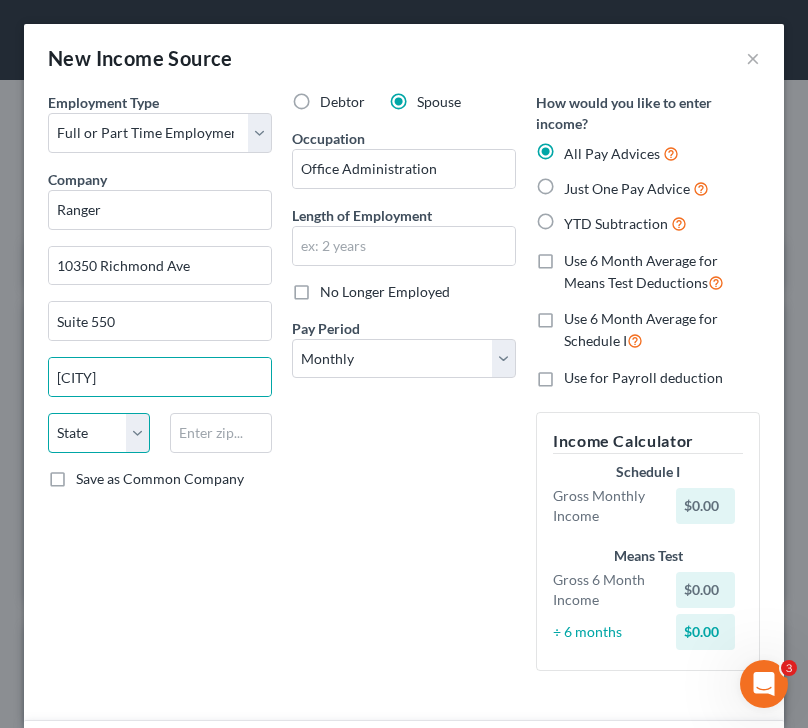 click on "State AL AK AR AZ CA CO CT DE DC FL GA GU HI ID IL IN IA KS KY LA ME MD MA MI MN MS MO MT NC ND NE NV NH NJ NM NY OH OK OR PA PR RI SC SD TN TX UT VI VA VT WA WV WI WY" at bounding box center [99, 433] 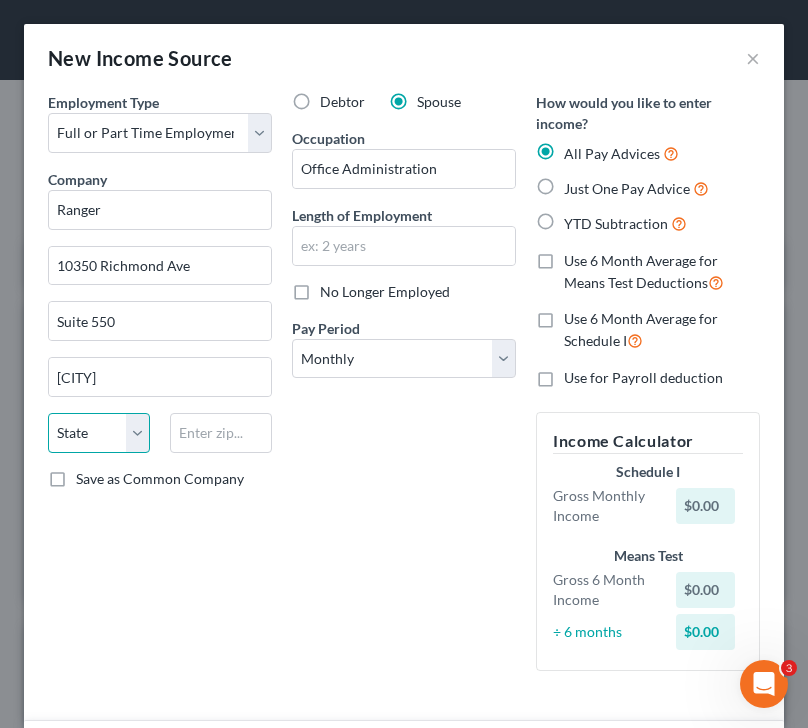 select on "45" 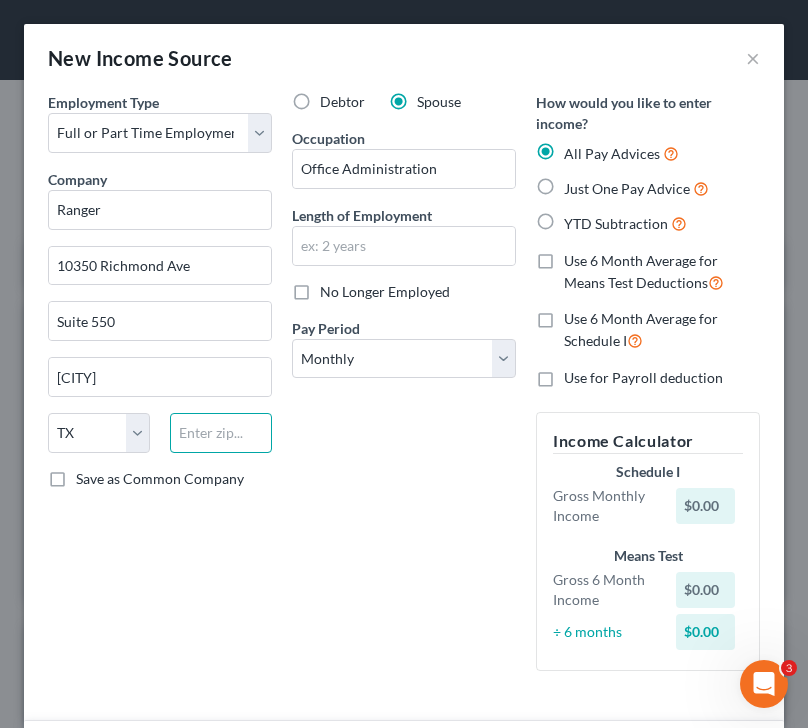 click at bounding box center (221, 433) 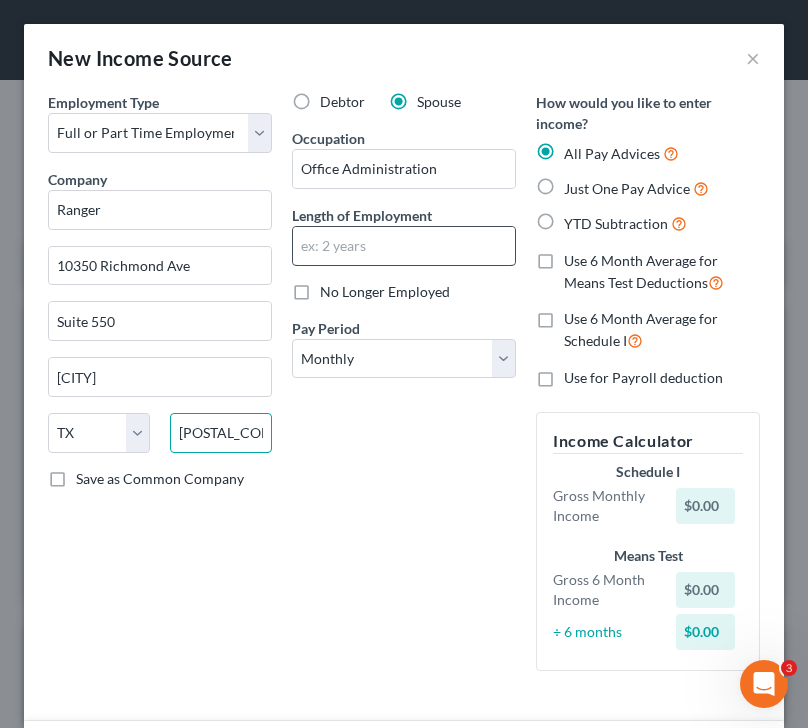 type on "77042" 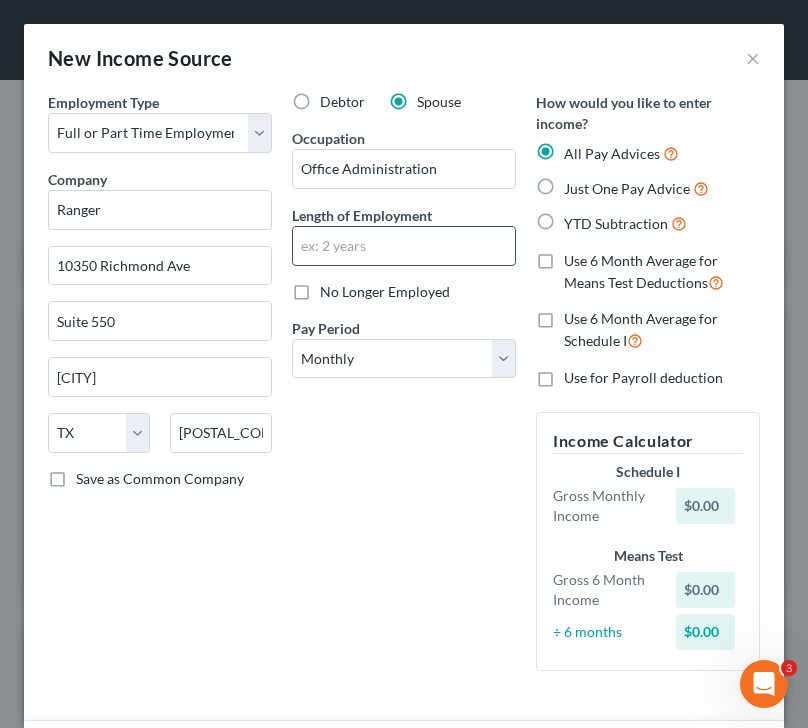 click at bounding box center (404, 246) 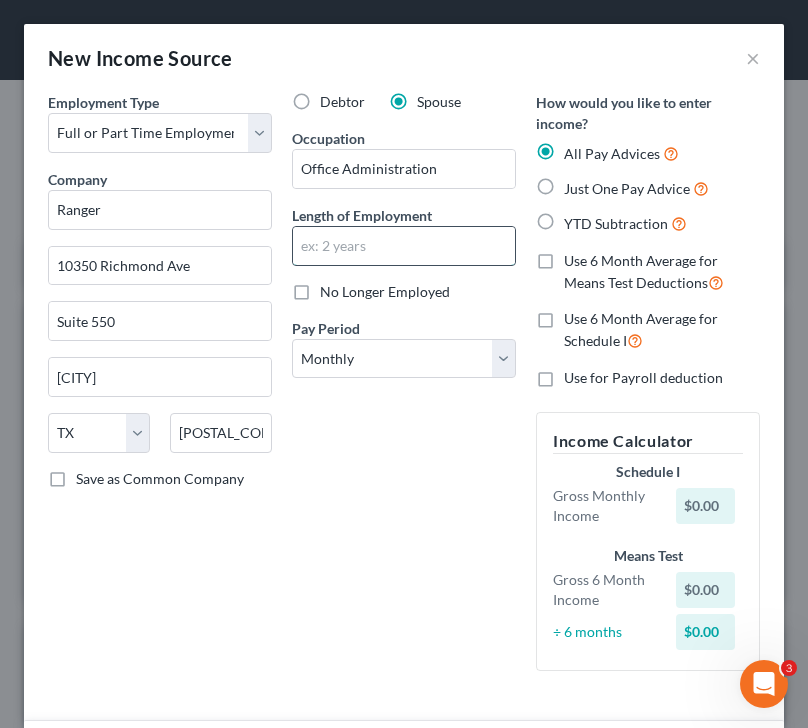 type on "4" 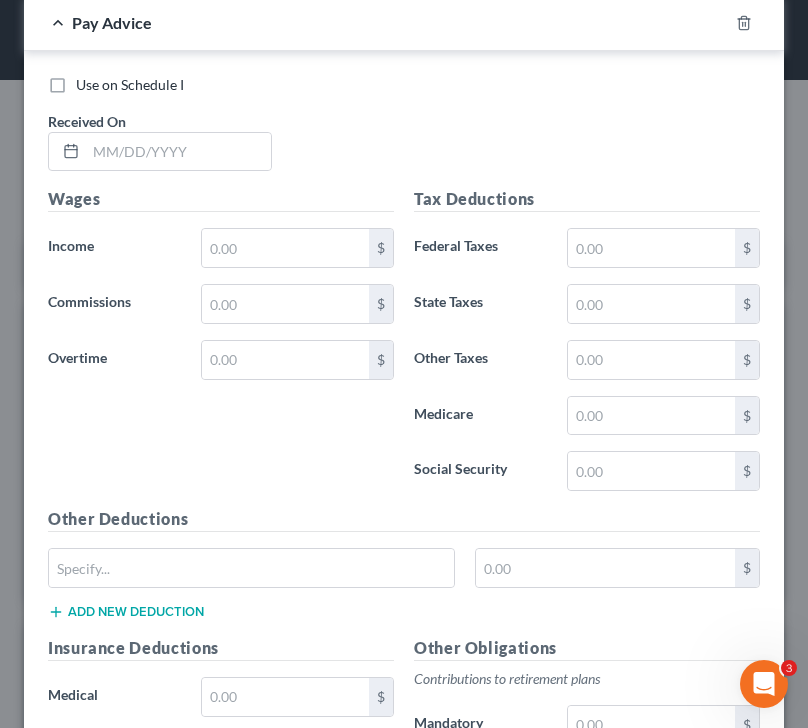 scroll, scrollTop: 748, scrollLeft: 0, axis: vertical 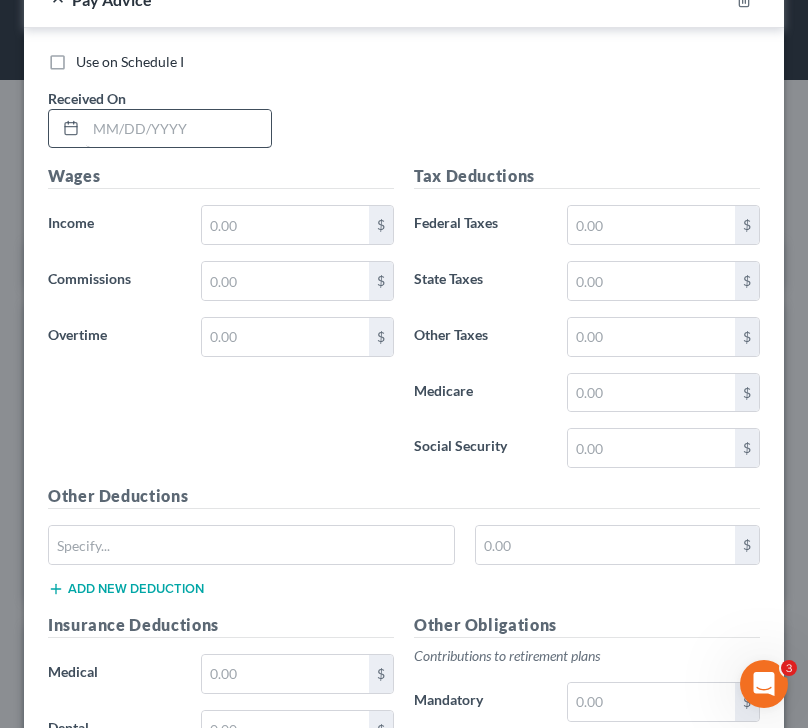 type on "3 Months" 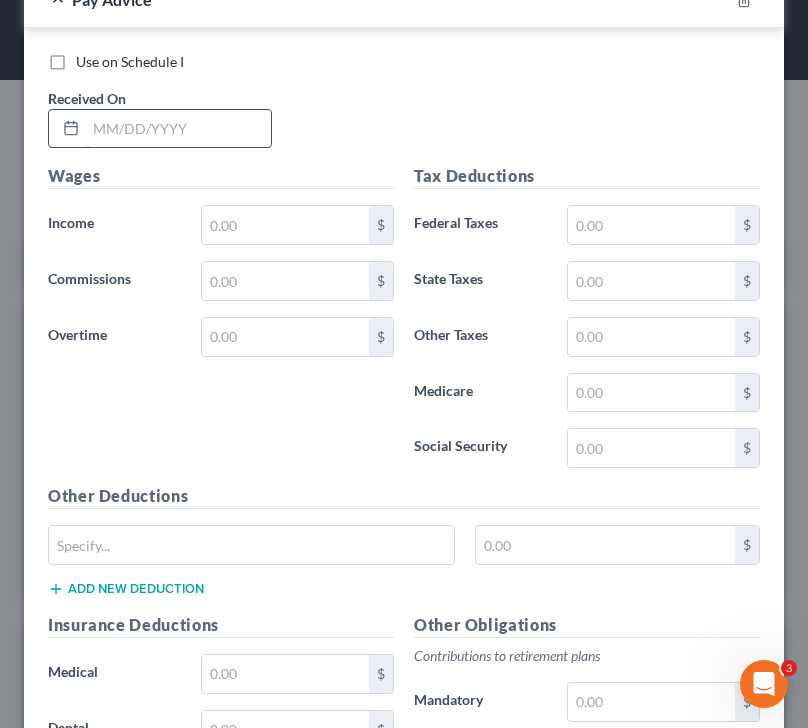 click at bounding box center (178, 129) 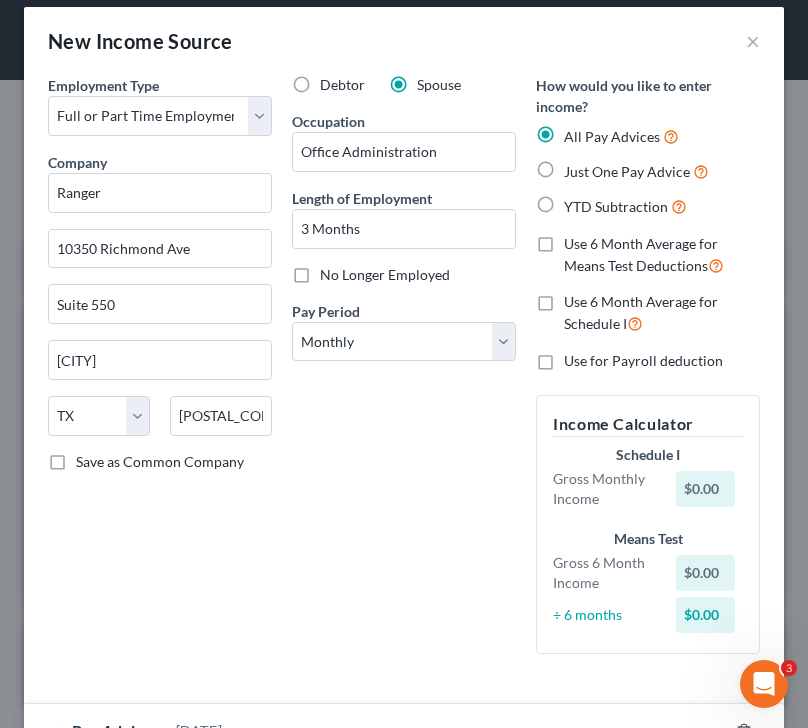 scroll, scrollTop: 14, scrollLeft: 0, axis: vertical 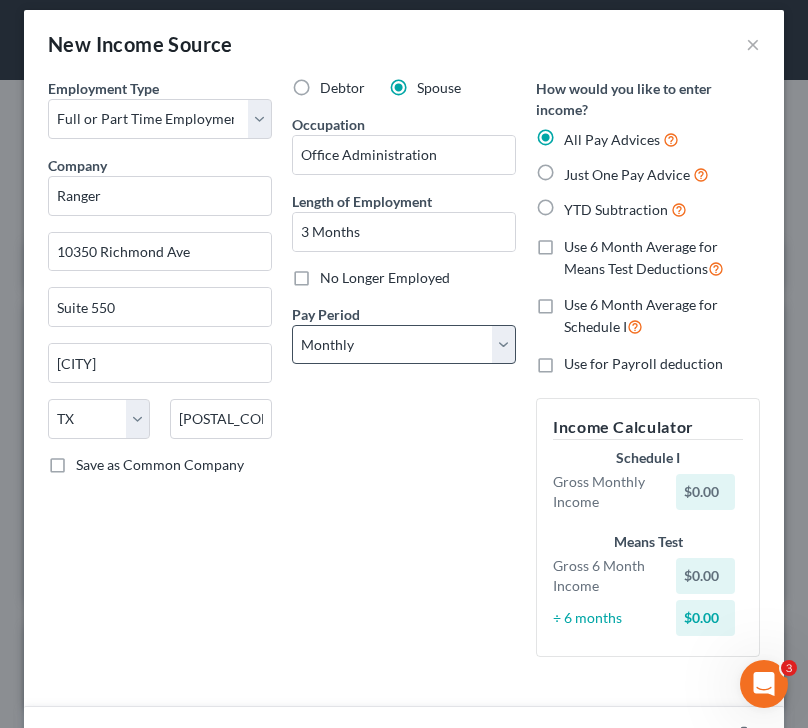 type 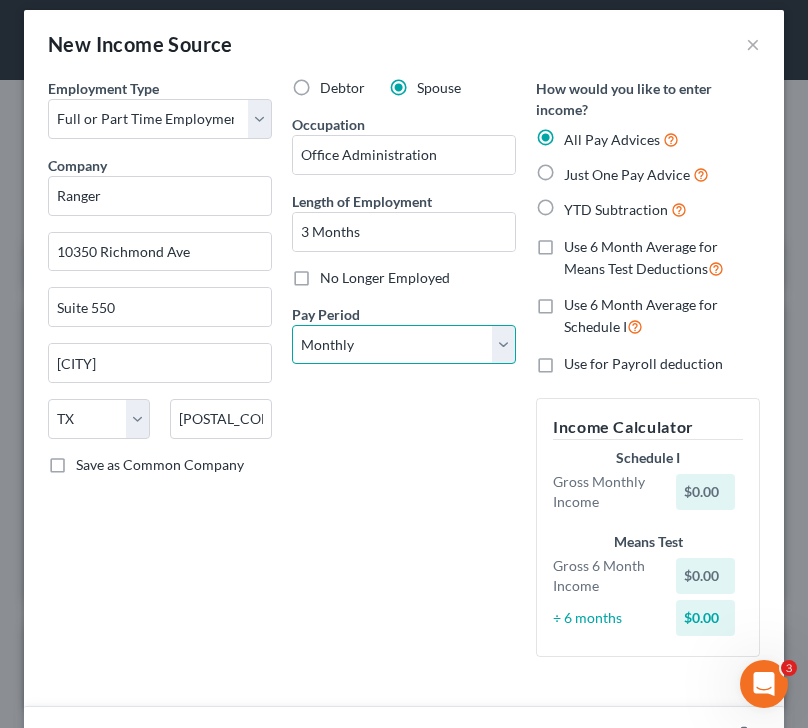 click on "Select Monthly Twice Monthly Every Other Week Weekly" at bounding box center [404, 345] 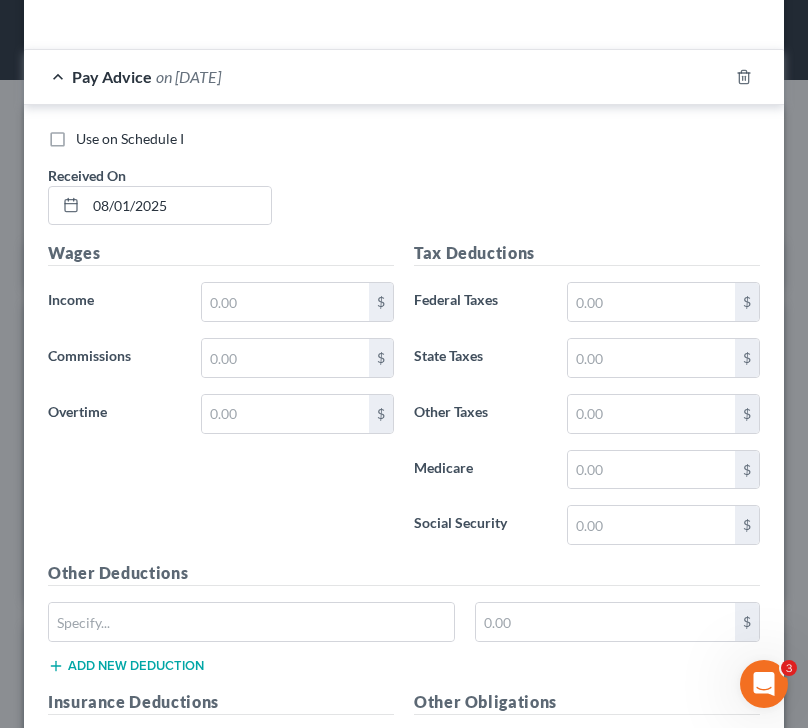 scroll, scrollTop: 672, scrollLeft: 0, axis: vertical 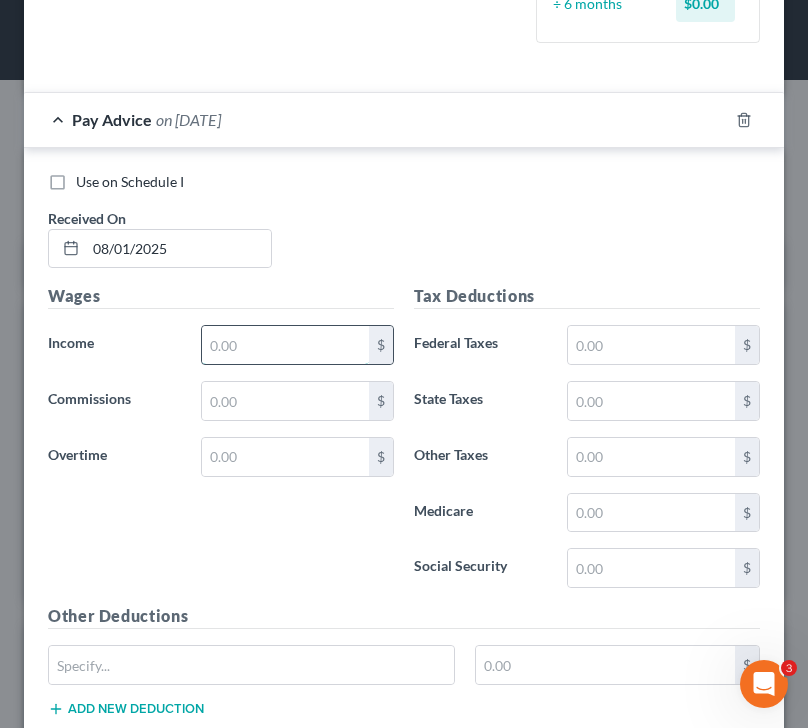 click at bounding box center (286, 345) 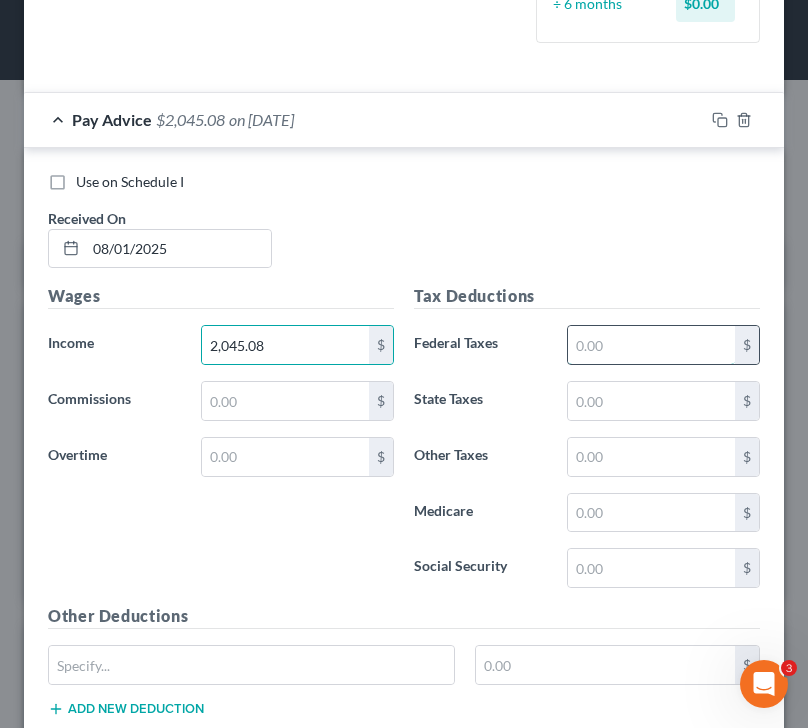 click at bounding box center [652, 345] 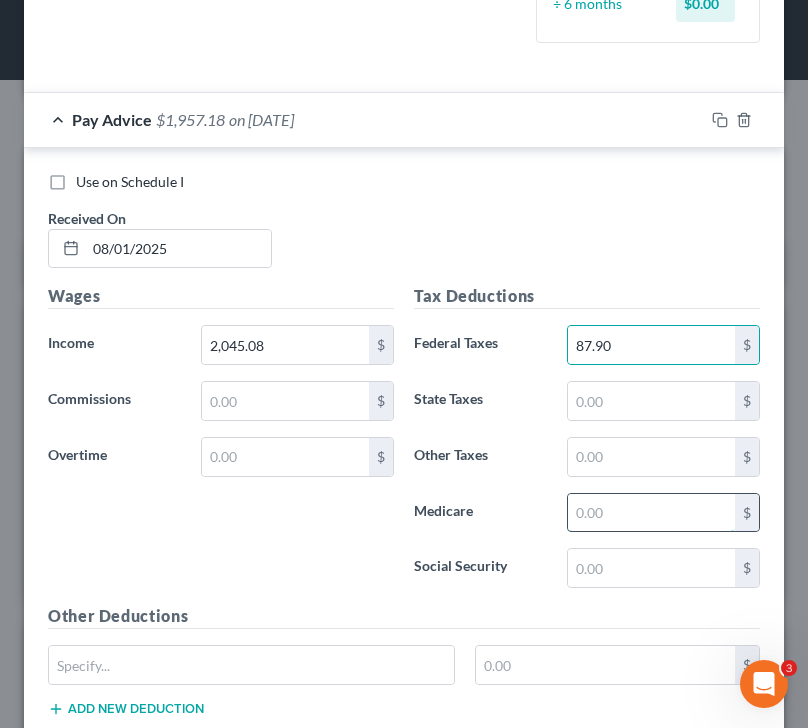 click at bounding box center [652, 513] 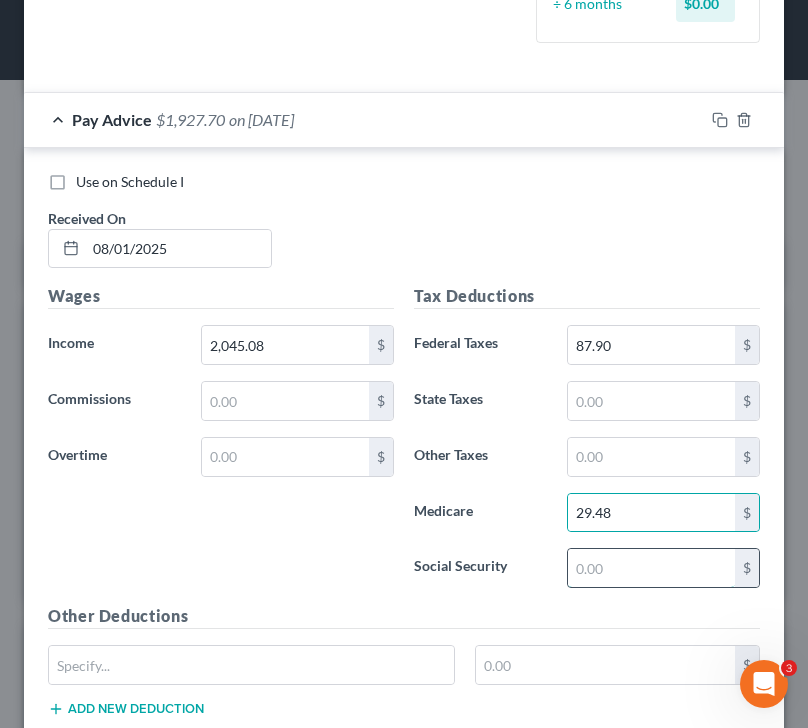 click at bounding box center (652, 568) 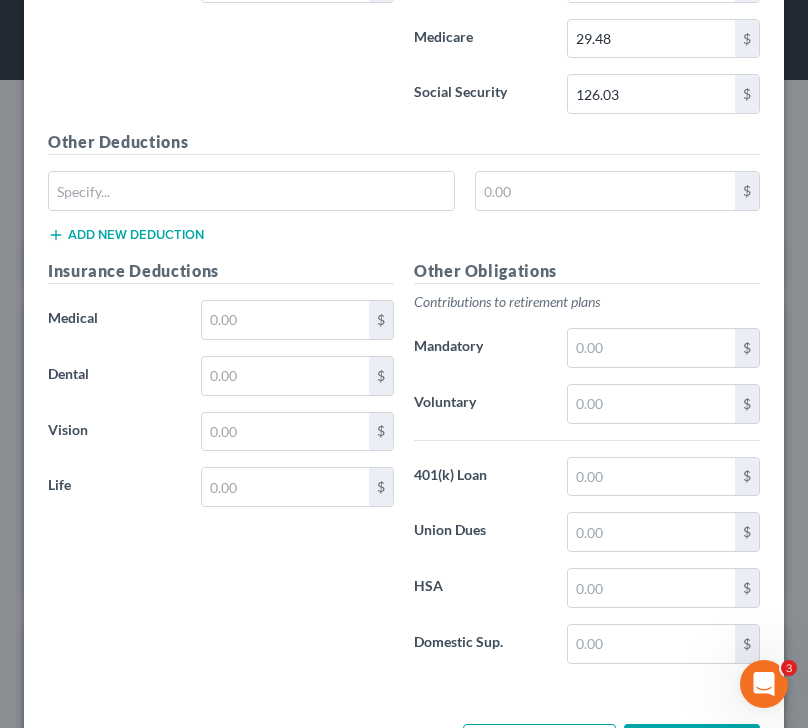 scroll, scrollTop: 1148, scrollLeft: 0, axis: vertical 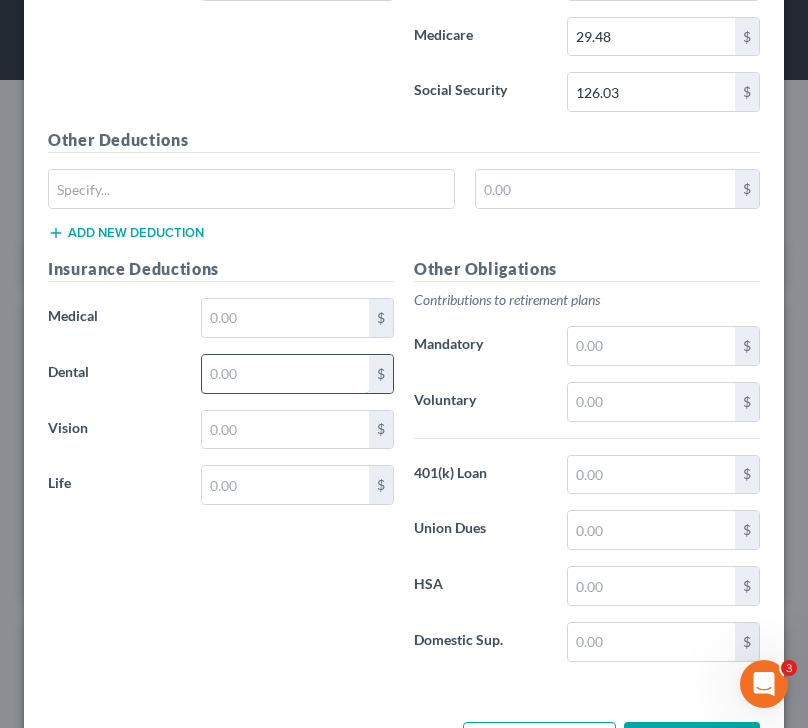 click at bounding box center (286, 374) 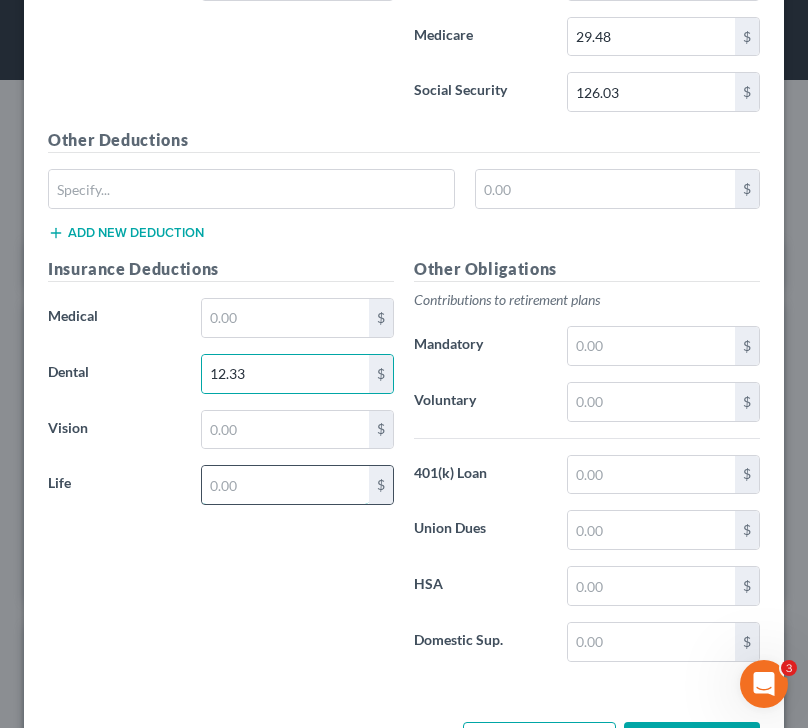 click at bounding box center [286, 485] 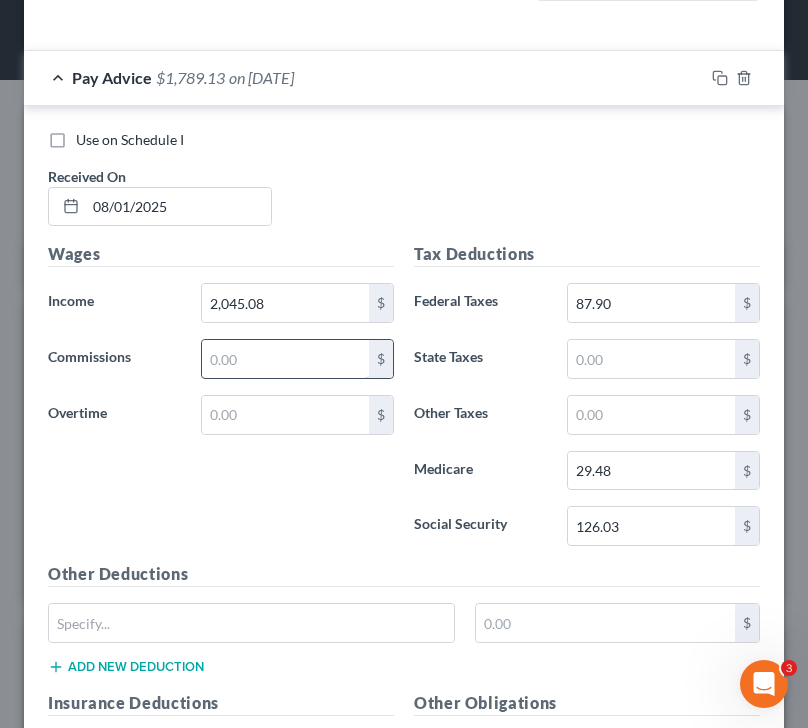 scroll, scrollTop: 1223, scrollLeft: 0, axis: vertical 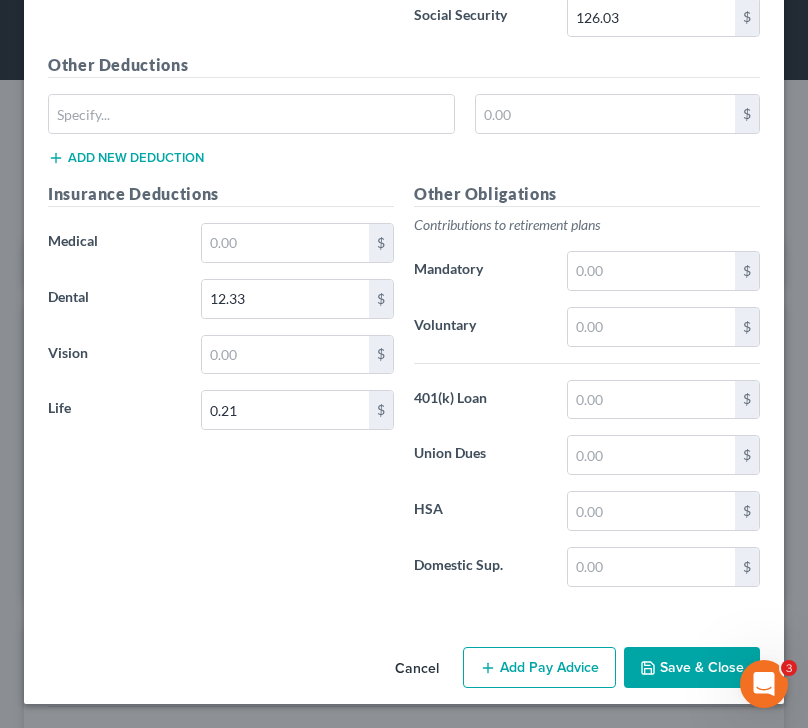 click on "Insurance Deductions Medical $ Dental 12.33 $ Vision $ Life 0.21 $" at bounding box center [221, 392] 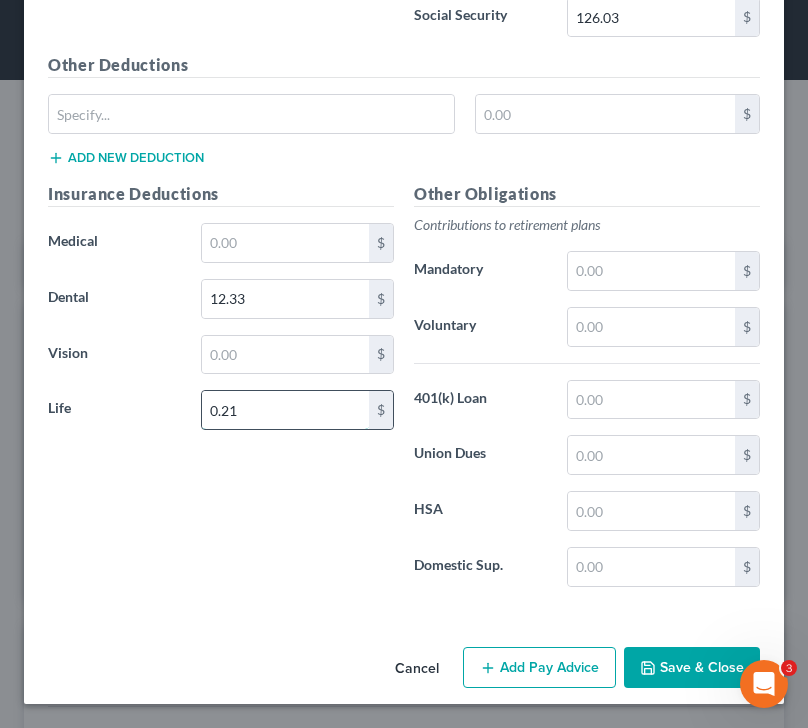 click on "0.21" at bounding box center [286, 410] 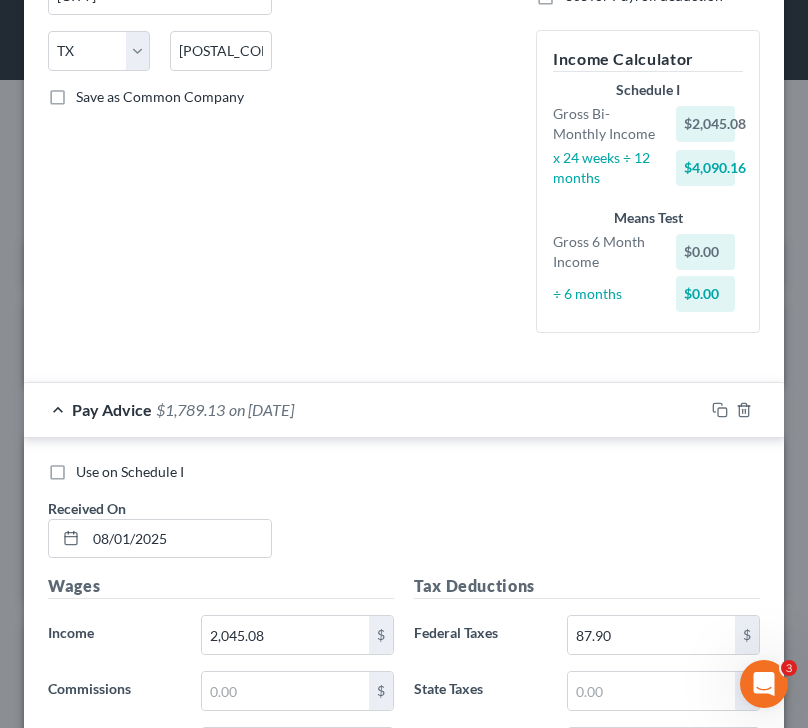 scroll, scrollTop: 378, scrollLeft: 0, axis: vertical 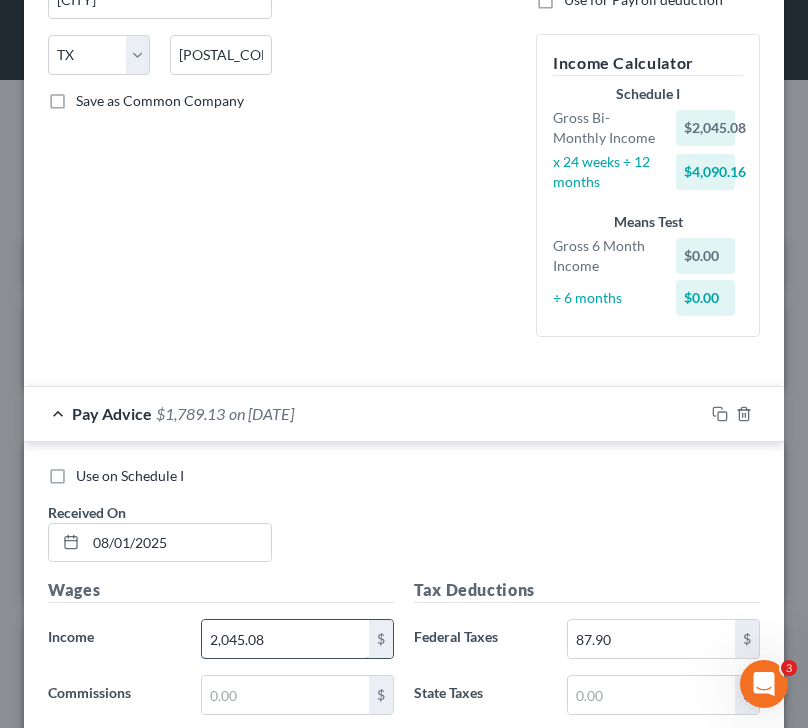 click on "2,045.08" at bounding box center (286, 639) 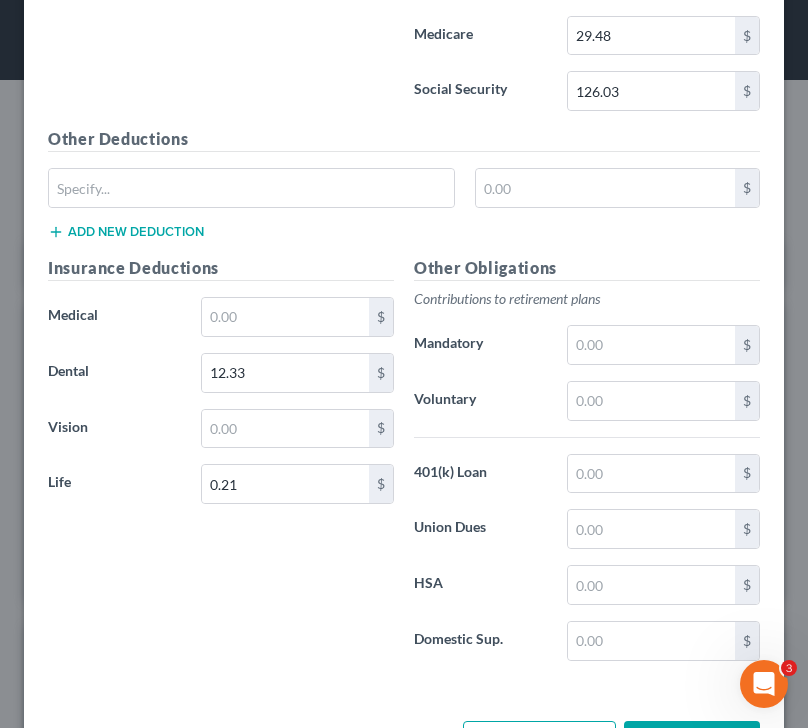 scroll, scrollTop: 1148, scrollLeft: 0, axis: vertical 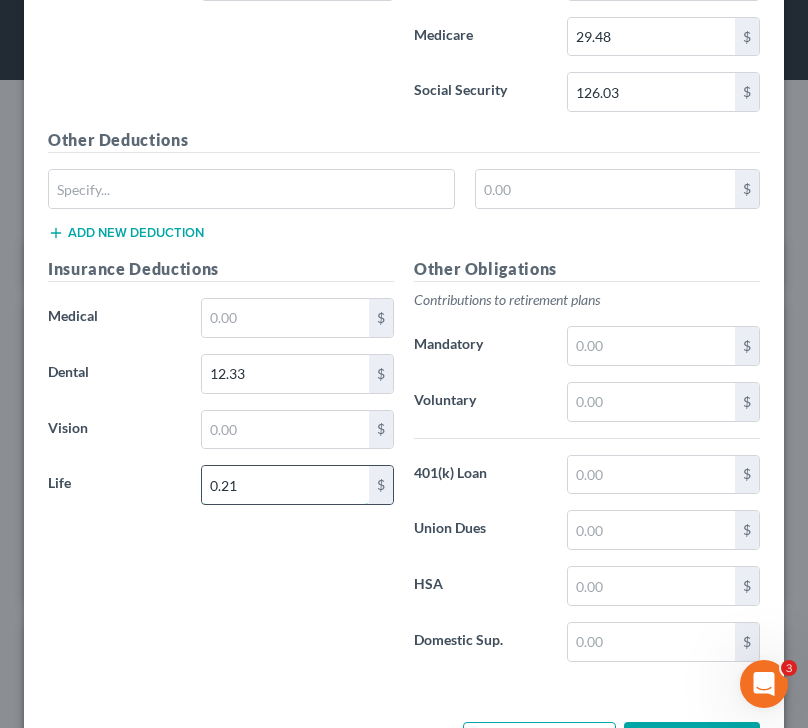 click on "0.21" at bounding box center (286, 485) 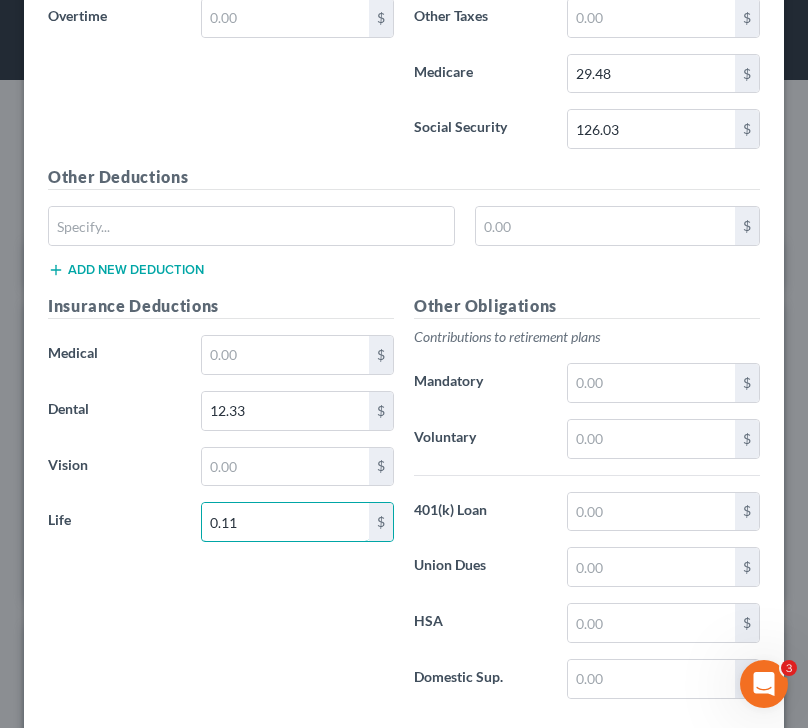 scroll, scrollTop: 1223, scrollLeft: 0, axis: vertical 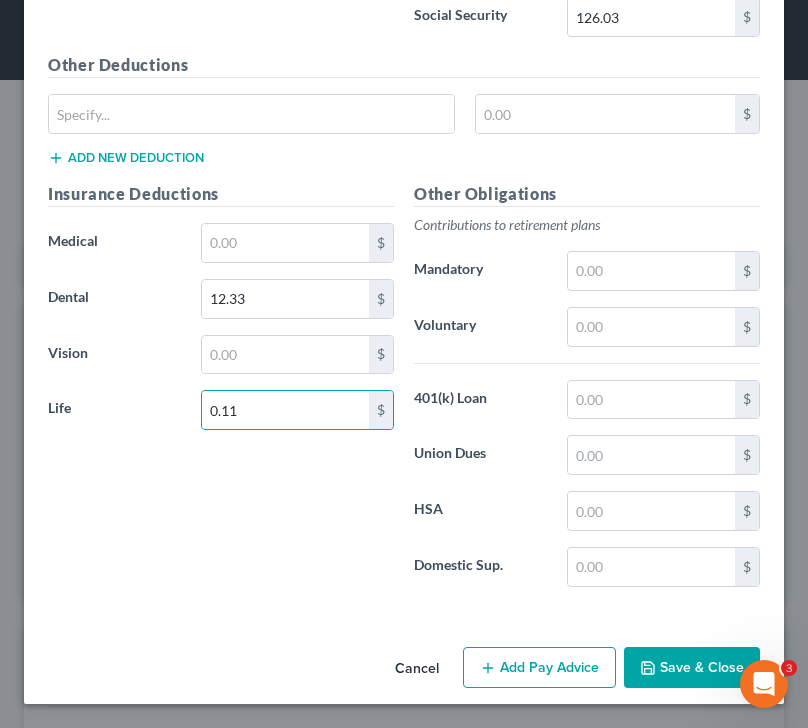 click on "Save & Close" at bounding box center (692, 668) 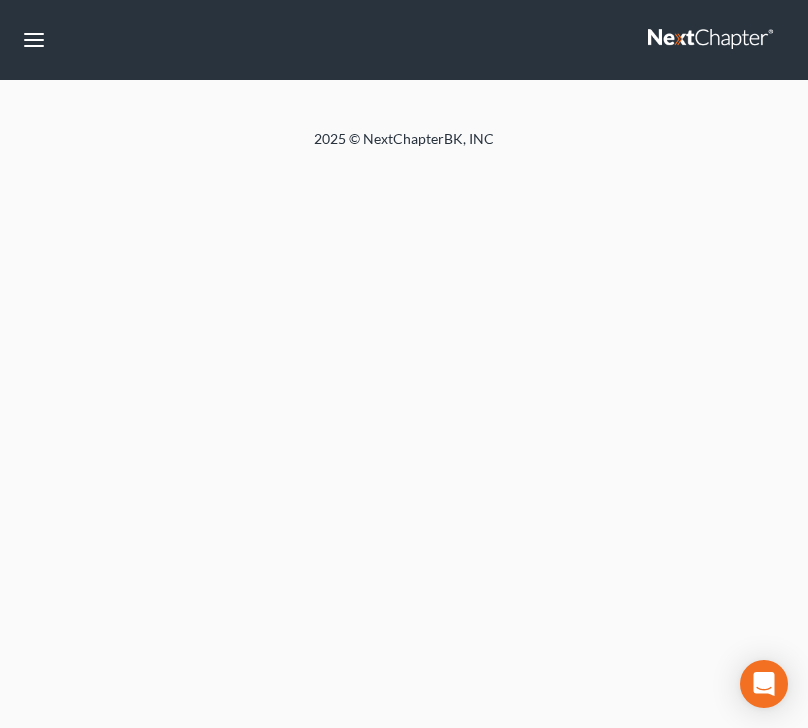 scroll, scrollTop: 0, scrollLeft: 0, axis: both 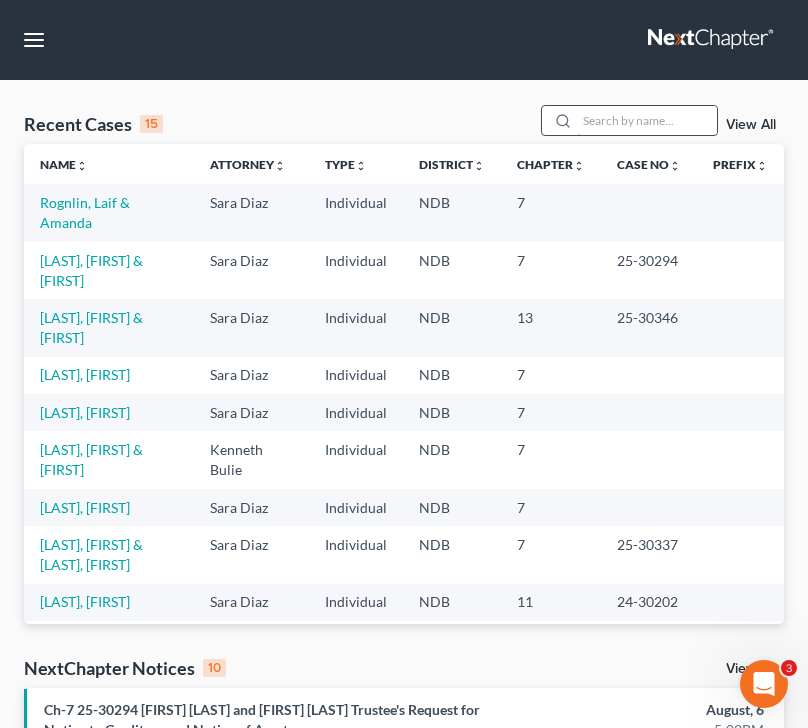 click at bounding box center (647, 120) 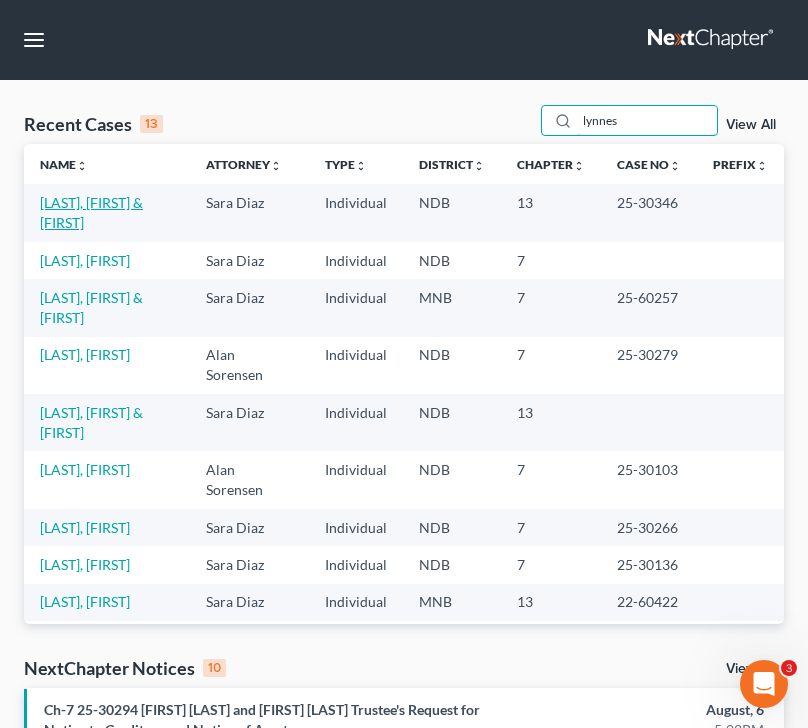type on "lynnes" 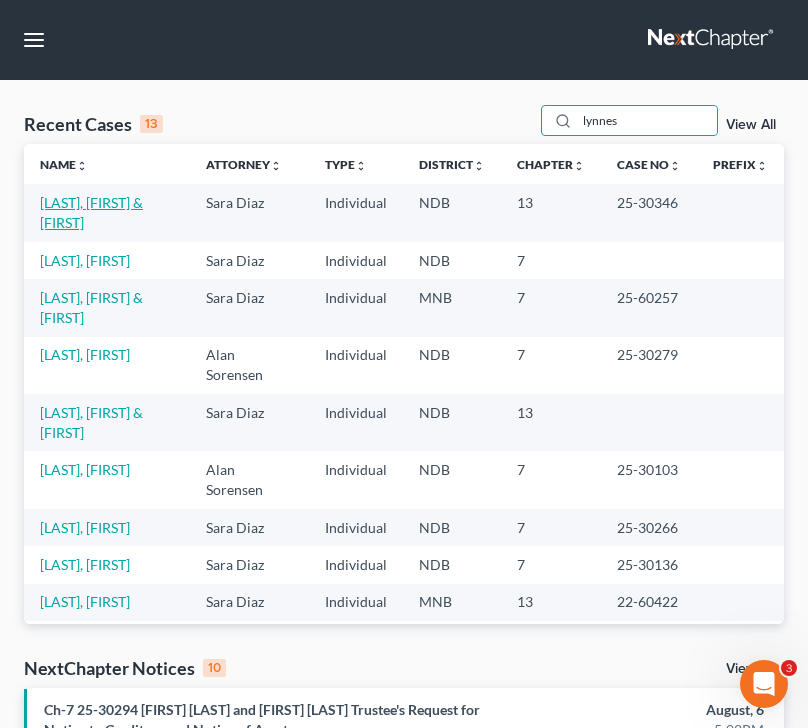 click on "[LAST], [FIRST] & [FIRST] [LAST]" at bounding box center (91, 212) 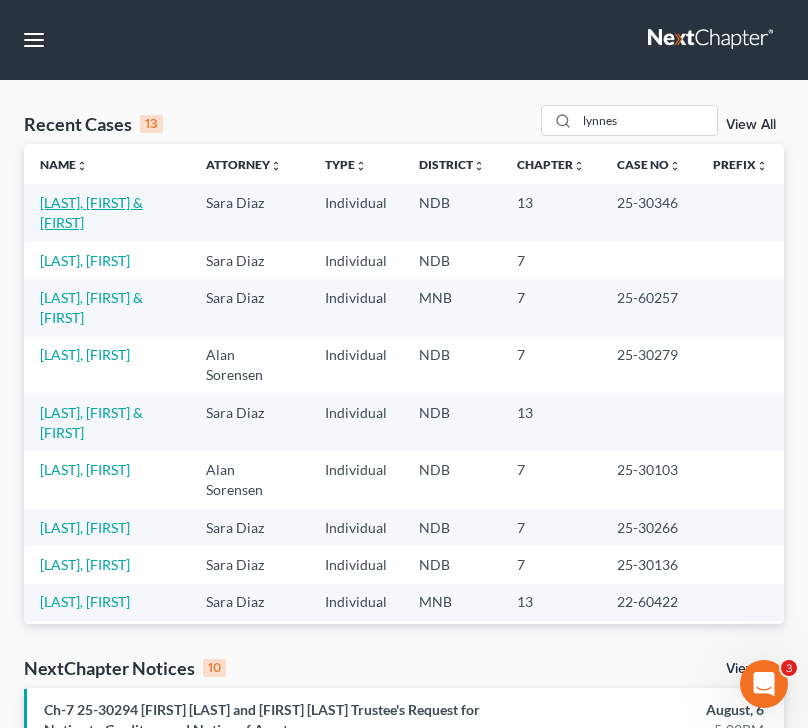 select on "6" 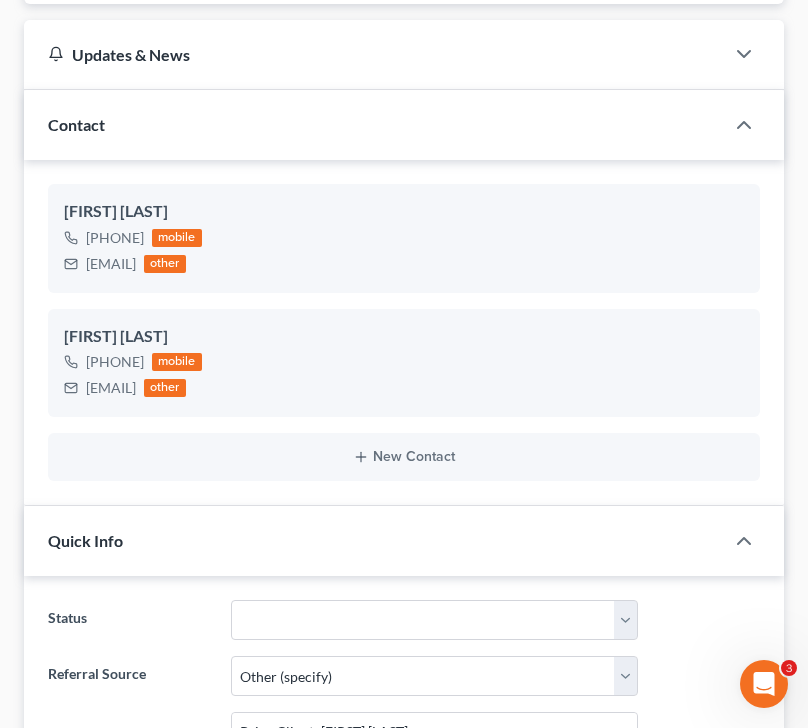 scroll, scrollTop: 320, scrollLeft: 0, axis: vertical 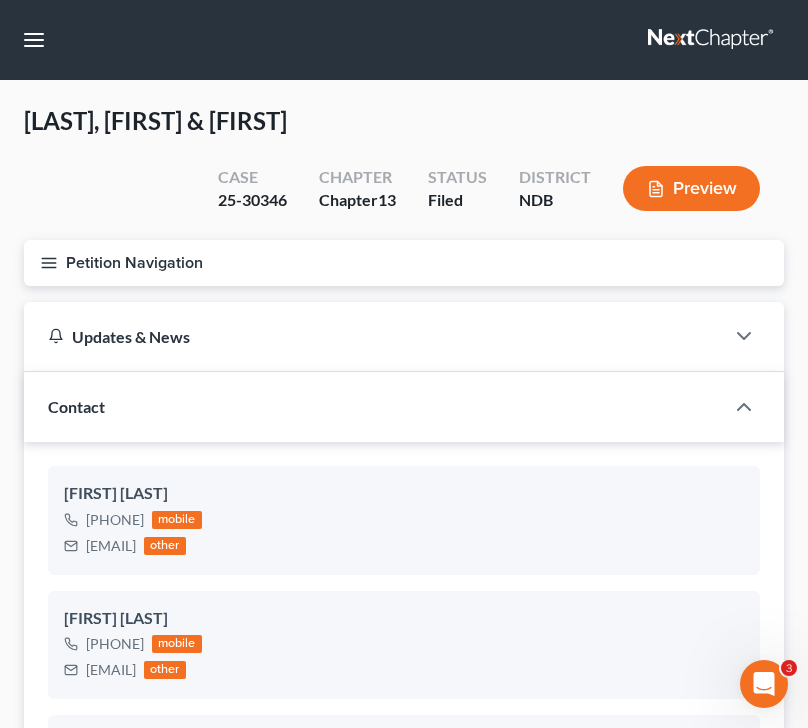 click 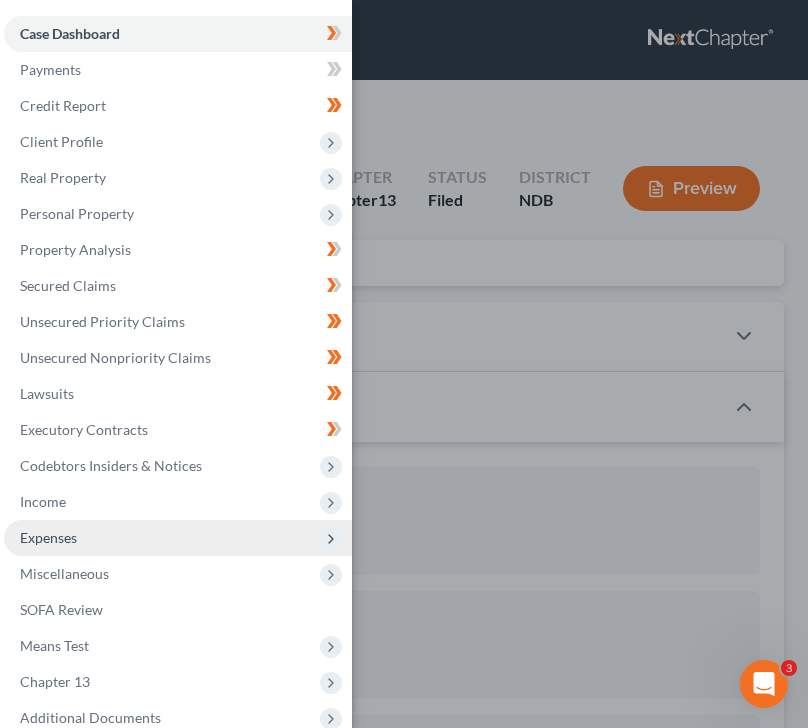 scroll, scrollTop: 132, scrollLeft: 0, axis: vertical 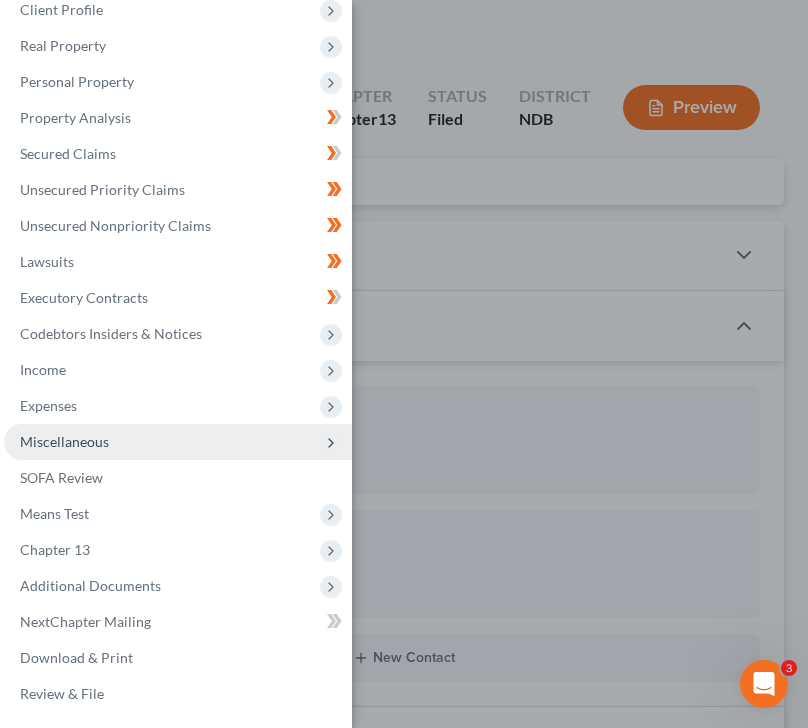 click on "Miscellaneous" at bounding box center (178, 442) 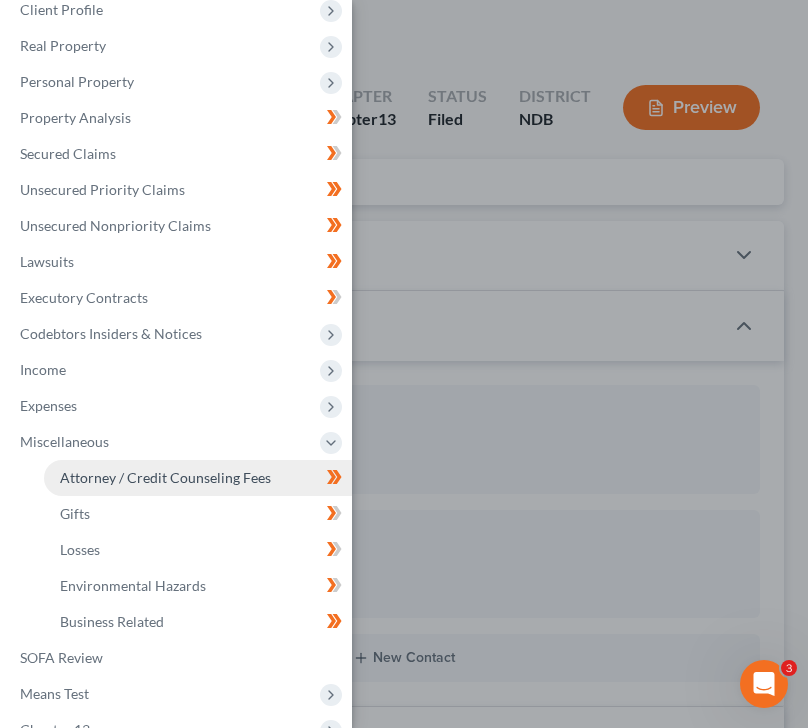click on "Attorney / Credit Counseling Fees" at bounding box center (198, 478) 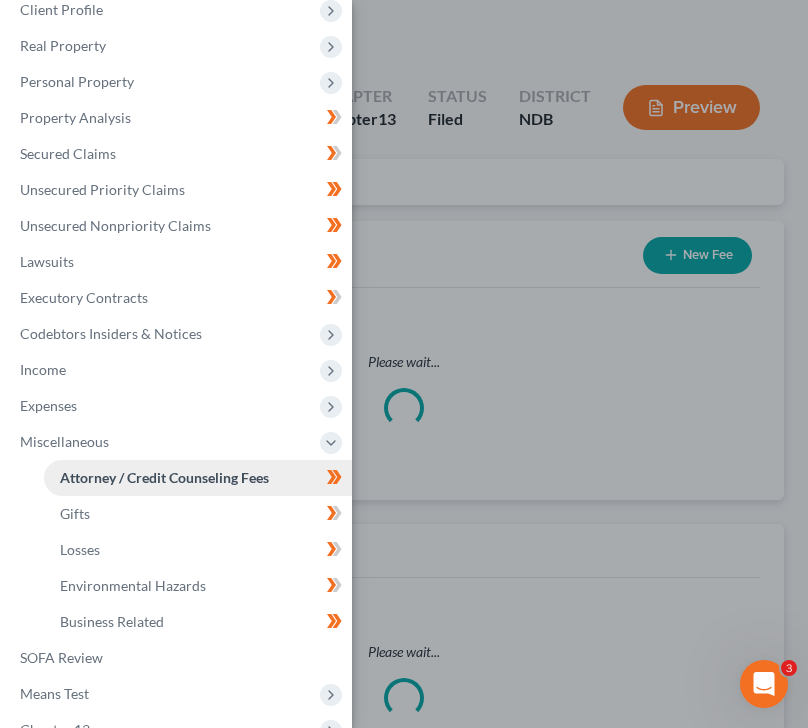 scroll, scrollTop: 0, scrollLeft: 0, axis: both 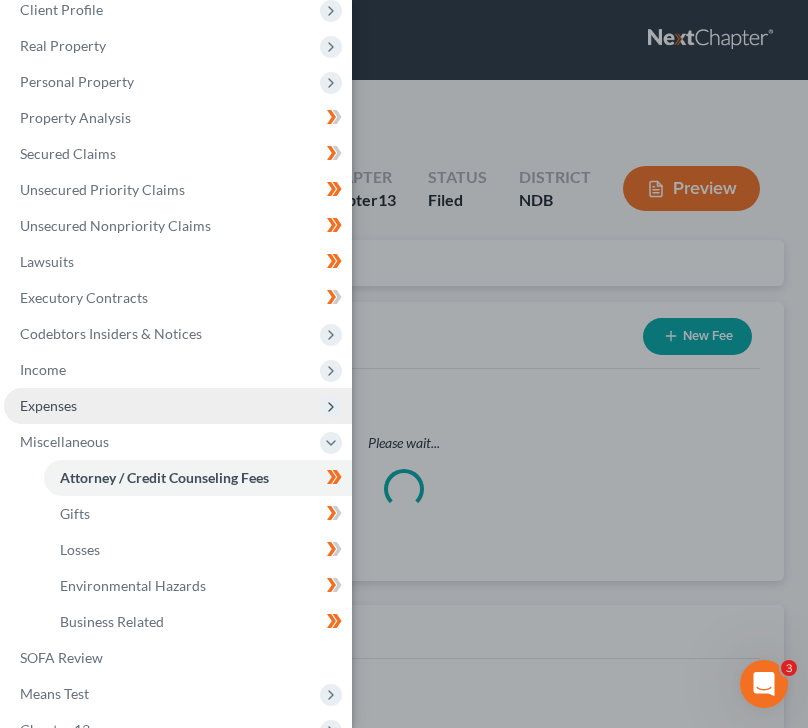 select on "4" 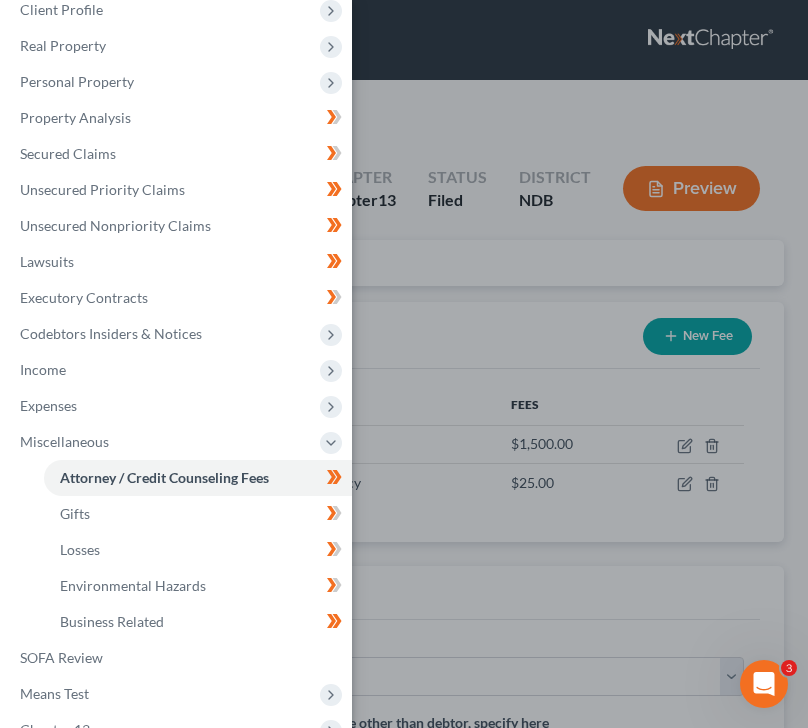 click on "Case Dashboard
Payments
Invoices
Payments
Payments
Credit Report
Client Profile" at bounding box center [404, 364] 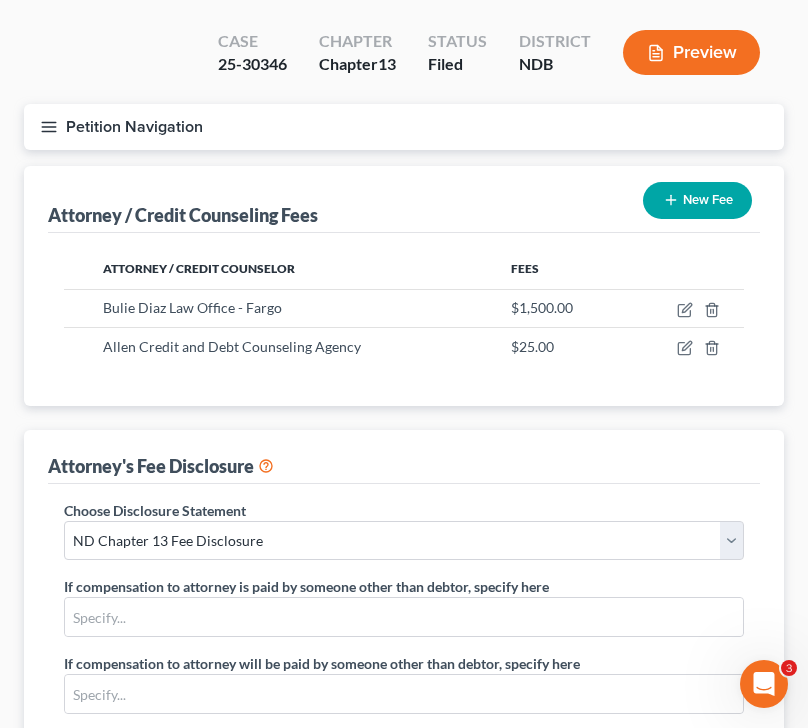 scroll, scrollTop: 138, scrollLeft: 0, axis: vertical 